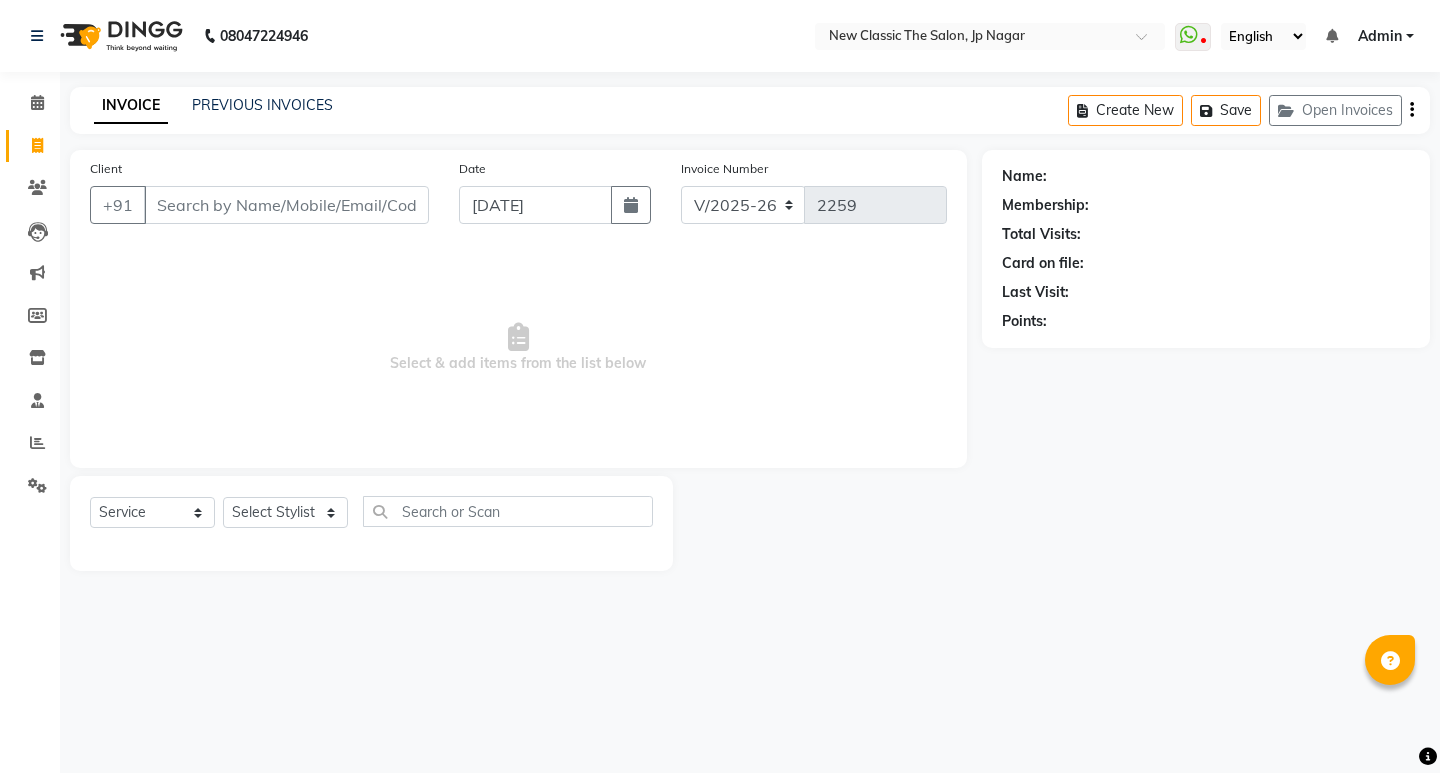select on "4678" 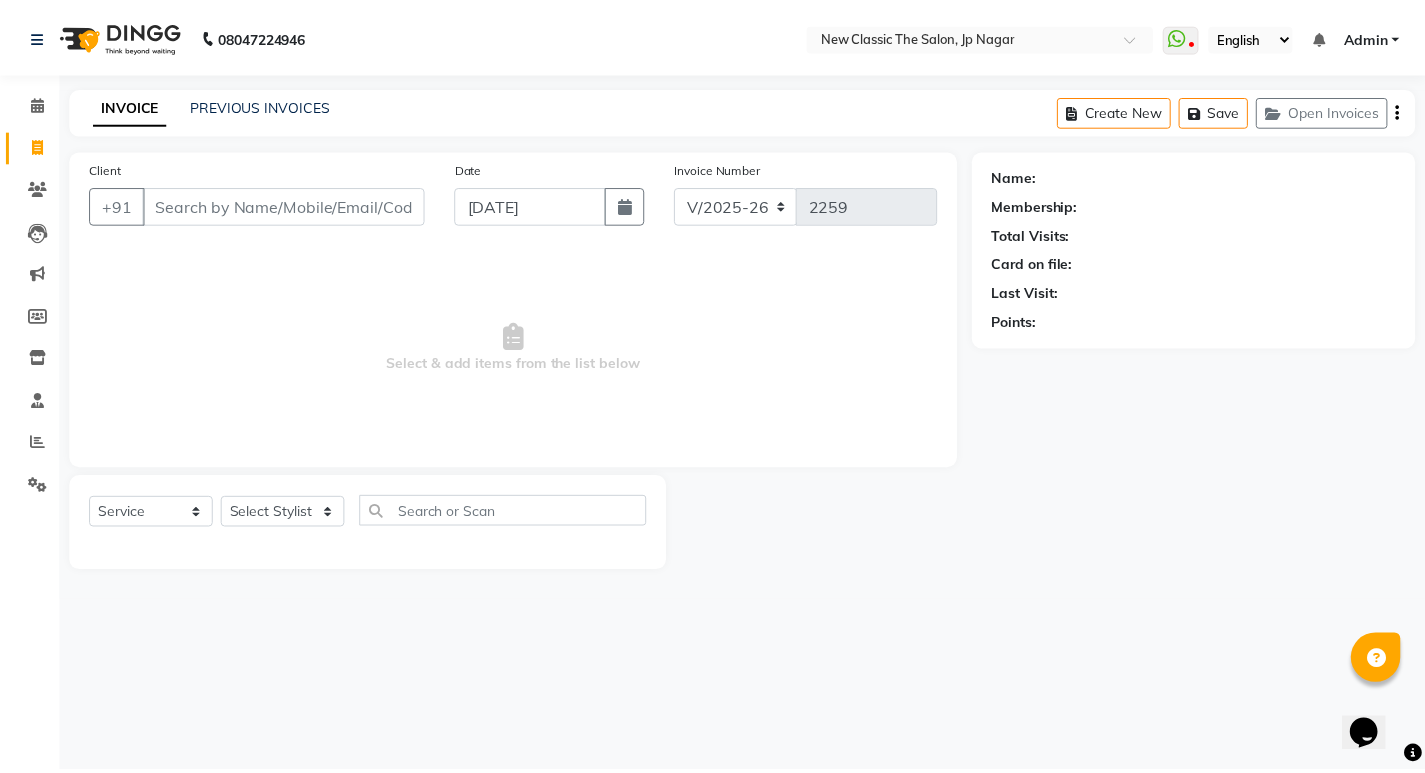 scroll, scrollTop: 0, scrollLeft: 0, axis: both 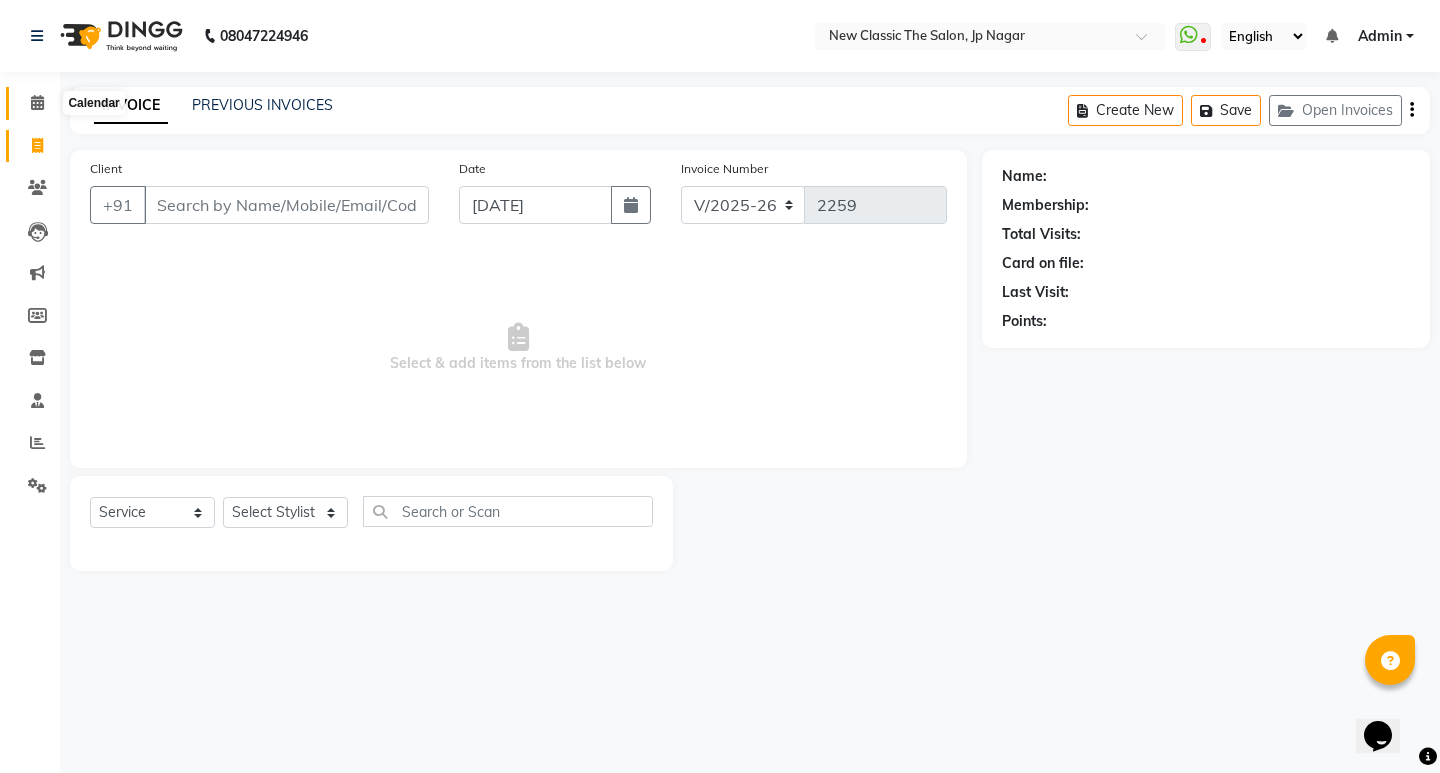 click 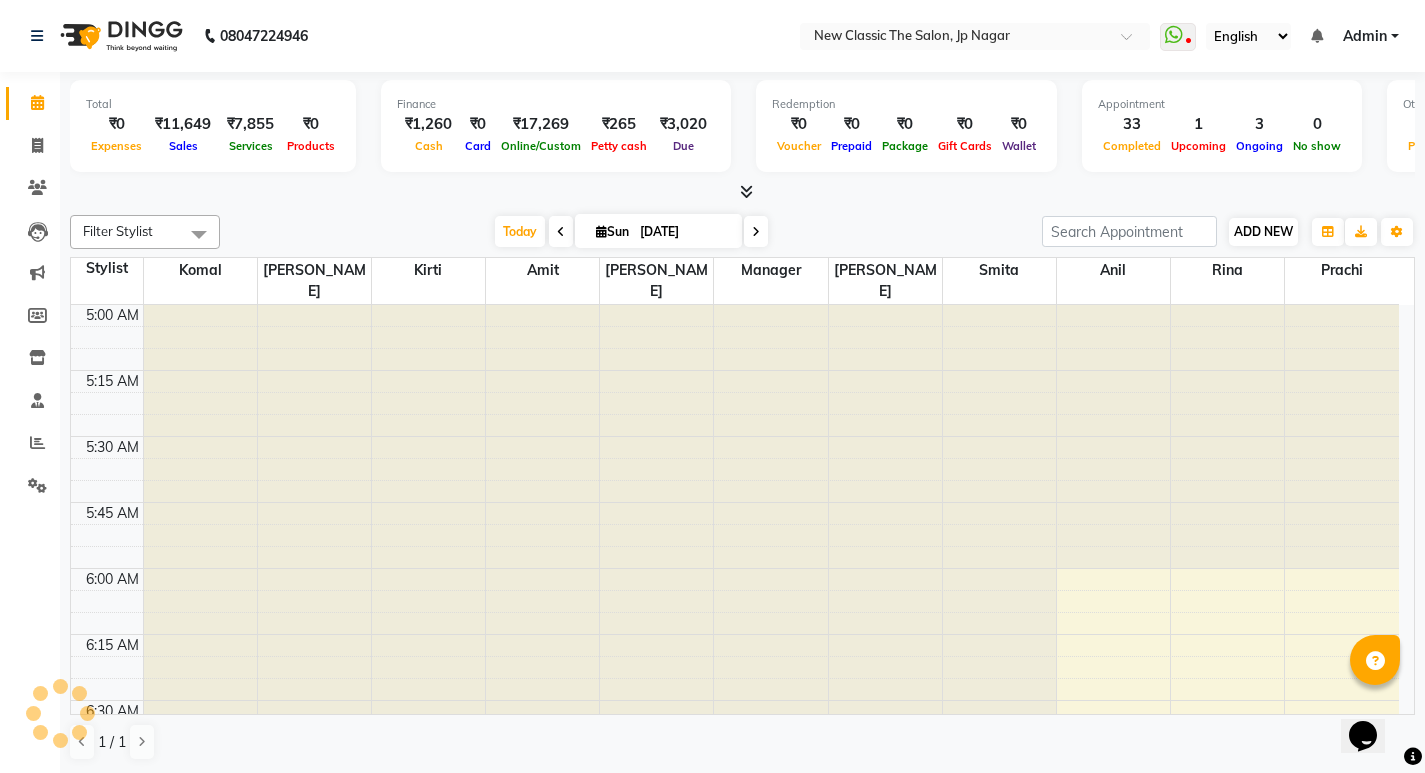 scroll, scrollTop: 265, scrollLeft: 0, axis: vertical 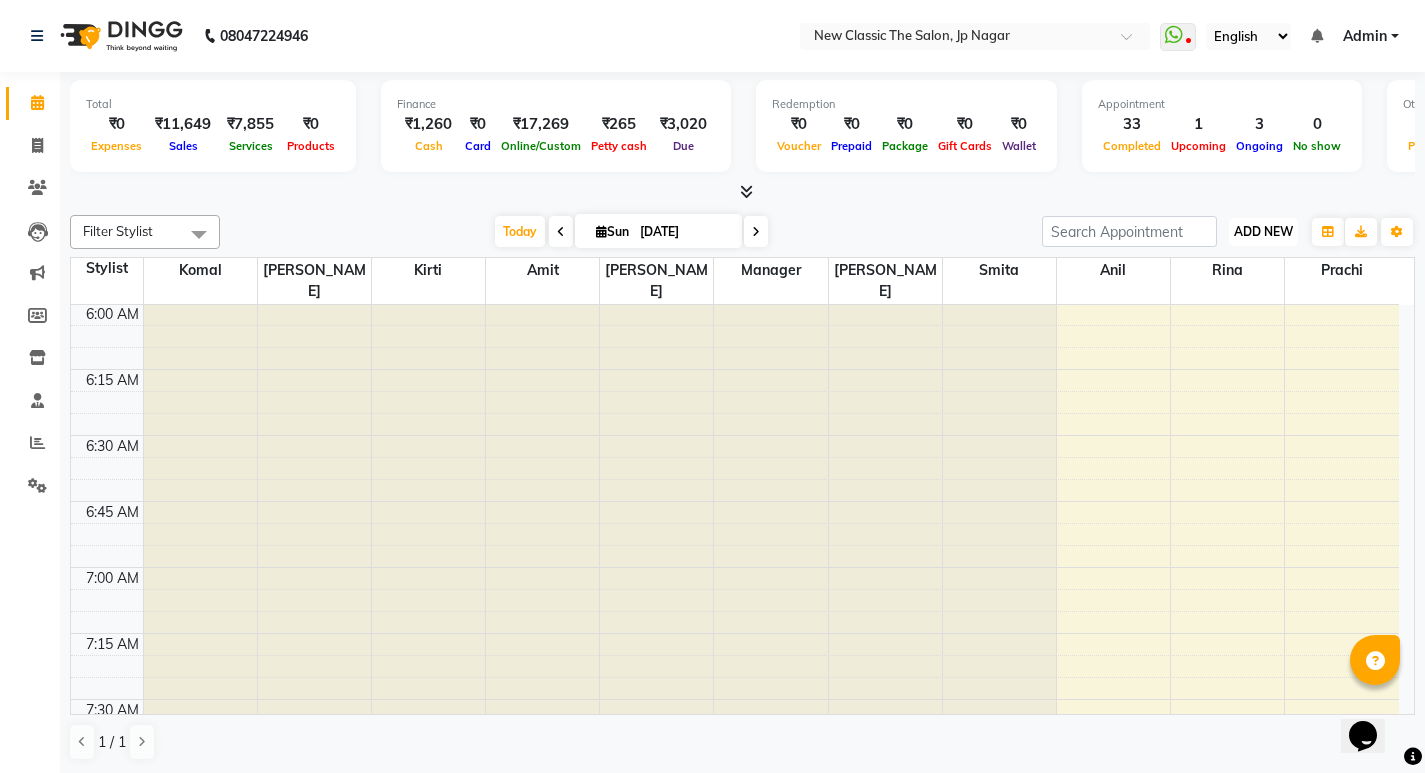 click on "ADD NEW" at bounding box center [1263, 231] 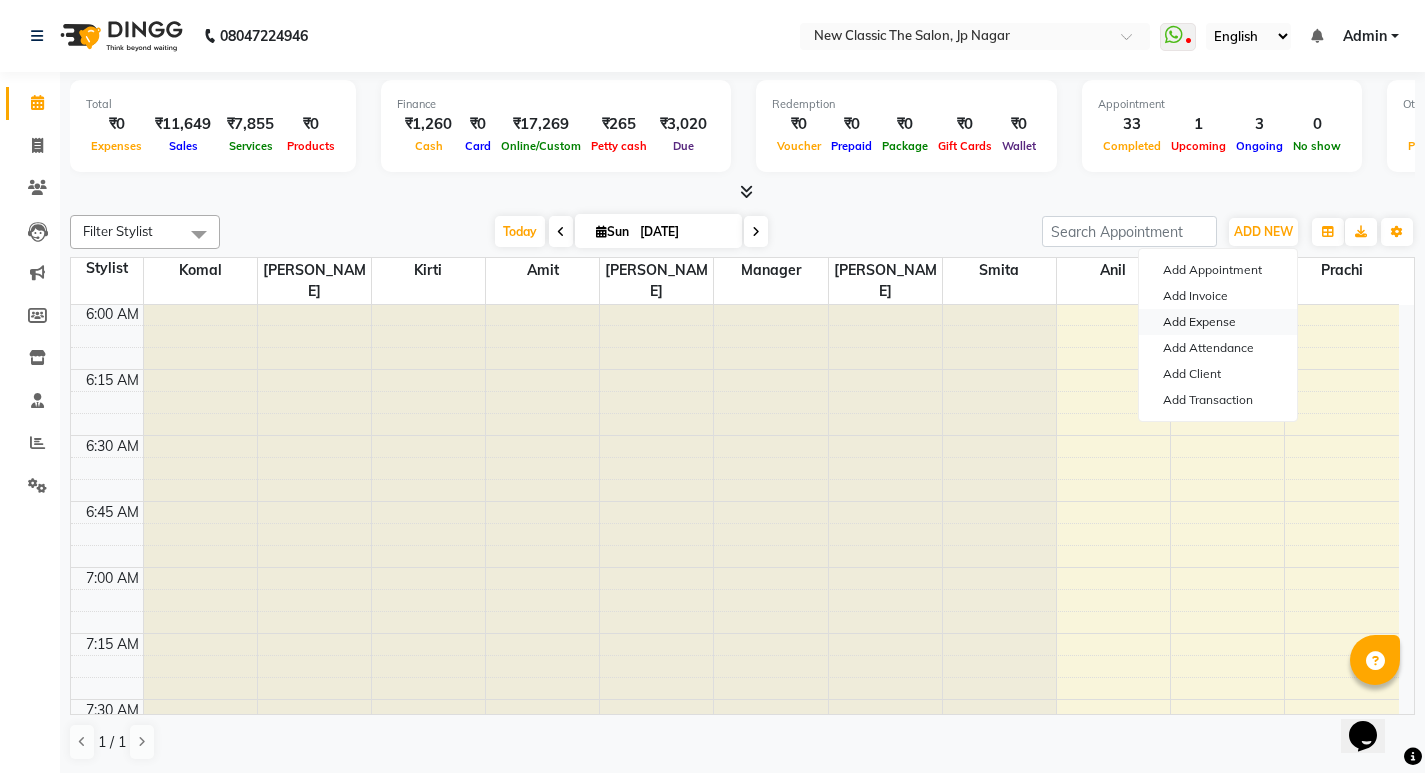 click on "Add Expense" at bounding box center [1218, 322] 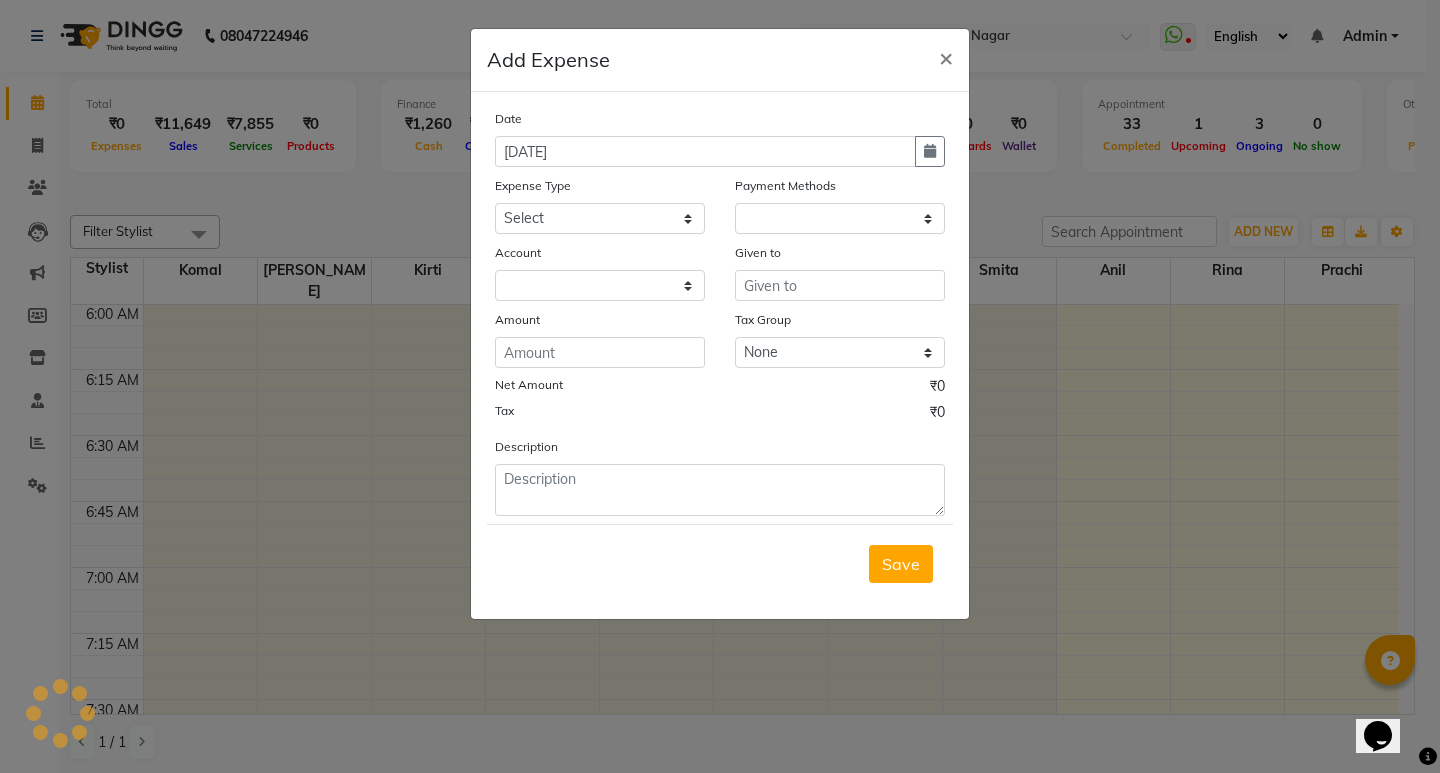 select on "1" 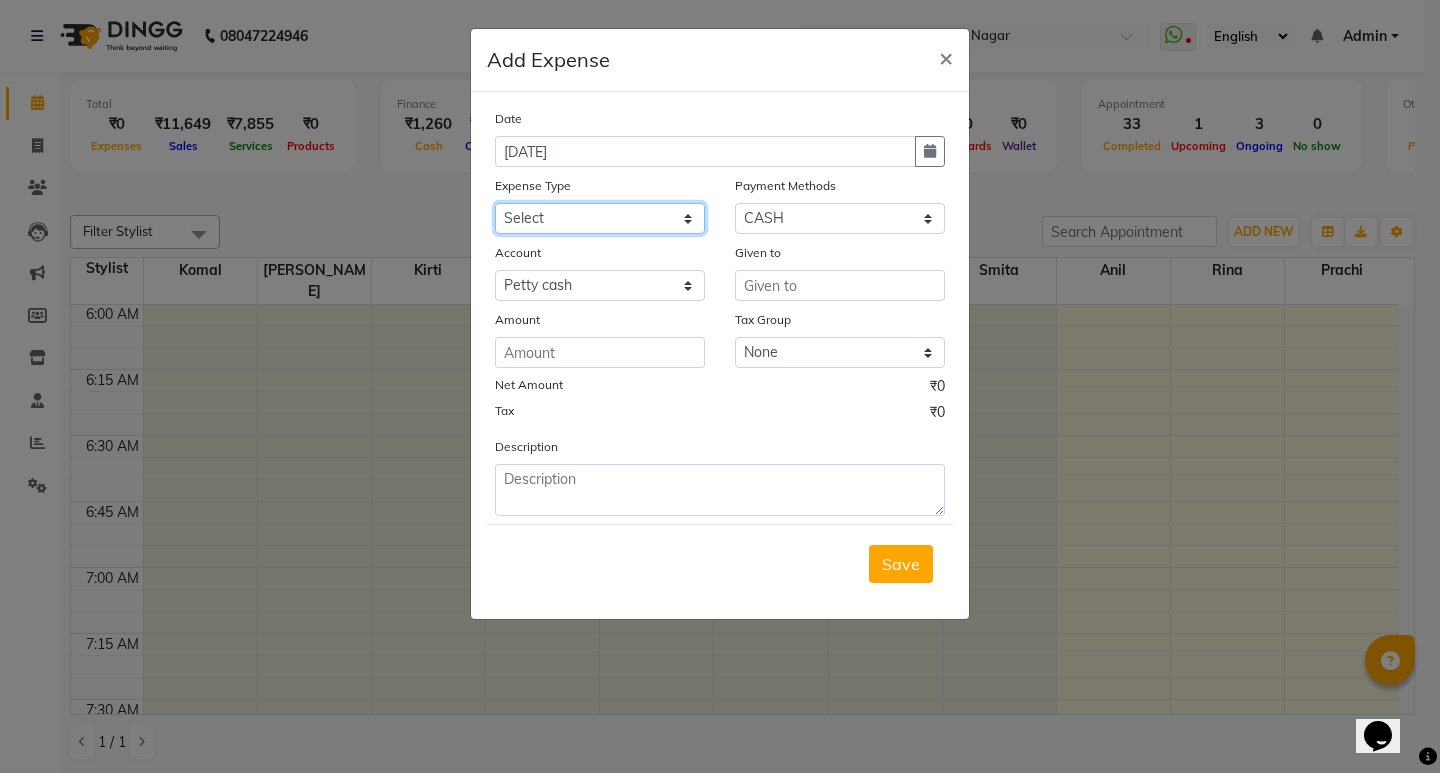 drag, startPoint x: 580, startPoint y: 214, endPoint x: 575, endPoint y: 228, distance: 14.866069 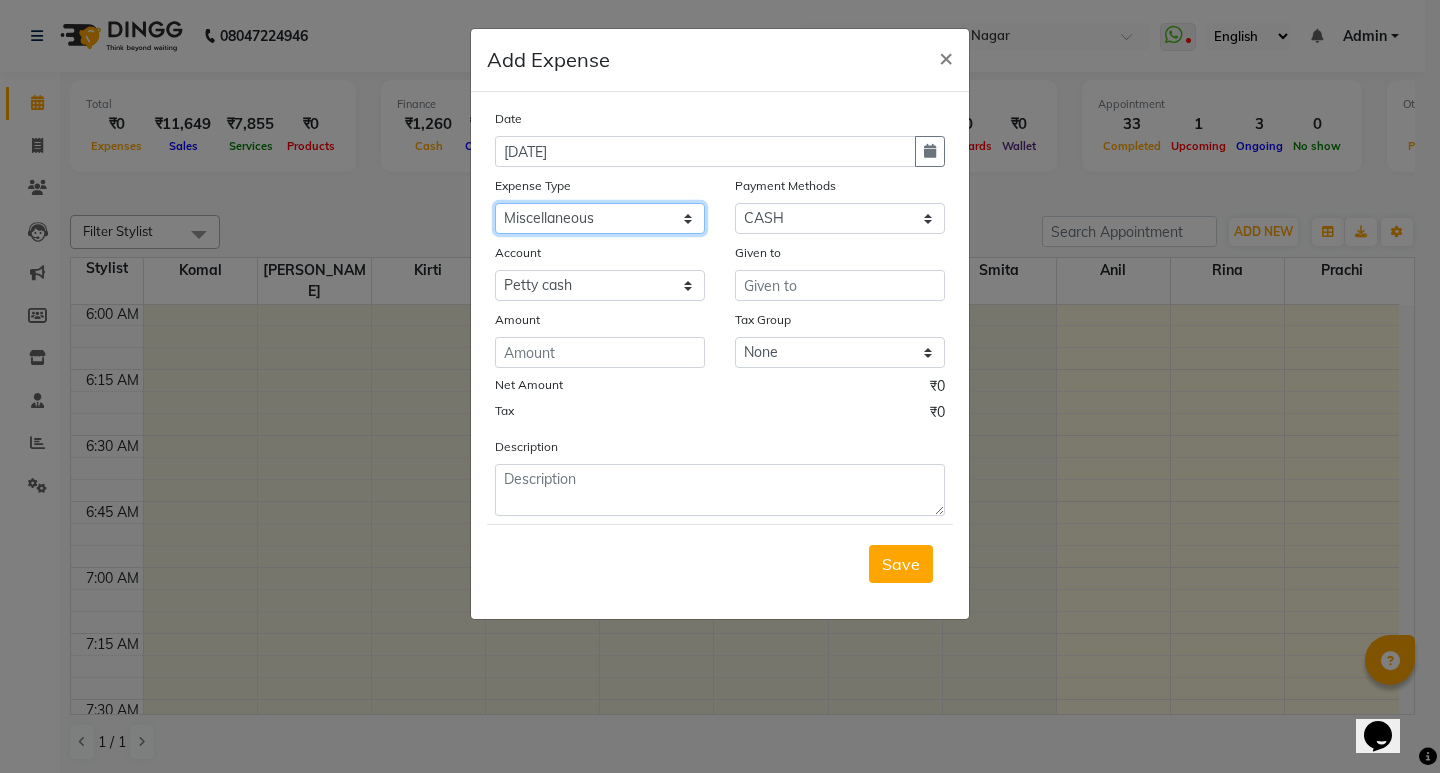 click on "Select Advance Salary Bank charges Car maintenance  Cash transfer to bank Cash transfer to hub Client Snacks Clinical charges Equipment Fuel Govt fee Incentive Insurance International purchase Loan Repayment Maintenance Marketing Miscellaneous MRA Other Pantry Product Rent Salary Staff Snacks Tax Tea & Refreshment Utilities" 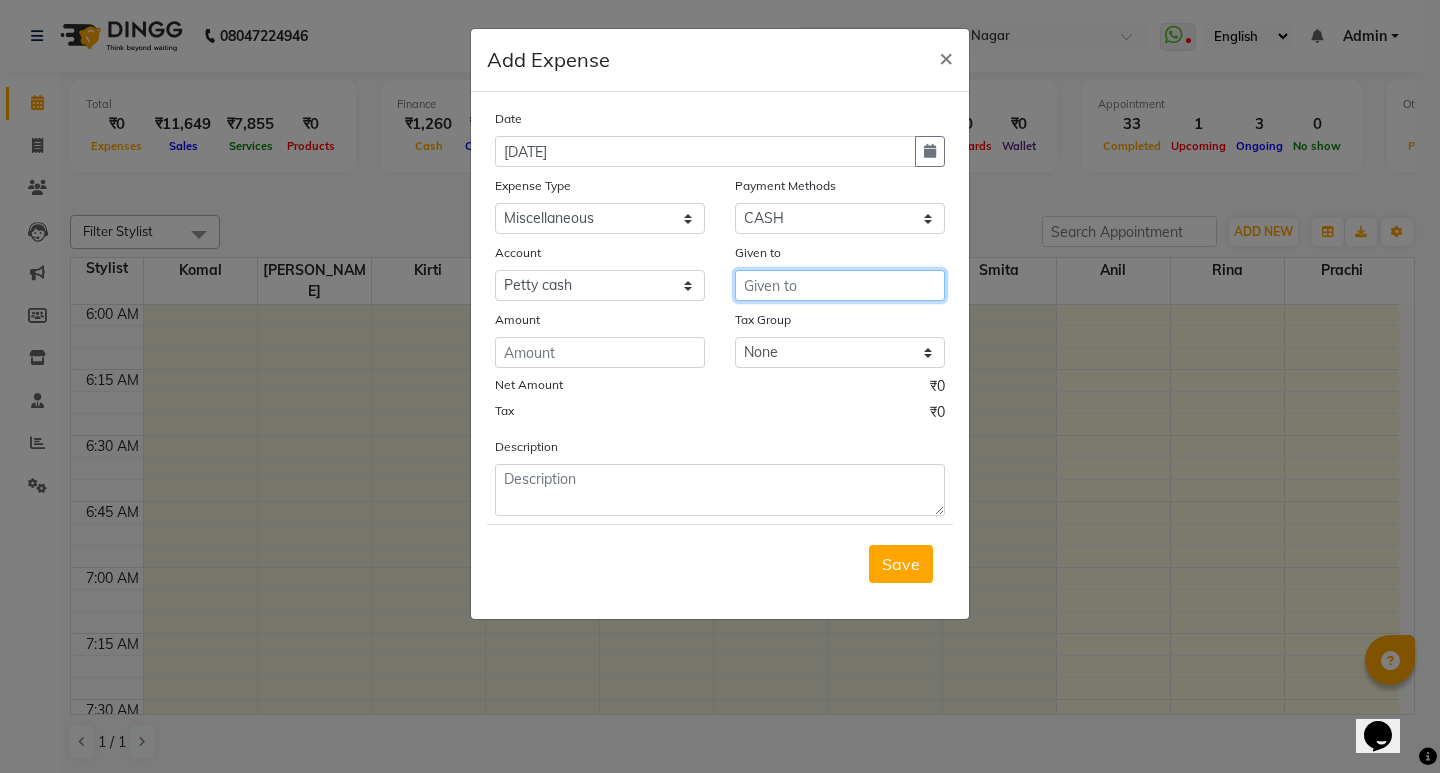 click at bounding box center [840, 285] 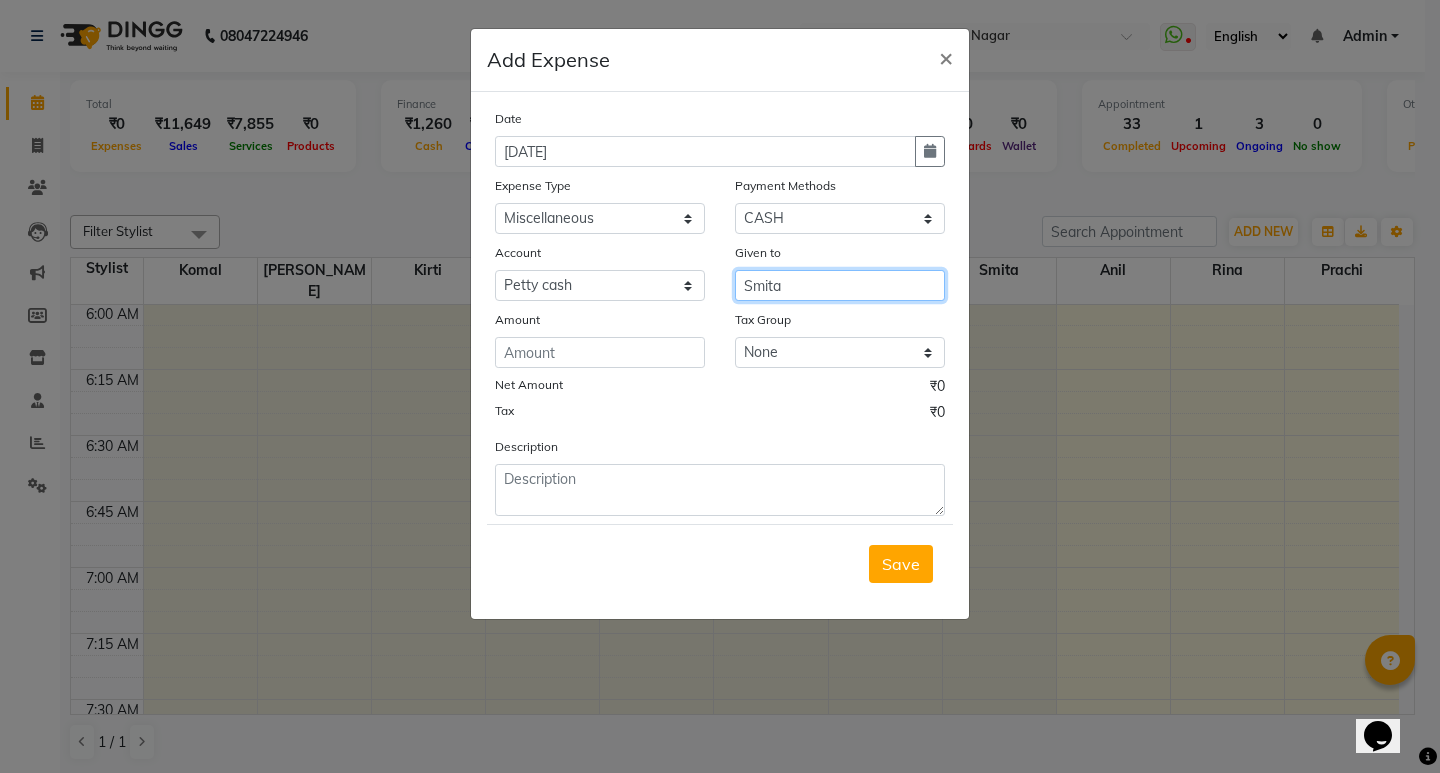 type on "Smita" 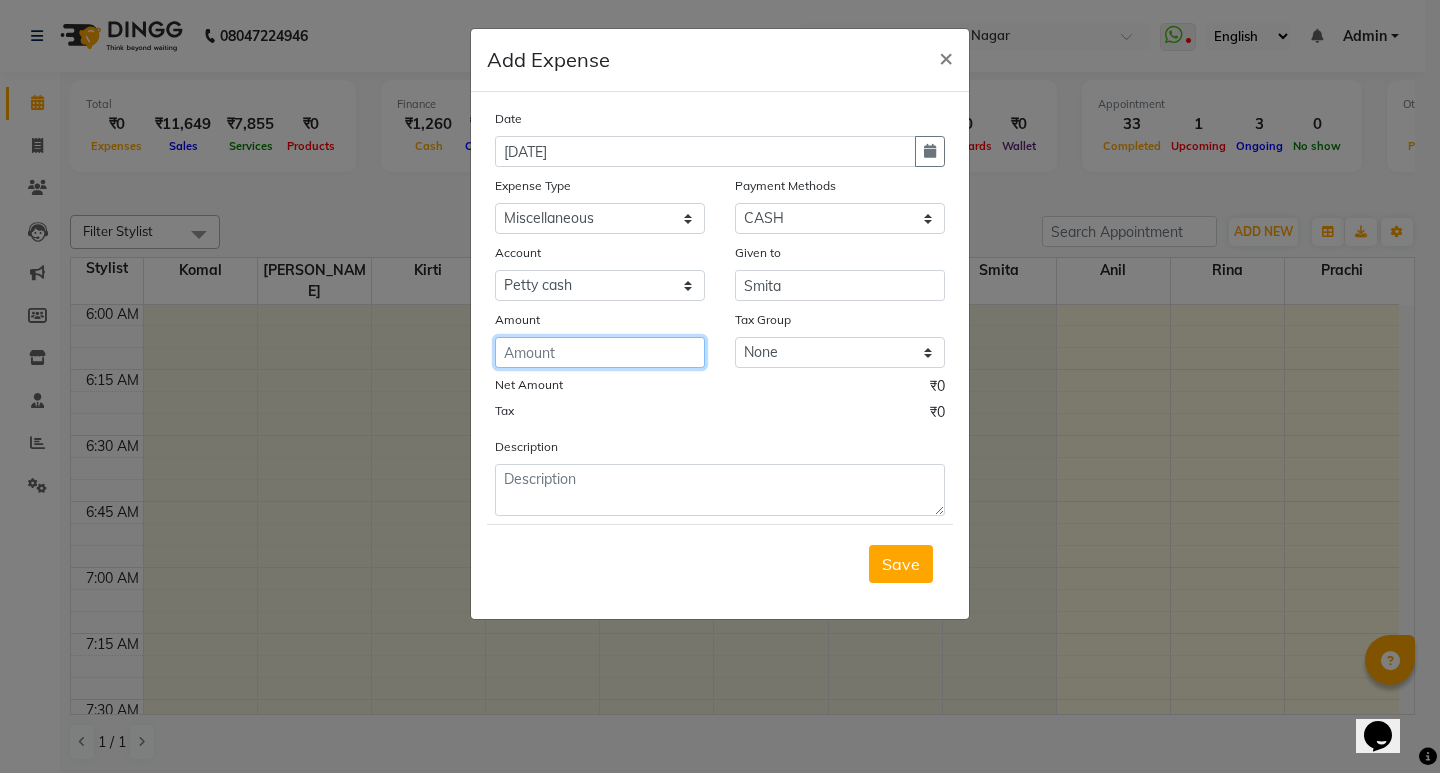 click 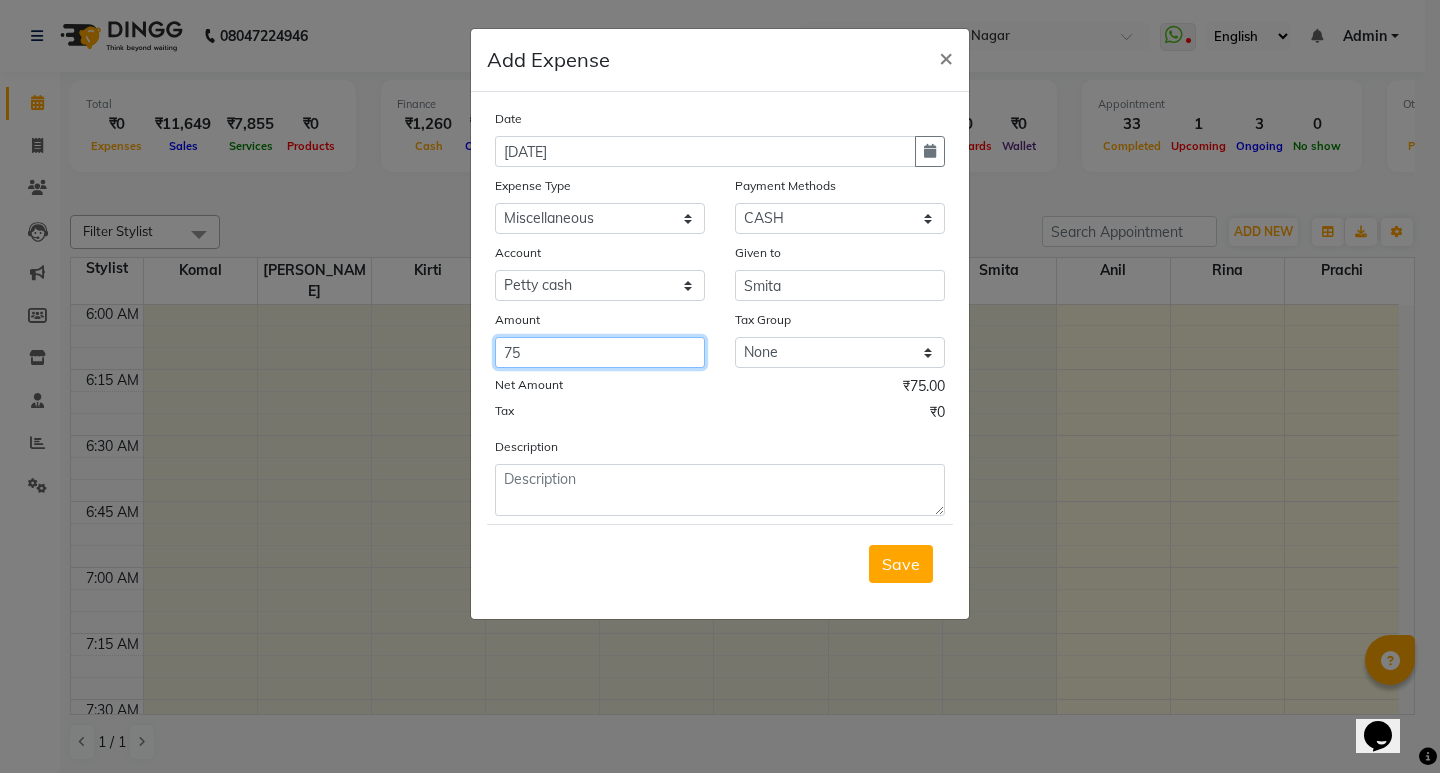 type on "75" 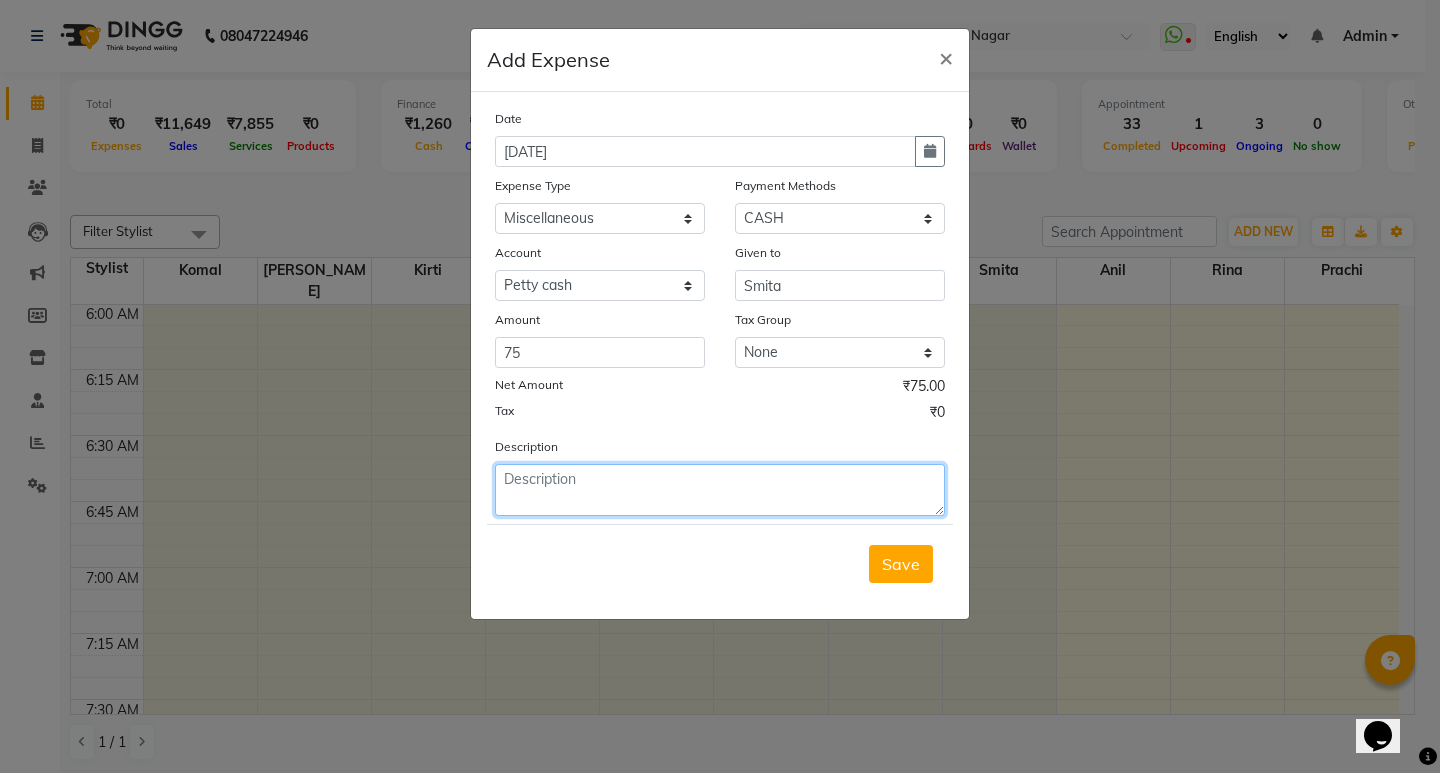 click 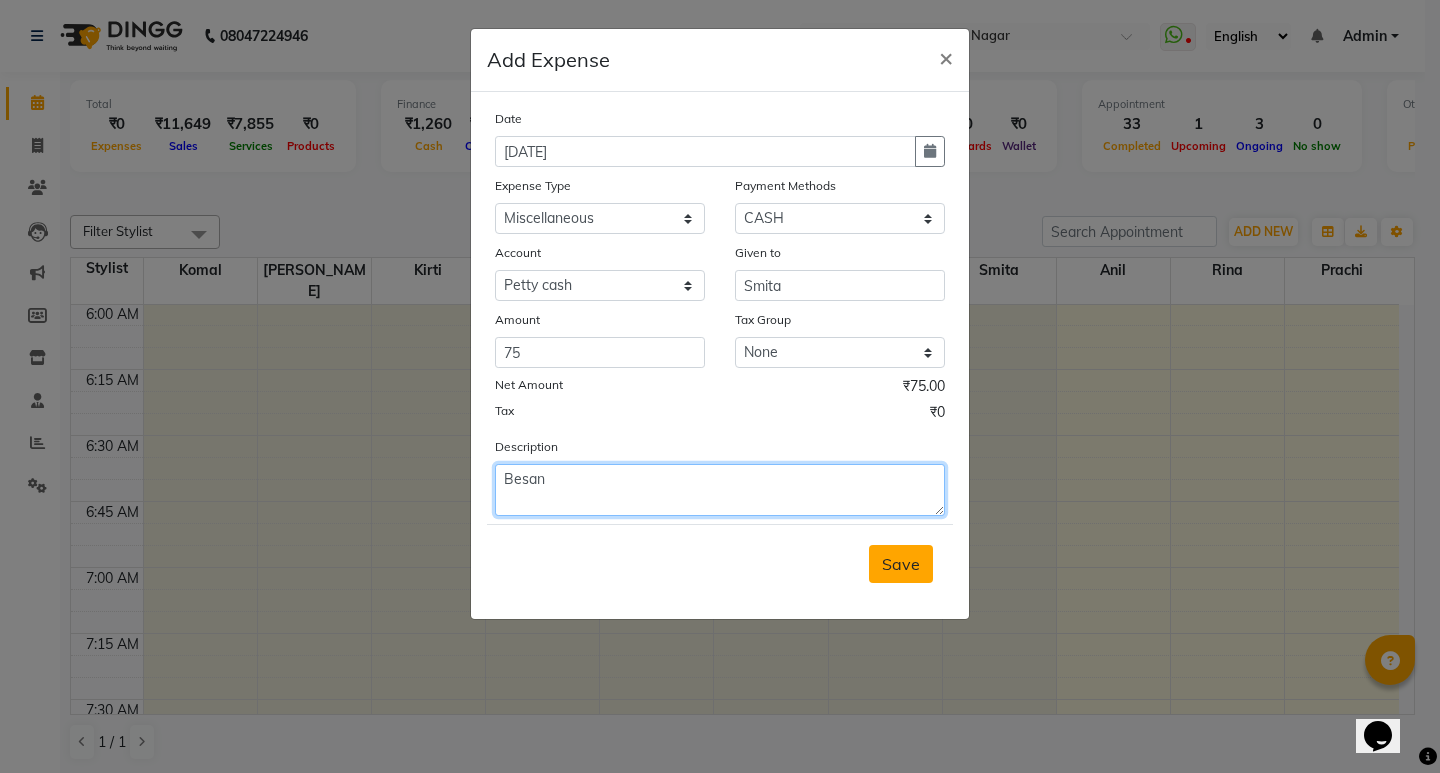 type on "Besan" 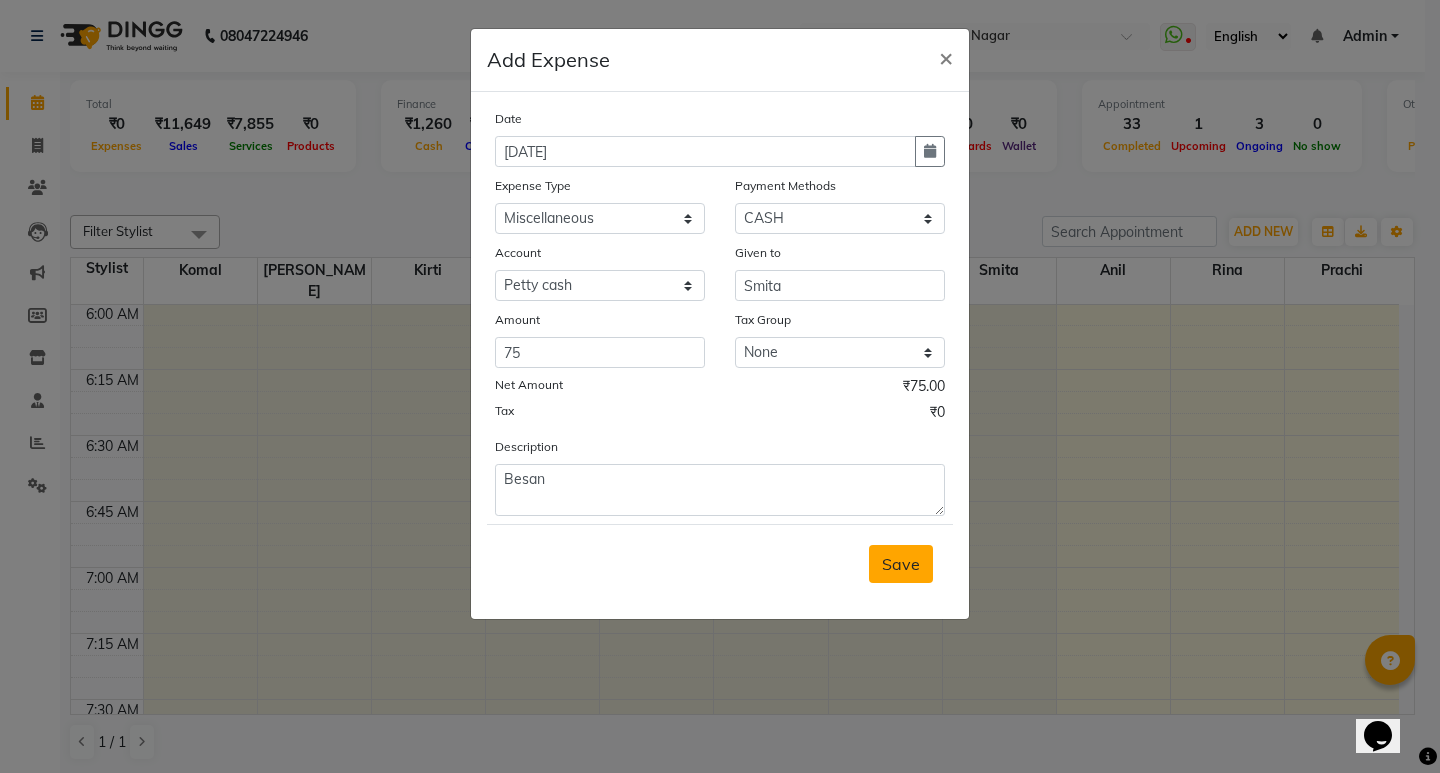click on "Save" at bounding box center [901, 564] 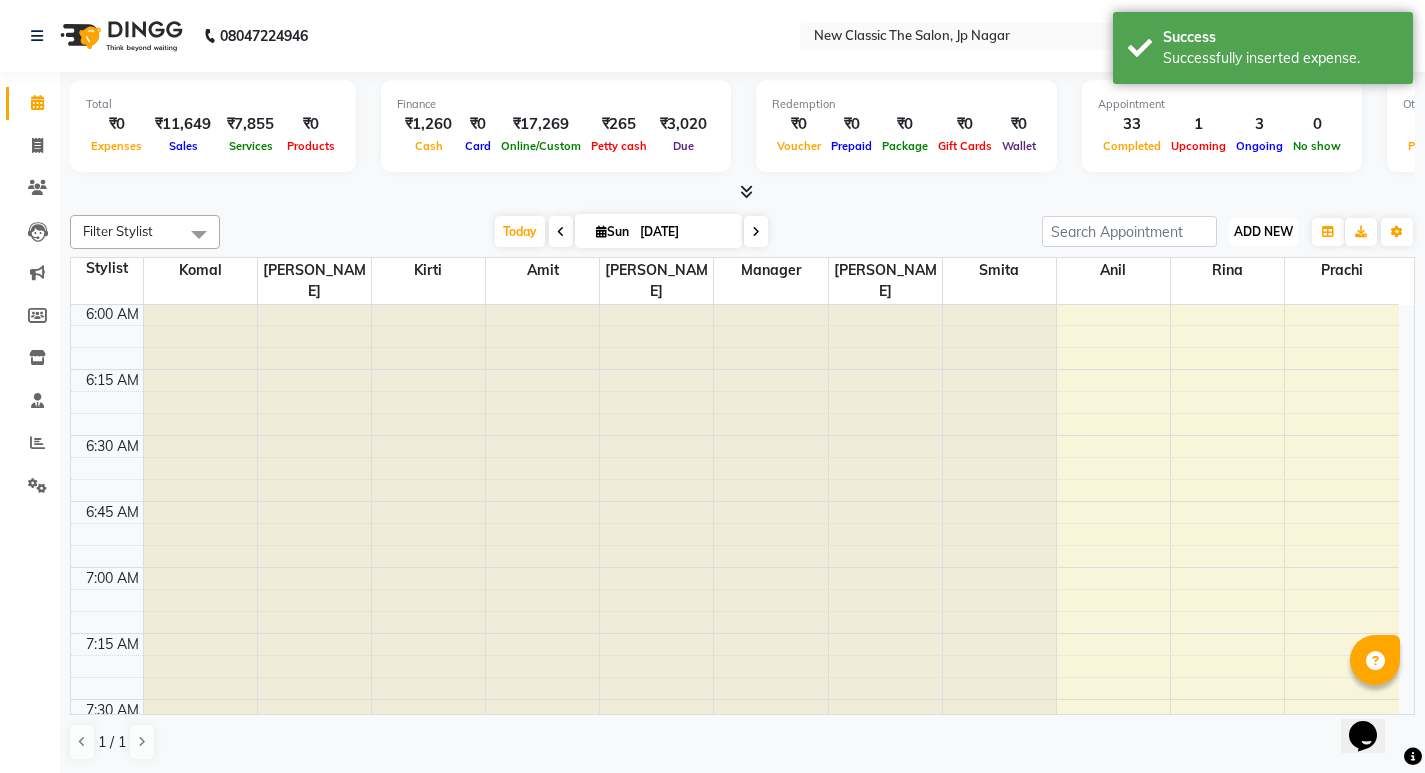click on "ADD NEW" at bounding box center [1263, 231] 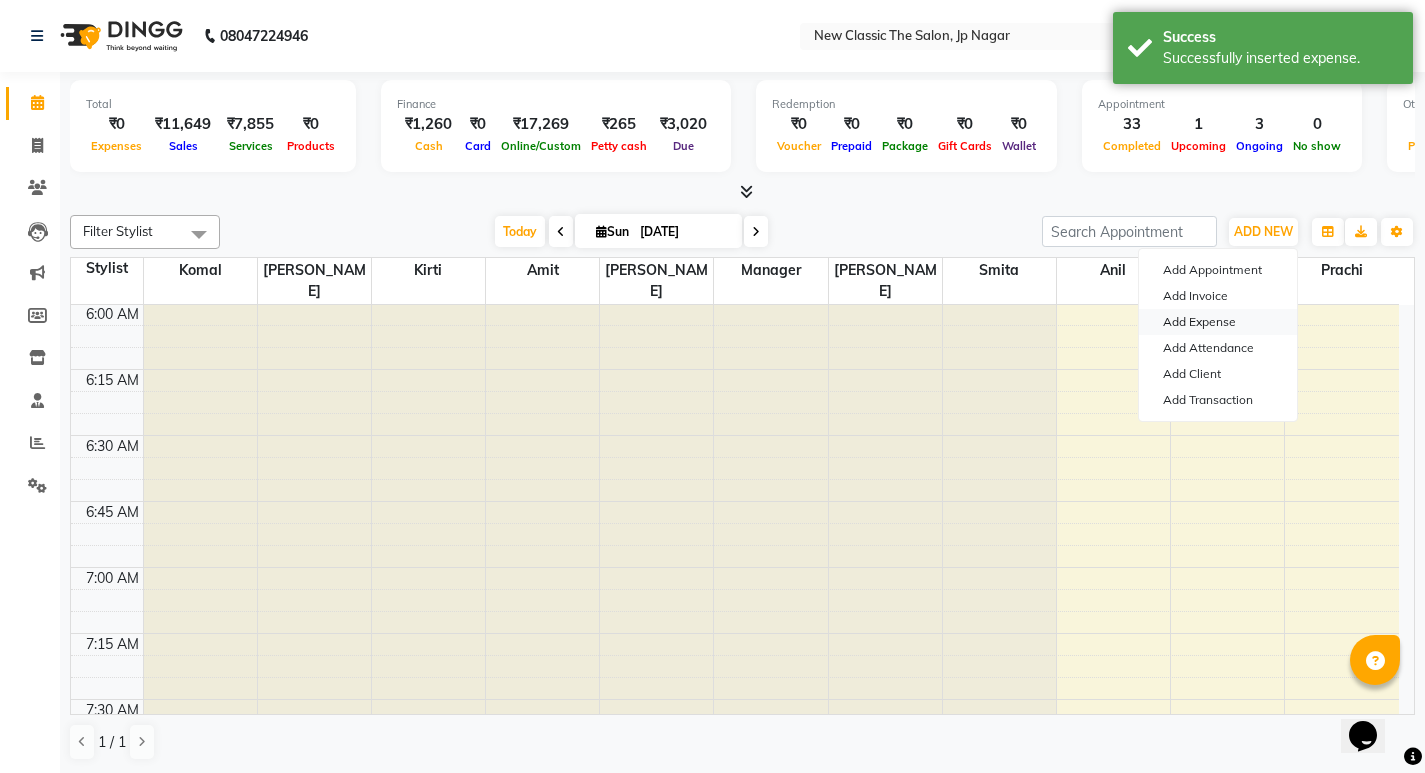 click on "Add Expense" at bounding box center [1218, 322] 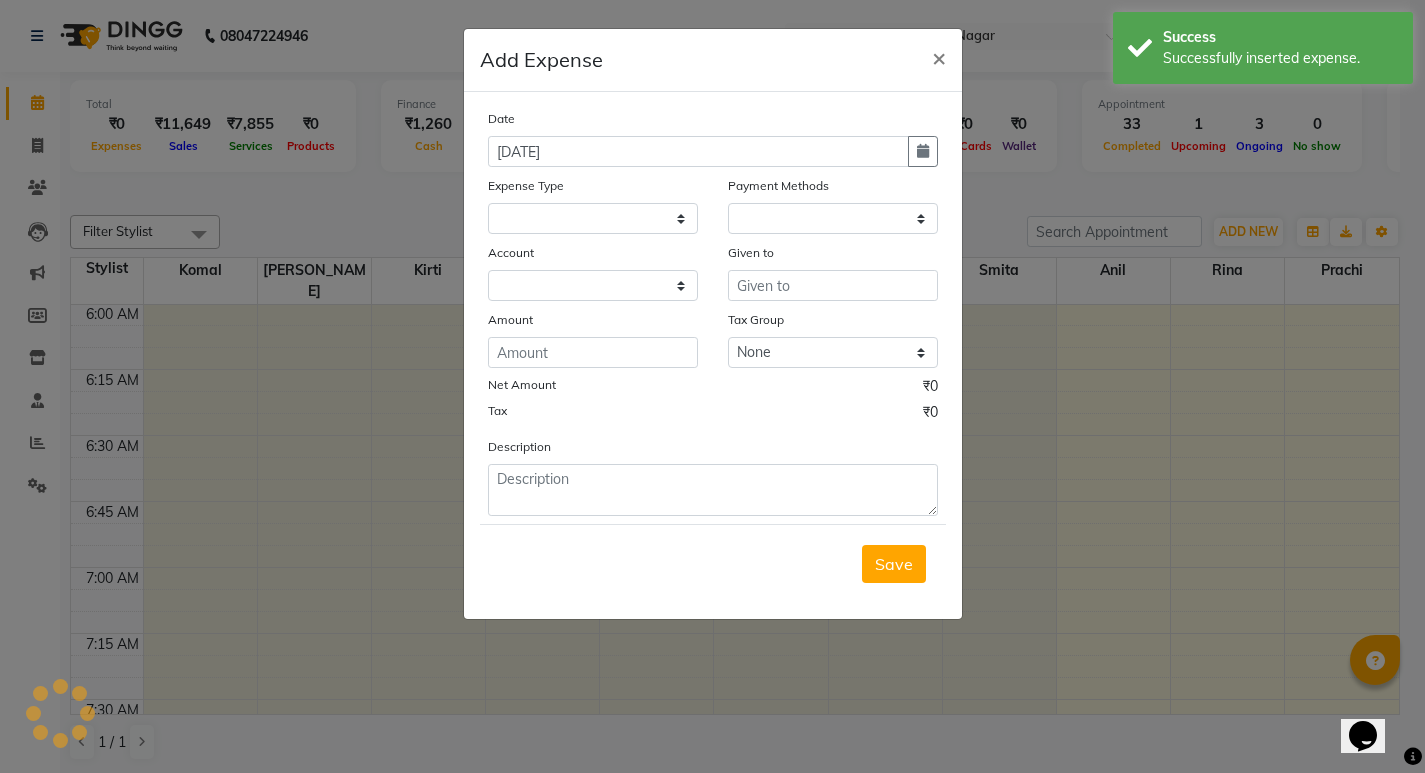 select 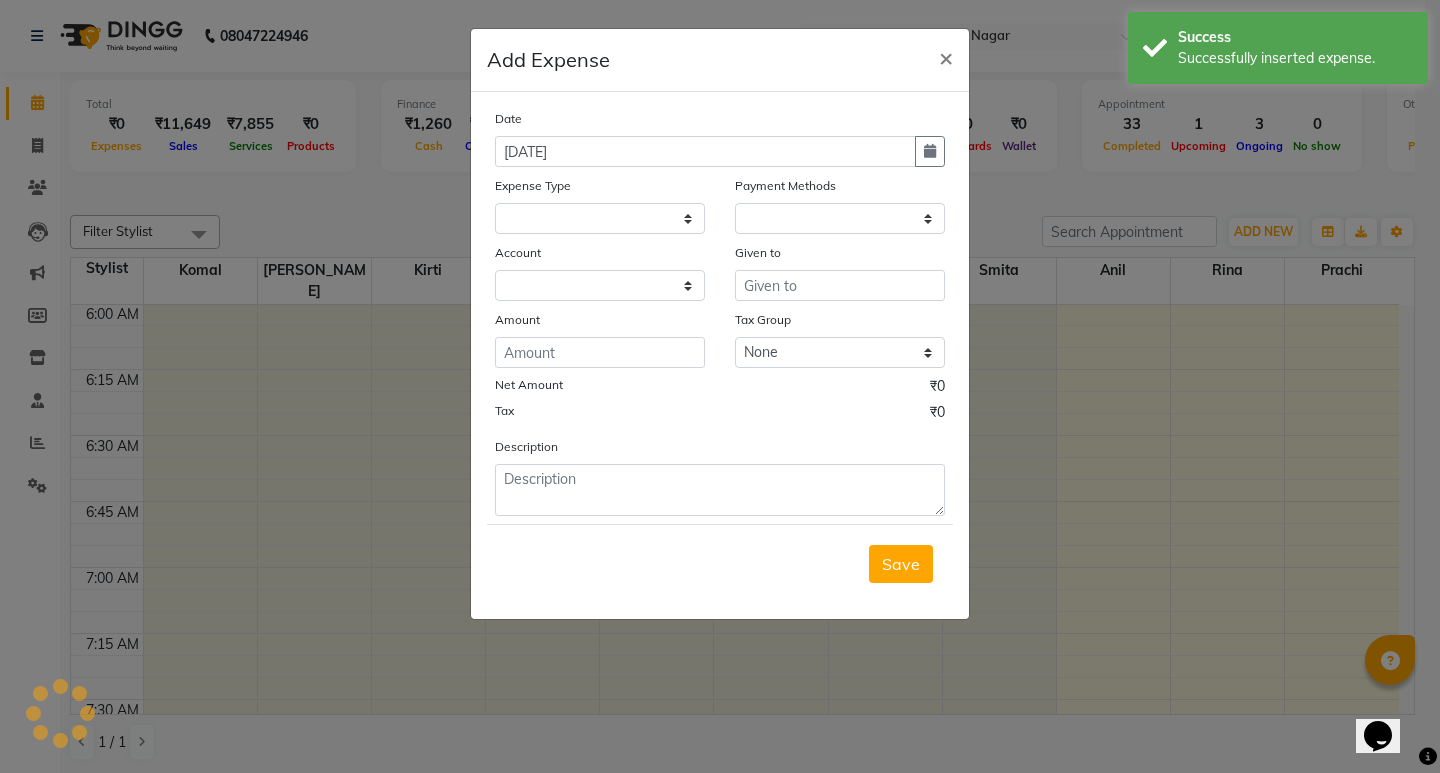 select on "1" 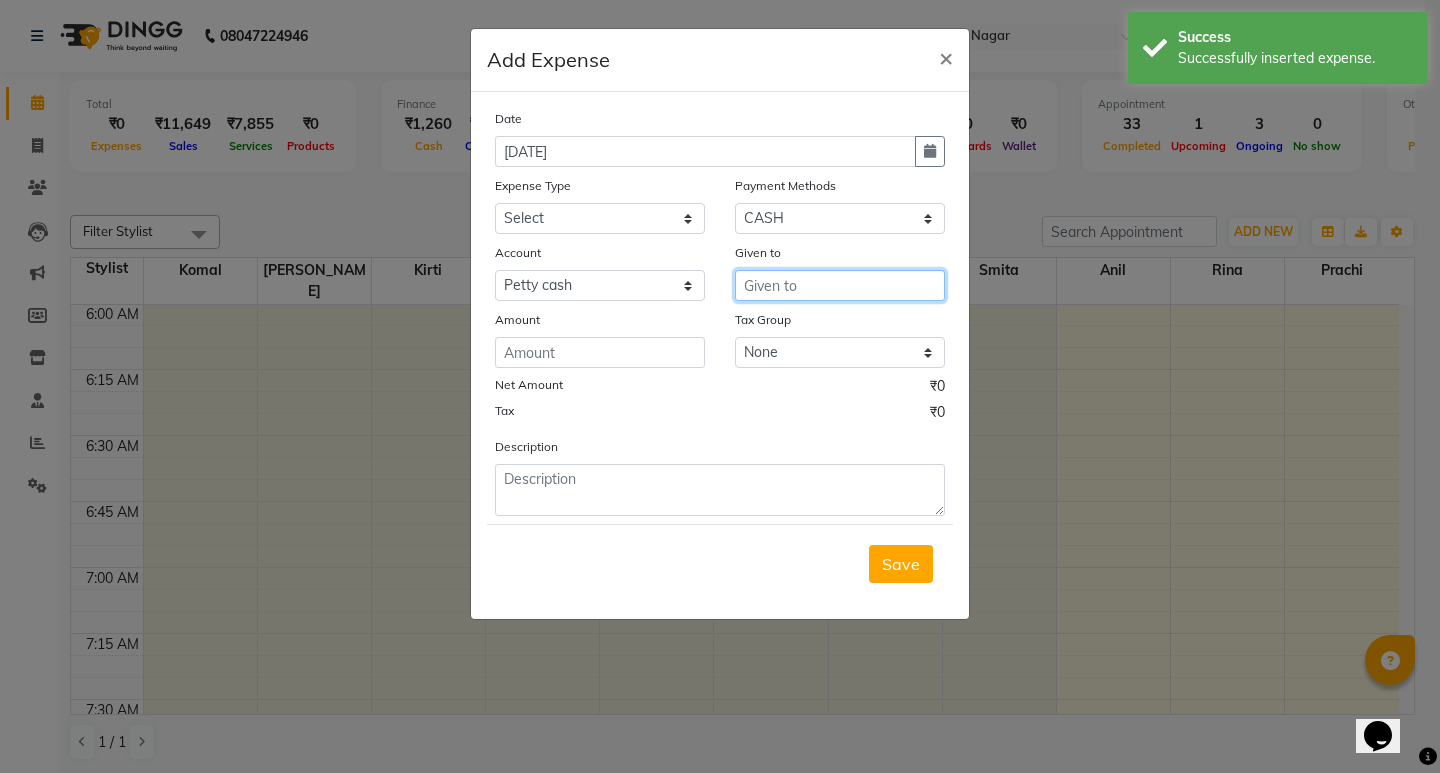 click at bounding box center (840, 285) 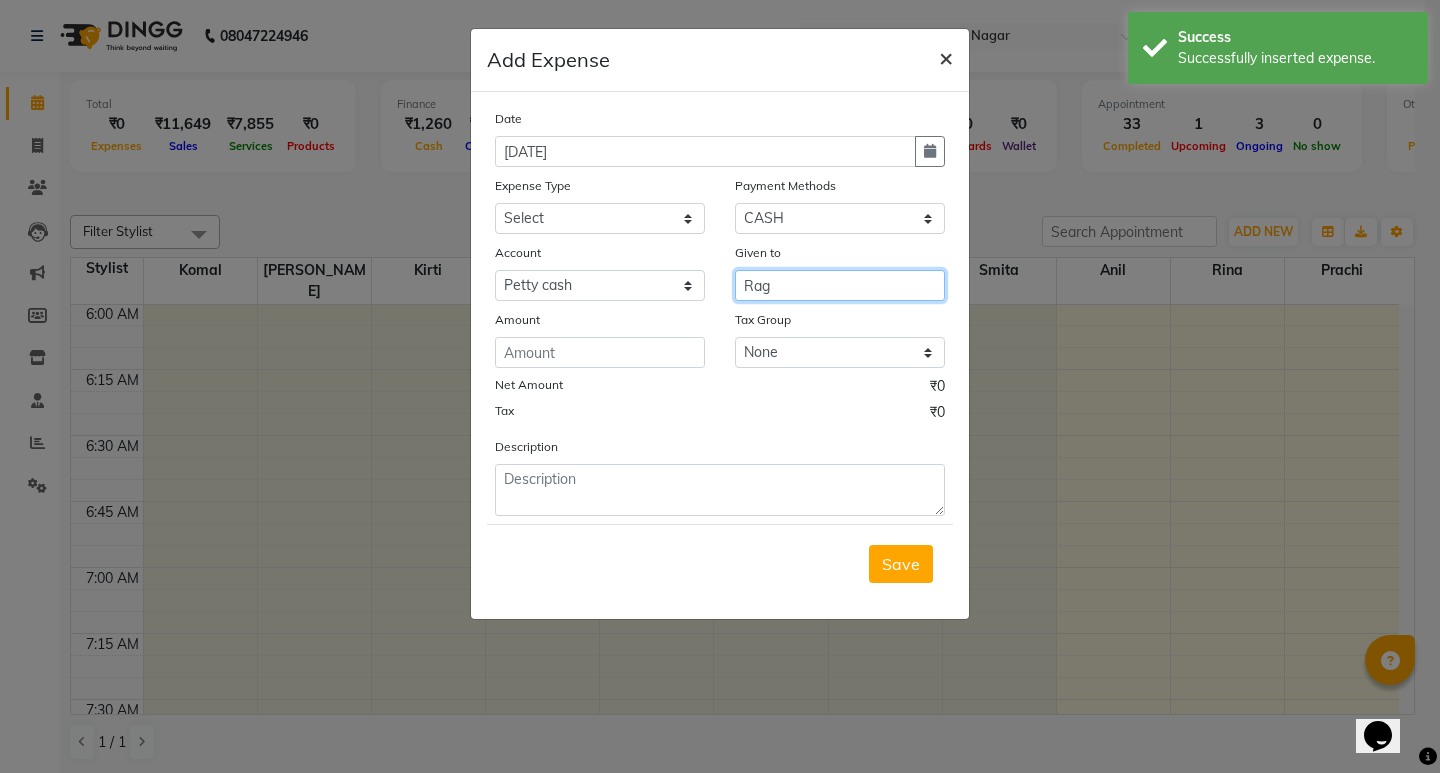 type on "Rag" 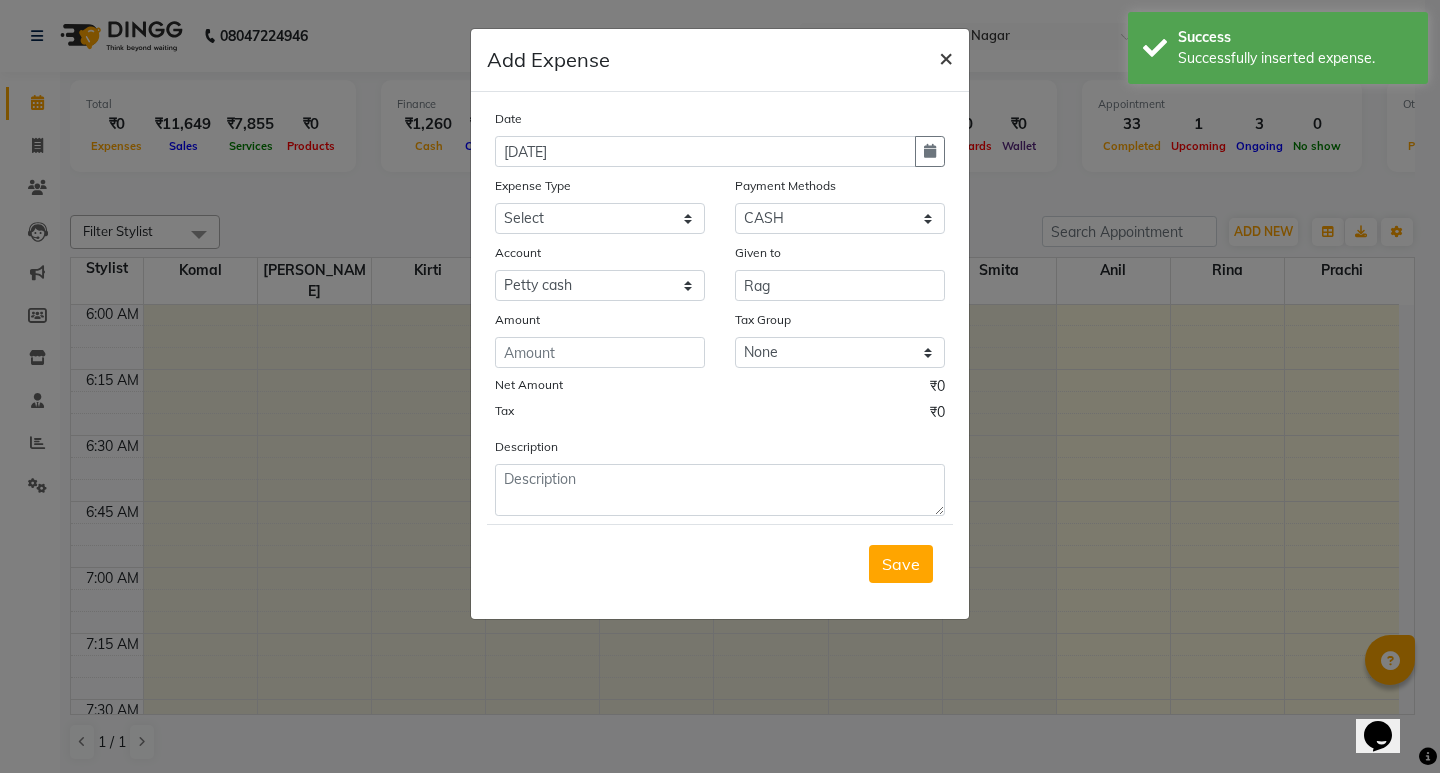 click on "×" 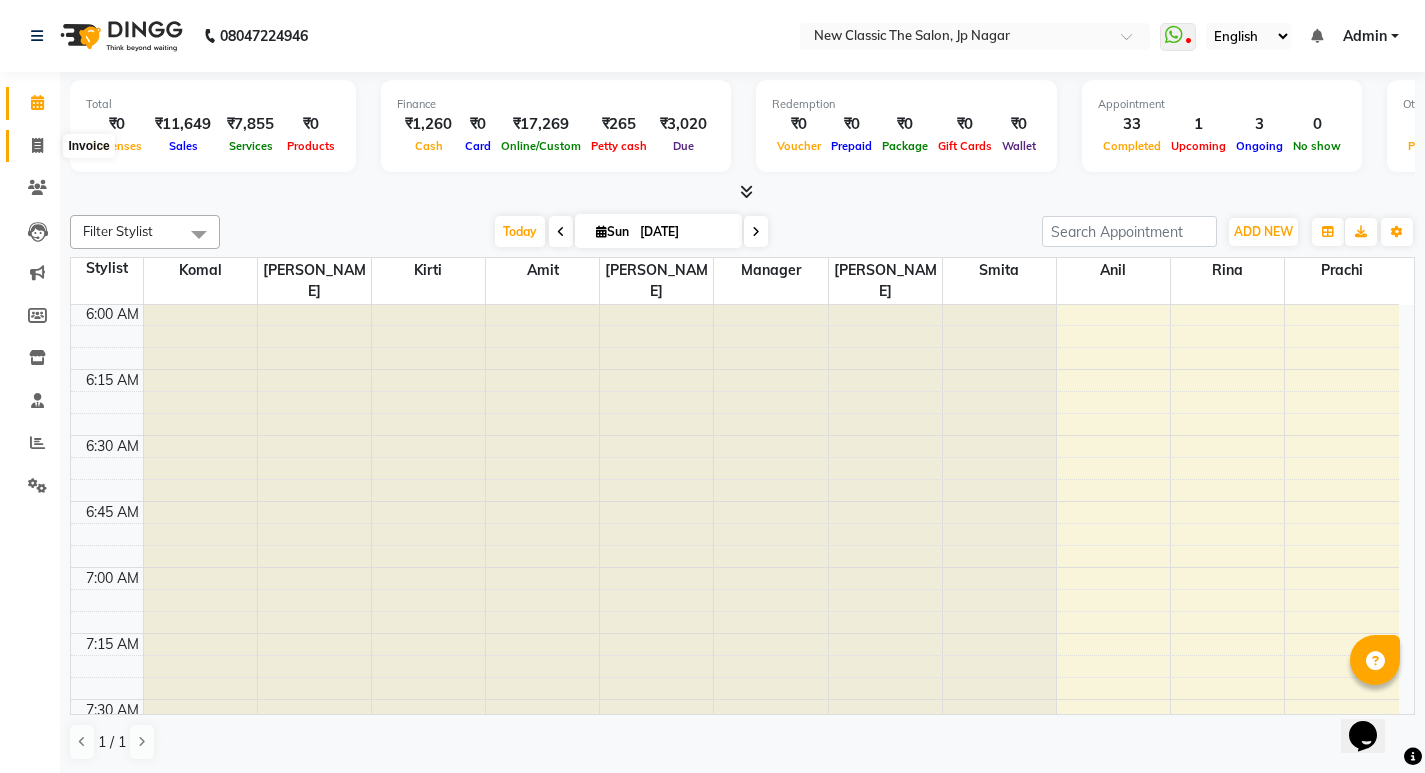 click 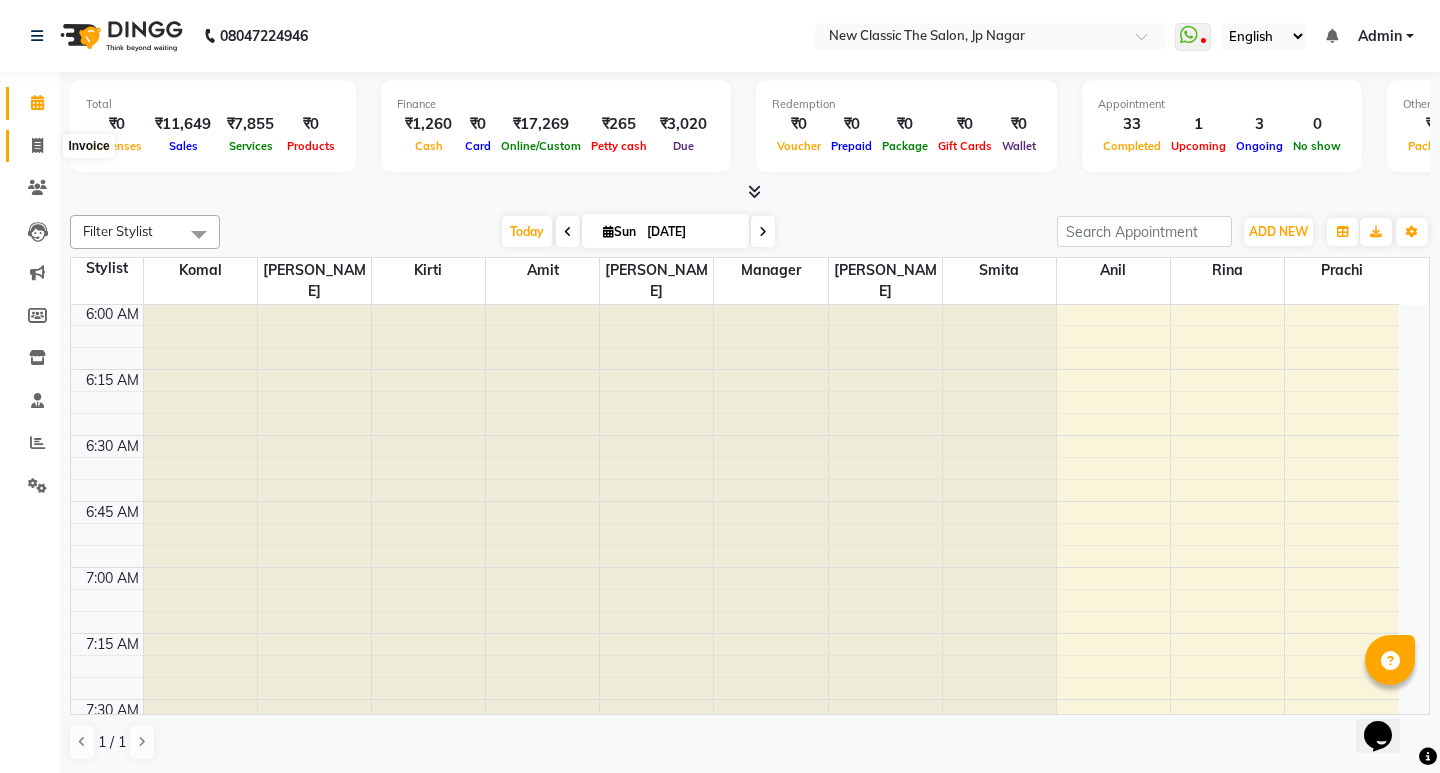 select on "service" 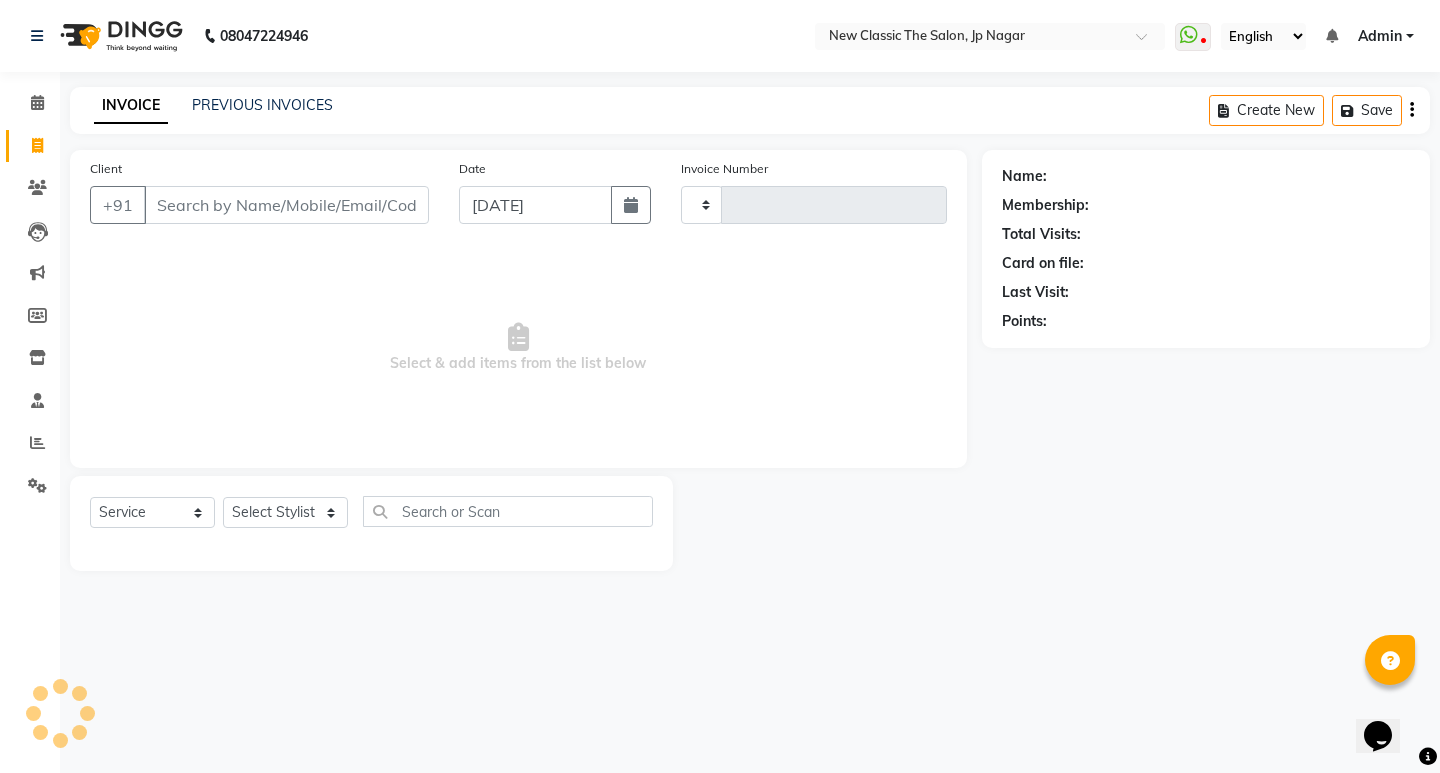 type on "2259" 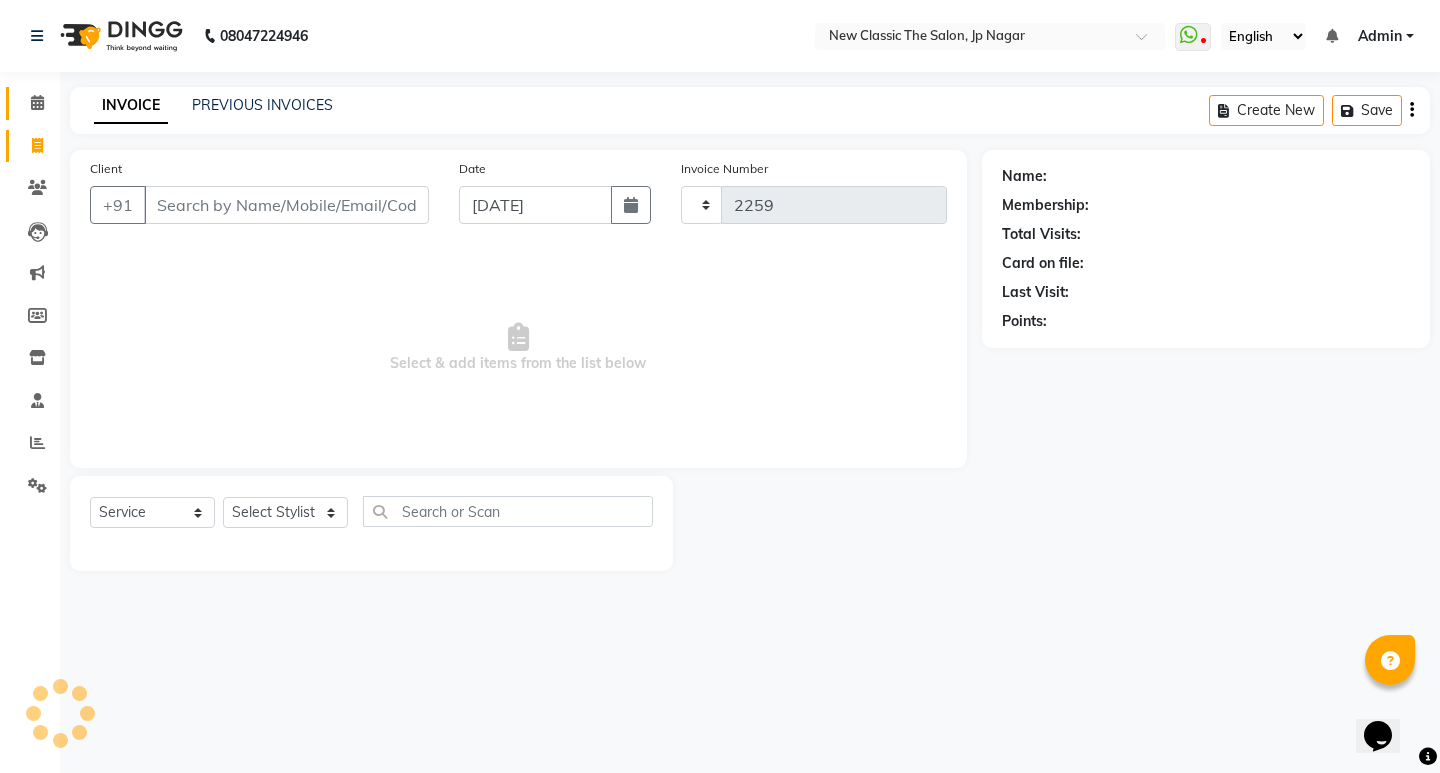 select on "4678" 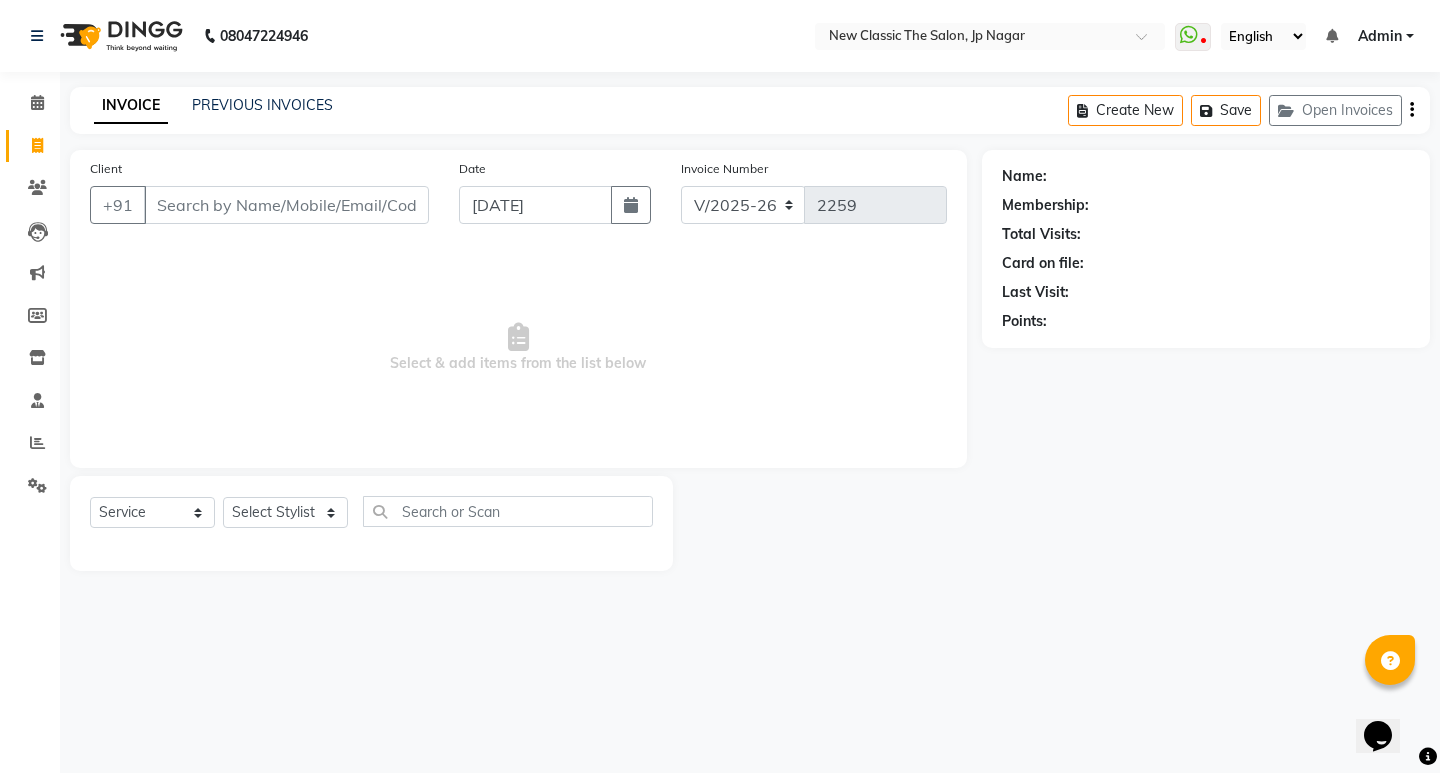 click on "Client" at bounding box center (286, 205) 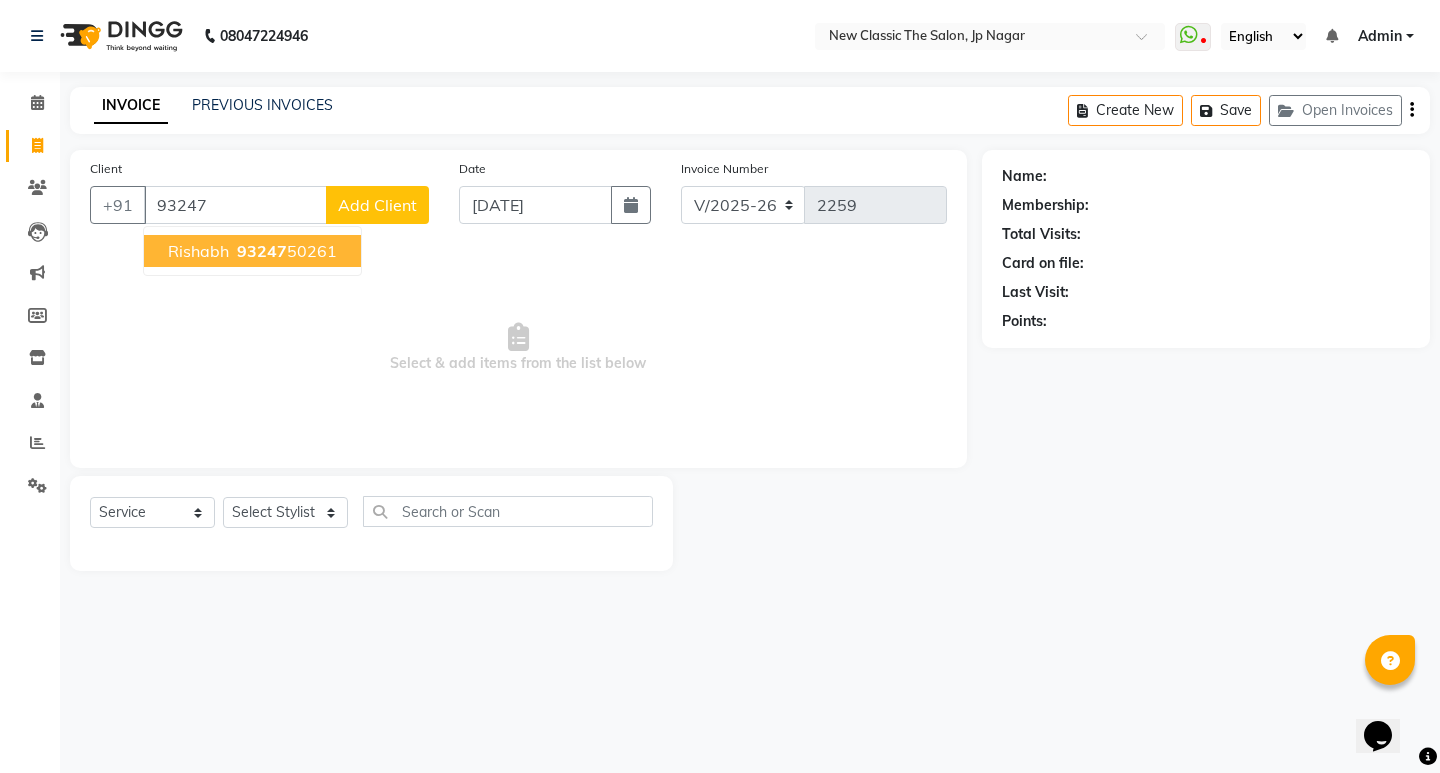 click on "Rishabh" at bounding box center [198, 251] 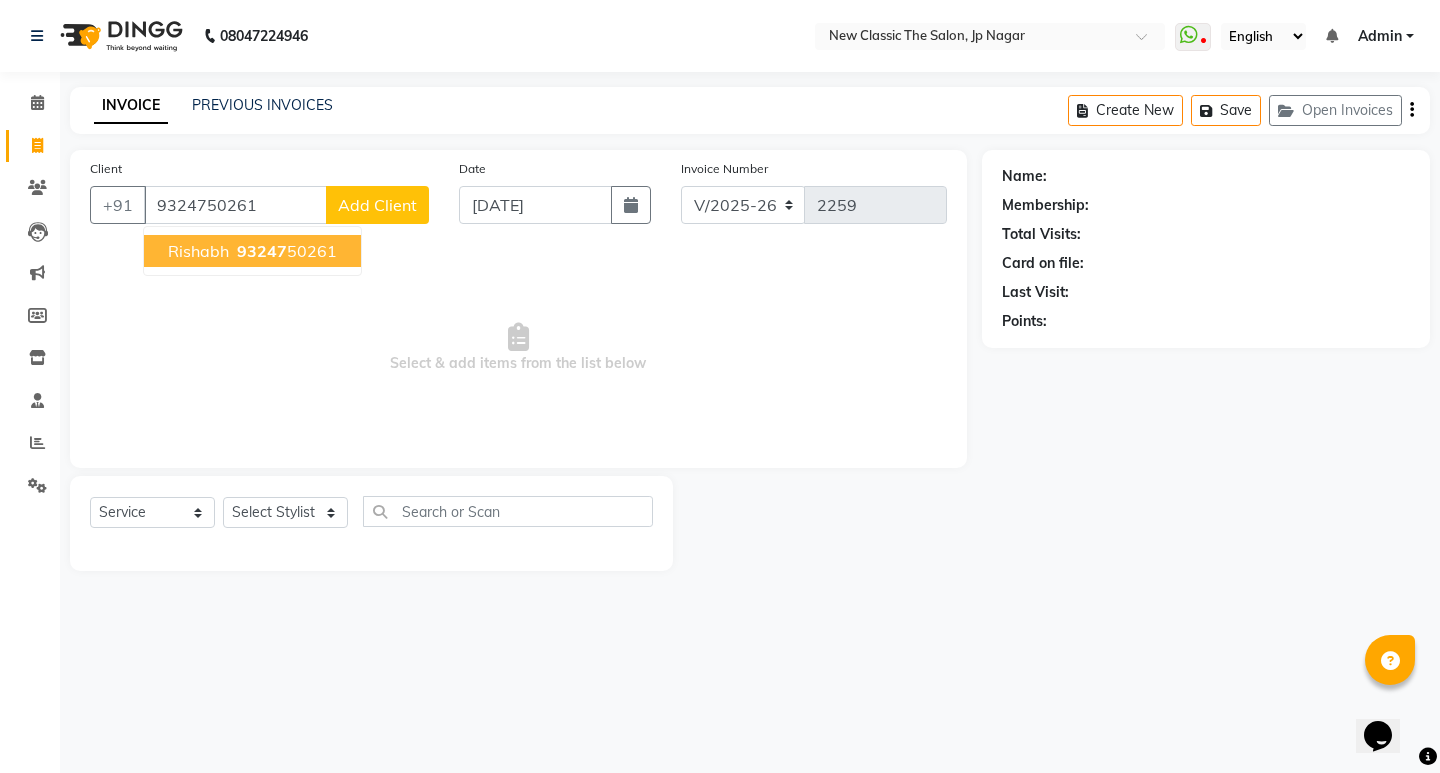 type on "9324750261" 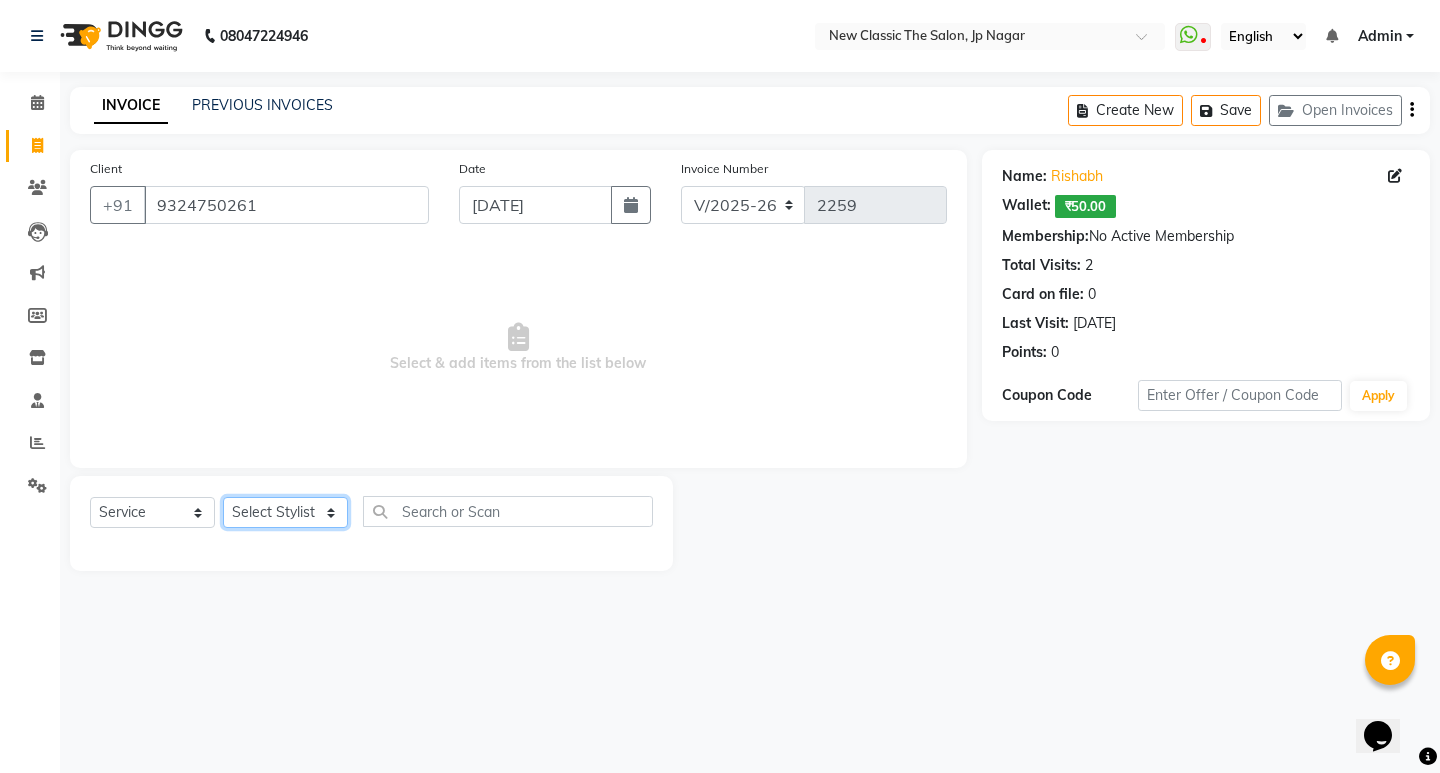click on "Select Stylist Amit [PERSON_NAME] [PERSON_NAME] [PERSON_NAME] Manager [PERSON_NAME] [PERSON_NAME] [PERSON_NAME] [PERSON_NAME] [PERSON_NAME]" 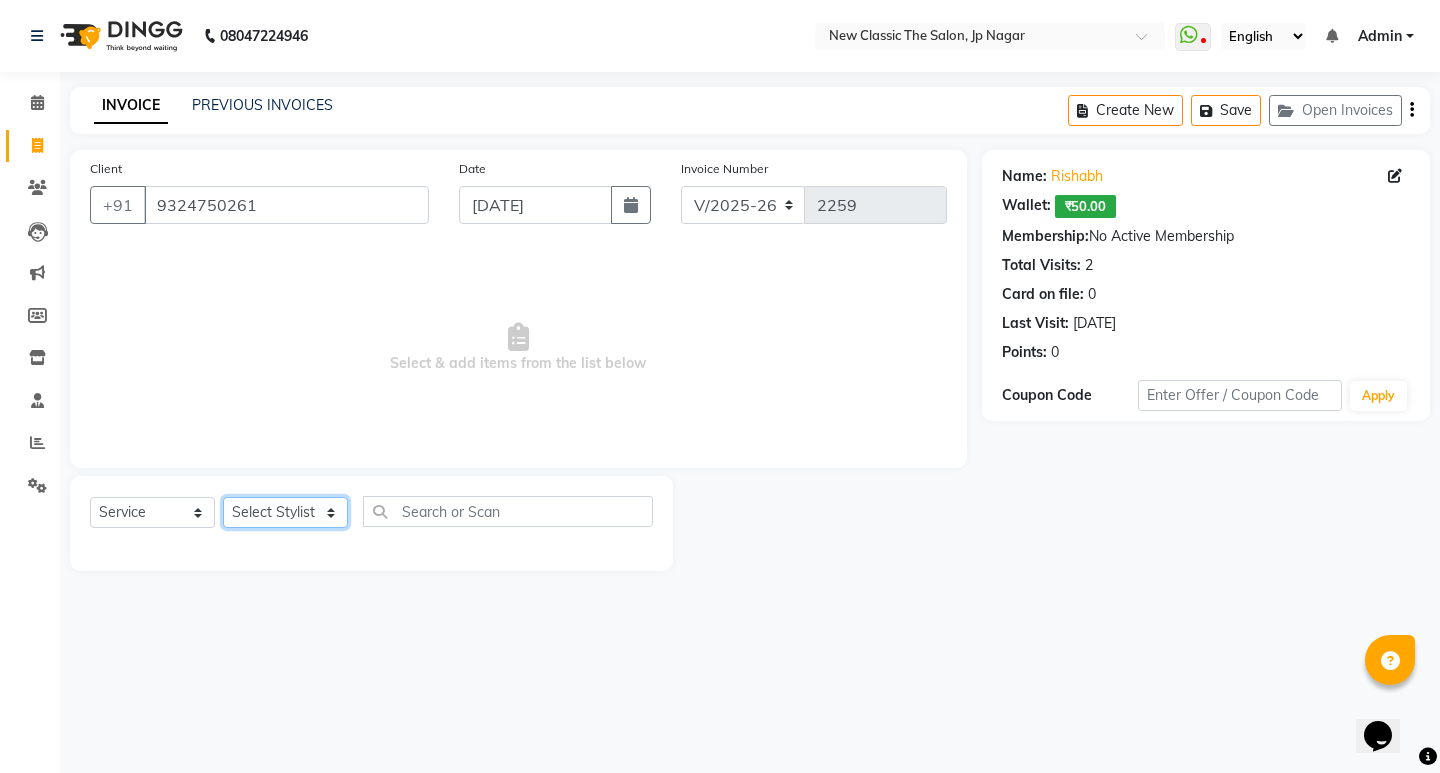 select on "27632" 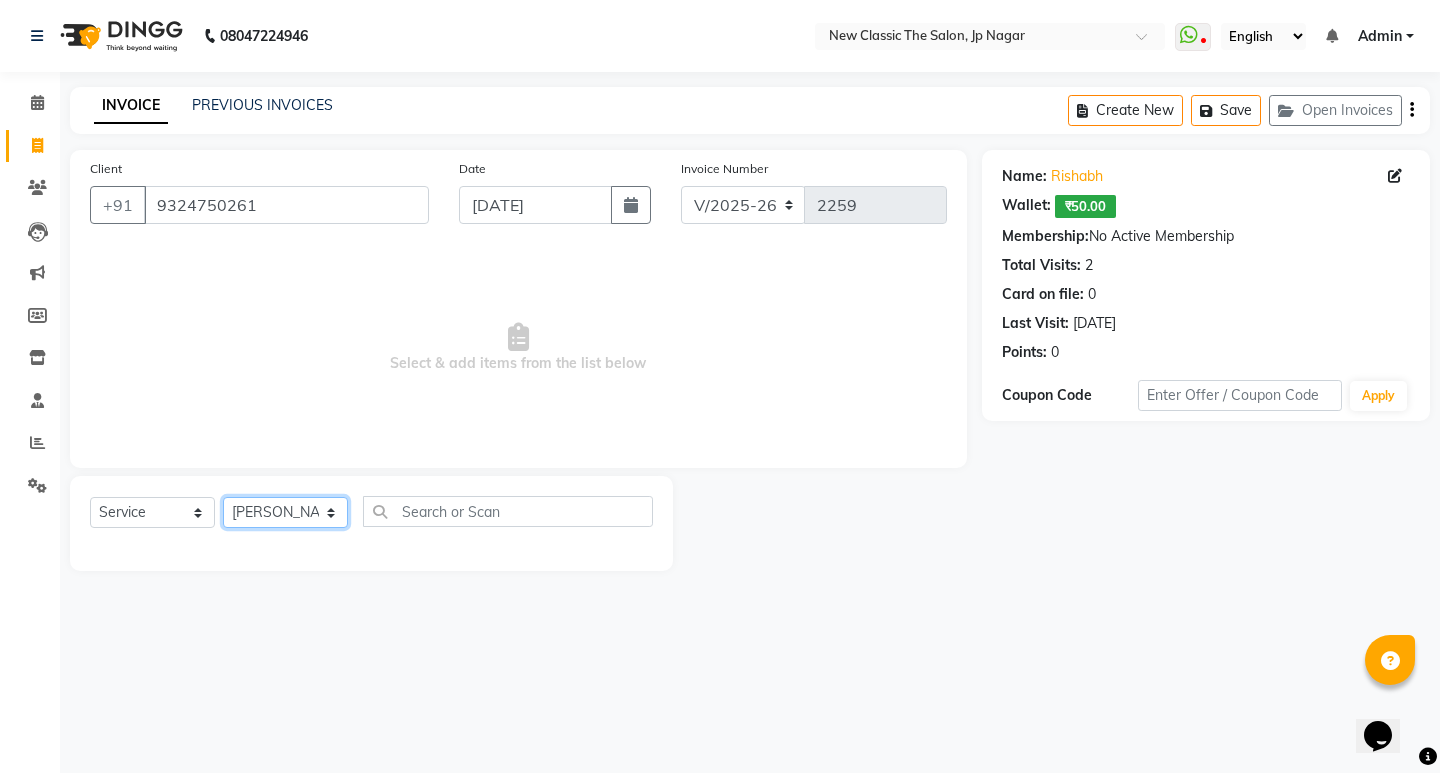 click on "Select Stylist Amit [PERSON_NAME] [PERSON_NAME] [PERSON_NAME] Manager [PERSON_NAME] [PERSON_NAME] [PERSON_NAME] [PERSON_NAME] [PERSON_NAME]" 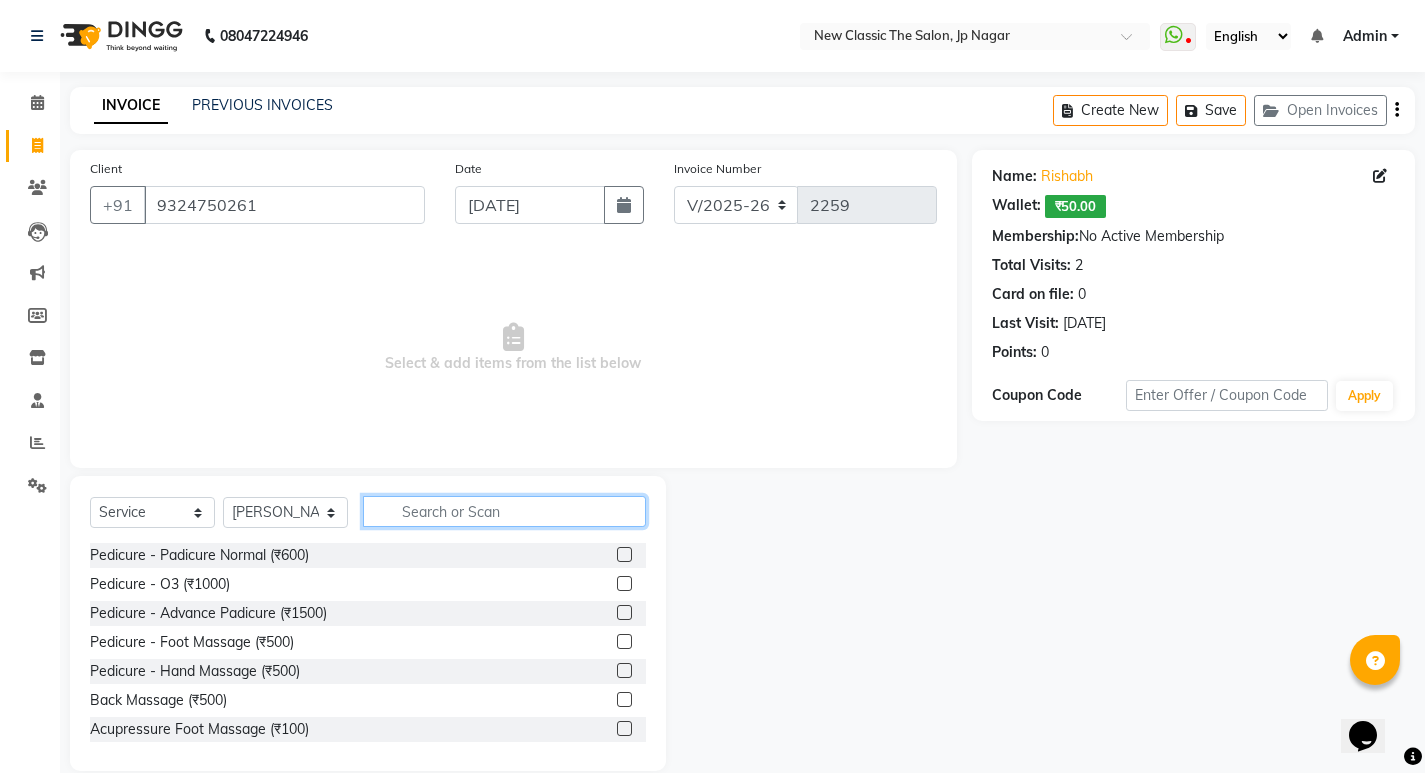 click 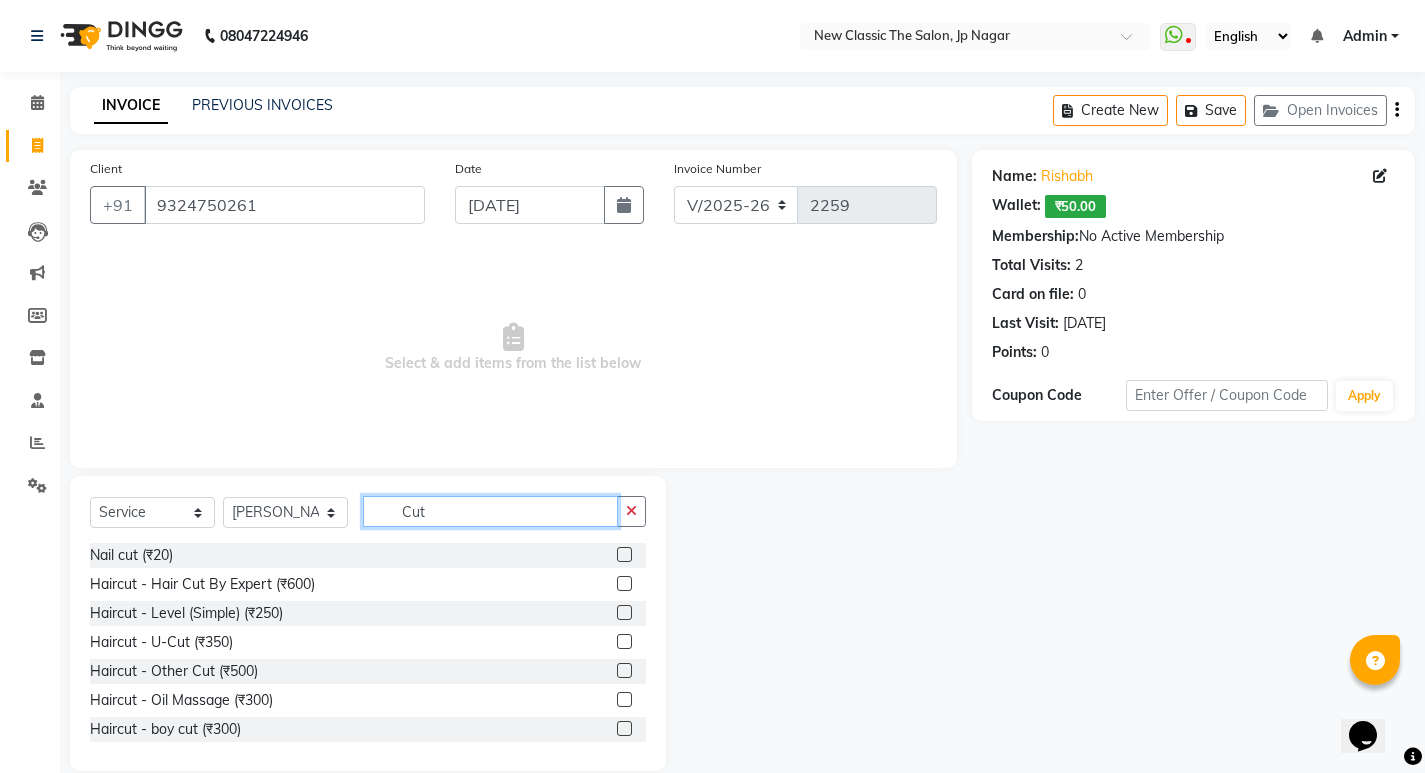 scroll, scrollTop: 100, scrollLeft: 0, axis: vertical 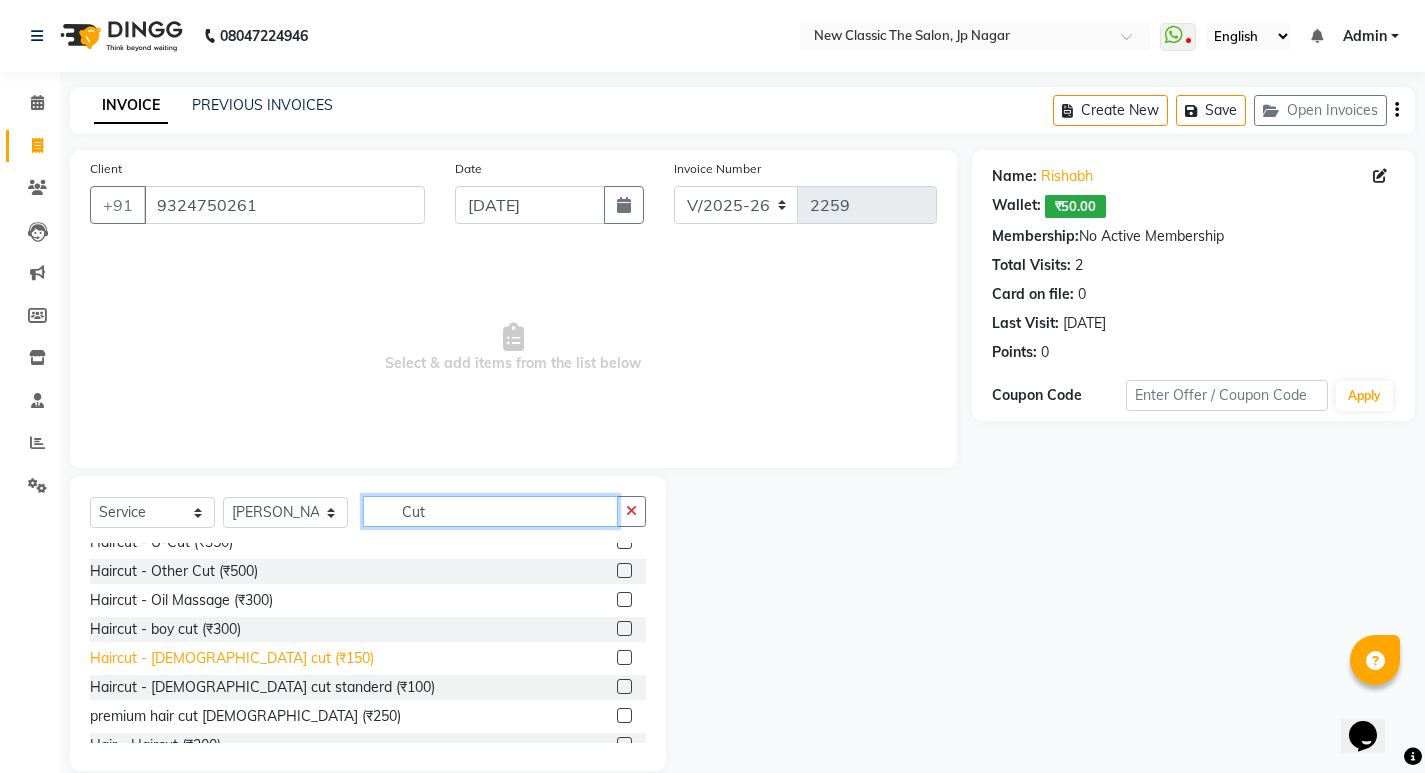 type on "Cut" 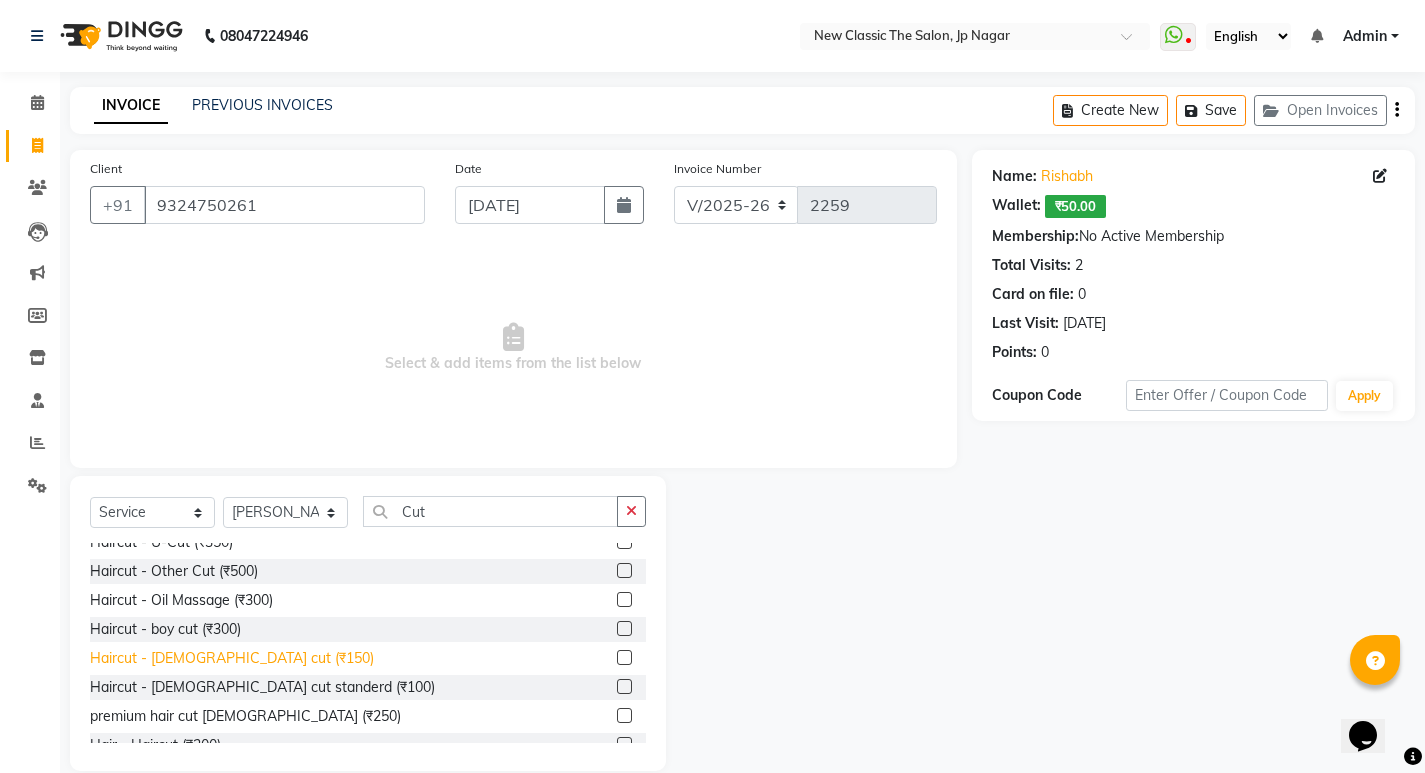 click on "Haircut - [DEMOGRAPHIC_DATA] cut  (₹150)" 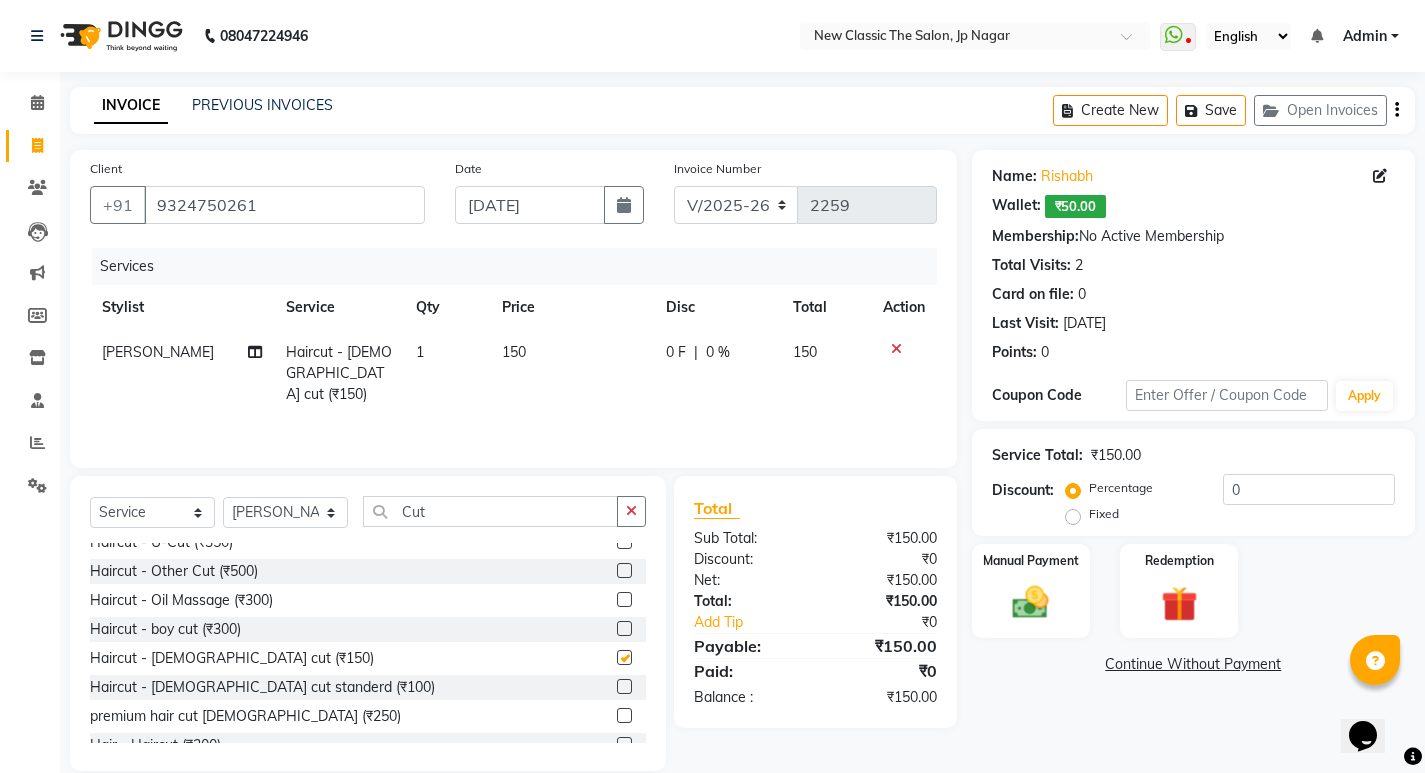 checkbox on "false" 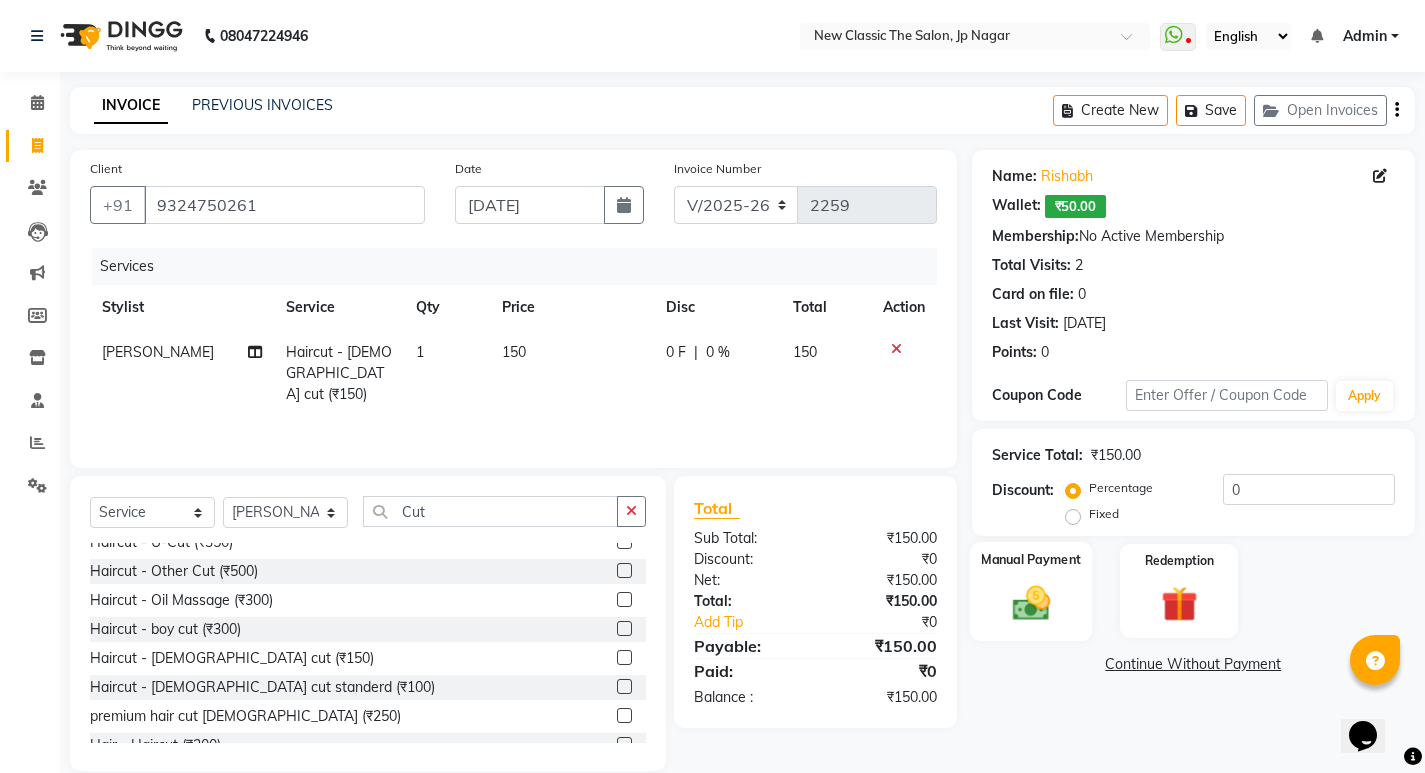 click 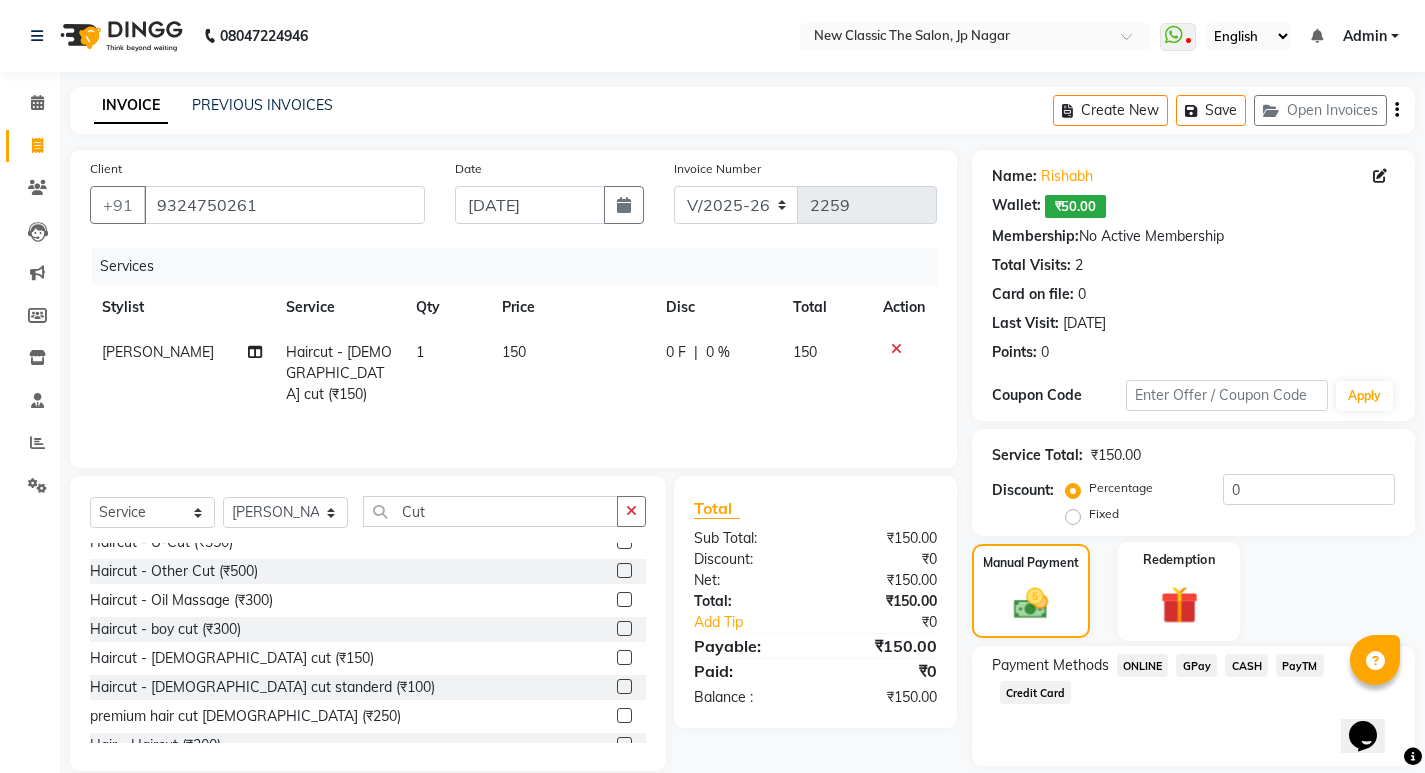 click 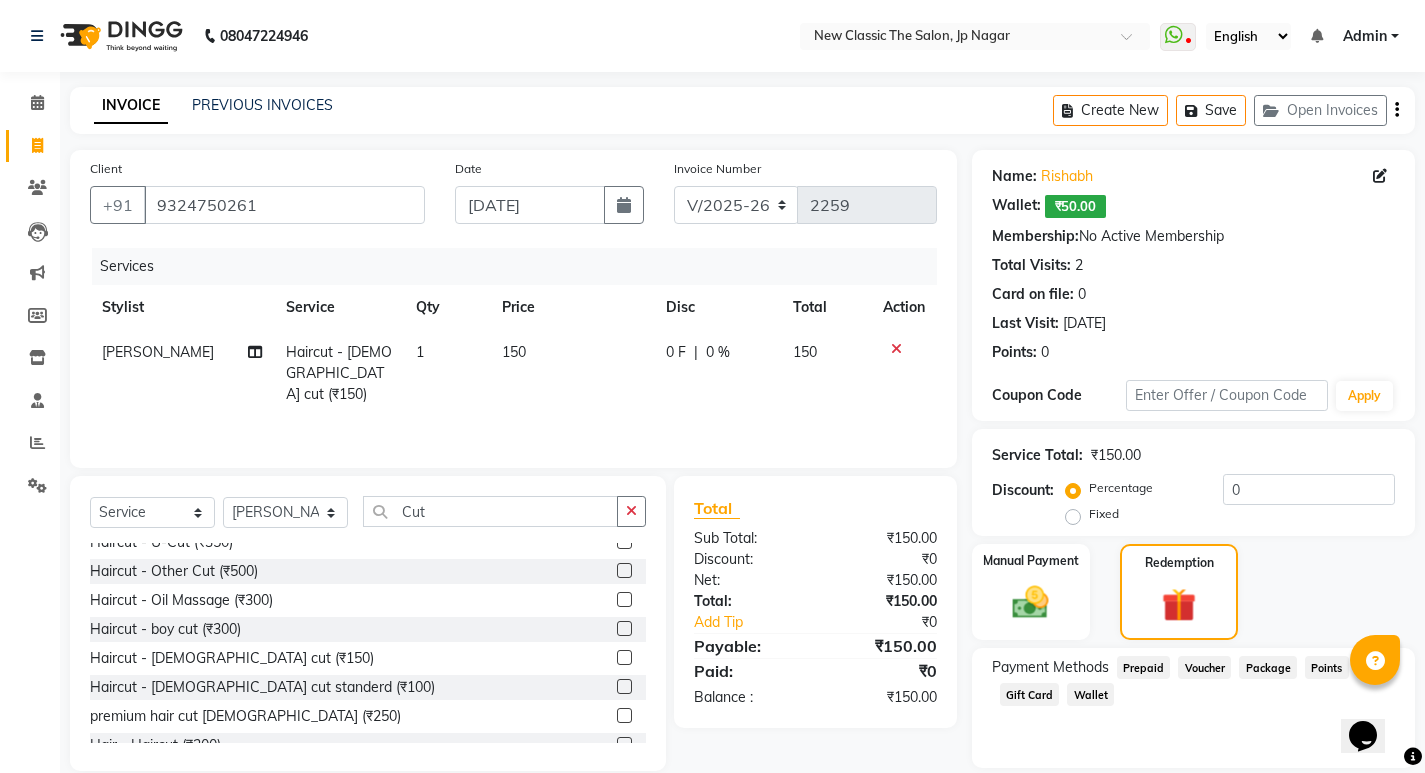click on "Wallet" 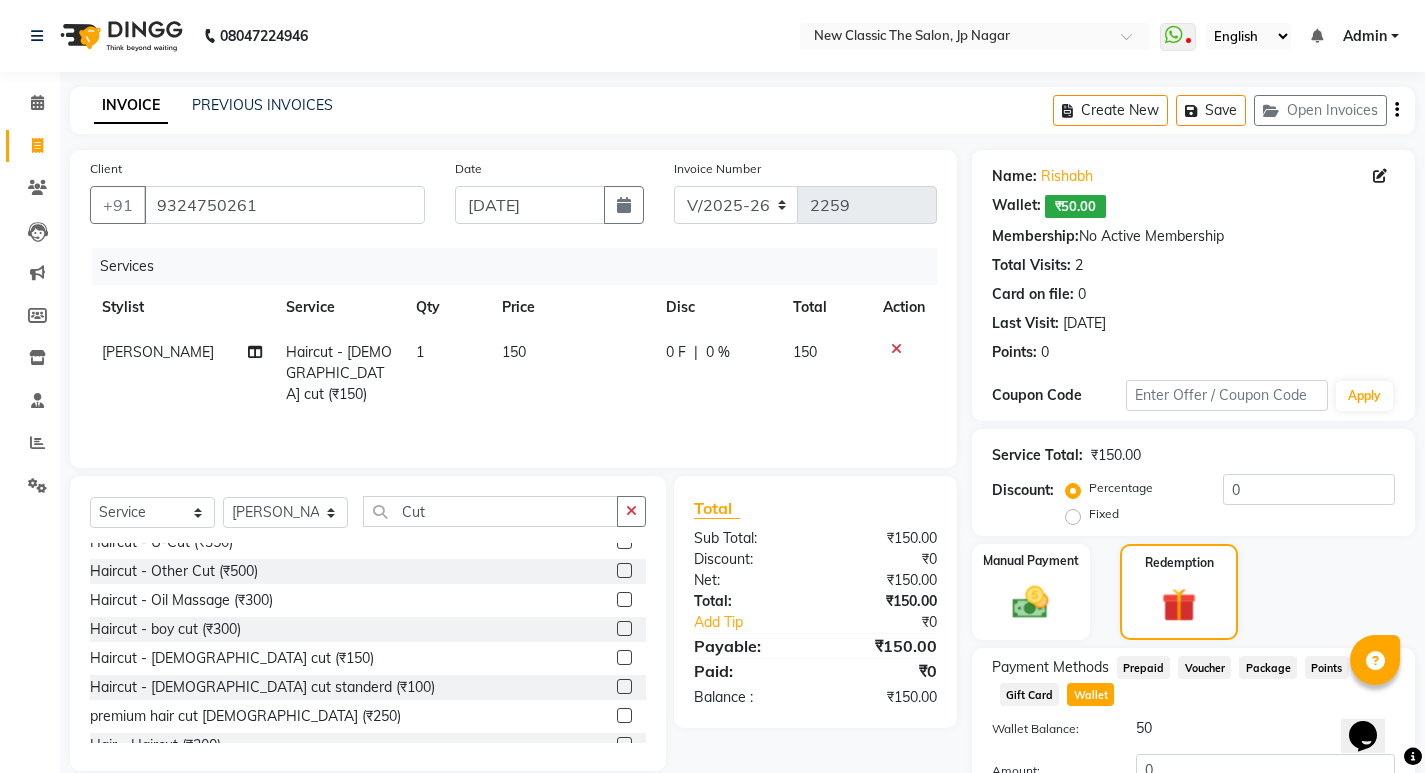 scroll, scrollTop: 158, scrollLeft: 0, axis: vertical 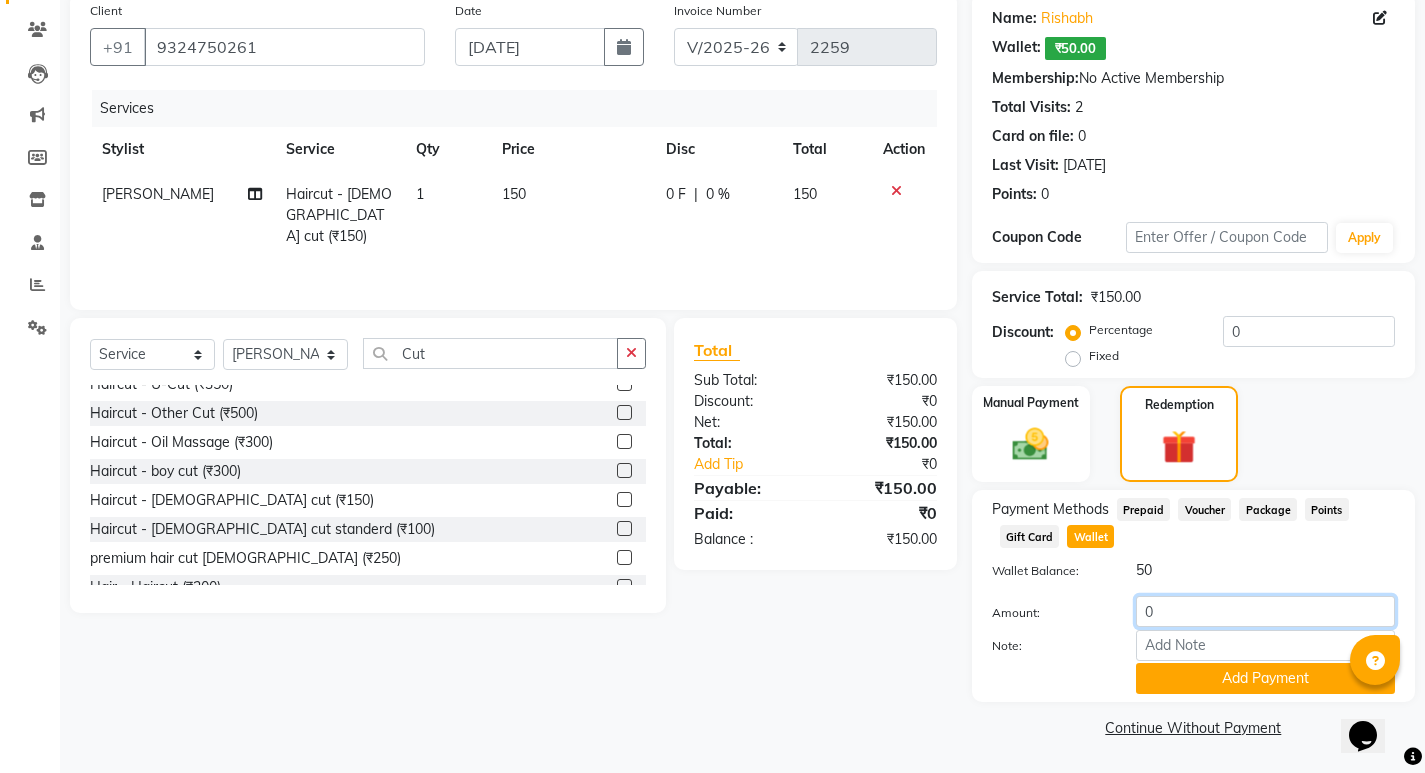 click on "0" 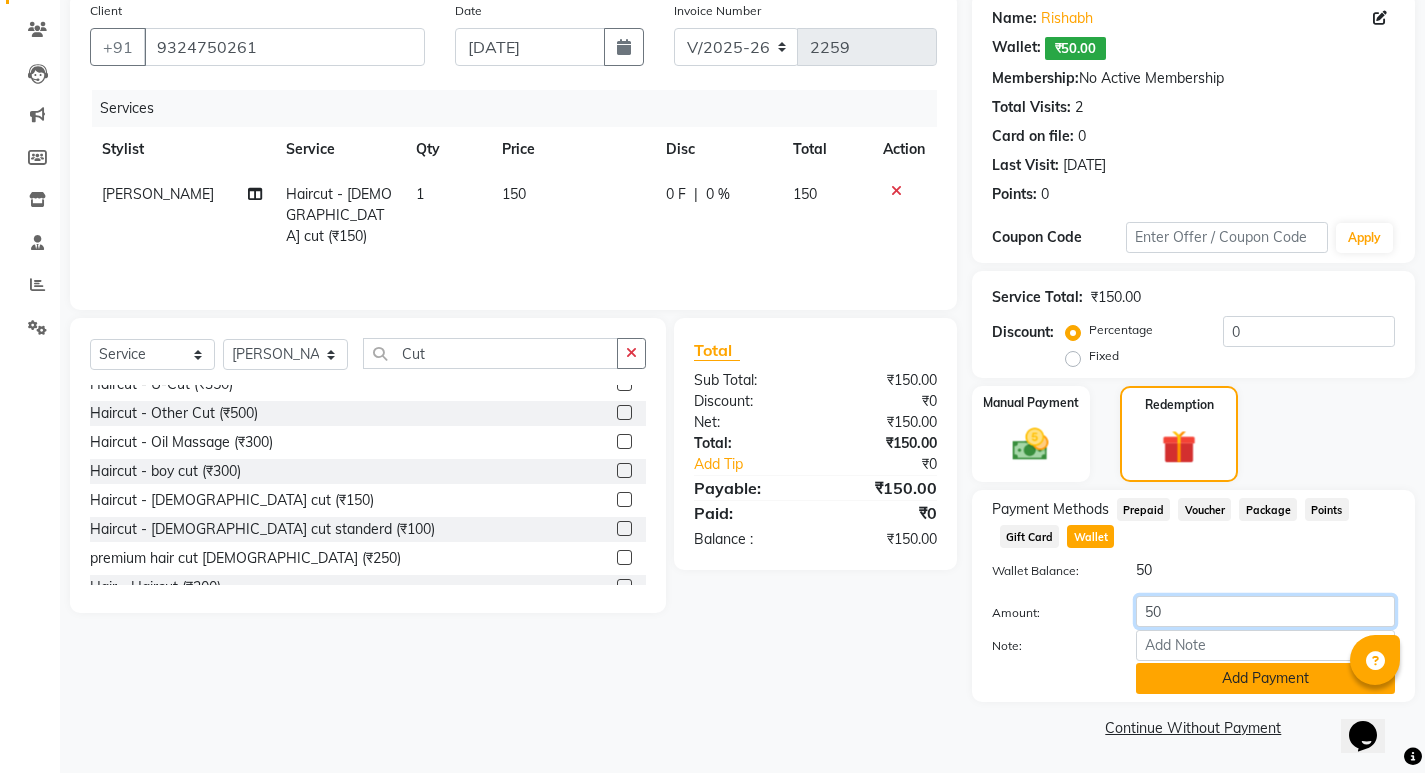 type on "50" 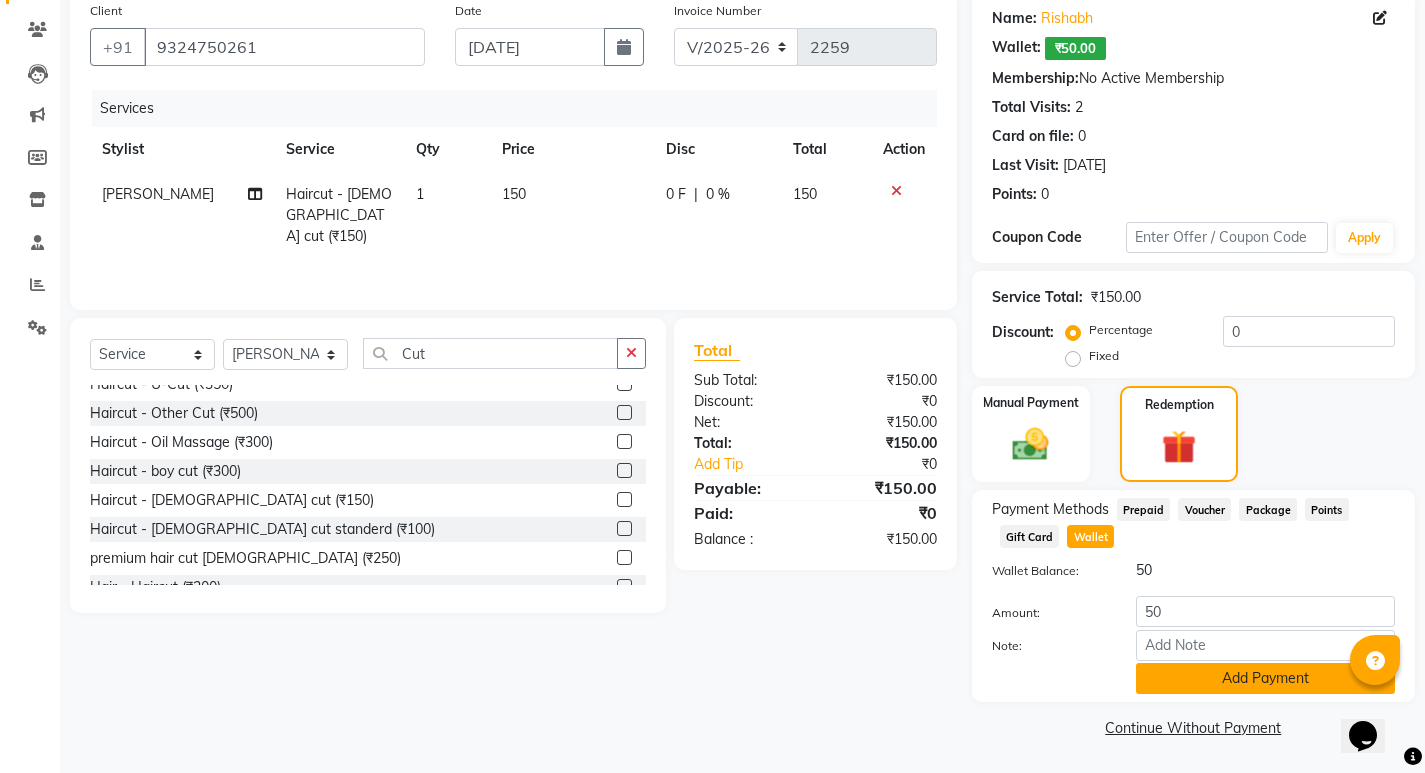 click on "Add Payment" 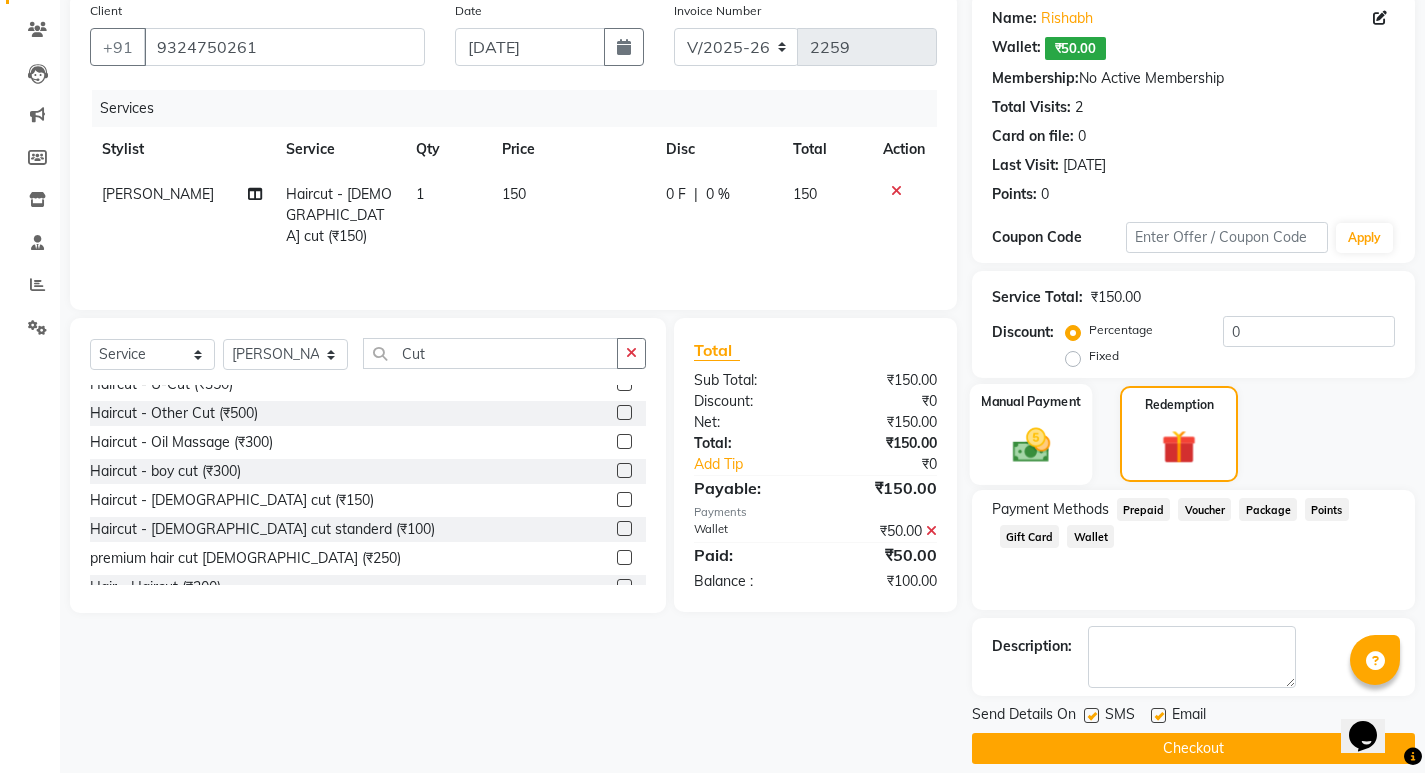 click 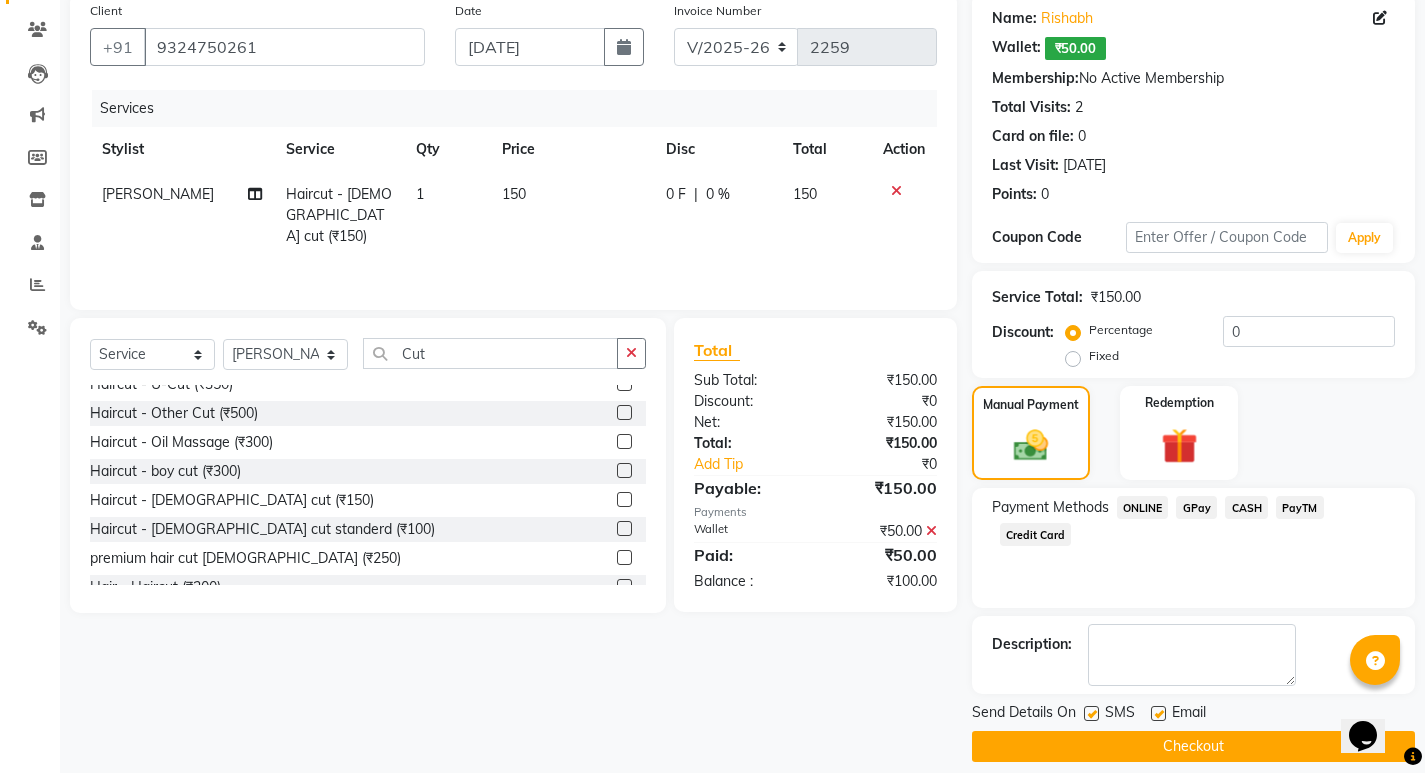 click on "ONLINE" 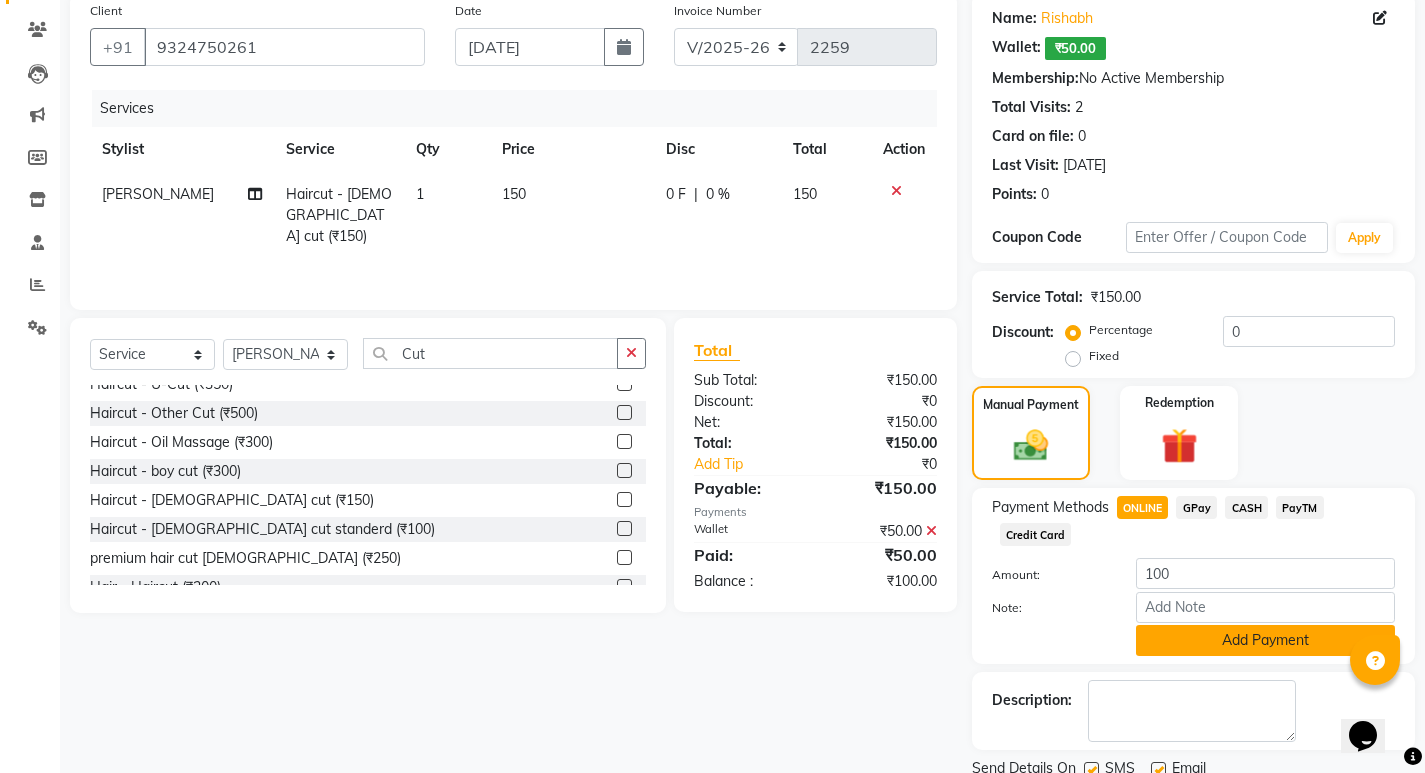 click on "Add Payment" 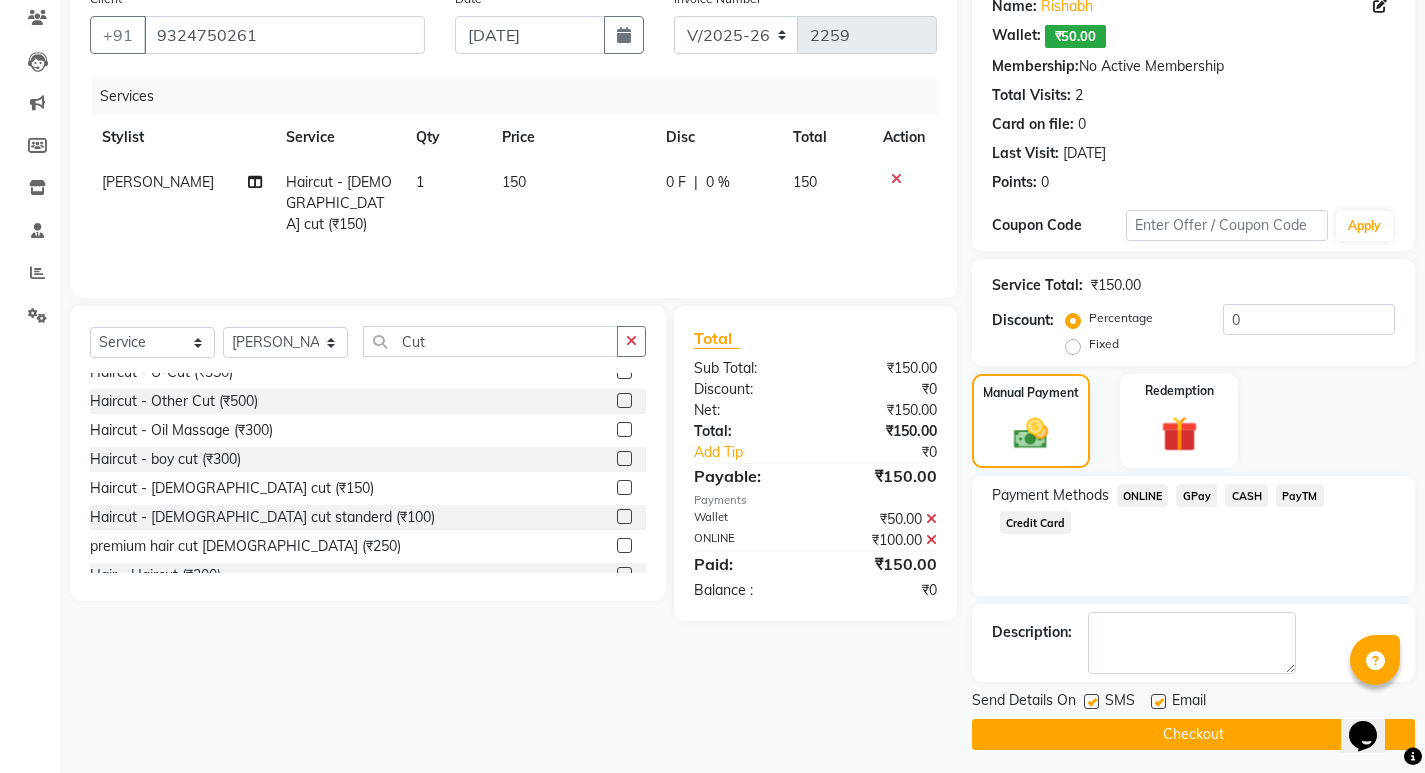 scroll, scrollTop: 177, scrollLeft: 0, axis: vertical 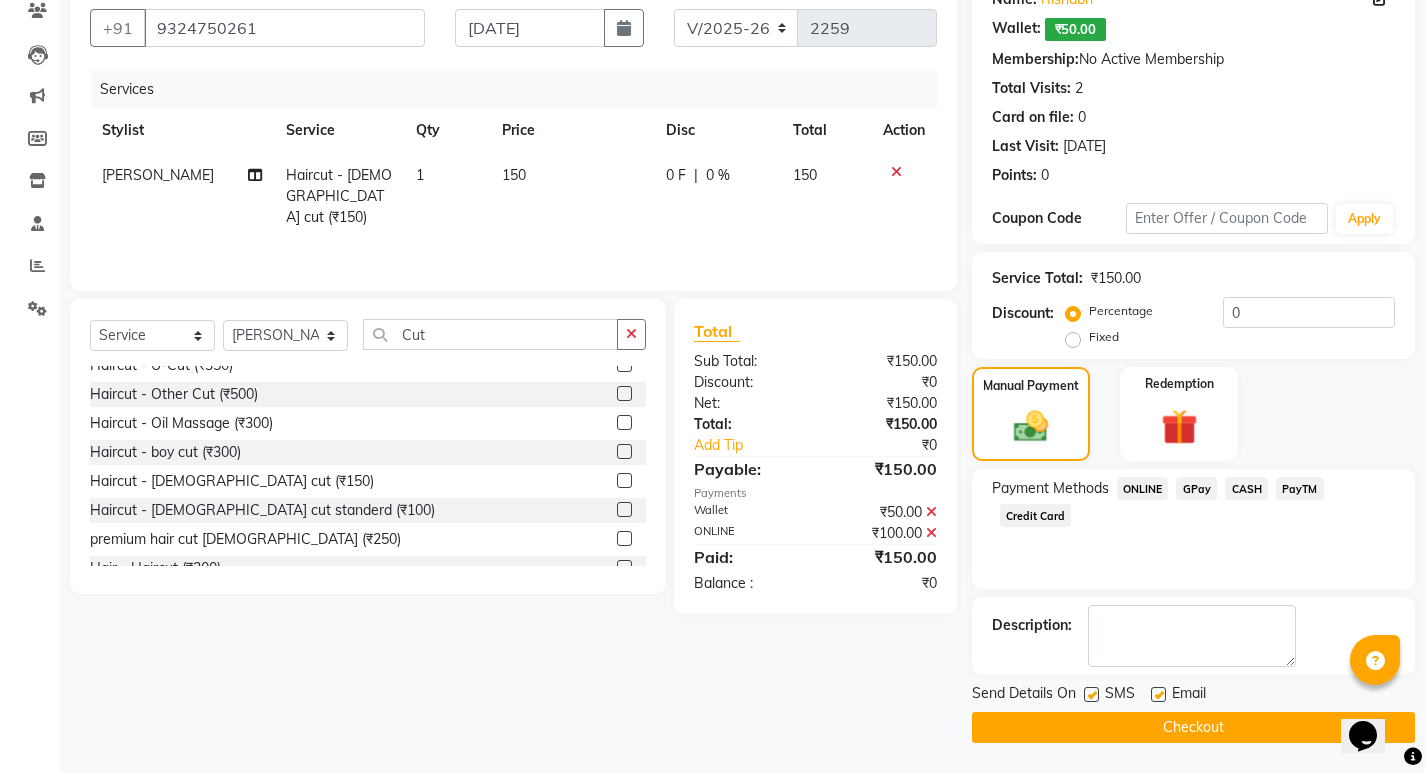 click on "Checkout" 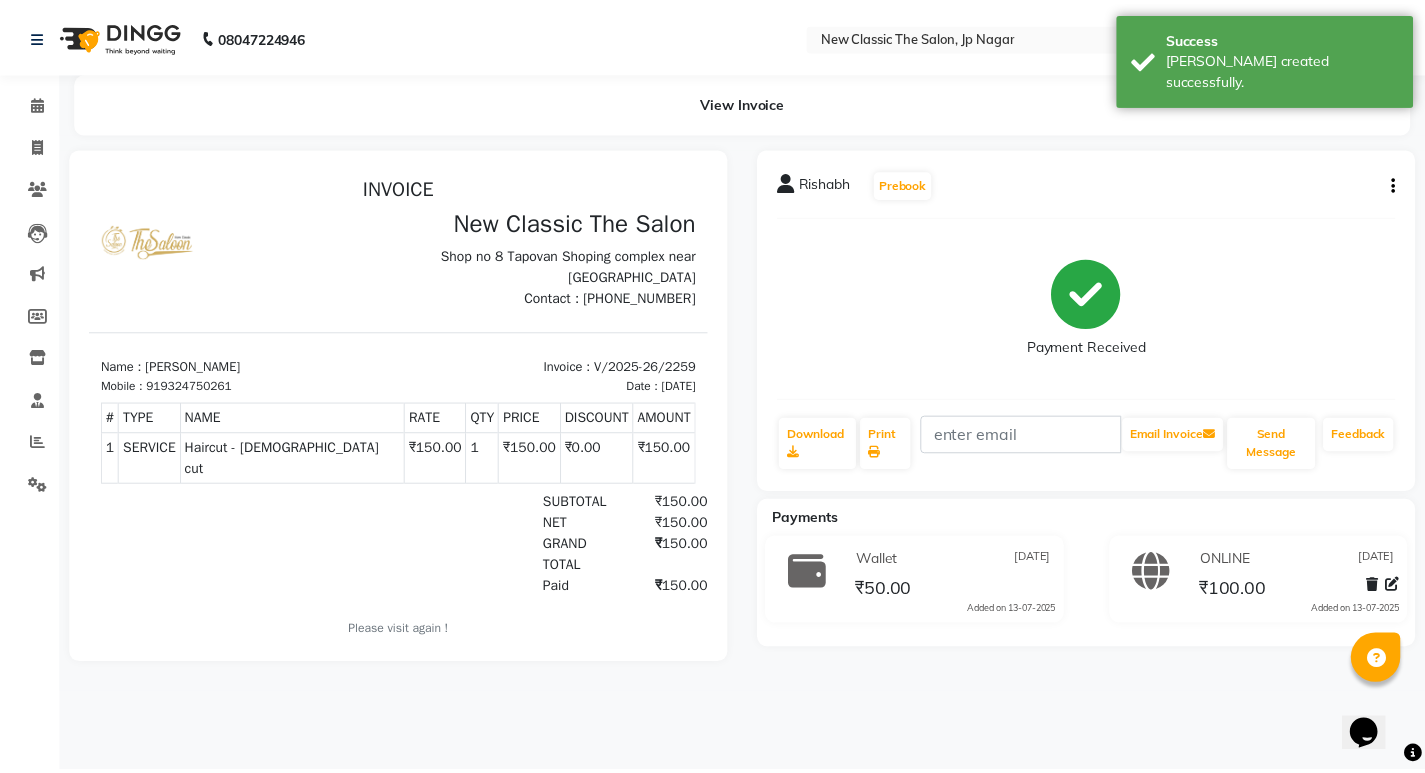 scroll, scrollTop: 0, scrollLeft: 0, axis: both 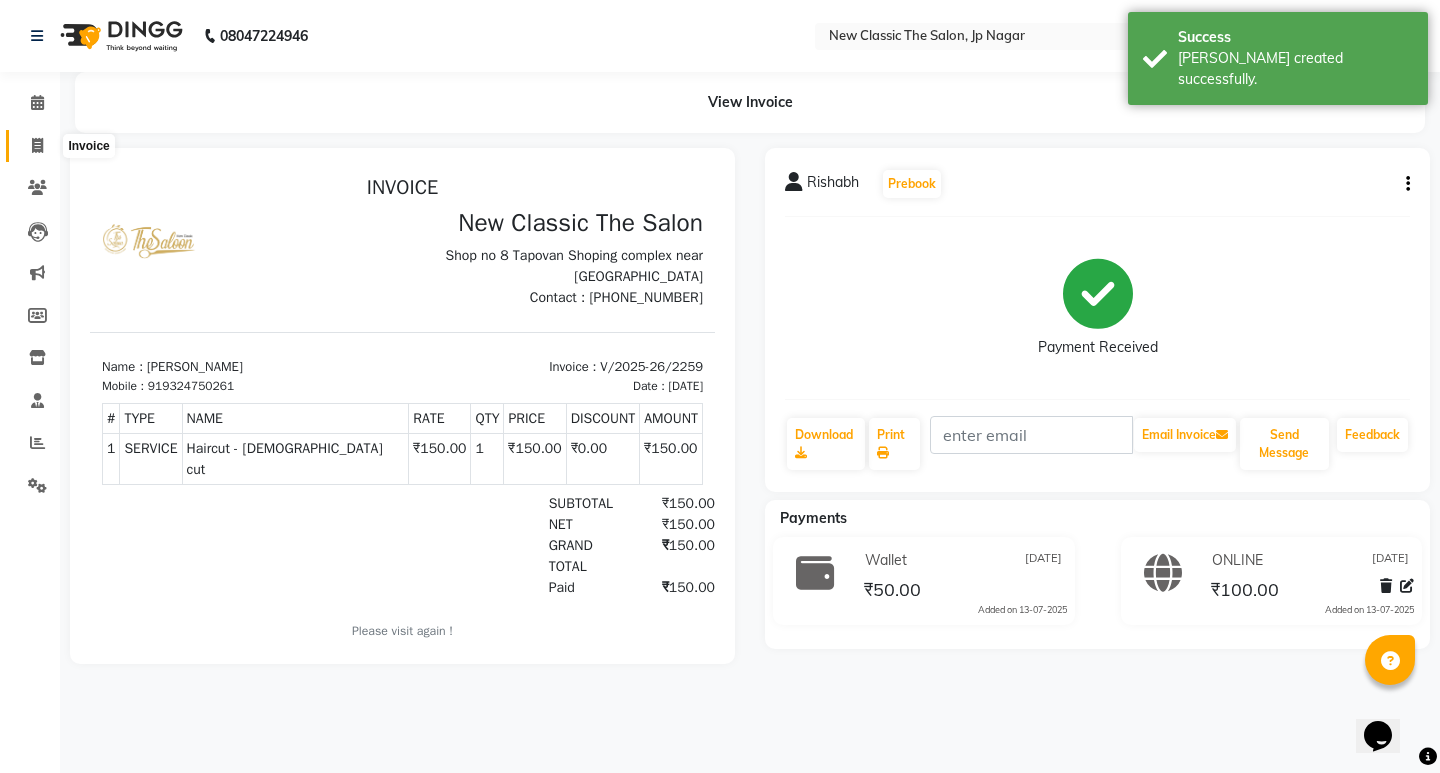 click 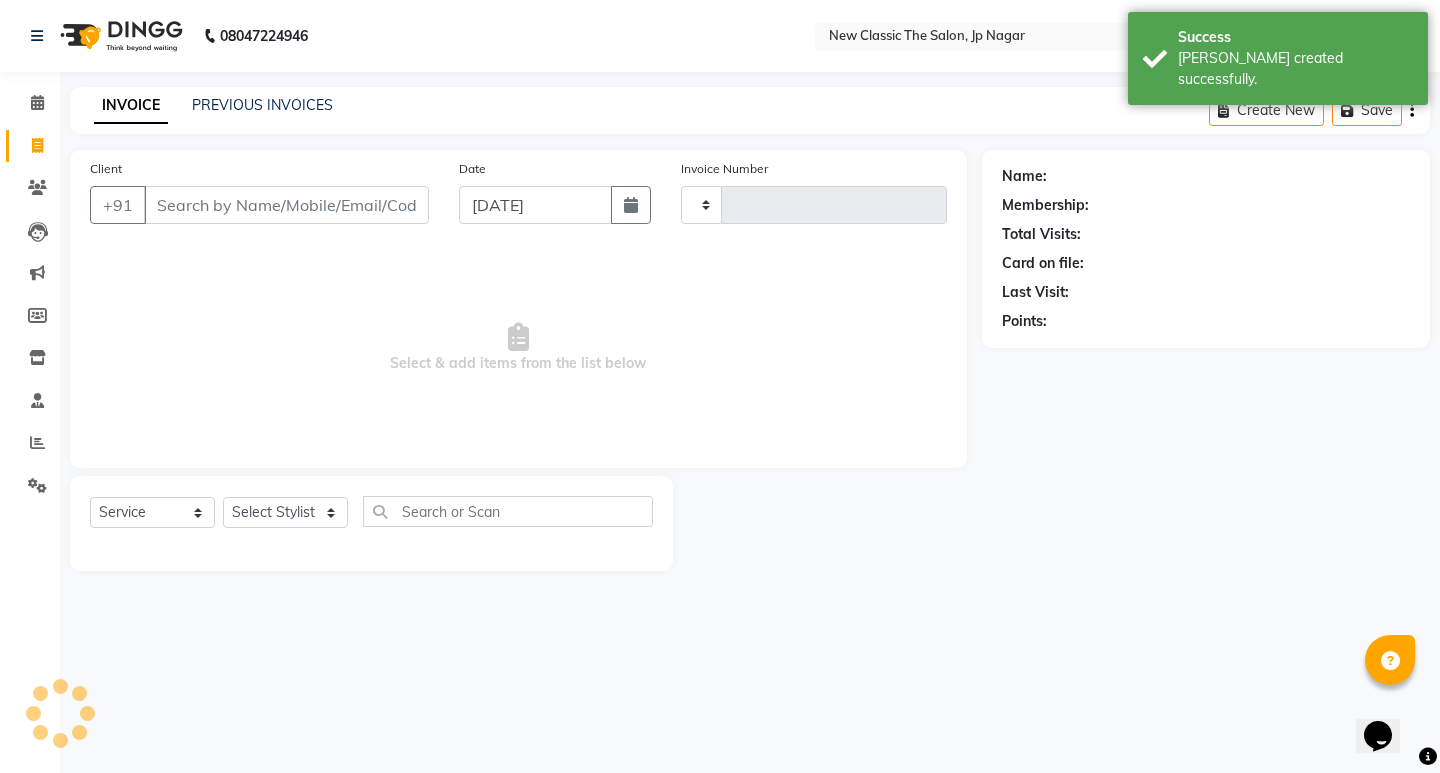 type on "2260" 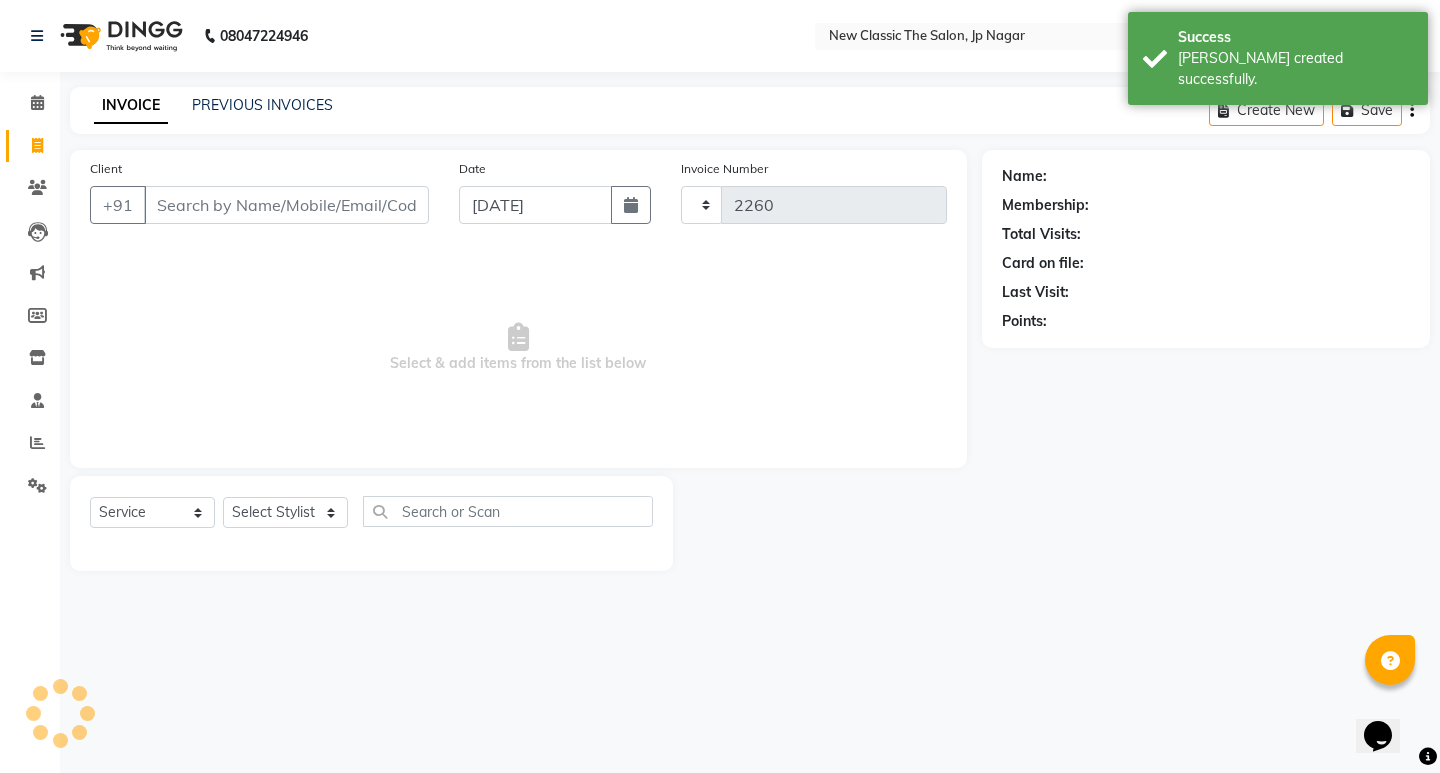 select on "4678" 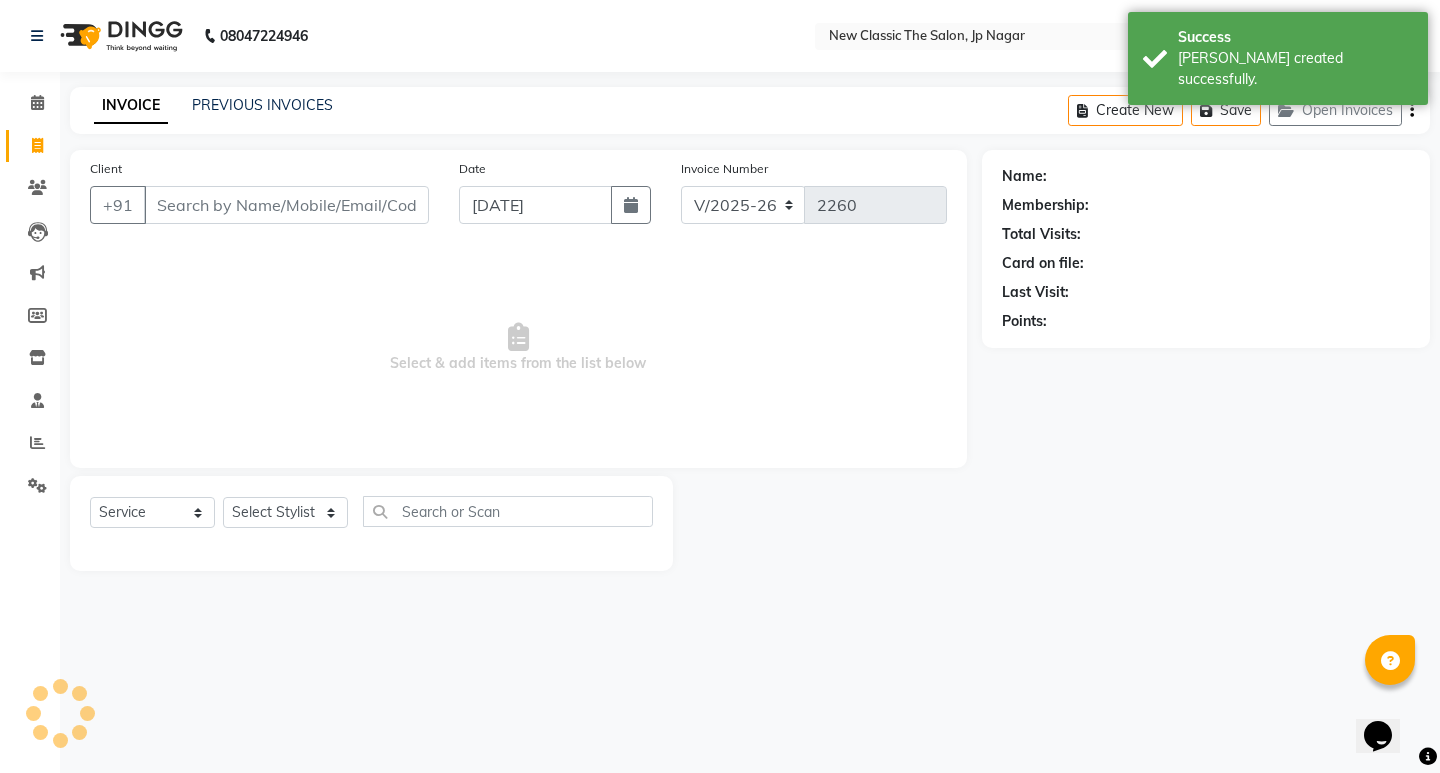 click on "Client" at bounding box center (286, 205) 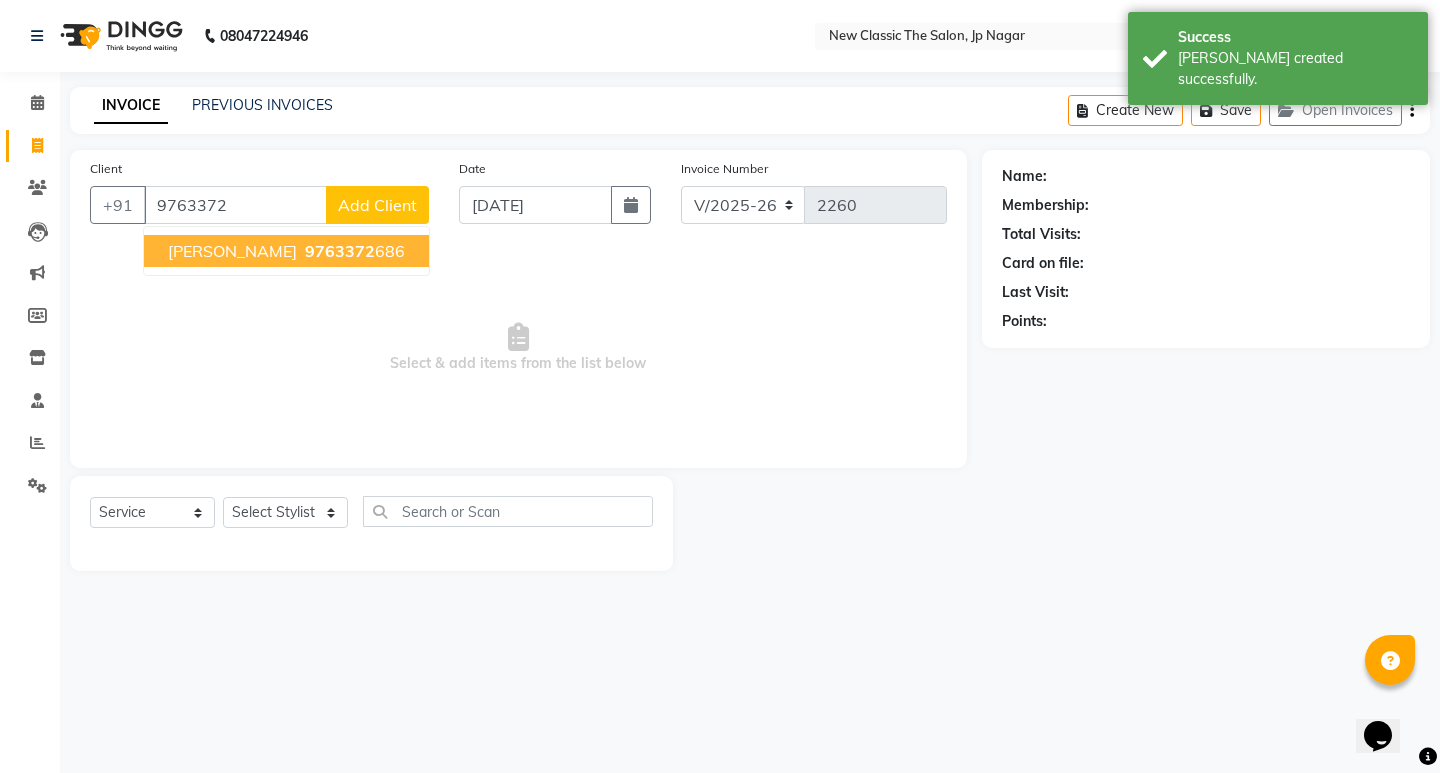 click on "Kritika Mishra" at bounding box center [232, 251] 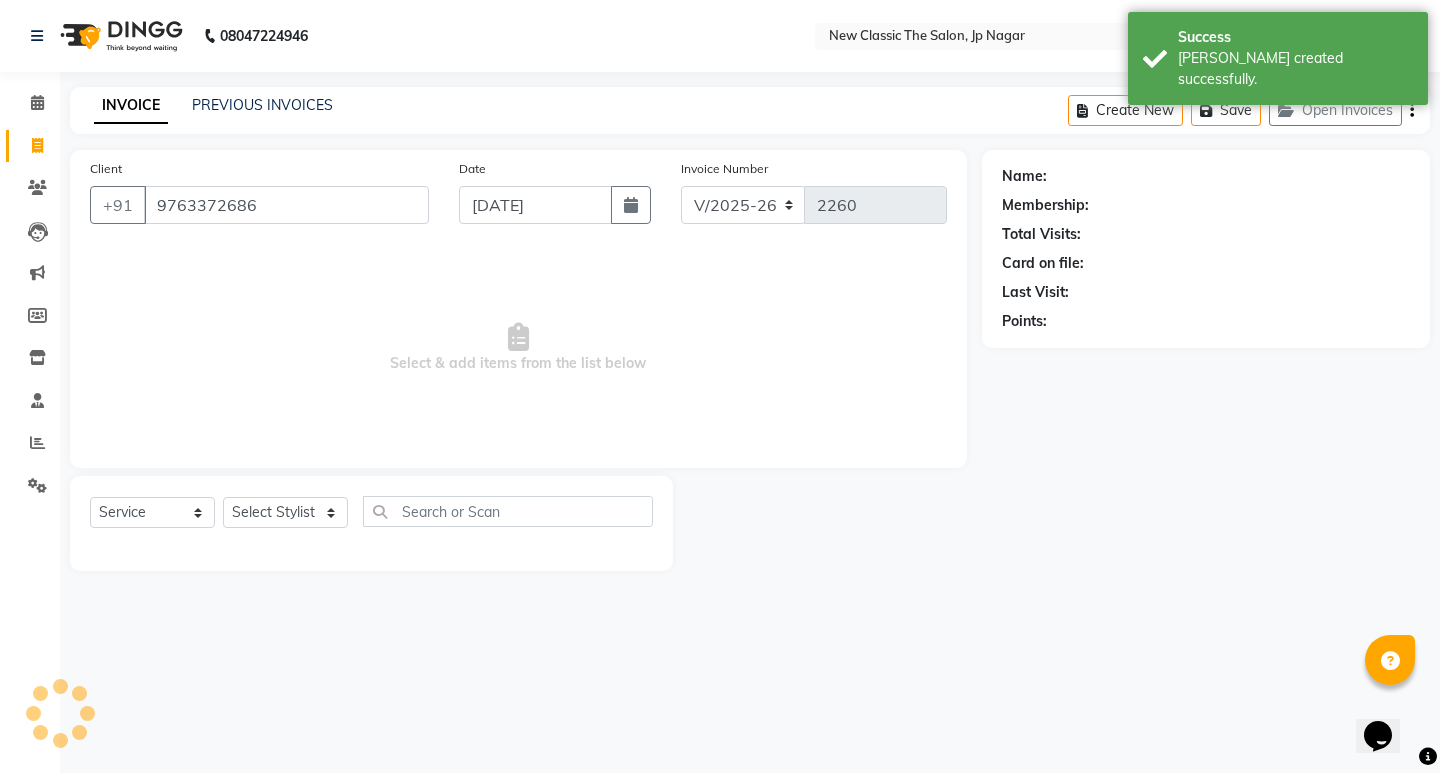 type on "9763372686" 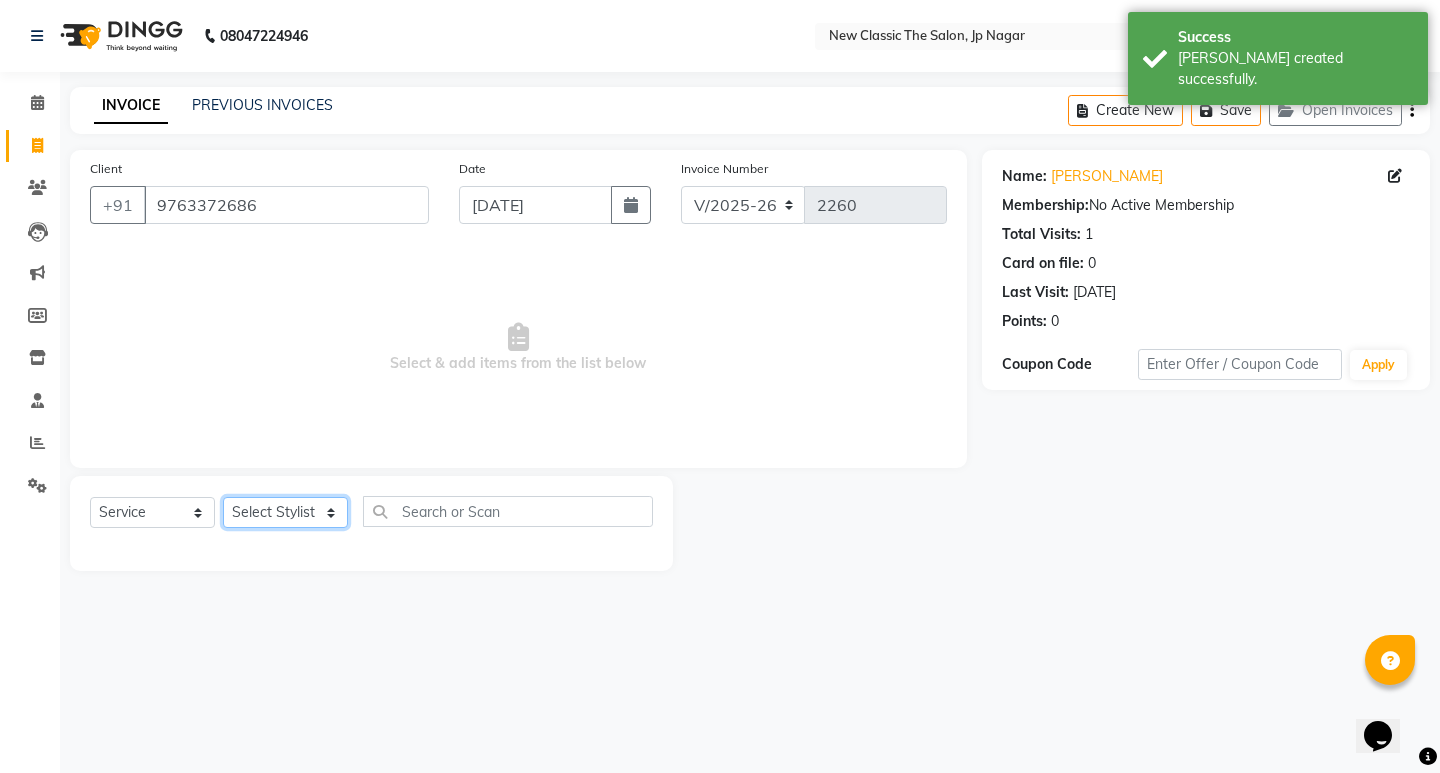 click on "Select Stylist Amit [PERSON_NAME] [PERSON_NAME] [PERSON_NAME] Manager [PERSON_NAME] [PERSON_NAME] [PERSON_NAME] [PERSON_NAME] [PERSON_NAME]" 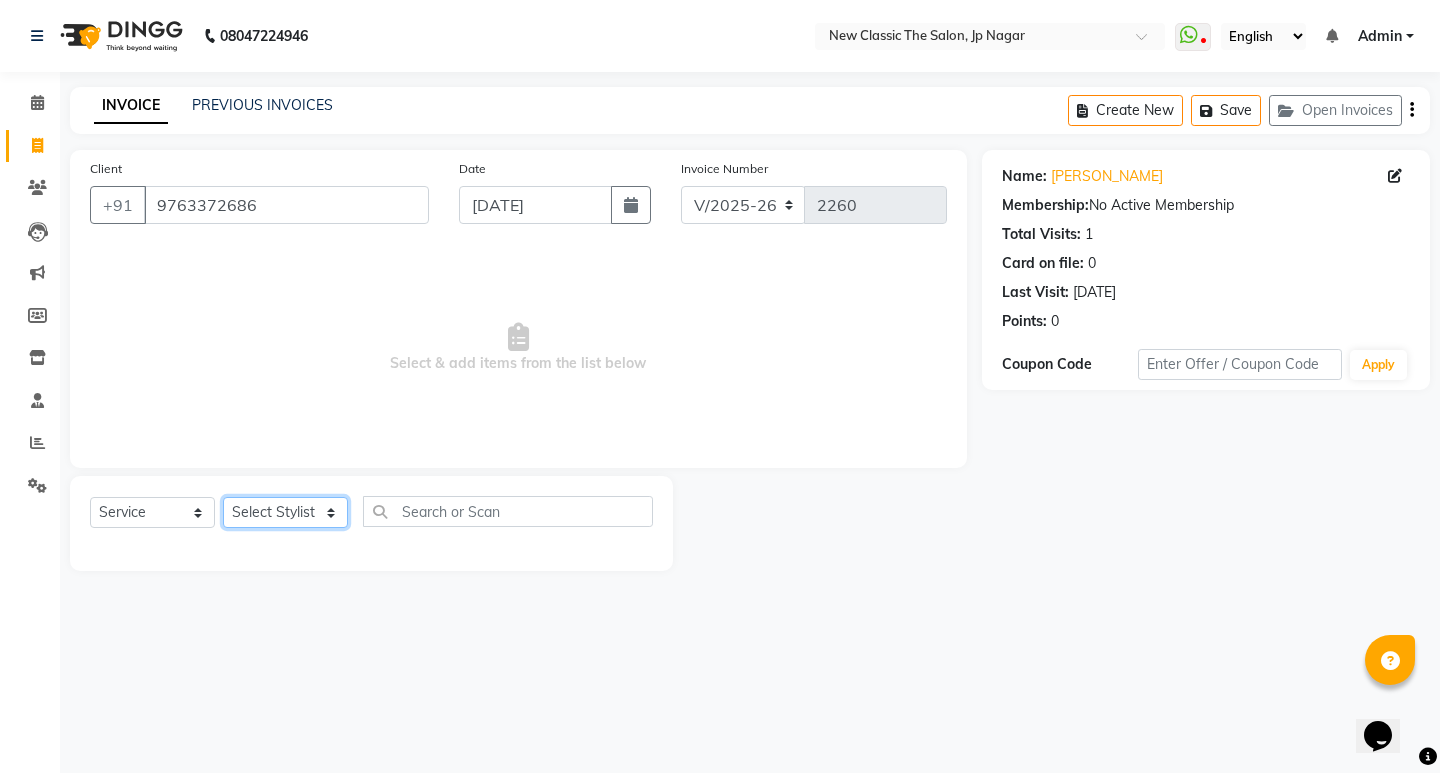 select on "77556" 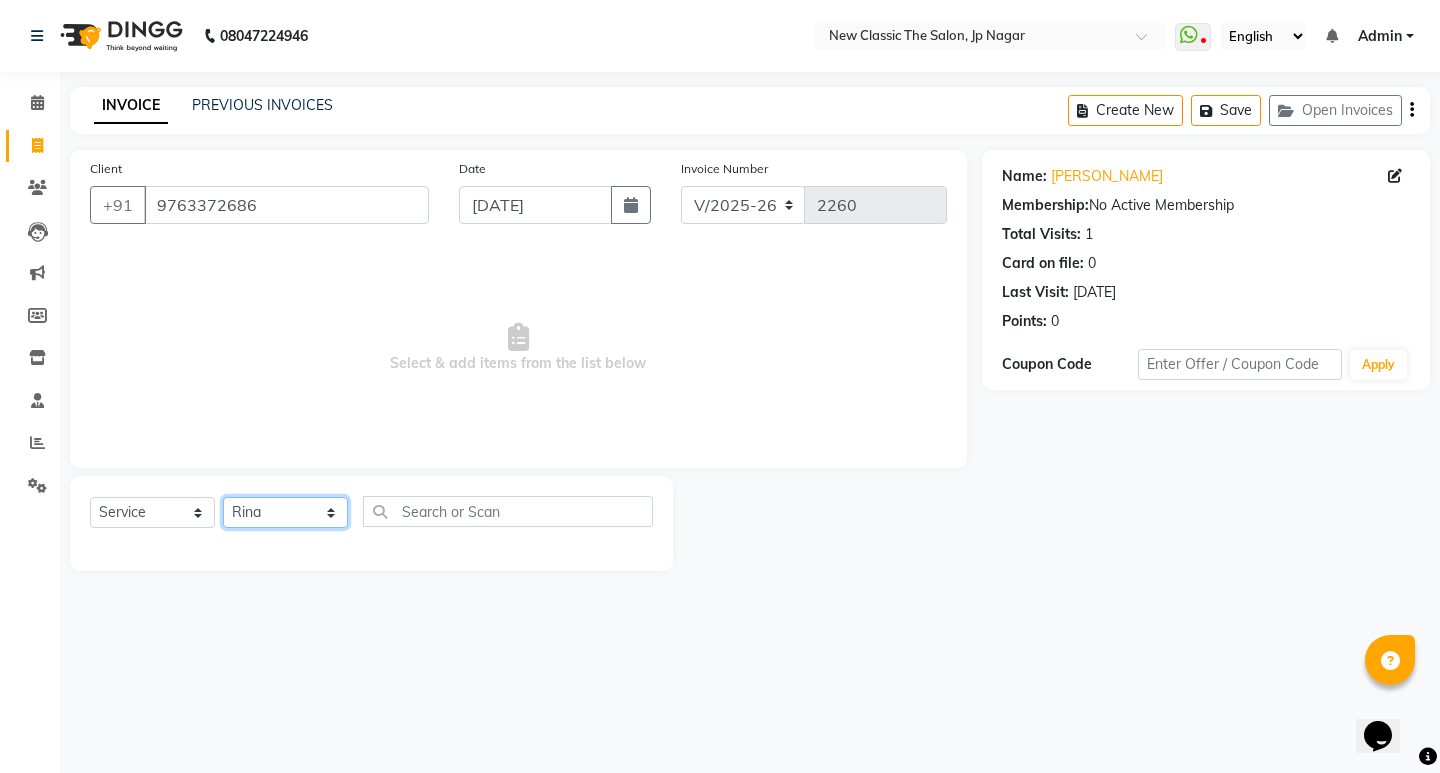 click on "Select Stylist Amit [PERSON_NAME] [PERSON_NAME] [PERSON_NAME] Manager [PERSON_NAME] [PERSON_NAME] [PERSON_NAME] [PERSON_NAME] [PERSON_NAME]" 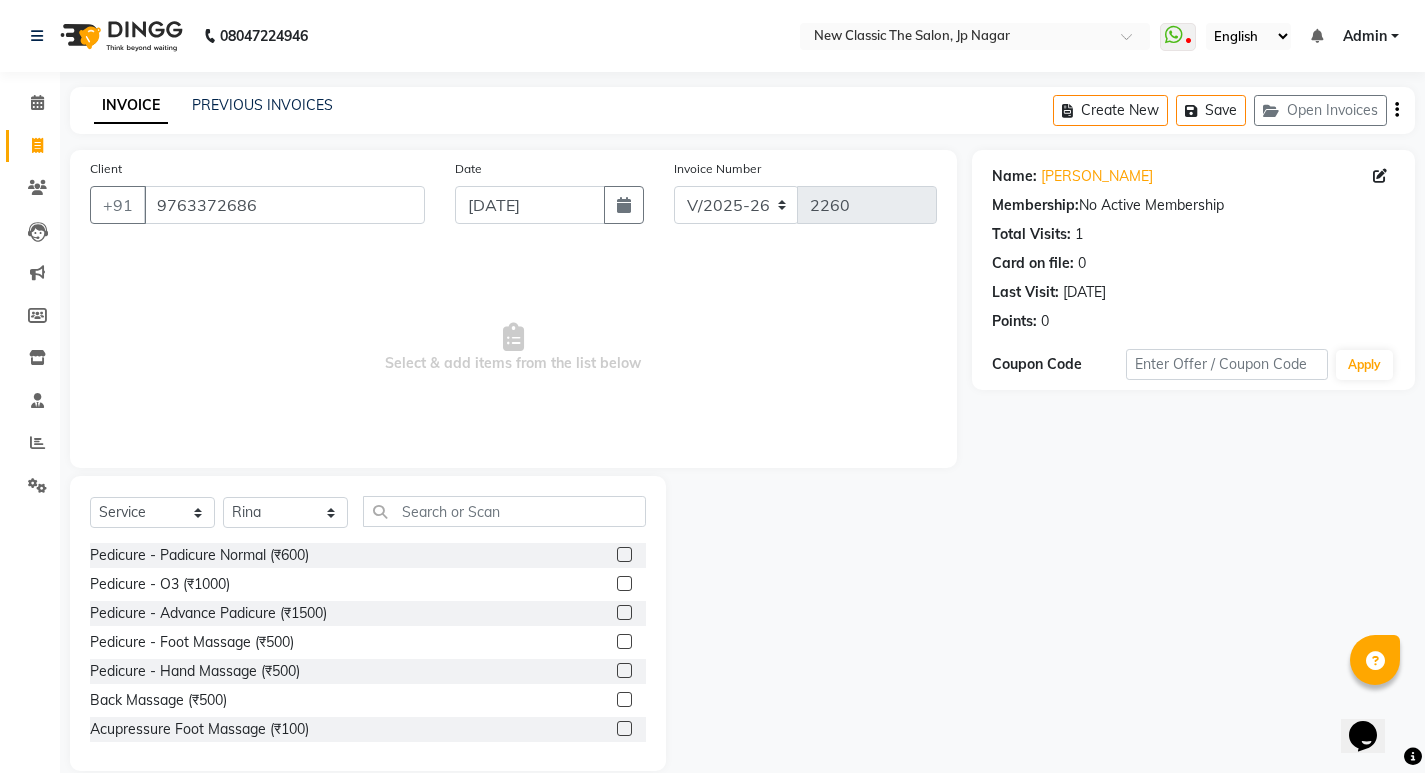 click on "Select  Service  Product  Membership  Package Voucher Prepaid Gift Card  Select Stylist Amit Amol Anil Kirti Komal Manager Prachi Rina Shital Smita surendra Pedicure - Padicure Normal (₹600)  Pedicure - O3 (₹1000)  Pedicure - Advance Padicure (₹1500)  Pedicure - Foot Massage (₹500)  Pedicure - Hand Massage (₹500)  Back Massage (₹500)  Acupressure Foot Massage (₹100)  Boddy Massage with oil (₹1200)  Boddy Massage with cream (₹1500)  Makeup - Light Makeup (₹1500)  Makeup - Hd Light Makeup (₹2500)  Makeup - Mac Light Makeup (₹4000)  Makeup- Male Light Makeup  (₹500)  Saree Drapping (₹300)  Makeup- Male Groom Makeup (₹2500)  Bridal Makeup - Hd Makeup (₹8000)  Bridal Makeup - Mac Makeup (₹10000)  Bridal Makeup - Air Brush Makeup (₹12000)  Bridal Makeup - Glossy Makeup (₹15000)  Nail Art - Gel Polish (₹1200)  Nail Art - Gel Polish Nail Art (₹2500)  Nail Art - Acrylic Nail Extension (₹3000)  Nail Art - Fake Nails Extension (₹1500)  Nail cut (₹20)  D-Tan (₹600)" 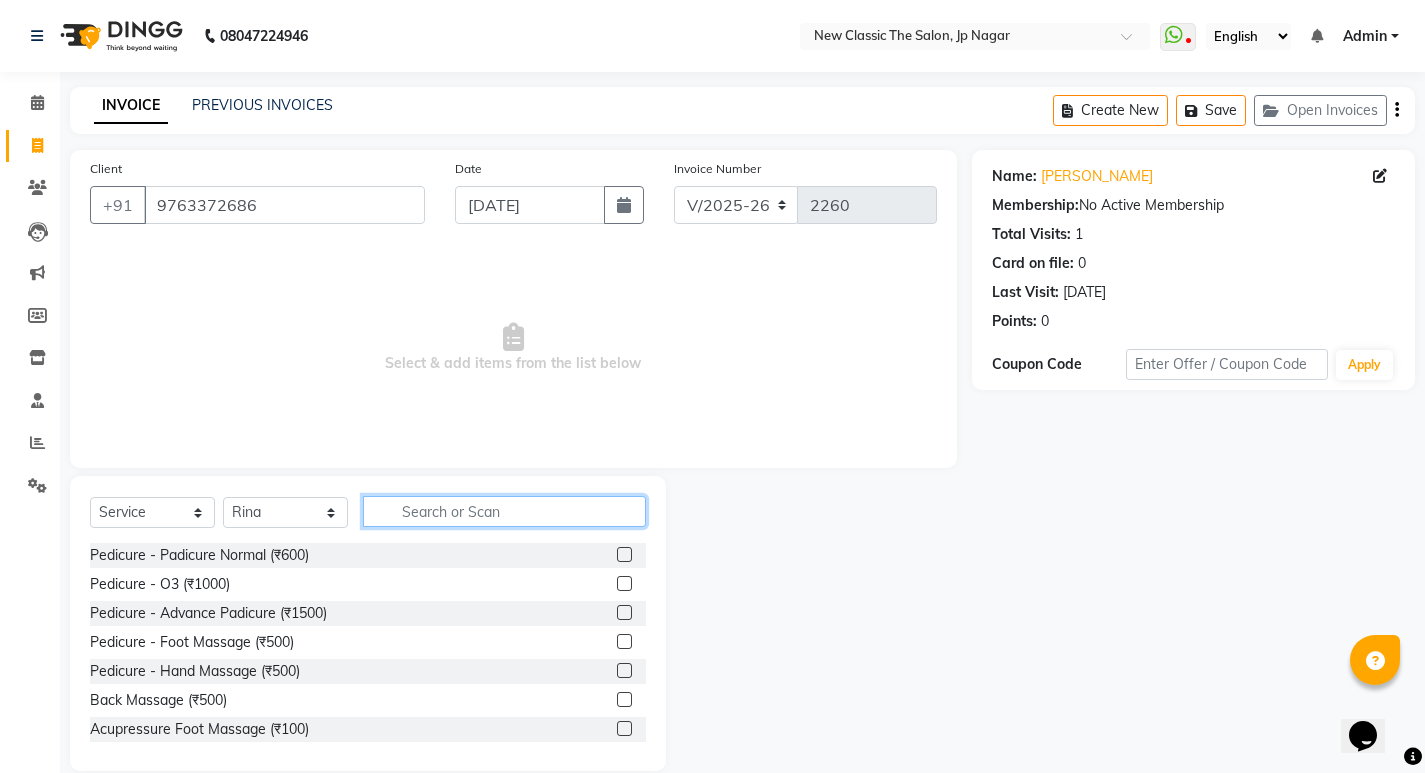 click 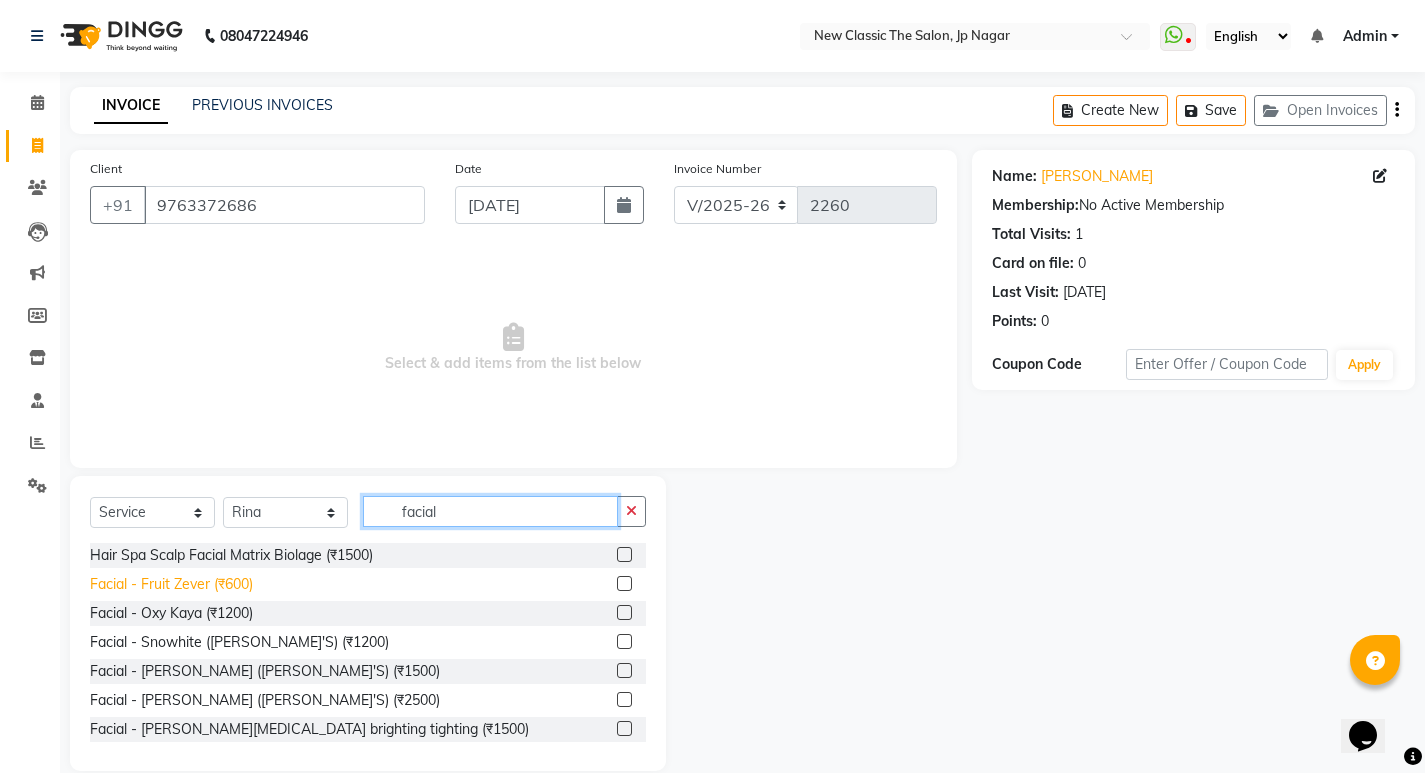 type on "facial" 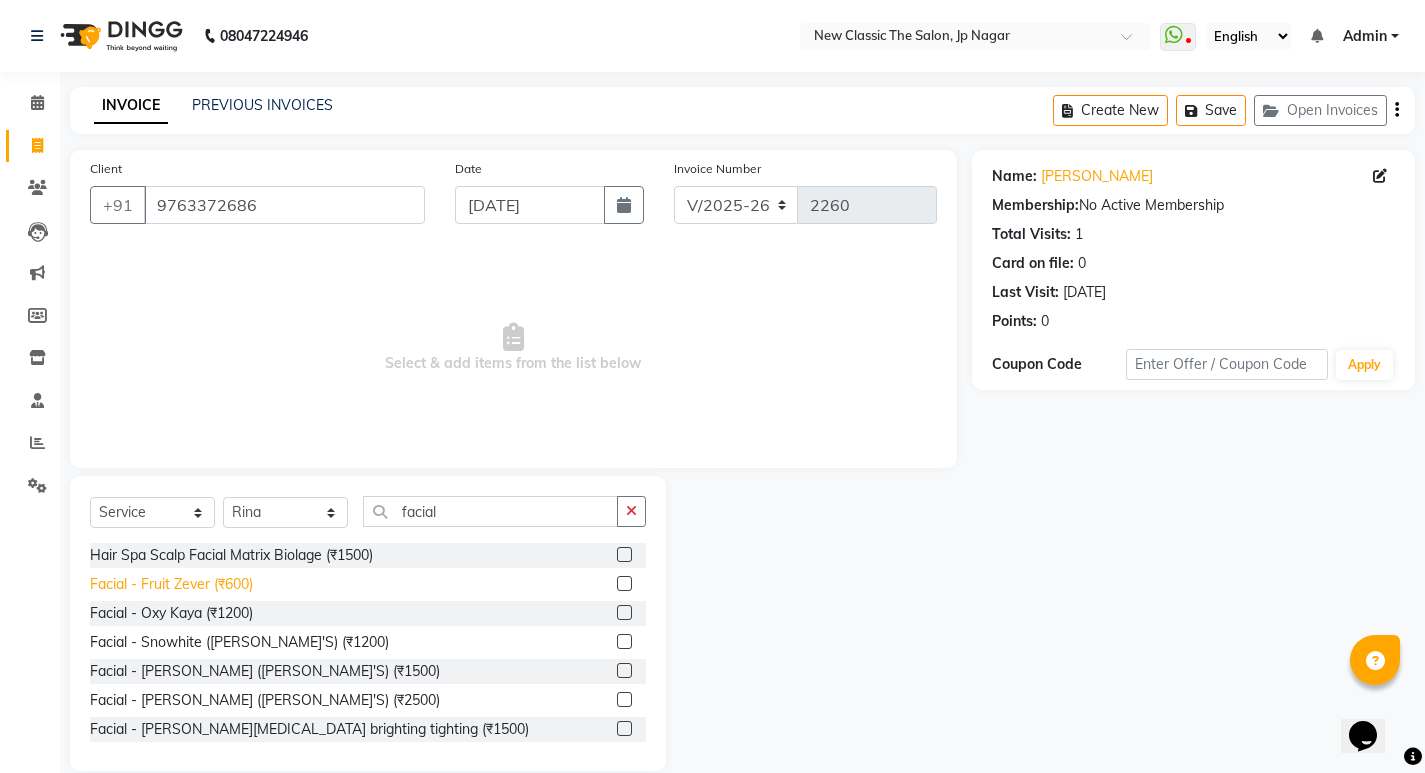 click on "Facial - Fruit Zever (₹600)" 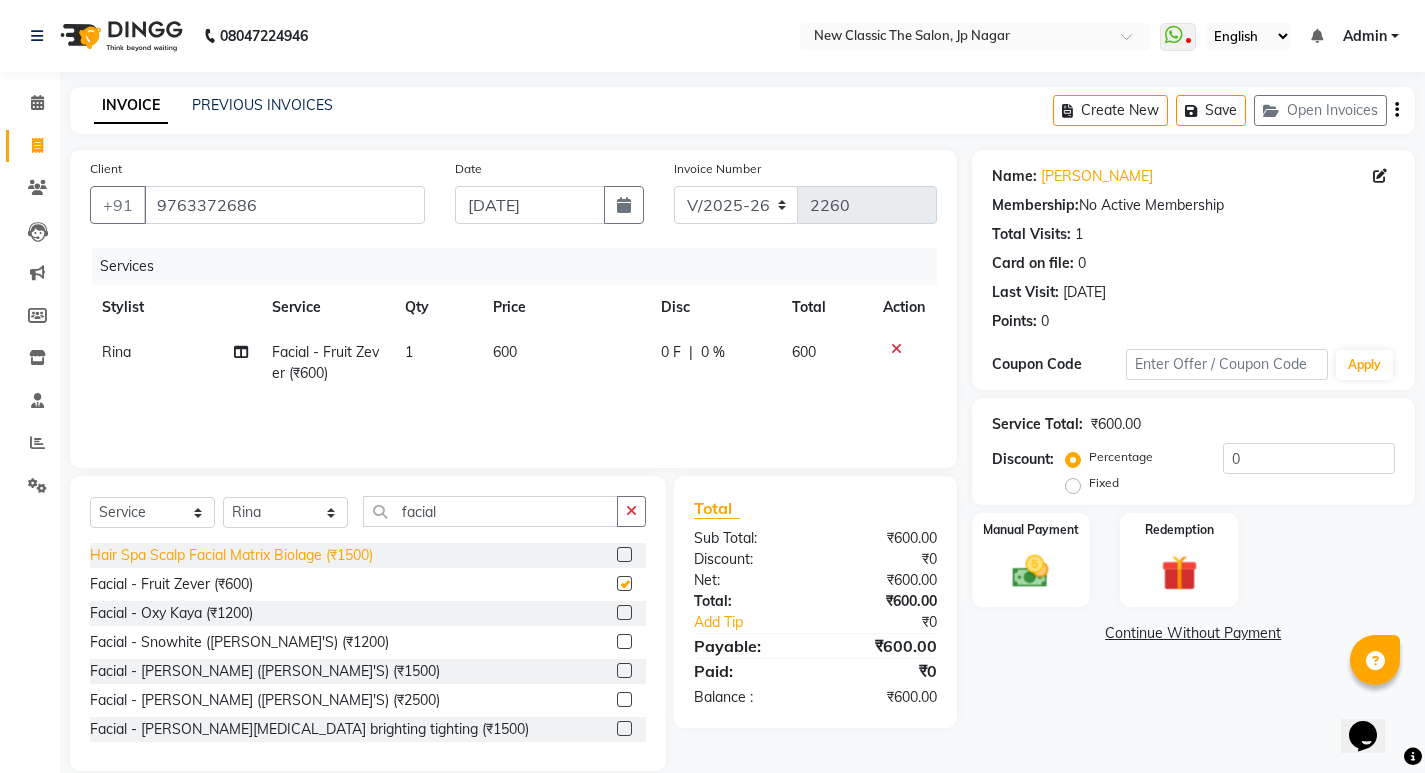 checkbox on "false" 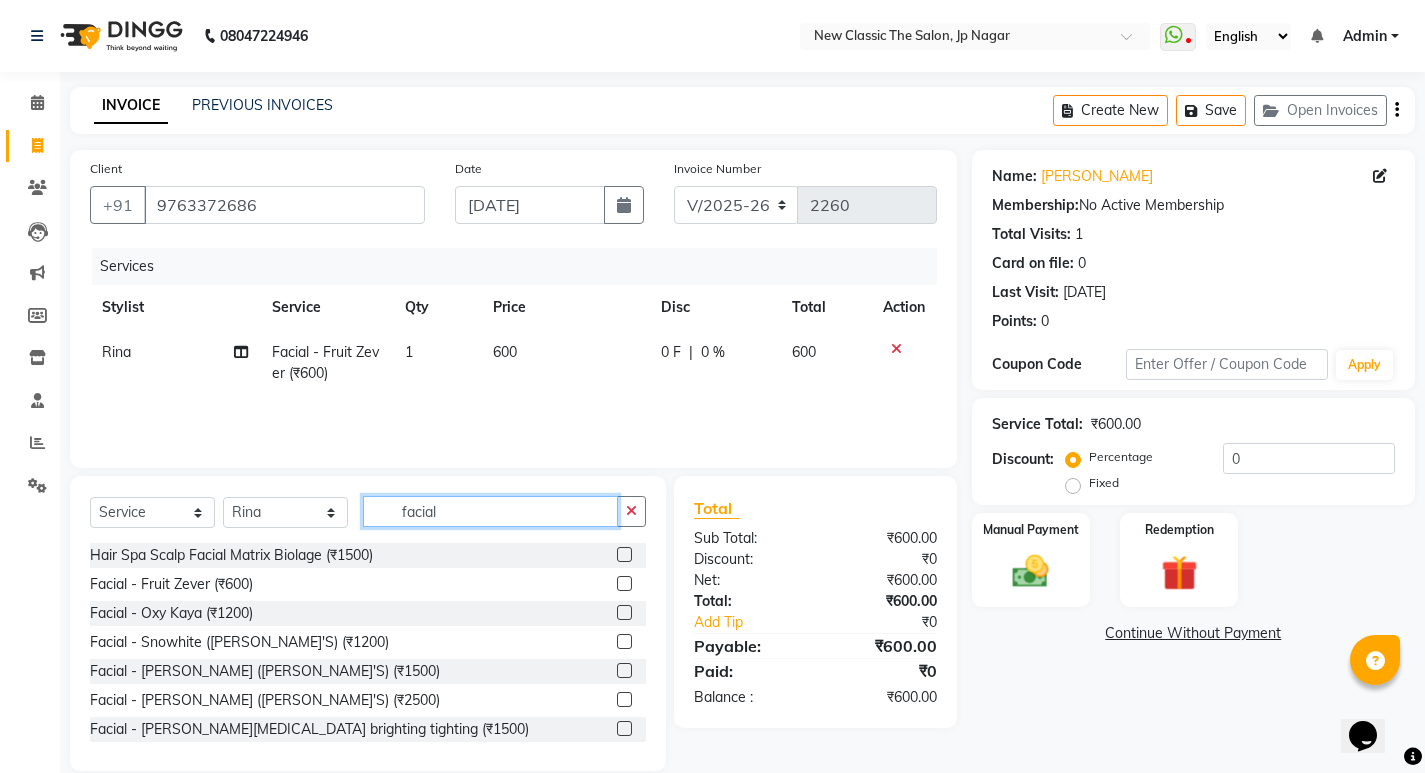 click on "facial" 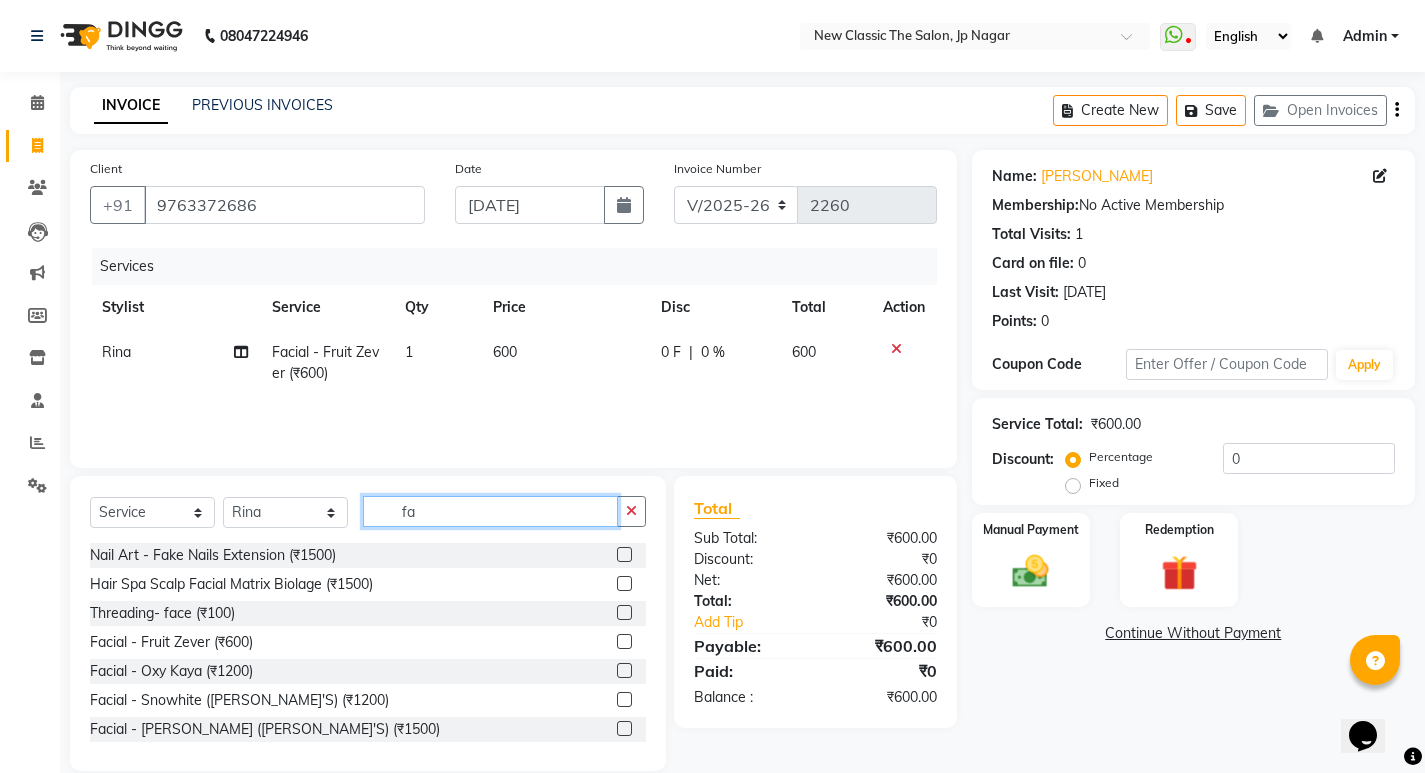 type on "f" 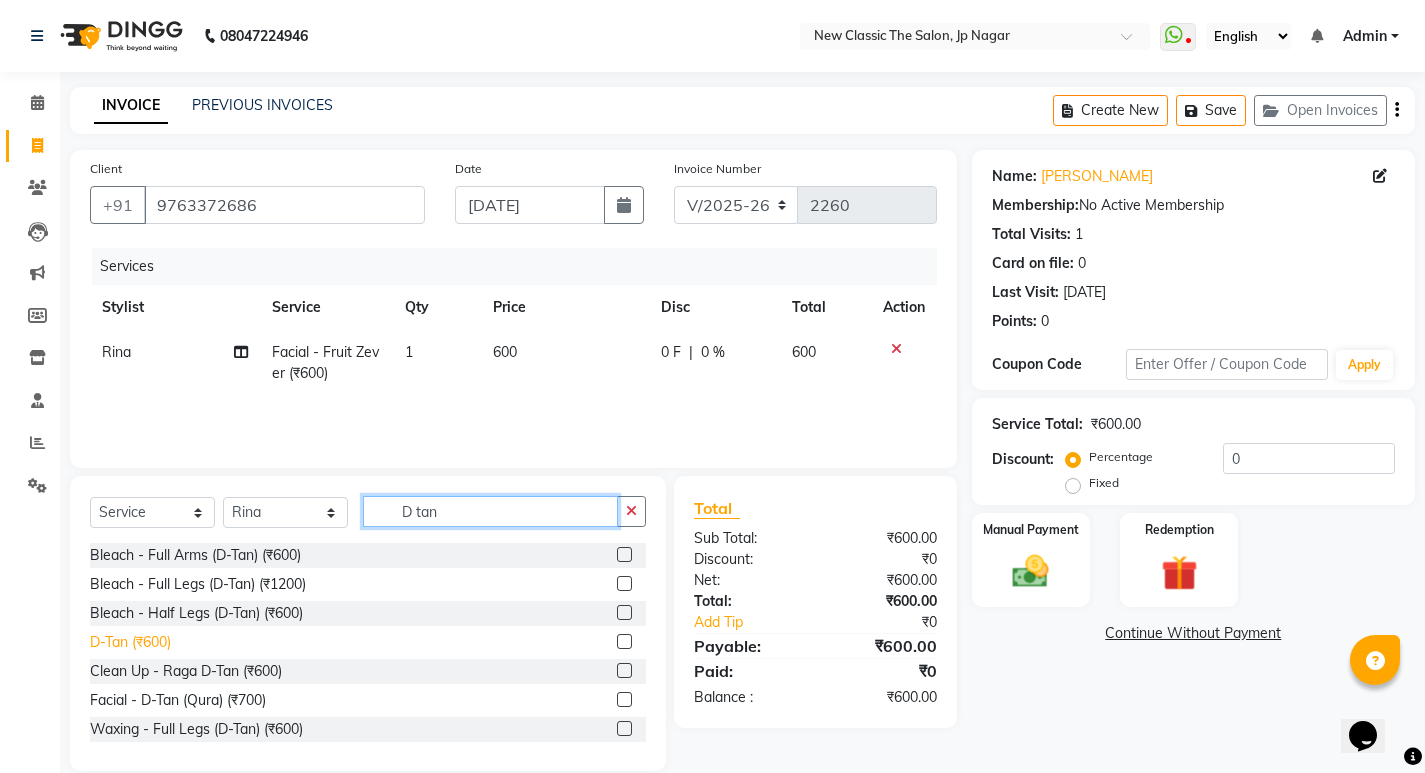 type on "D tan" 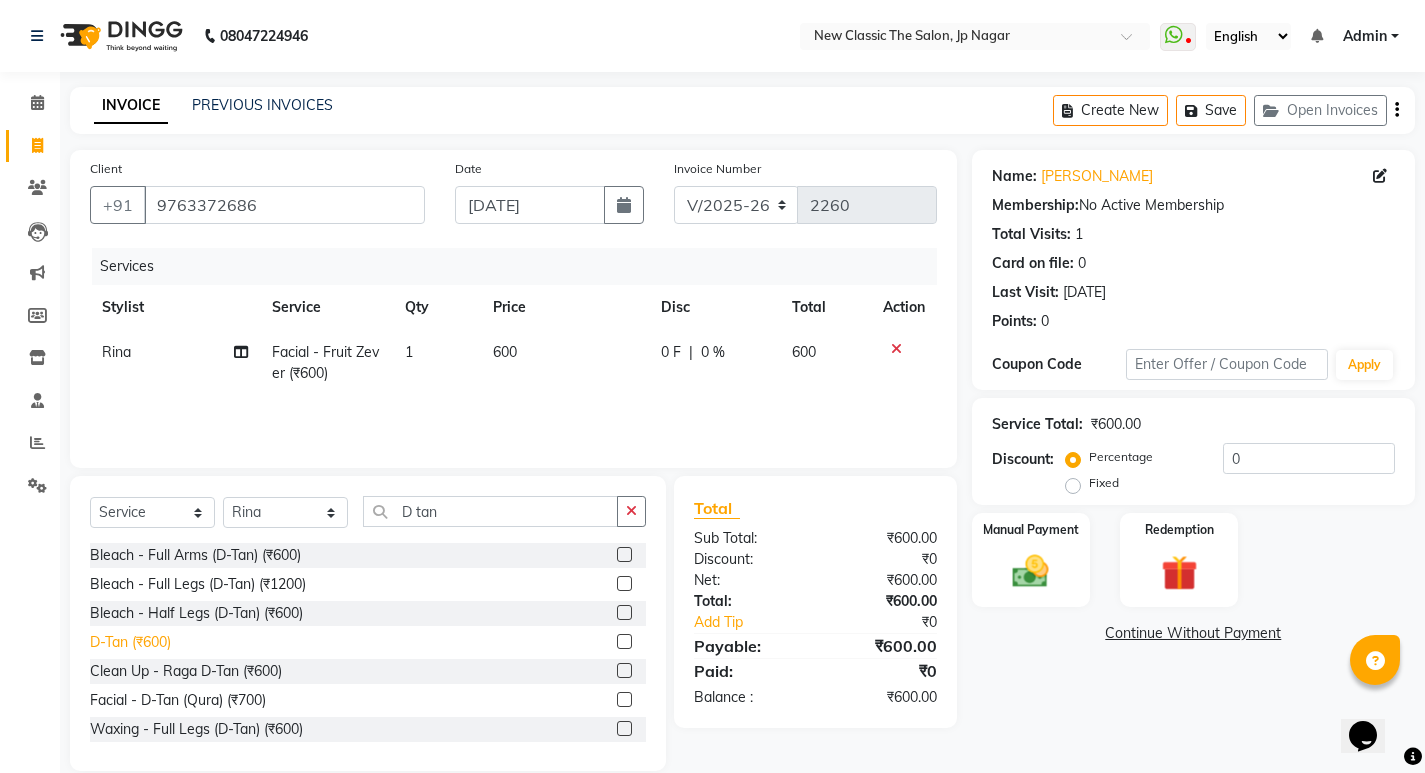 click on "D-Tan (₹600)" 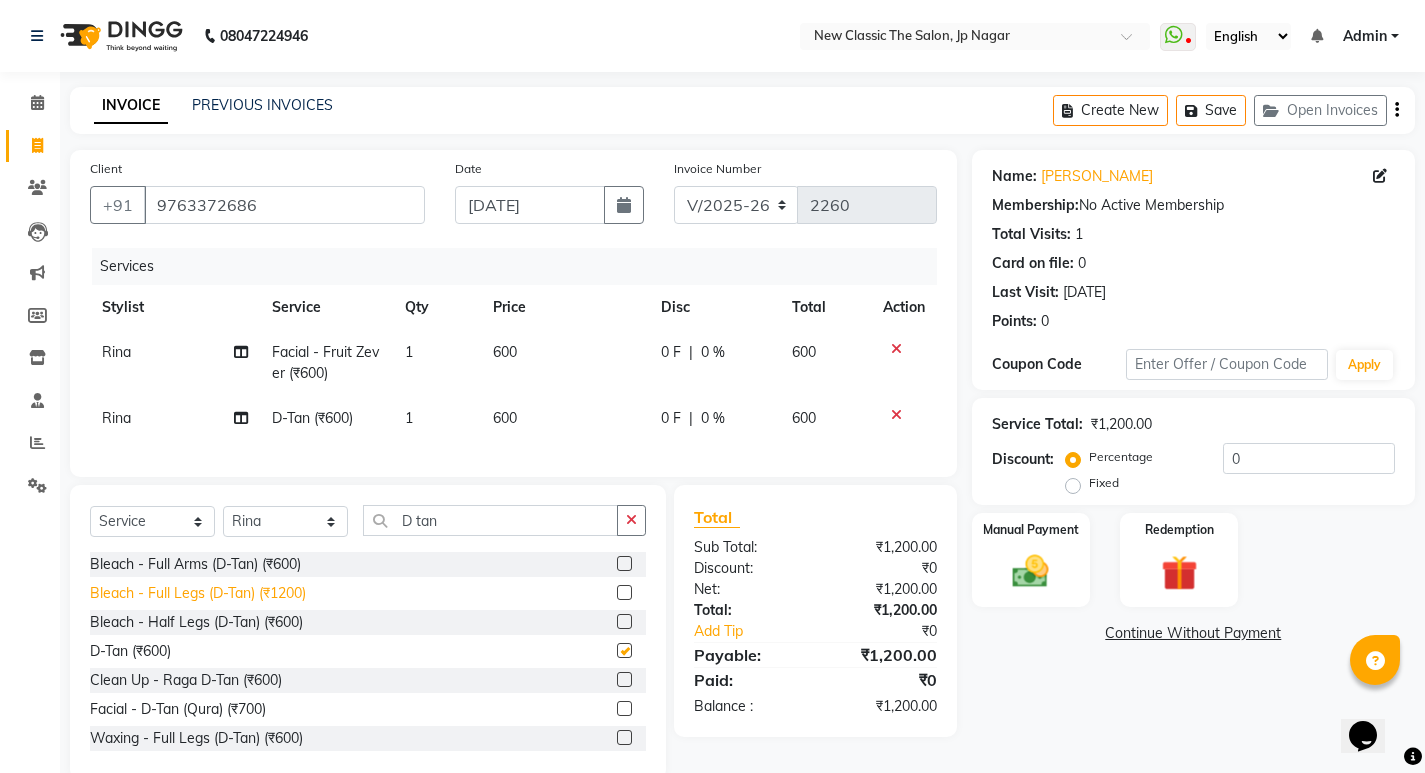 checkbox on "false" 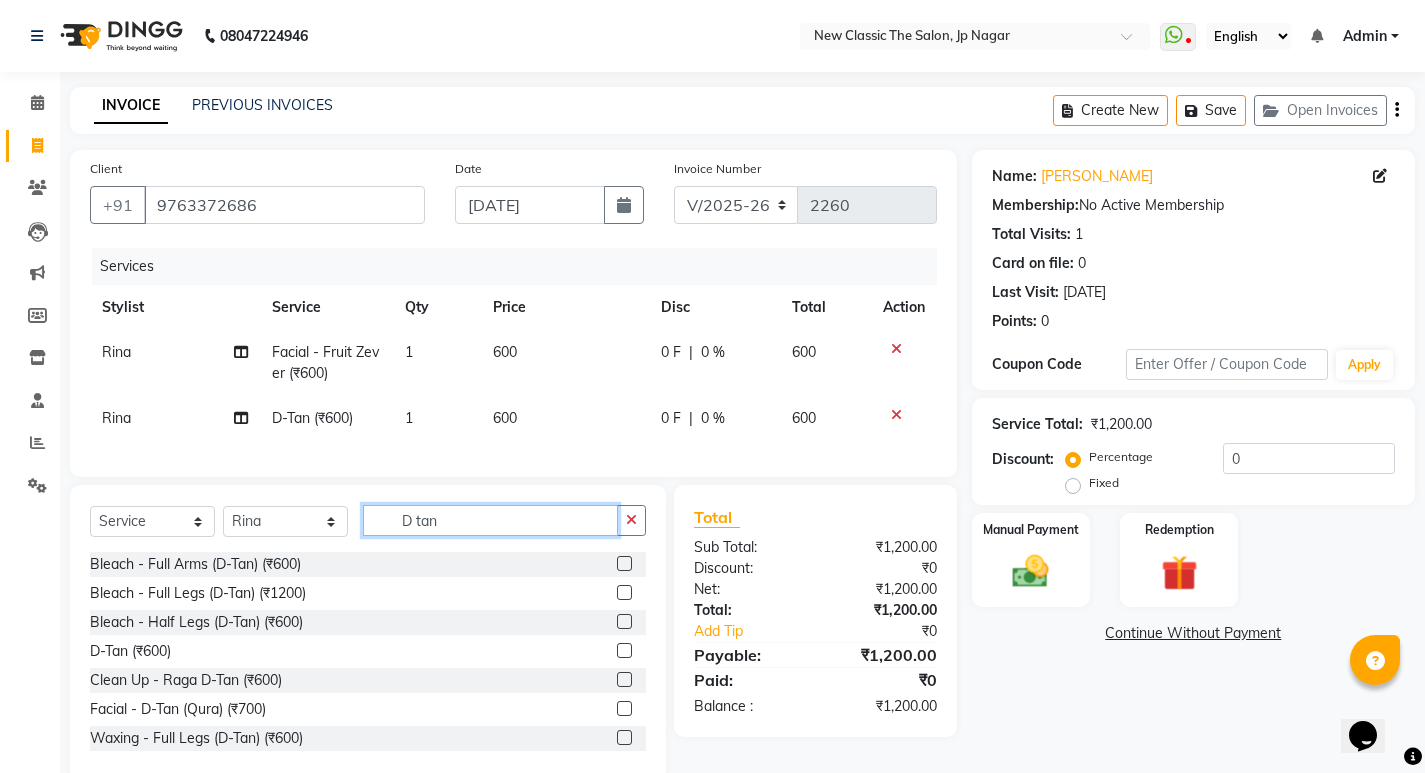 click on "D tan" 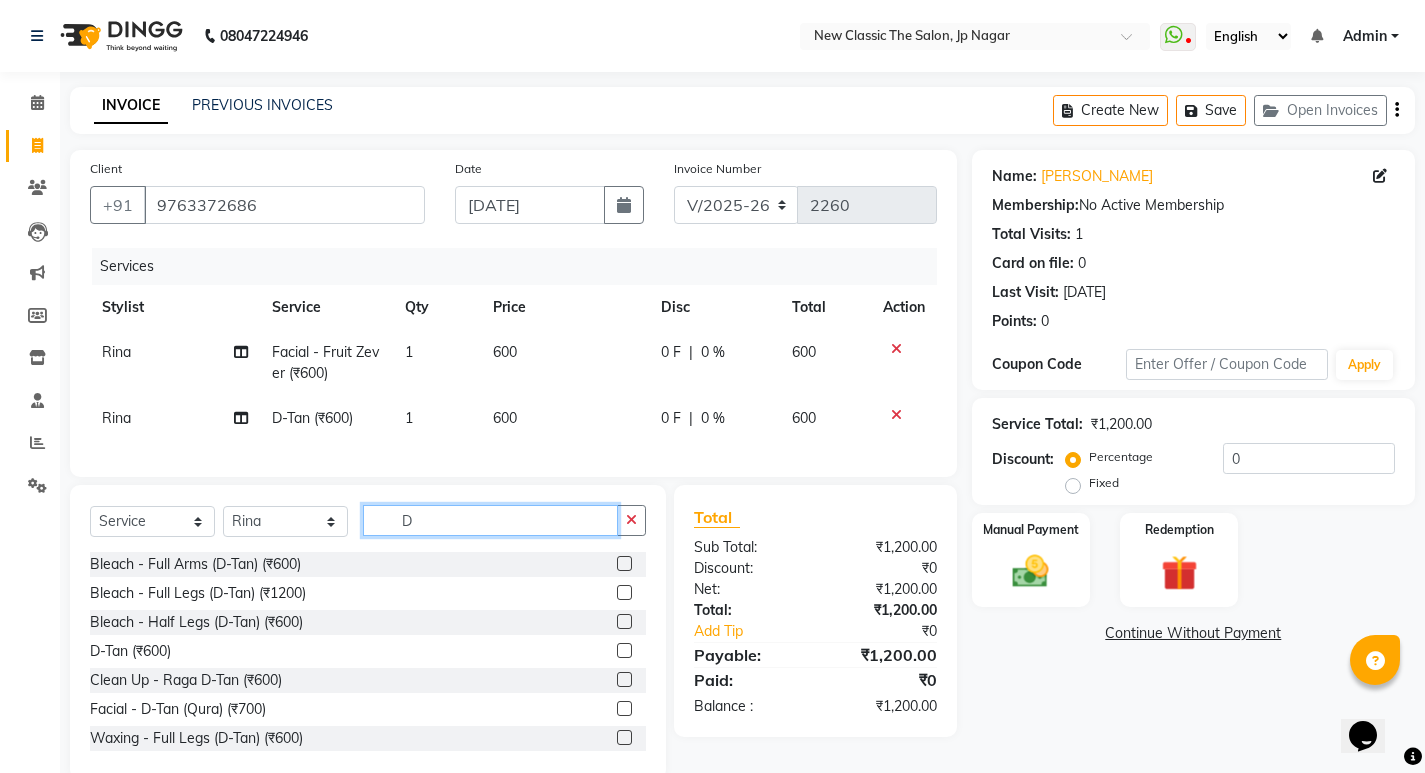 type on "D" 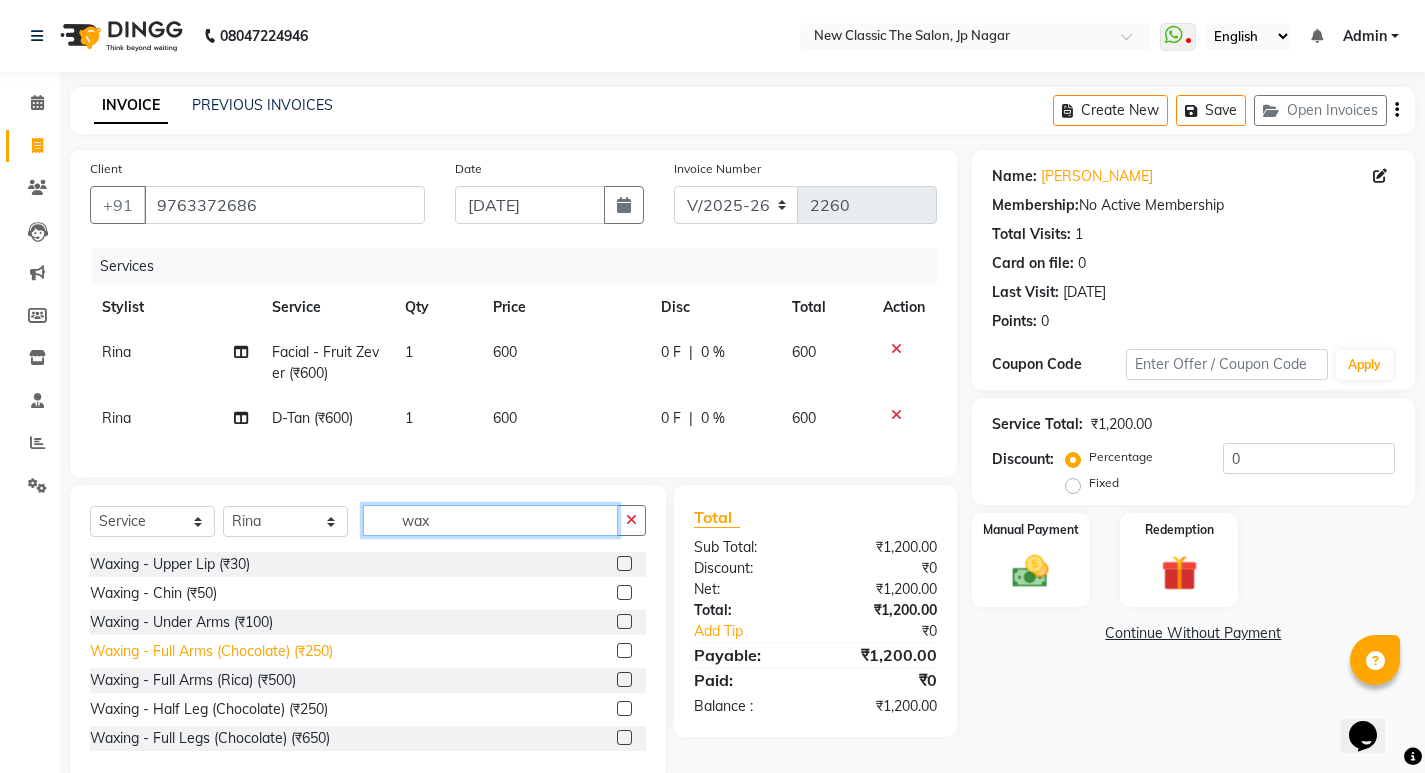 type on "wax" 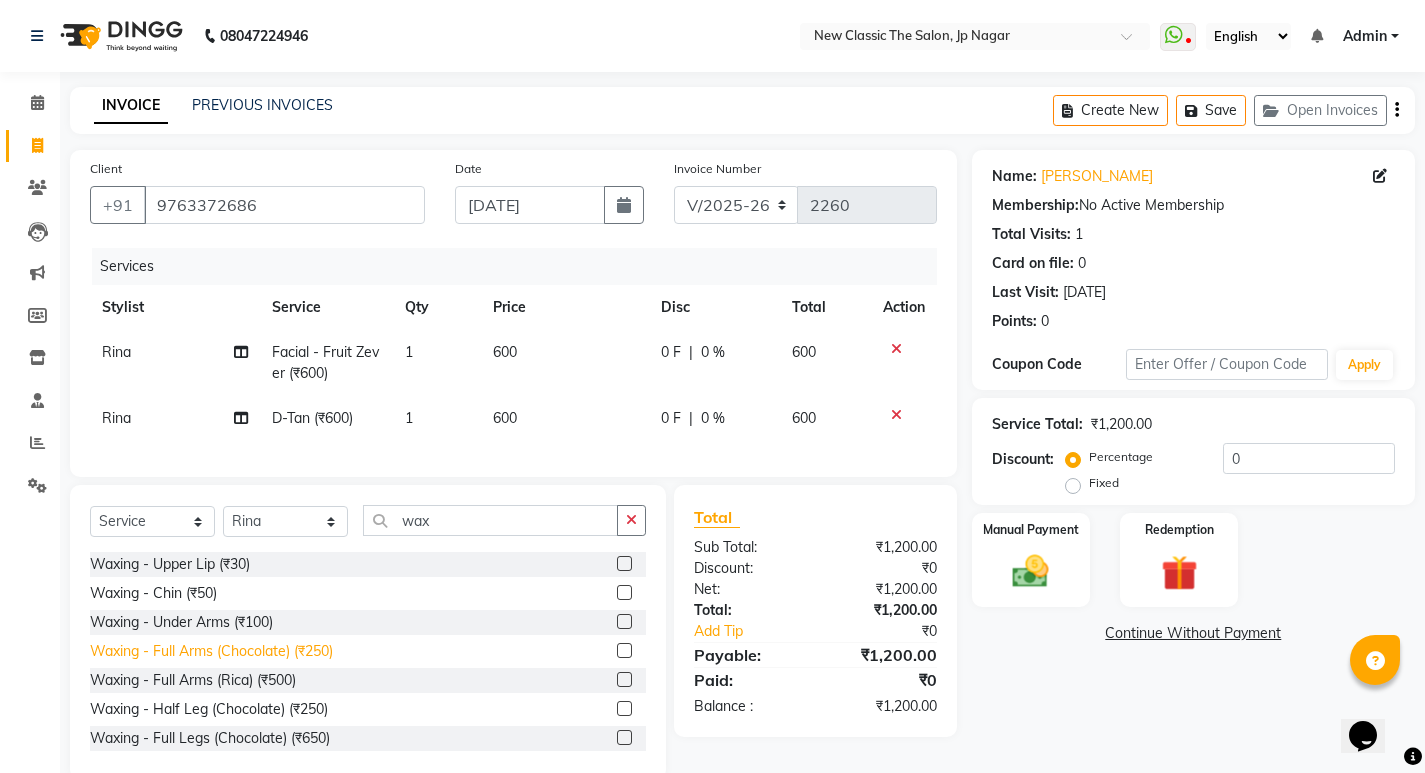 click on "Waxing  - Full Arms (Chocolate) (₹250)" 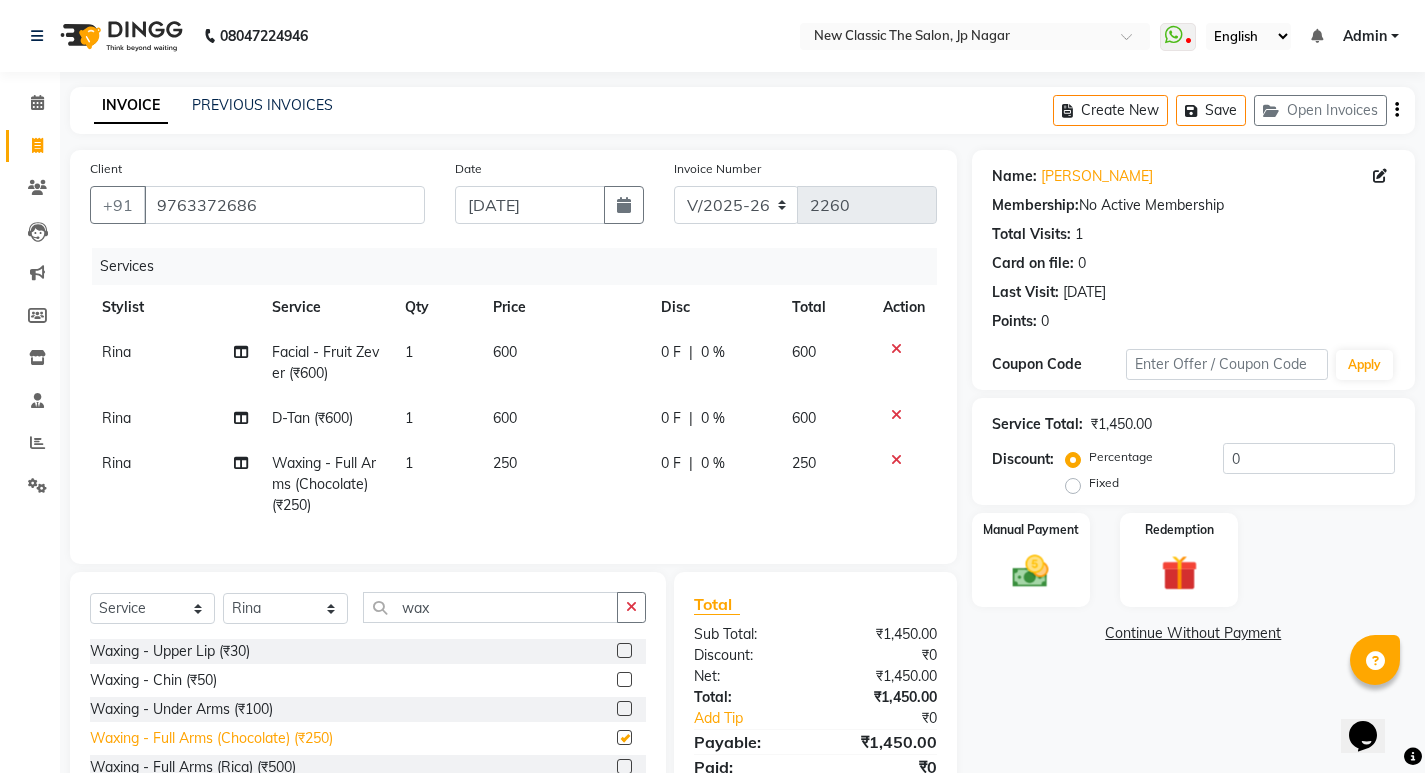 checkbox on "false" 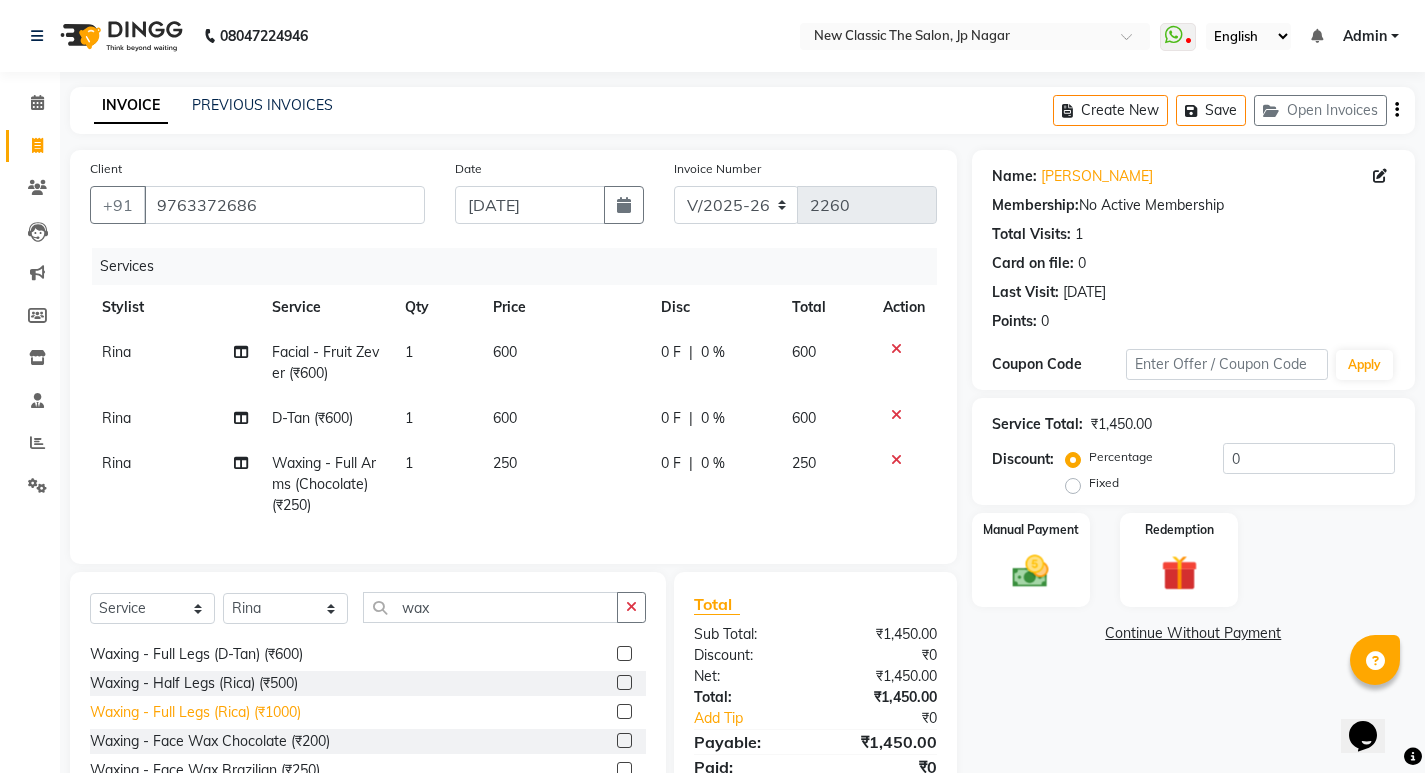 scroll, scrollTop: 100, scrollLeft: 0, axis: vertical 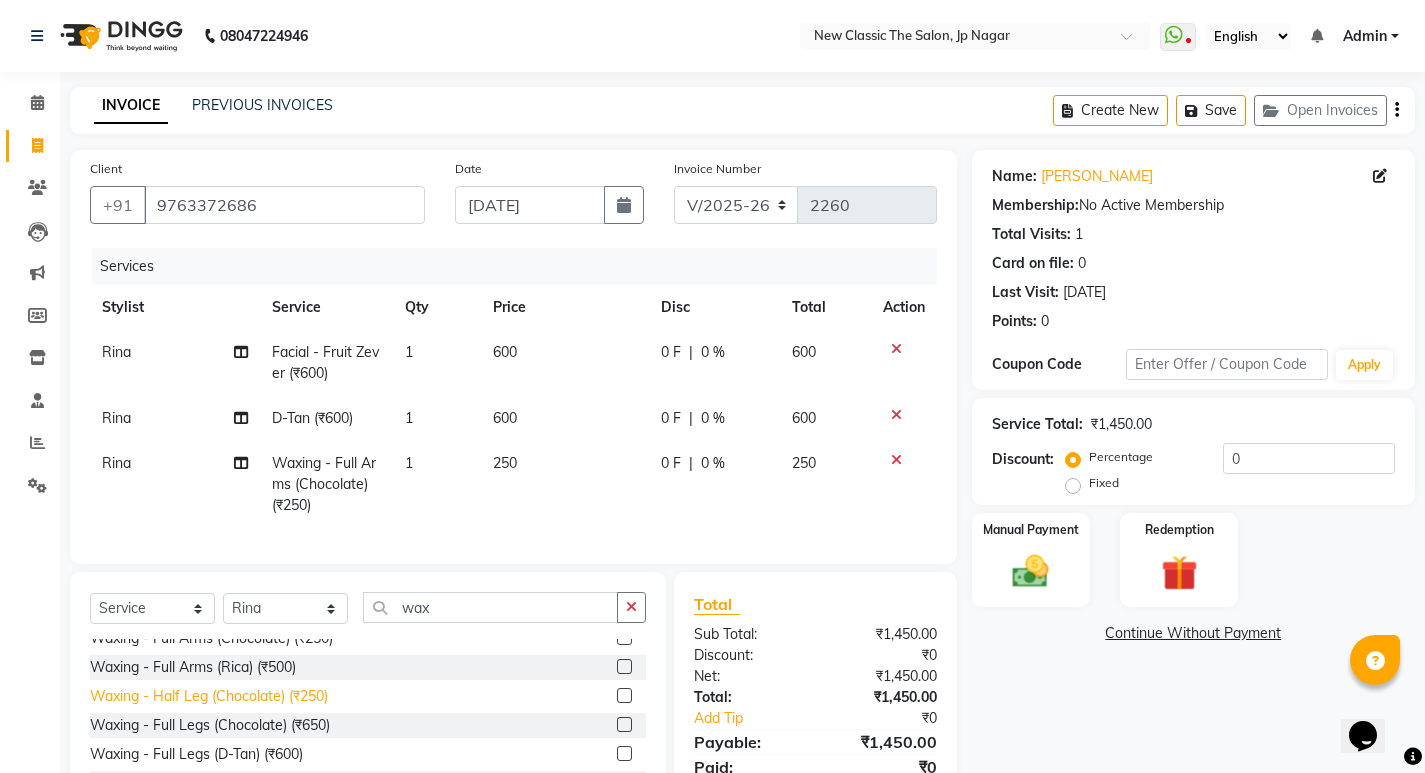 click on "Waxing  - Half Leg (Chocolate) (₹250)" 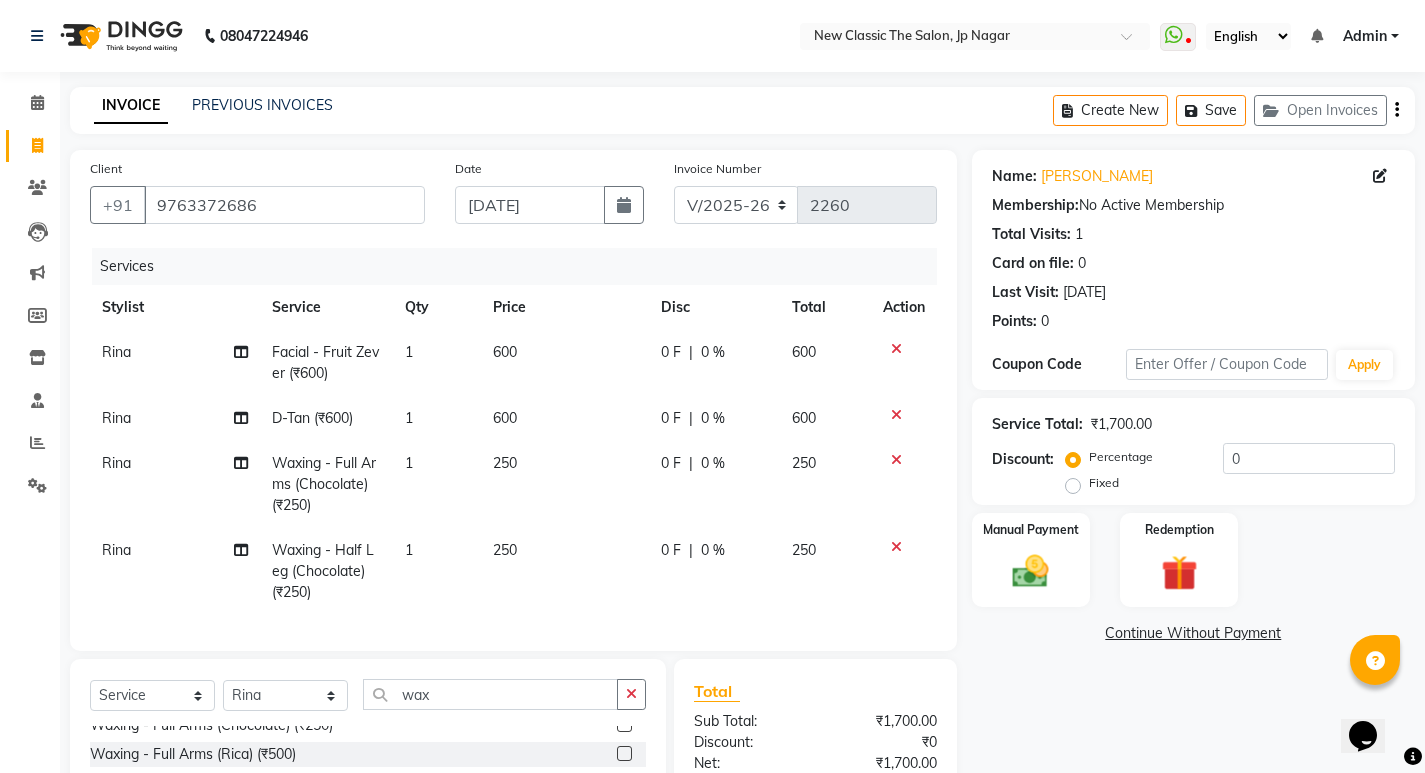 checkbox on "false" 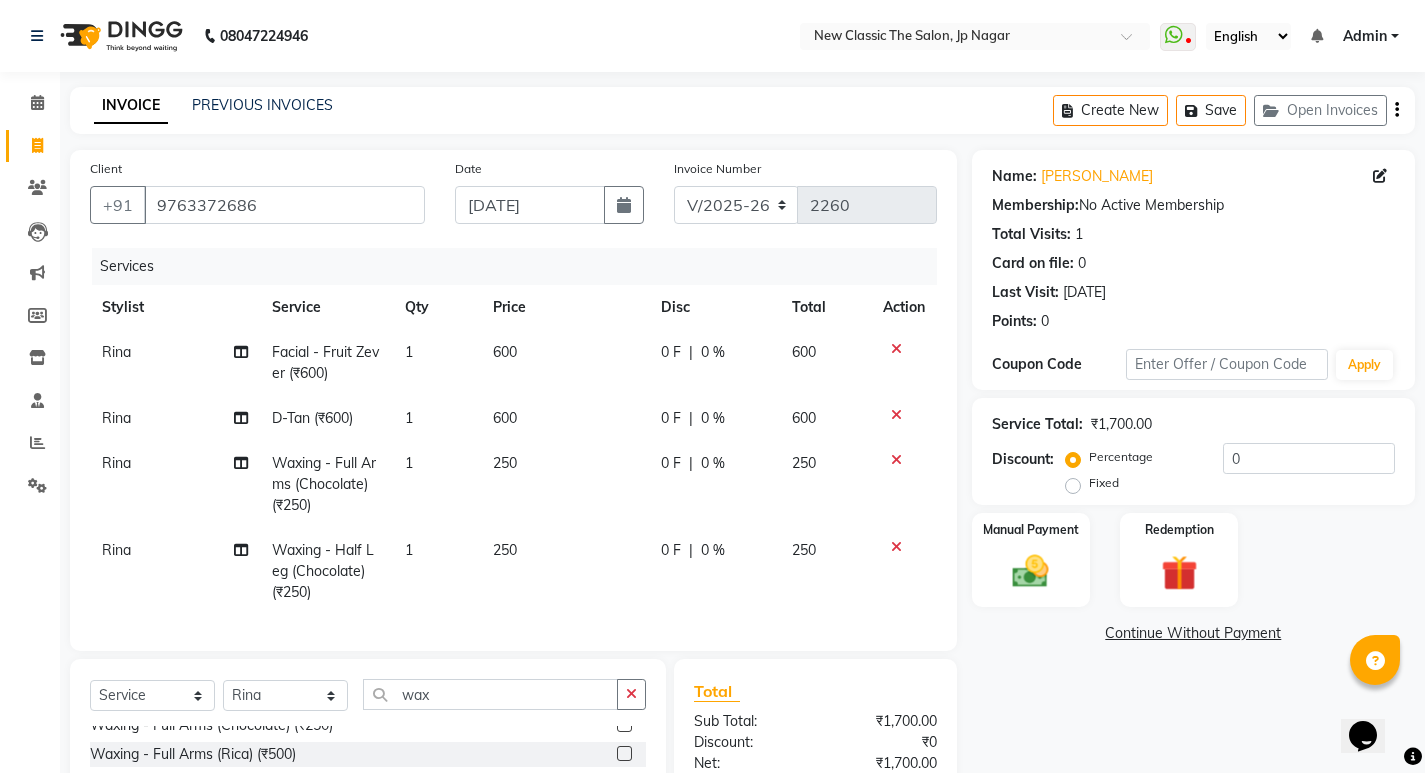 click on "Rina" 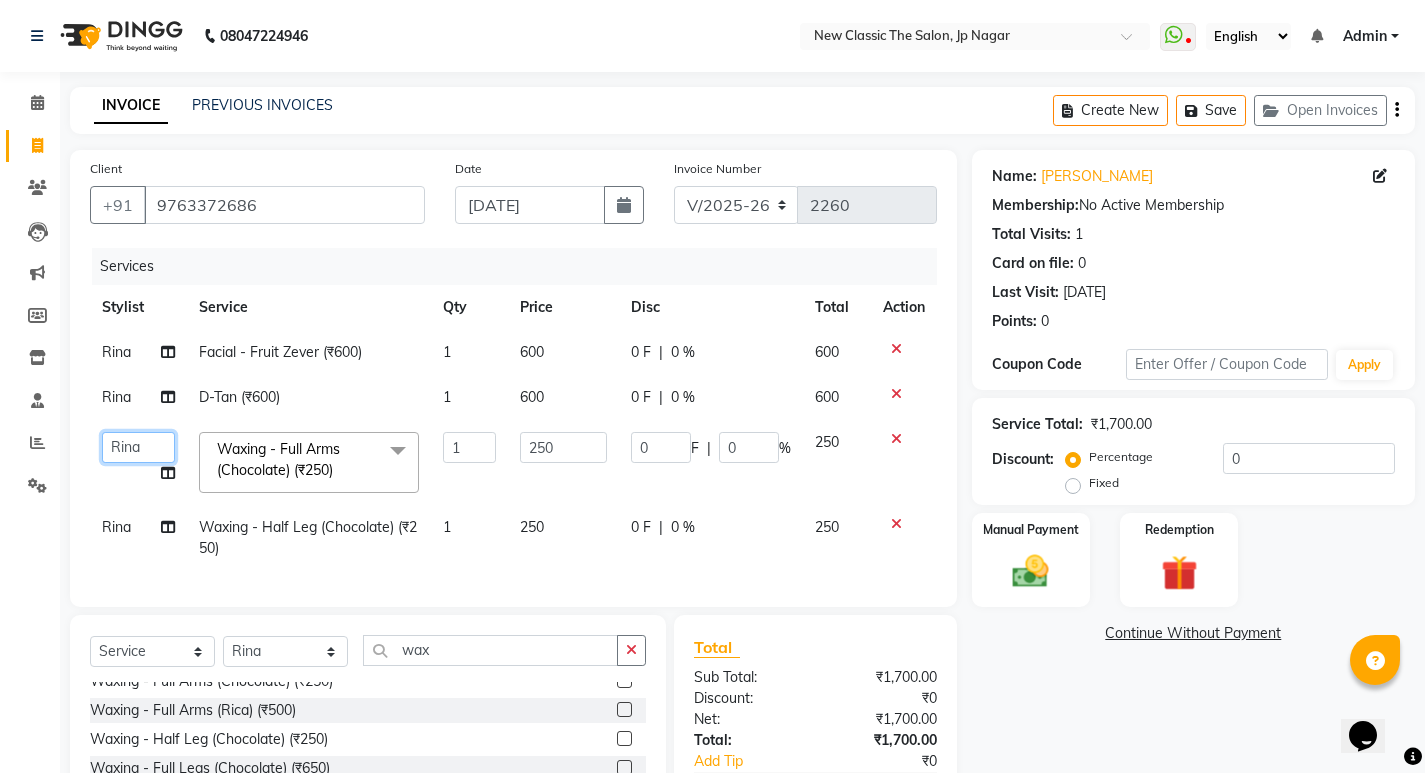 click on "Amit   Amol   Anil   Kirti   Komal   Manager   Prachi   Rina   Shital   Smita   surendra" 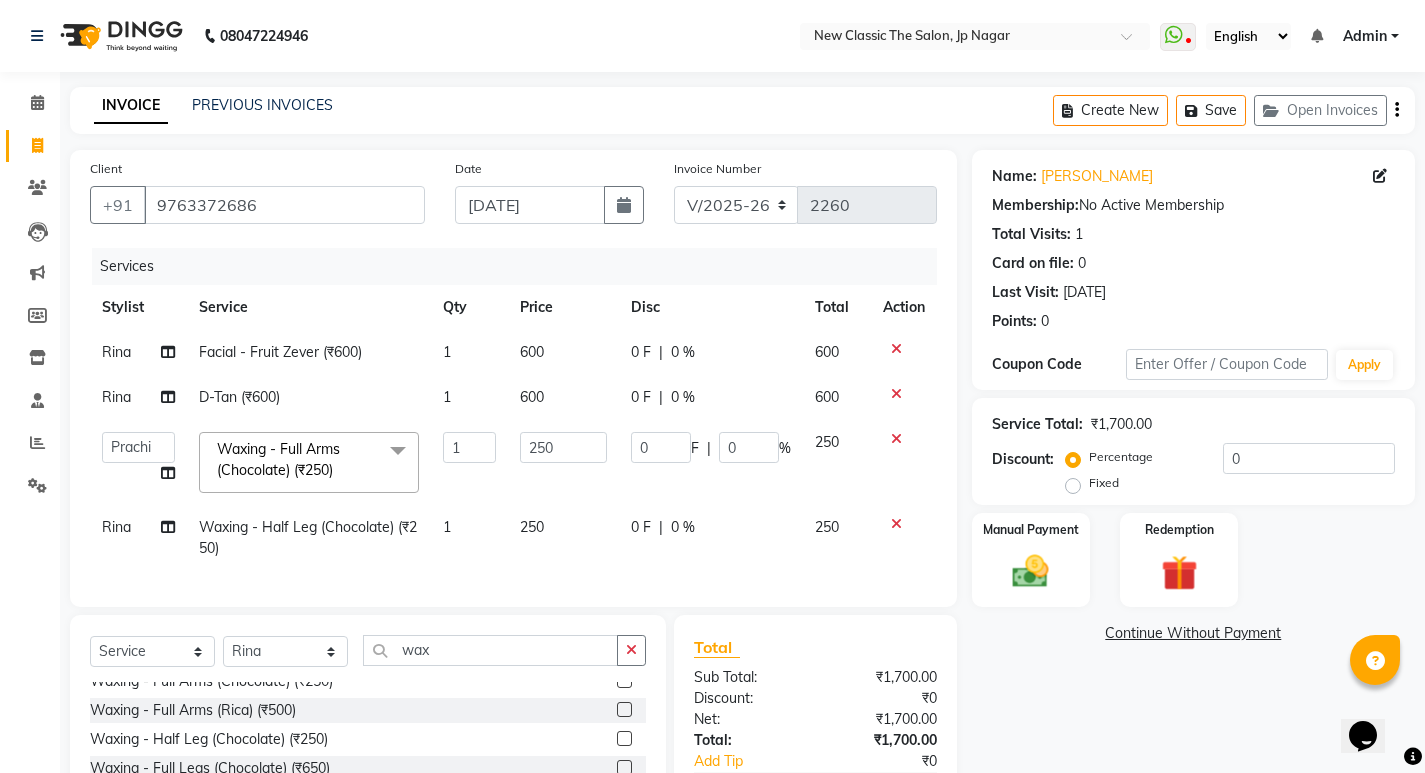 select on "85910" 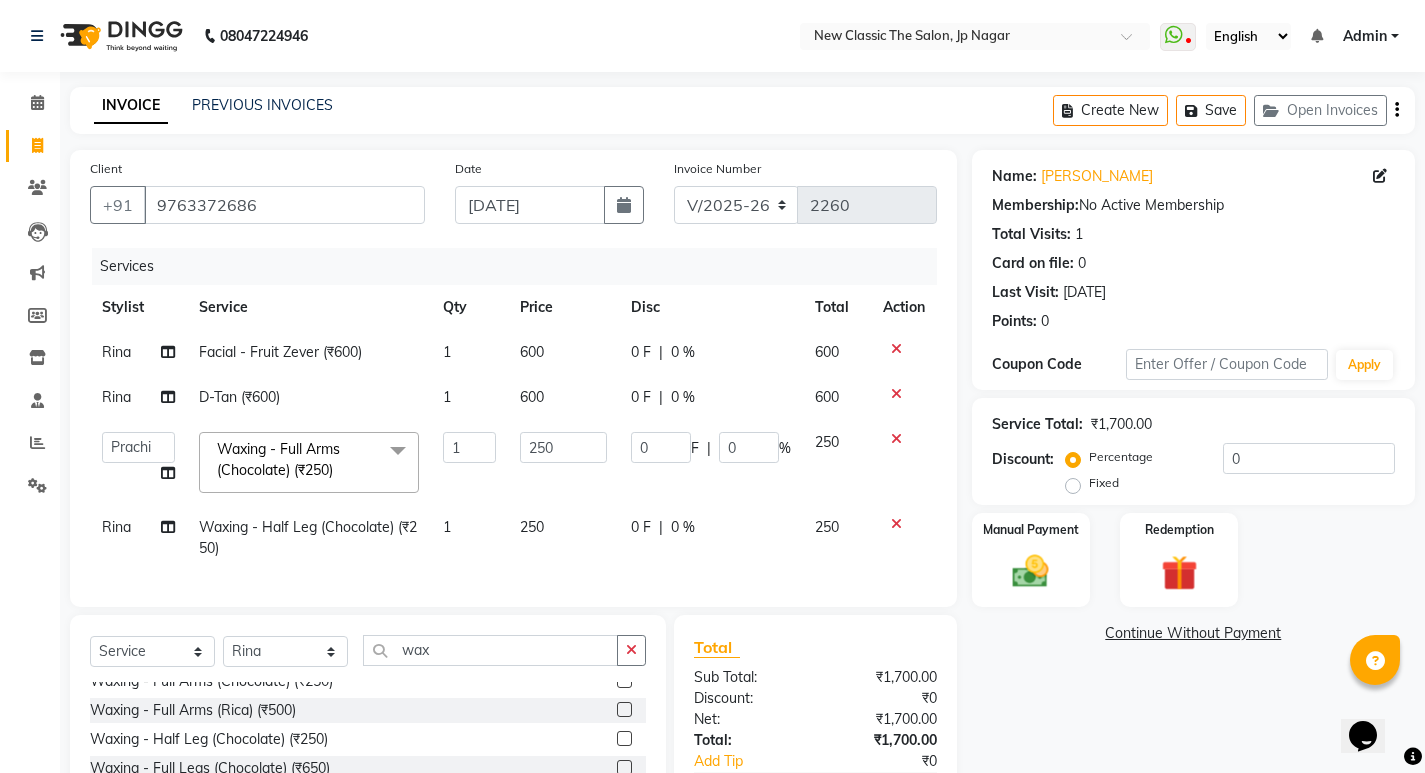 click on "Rina" 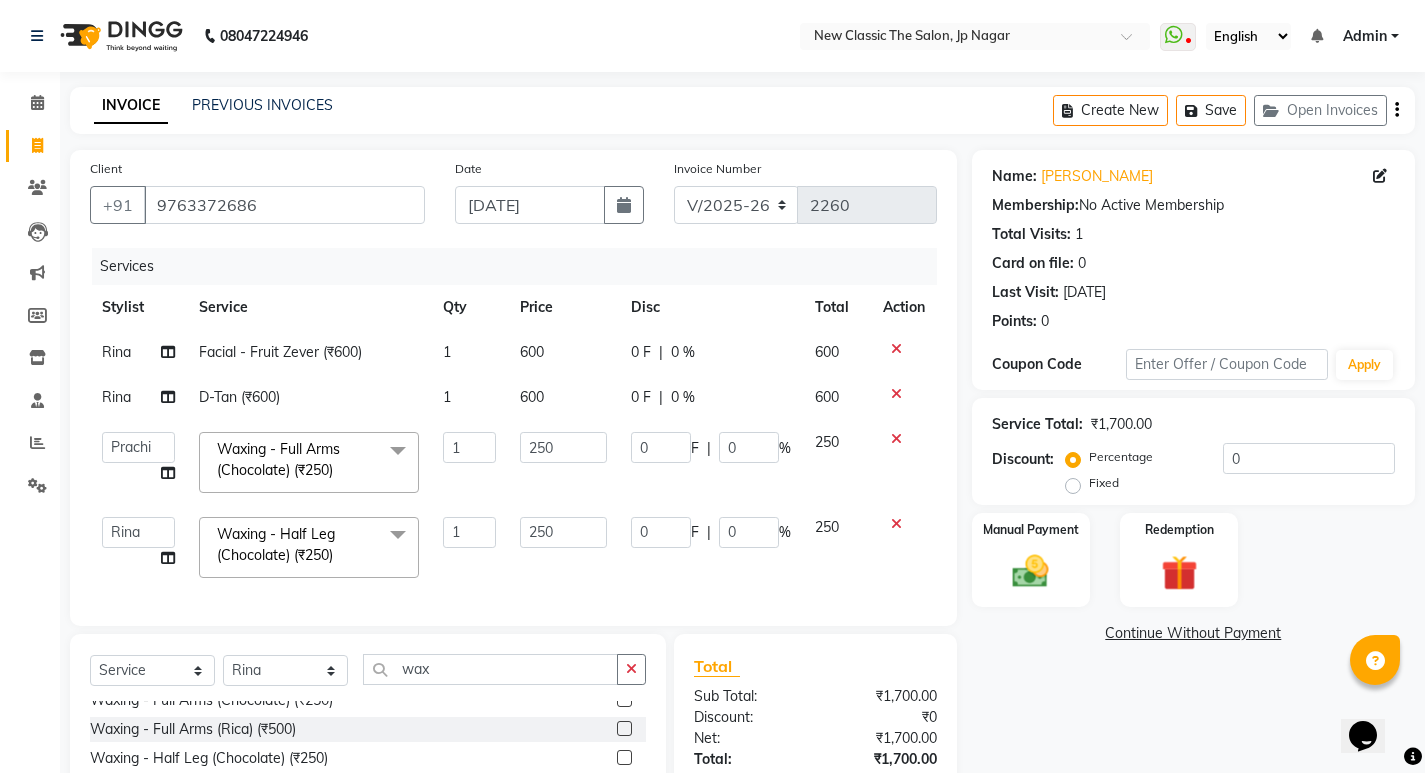 click on "Amit   Amol   Anil   Kirti   Komal   Manager   Prachi   Rina   Shital   Smita   surendra" 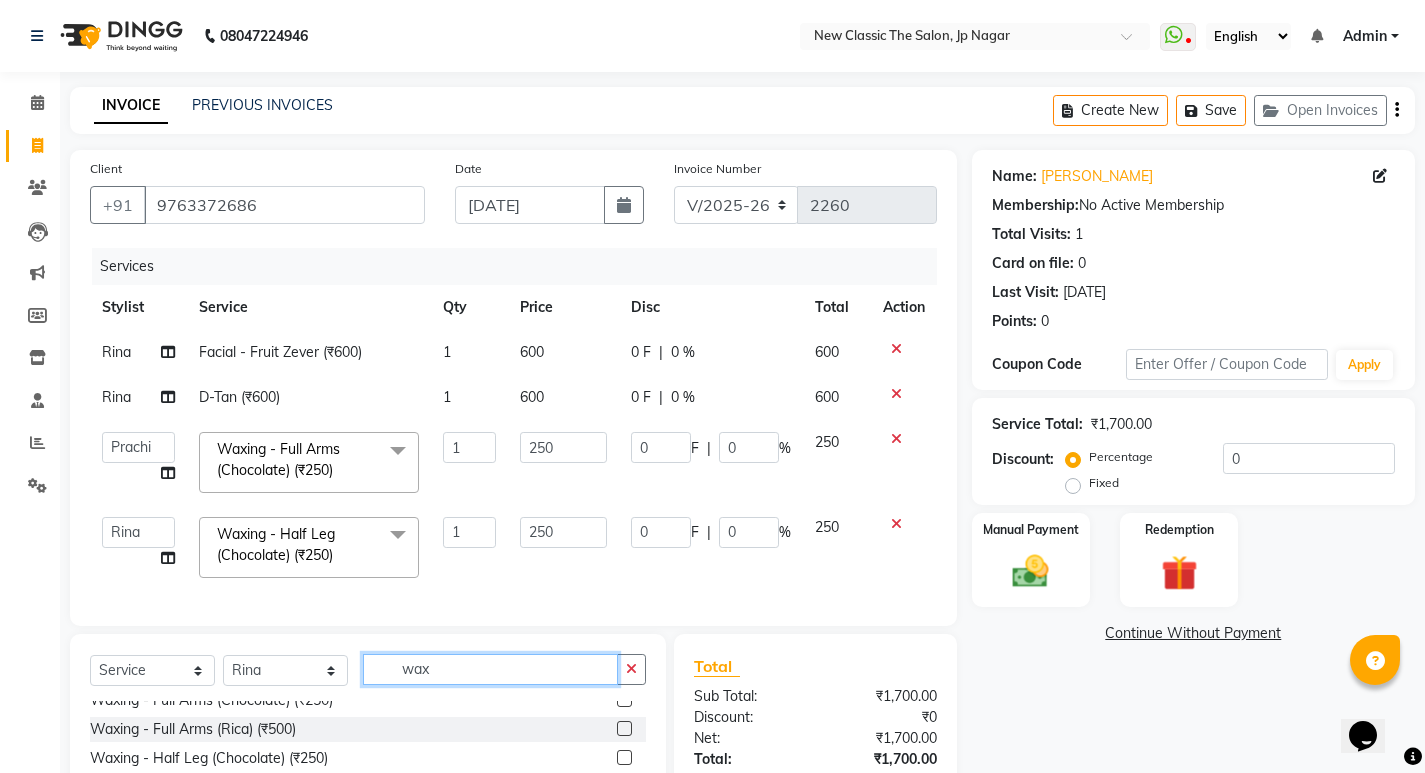 click on "wax" 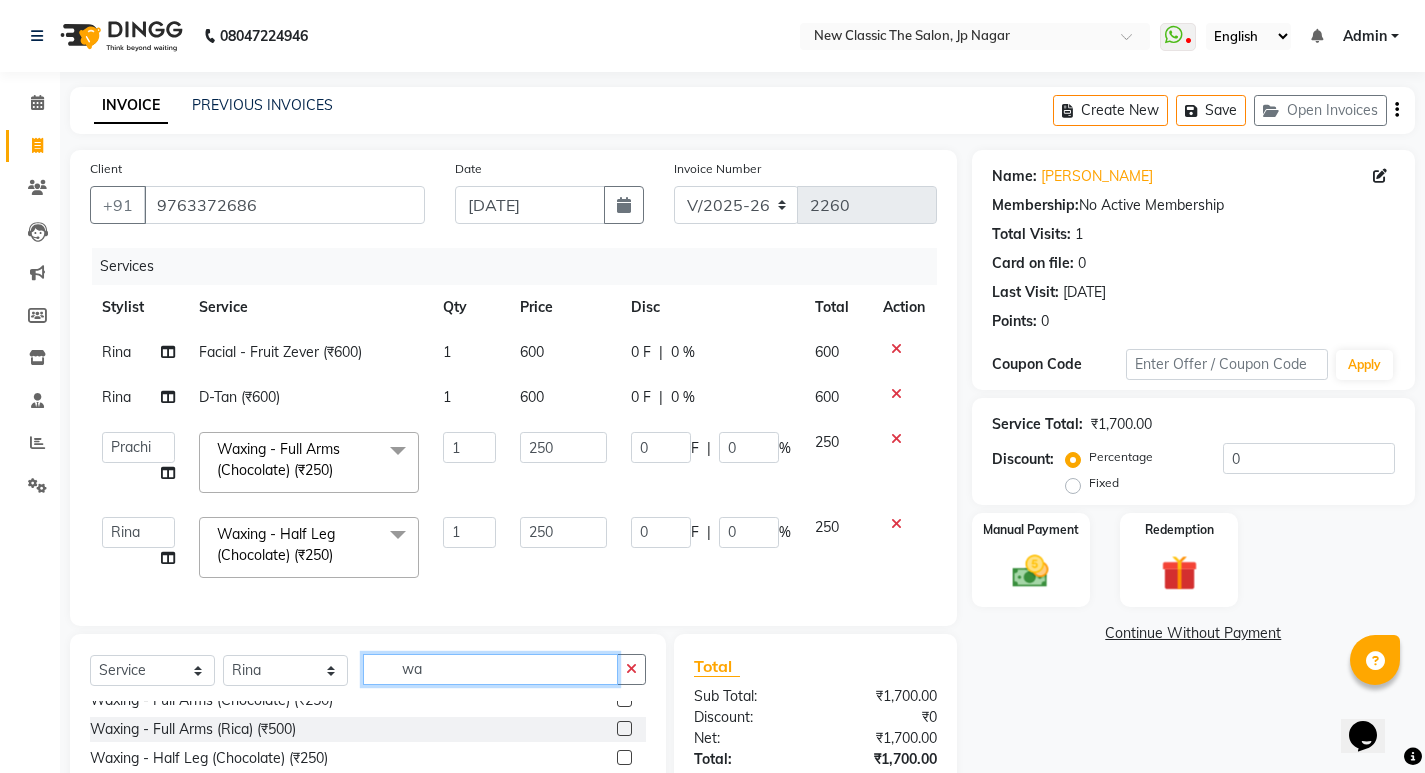 type on "w" 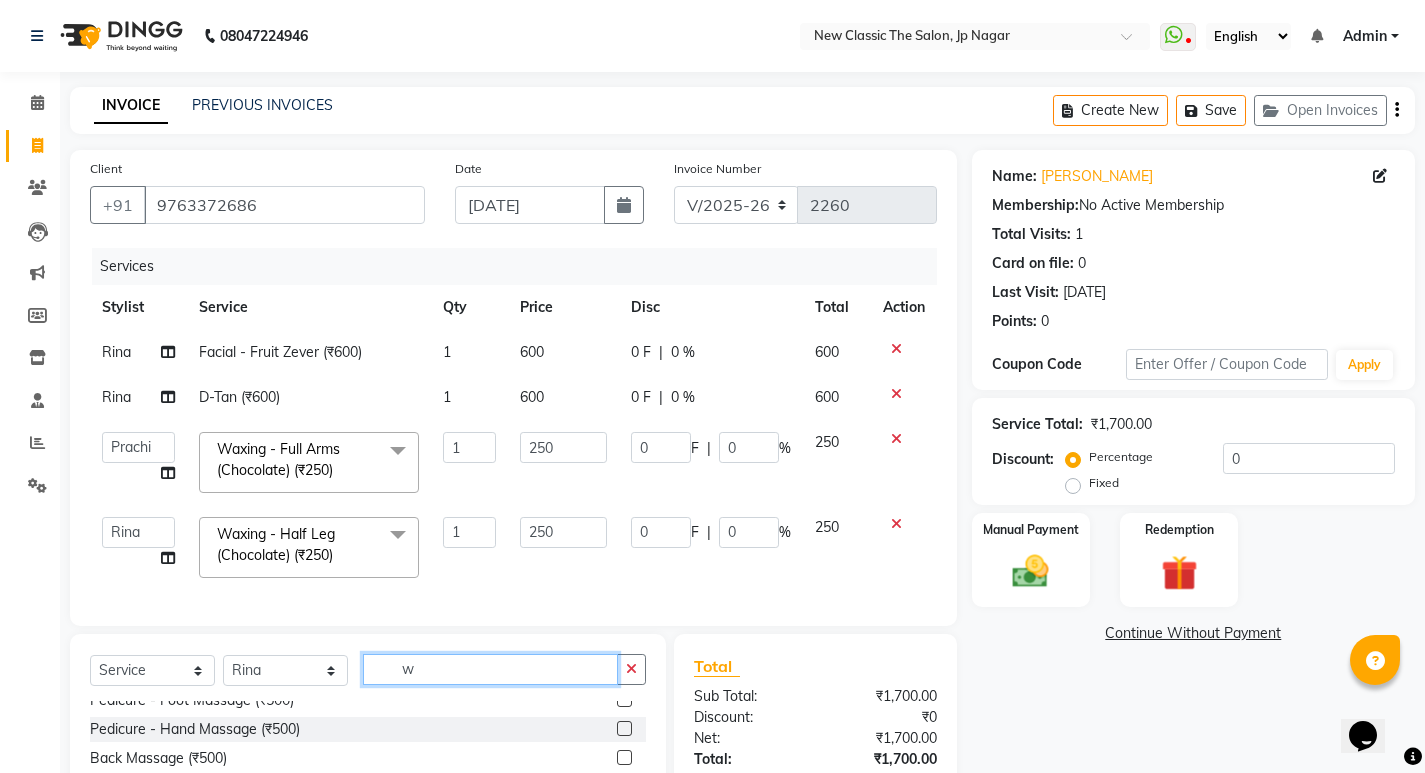 scroll, scrollTop: 0, scrollLeft: 0, axis: both 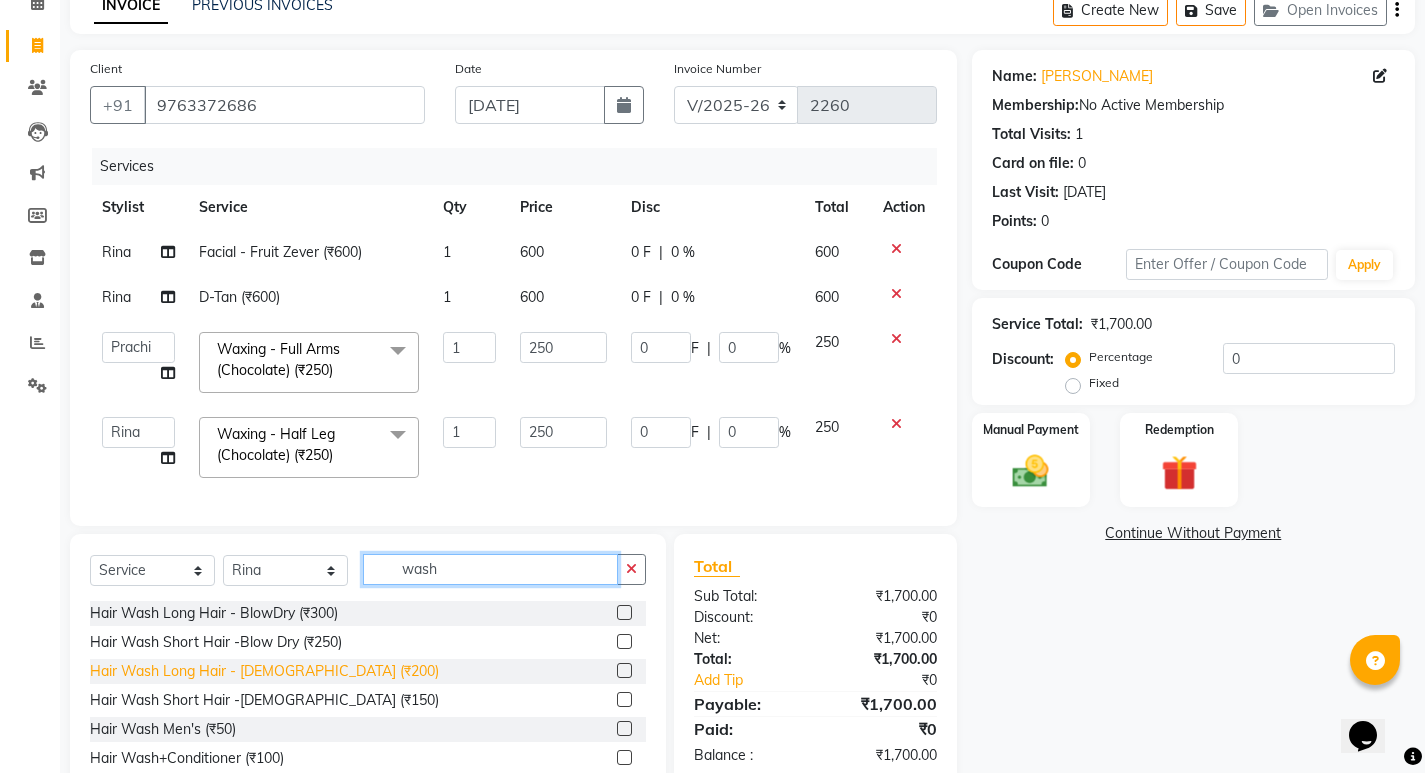 type on "wash" 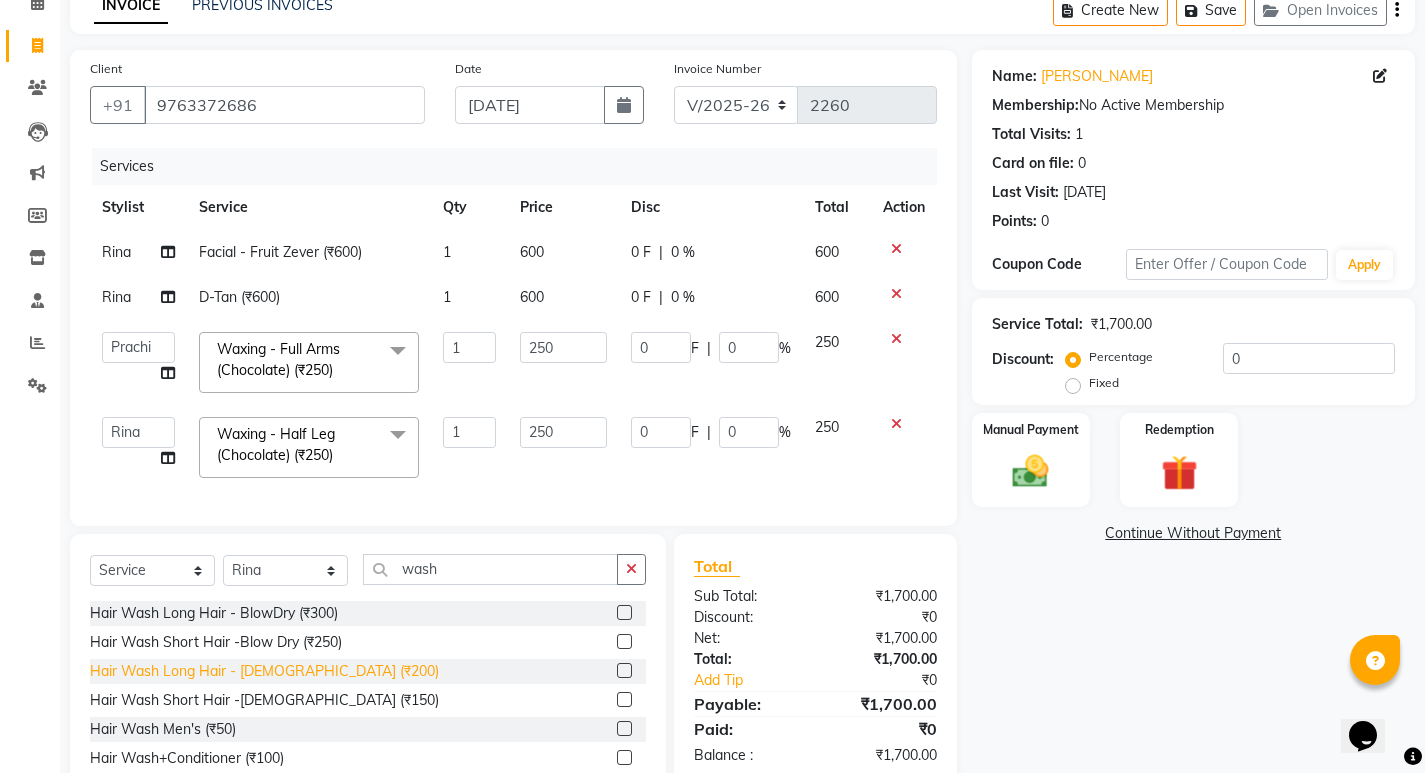 click on "Hair Wash Long Hair - [DEMOGRAPHIC_DATA] (₹200)" 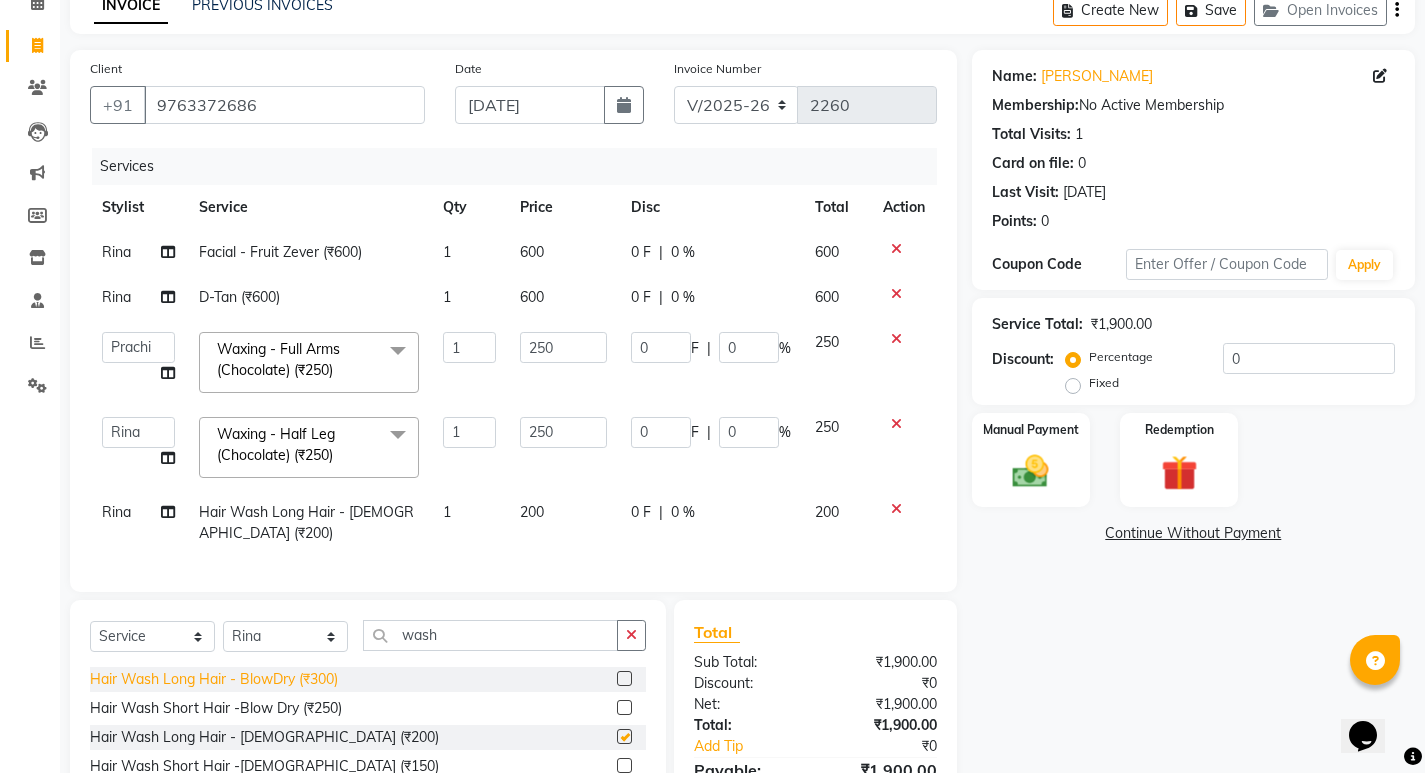 checkbox on "false" 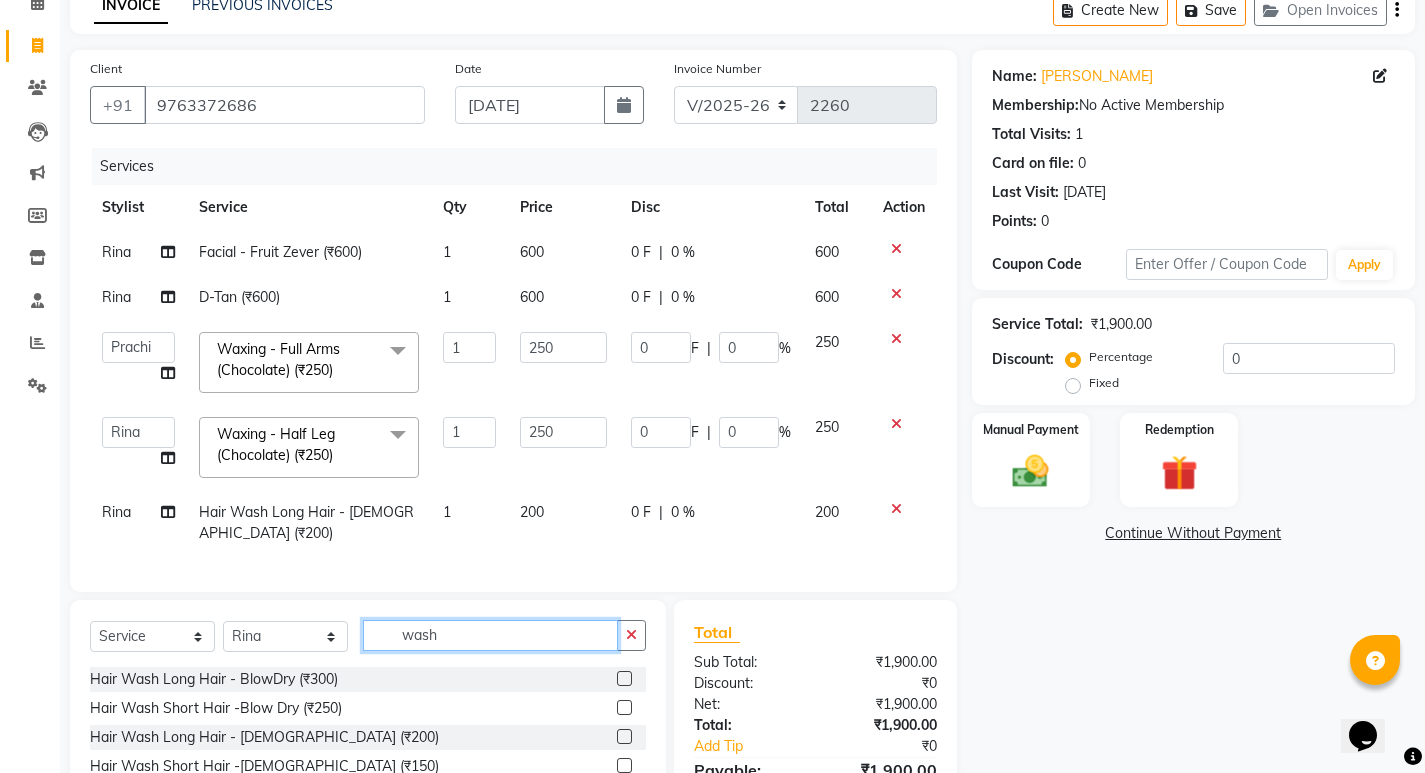 click on "wash" 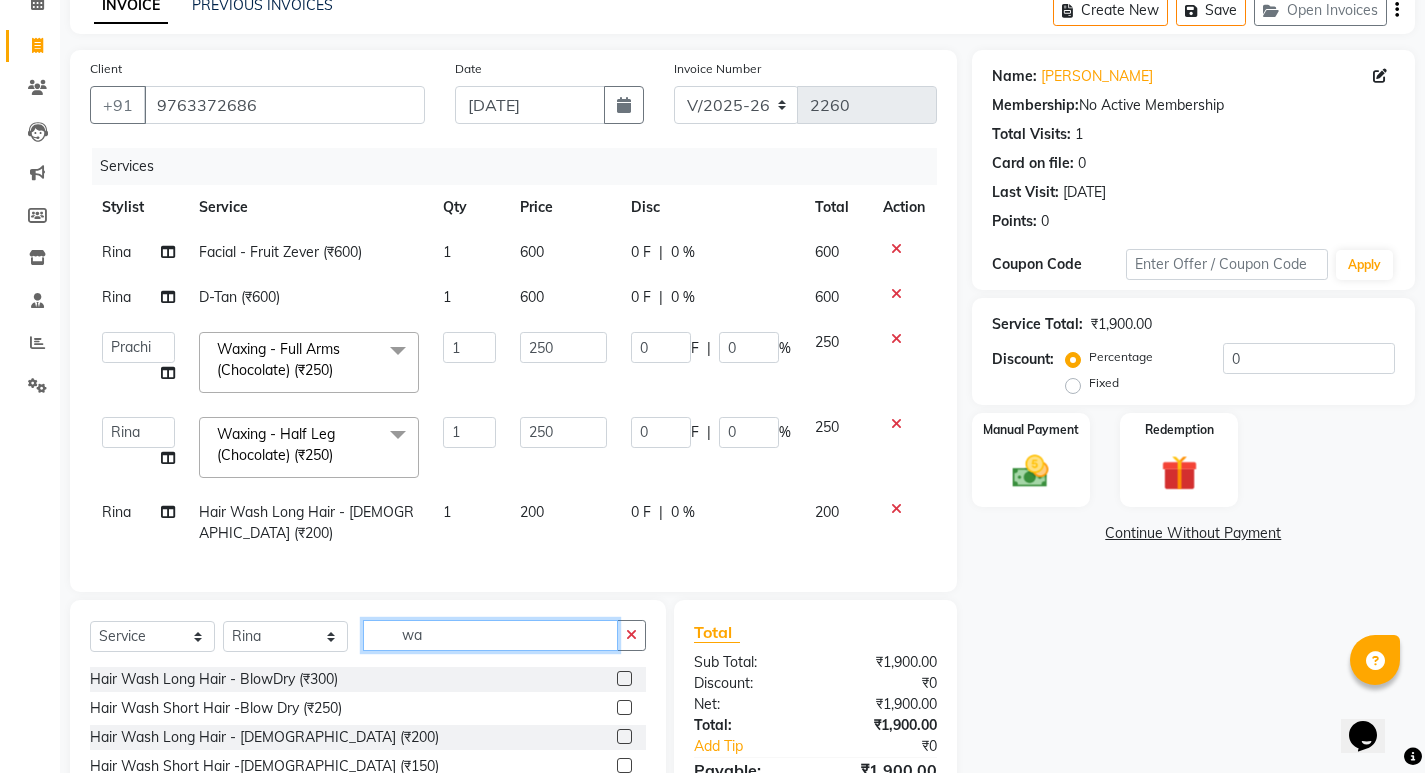 type on "w" 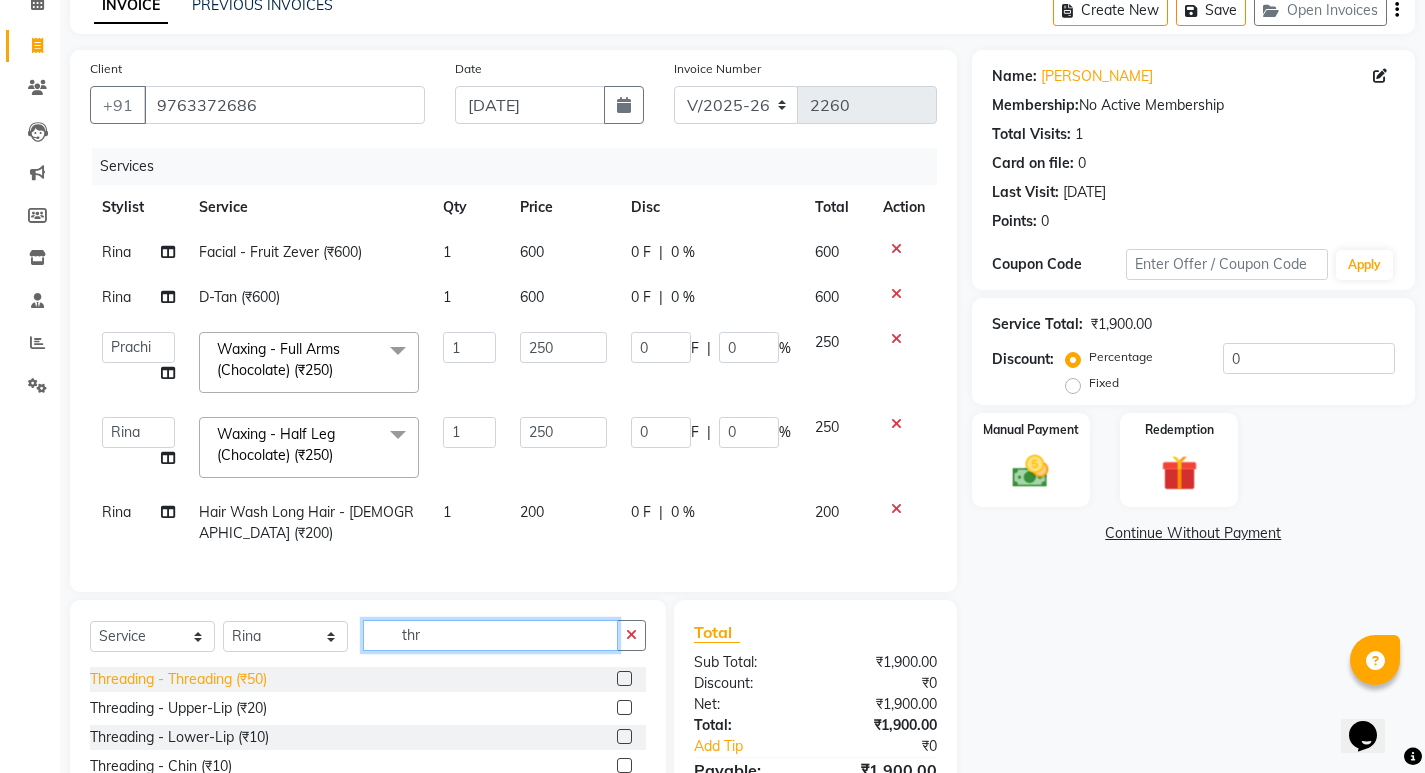 type on "thr" 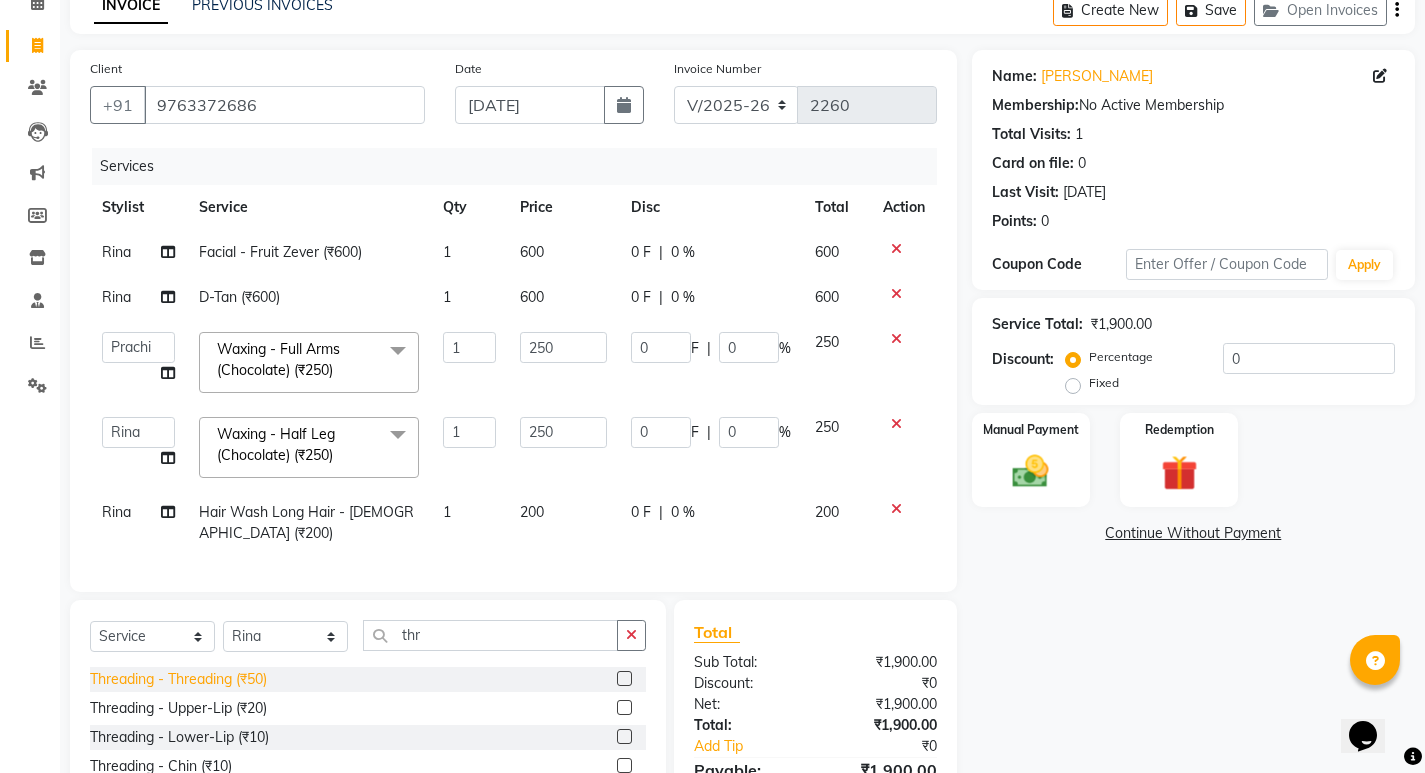 click on "Threading - Threading (₹50)" 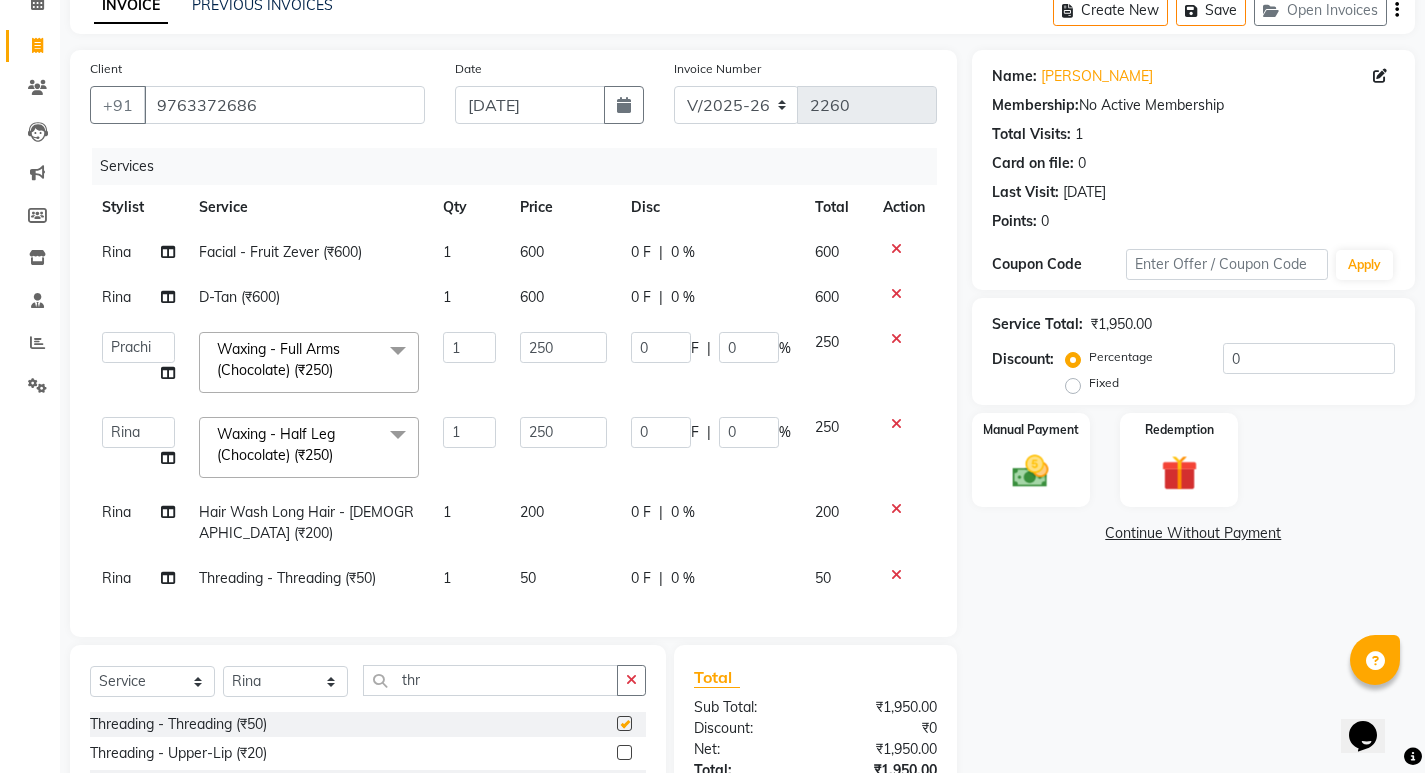 checkbox on "false" 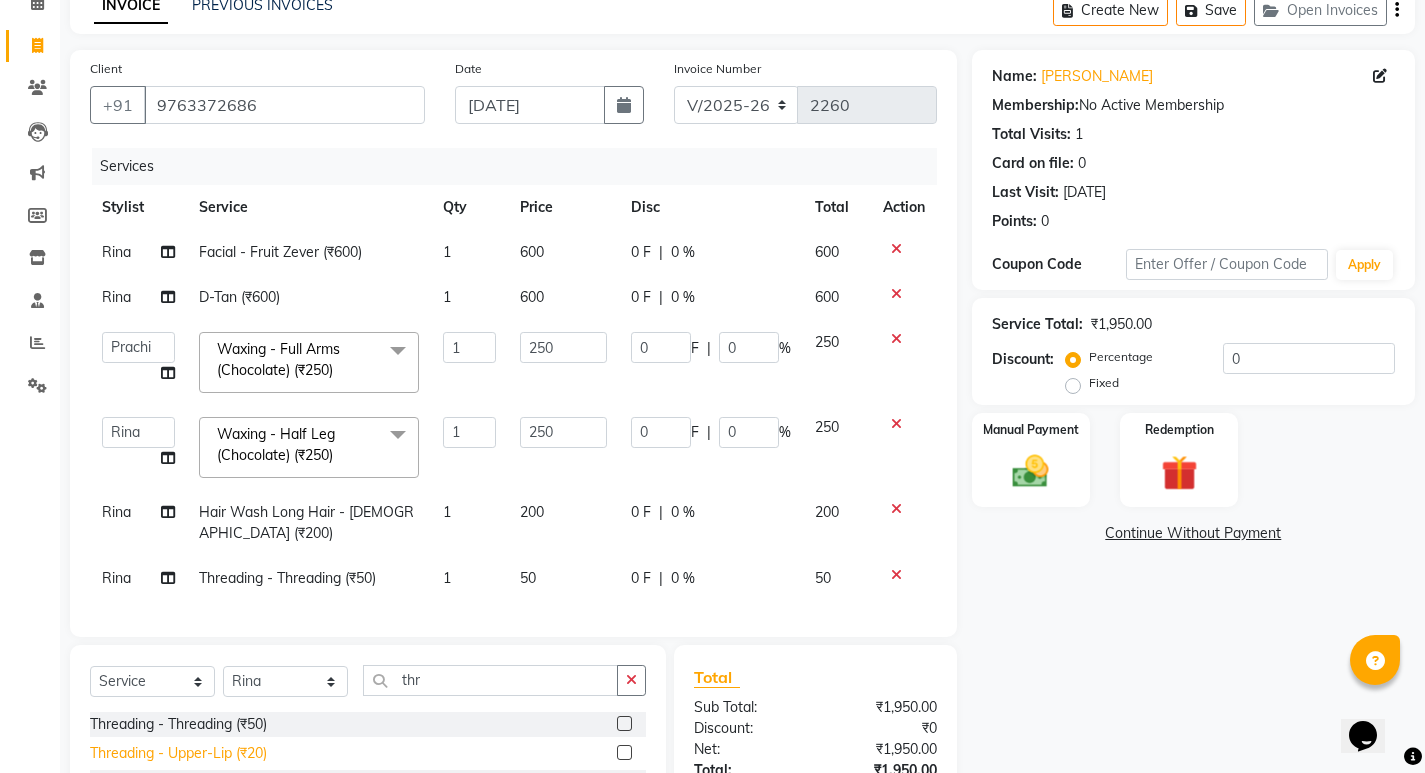 click on "Threading - Upper-Lip (₹20)" 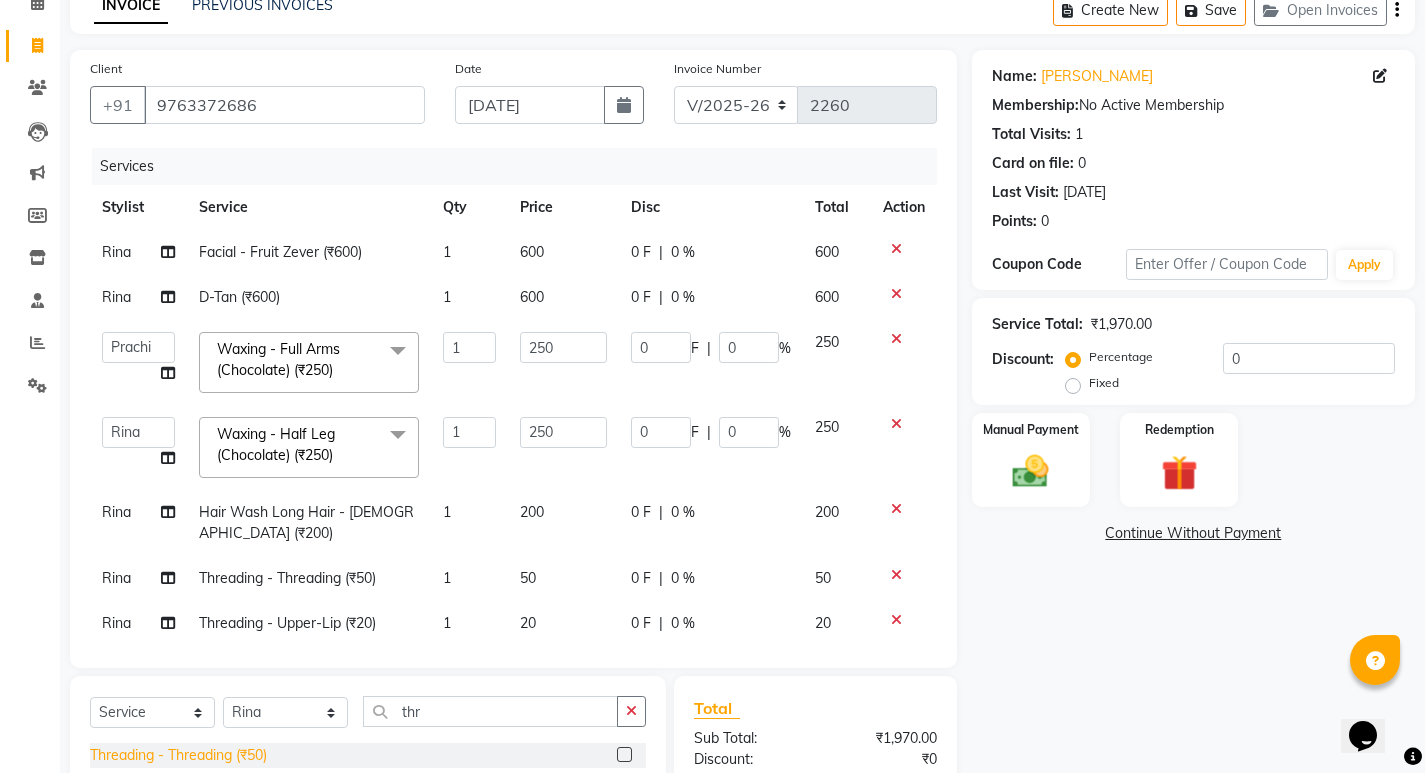 checkbox on "false" 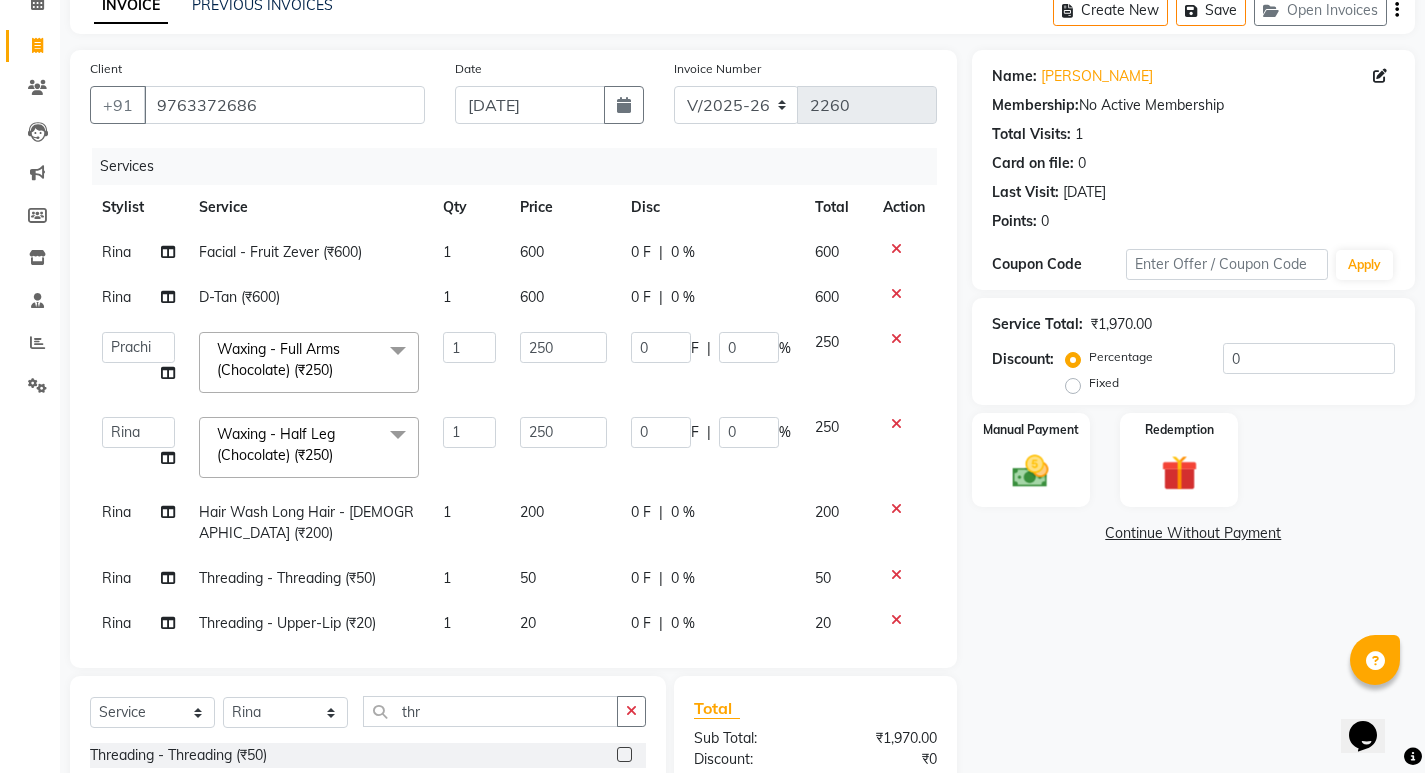 scroll, scrollTop: 29, scrollLeft: 0, axis: vertical 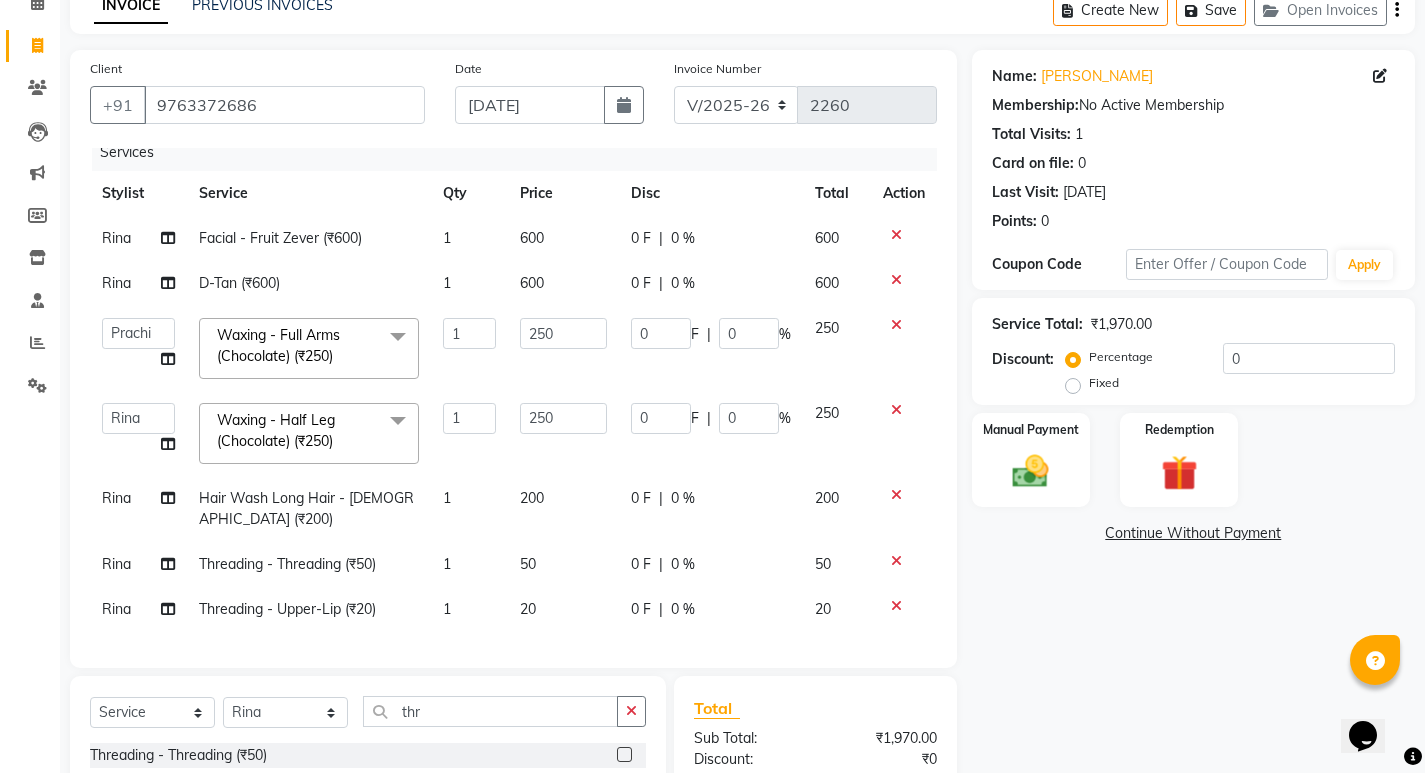 click on "Rina" 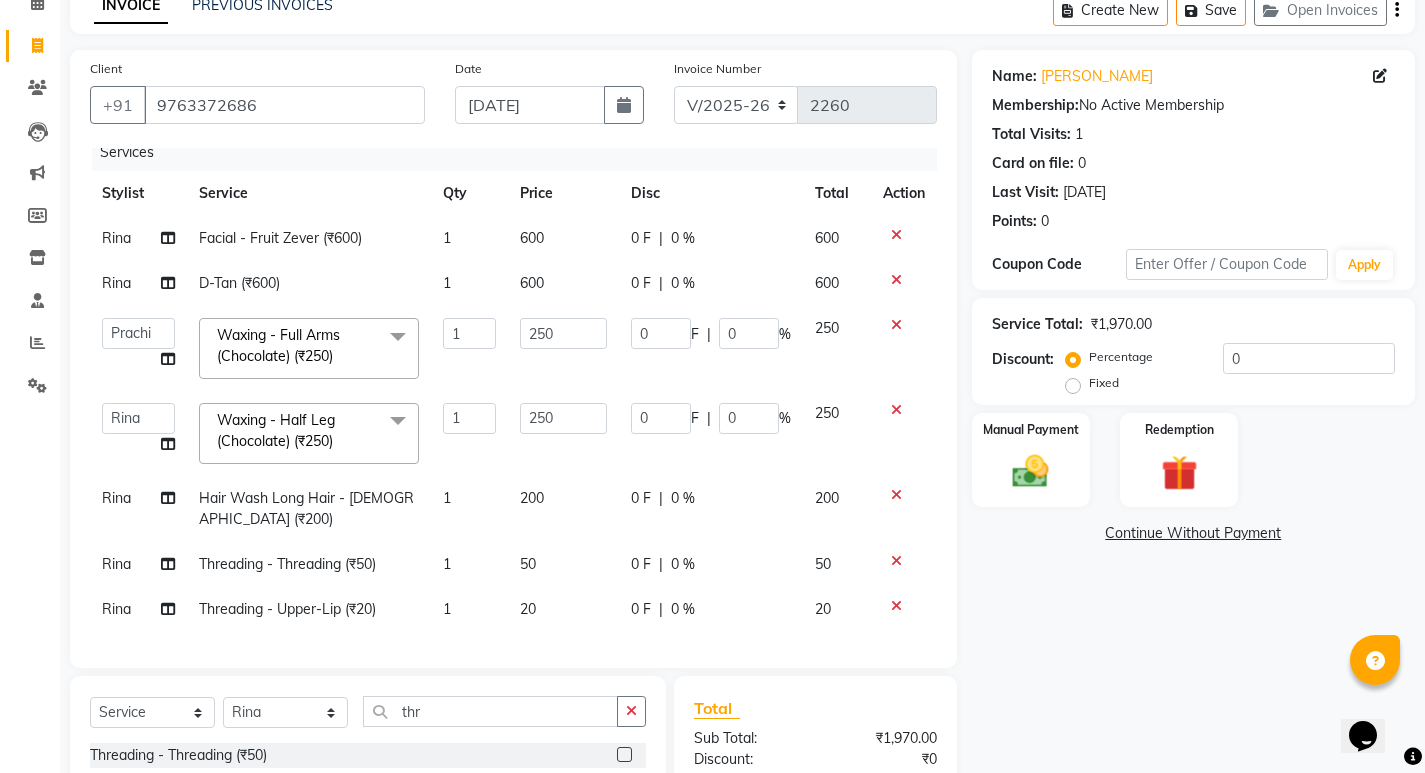 select on "77556" 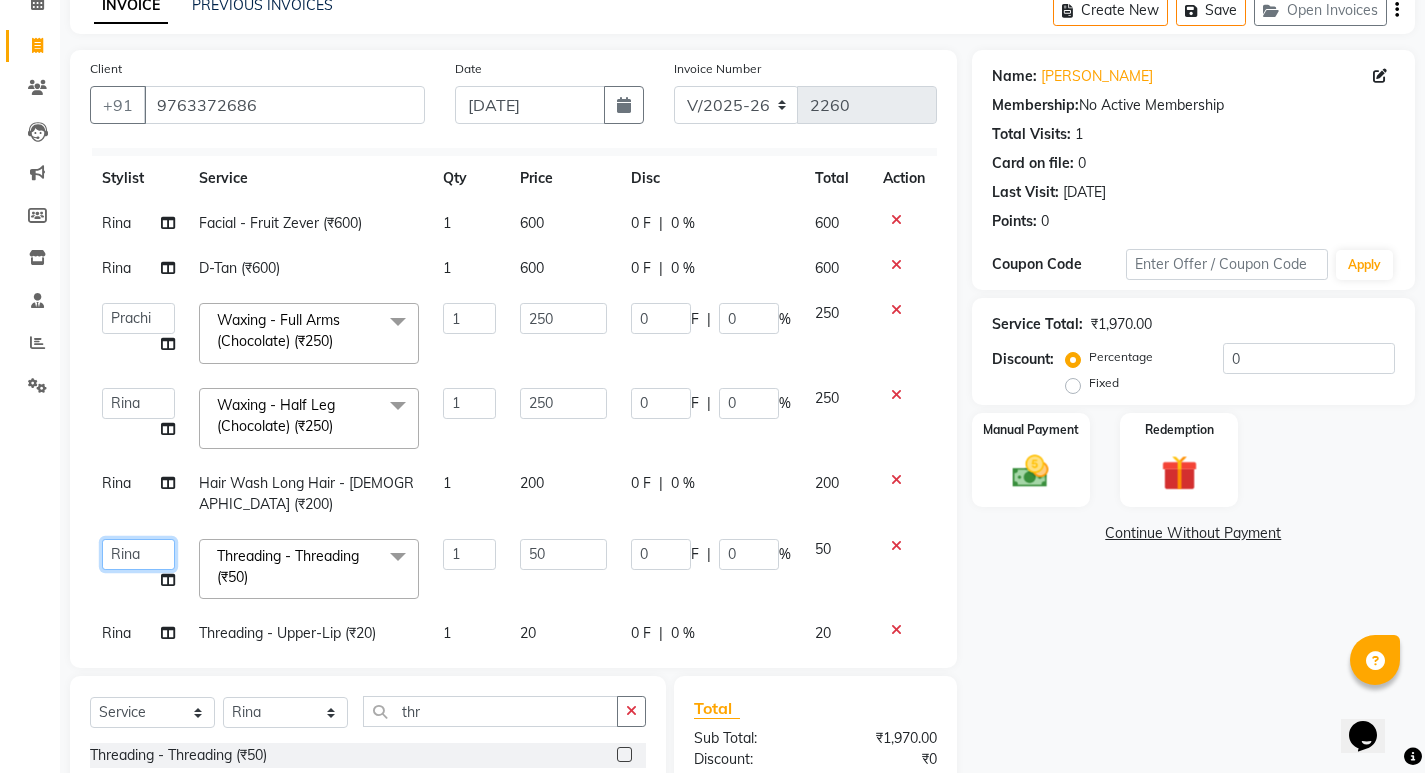 click on "Amit   Amol   Anil   Kirti   Komal   Manager   Prachi   Rina   Shital   Smita   surendra" 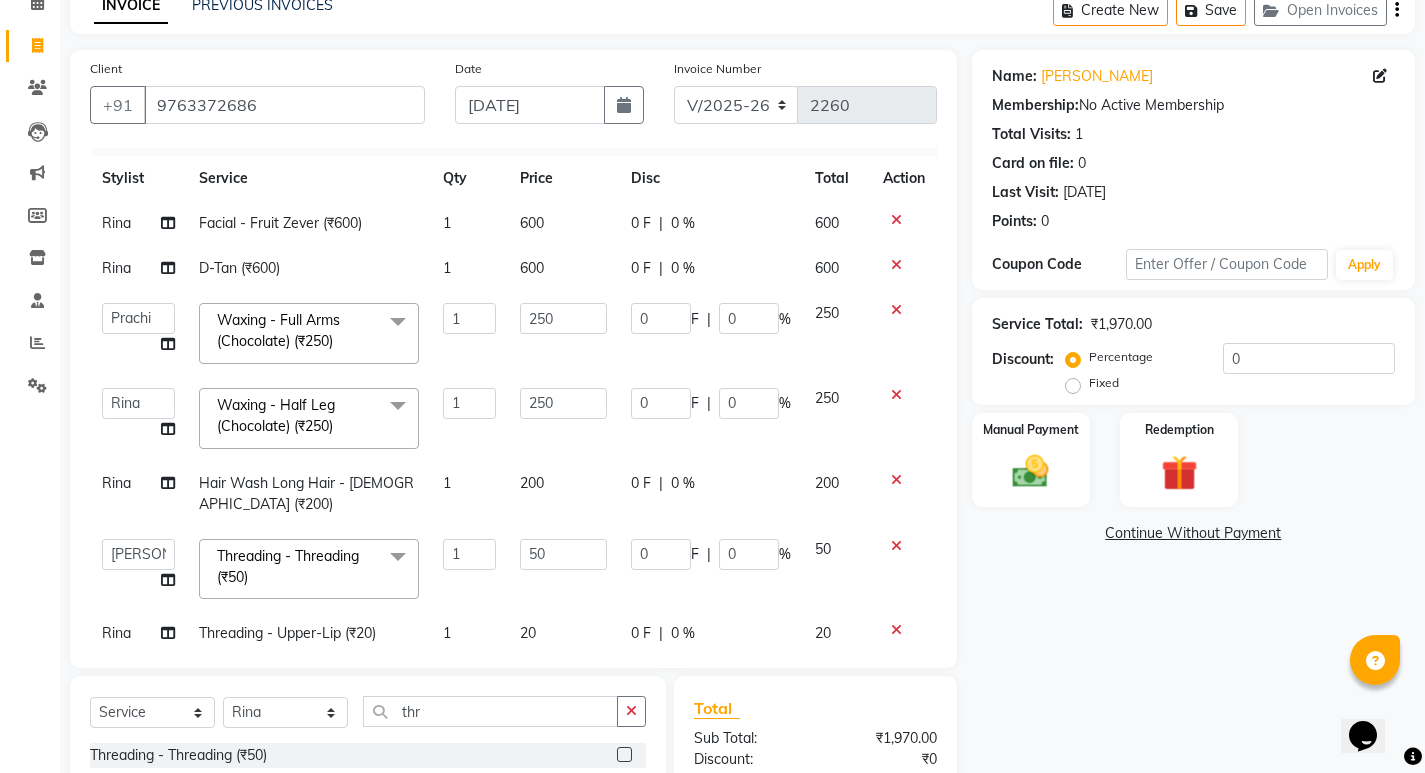 select on "27628" 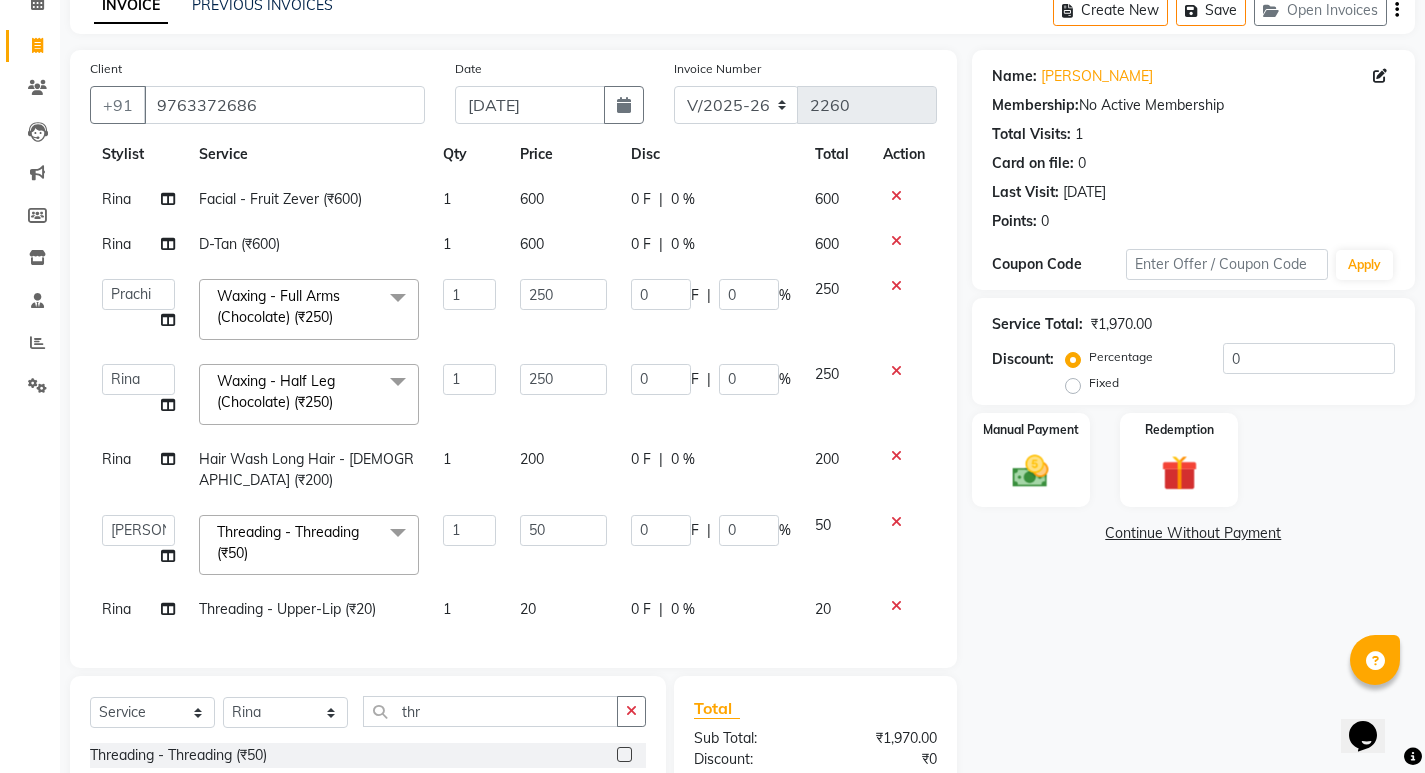 scroll, scrollTop: 68, scrollLeft: 0, axis: vertical 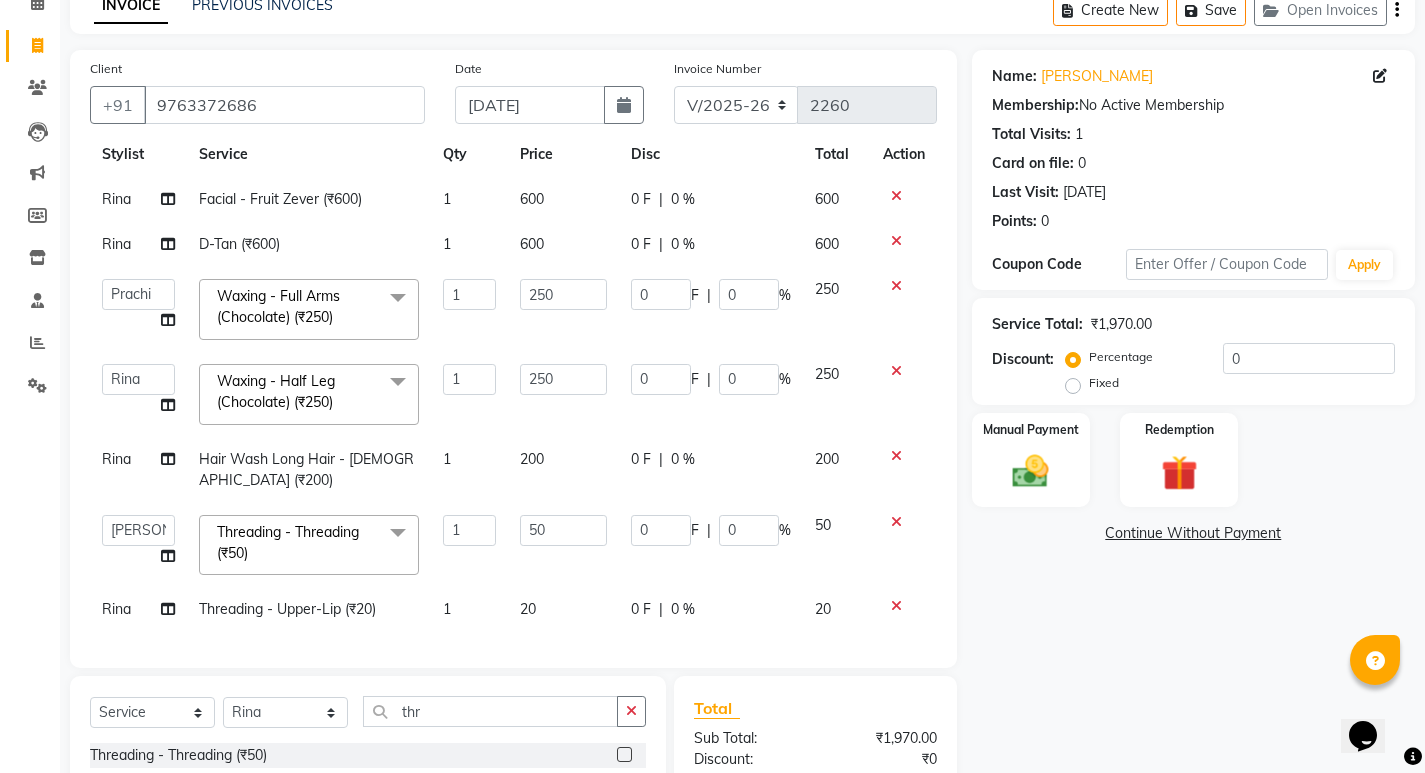 click on "Rina" 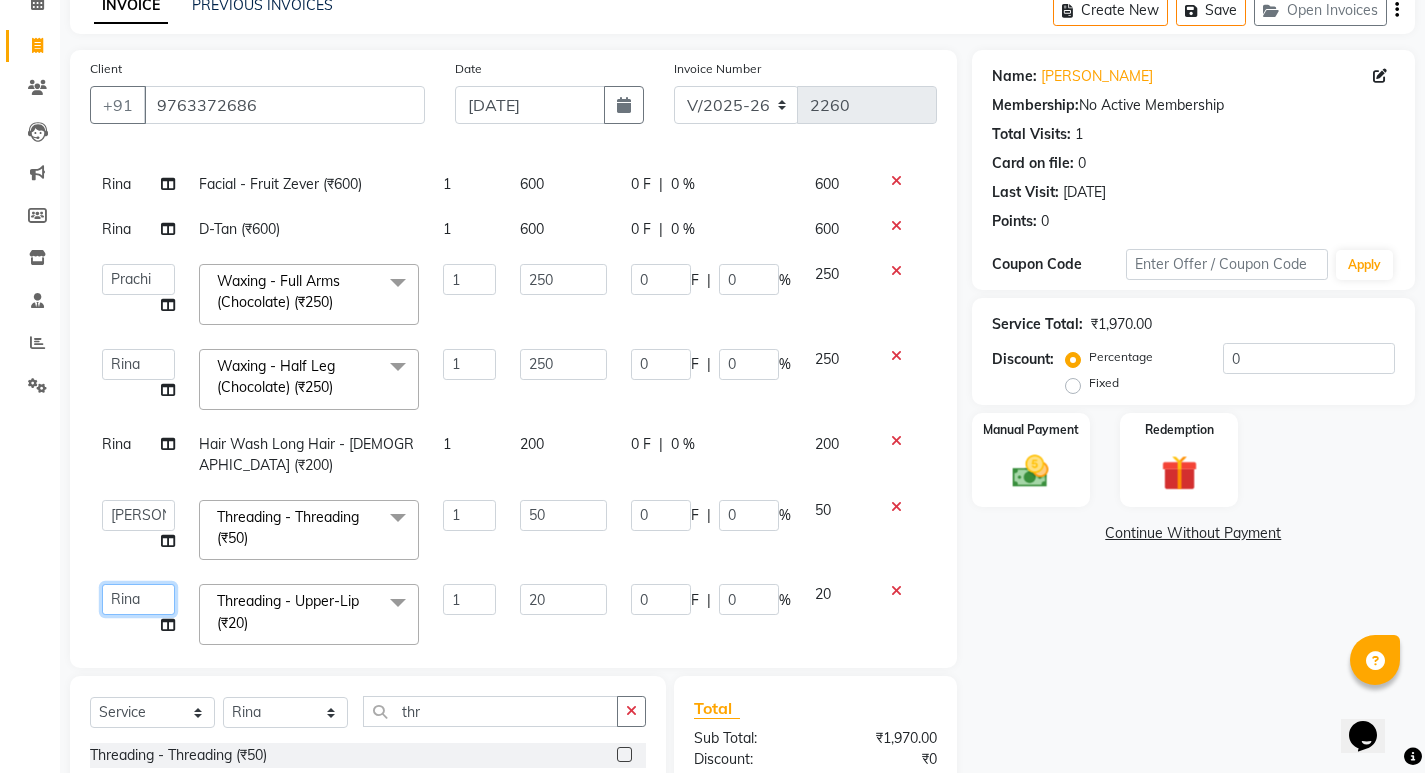 click on "Amit   [PERSON_NAME]   [PERSON_NAME]   [PERSON_NAME]   Manager   [PERSON_NAME]   [PERSON_NAME]   [PERSON_NAME]   [PERSON_NAME]   [PERSON_NAME]" 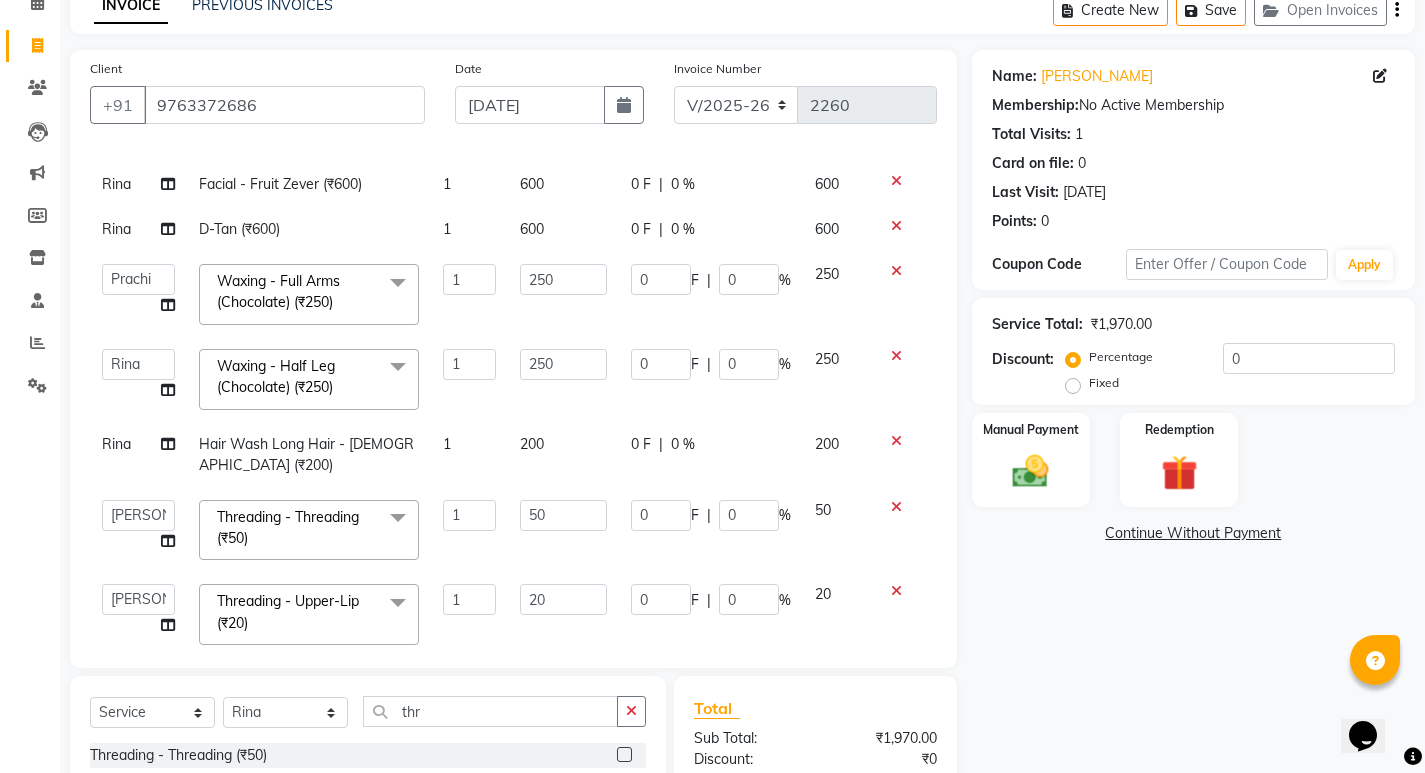 select on "27628" 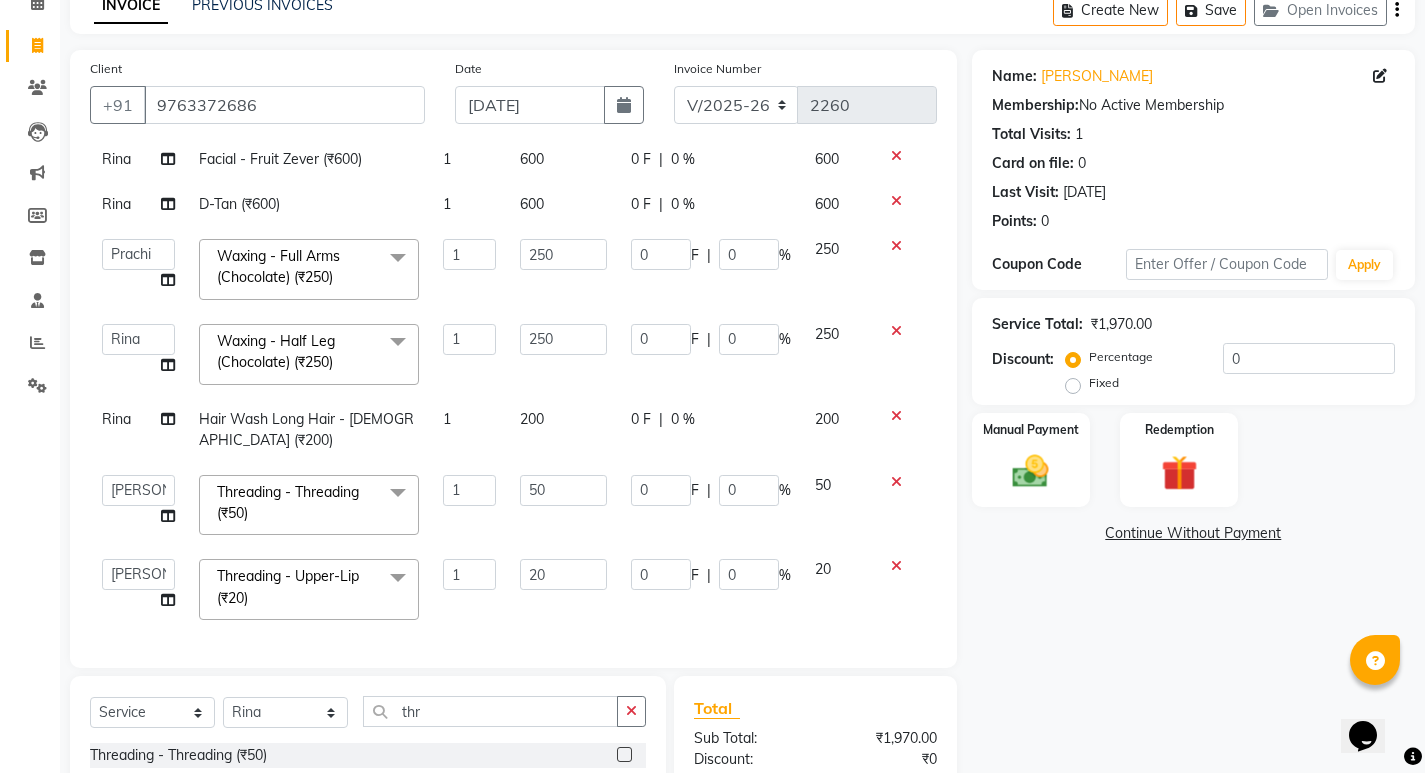 scroll, scrollTop: 0, scrollLeft: 0, axis: both 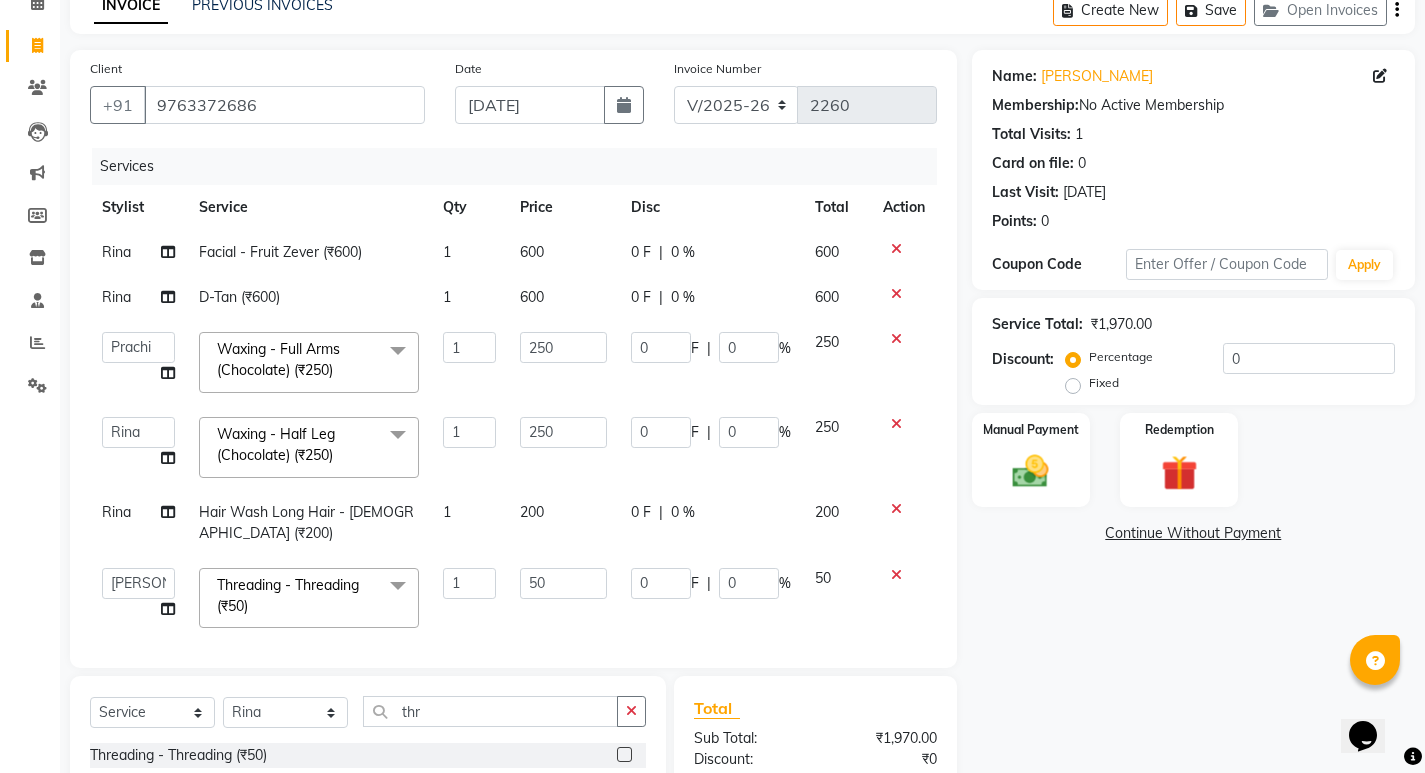 click on "0 F | 0 %" 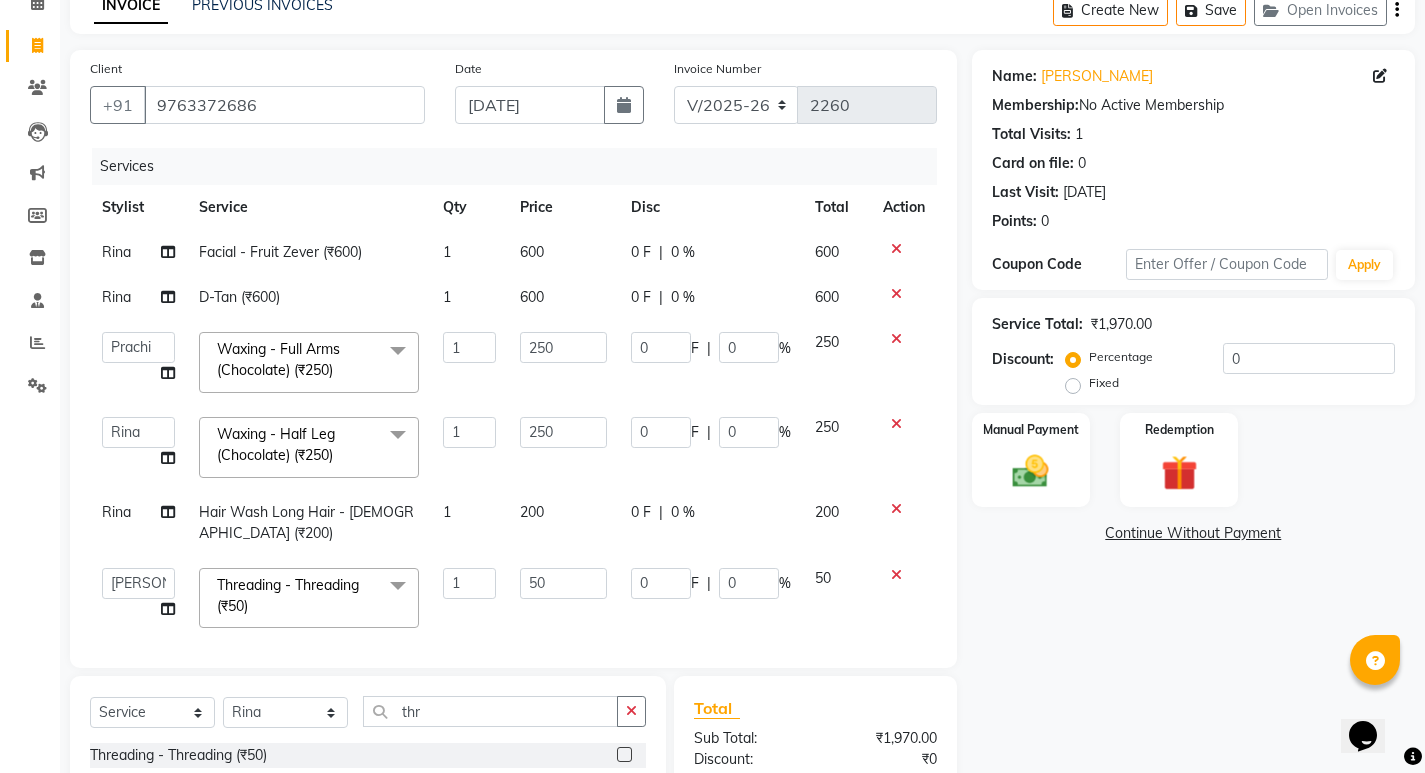 select on "77556" 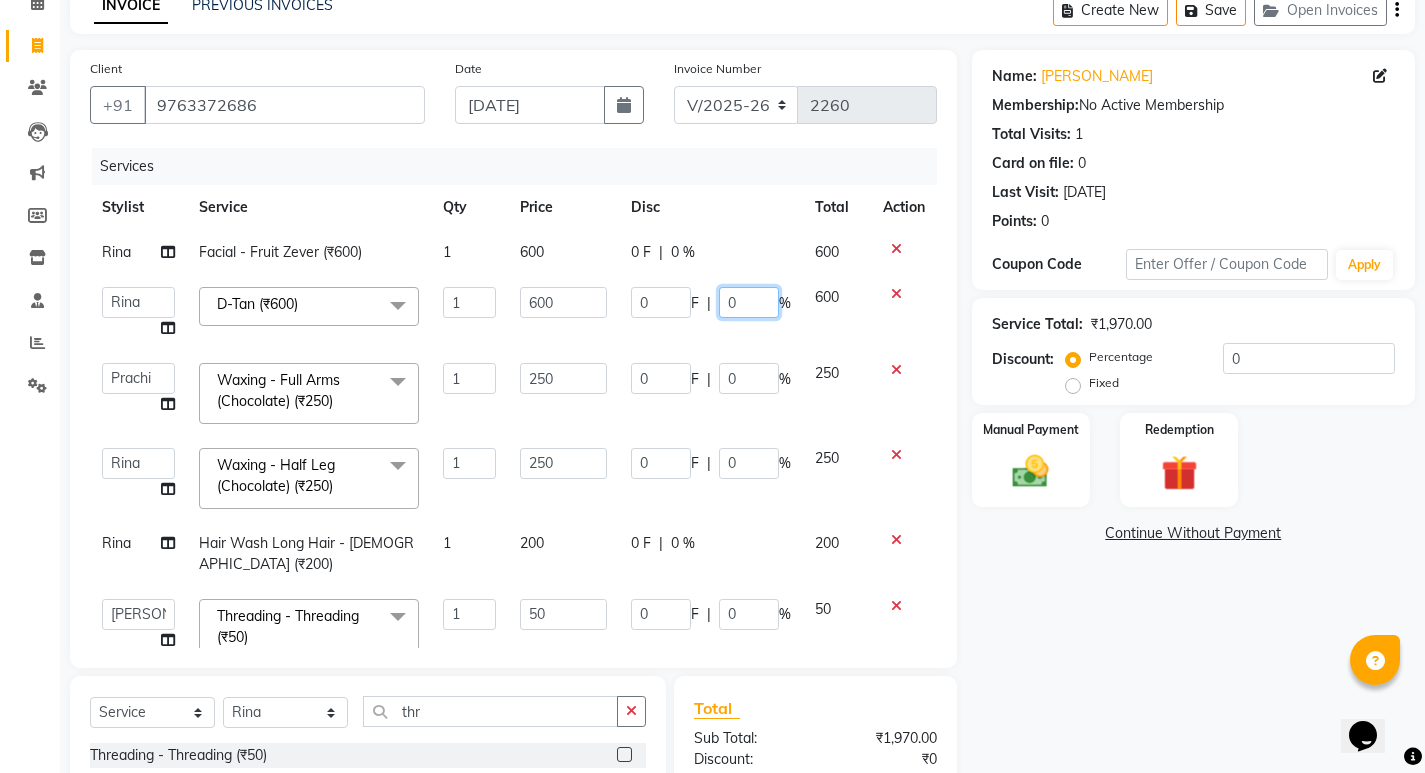 click on "0" 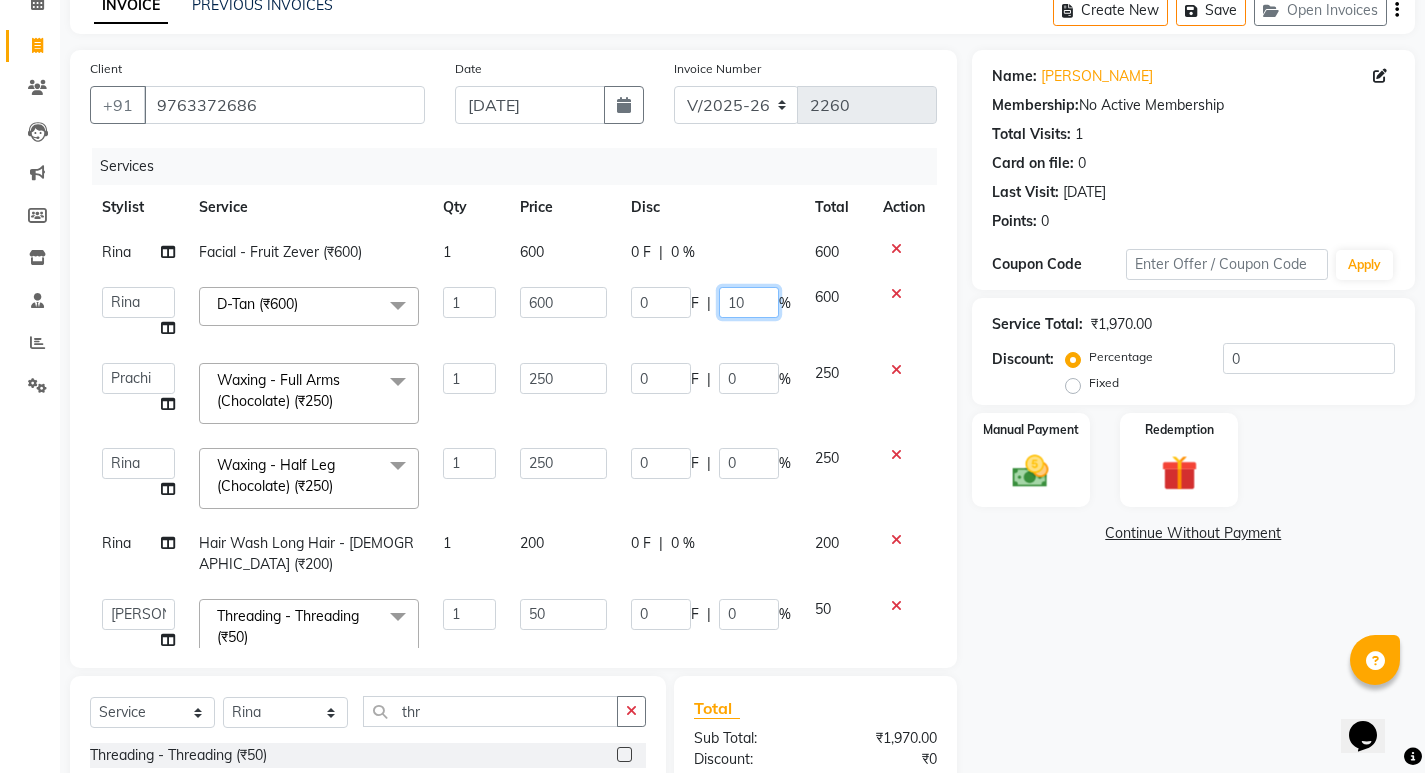 type on "100" 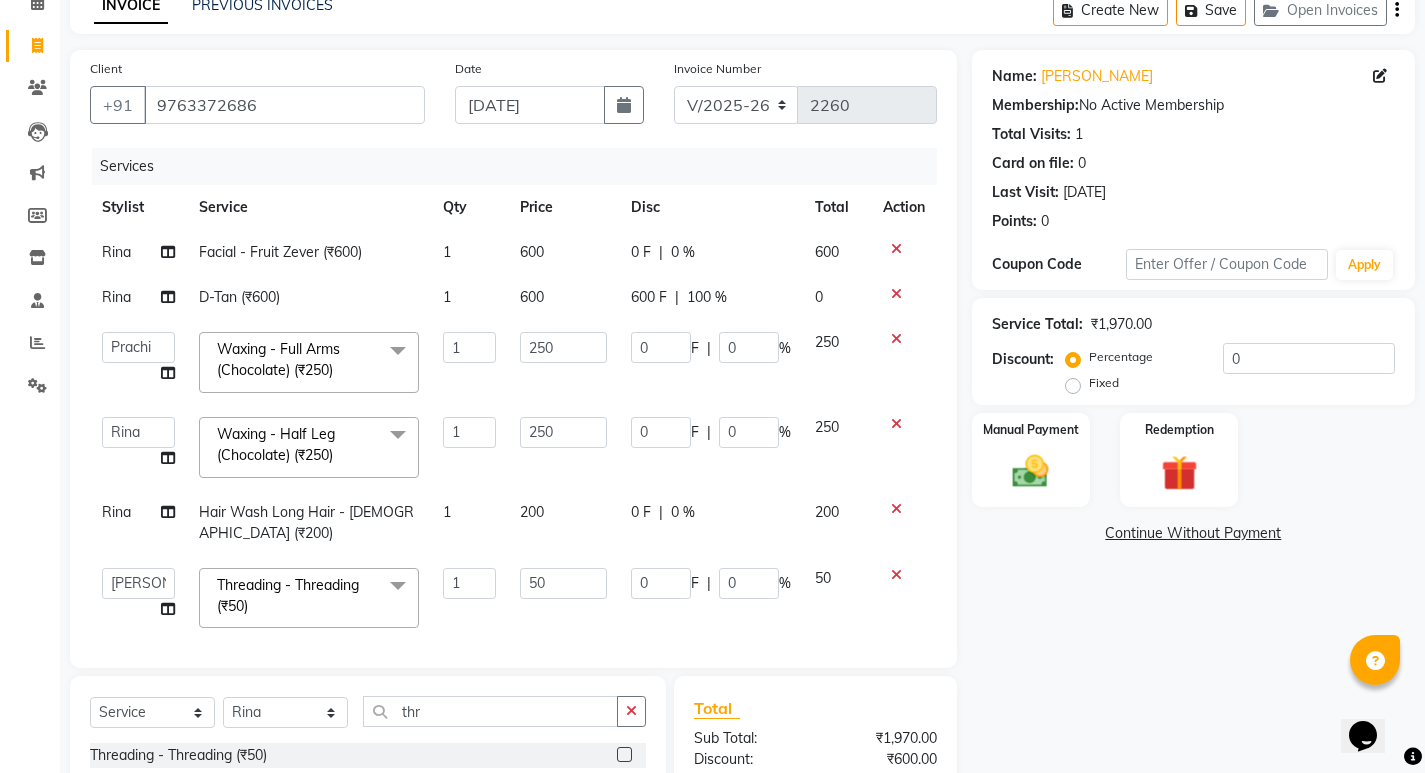 click on "Rina Facial - Fruit Zever (₹600) 1 600 0 F | 0 % 600 Rina D-Tan (₹600) 1 600 600 F | 100 % 0  Amit   Amol   Anil   Kirti   Komal   Manager   Prachi   Rina   Shital   Smita   surendra  Waxing  - Full Arms (Chocolate) (₹250)  x Pedicure - Padicure Normal Pedicure - O3 Pedicure - Advance Padicure Pedicure - Foot Massage Pedicure - Hand Massage Back Massage Acupressure Foot Massage Boddy Massage with oil Boddy Massage with cream Makeup - Light Makeup Makeup - Hd Light Makeup Makeup - Mac Light Makeup Makeup- Male Light Makeup  Saree Drapping Makeup- Male Groom Makeup Bridal Makeup - Hd Makeup Bridal Makeup - Mac Makeup Bridal Makeup - Air Brush Makeup Bridal Makeup - Glossy Makeup Nail Art - Gel Polish Nail Art - Gel Polish Nail Art Nail Art - Acrylic Nail Extension Nail Art - Fake Nails Extension Nail cut Nail Remover  - Nail Remover Nail Remover - Acrylic Nail Remover  Body Spa - Body Spa Body Spa - Body Polishing   Hair Spa - Men's   Hair Spa -  Regular Hair Spa Hair Spa - Keratin Hair Spa Bleach - Back" 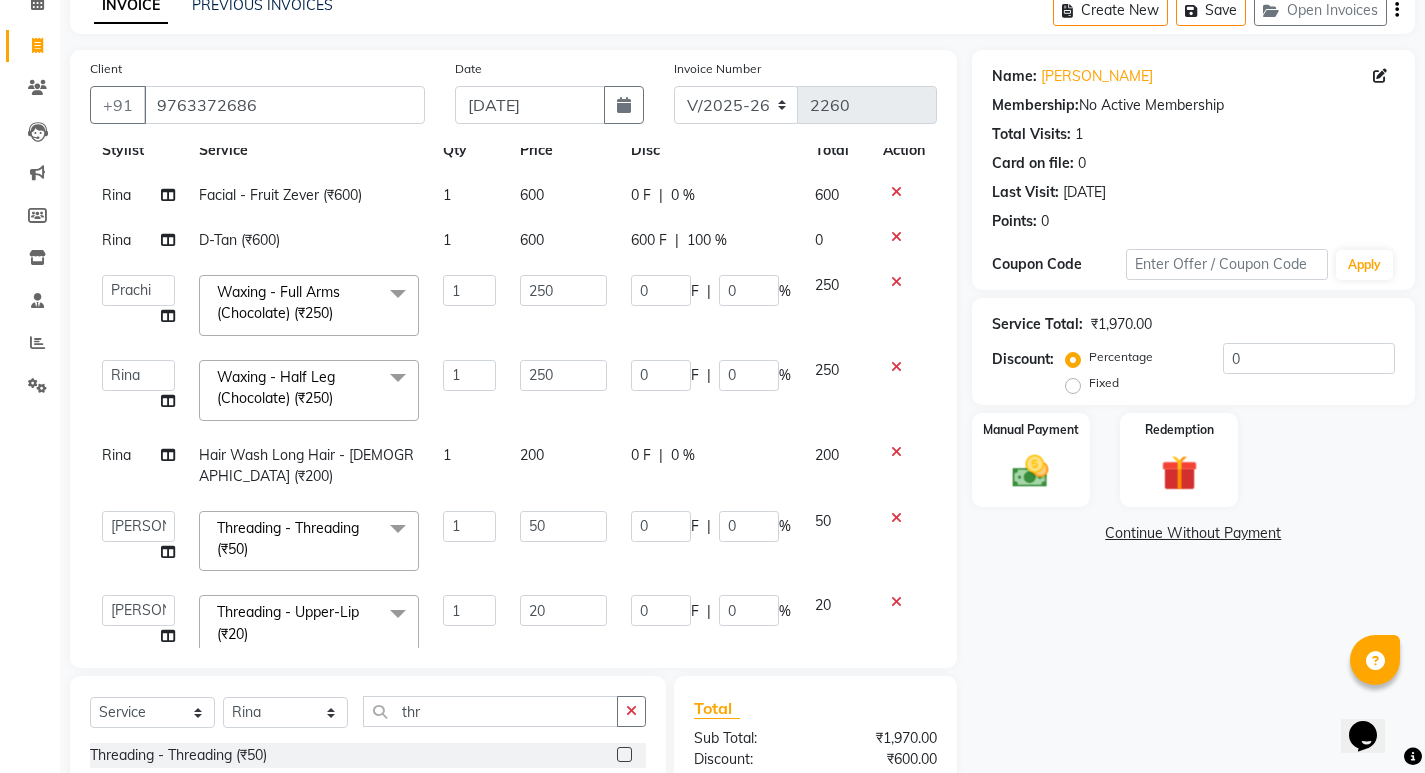 scroll, scrollTop: 108, scrollLeft: 0, axis: vertical 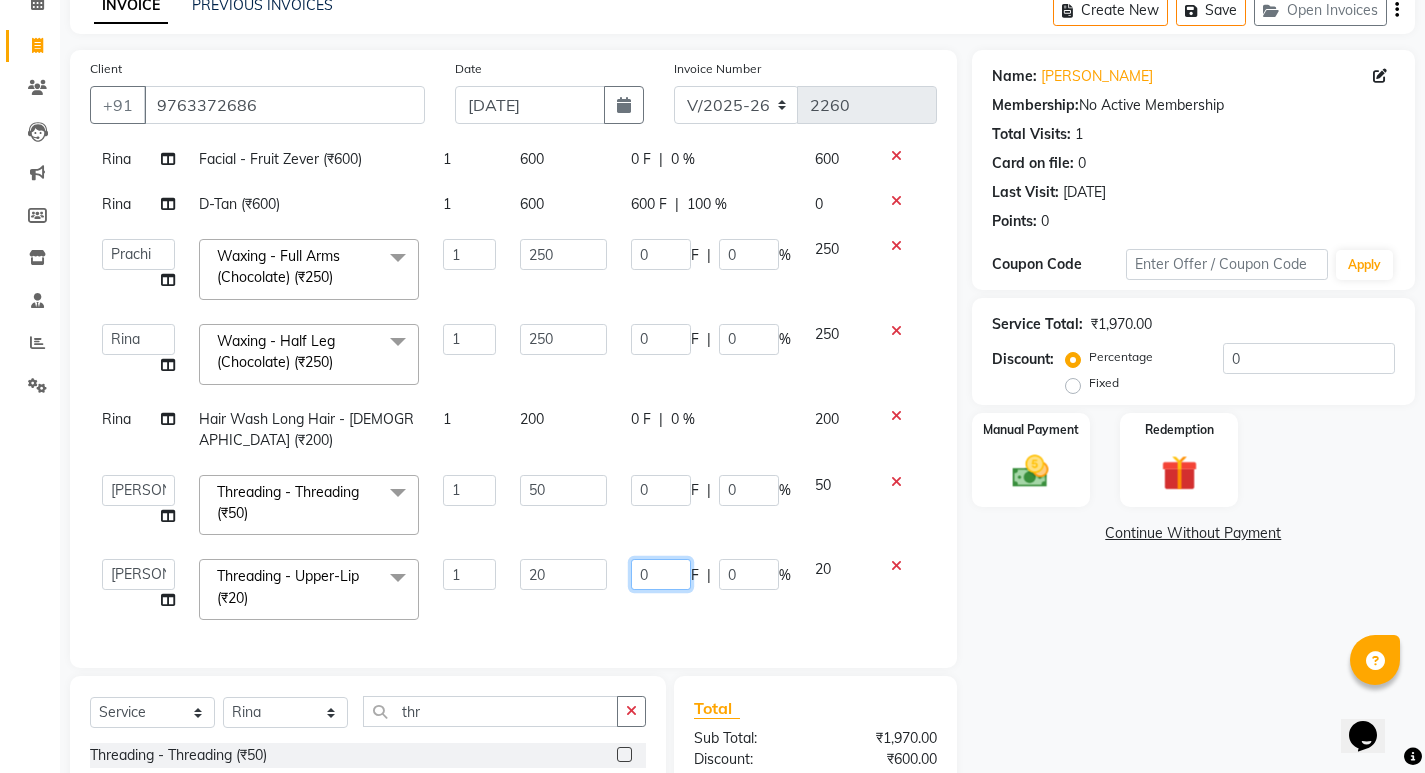 click on "0" 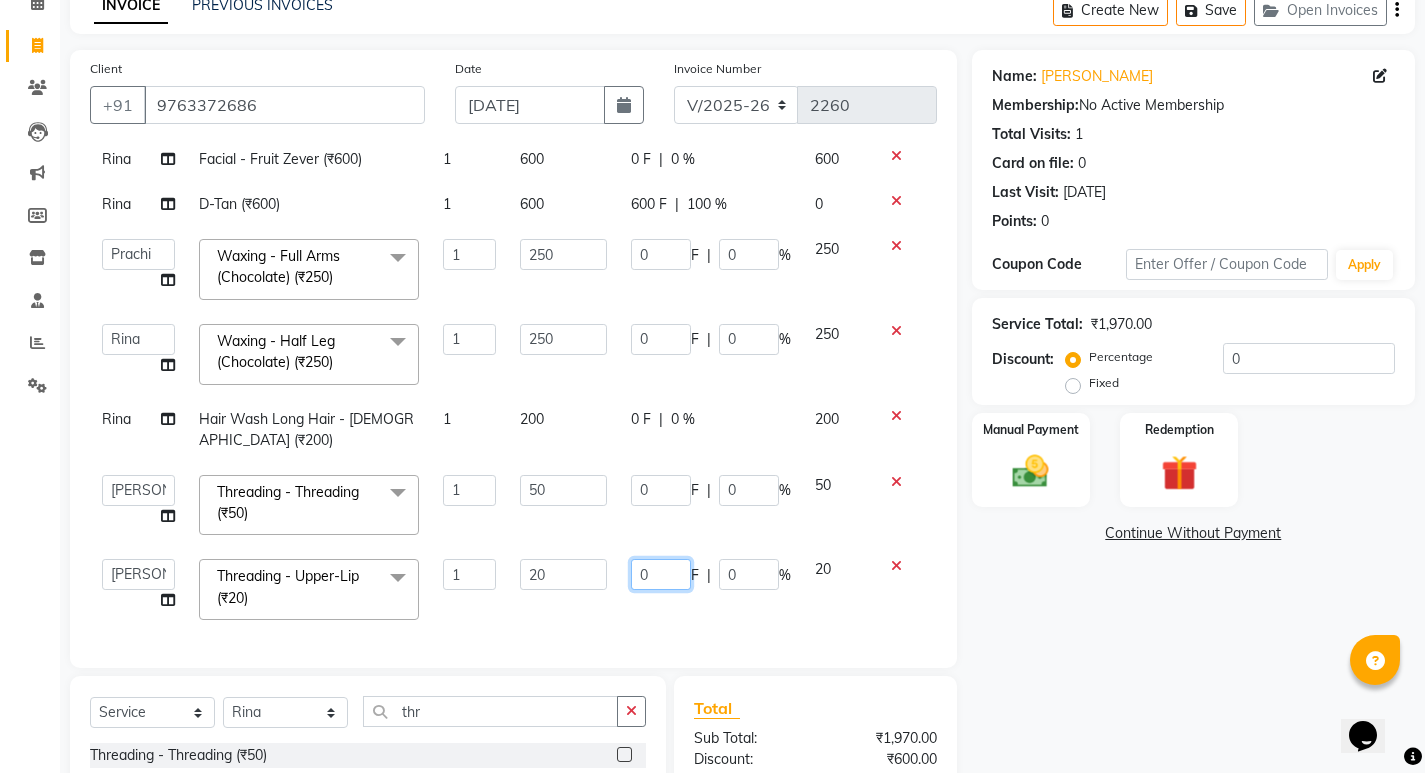 type on "10" 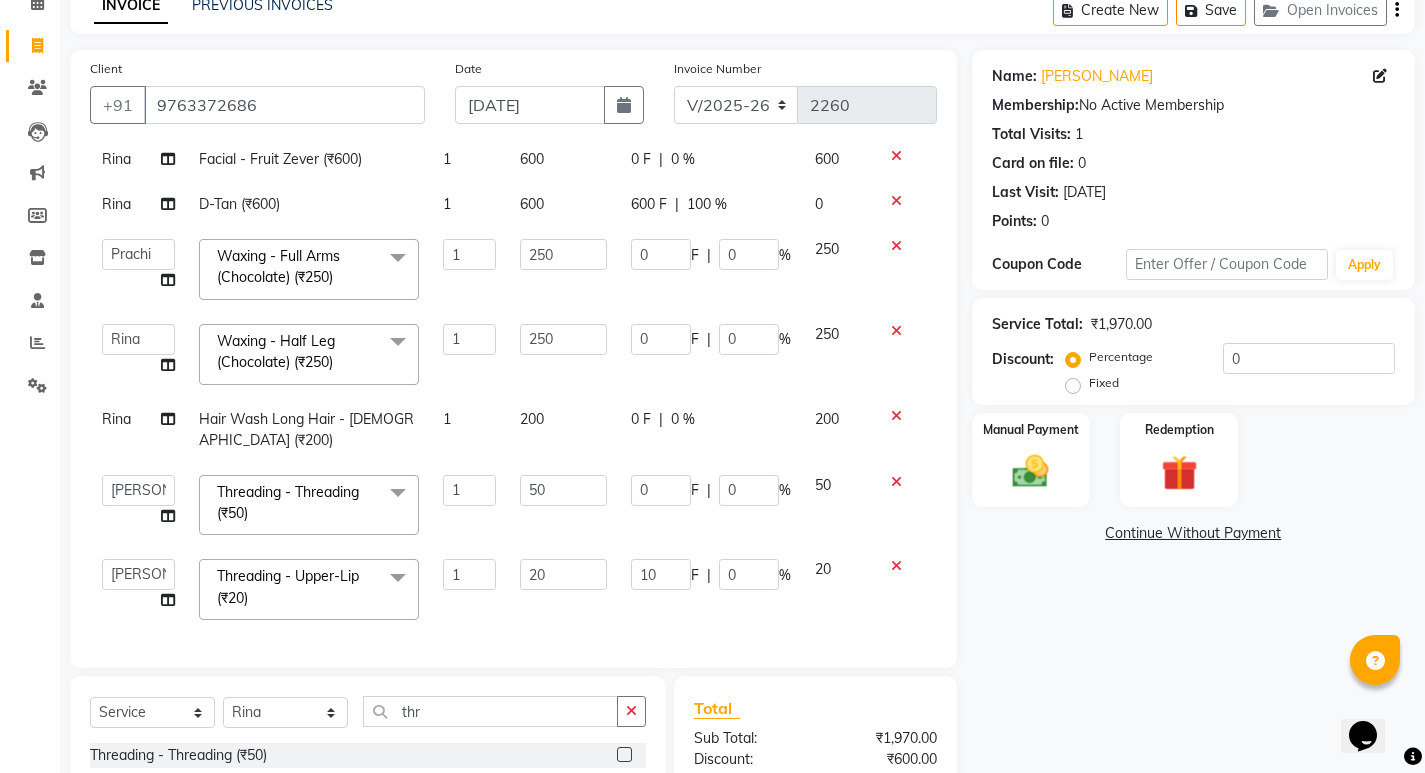 click on "10 F | 0 %" 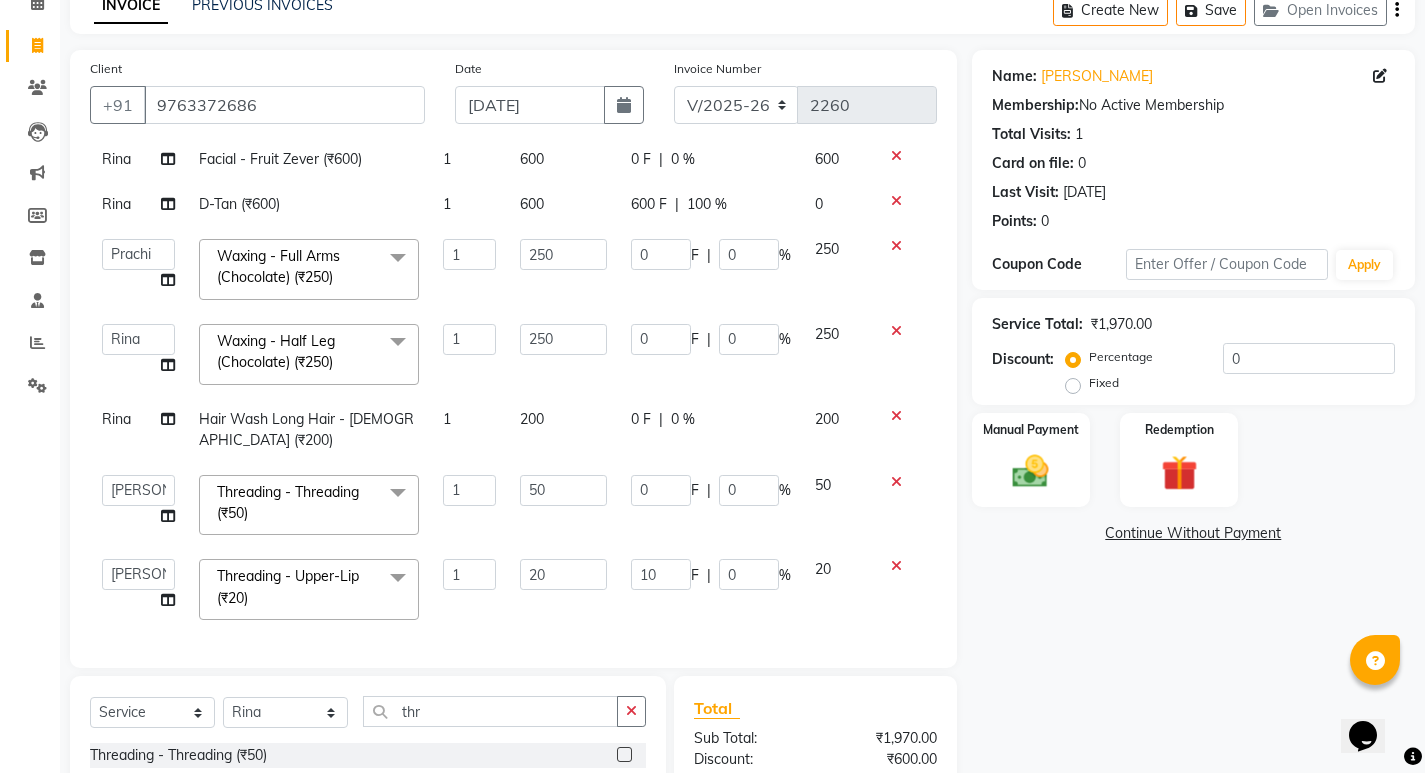 scroll, scrollTop: 108, scrollLeft: 0, axis: vertical 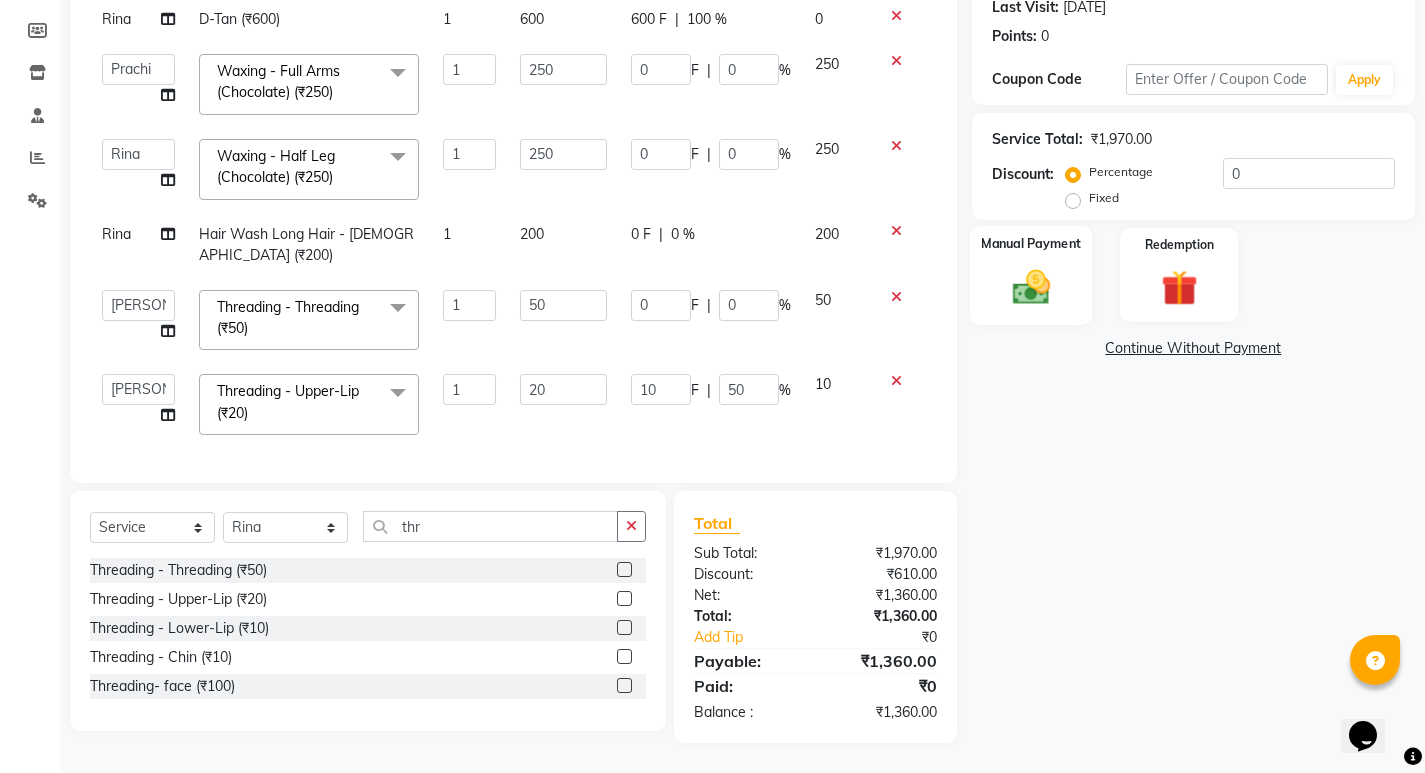 click on "Manual Payment" 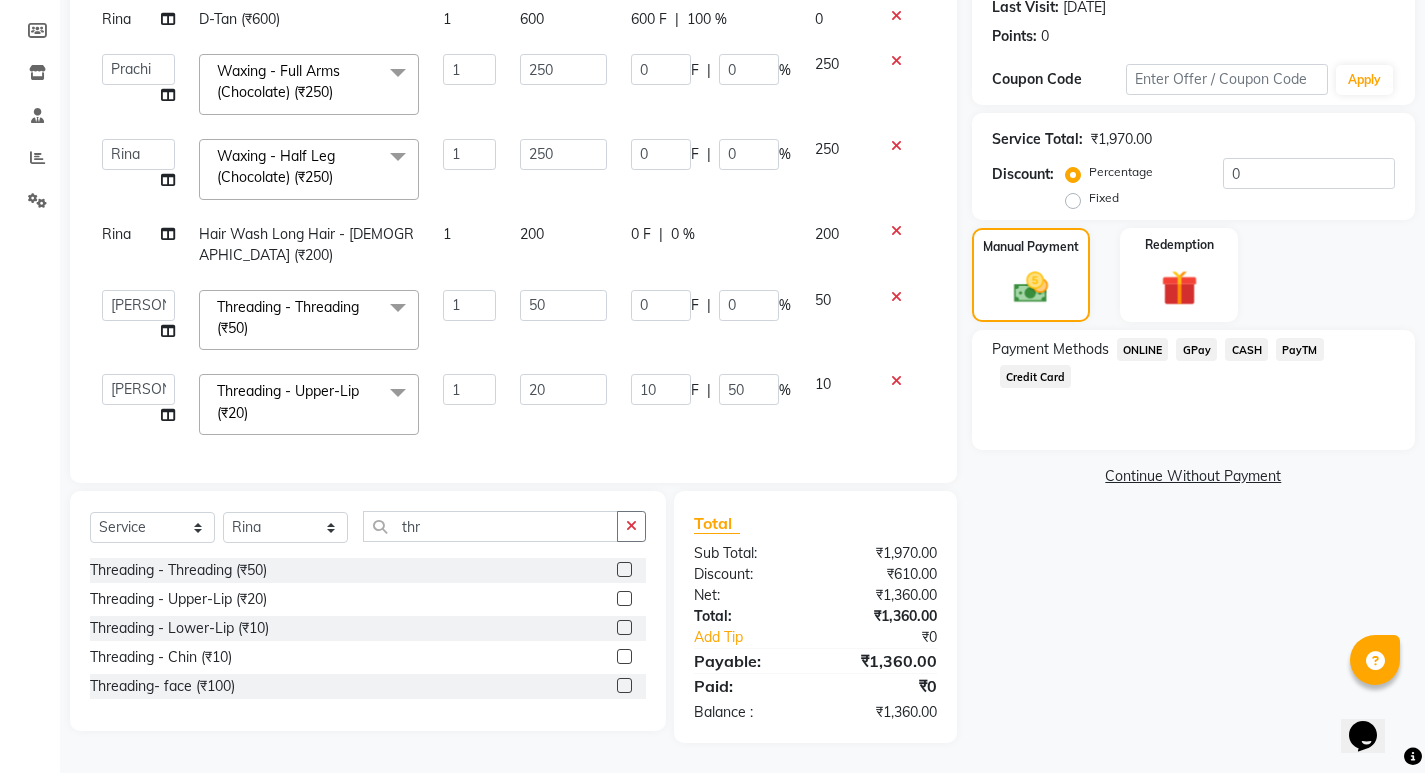 click on "ONLINE" 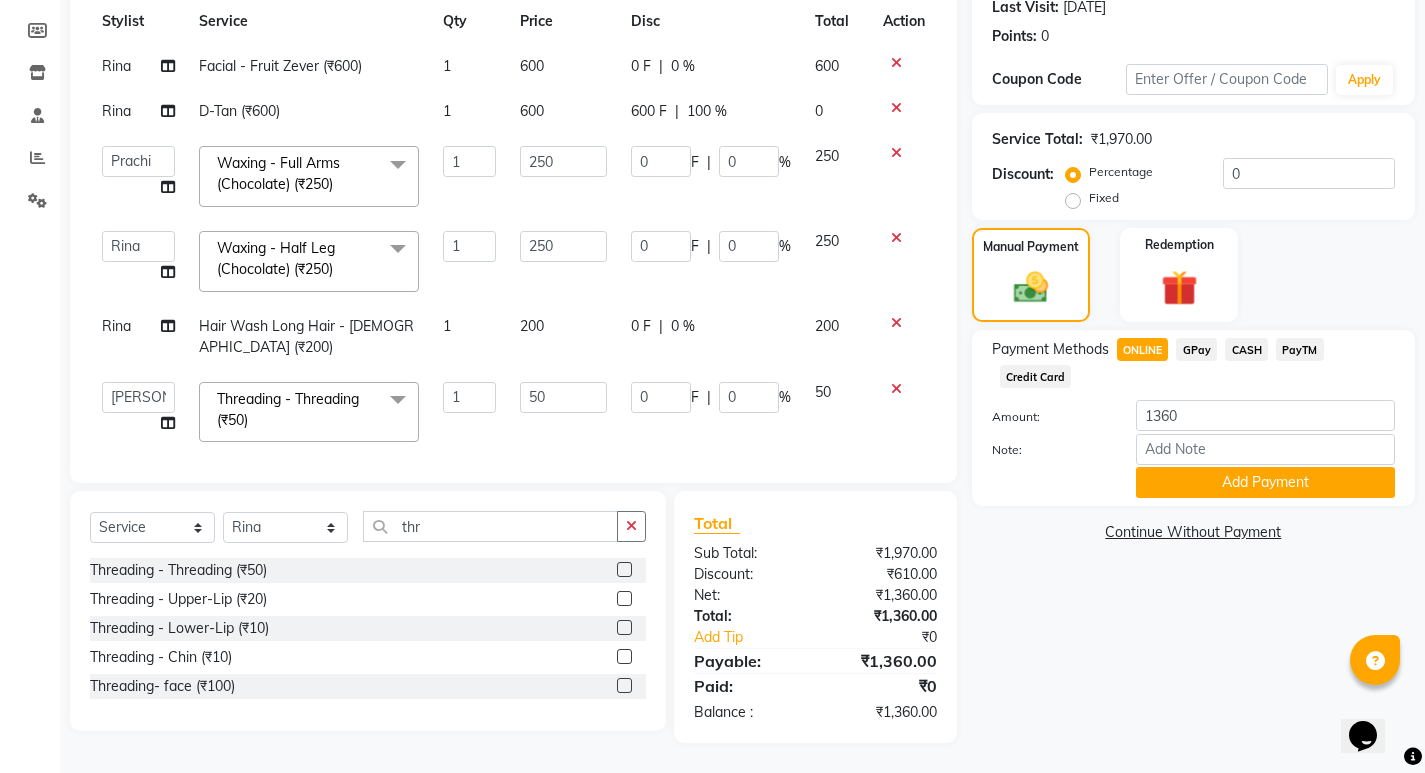 scroll, scrollTop: 0, scrollLeft: 0, axis: both 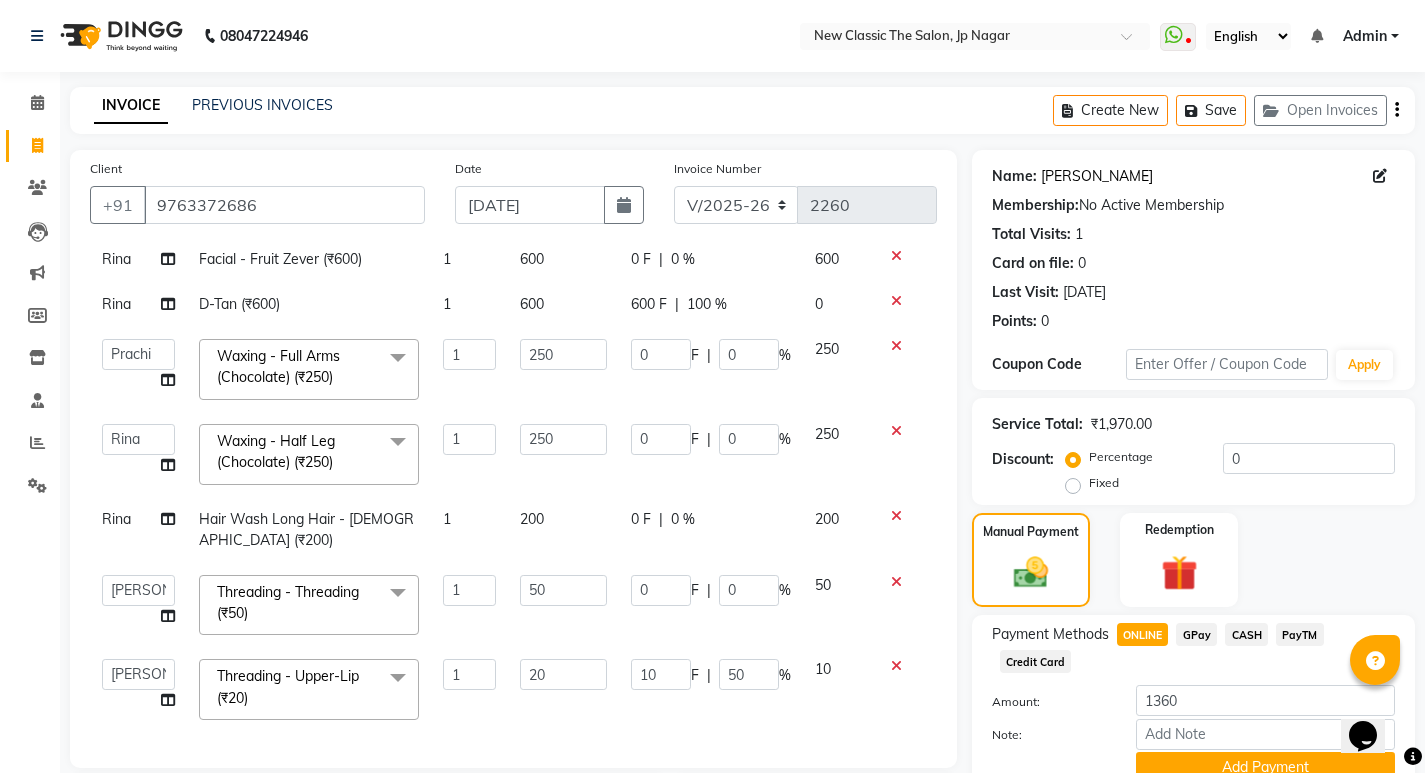 click on "Kritika Mishra" 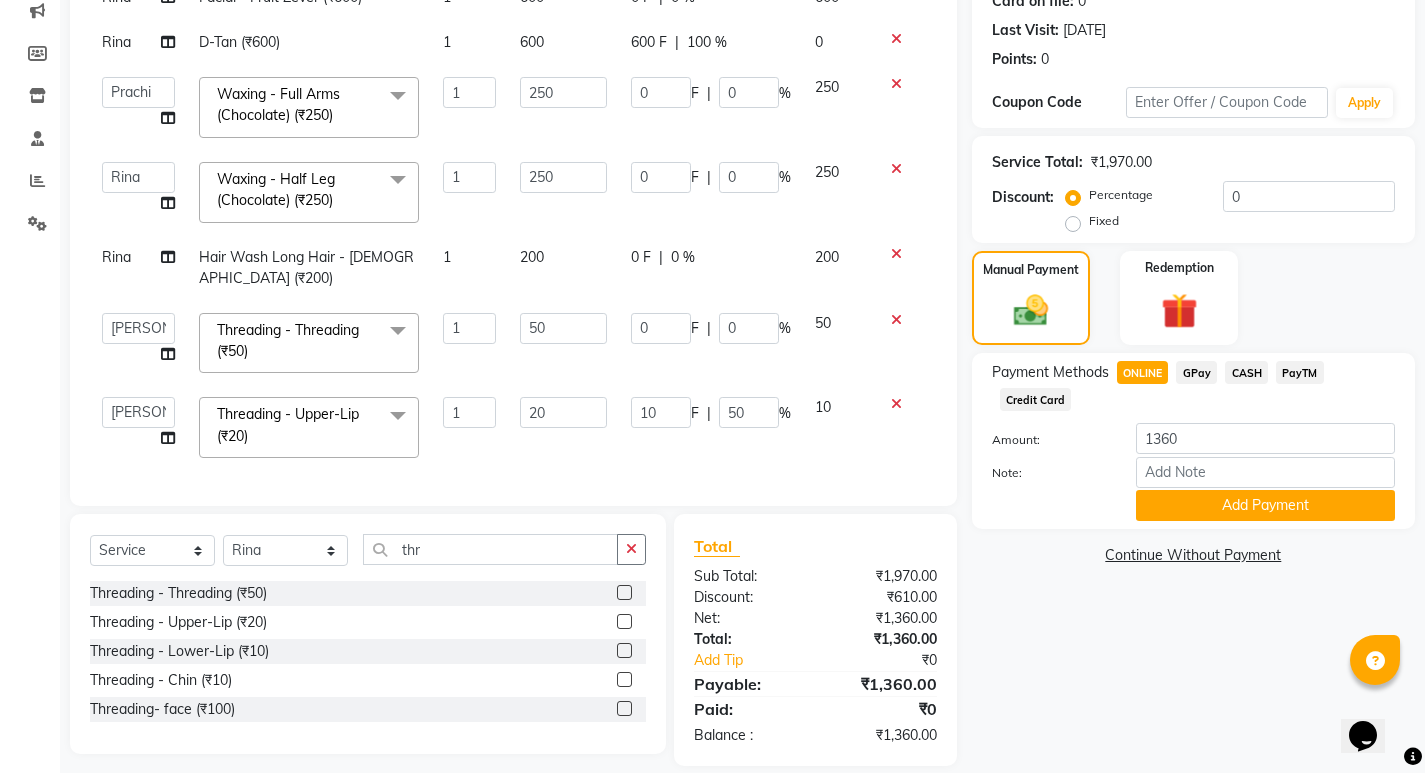 scroll, scrollTop: 285, scrollLeft: 0, axis: vertical 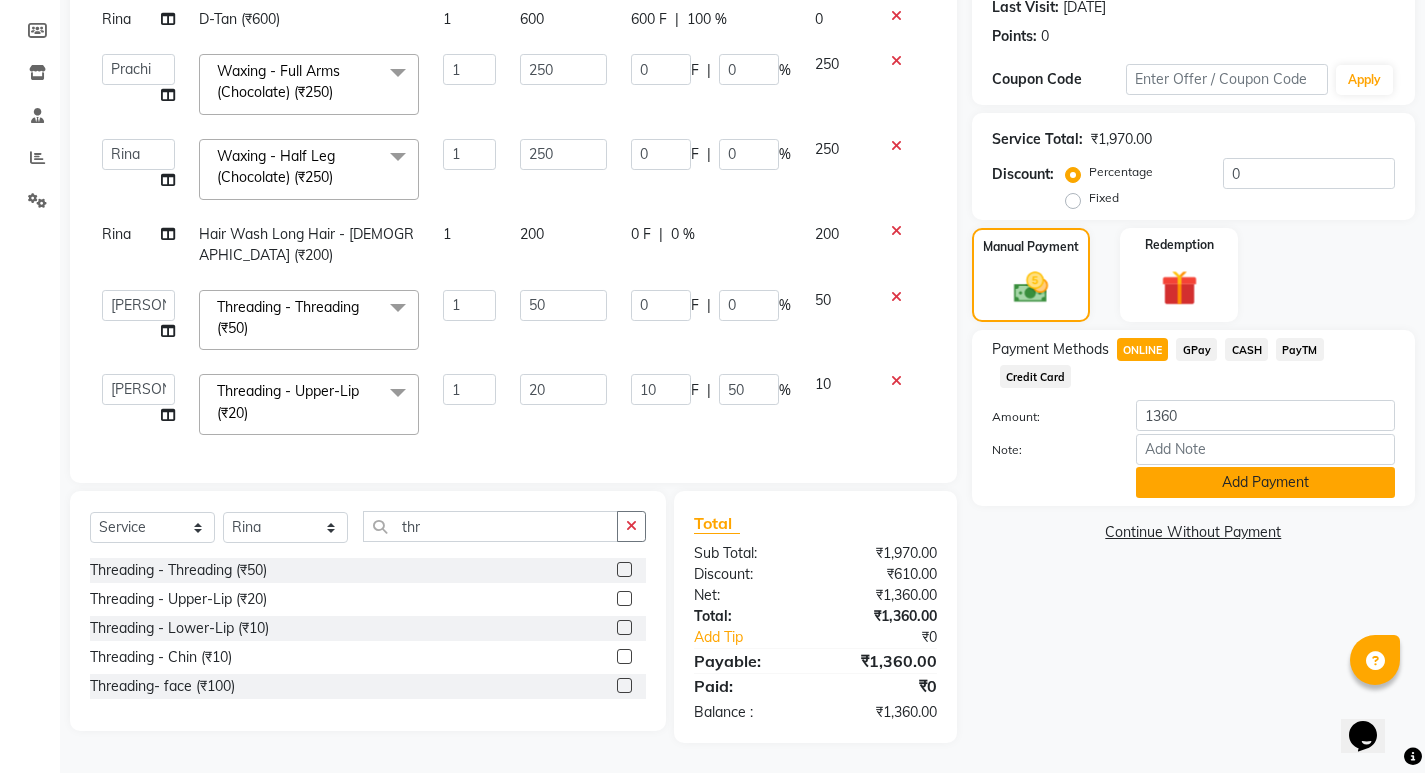 click on "Add Payment" 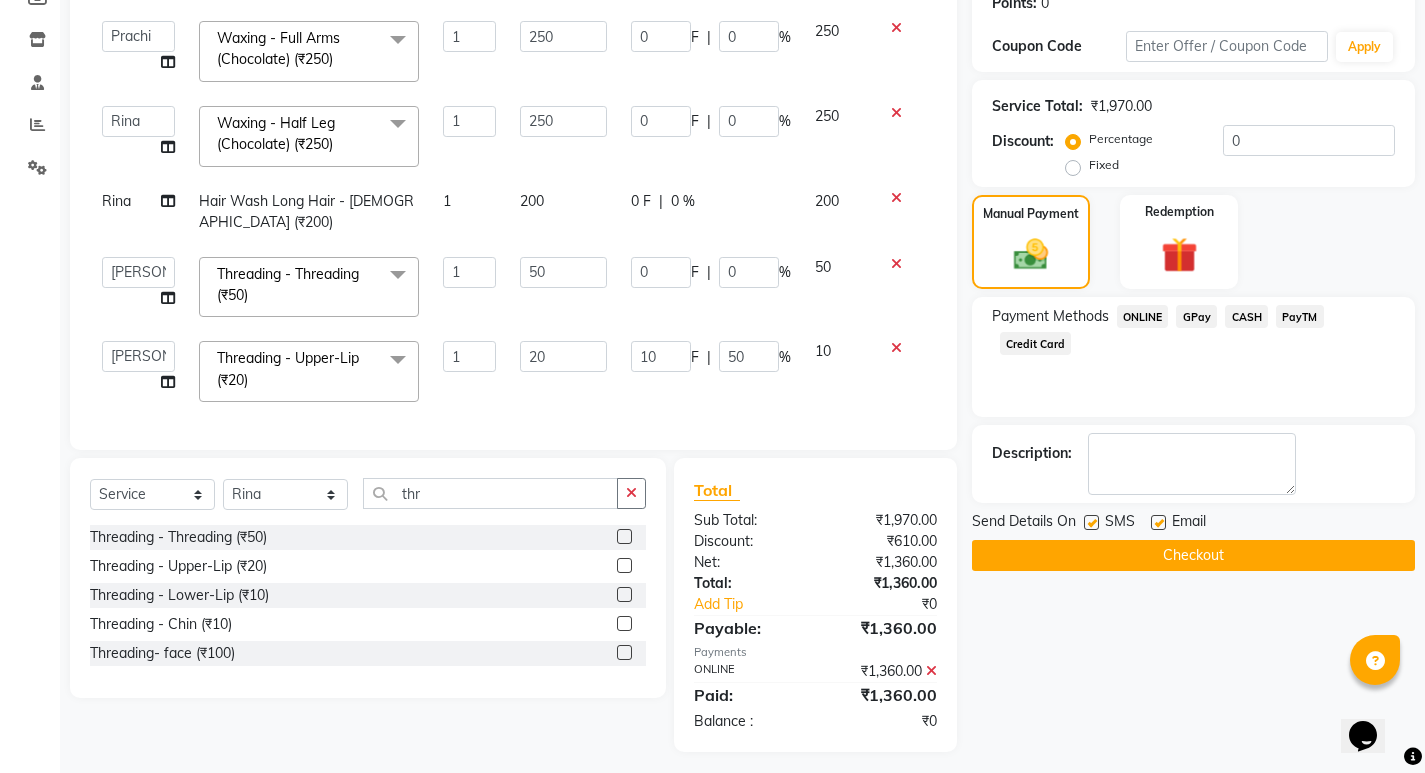scroll, scrollTop: 327, scrollLeft: 0, axis: vertical 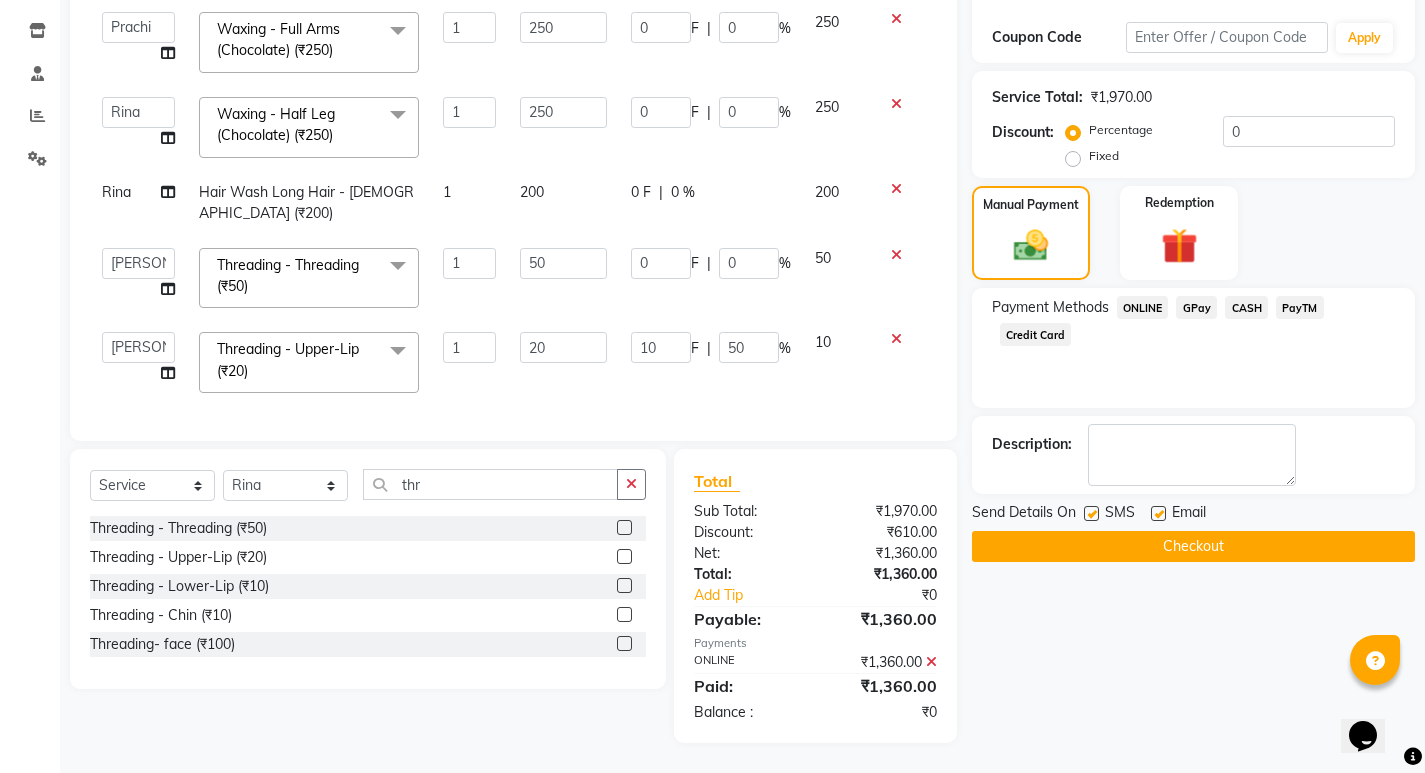 click on "Checkout" 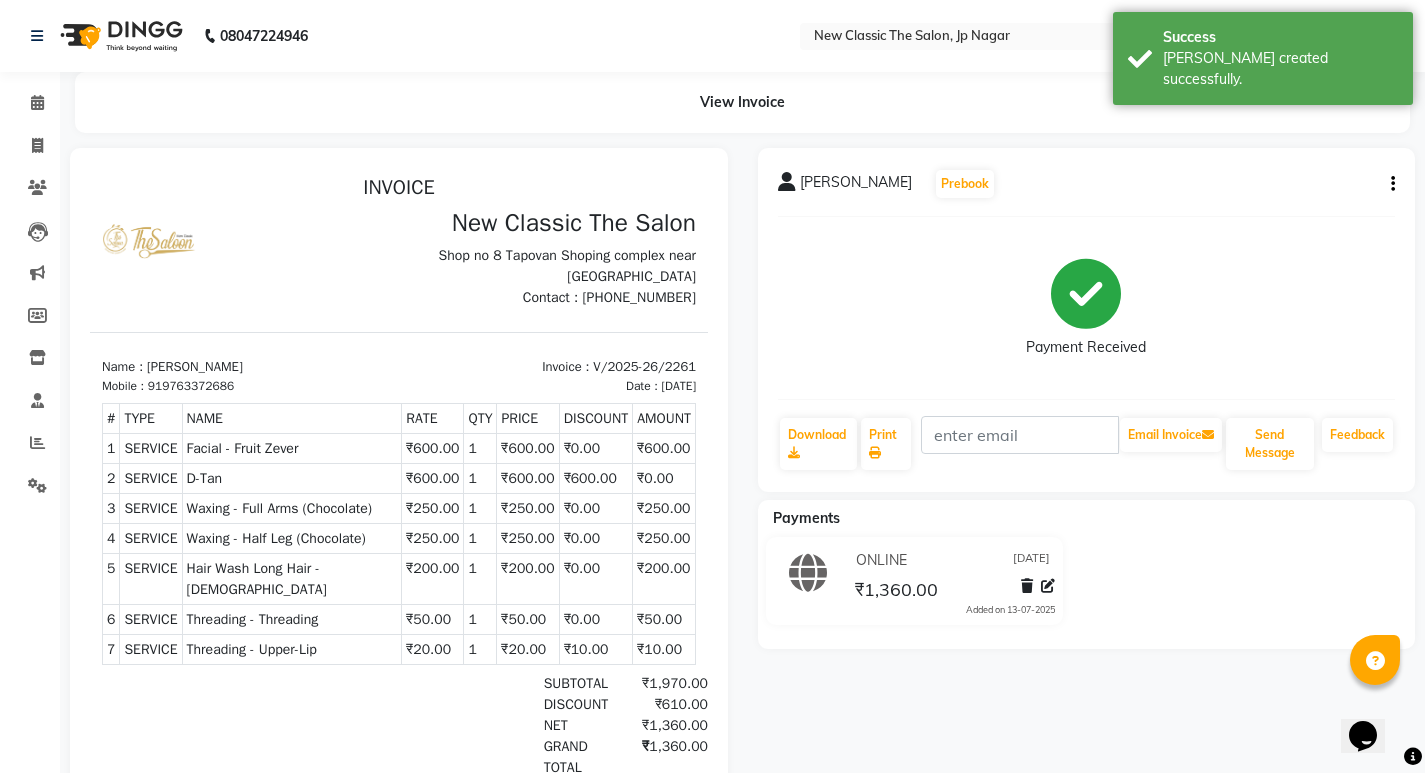 scroll, scrollTop: 0, scrollLeft: 0, axis: both 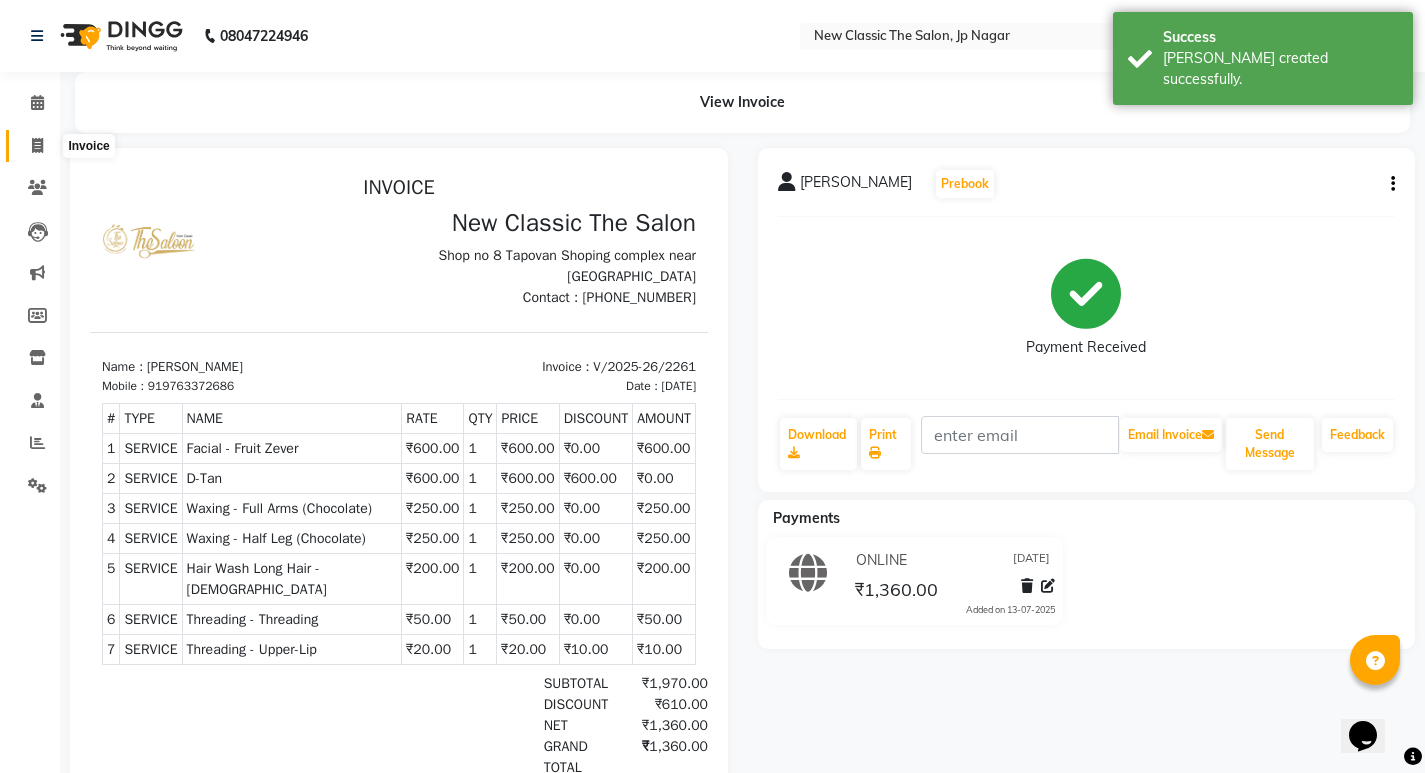 click 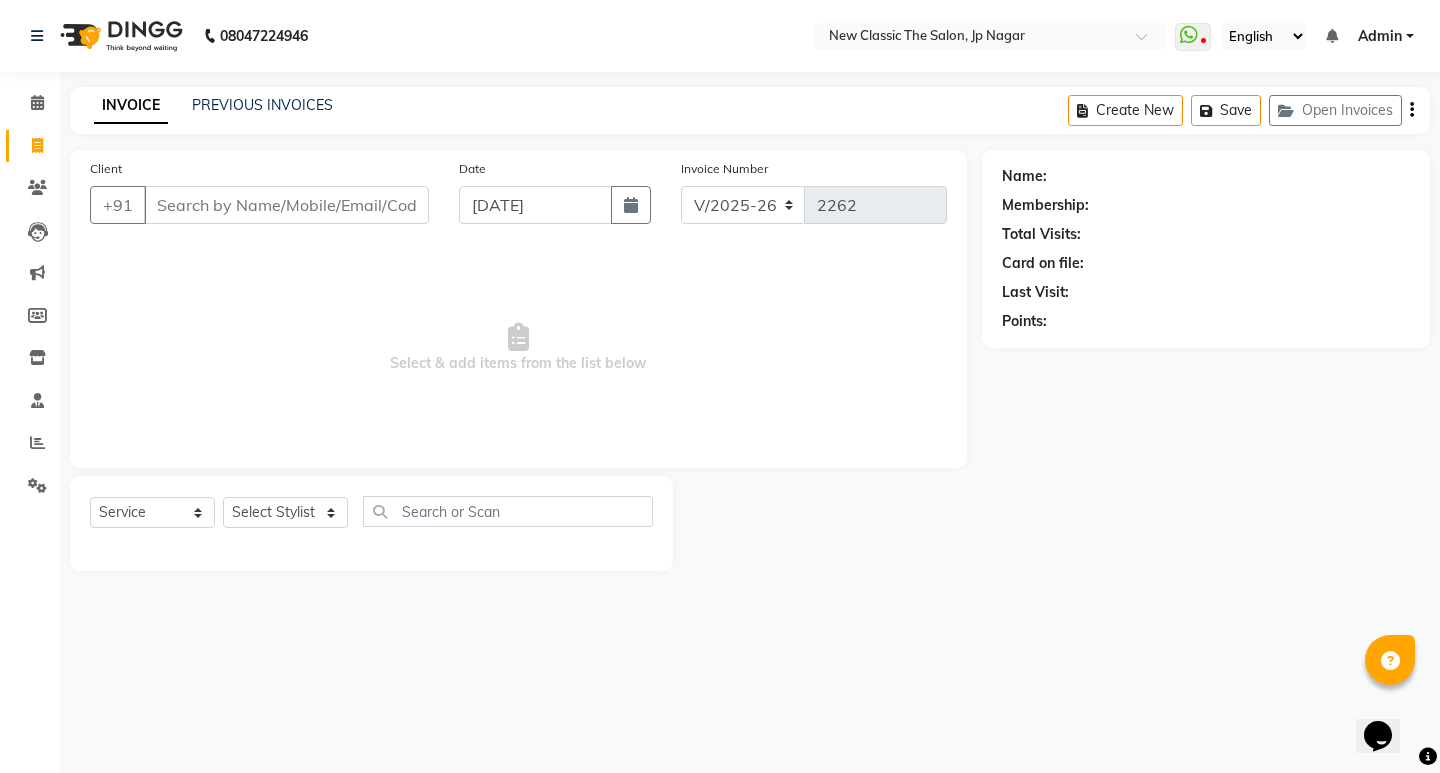 click on "Client +91" 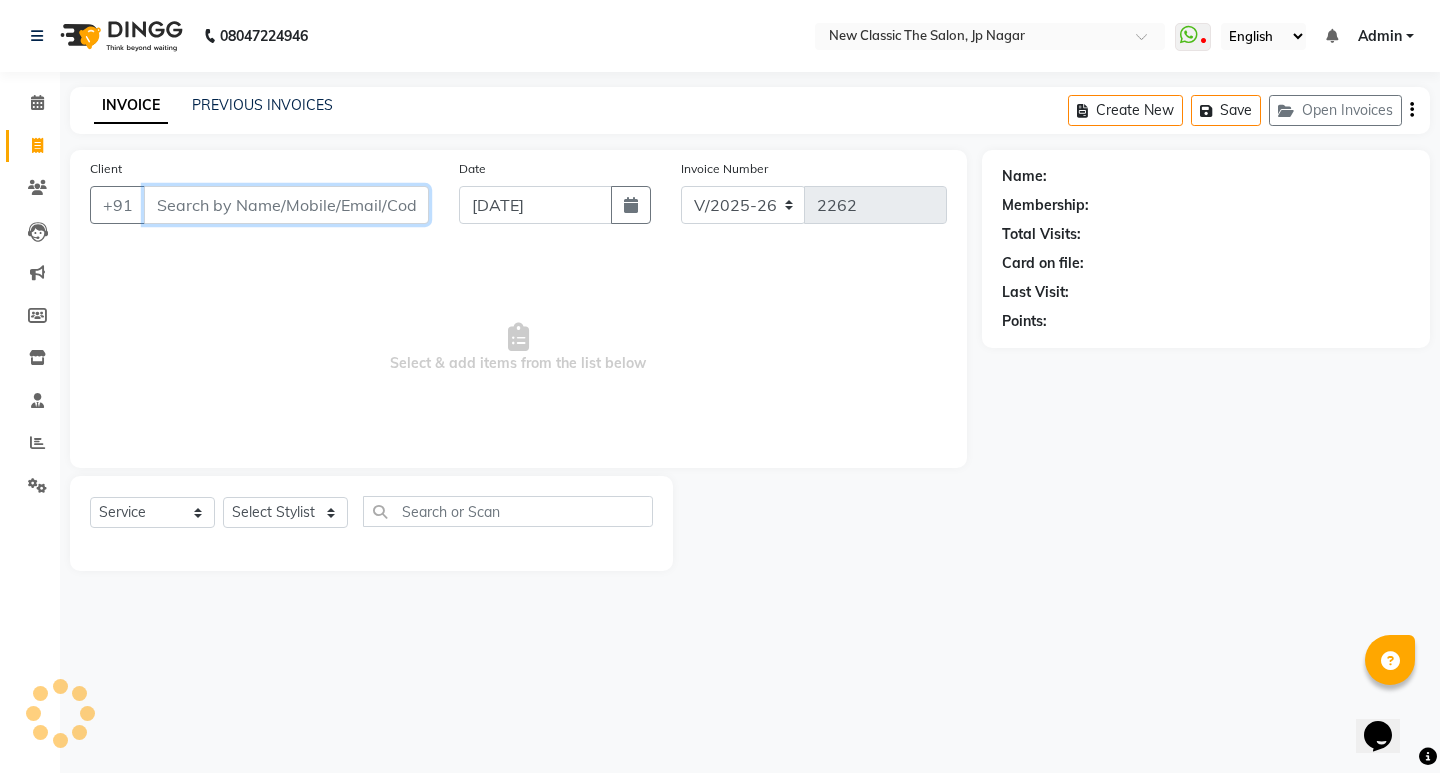 click on "Client" at bounding box center [286, 205] 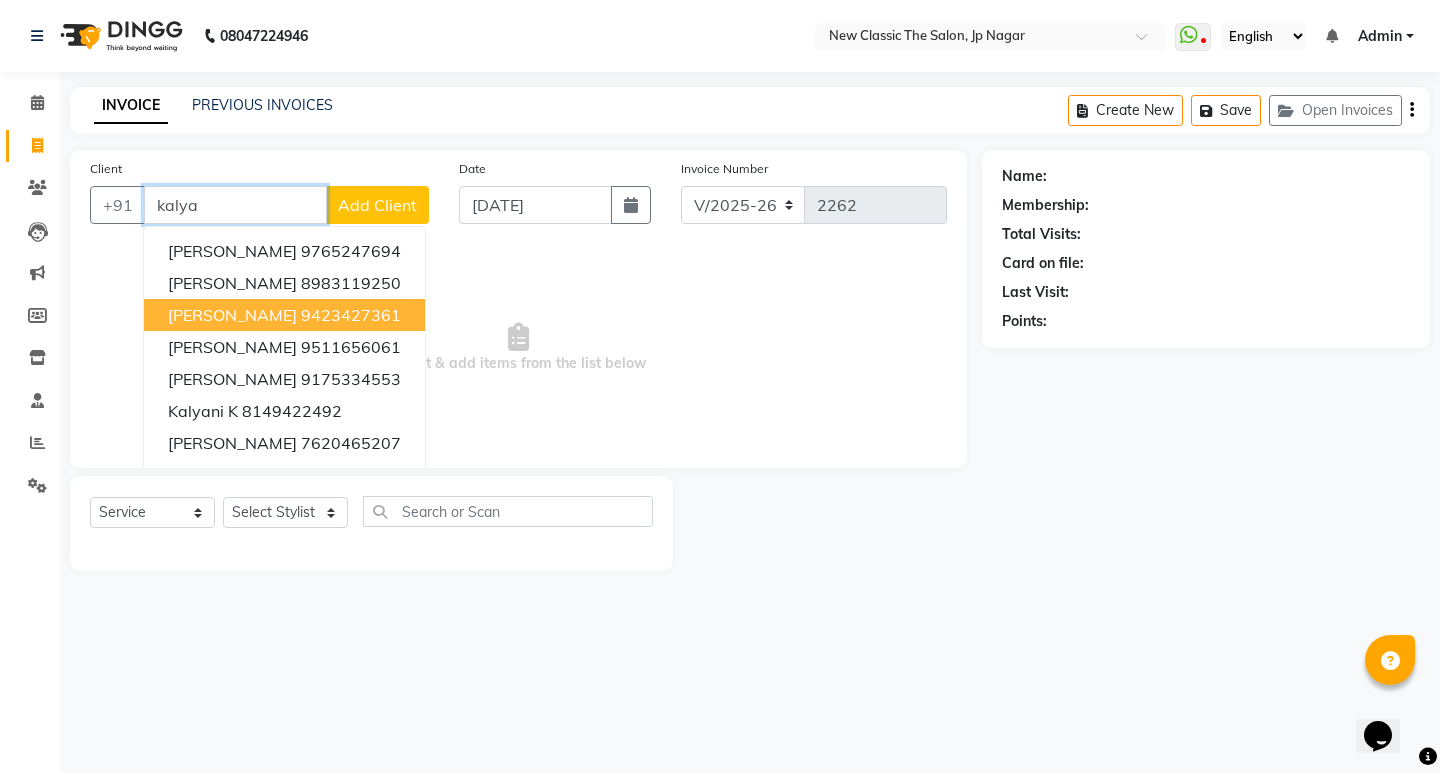 click on "Kalyani Deshpande" at bounding box center [232, 315] 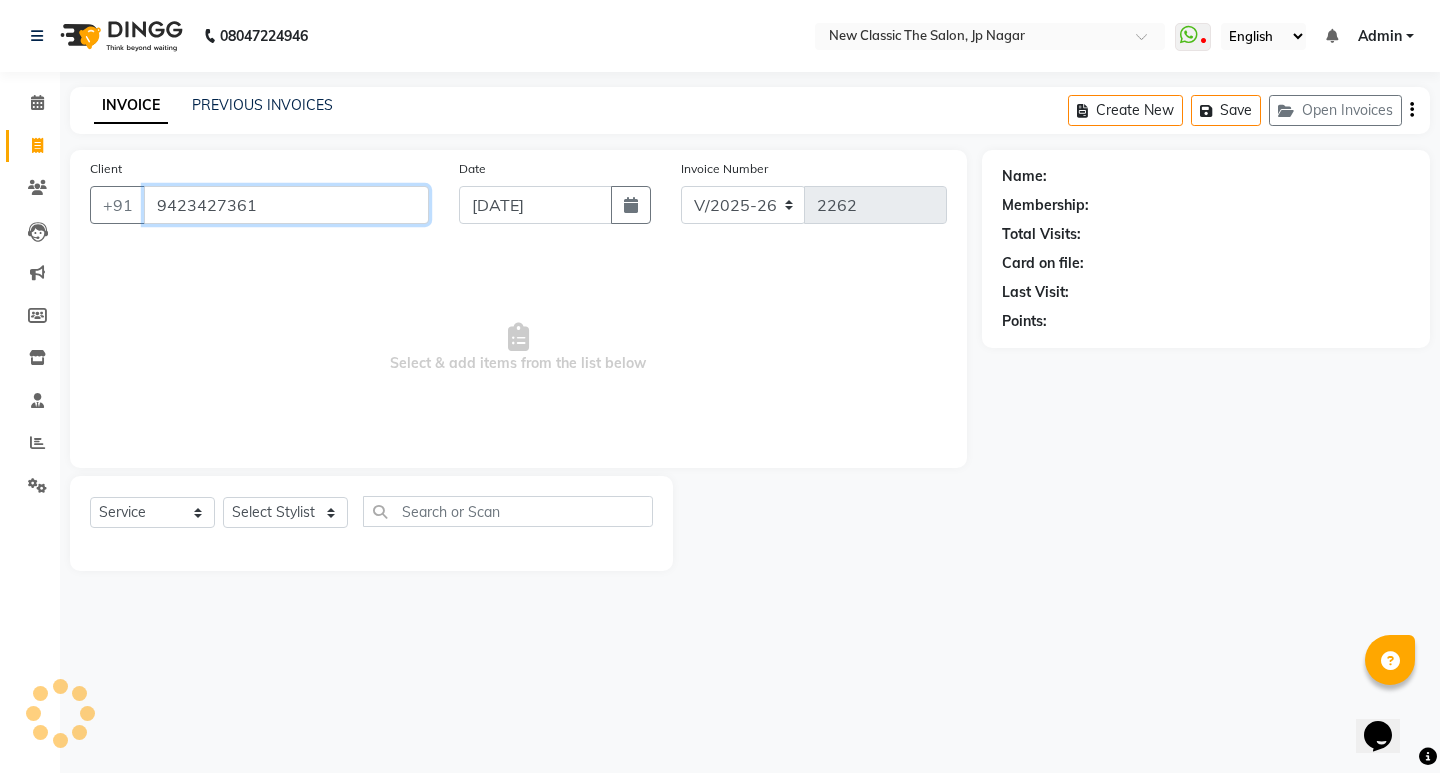 type on "9423427361" 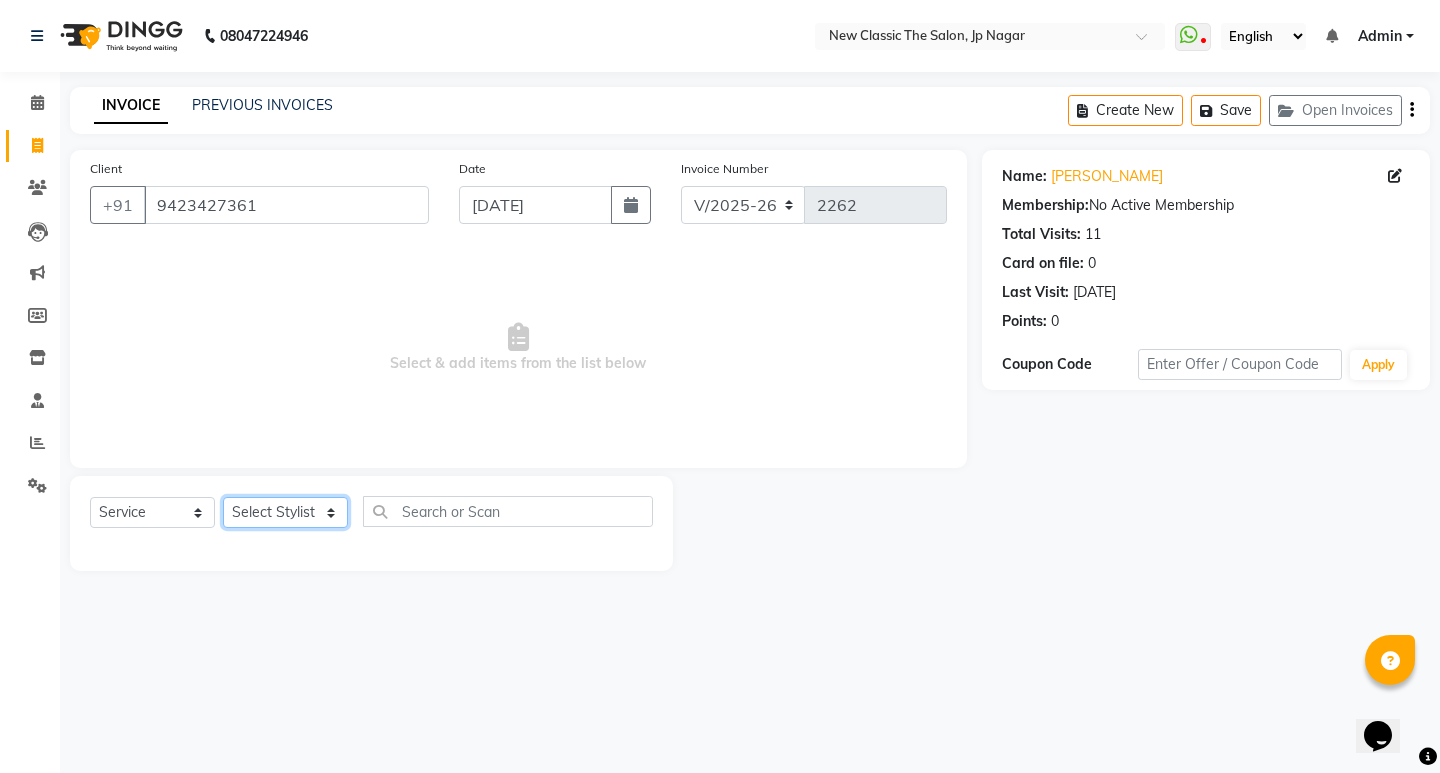 click on "Select Stylist Amit Amol Anil Kirti Komal Manager Prachi Rina Shital Smita surendra" 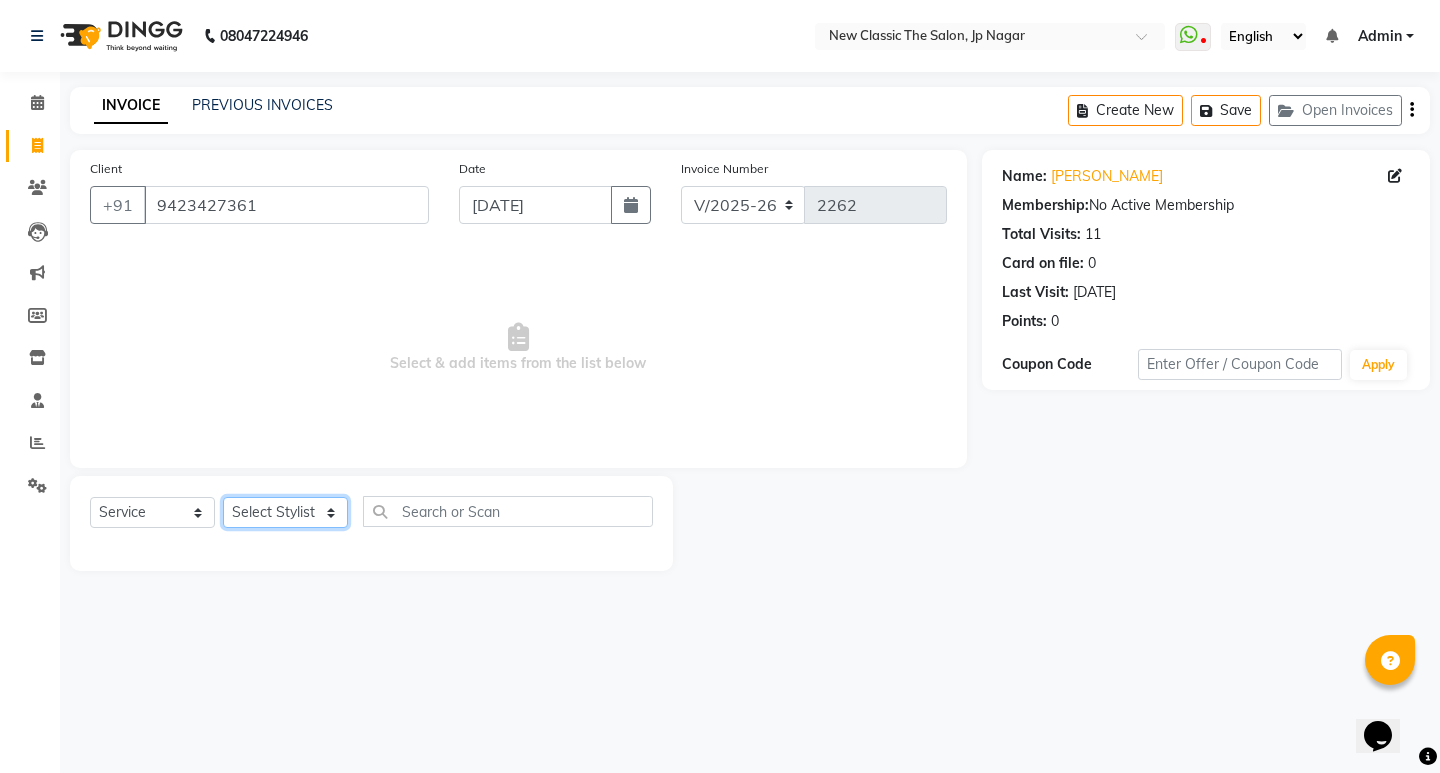select on "27628" 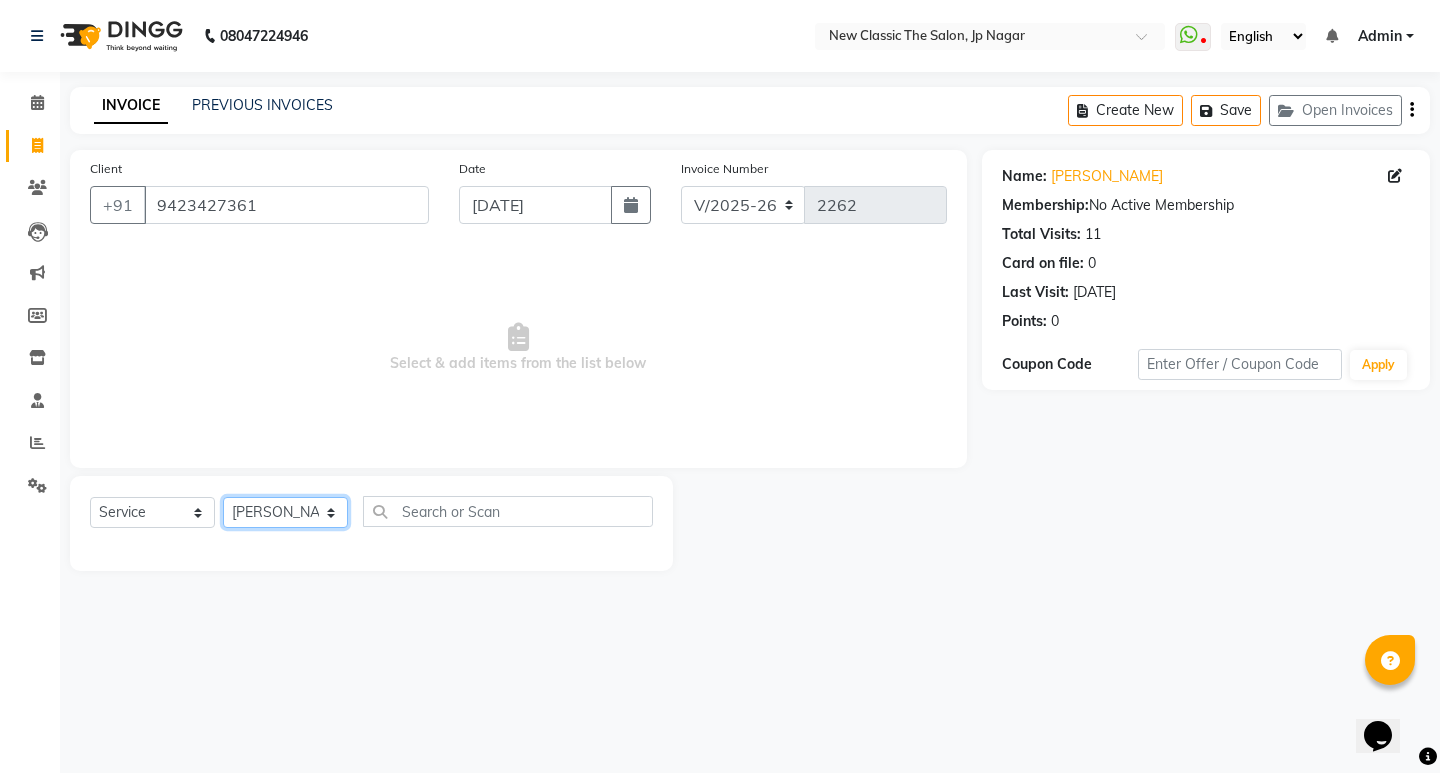 click on "Select Stylist Amit Amol Anil Kirti Komal Manager Prachi Rina Shital Smita surendra" 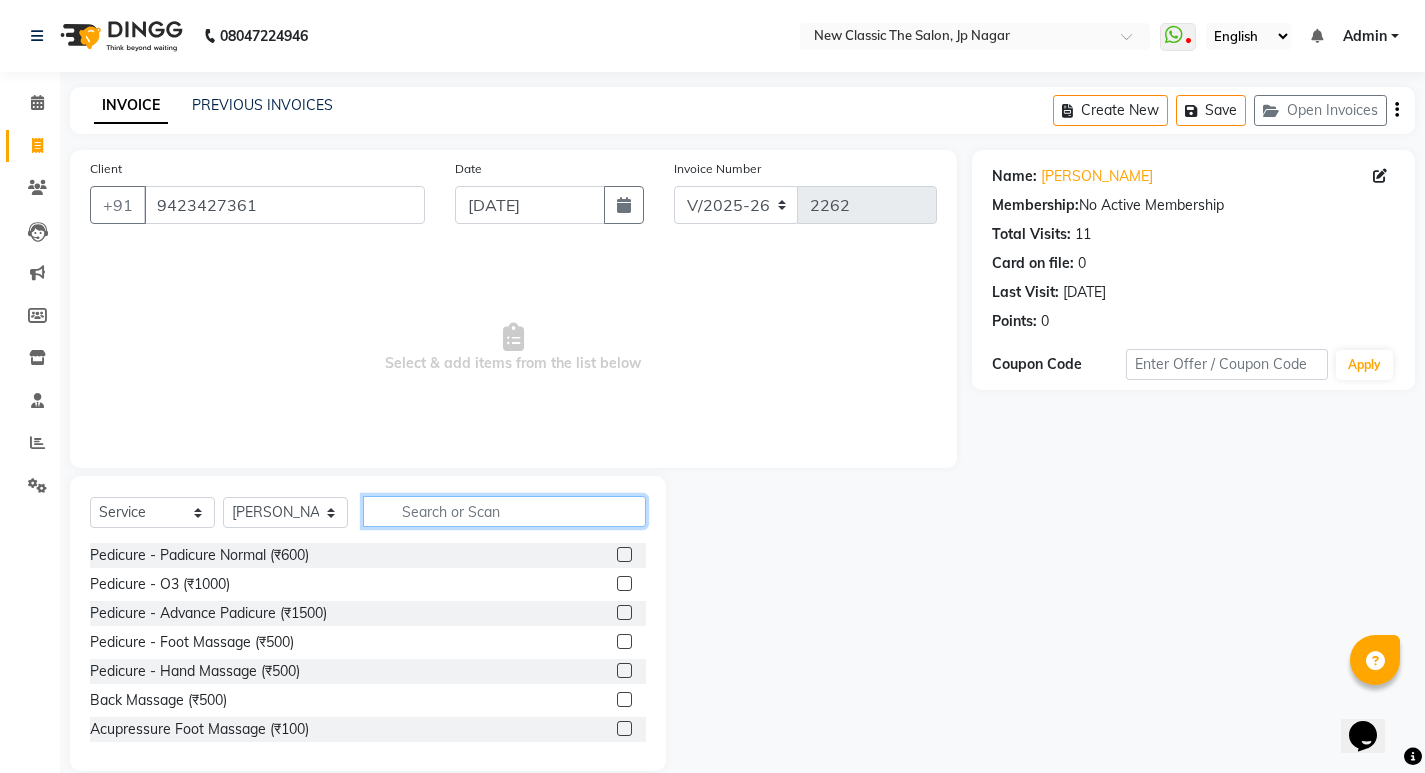 click 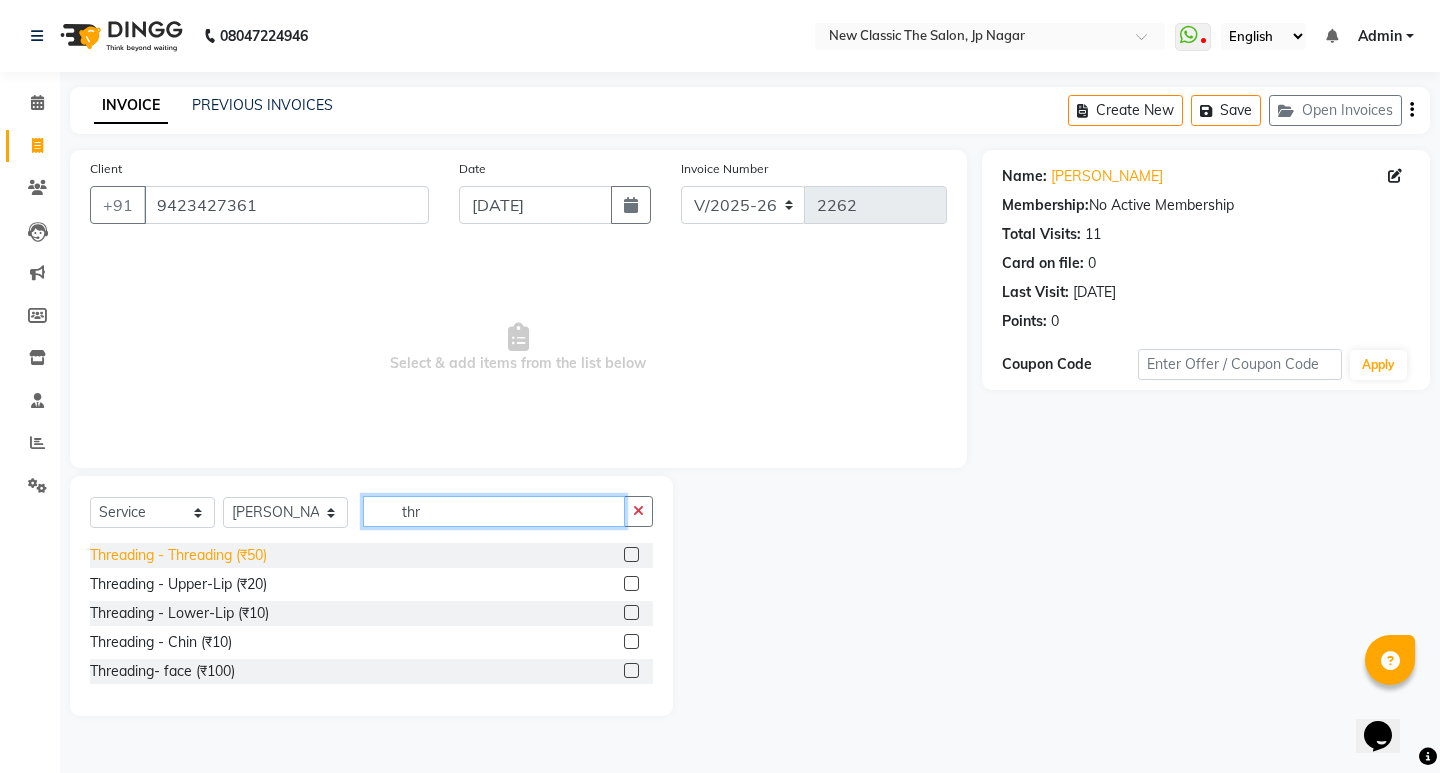 type on "thr" 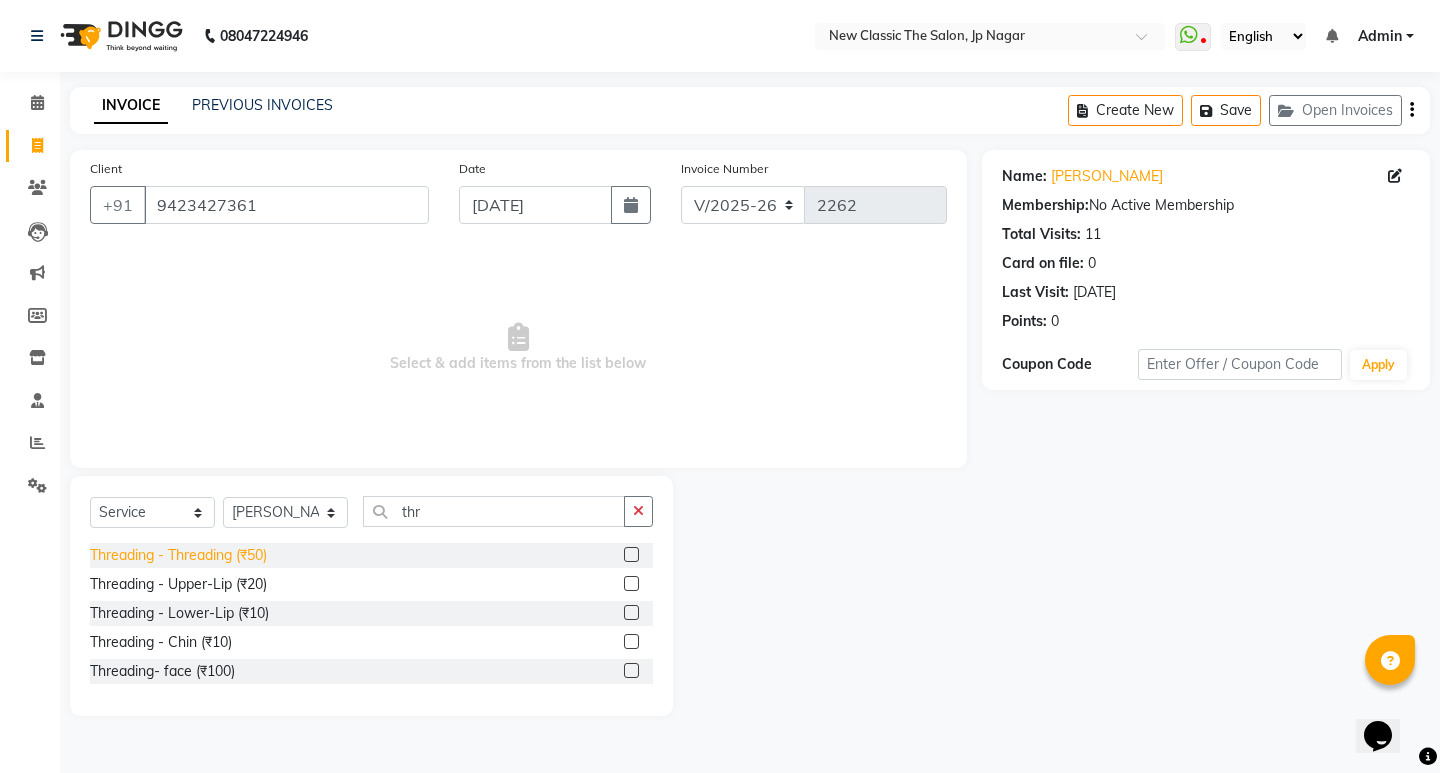 click on "Threading - Threading (₹50)" 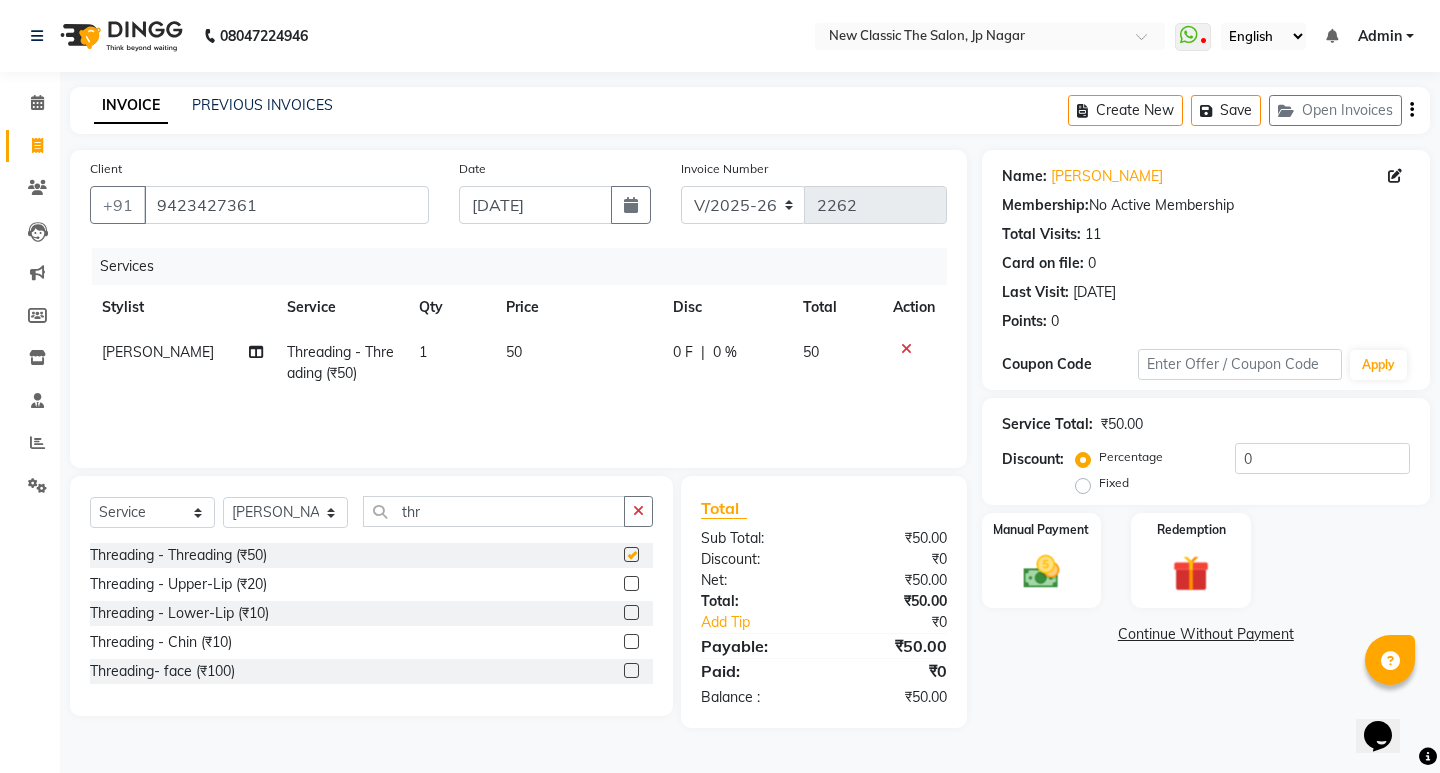 checkbox on "false" 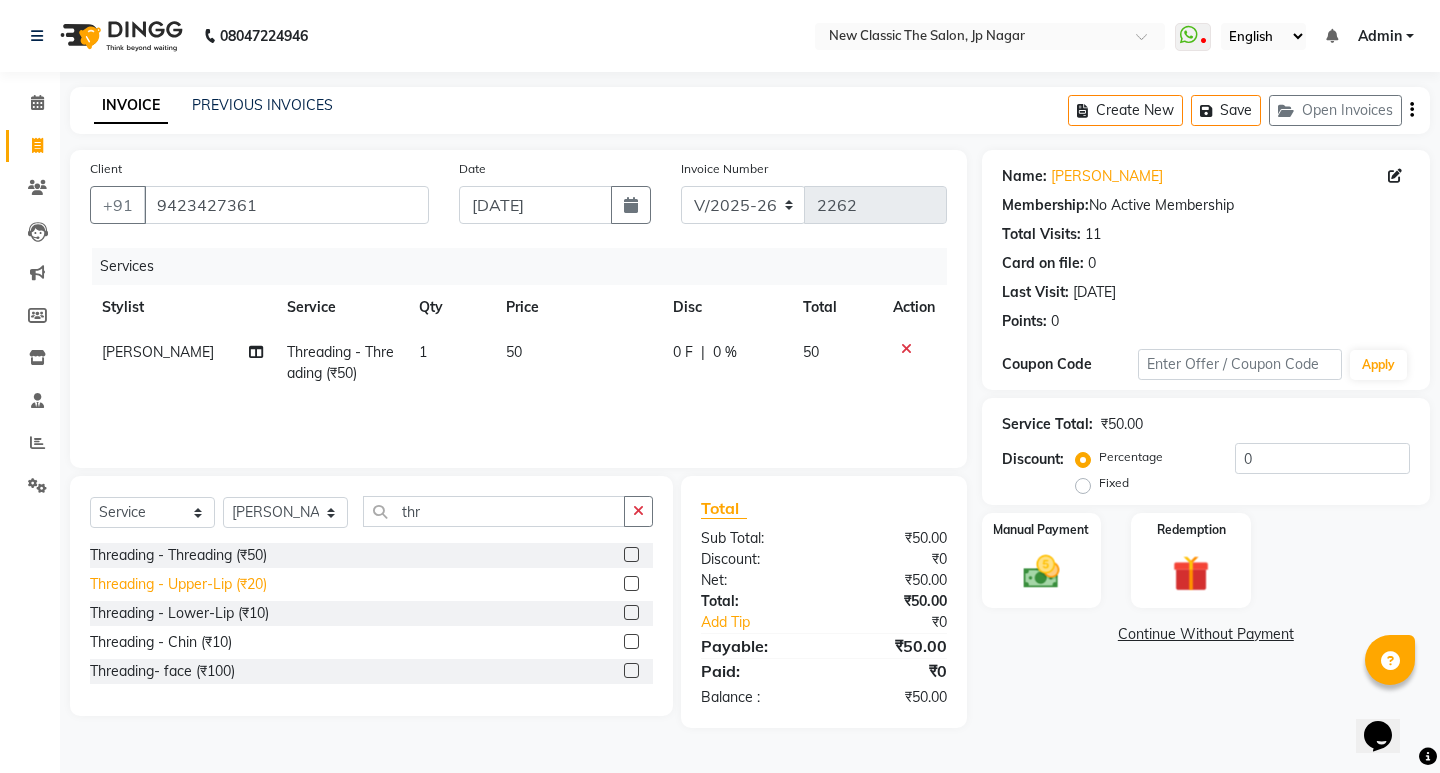 click on "Threading - Upper-Lip (₹20)" 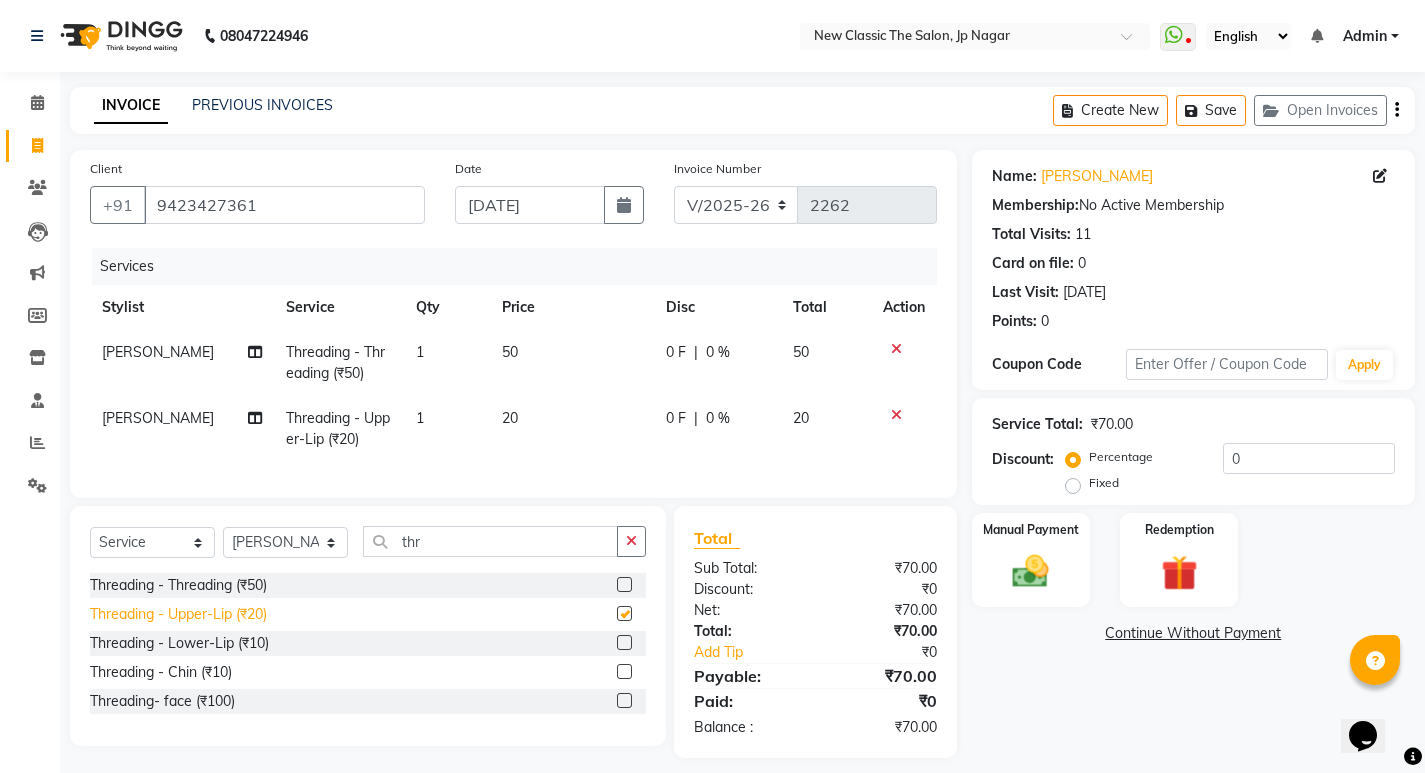 checkbox on "false" 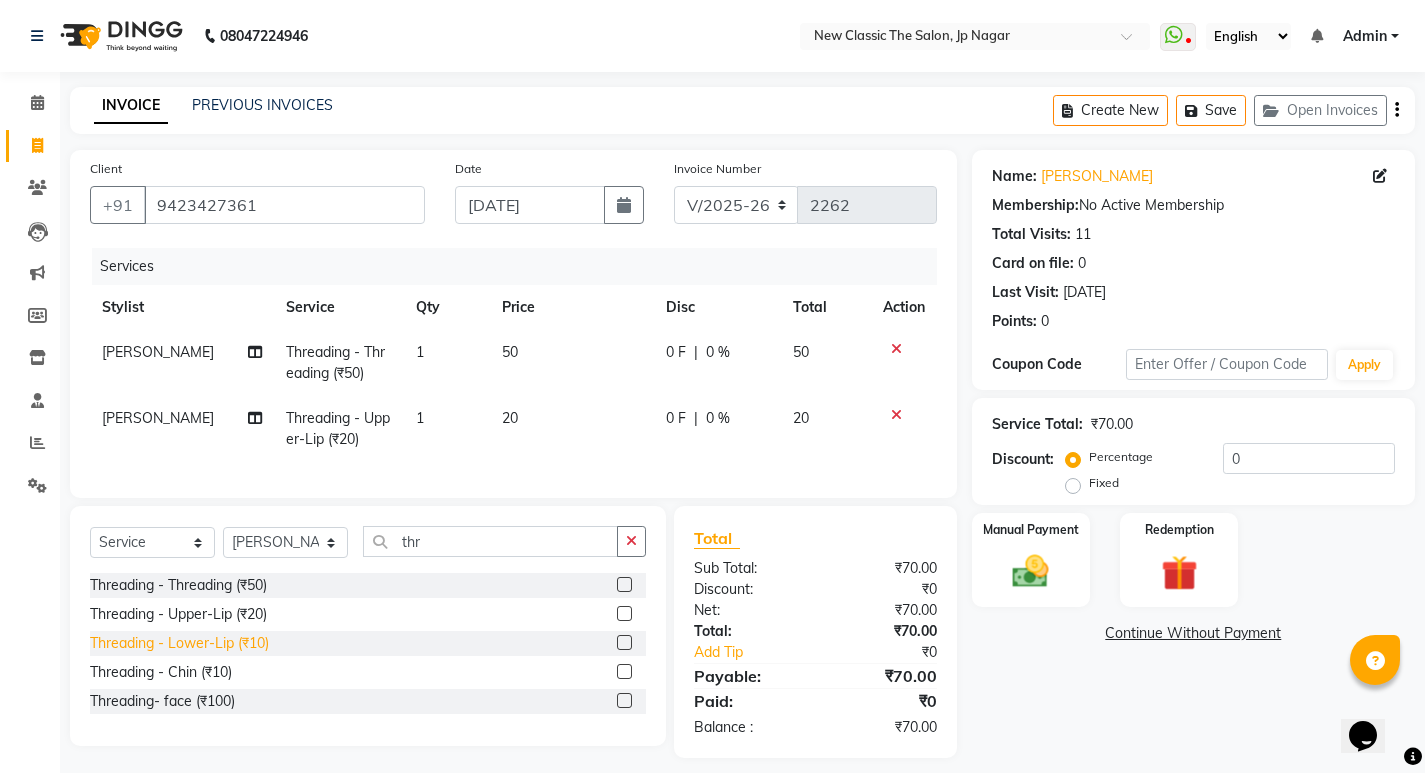 click on "Threading - Lower-Lip (₹10)" 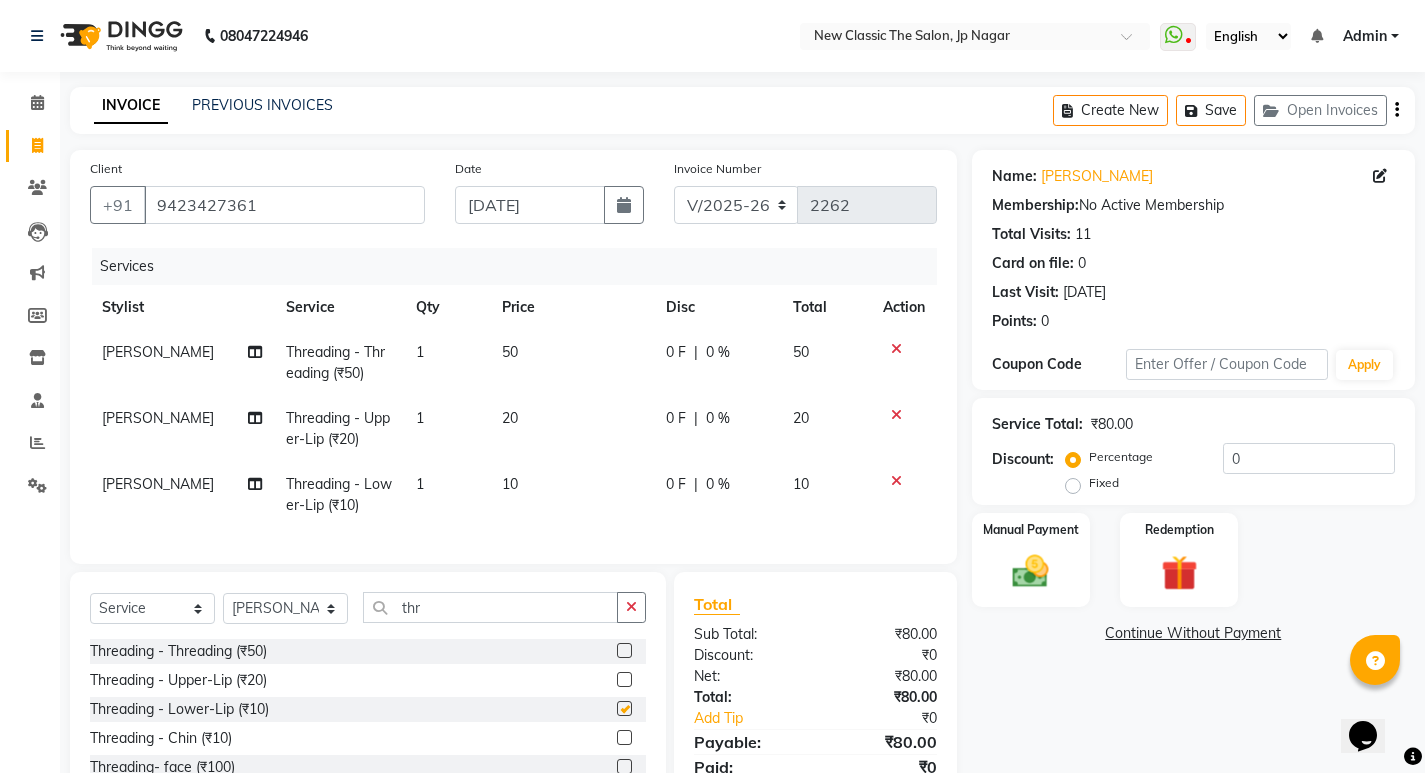checkbox on "false" 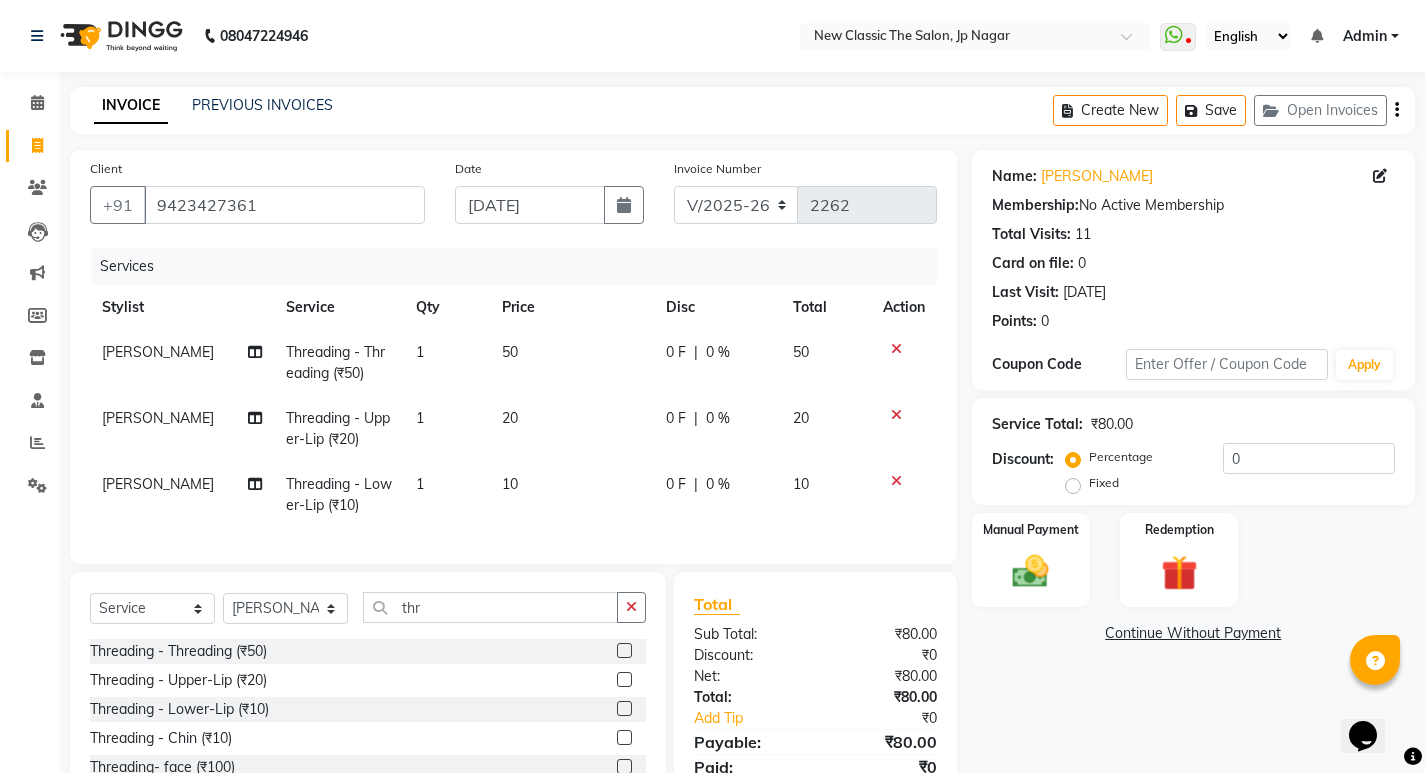 click on "20" 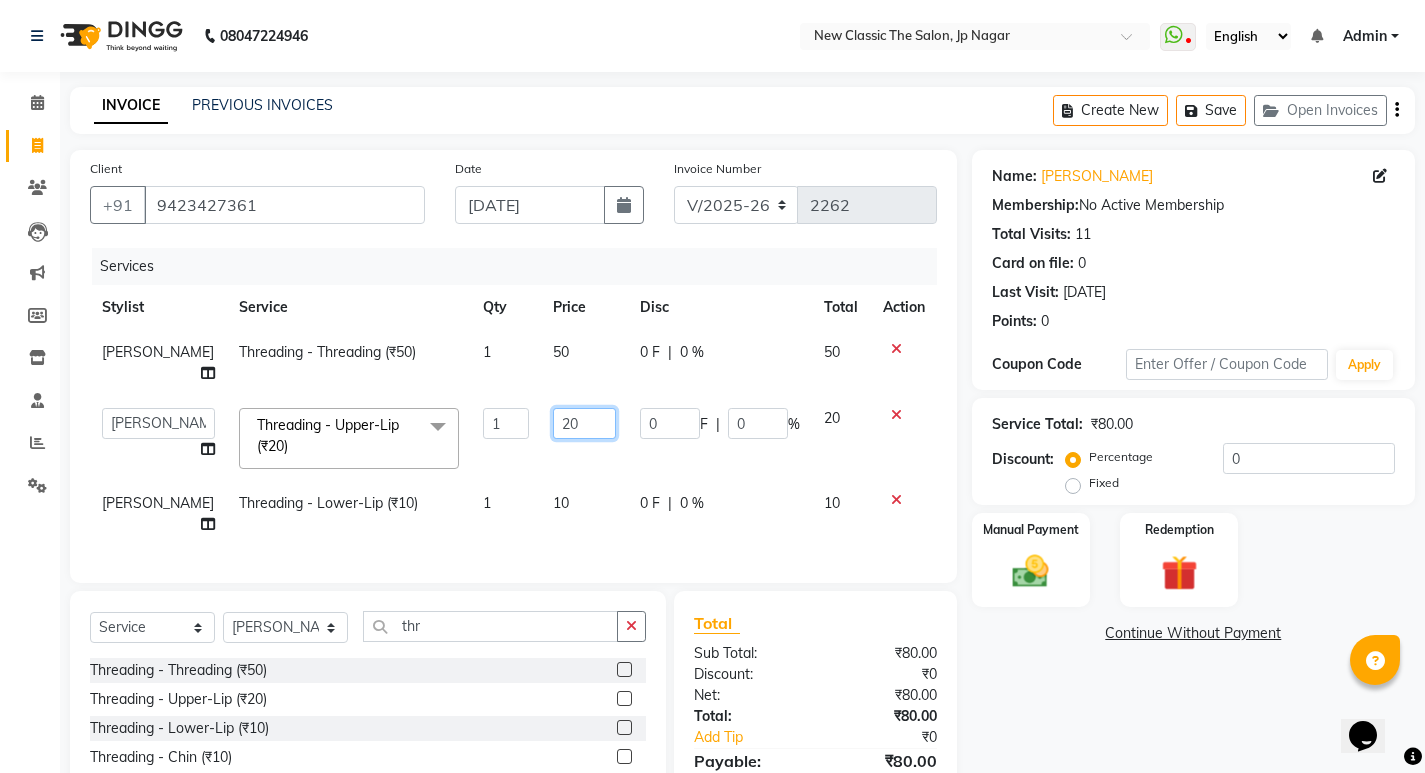 click on "20" 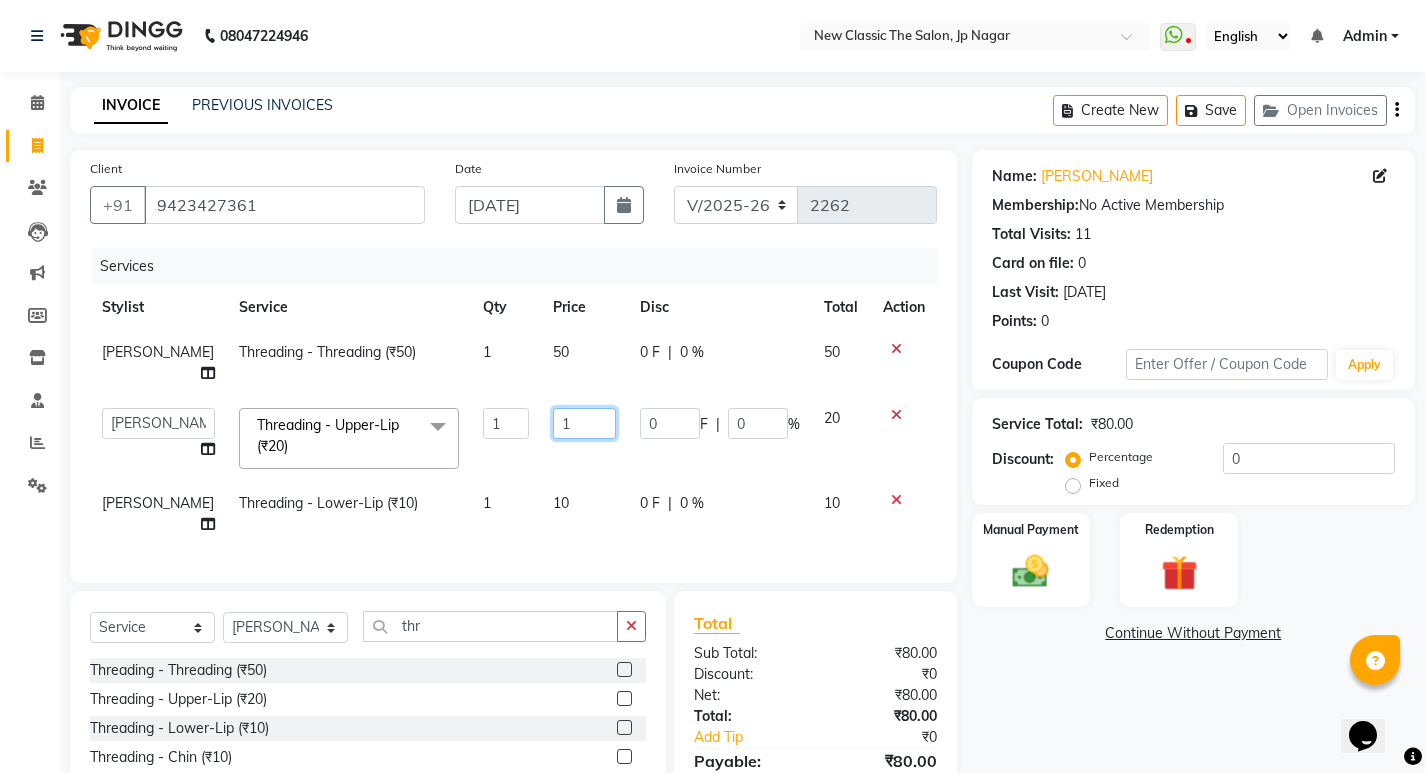 type on "10" 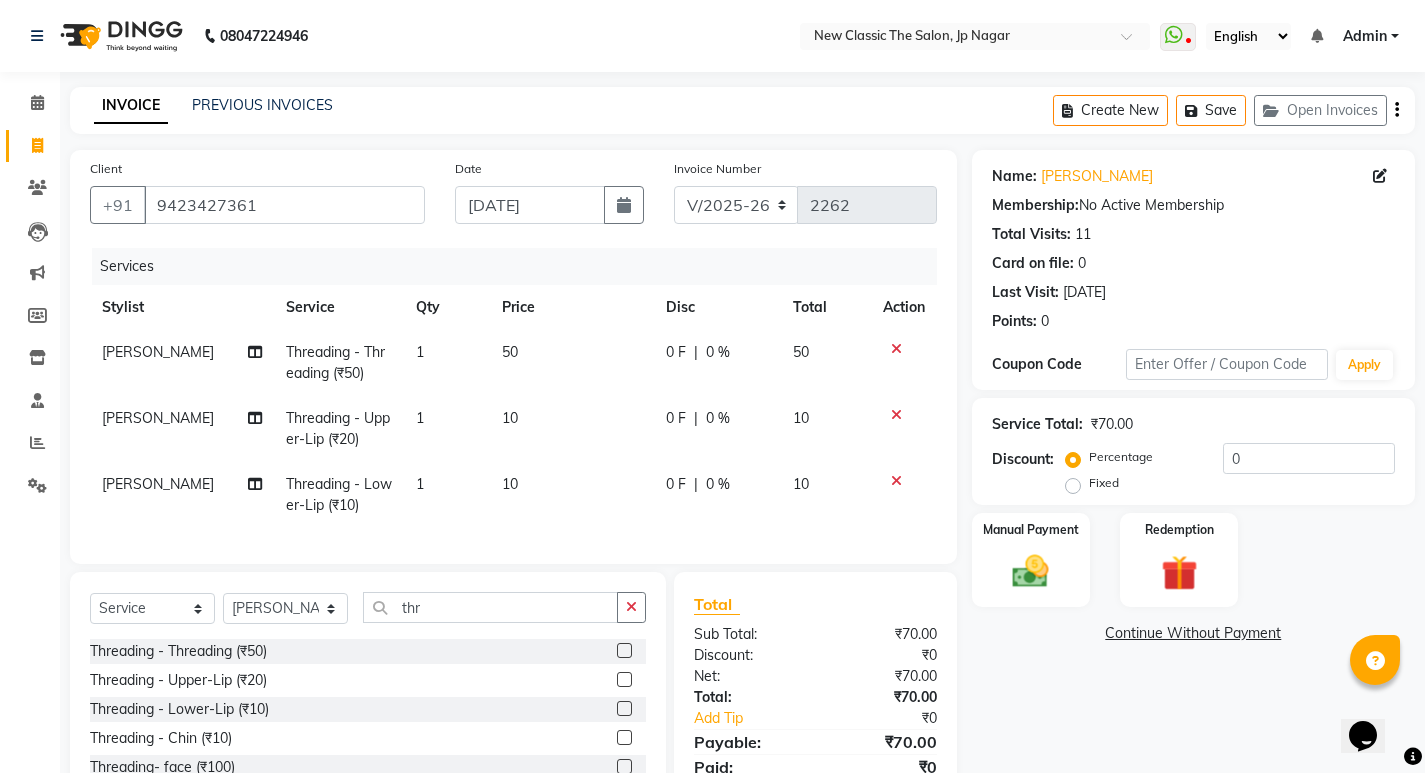 click on "10" 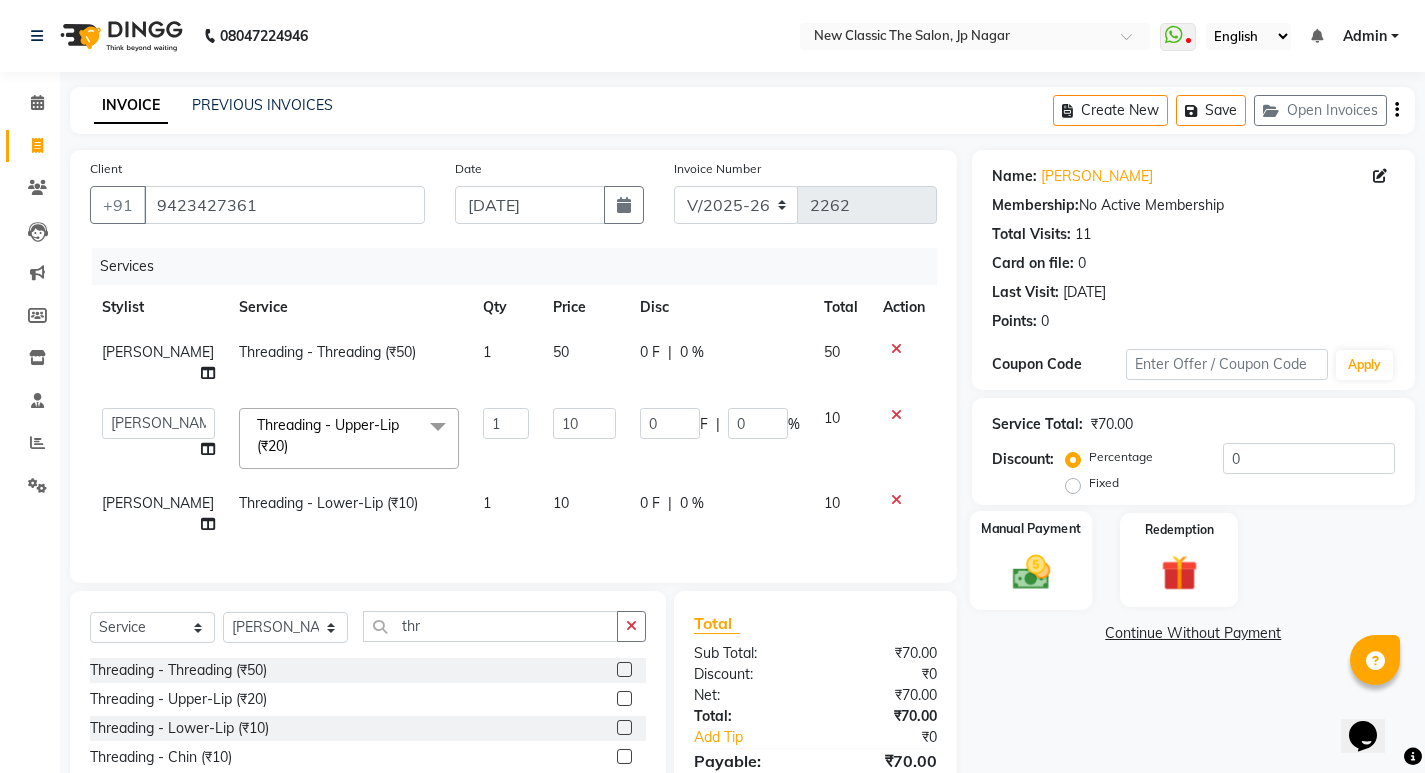 click 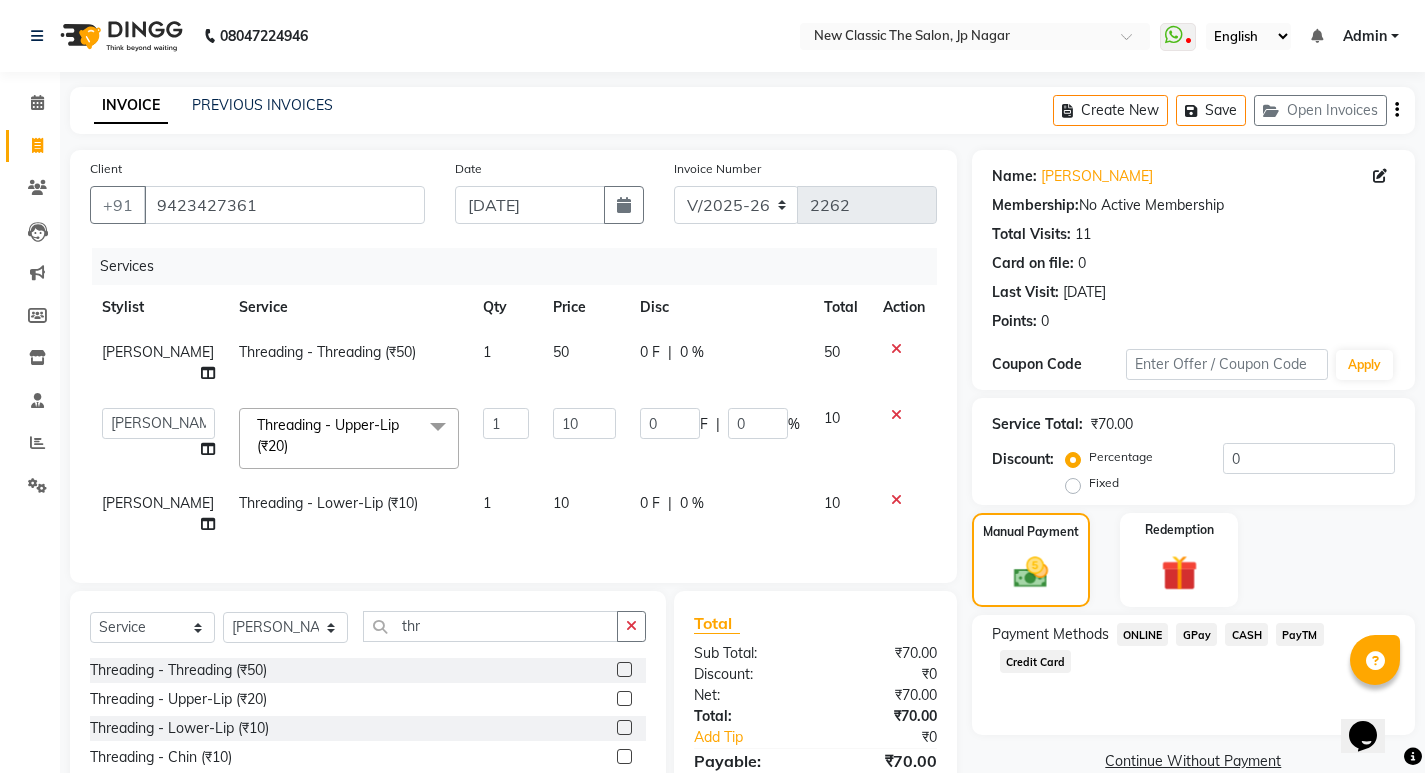 click on "CASH" 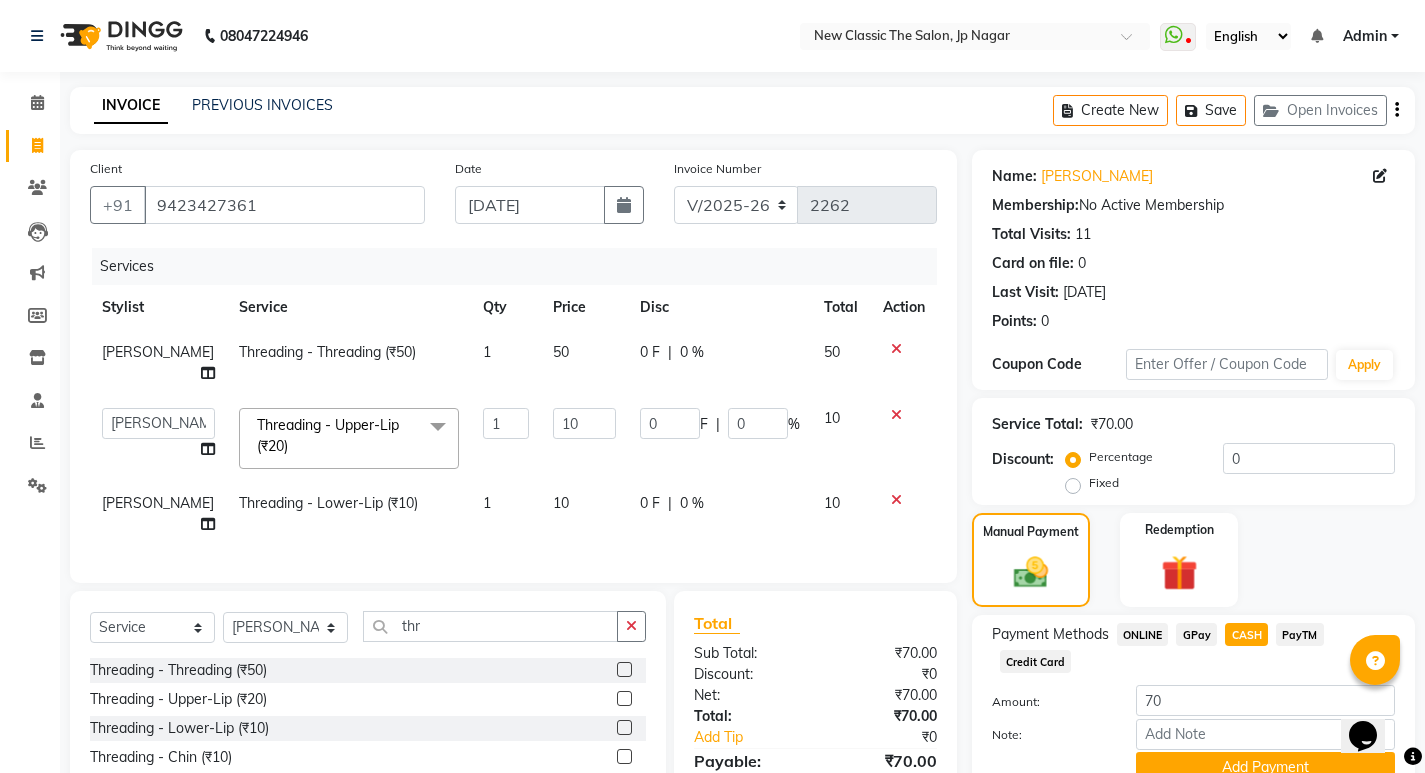 scroll, scrollTop: 89, scrollLeft: 0, axis: vertical 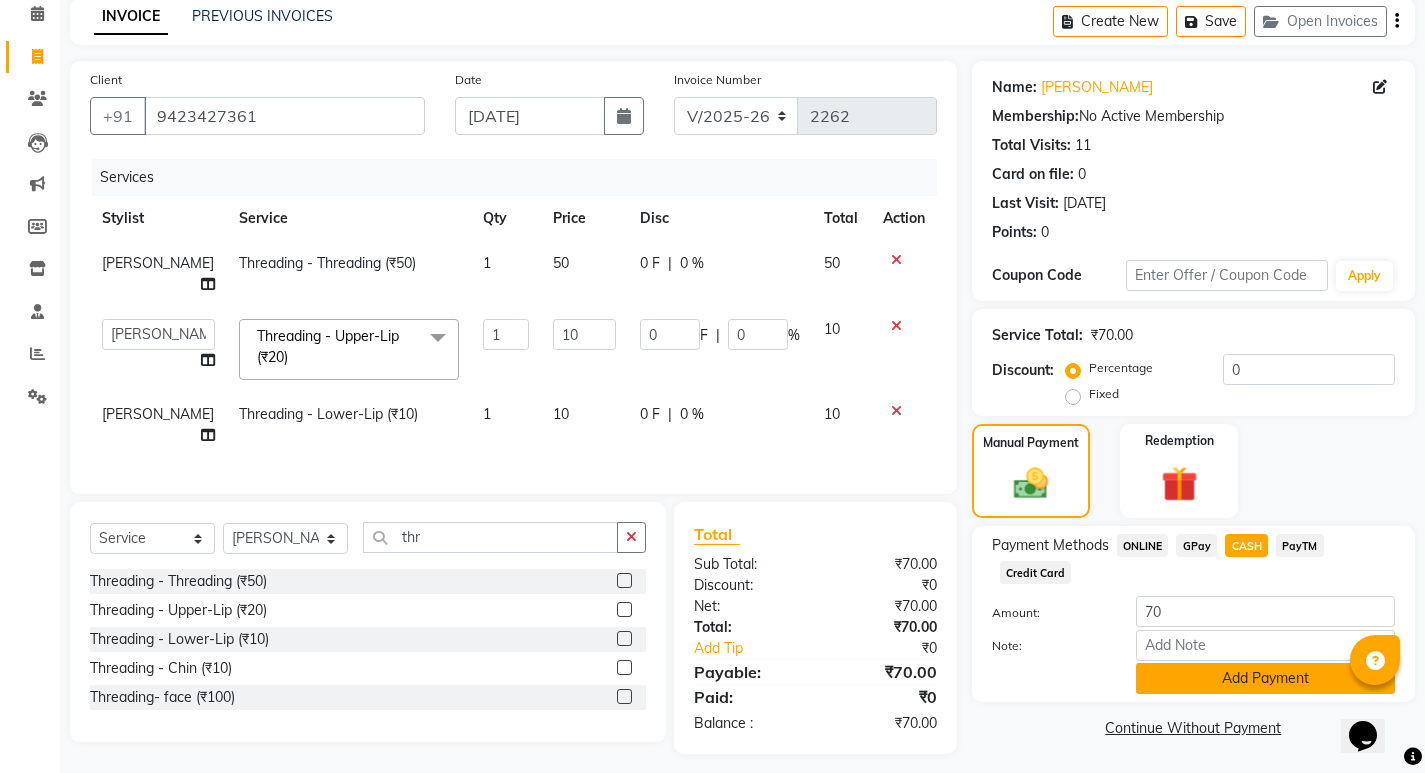 click on "Add Payment" 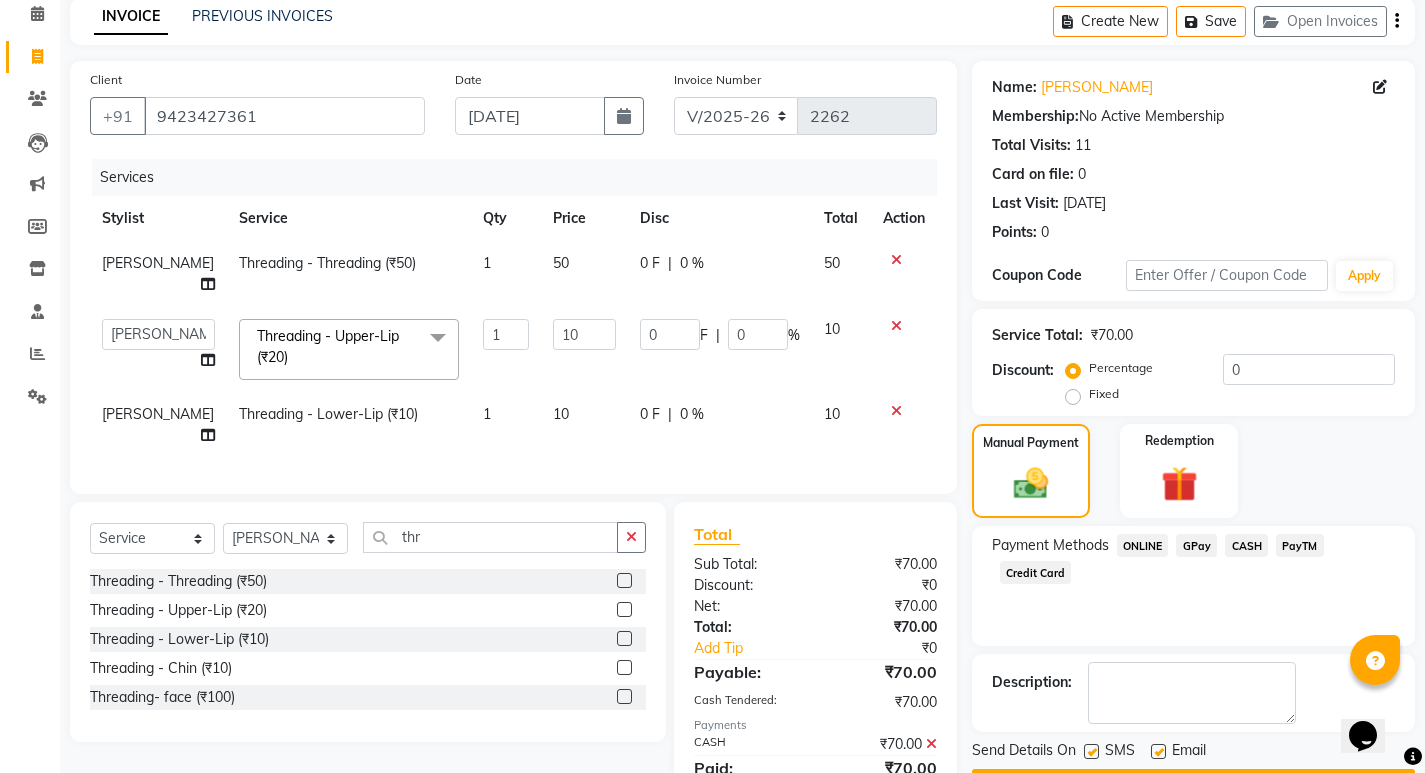 scroll, scrollTop: 146, scrollLeft: 0, axis: vertical 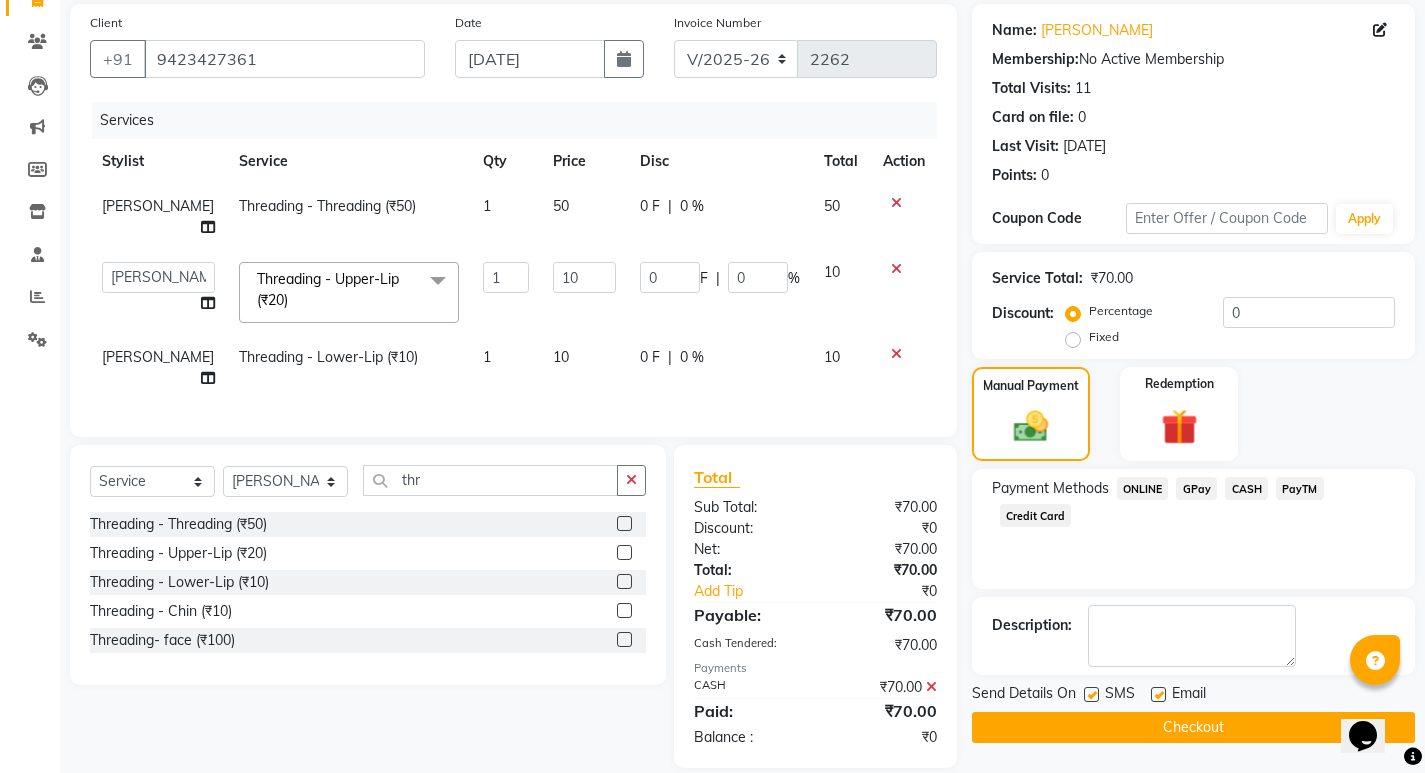 click on "Checkout" 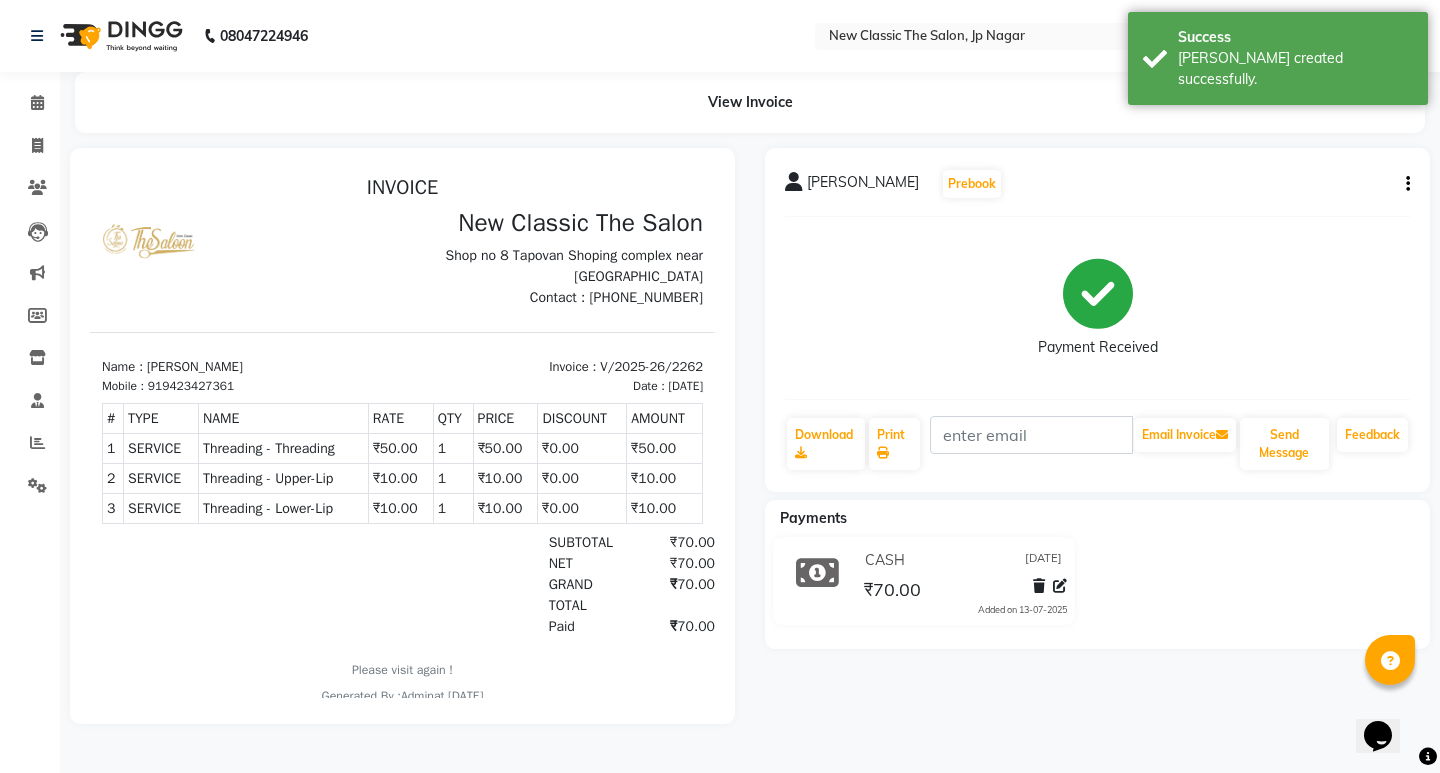 scroll, scrollTop: 0, scrollLeft: 0, axis: both 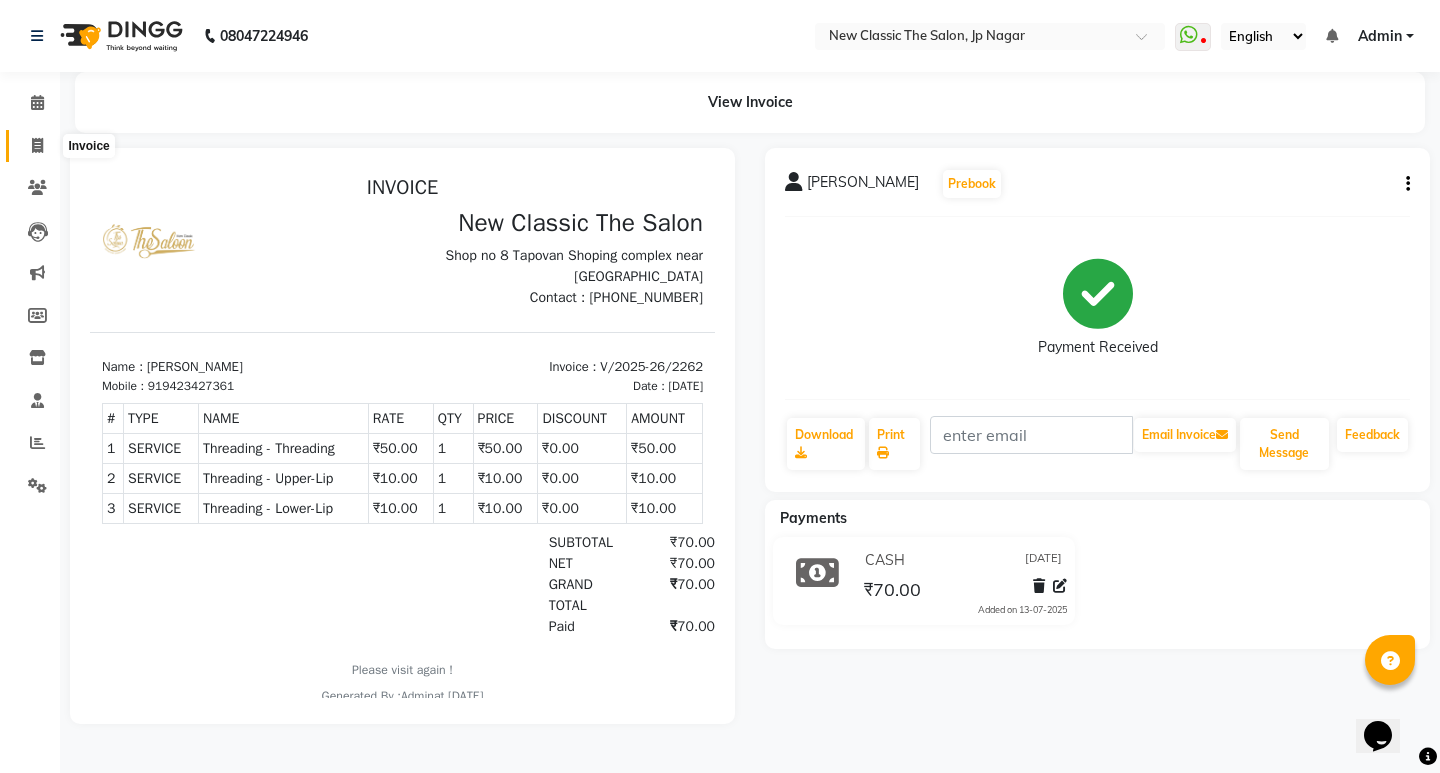 click 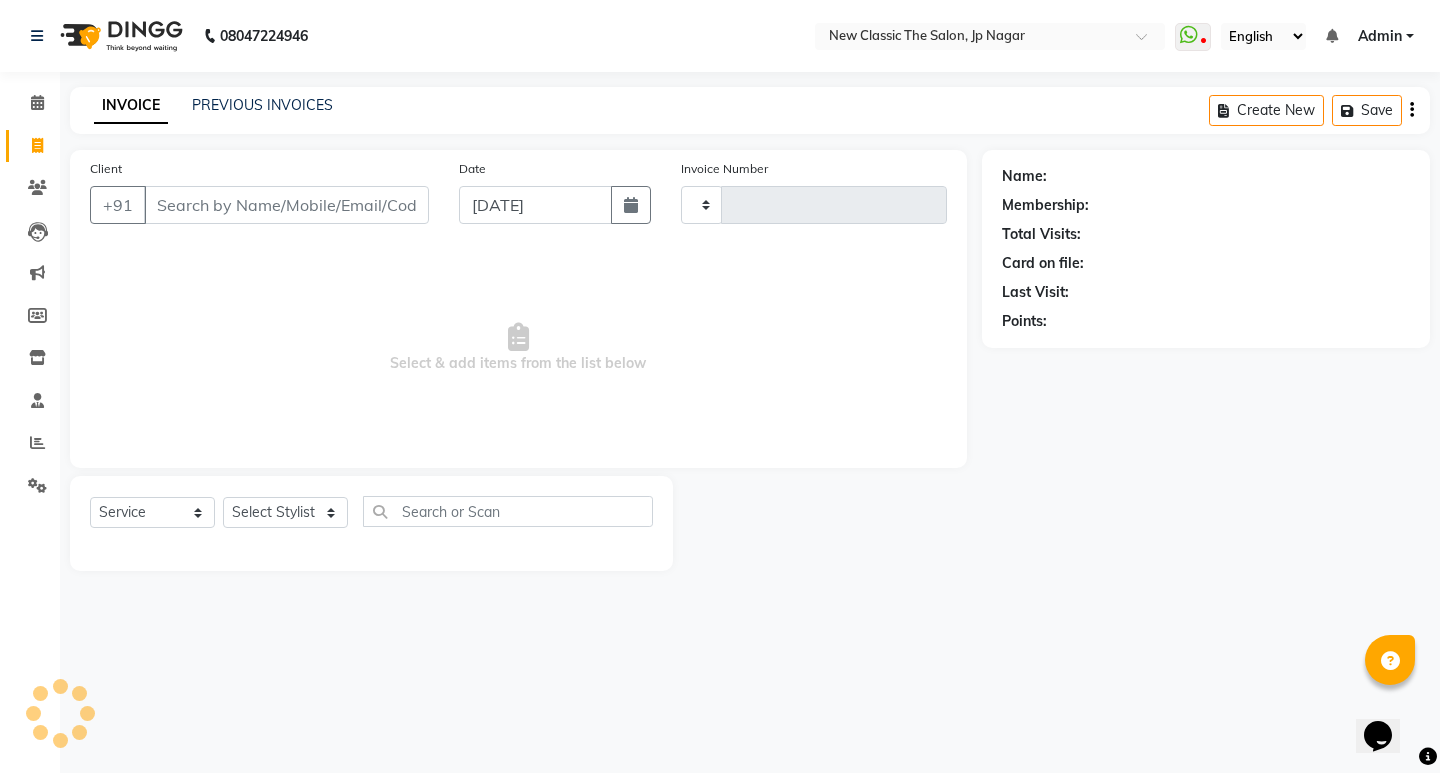 type on "2263" 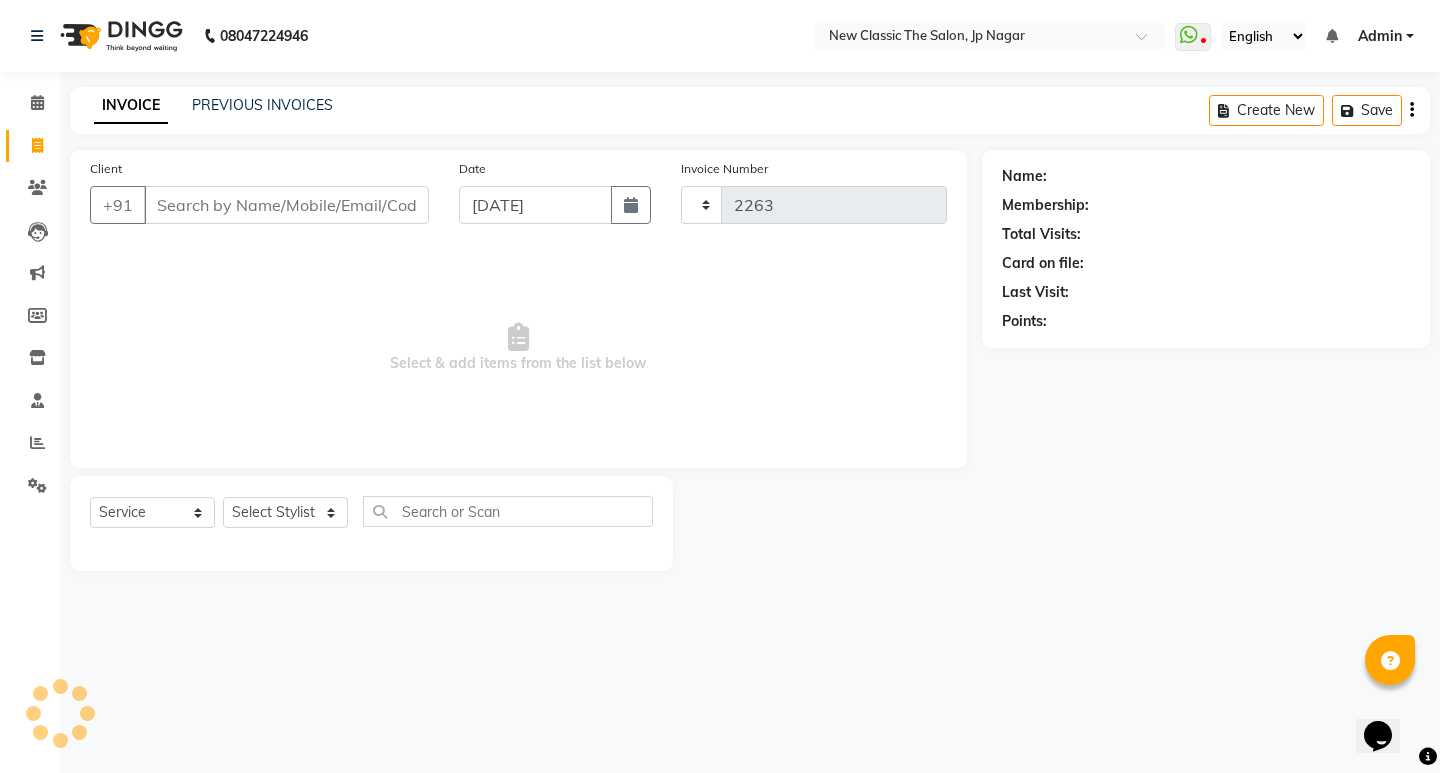 select on "4678" 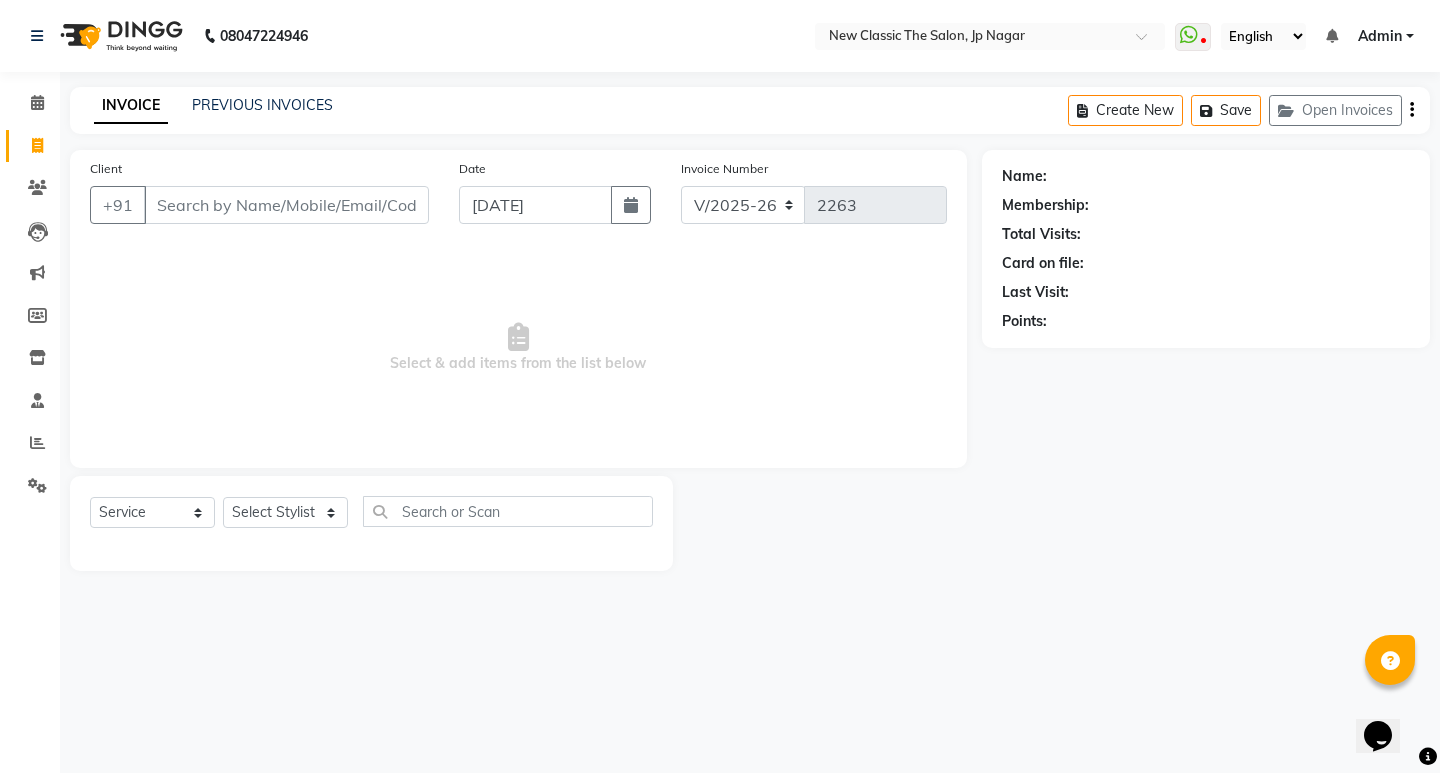click on "Client" at bounding box center [286, 205] 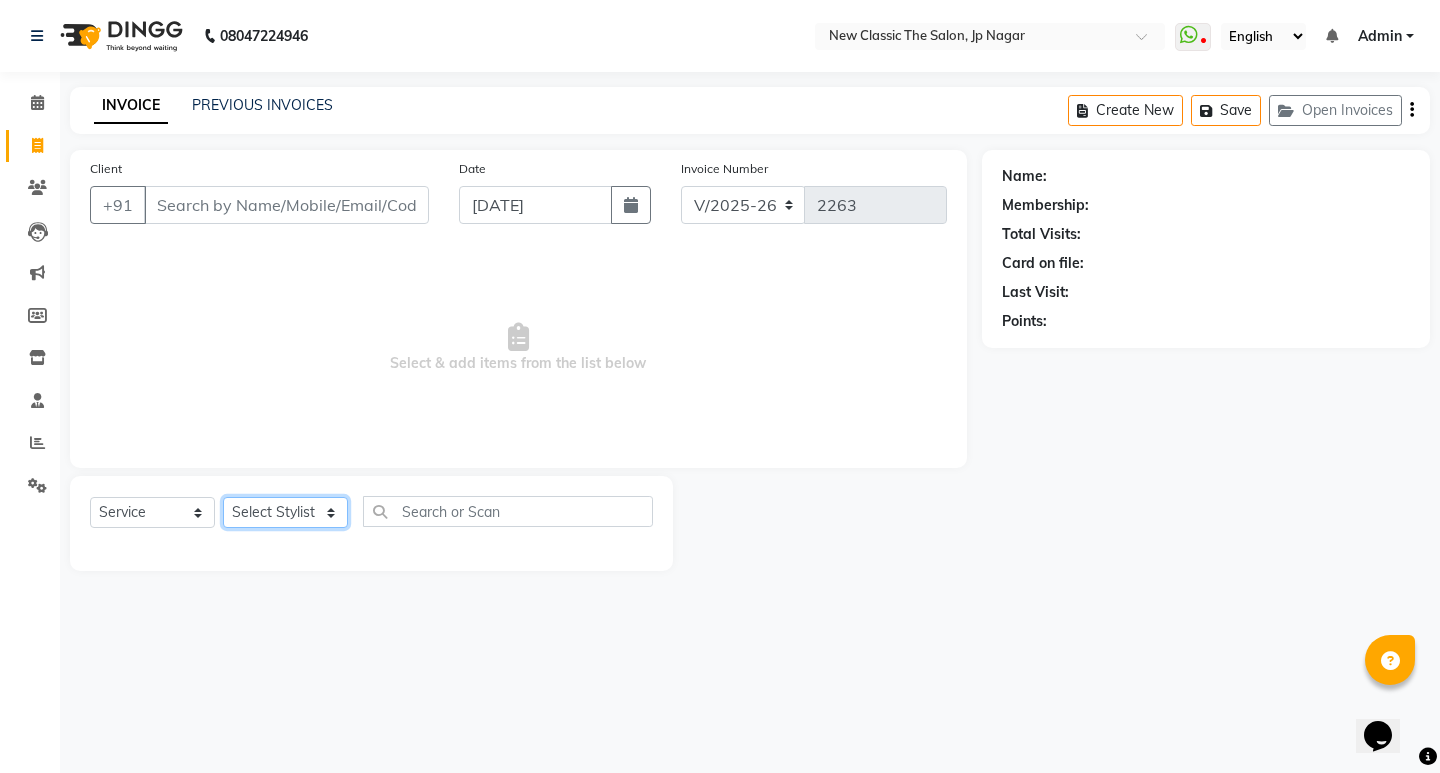 click on "Select Stylist Amit Amol Anil Kirti Komal Manager Prachi Rina Shital Smita surendra" 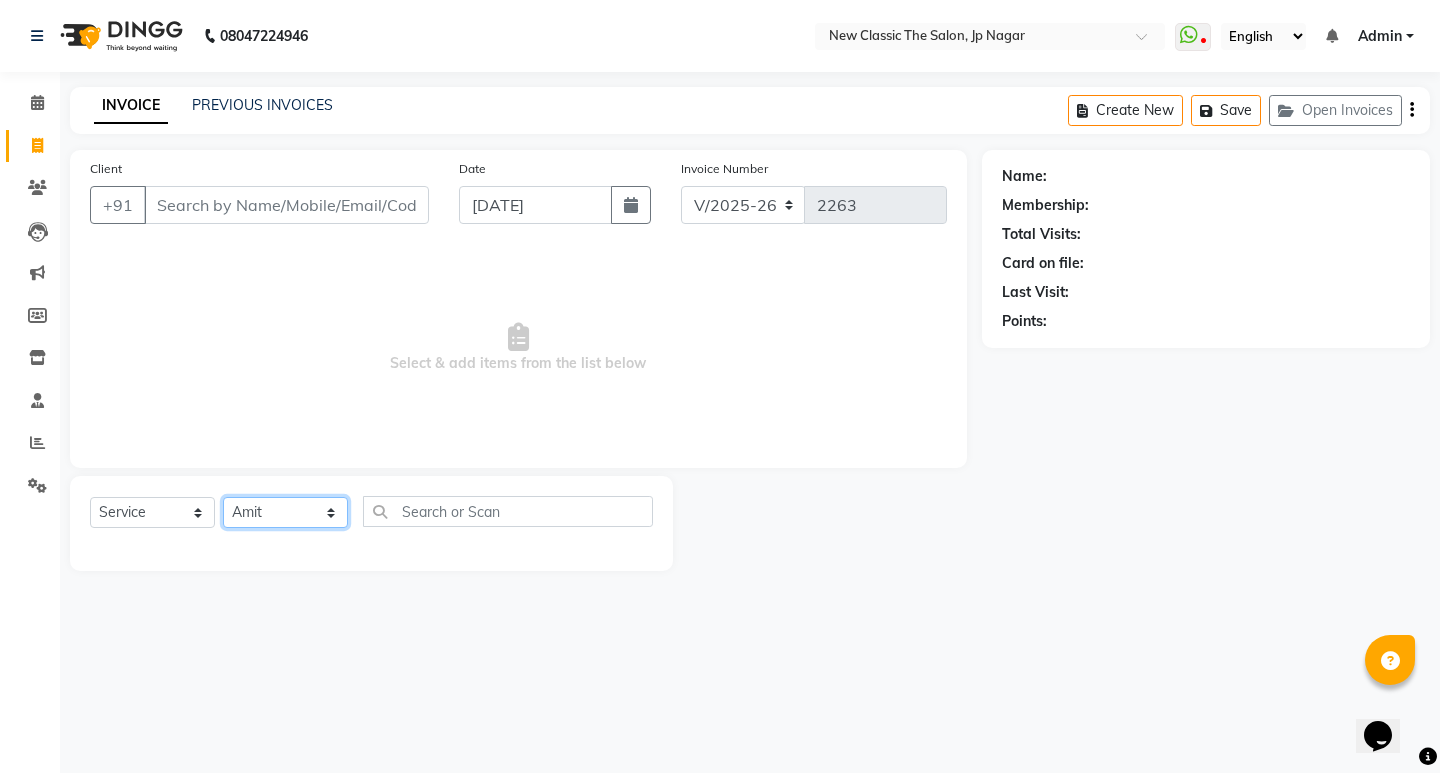 click on "Select Stylist Amit Amol Anil Kirti Komal Manager Prachi Rina Shital Smita surendra" 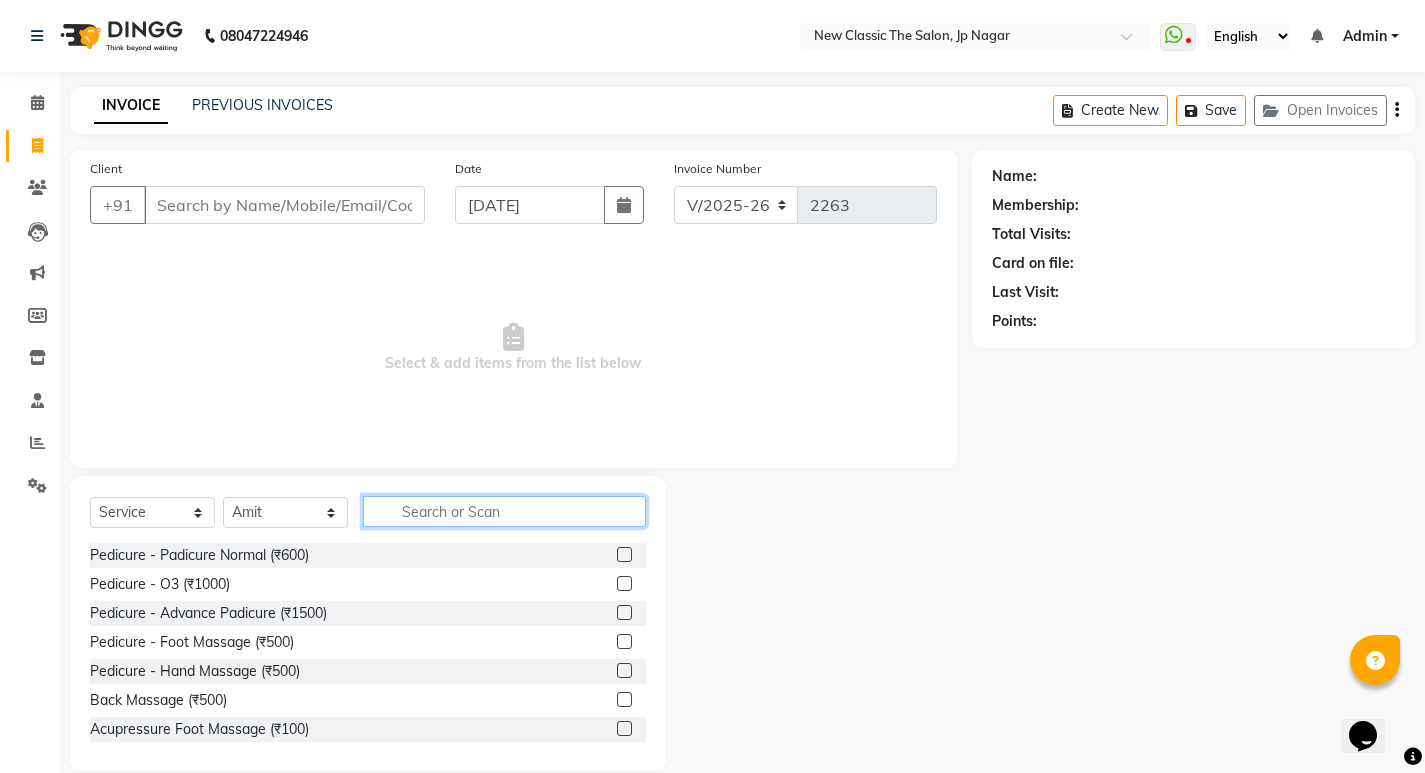 click 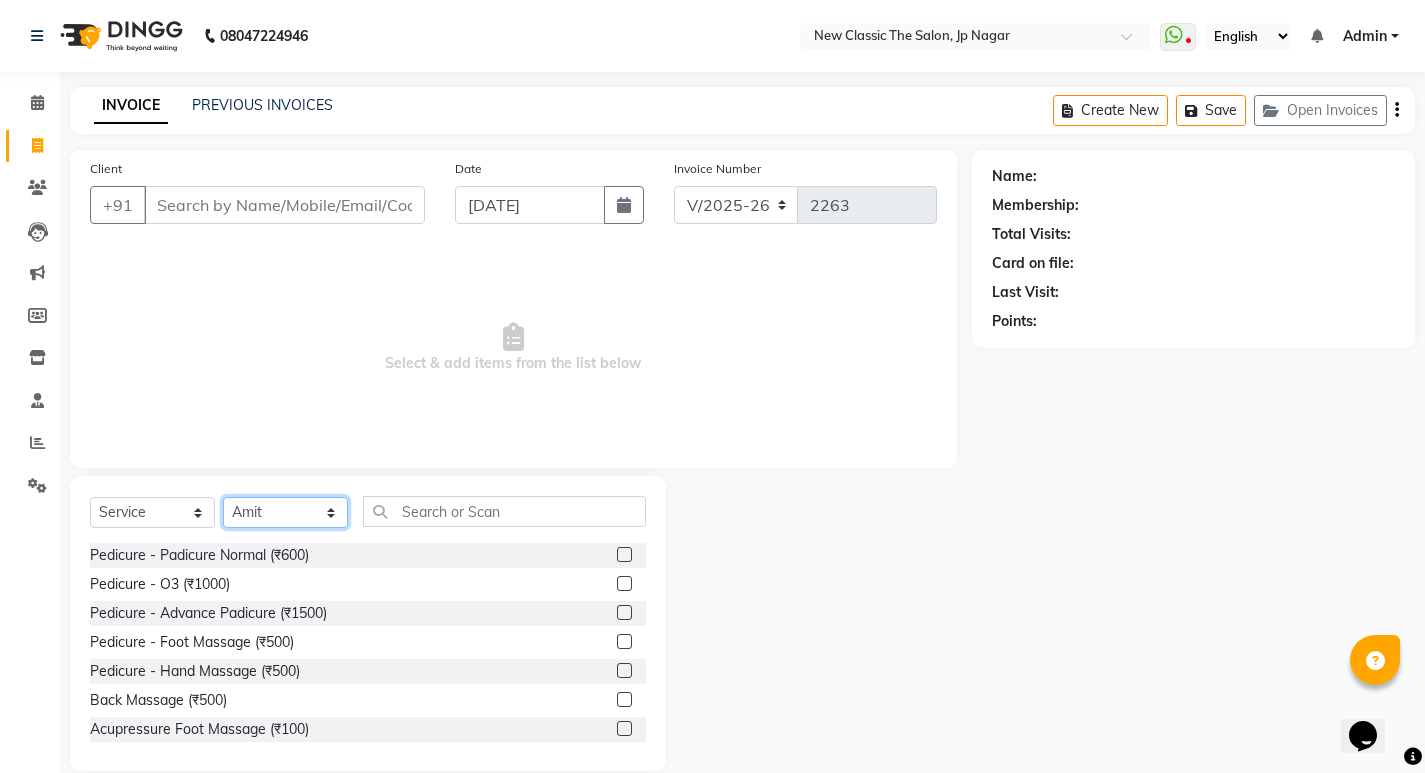 click on "Select Stylist Amit Amol Anil Kirti Komal Manager Prachi Rina Shital Smita surendra" 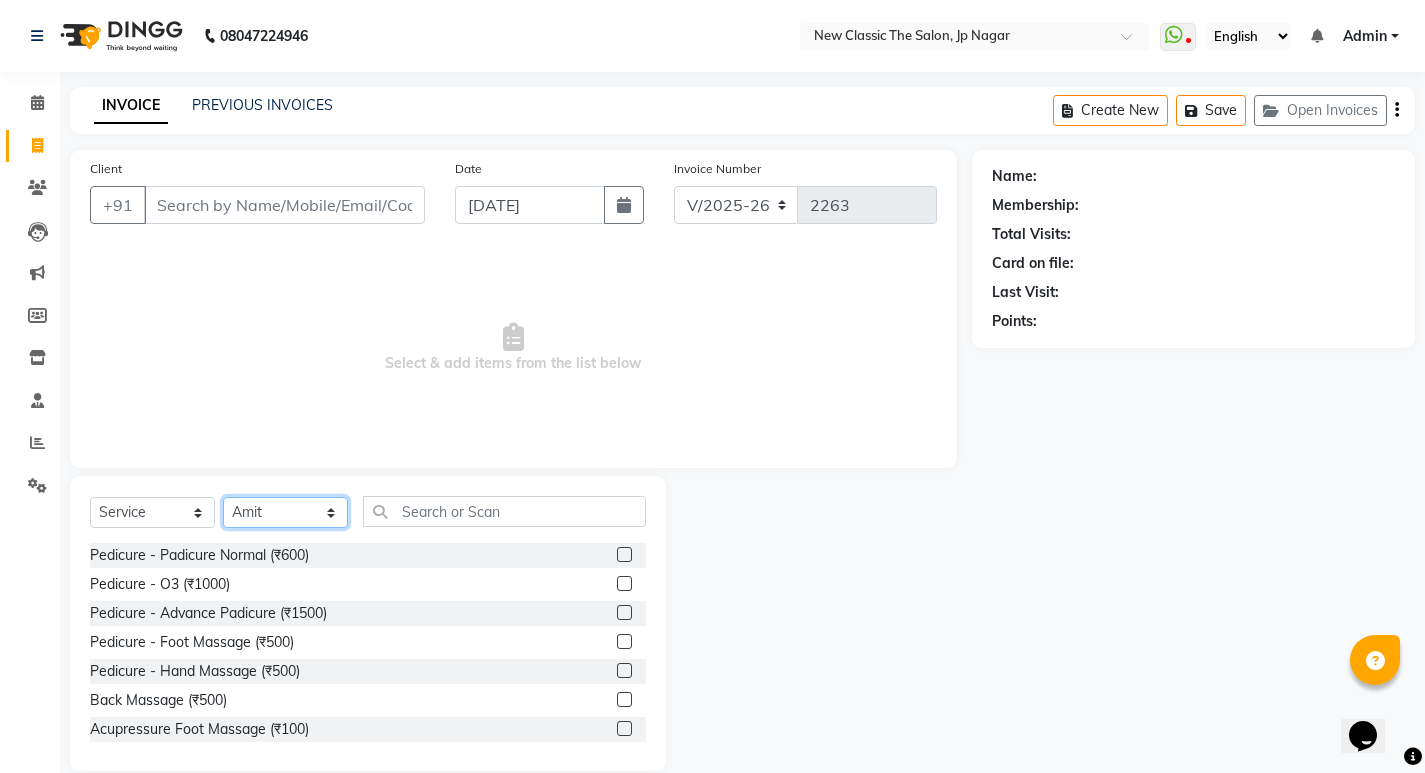 select on "27781" 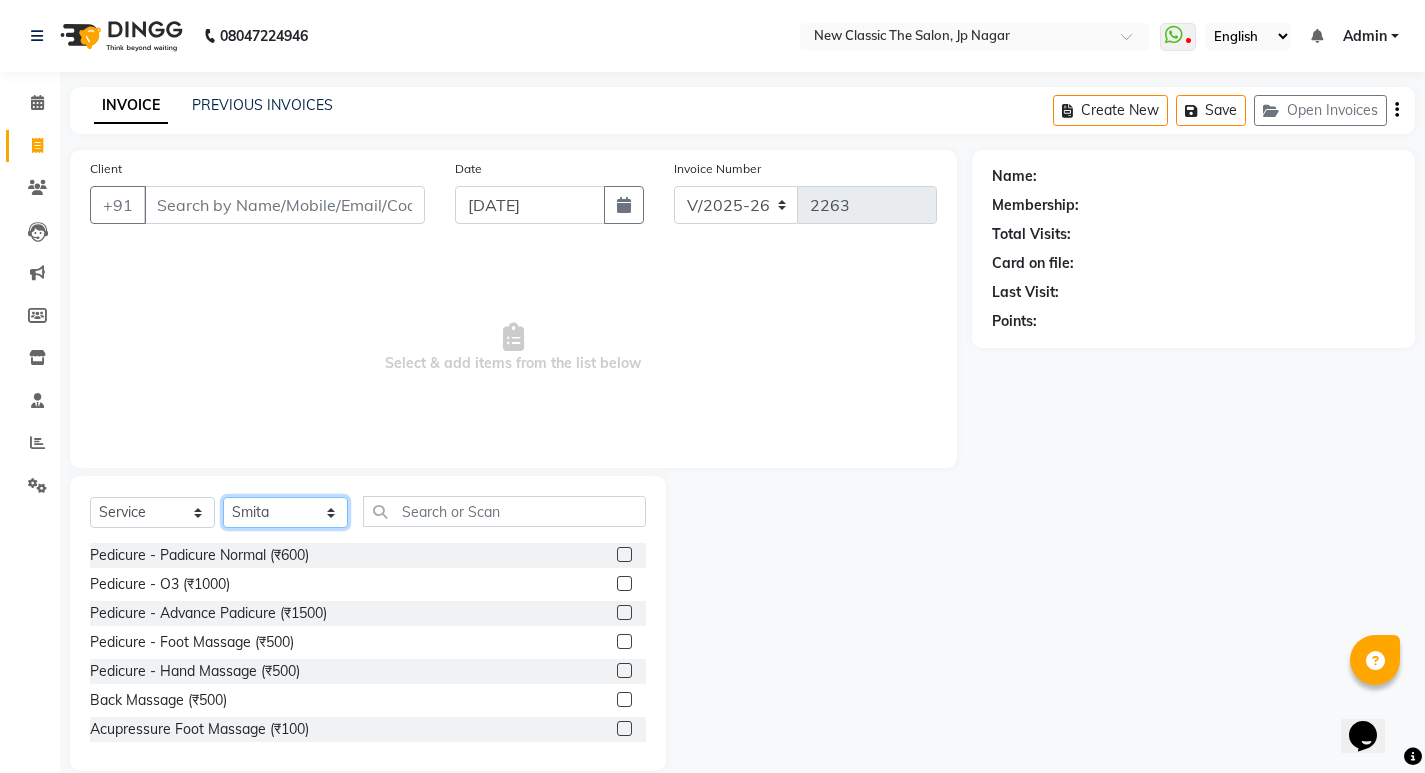 click on "Select Stylist Amit Amol Anil Kirti Komal Manager Prachi Rina Shital Smita surendra" 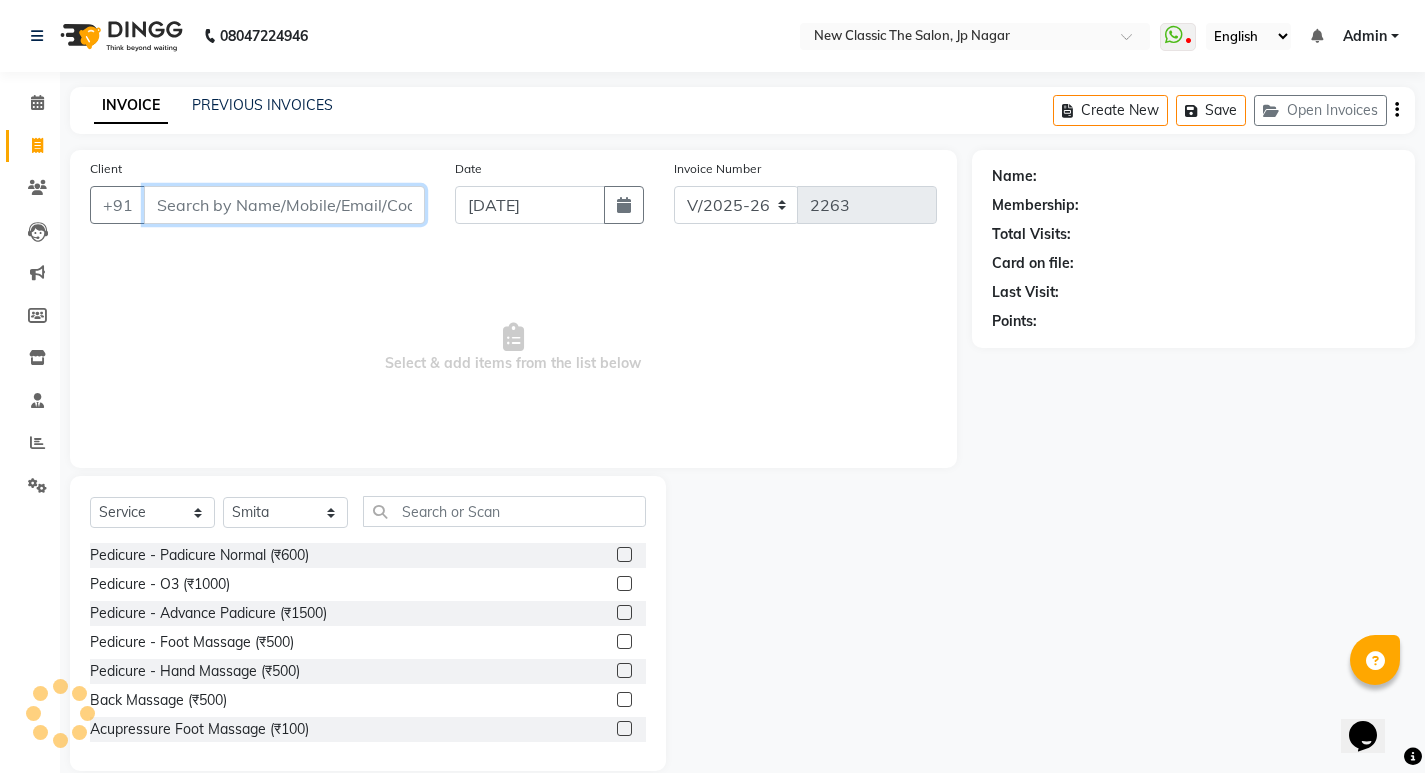 click on "Client" at bounding box center (284, 205) 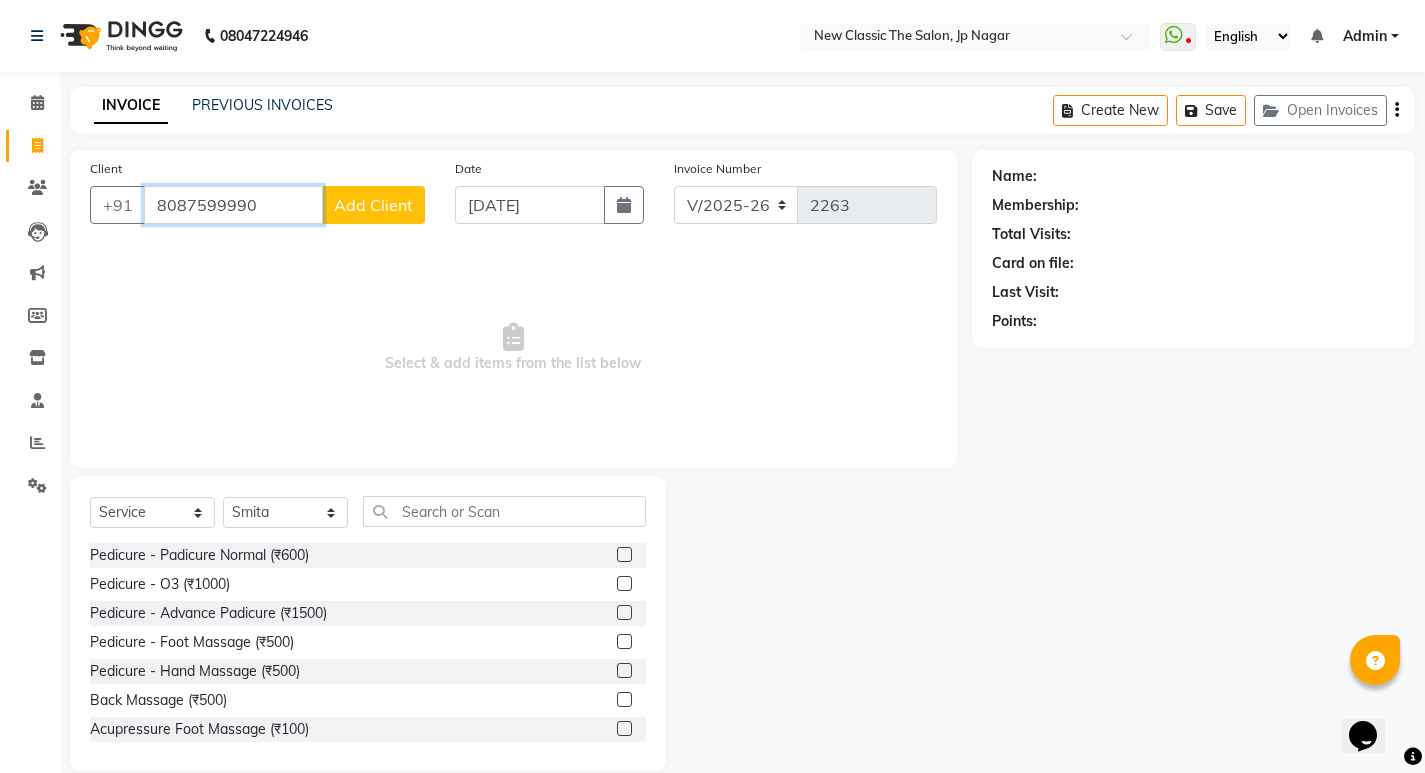 type on "8087599990" 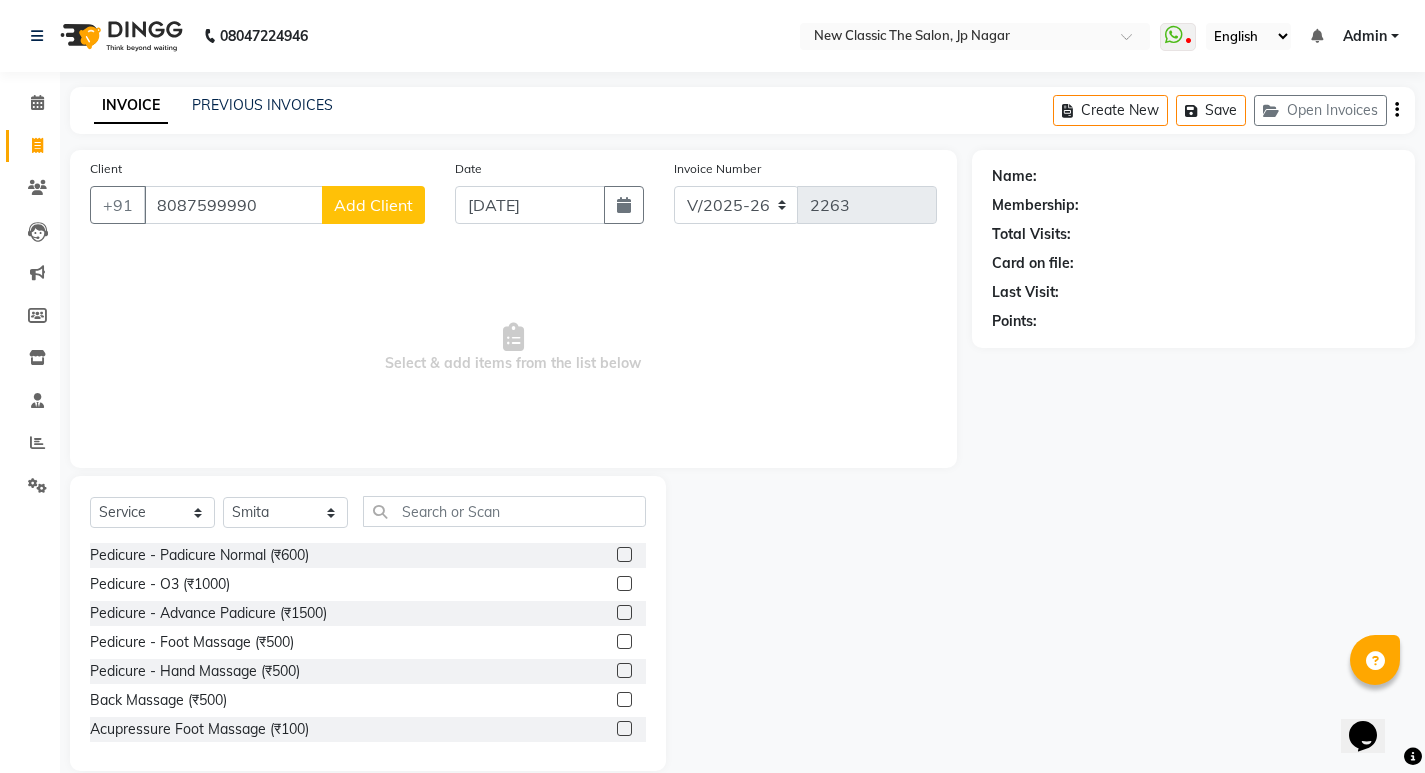 click on "Add Client" 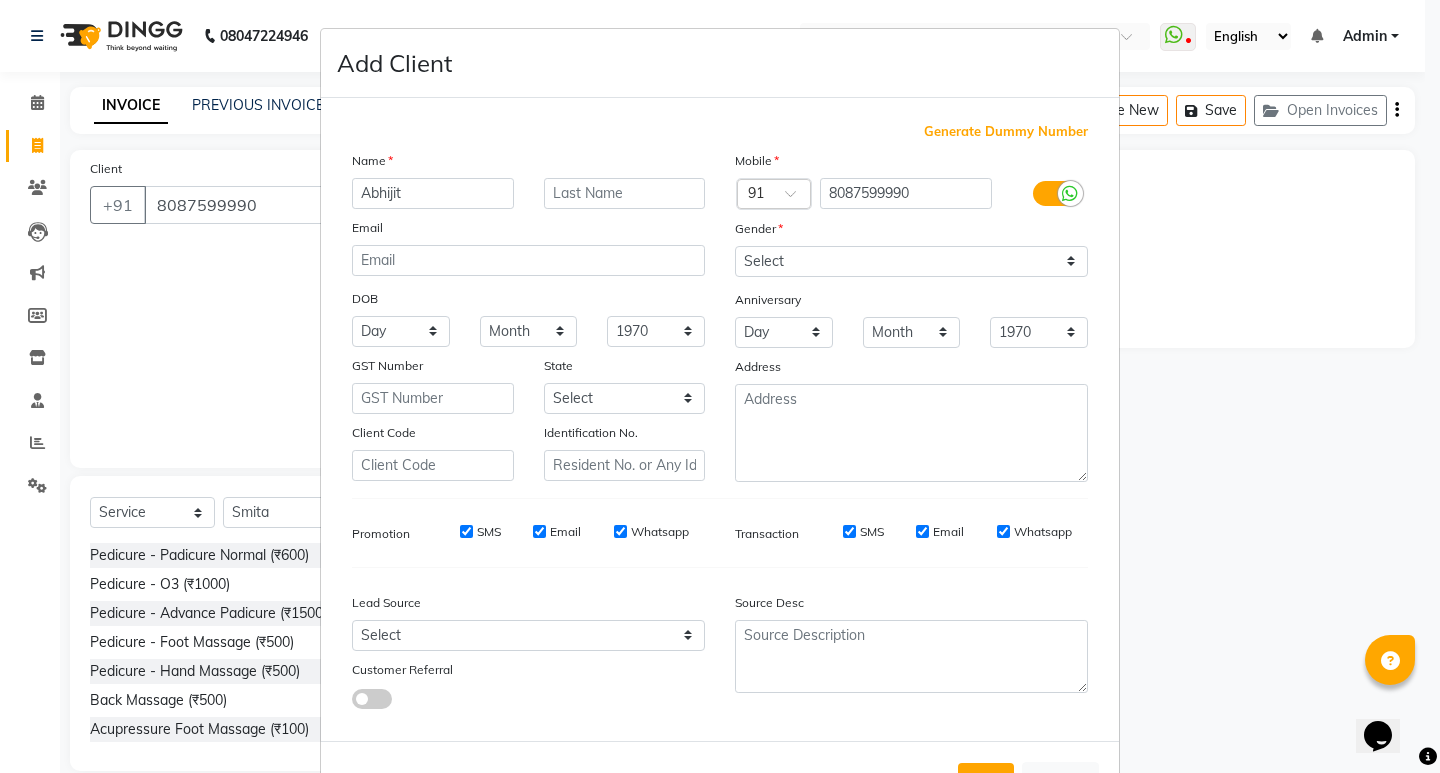 type on "Abhijit" 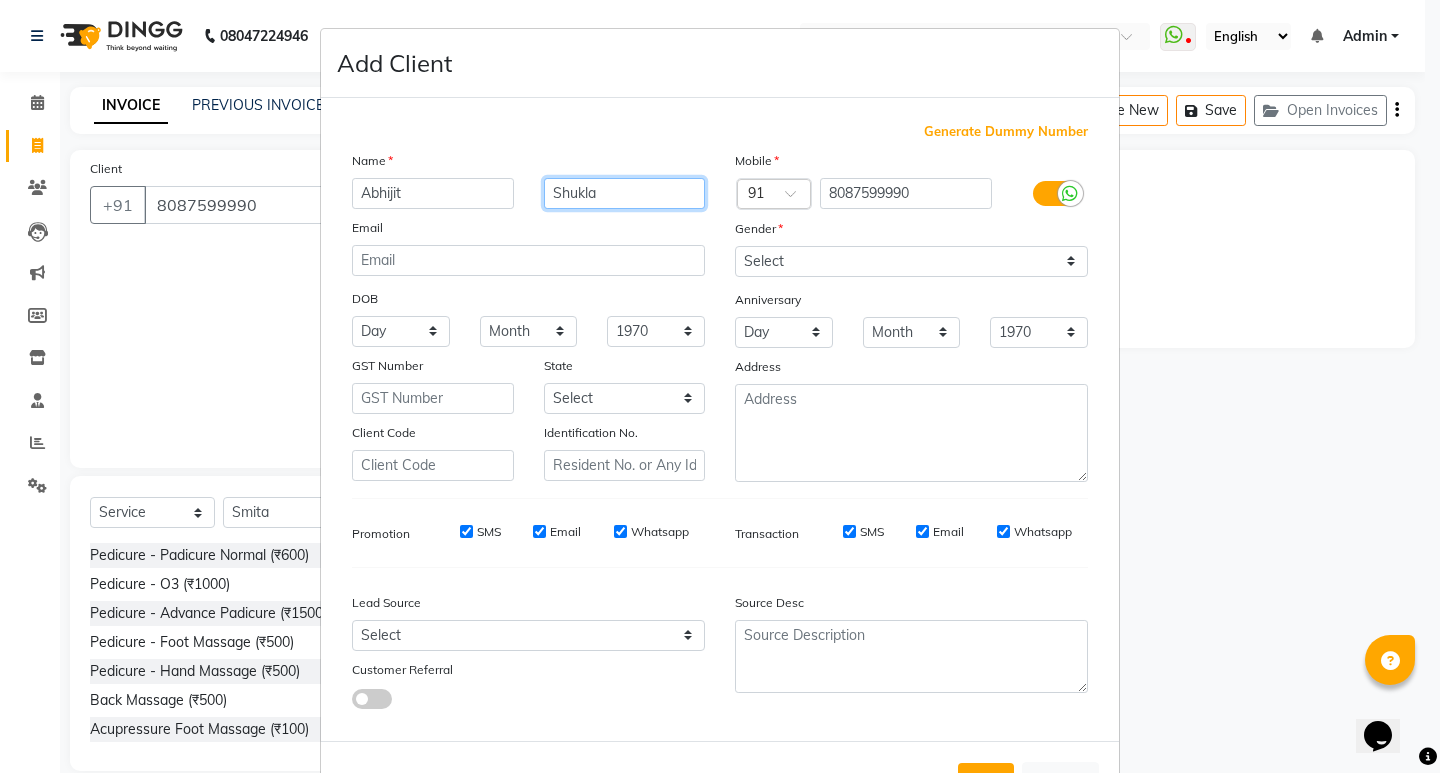 type on "Shukla" 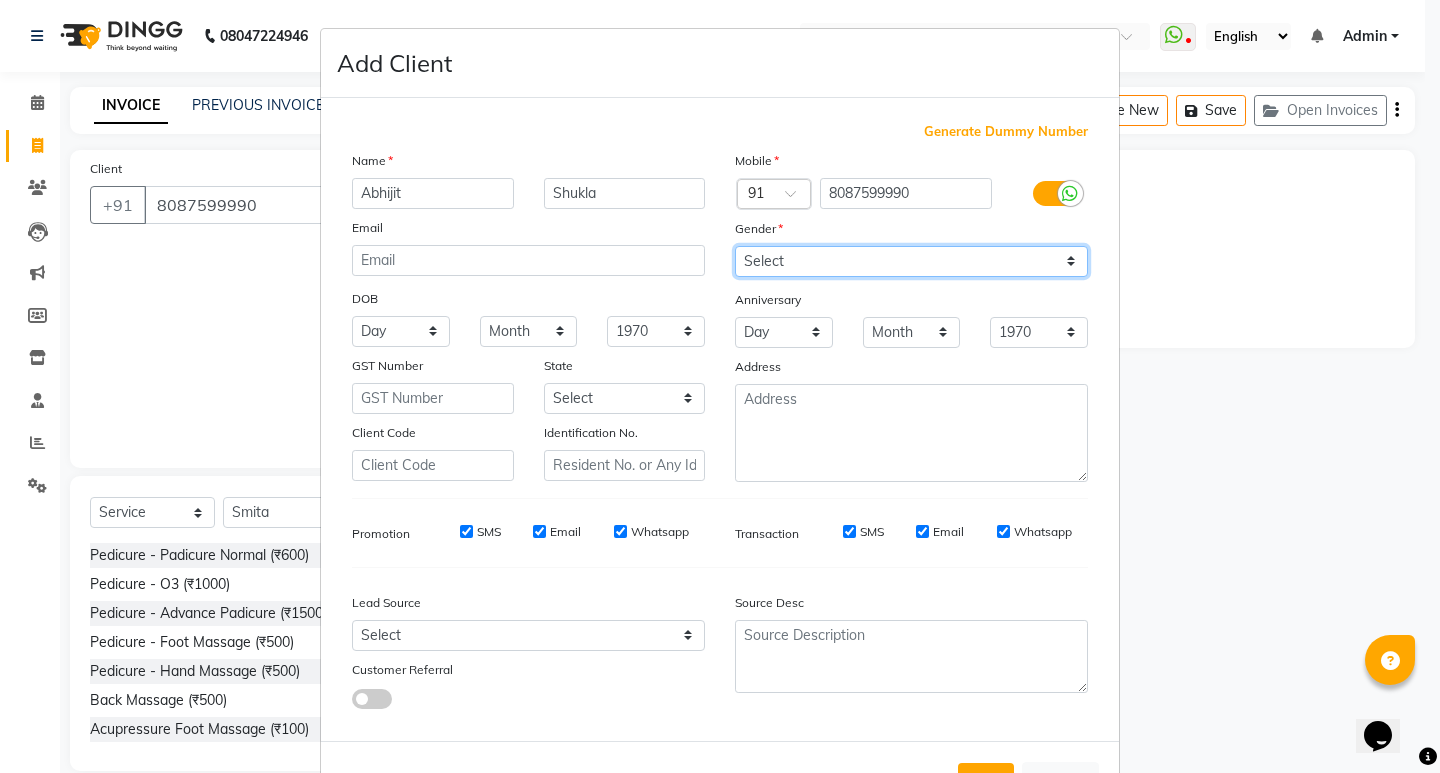click on "Select Male Female Other Prefer Not To Say" at bounding box center [911, 261] 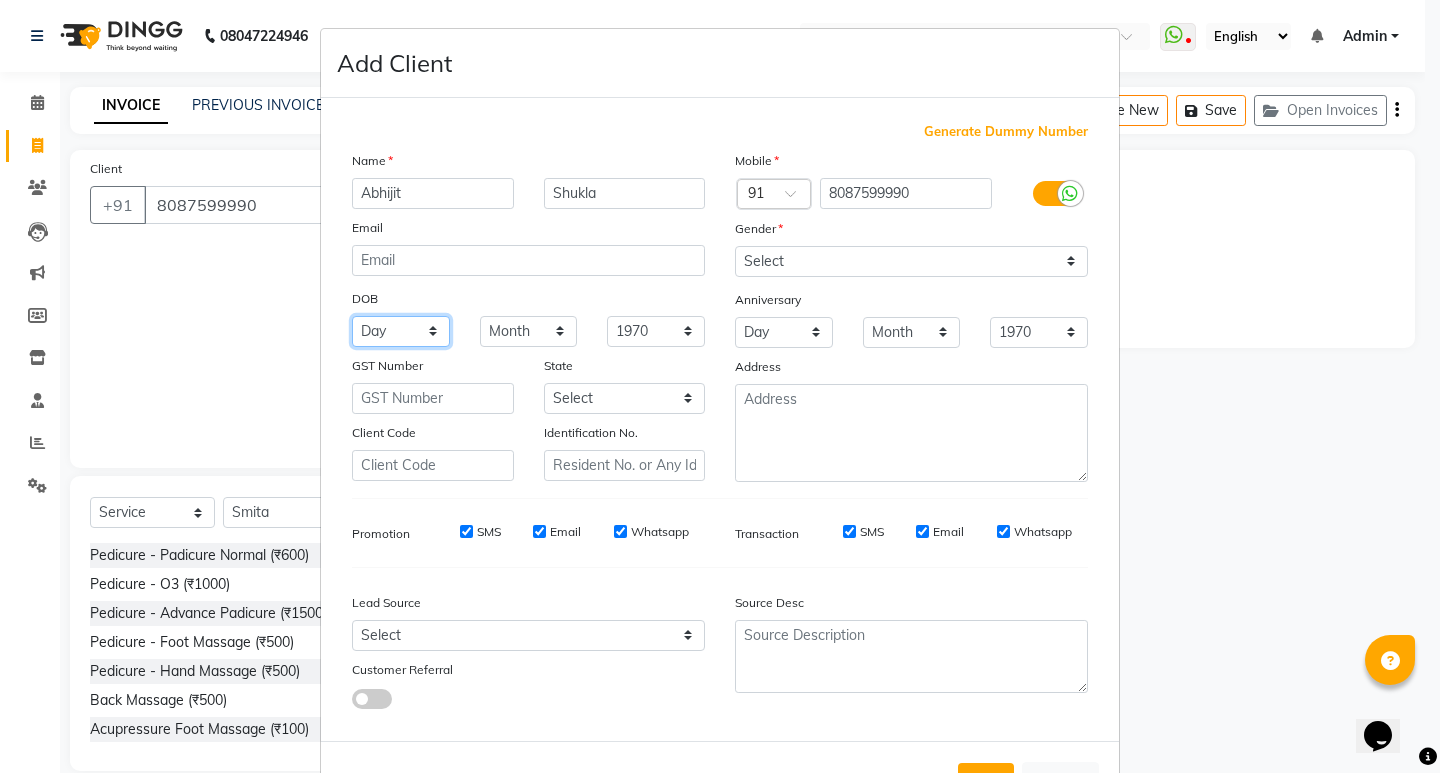 click on "Day 01 02 03 04 05 06 07 08 09 10 11 12 13 14 15 16 17 18 19 20 21 22 23 24 25 26 27 28 29 30 31" at bounding box center [401, 331] 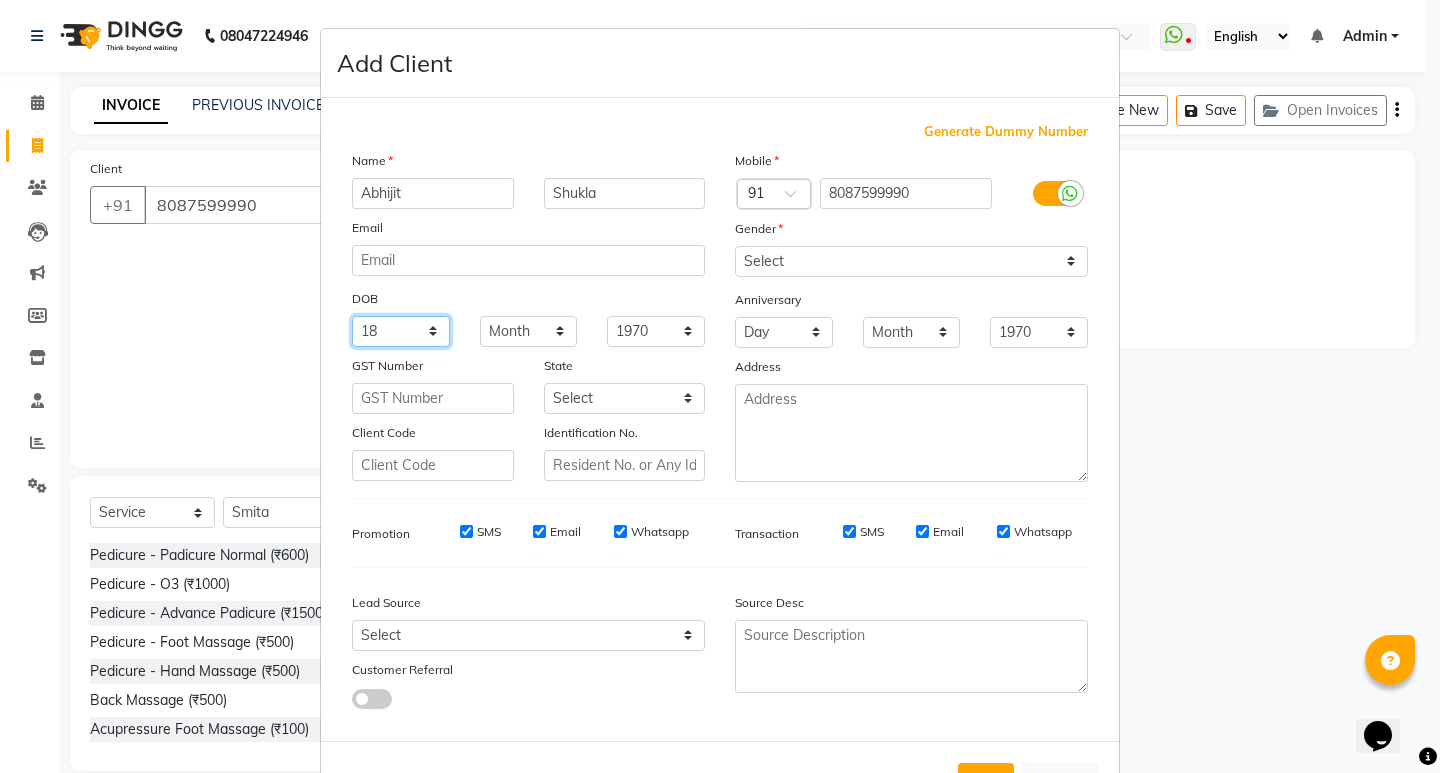 click on "Day 01 02 03 04 05 06 07 08 09 10 11 12 13 14 15 16 17 18 19 20 21 22 23 24 25 26 27 28 29 30 31" at bounding box center (401, 331) 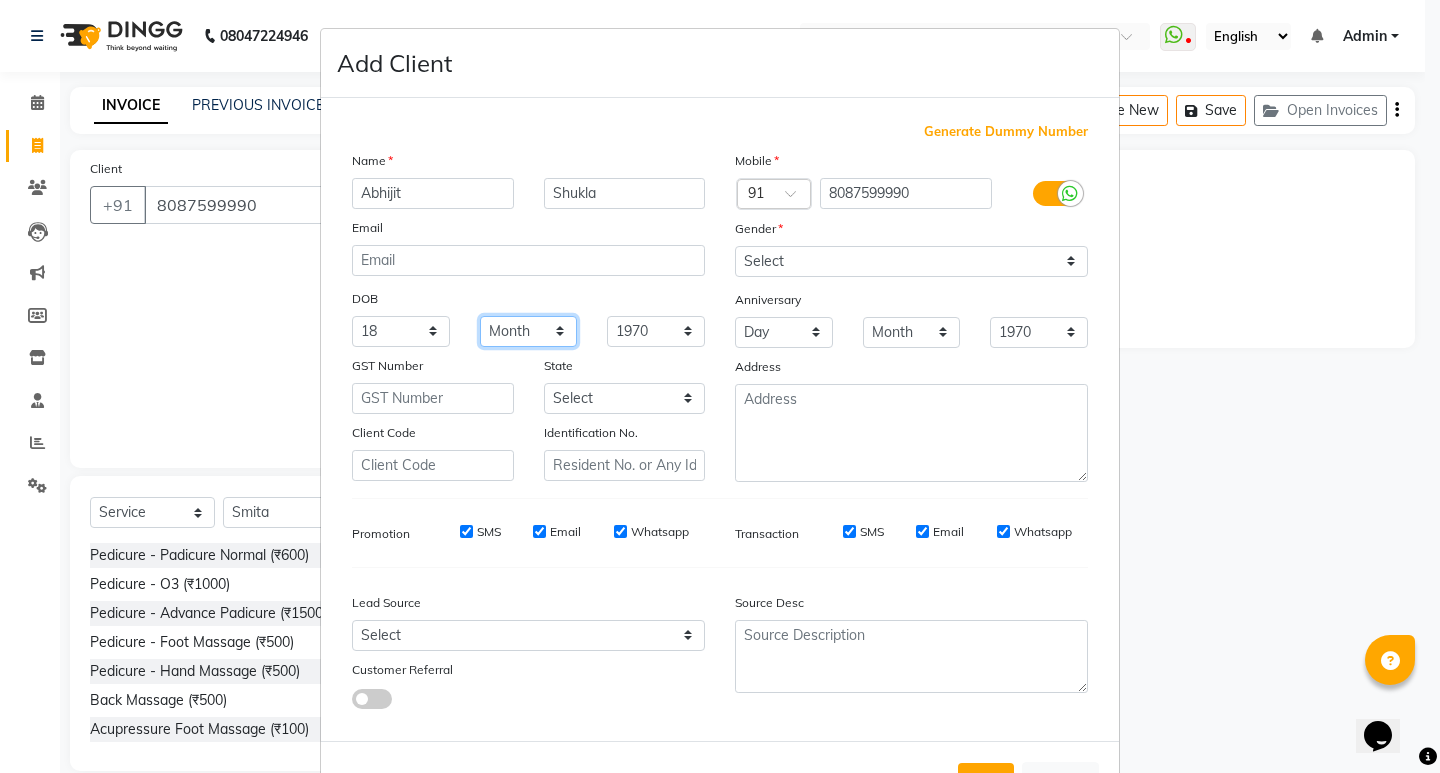 click on "Month January February March April May June July August September October November December" at bounding box center (529, 331) 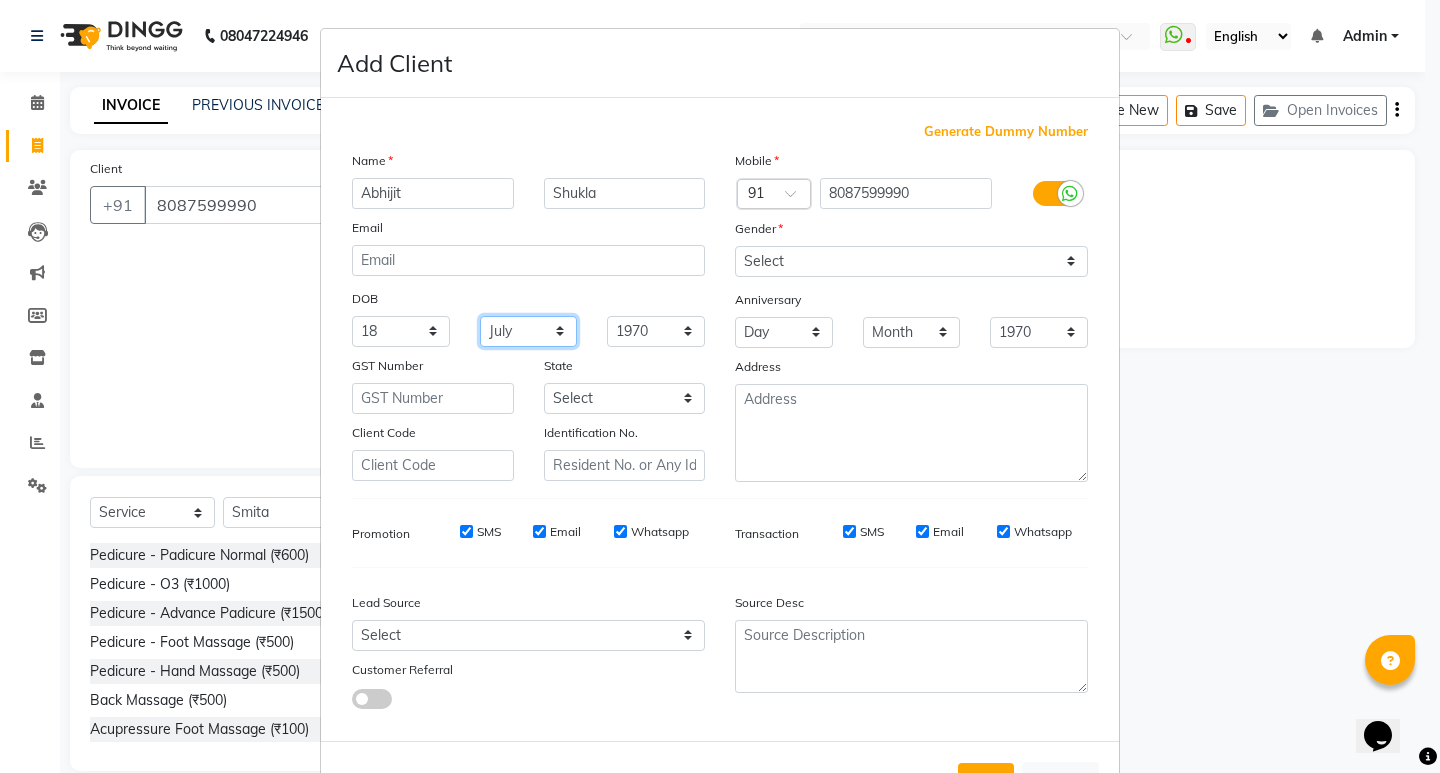 click on "Month January February March April May June July August September October November December" at bounding box center (529, 331) 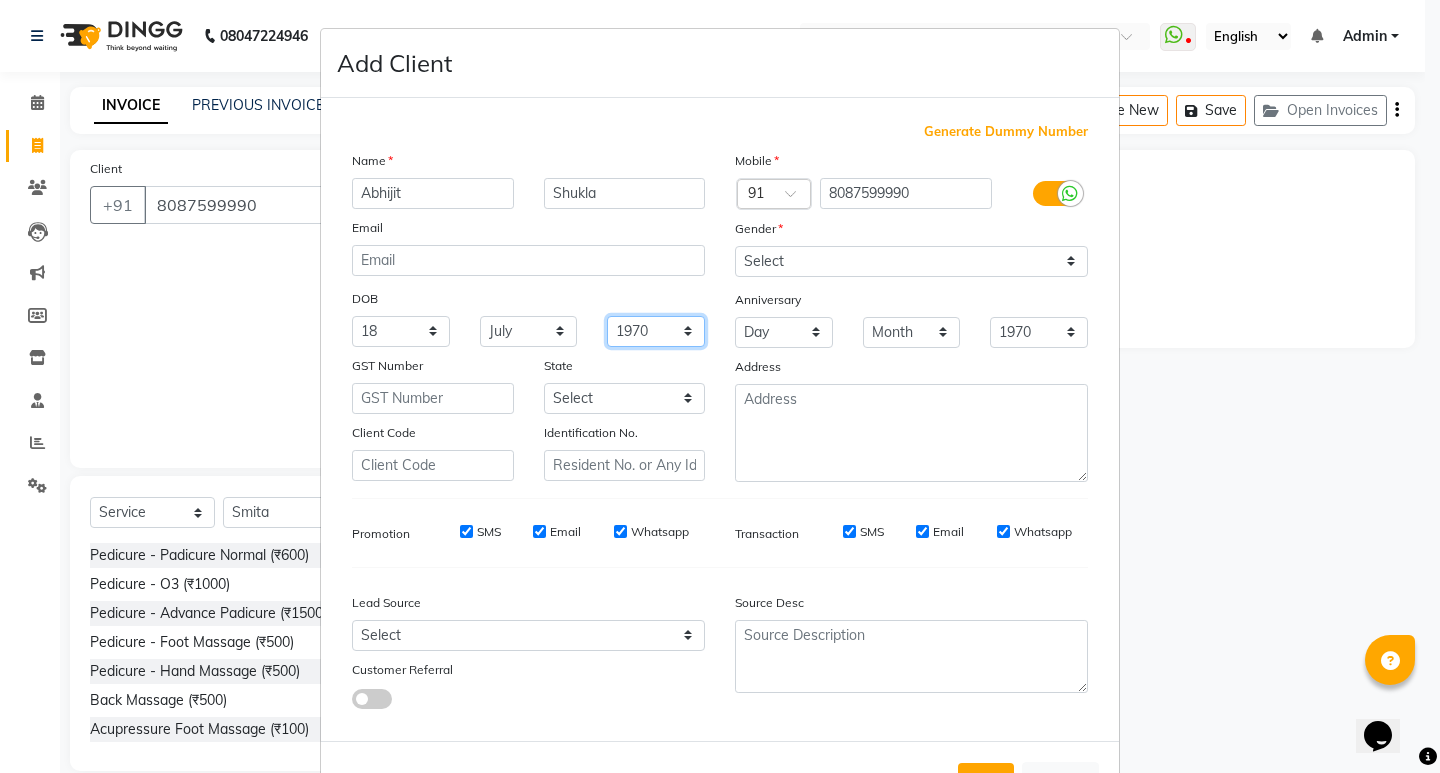 click on "1940 1941 1942 1943 1944 1945 1946 1947 1948 1949 1950 1951 1952 1953 1954 1955 1956 1957 1958 1959 1960 1961 1962 1963 1964 1965 1966 1967 1968 1969 1970 1971 1972 1973 1974 1975 1976 1977 1978 1979 1980 1981 1982 1983 1984 1985 1986 1987 1988 1989 1990 1991 1992 1993 1994 1995 1996 1997 1998 1999 2000 2001 2002 2003 2004 2005 2006 2007 2008 2009 2010 2011 2012 2013 2014 2015 2016 2017 2018 2019 2020 2021 2022 2023 2024" at bounding box center [656, 331] 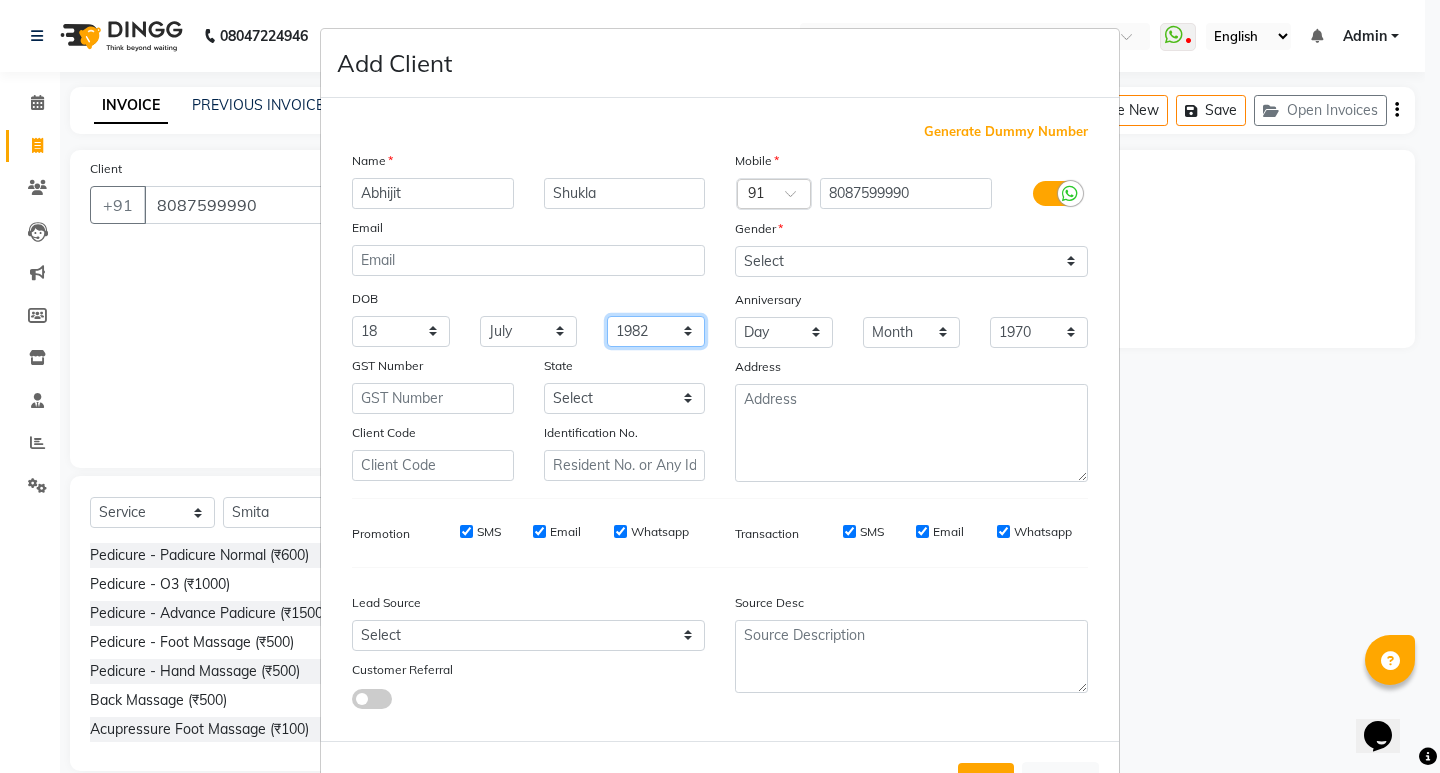 click on "1940 1941 1942 1943 1944 1945 1946 1947 1948 1949 1950 1951 1952 1953 1954 1955 1956 1957 1958 1959 1960 1961 1962 1963 1964 1965 1966 1967 1968 1969 1970 1971 1972 1973 1974 1975 1976 1977 1978 1979 1980 1981 1982 1983 1984 1985 1986 1987 1988 1989 1990 1991 1992 1993 1994 1995 1996 1997 1998 1999 2000 2001 2002 2003 2004 2005 2006 2007 2008 2009 2010 2011 2012 2013 2014 2015 2016 2017 2018 2019 2020 2021 2022 2023 2024" at bounding box center (656, 331) 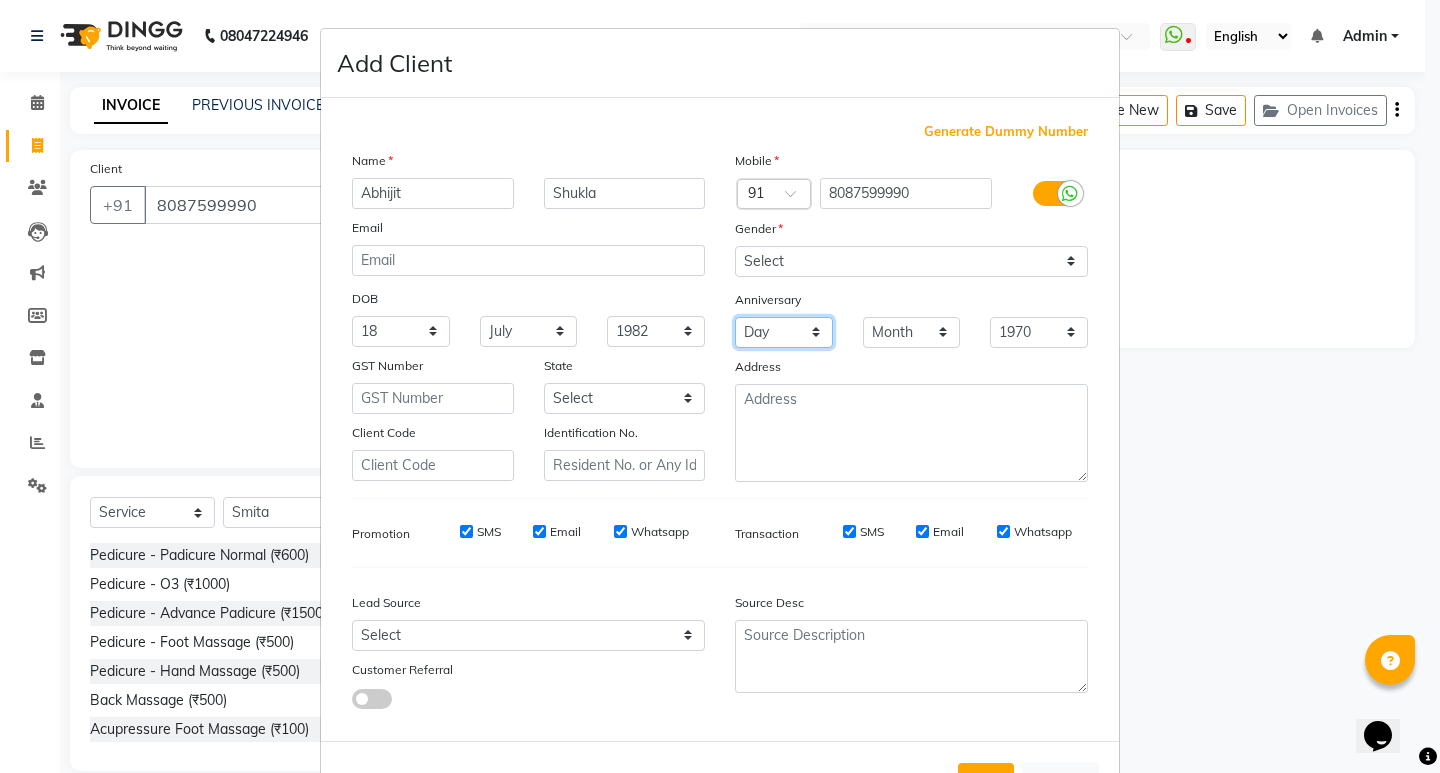click on "Day 01 02 03 04 05 06 07 08 09 10 11 12 13 14 15 16 17 18 19 20 21 22 23 24 25 26 27 28 29 30 31" at bounding box center [784, 332] 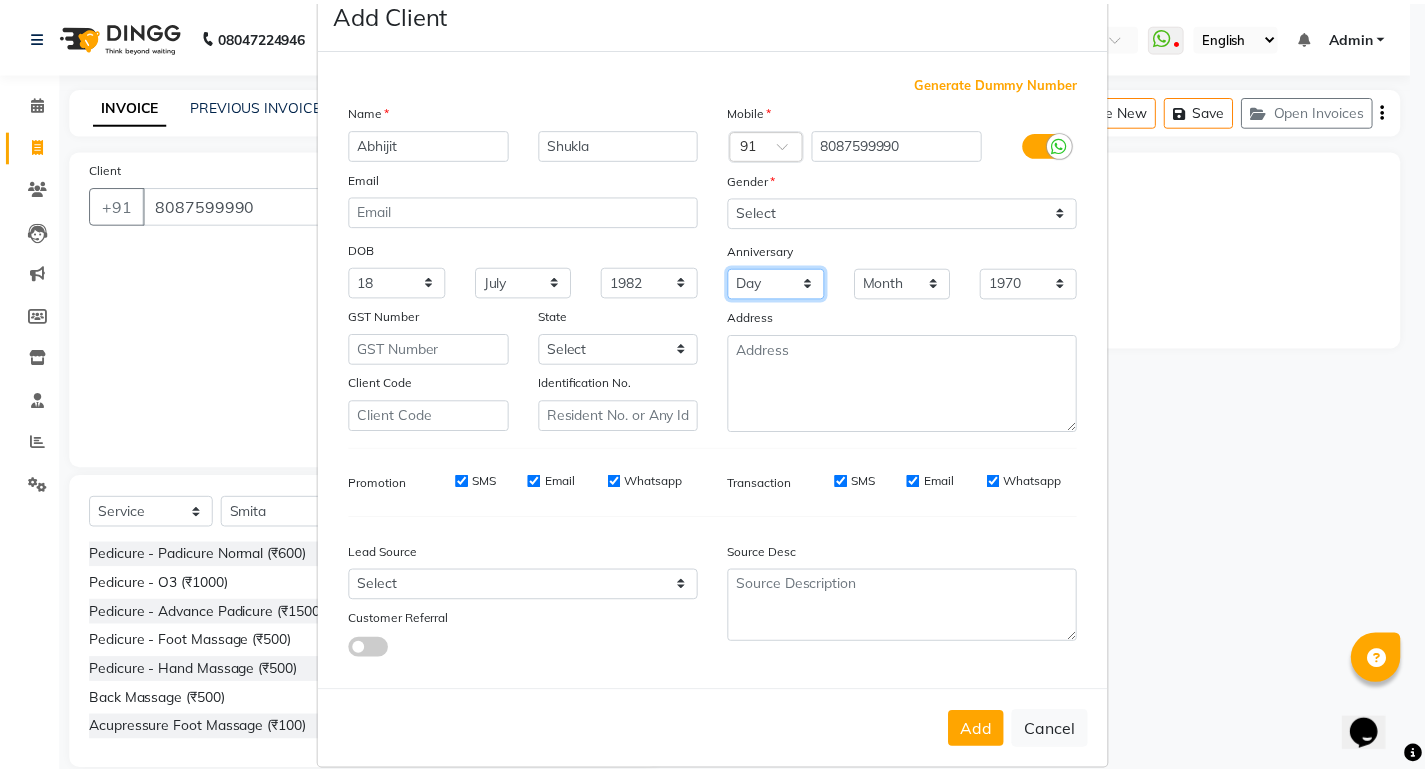 scroll, scrollTop: 76, scrollLeft: 0, axis: vertical 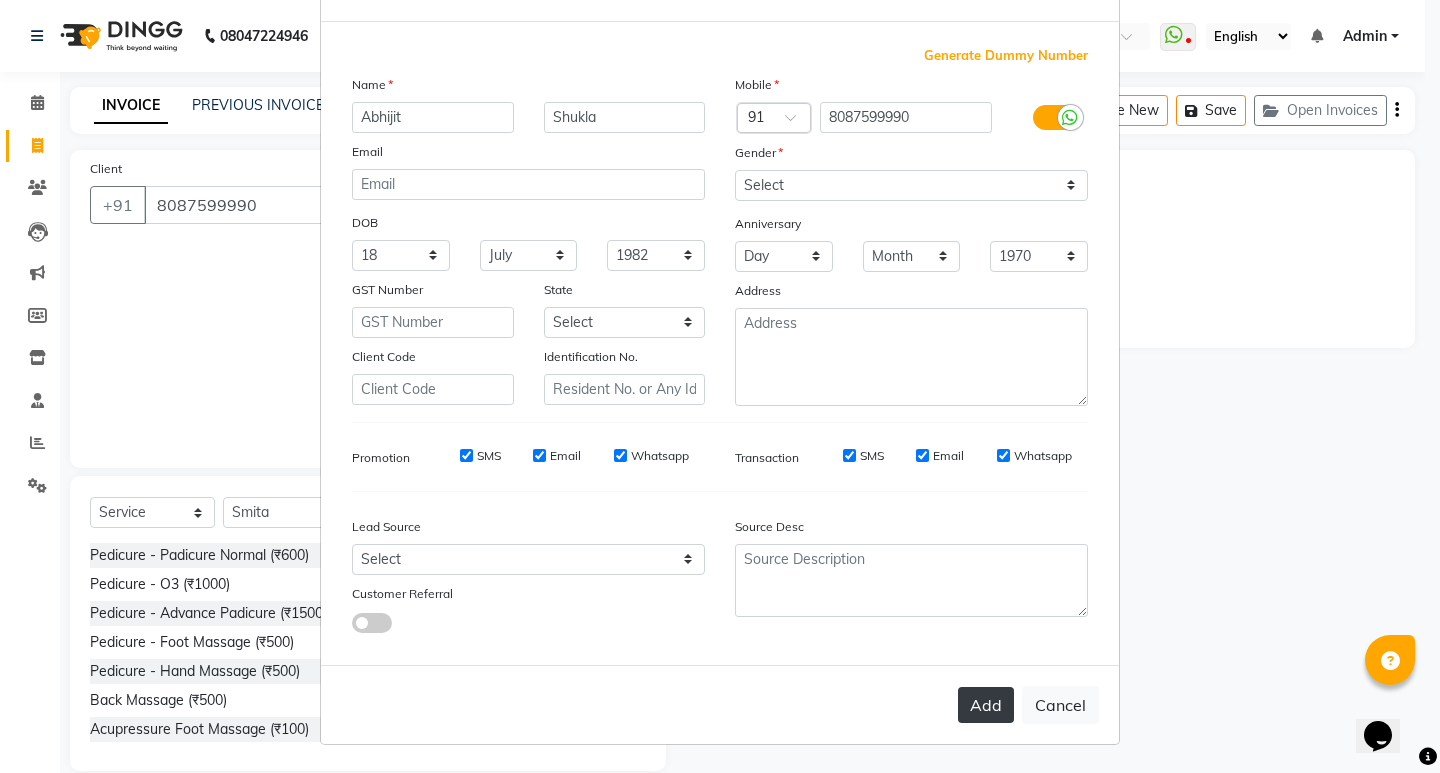 click on "Add" at bounding box center (986, 705) 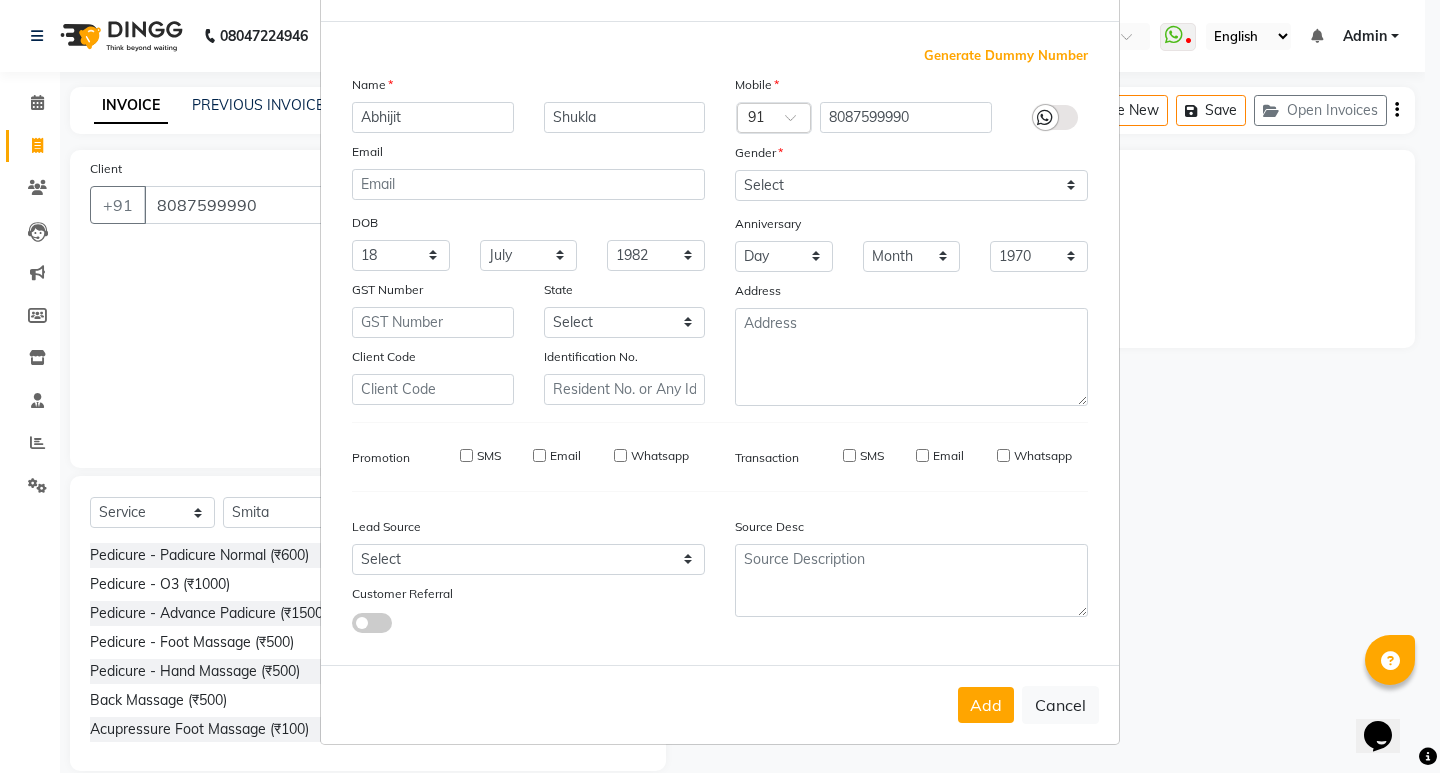 type 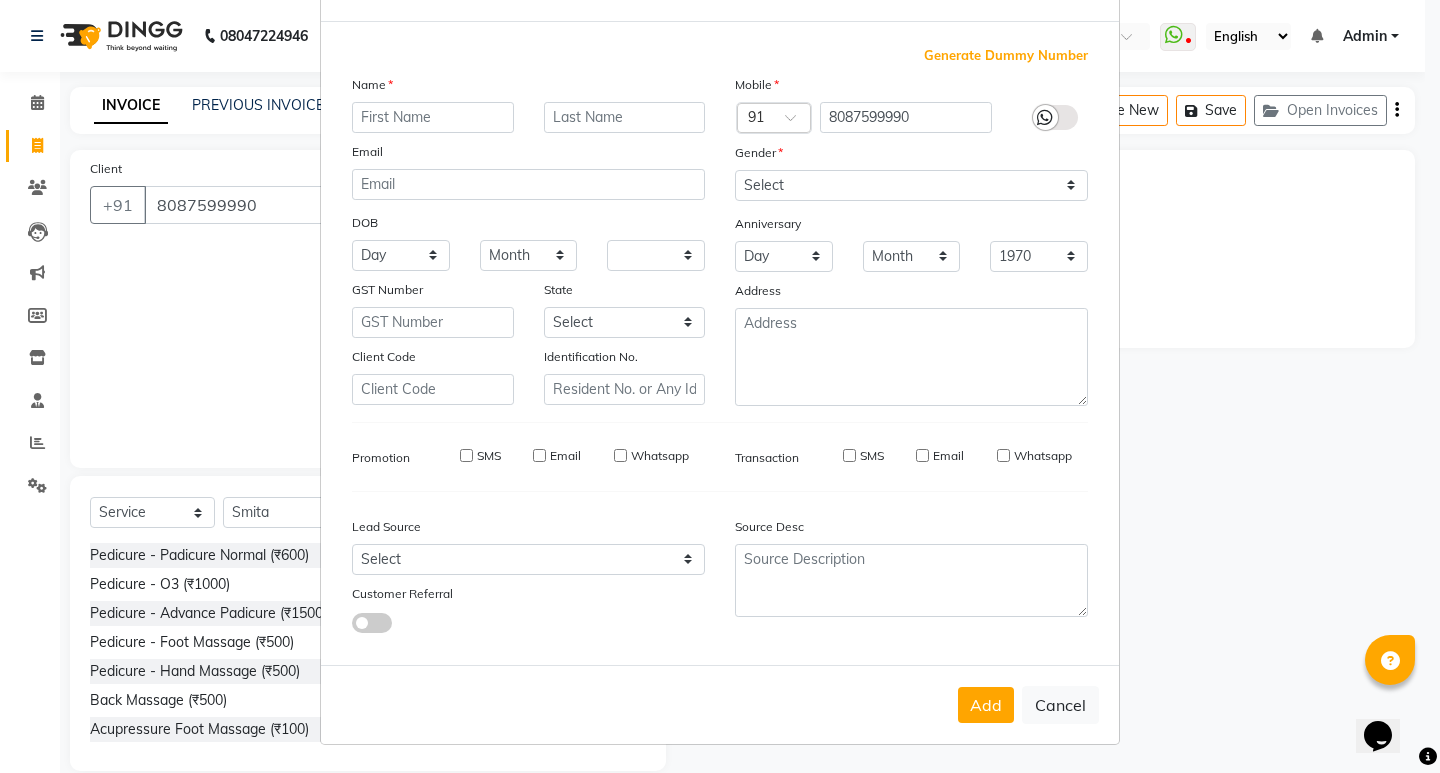 type 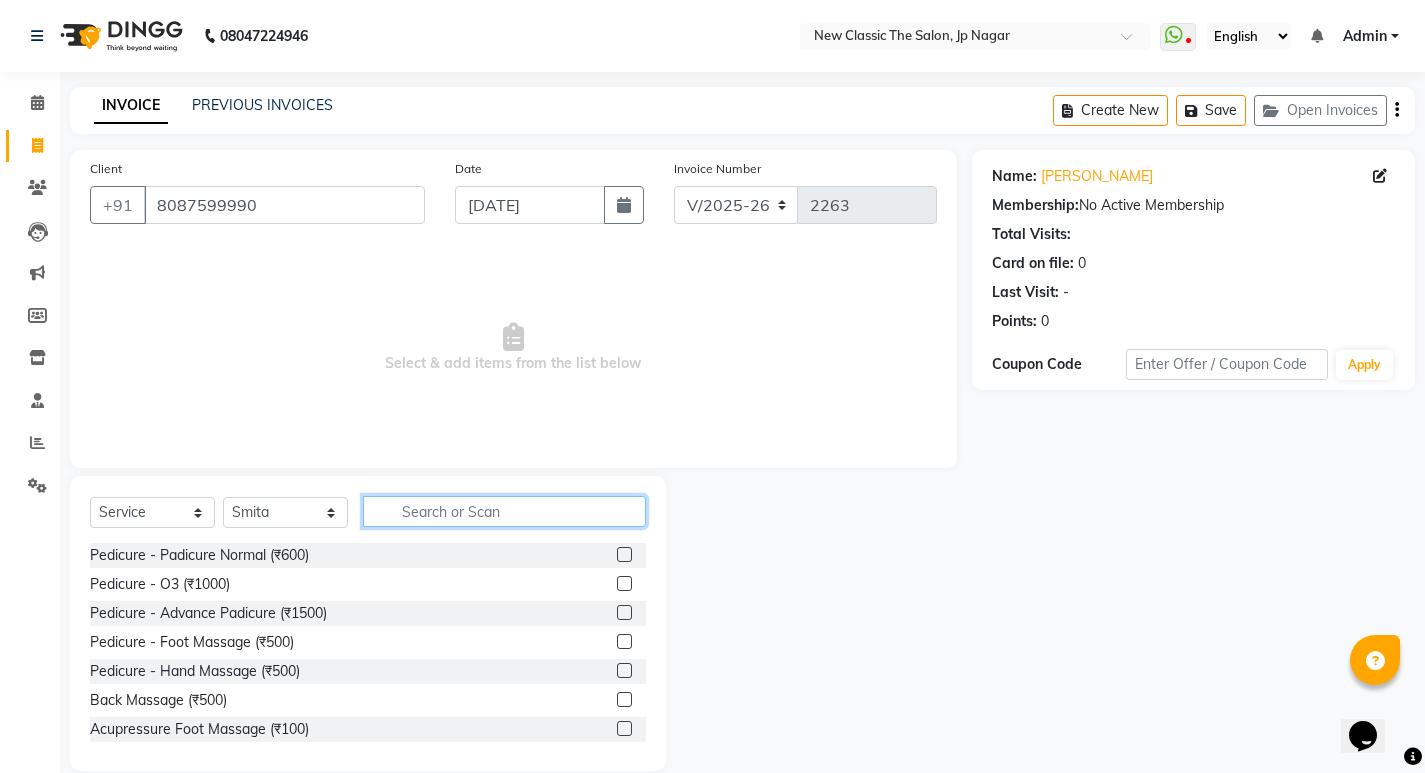 click 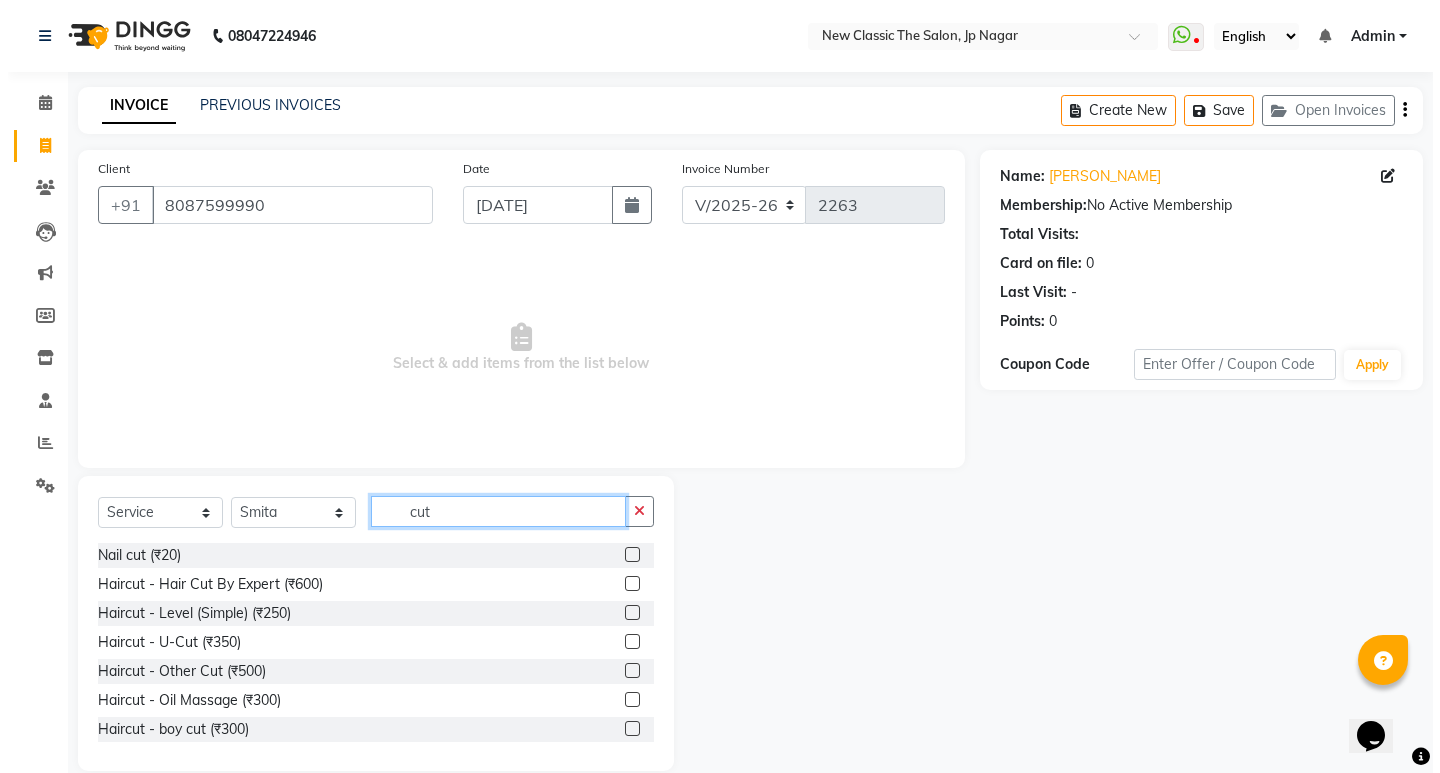 scroll, scrollTop: 100, scrollLeft: 0, axis: vertical 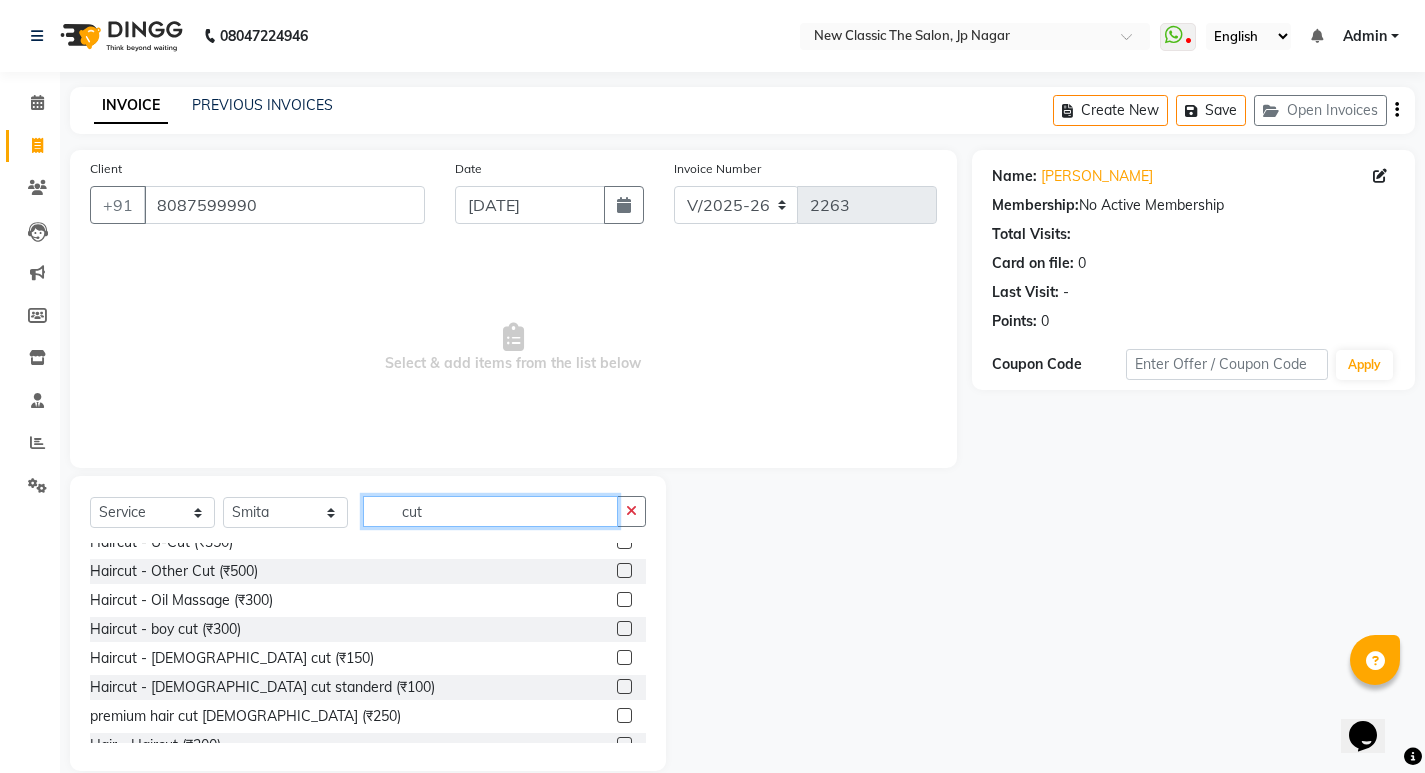 type on "cut" 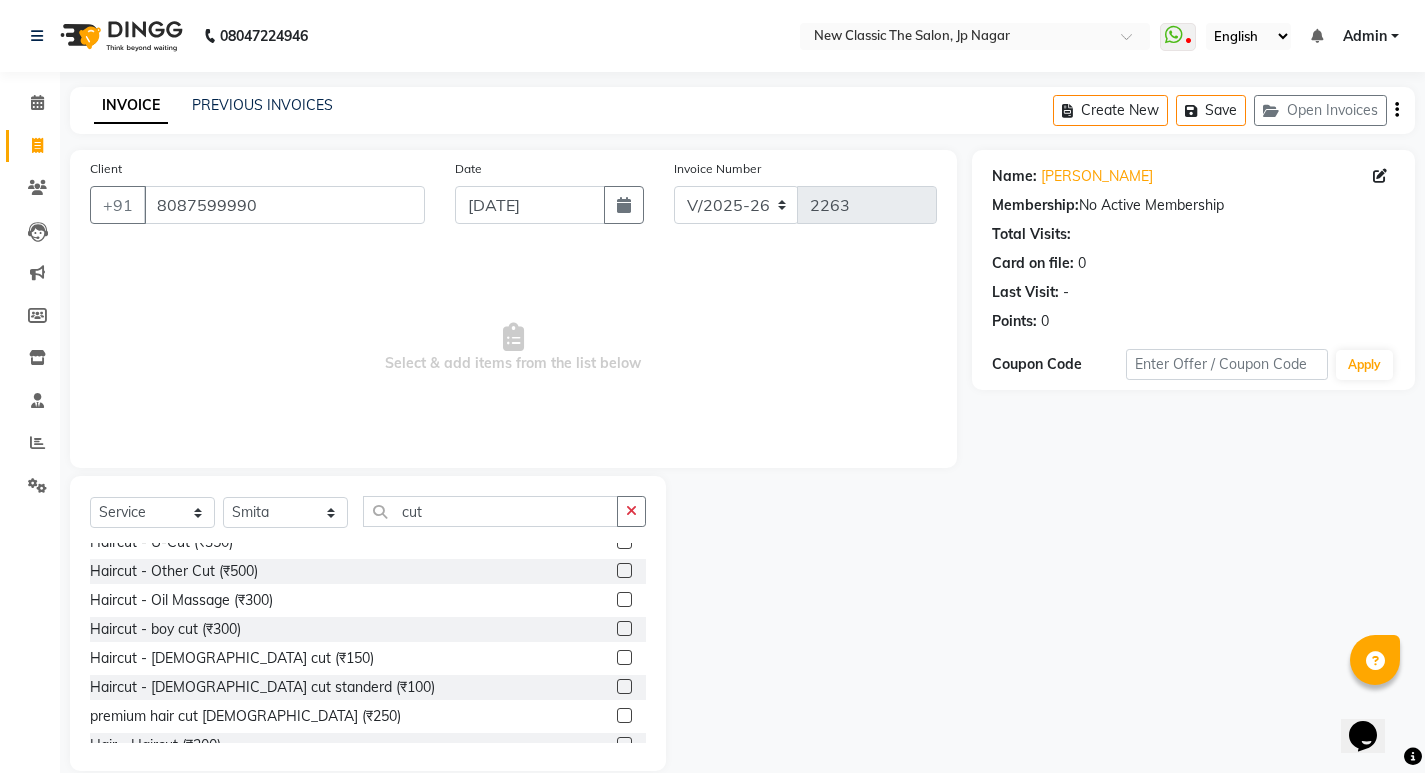 click 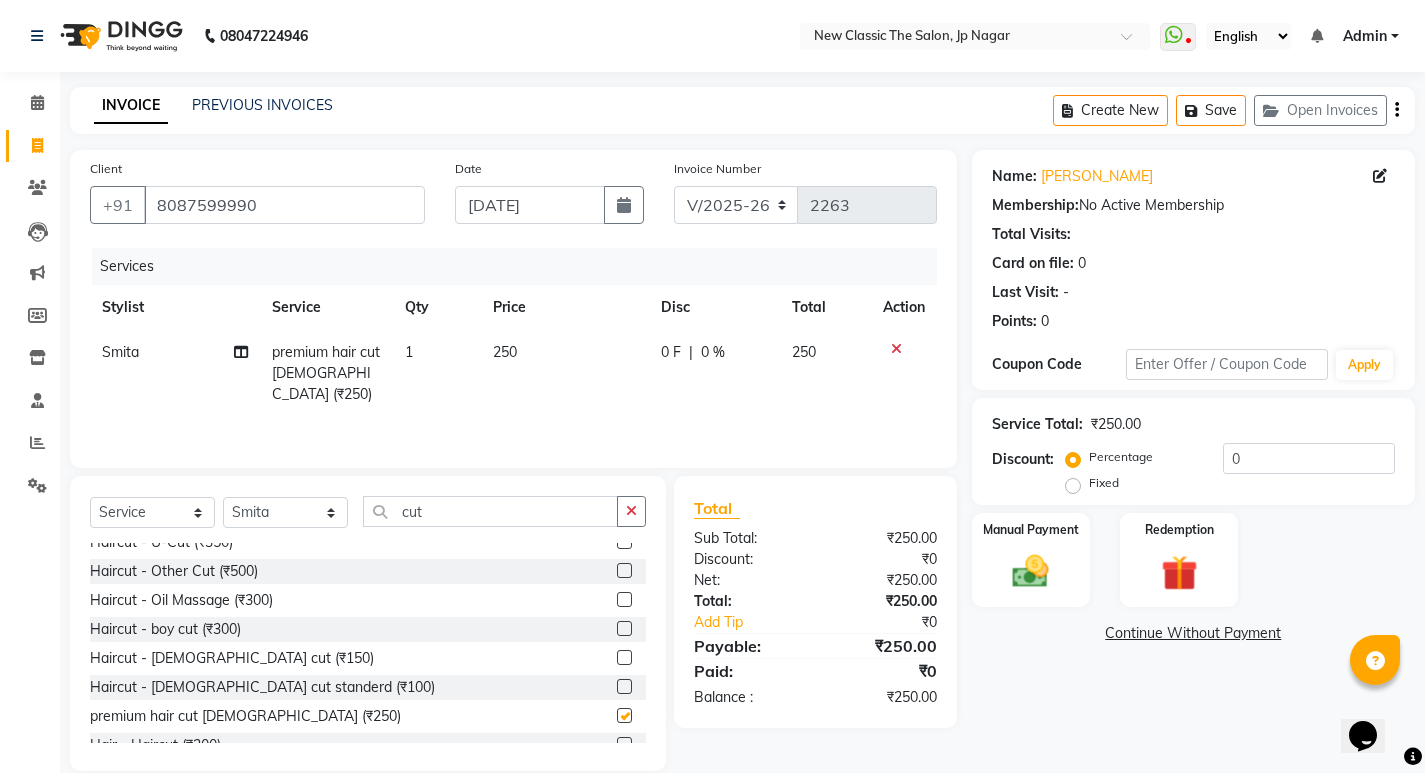 checkbox on "false" 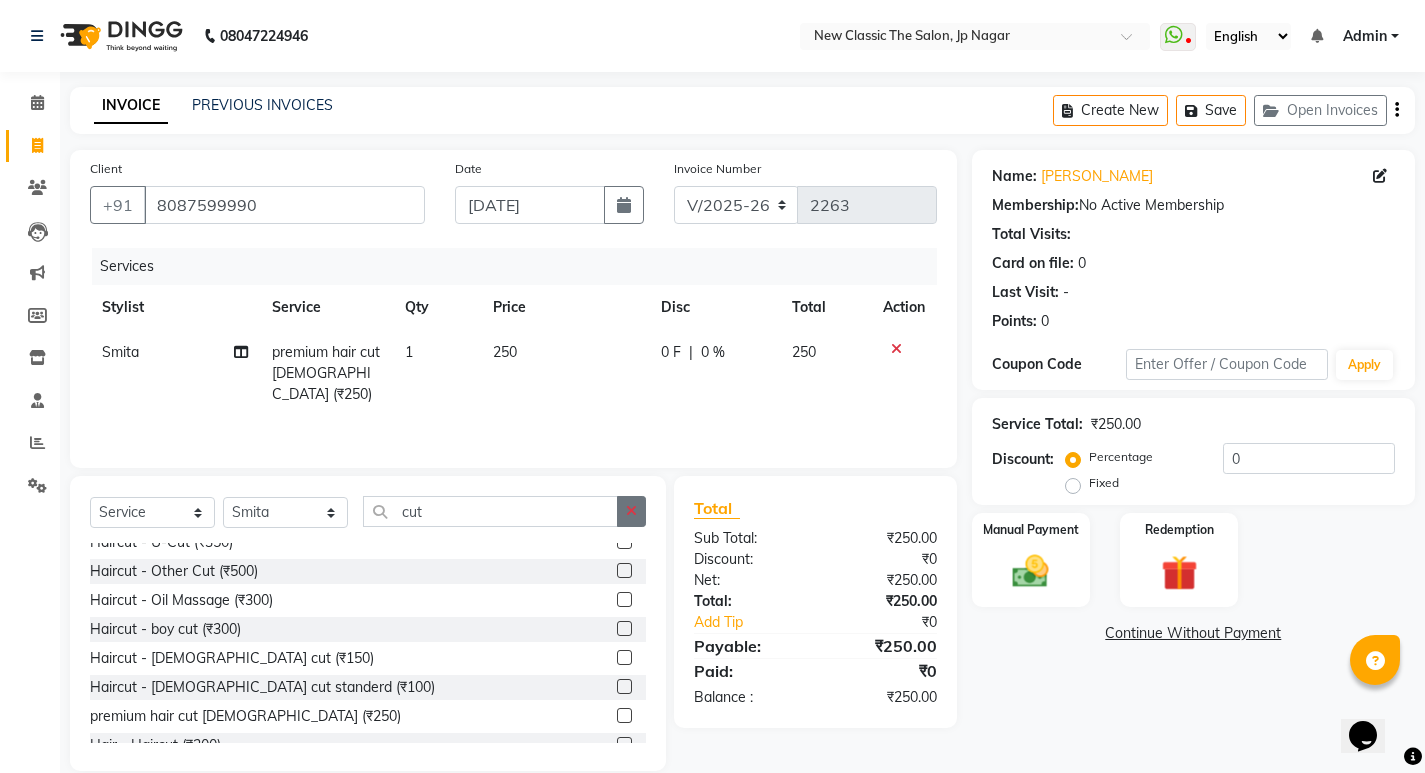 click 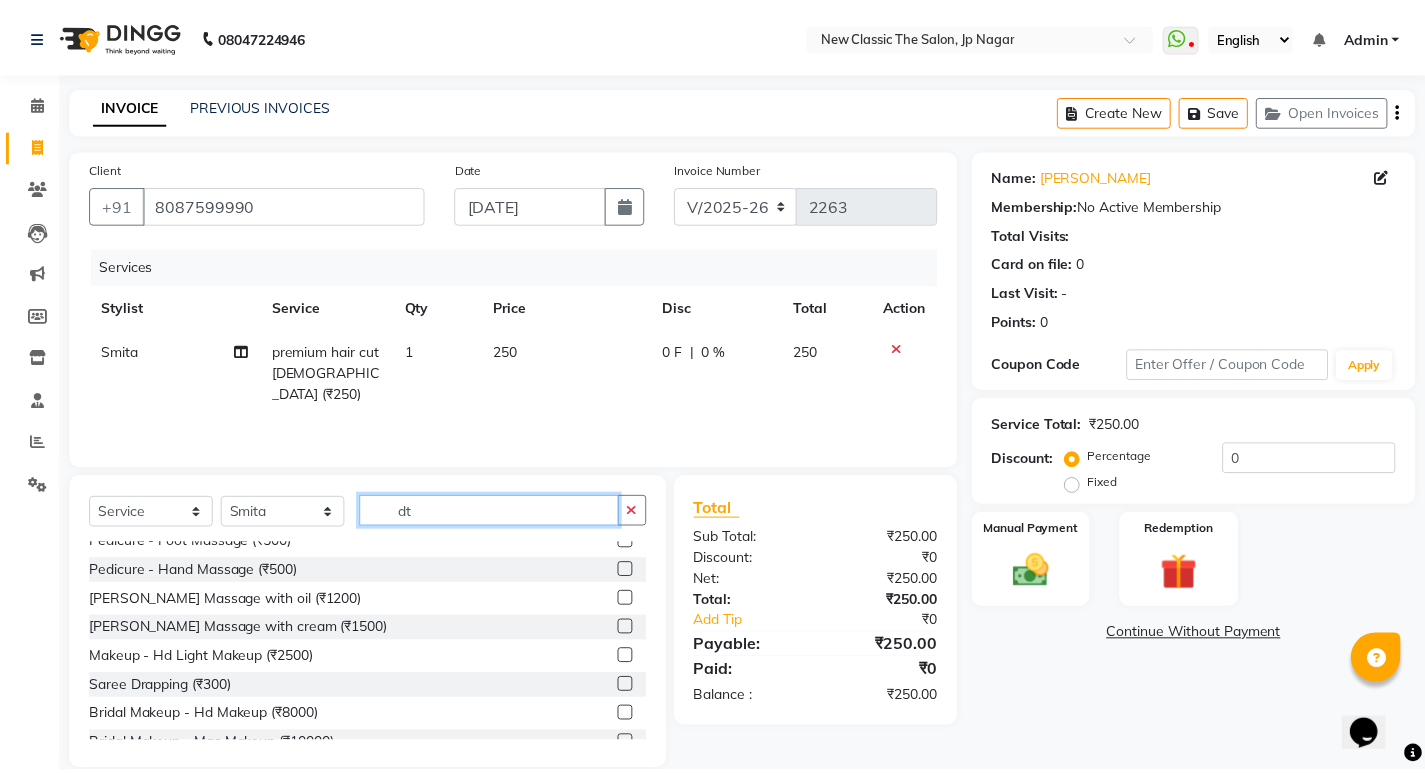 scroll, scrollTop: 0, scrollLeft: 0, axis: both 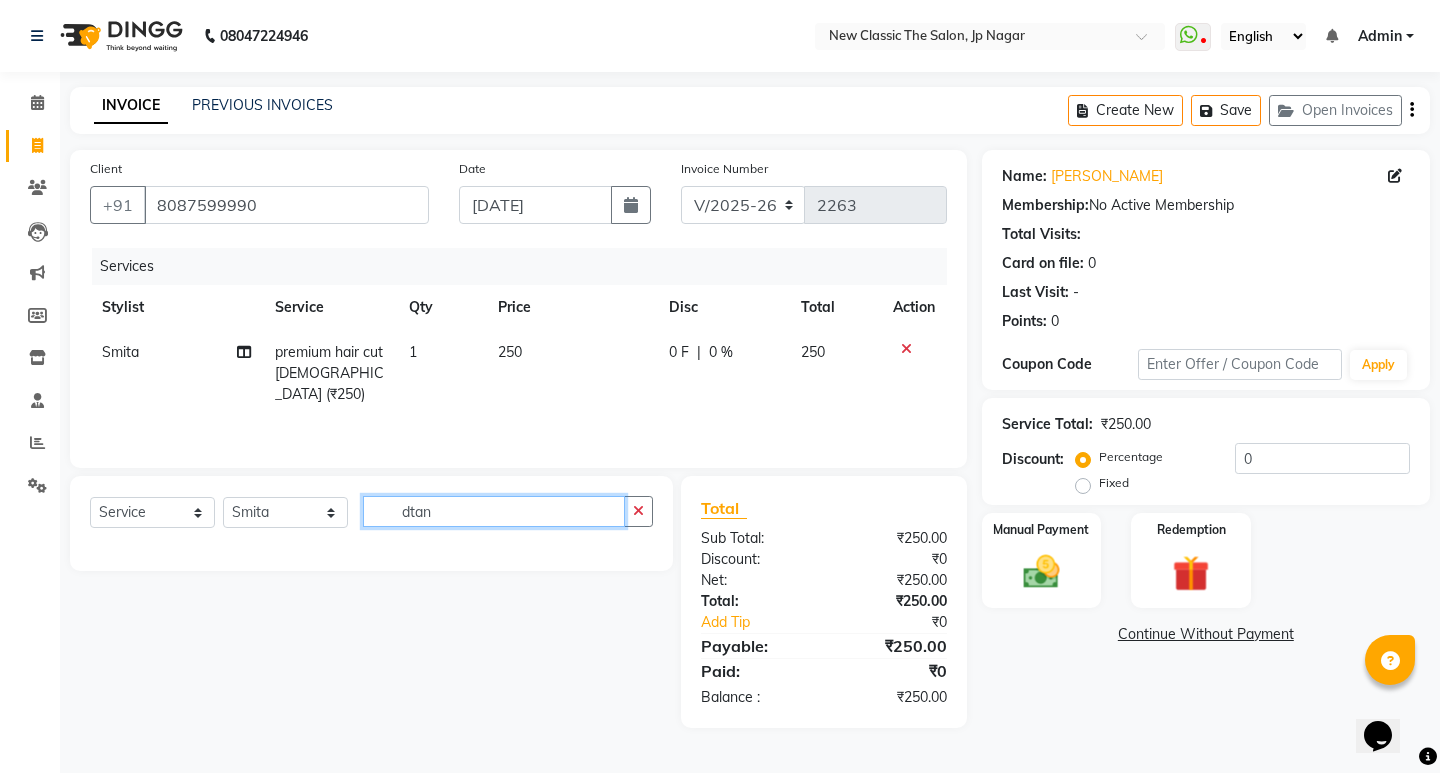 click on "dtan" 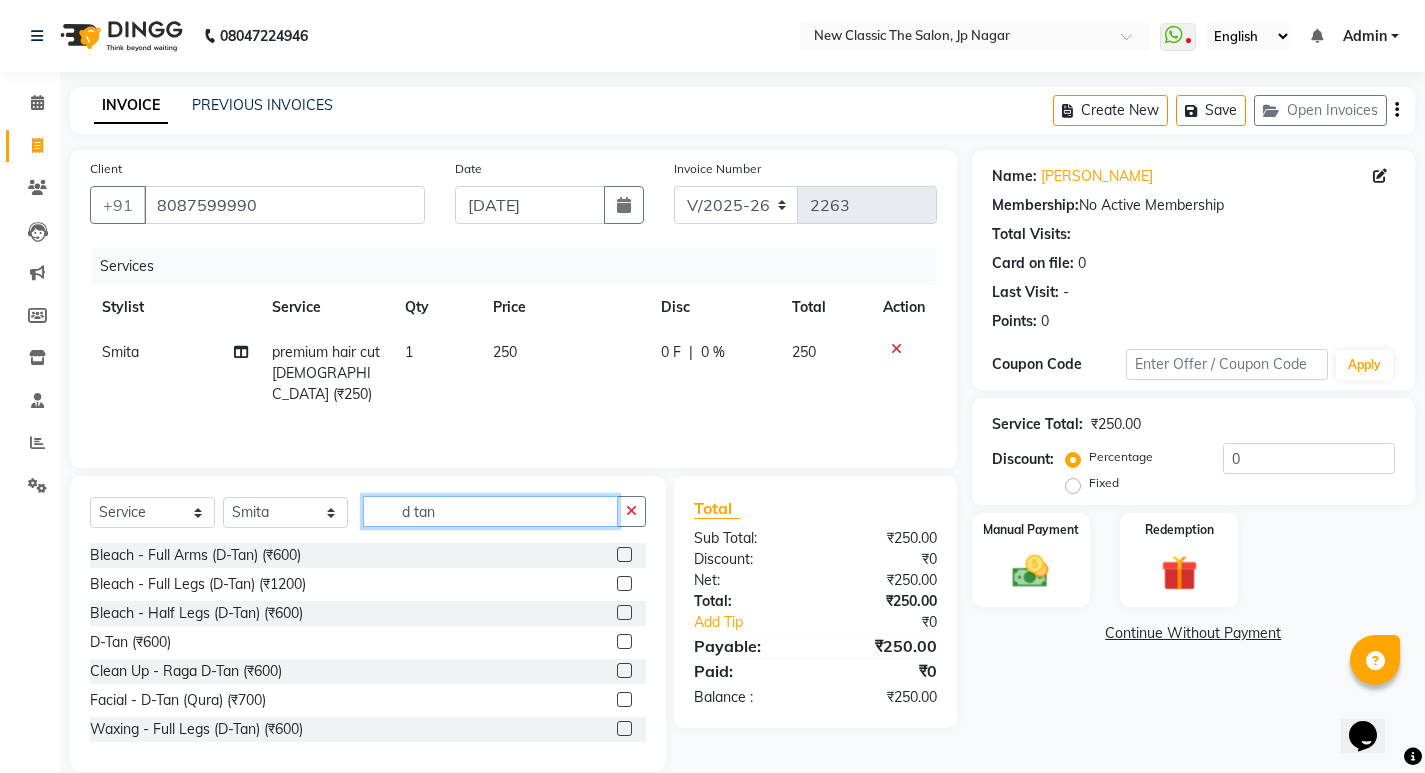 type on "d tan" 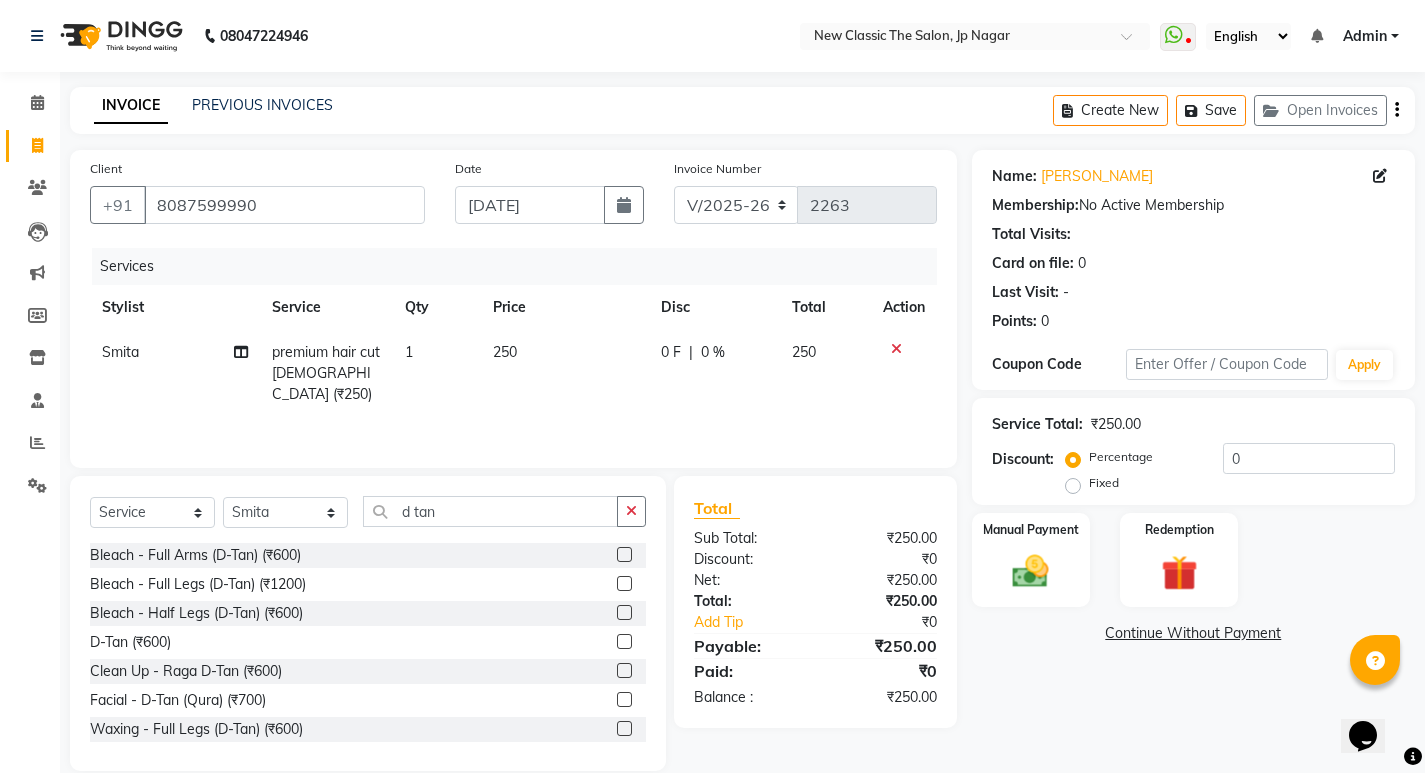 click 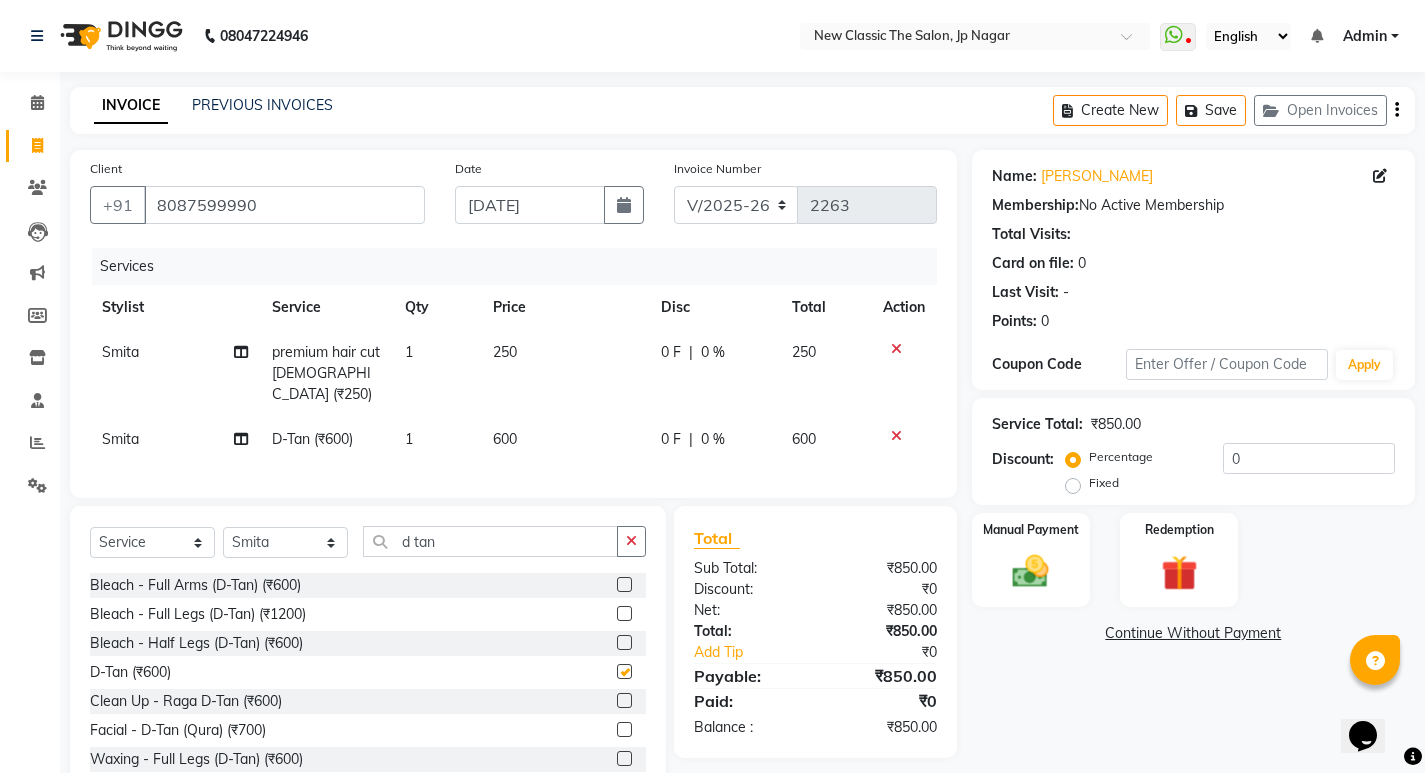 checkbox on "false" 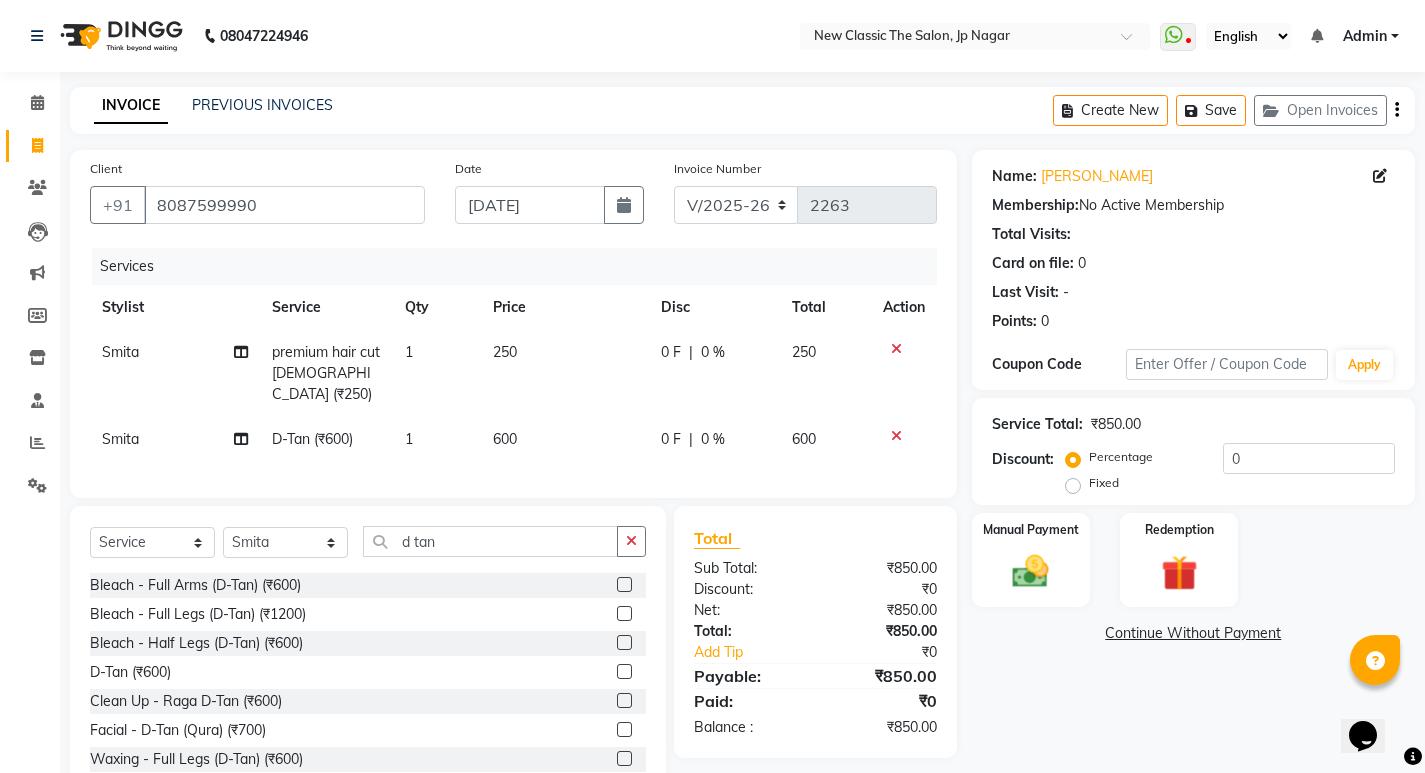click on "600" 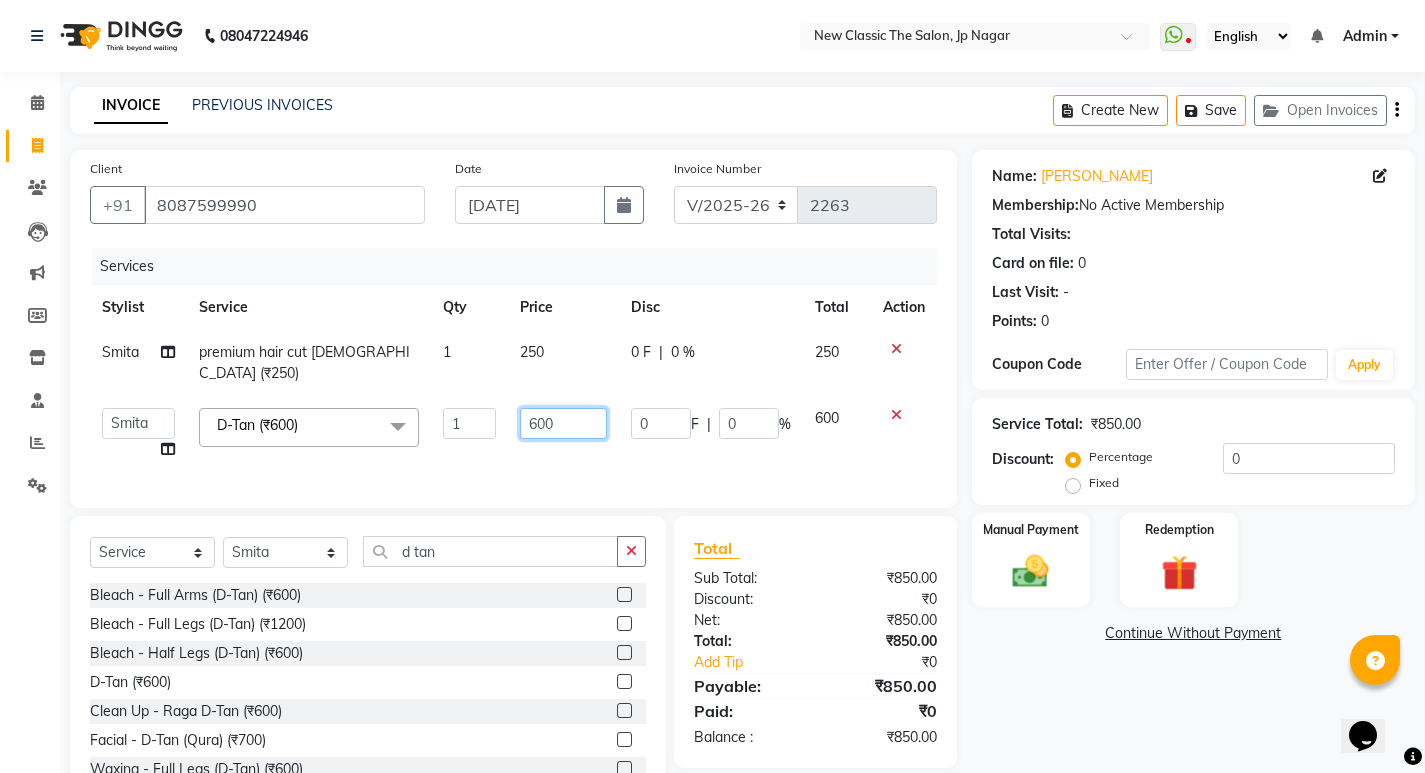 click on "600" 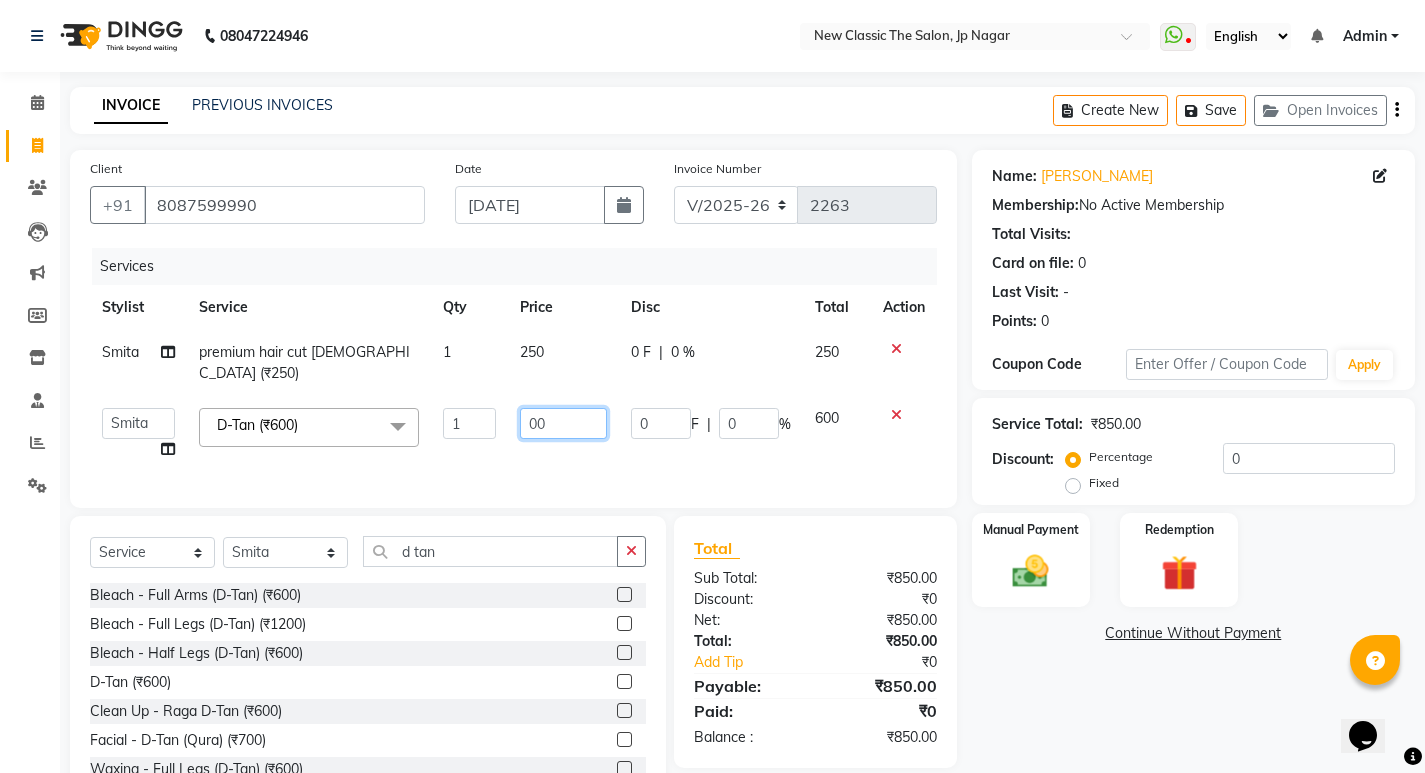 type on "700" 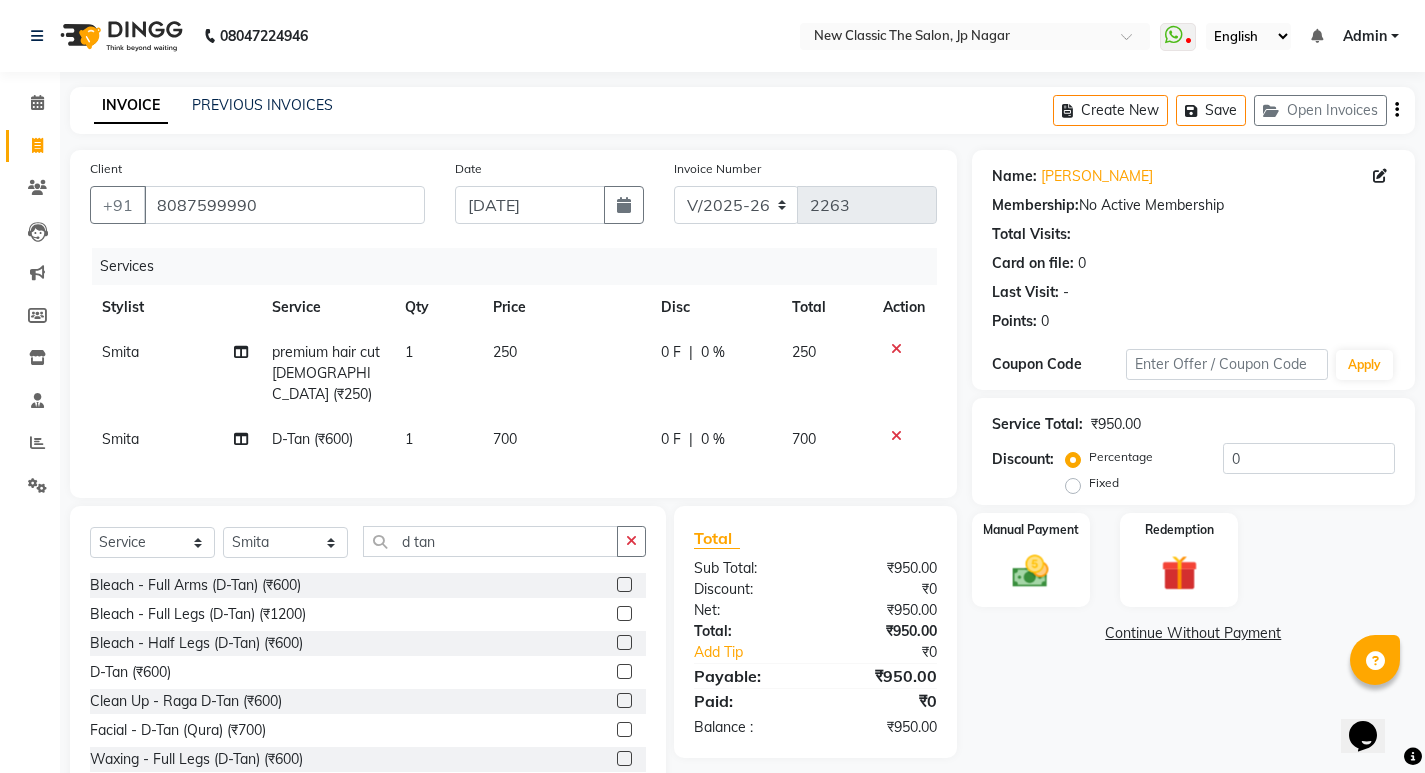 click on "700" 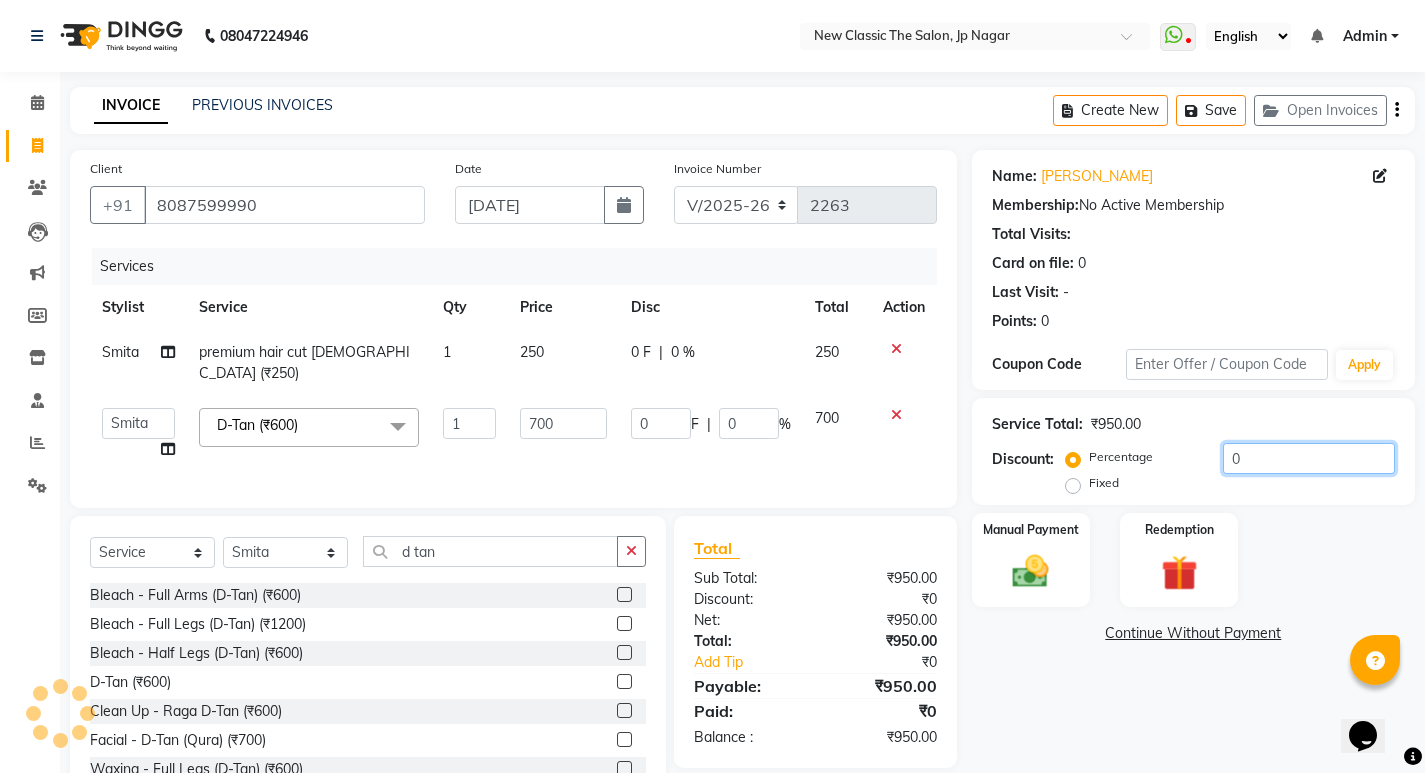 click on "0" 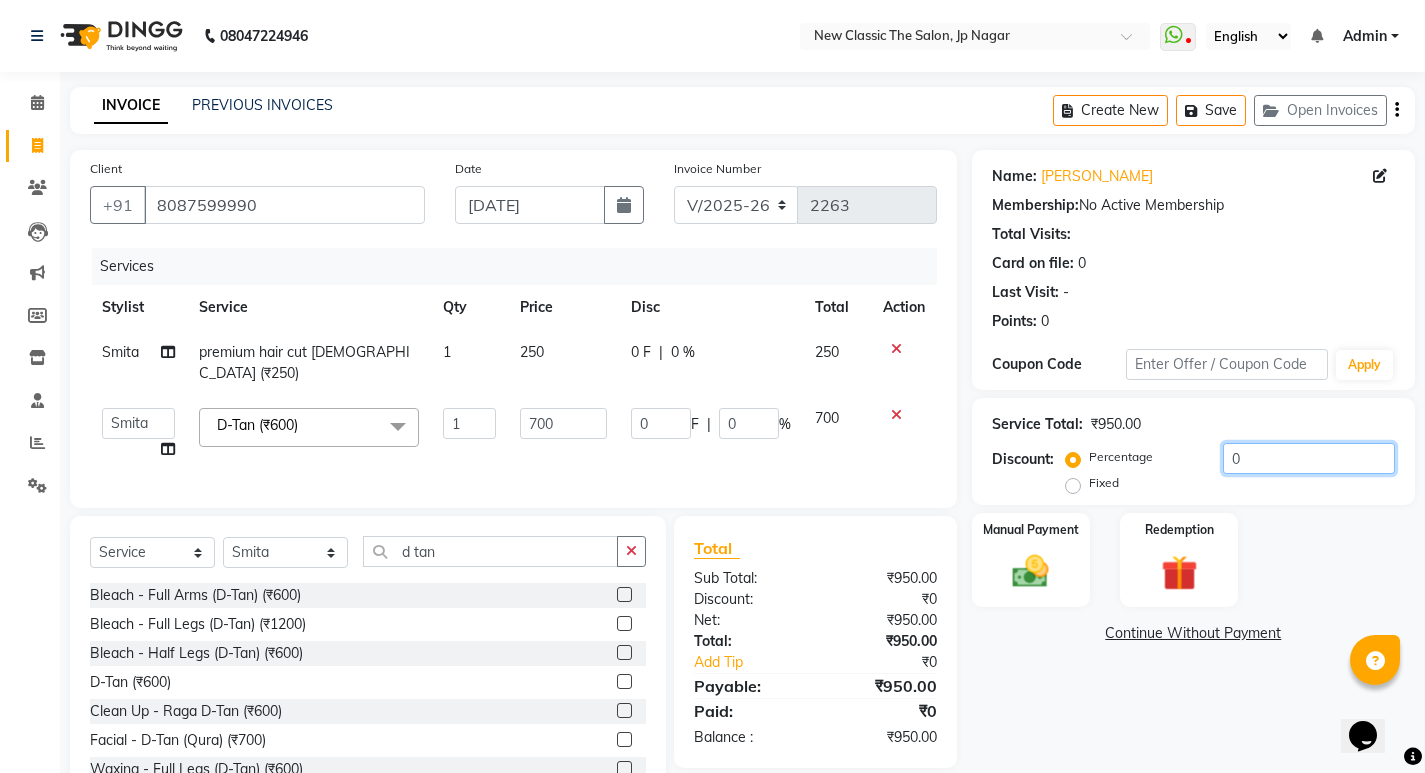 type on "20" 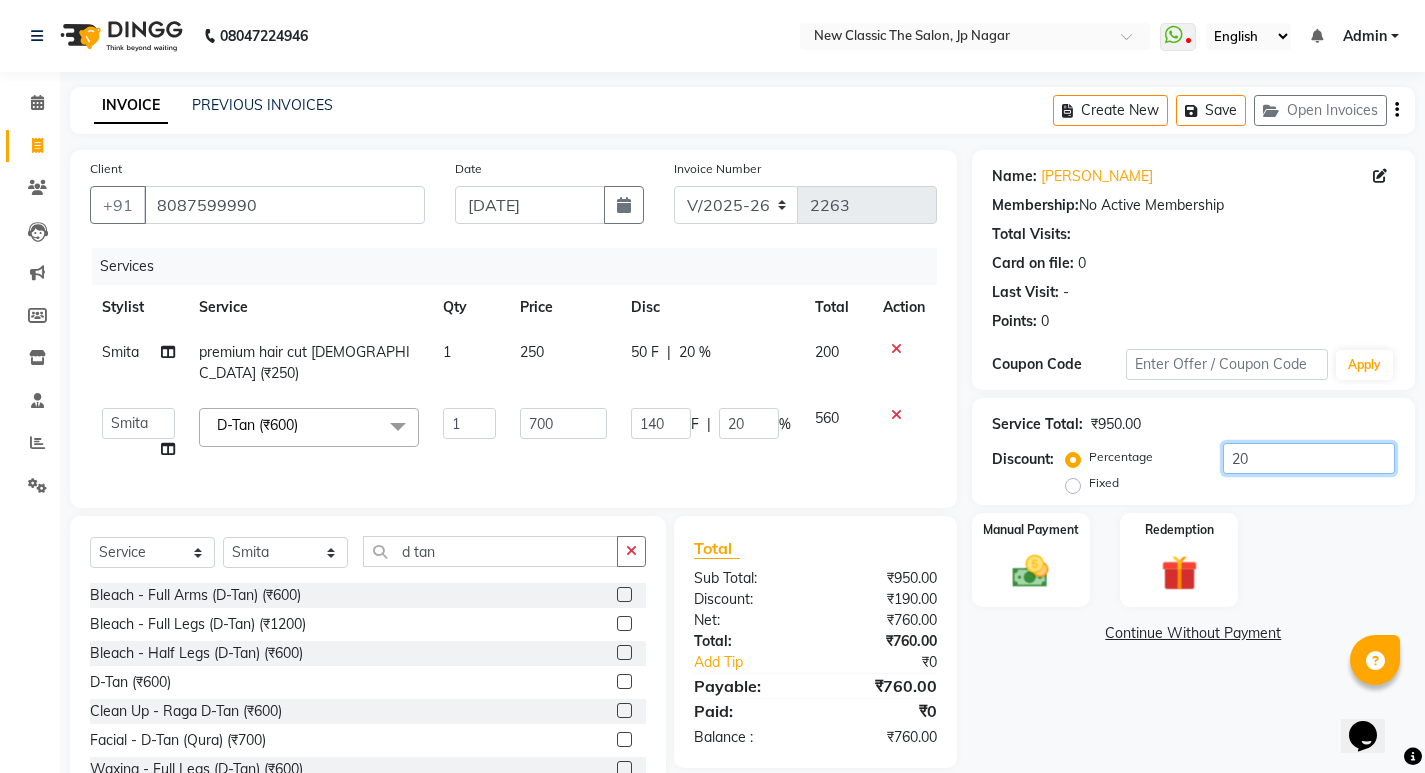scroll, scrollTop: 62, scrollLeft: 0, axis: vertical 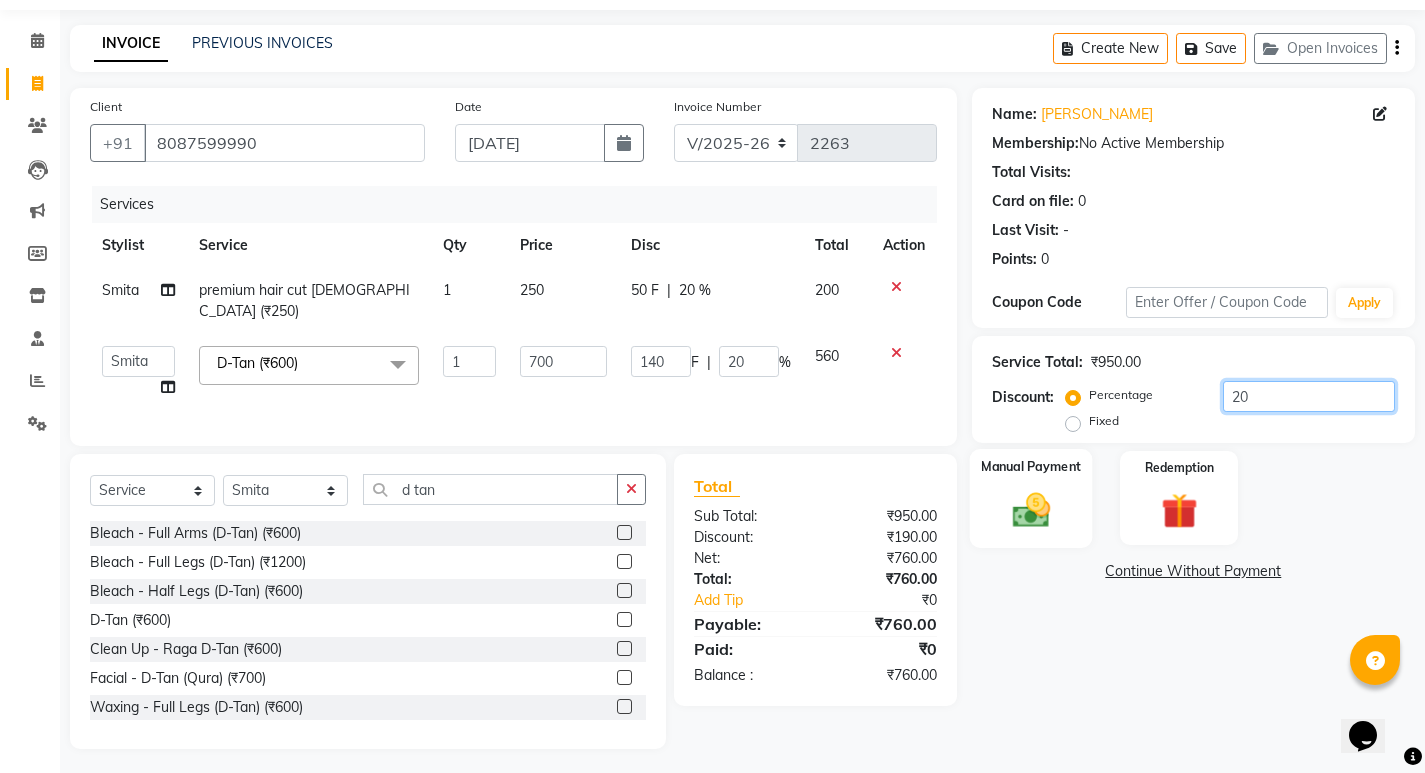 type on "20" 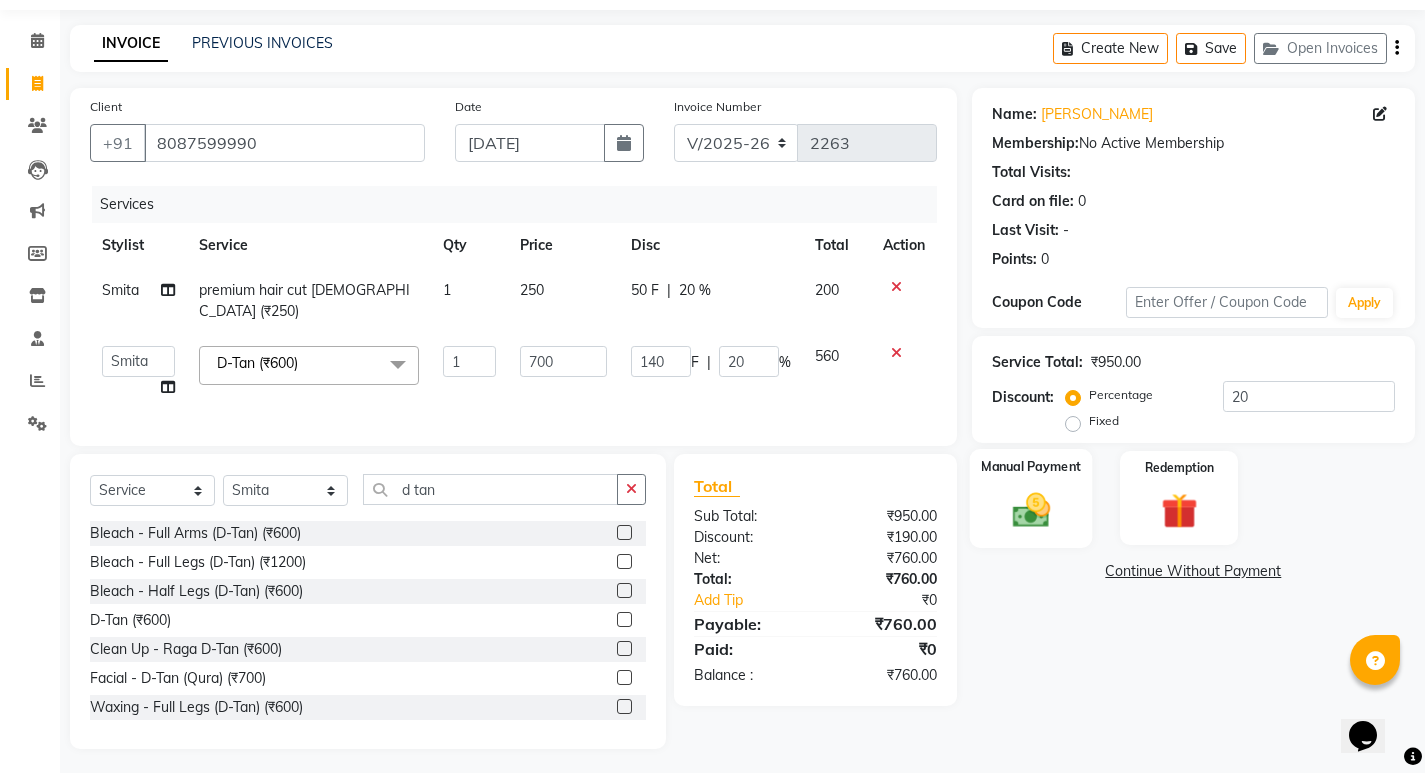 click 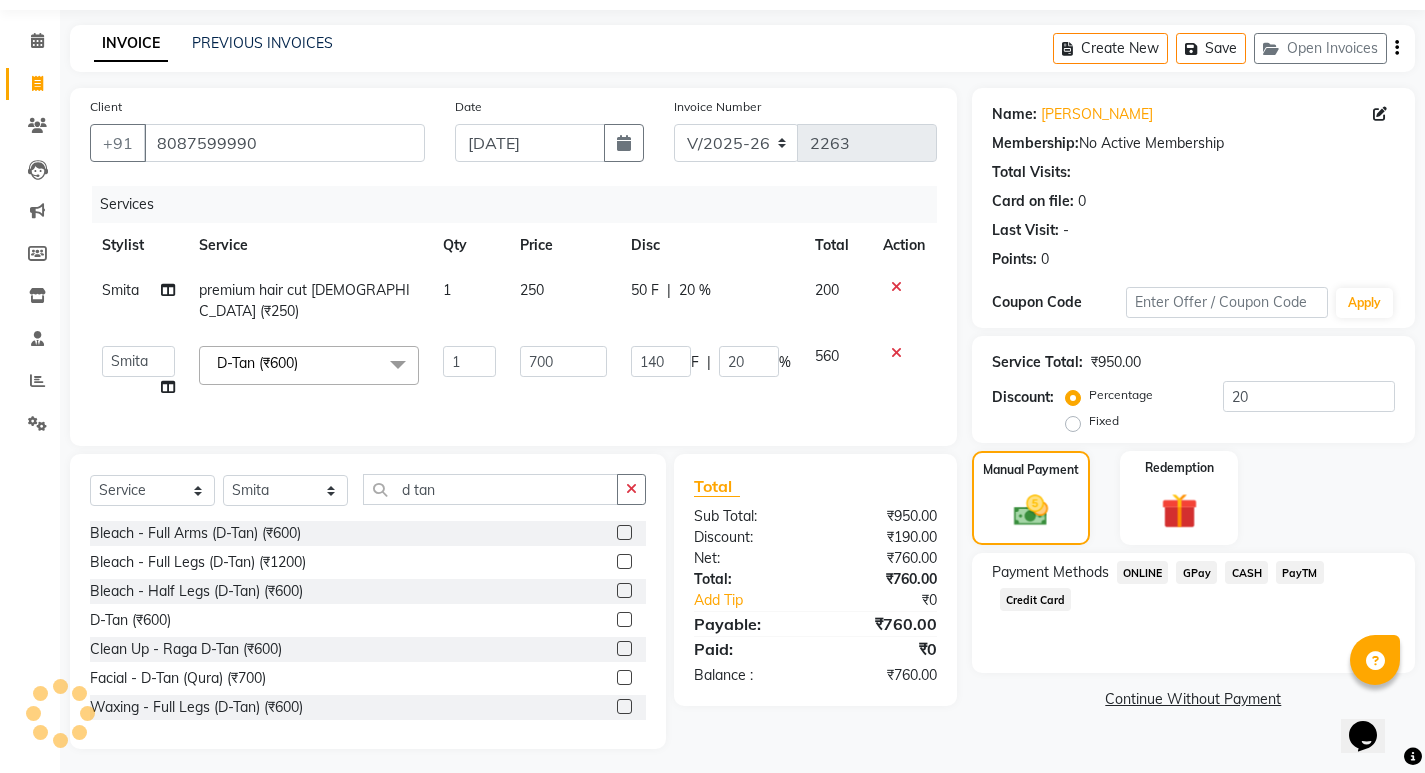 click on "ONLINE" 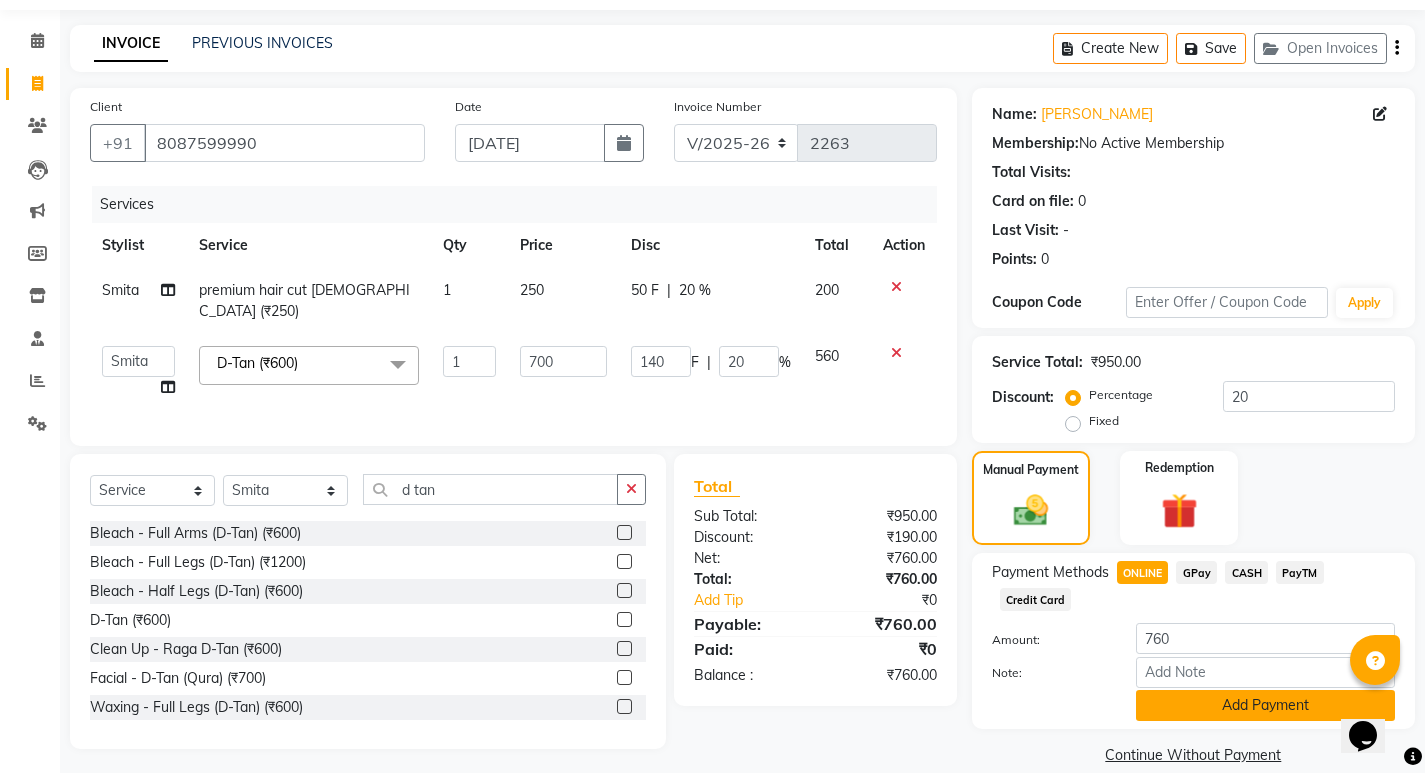 click on "Add Payment" 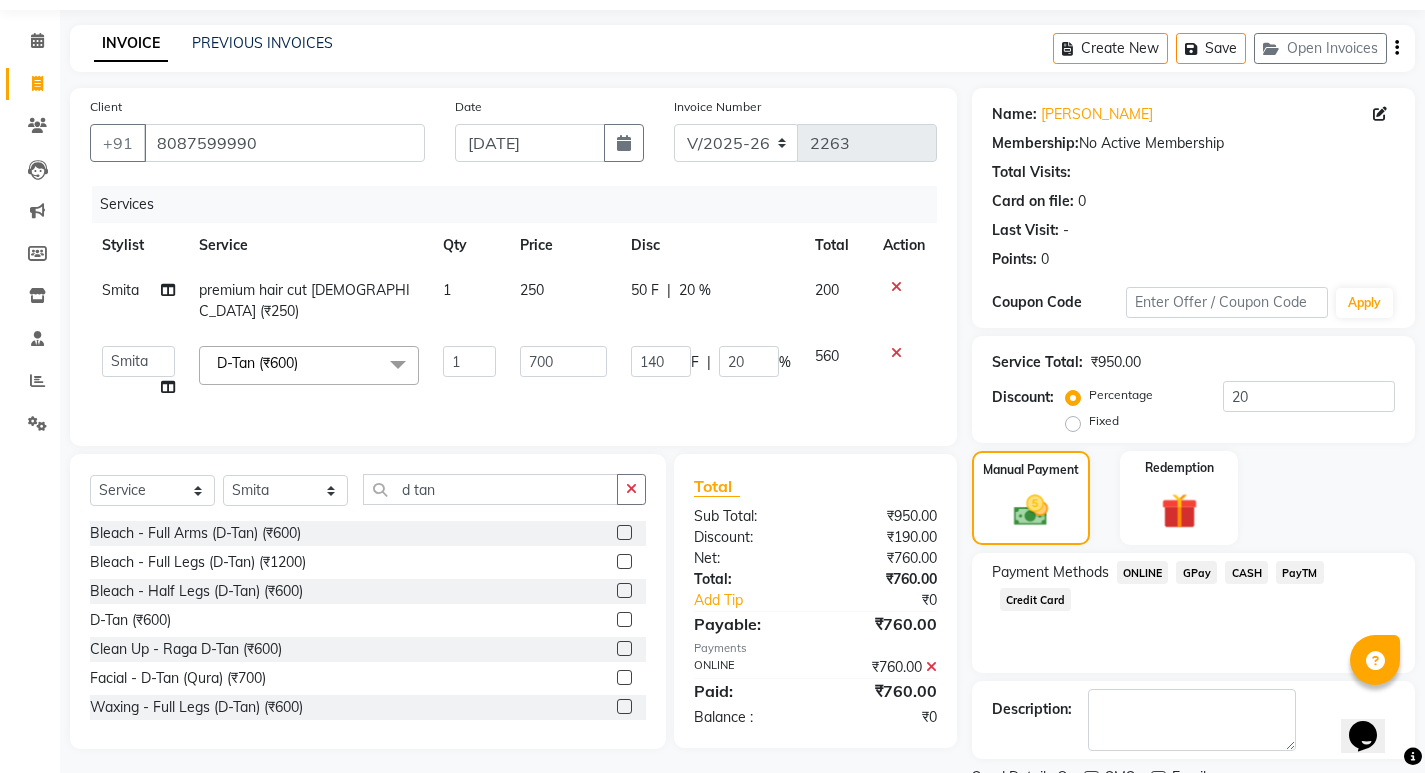 scroll, scrollTop: 146, scrollLeft: 0, axis: vertical 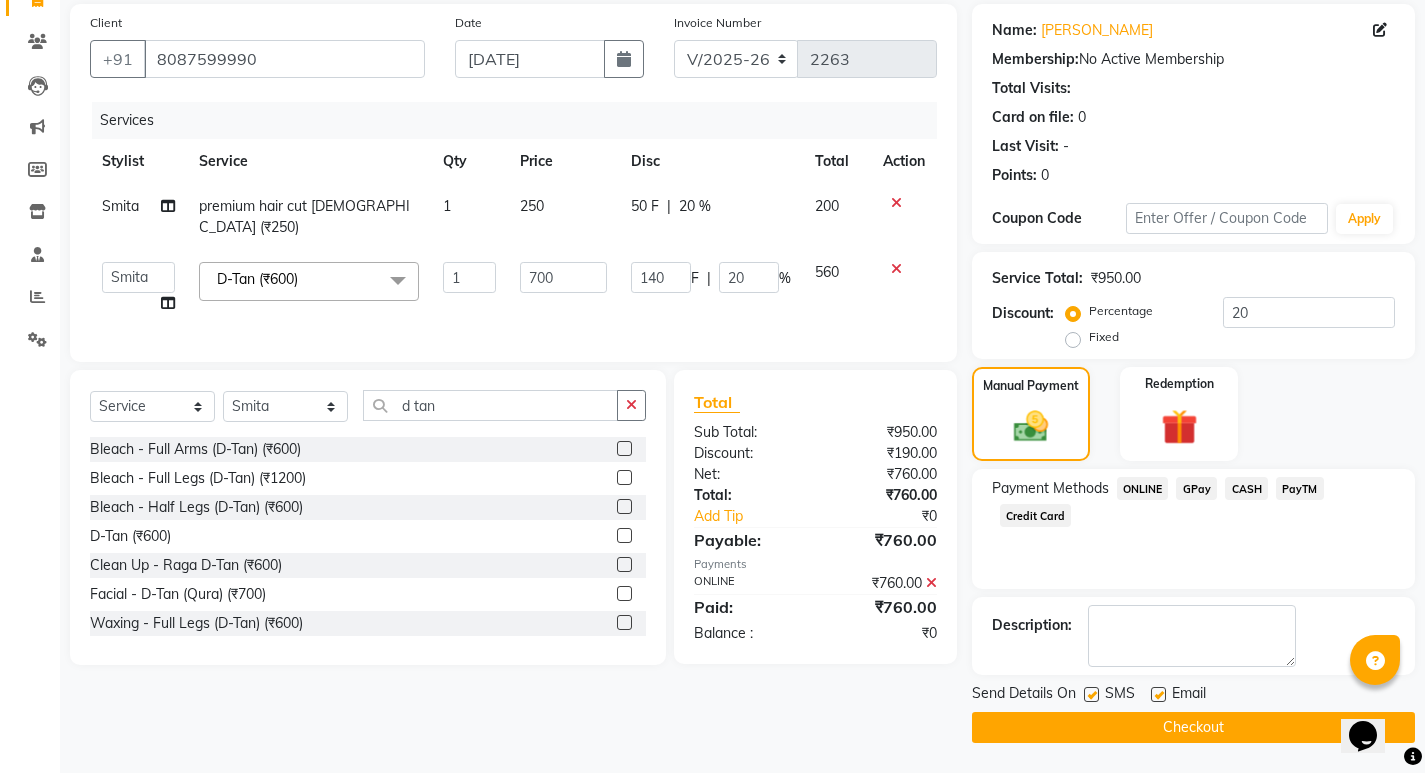 click on "Checkout" 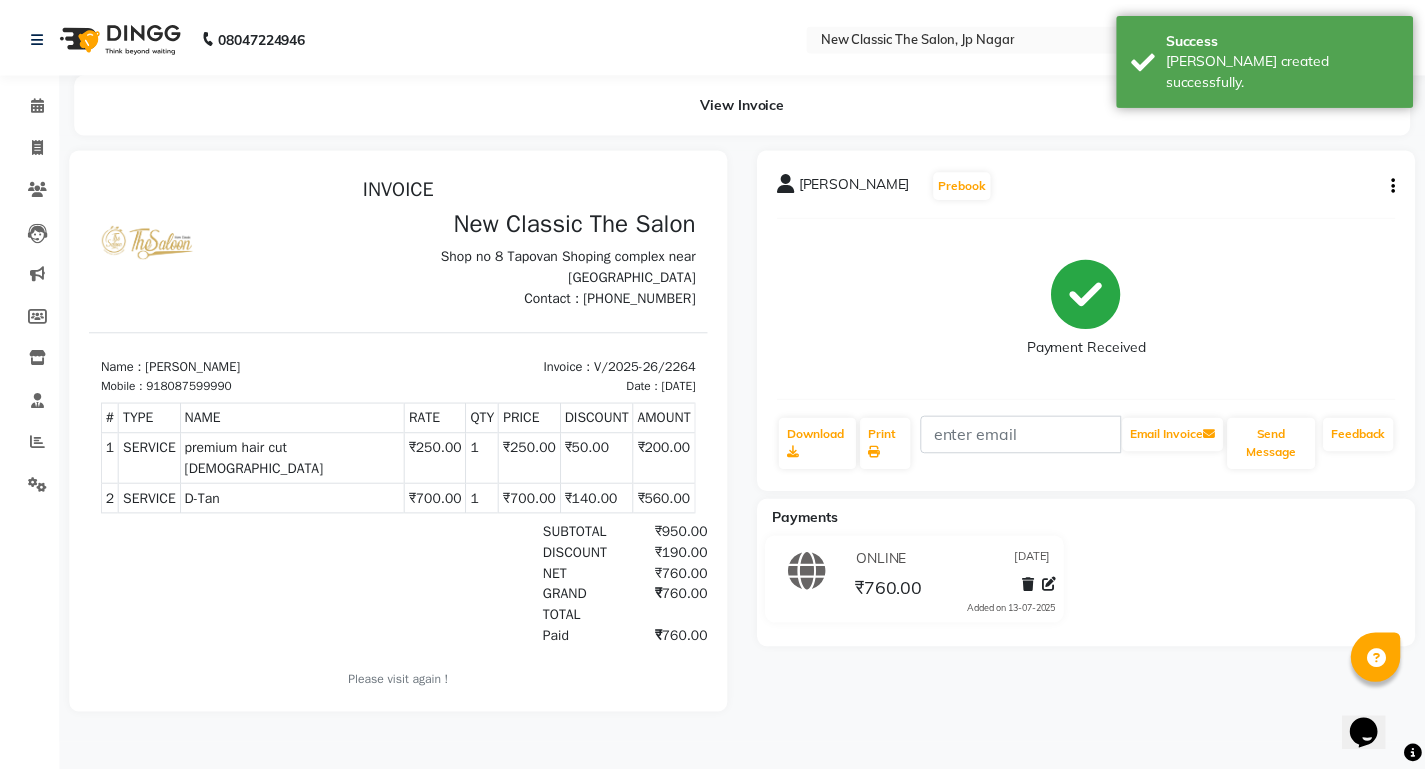 scroll, scrollTop: 0, scrollLeft: 0, axis: both 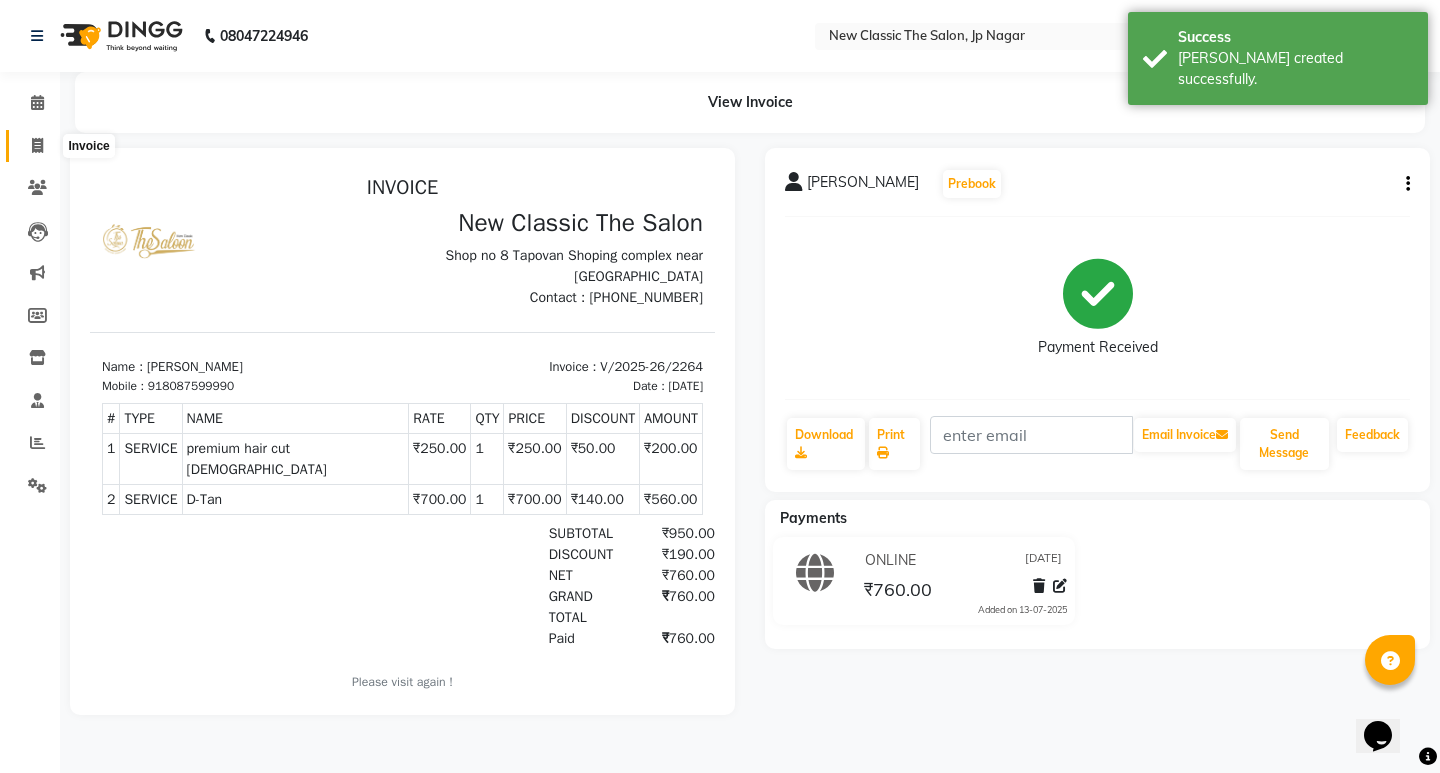 click 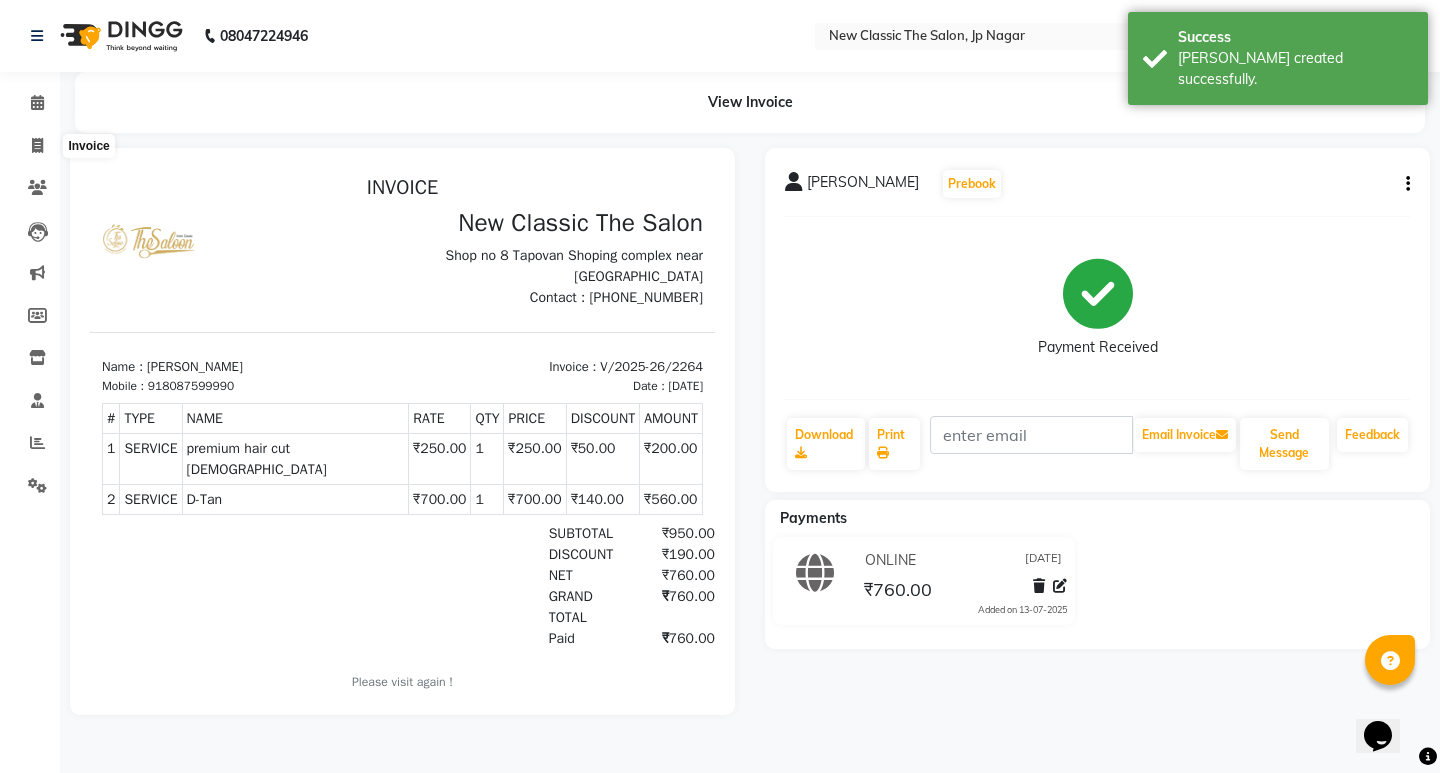 select on "4678" 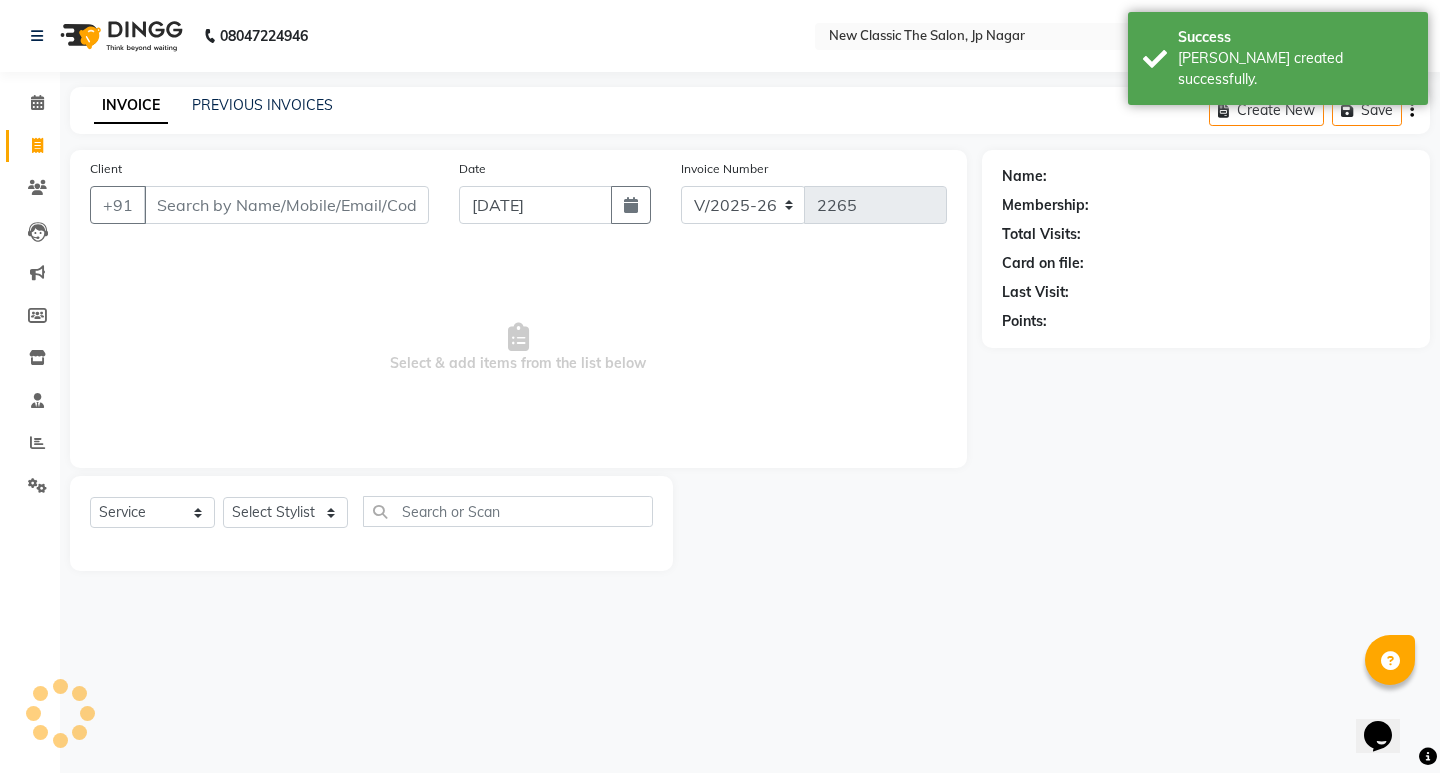 click on "Client" at bounding box center [286, 205] 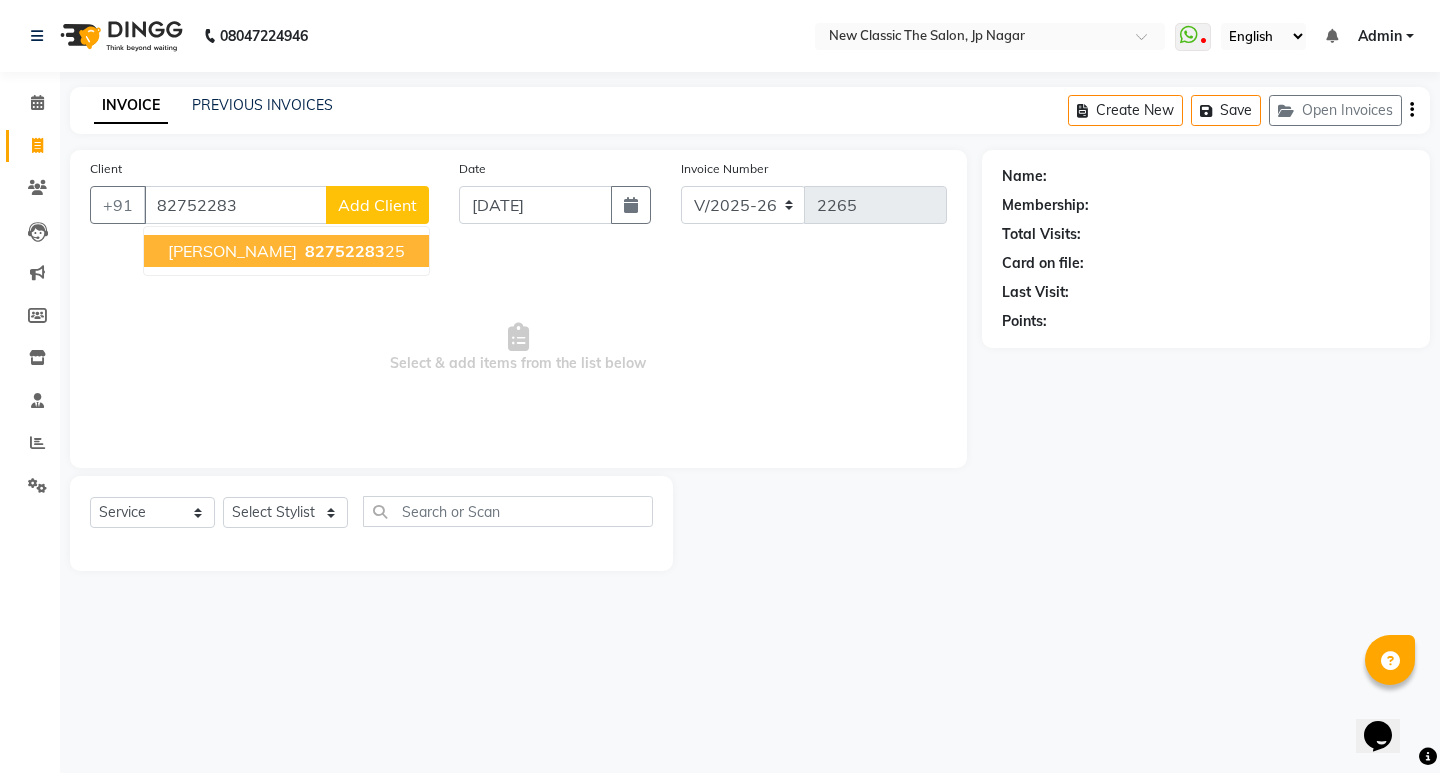 click on "82752283" at bounding box center (345, 251) 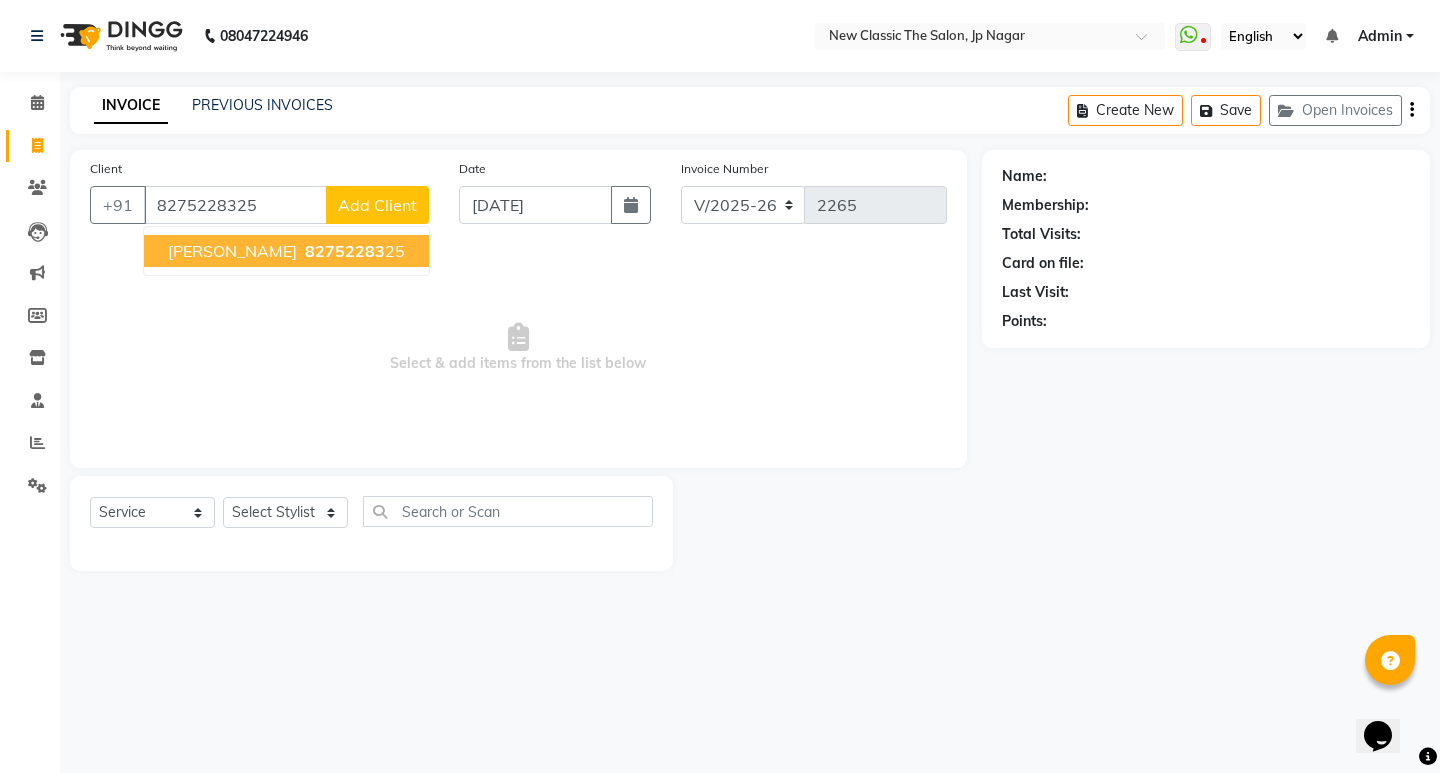 type on "8275228325" 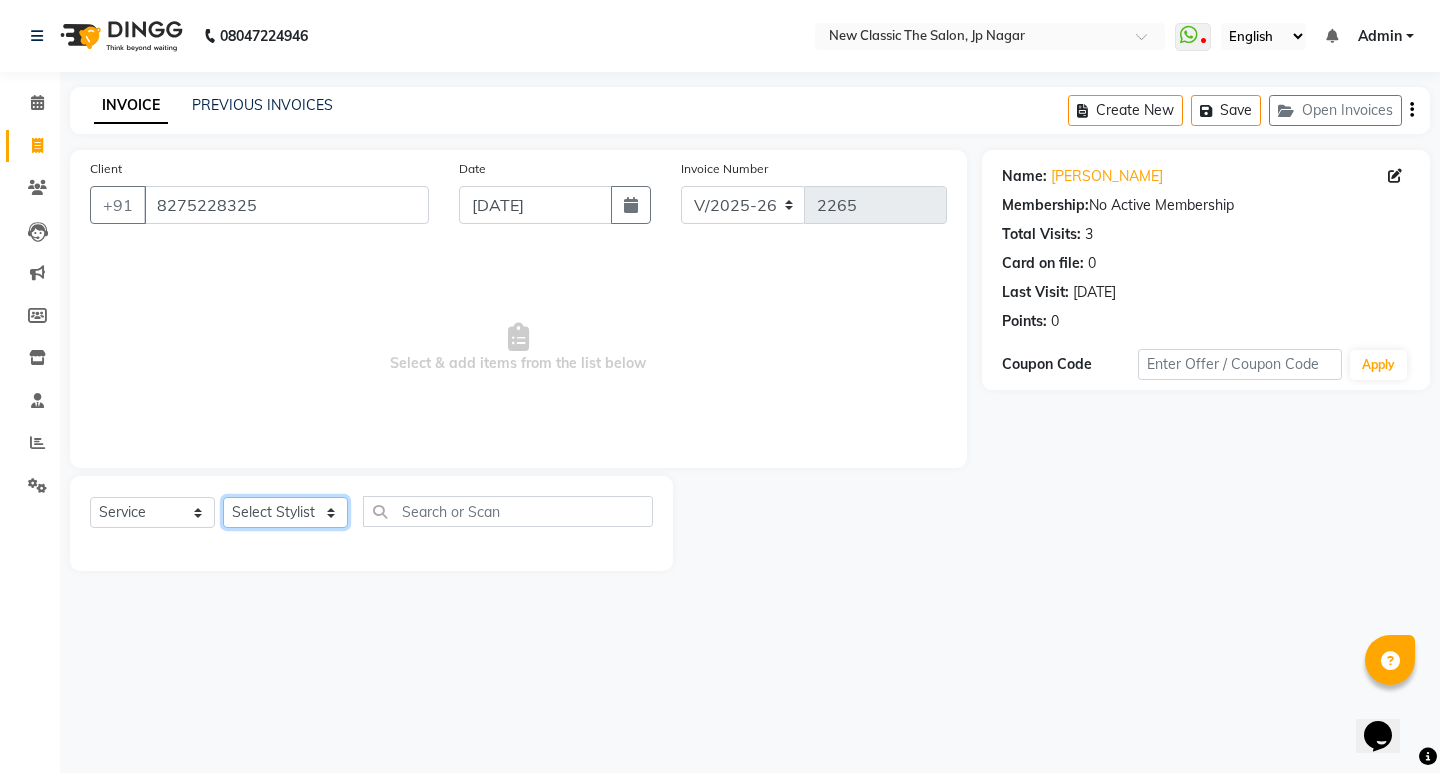 click on "Select Stylist Amit [PERSON_NAME] [PERSON_NAME] [PERSON_NAME] Manager [PERSON_NAME] [PERSON_NAME] [PERSON_NAME] [PERSON_NAME] [PERSON_NAME]" 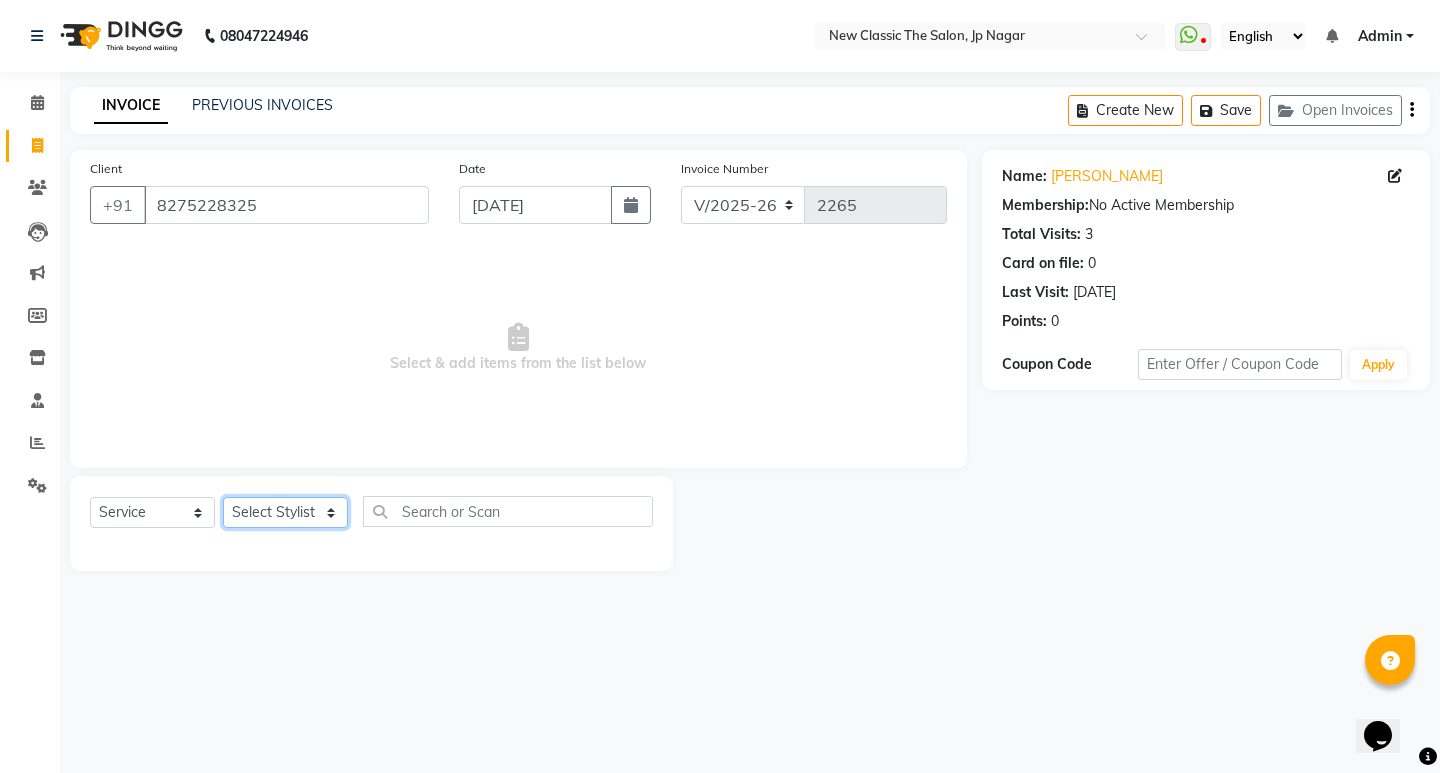 select on "27631" 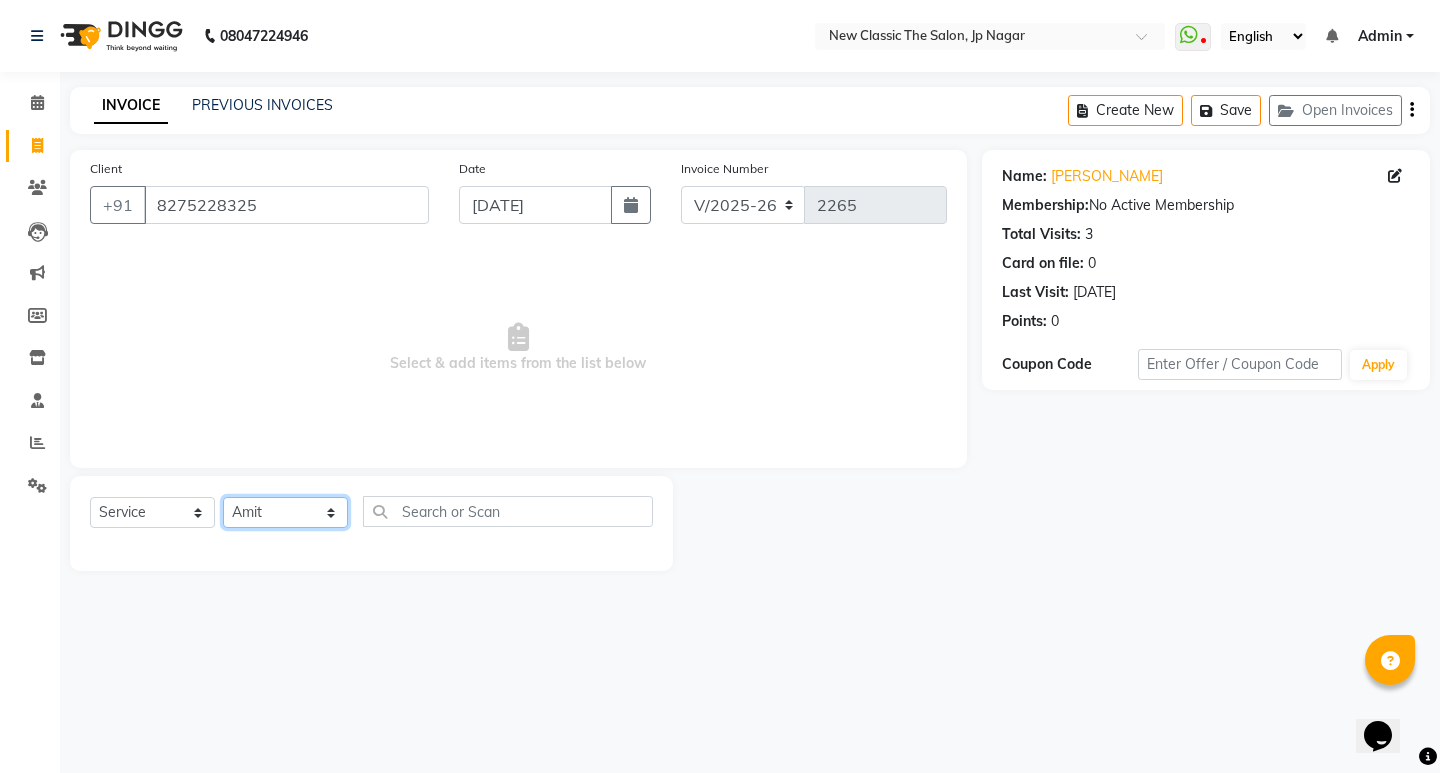 click on "Select Stylist Amit [PERSON_NAME] [PERSON_NAME] [PERSON_NAME] Manager [PERSON_NAME] [PERSON_NAME] [PERSON_NAME] [PERSON_NAME] [PERSON_NAME]" 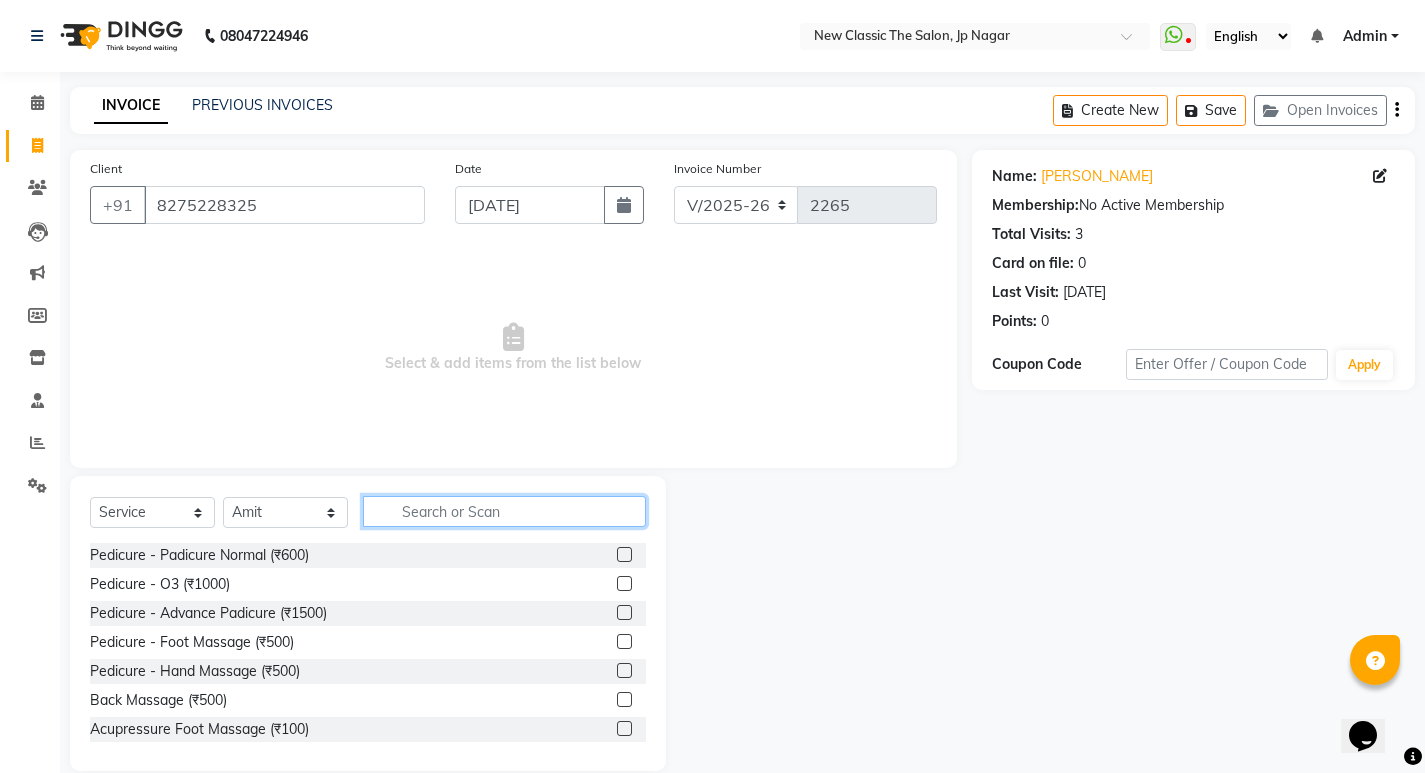 click 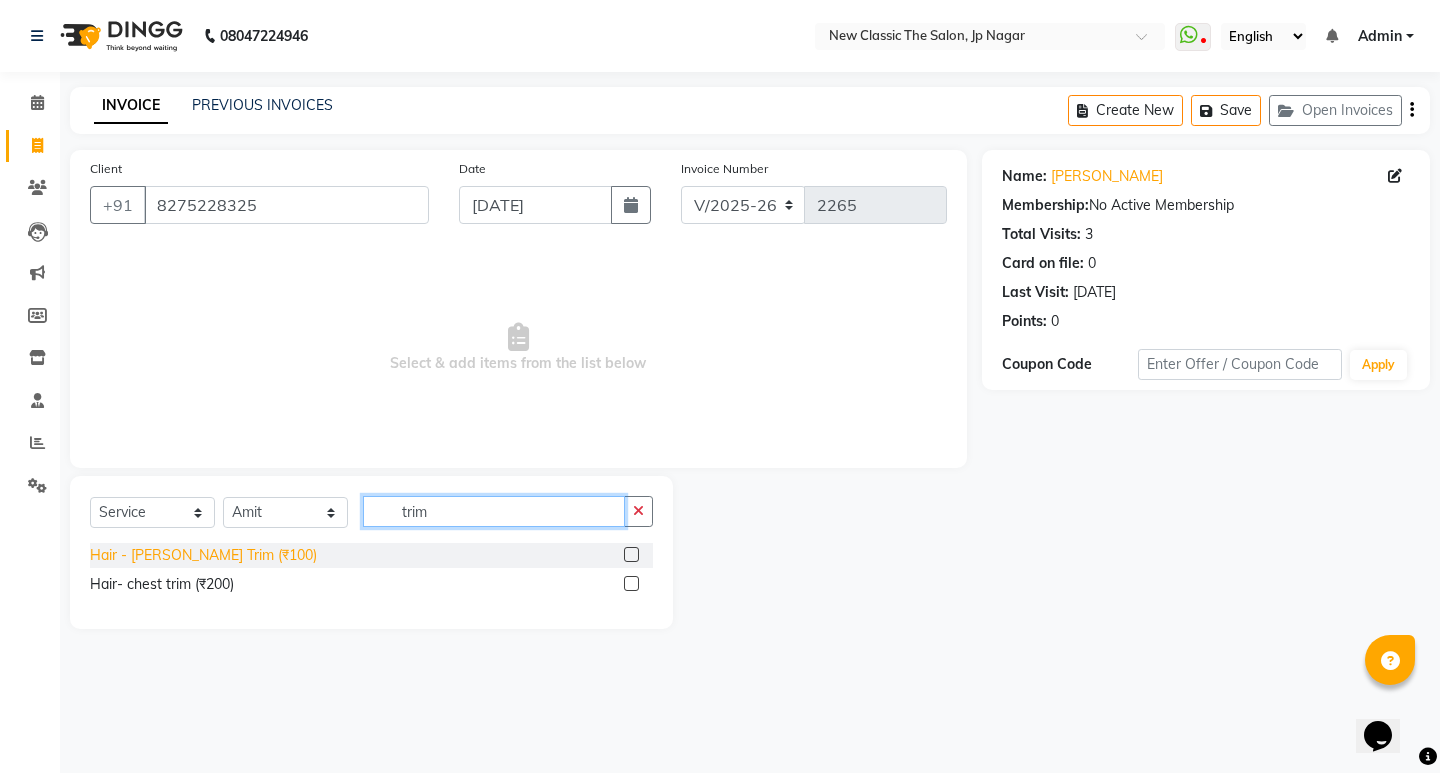 type on "trim" 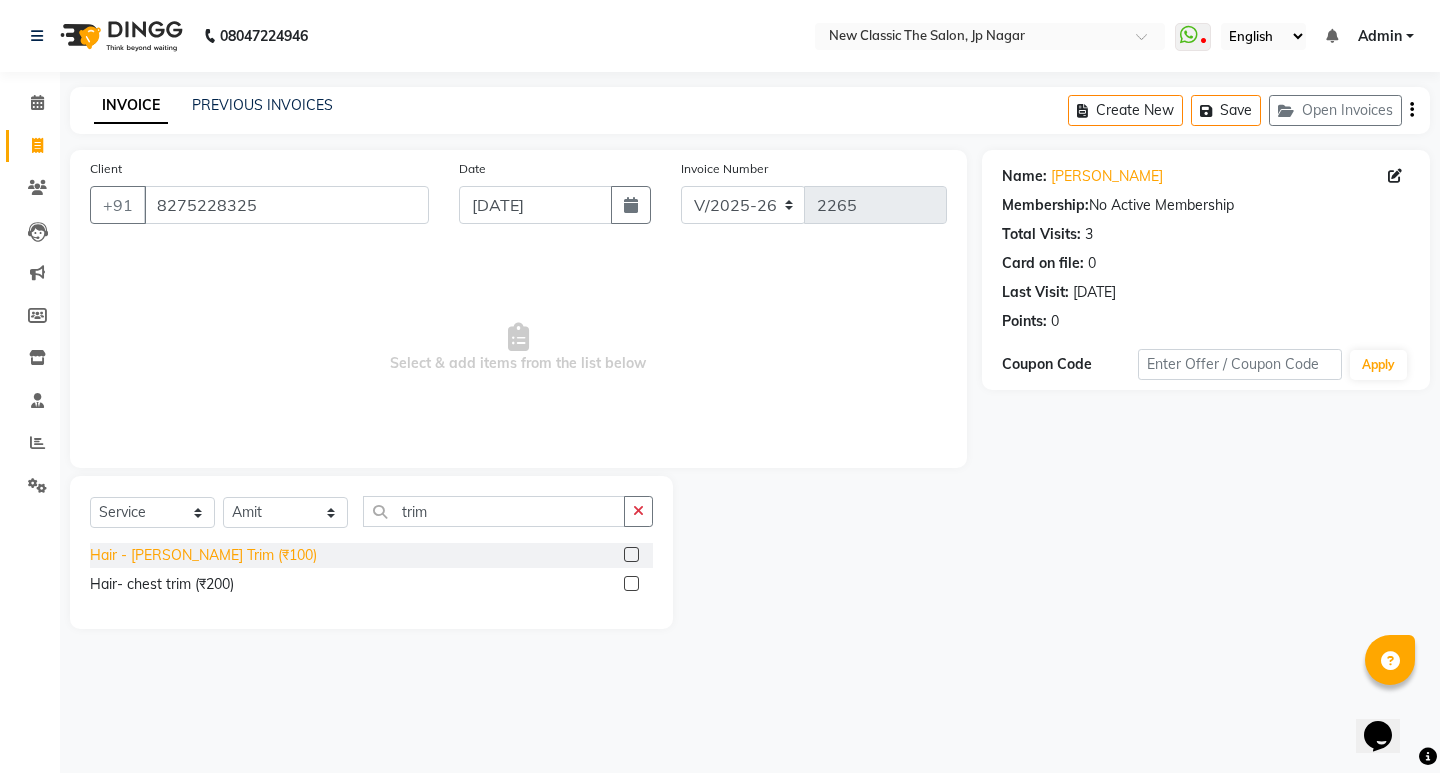 click on "Hair - [PERSON_NAME] Trim (₹100)" 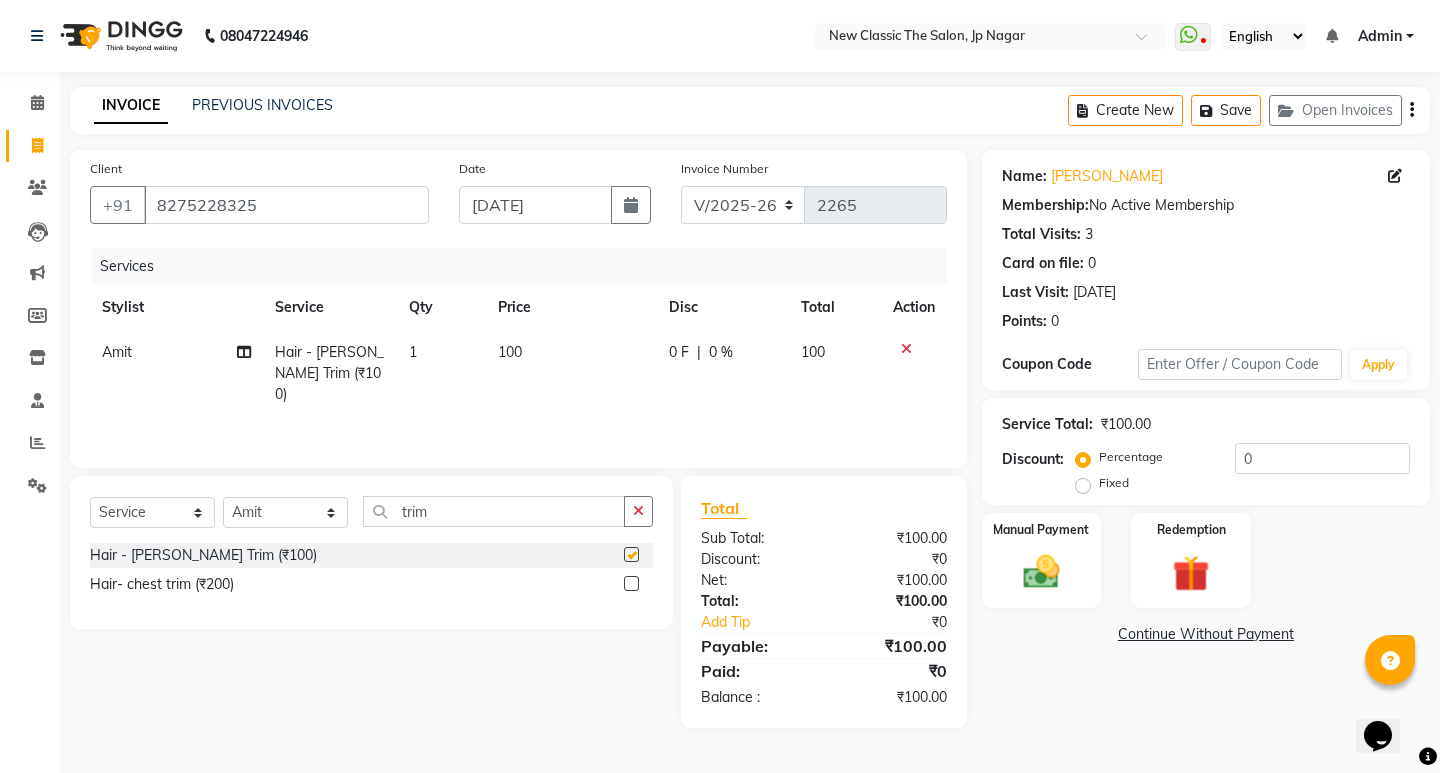 checkbox on "false" 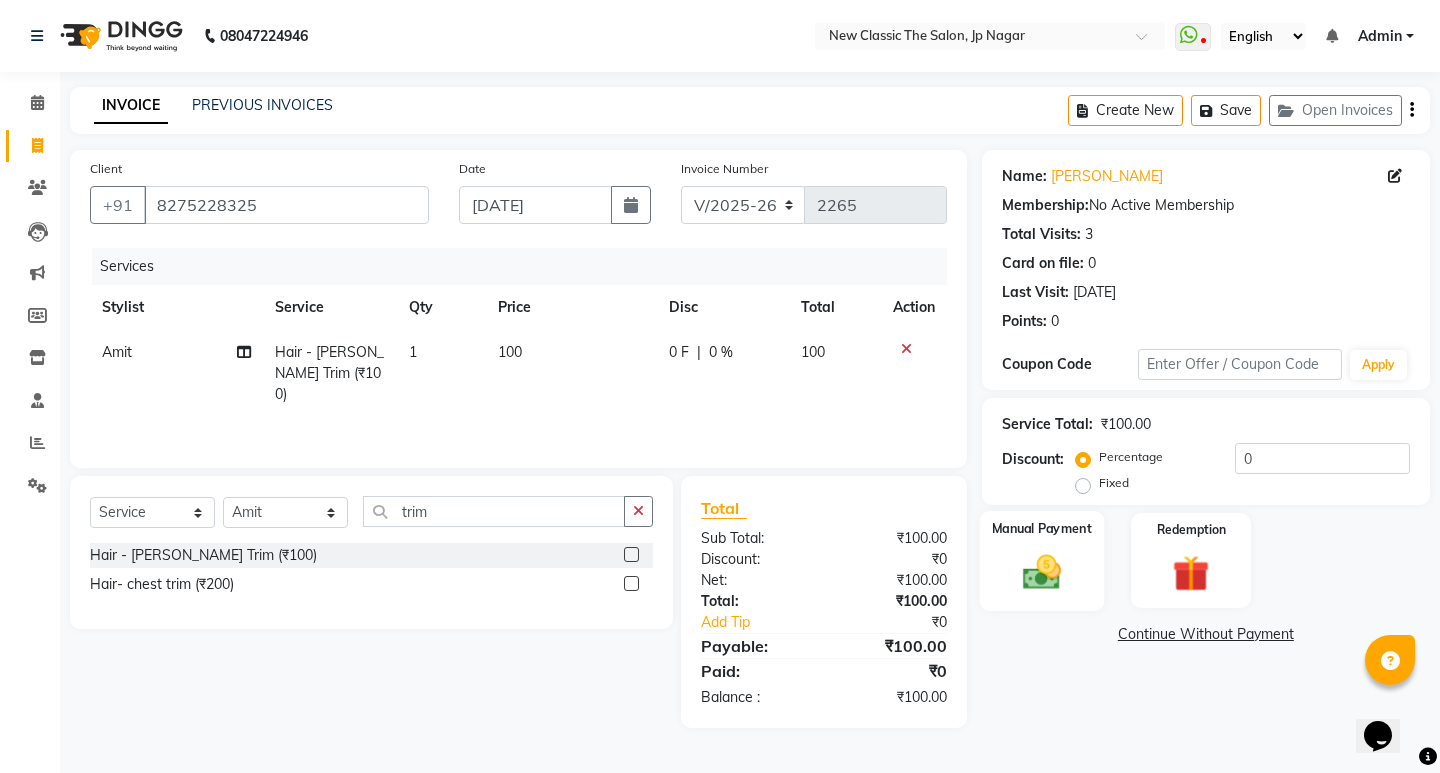 drag, startPoint x: 1036, startPoint y: 558, endPoint x: 1093, endPoint y: 613, distance: 79.20859 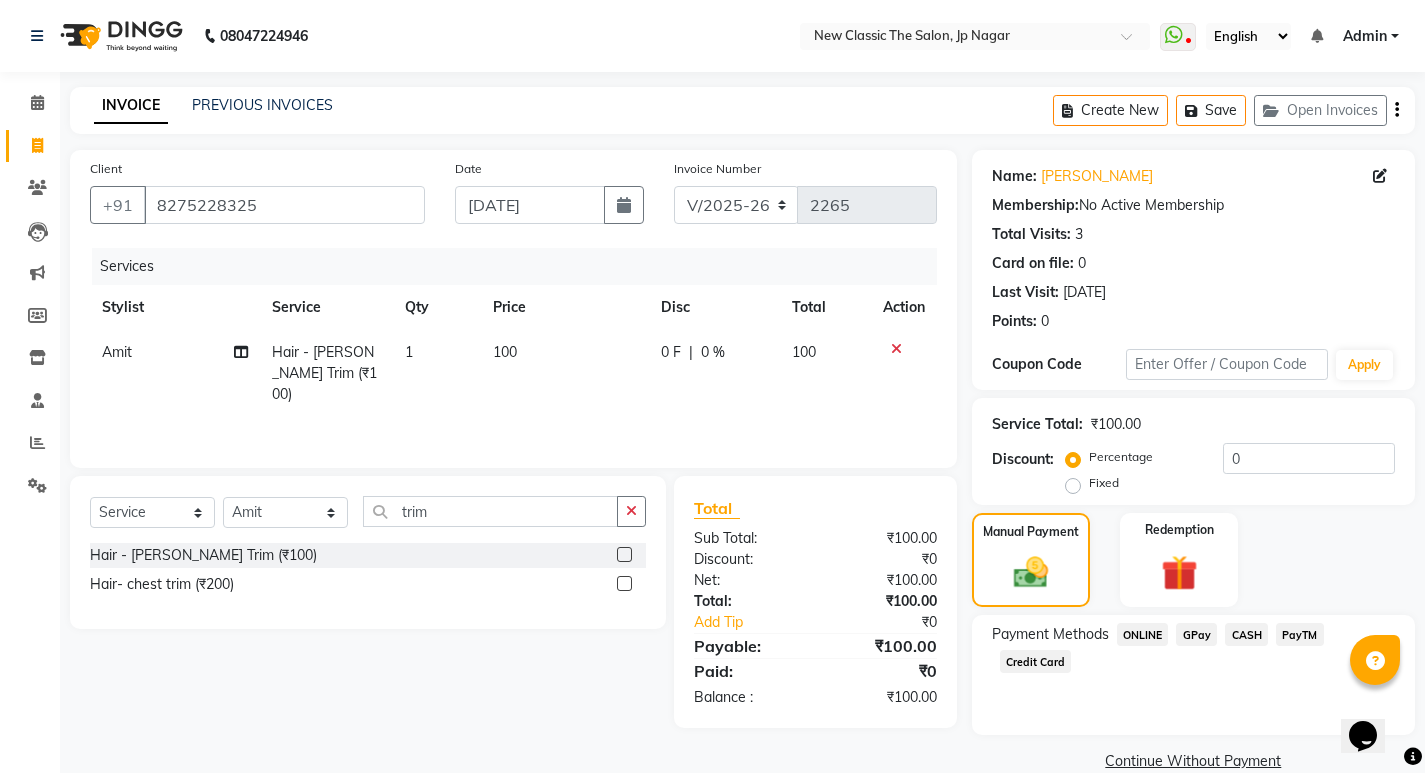 click on "ONLINE" 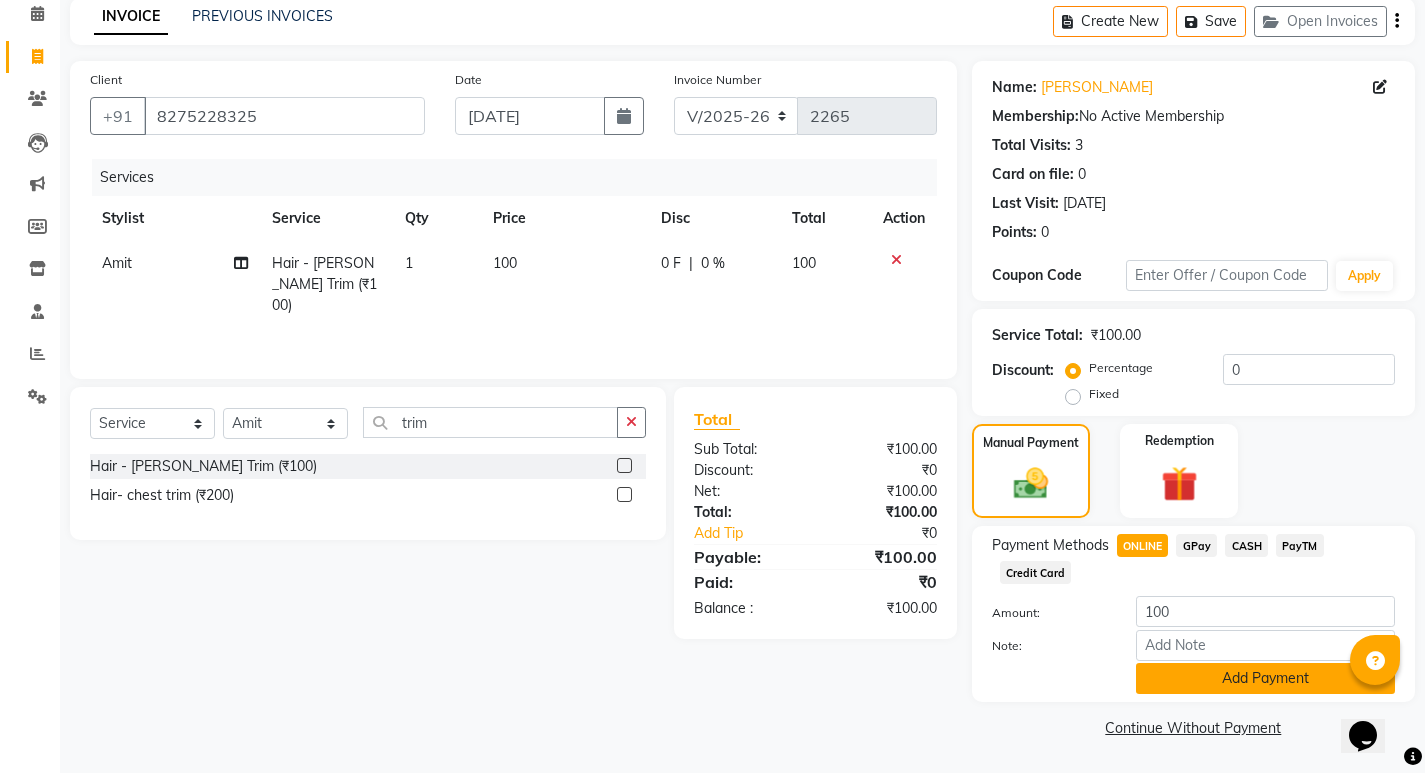 click on "Add Payment" 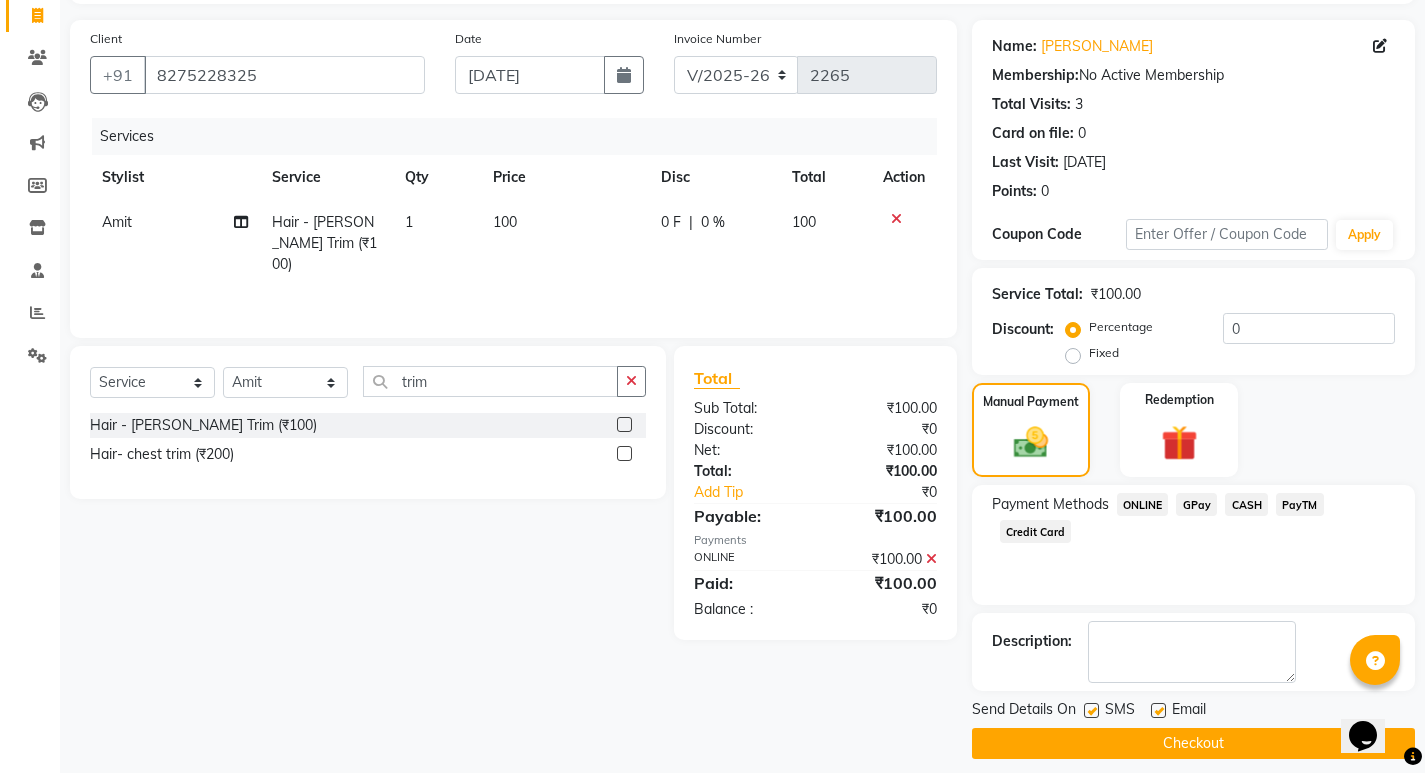 scroll, scrollTop: 146, scrollLeft: 0, axis: vertical 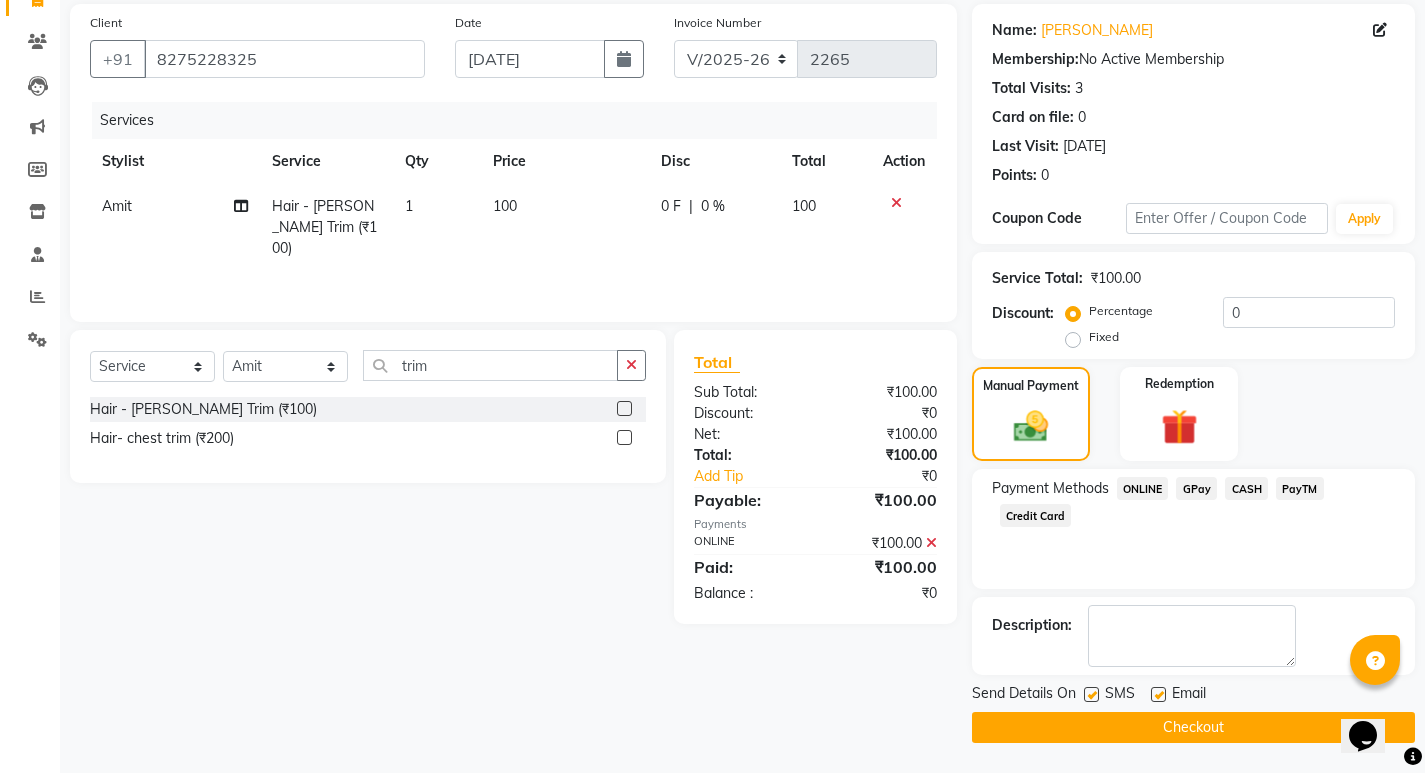 click 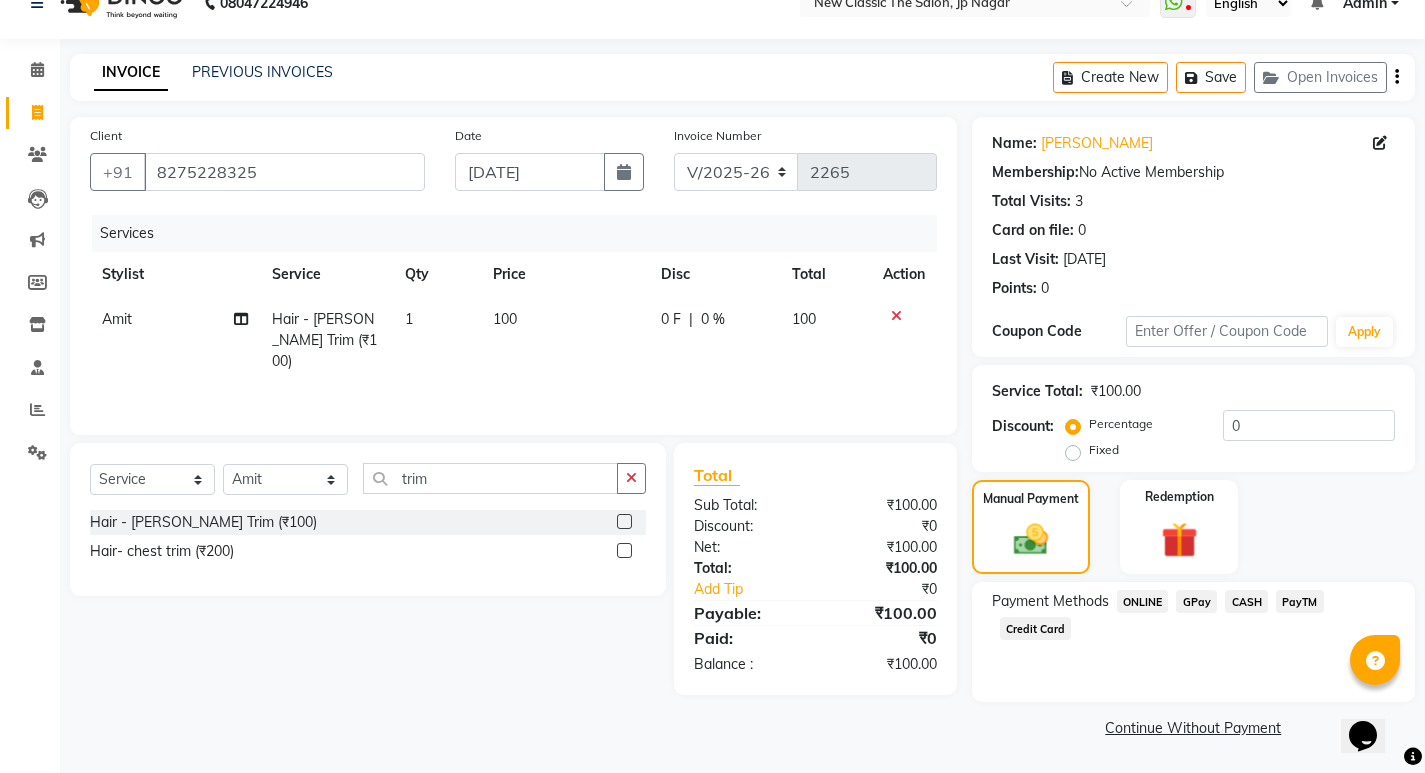 click on "PayTM" 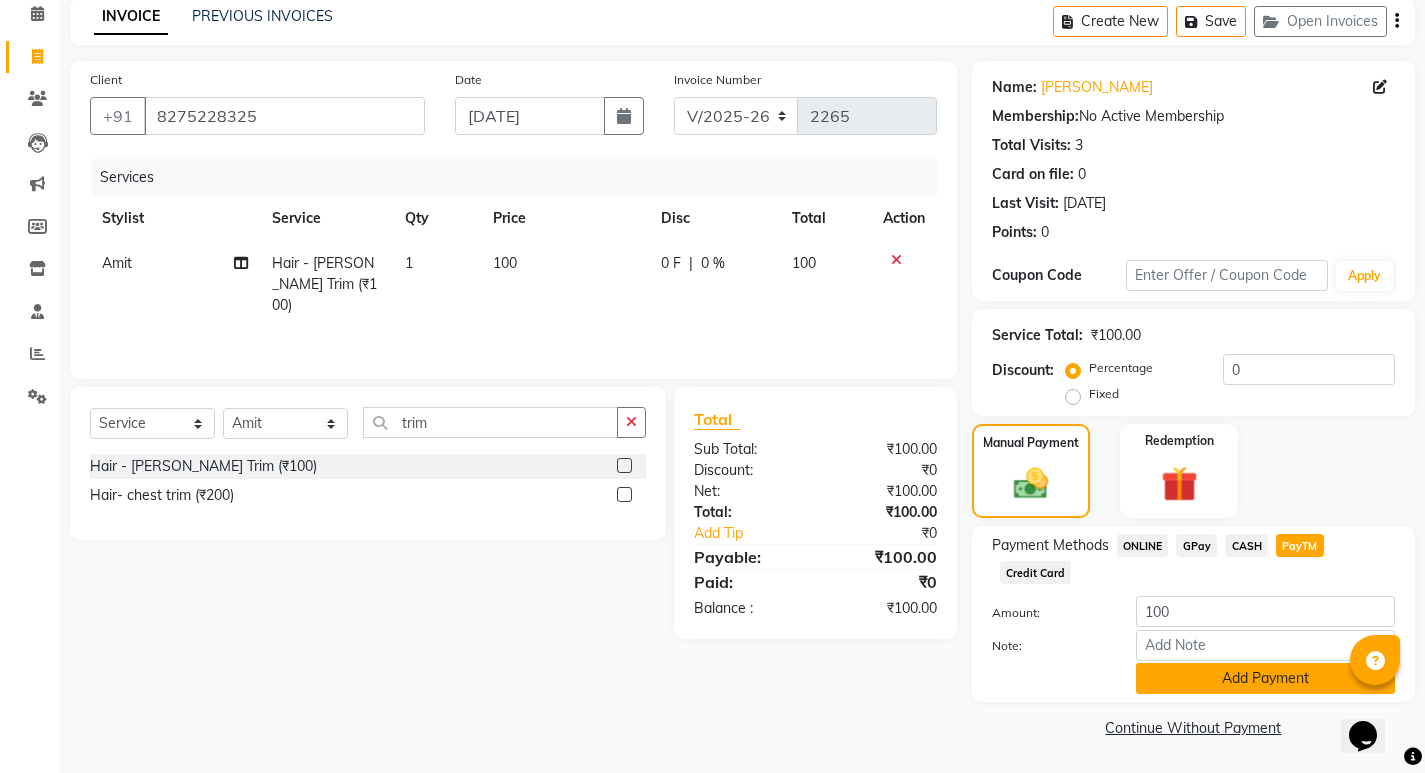 click on "Add Payment" 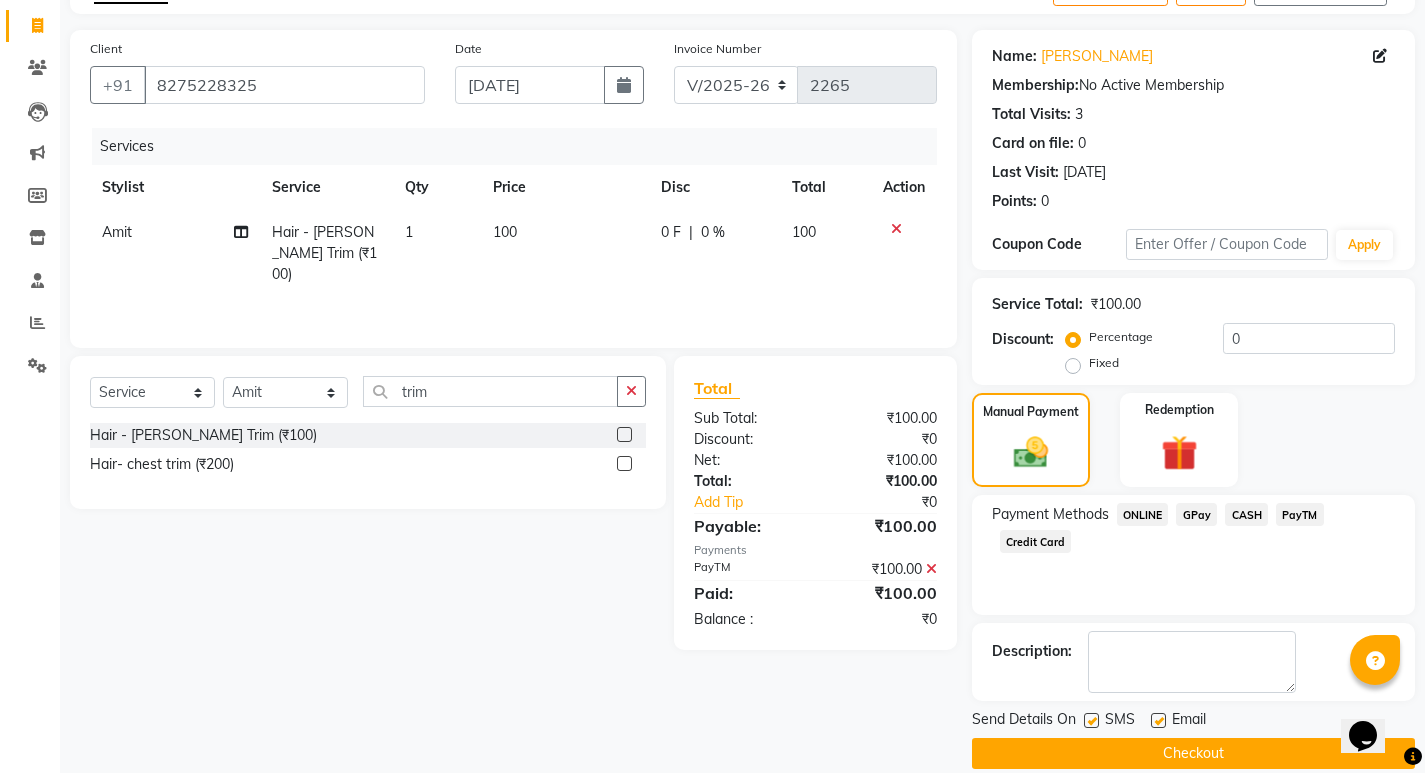 scroll, scrollTop: 146, scrollLeft: 0, axis: vertical 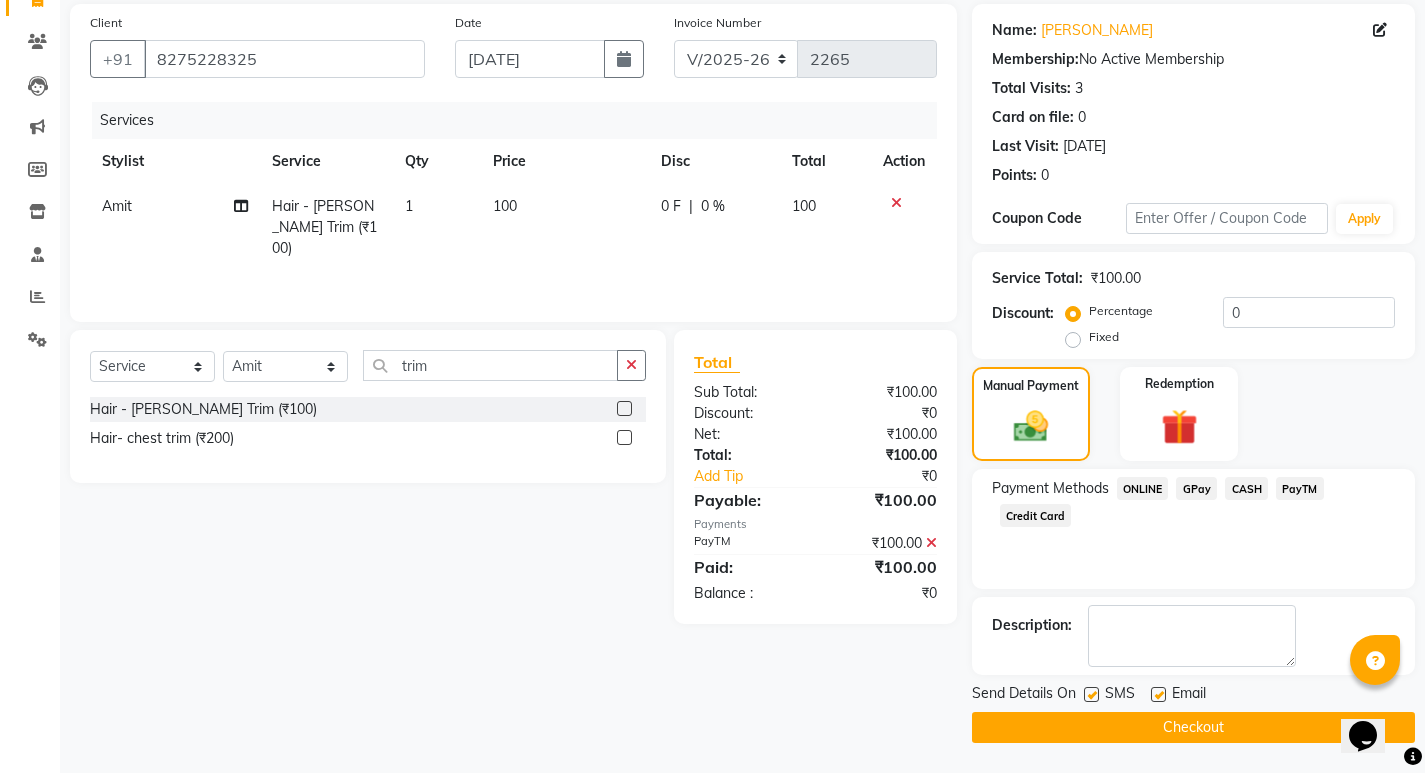 click on "Checkout" 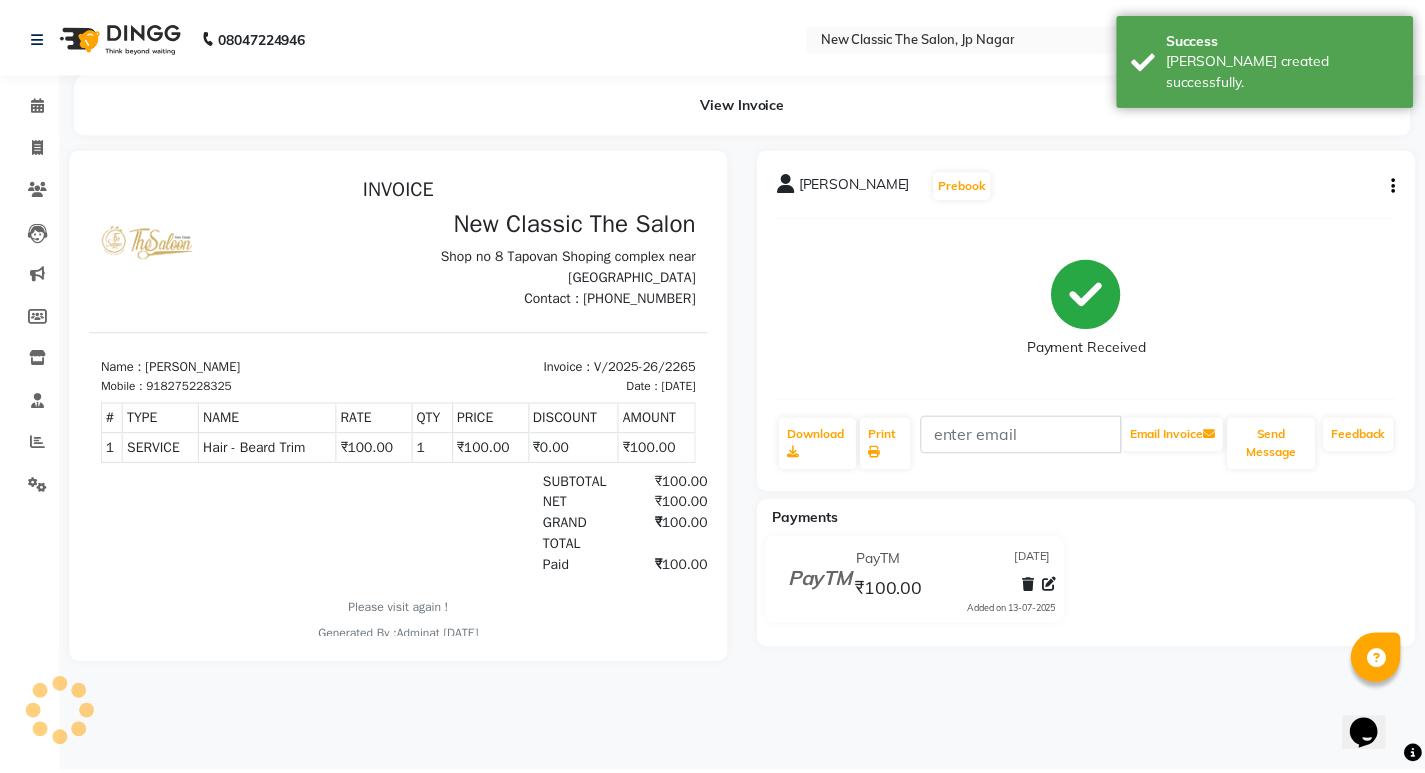 scroll, scrollTop: 0, scrollLeft: 0, axis: both 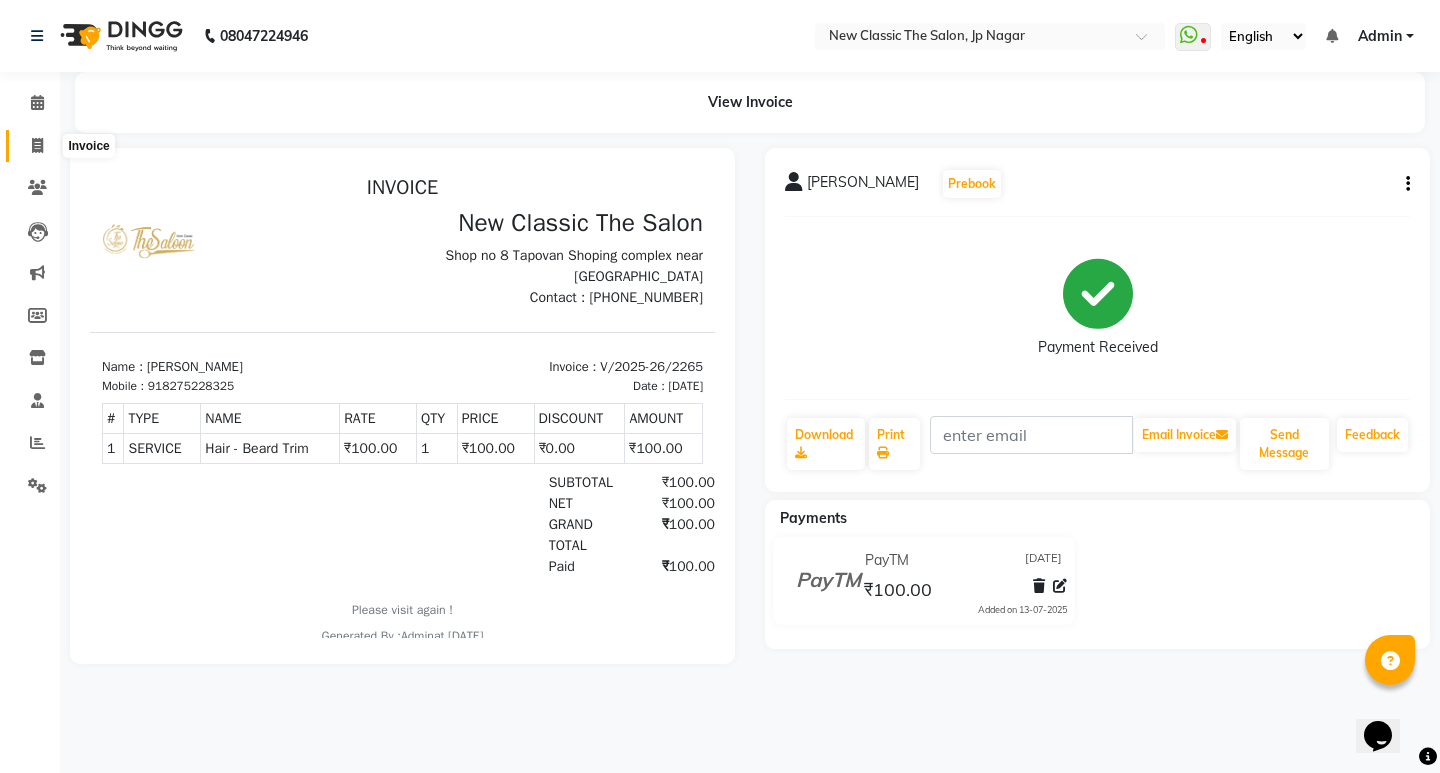 click 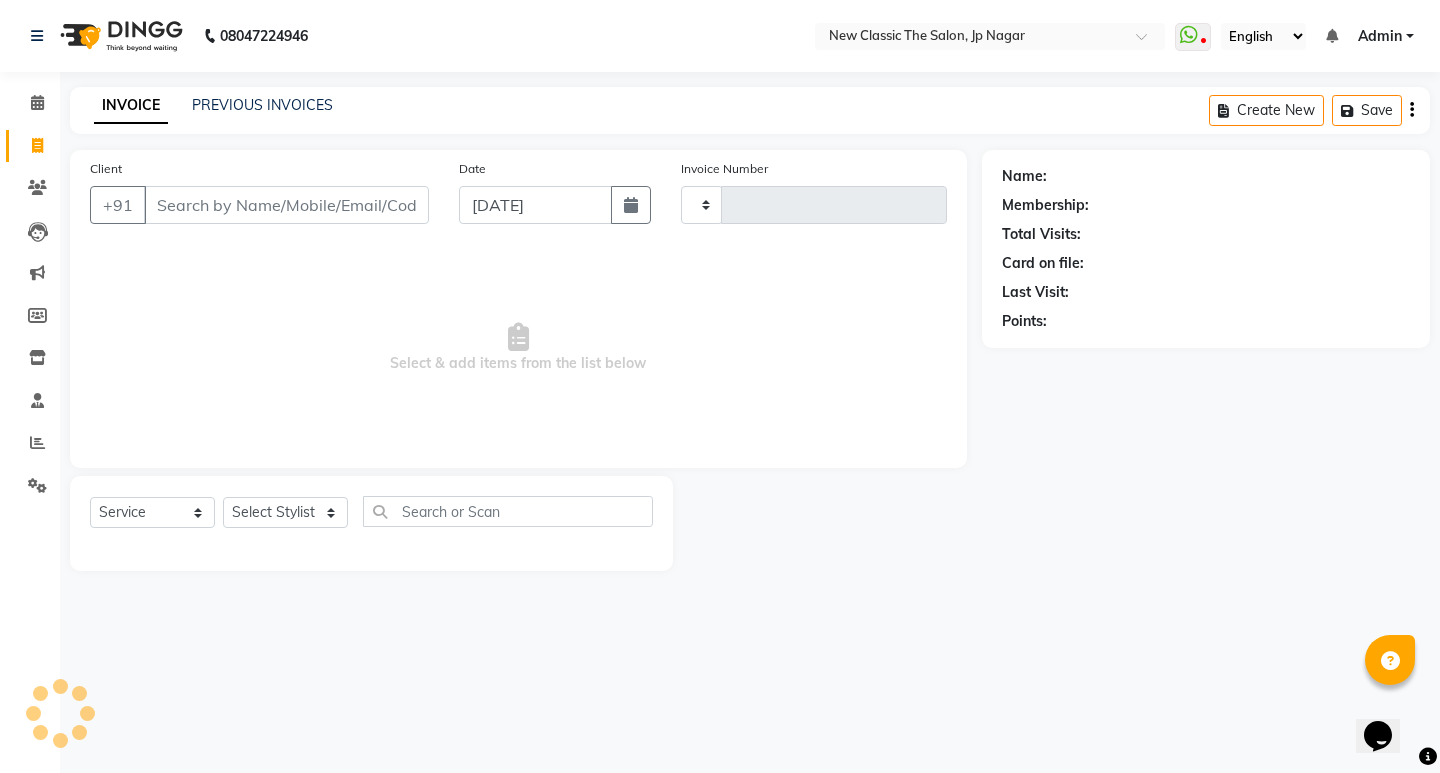 type on "2266" 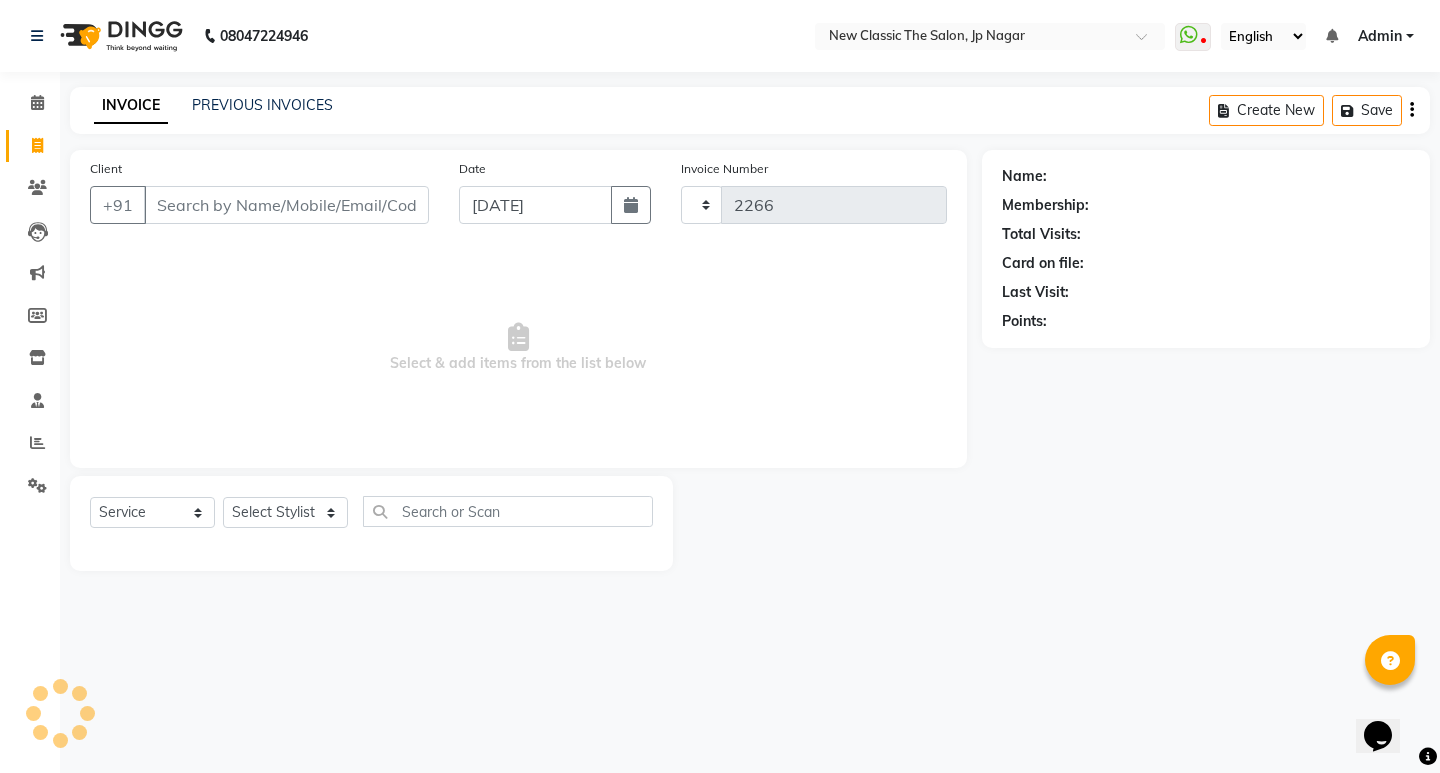 select on "4678" 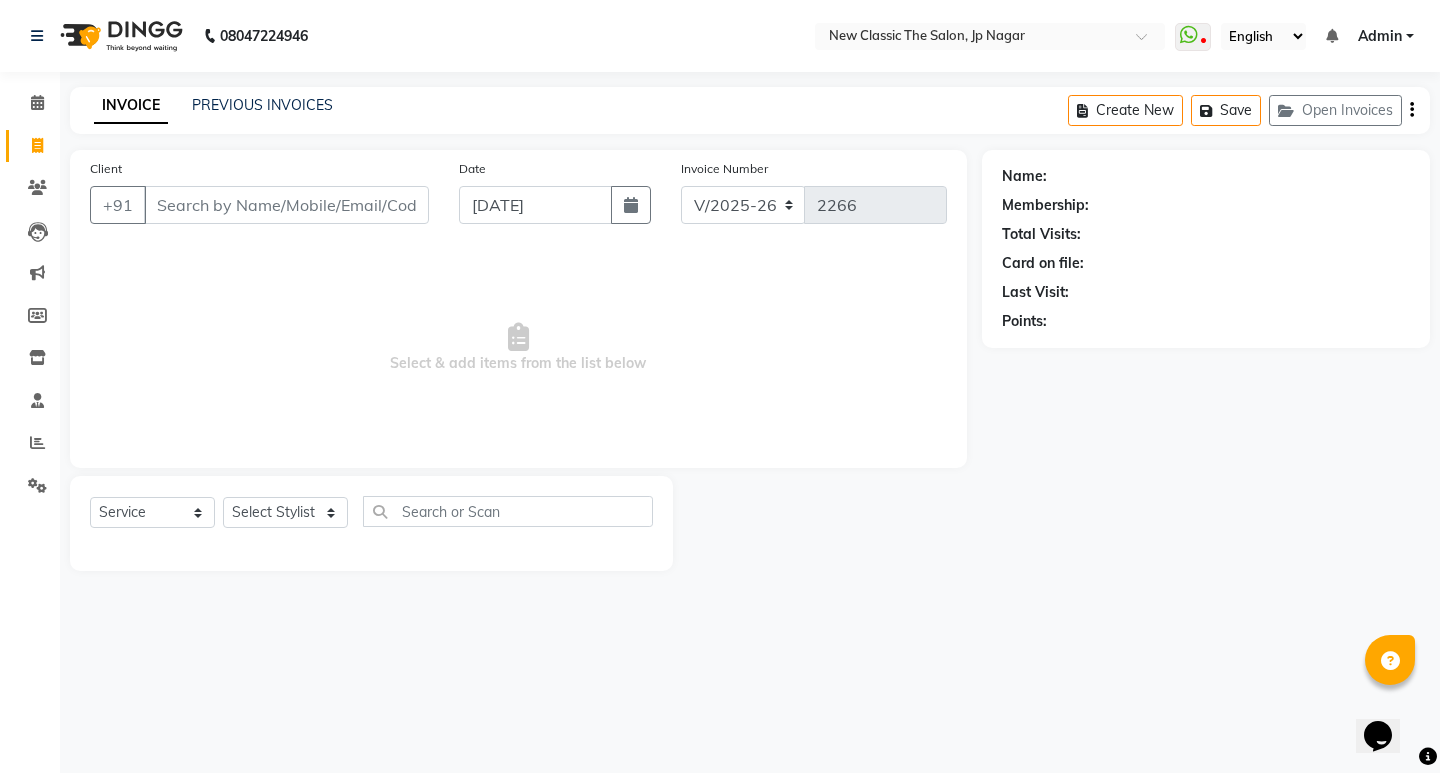 click on "Client" at bounding box center [286, 205] 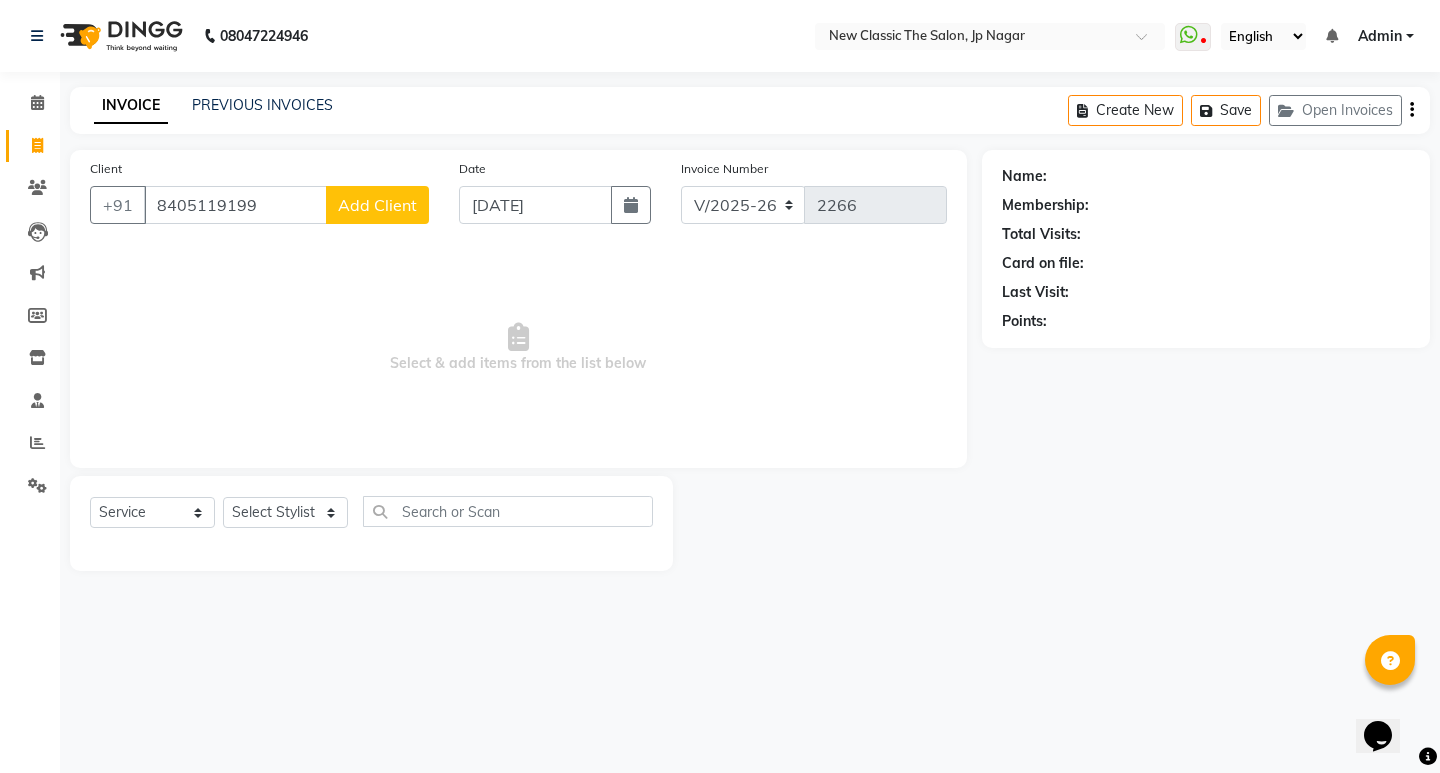 click on "8405119199" at bounding box center (235, 205) 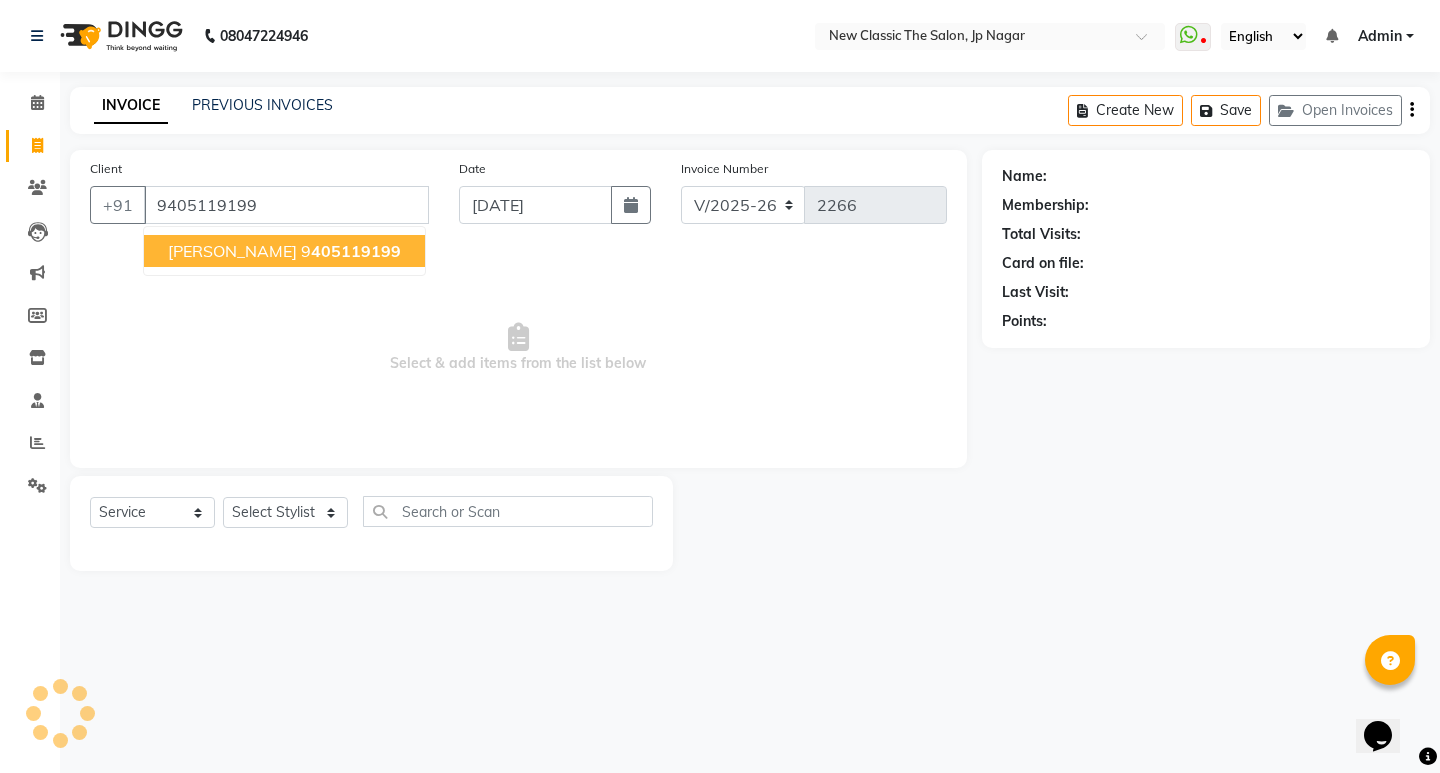 type on "9405119199" 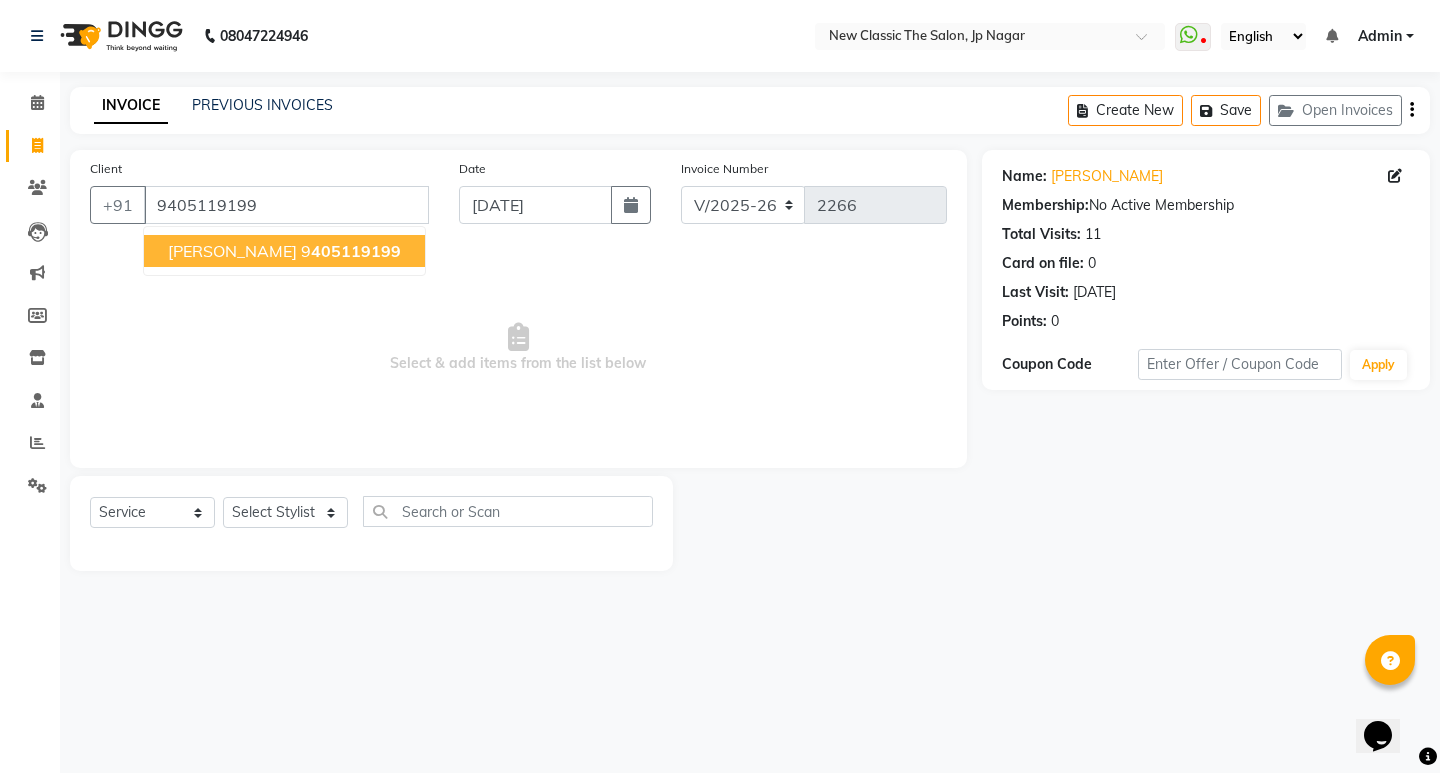 click on "Arti Banthiya" at bounding box center [232, 251] 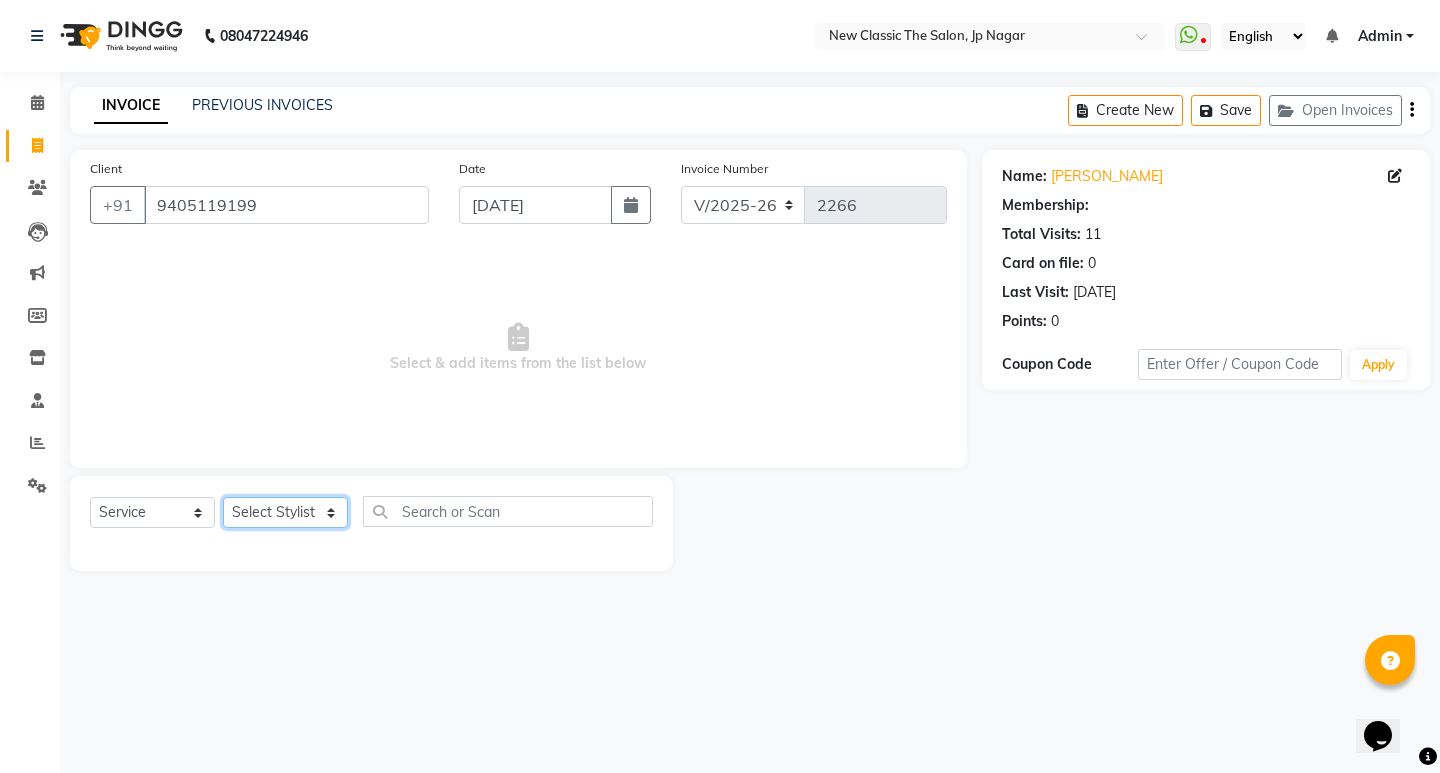 click on "Select Stylist Amit [PERSON_NAME] [PERSON_NAME] [PERSON_NAME] Manager [PERSON_NAME] [PERSON_NAME] [PERSON_NAME] [PERSON_NAME] [PERSON_NAME]" 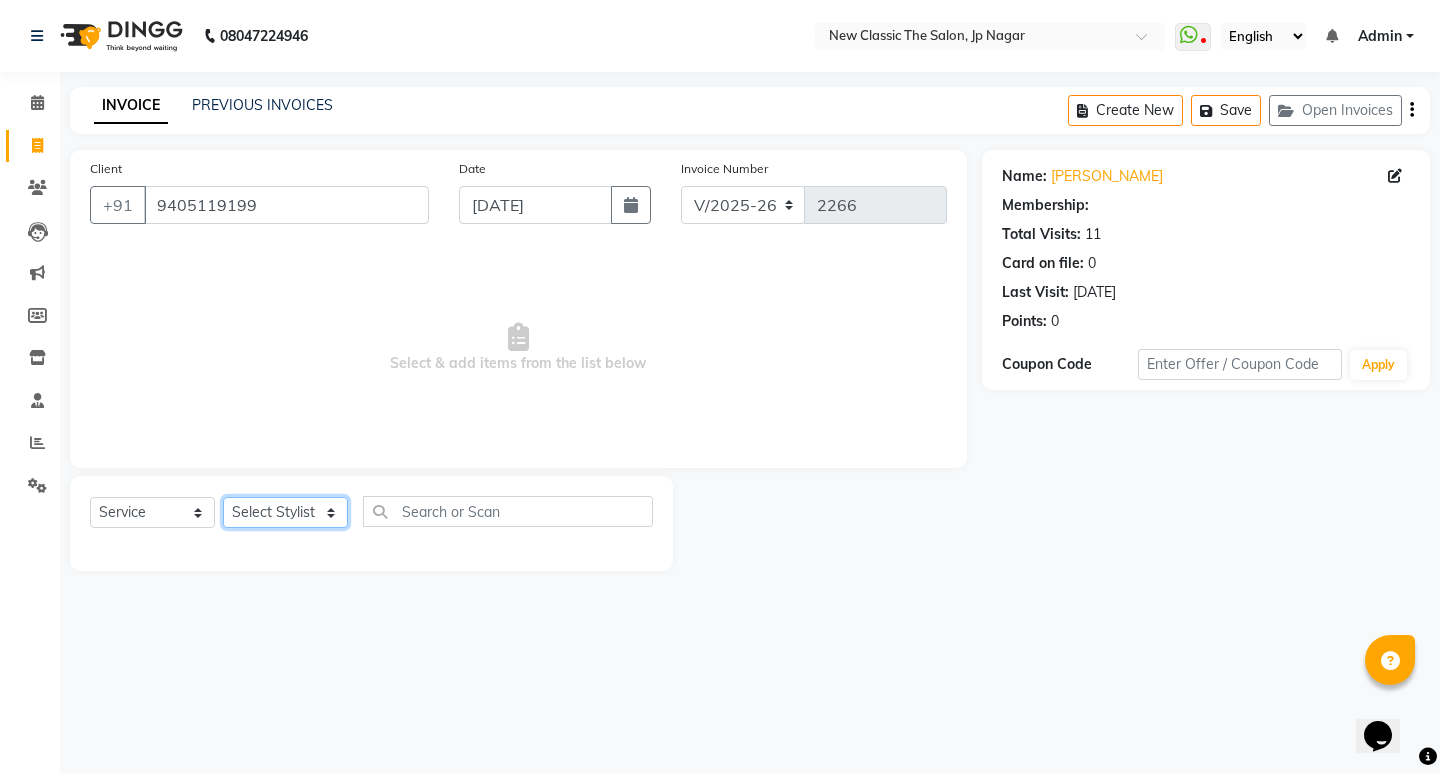 select on "27628" 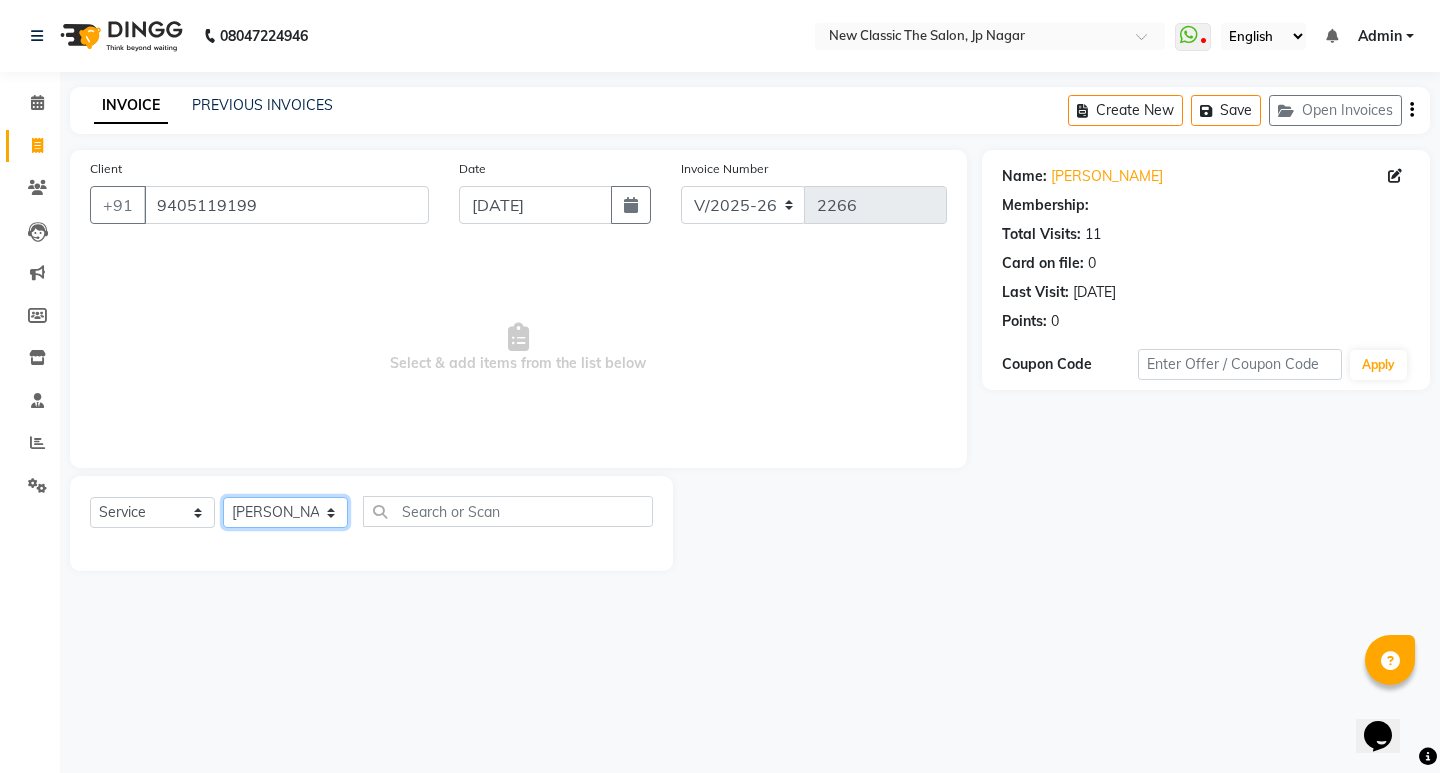 click on "Select Stylist Amit [PERSON_NAME] [PERSON_NAME] [PERSON_NAME] Manager [PERSON_NAME] [PERSON_NAME] [PERSON_NAME] [PERSON_NAME] [PERSON_NAME]" 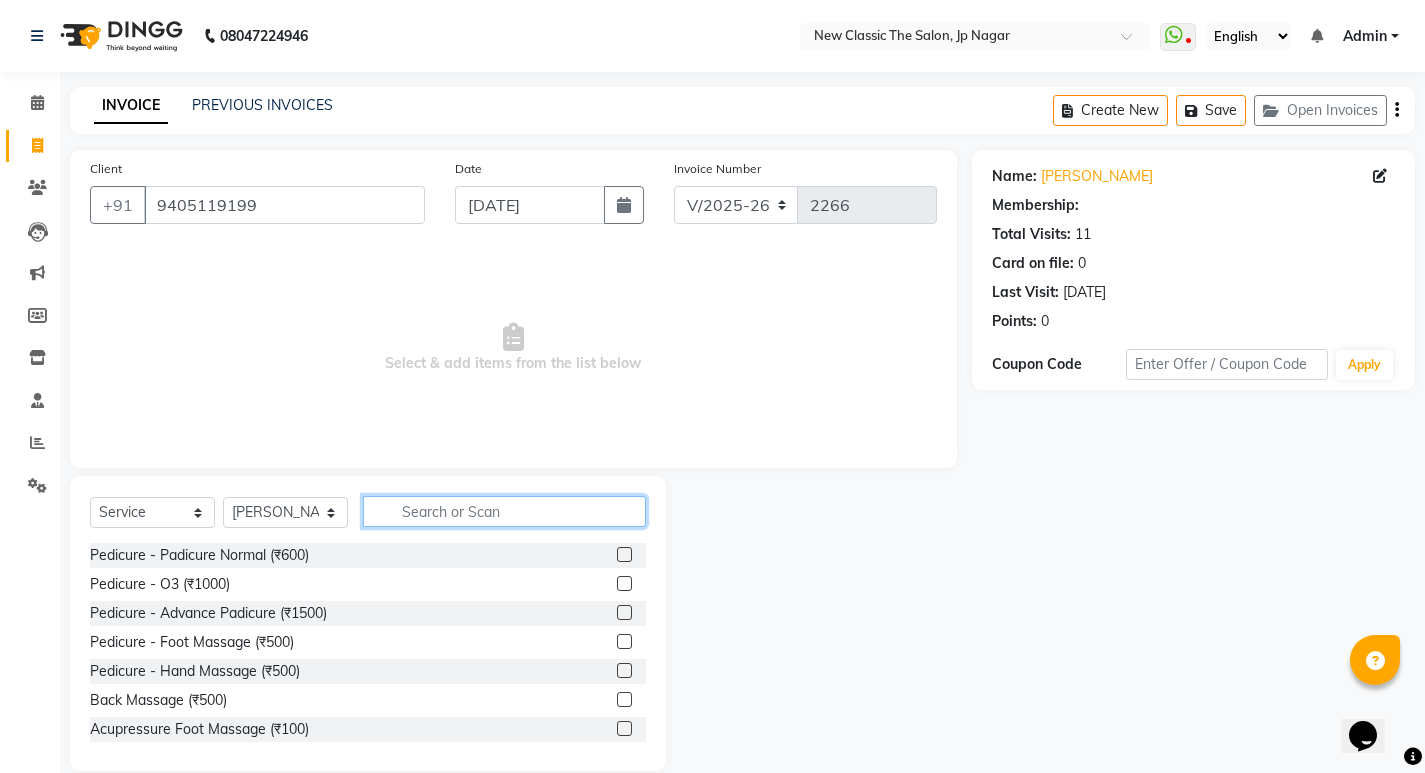 click 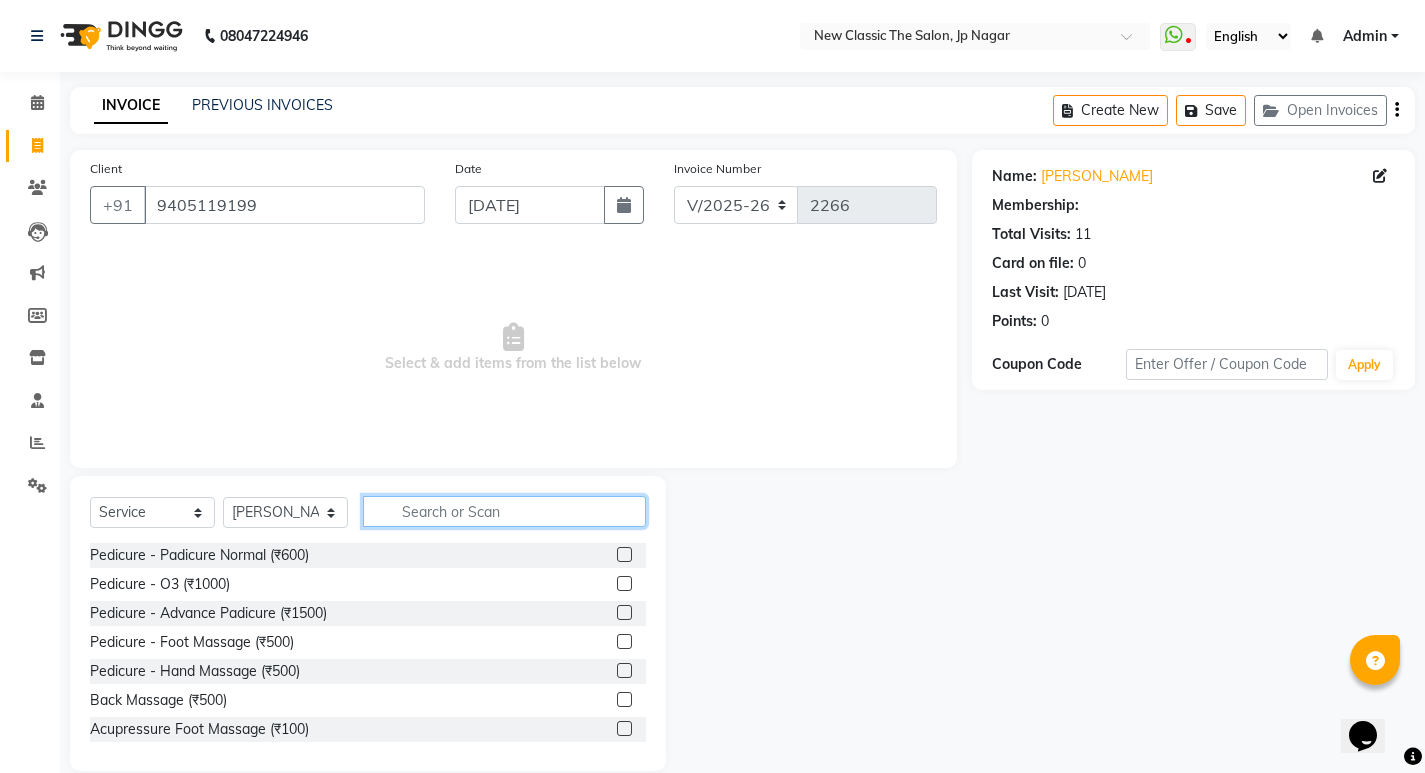 type on "t" 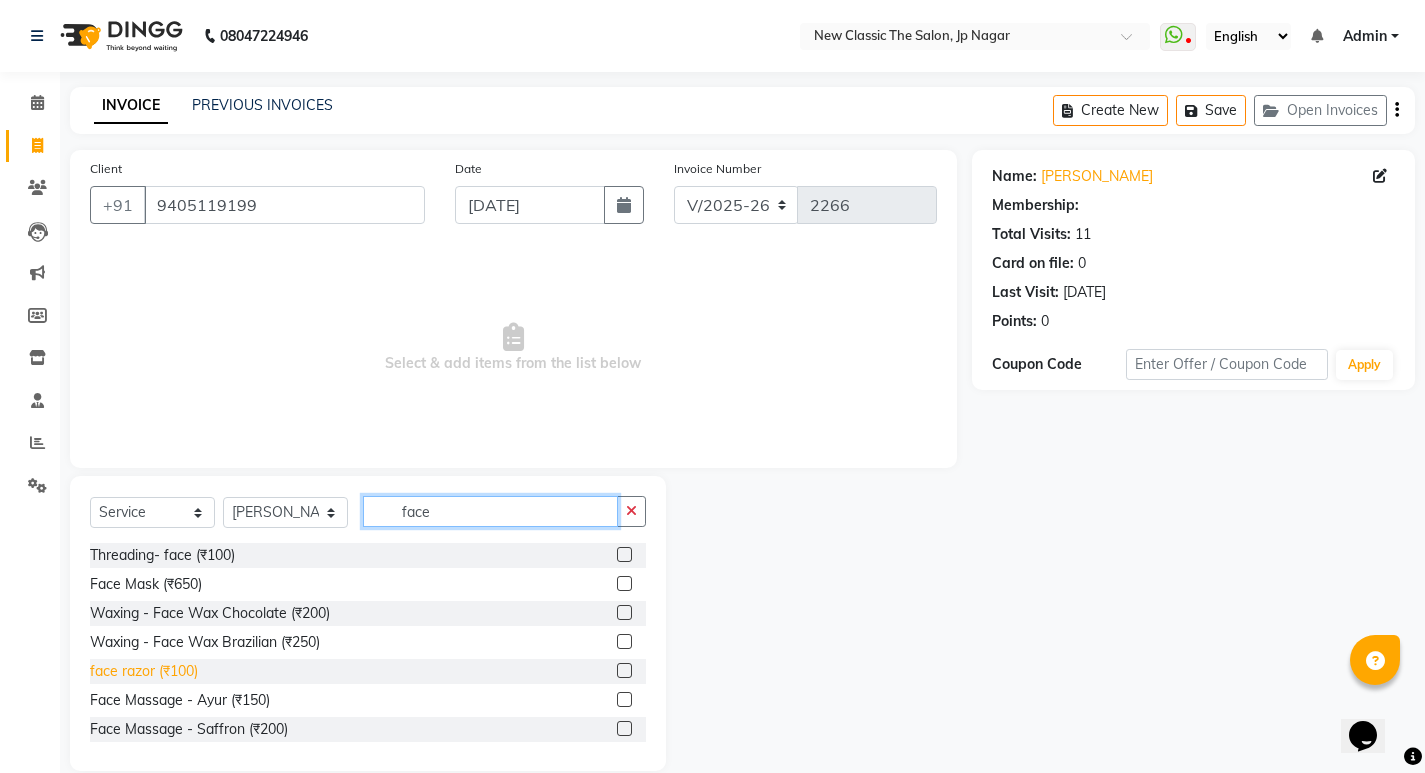 type on "face" 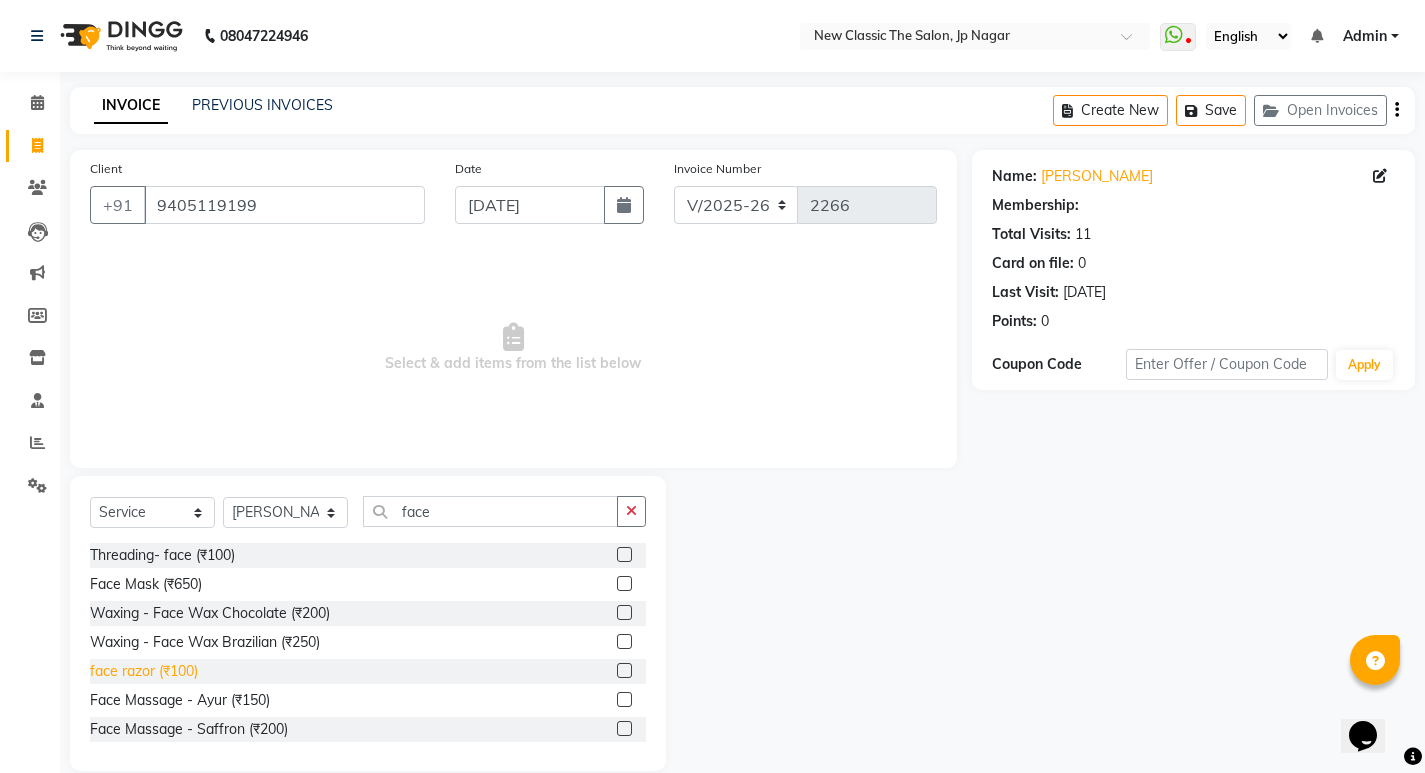 click on "face razor (₹100)" 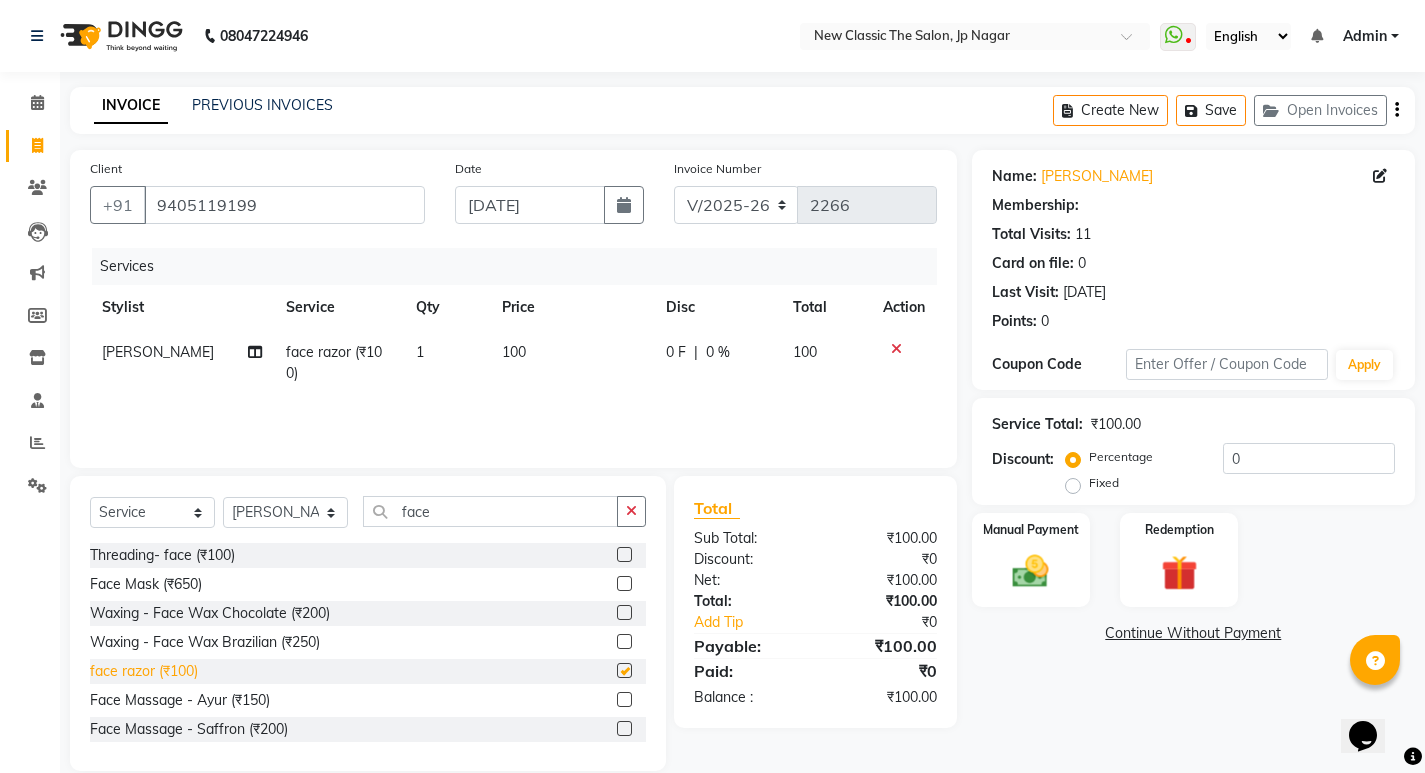 checkbox on "false" 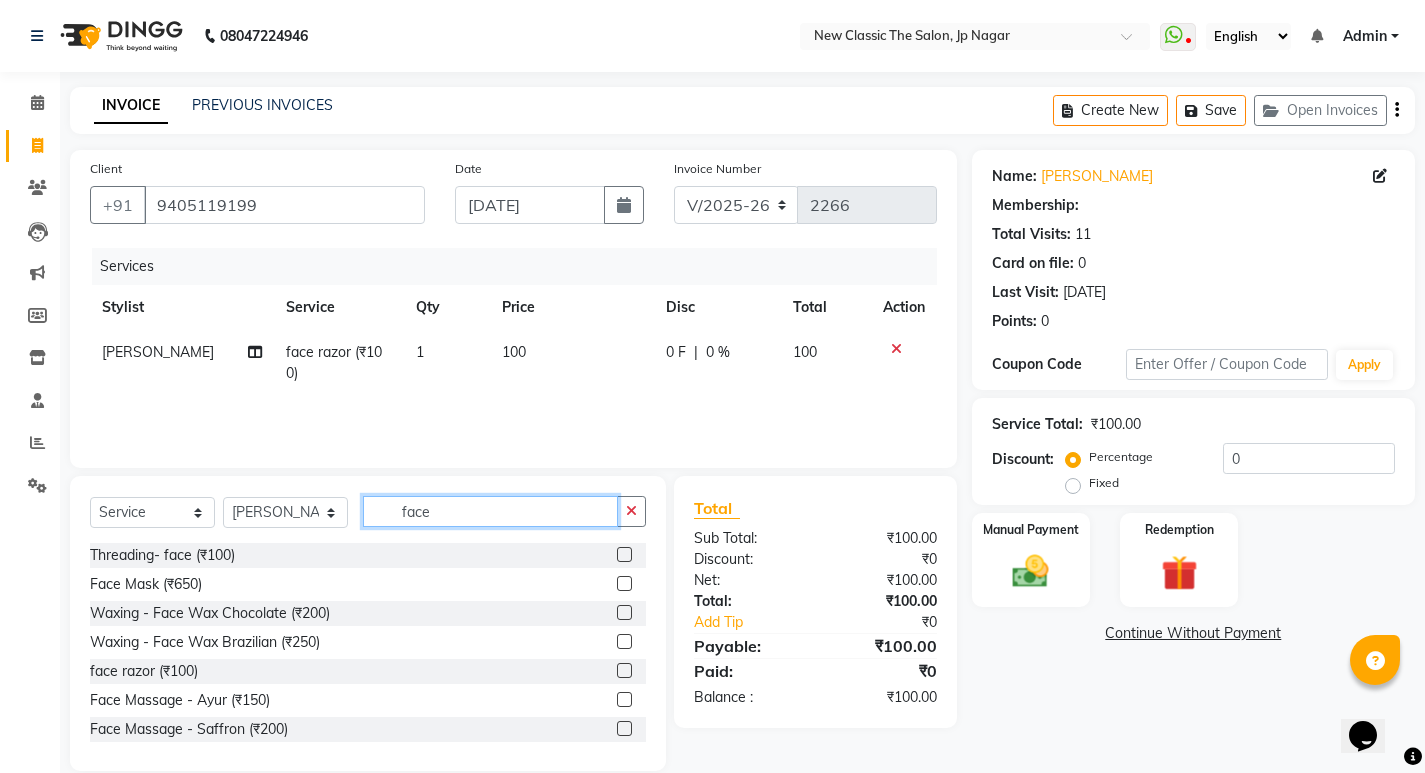 click on "face" 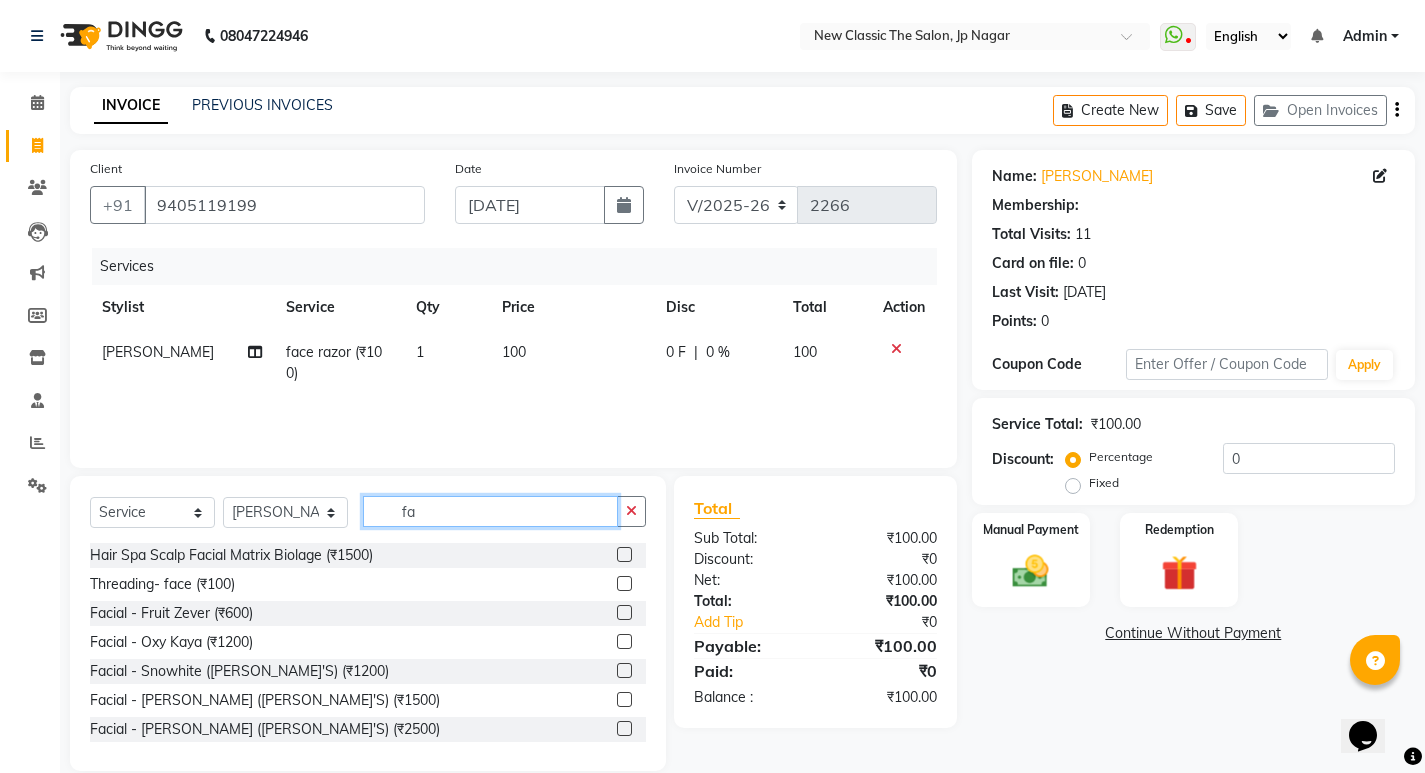 type on "f" 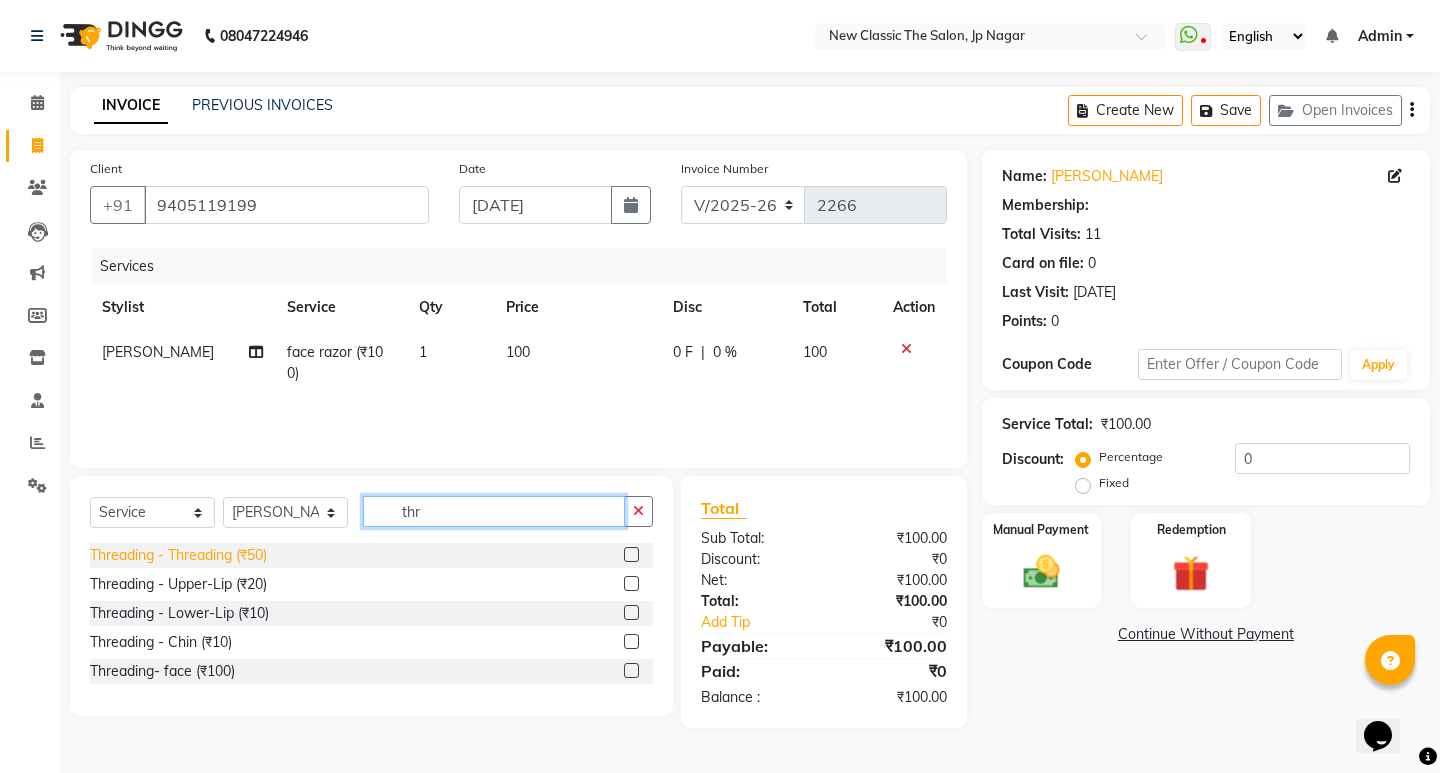 type on "thr" 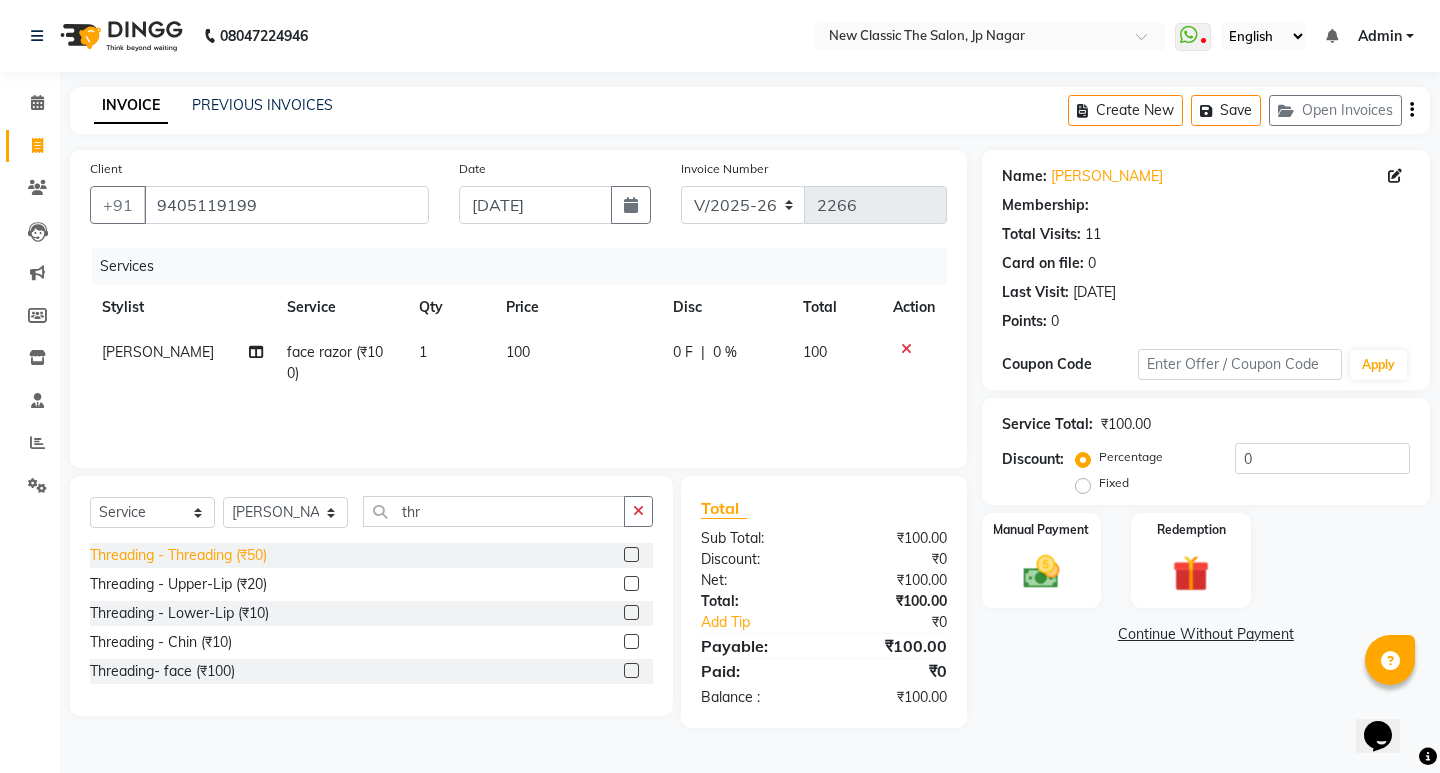 click on "Threading - Threading (₹50)" 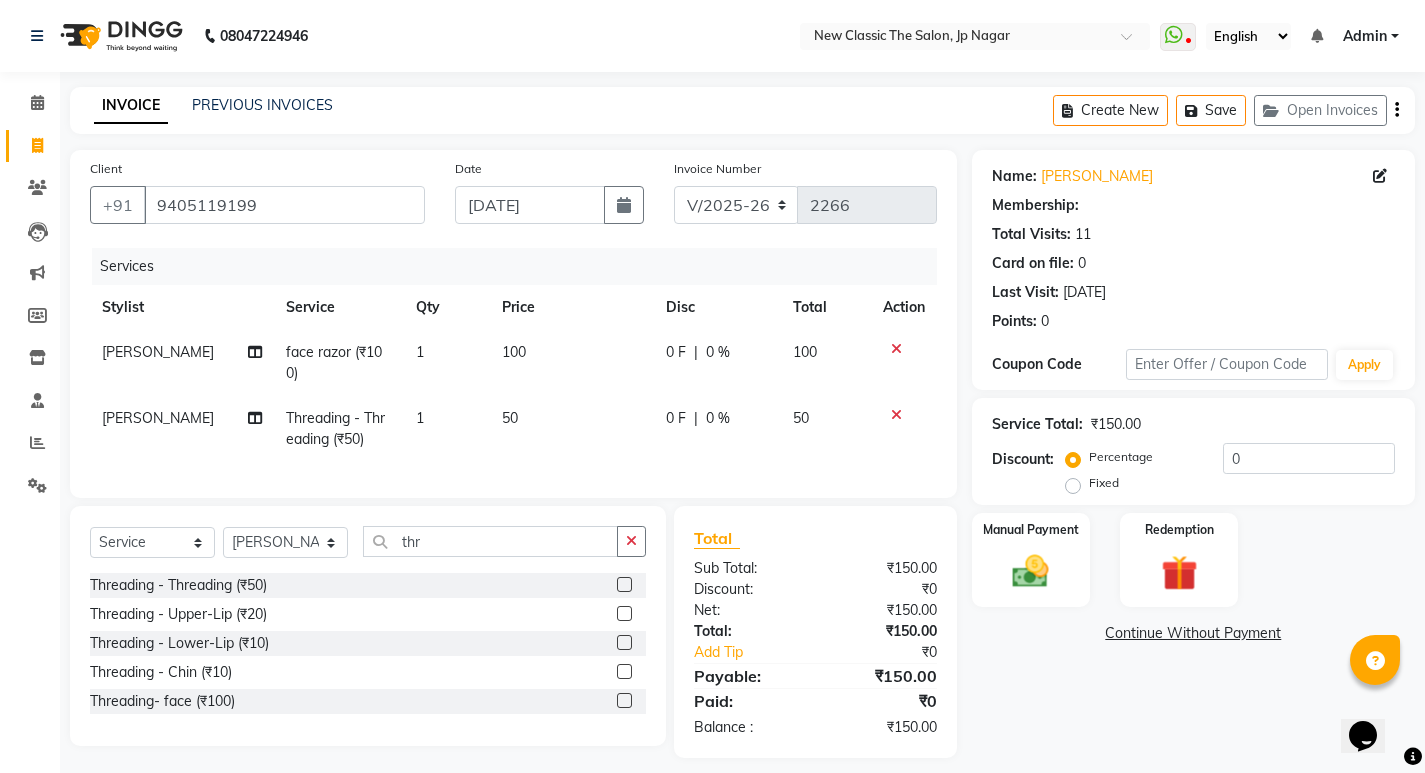 click on "Threading - Threading (₹50)" 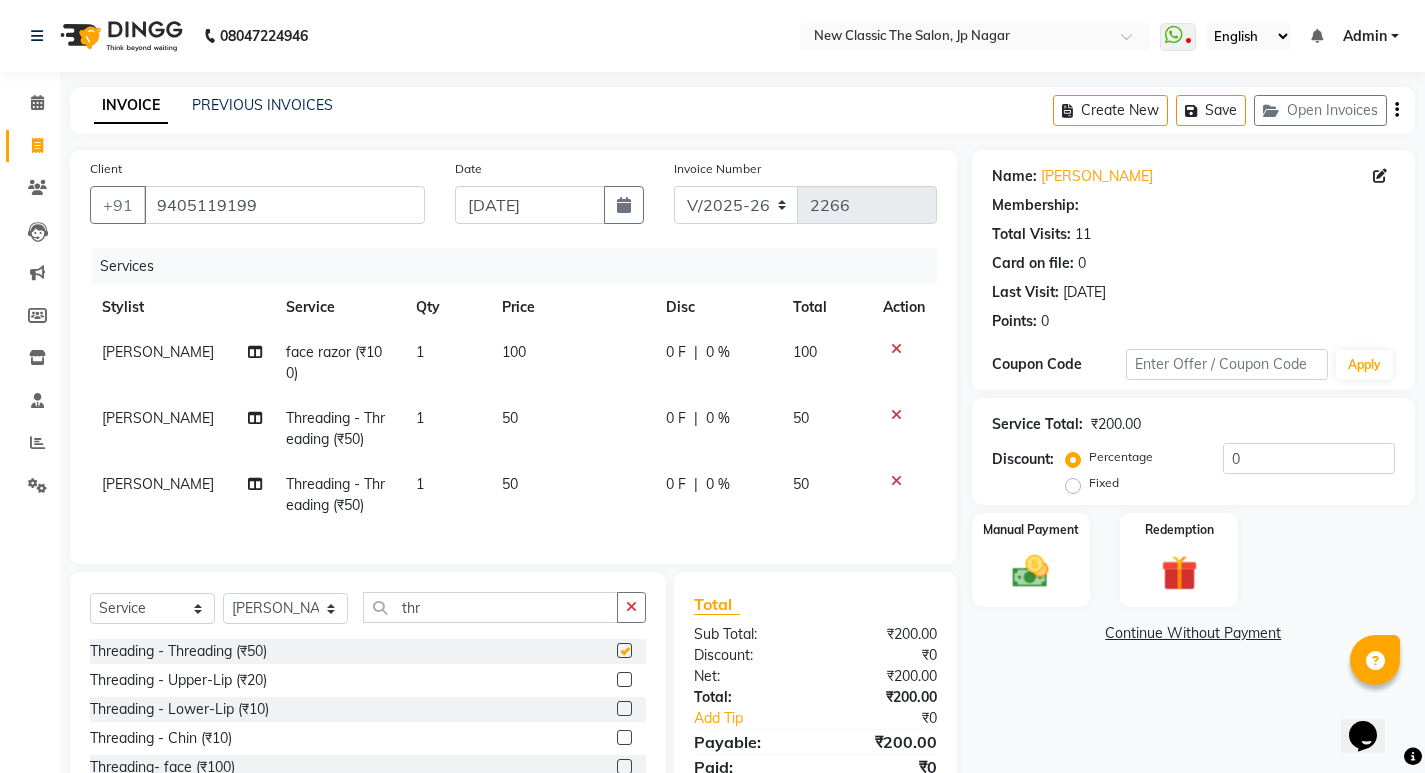 checkbox on "false" 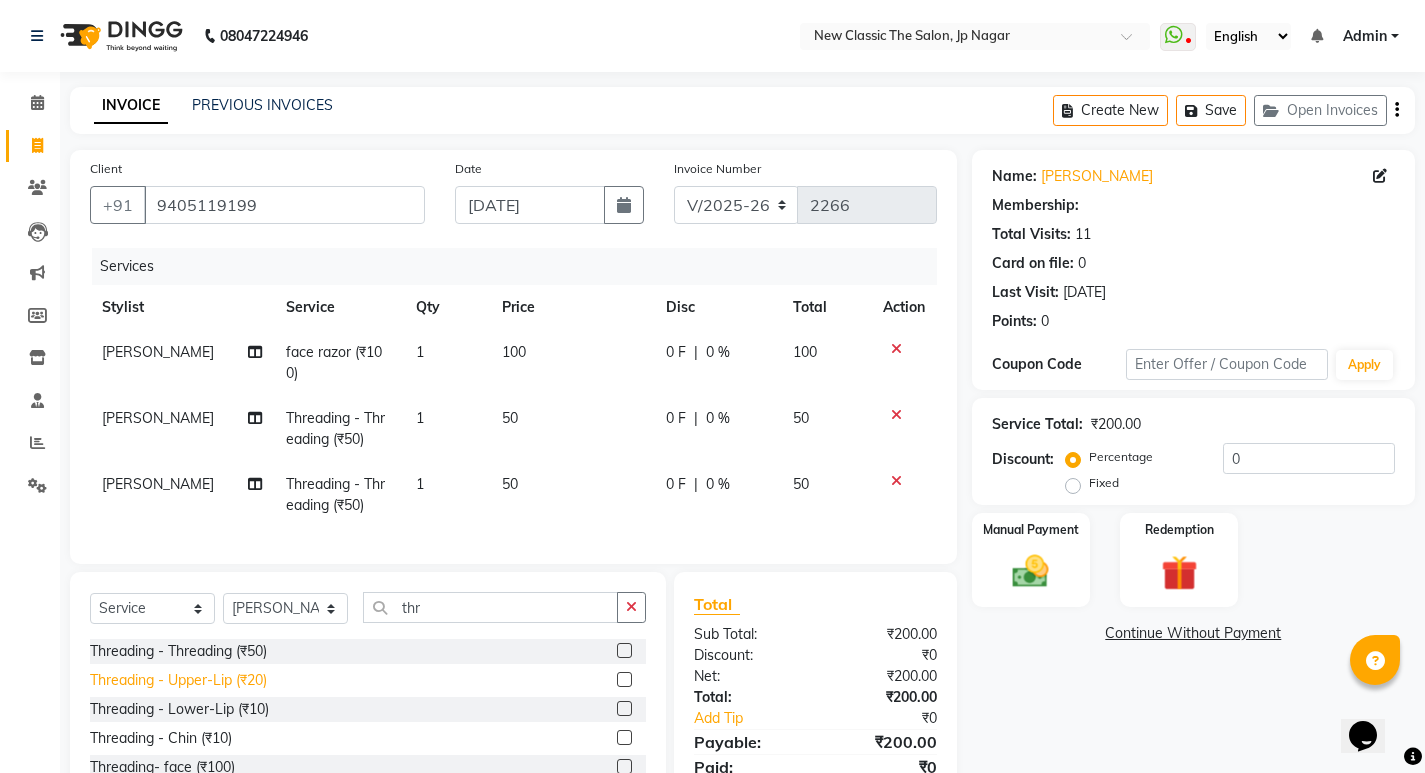 click on "Threading - Upper-Lip (₹20)" 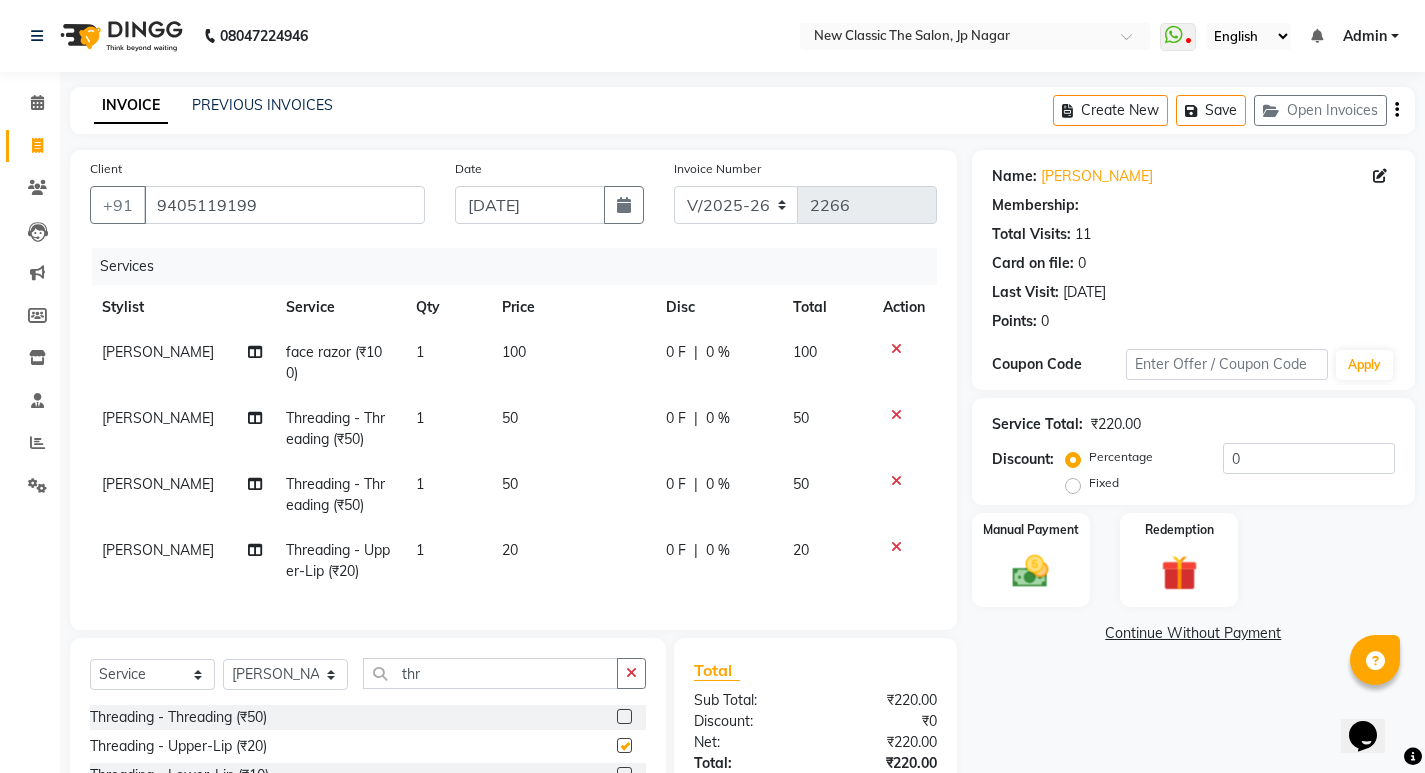 checkbox on "false" 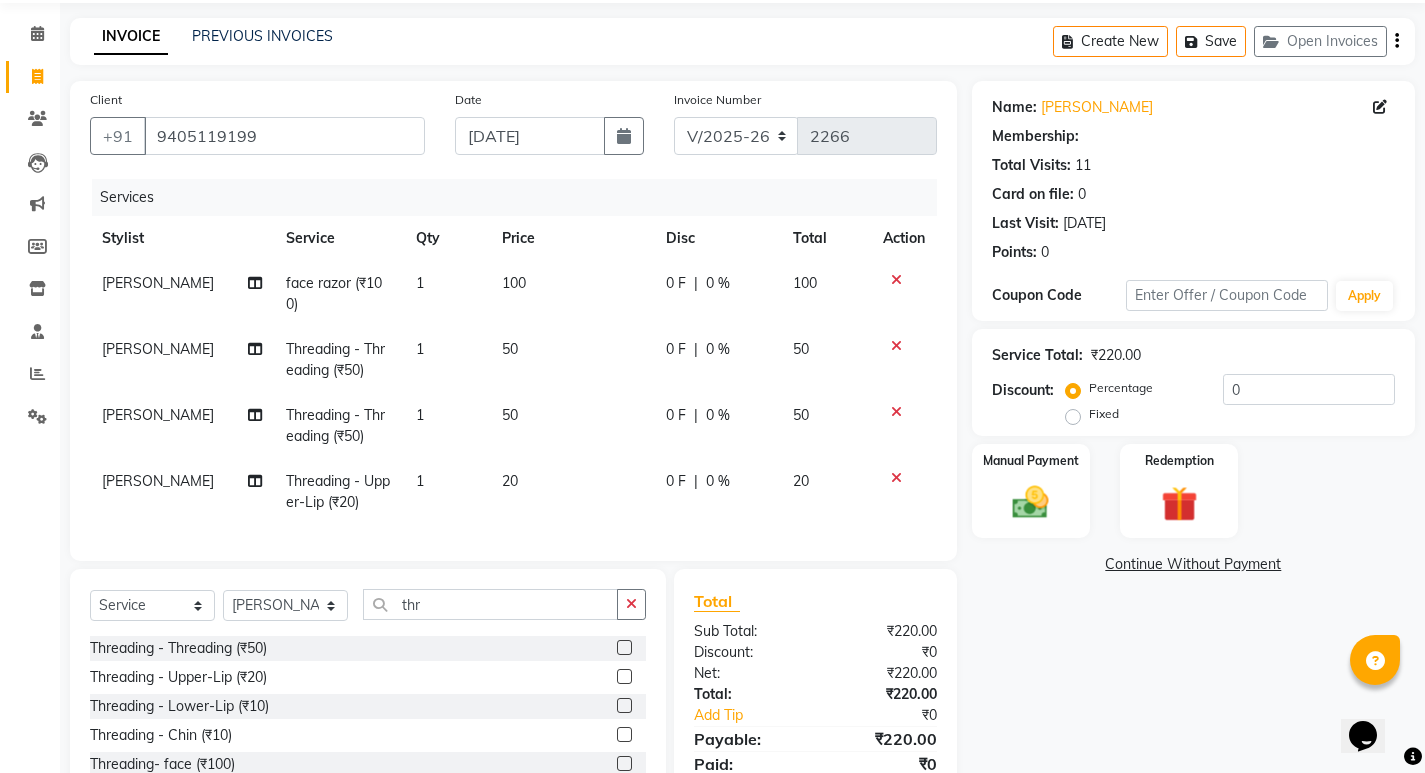 scroll, scrollTop: 162, scrollLeft: 0, axis: vertical 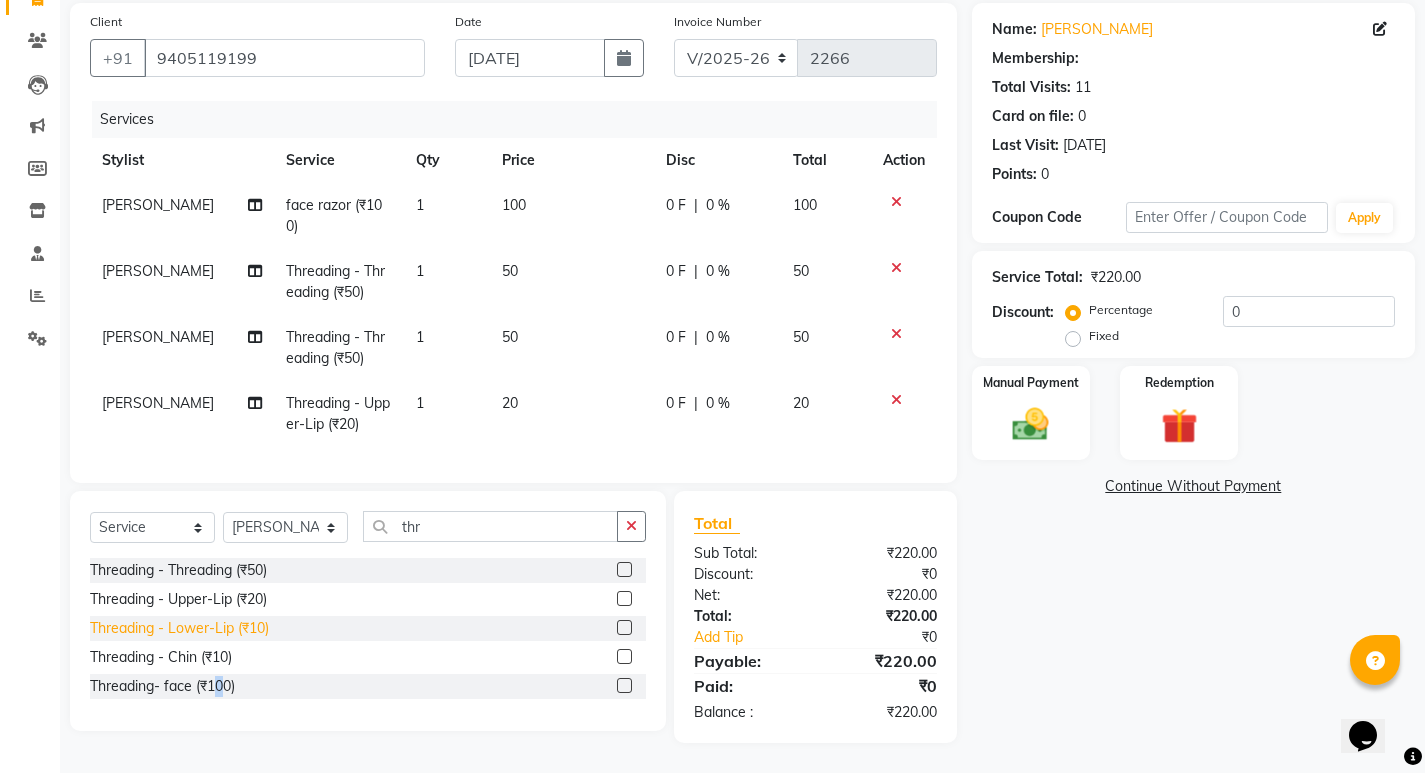 click on "Threading- face (₹100)" 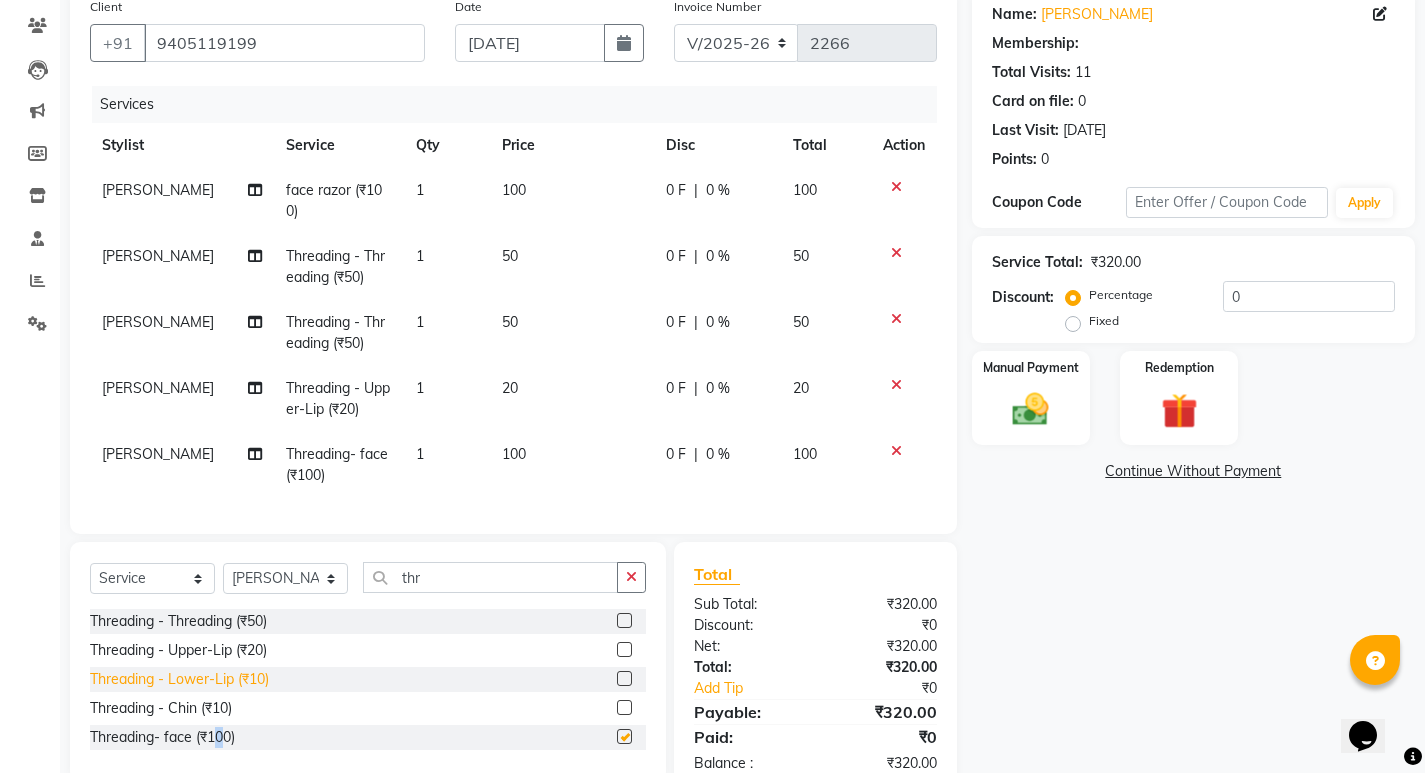 checkbox on "false" 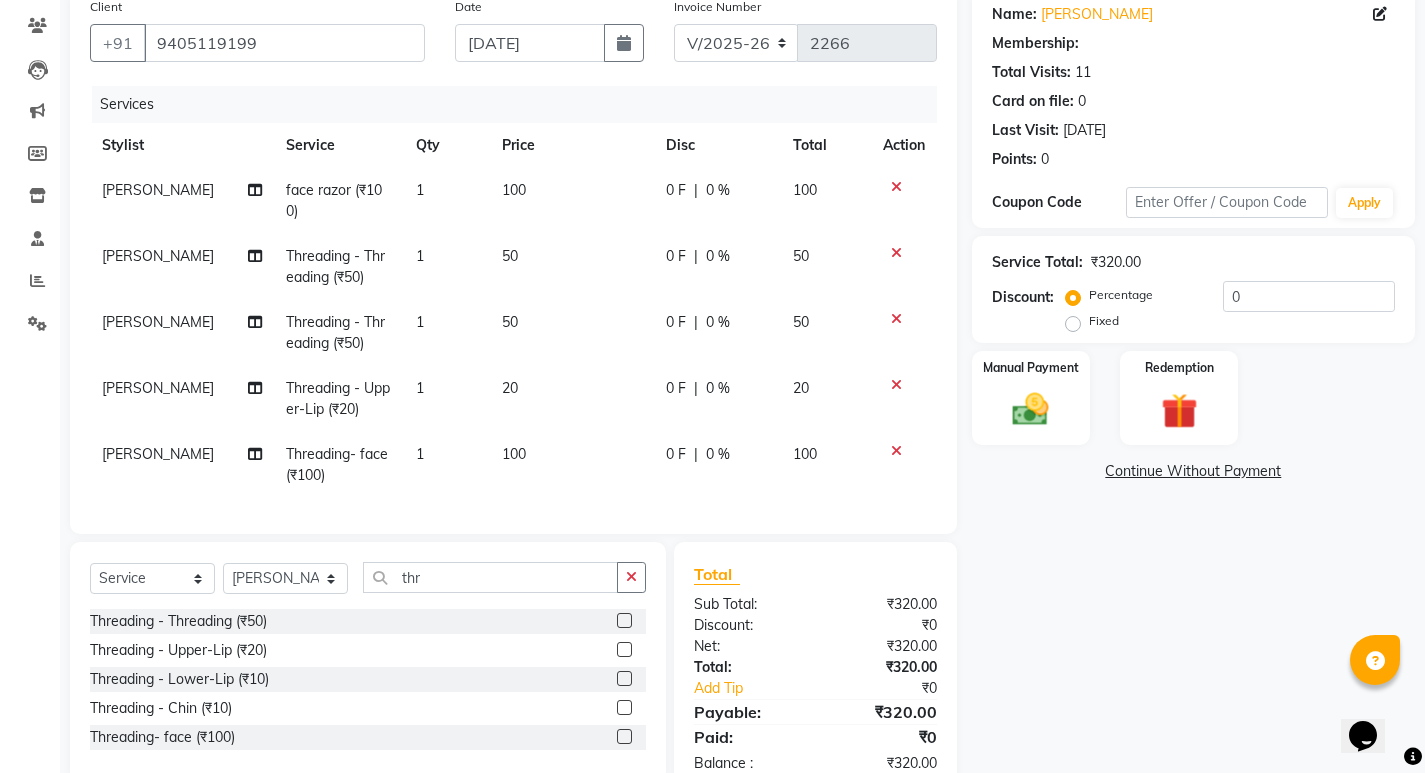 click on "100" 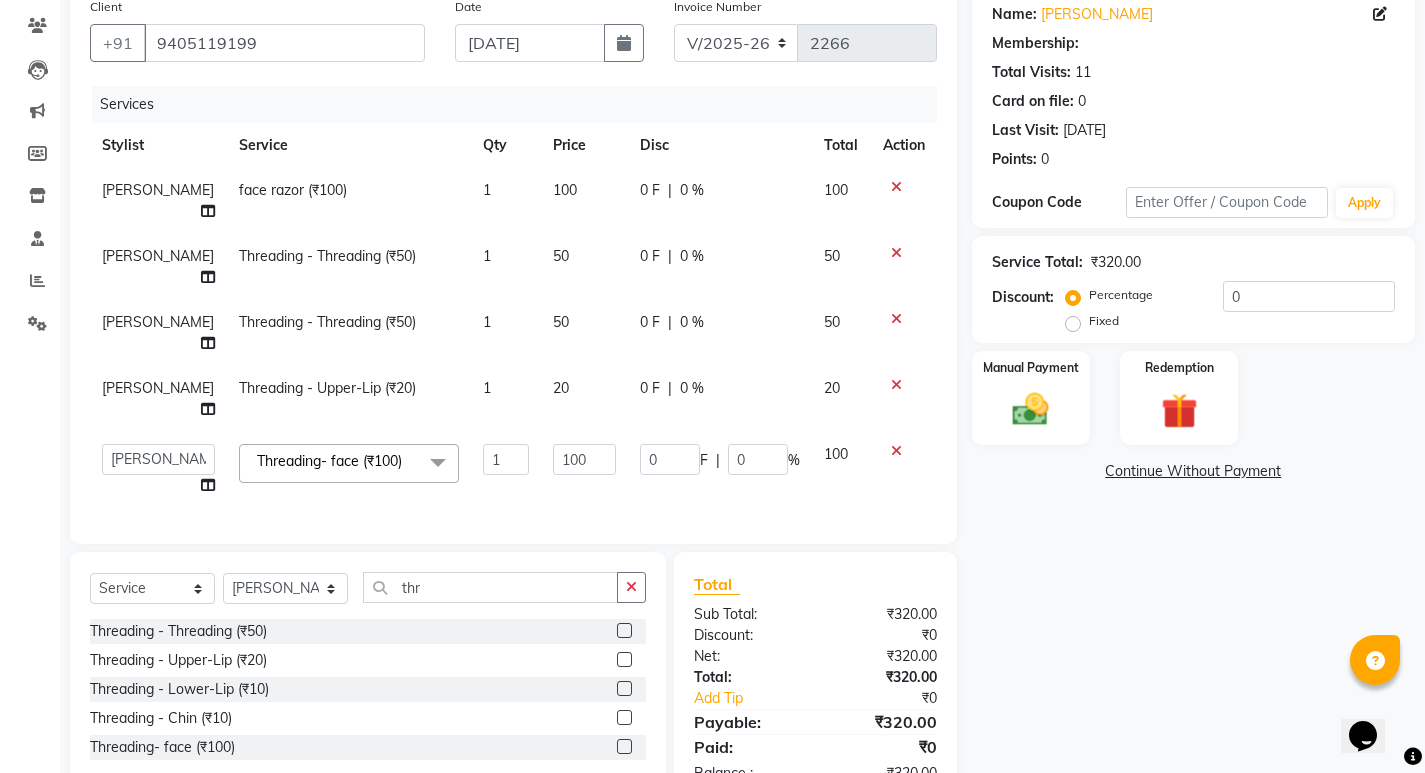 scroll, scrollTop: 154, scrollLeft: 0, axis: vertical 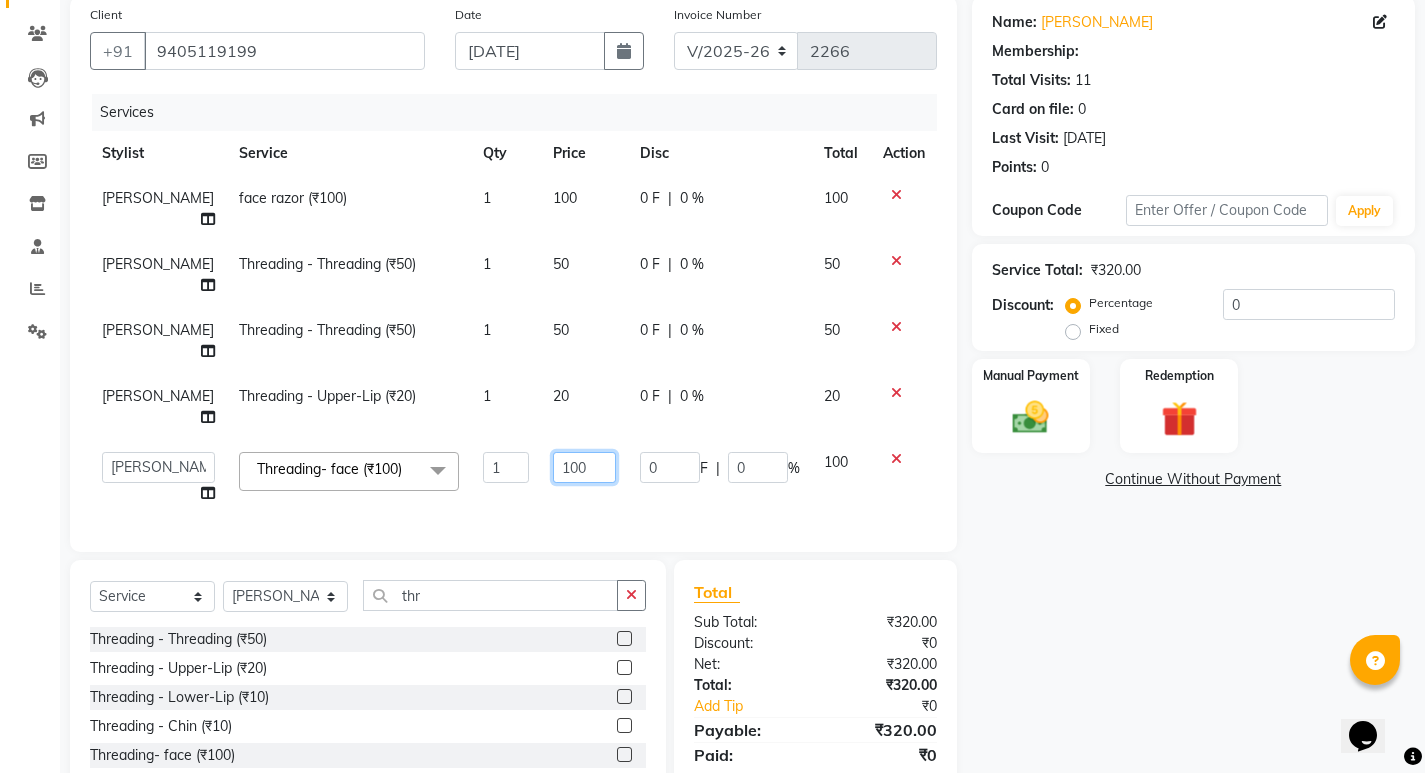 click on "100" 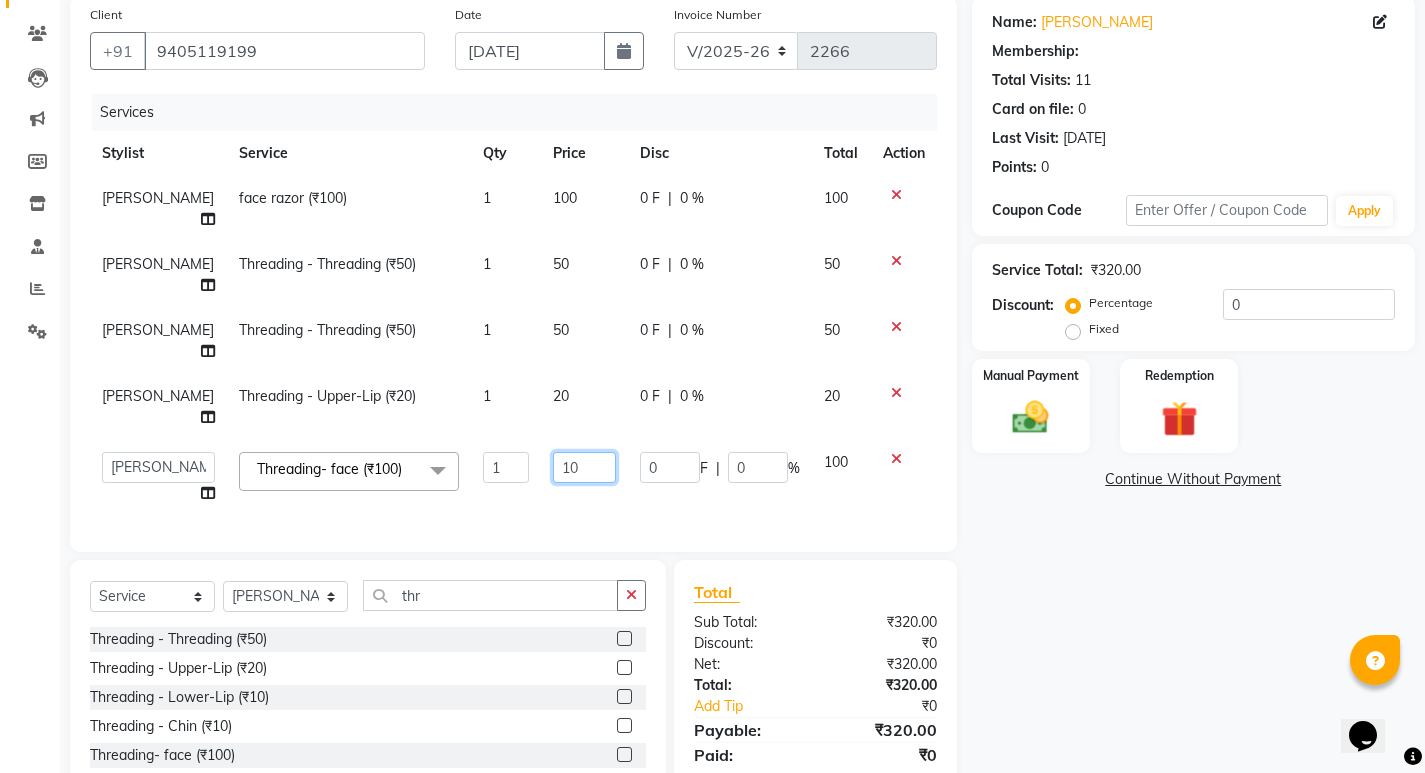 type on "1" 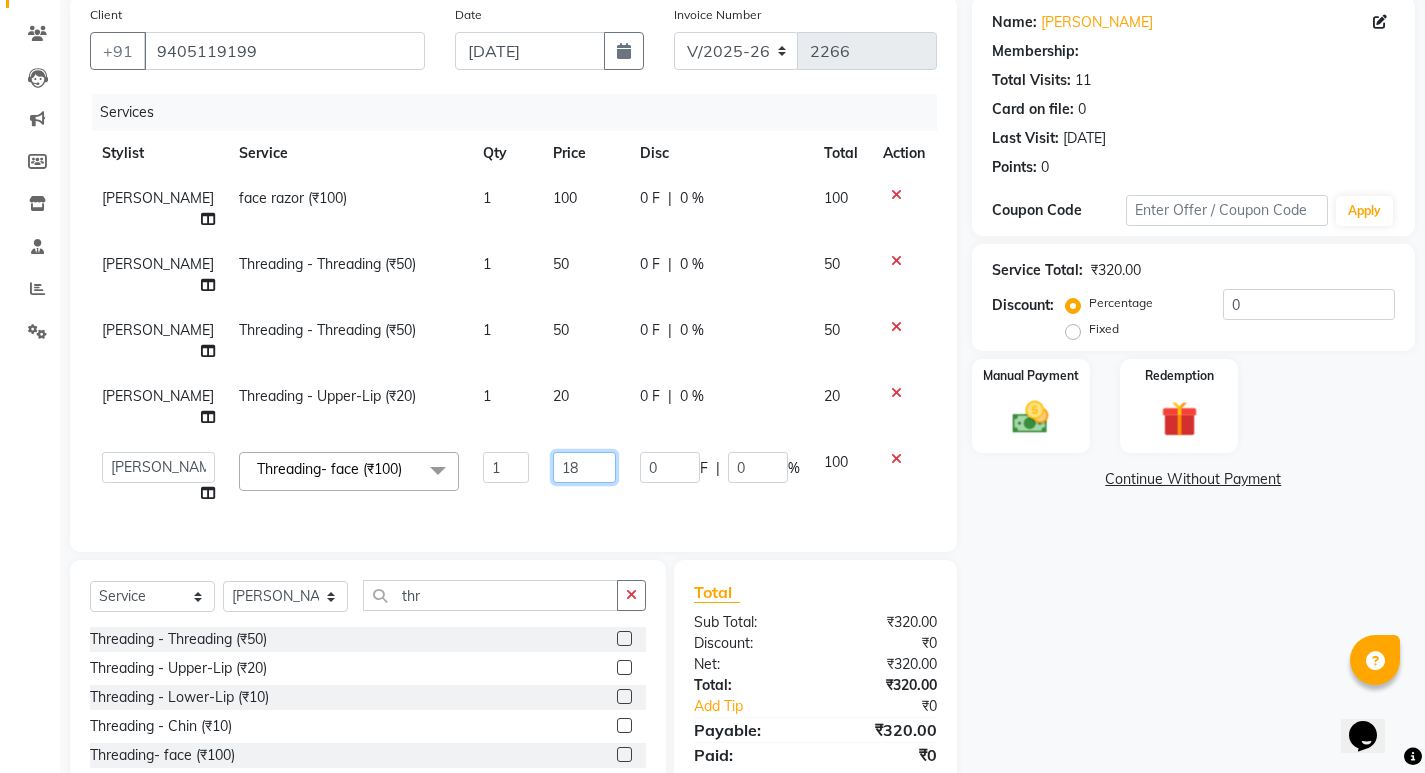 type on "180" 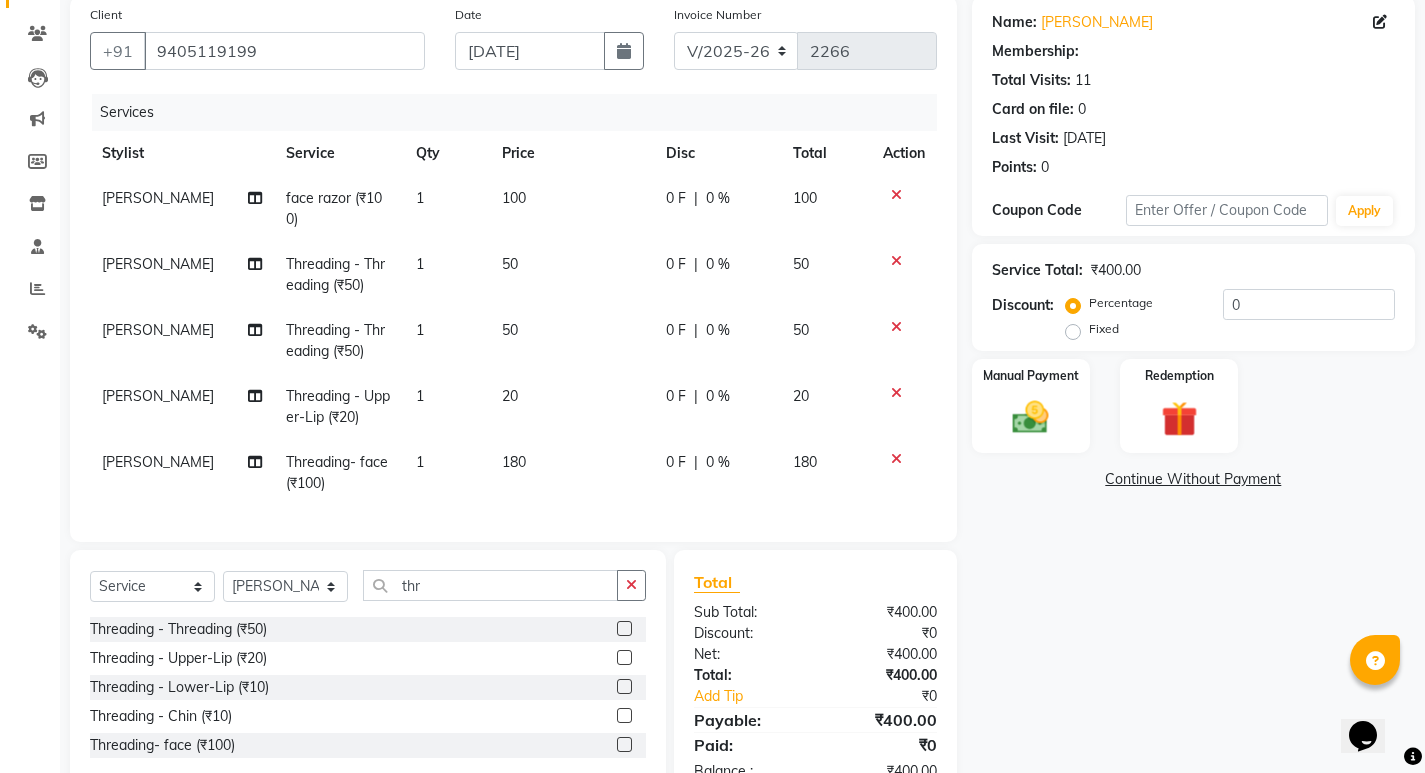 click on "Services Stylist Service Qty Price Disc Total Action Shital face razor (₹100) 1 100 0 F | 0 % 100 Shital Threading - Threading (₹50) 1 50 0 F | 0 % 50 Shital Threading - Threading (₹50) 1 50 0 F | 0 % 50 Shital Threading - Upper-Lip (₹20) 1 20 0 F | 0 % 20 Shital Threading- face (₹100) 1 180 0 F | 0 % 180" 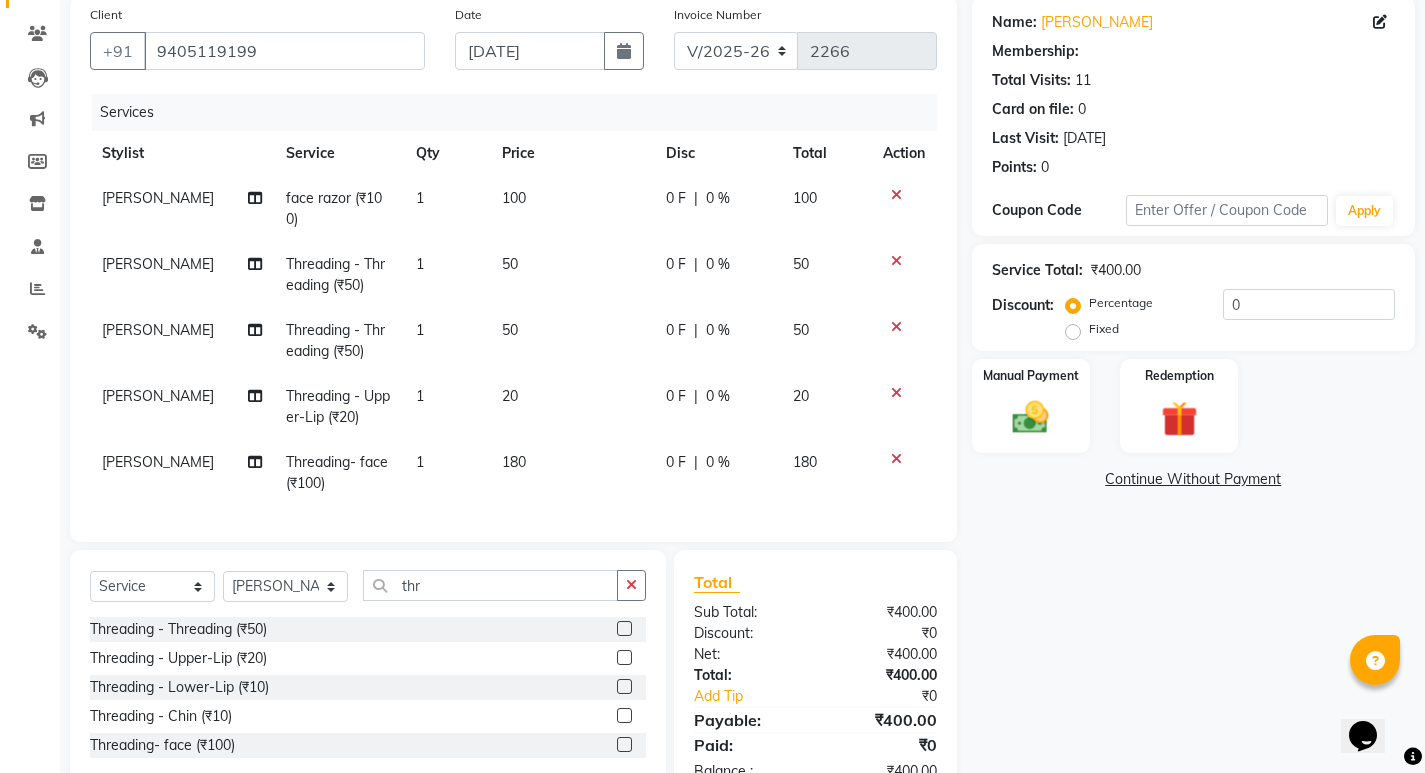 scroll, scrollTop: 228, scrollLeft: 0, axis: vertical 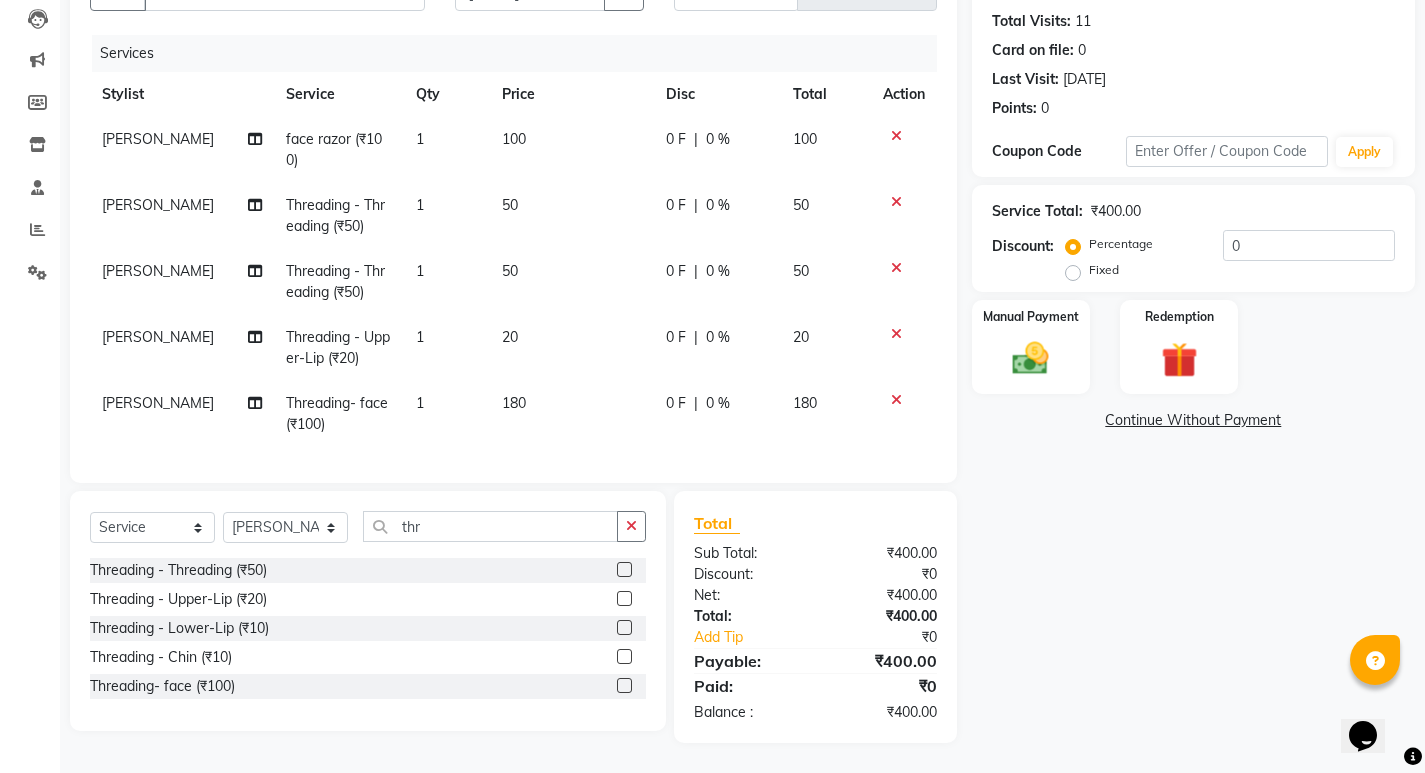 click on "20" 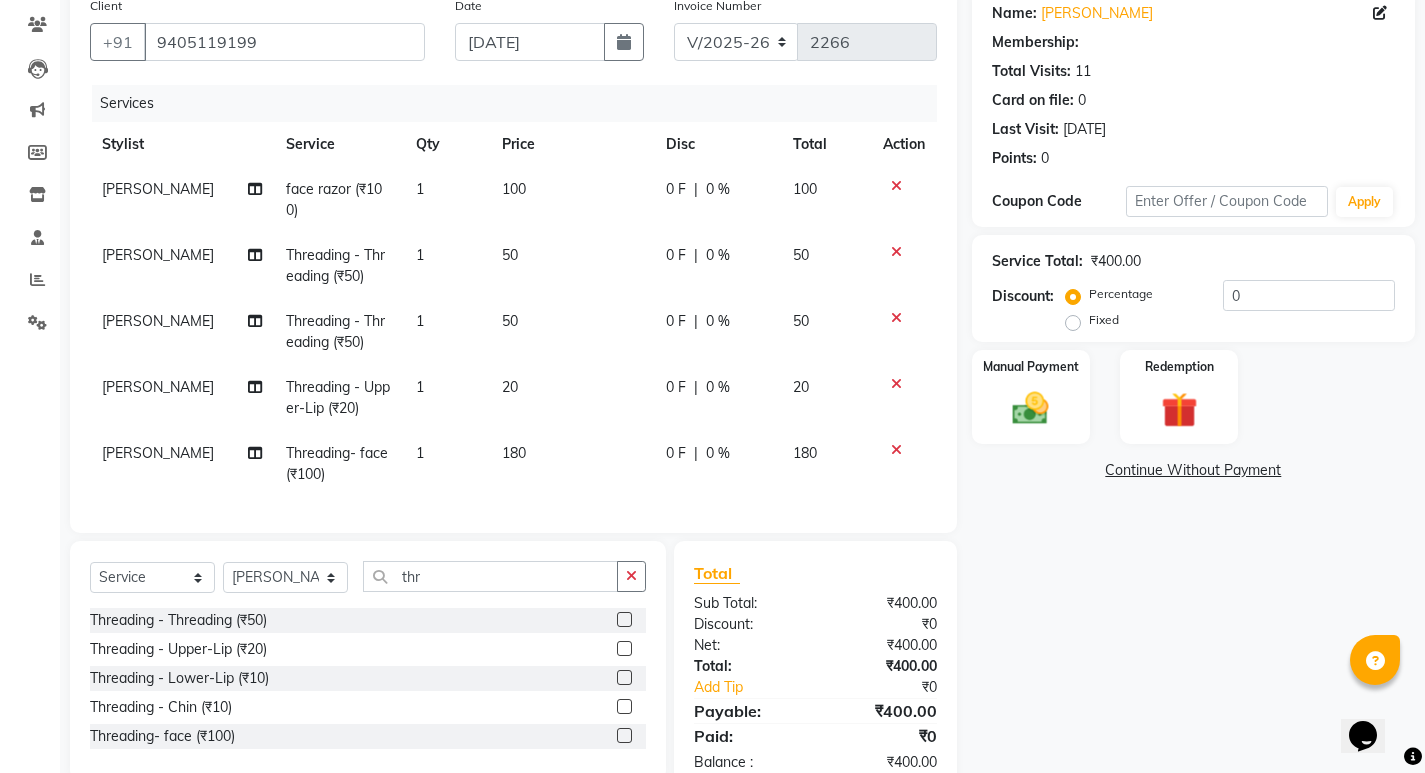 select on "27628" 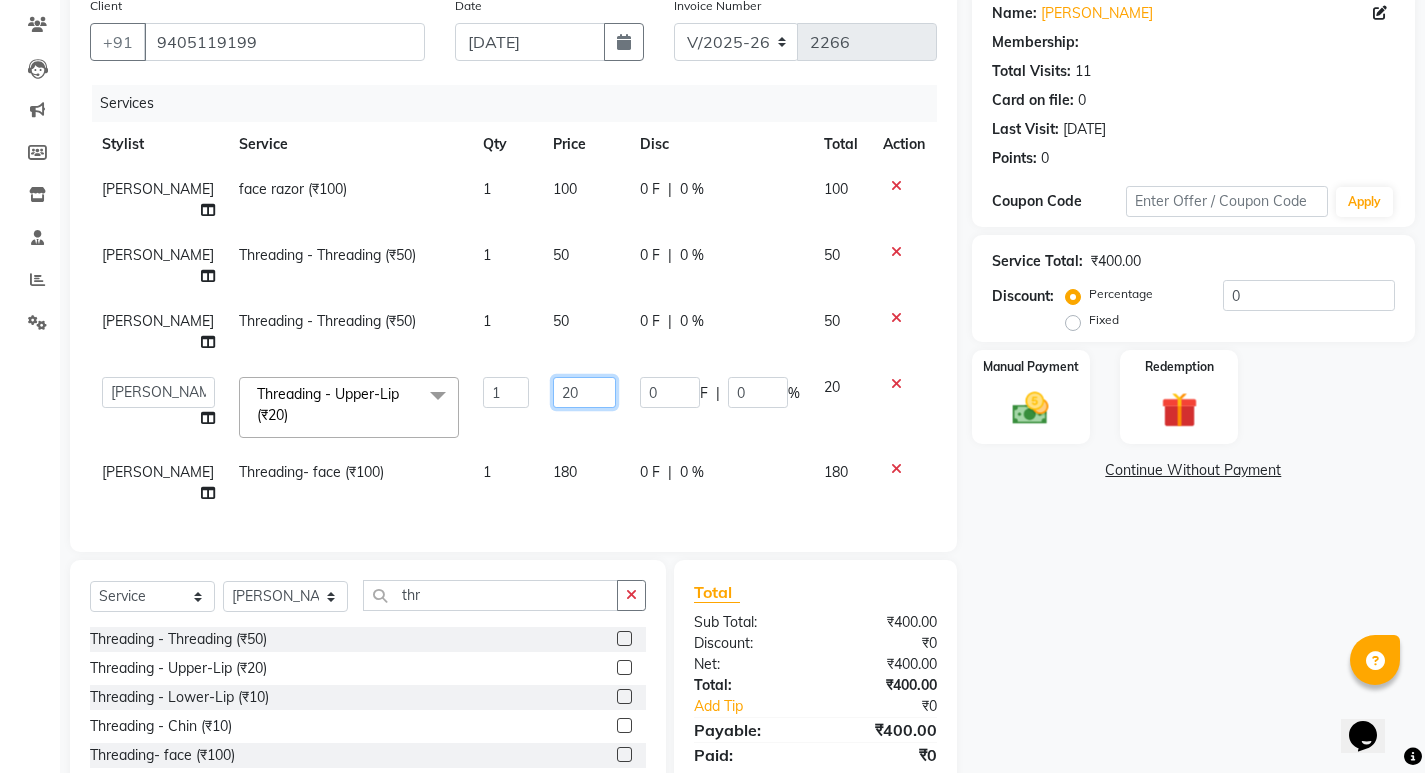 click on "20" 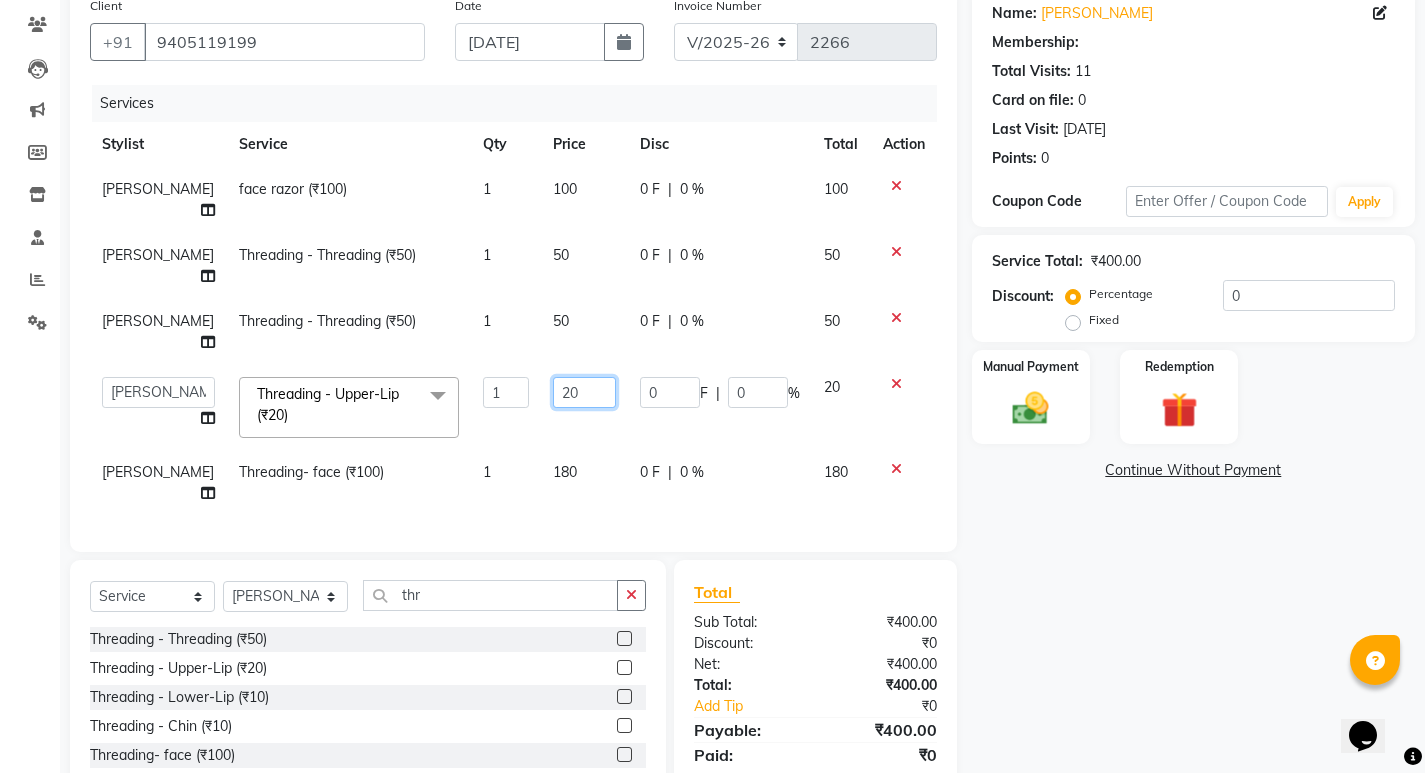 type on "2" 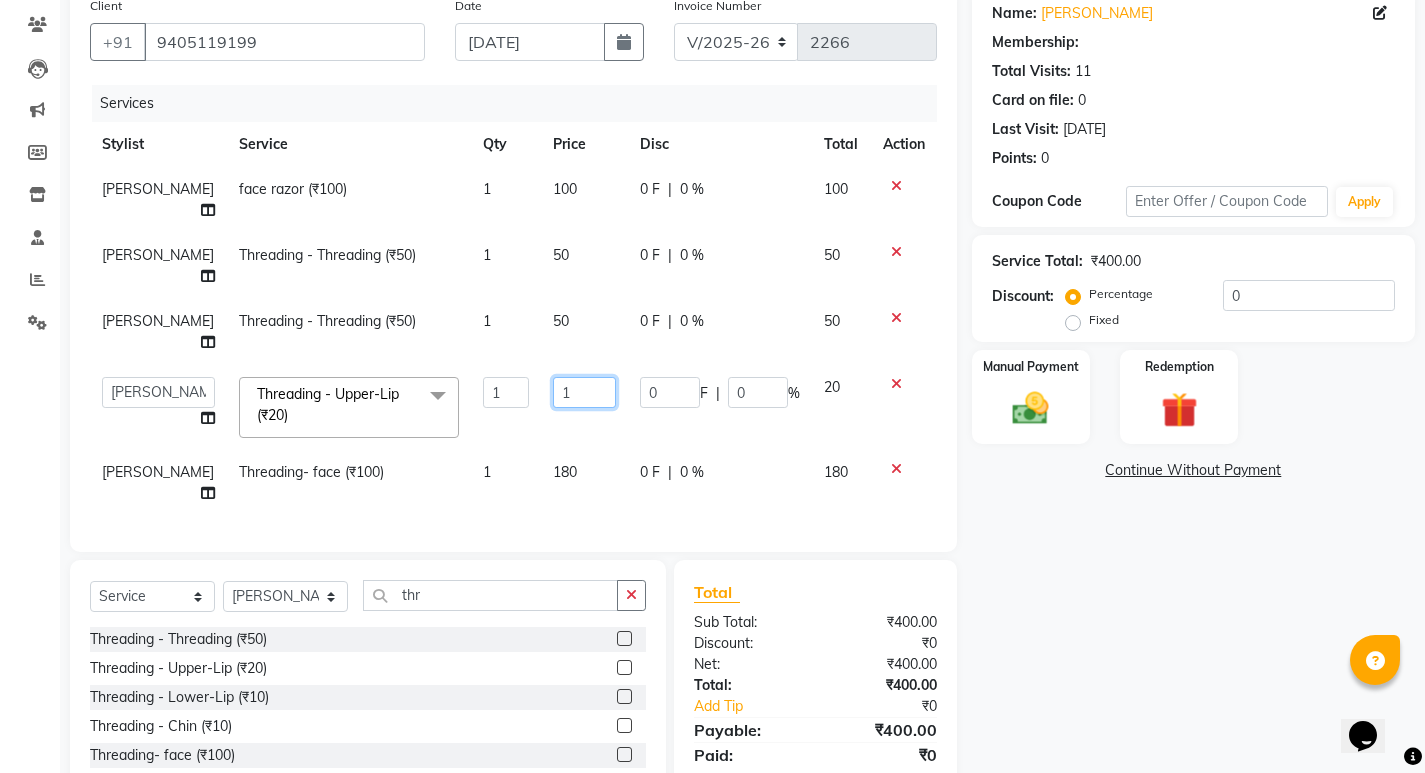 type on "10" 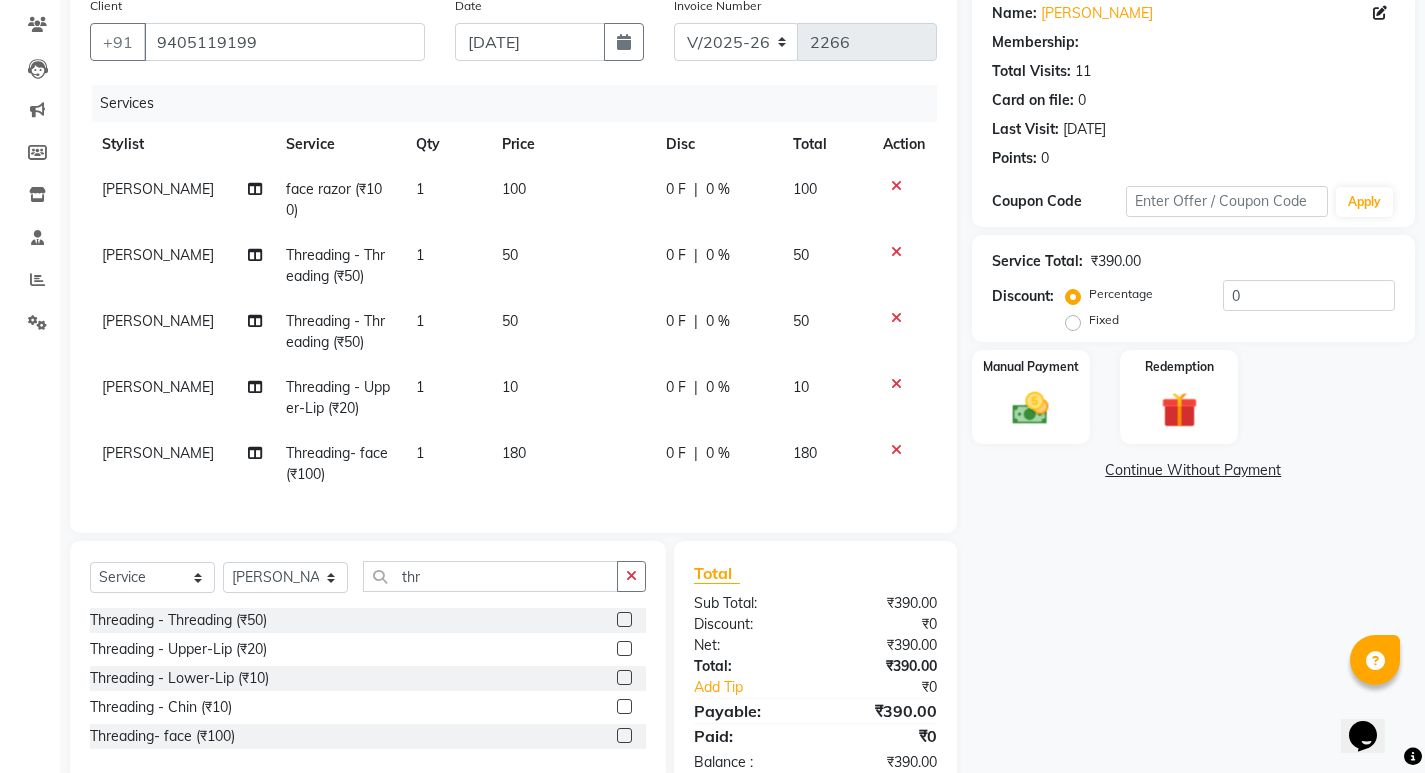 click on "Shital face razor (₹100) 1 100 0 F | 0 % 100 Shital Threading - Threading (₹50) 1 50 0 F | 0 % 50 Shital Threading - Threading (₹50) 1 50 0 F | 0 % 50 Shital Threading - Upper-Lip (₹20) 1 10 0 F | 0 % 10 Shital Threading- face (₹100) 1 180 0 F | 0 % 180" 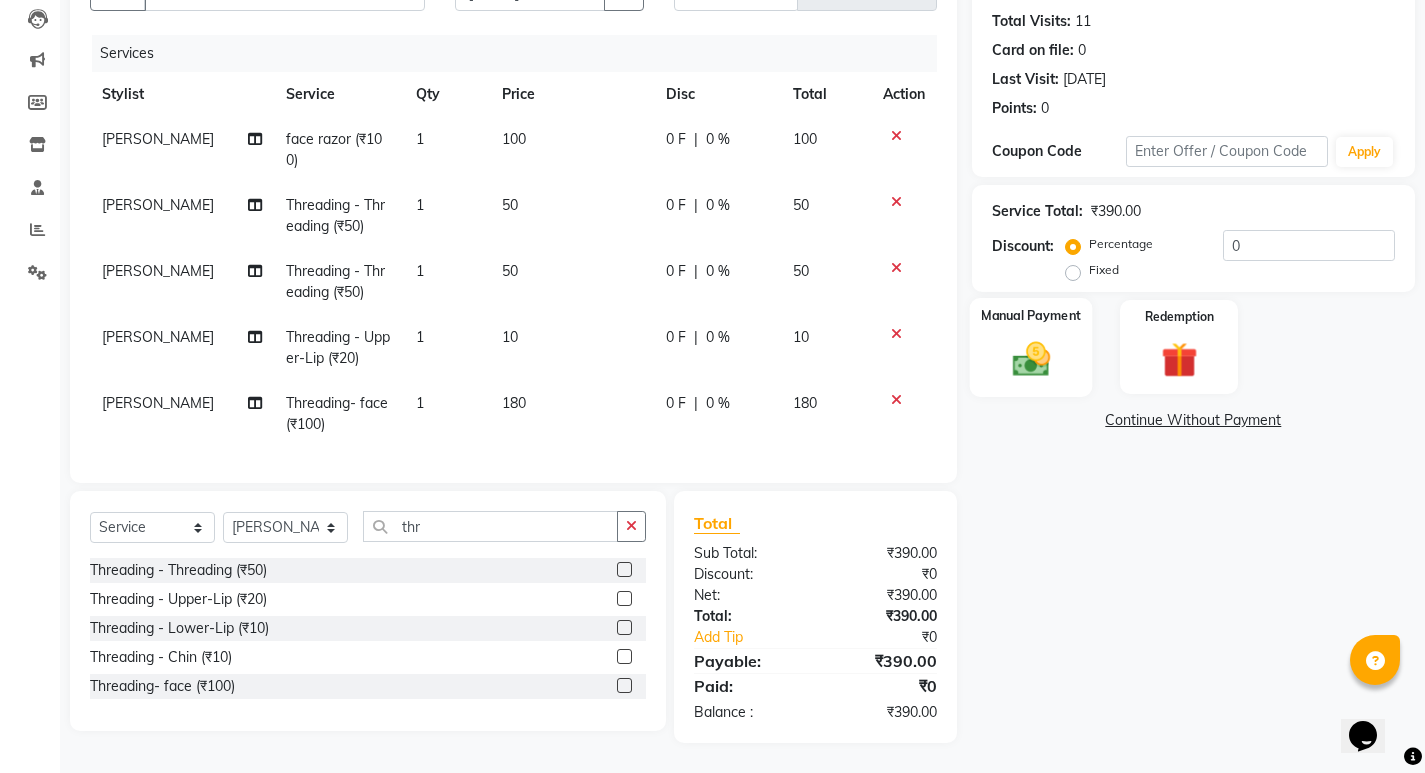 click 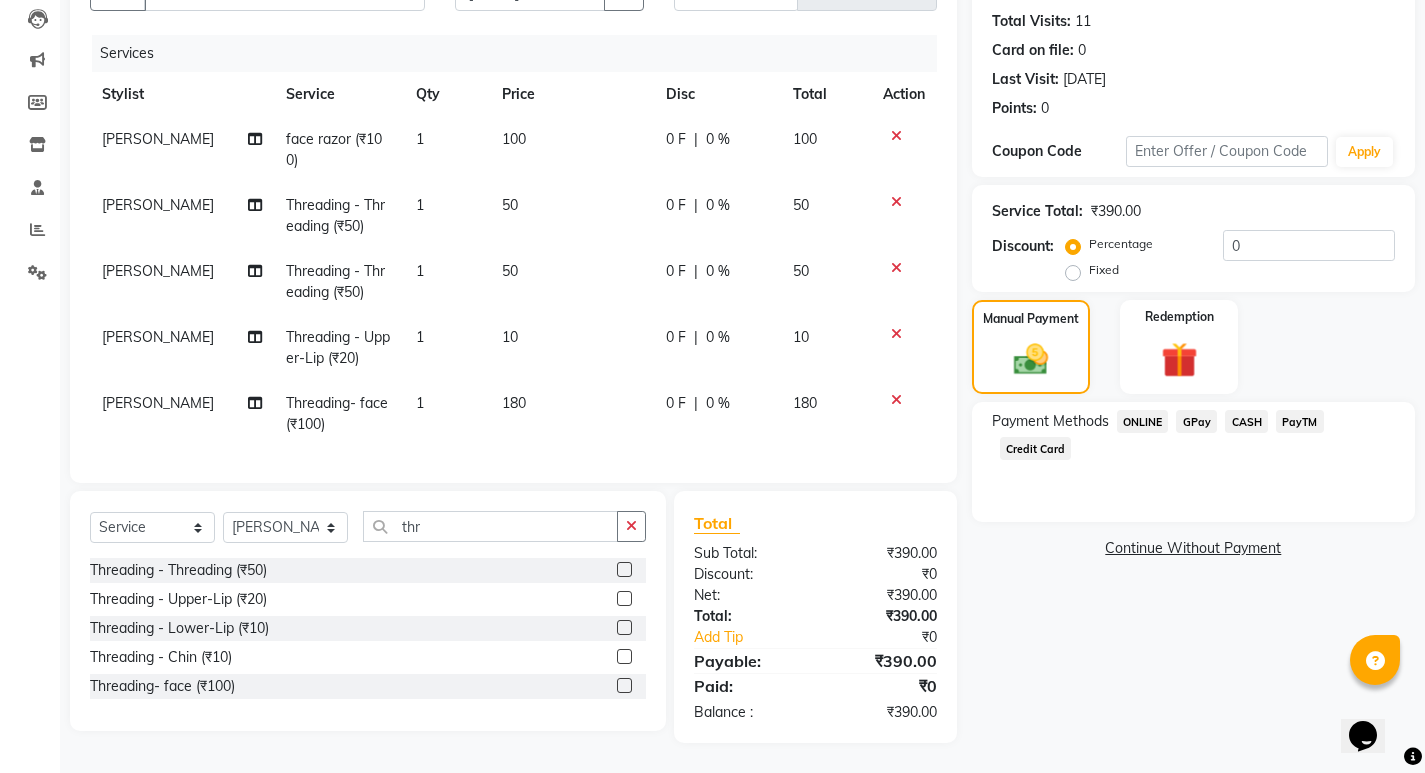 click on "CASH" 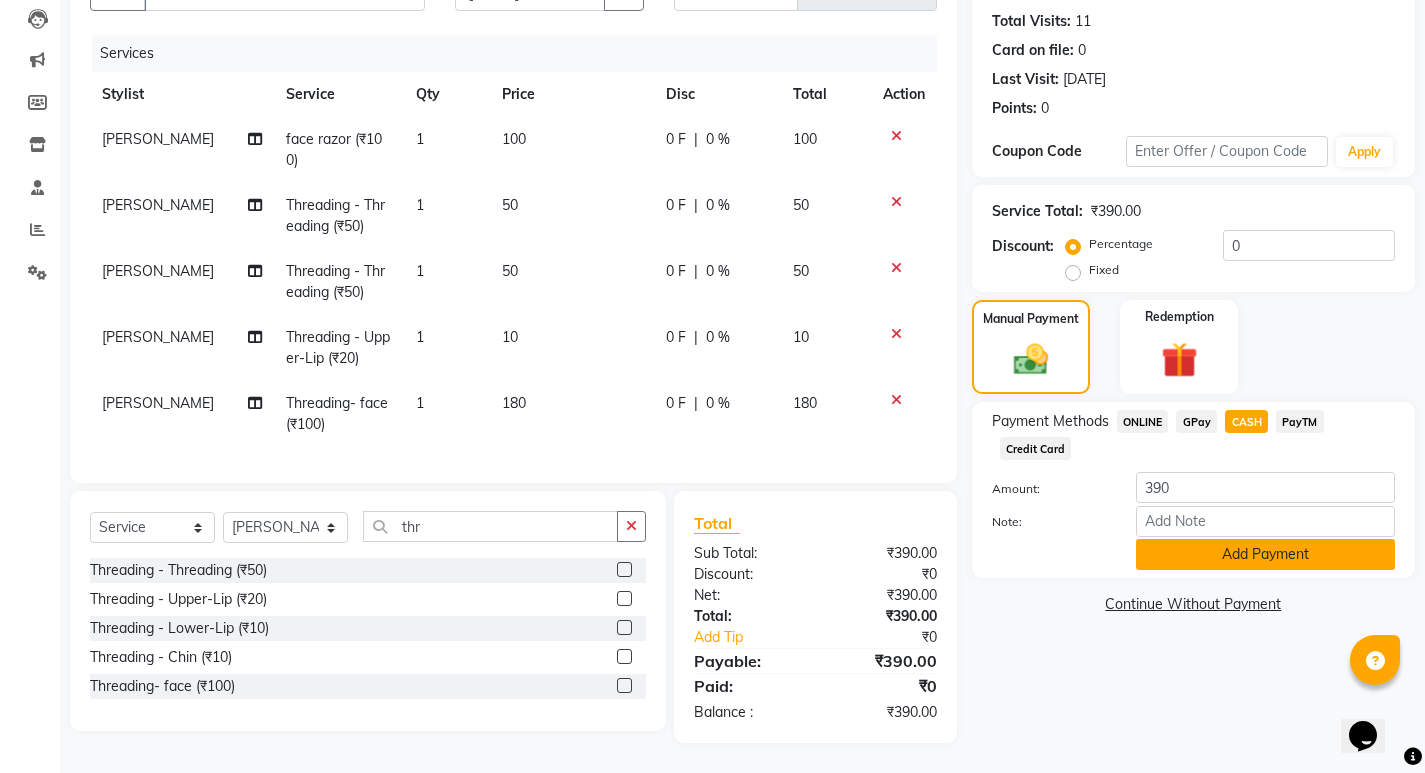 click on "Add Payment" 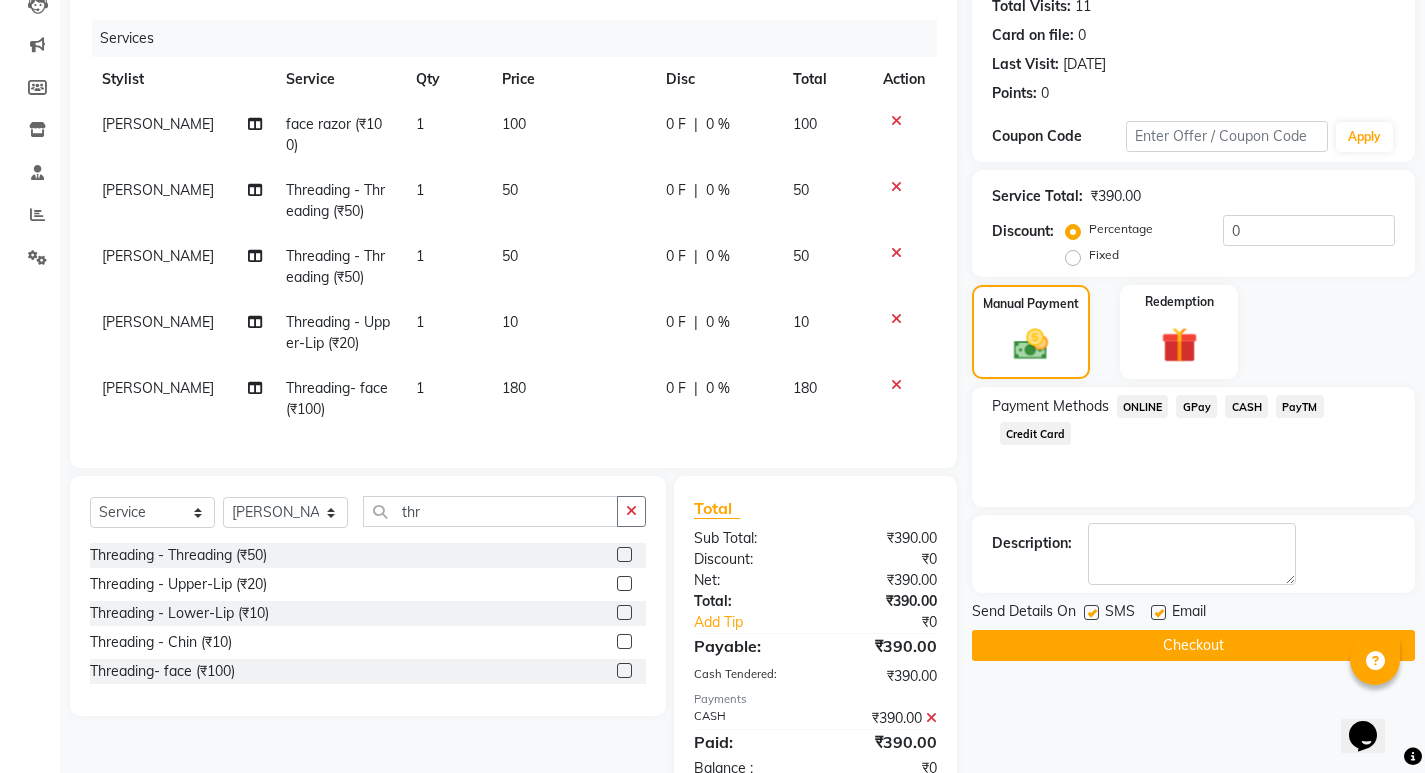 scroll, scrollTop: 299, scrollLeft: 0, axis: vertical 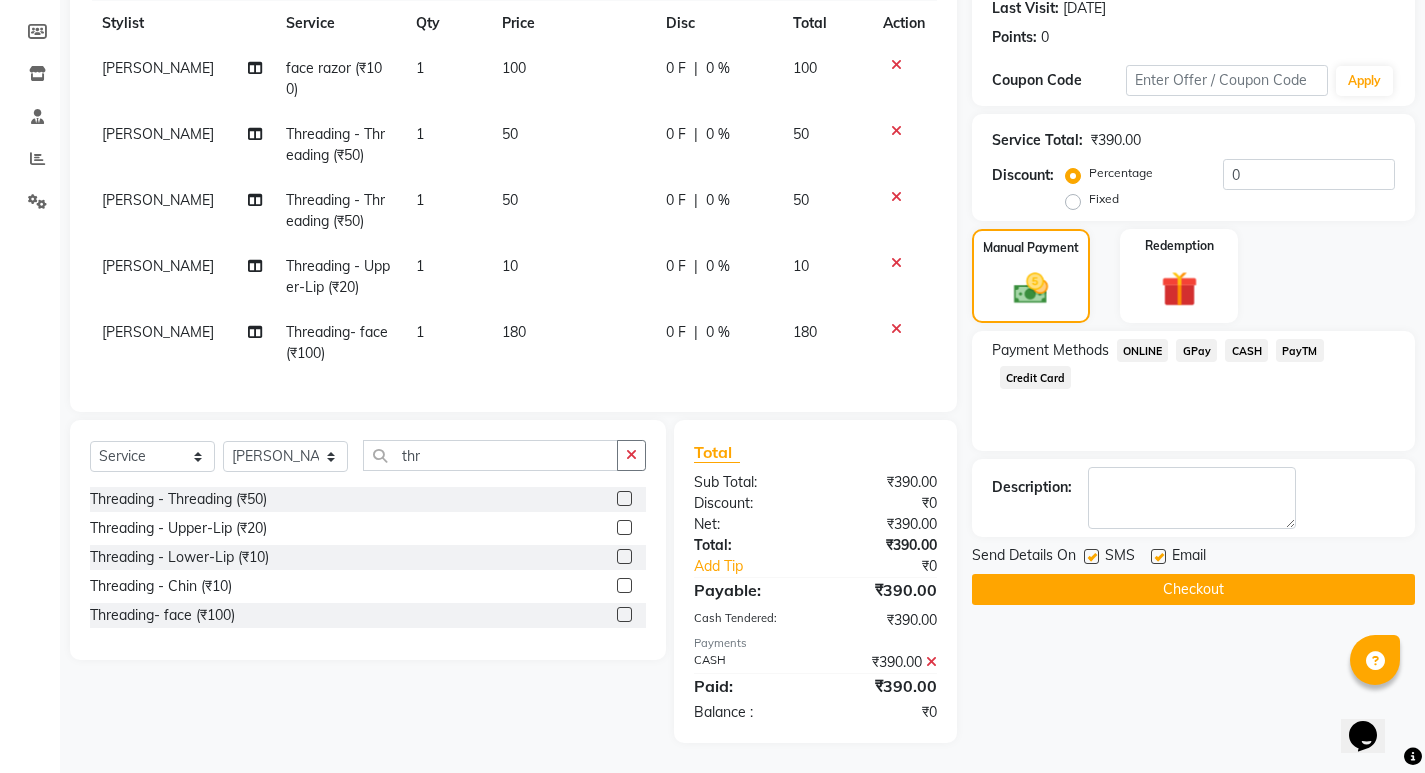 click on "Checkout" 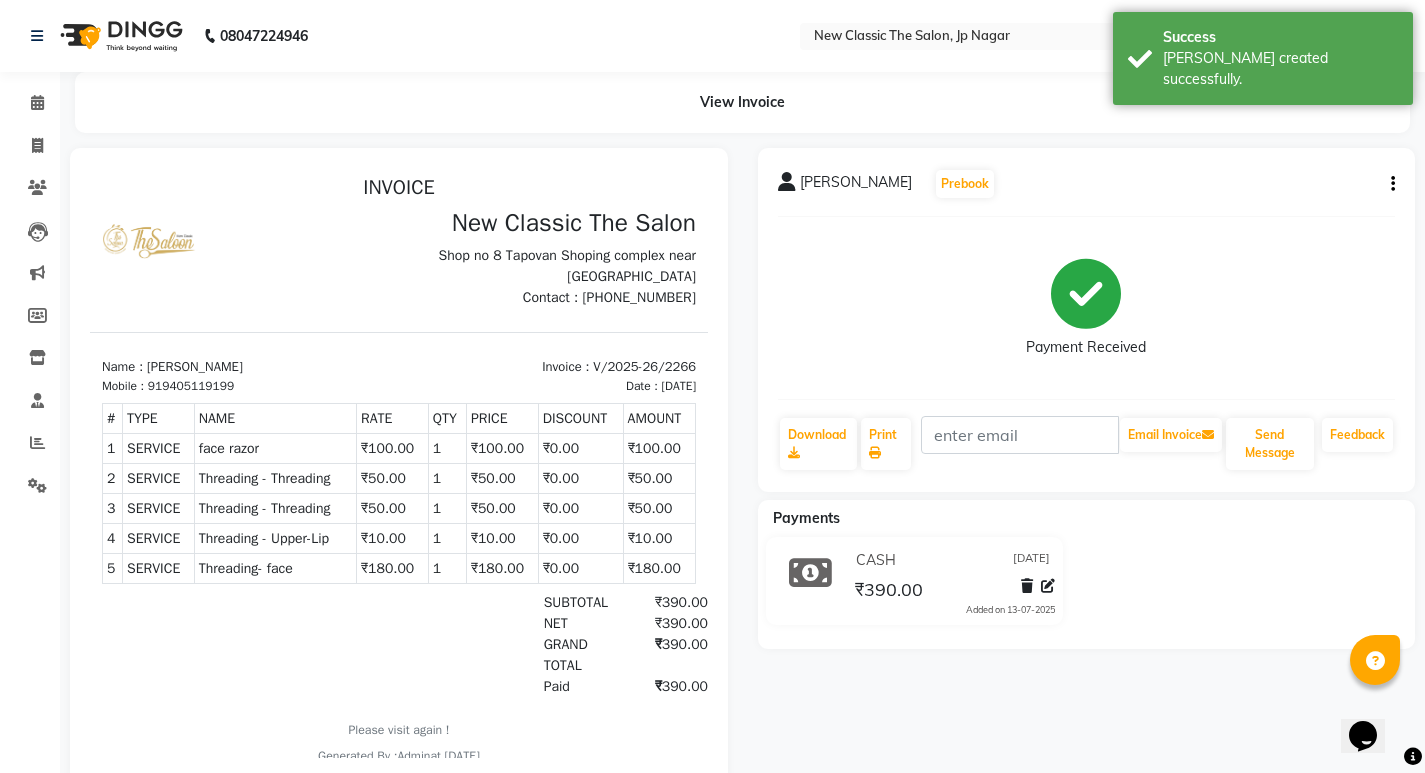 scroll, scrollTop: 0, scrollLeft: 0, axis: both 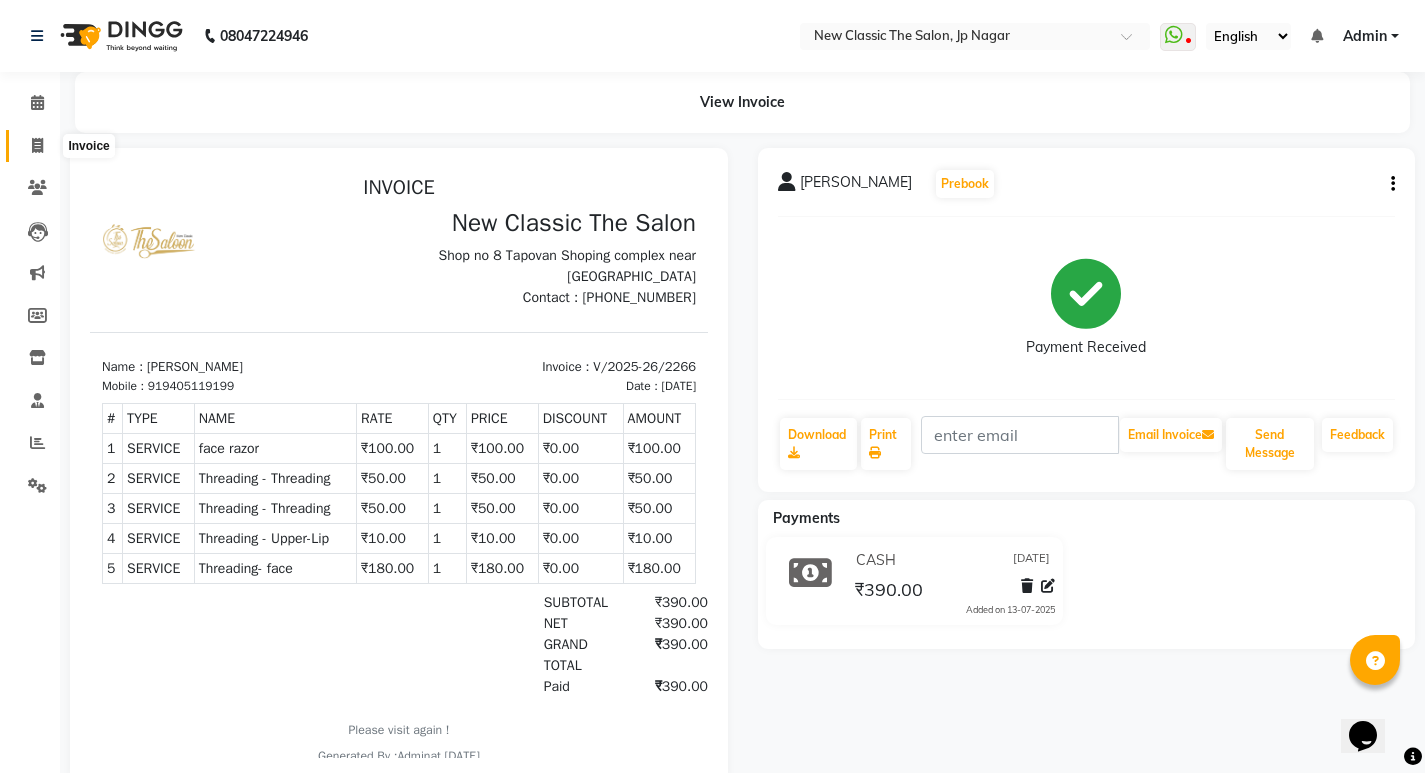 click 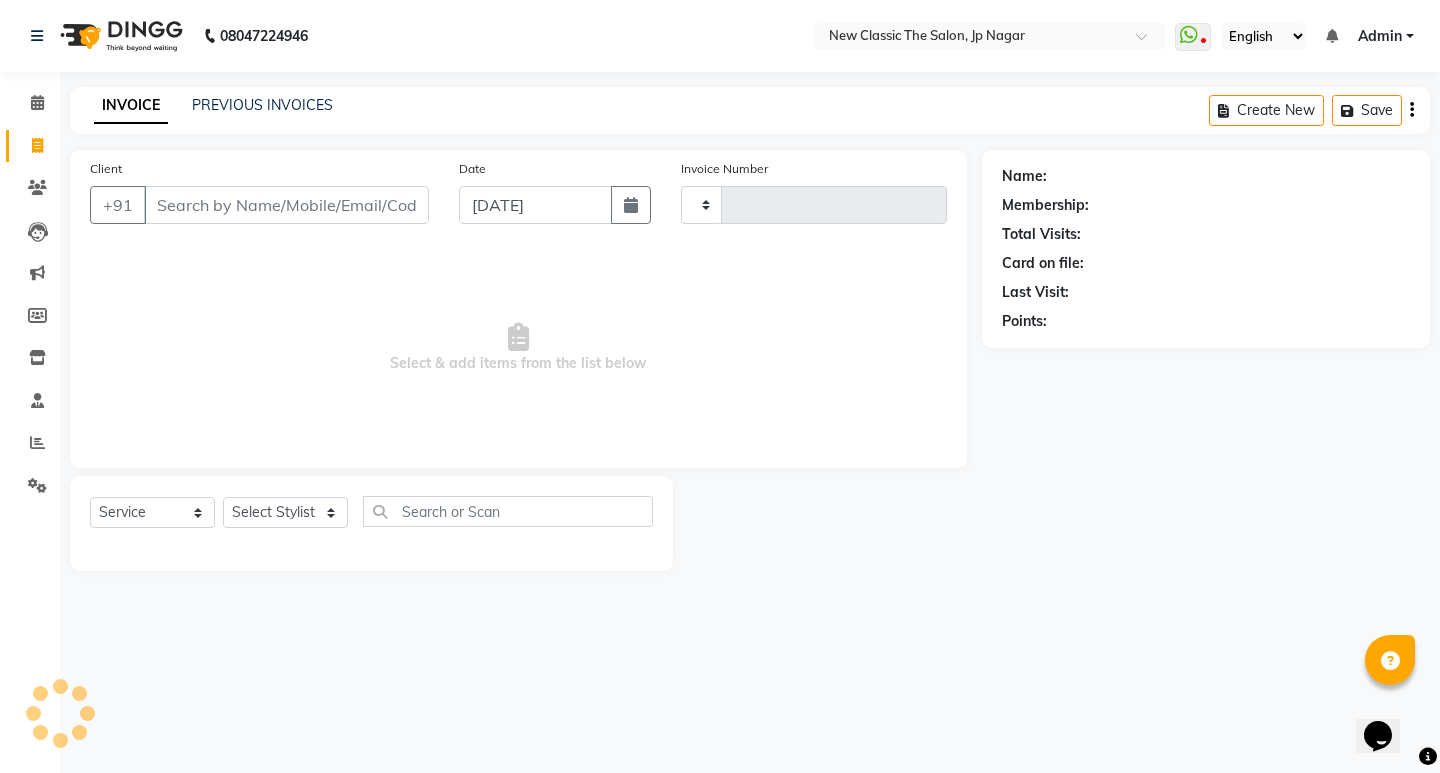 type on "2267" 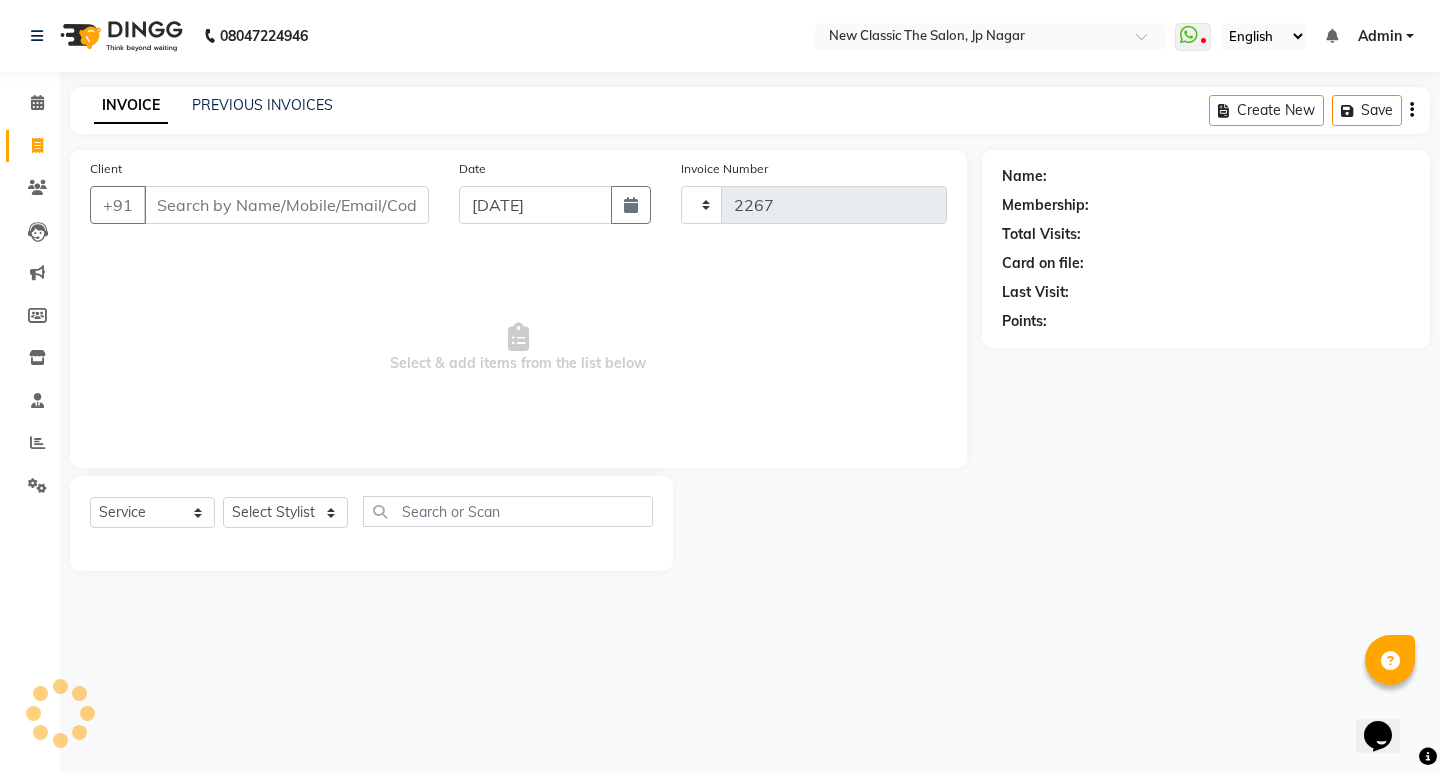 select on "4678" 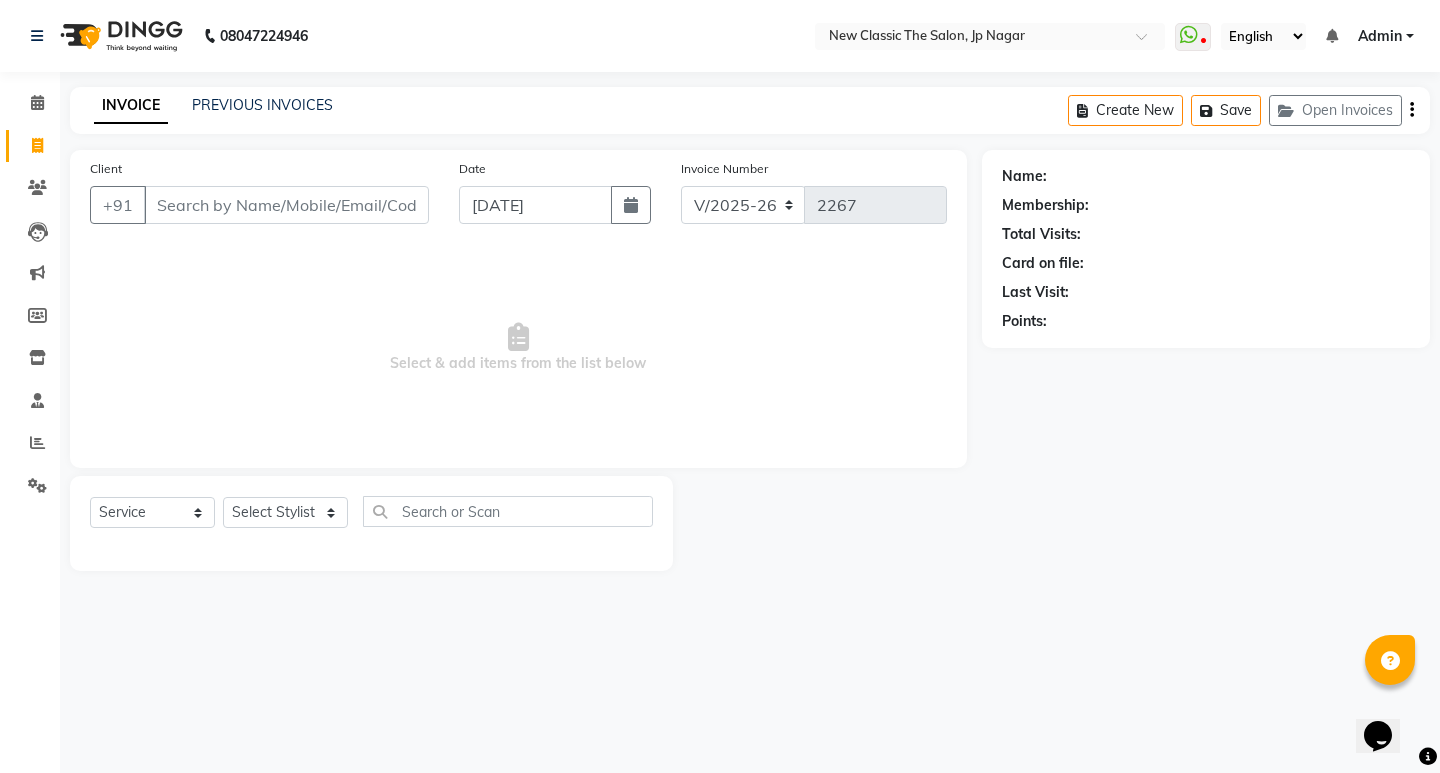 click on "Client +91" 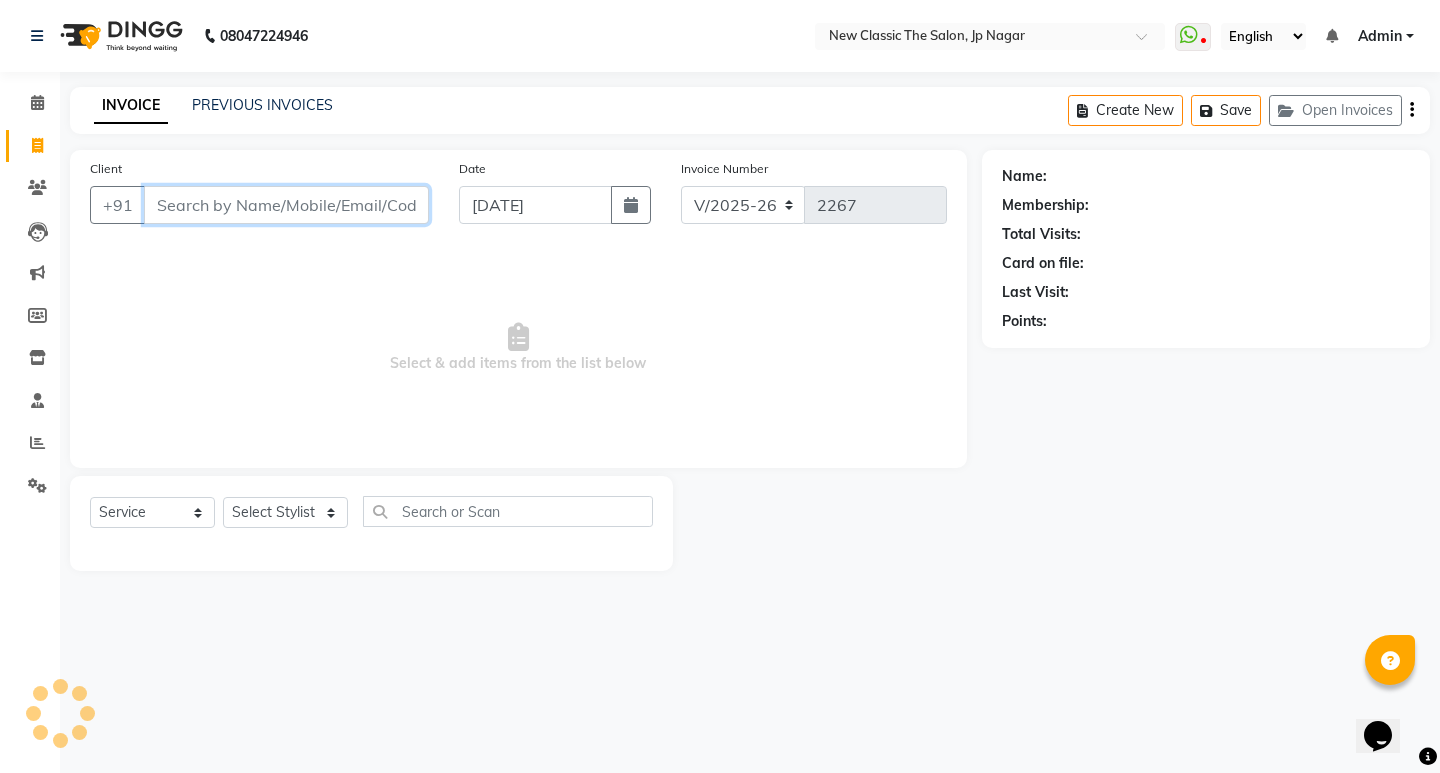 click on "Client" at bounding box center (286, 205) 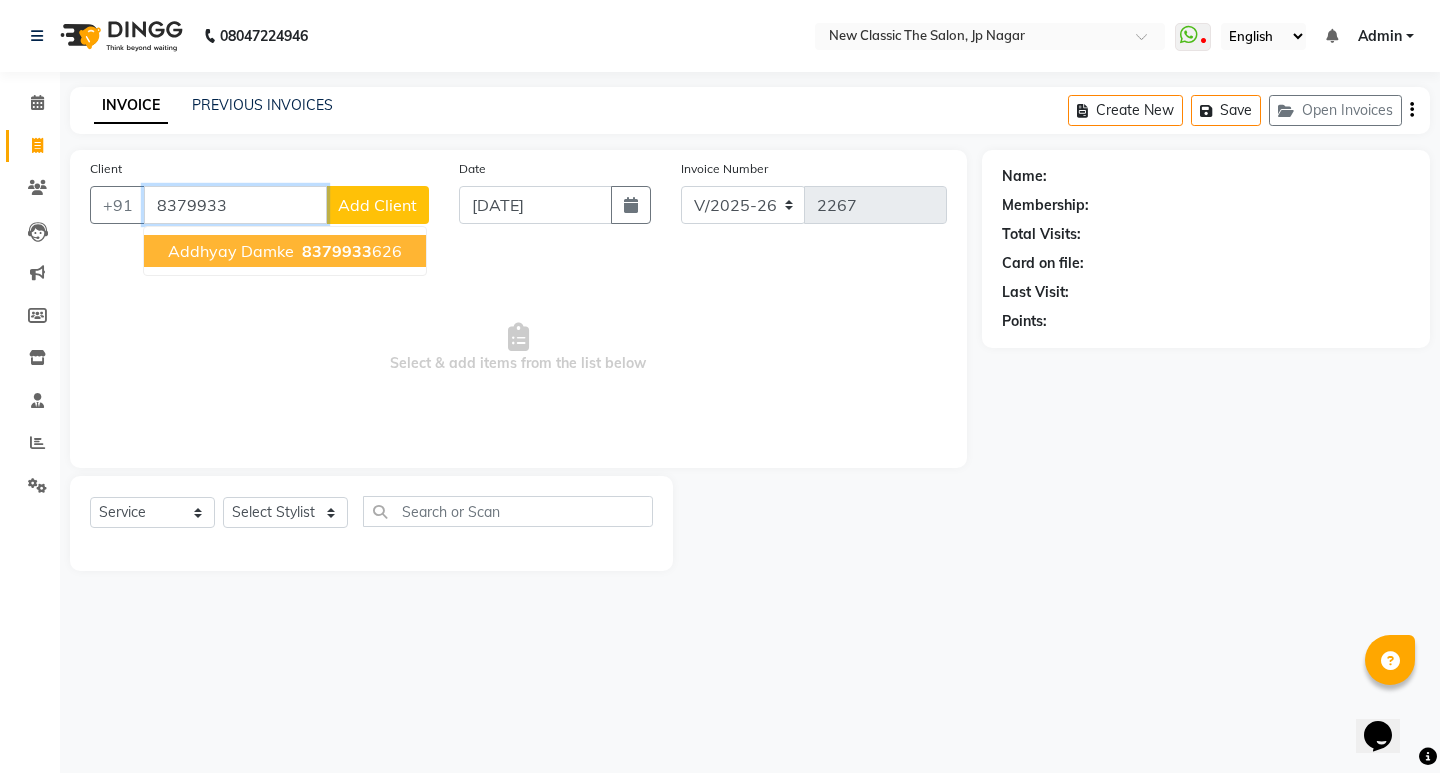 click on "Addhyay damke" at bounding box center [231, 251] 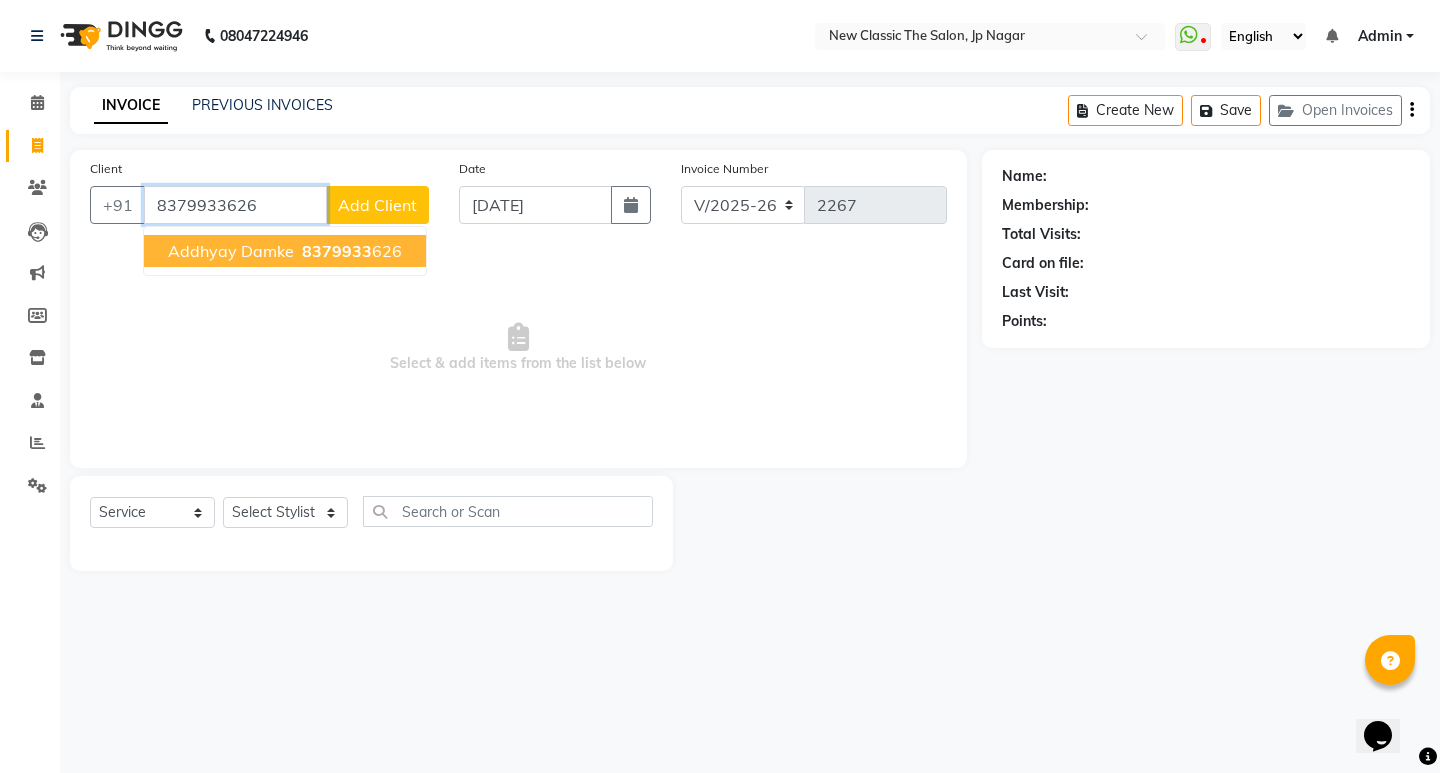 type on "8379933626" 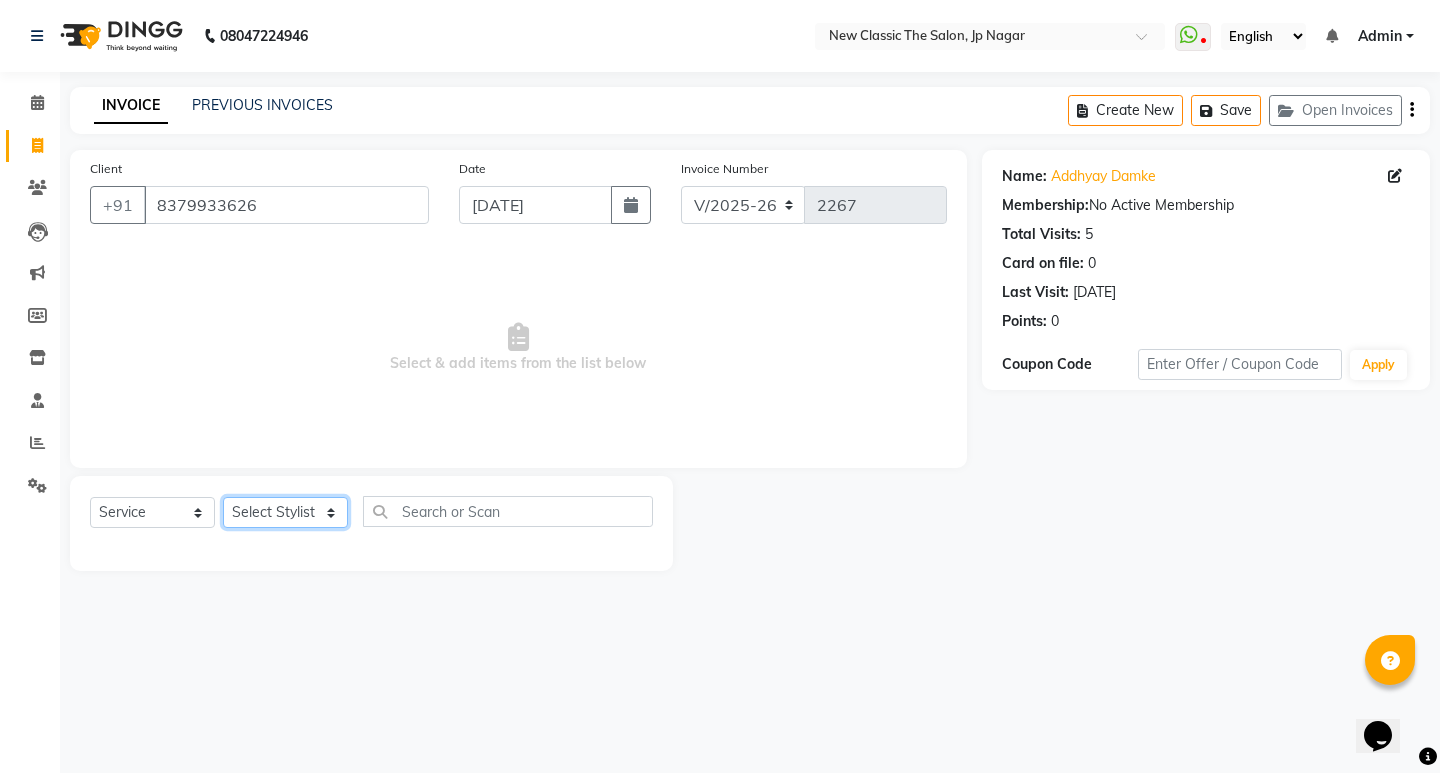 click on "Select Stylist Amit [PERSON_NAME] [PERSON_NAME] [PERSON_NAME] Manager [PERSON_NAME] [PERSON_NAME] [PERSON_NAME] [PERSON_NAME] [PERSON_NAME]" 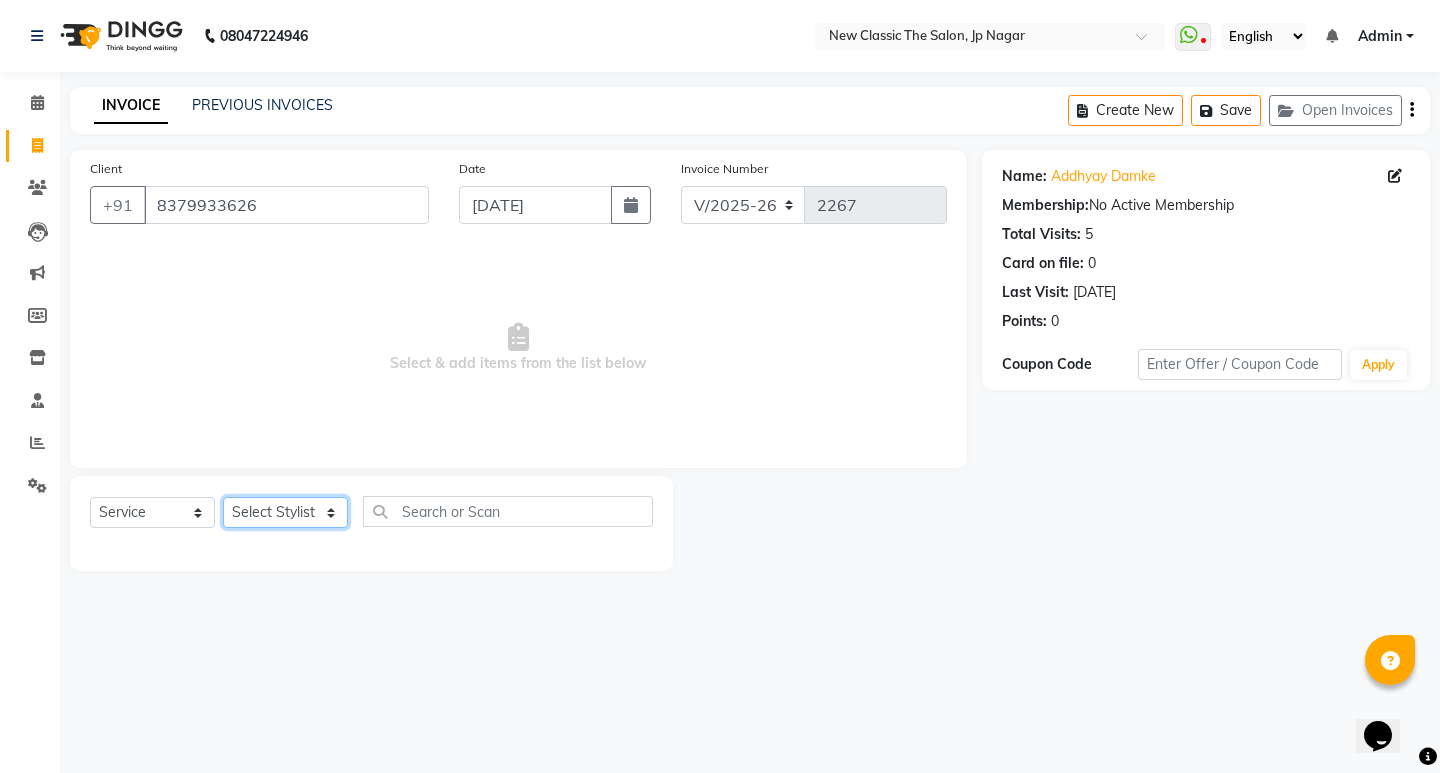 select on "27632" 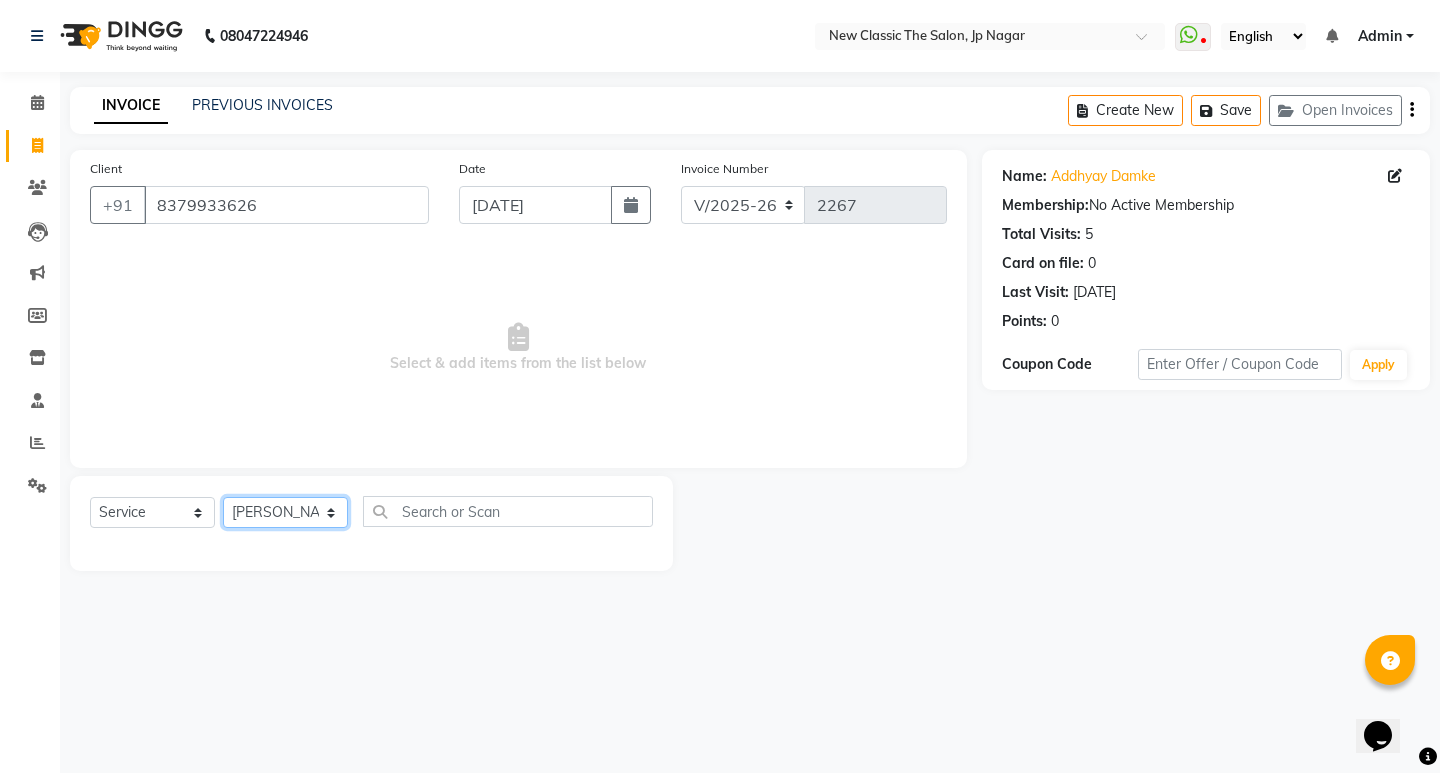 click on "Select Stylist Amit [PERSON_NAME] [PERSON_NAME] [PERSON_NAME] Manager [PERSON_NAME] [PERSON_NAME] [PERSON_NAME] [PERSON_NAME] [PERSON_NAME]" 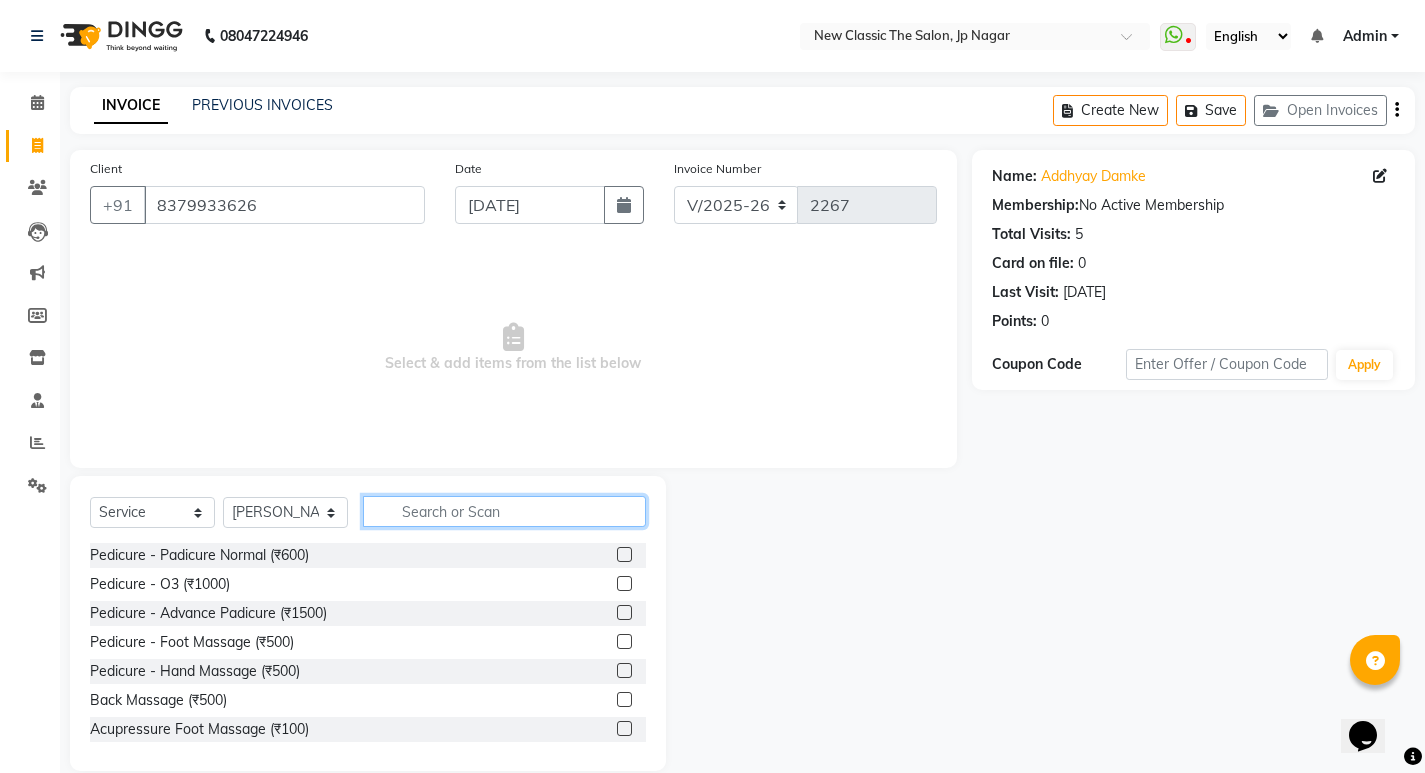 click 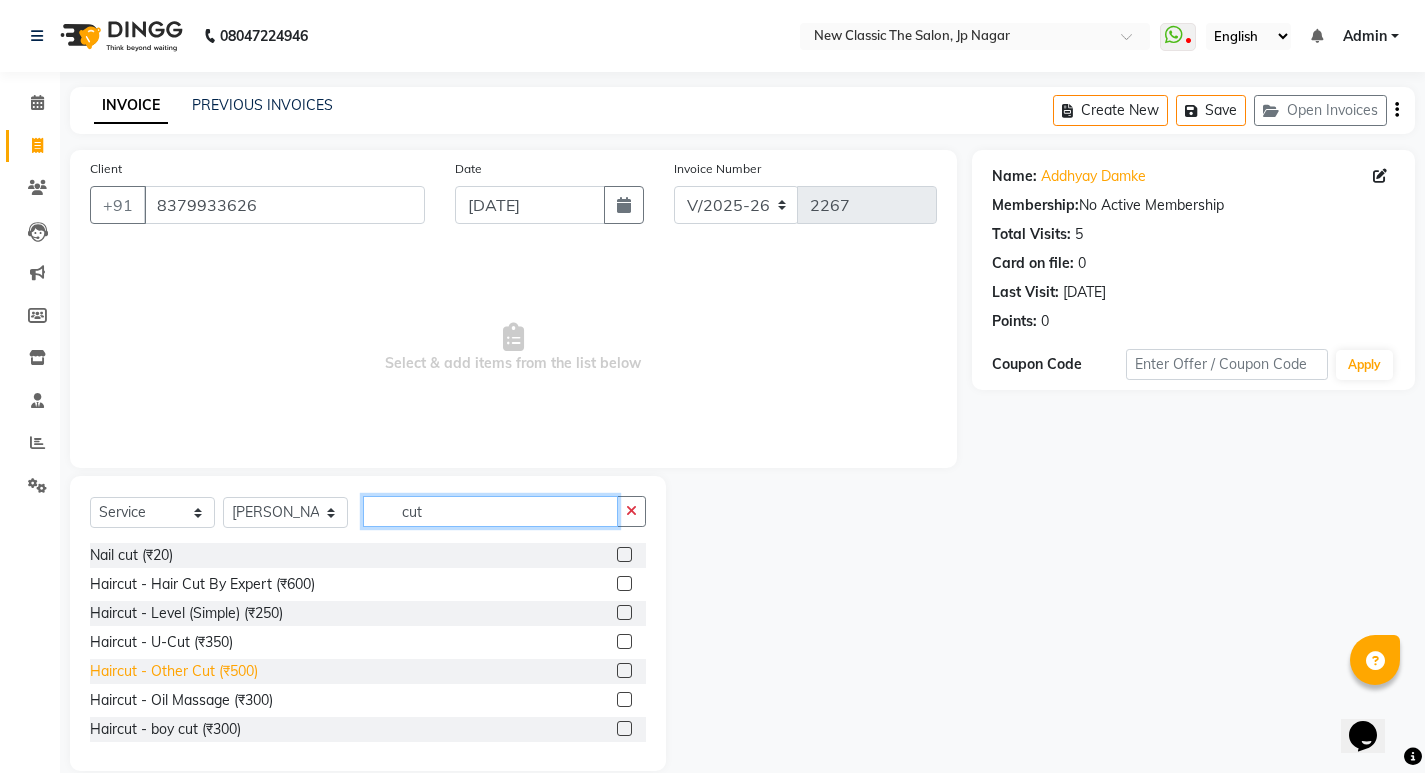 scroll, scrollTop: 100, scrollLeft: 0, axis: vertical 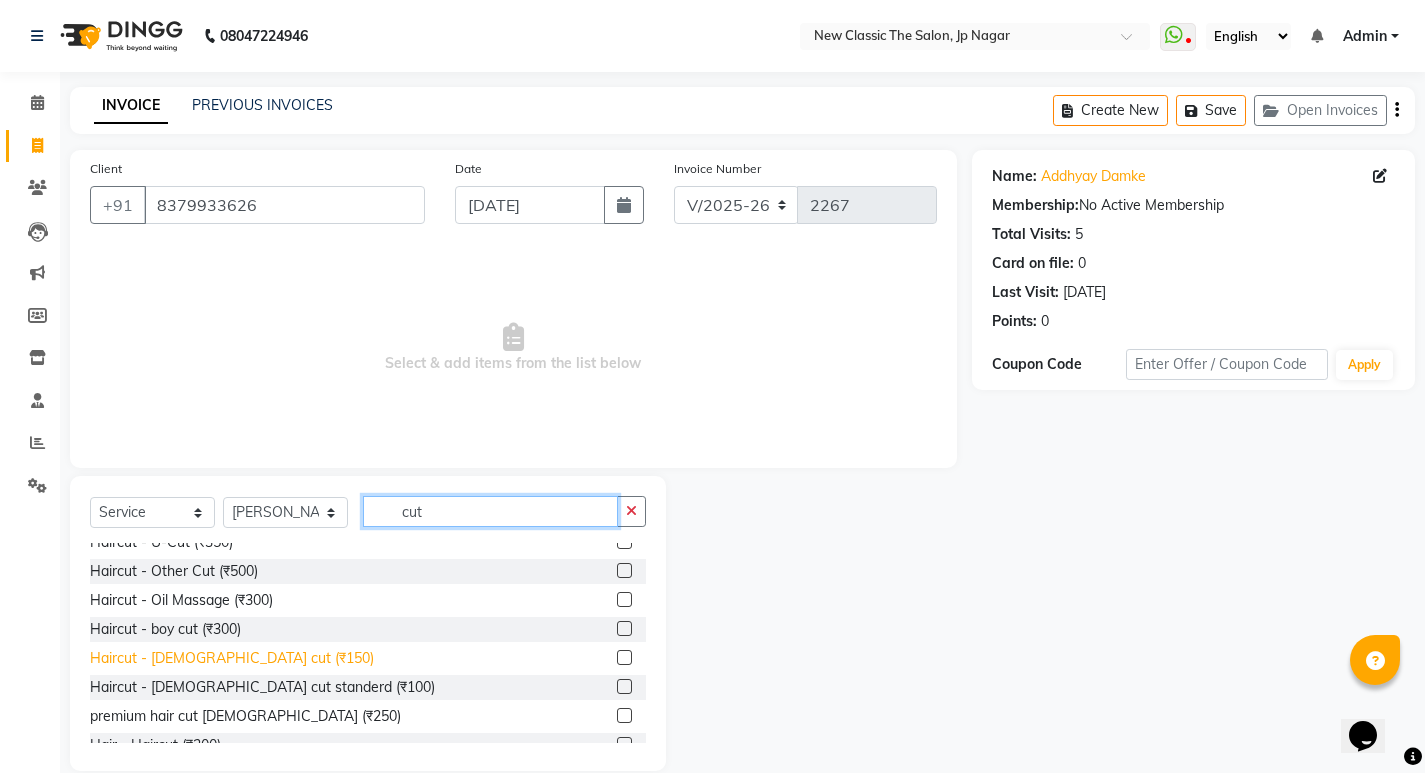 type on "cut" 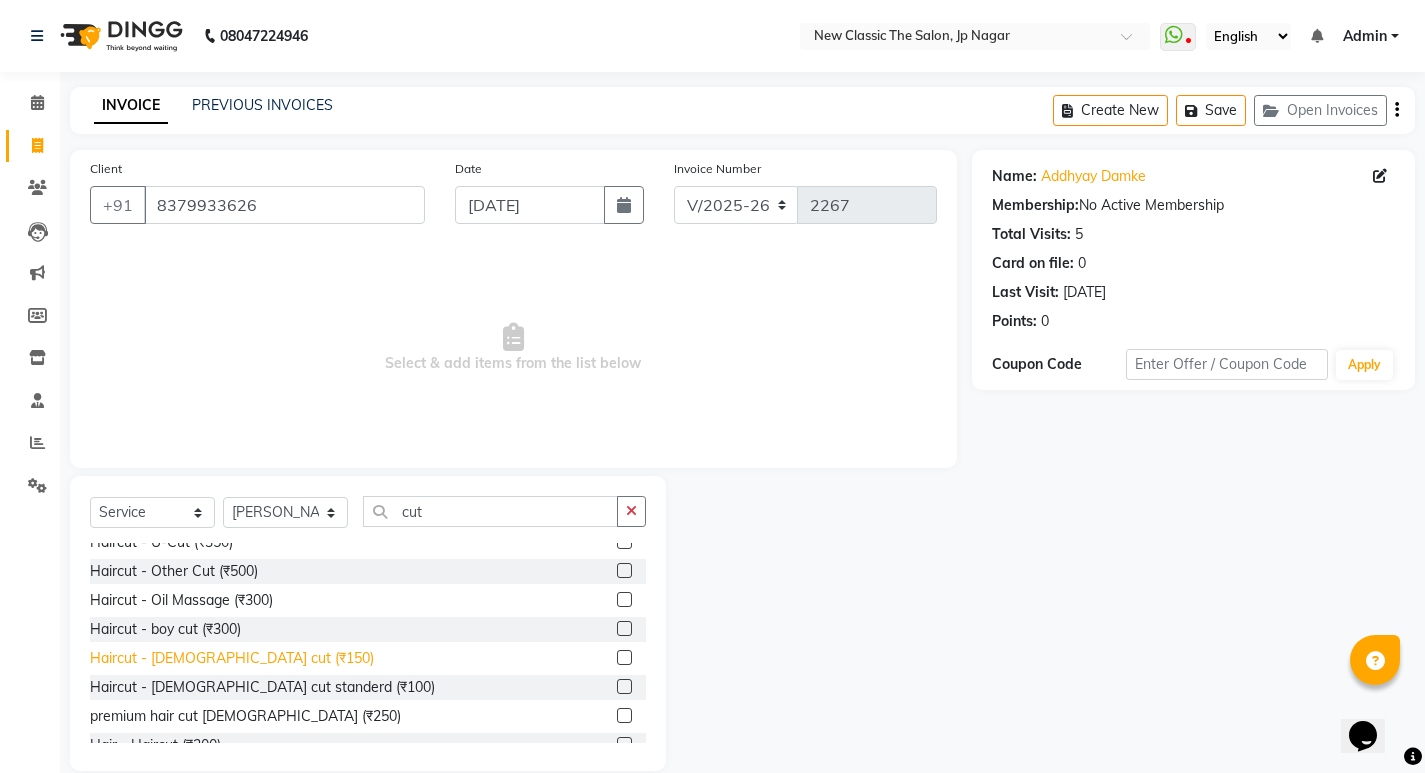 click on "Haircut - [DEMOGRAPHIC_DATA] cut  (₹150)" 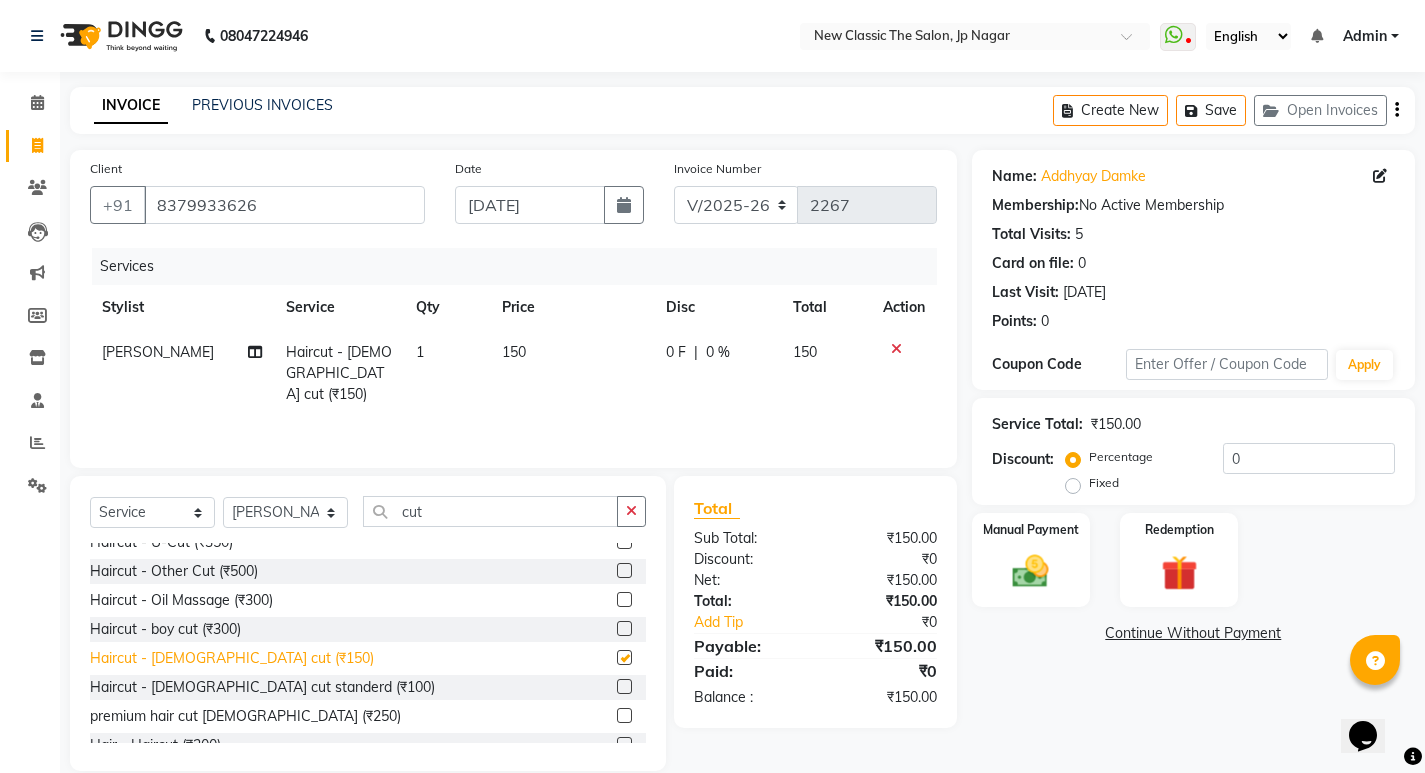 checkbox on "false" 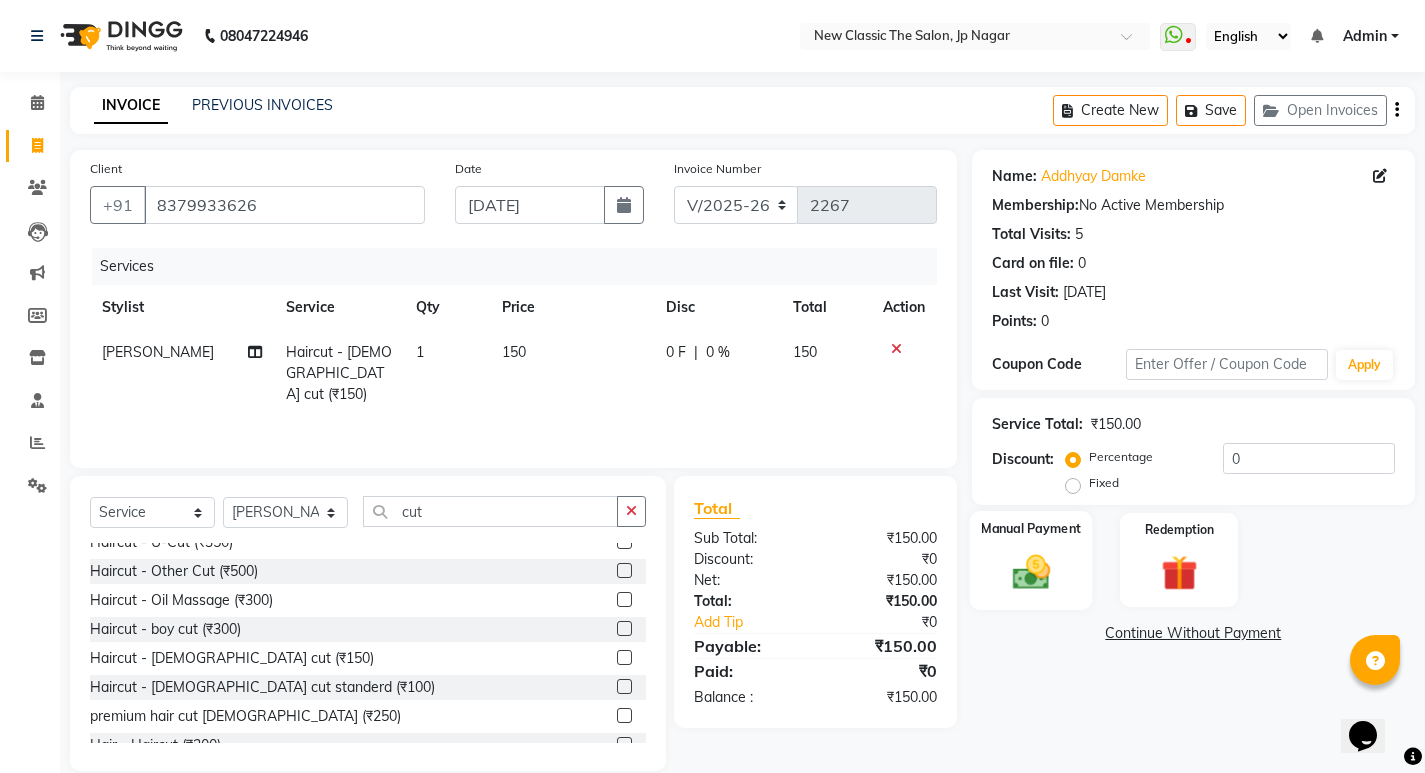 click 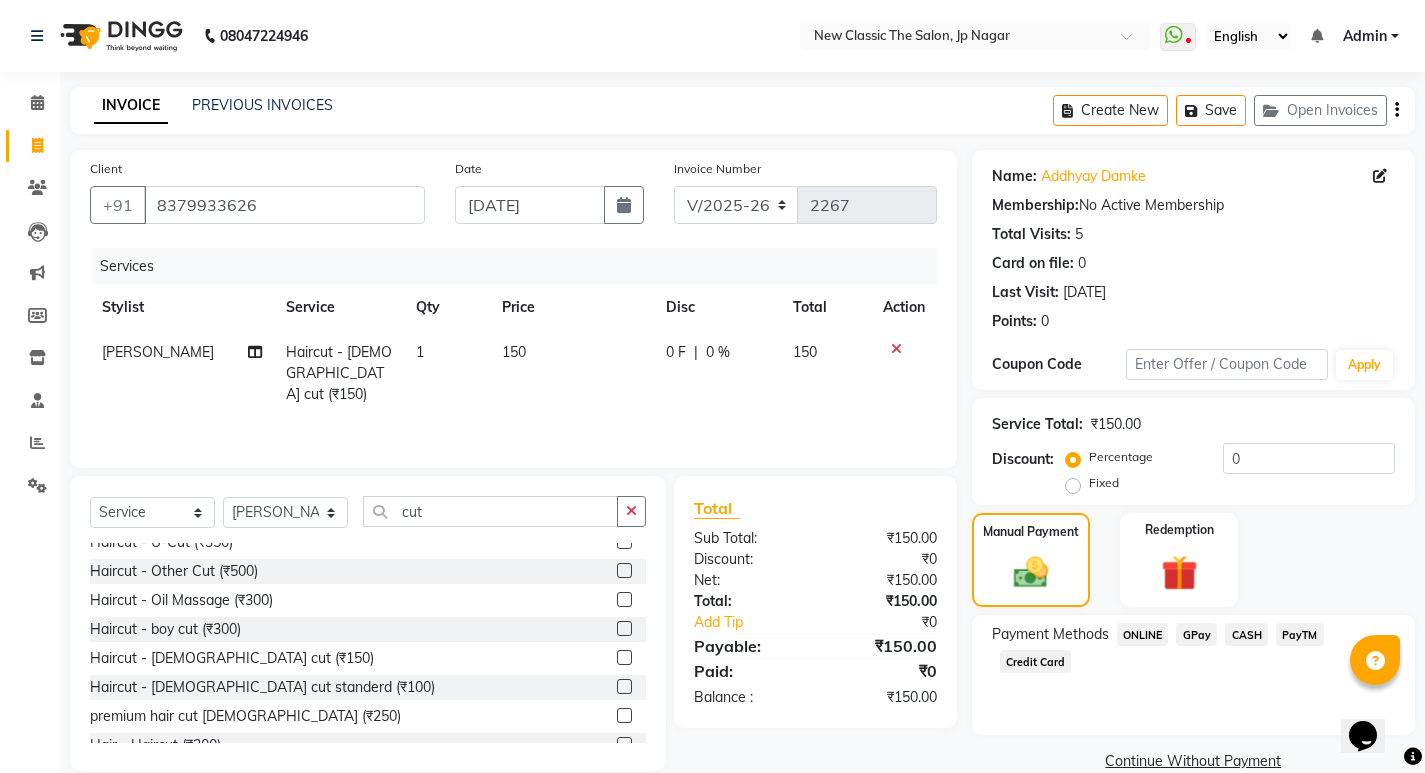 click on "CASH" 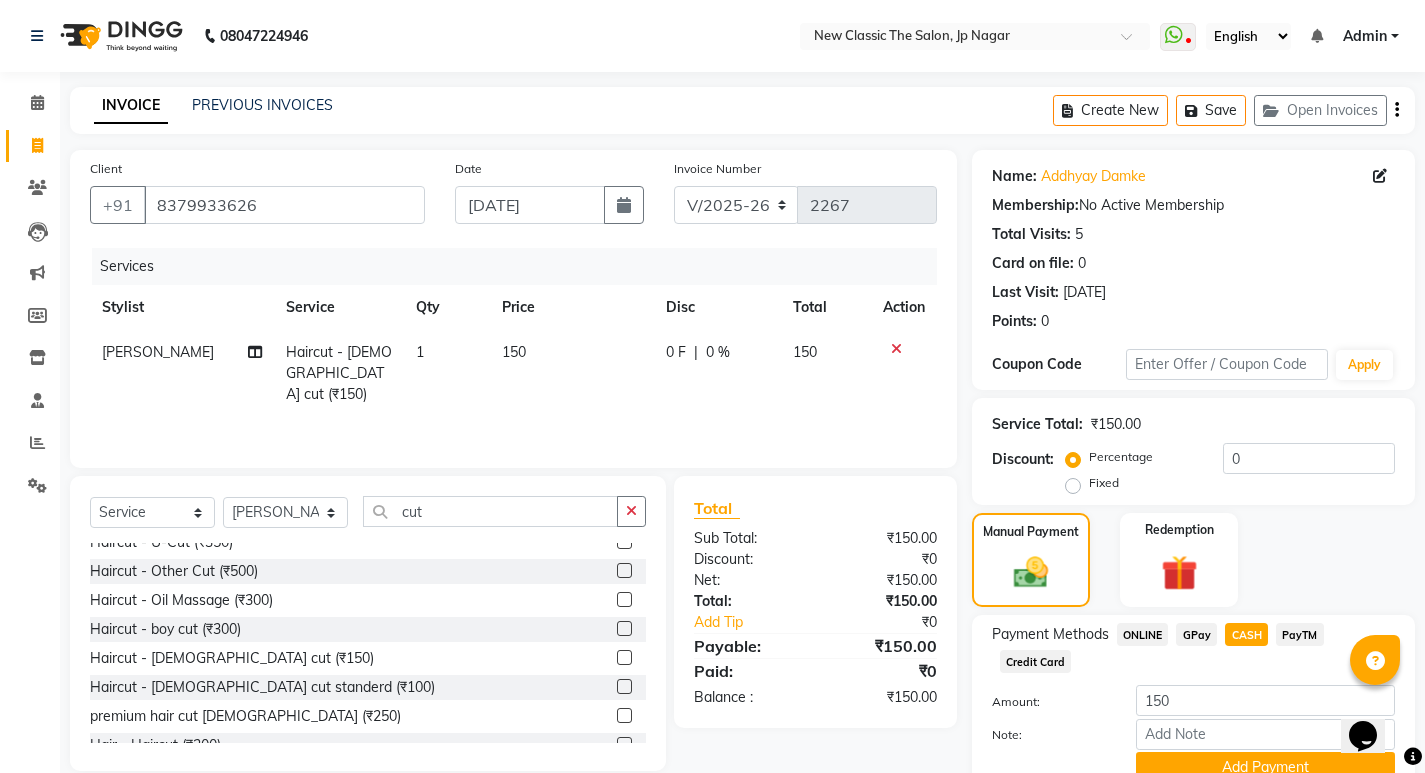 scroll, scrollTop: 89, scrollLeft: 0, axis: vertical 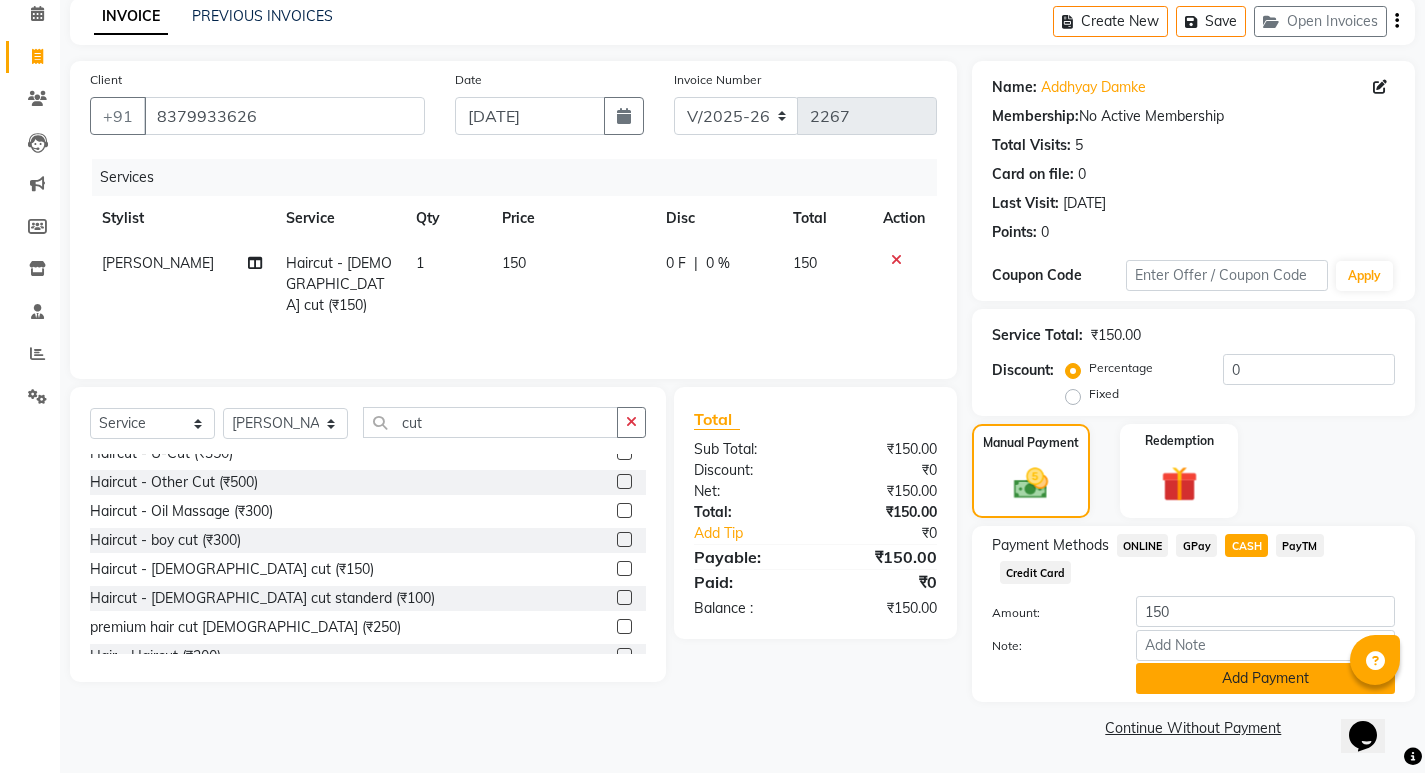 click on "Add Payment" 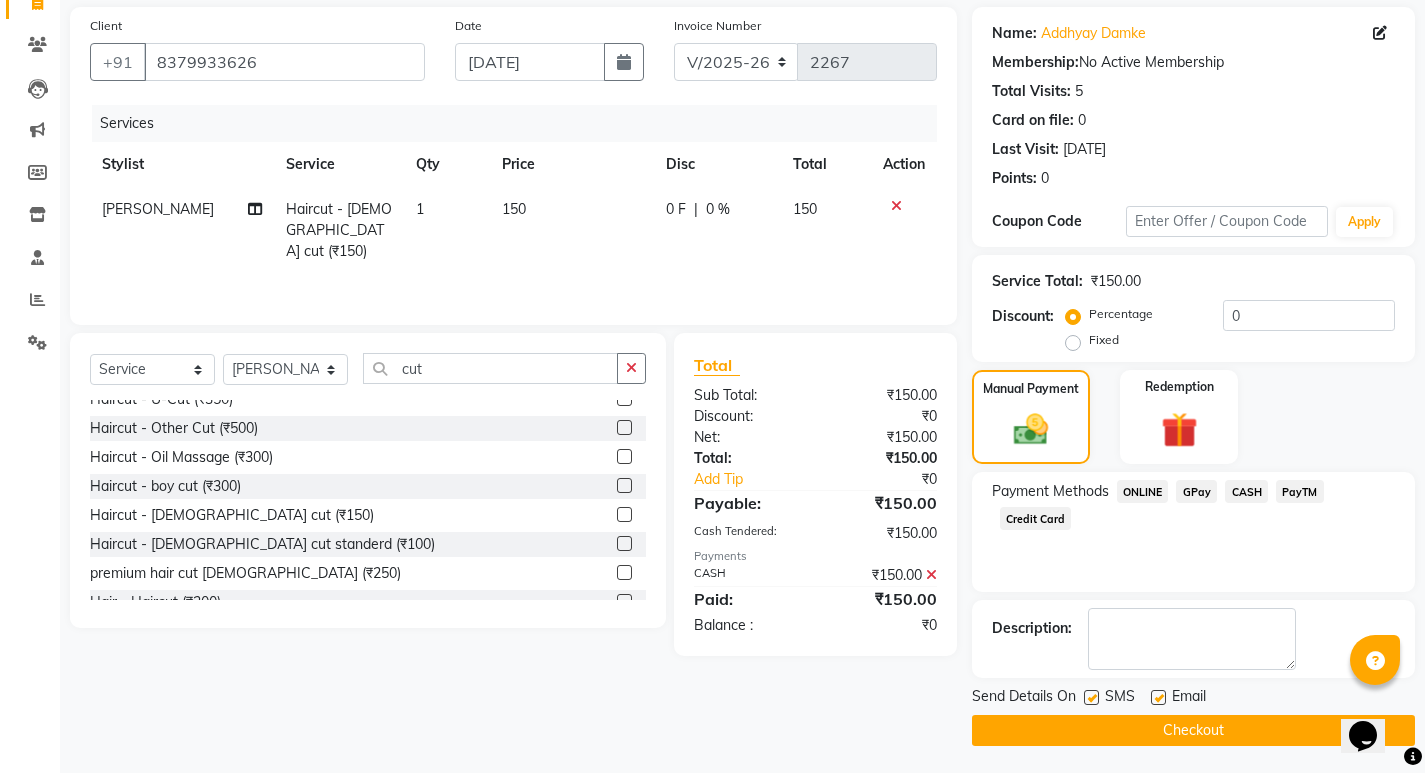 scroll, scrollTop: 146, scrollLeft: 0, axis: vertical 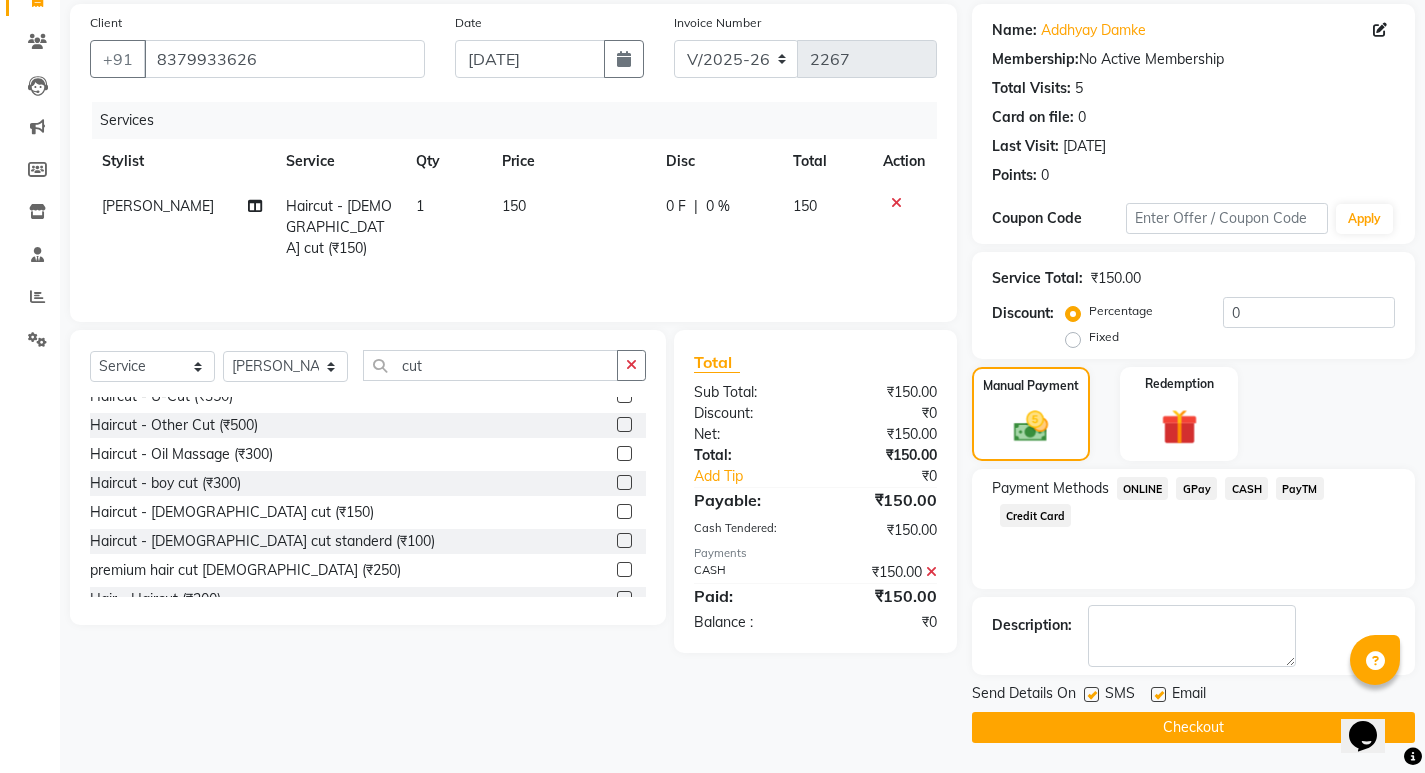 click on "Checkout" 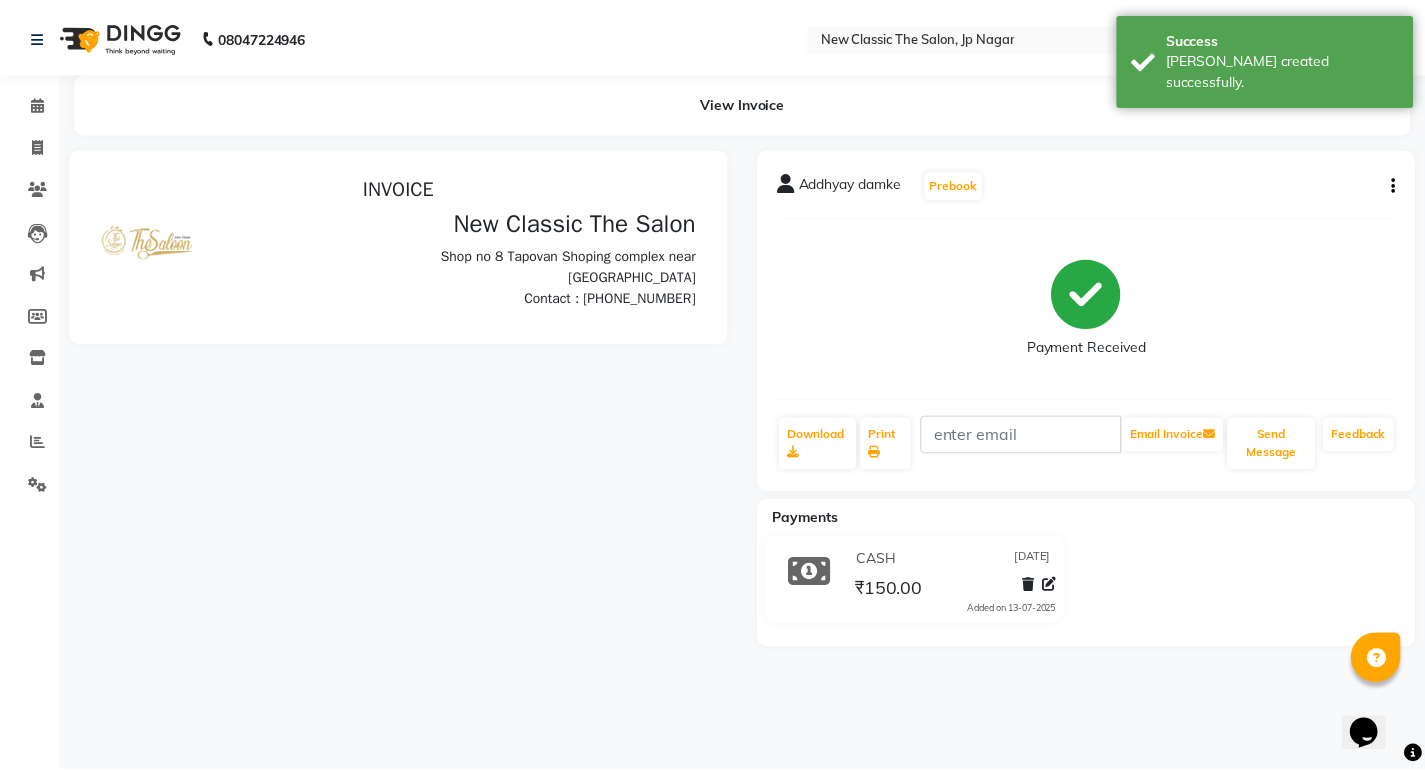 scroll, scrollTop: 0, scrollLeft: 0, axis: both 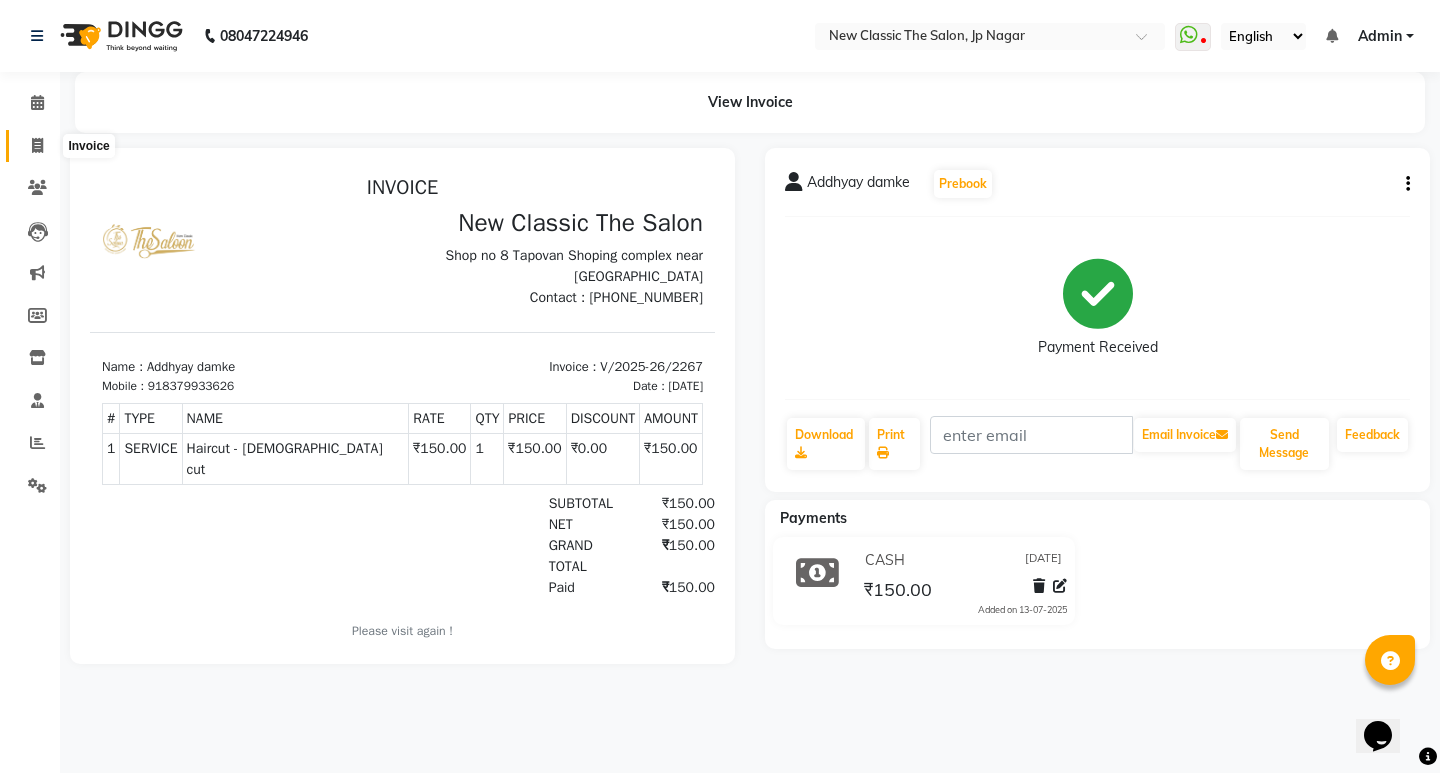 click 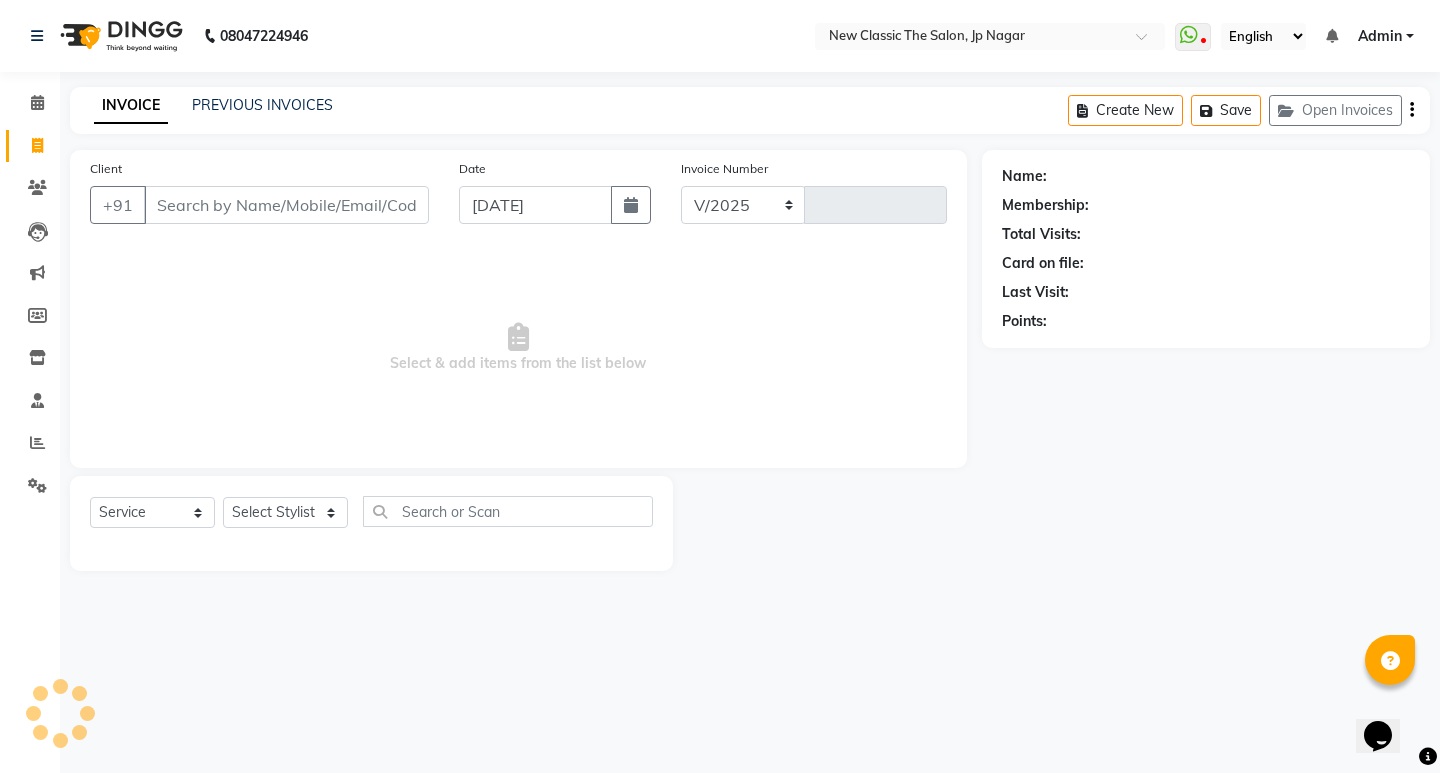 select on "4678" 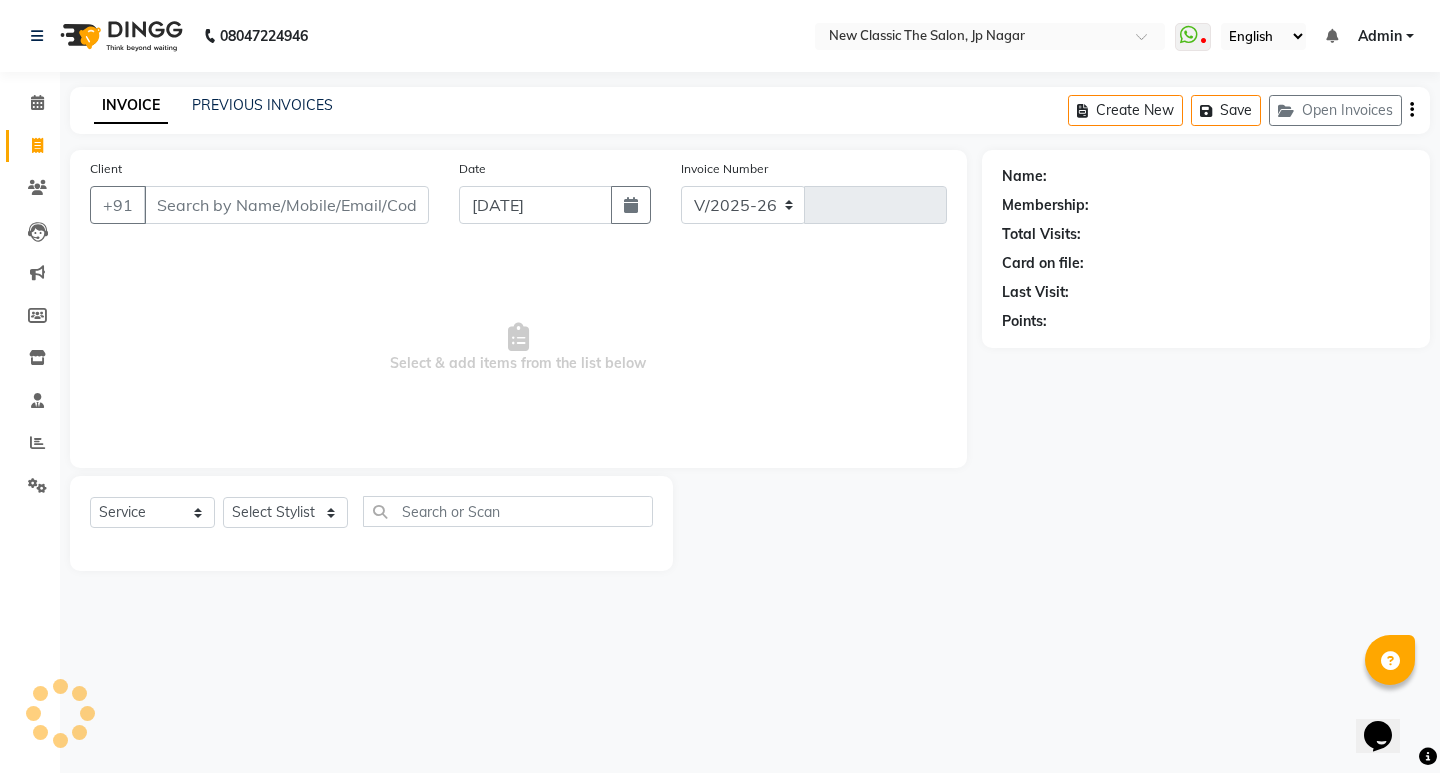 type on "2268" 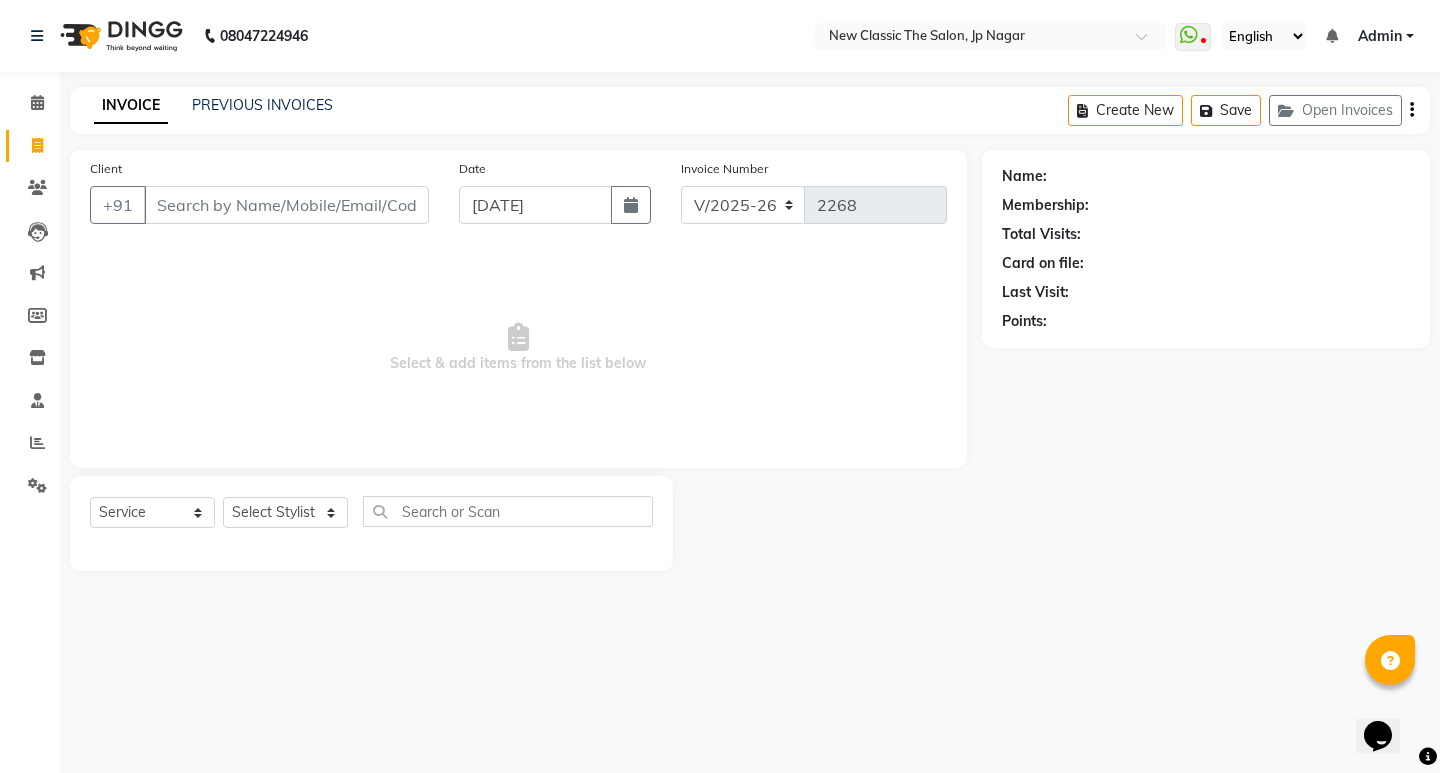 click on "Client" at bounding box center (286, 205) 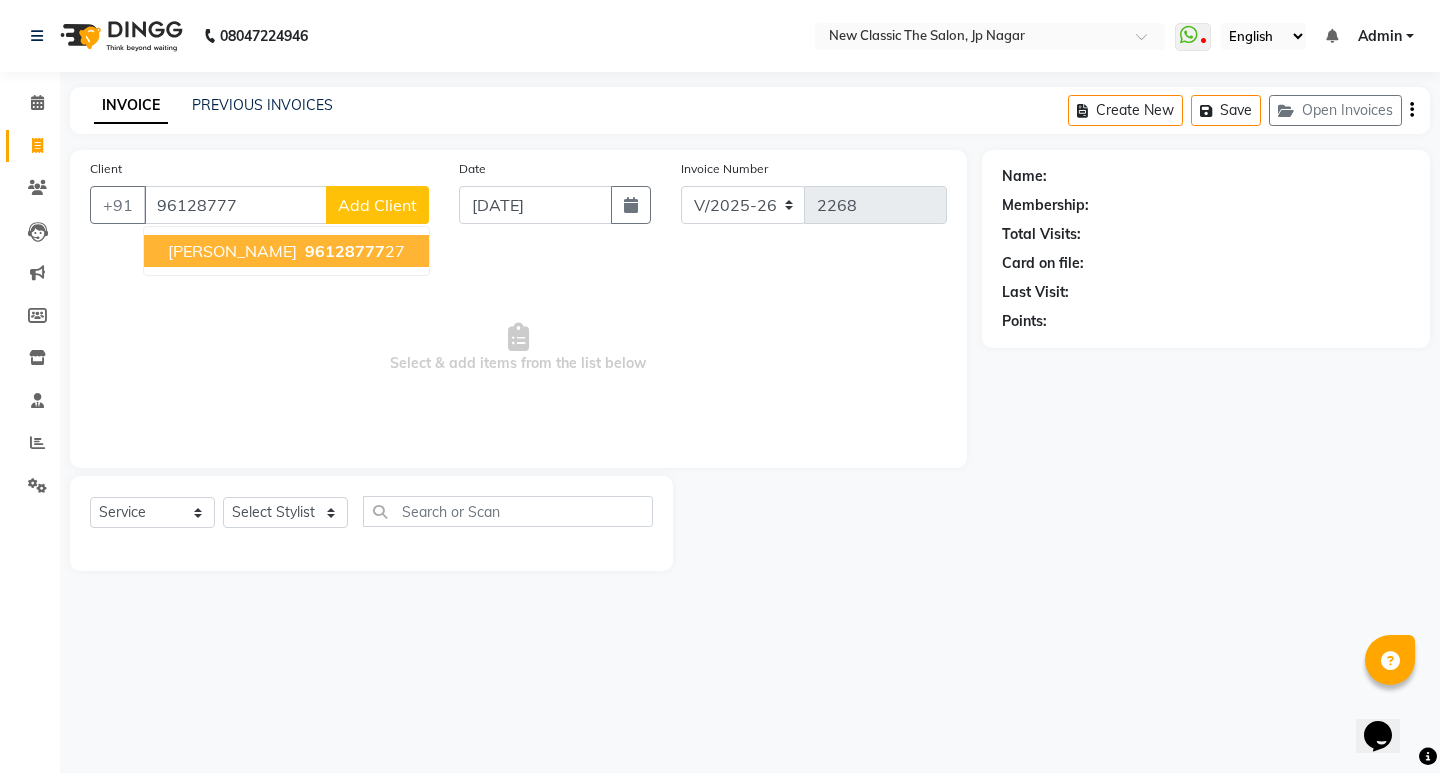 click on "96128777" at bounding box center [345, 251] 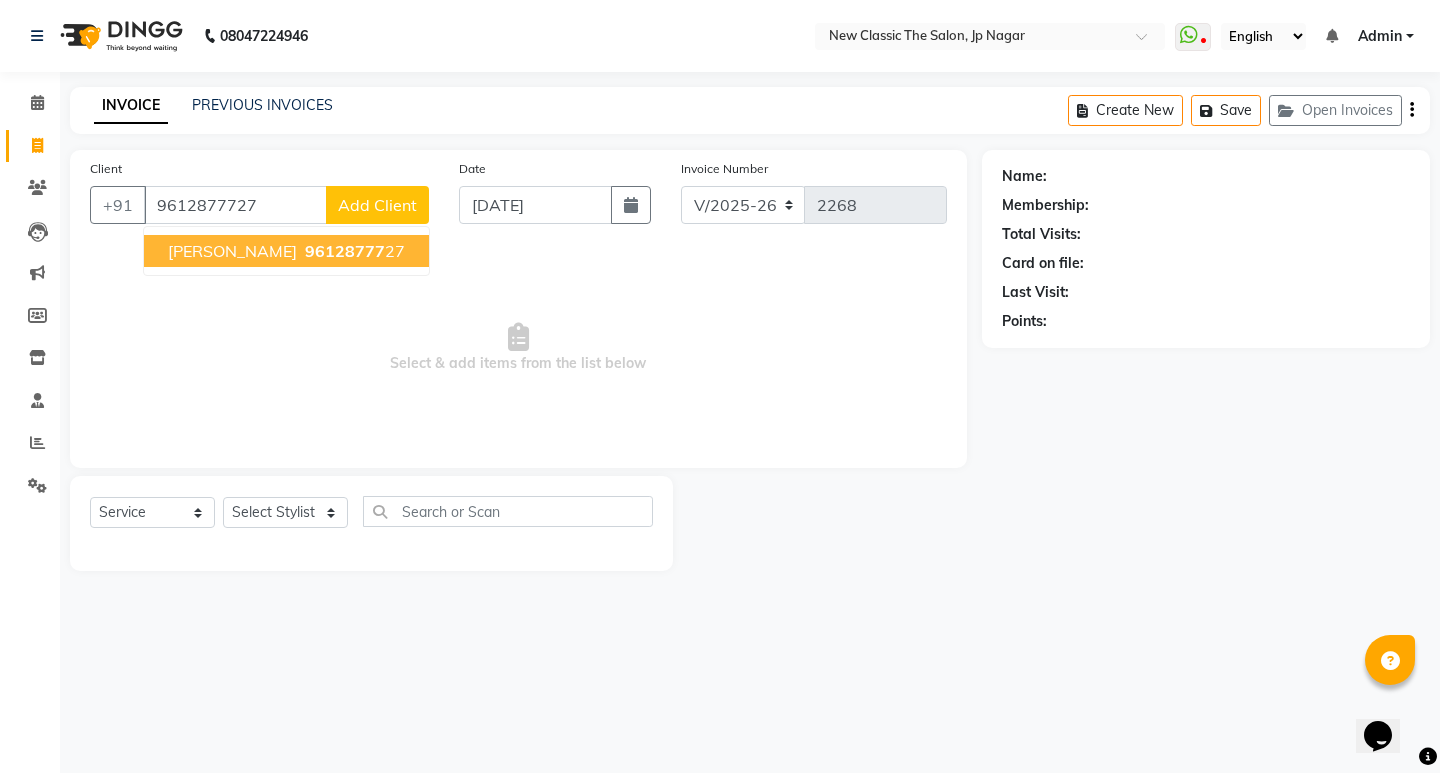 type on "9612877727" 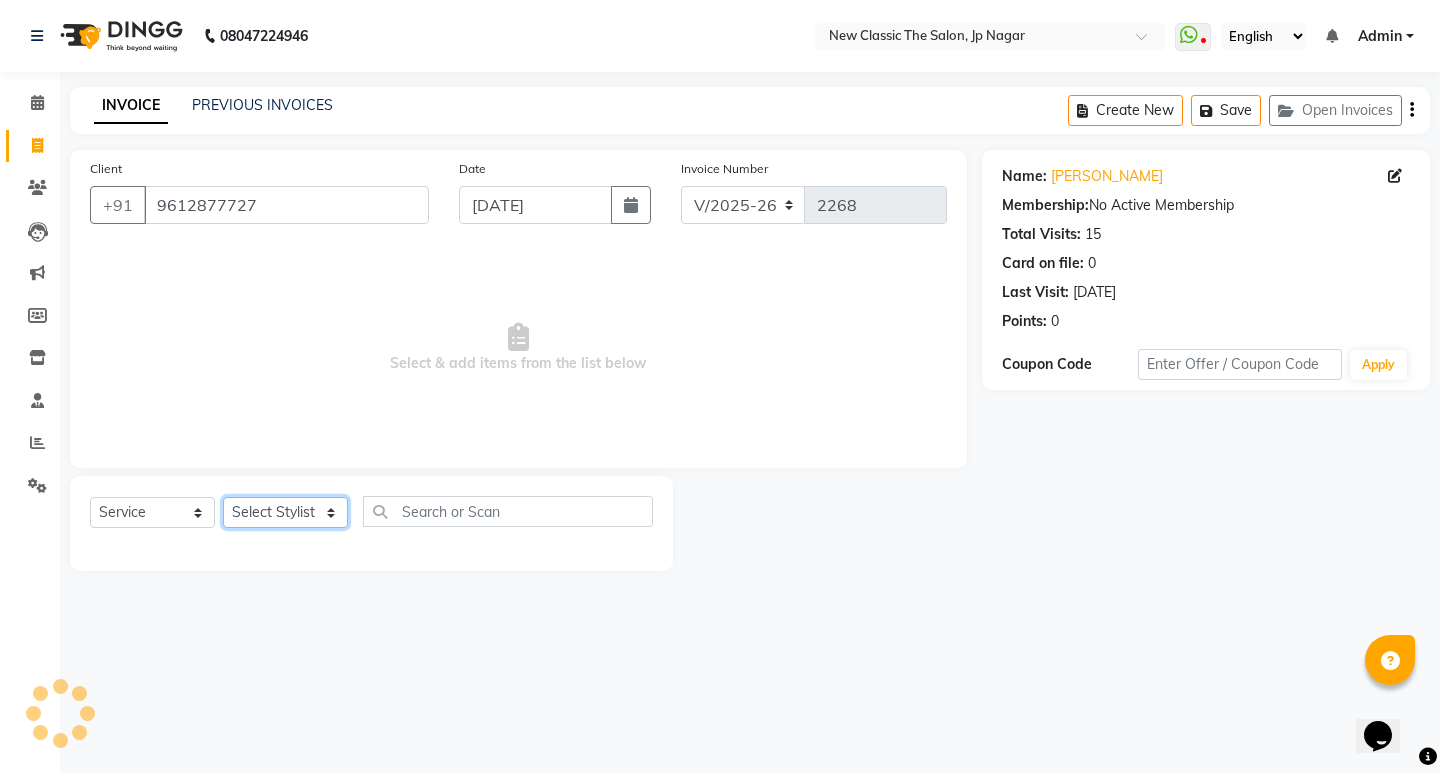 click on "Select Stylist Amit [PERSON_NAME] [PERSON_NAME] [PERSON_NAME] Manager [PERSON_NAME] [PERSON_NAME] [PERSON_NAME] [PERSON_NAME] [PERSON_NAME]" 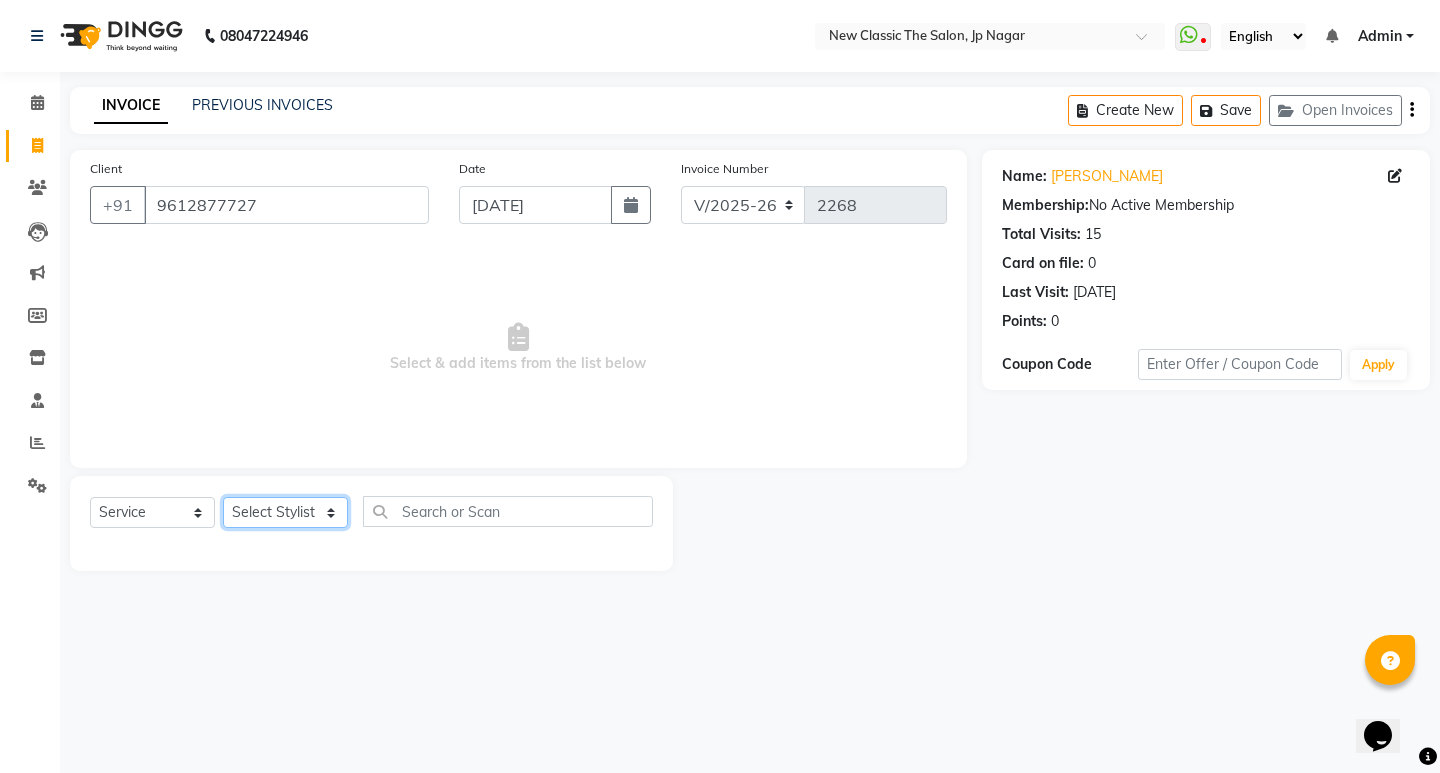 select on "77556" 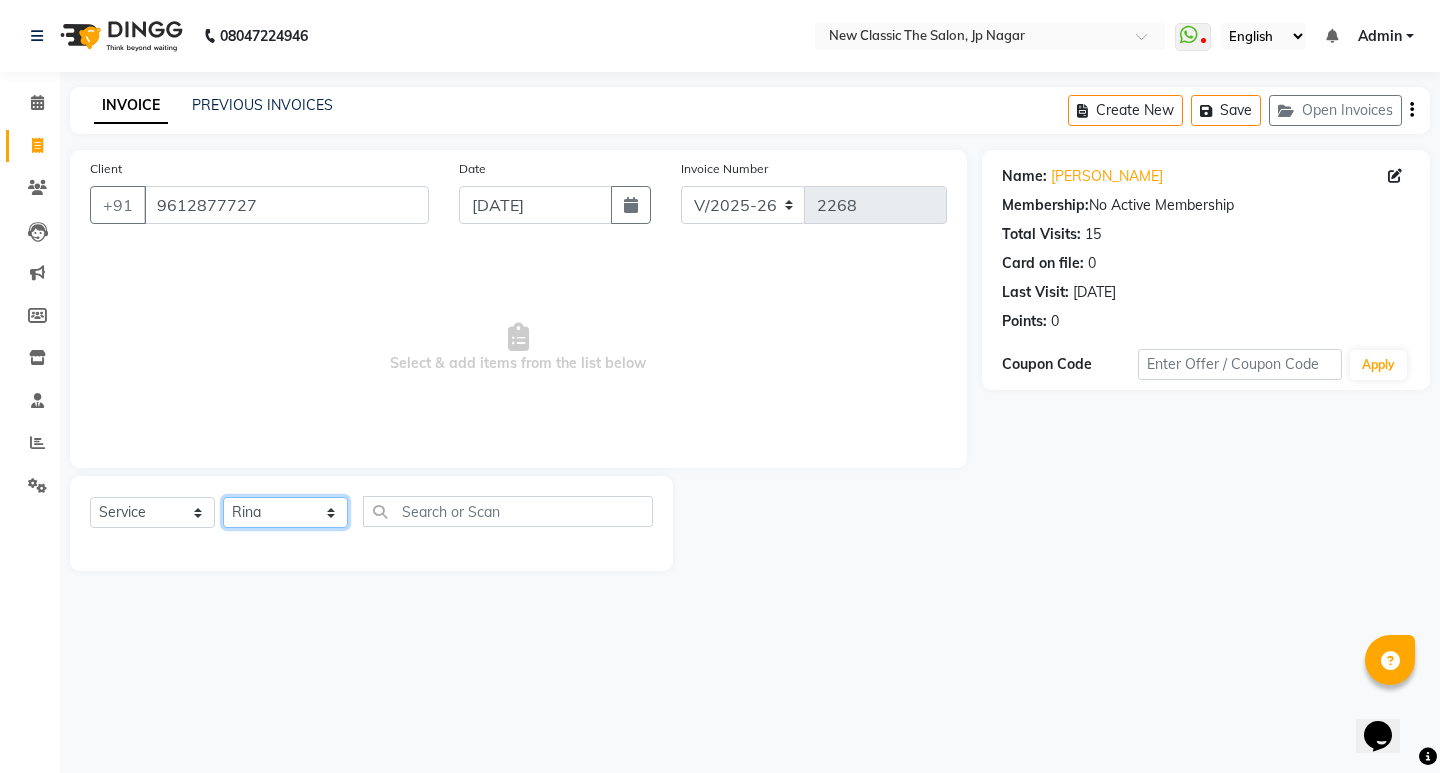 click on "Select Stylist Amit [PERSON_NAME] [PERSON_NAME] [PERSON_NAME] Manager [PERSON_NAME] [PERSON_NAME] [PERSON_NAME] [PERSON_NAME] [PERSON_NAME]" 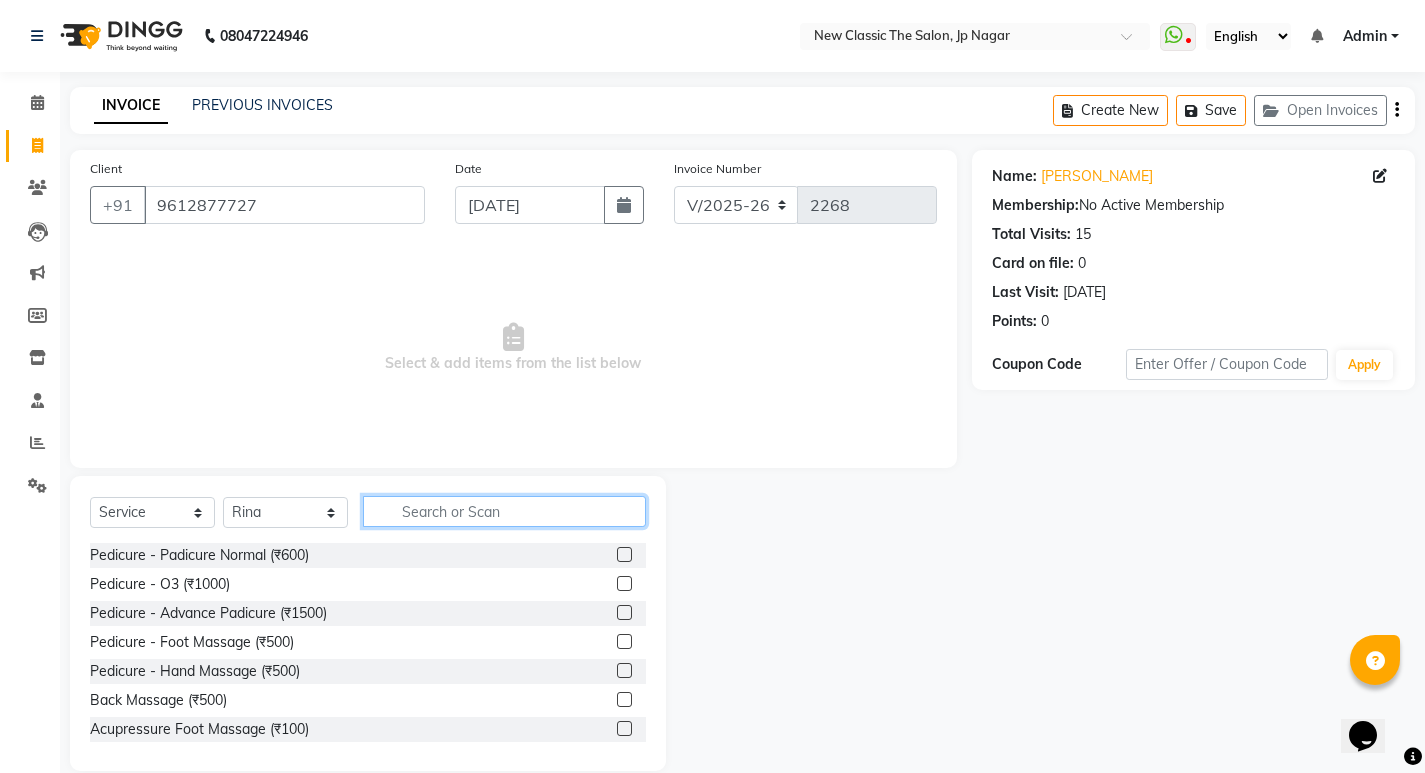 click 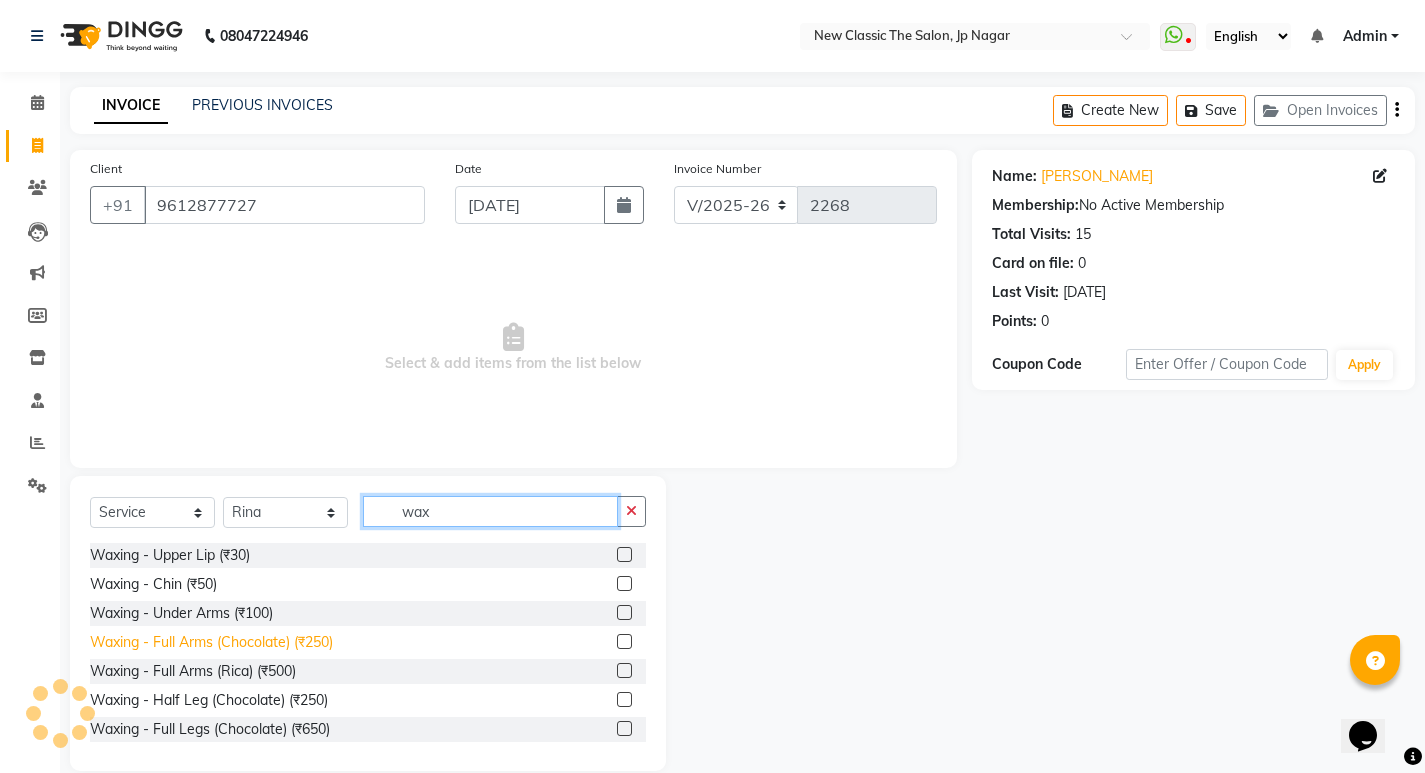type on "wax" 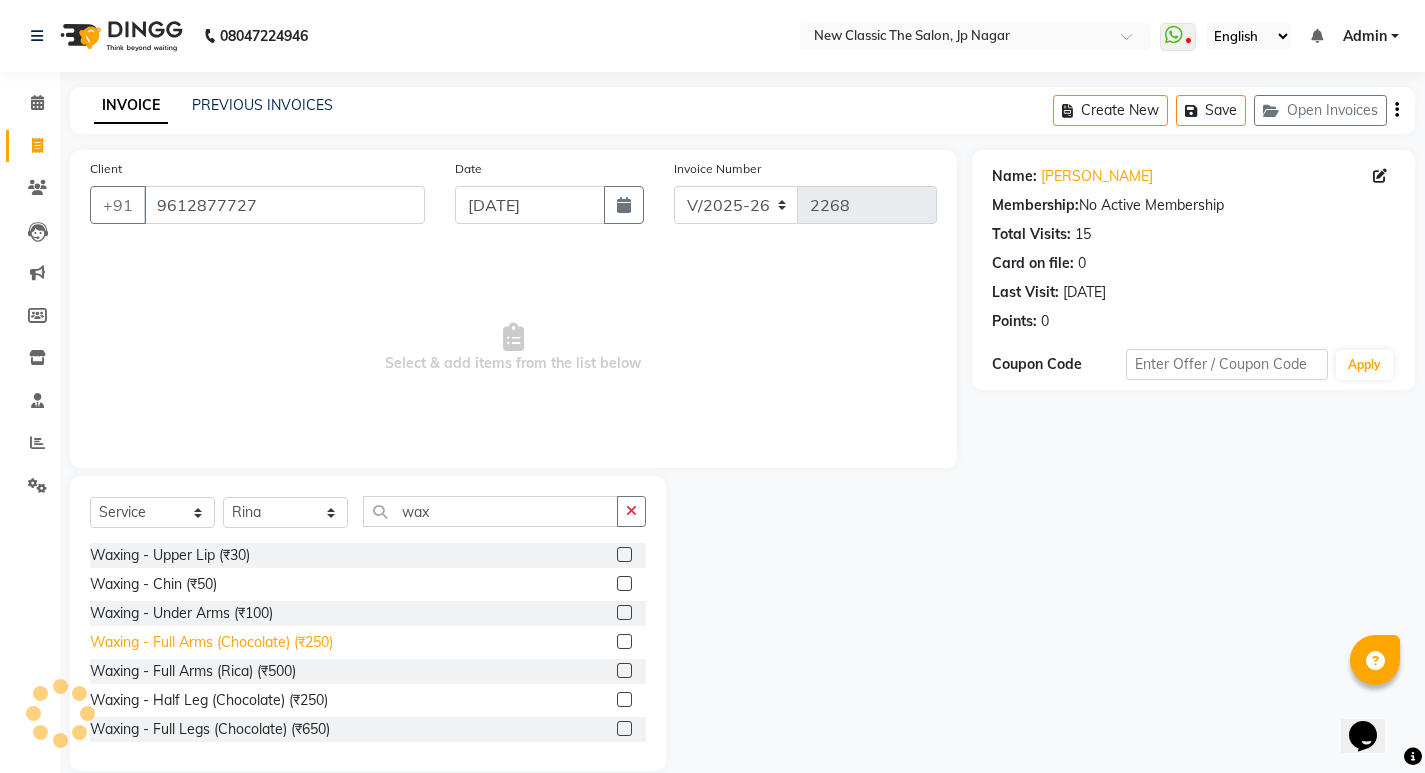 click on "Waxing  - Full Arms (Chocolate) (₹250)" 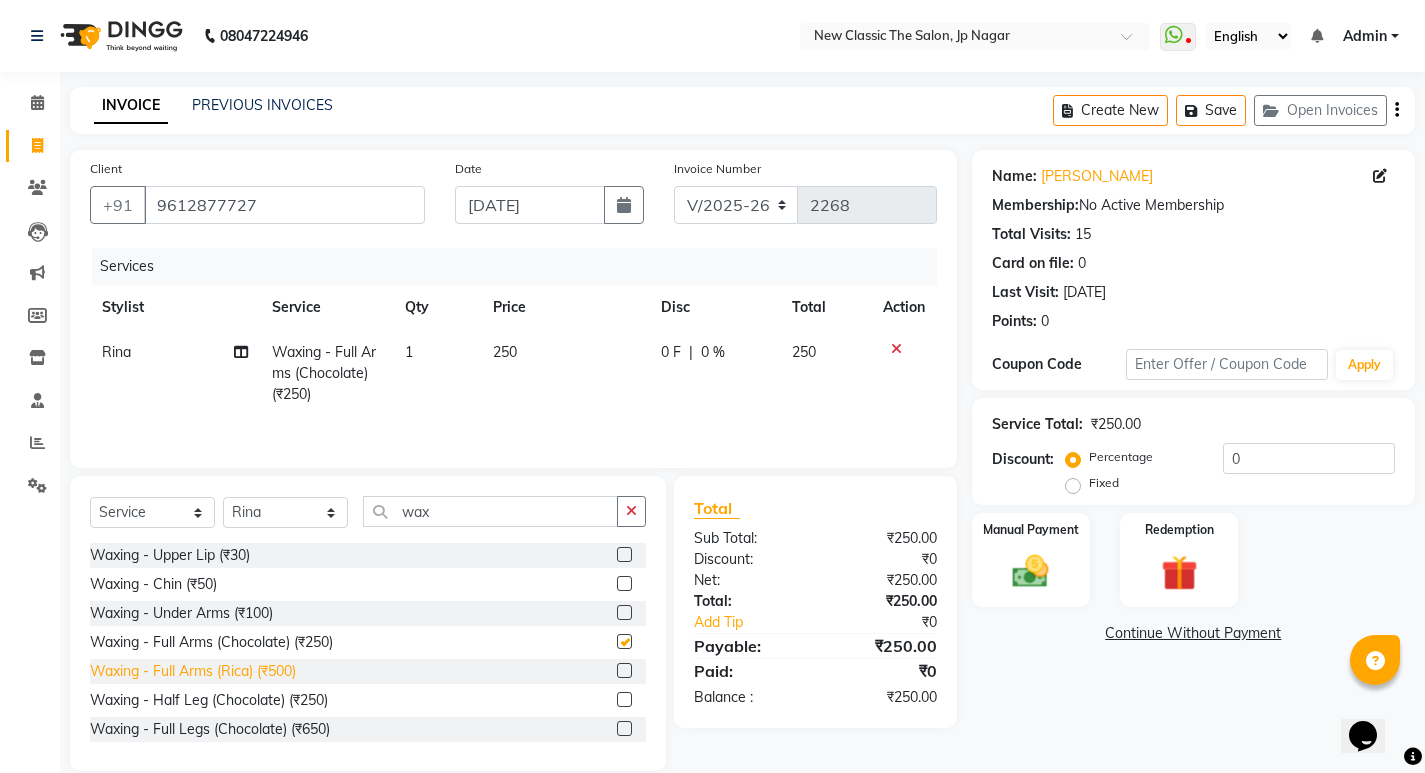 checkbox on "false" 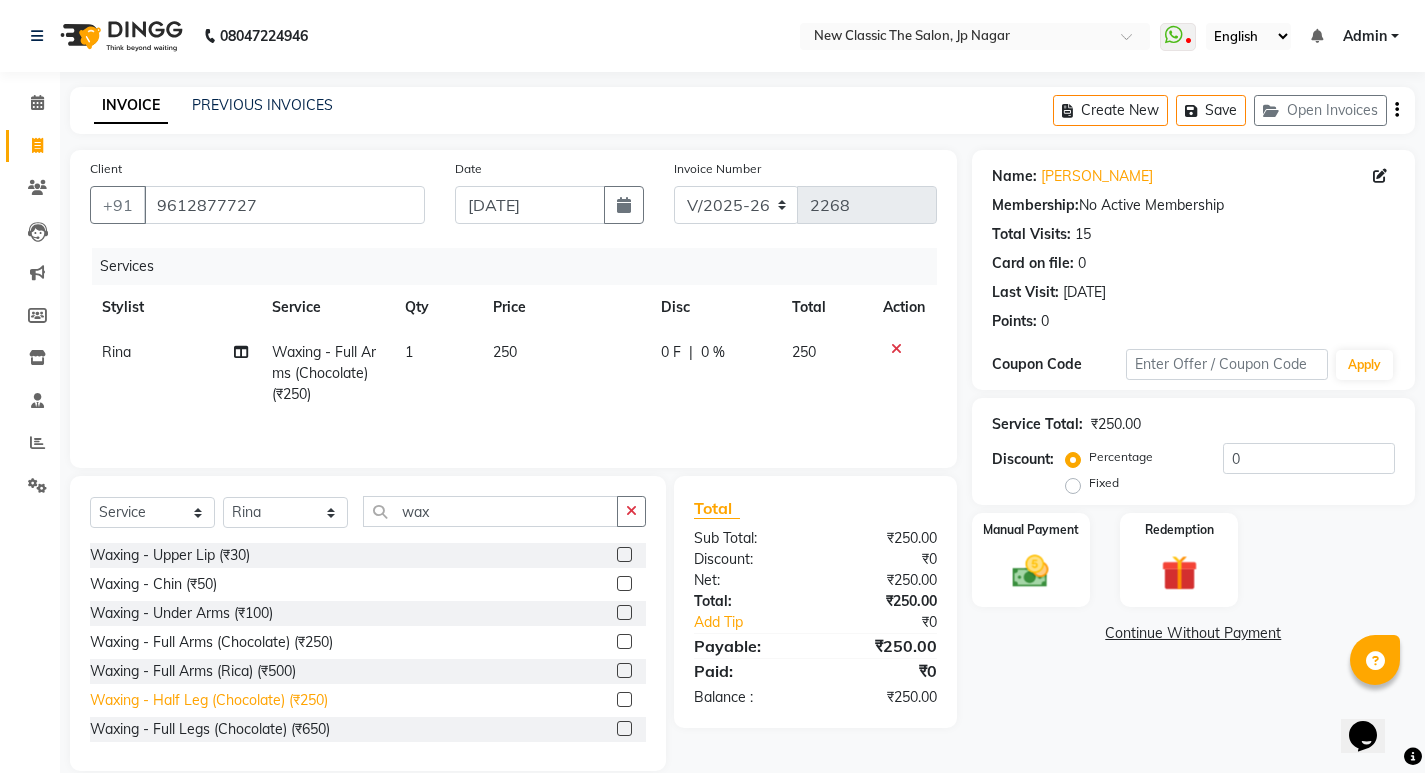click on "Waxing  - Half Leg (Chocolate) (₹250)" 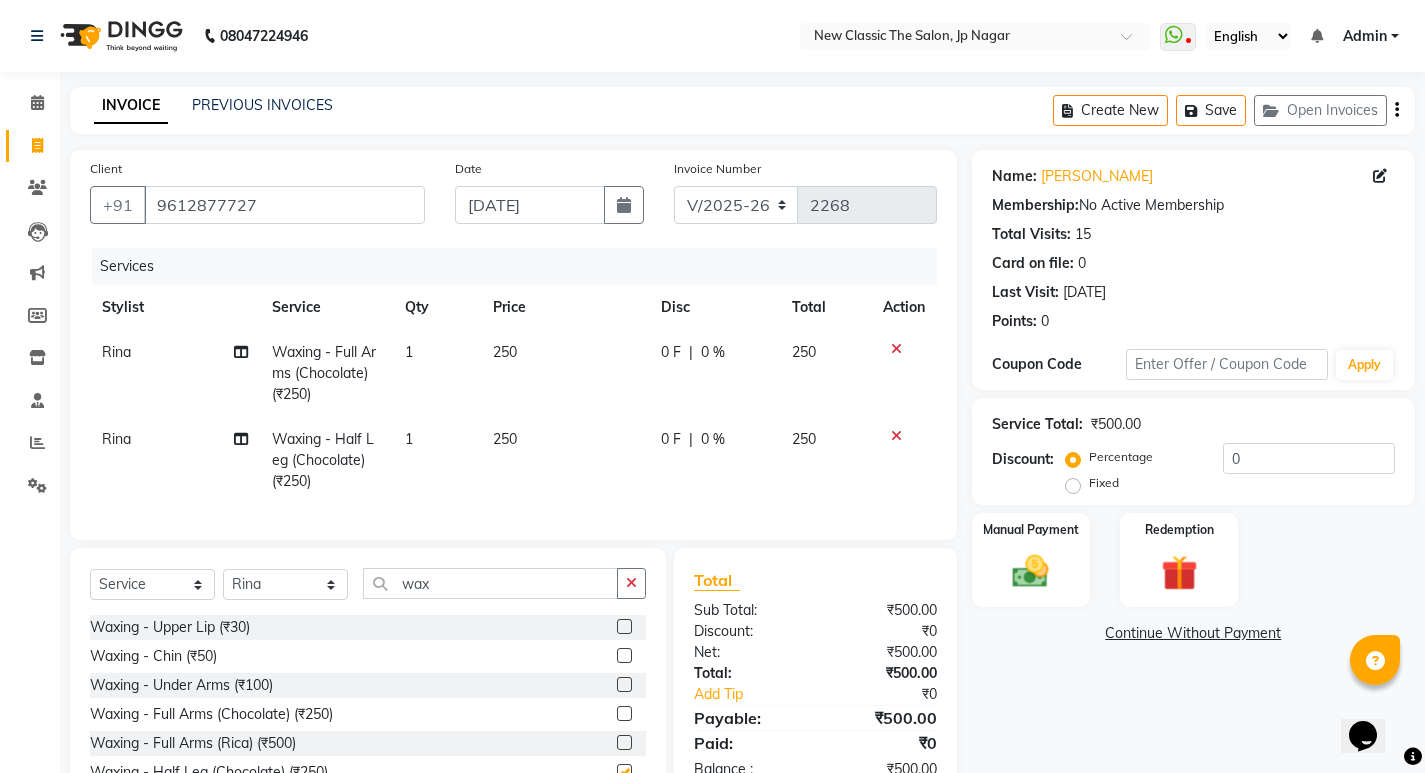 checkbox on "false" 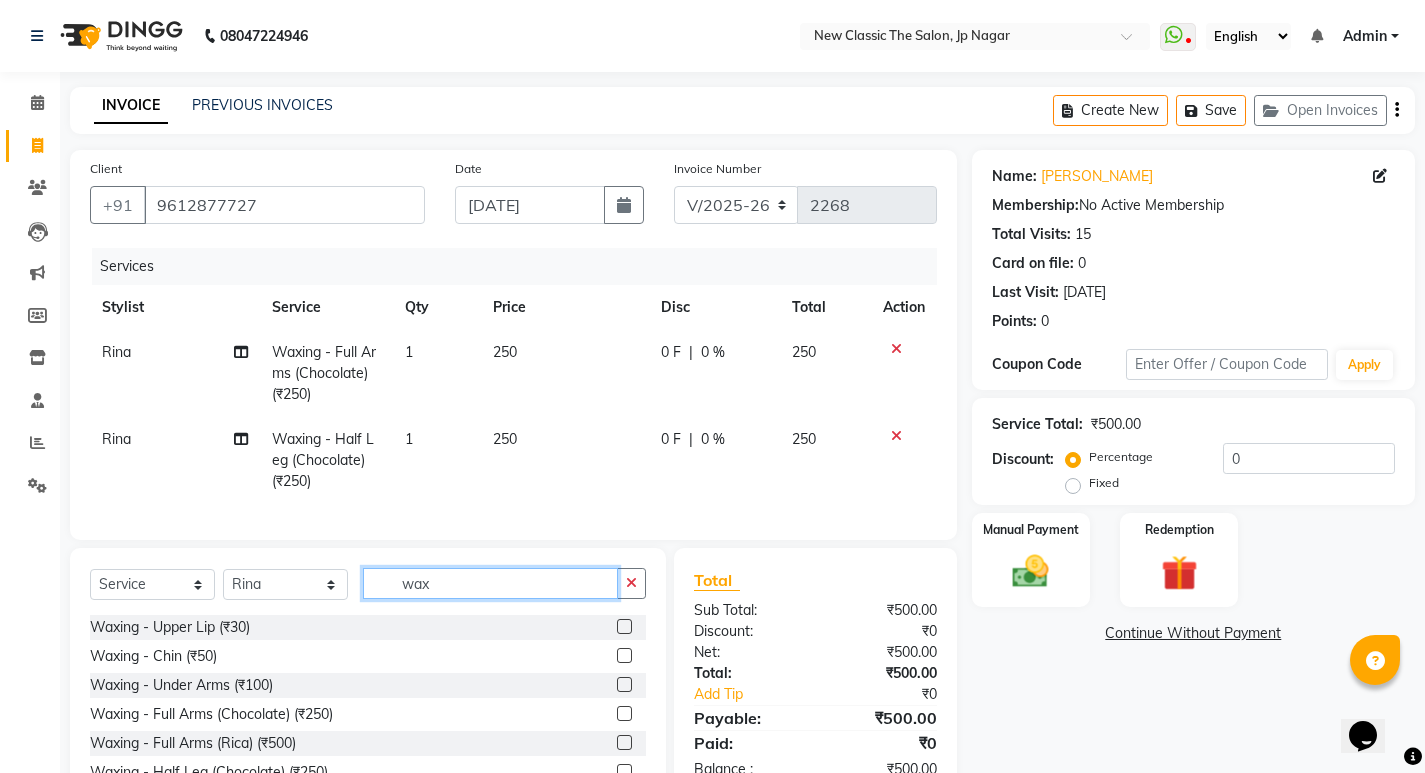 click on "wax" 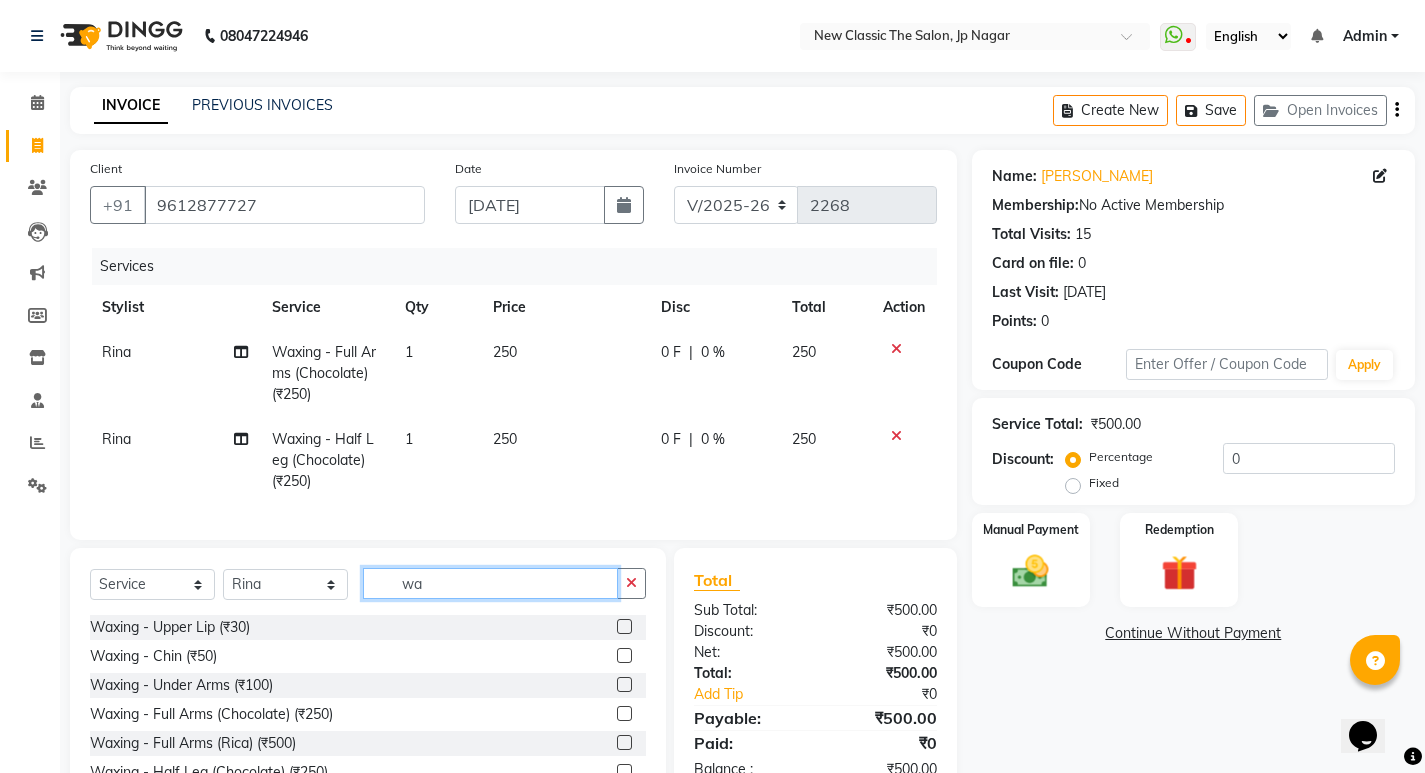 type on "w" 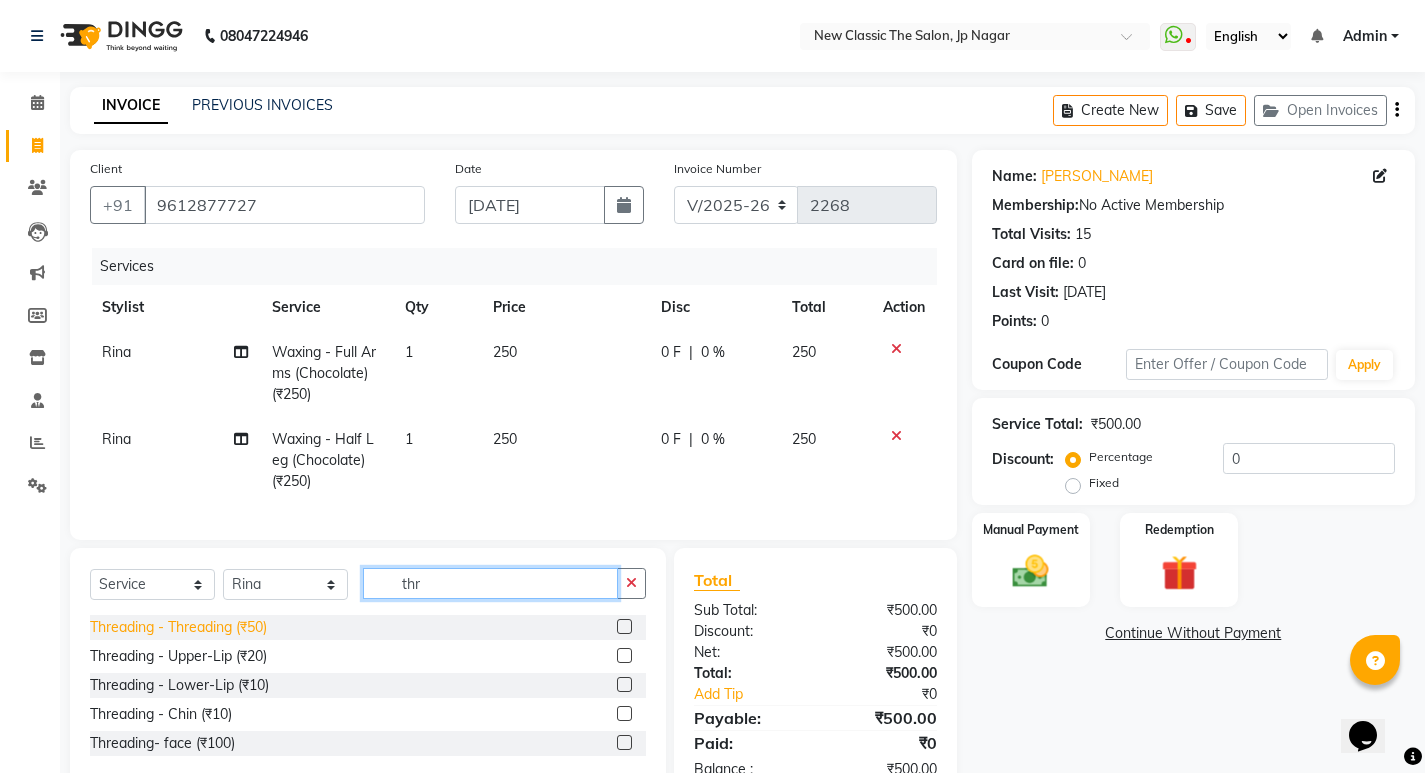 type on "thr" 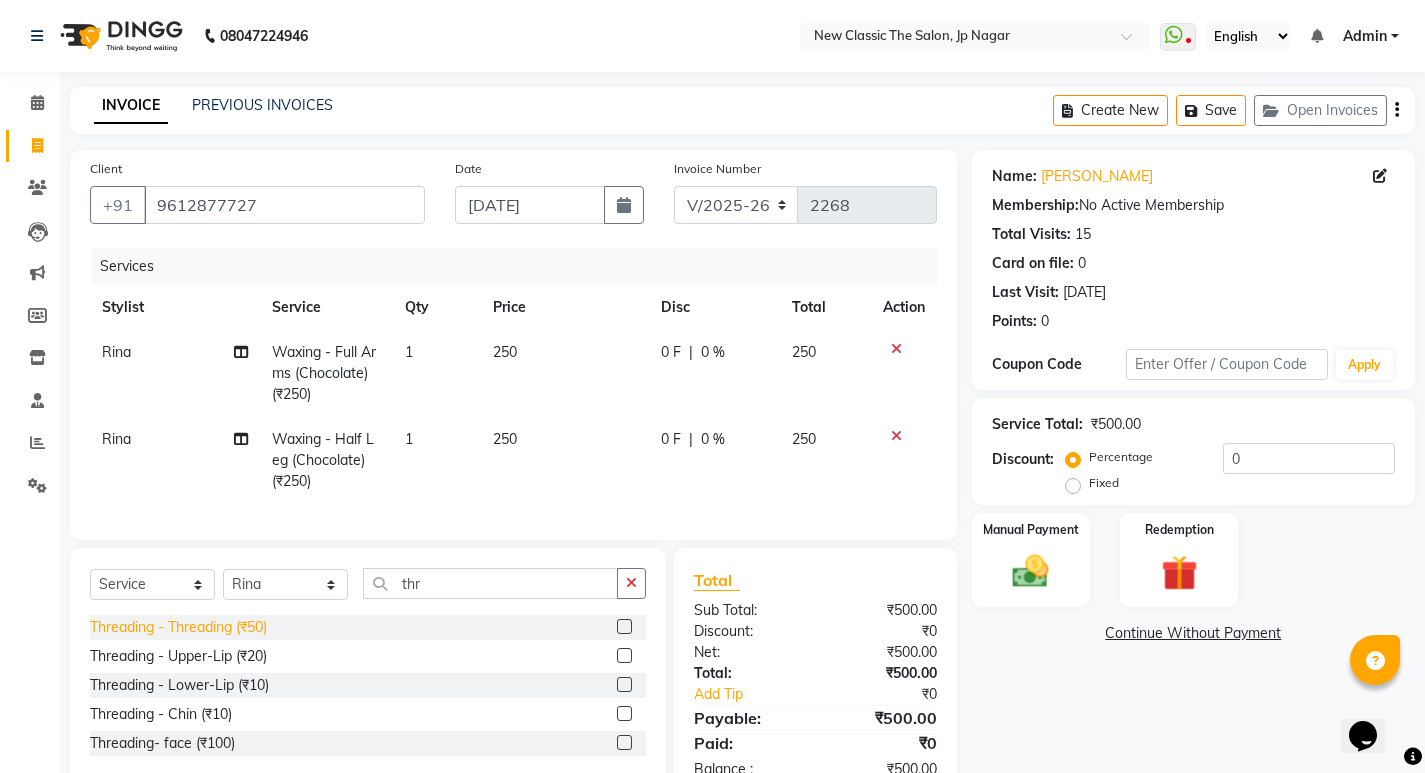 click on "Threading - Threading (₹50)" 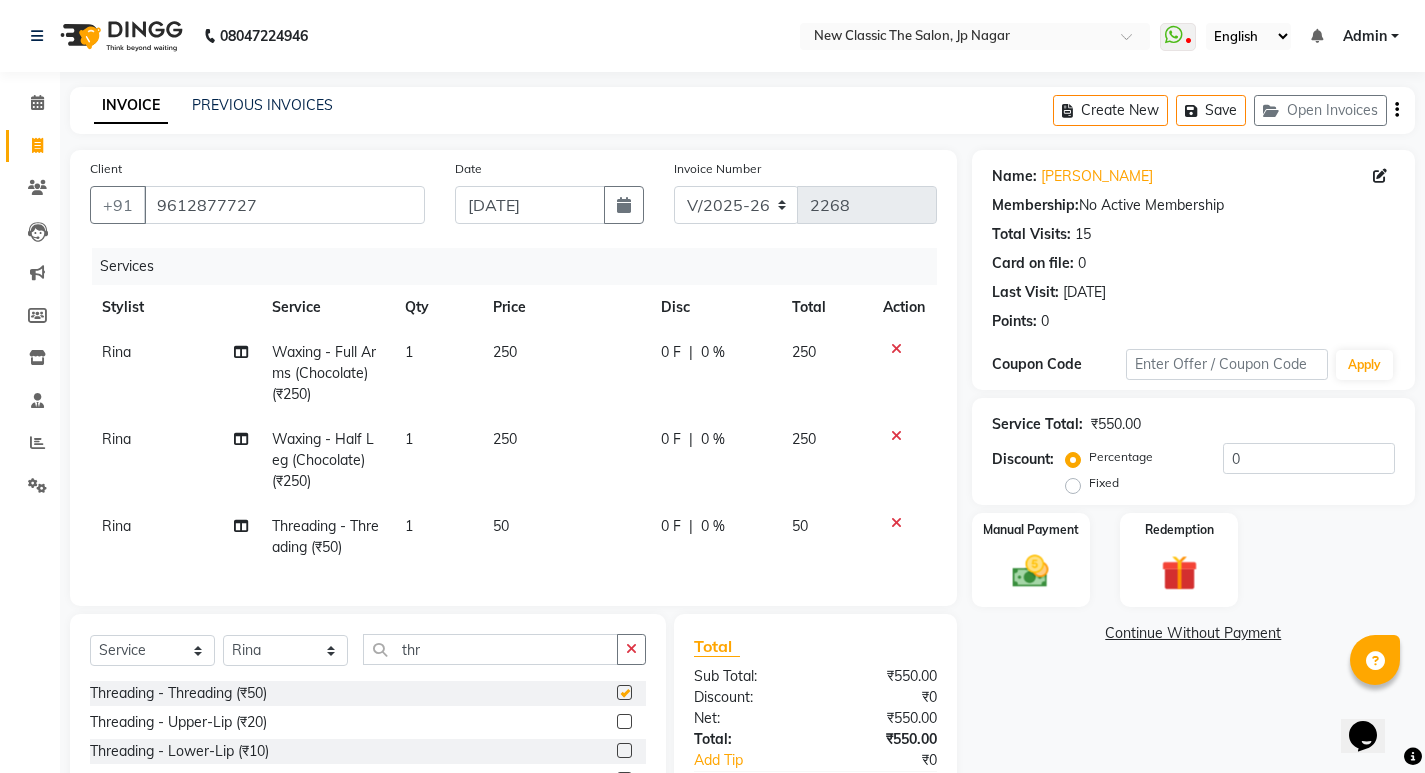 checkbox on "false" 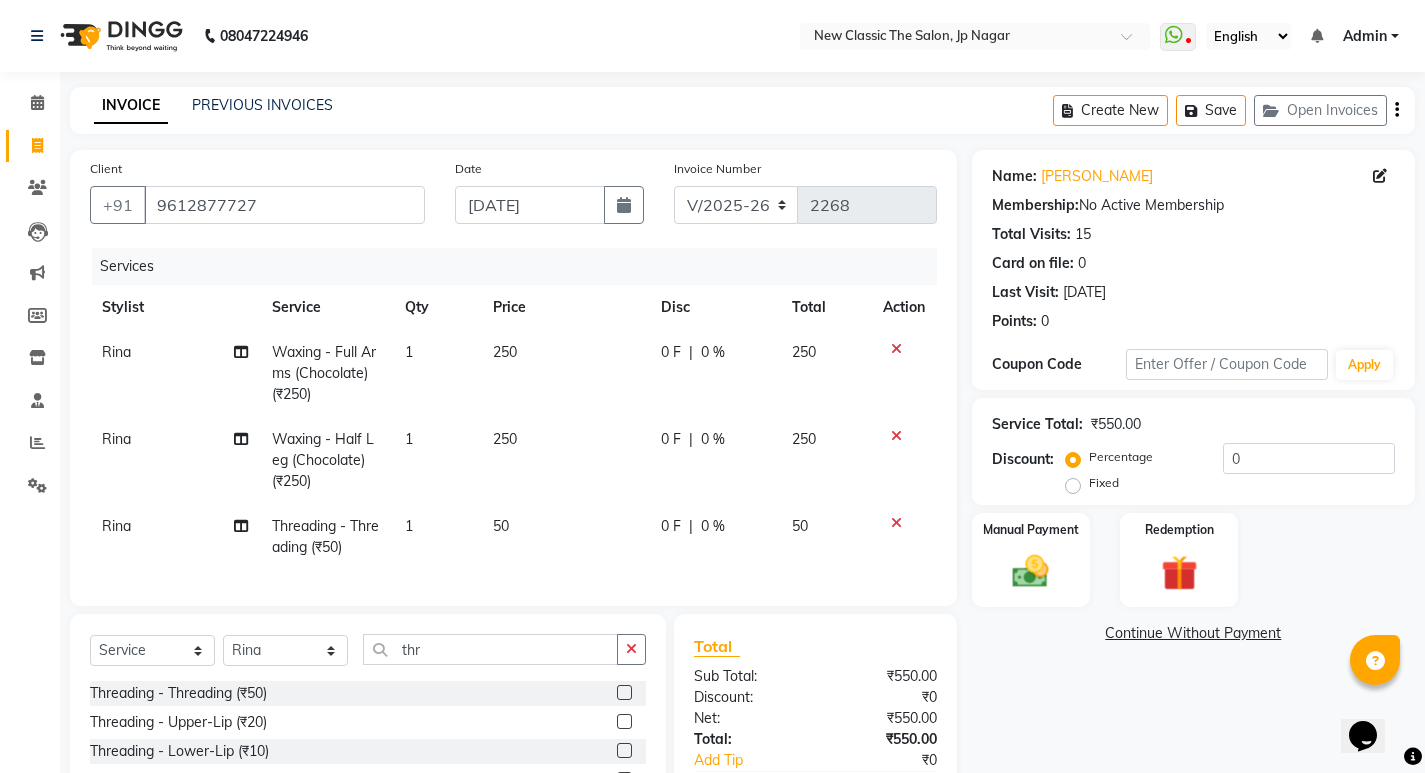 click on "Rina" 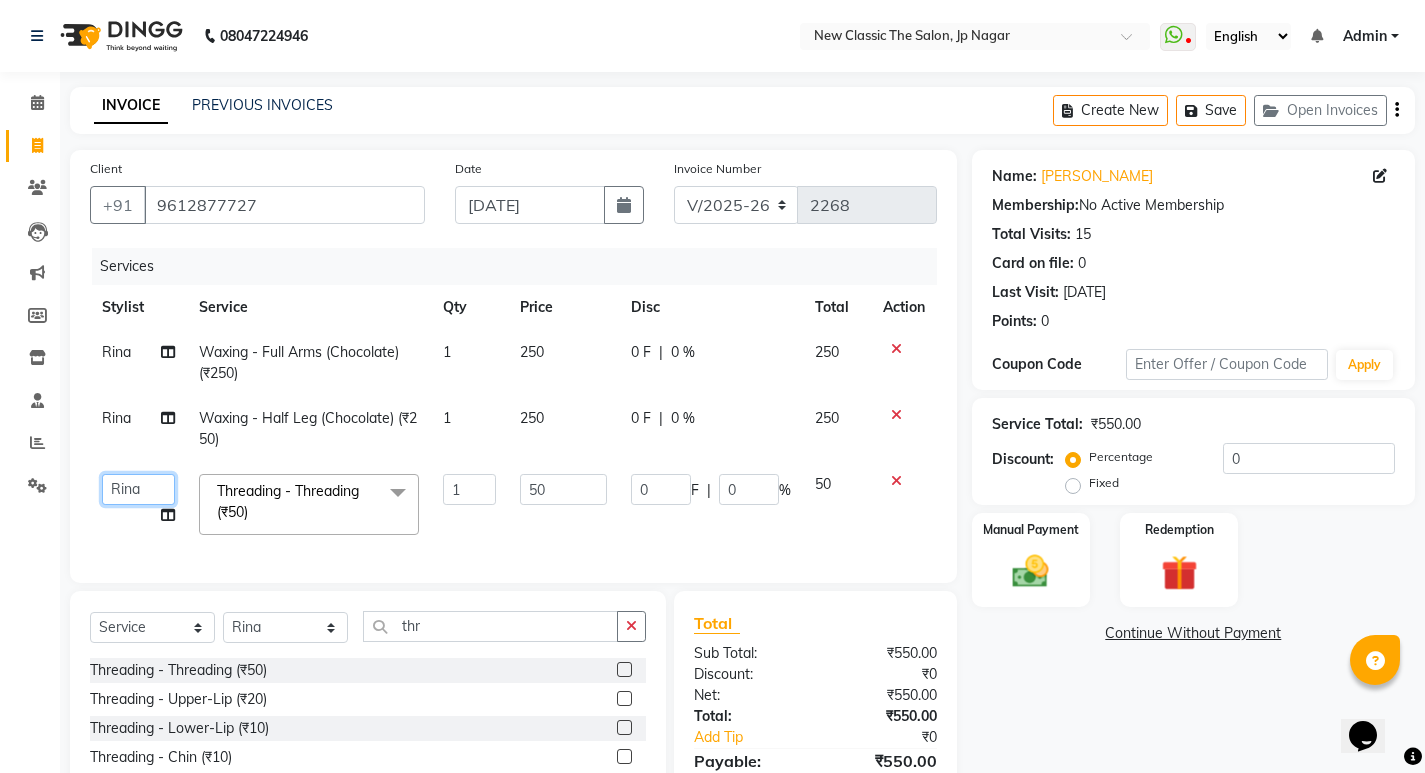 click on "Amit   Amol   Anil   Kirti   Komal   Manager   Prachi   Rina   Shital   Smita   surendra" 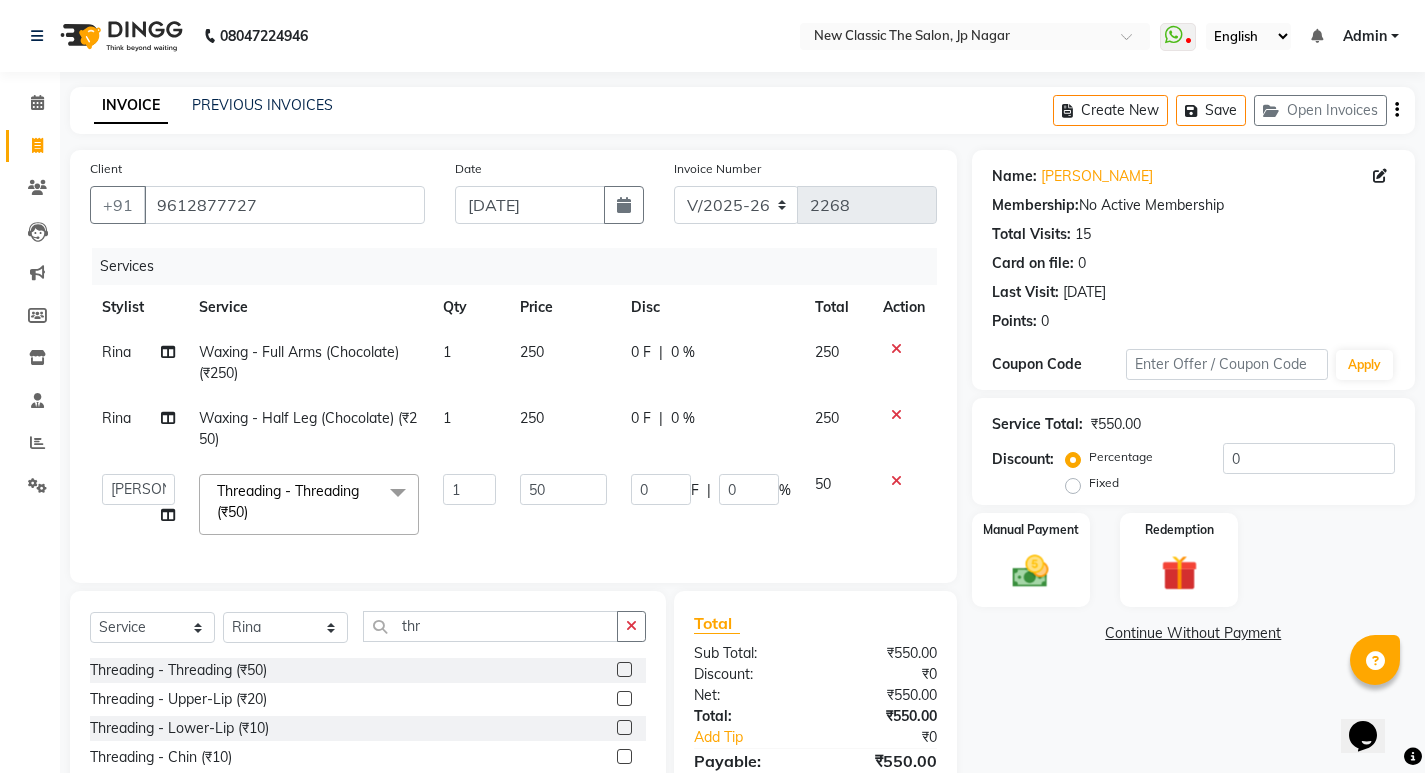select on "27628" 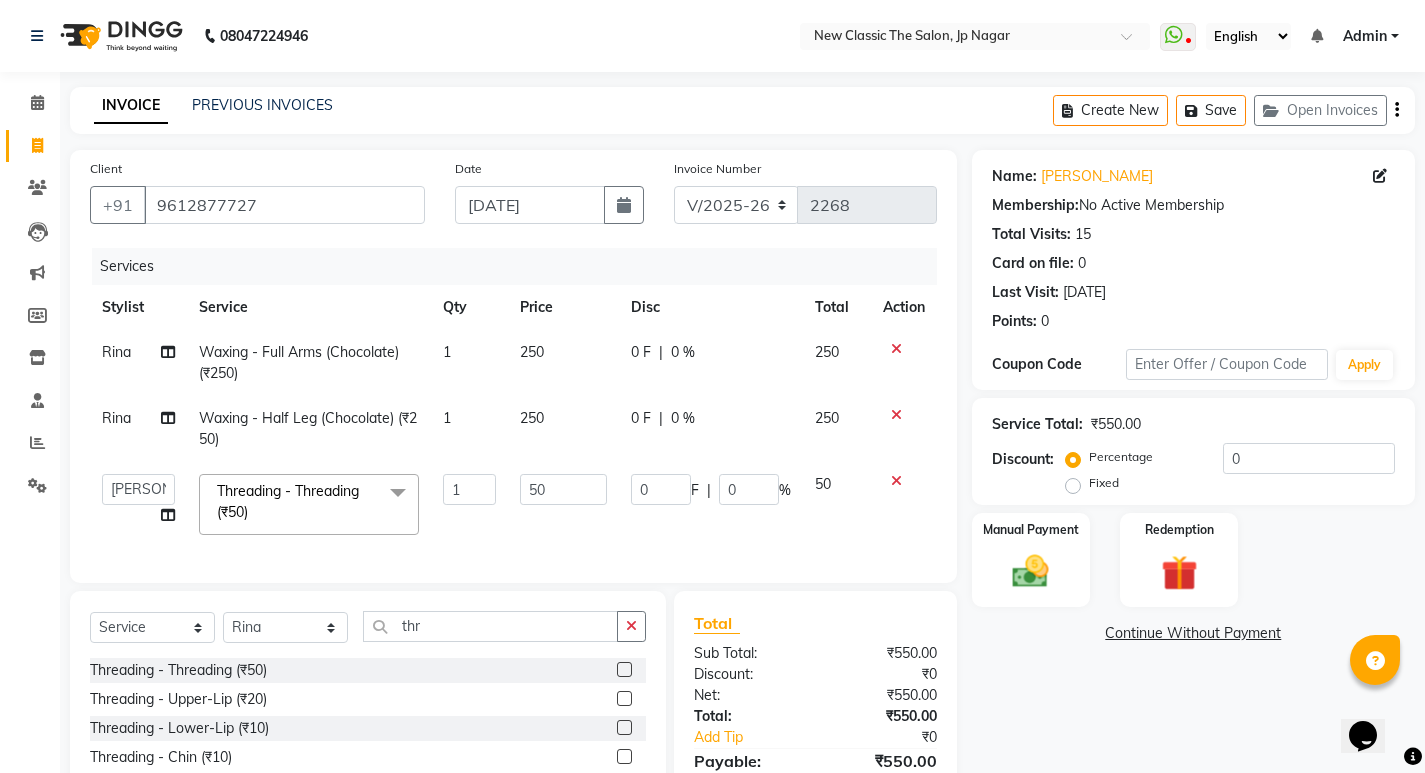 scroll, scrollTop: 115, scrollLeft: 0, axis: vertical 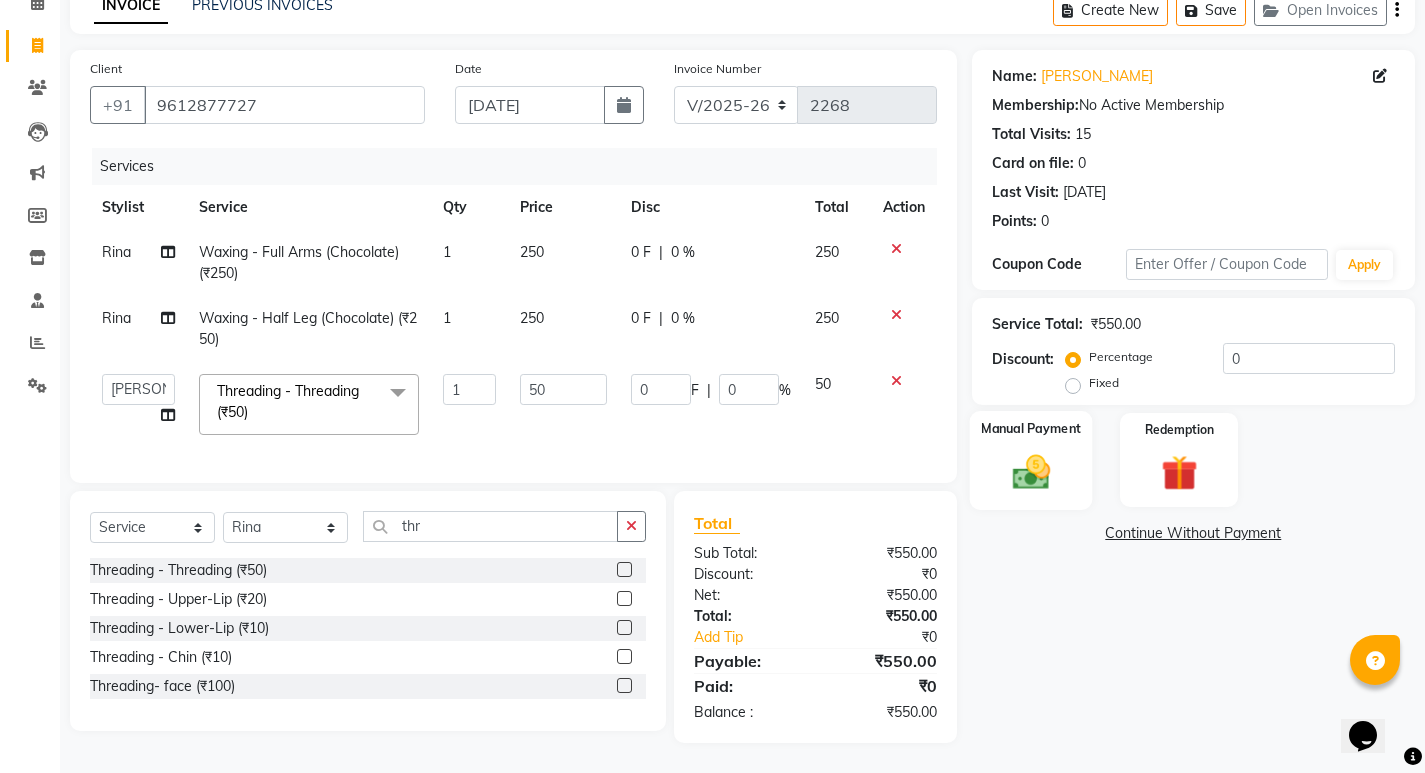 click 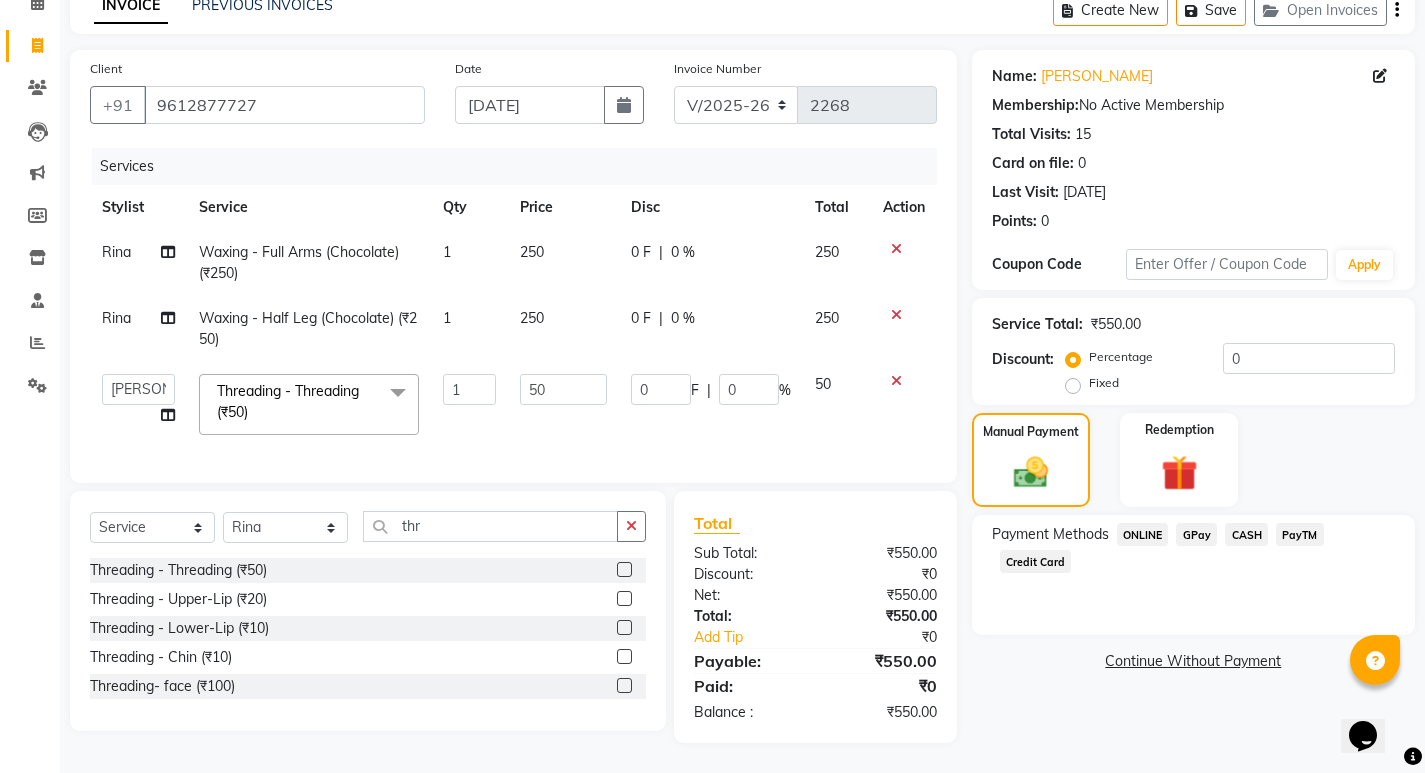 click on "ONLINE" 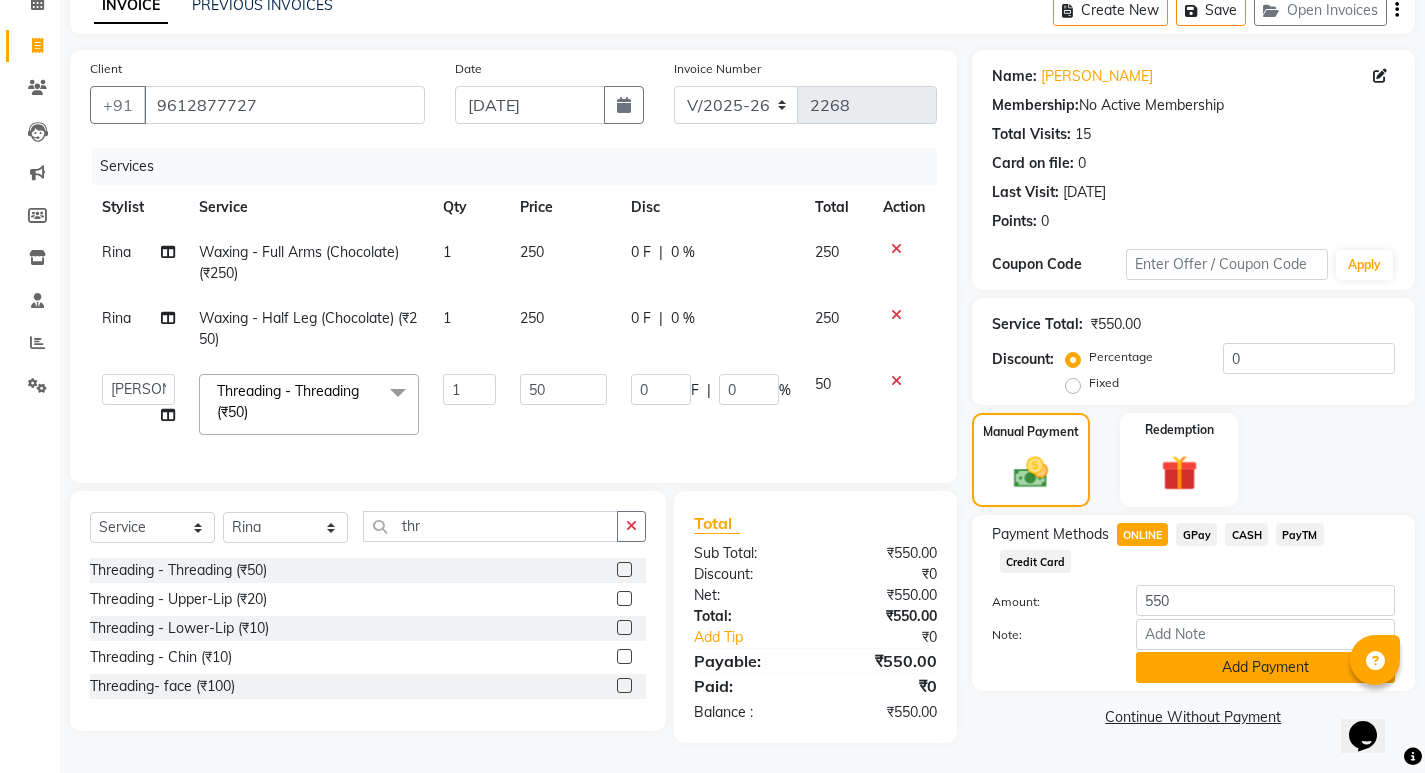 click on "Add Payment" 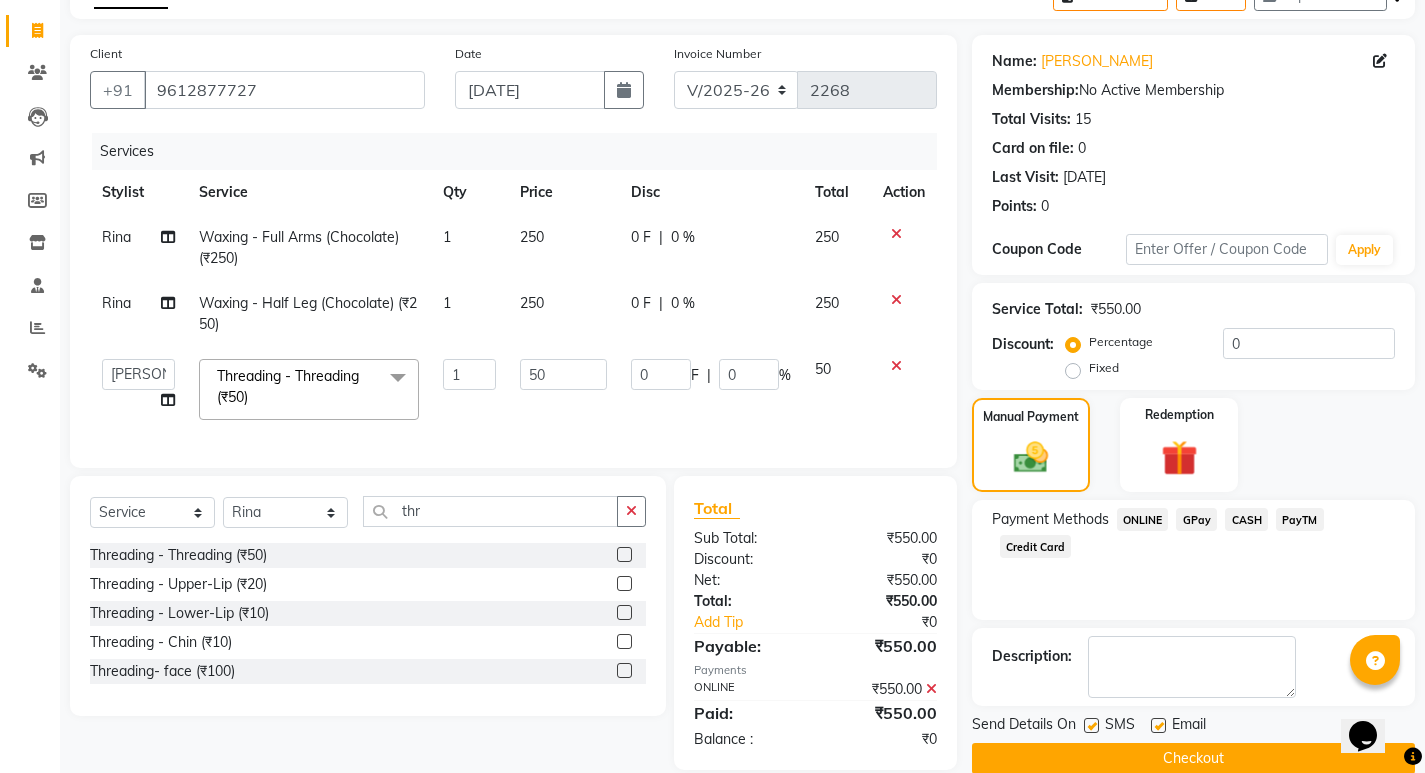 scroll, scrollTop: 157, scrollLeft: 0, axis: vertical 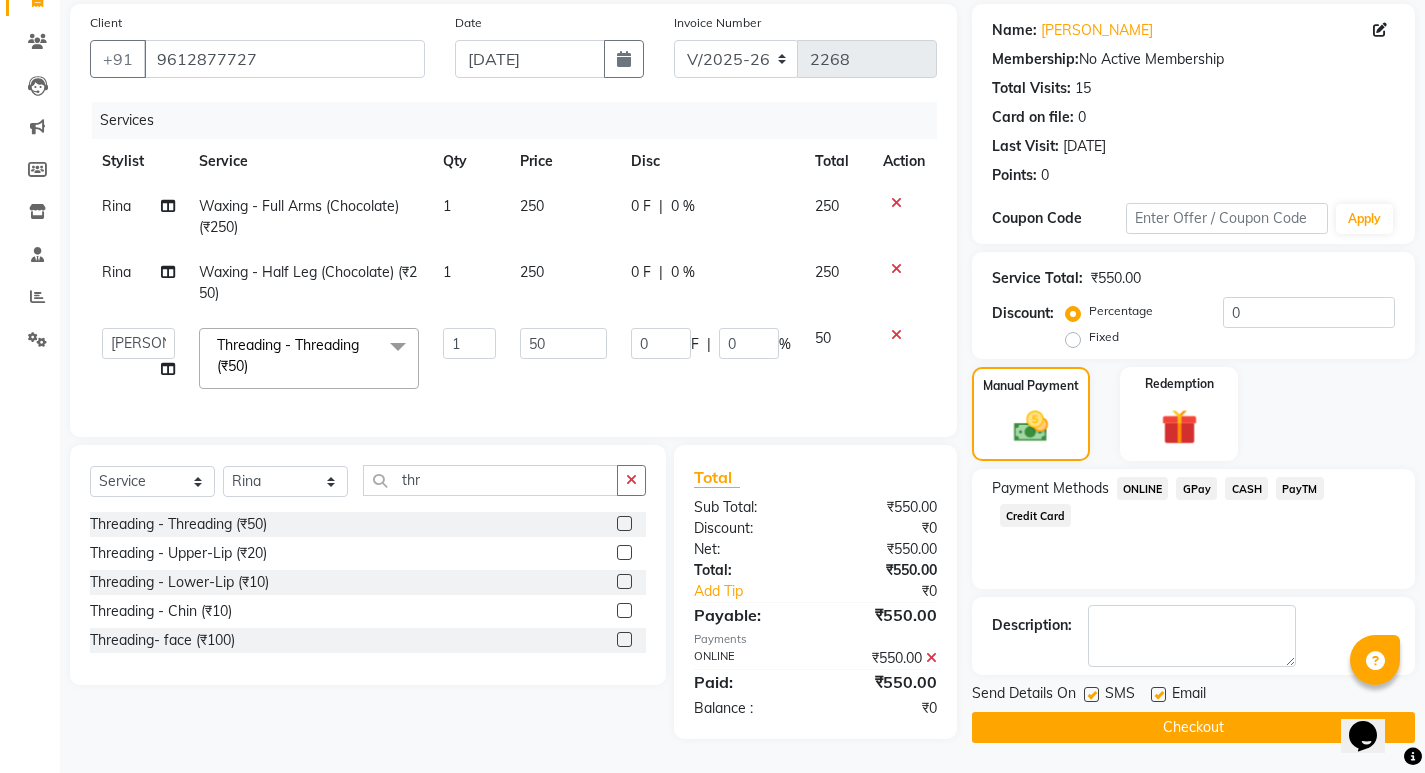 click on "Checkout" 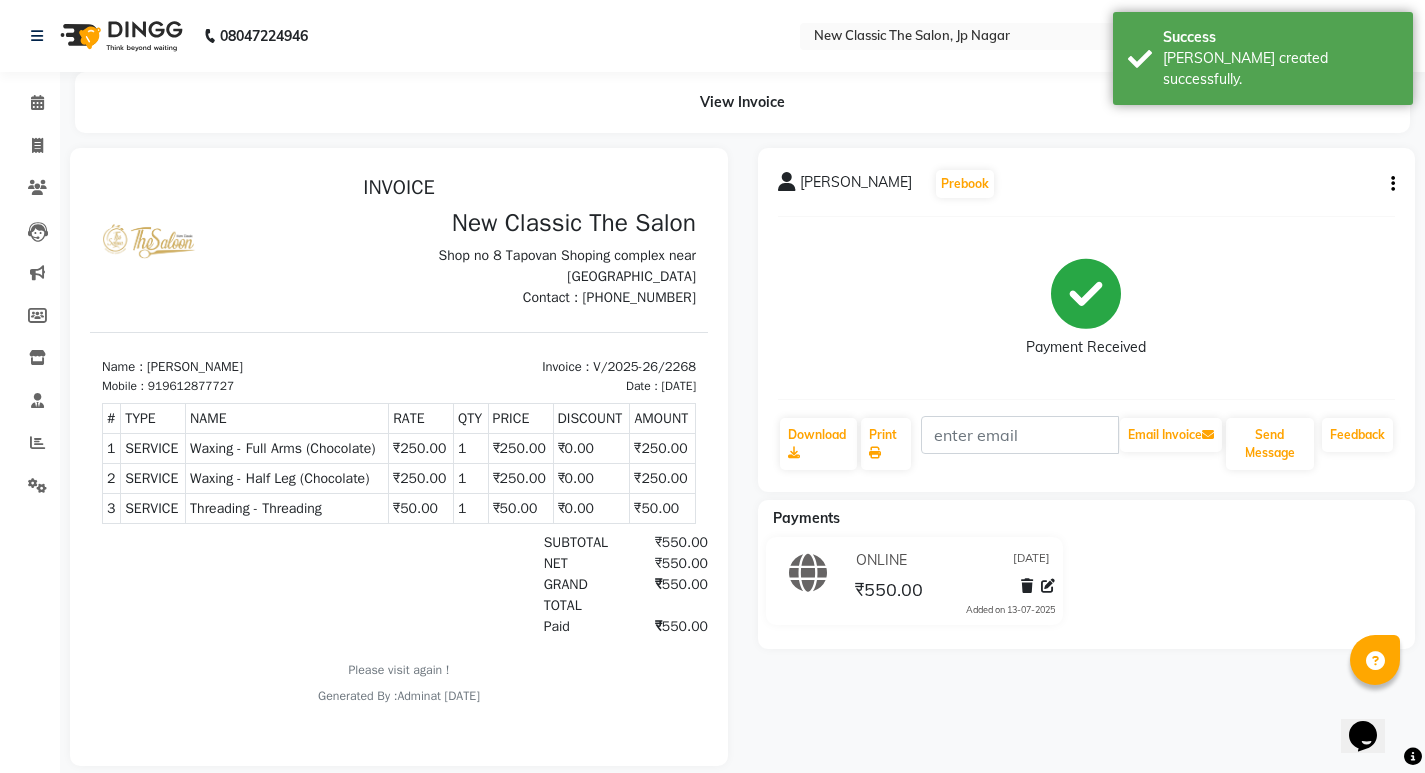 scroll, scrollTop: 0, scrollLeft: 0, axis: both 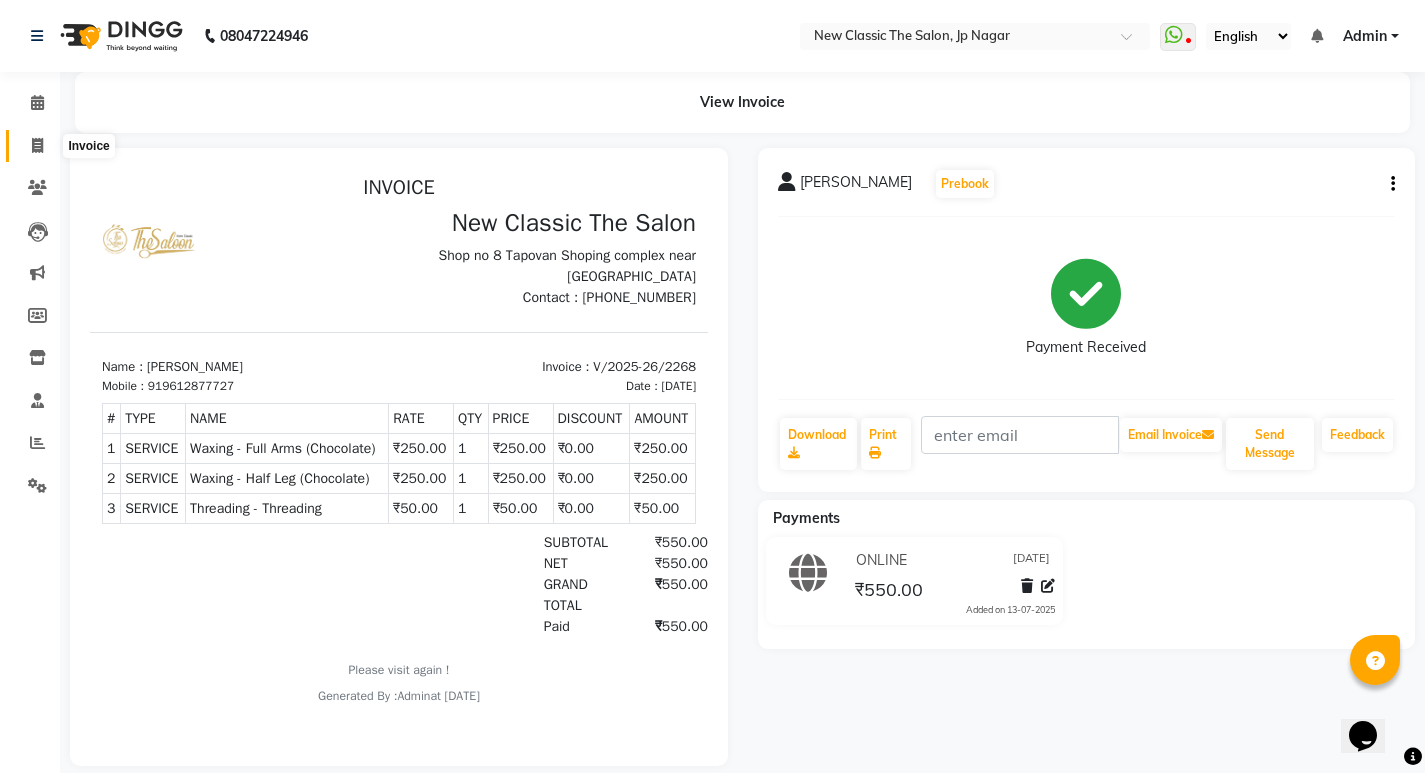 click 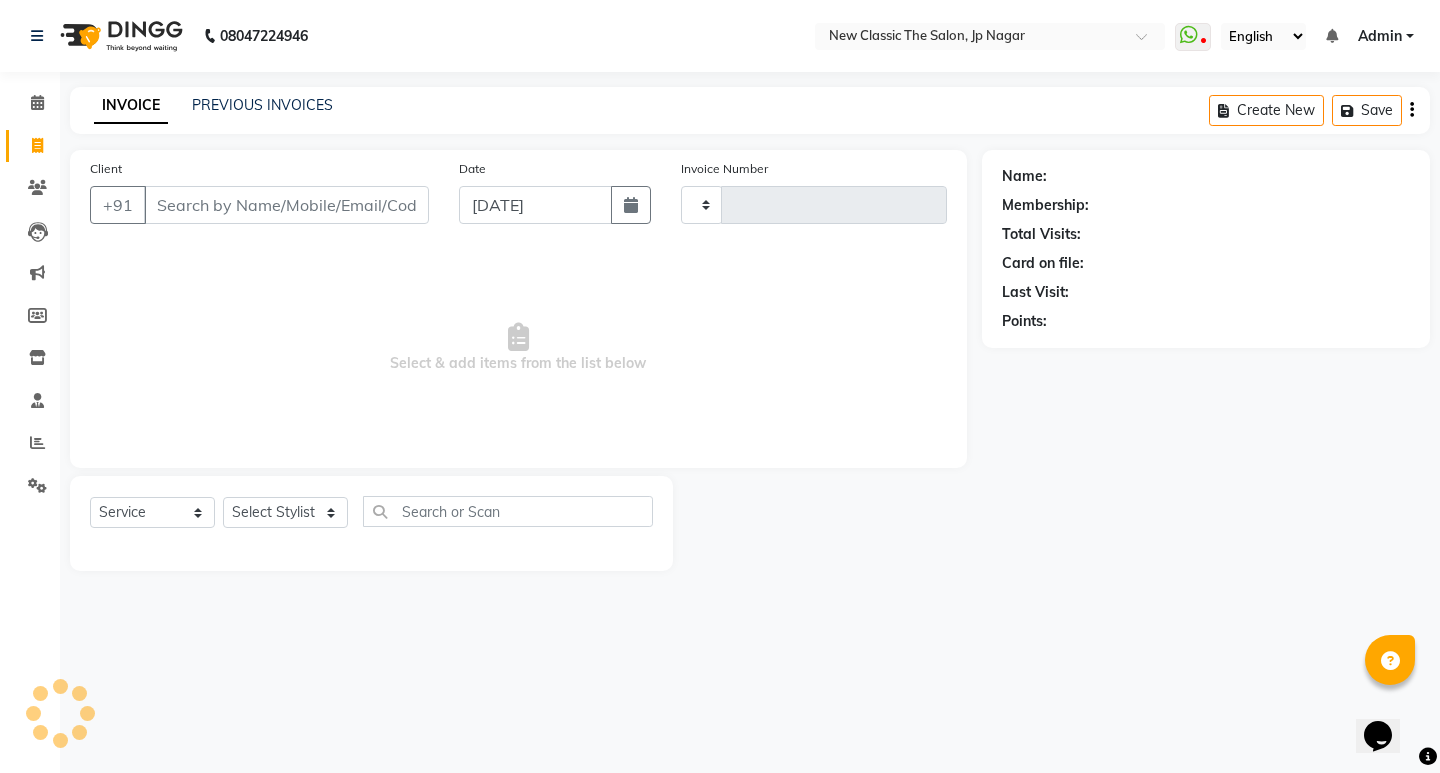 type on "2269" 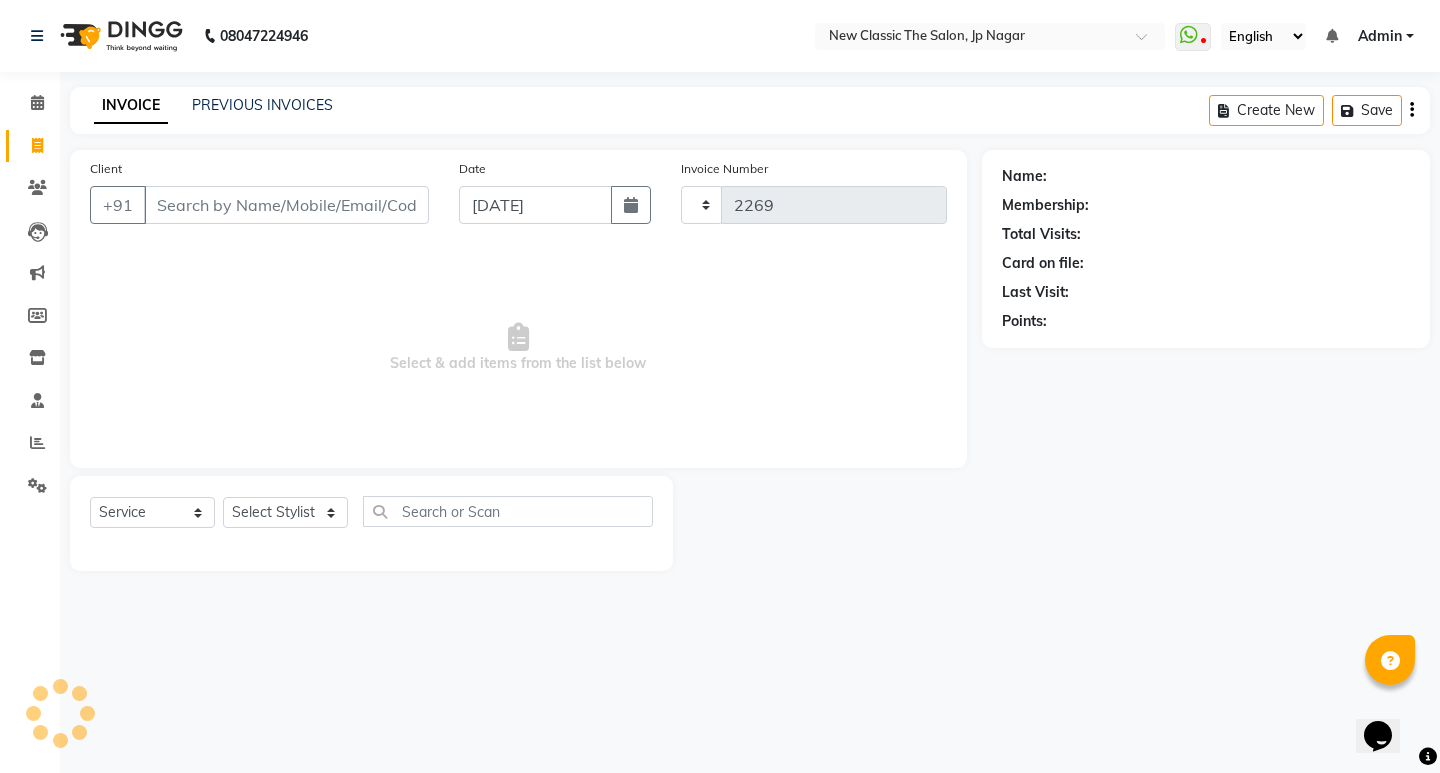 select on "4678" 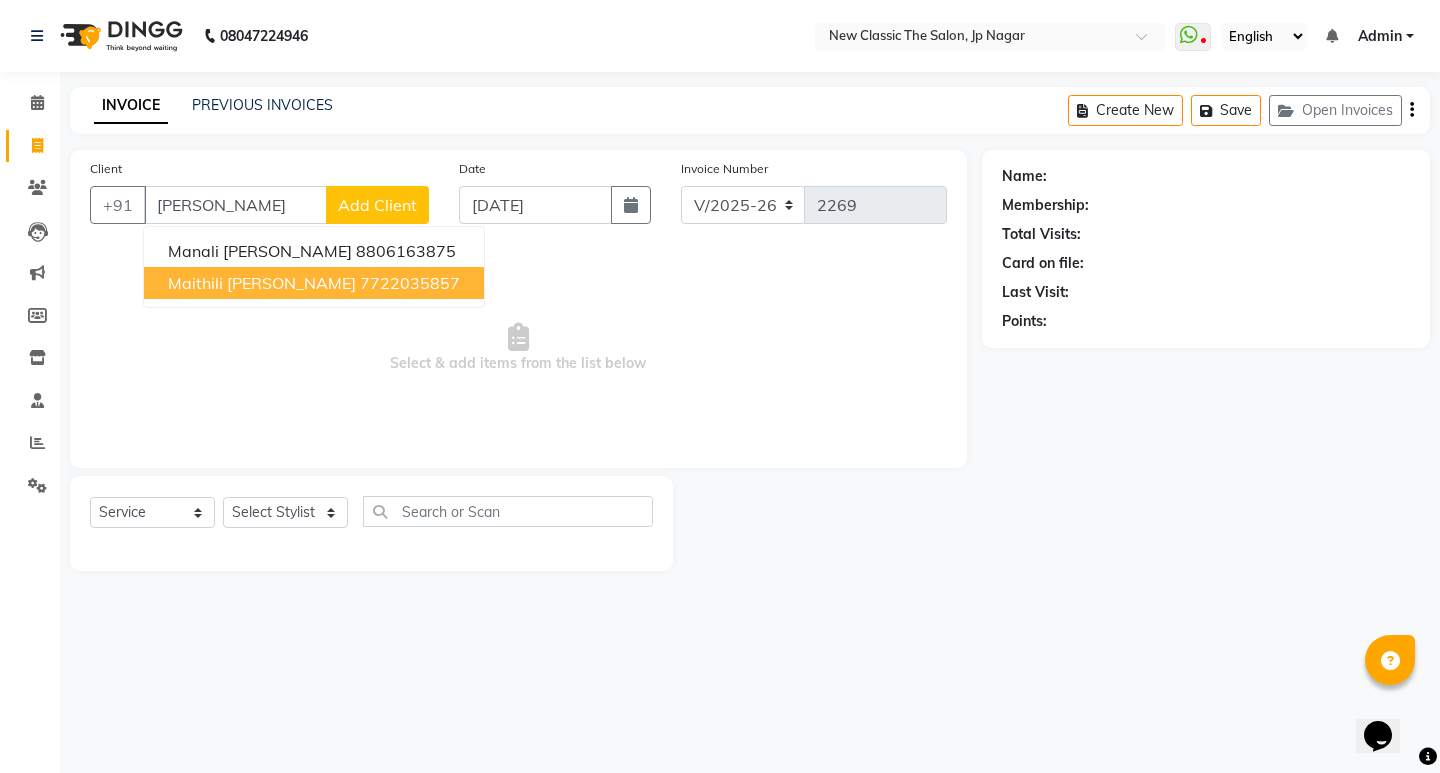 click on "Maithili Totre  7722035857" at bounding box center [314, 283] 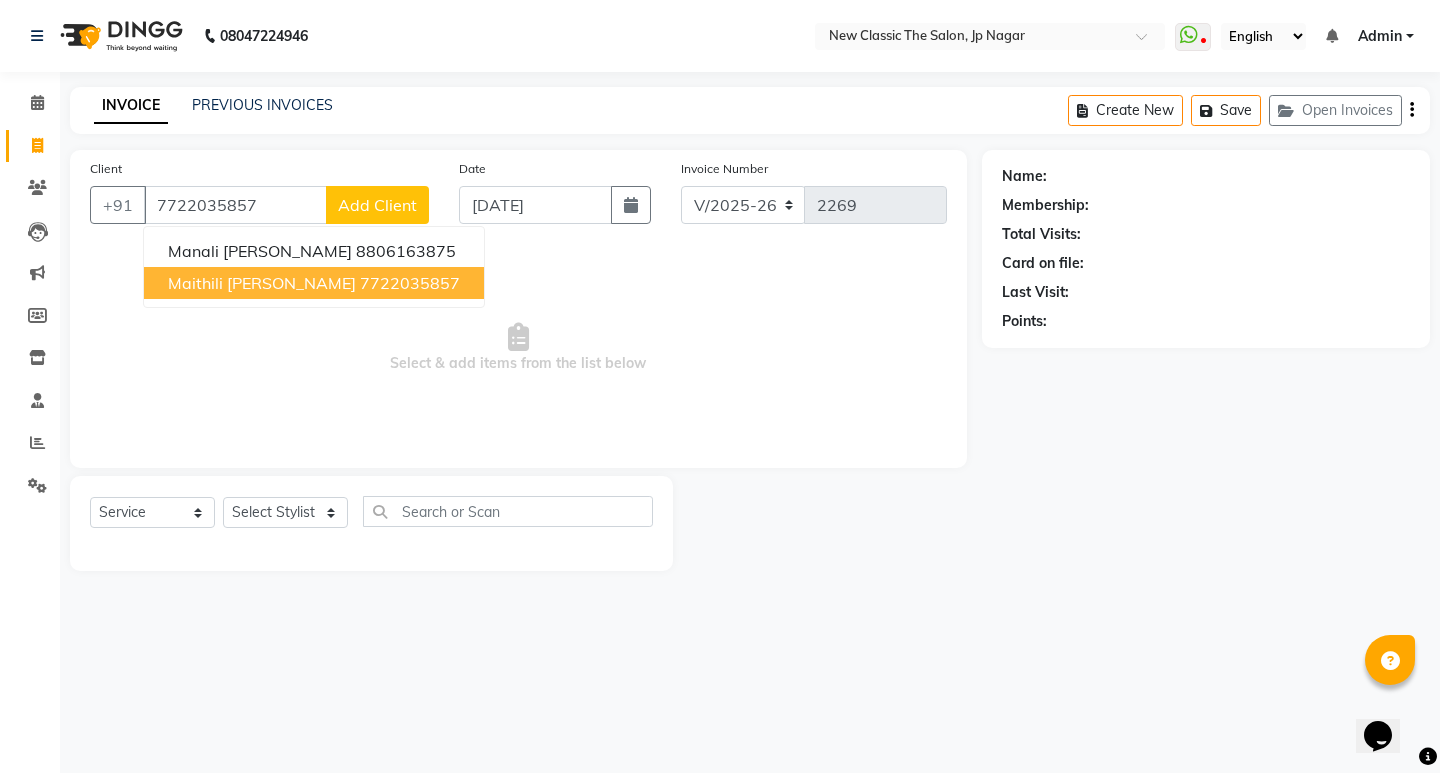 type on "7722035857" 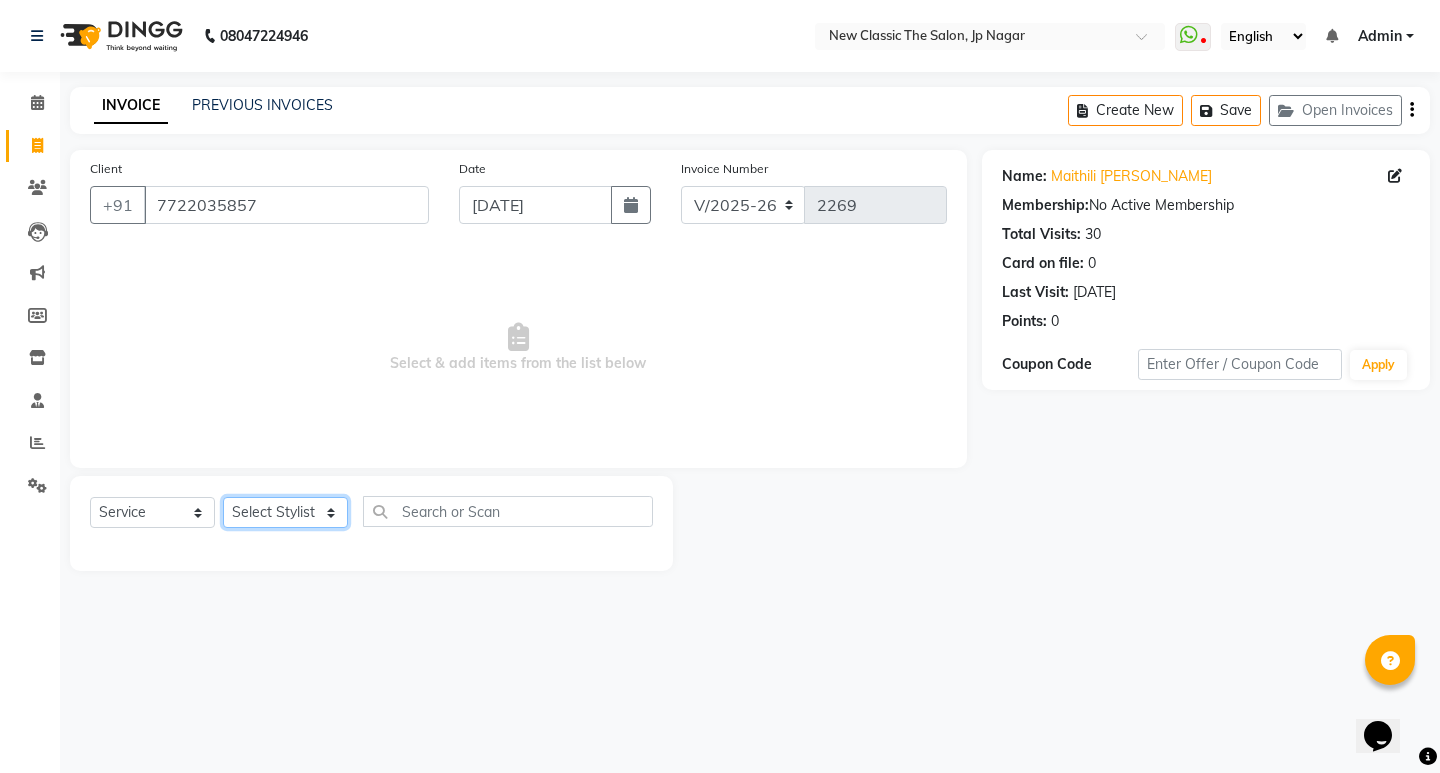 click on "Select Stylist Amit [PERSON_NAME] [PERSON_NAME] [PERSON_NAME] Manager [PERSON_NAME] [PERSON_NAME] [PERSON_NAME] [PERSON_NAME] [PERSON_NAME]" 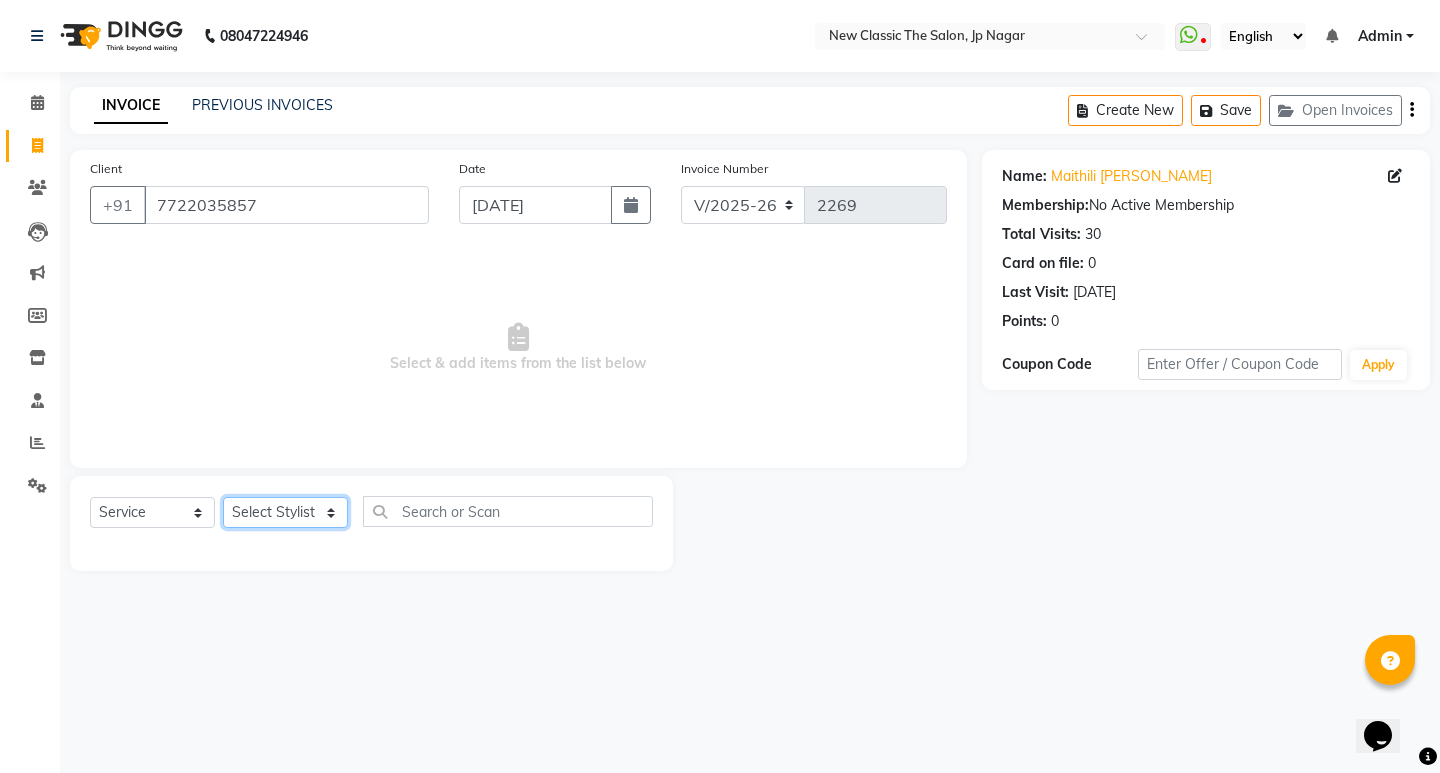 select on "27627" 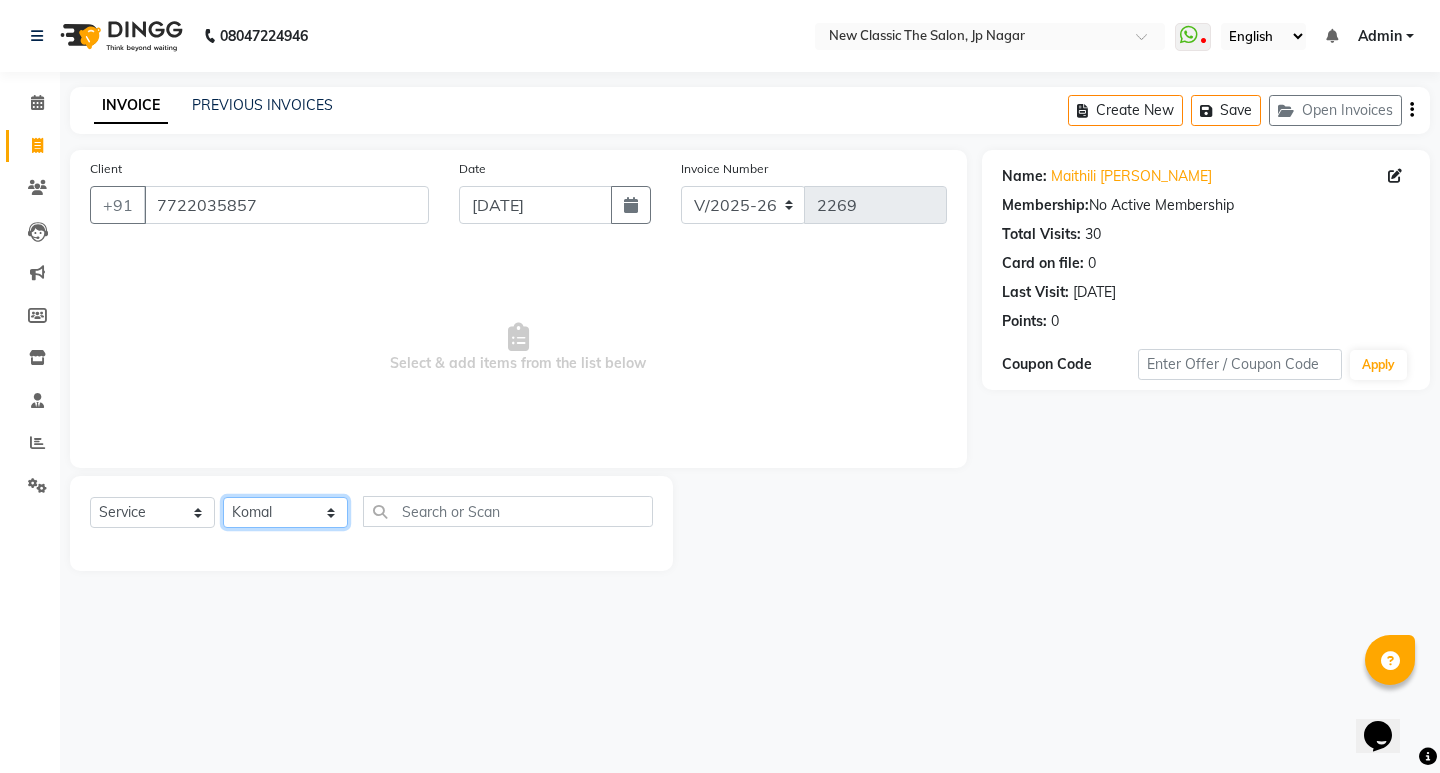 click on "Select Stylist Amit [PERSON_NAME] [PERSON_NAME] [PERSON_NAME] Manager [PERSON_NAME] [PERSON_NAME] [PERSON_NAME] [PERSON_NAME] [PERSON_NAME]" 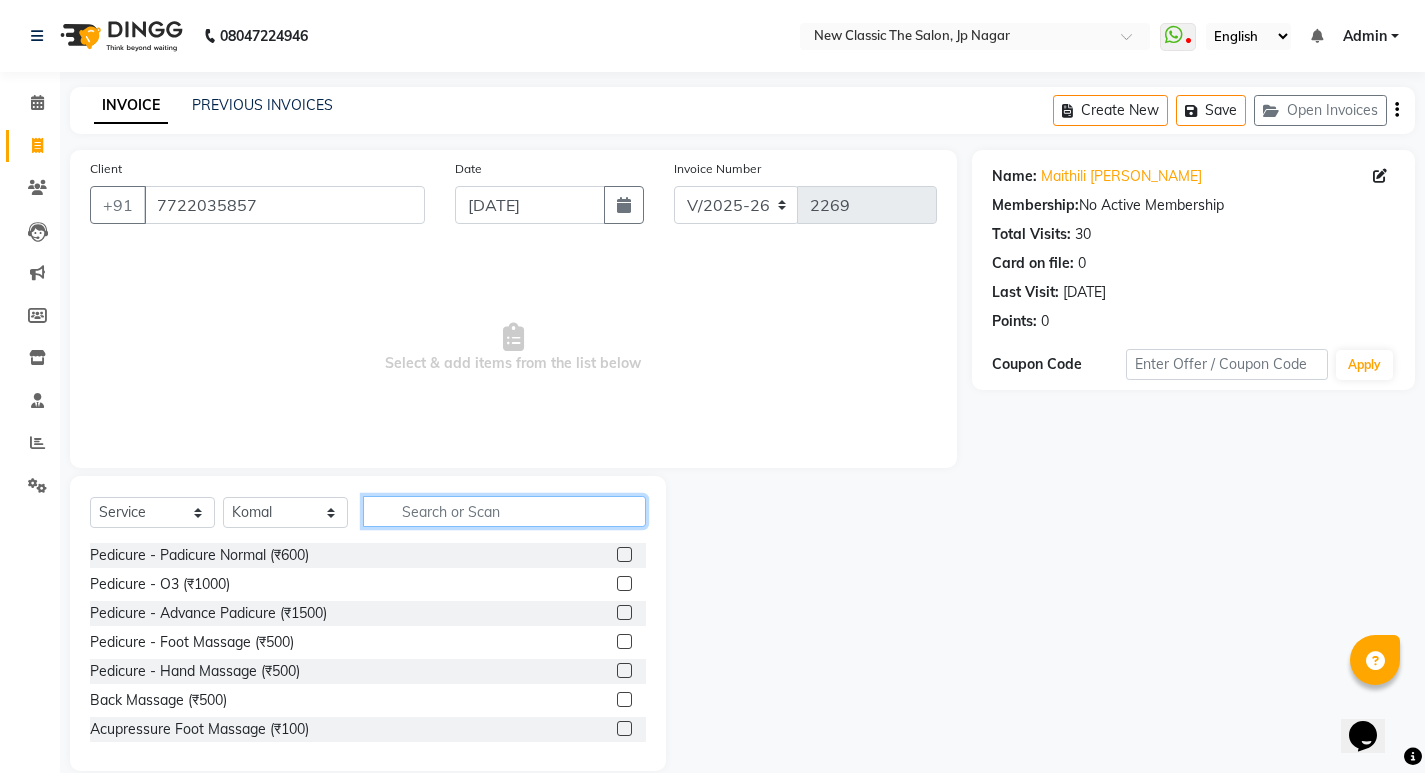 click 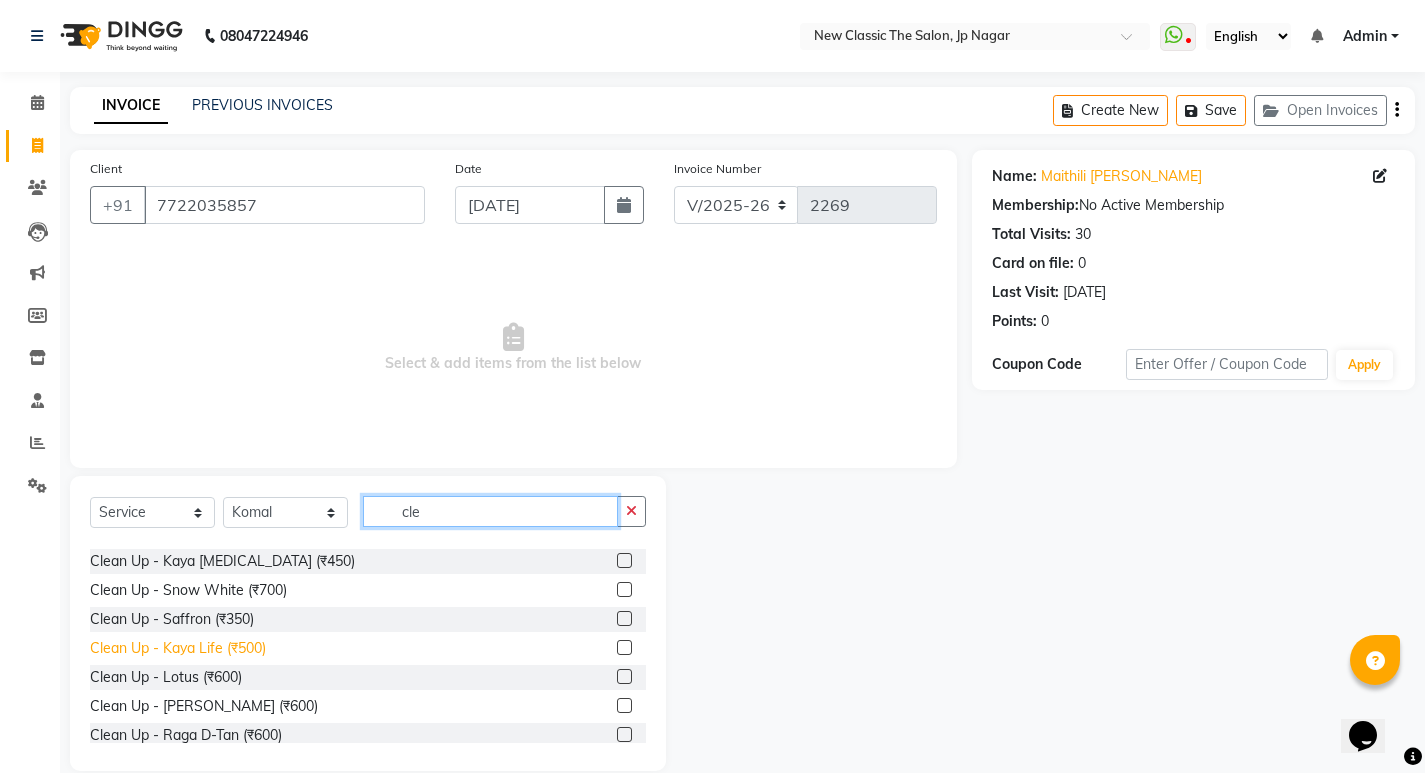 scroll, scrollTop: 100, scrollLeft: 0, axis: vertical 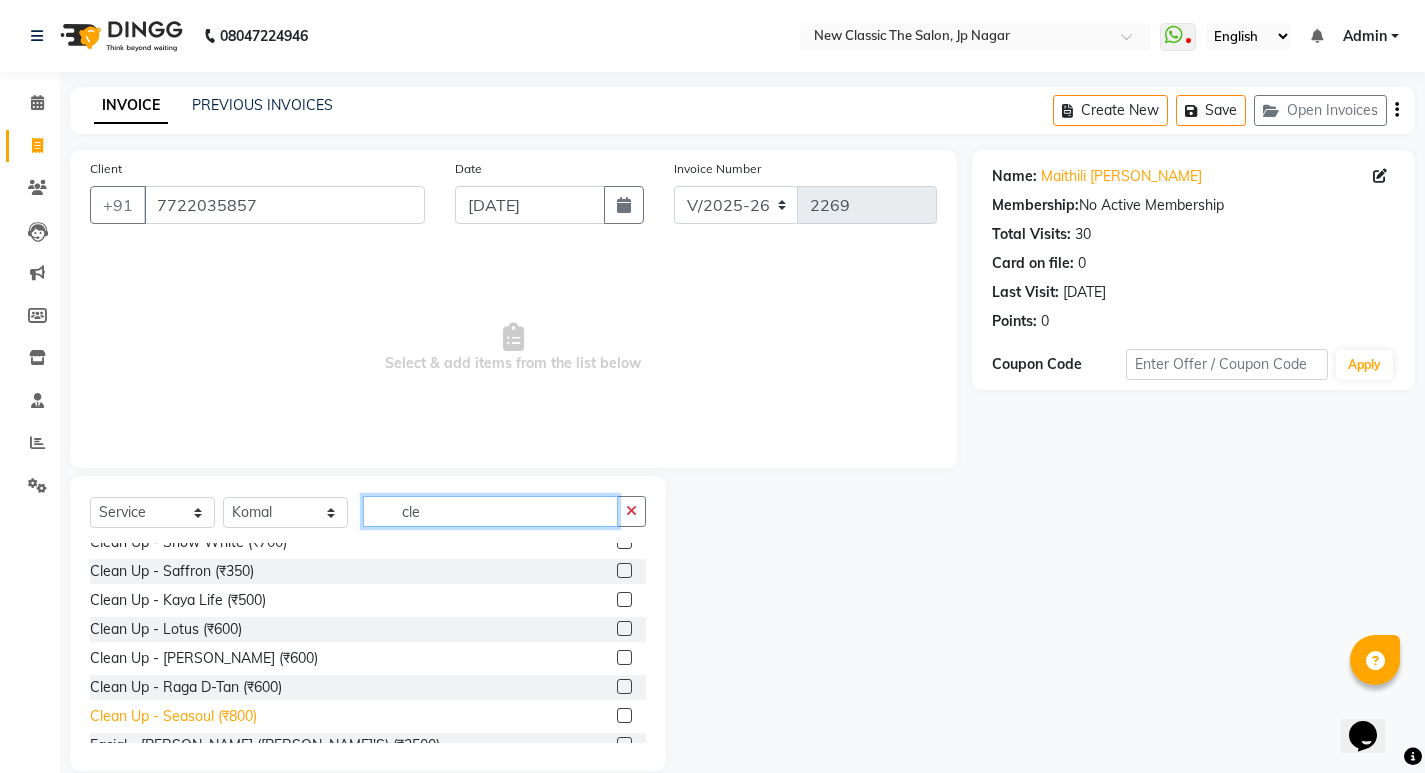 type on "cle" 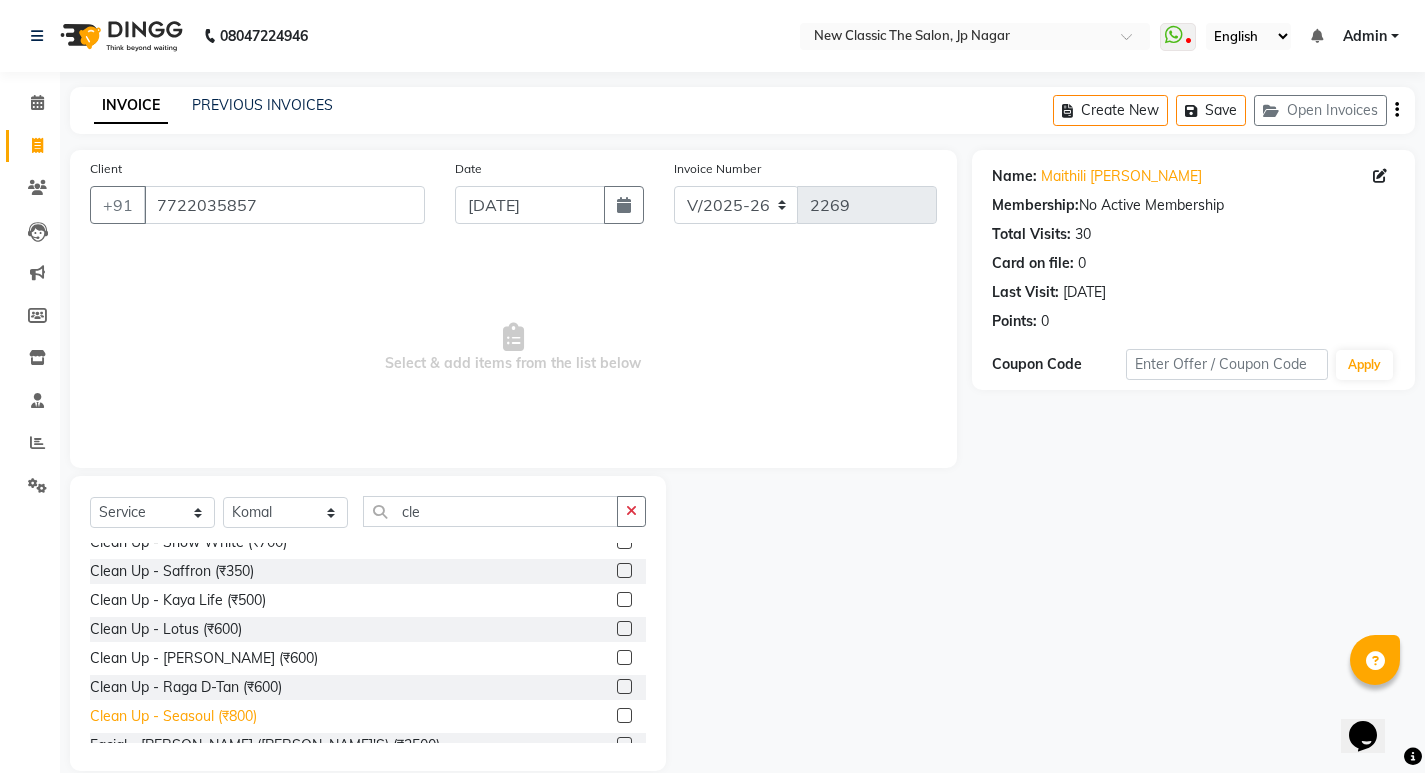 click on "Clean Up - Seasoul (₹800)" 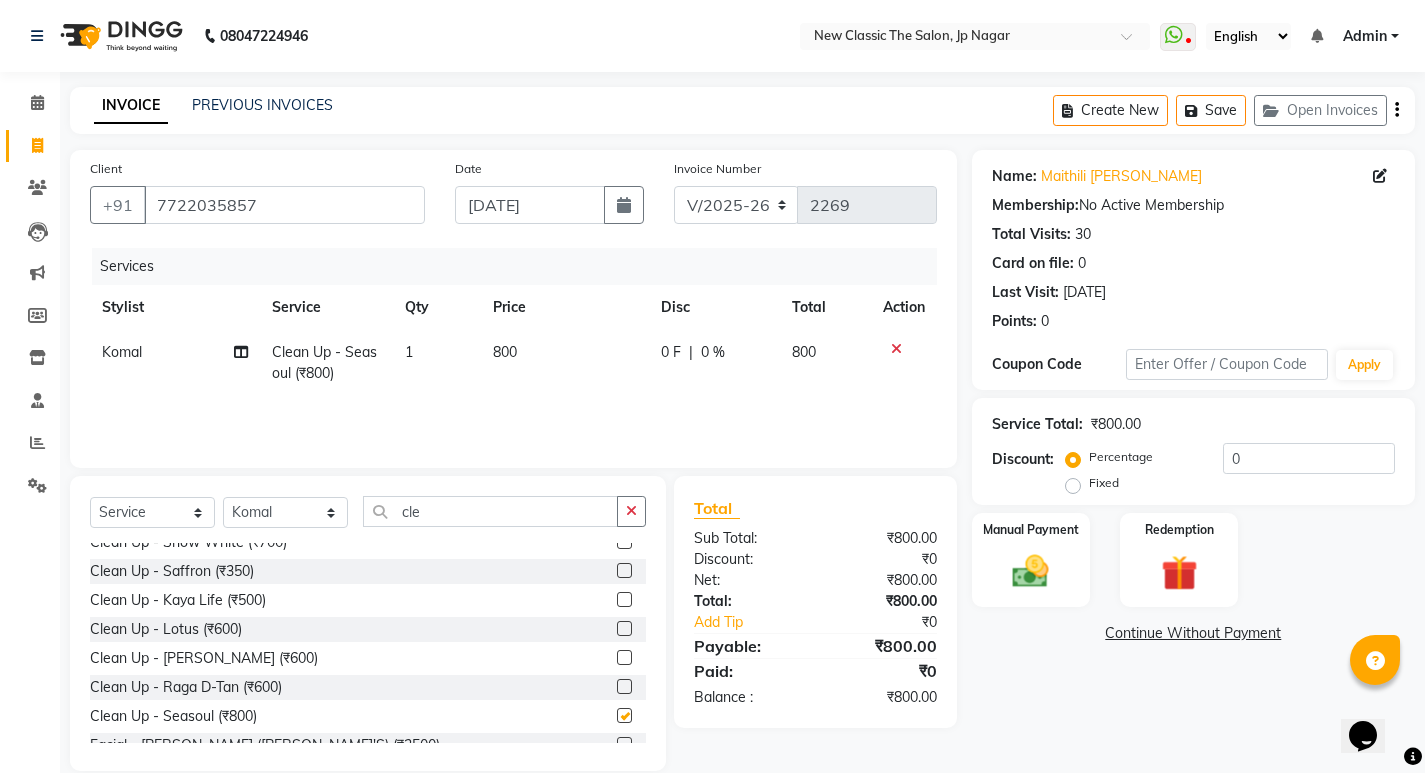 checkbox on "false" 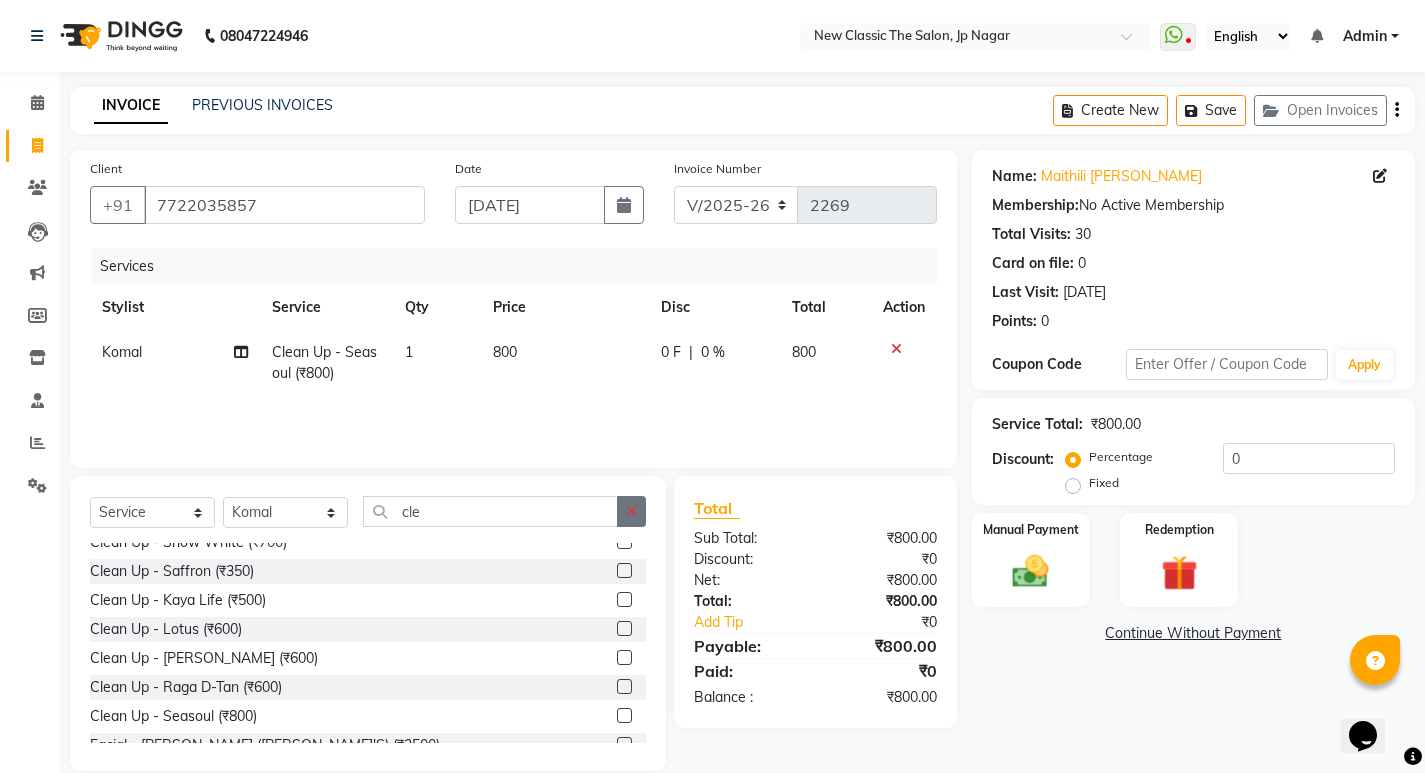 click 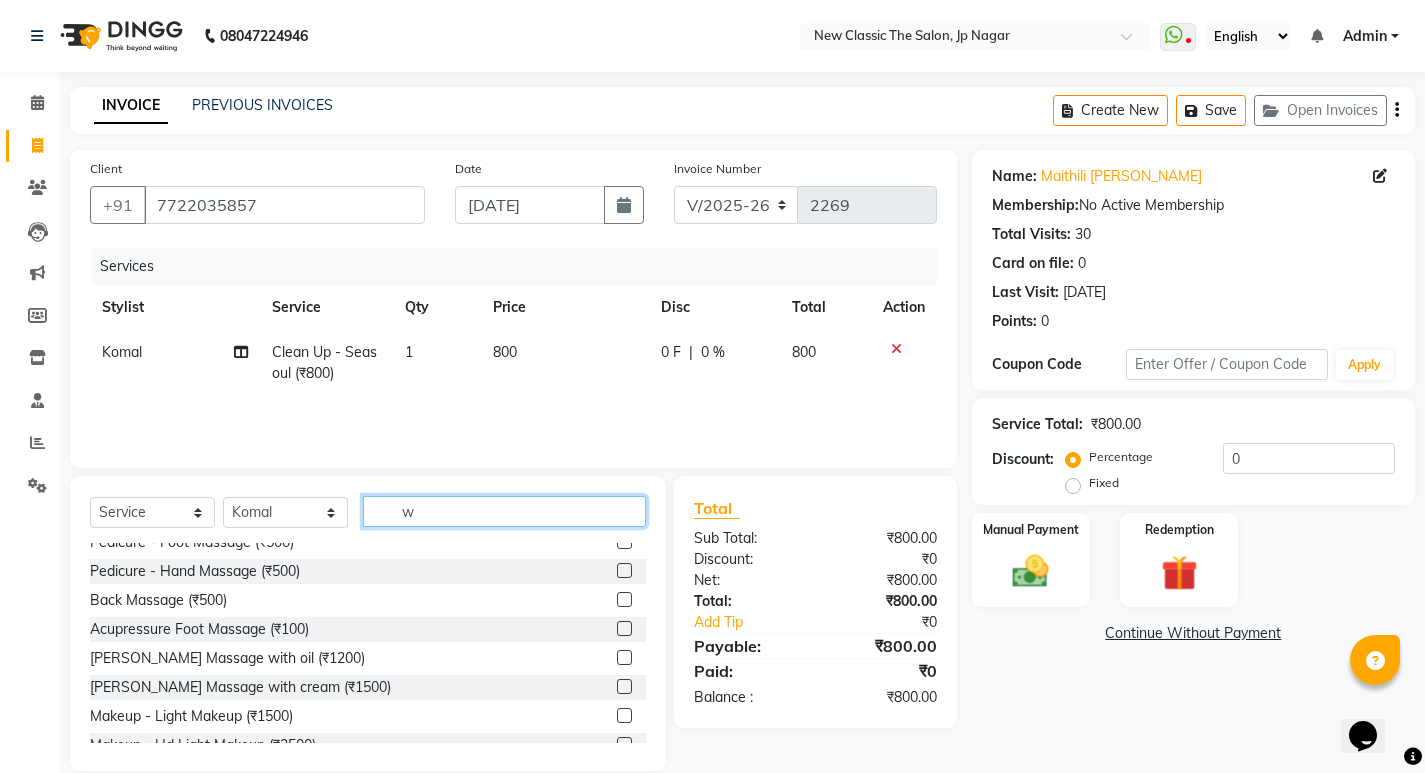 scroll, scrollTop: 0, scrollLeft: 0, axis: both 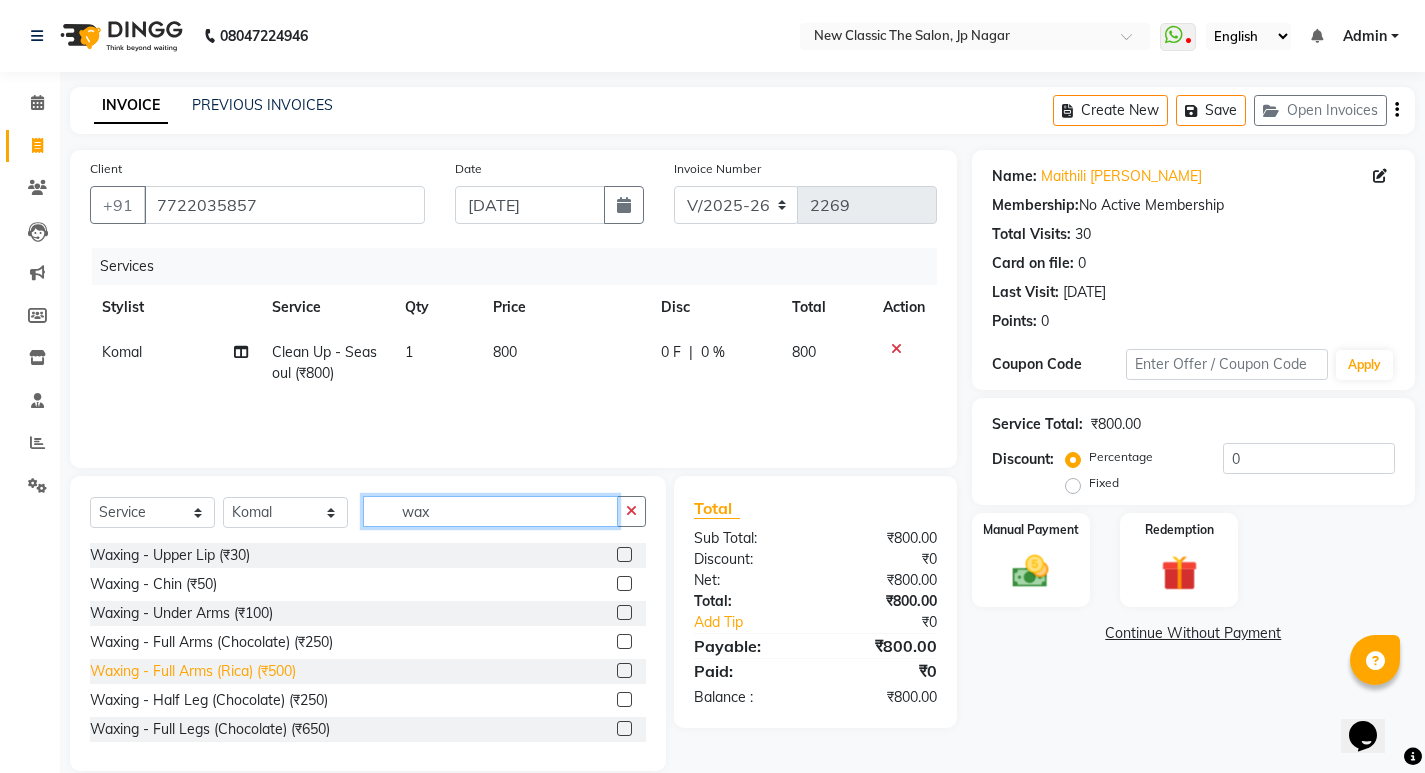 type on "wax" 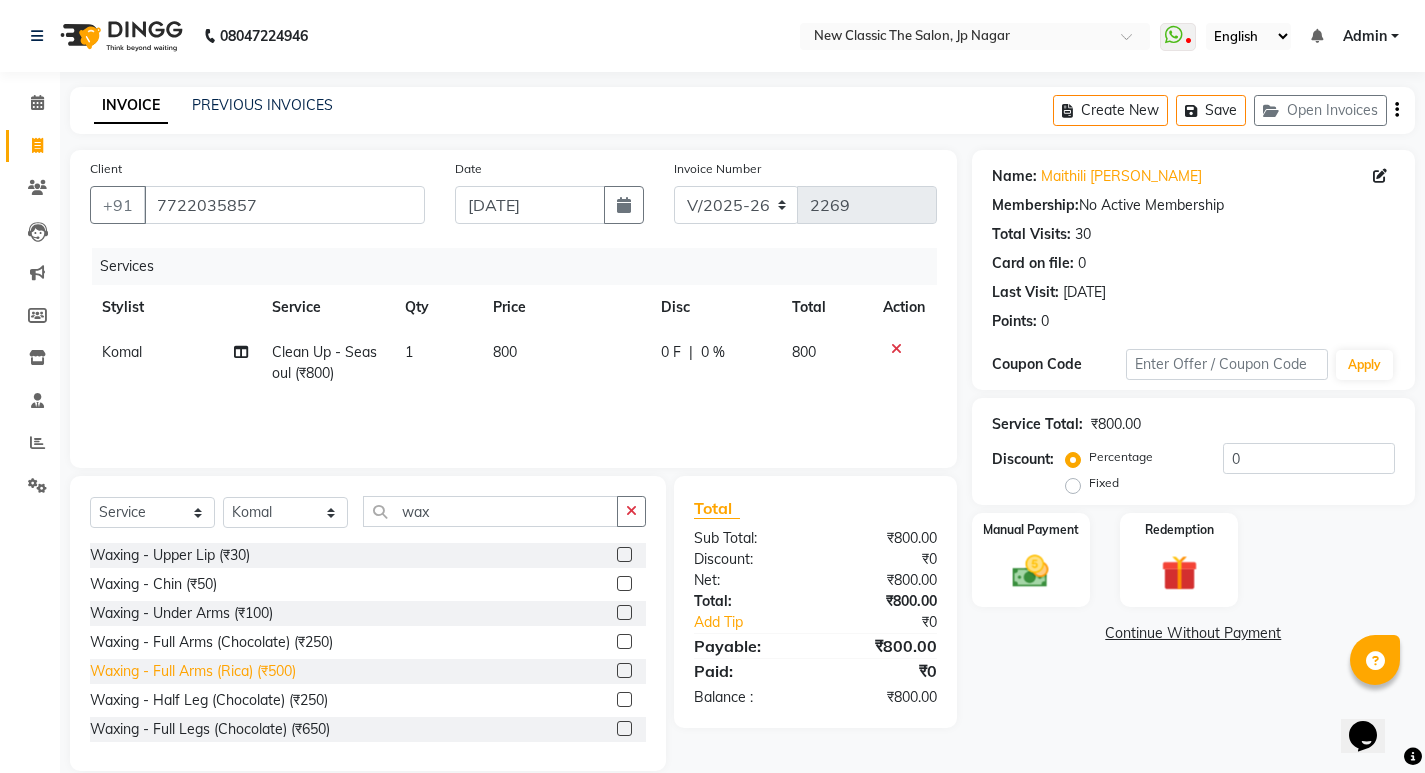 click on "Waxing  - Full Arms (Rica) (₹500)" 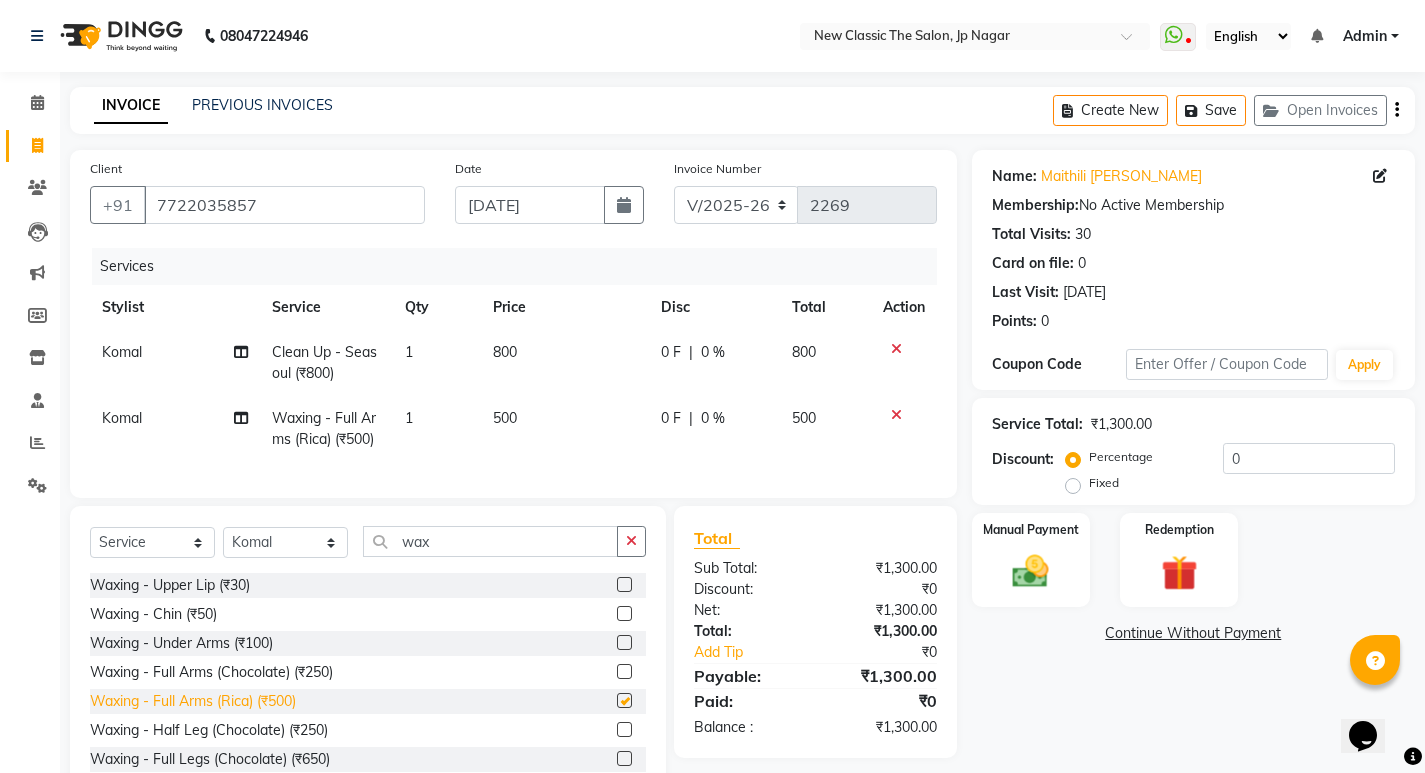 checkbox on "false" 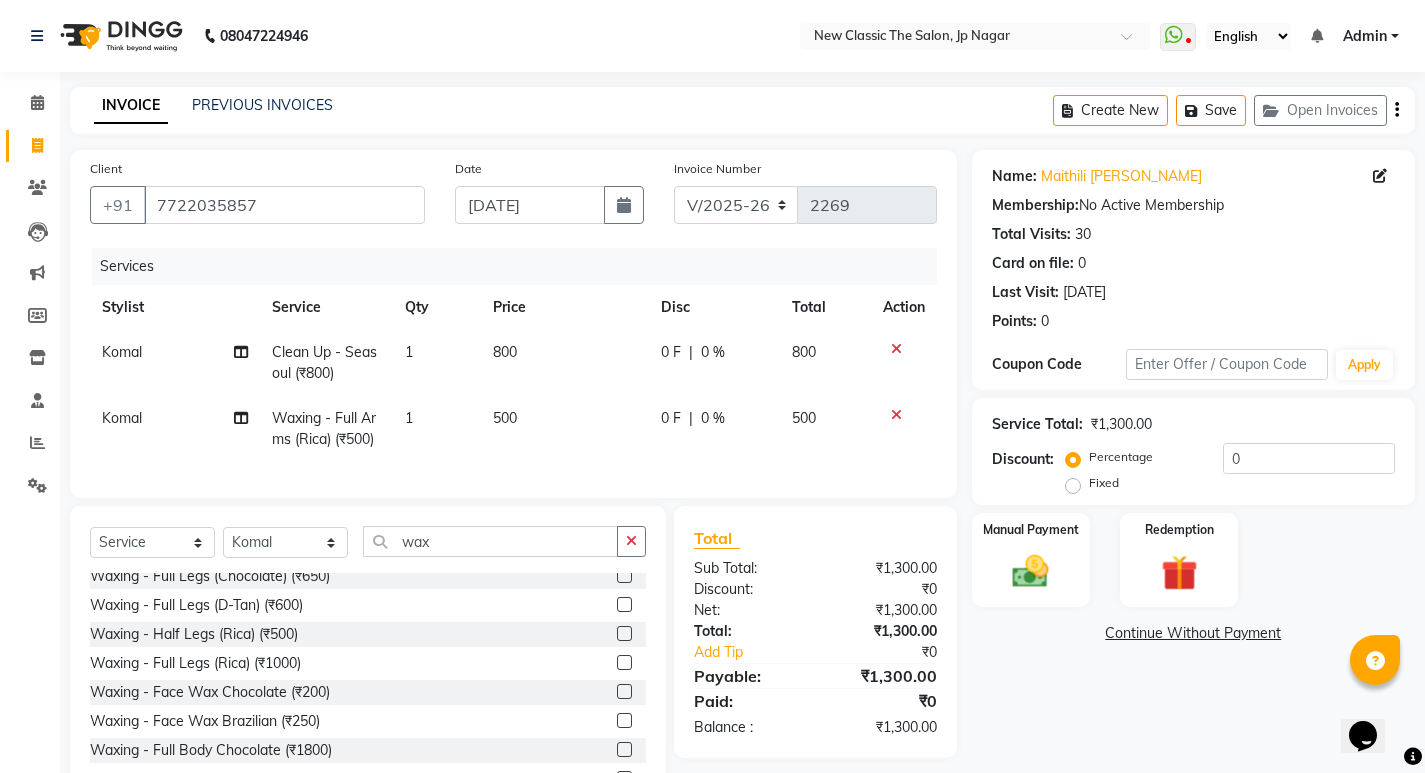 scroll, scrollTop: 200, scrollLeft: 0, axis: vertical 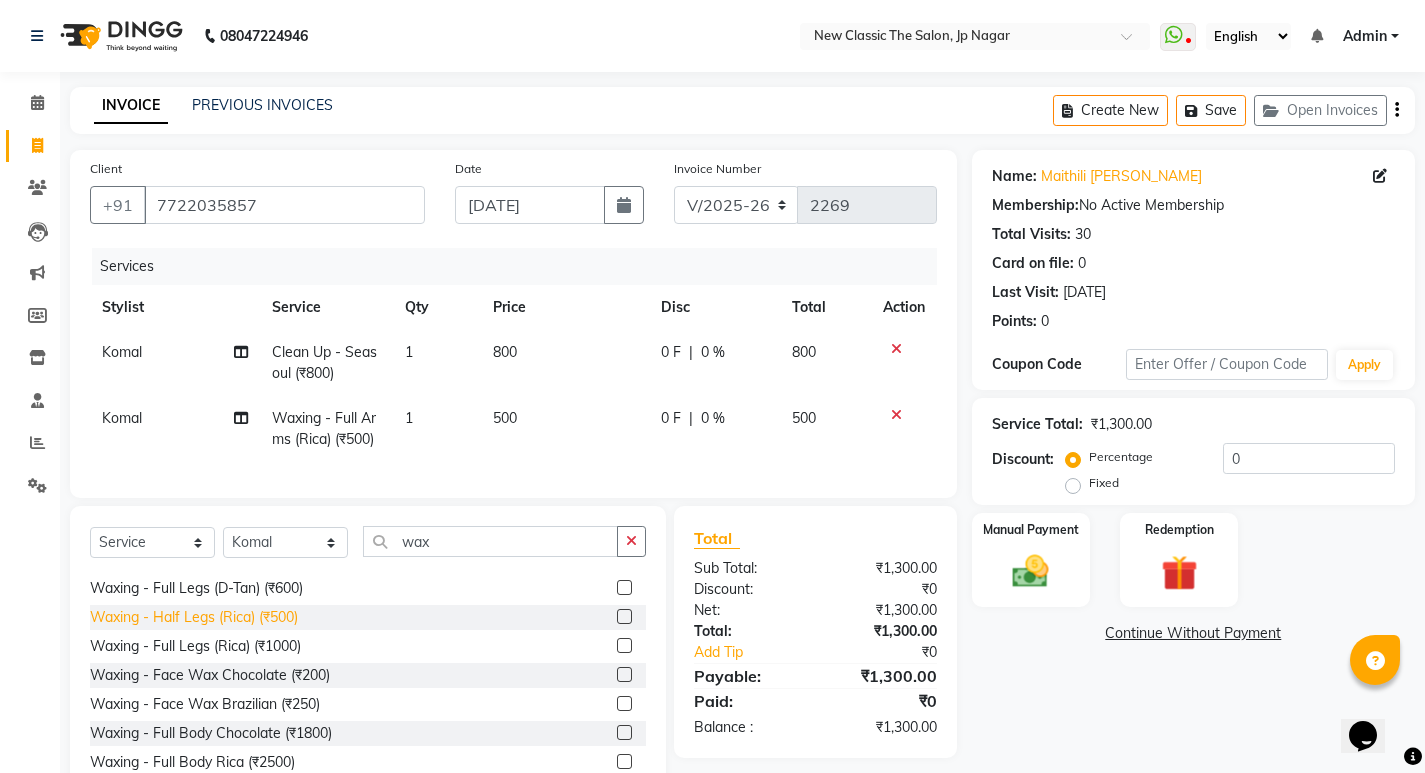 click on "Waxing  - Half Legs (Rica) (₹500)" 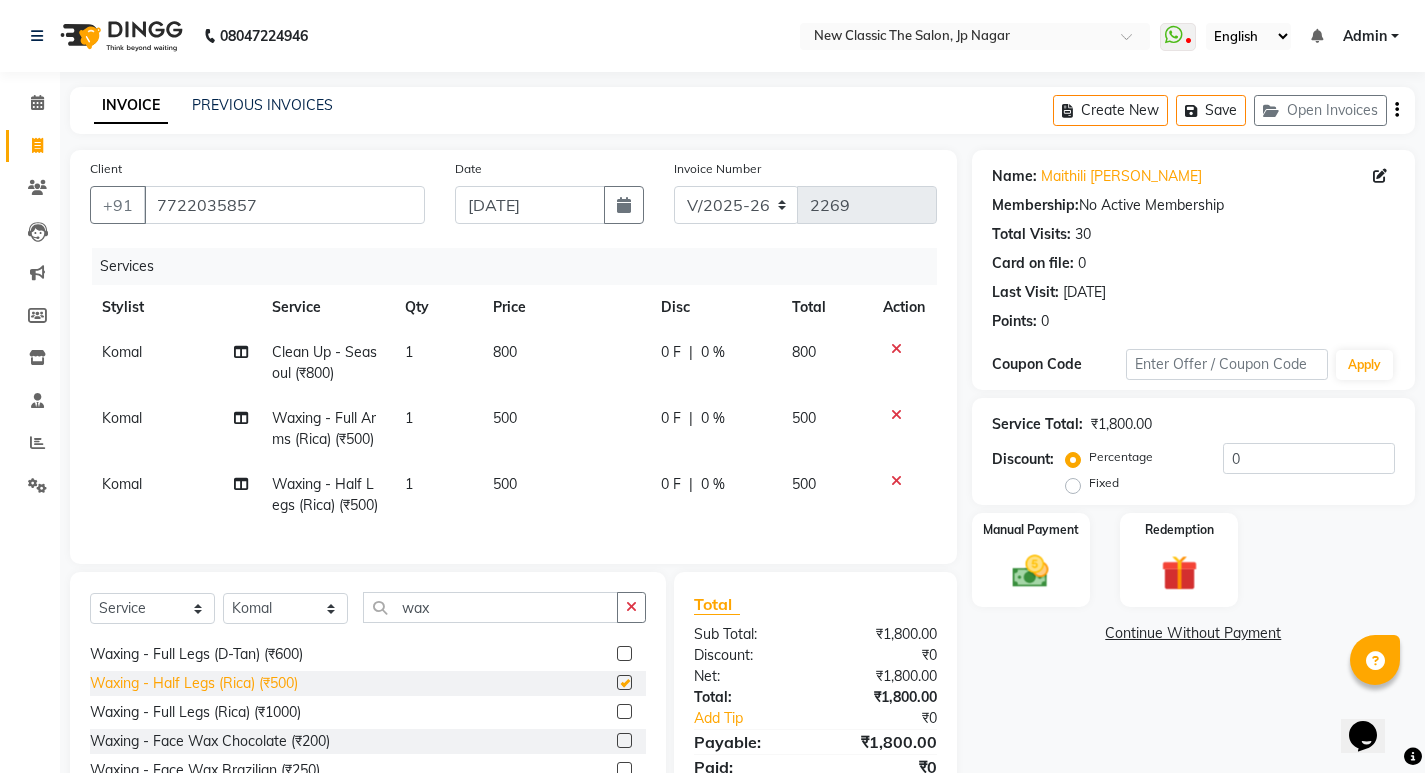 checkbox on "false" 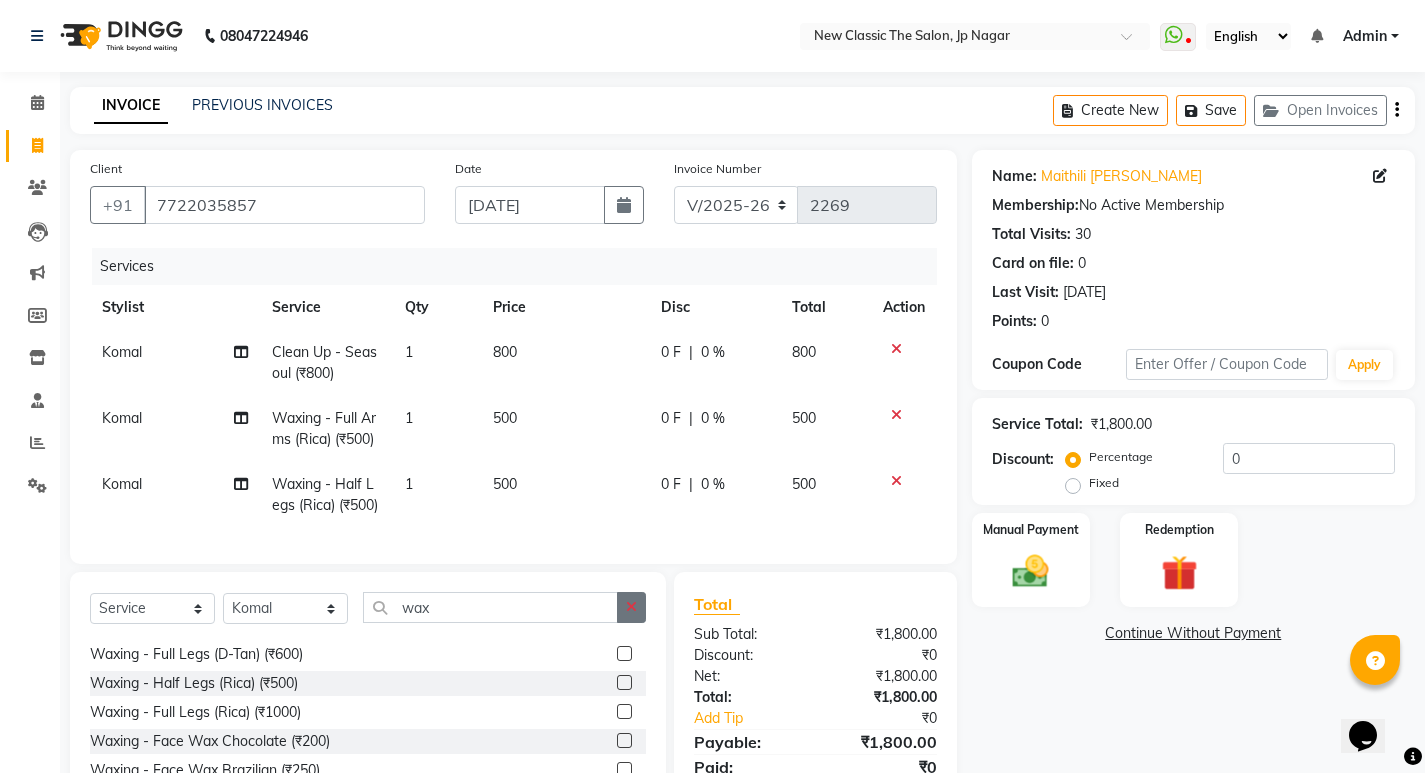 scroll, scrollTop: 100, scrollLeft: 0, axis: vertical 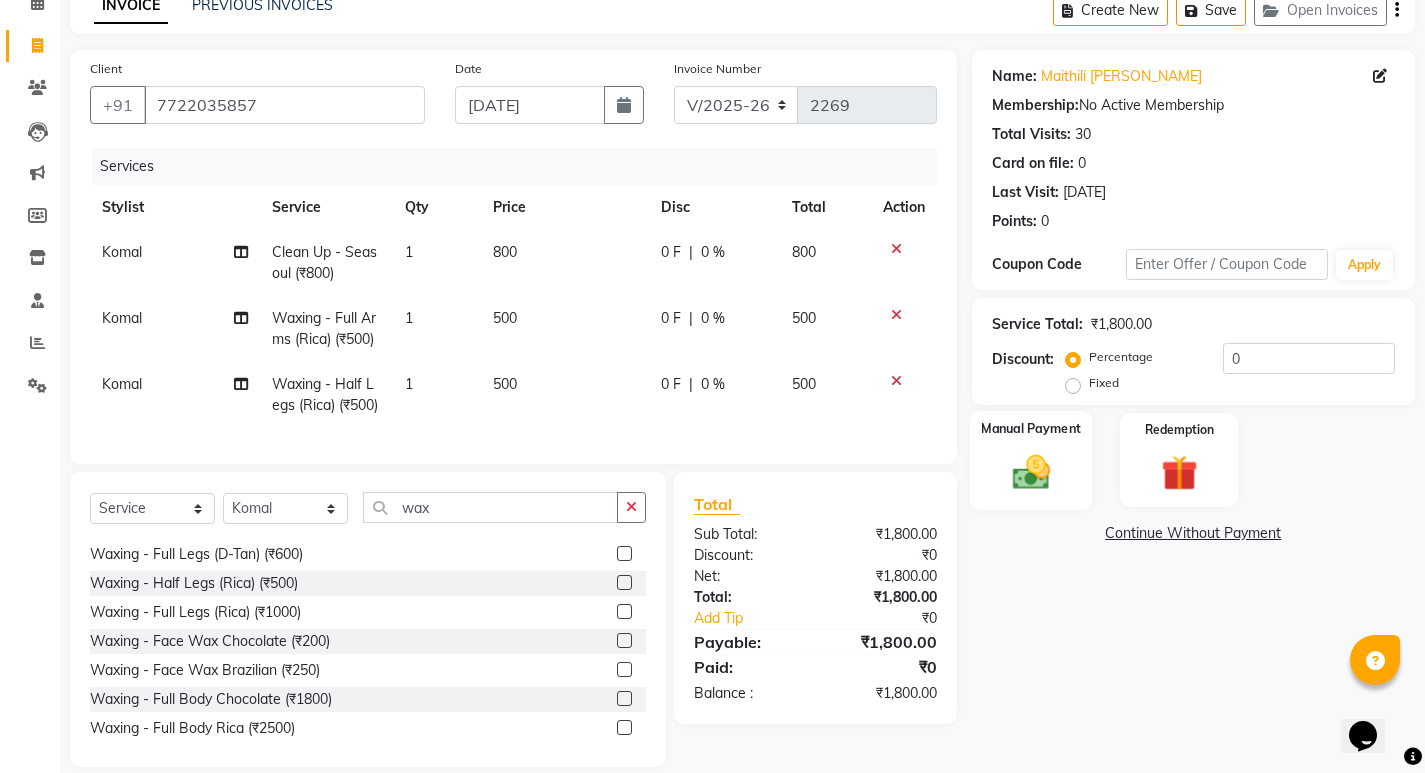 click 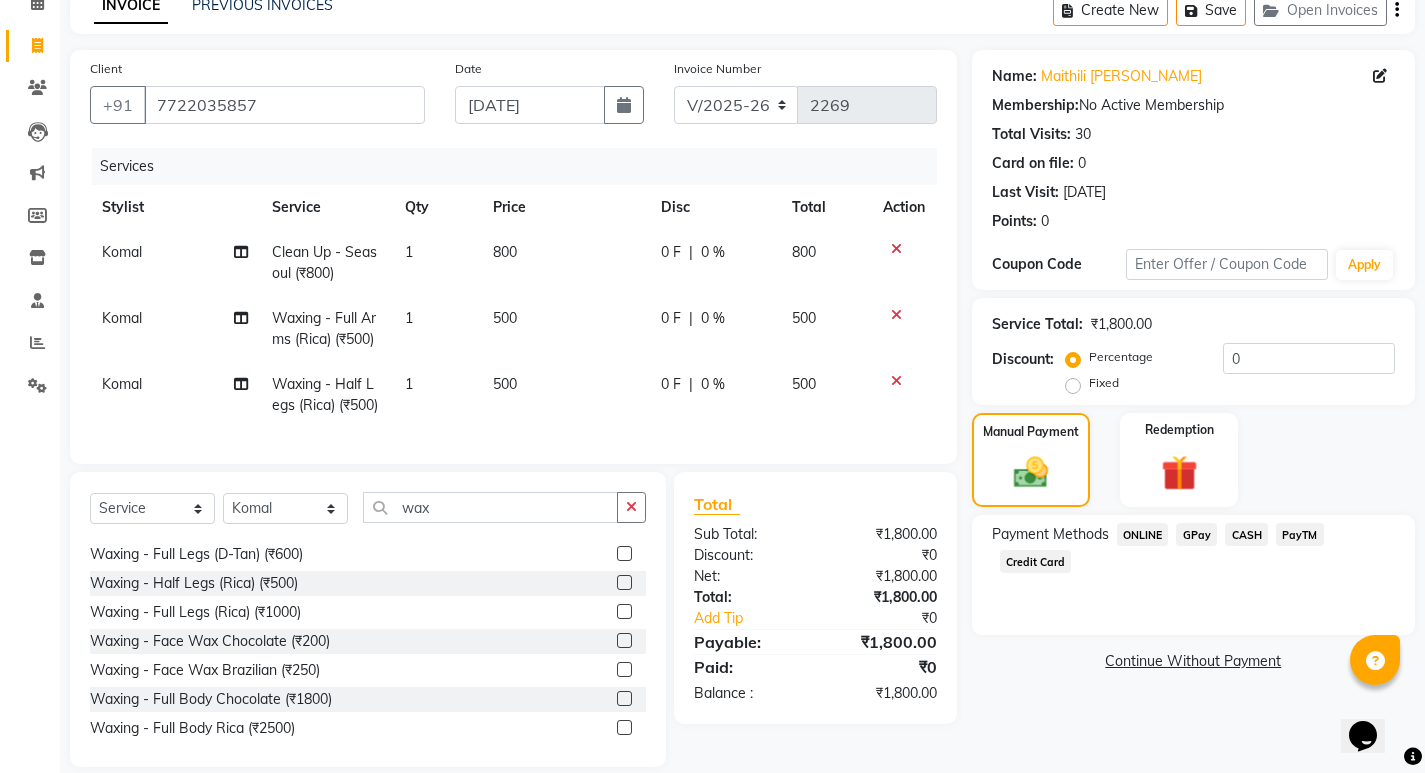 click on "Komal" 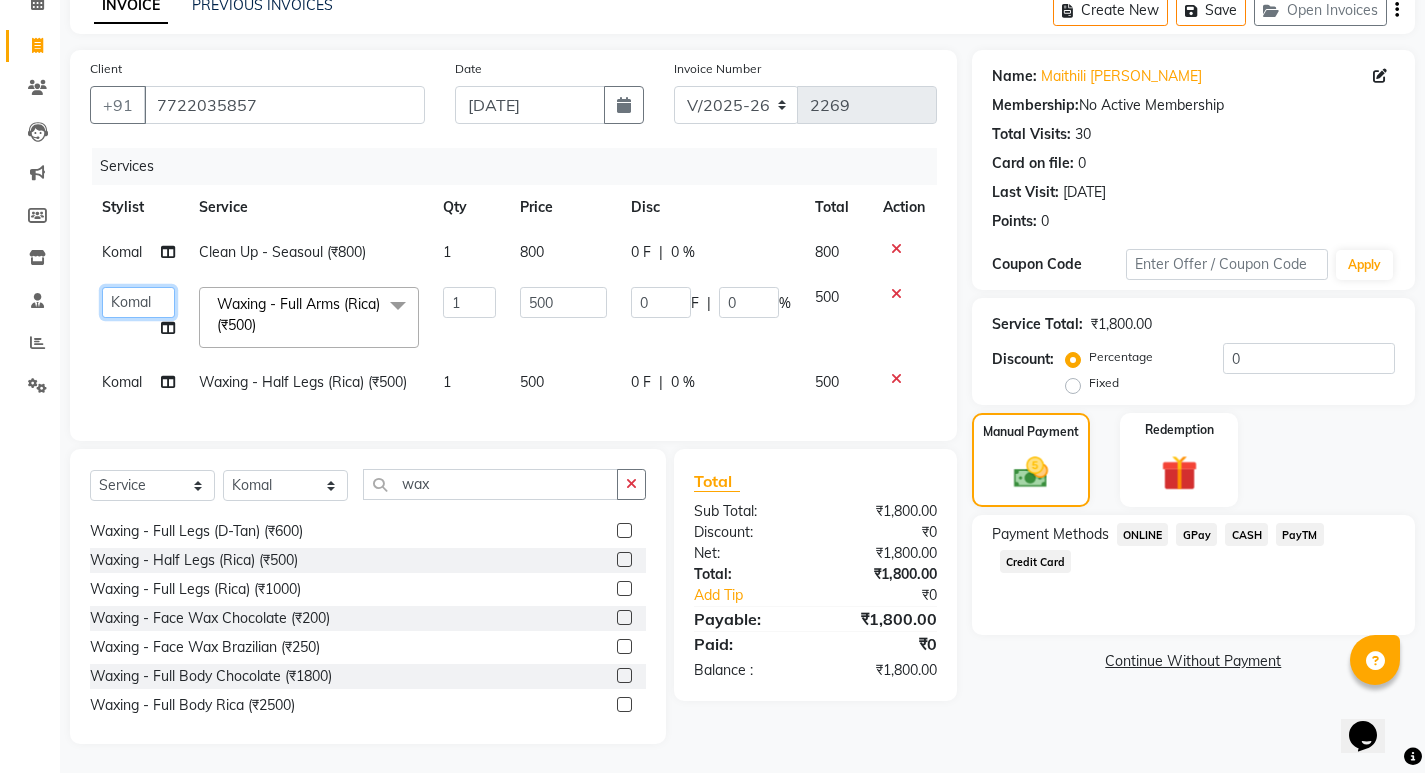 click on "Amit   Amol   Anil   Kirti   Komal   Manager   Prachi   Rina   Shital   Smita   surendra" 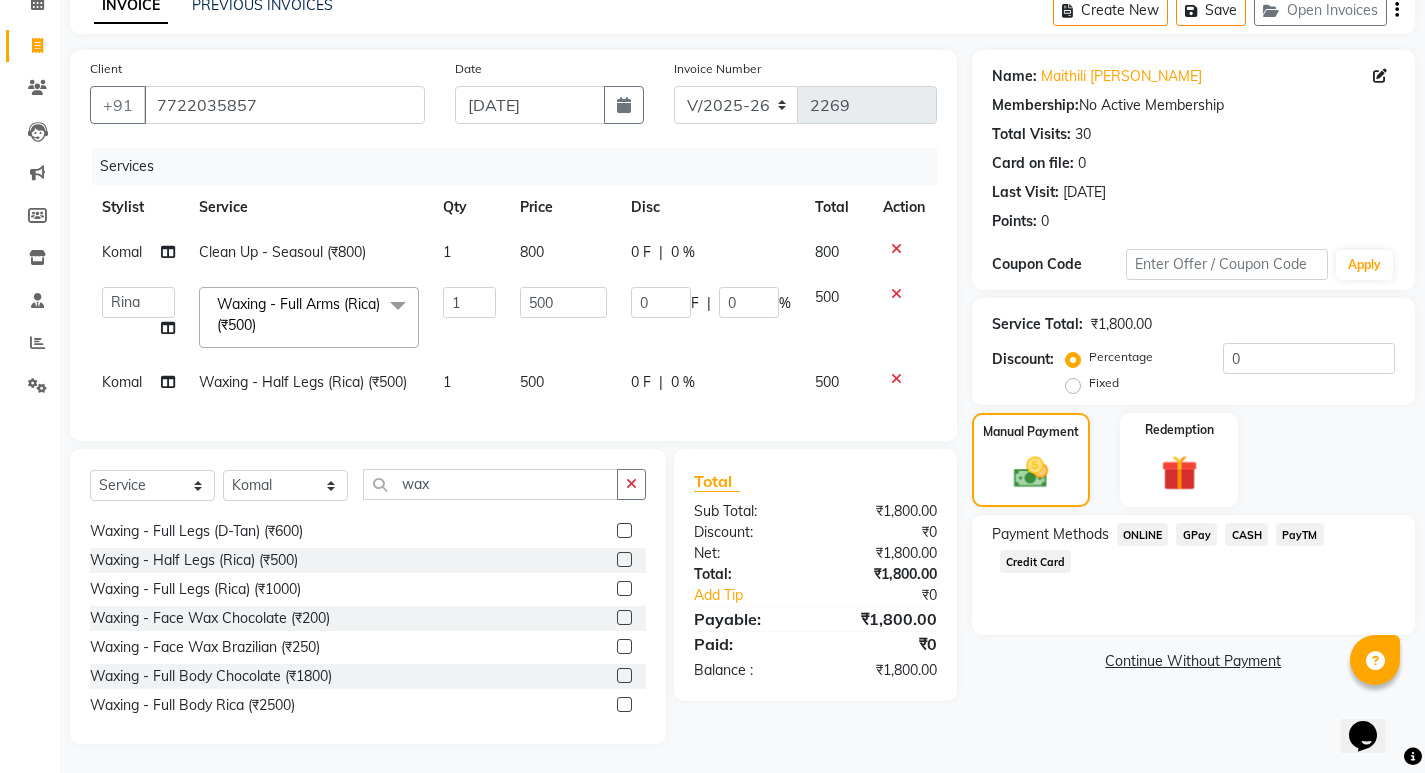 select on "77556" 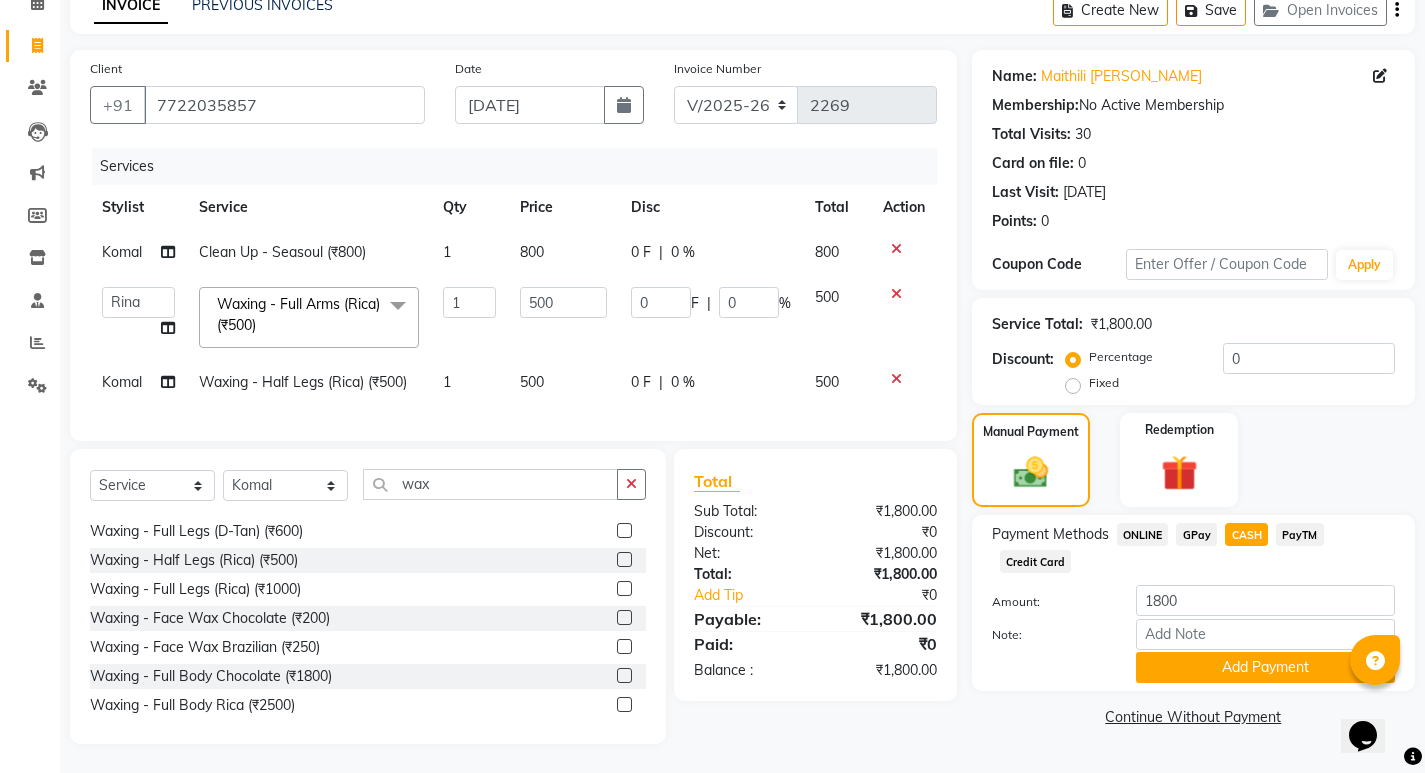 scroll, scrollTop: 116, scrollLeft: 0, axis: vertical 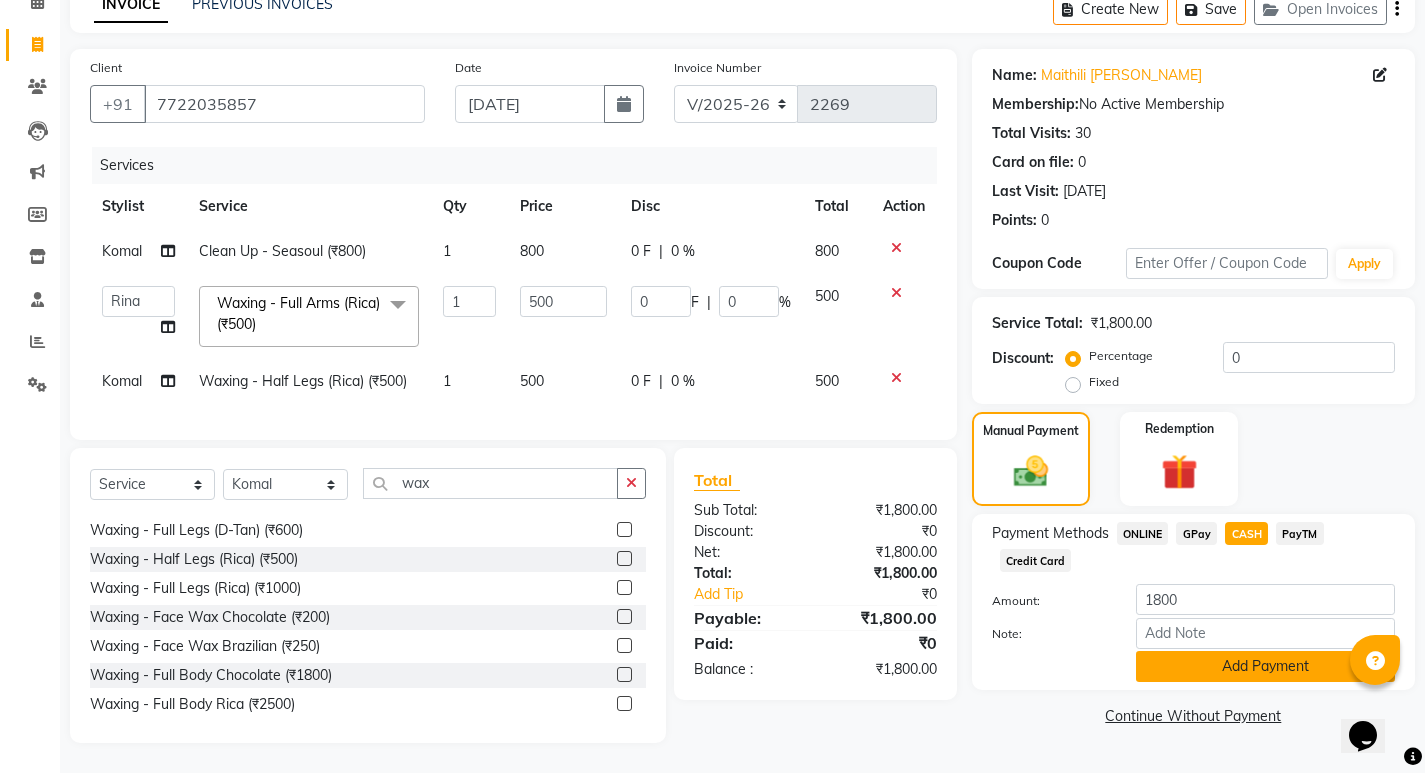 click on "Add Payment" 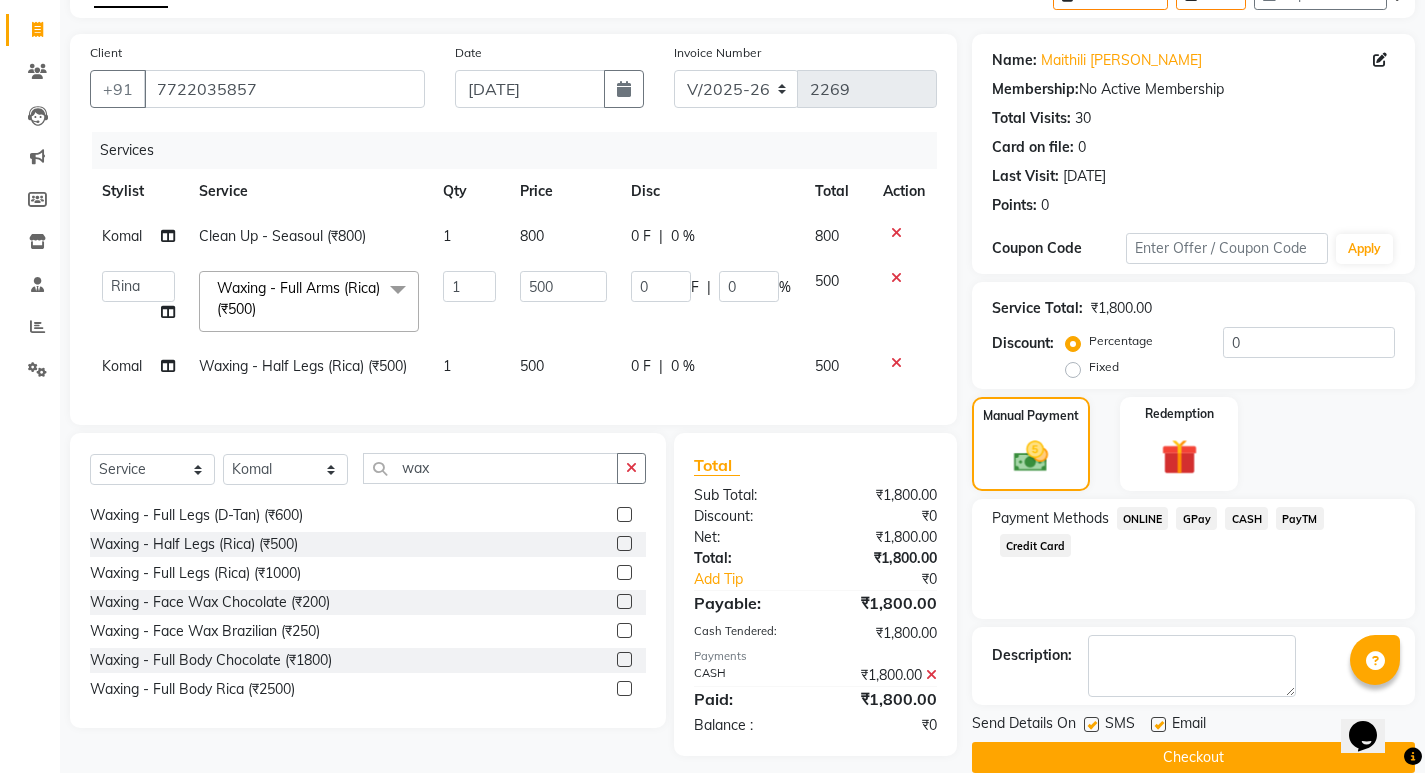 scroll, scrollTop: 146, scrollLeft: 0, axis: vertical 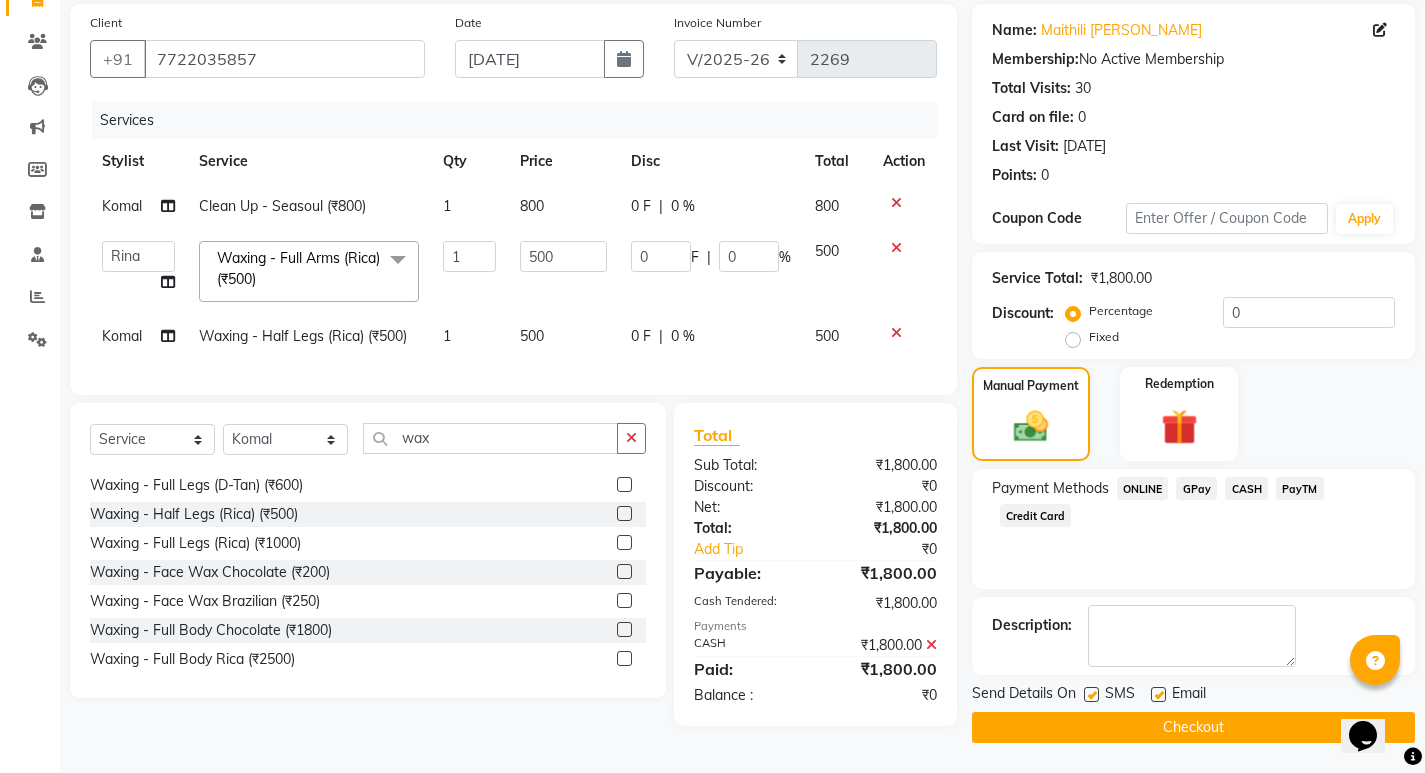 drag, startPoint x: 1215, startPoint y: 726, endPoint x: 1192, endPoint y: 703, distance: 32.526913 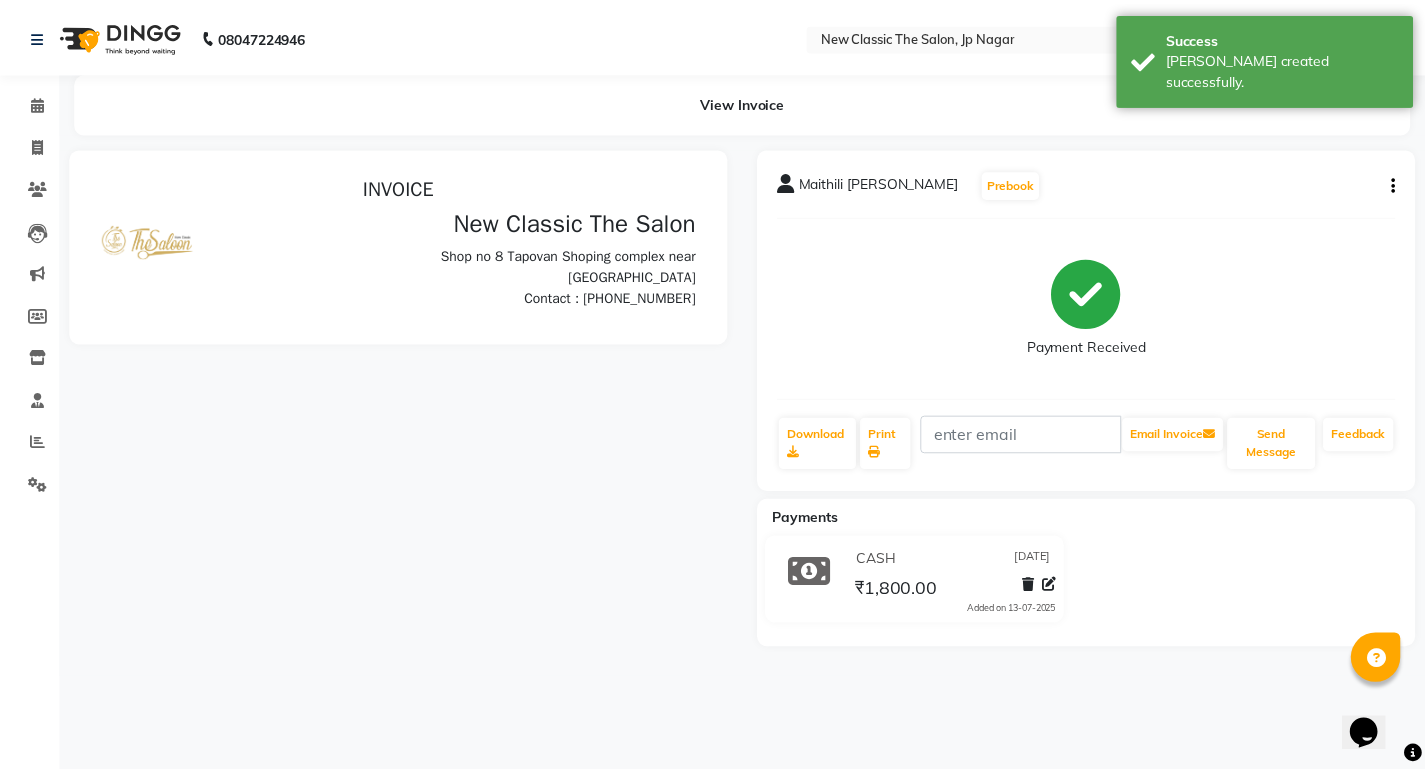 scroll, scrollTop: 0, scrollLeft: 0, axis: both 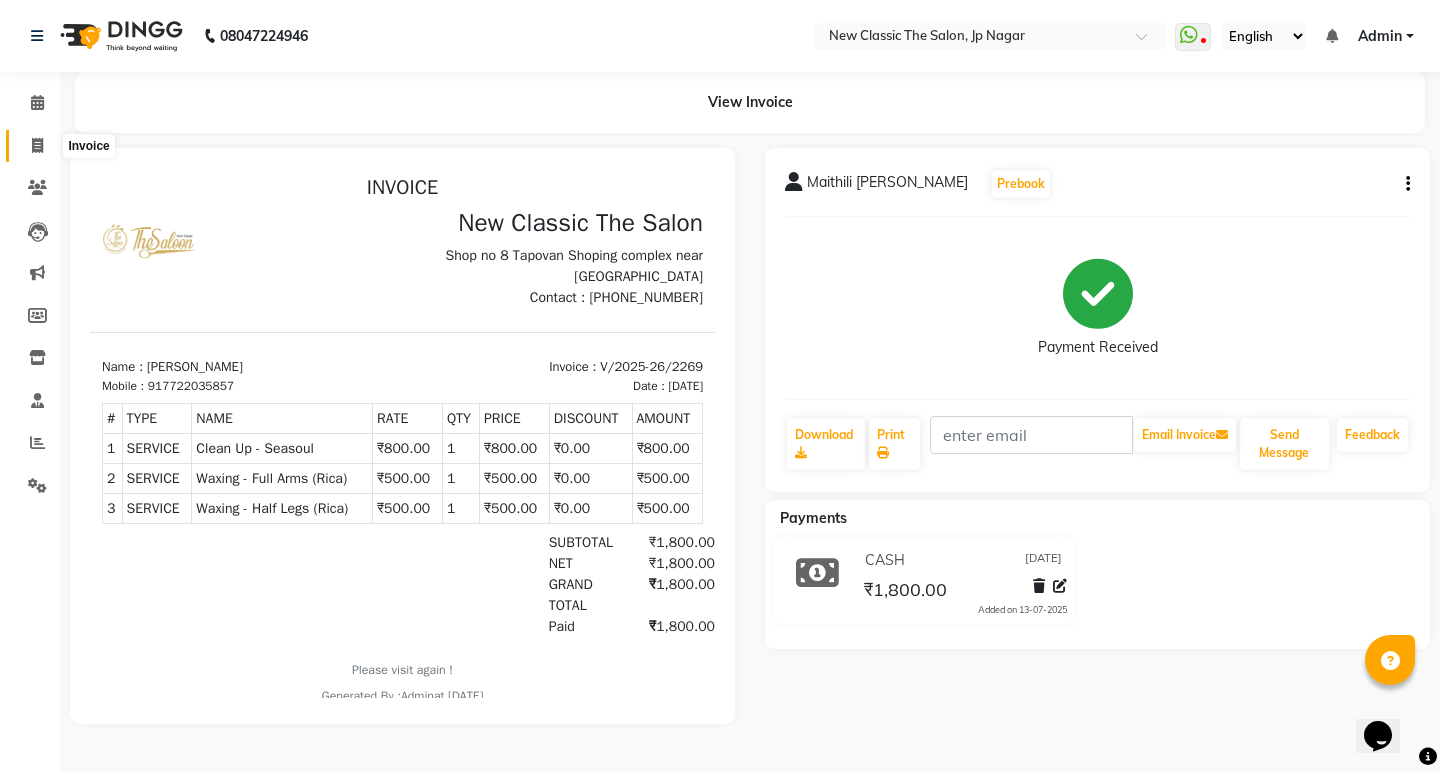 click 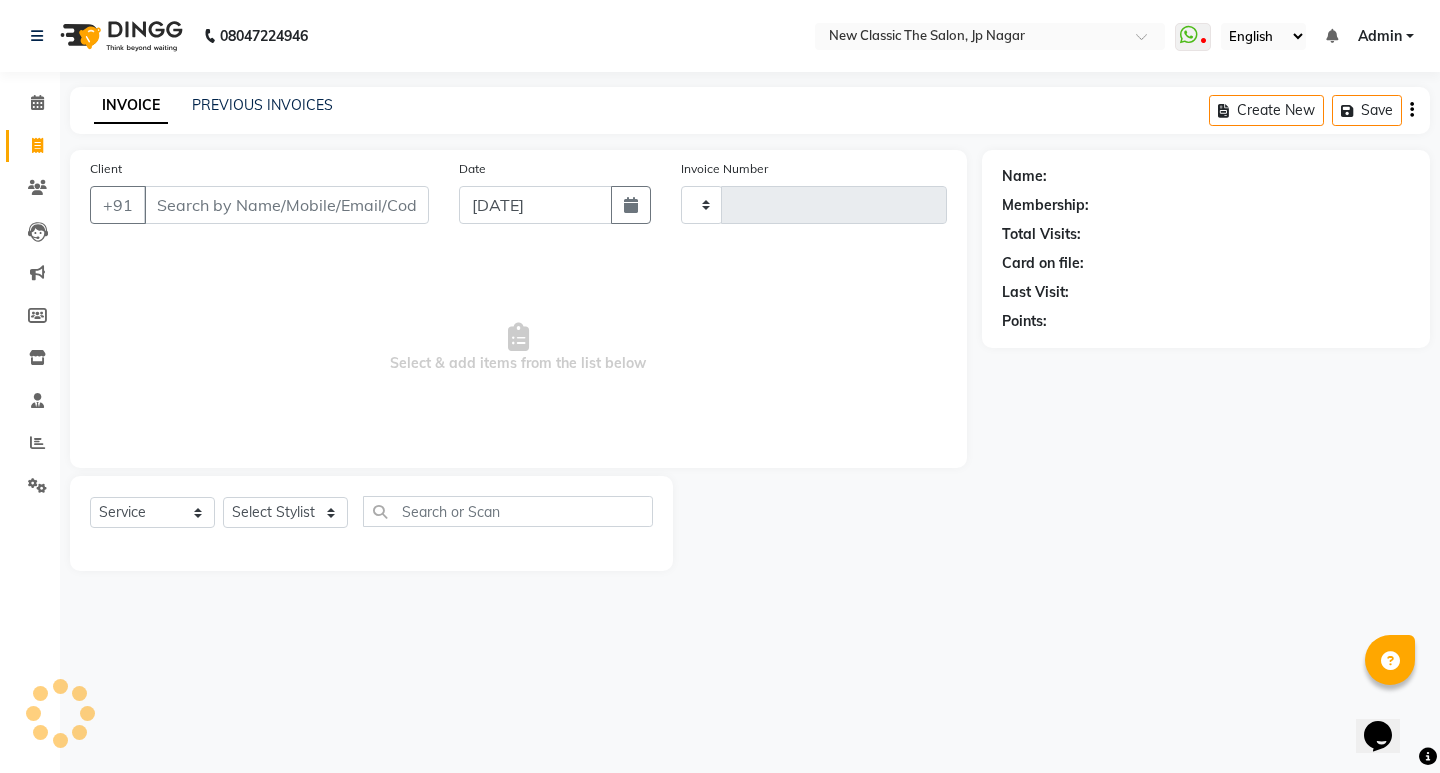 type on "2270" 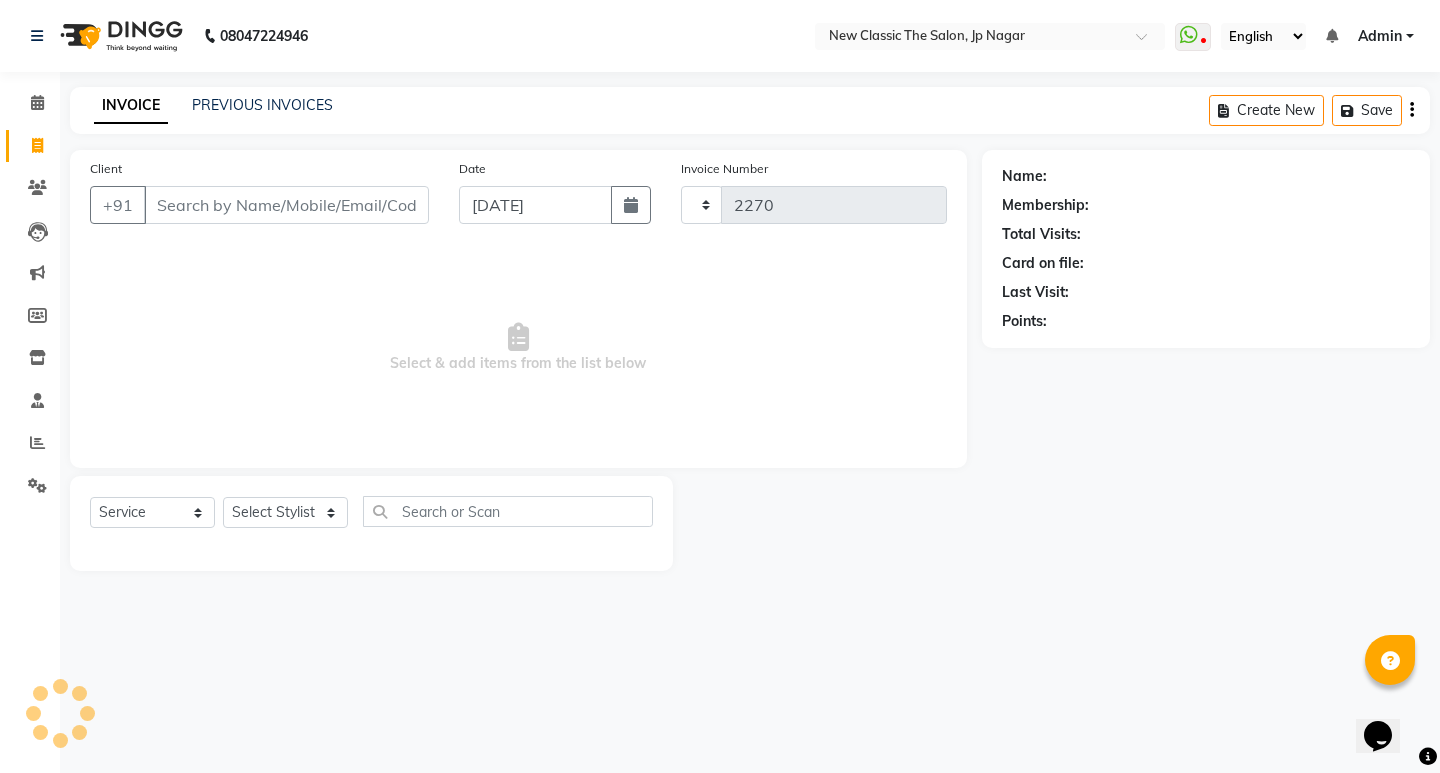 select on "4678" 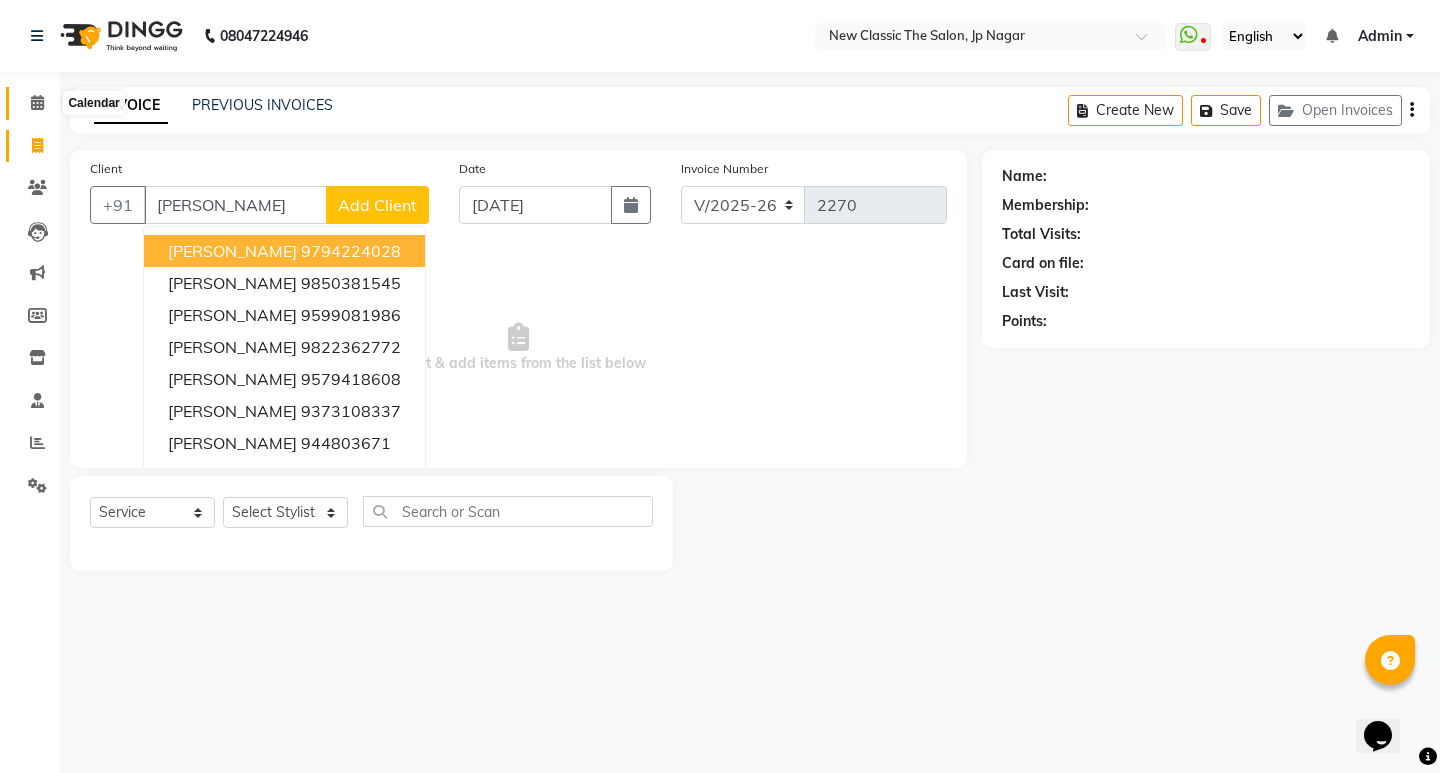 type on "vij" 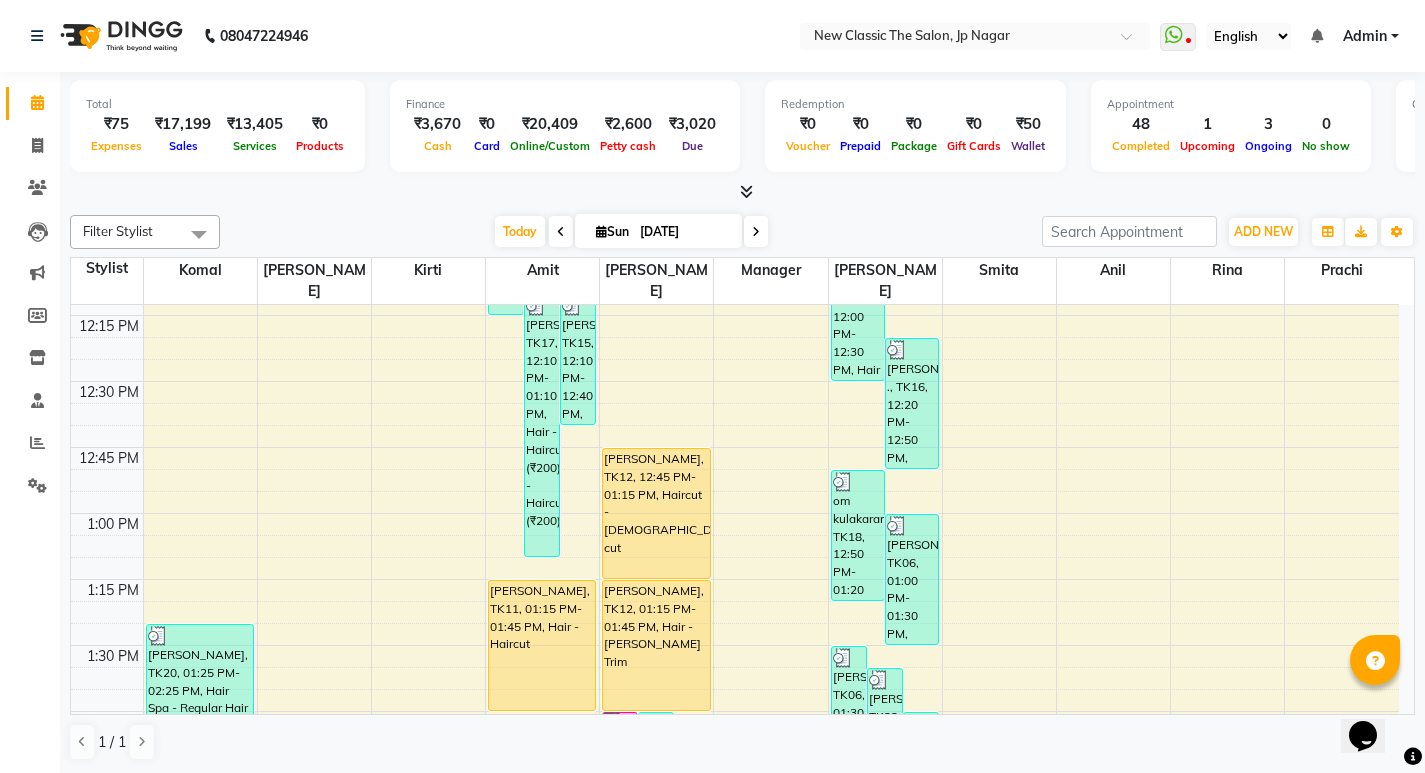 scroll, scrollTop: 2065, scrollLeft: 0, axis: vertical 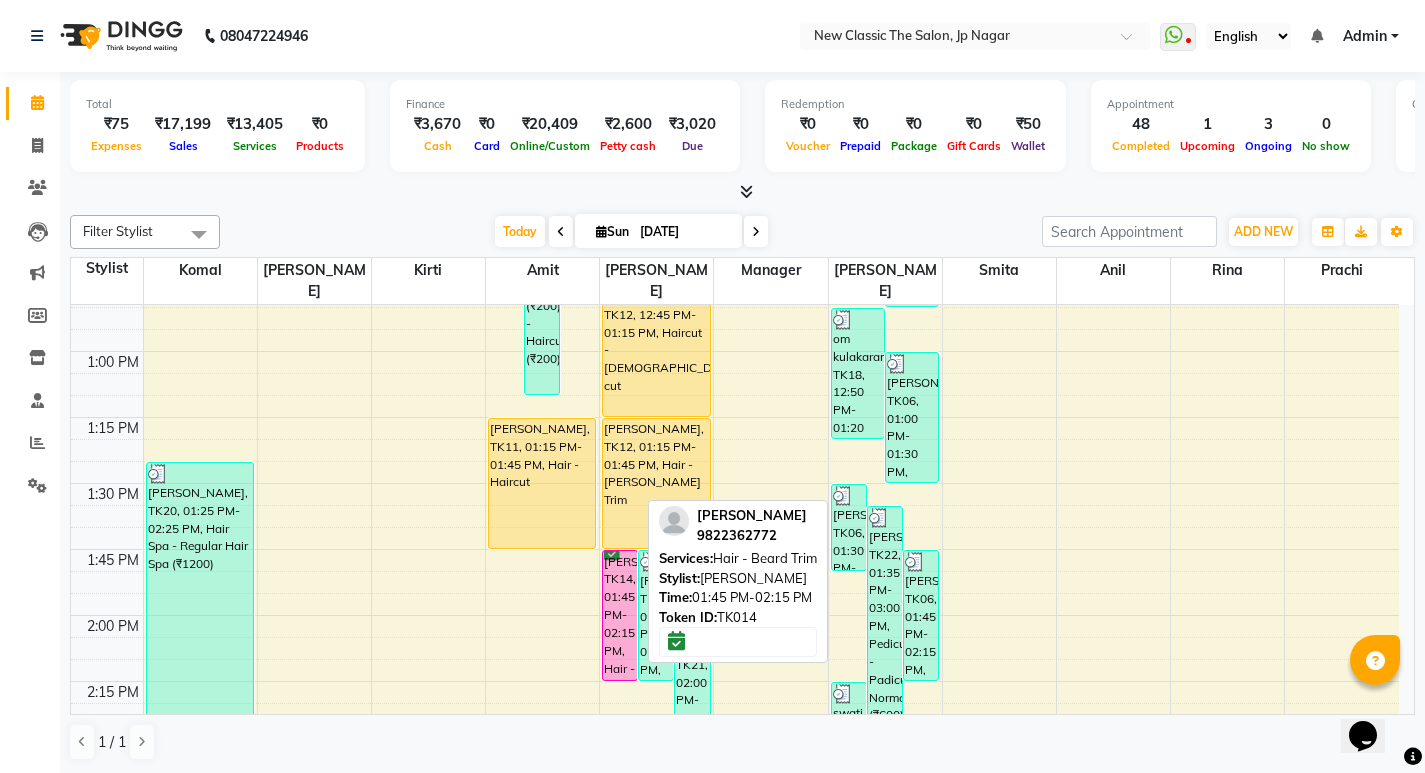click on "[PERSON_NAME], TK14, 01:45 PM-02:15 PM, Hair - [PERSON_NAME] Trim" at bounding box center (620, 615) 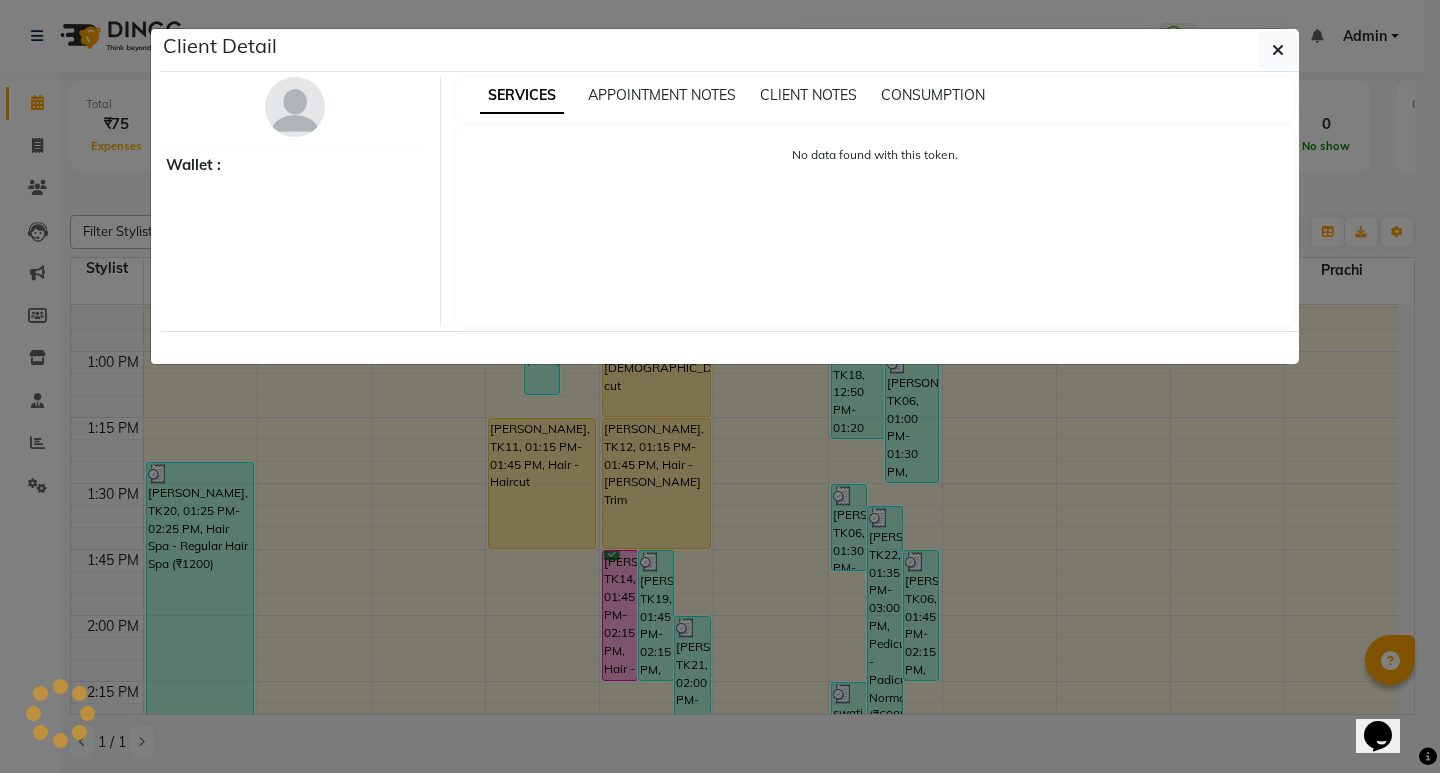 select on "6" 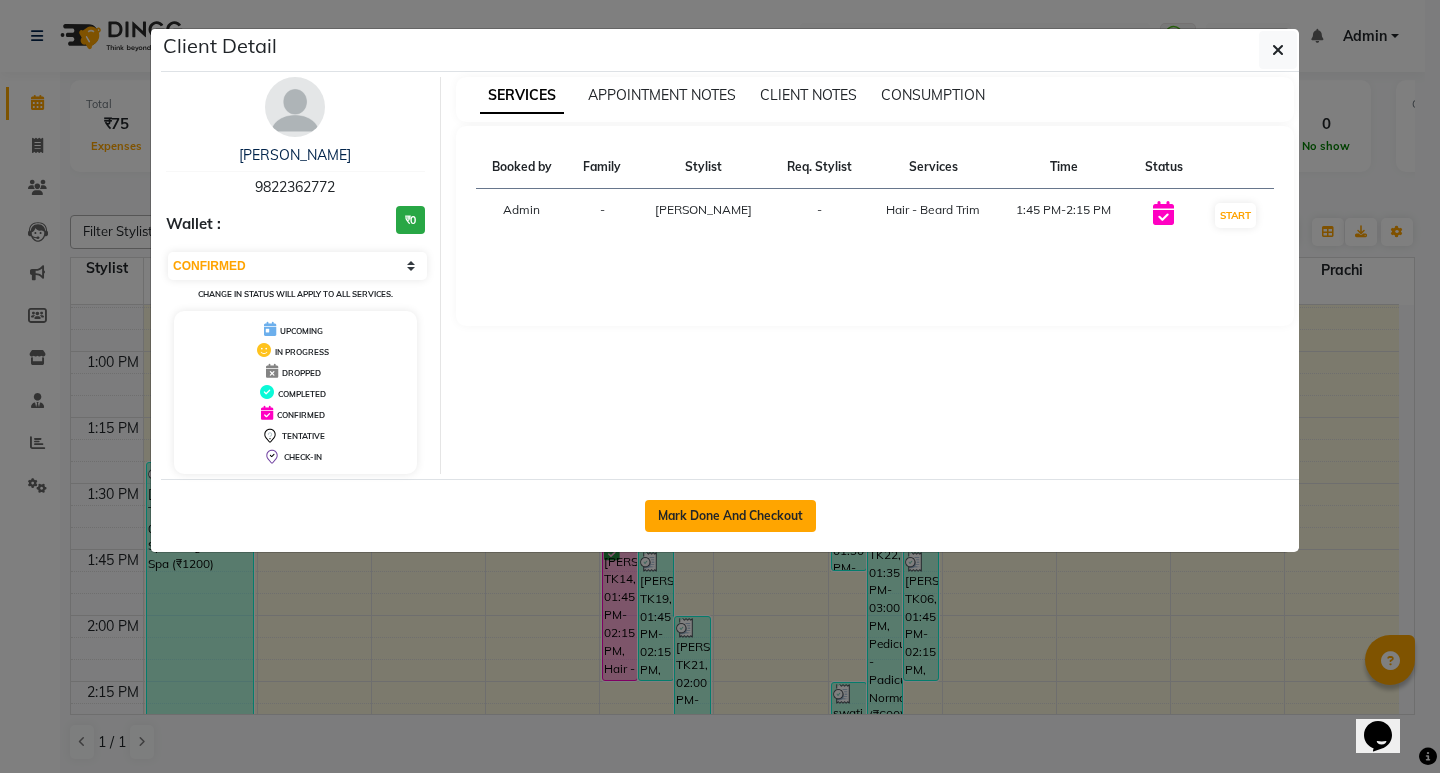click on "Mark Done And Checkout" 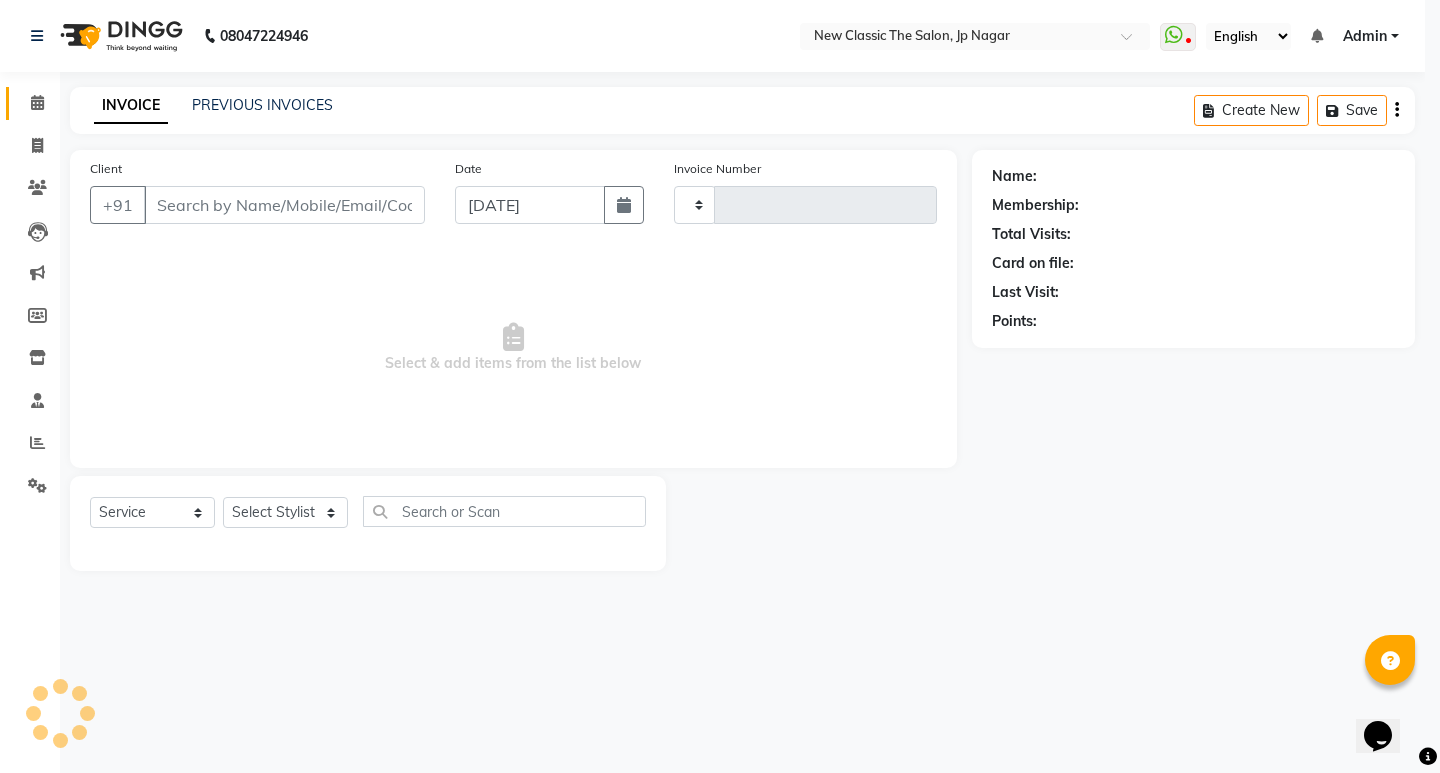 type on "2270" 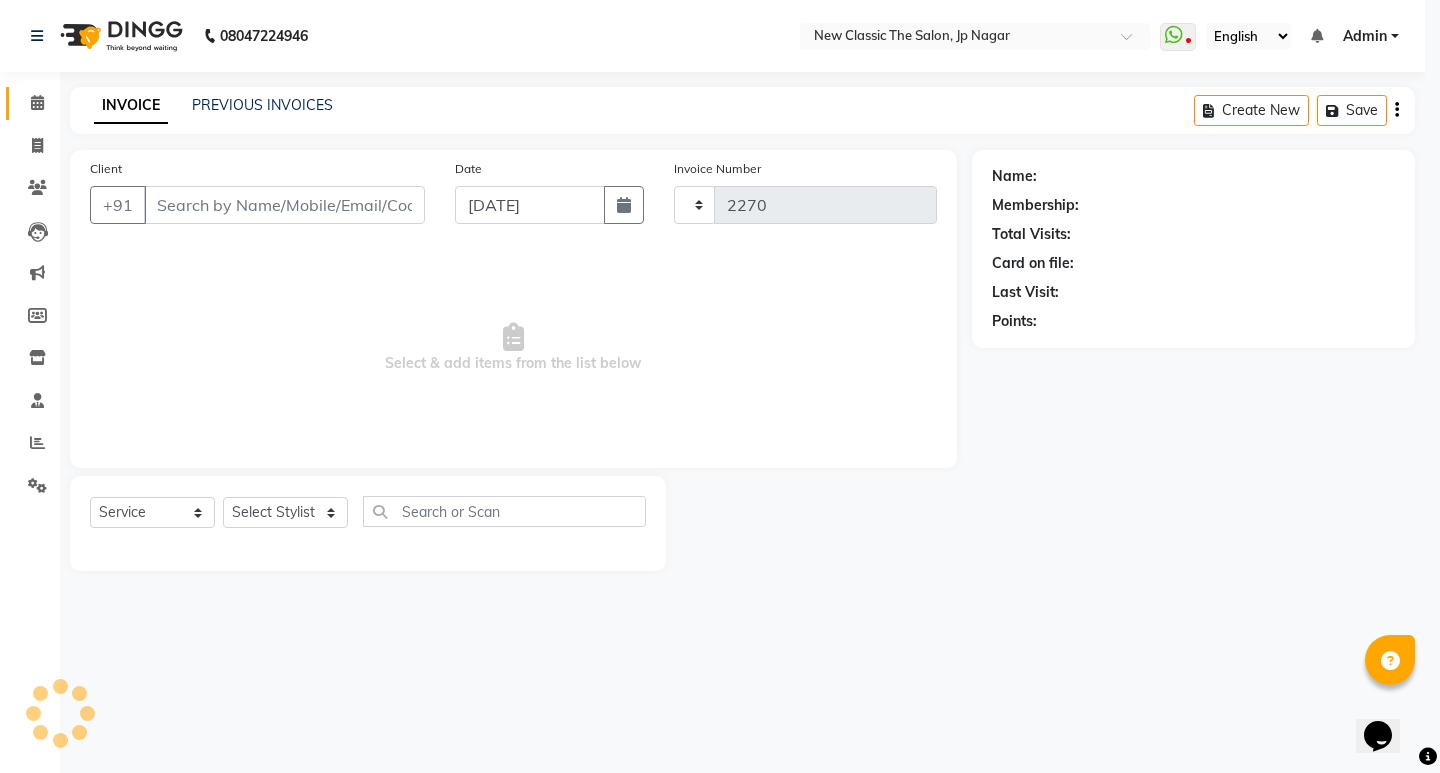select on "4678" 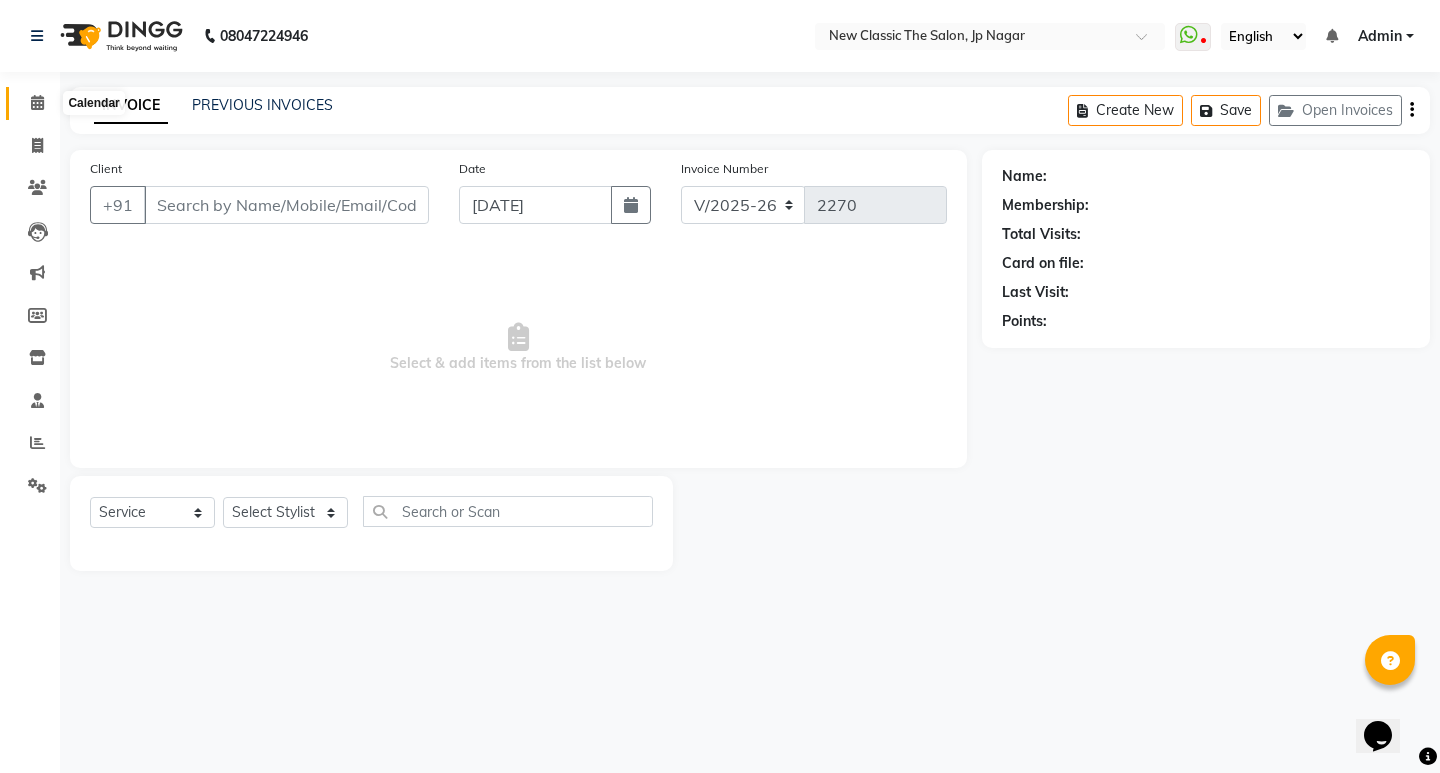click 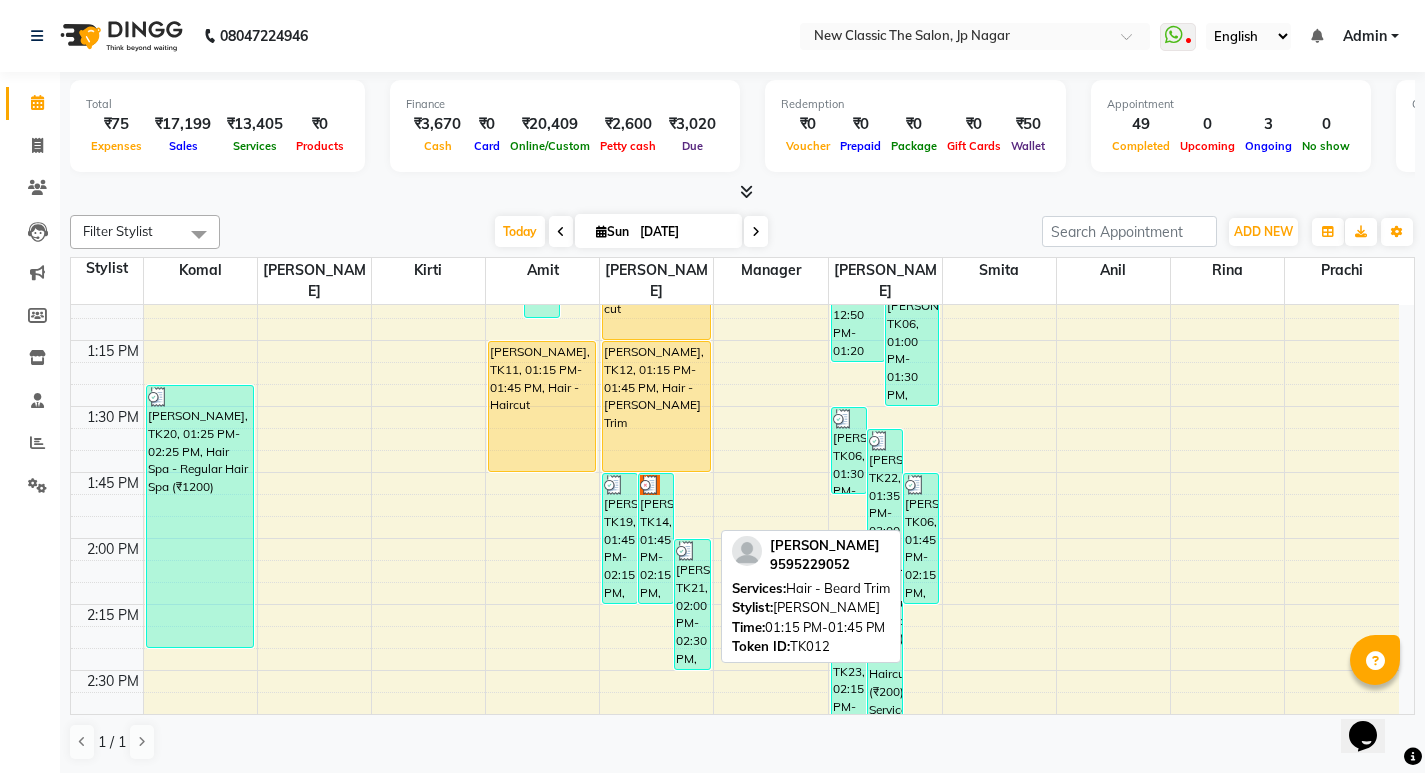 scroll, scrollTop: 2165, scrollLeft: 0, axis: vertical 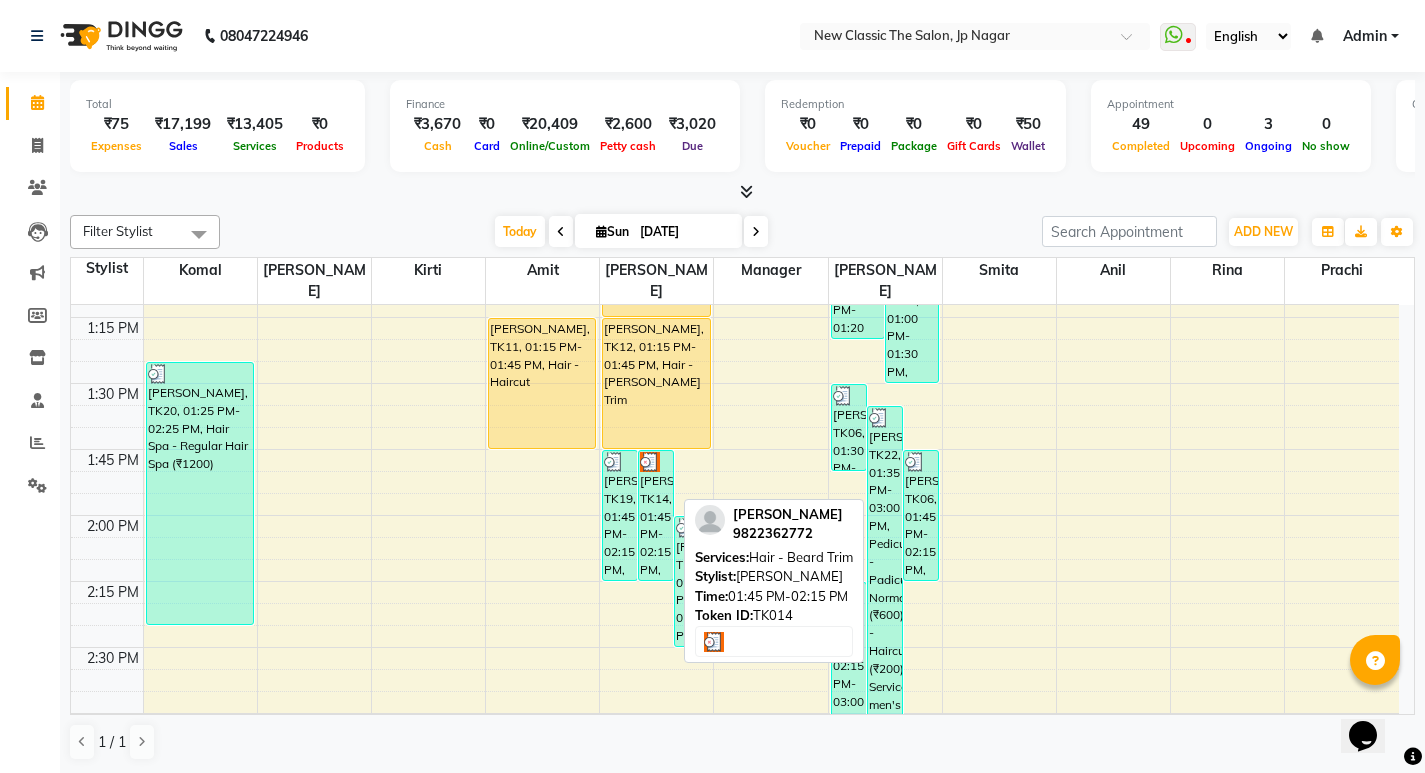click on "[PERSON_NAME], TK14, 01:45 PM-02:15 PM, Hair - [PERSON_NAME] Trim" at bounding box center [656, 515] 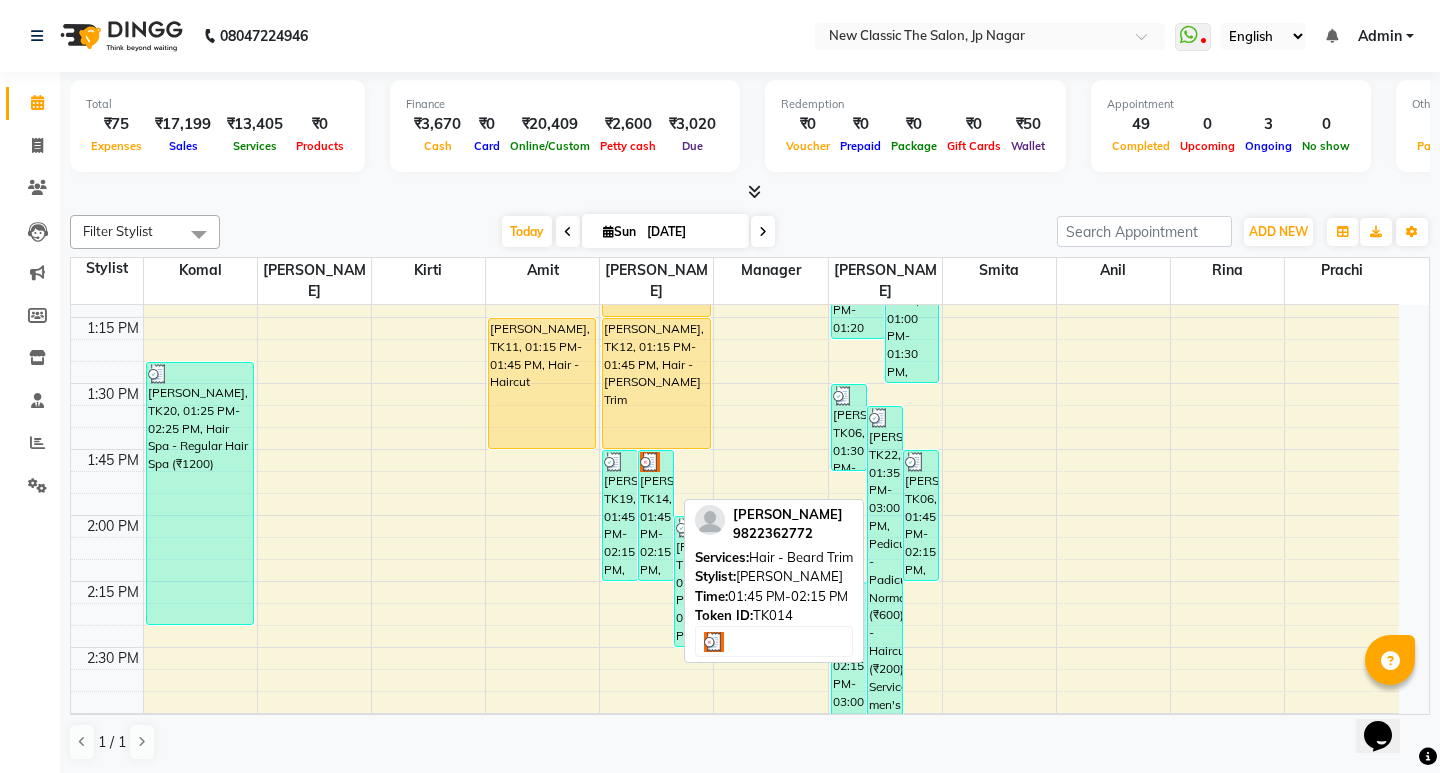 select on "3" 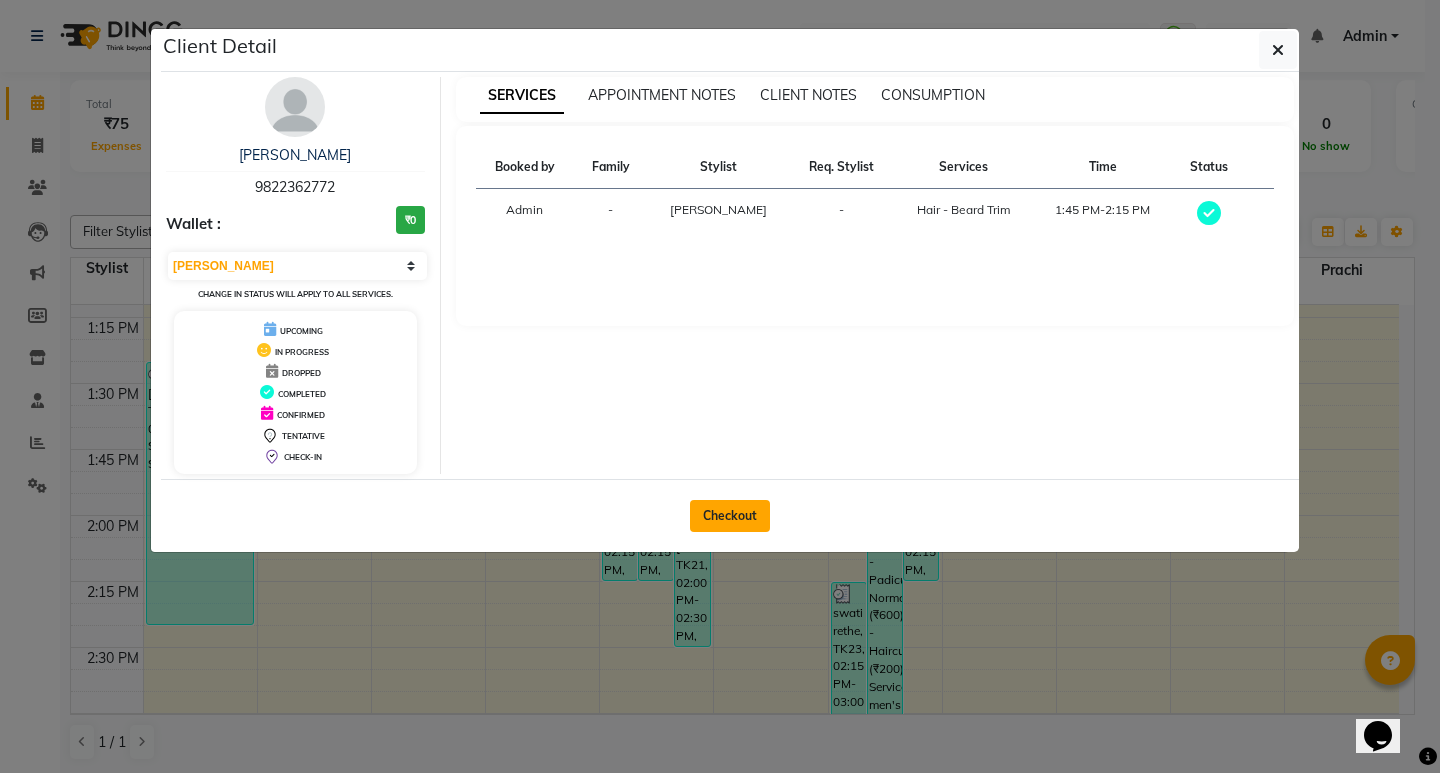 click on "Checkout" 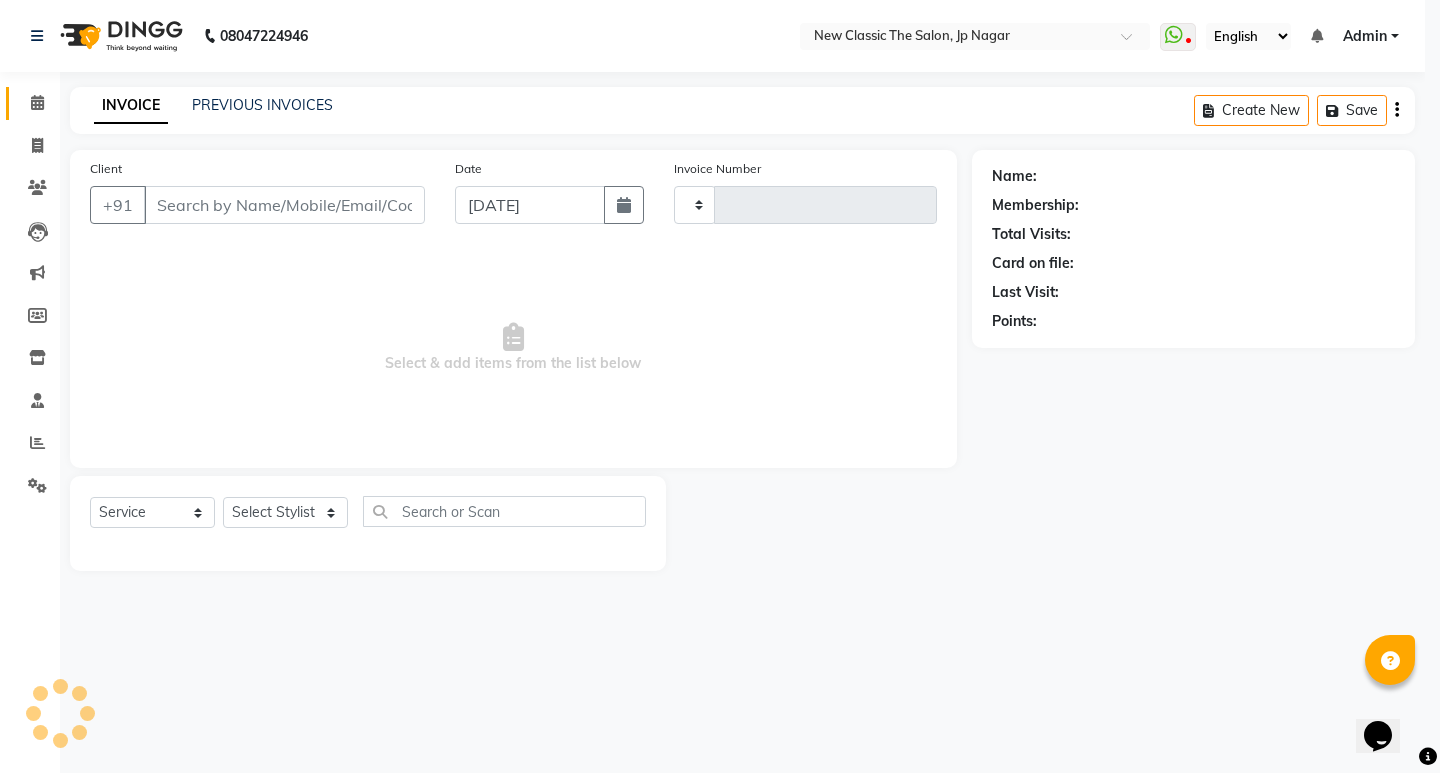 type on "2270" 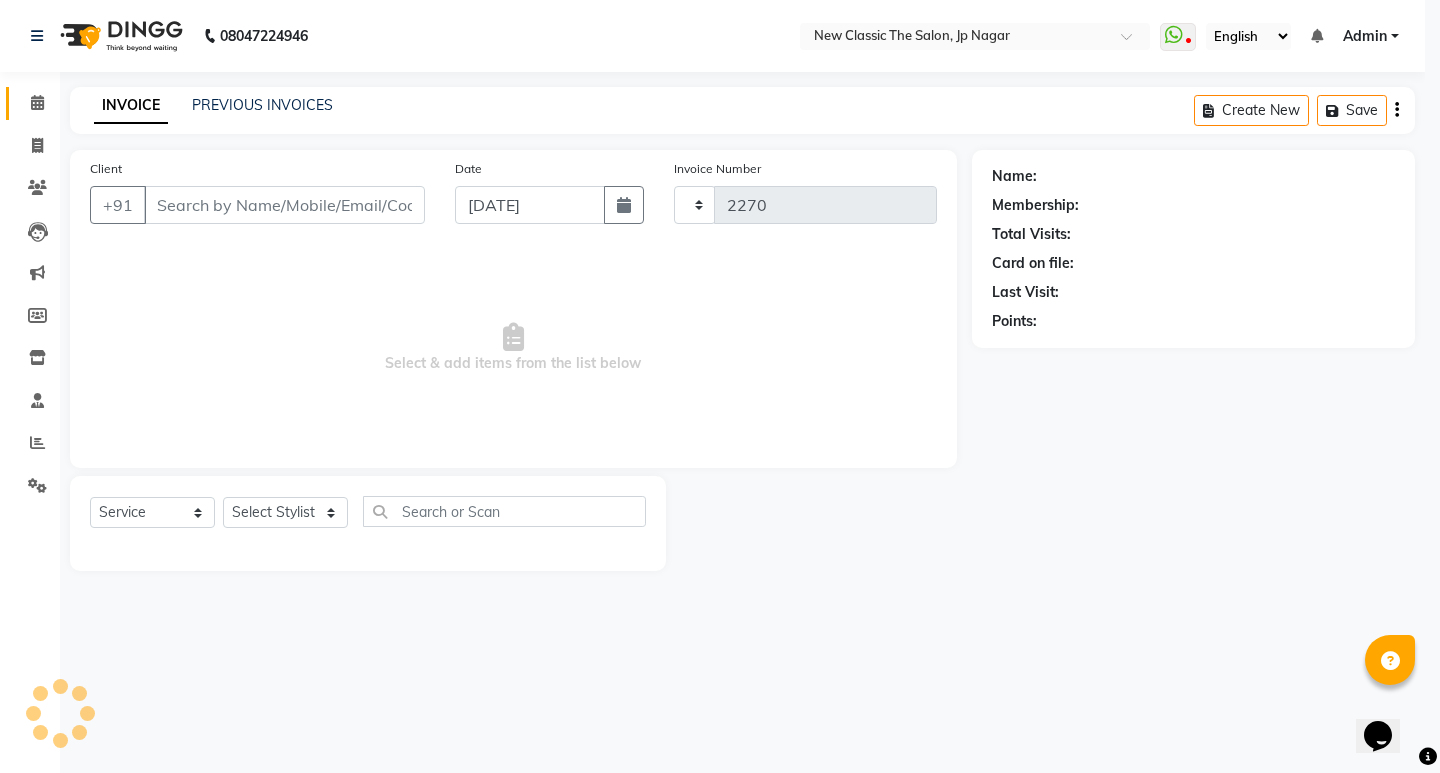 select on "4678" 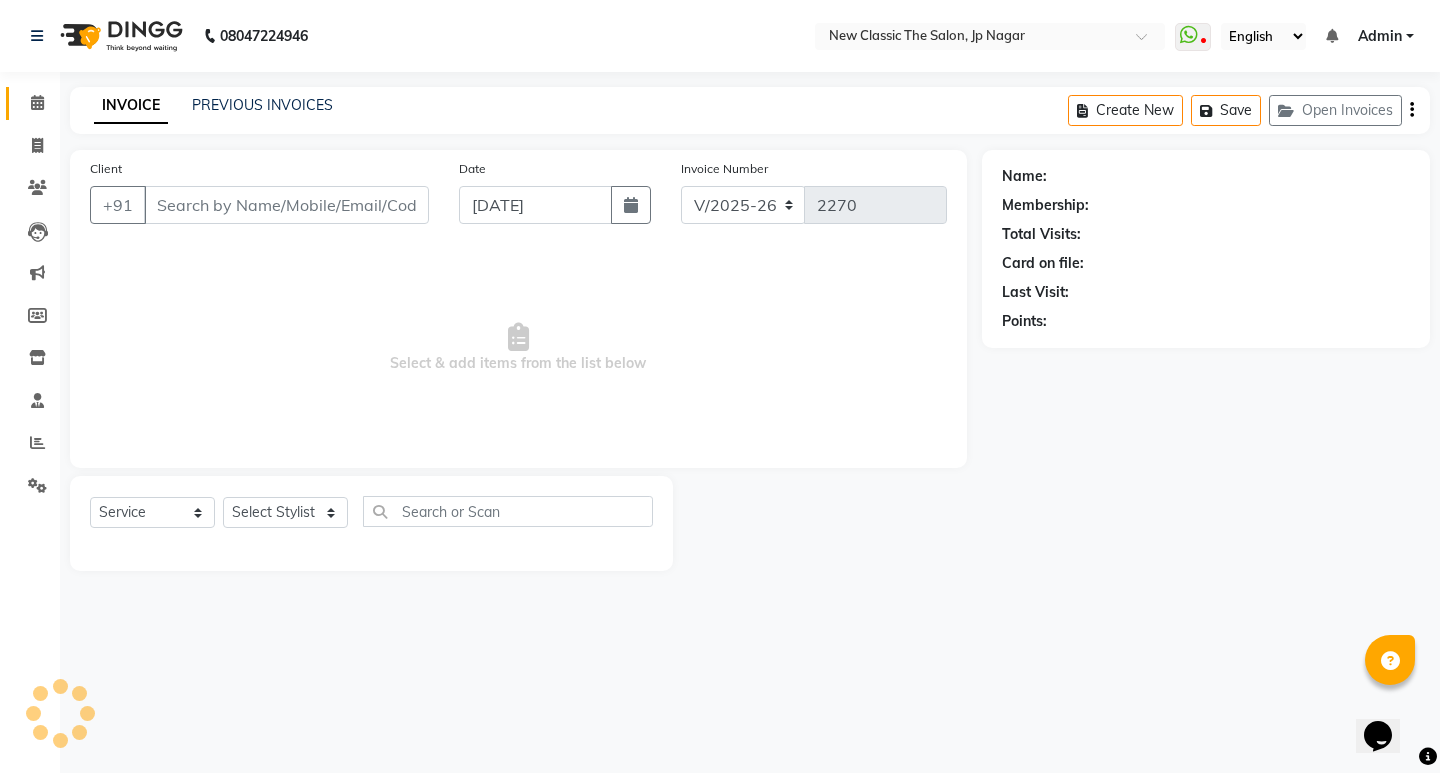 type on "9822362772" 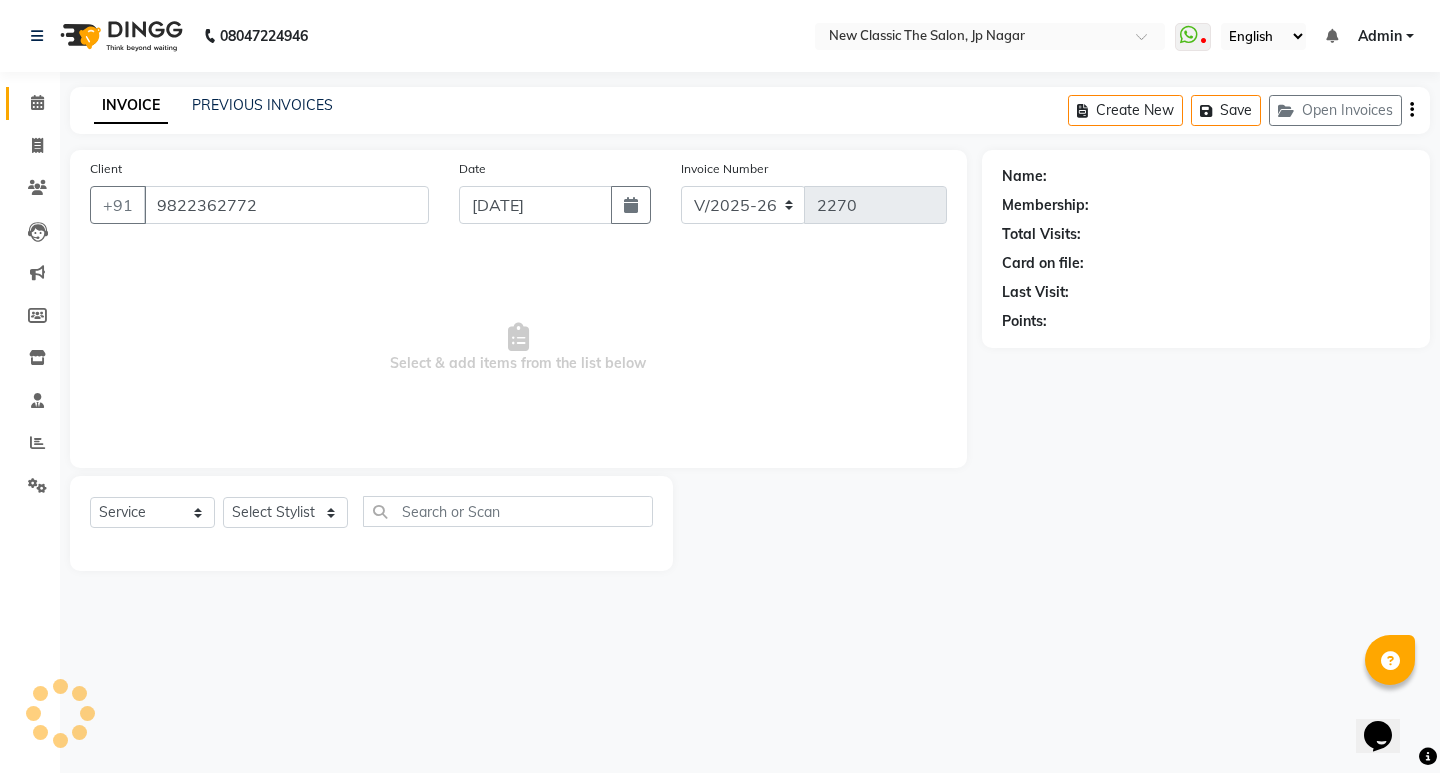 select on "27632" 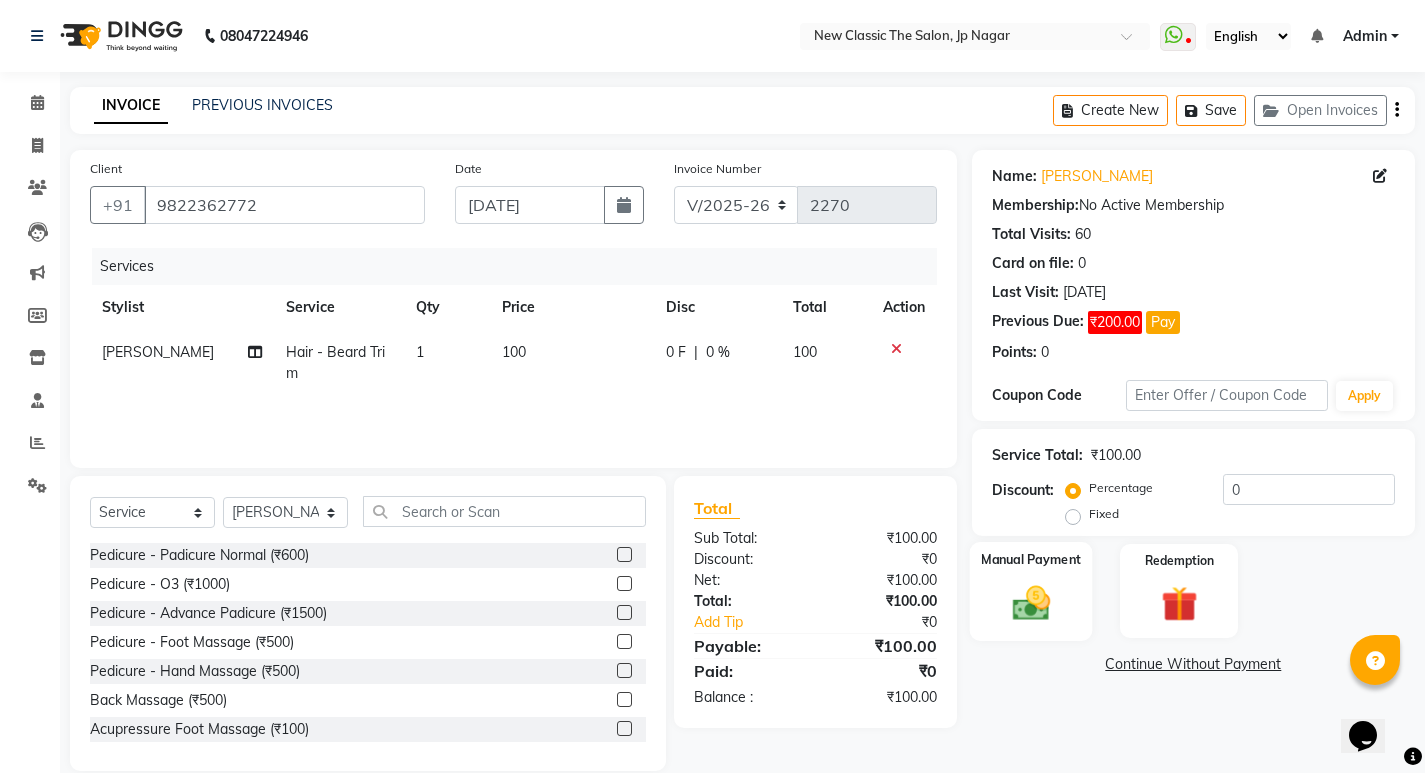 click 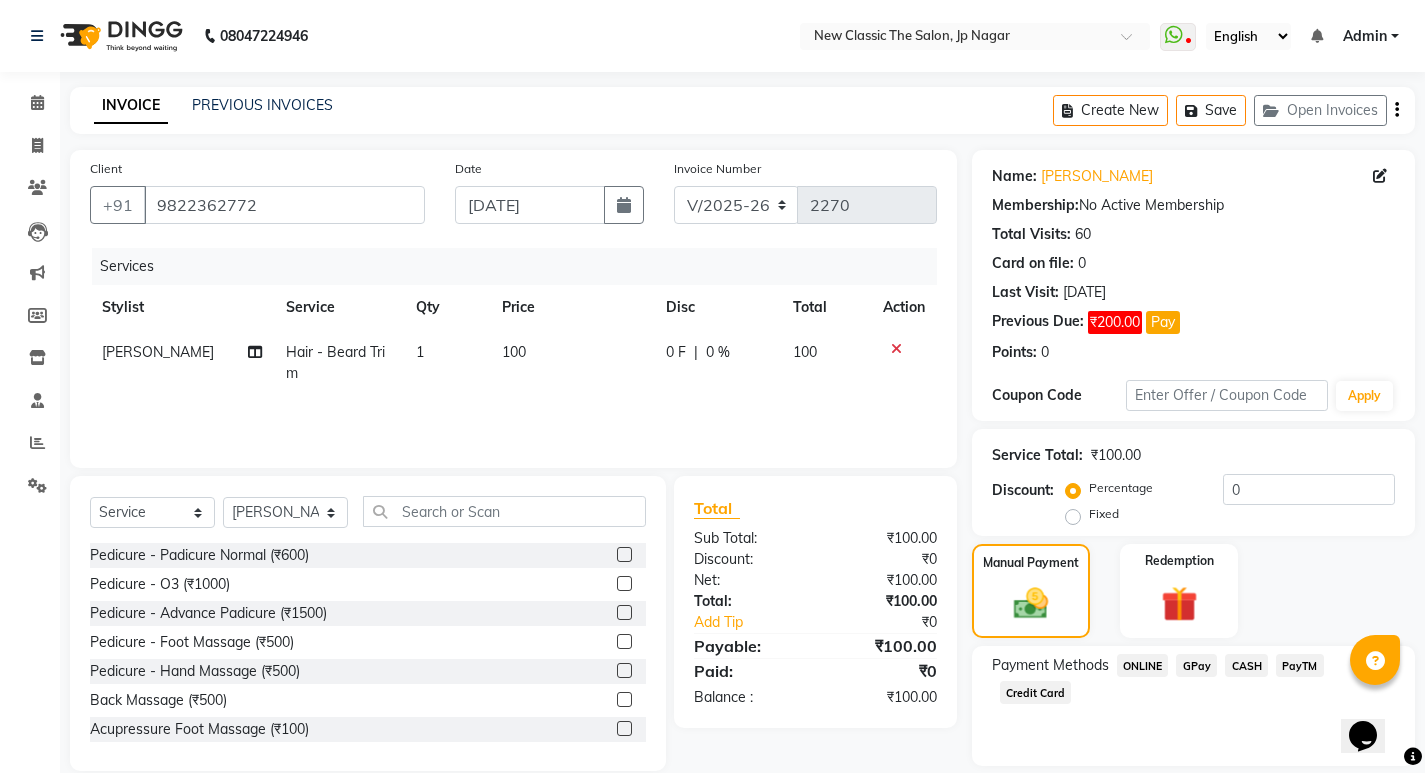 click on "ONLINE" 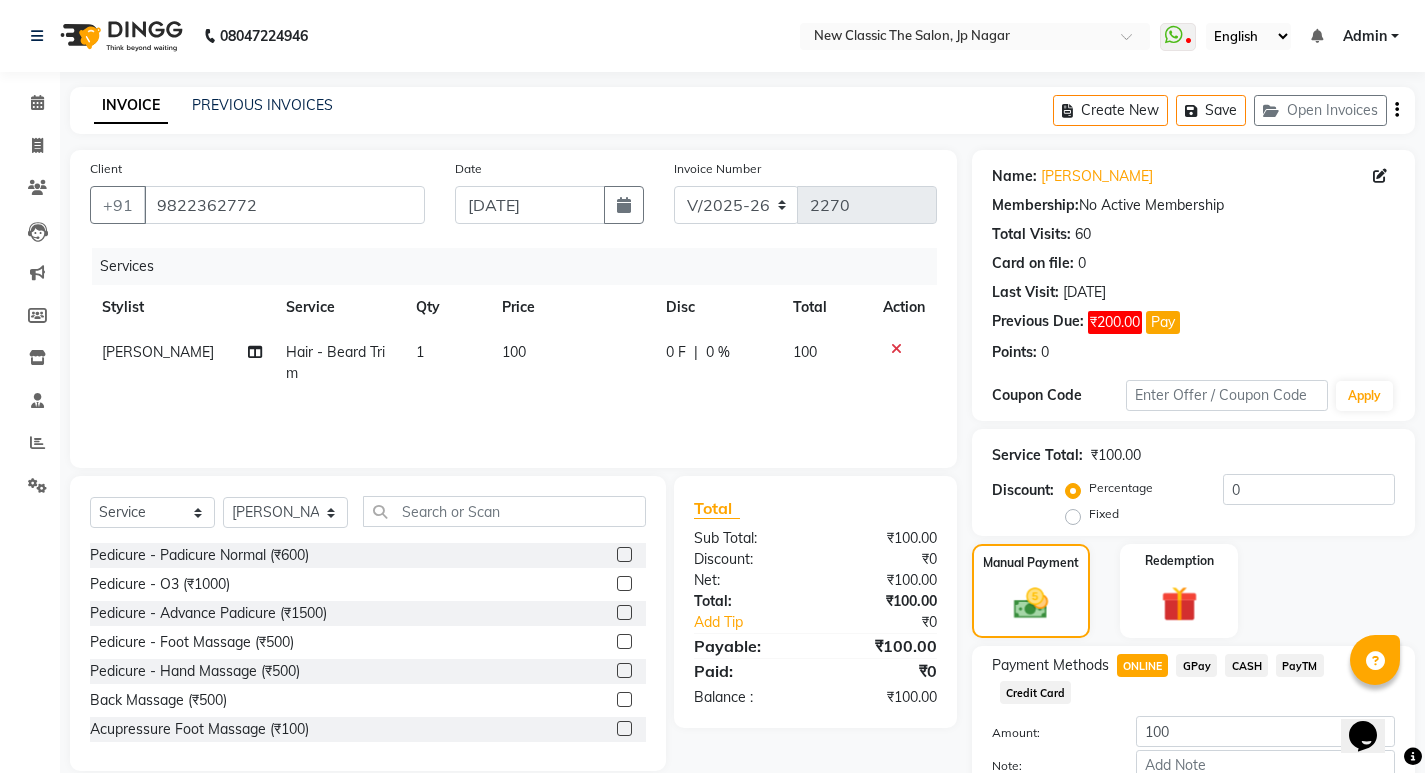 scroll, scrollTop: 120, scrollLeft: 0, axis: vertical 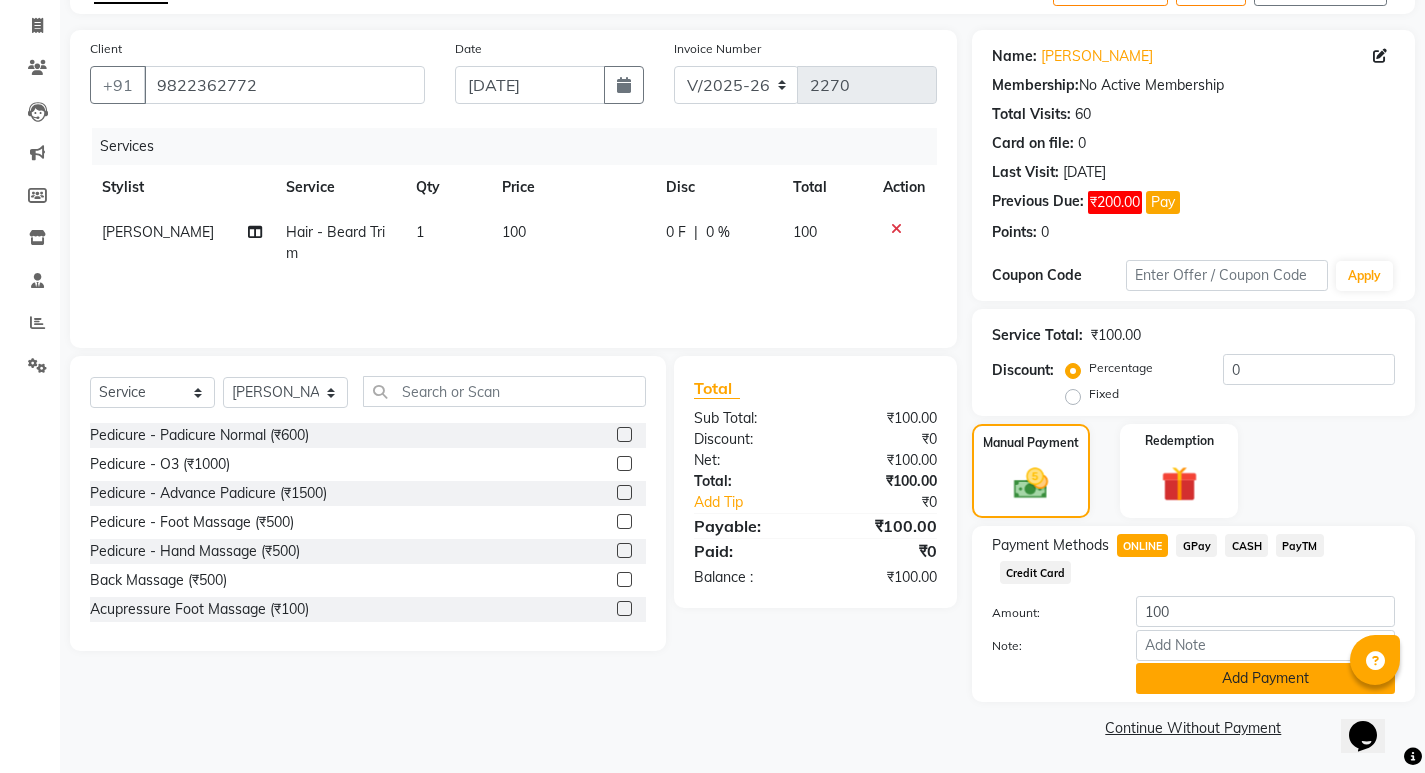 click on "Add Payment" 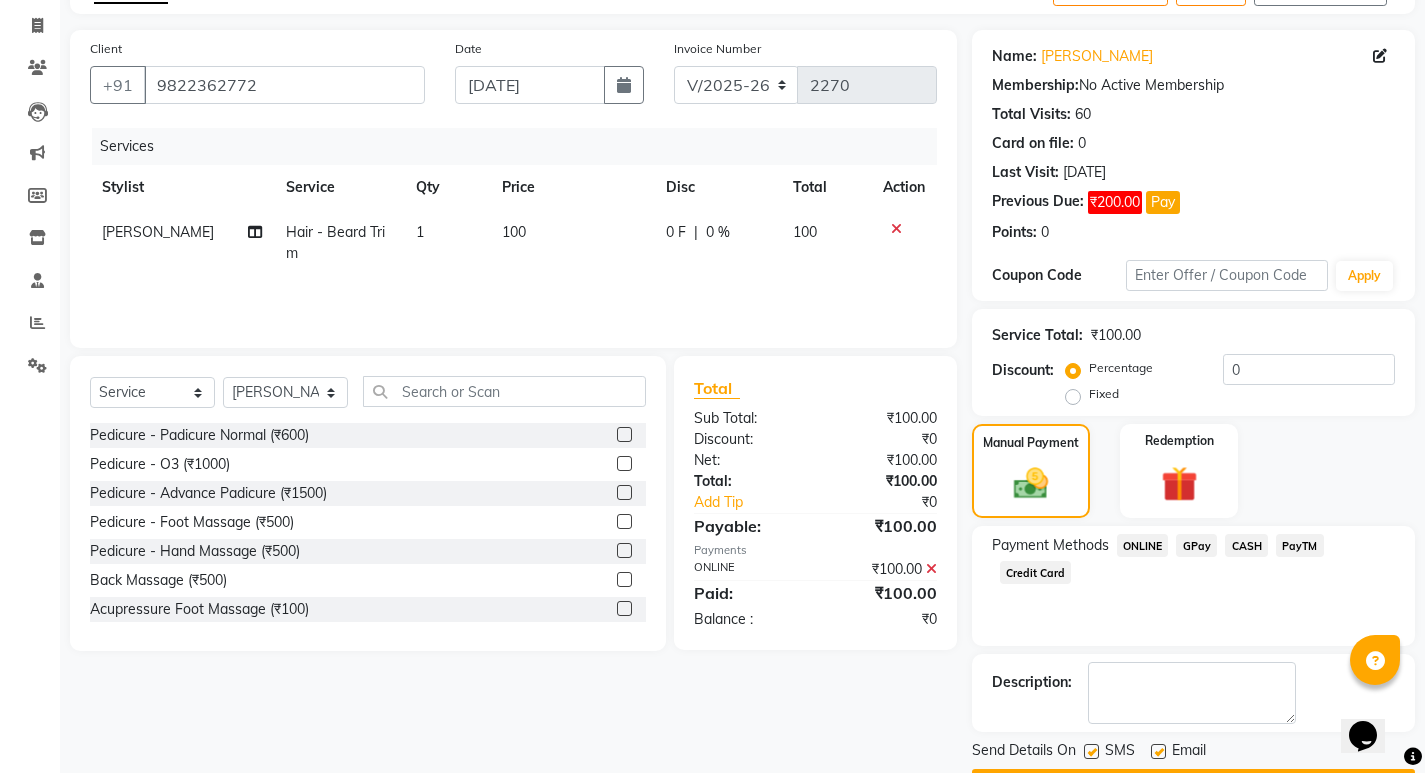 scroll, scrollTop: 177, scrollLeft: 0, axis: vertical 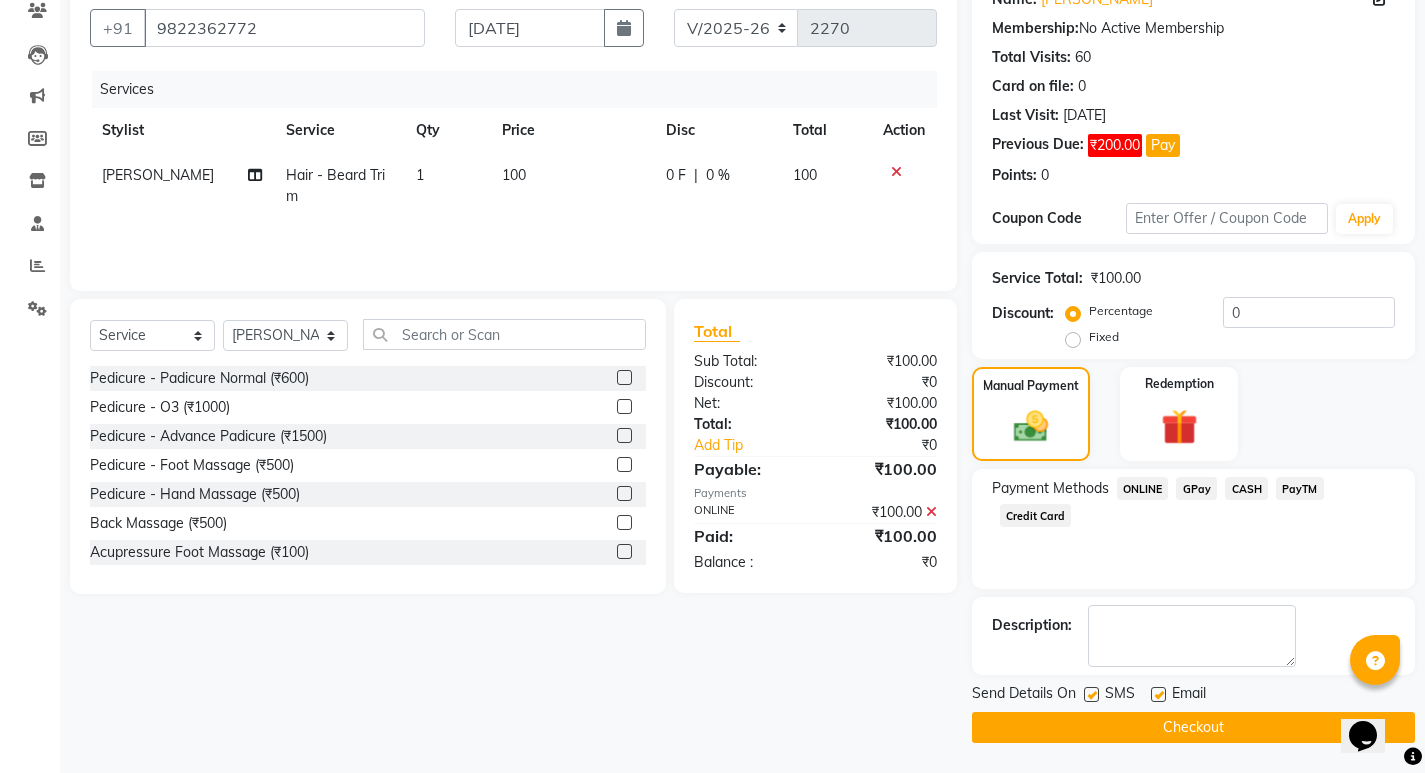 click on "Checkout" 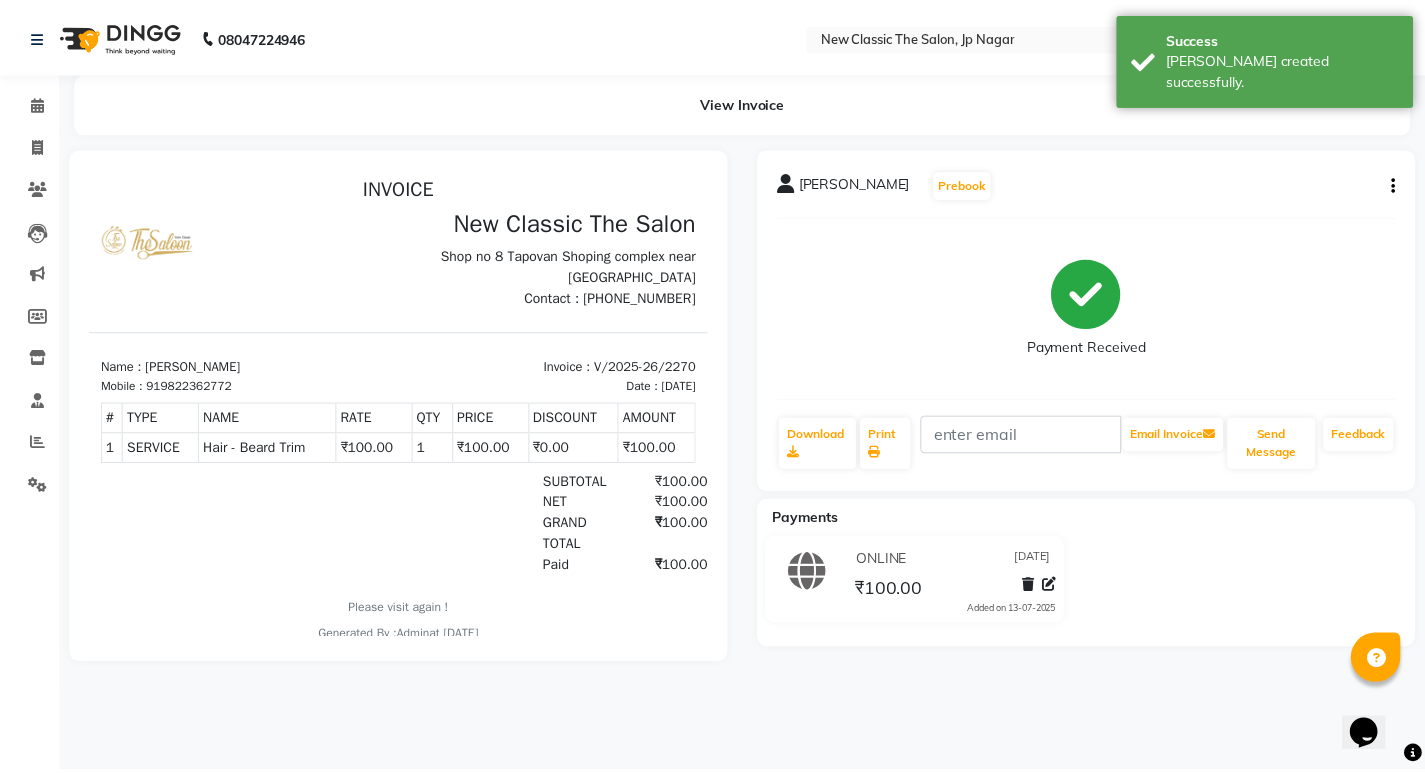 scroll, scrollTop: 0, scrollLeft: 0, axis: both 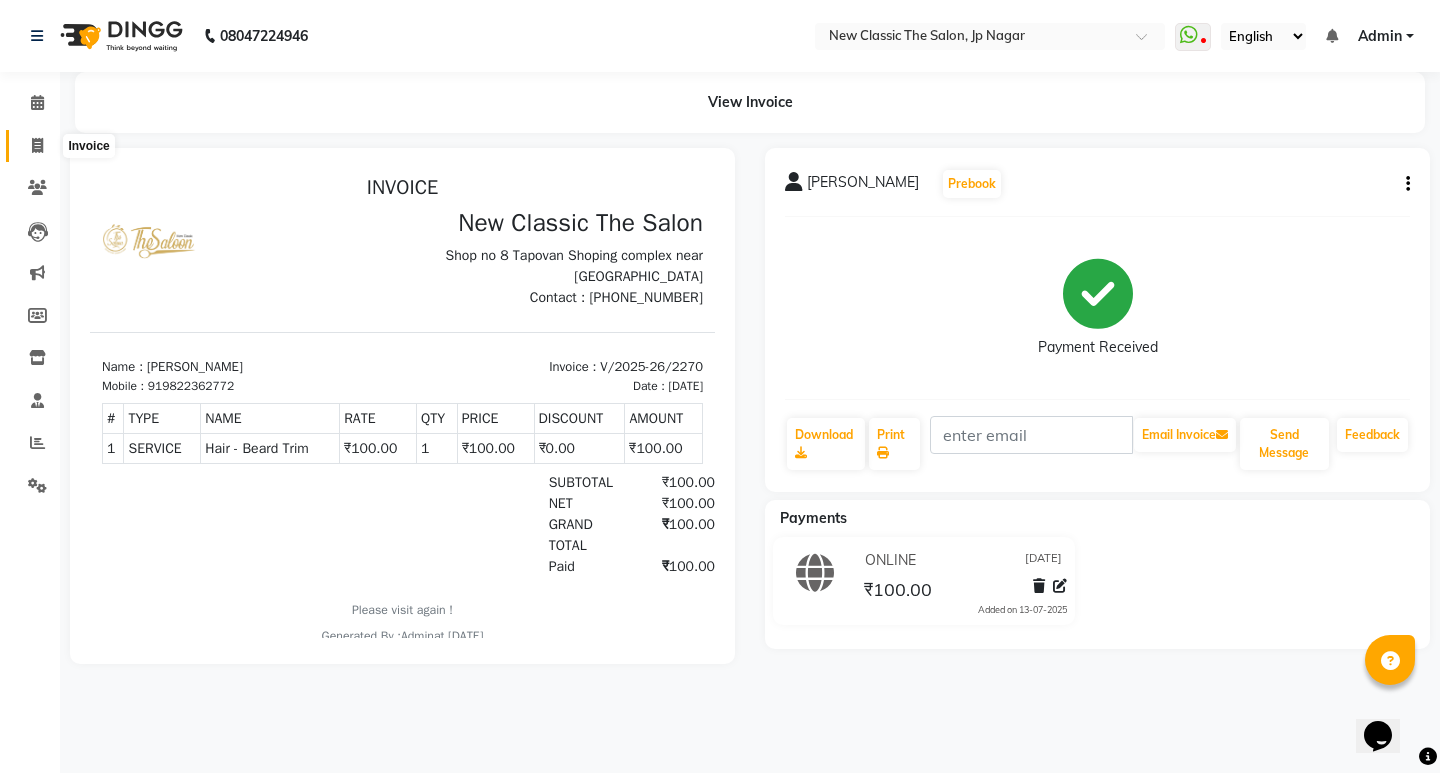 click 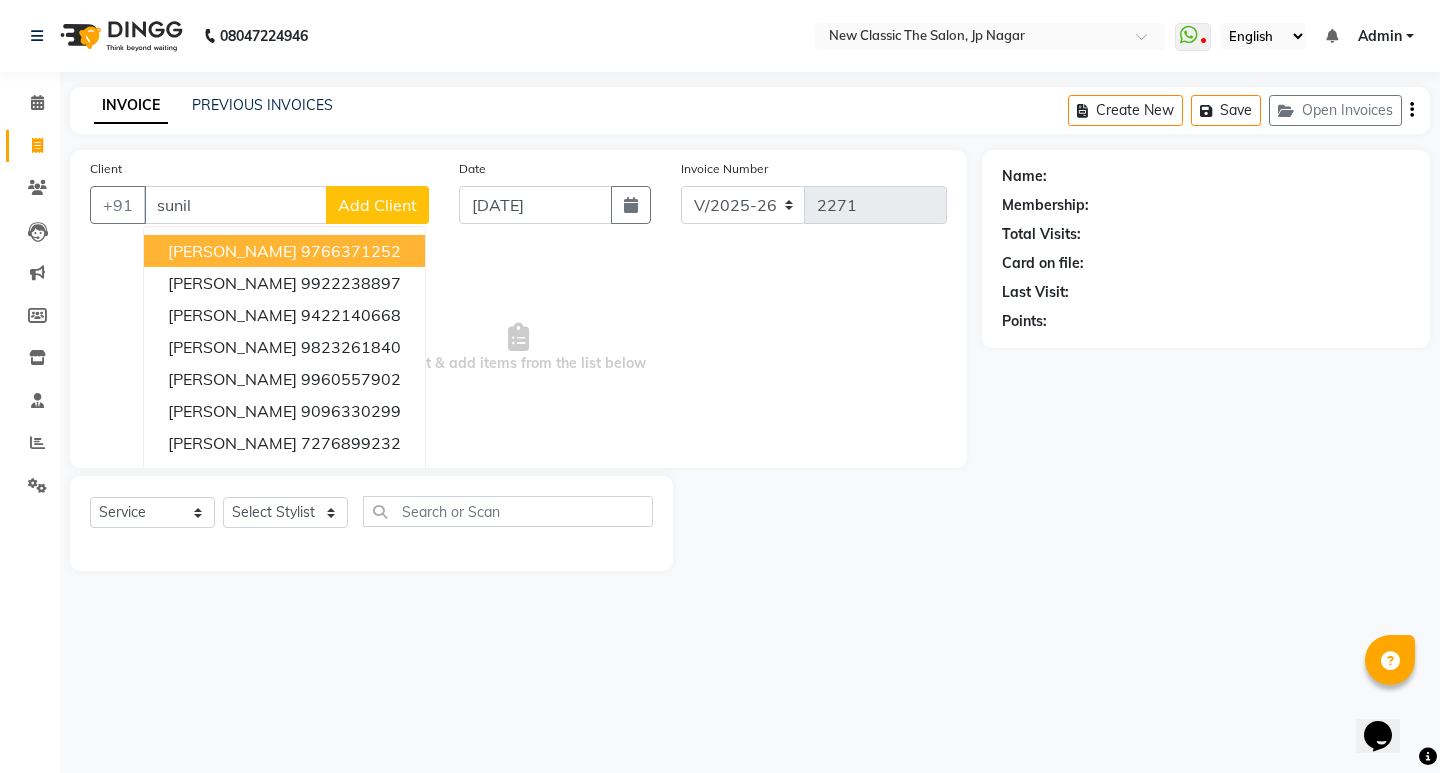click on "9766371252" at bounding box center (351, 251) 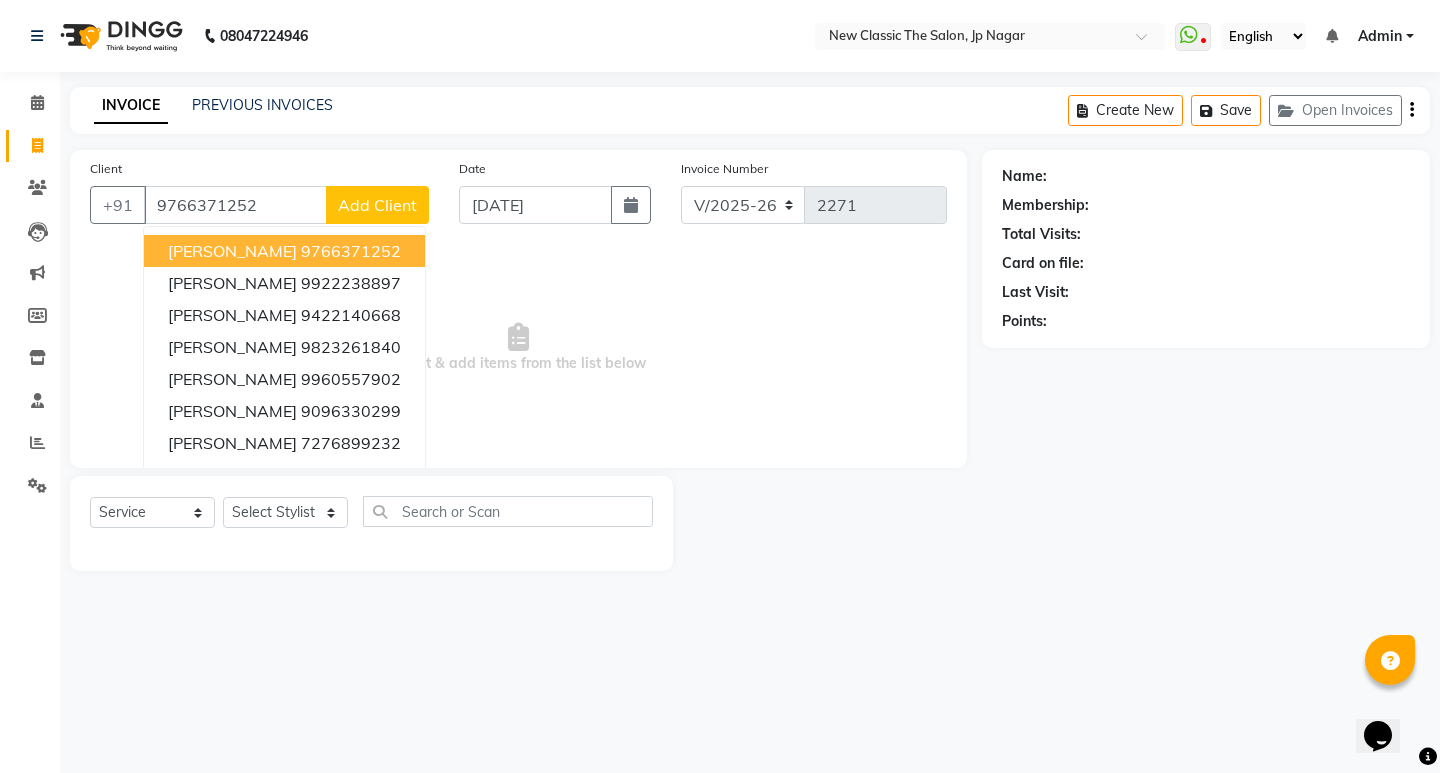 type on "9766371252" 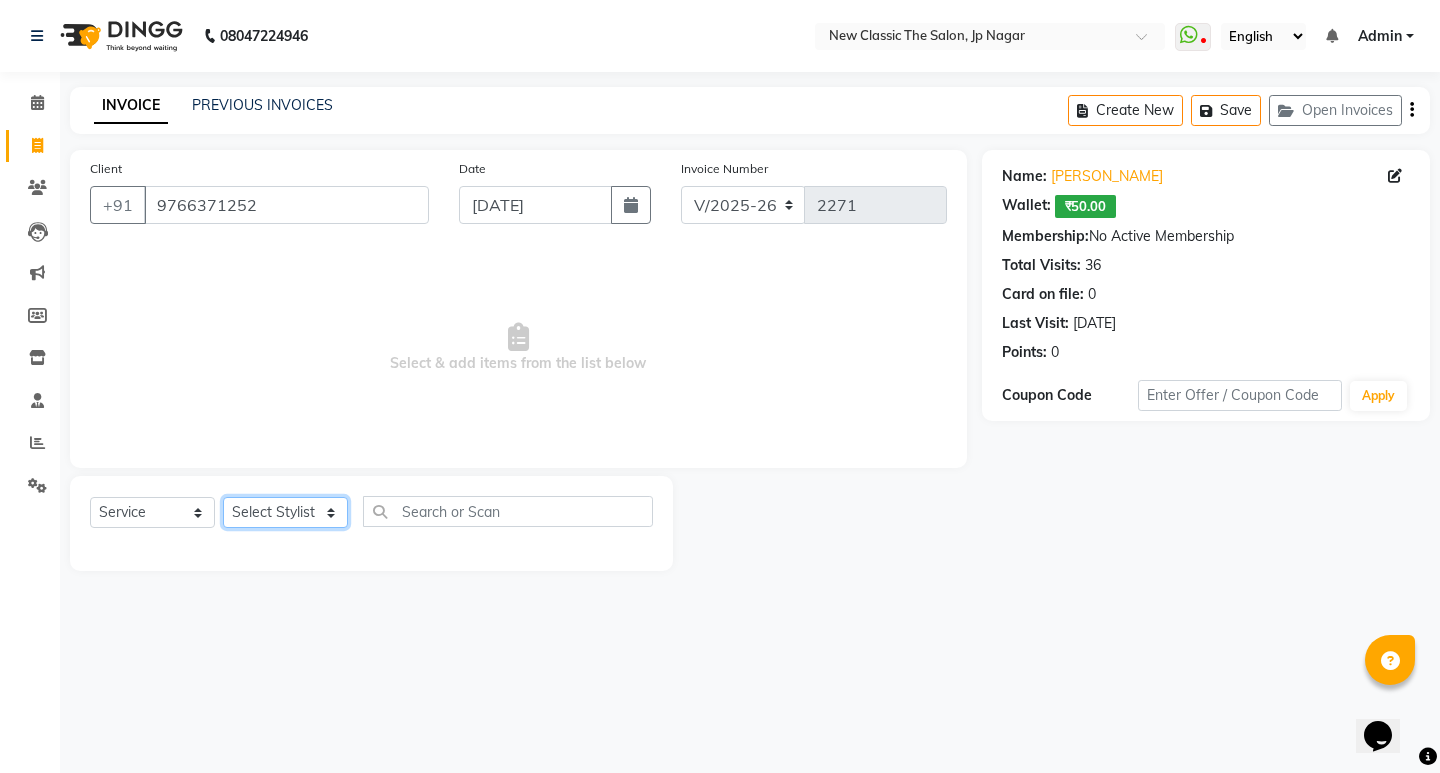 click on "Select Stylist Amit [PERSON_NAME] [PERSON_NAME] [PERSON_NAME] Manager [PERSON_NAME] [PERSON_NAME] [PERSON_NAME] [PERSON_NAME] [PERSON_NAME]" 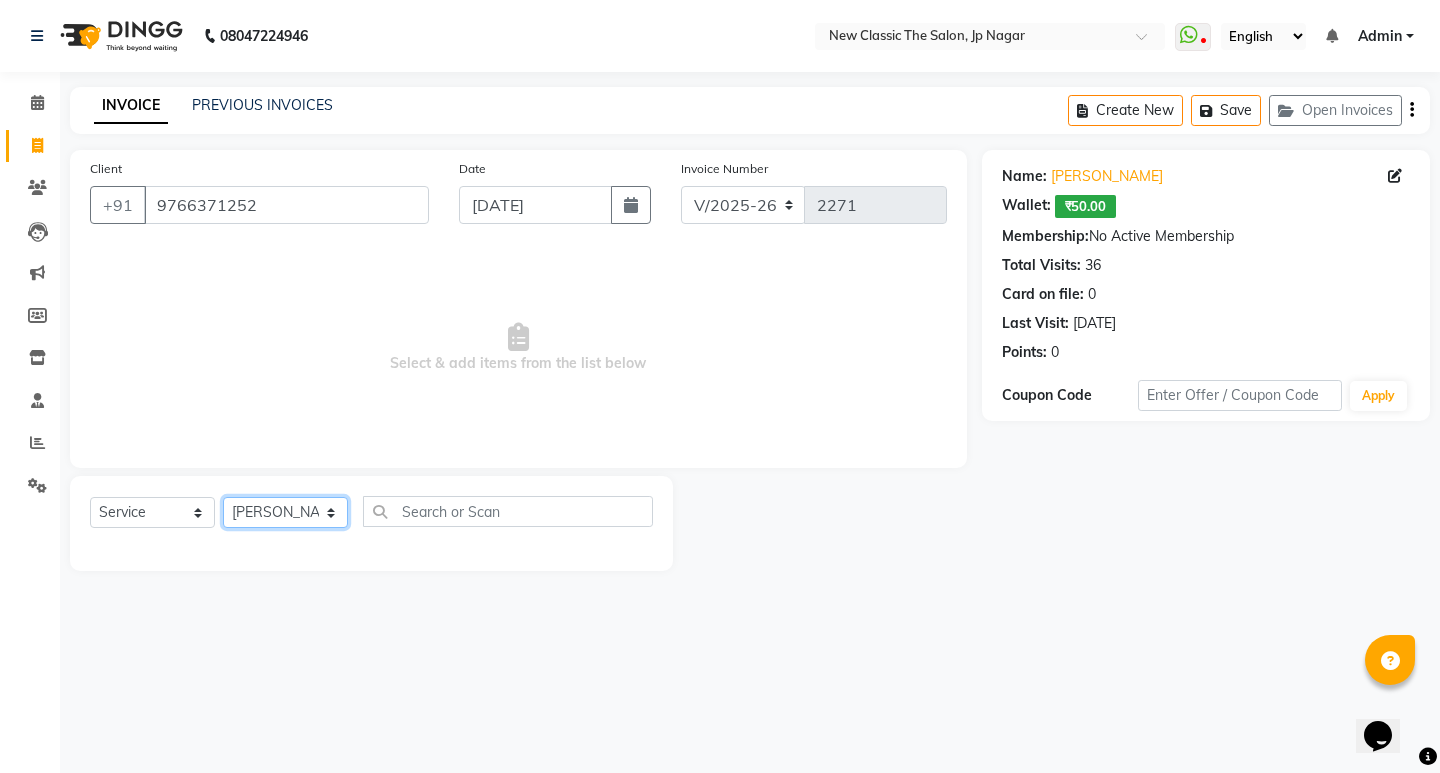 click on "Select Stylist Amit [PERSON_NAME] [PERSON_NAME] [PERSON_NAME] Manager [PERSON_NAME] [PERSON_NAME] [PERSON_NAME] [PERSON_NAME] [PERSON_NAME]" 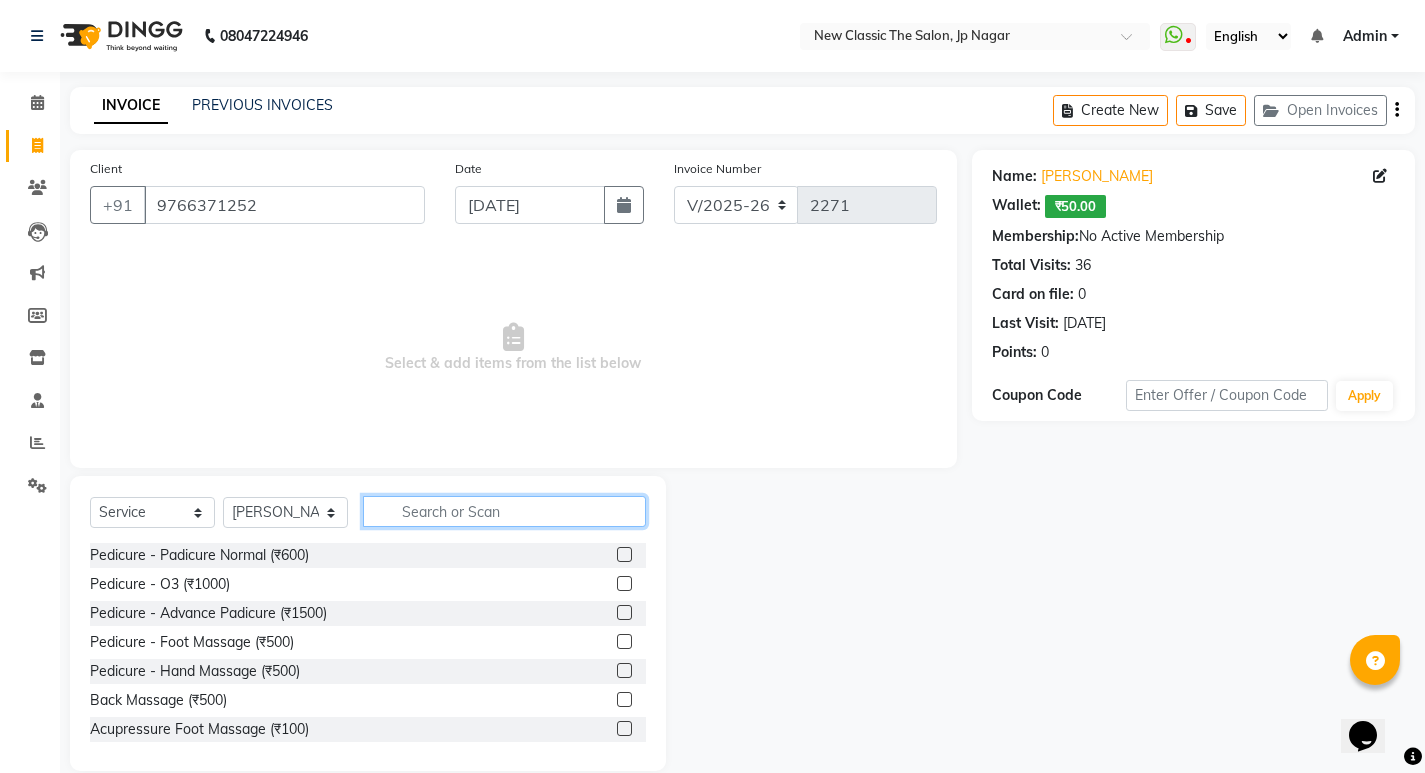 click 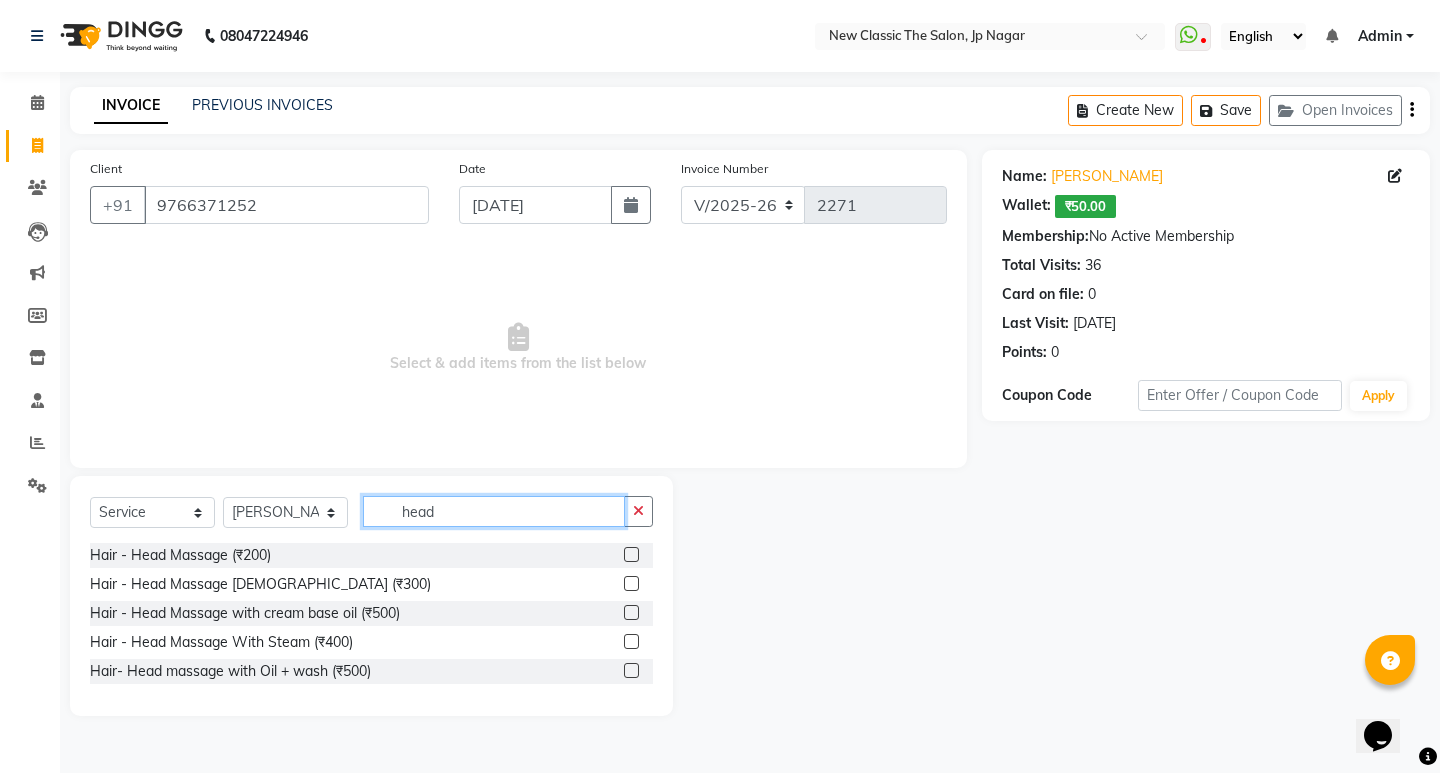 type on "head" 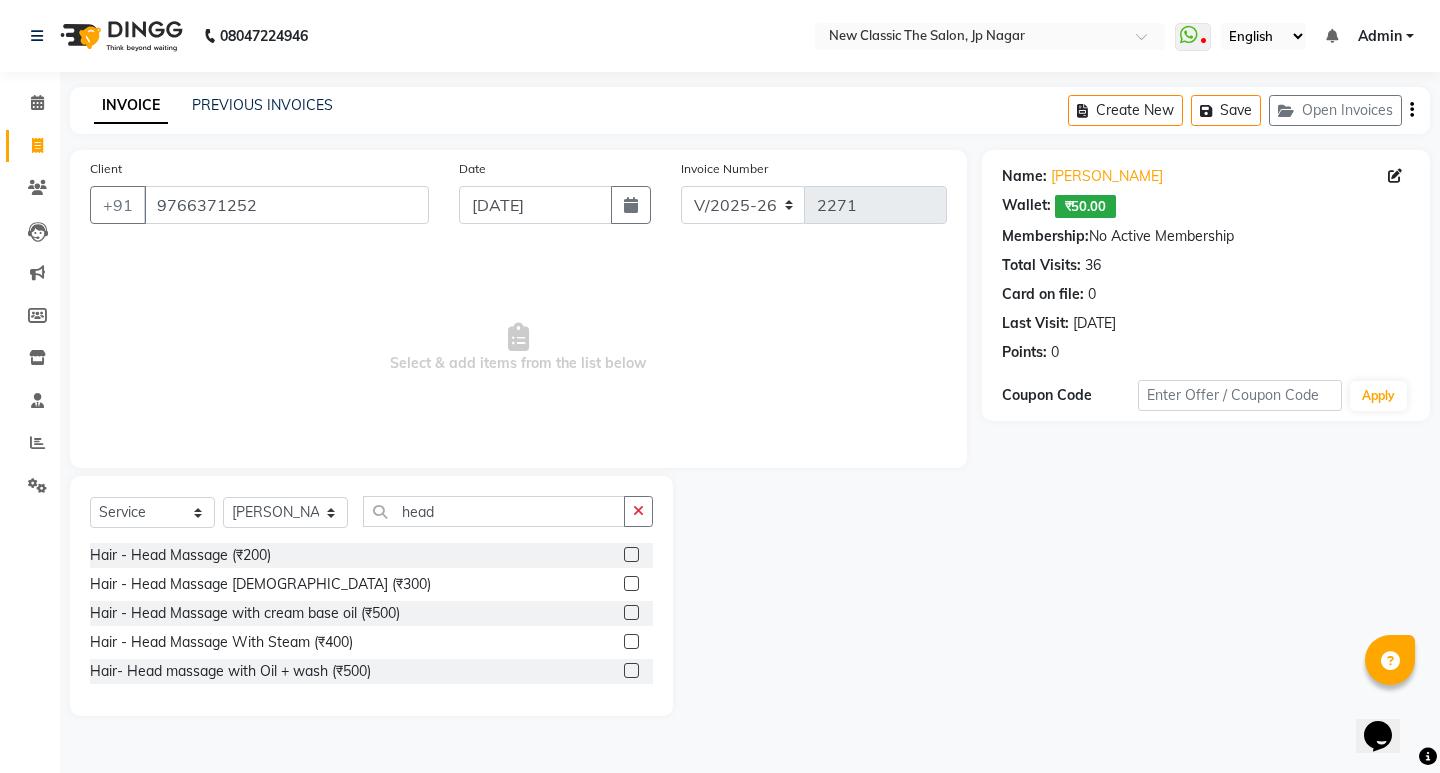 click 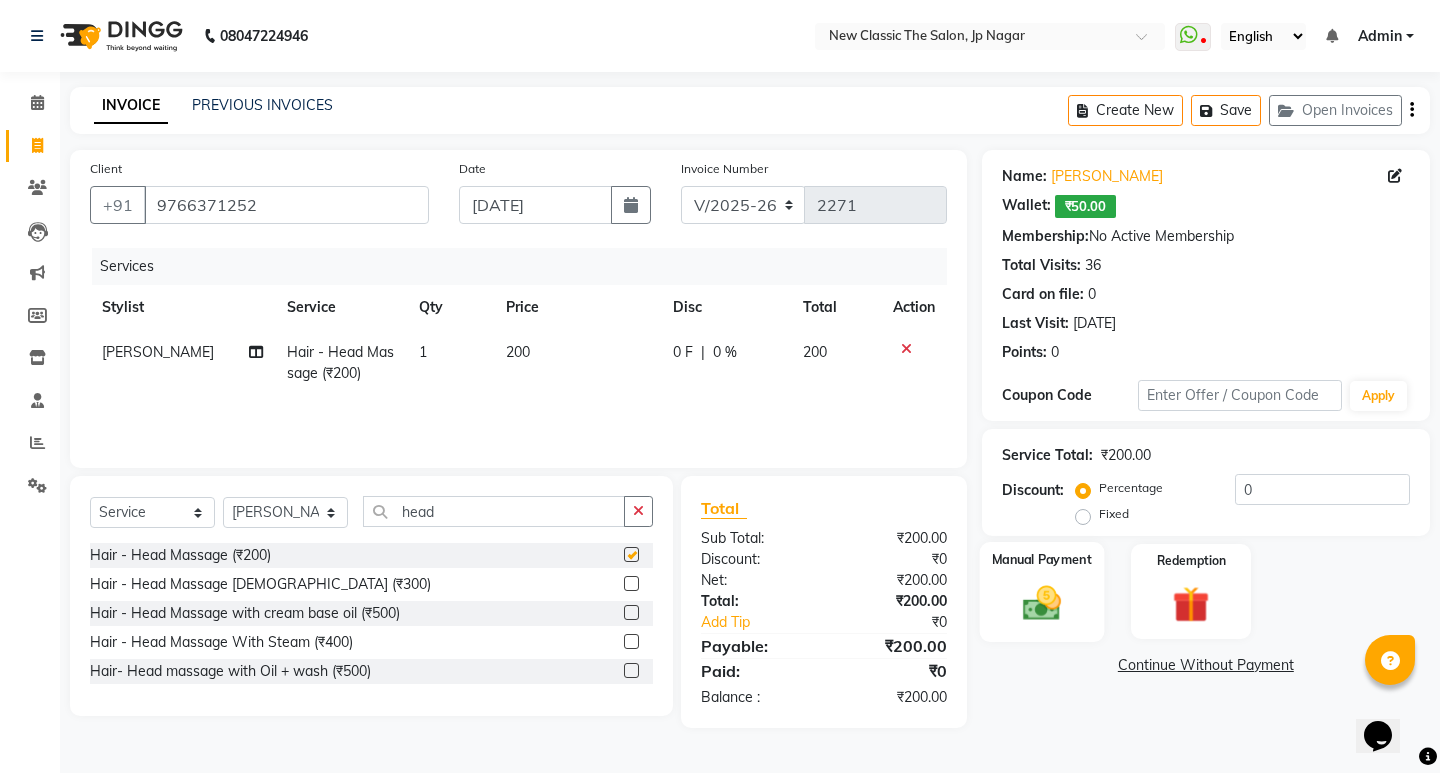 checkbox on "false" 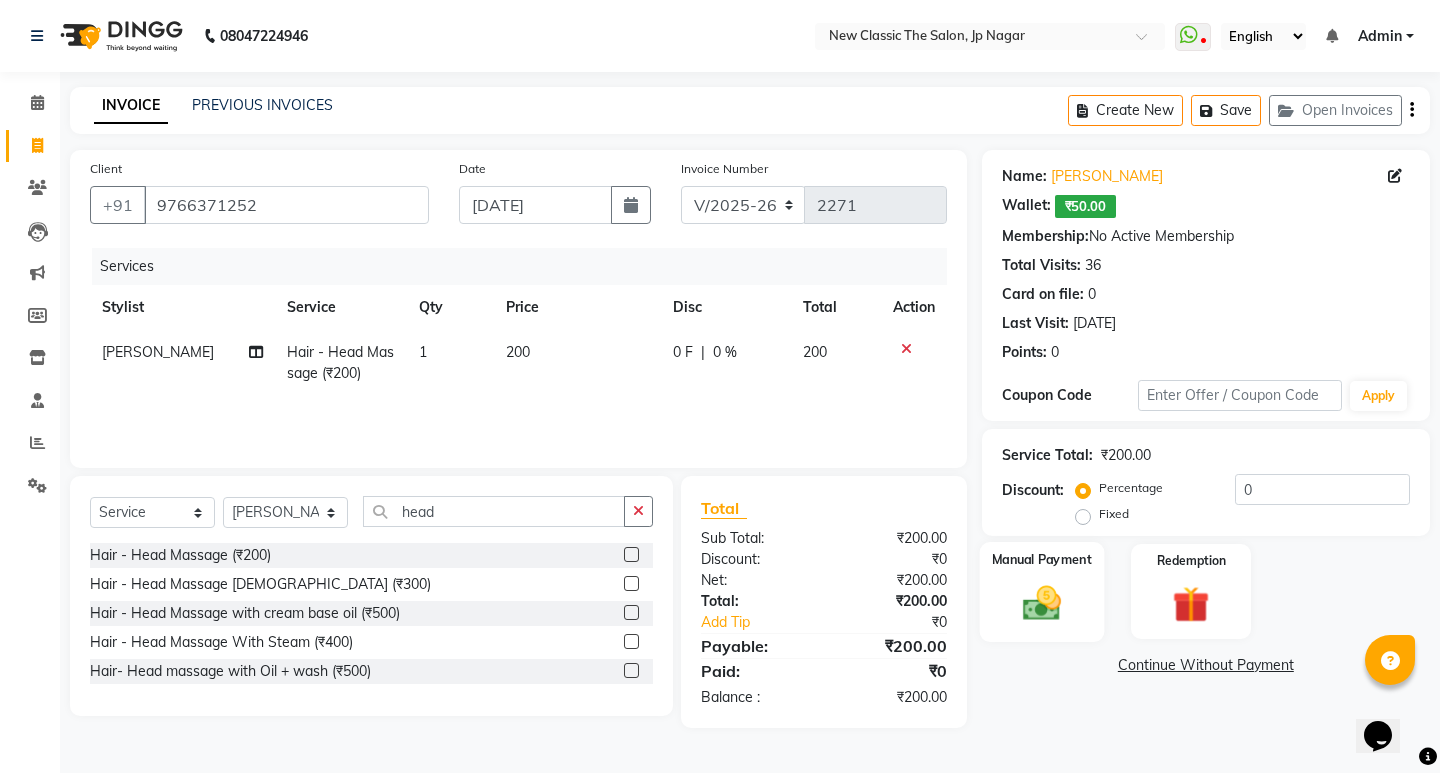 click 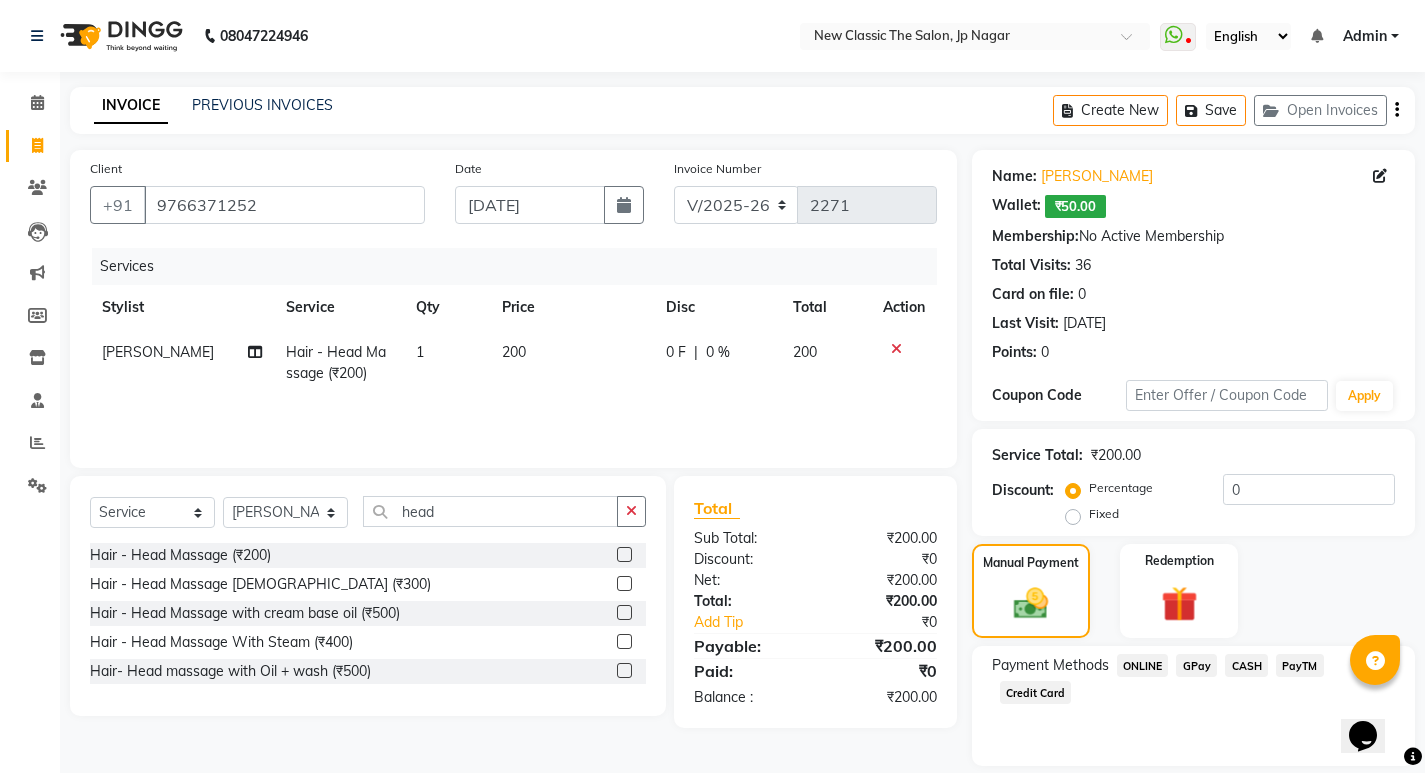 click on "ONLINE" 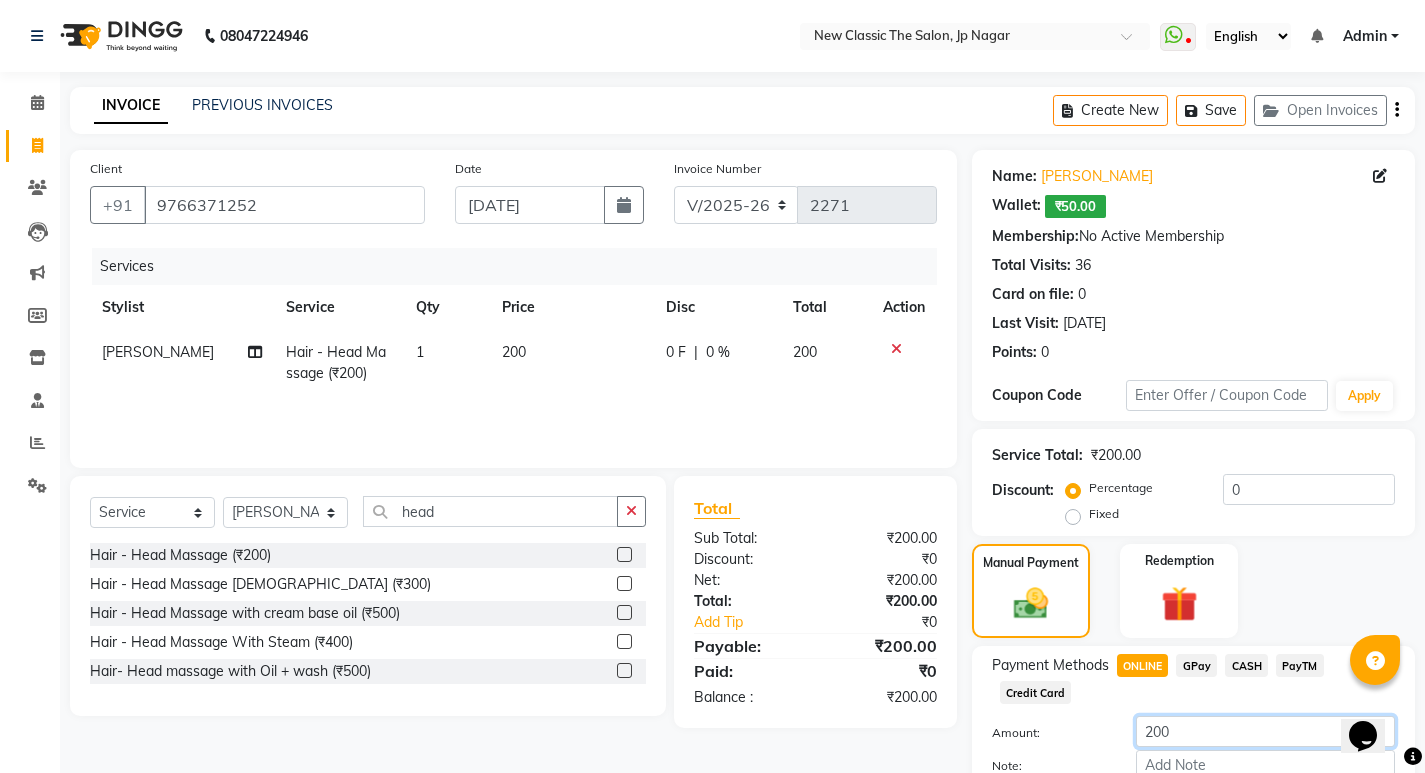 click on "200" 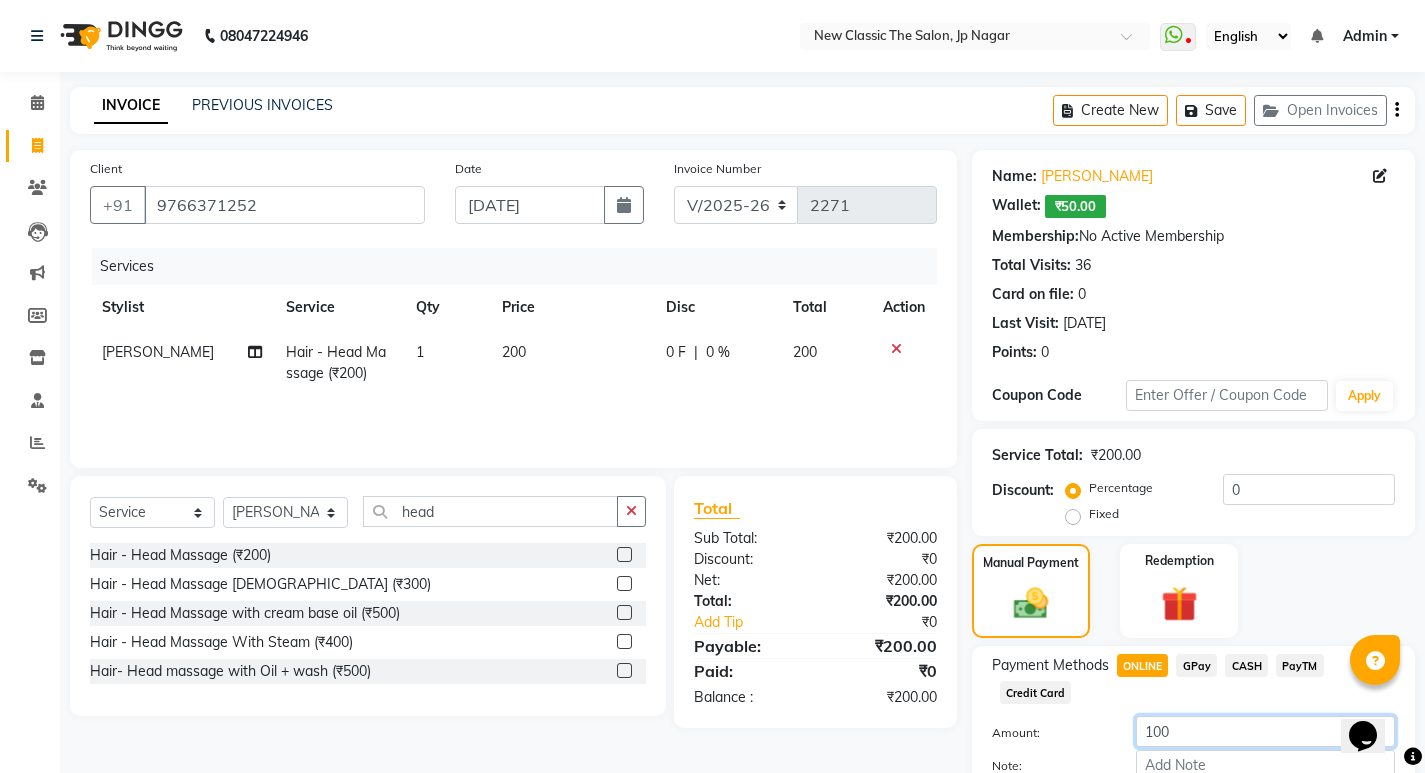 scroll, scrollTop: 120, scrollLeft: 0, axis: vertical 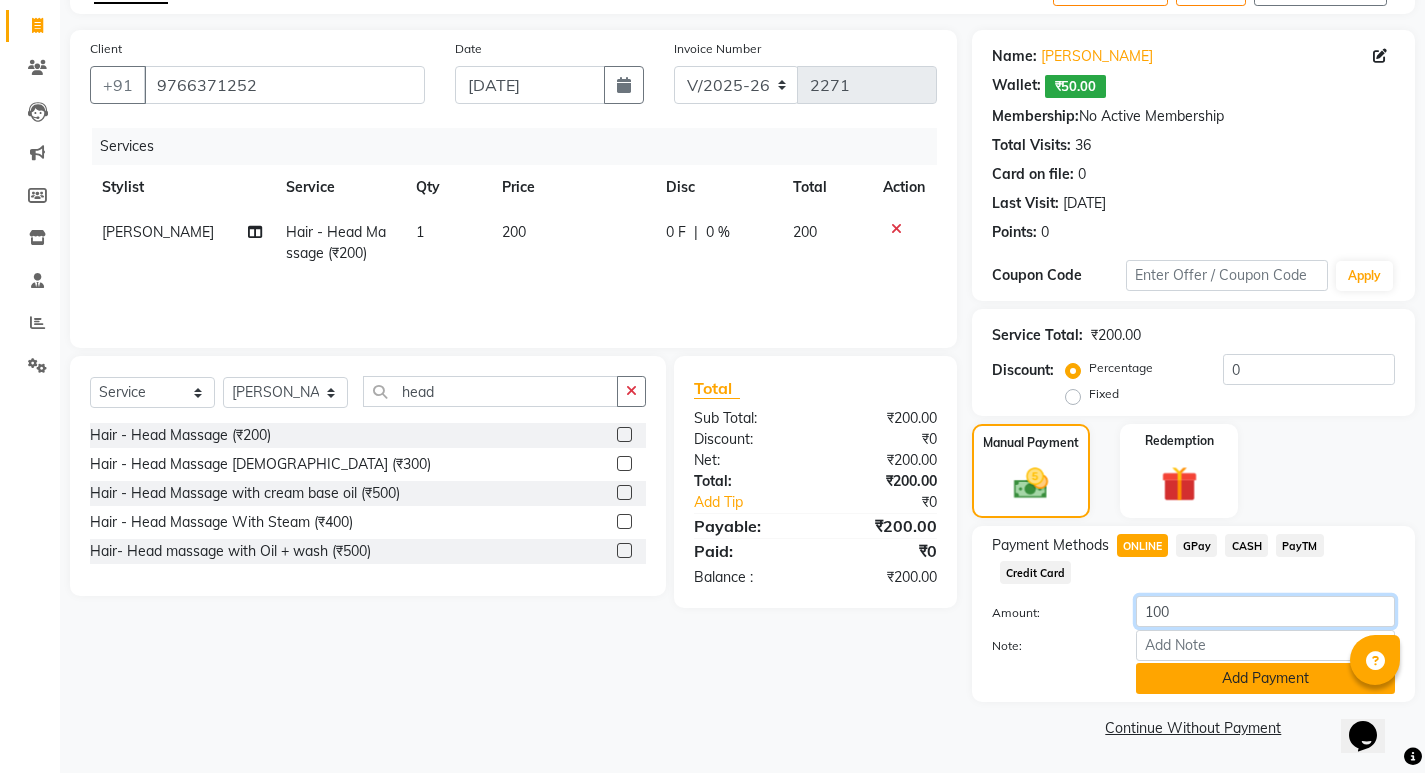 type on "100" 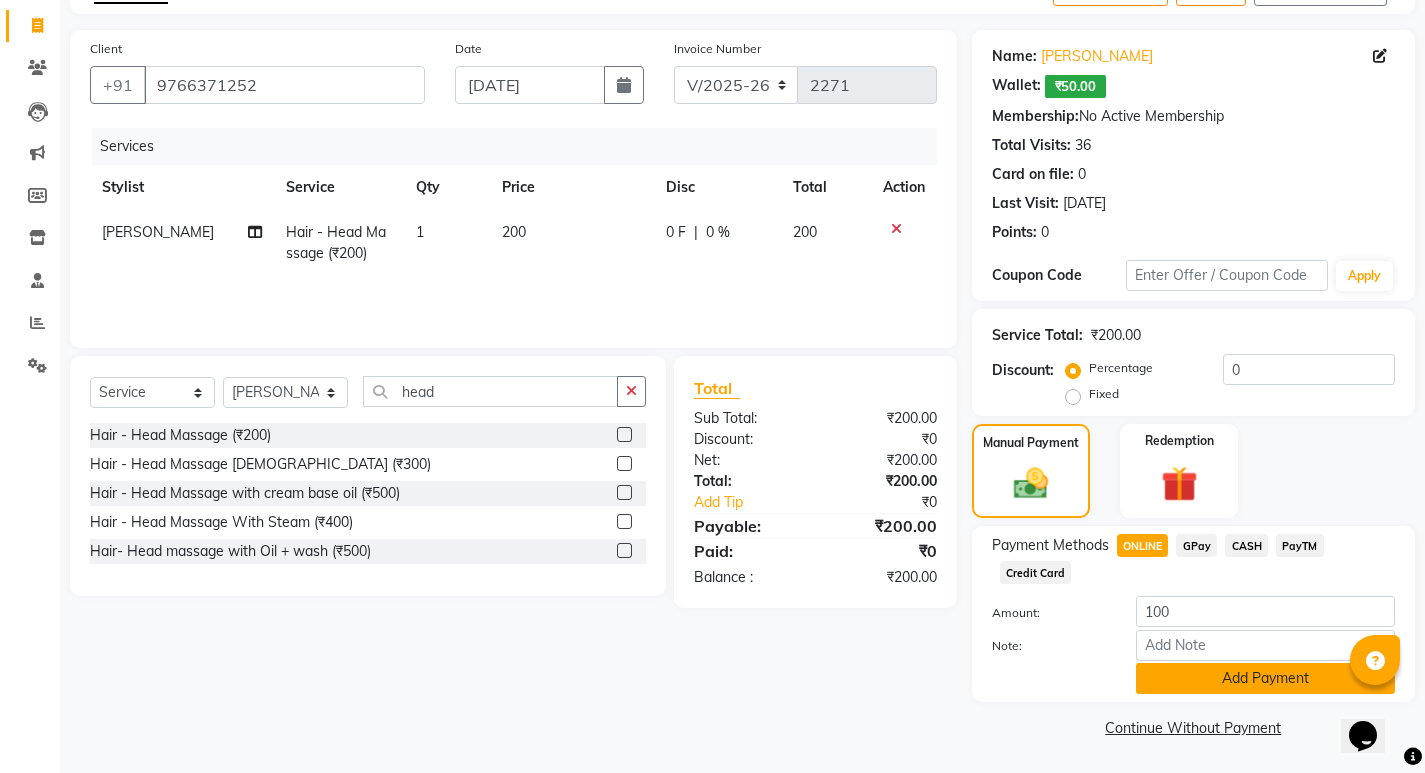 click on "Add Payment" 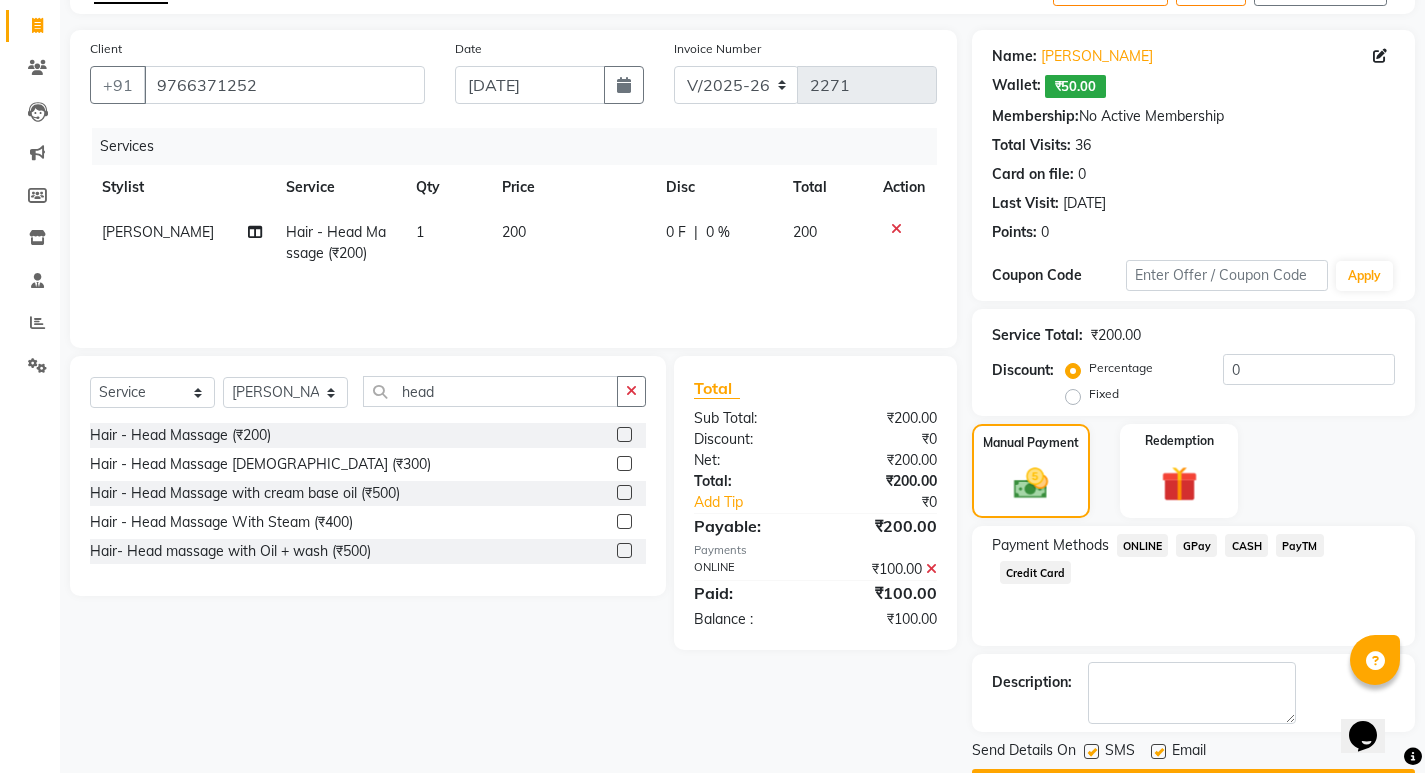 click on "CASH" 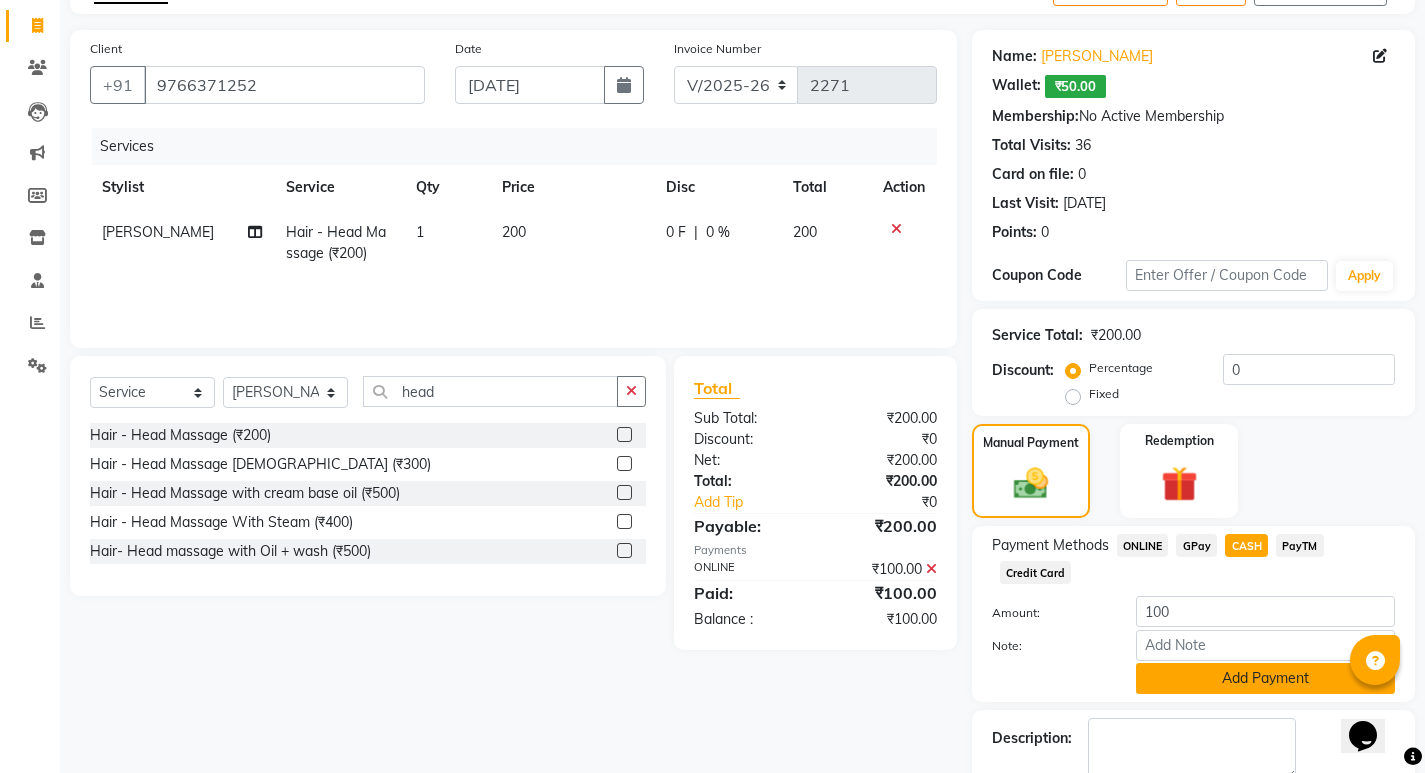 click on "Add Payment" 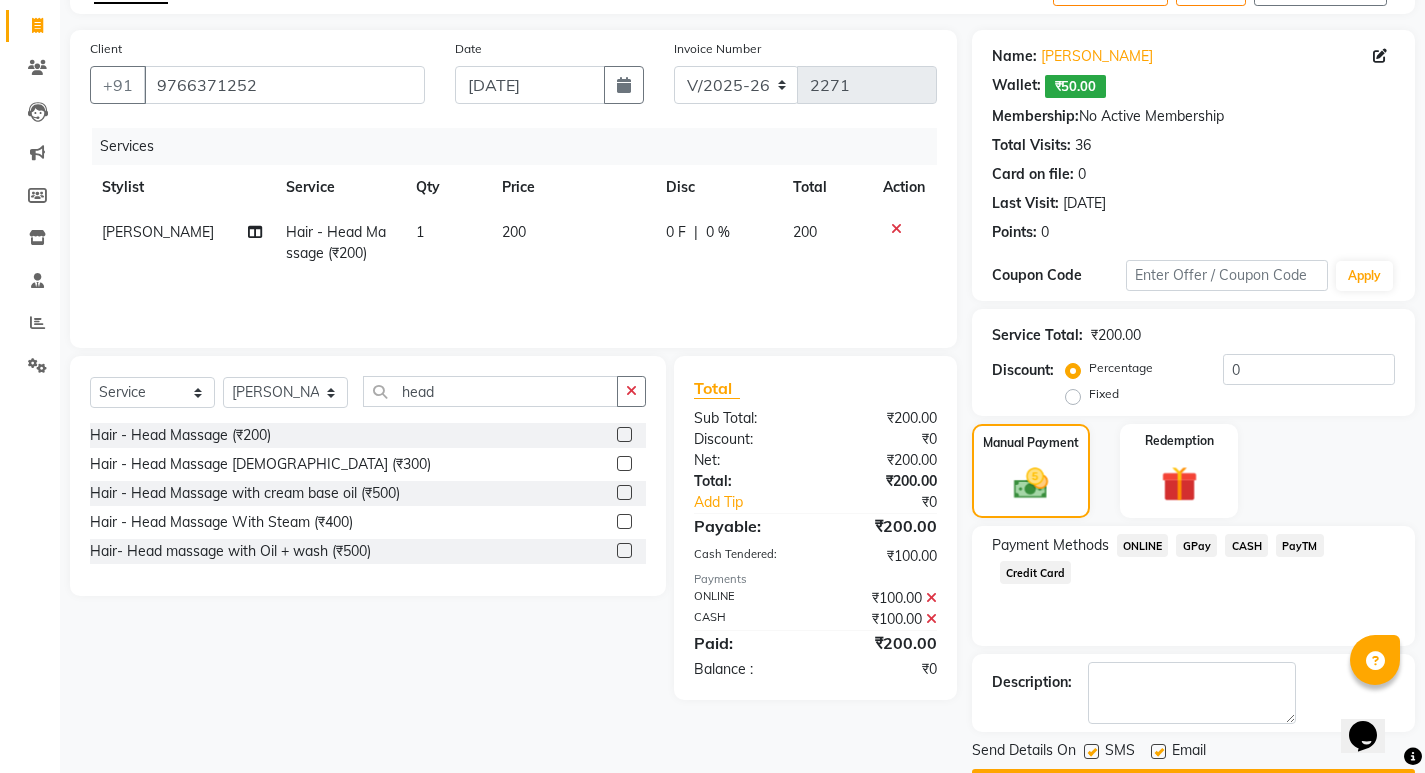 scroll, scrollTop: 177, scrollLeft: 0, axis: vertical 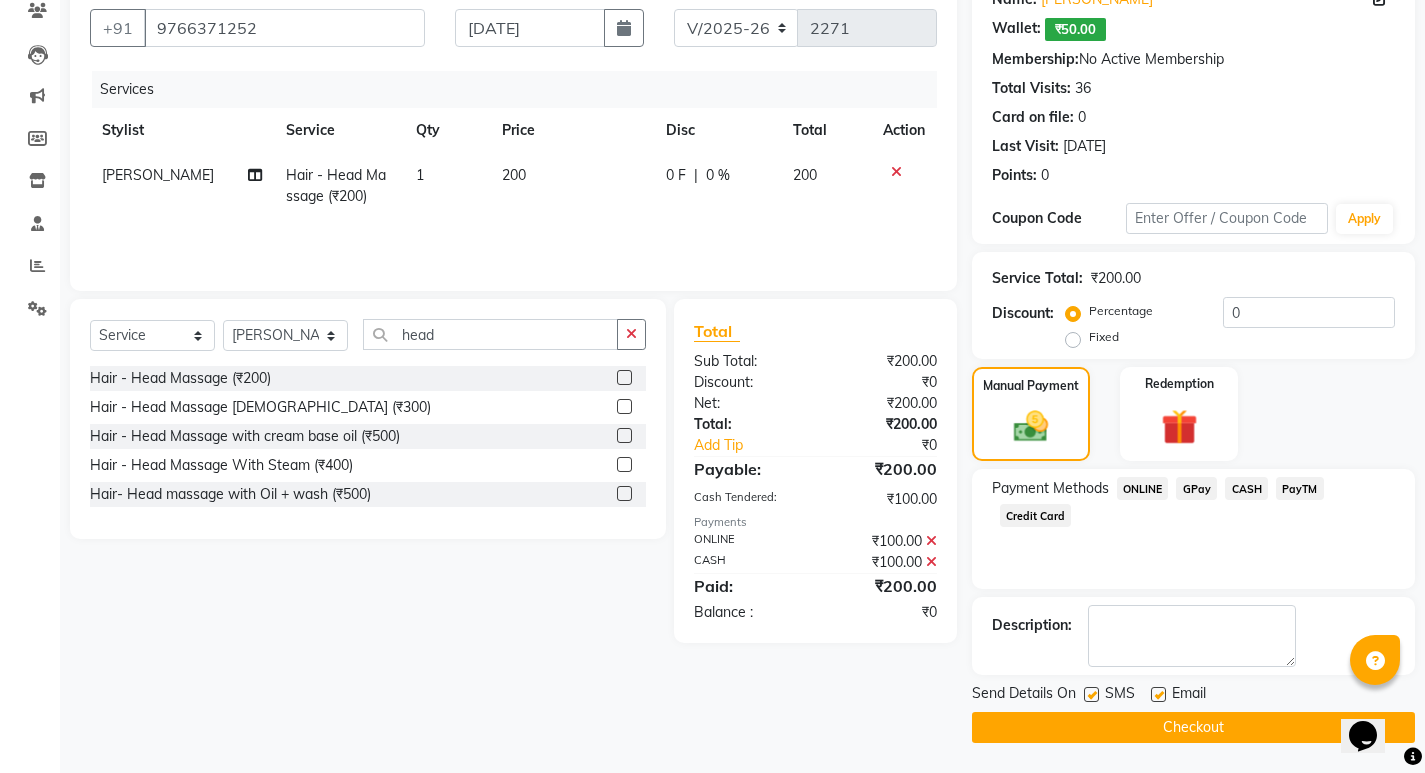 click on "Checkout" 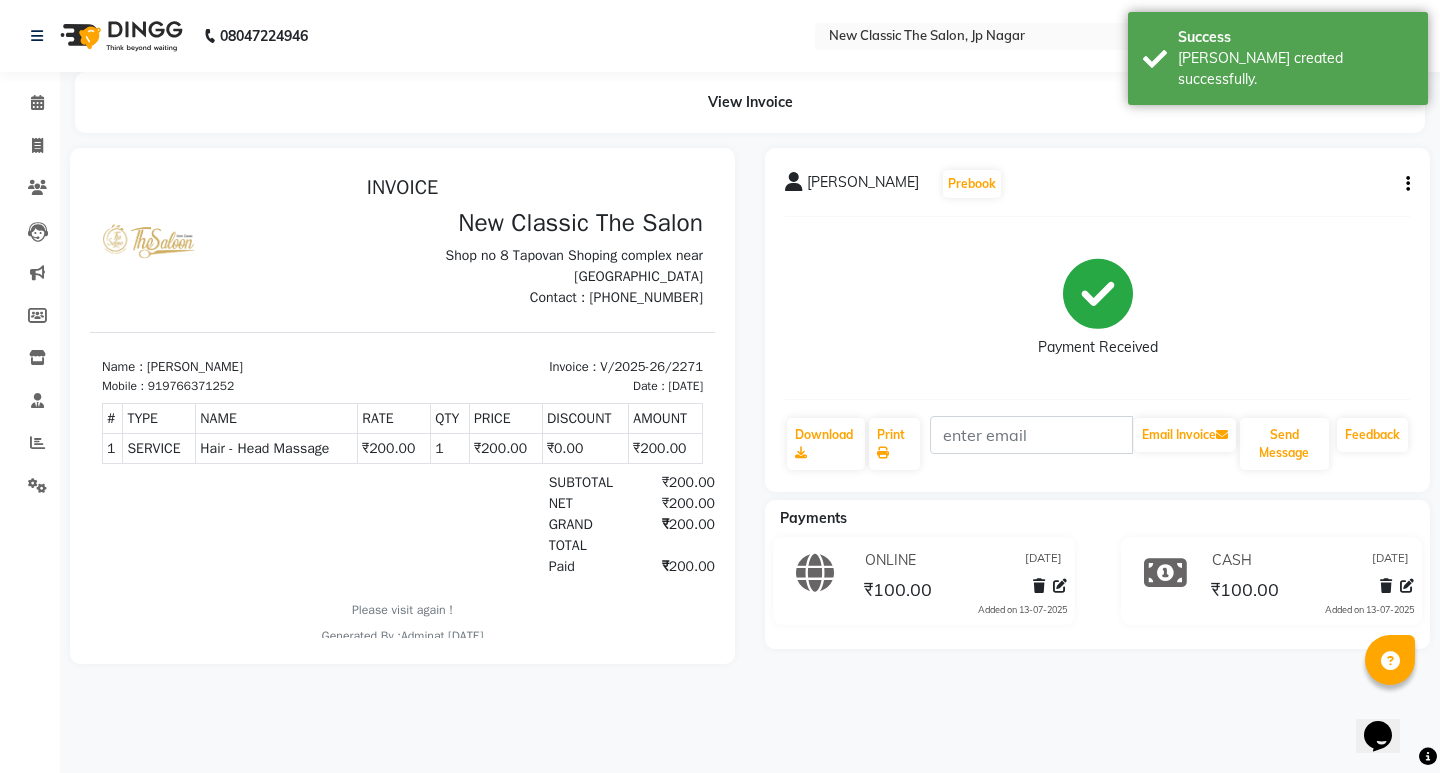 scroll, scrollTop: 0, scrollLeft: 0, axis: both 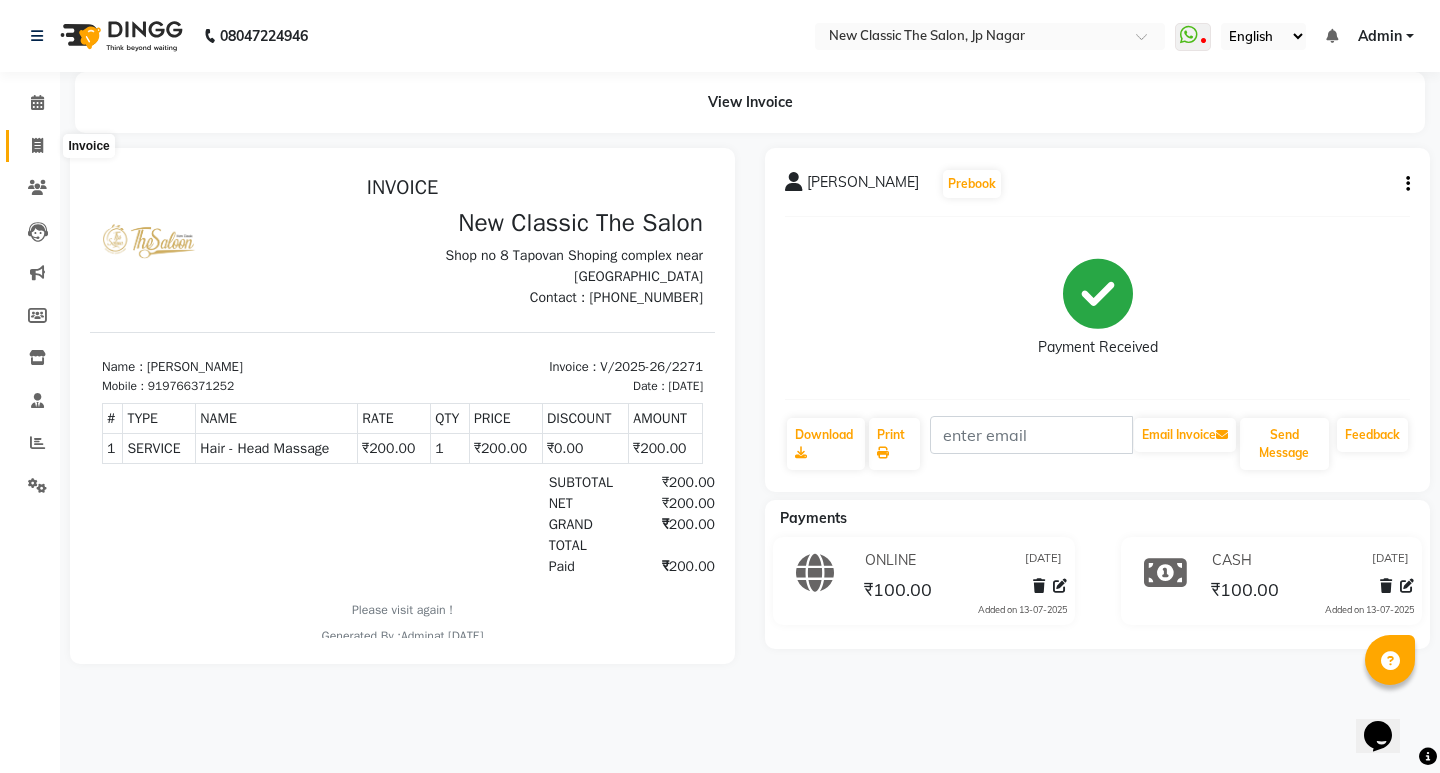 click 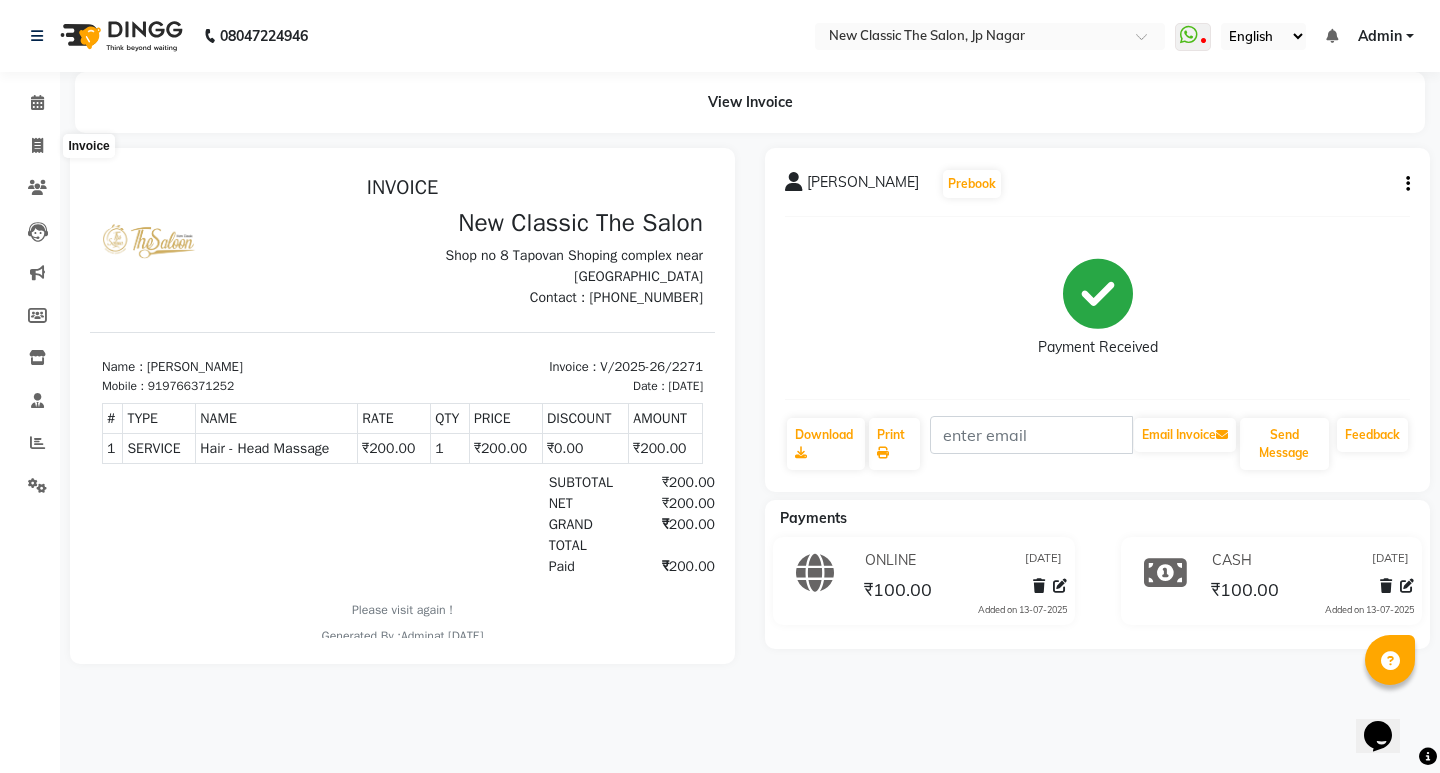 select on "4678" 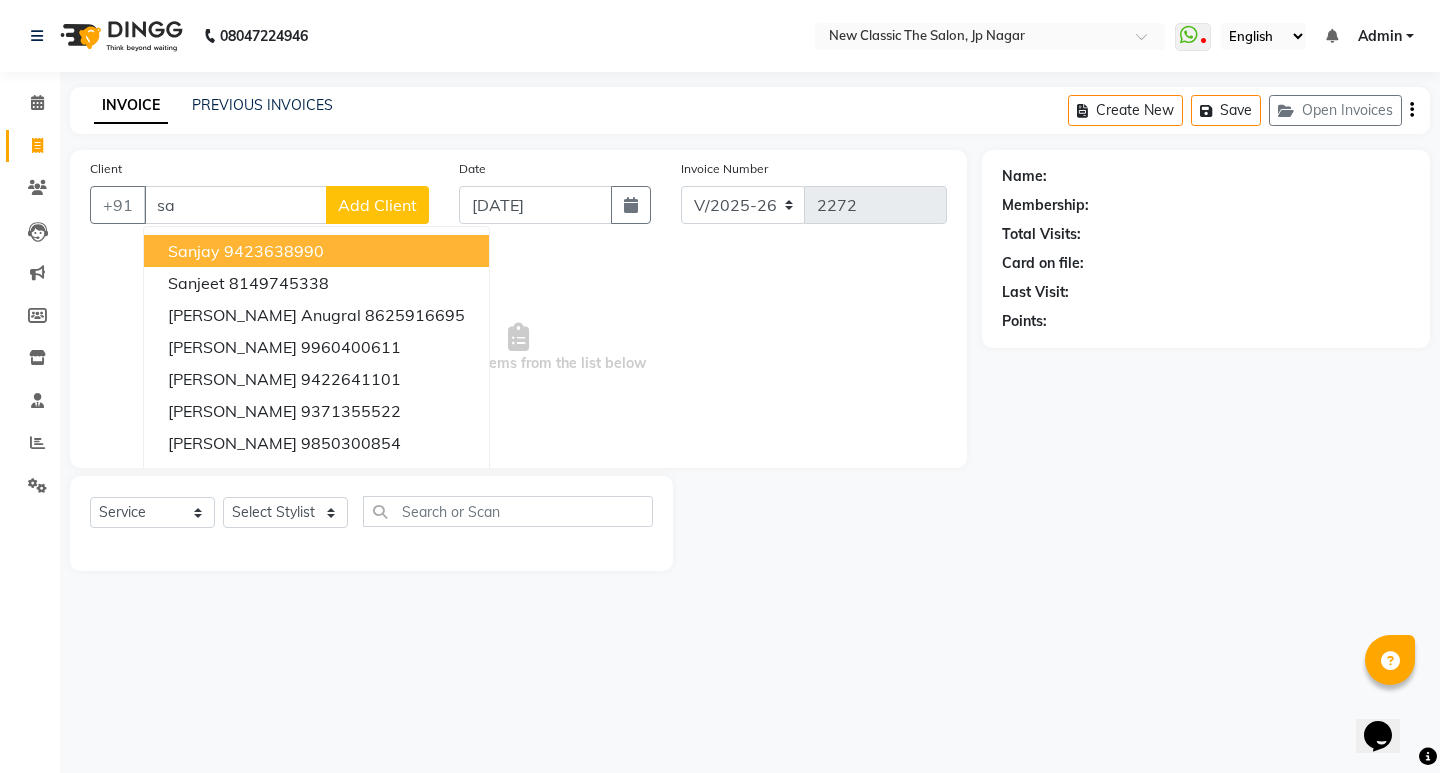 type on "s" 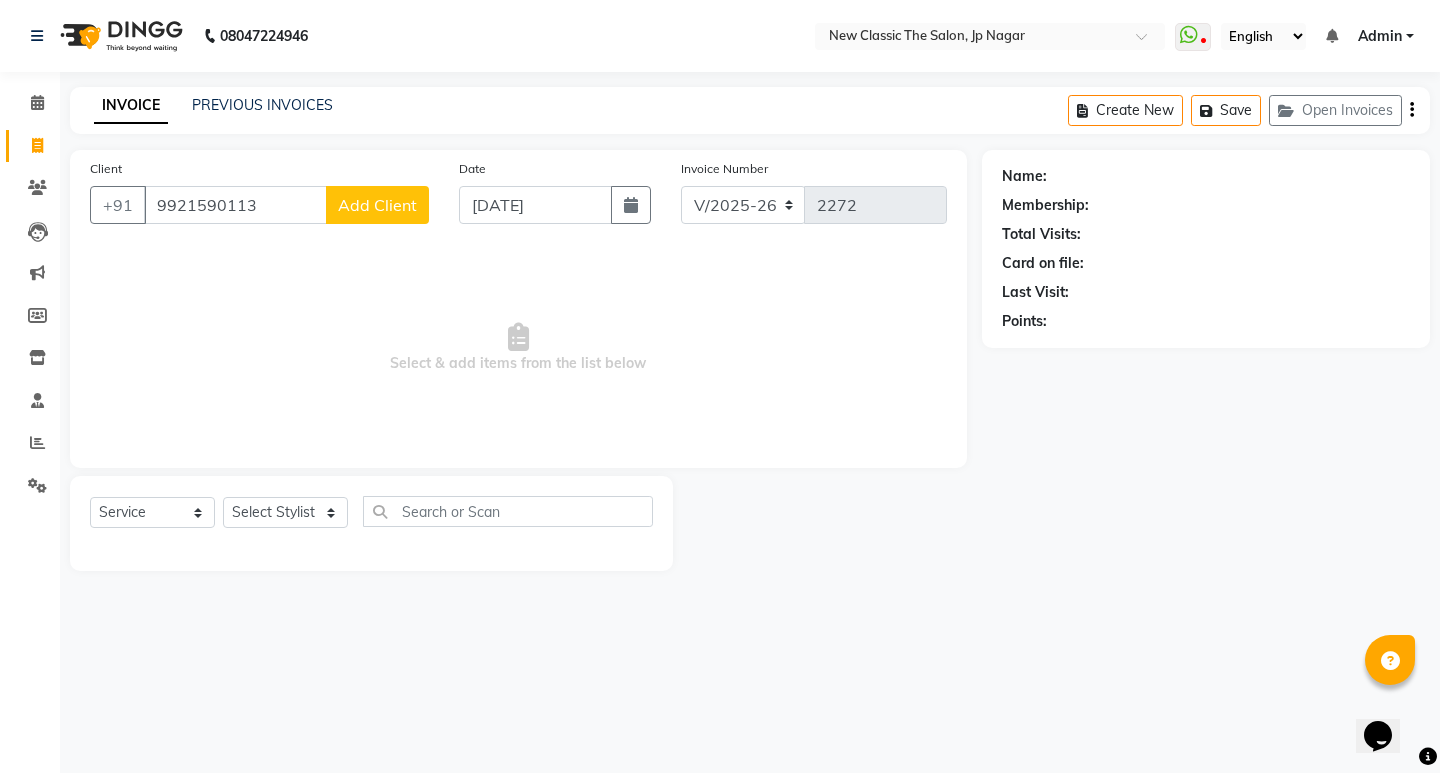 type on "9921590113" 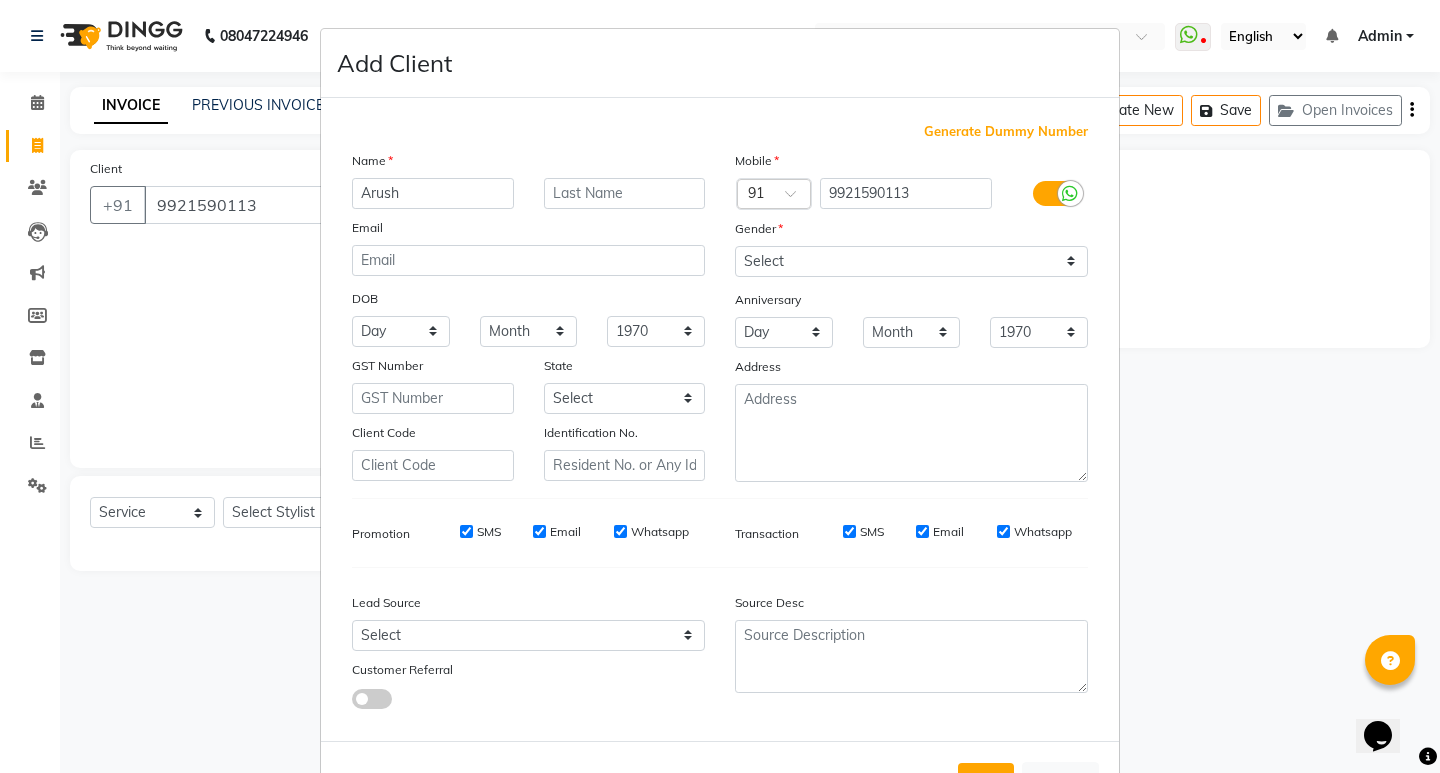 type on "Arush" 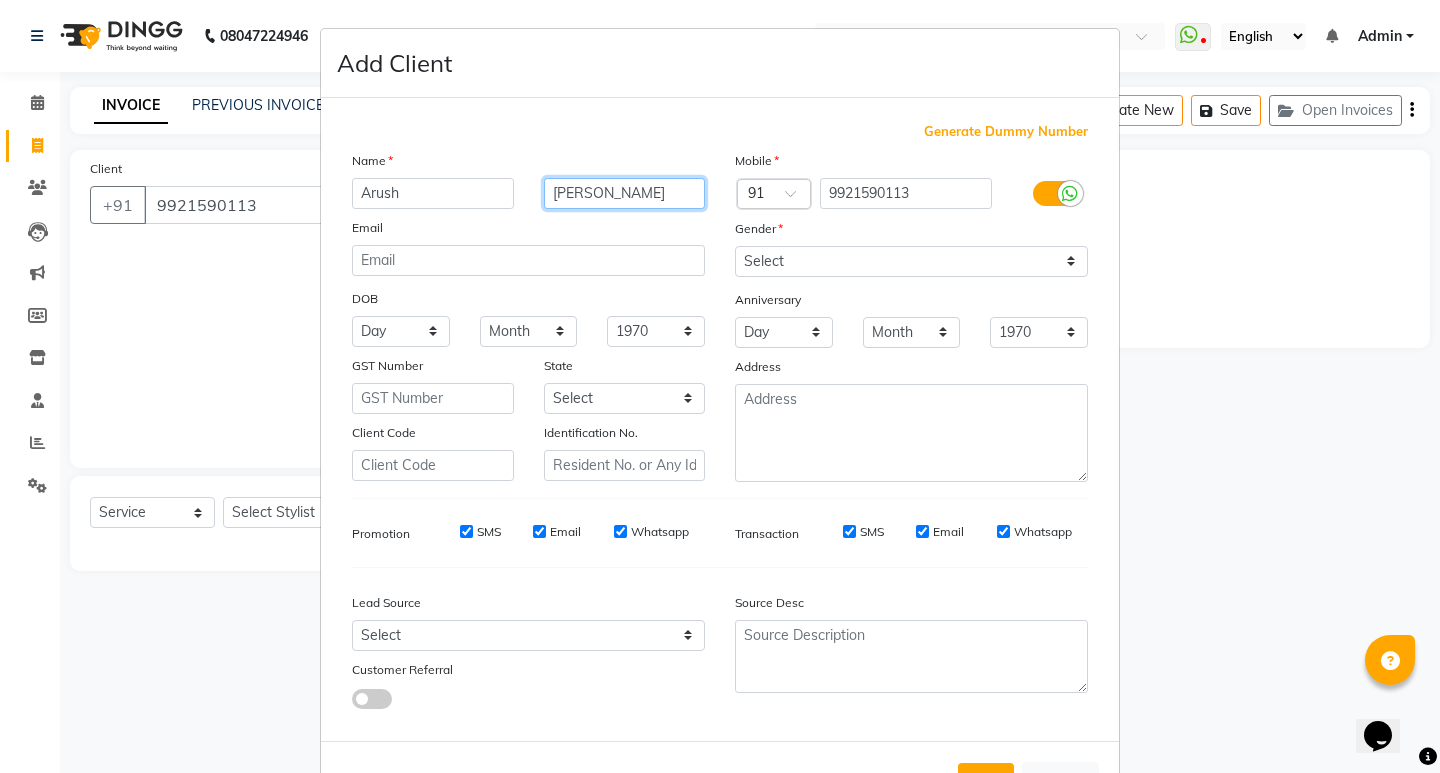 type on "[PERSON_NAME]" 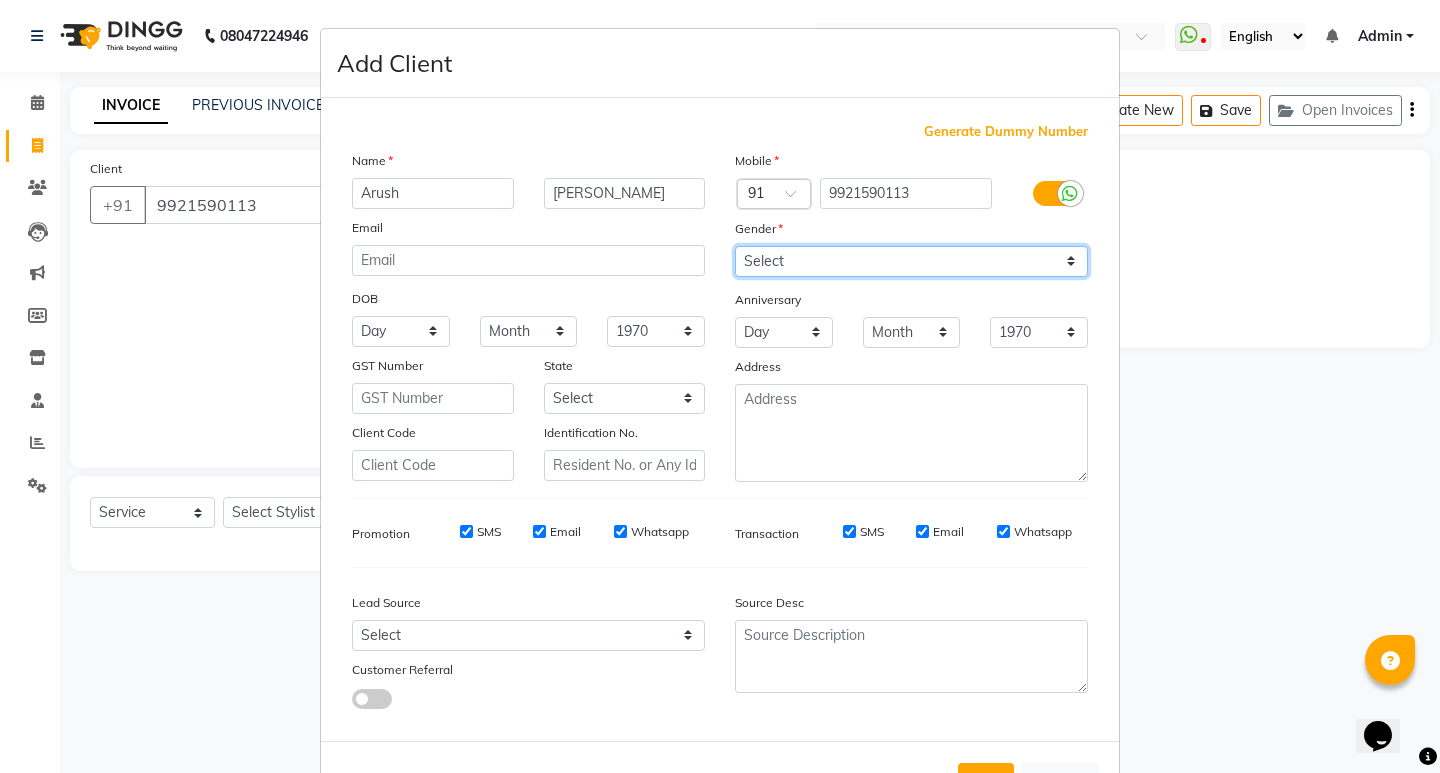 click on "Select Male Female Other Prefer Not To Say" at bounding box center [911, 261] 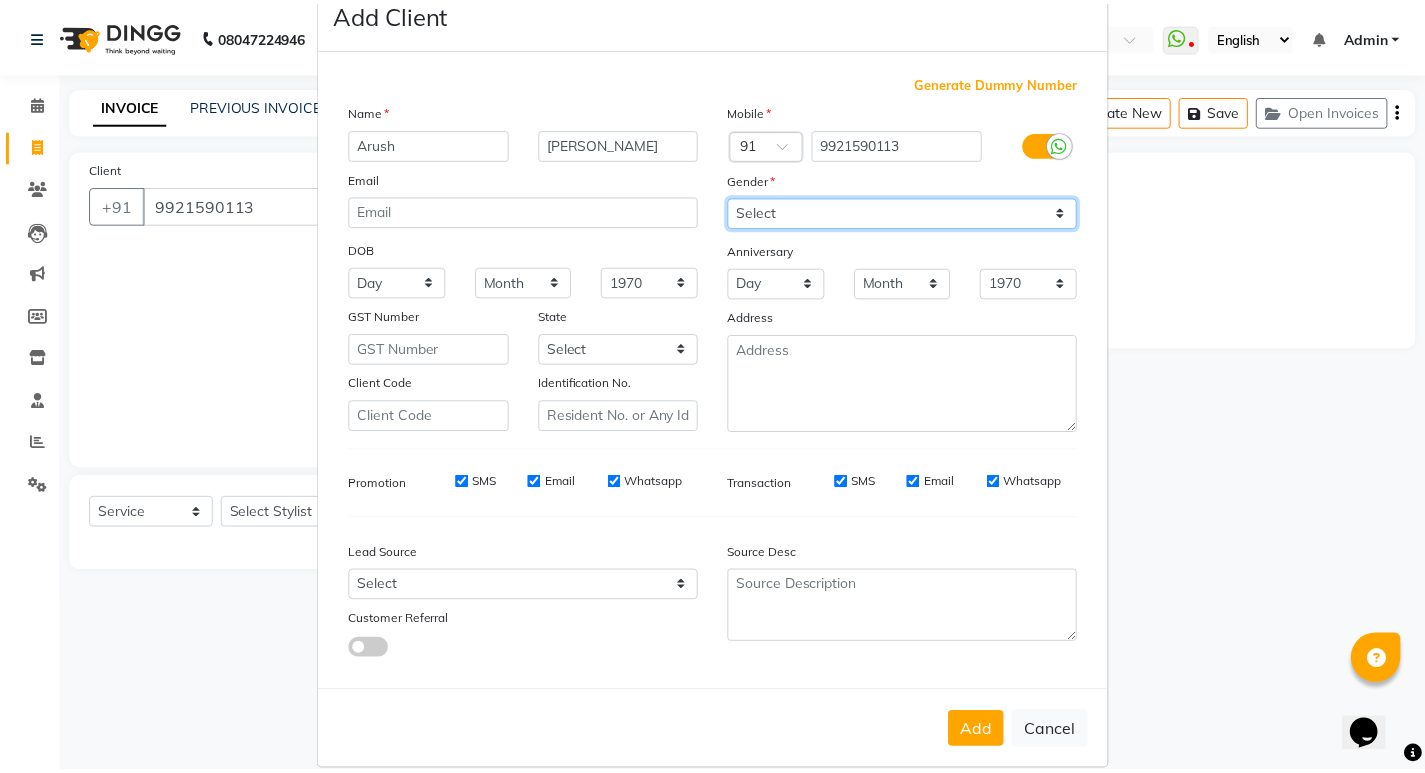 scroll, scrollTop: 76, scrollLeft: 0, axis: vertical 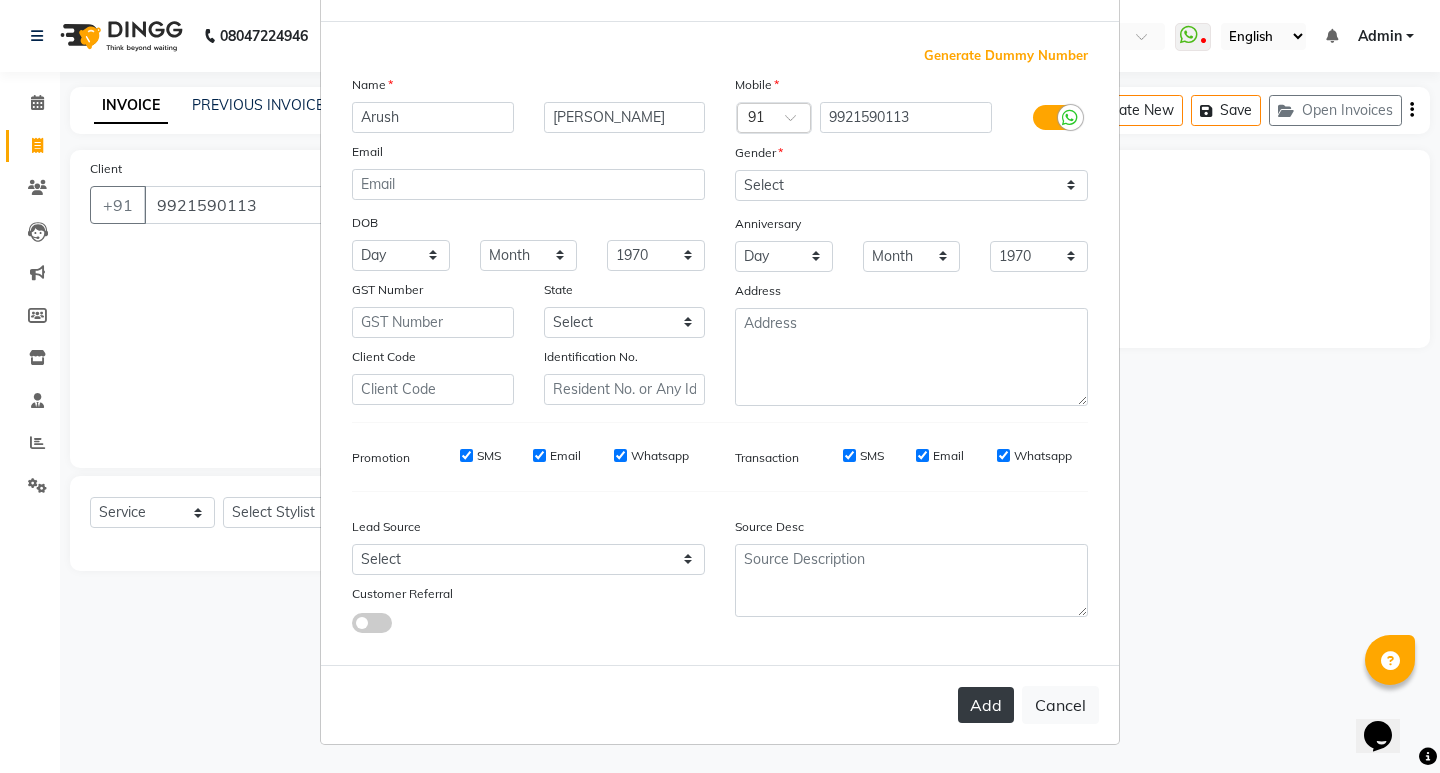 click on "Add" at bounding box center (986, 705) 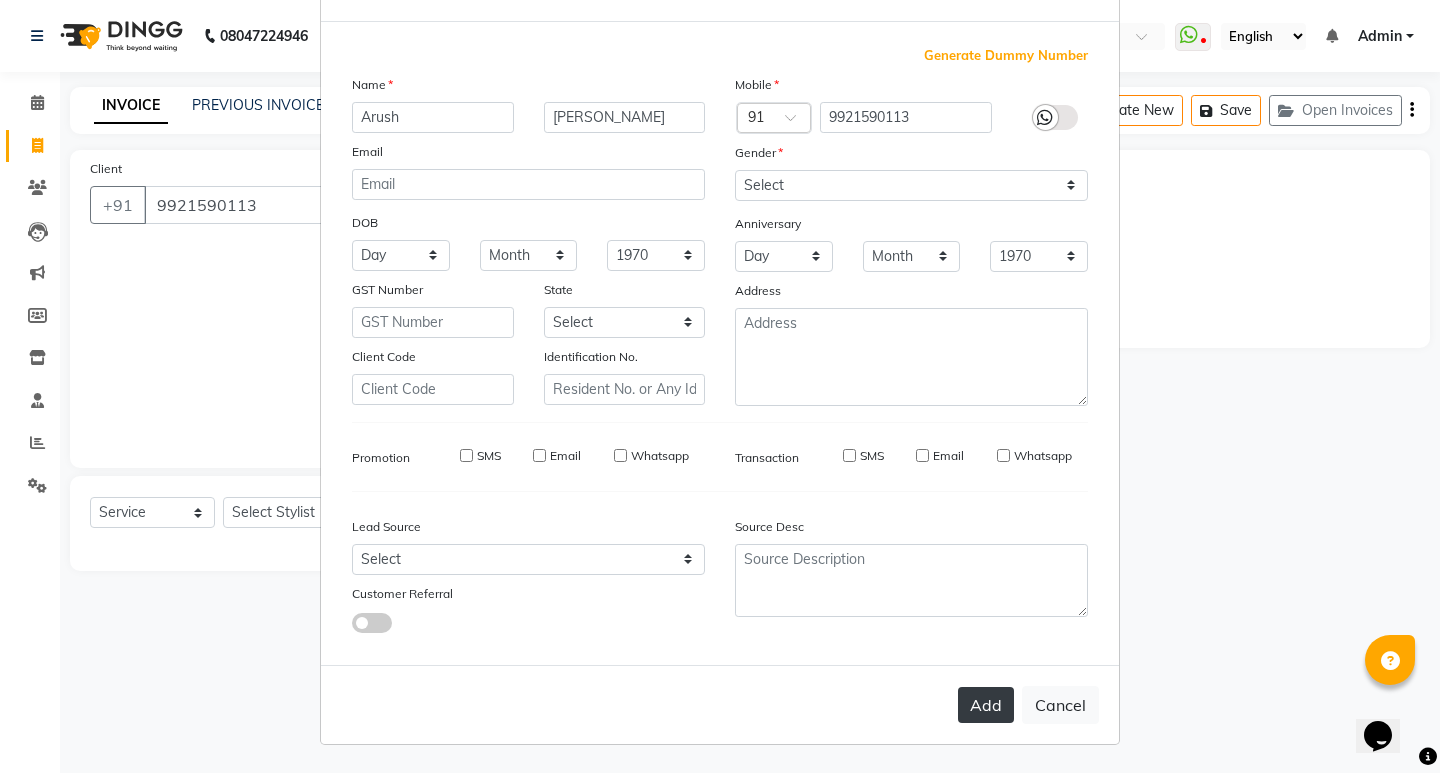 type 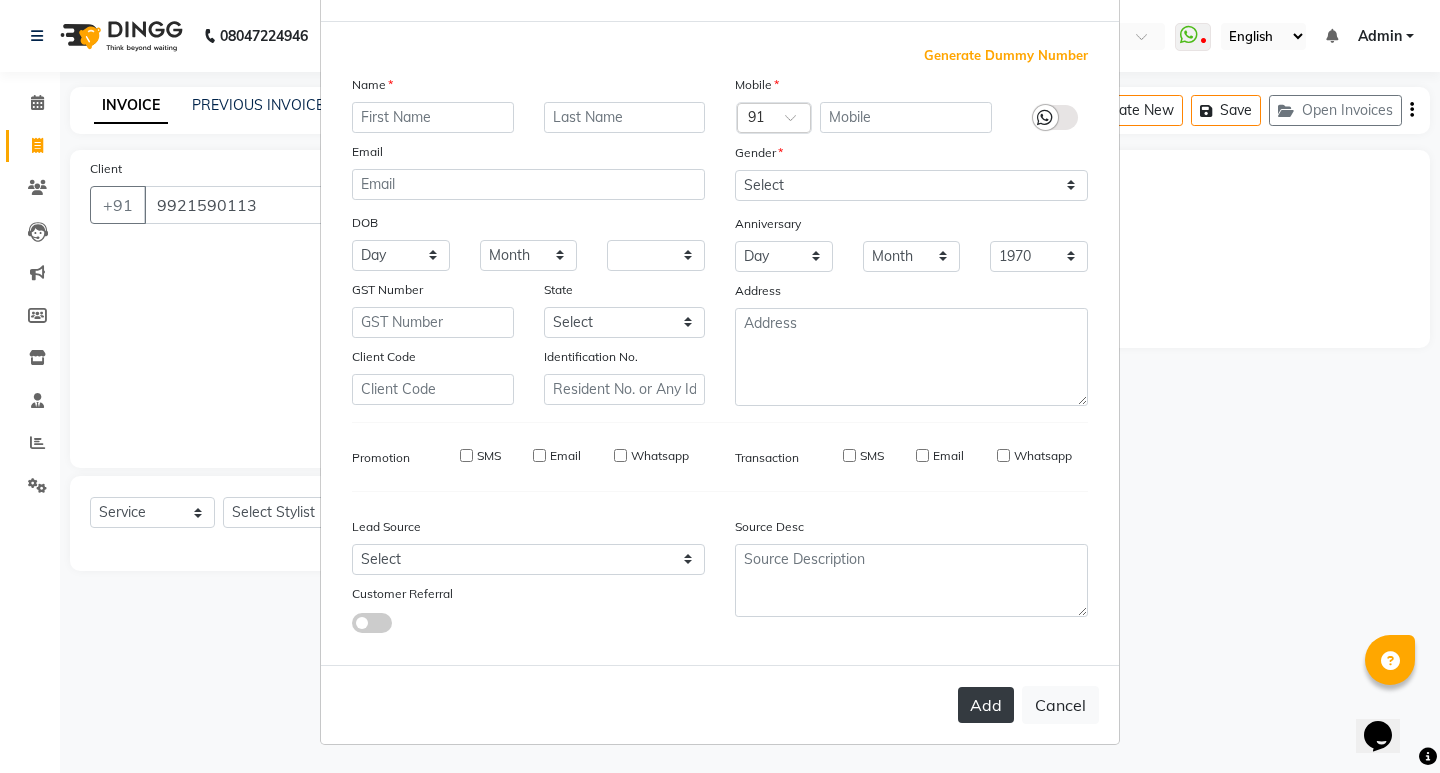 select 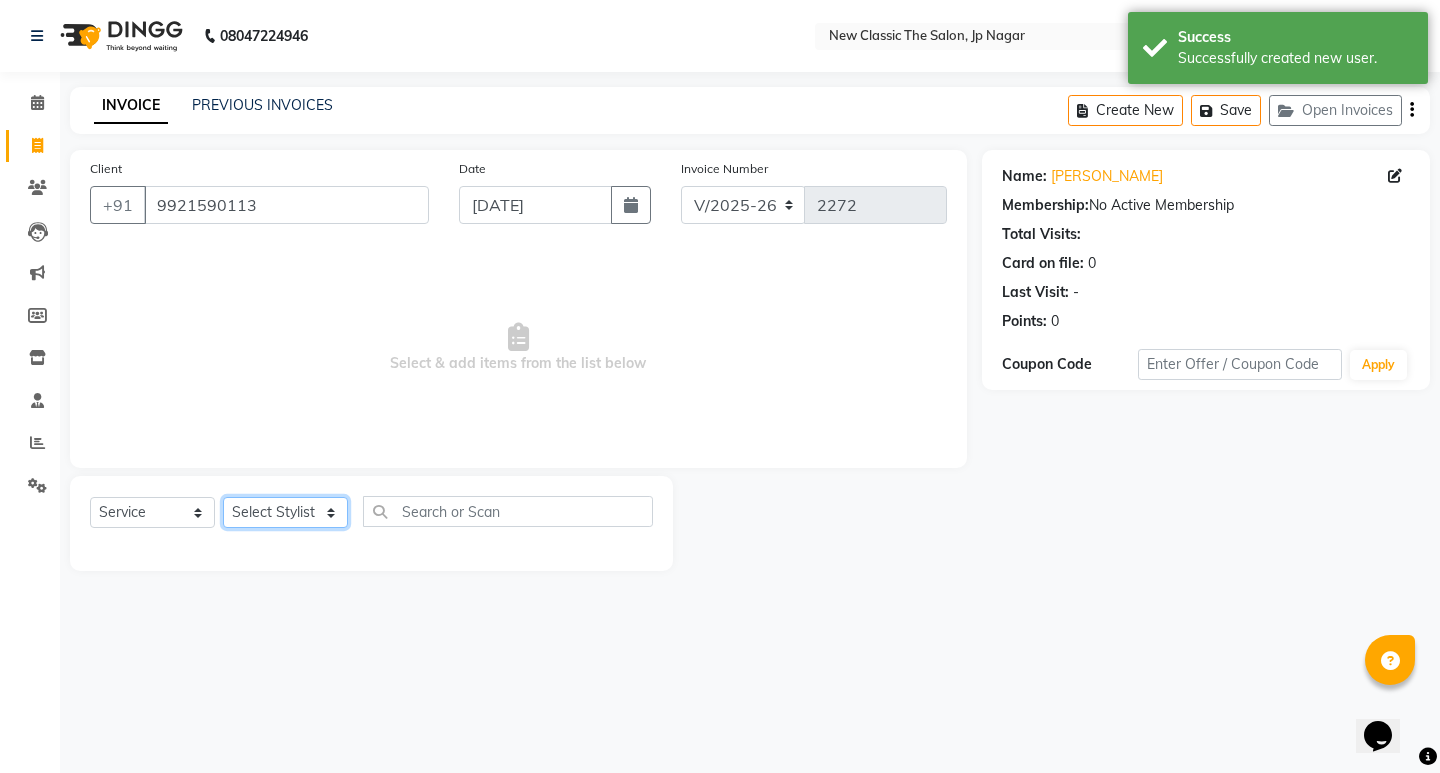 click on "Select Stylist Amit [PERSON_NAME] [PERSON_NAME] [PERSON_NAME] Manager [PERSON_NAME] [PERSON_NAME] [PERSON_NAME] [PERSON_NAME] [PERSON_NAME]" 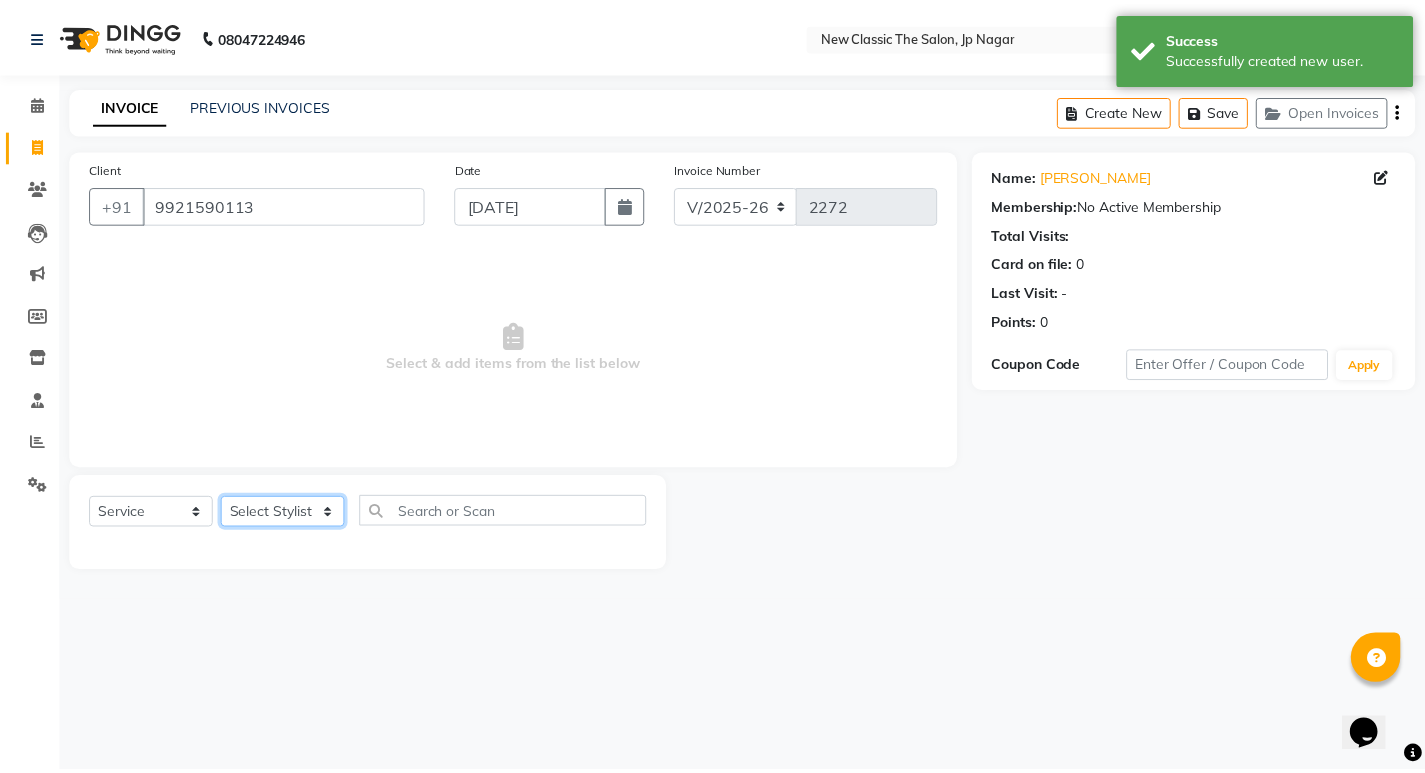 type 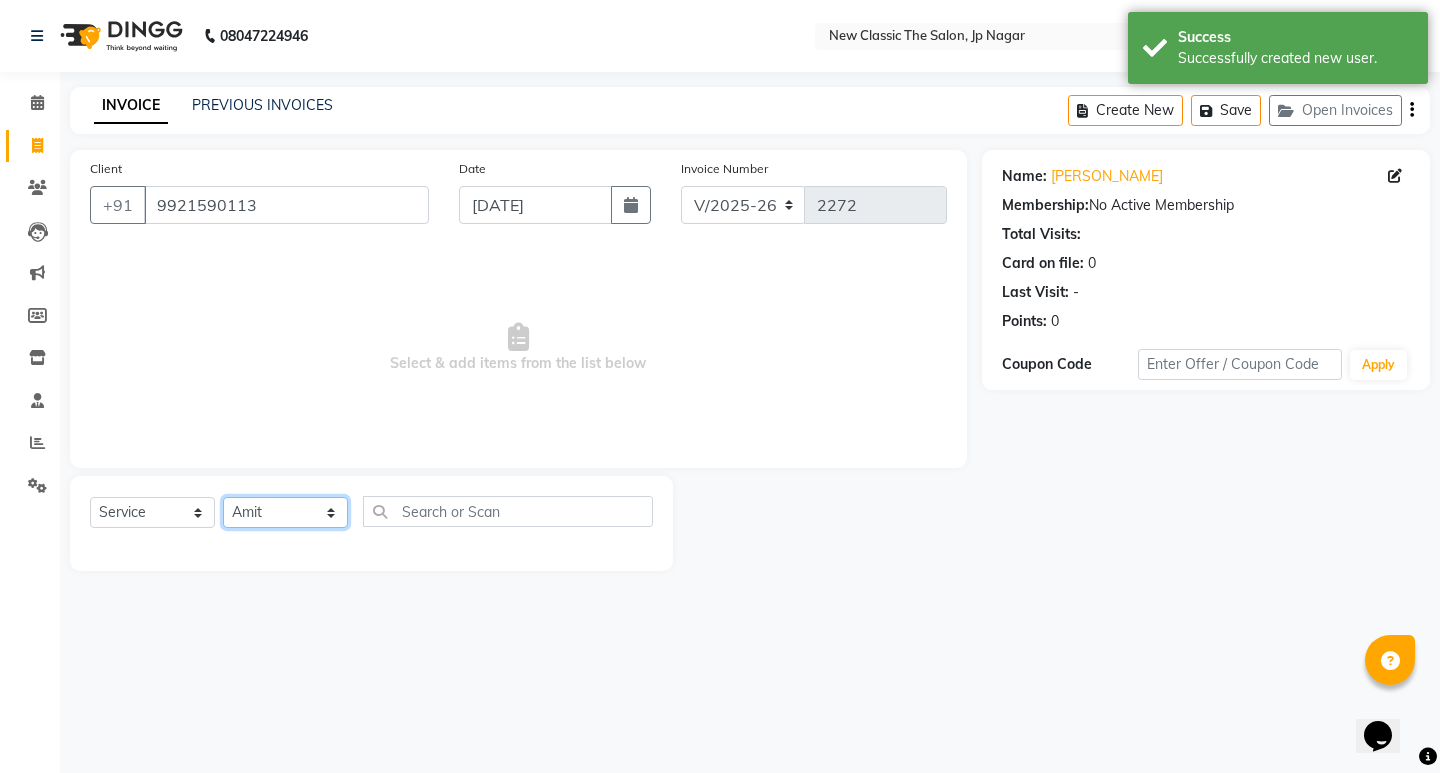 click on "Select Stylist Amit [PERSON_NAME] [PERSON_NAME] [PERSON_NAME] Manager [PERSON_NAME] [PERSON_NAME] [PERSON_NAME] [PERSON_NAME] [PERSON_NAME]" 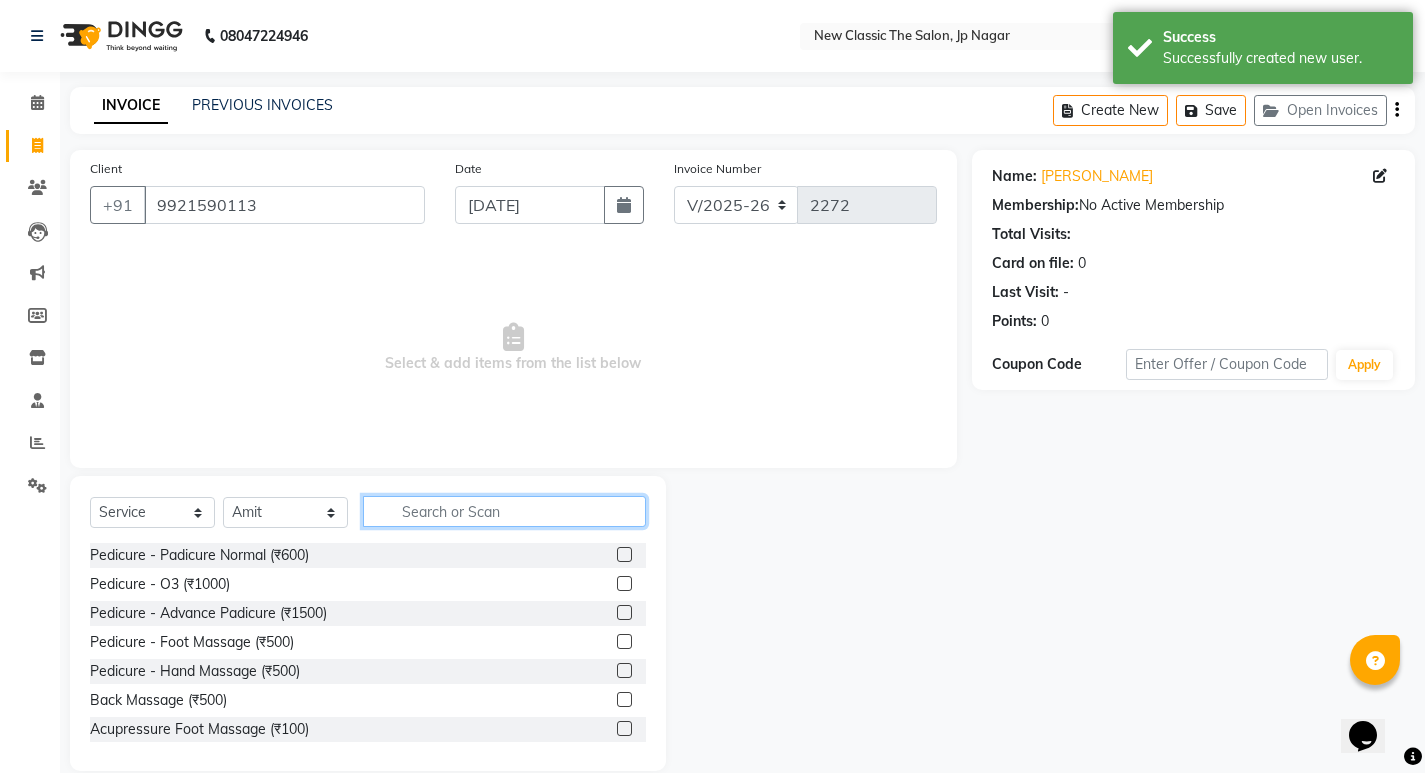 click 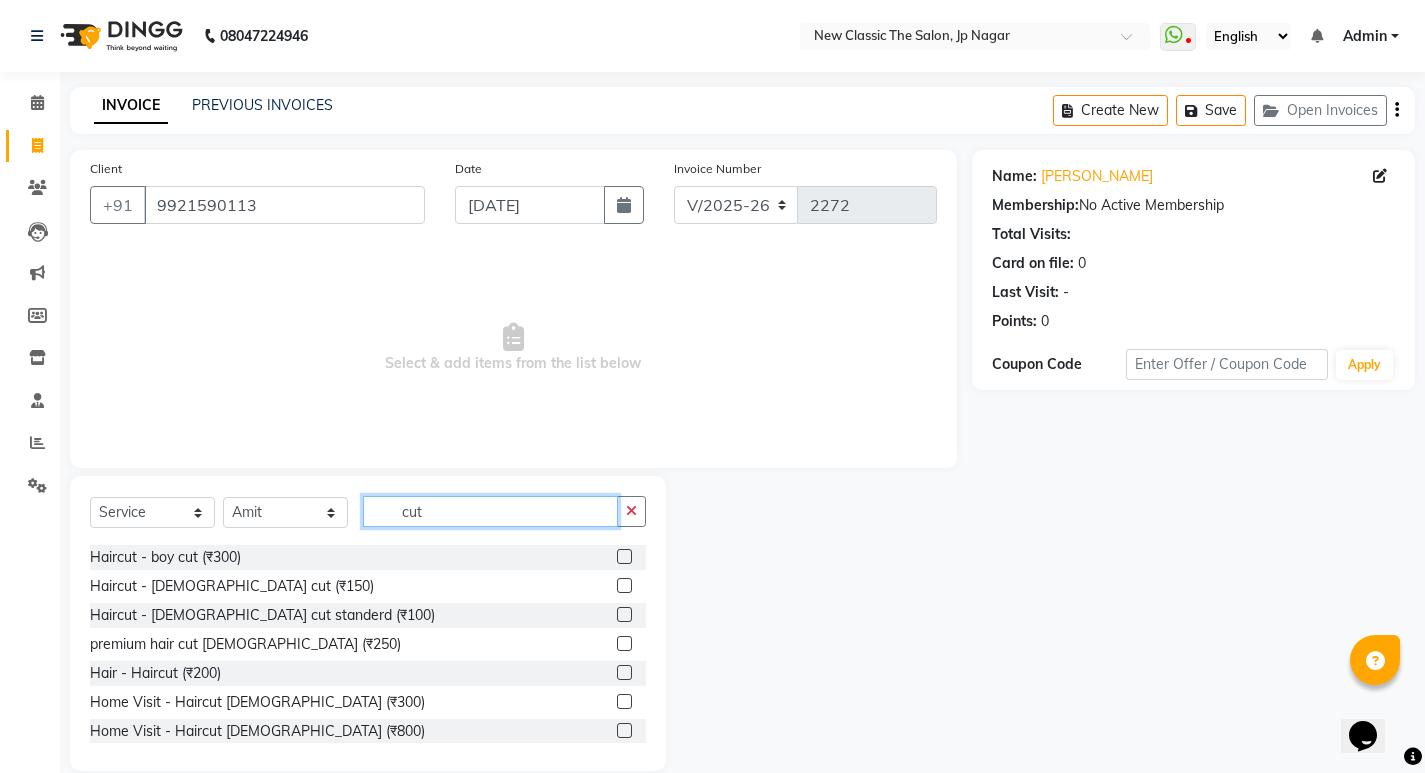 scroll, scrollTop: 177, scrollLeft: 0, axis: vertical 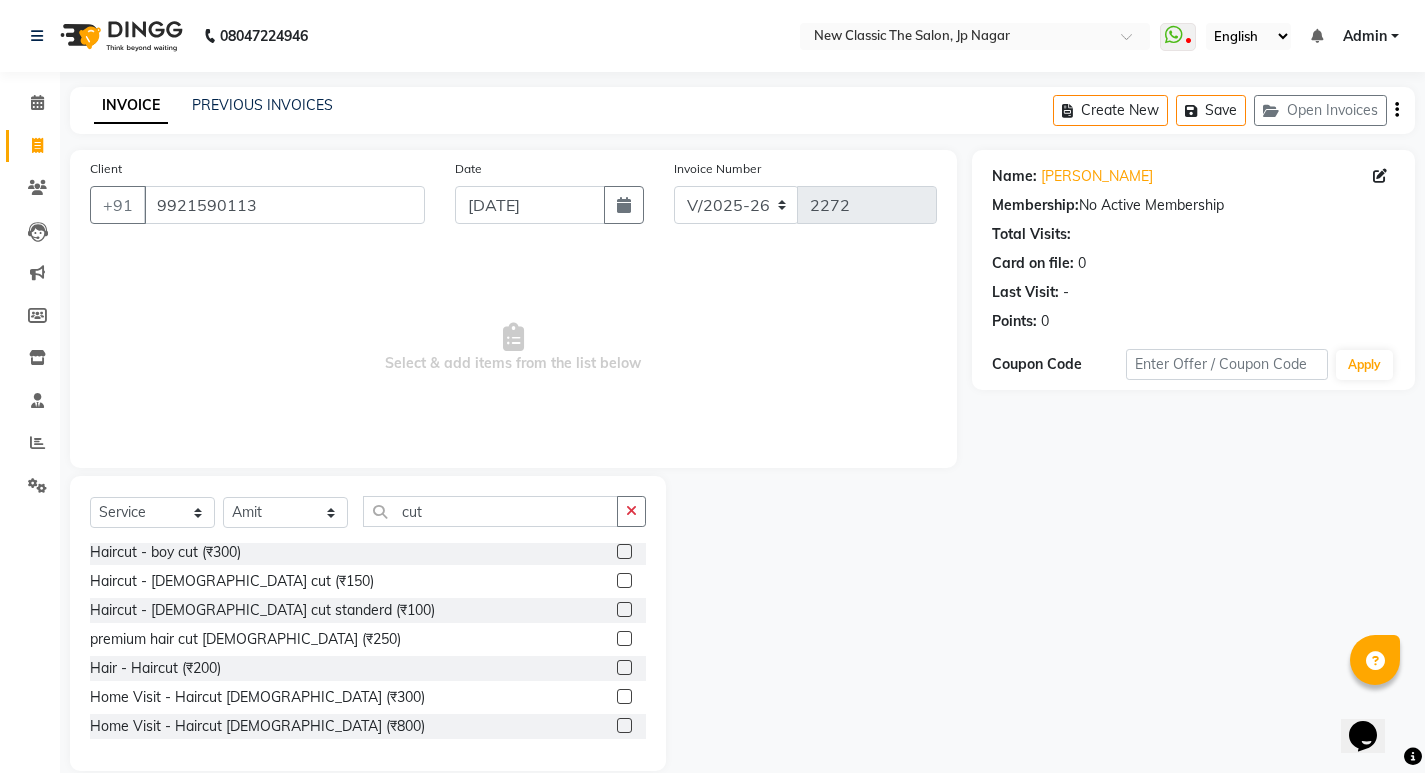 click 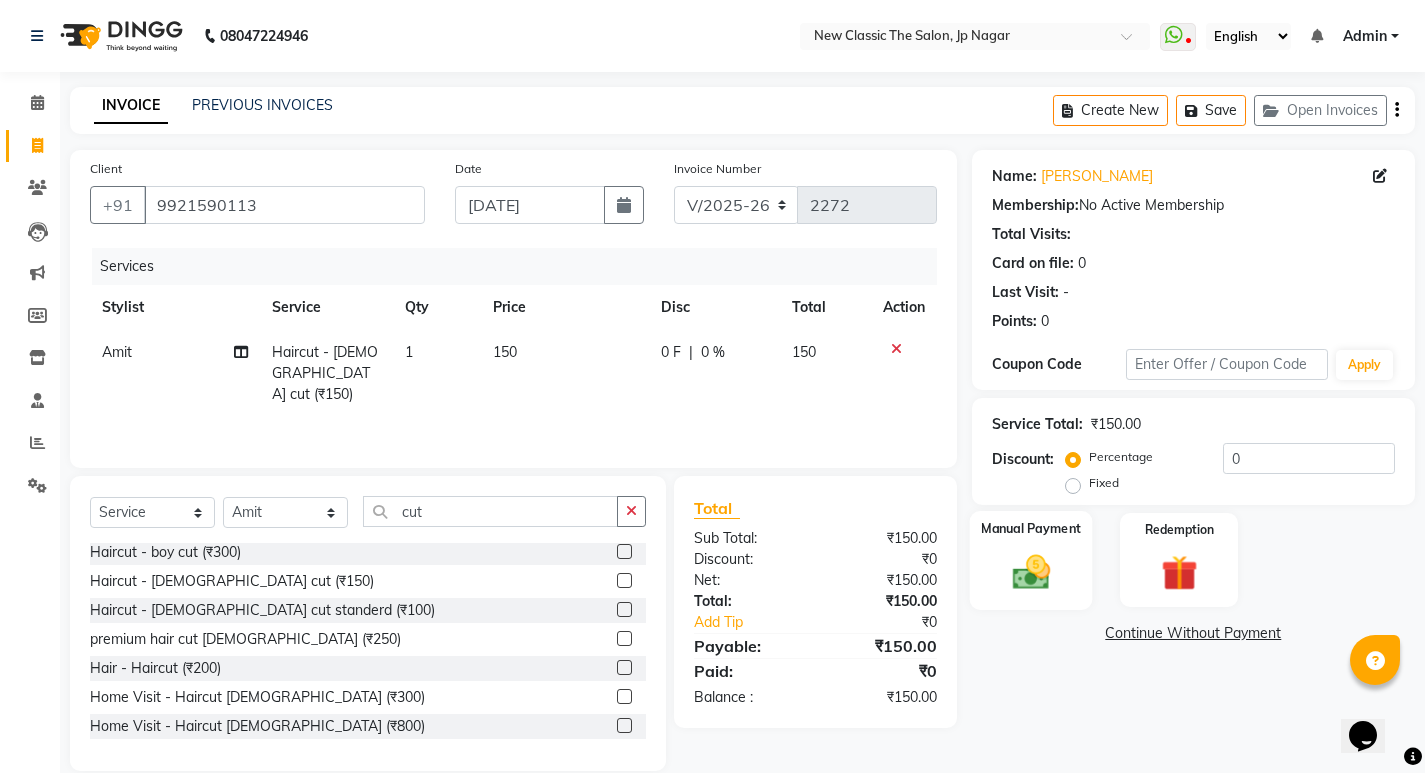 click 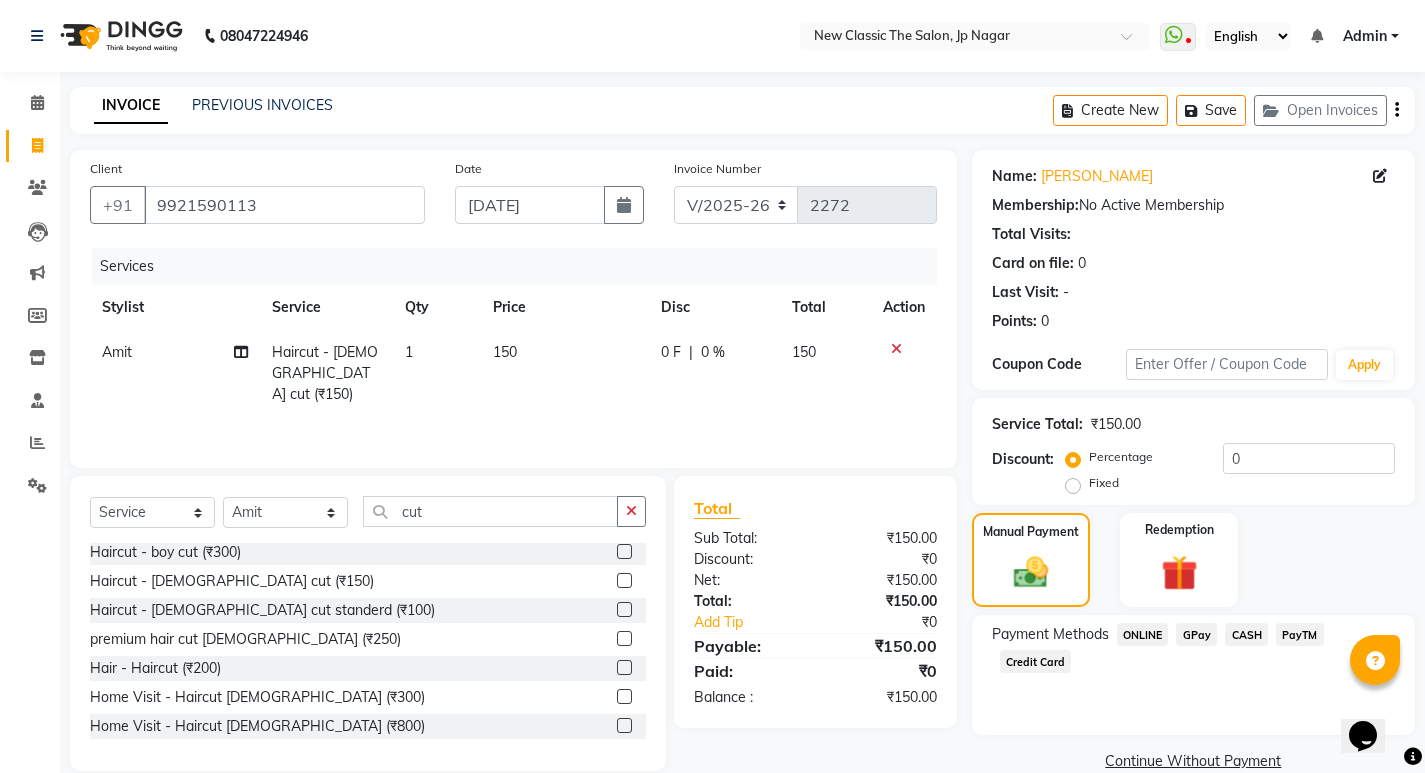 click on "CASH" 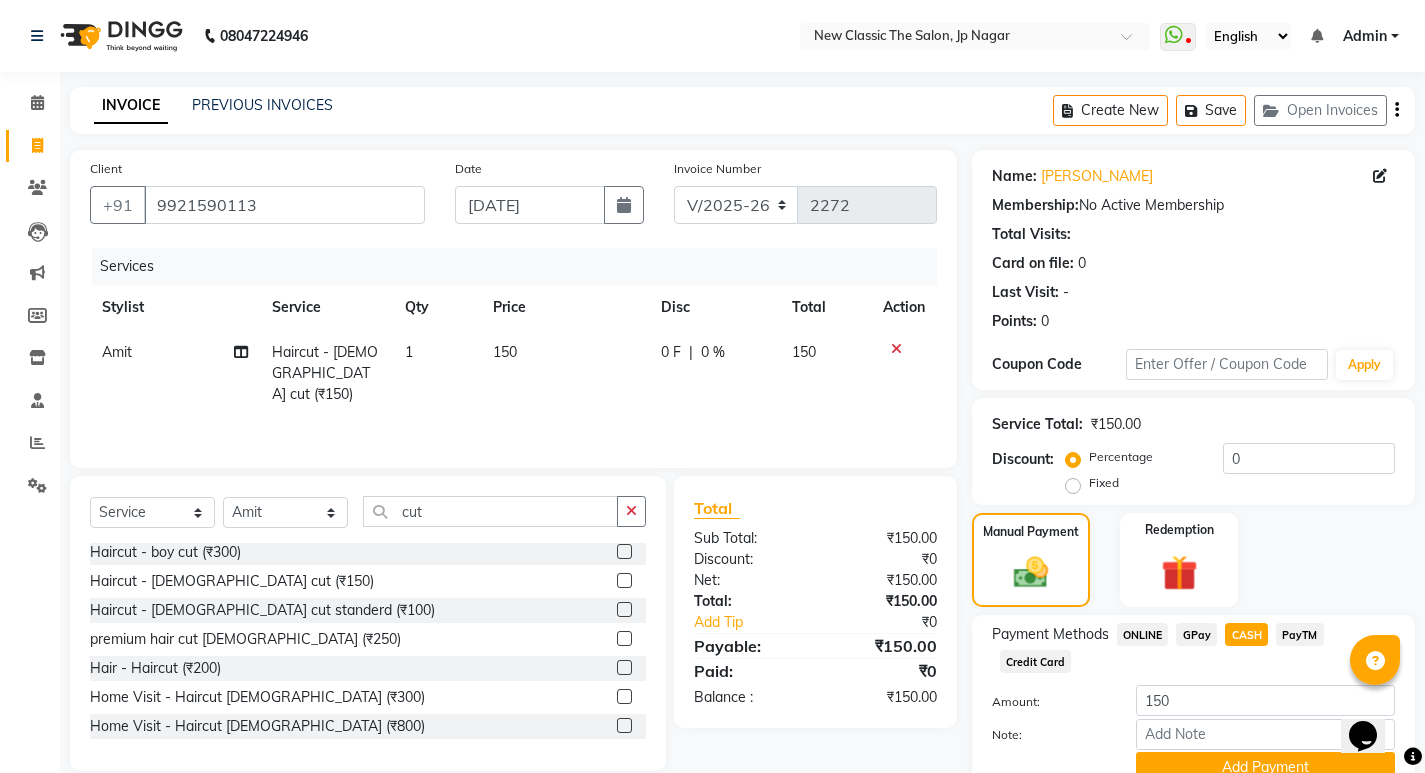 scroll, scrollTop: 89, scrollLeft: 0, axis: vertical 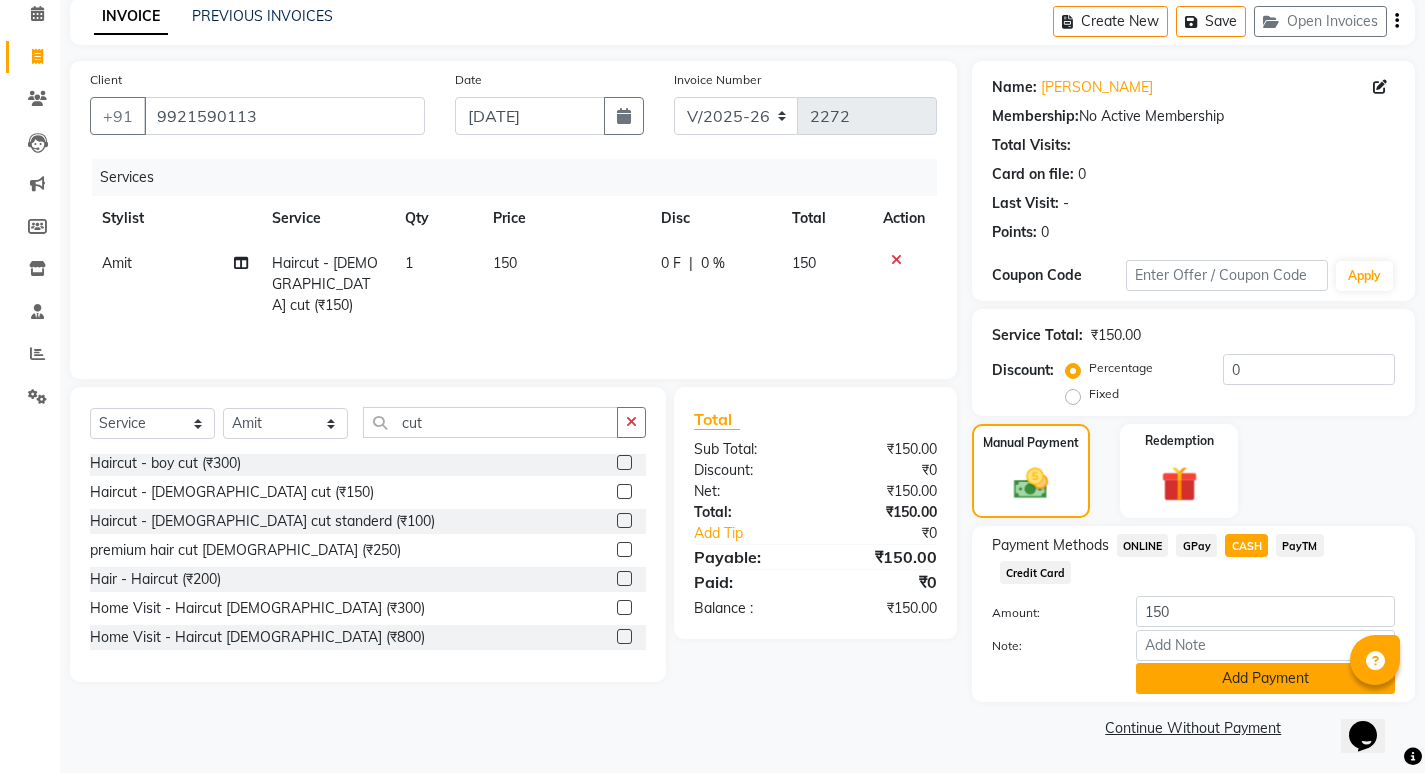 click on "Add Payment" 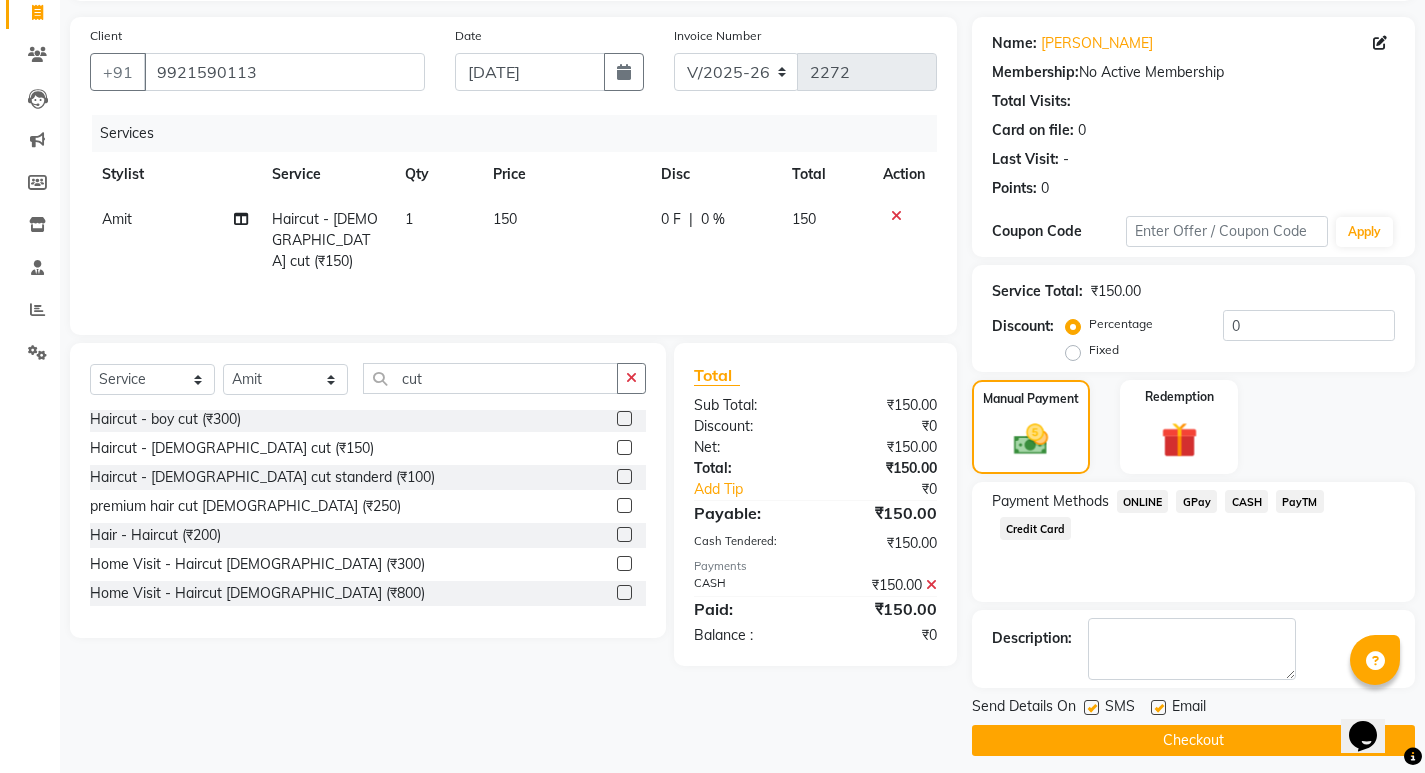 scroll, scrollTop: 146, scrollLeft: 0, axis: vertical 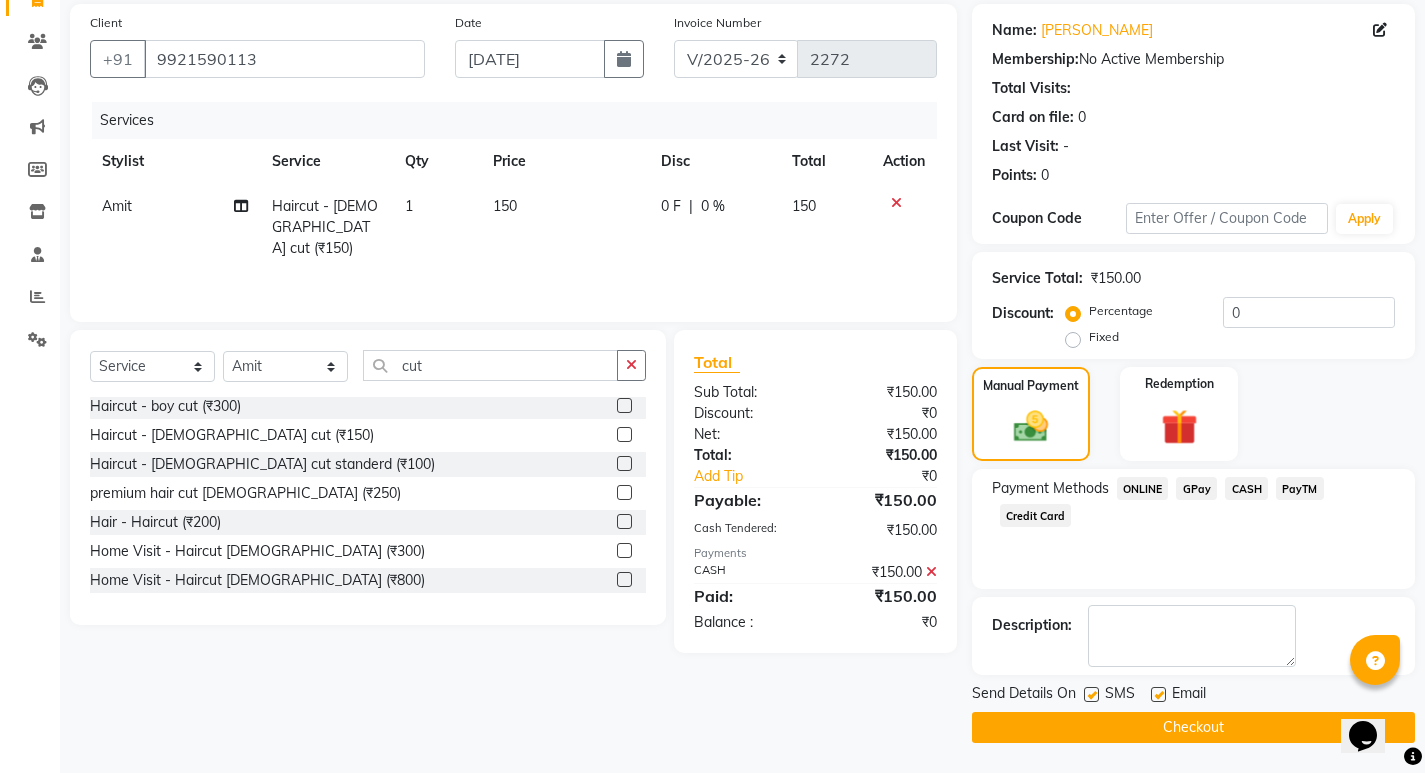 click on "Checkout" 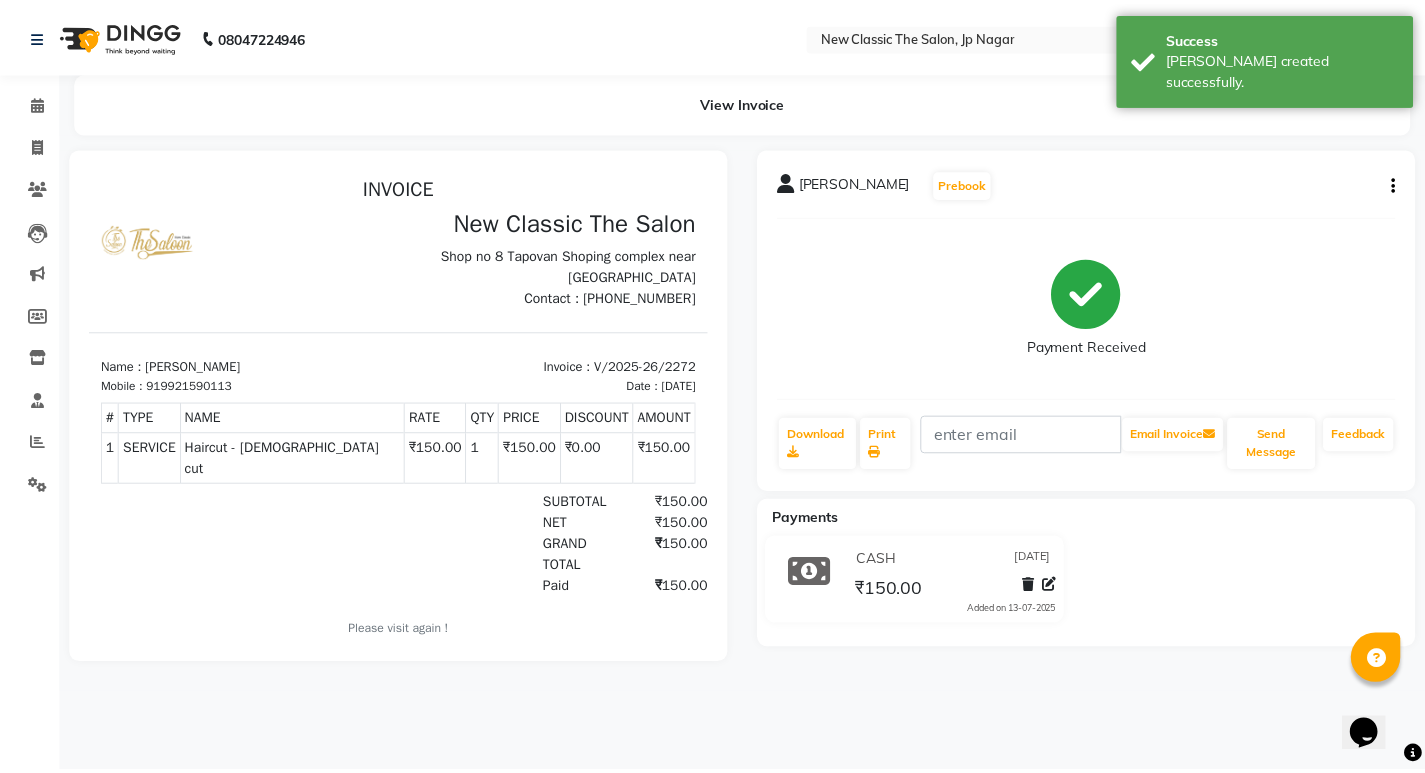 scroll, scrollTop: 0, scrollLeft: 0, axis: both 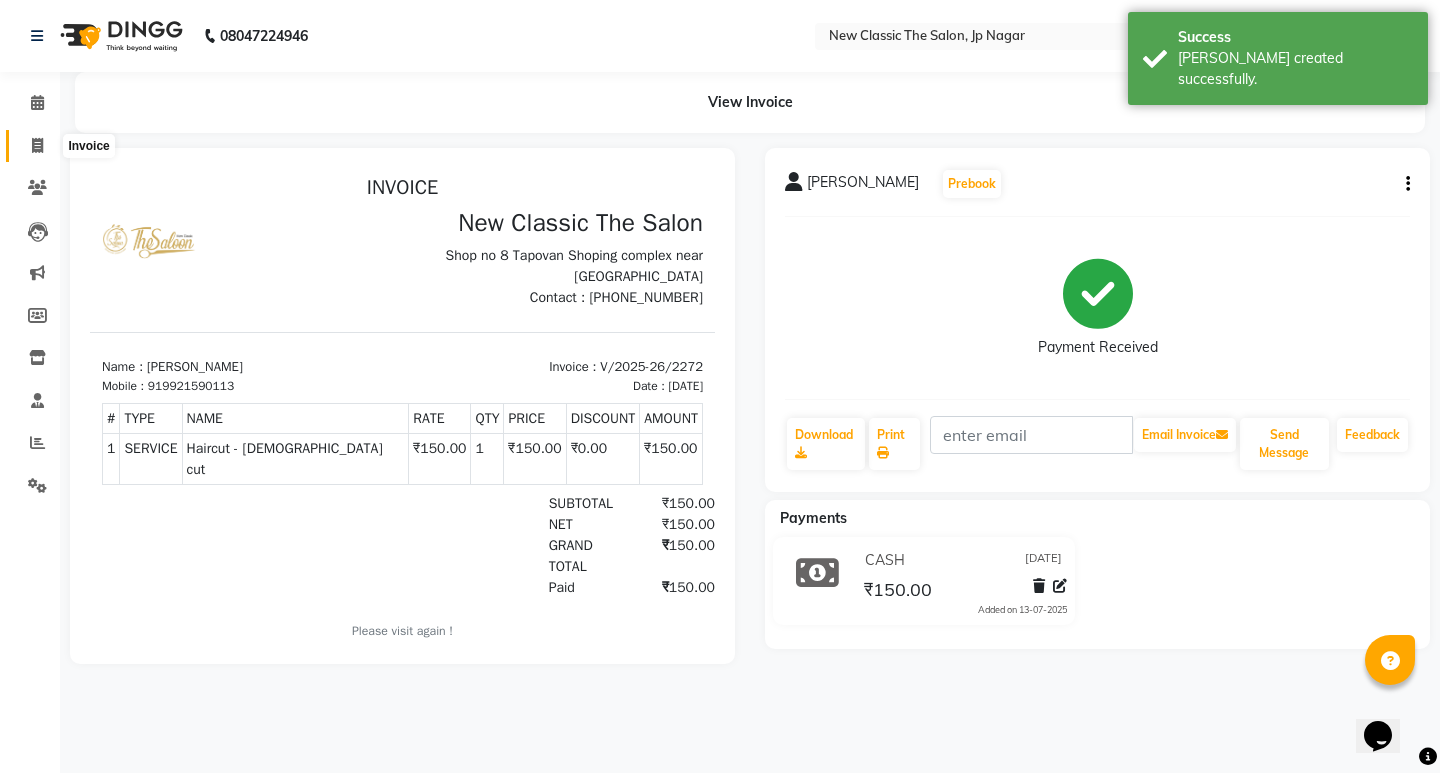 click 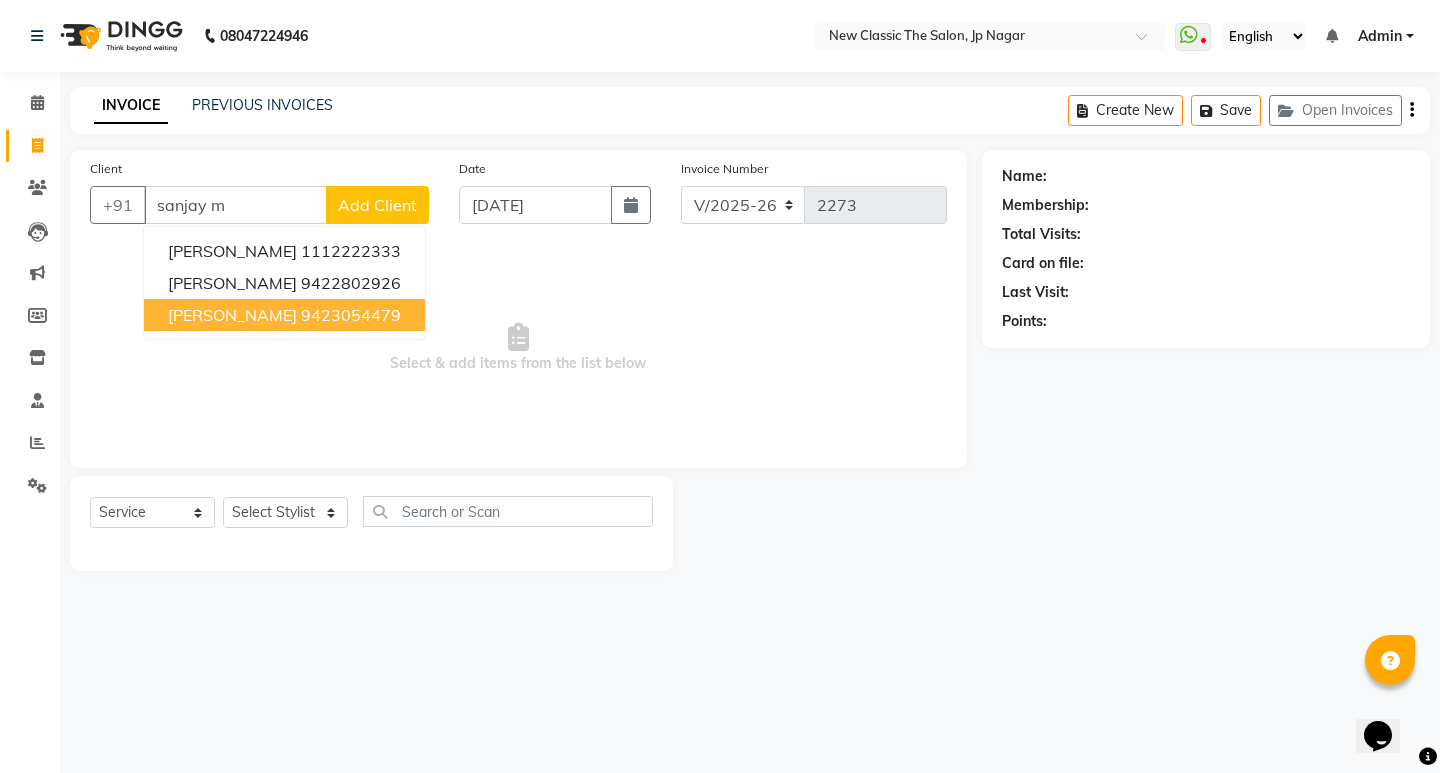 click on "Sanjay Mahale" at bounding box center [232, 315] 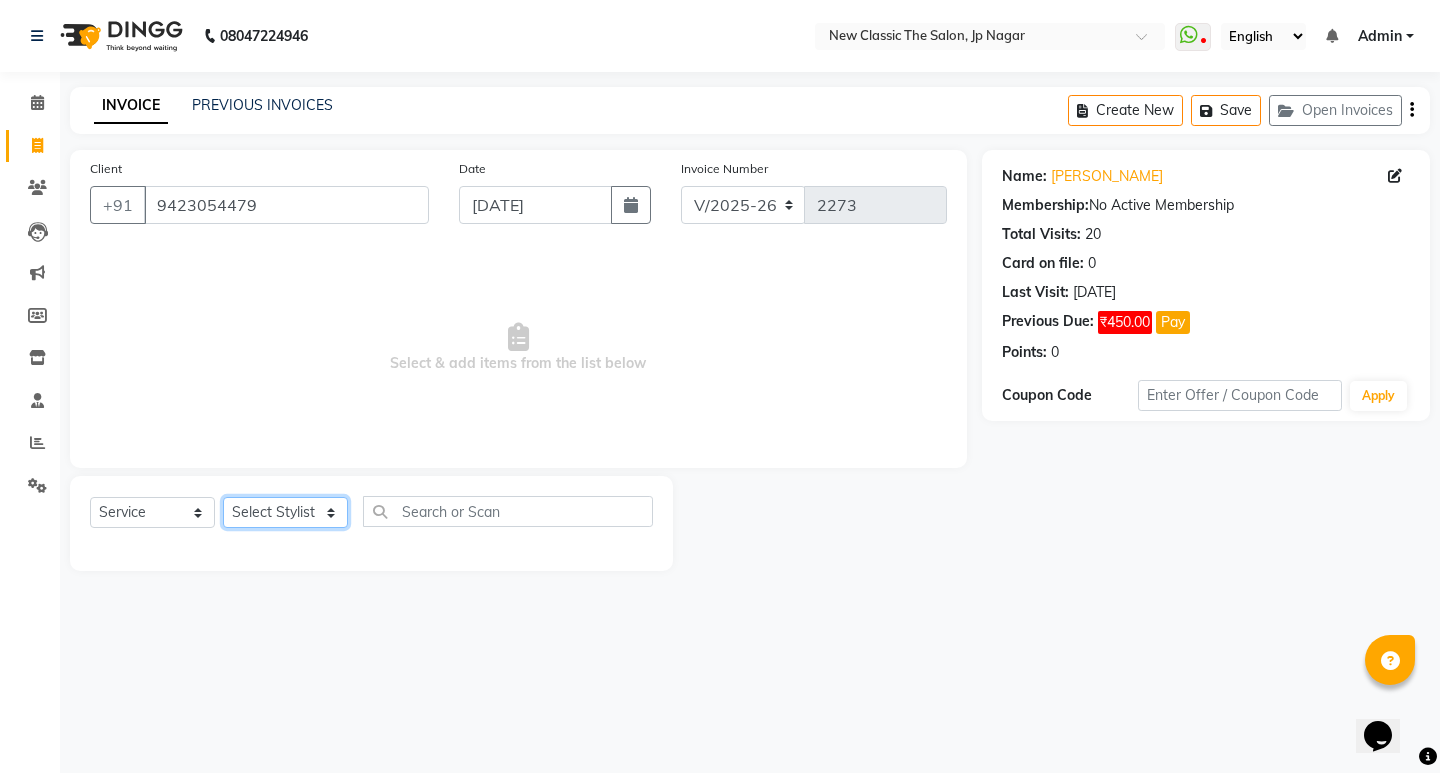 click on "Select Stylist Amit [PERSON_NAME] [PERSON_NAME] [PERSON_NAME] Manager [PERSON_NAME] [PERSON_NAME] [PERSON_NAME] [PERSON_NAME] [PERSON_NAME]" 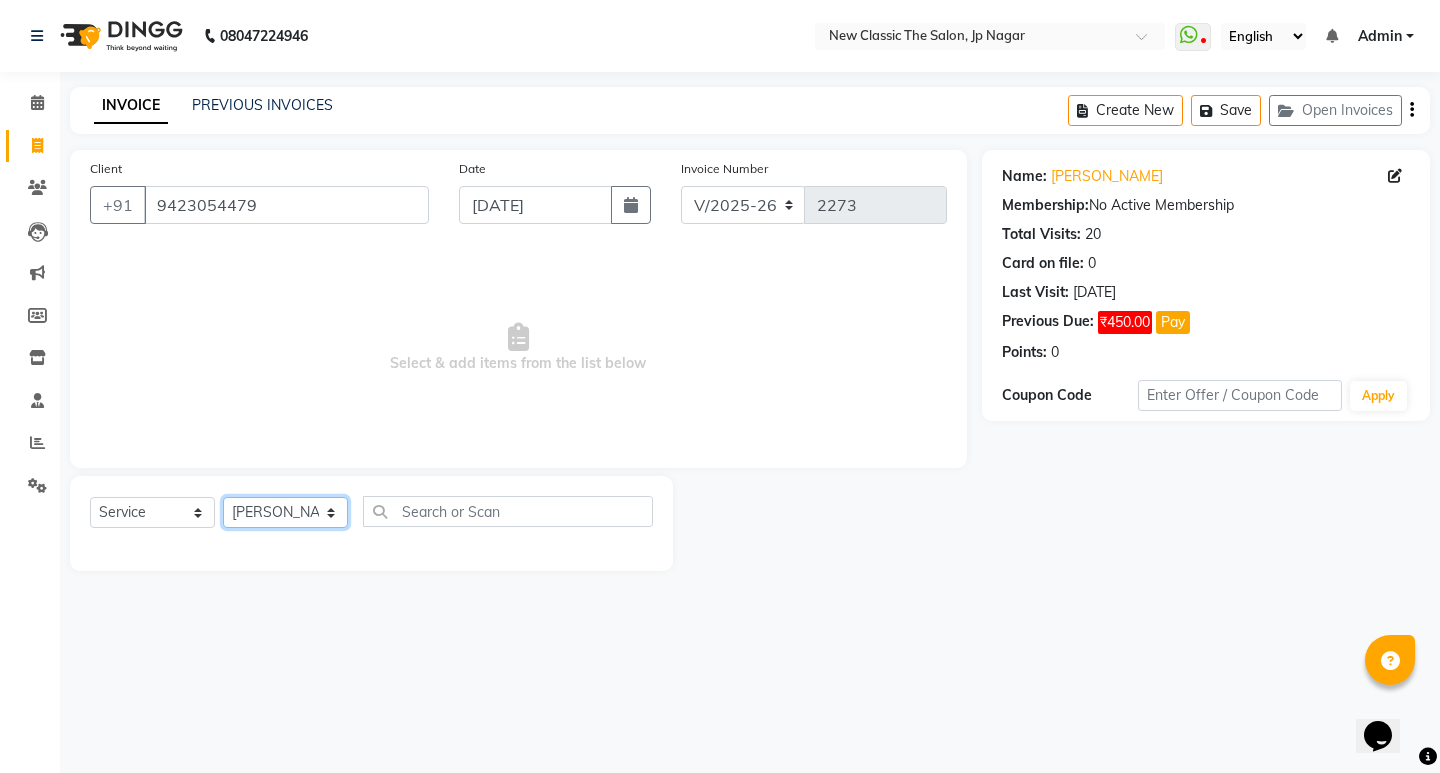 click on "Select Stylist Amit [PERSON_NAME] [PERSON_NAME] [PERSON_NAME] Manager [PERSON_NAME] [PERSON_NAME] [PERSON_NAME] [PERSON_NAME] [PERSON_NAME]" 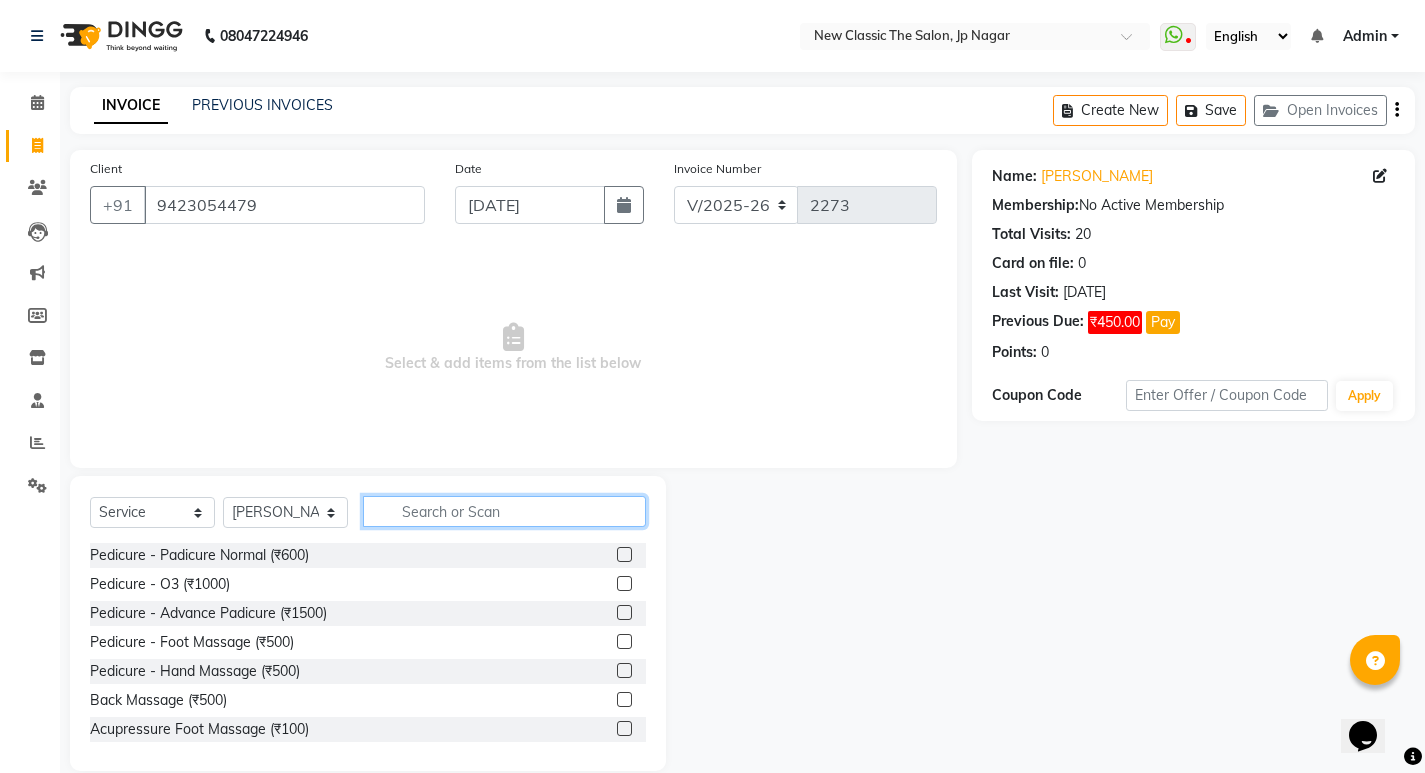 click 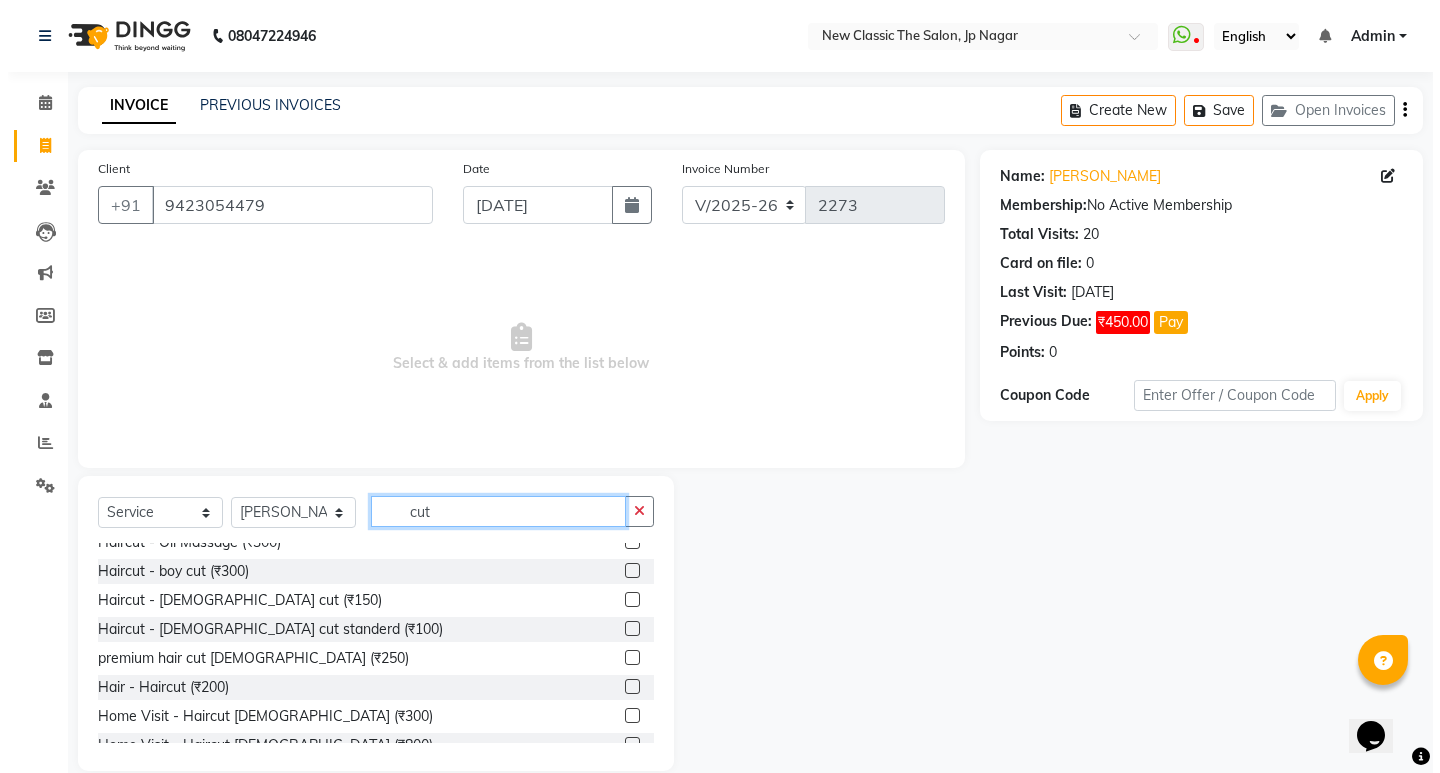 scroll, scrollTop: 177, scrollLeft: 0, axis: vertical 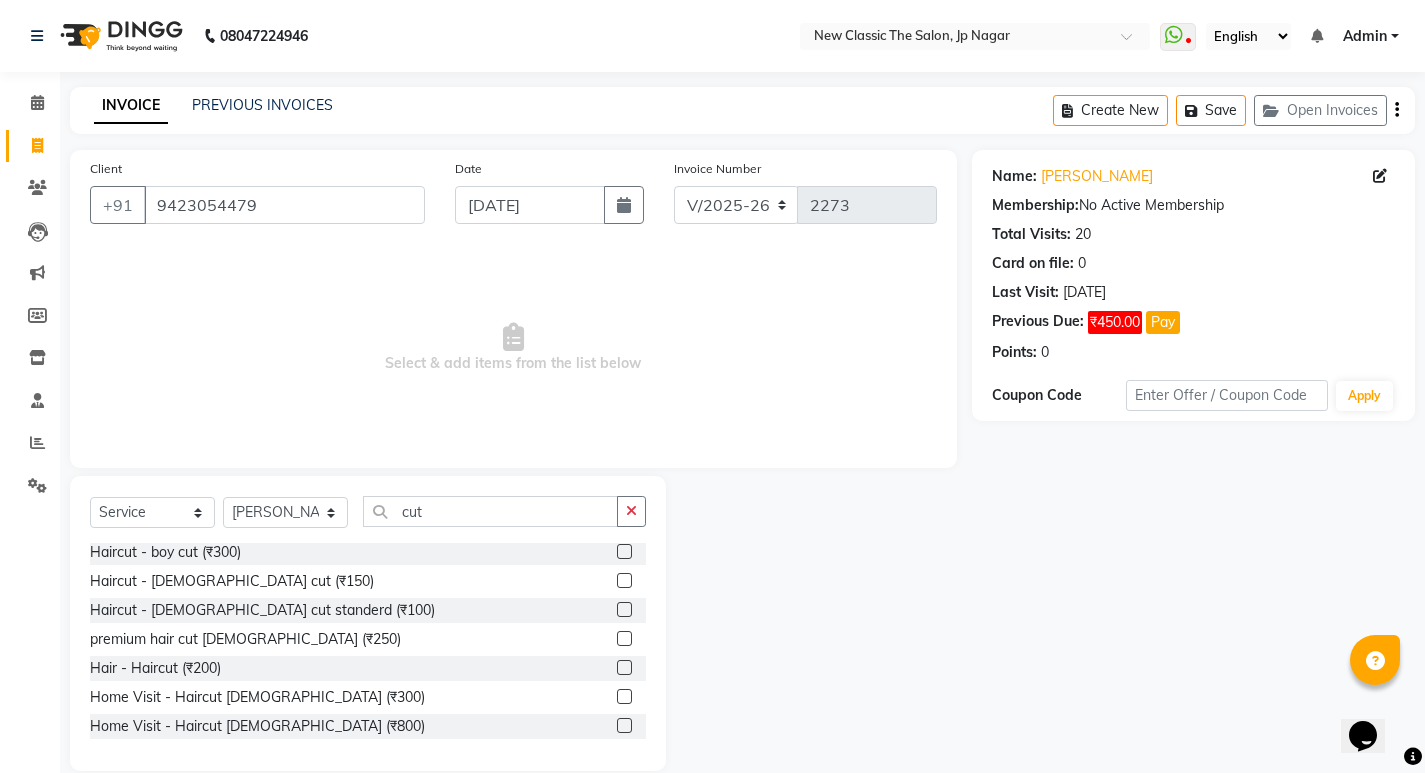 click 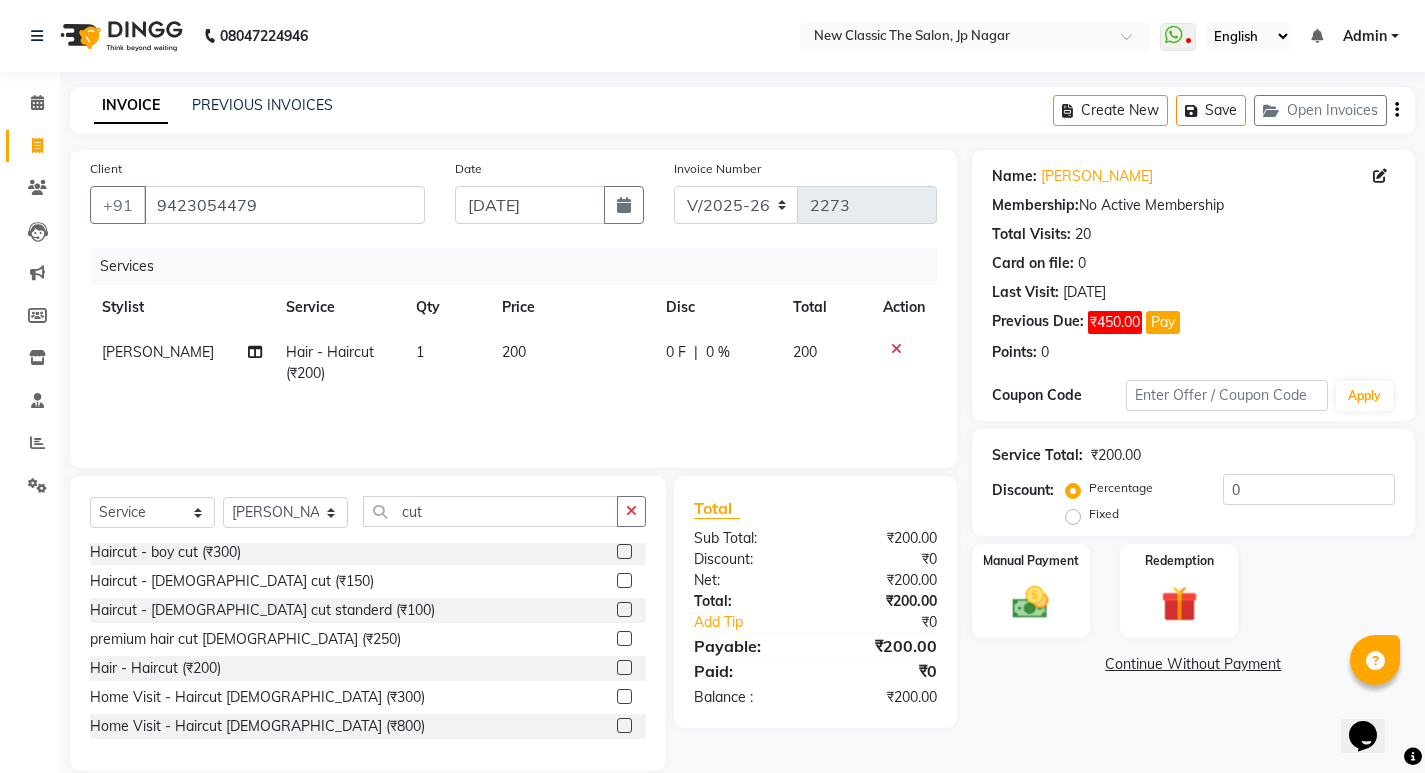 click on "Continue Without Payment" 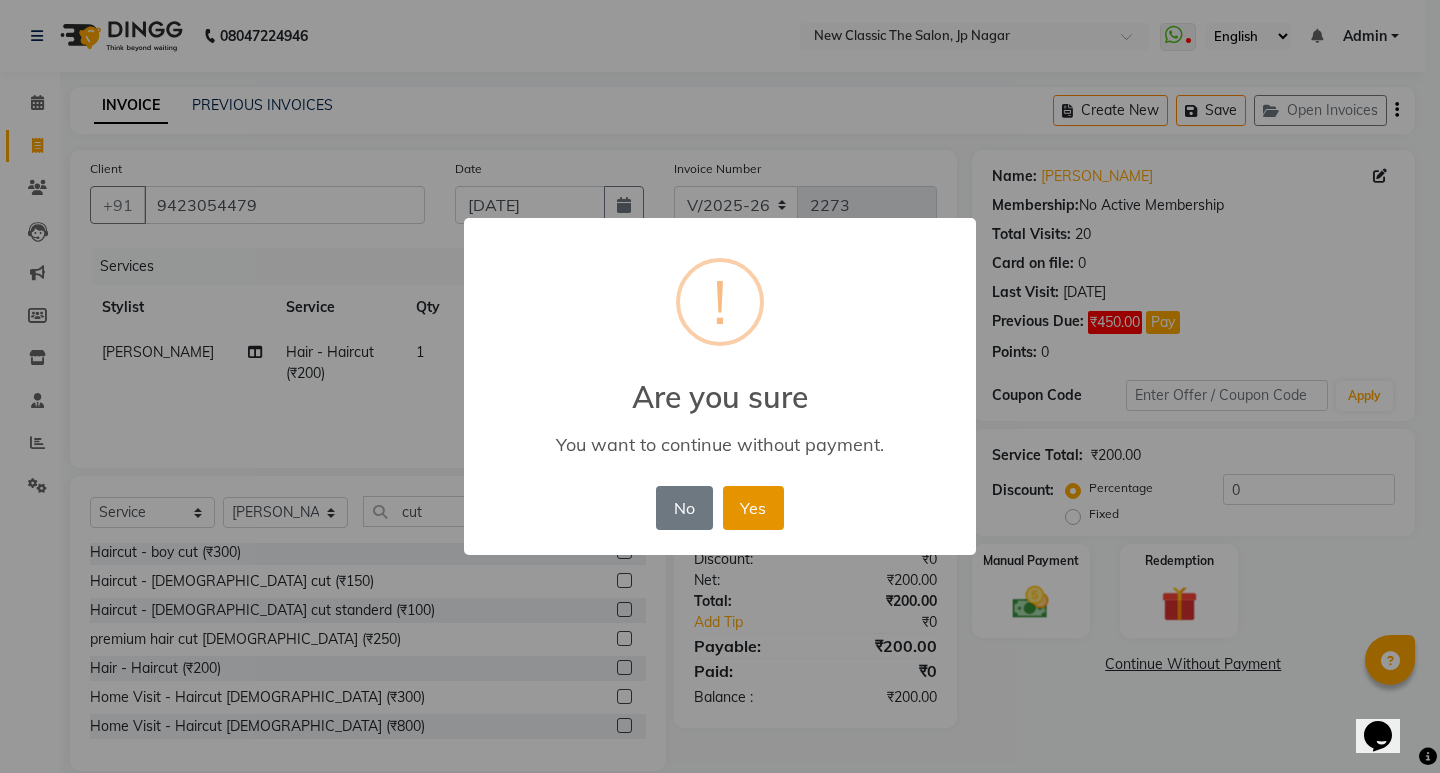 click on "Yes" at bounding box center (753, 508) 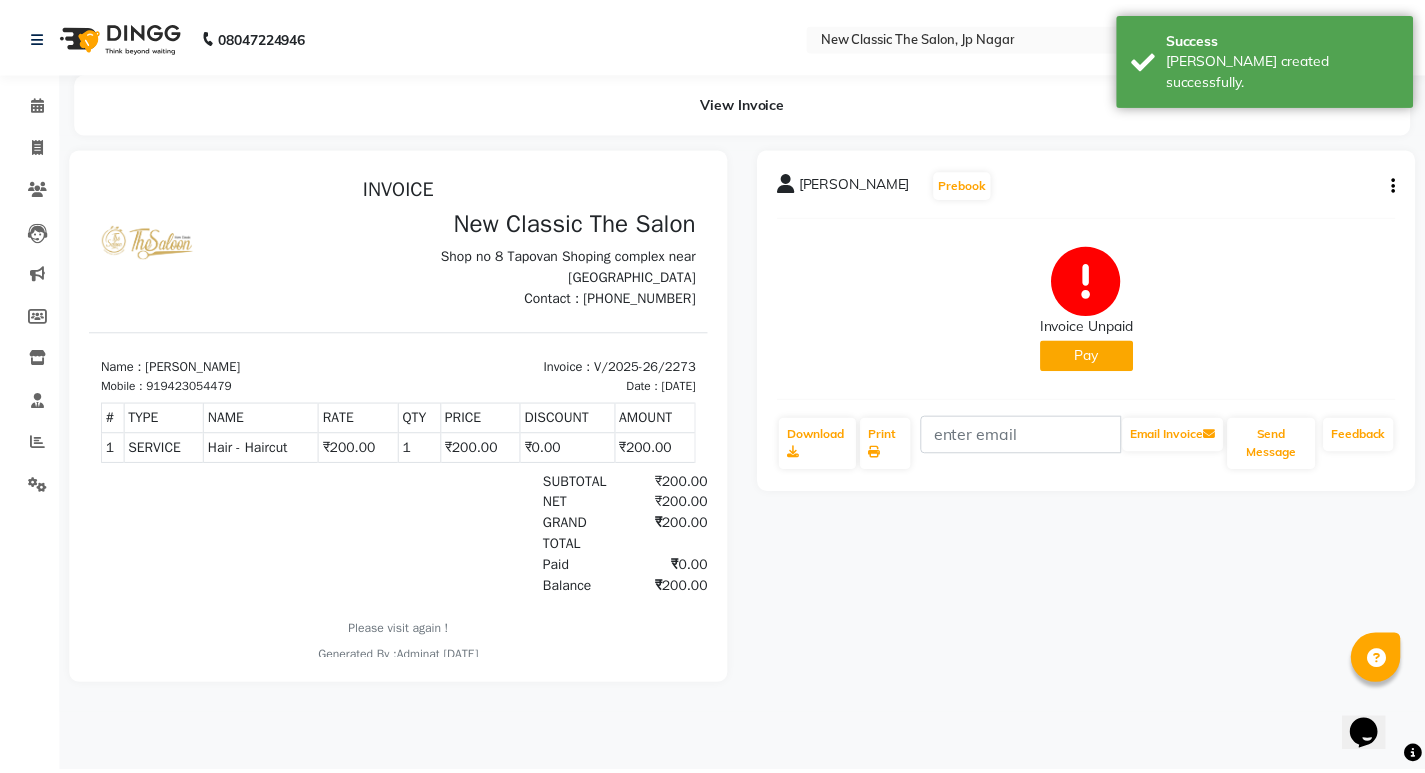 scroll, scrollTop: 0, scrollLeft: 0, axis: both 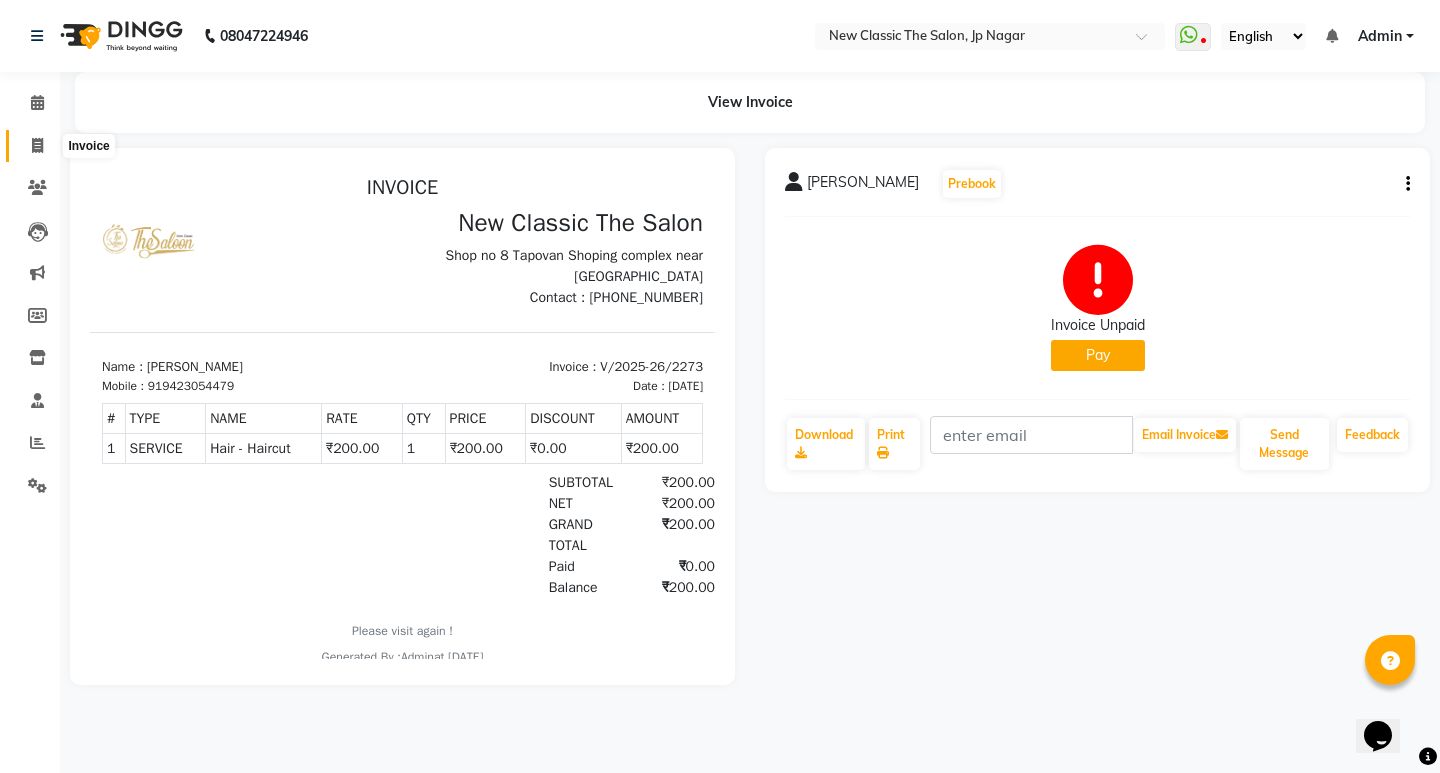 click 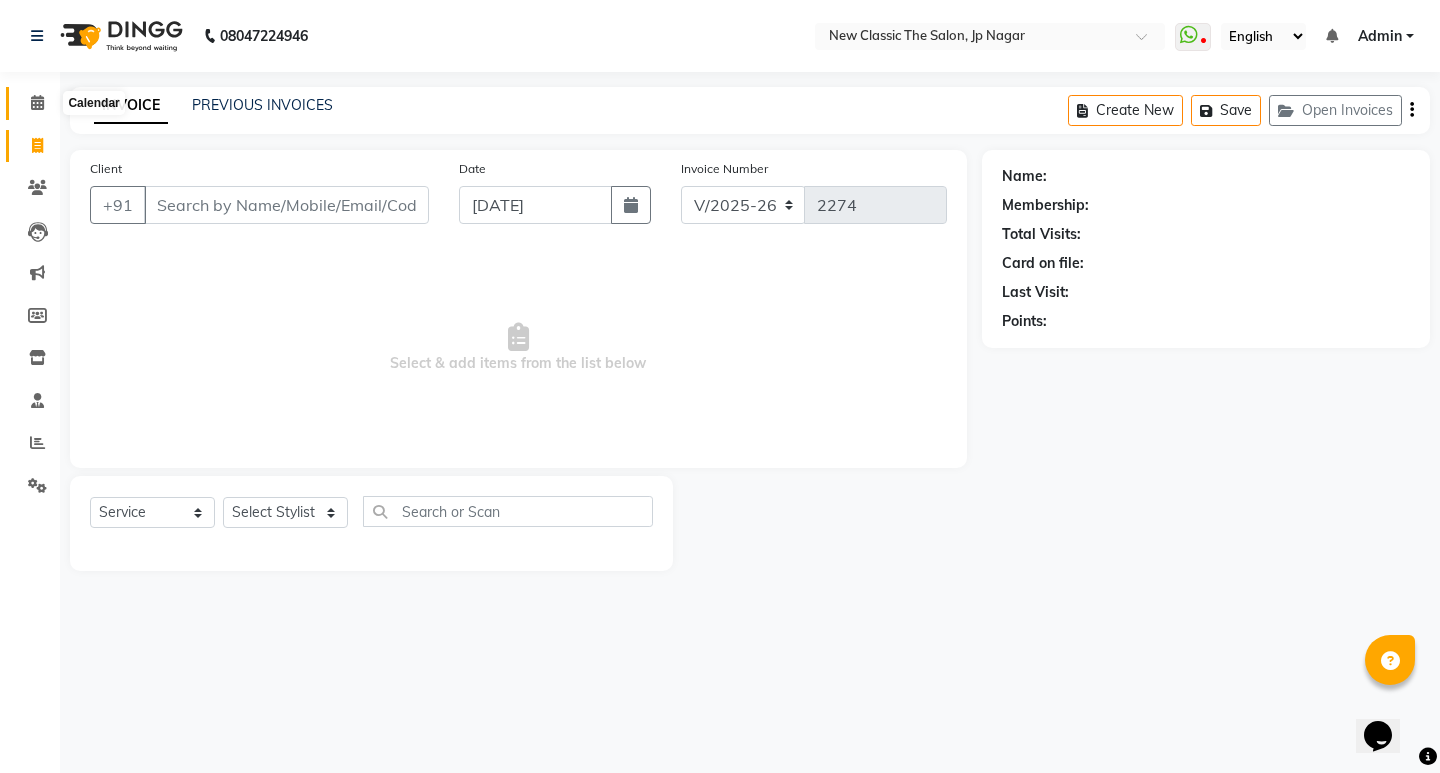 click 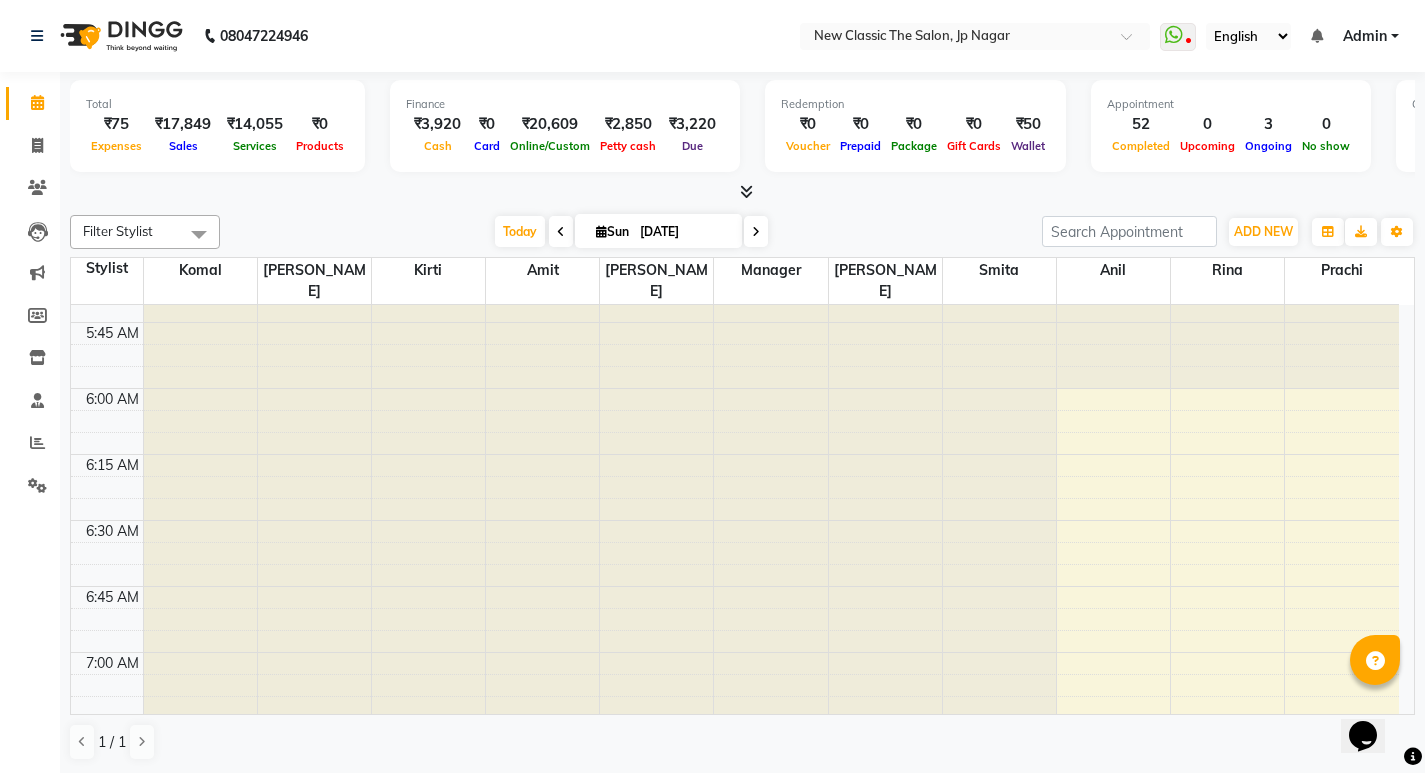 scroll, scrollTop: 200, scrollLeft: 0, axis: vertical 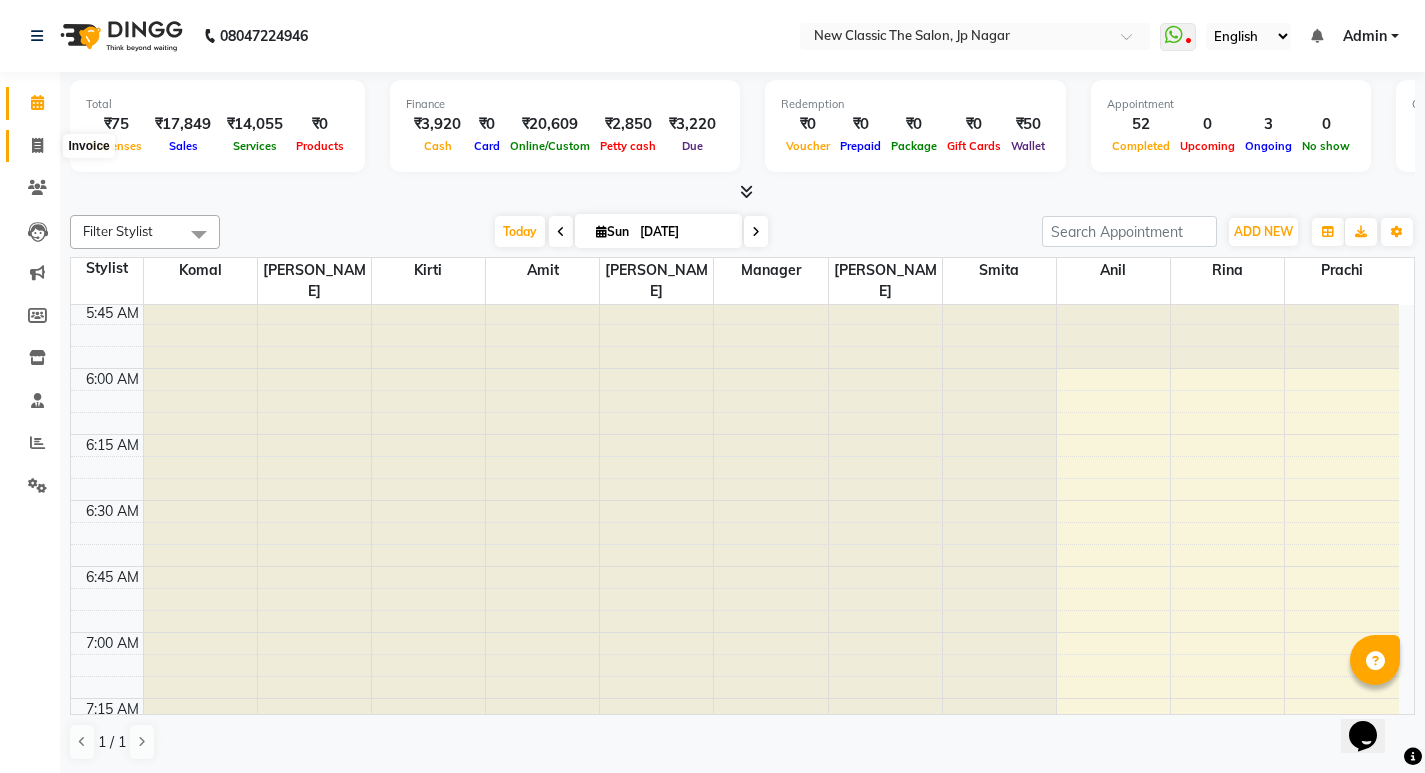 click 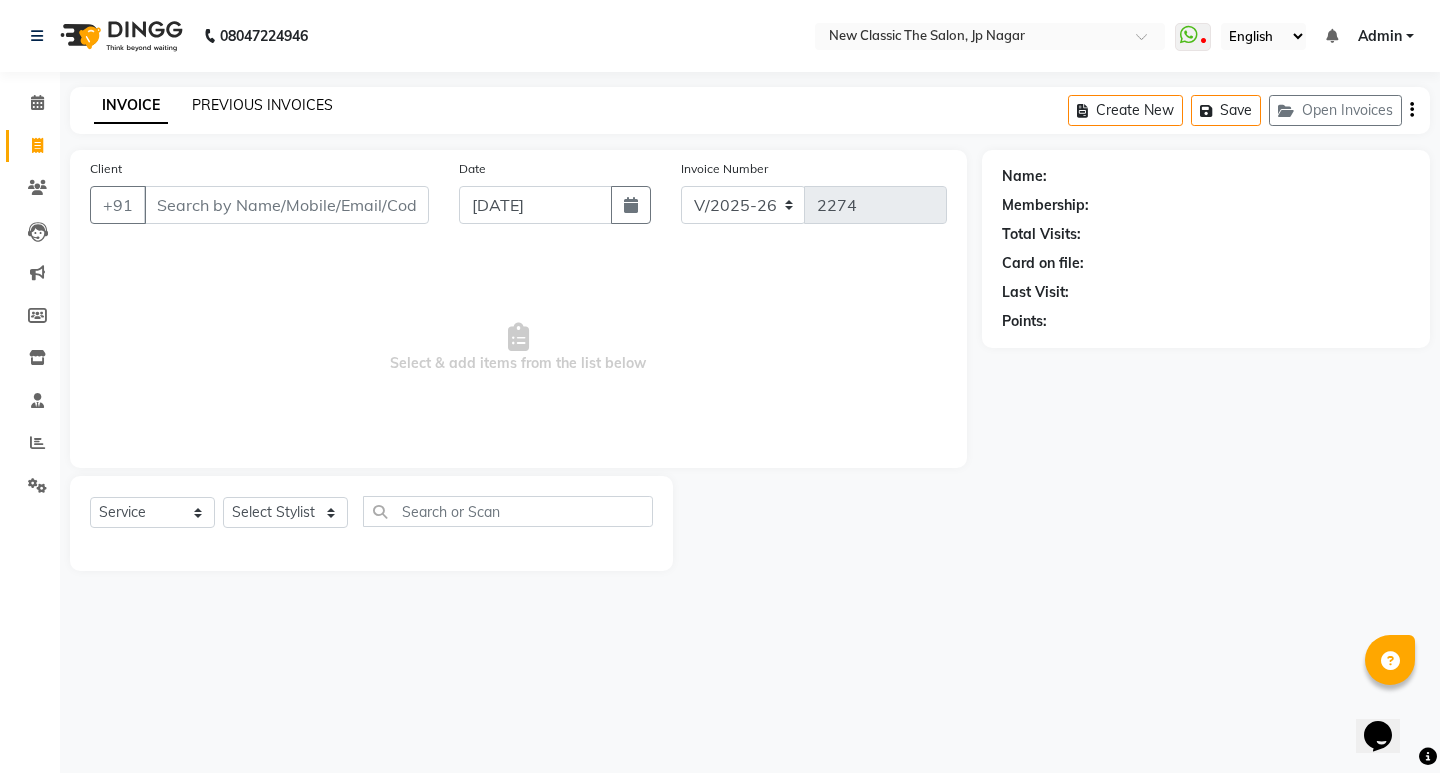 click on "PREVIOUS INVOICES" 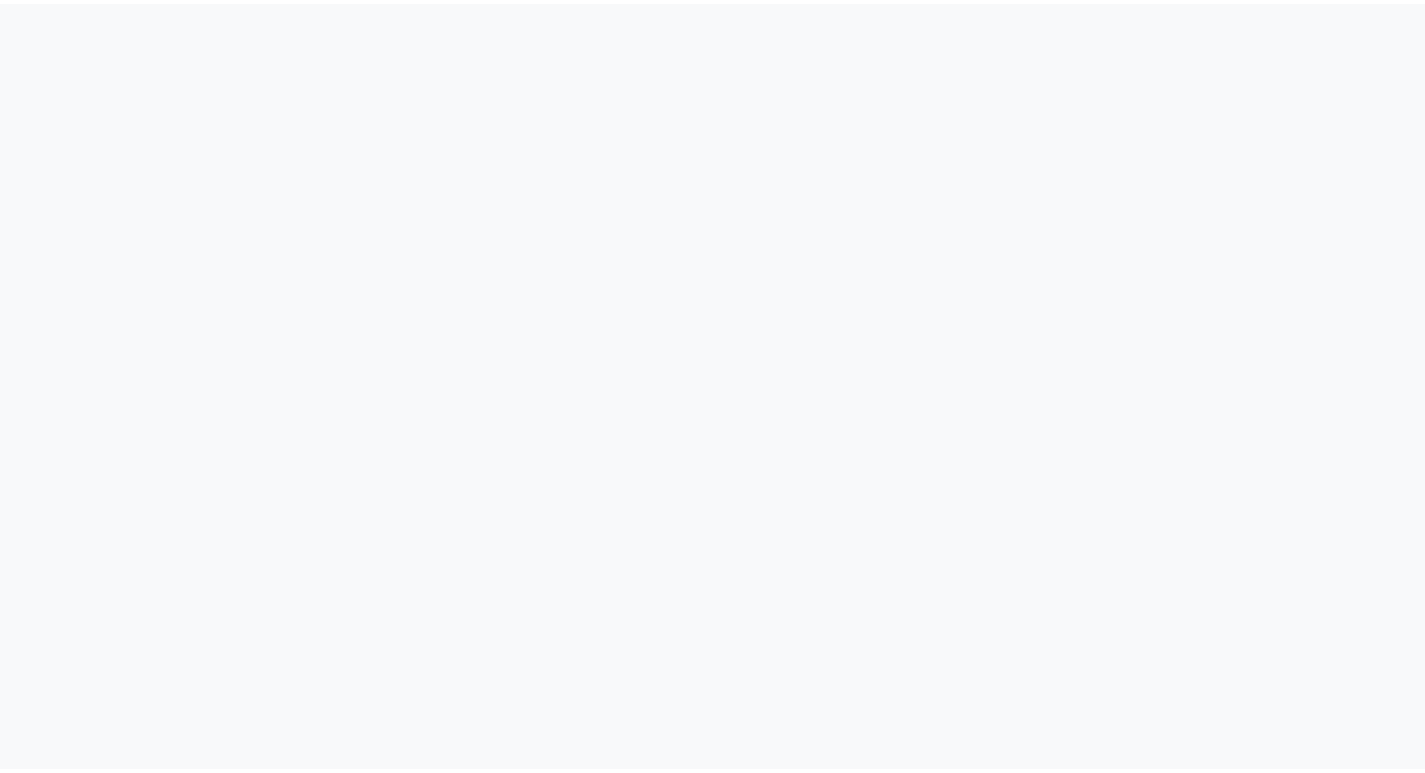 scroll, scrollTop: 0, scrollLeft: 0, axis: both 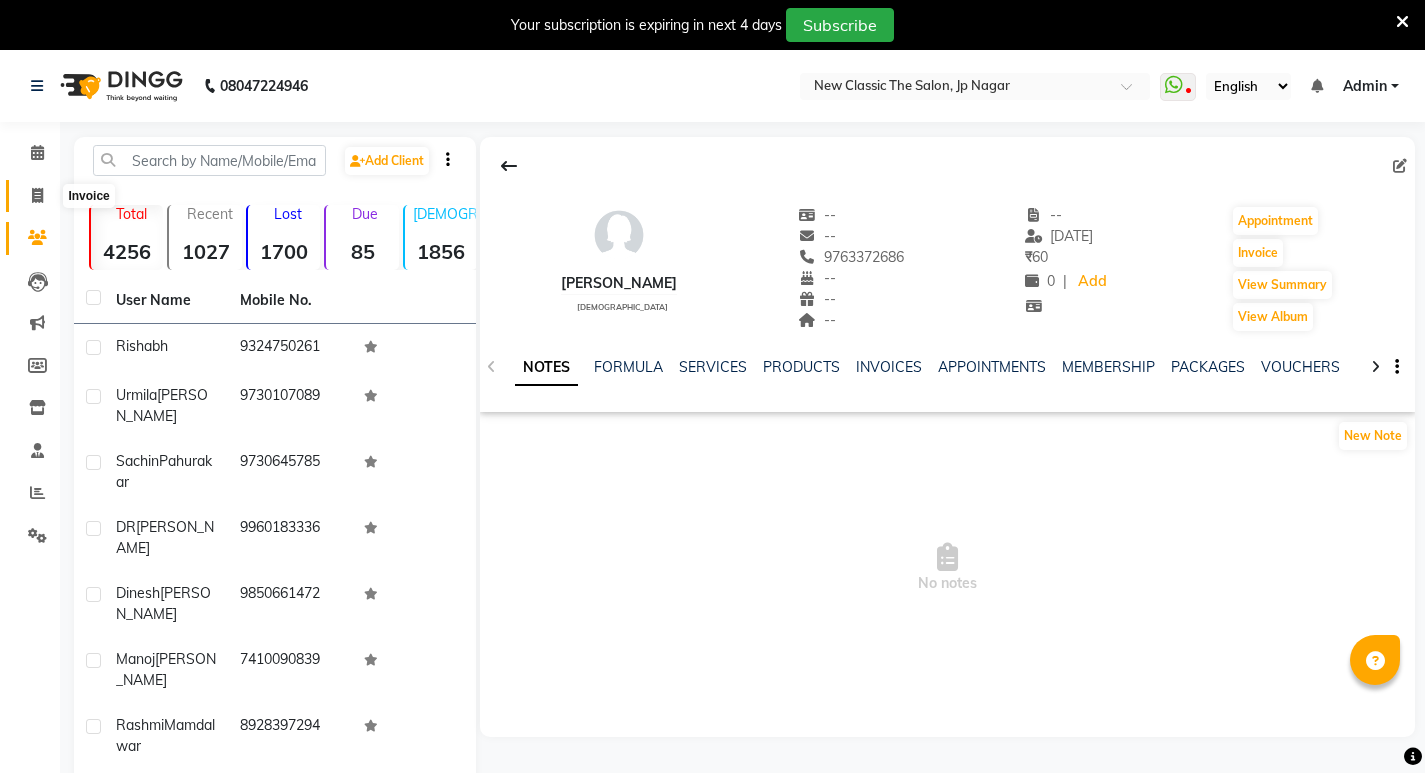 click 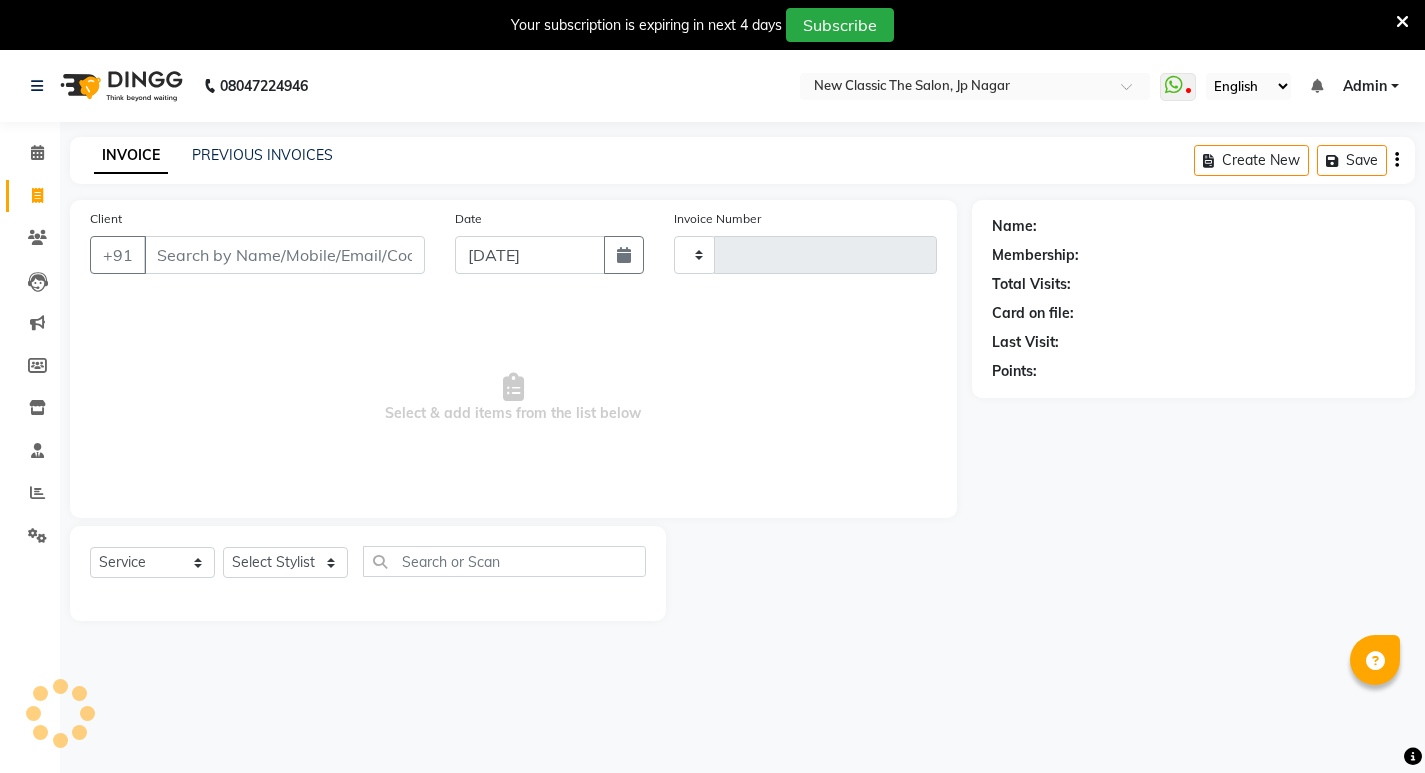 scroll, scrollTop: 50, scrollLeft: 0, axis: vertical 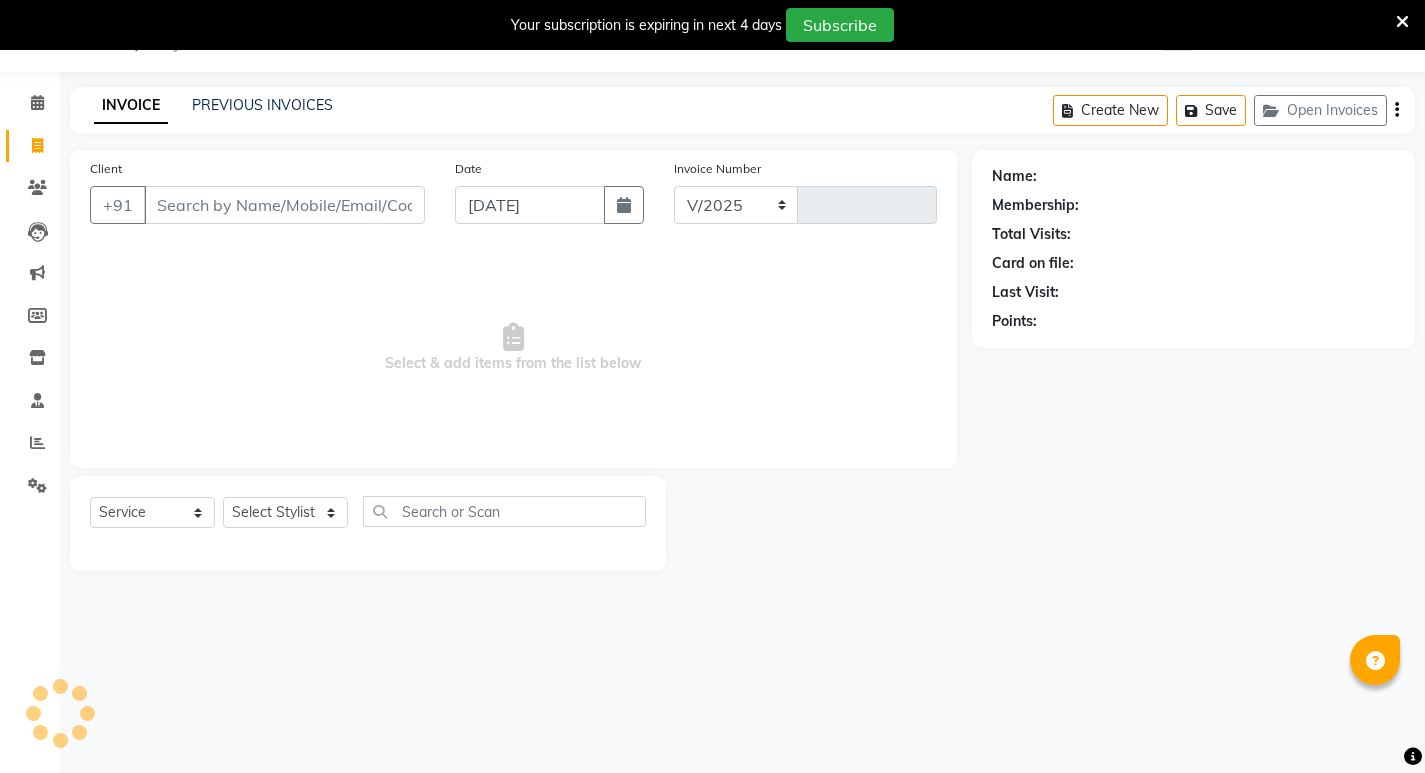 select on "4678" 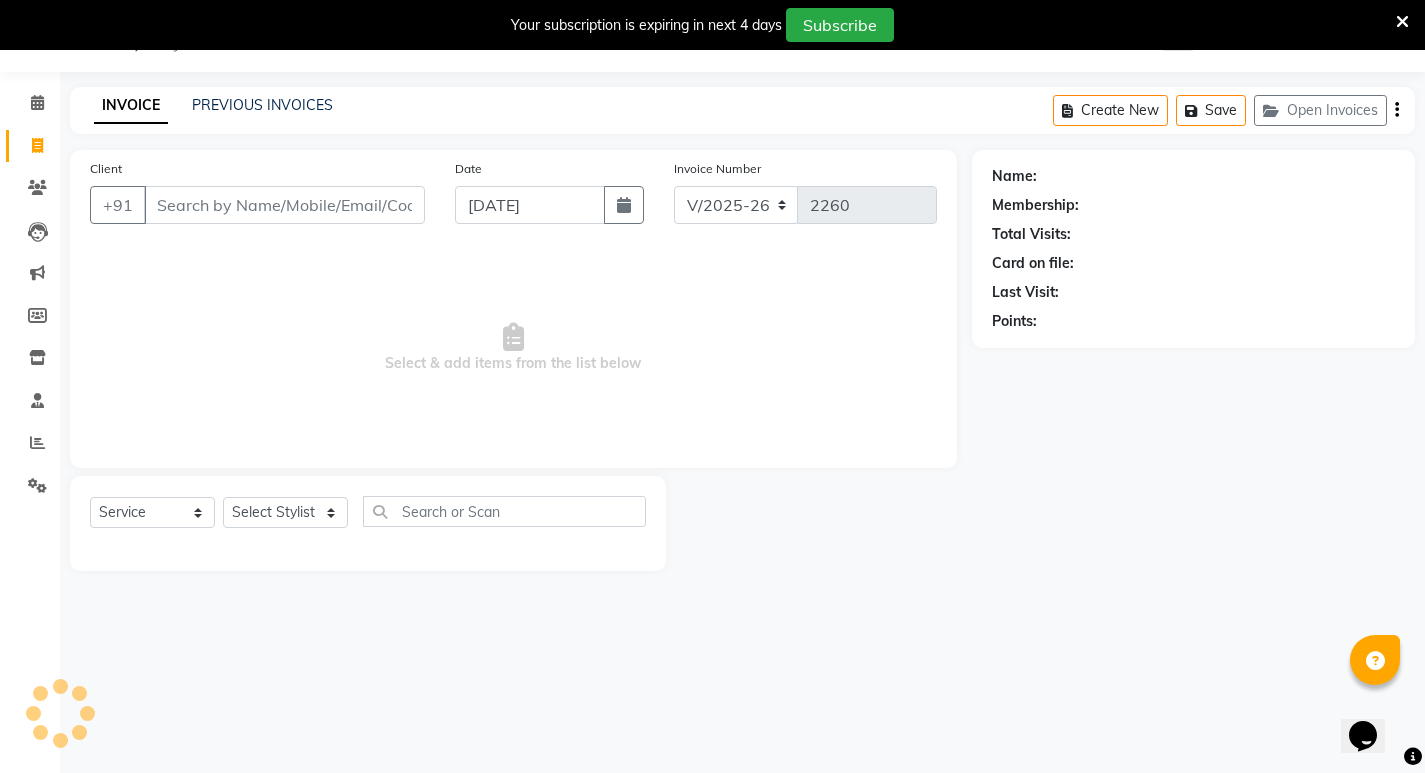 scroll, scrollTop: 0, scrollLeft: 0, axis: both 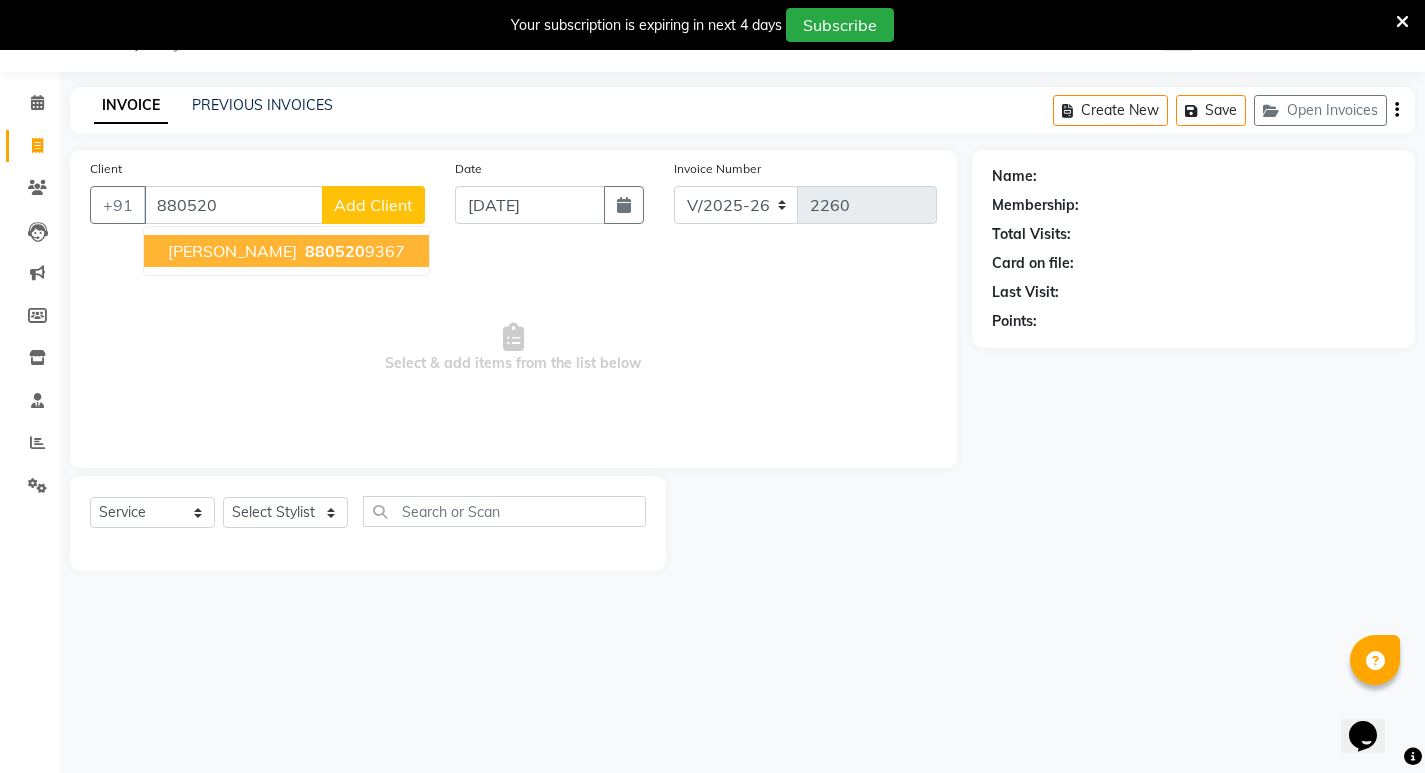 click on "karishma waghamare" at bounding box center [232, 251] 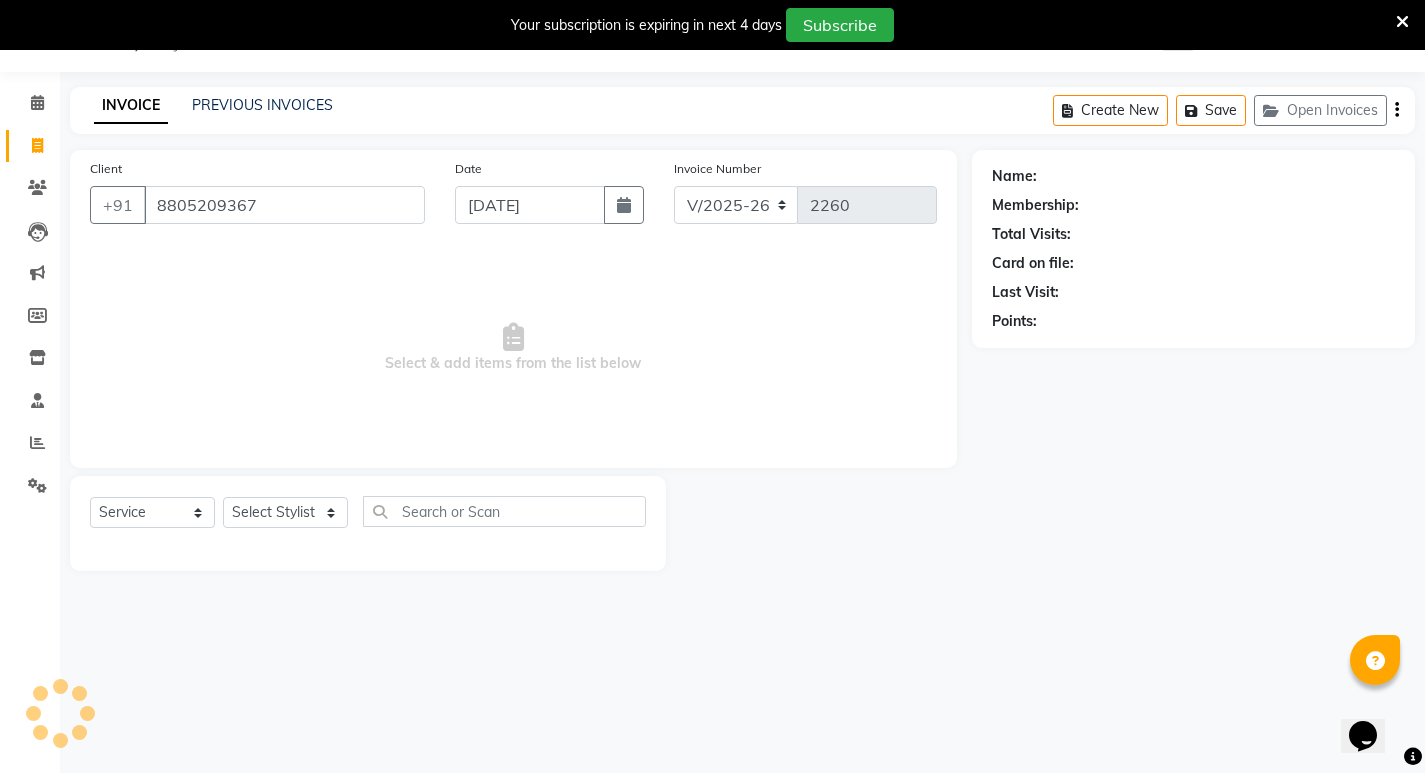 type on "8805209367" 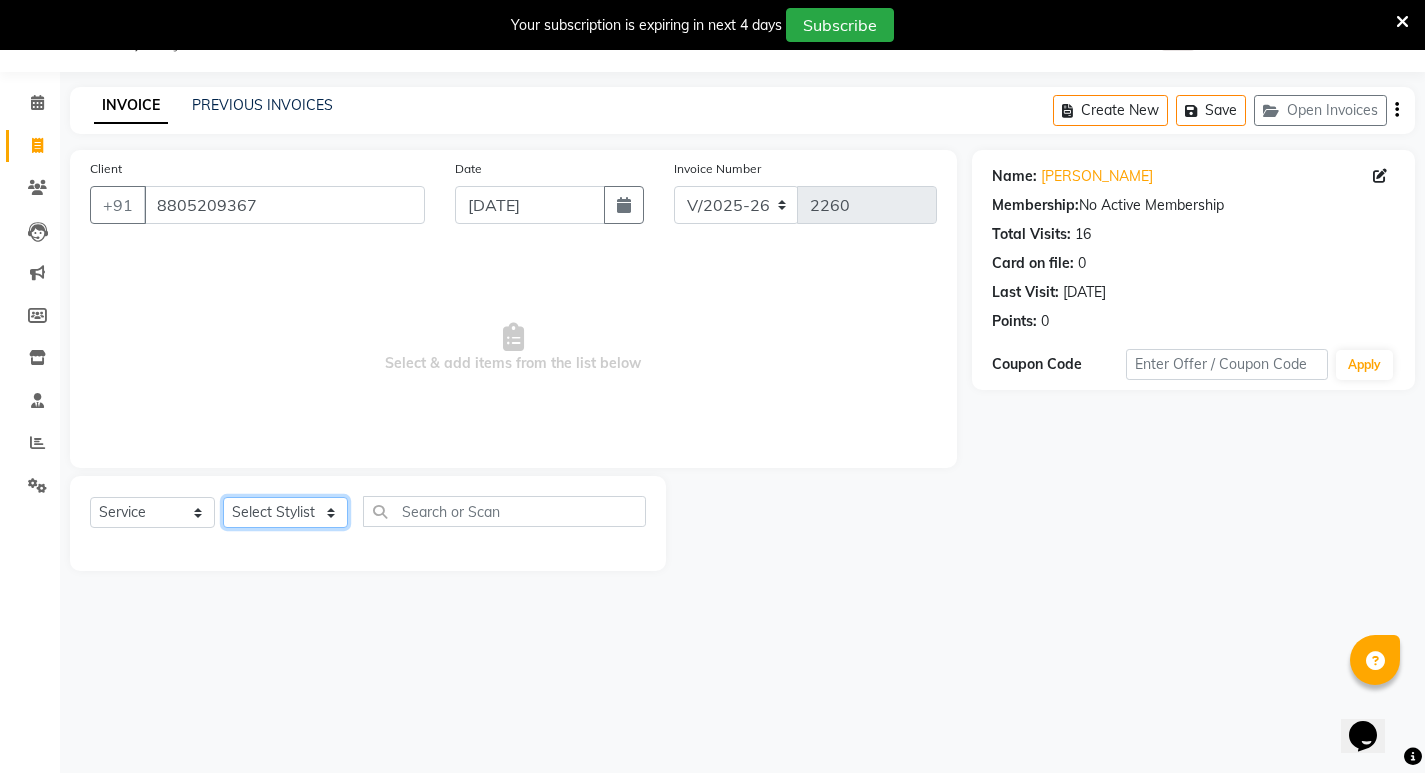 click on "Select Stylist Amit [PERSON_NAME] [PERSON_NAME] [PERSON_NAME] Manager [PERSON_NAME] [PERSON_NAME] [PERSON_NAME] [PERSON_NAME] [PERSON_NAME]" 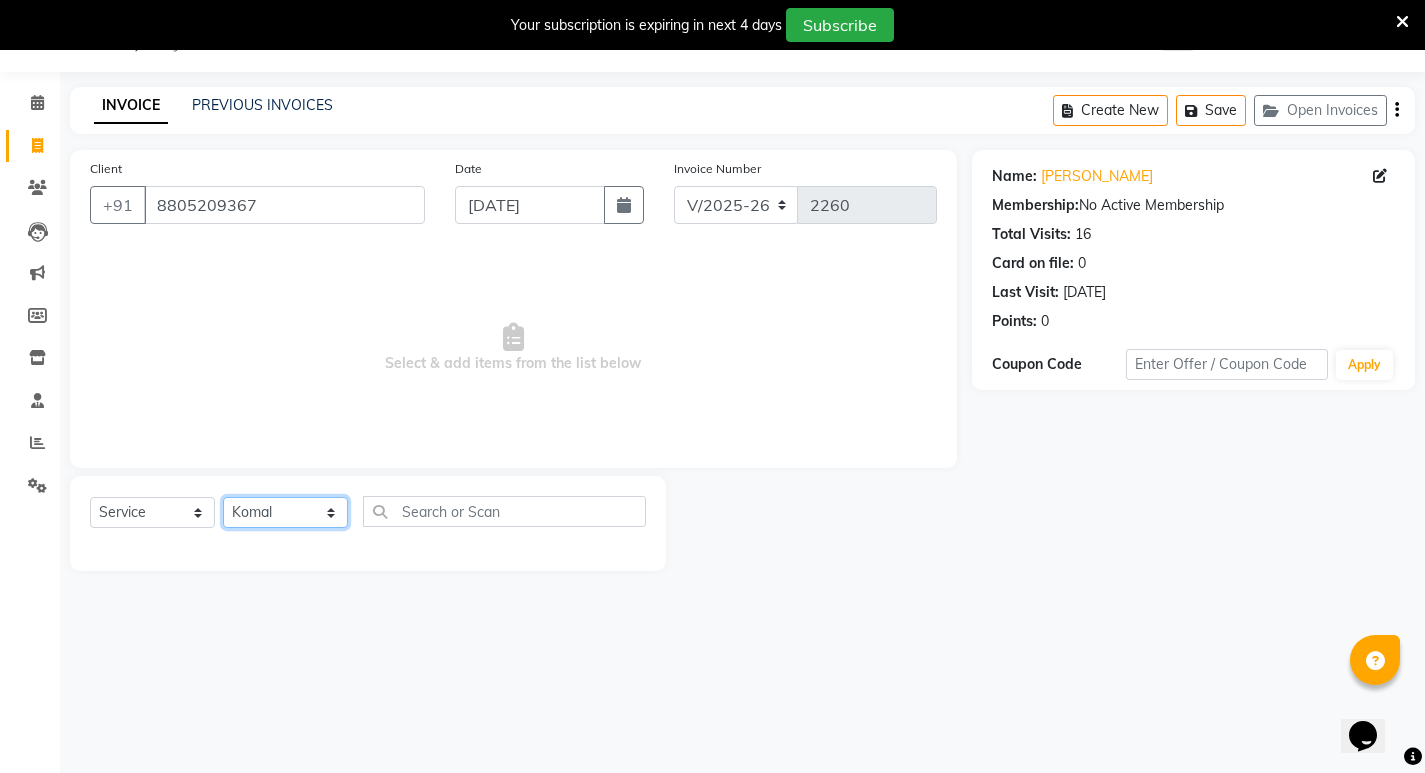 click on "Select Stylist Amit [PERSON_NAME] [PERSON_NAME] [PERSON_NAME] Manager [PERSON_NAME] [PERSON_NAME] [PERSON_NAME] [PERSON_NAME] [PERSON_NAME]" 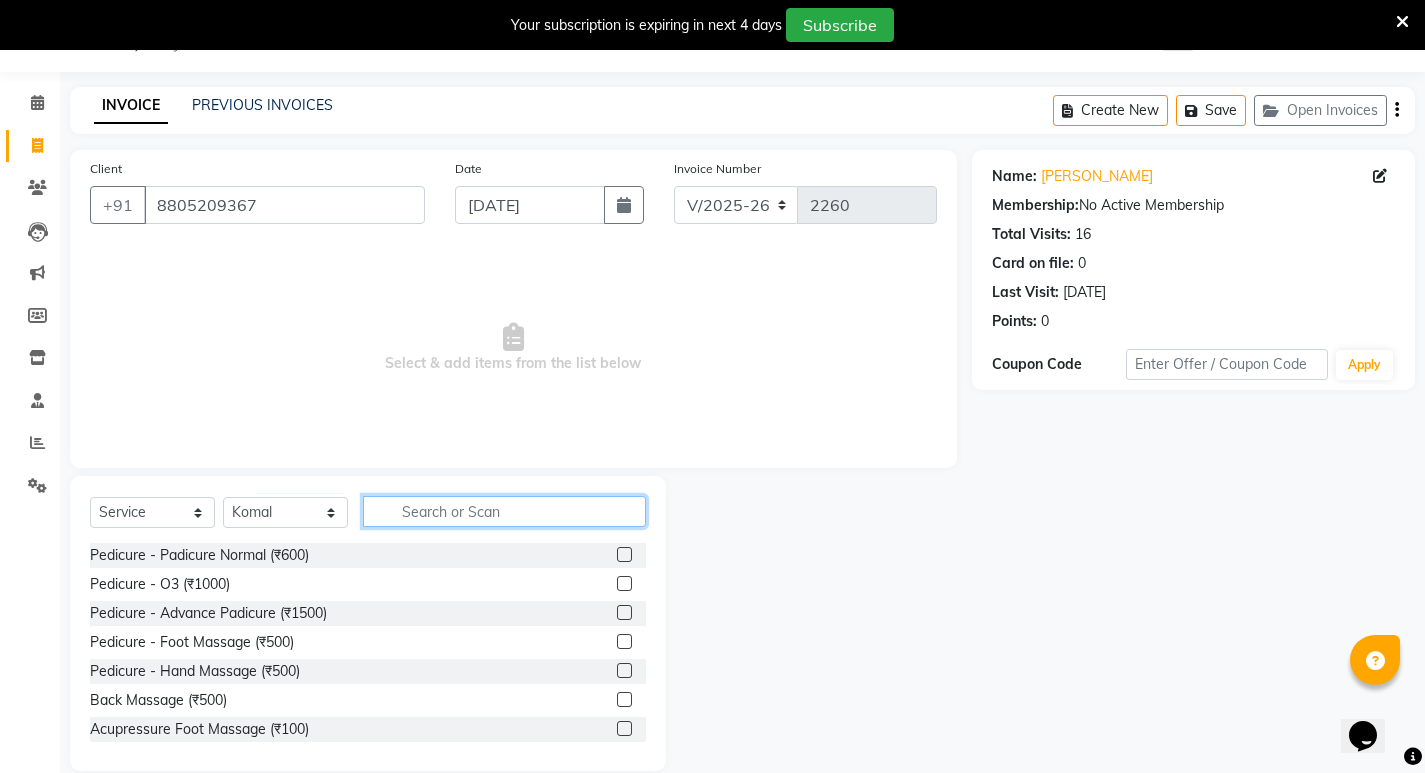 click 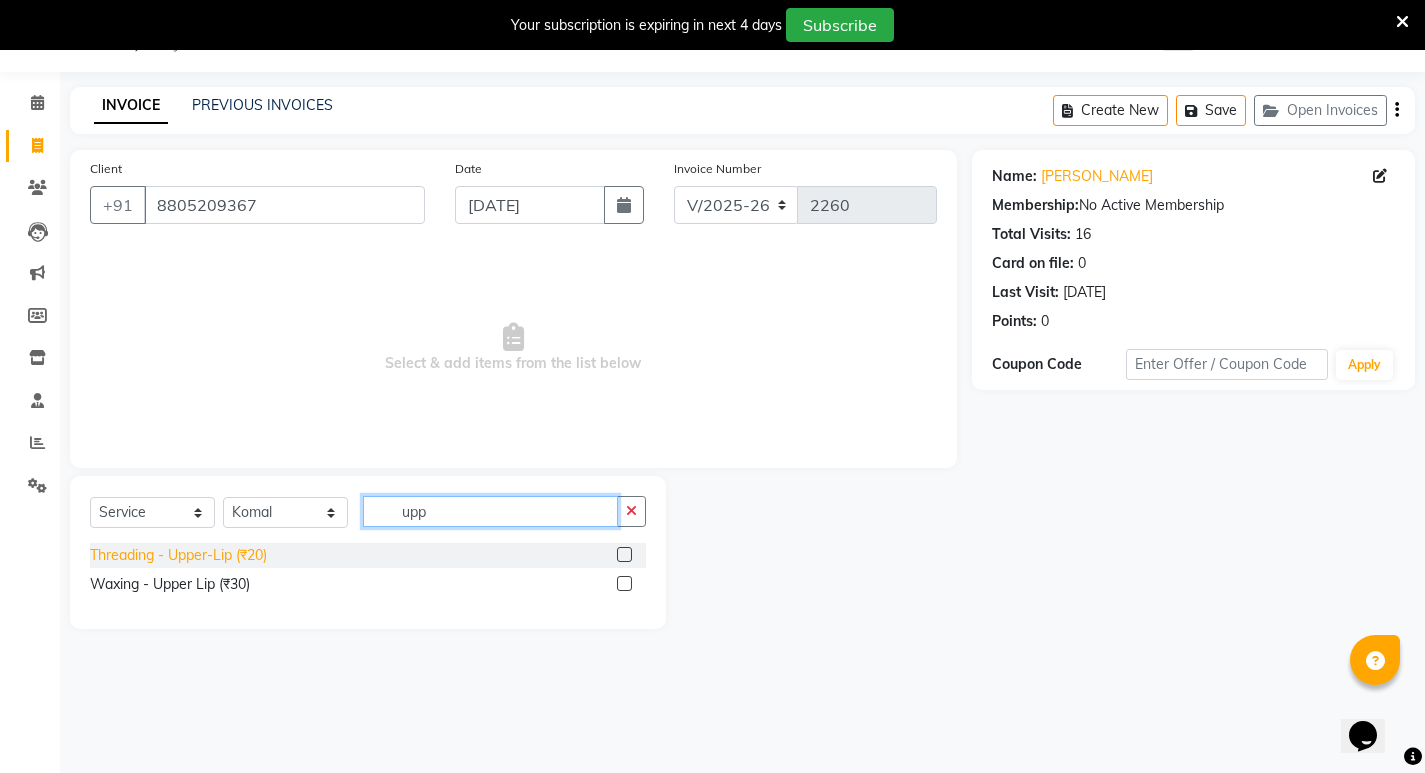 type on "upp" 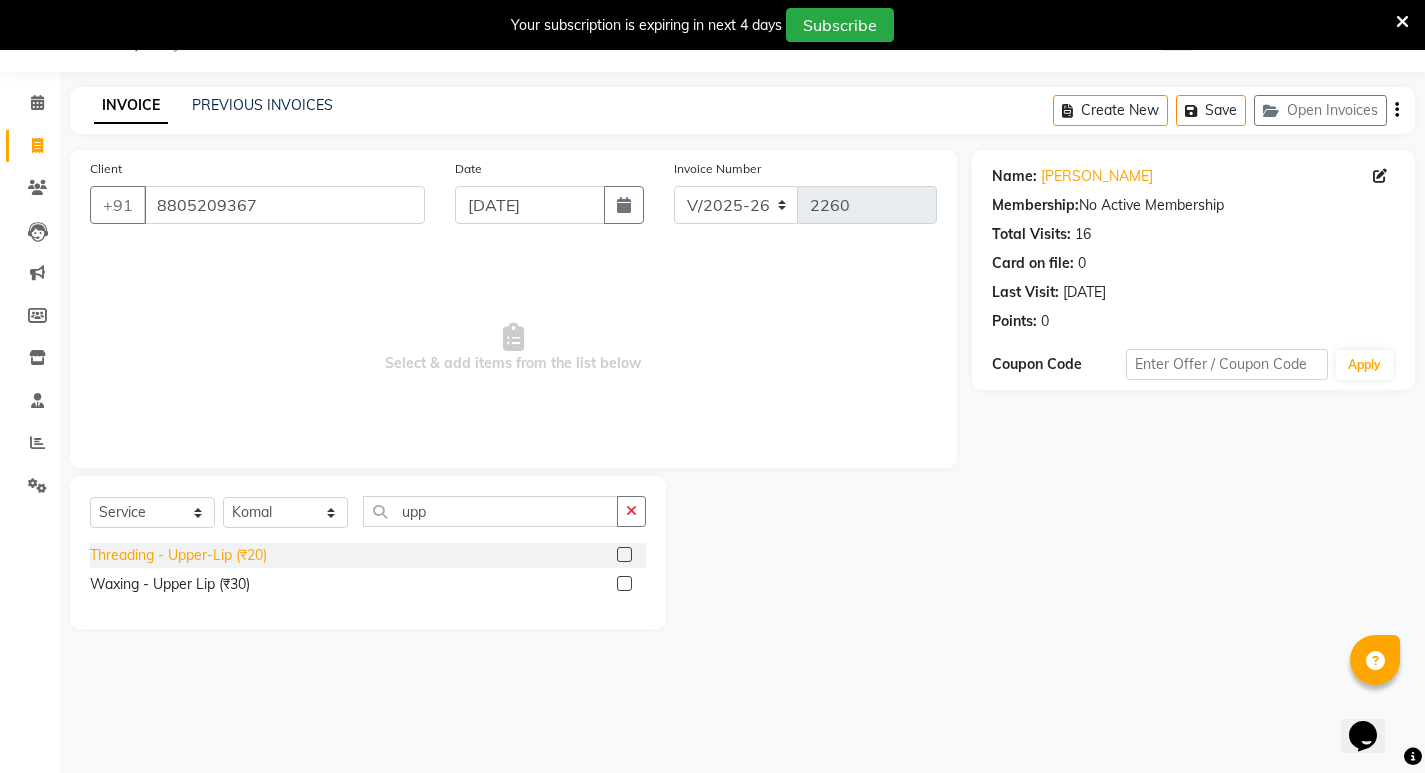 click on "Threading - Upper-Lip (₹20)" 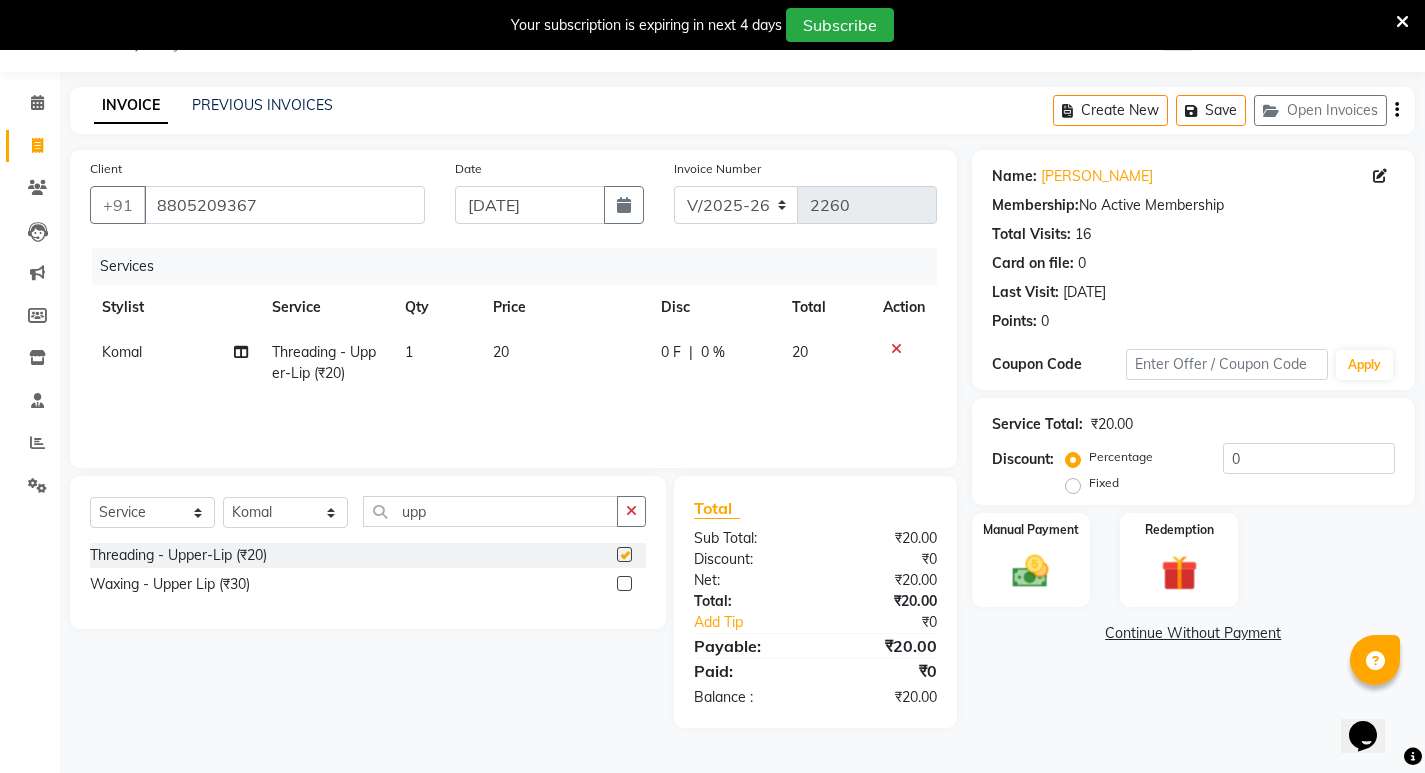 checkbox on "false" 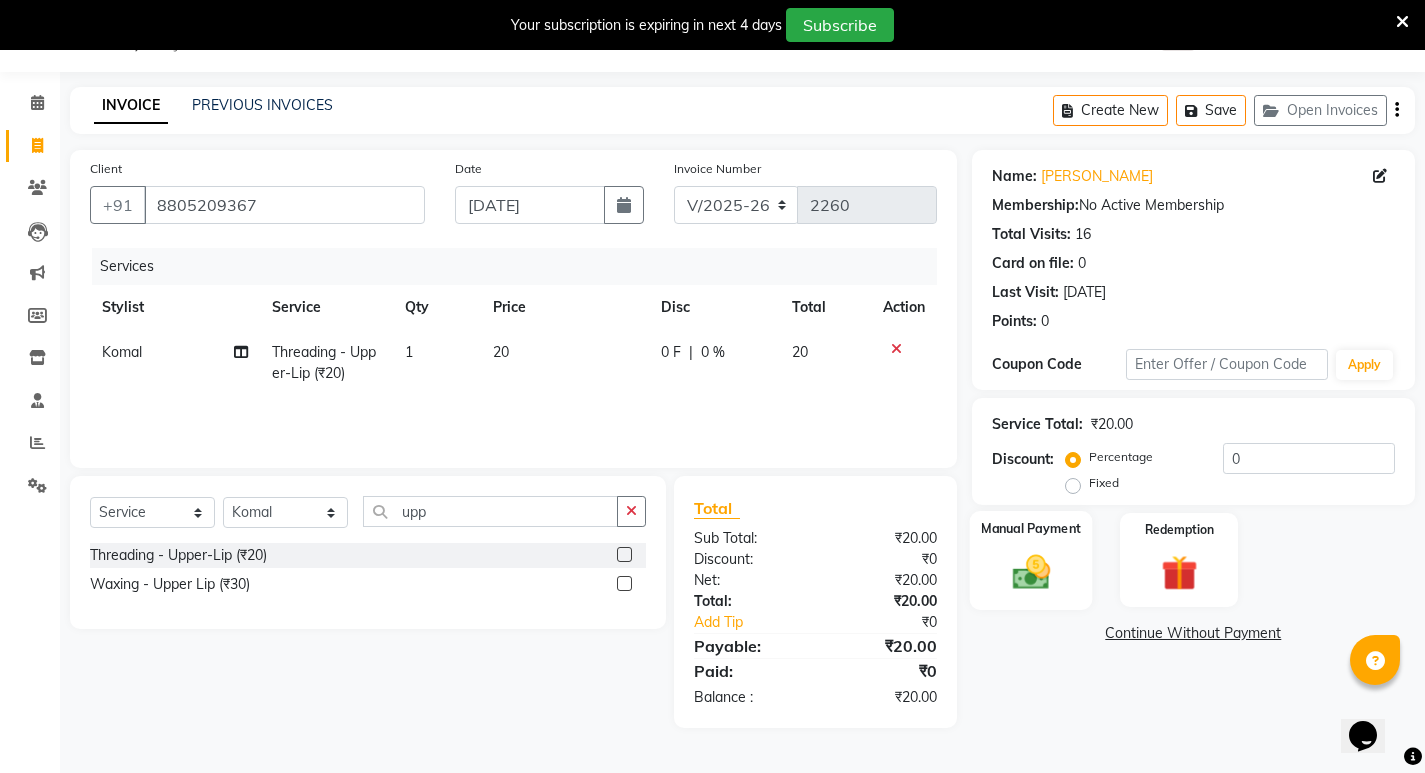 click 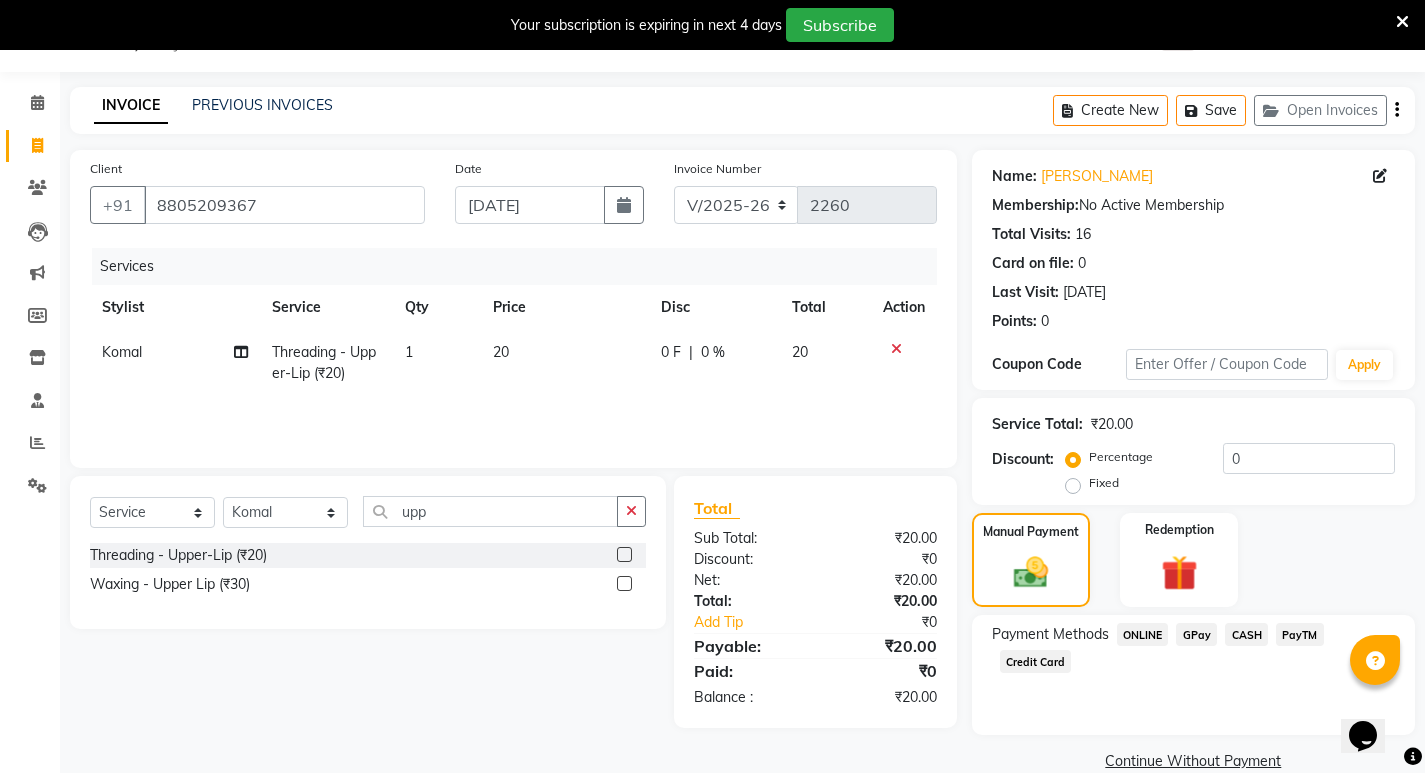 click on "ONLINE" 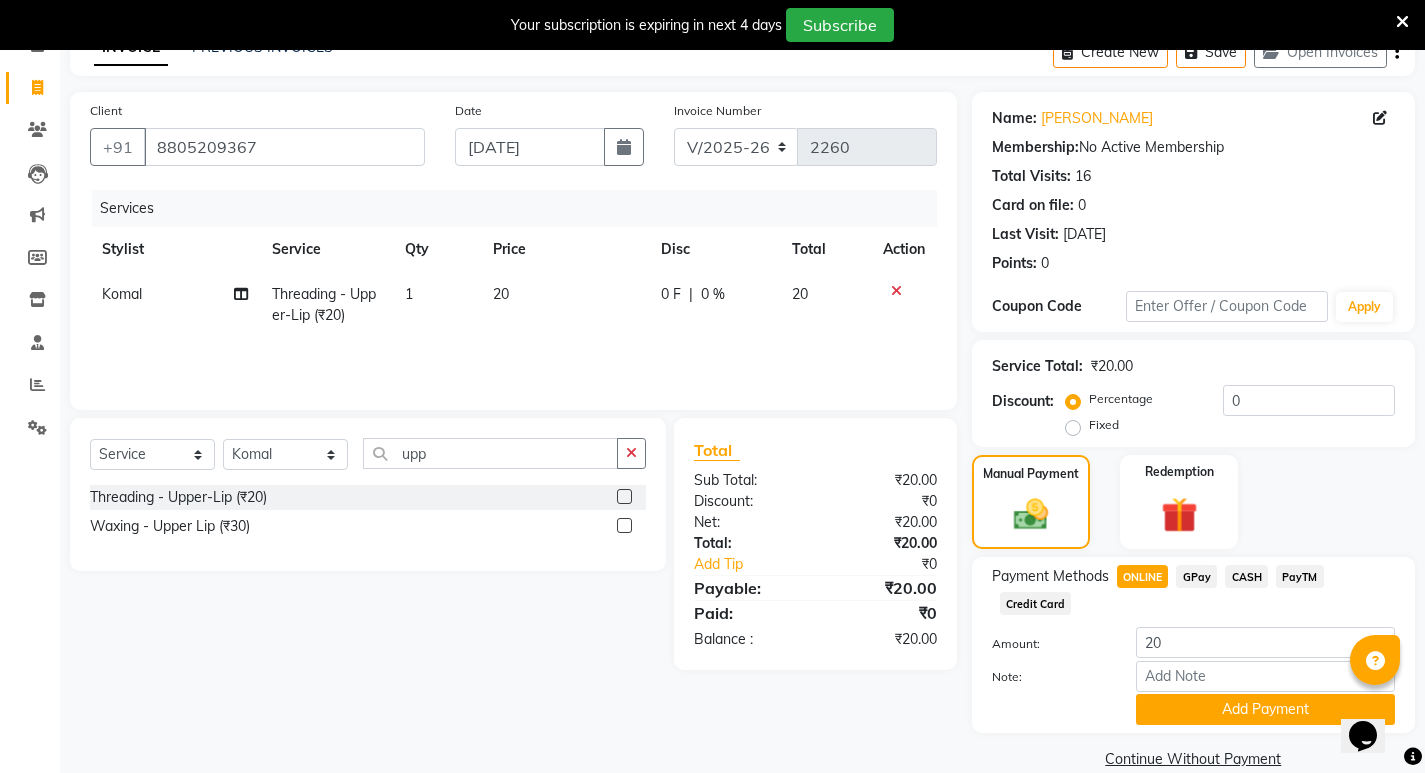 scroll, scrollTop: 139, scrollLeft: 0, axis: vertical 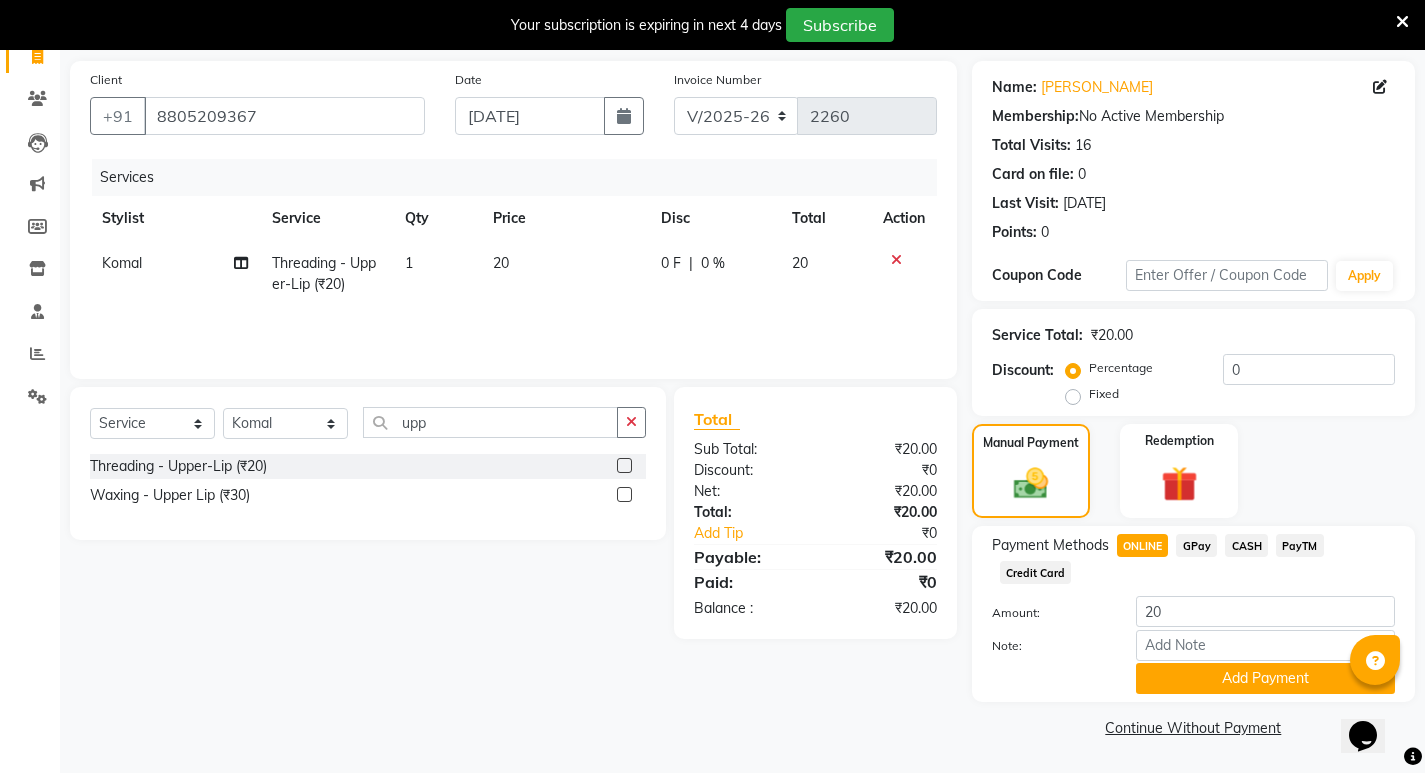 drag, startPoint x: 1296, startPoint y: 545, endPoint x: 1293, endPoint y: 556, distance: 11.401754 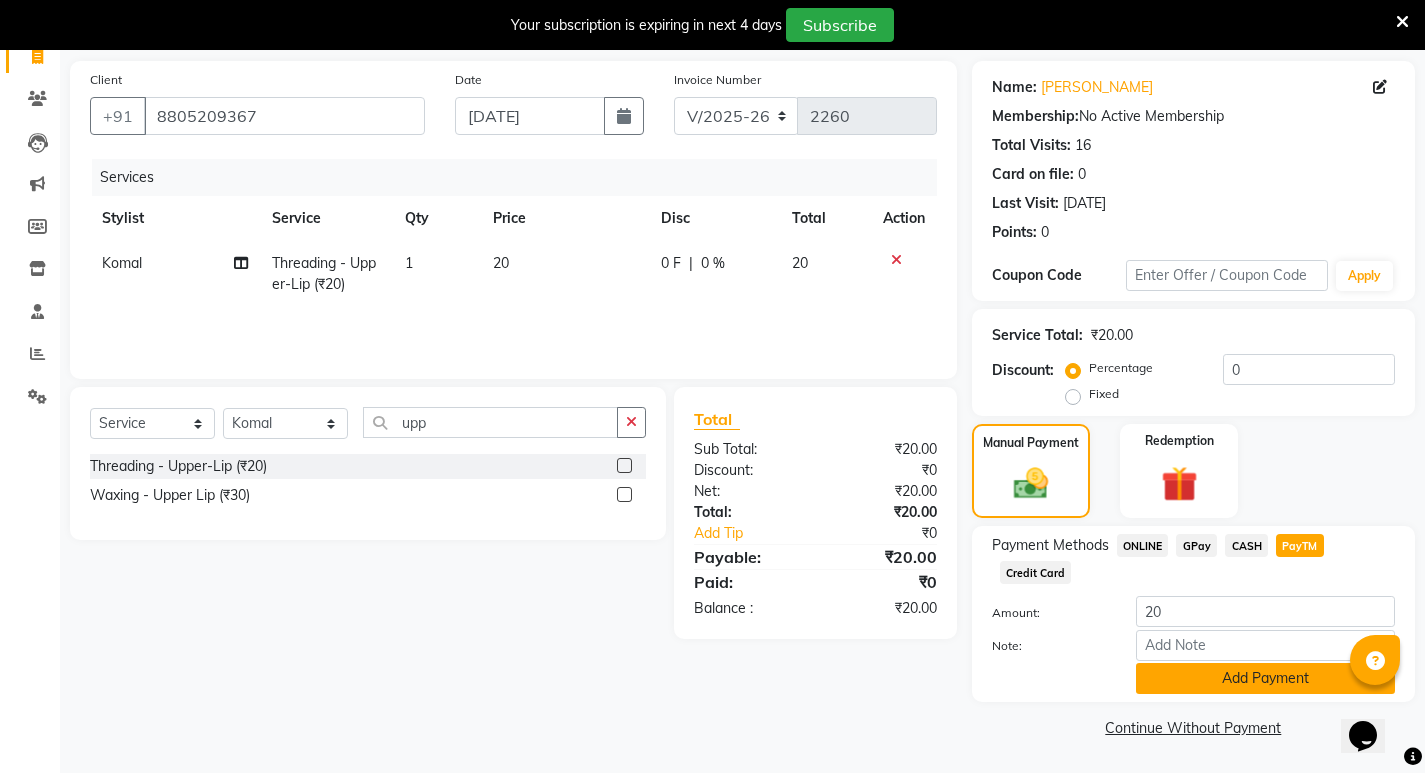 click on "Add Payment" 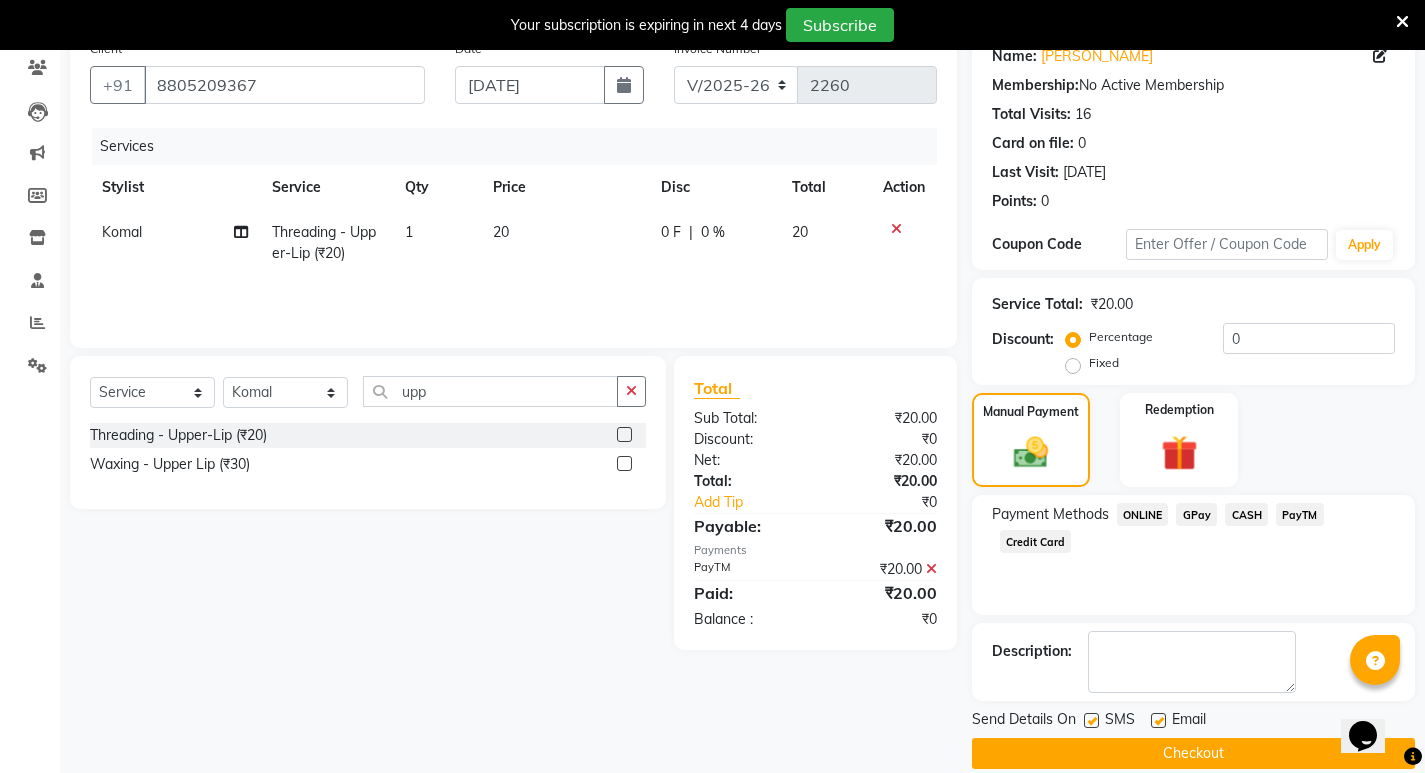 scroll, scrollTop: 196, scrollLeft: 0, axis: vertical 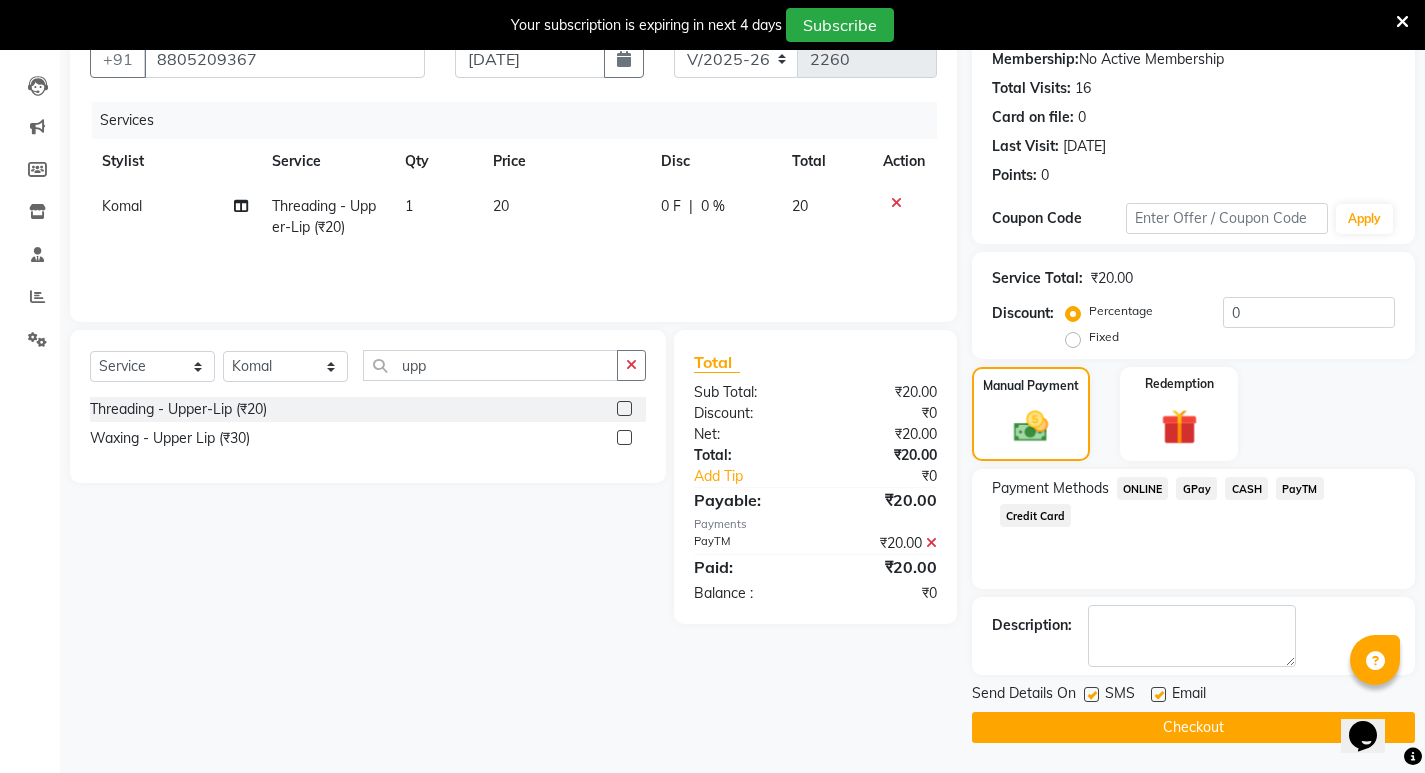 click on "Checkout" 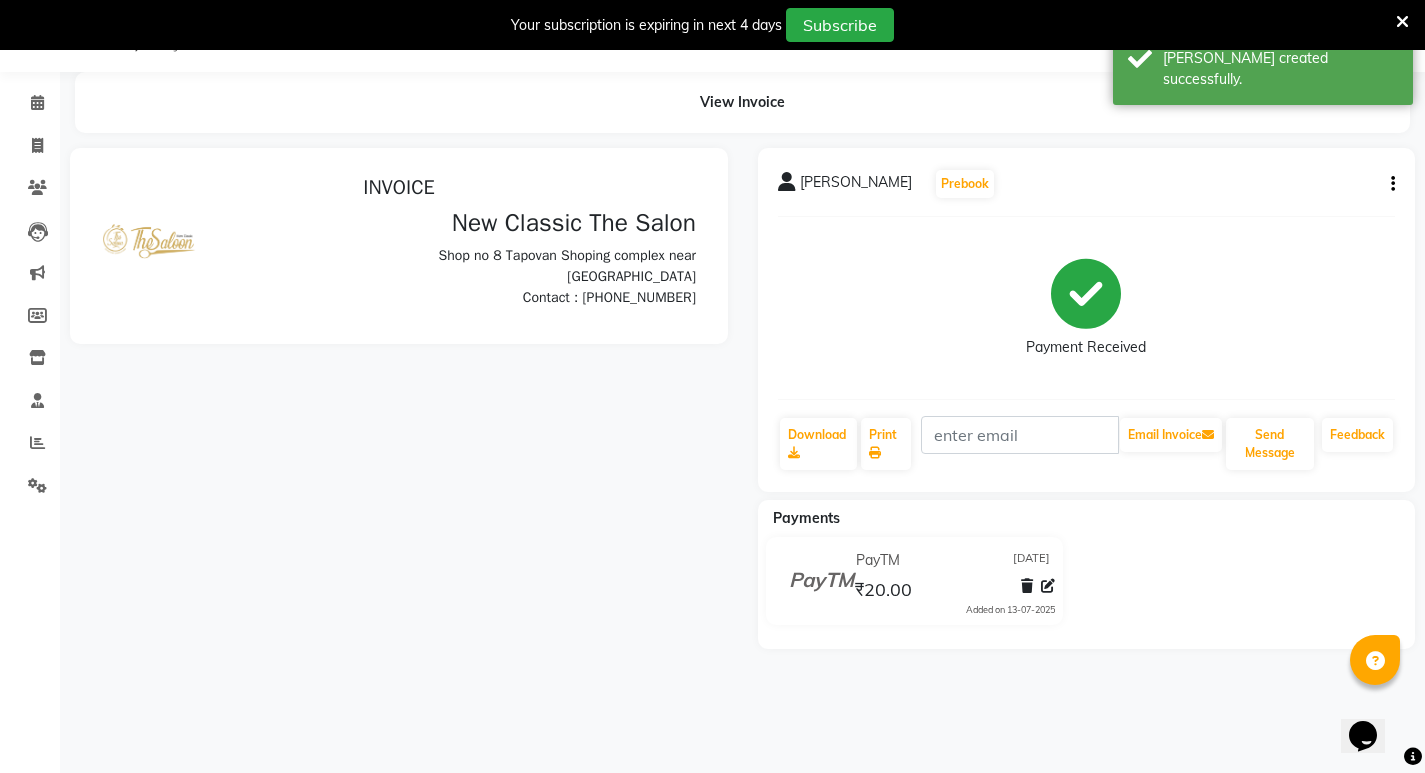 scroll, scrollTop: 0, scrollLeft: 0, axis: both 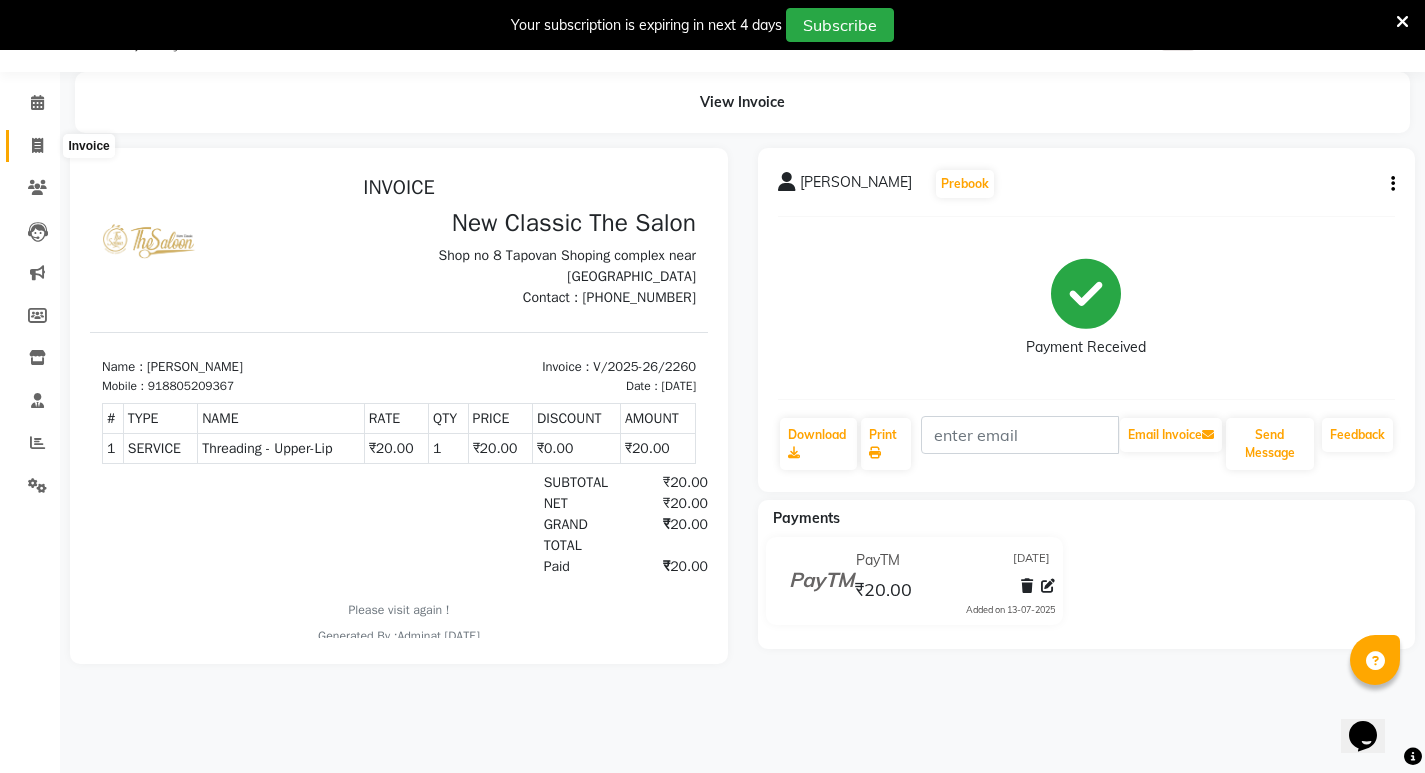 click 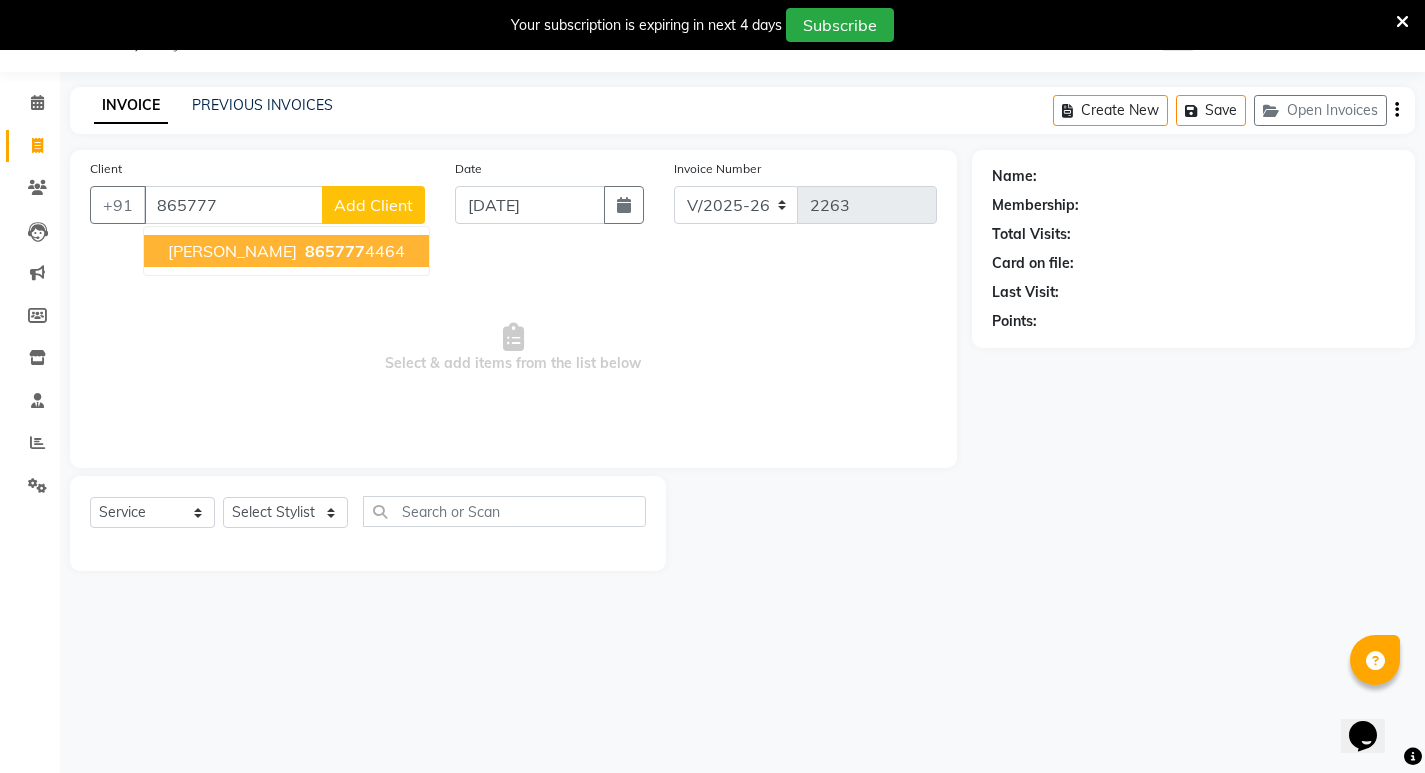 click on "Sachin Gole" at bounding box center (232, 251) 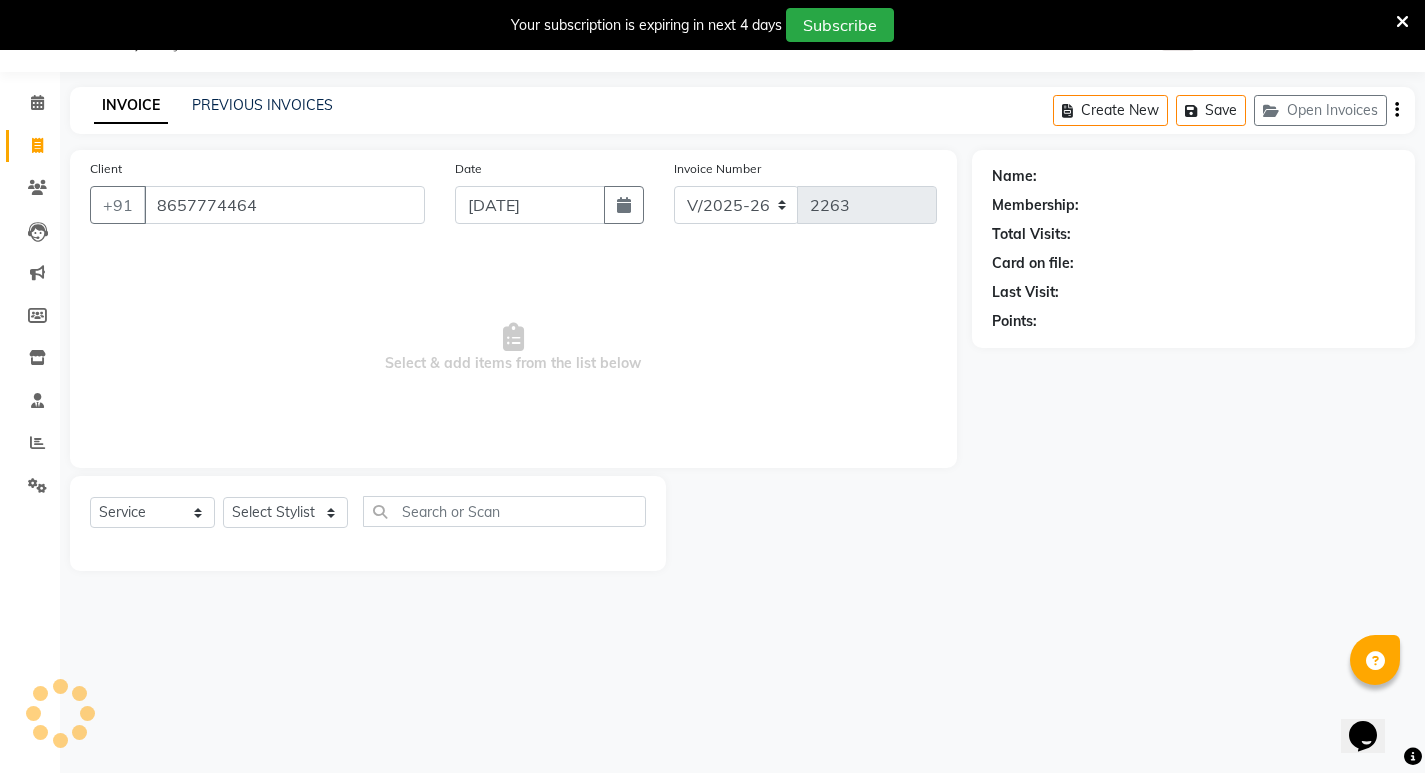 type on "8657774464" 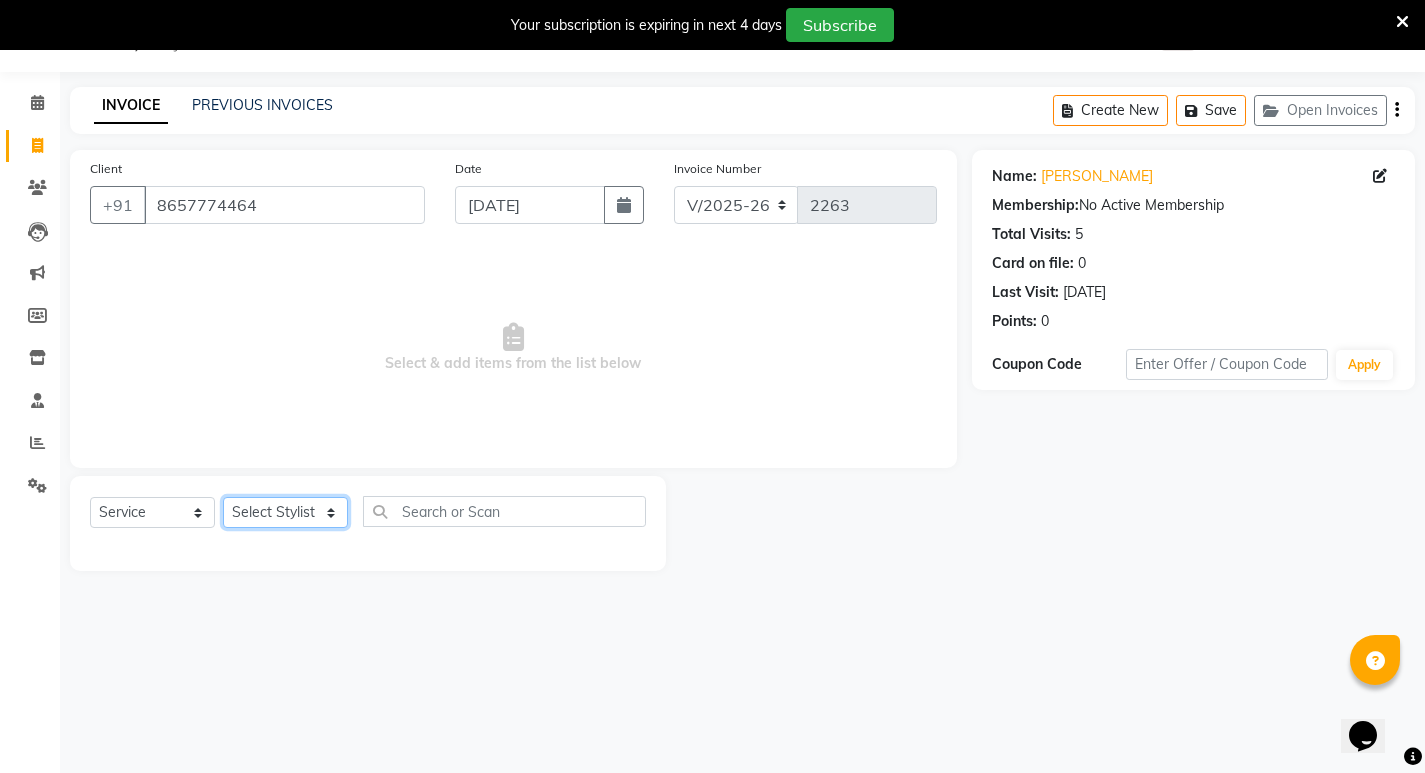 click on "Select Stylist Amit [PERSON_NAME] [PERSON_NAME] [PERSON_NAME] Manager [PERSON_NAME] [PERSON_NAME] [PERSON_NAME] [PERSON_NAME] [PERSON_NAME]" 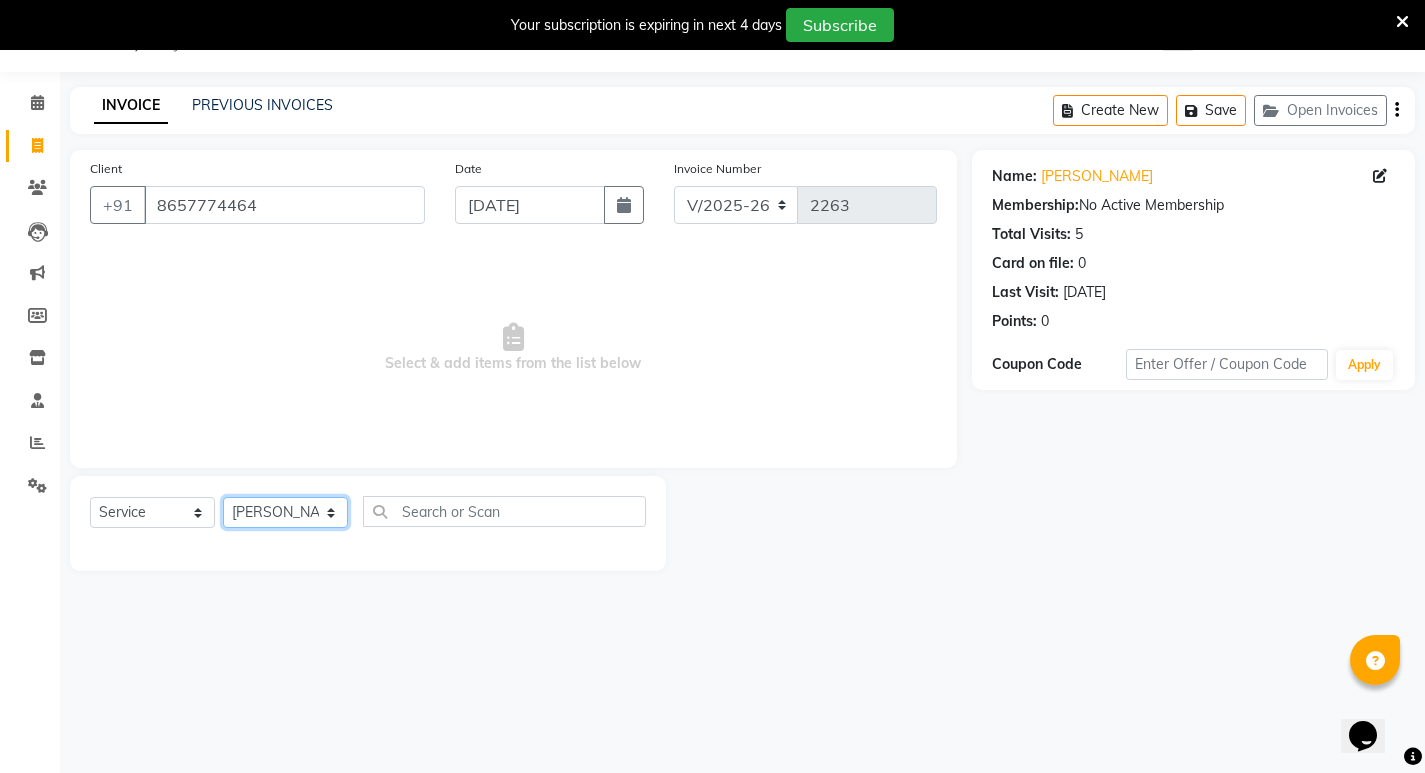 click on "Select Stylist Amit [PERSON_NAME] [PERSON_NAME] [PERSON_NAME] Manager [PERSON_NAME] [PERSON_NAME] [PERSON_NAME] [PERSON_NAME] [PERSON_NAME]" 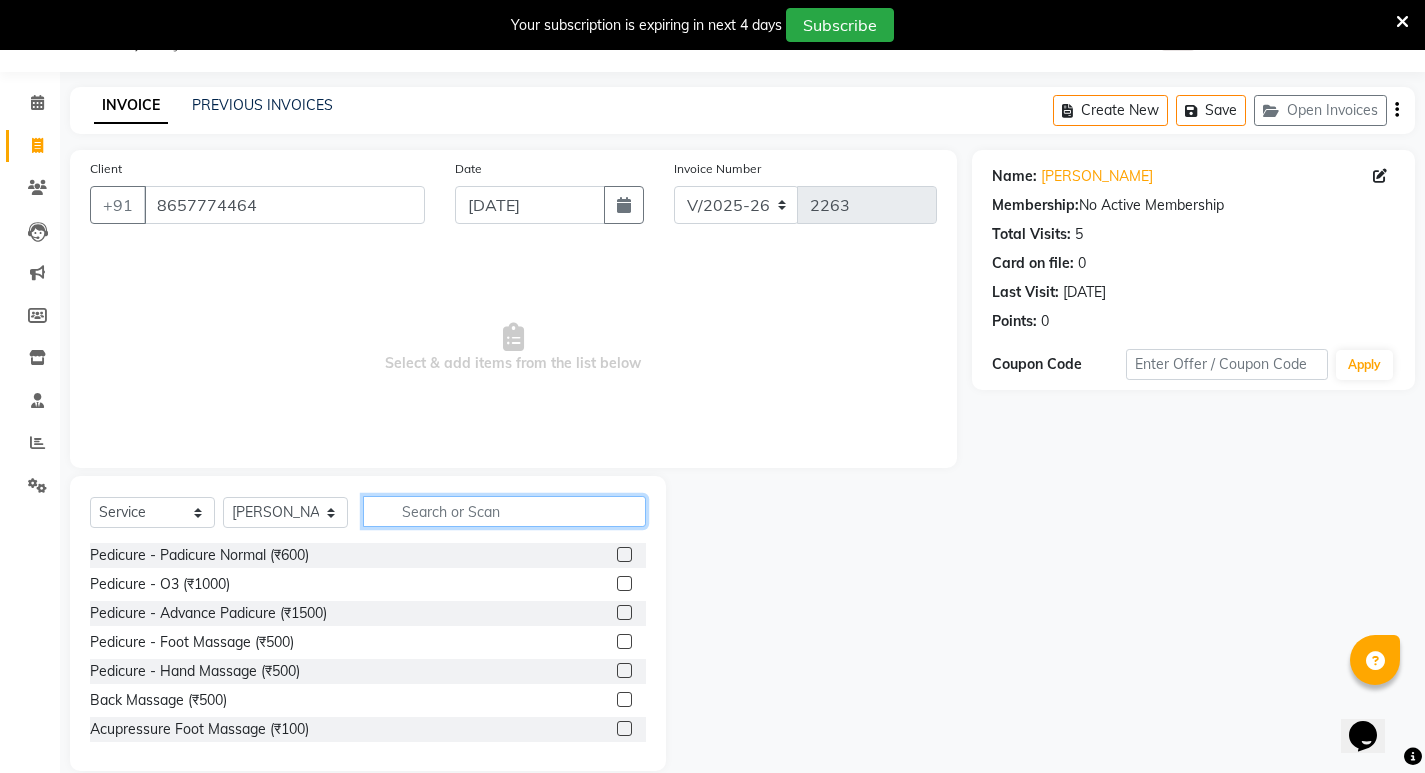 click 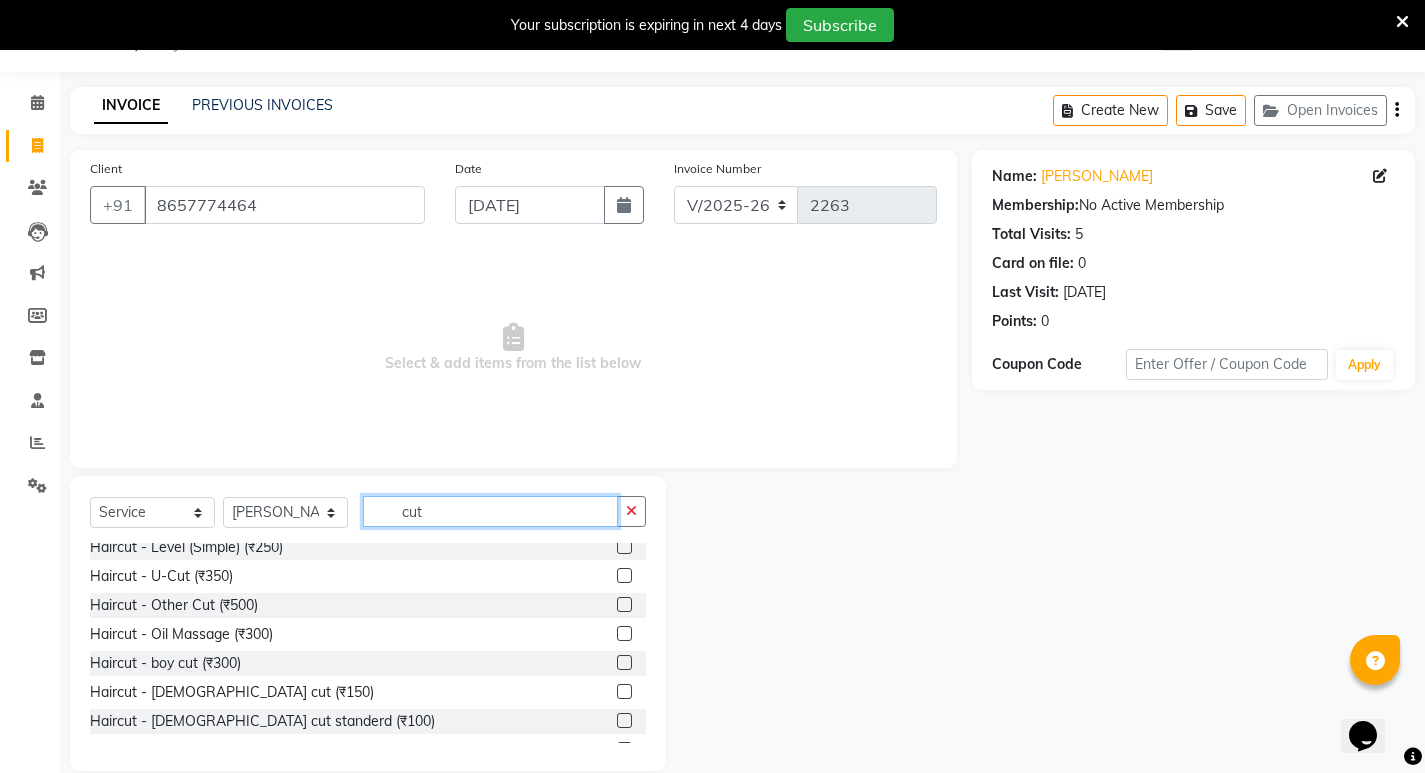 scroll, scrollTop: 177, scrollLeft: 0, axis: vertical 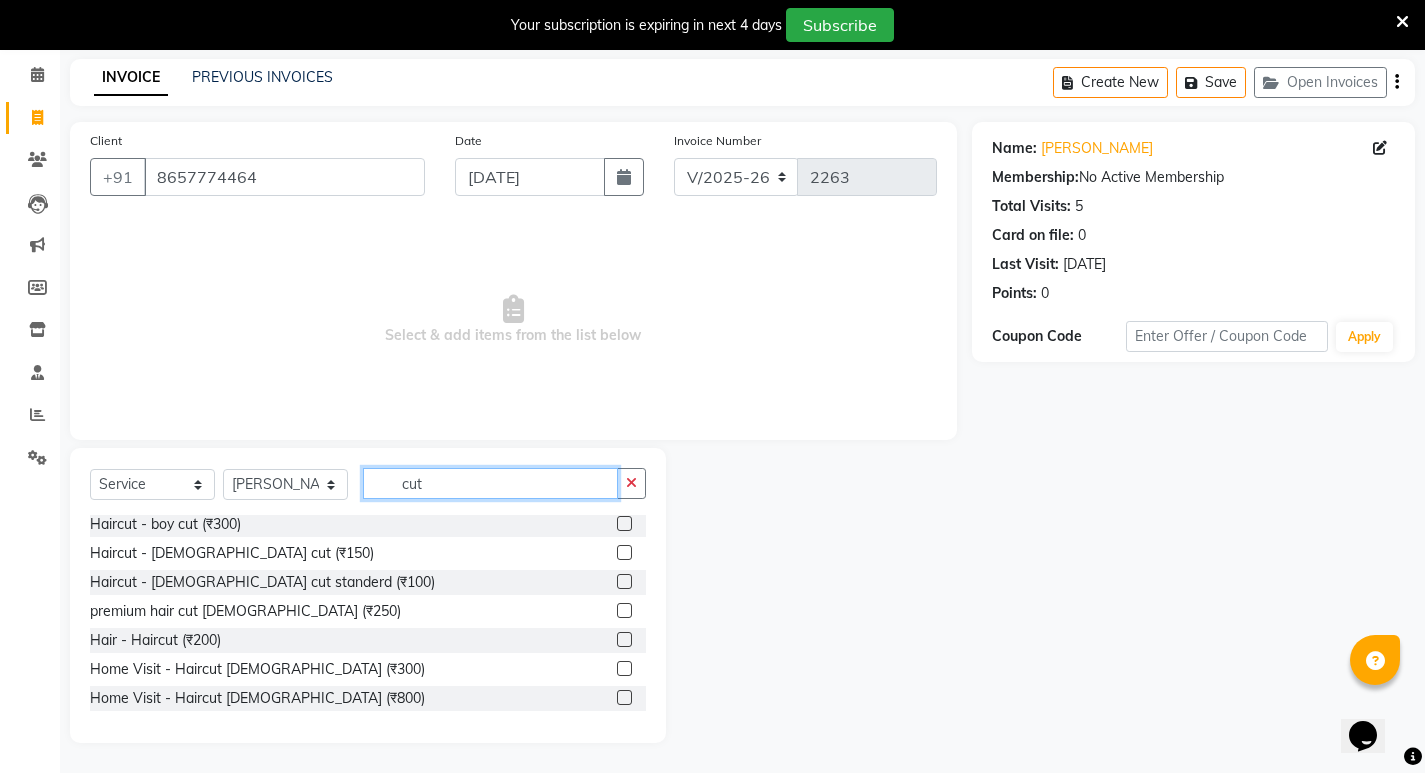 type on "cut" 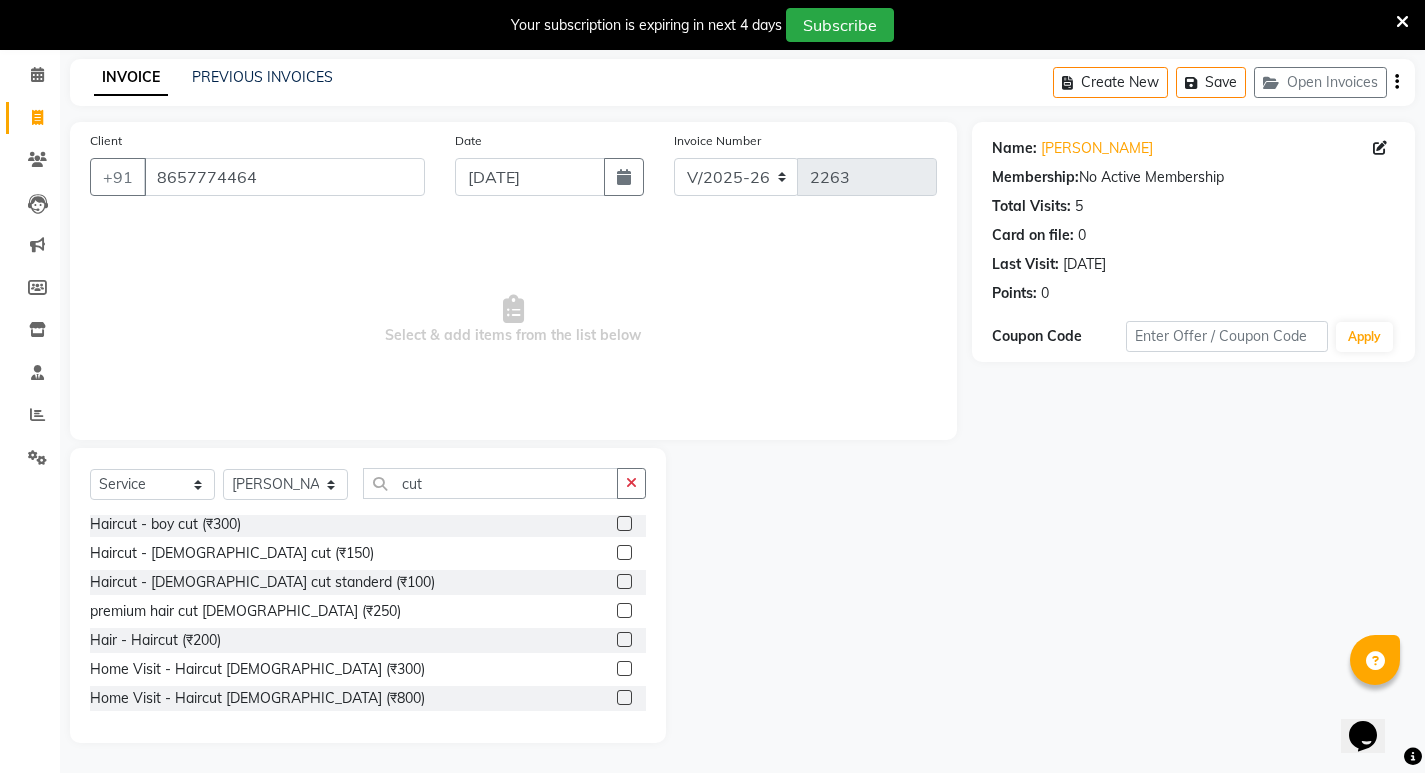click 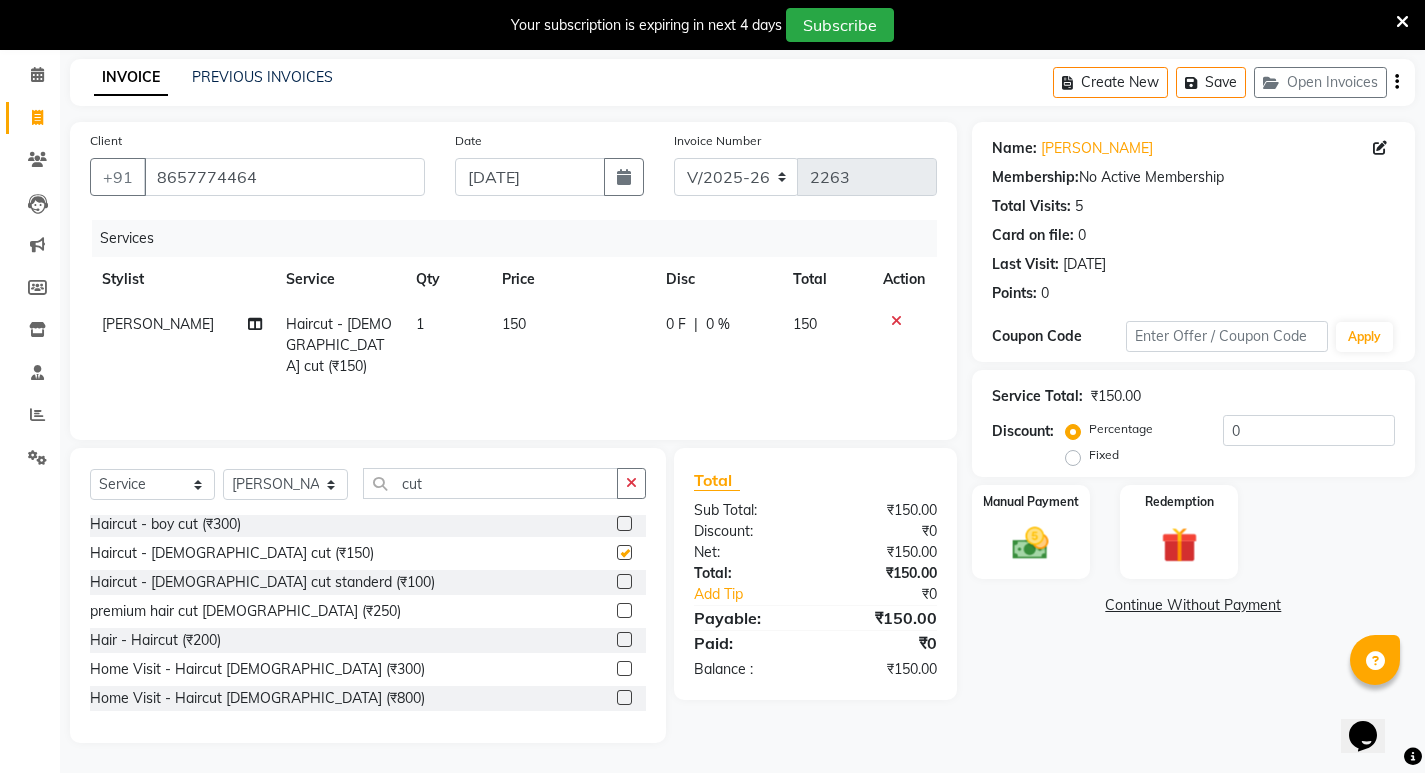 checkbox on "false" 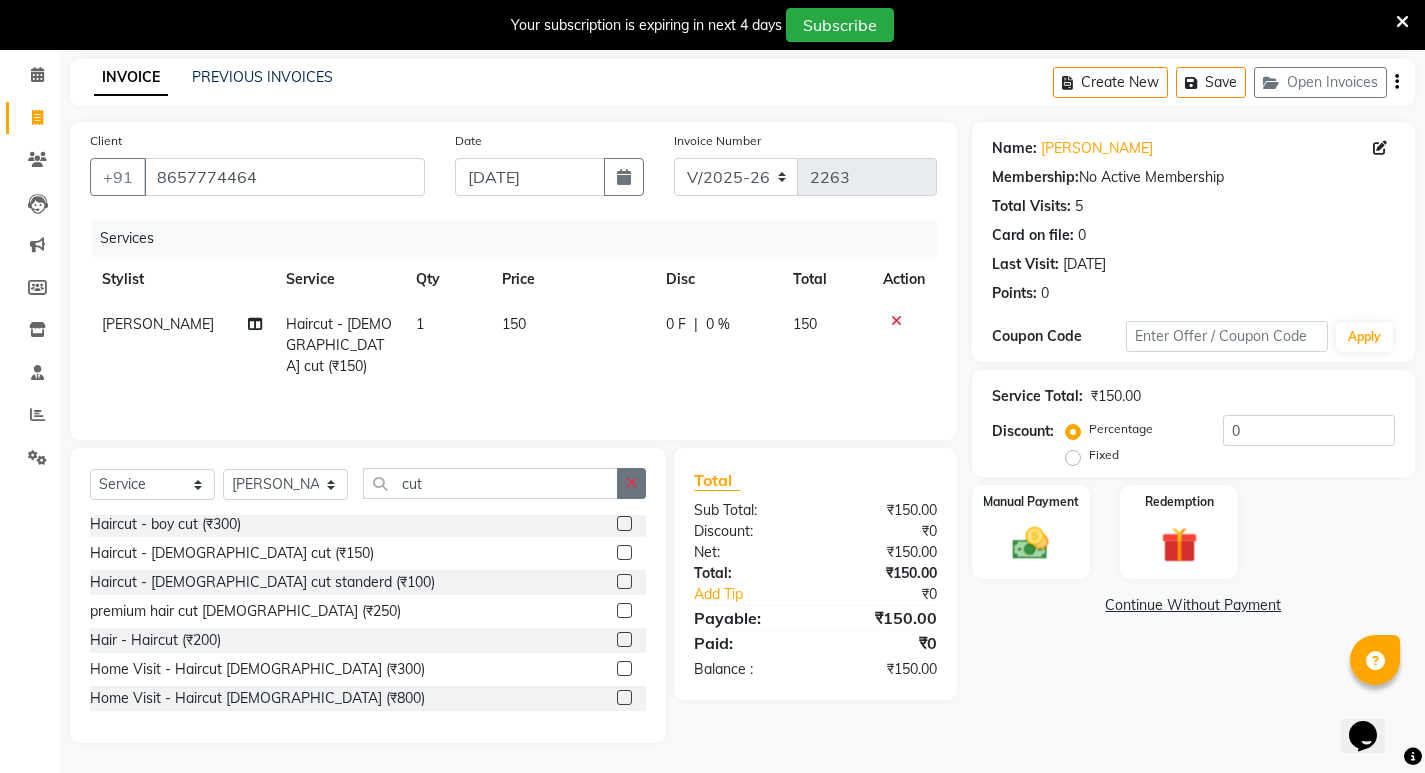 click 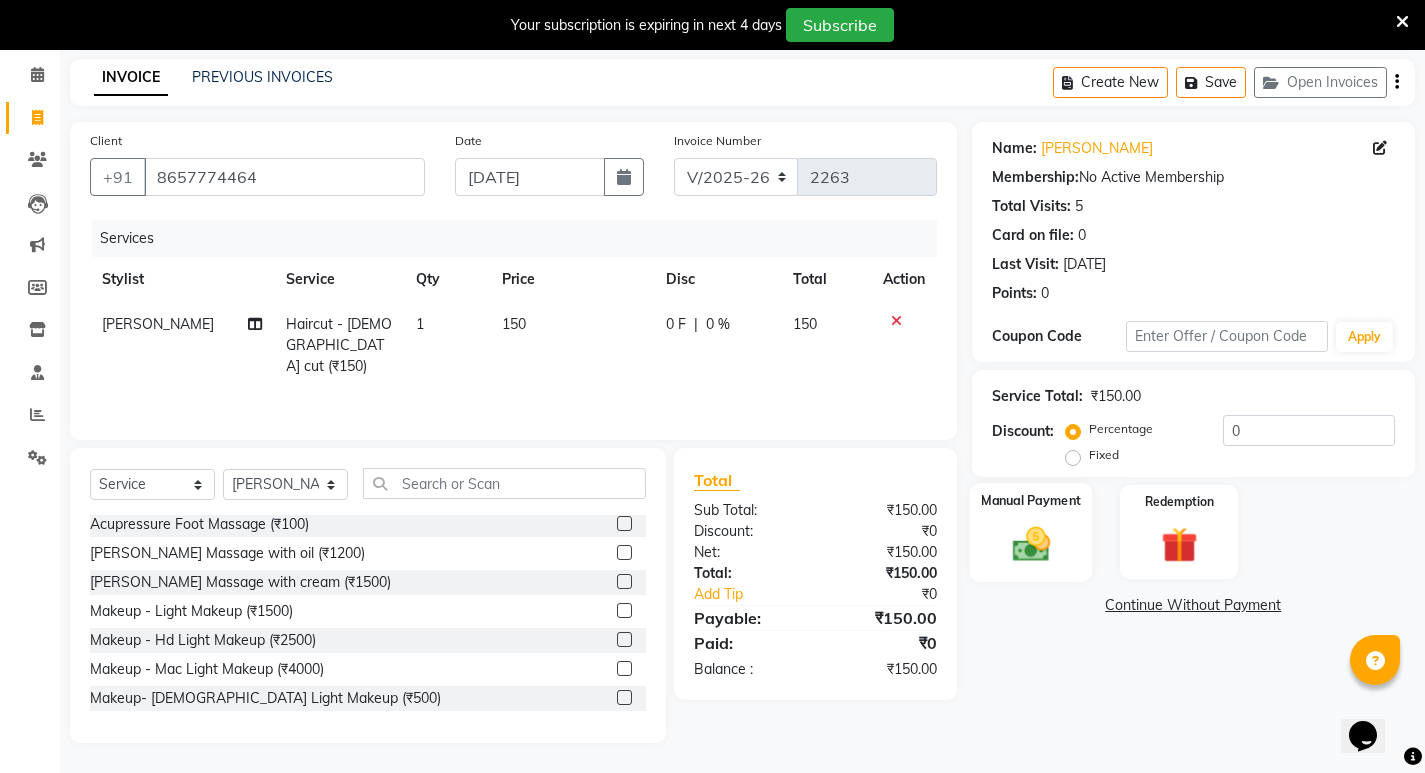 click 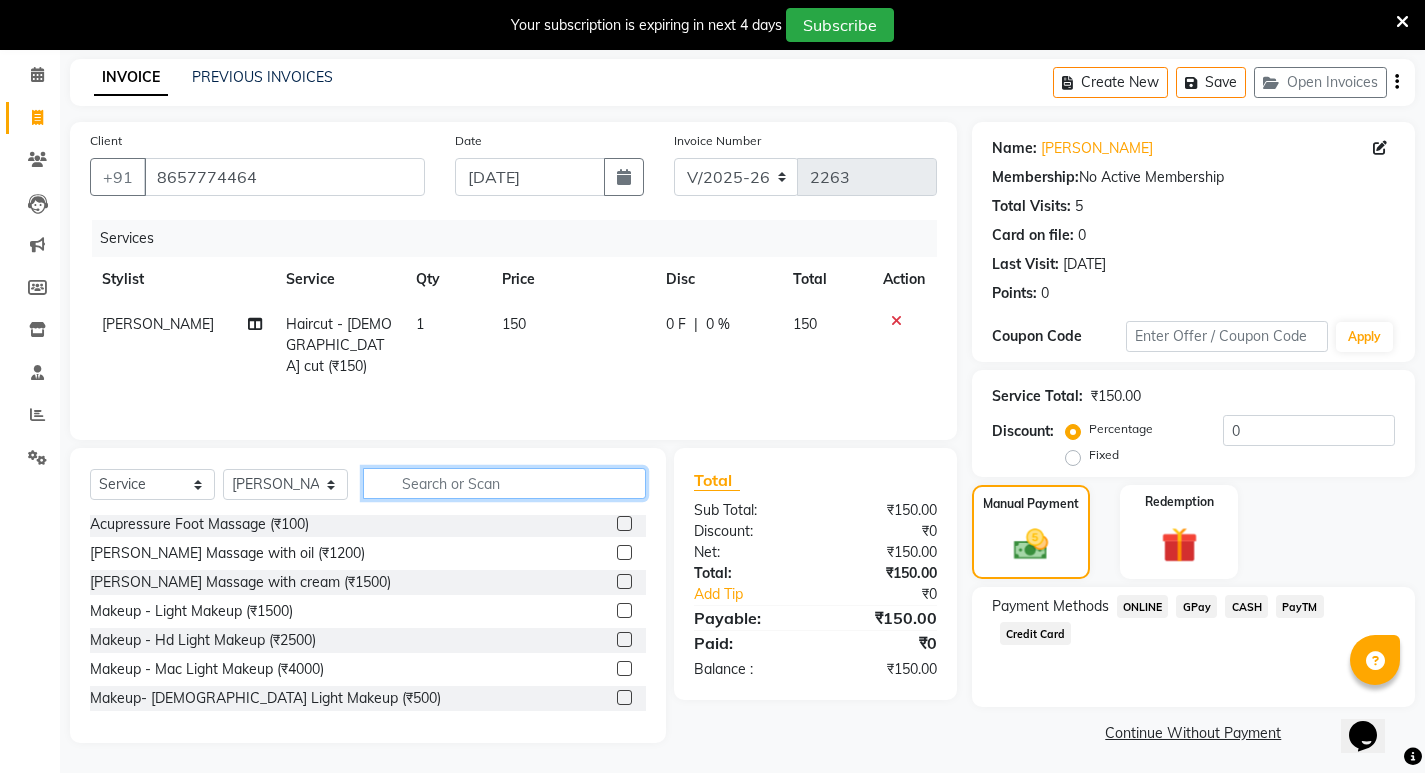 click 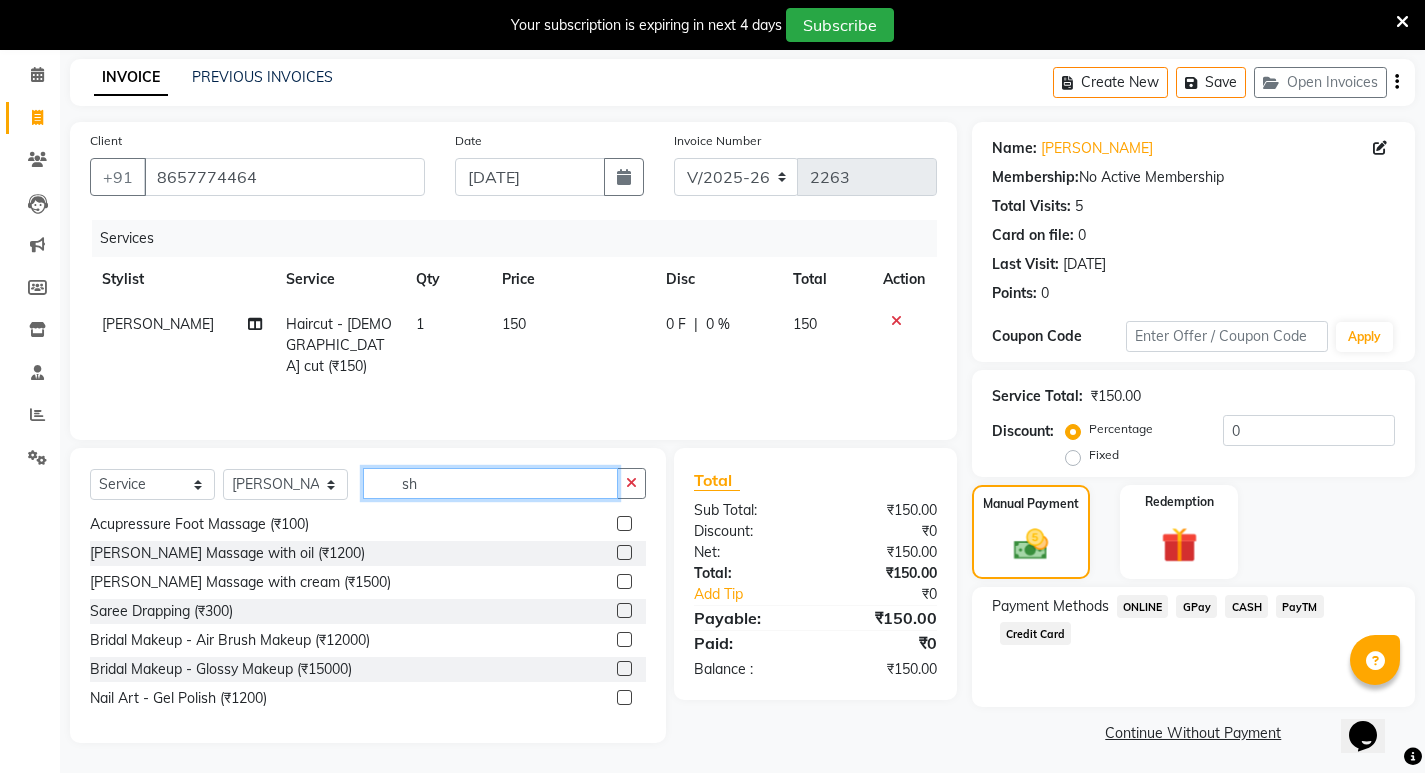 scroll, scrollTop: 0, scrollLeft: 0, axis: both 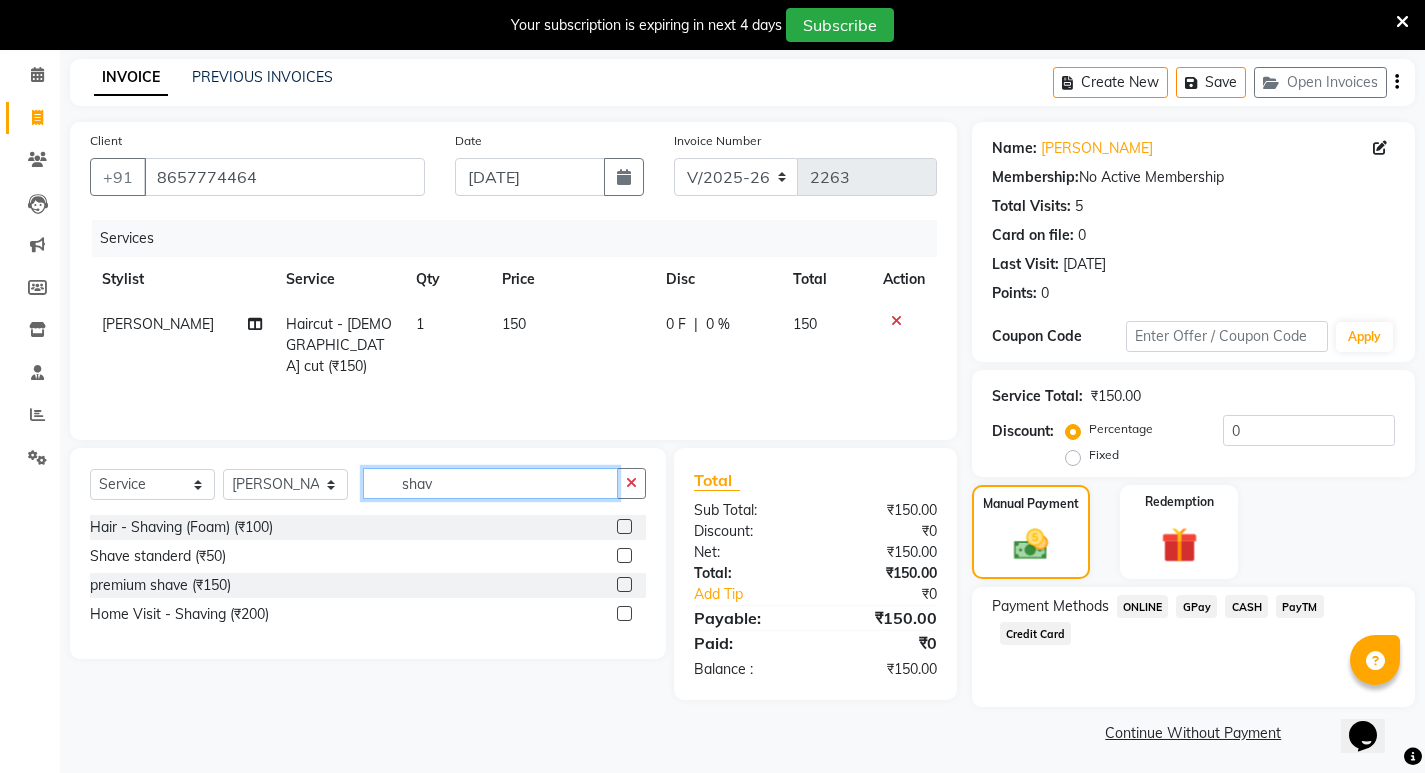 type on "shav" 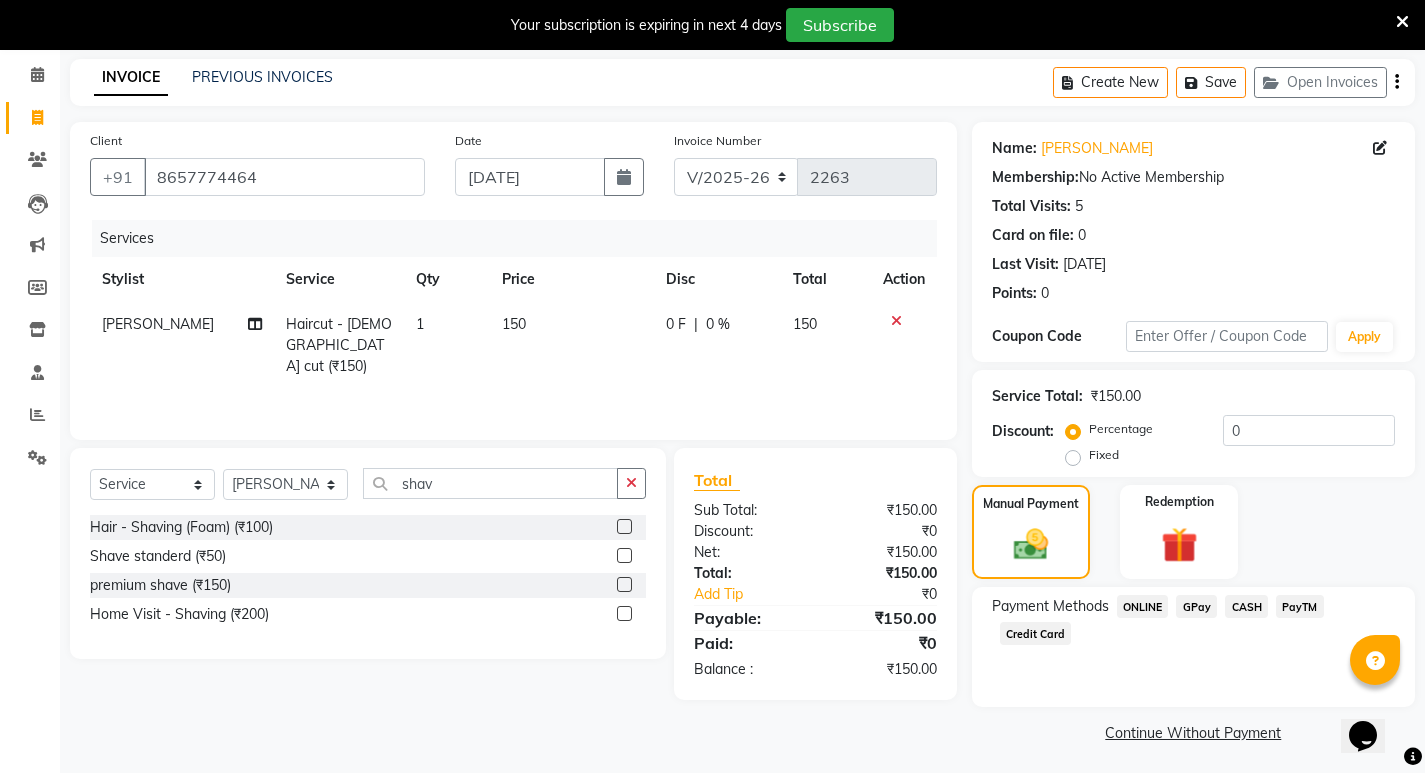 click 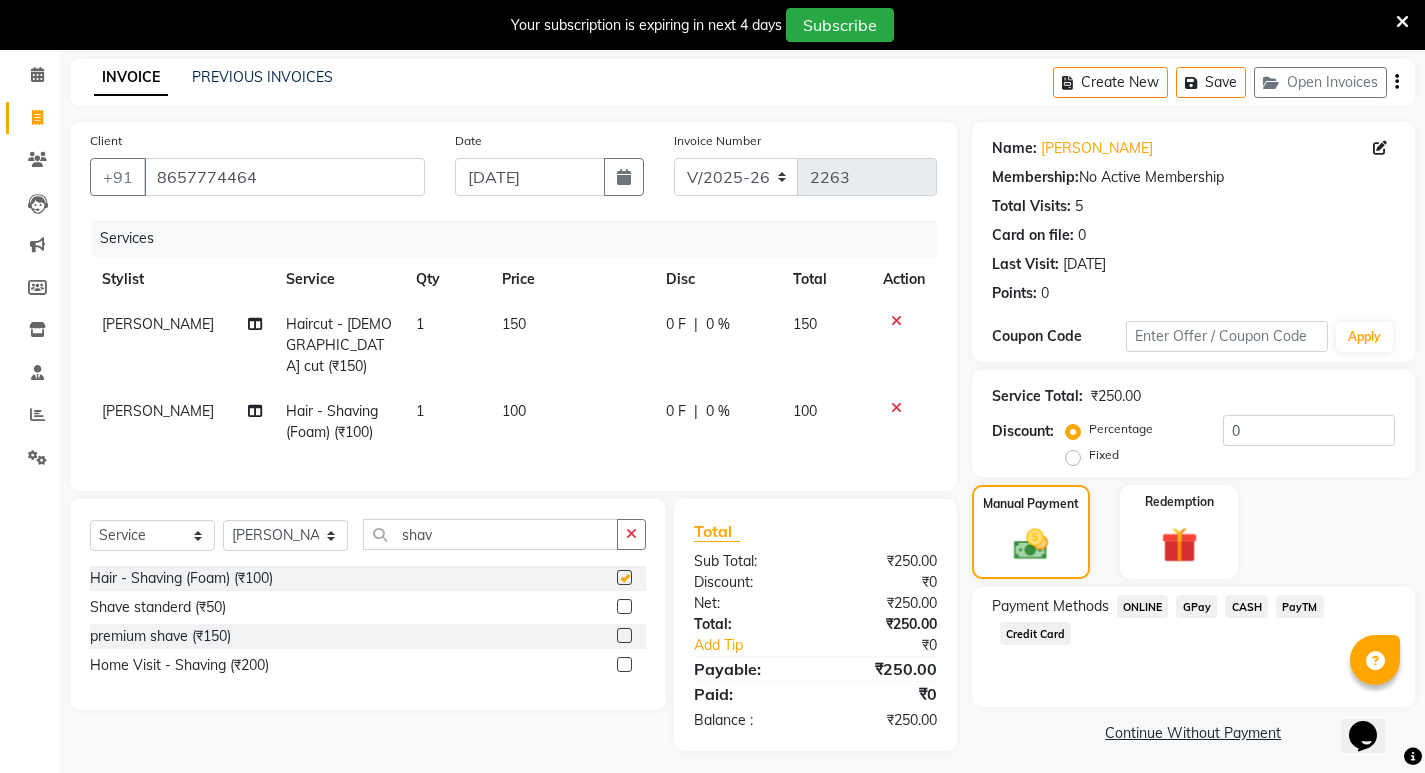 checkbox on "false" 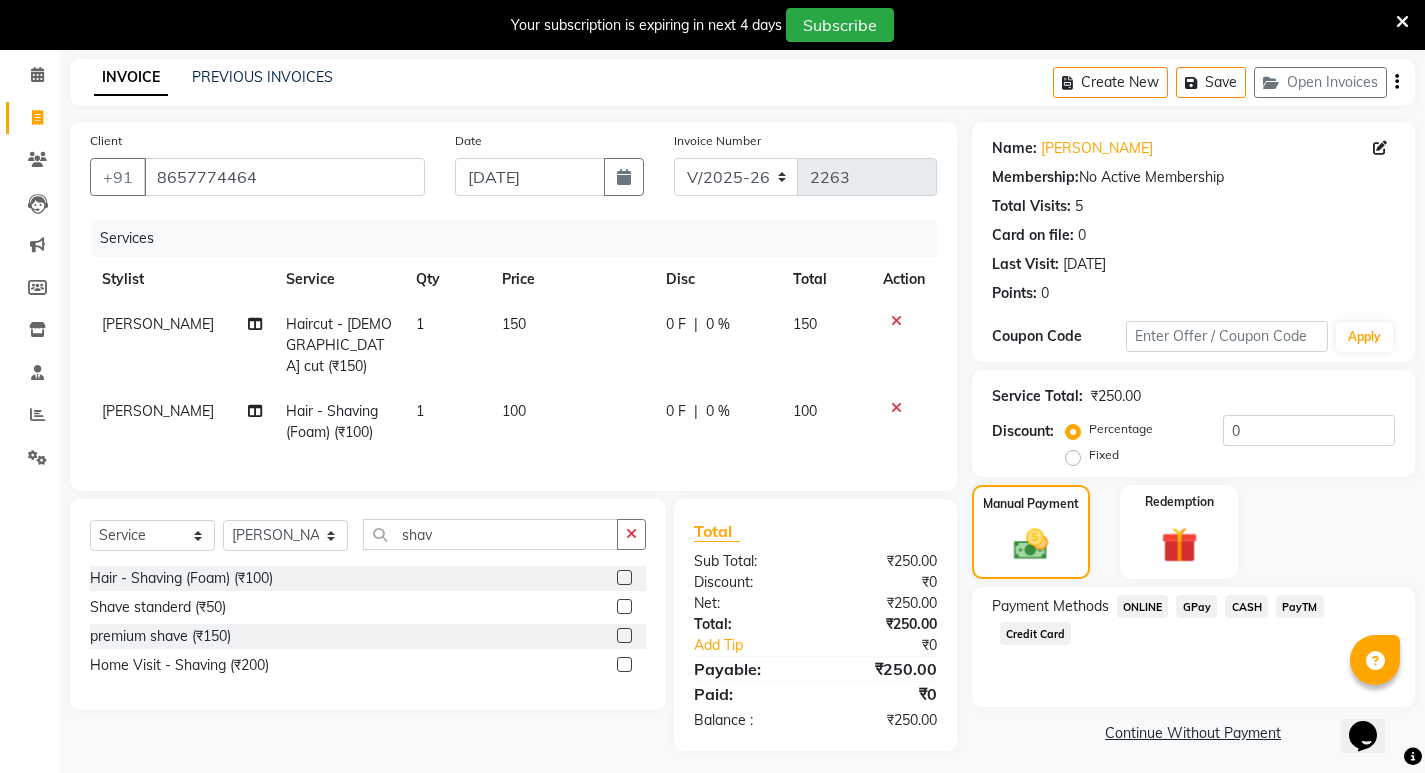 click on "ONLINE" 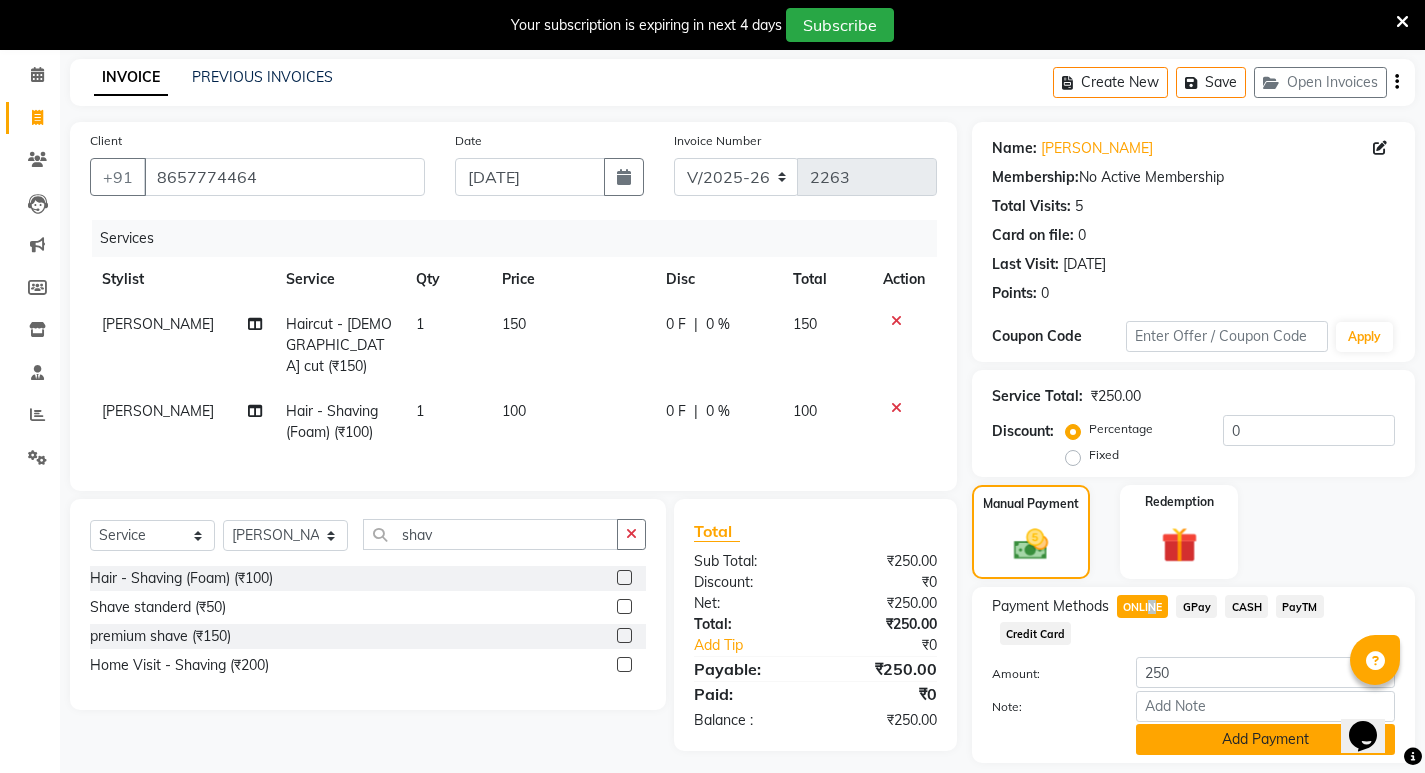 click on "Add Payment" 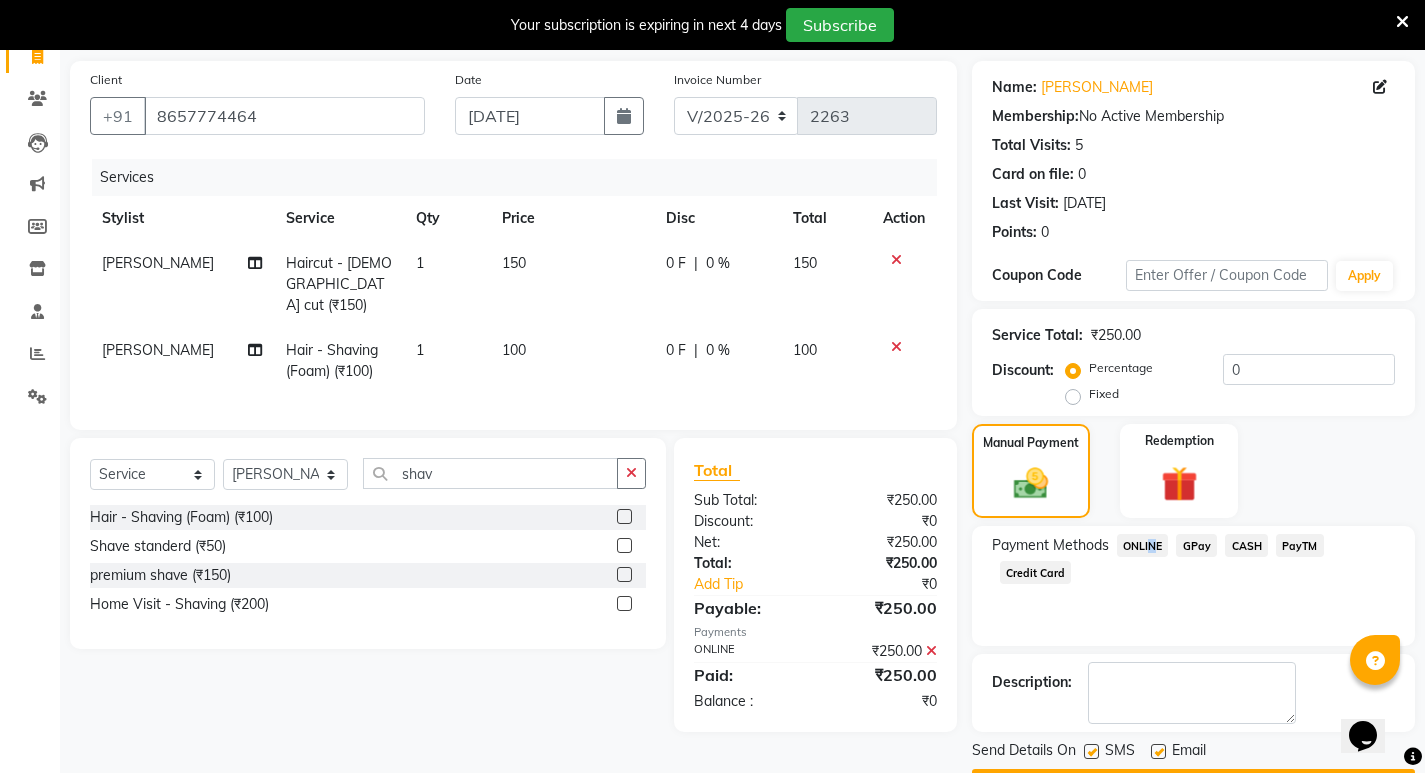 scroll, scrollTop: 196, scrollLeft: 0, axis: vertical 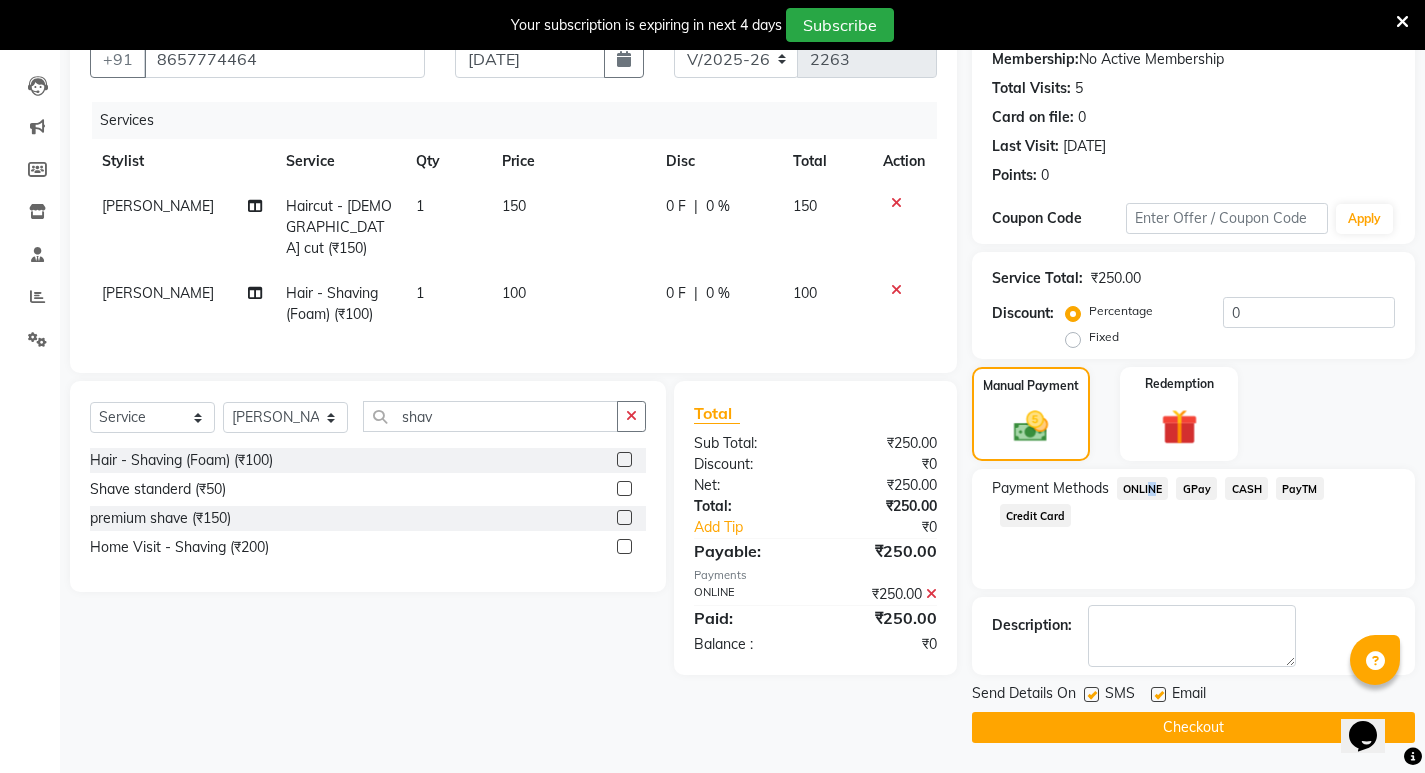 click on "Checkout" 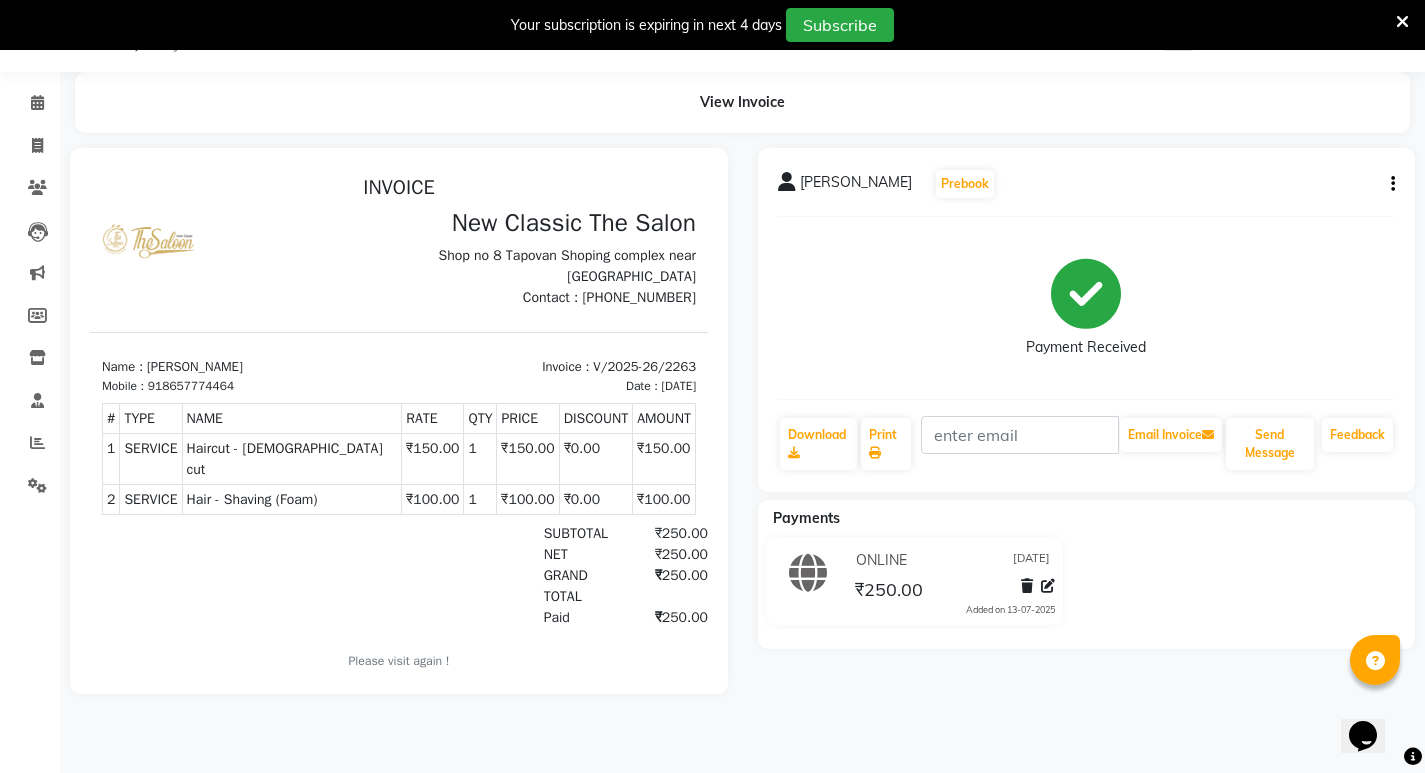 scroll, scrollTop: 0, scrollLeft: 0, axis: both 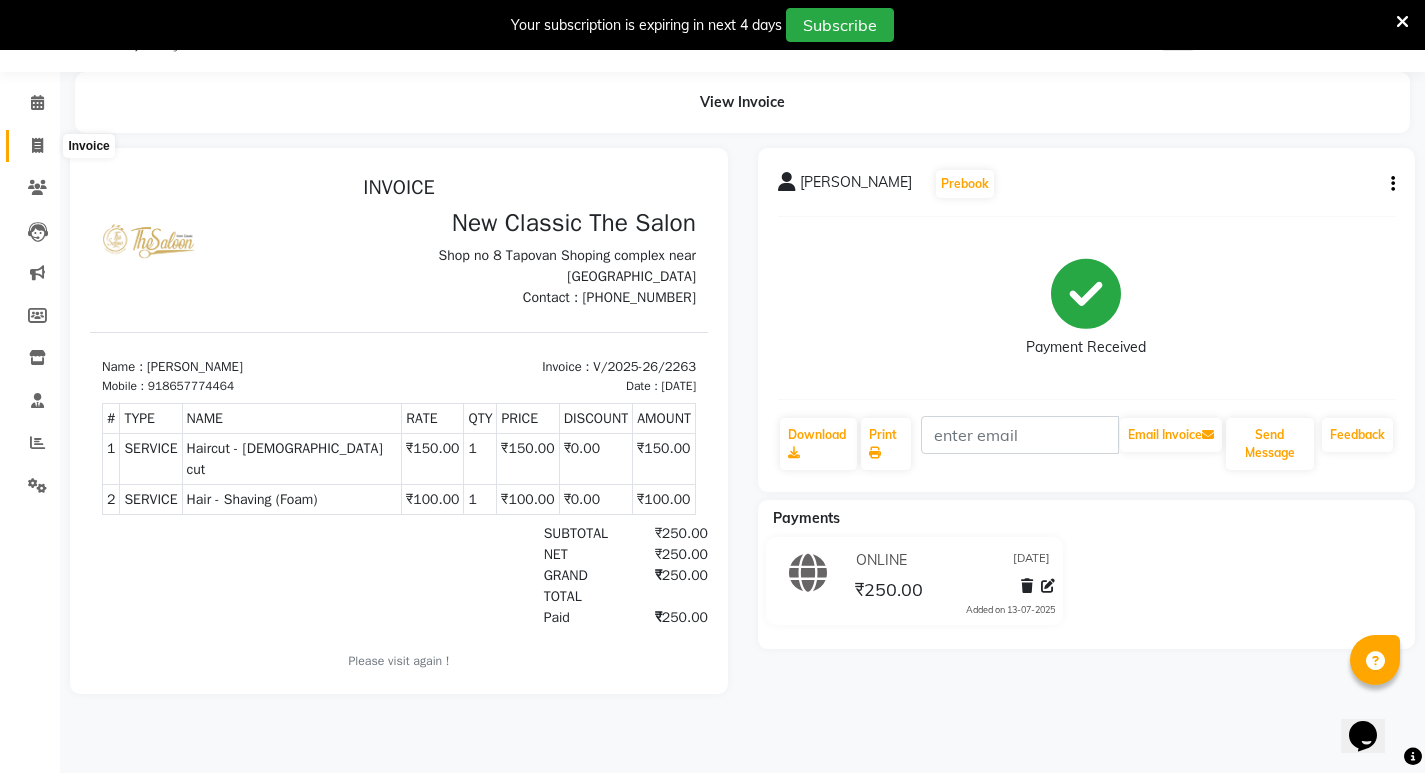 click 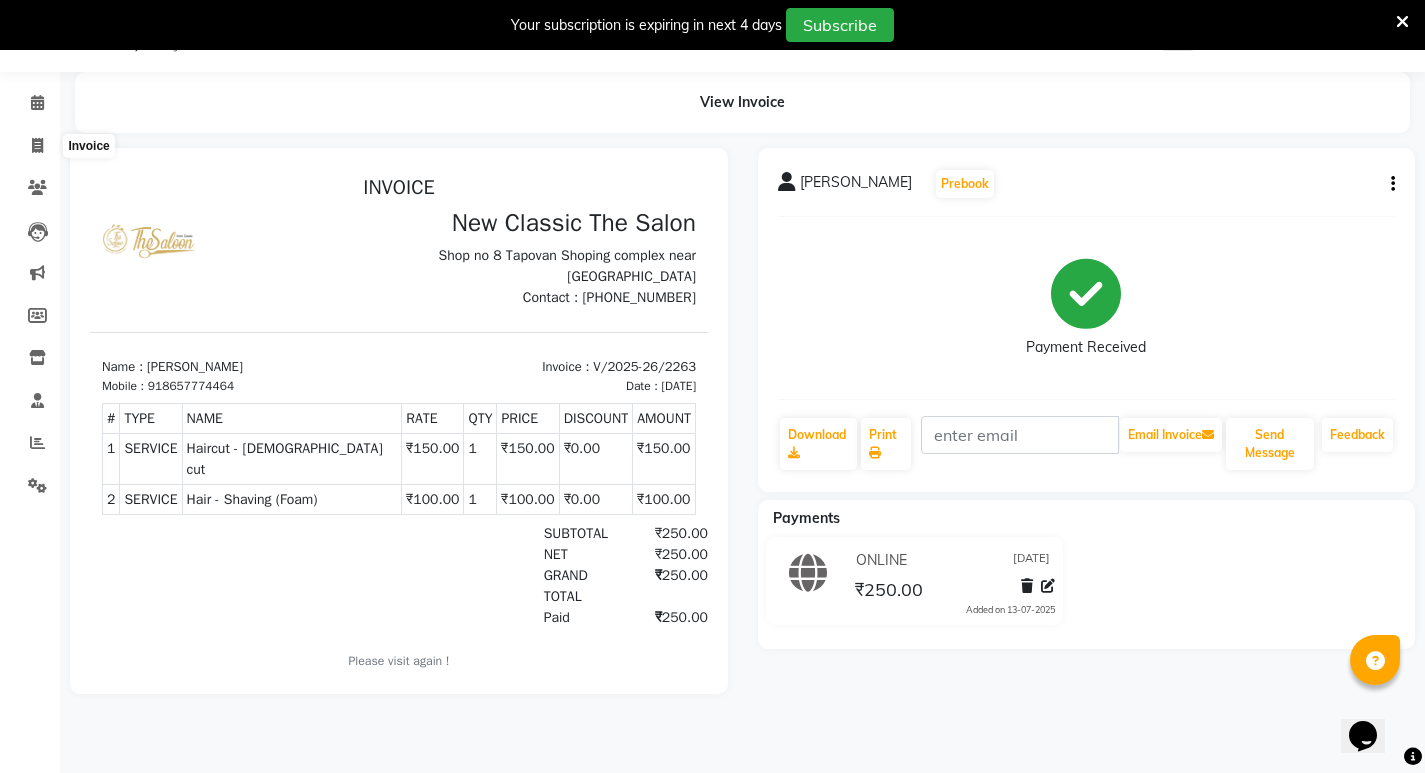 select on "service" 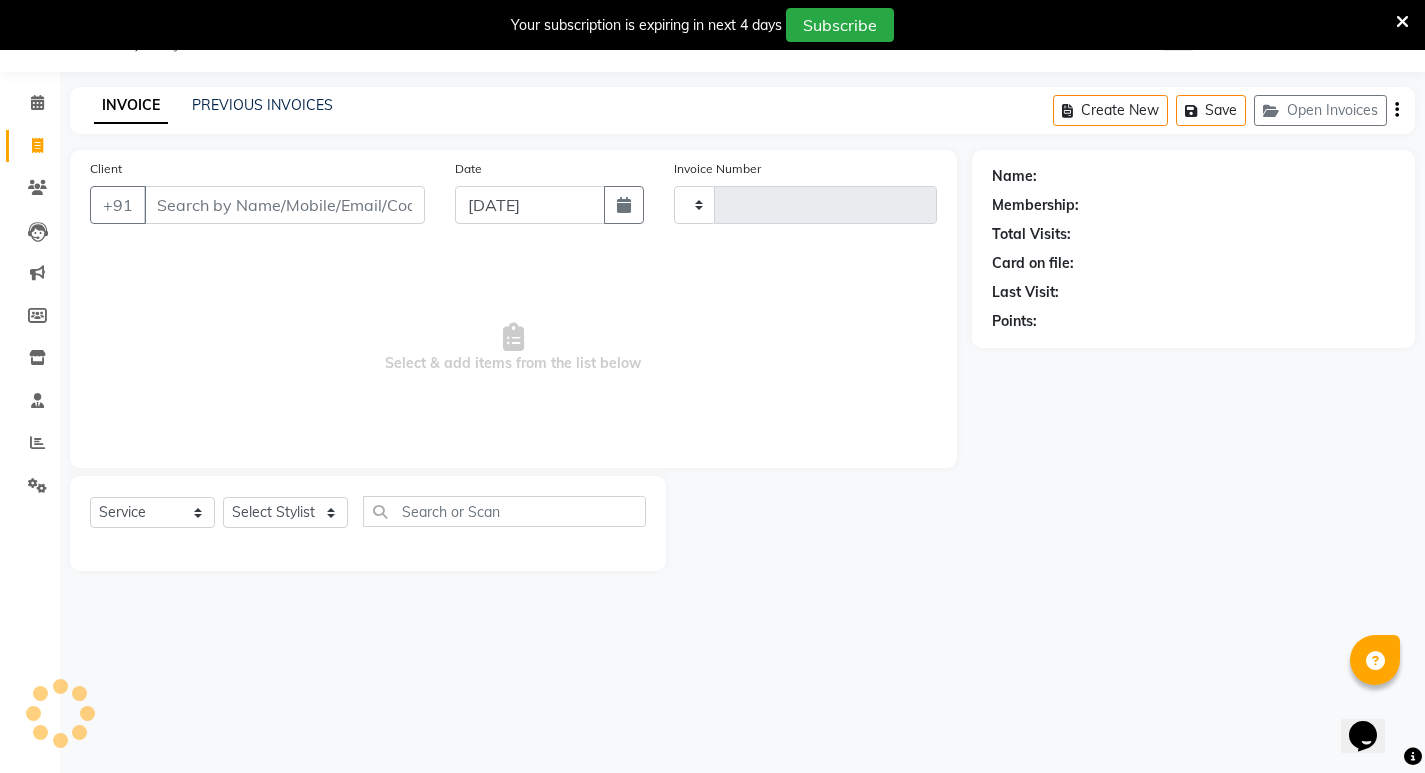 type on "2274" 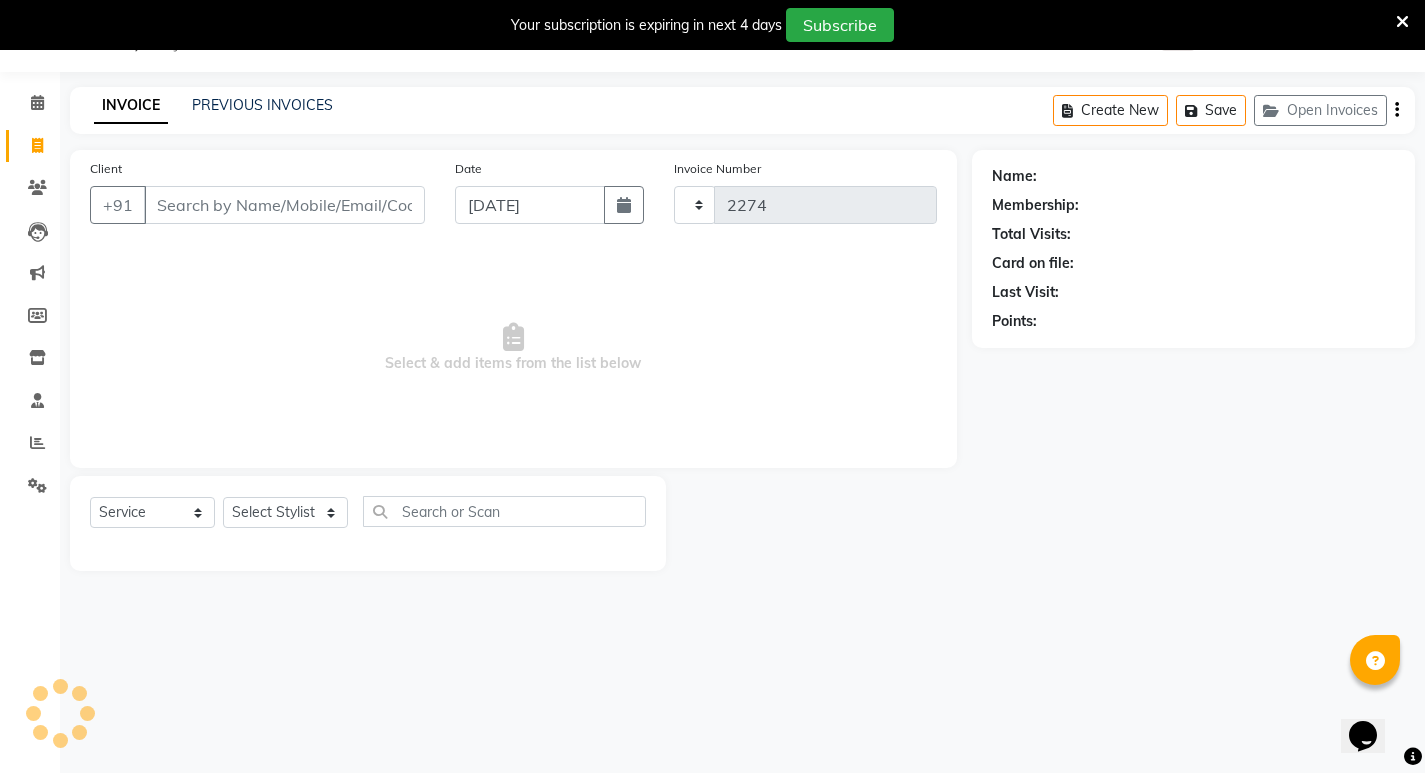select on "4678" 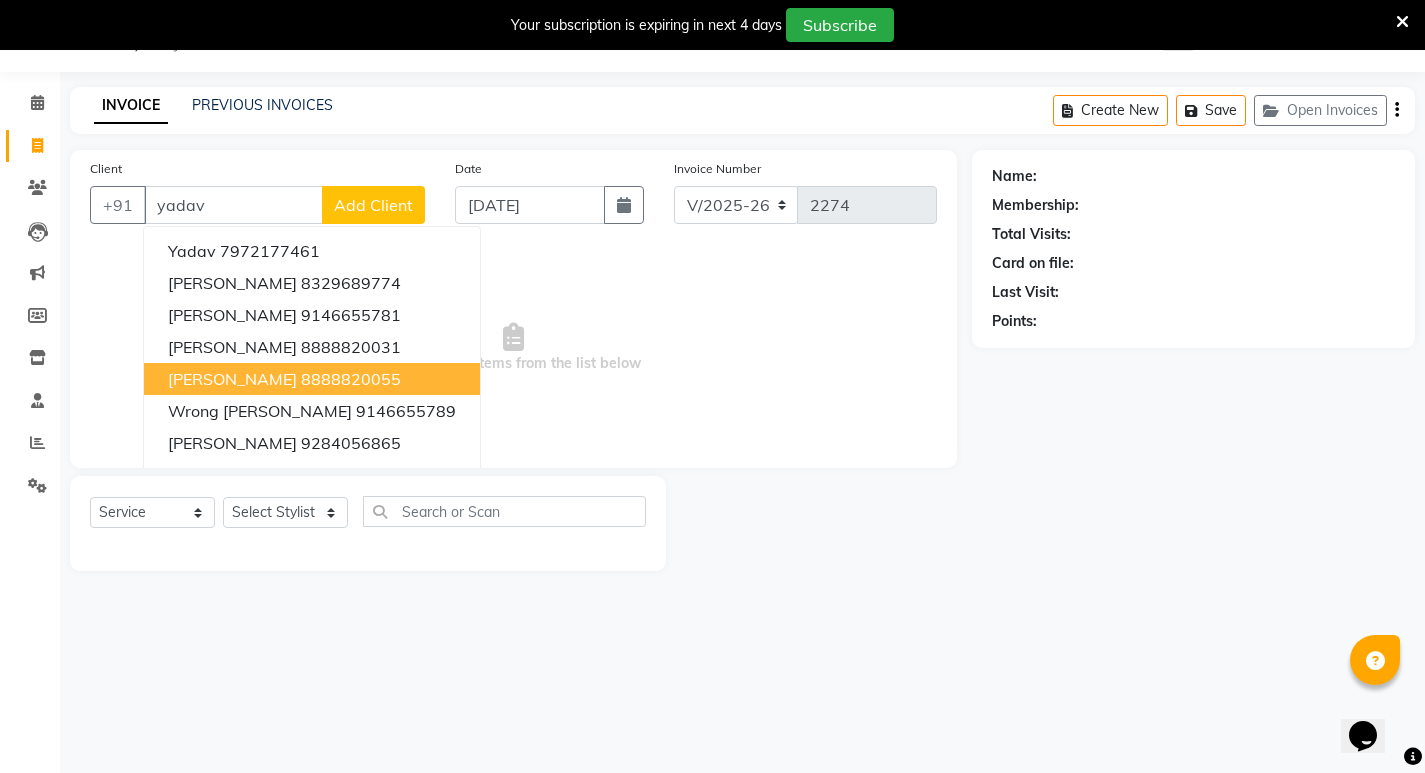 click on "SANTOSH YADAV" at bounding box center [232, 379] 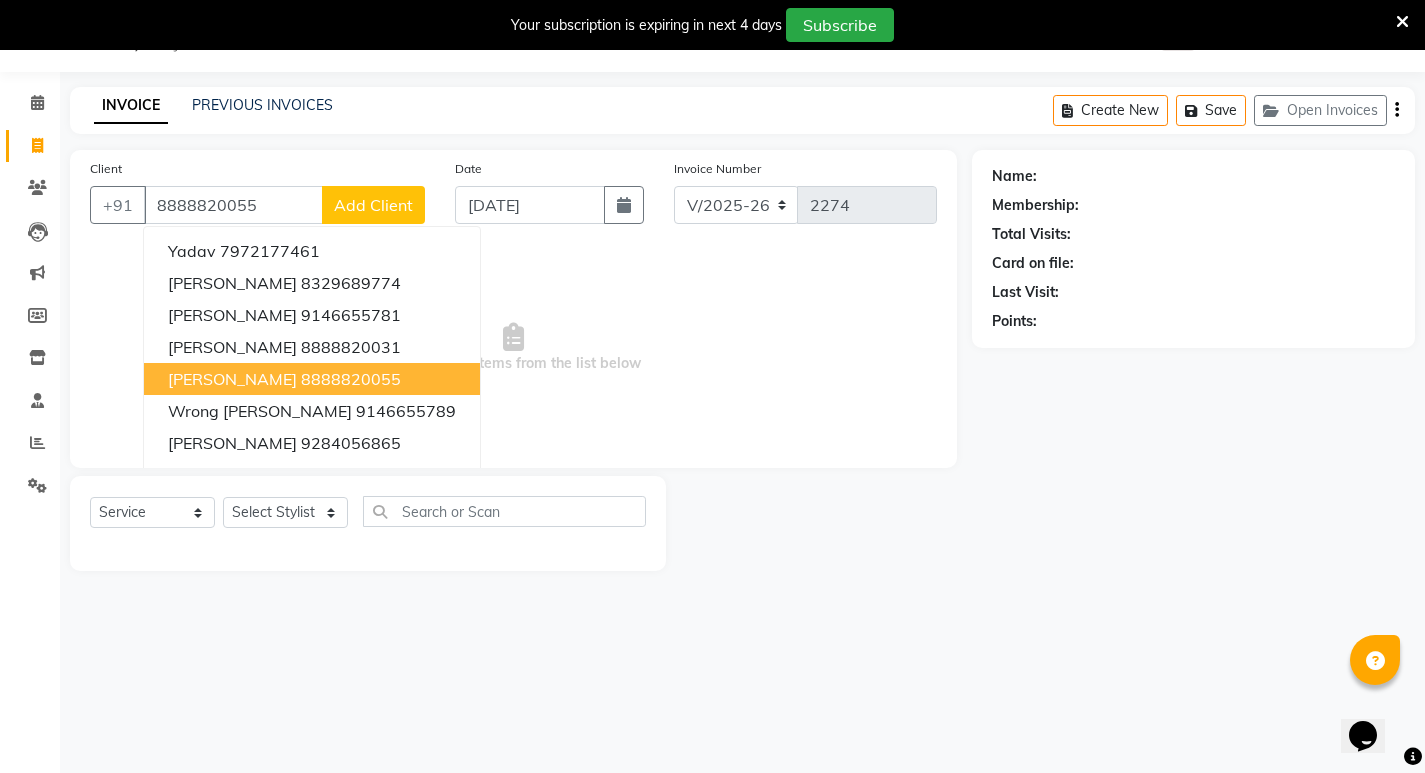 type on "8888820055" 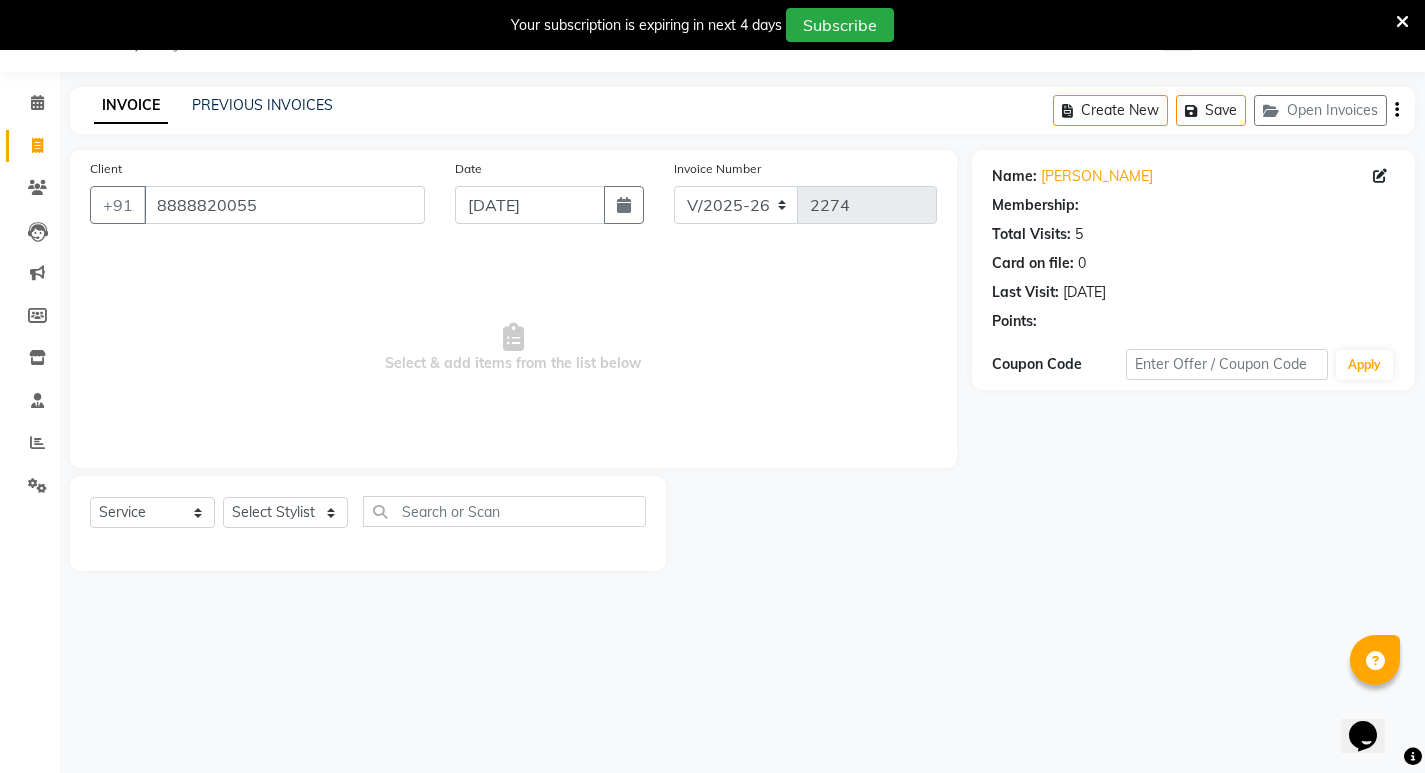 select on "1: Object" 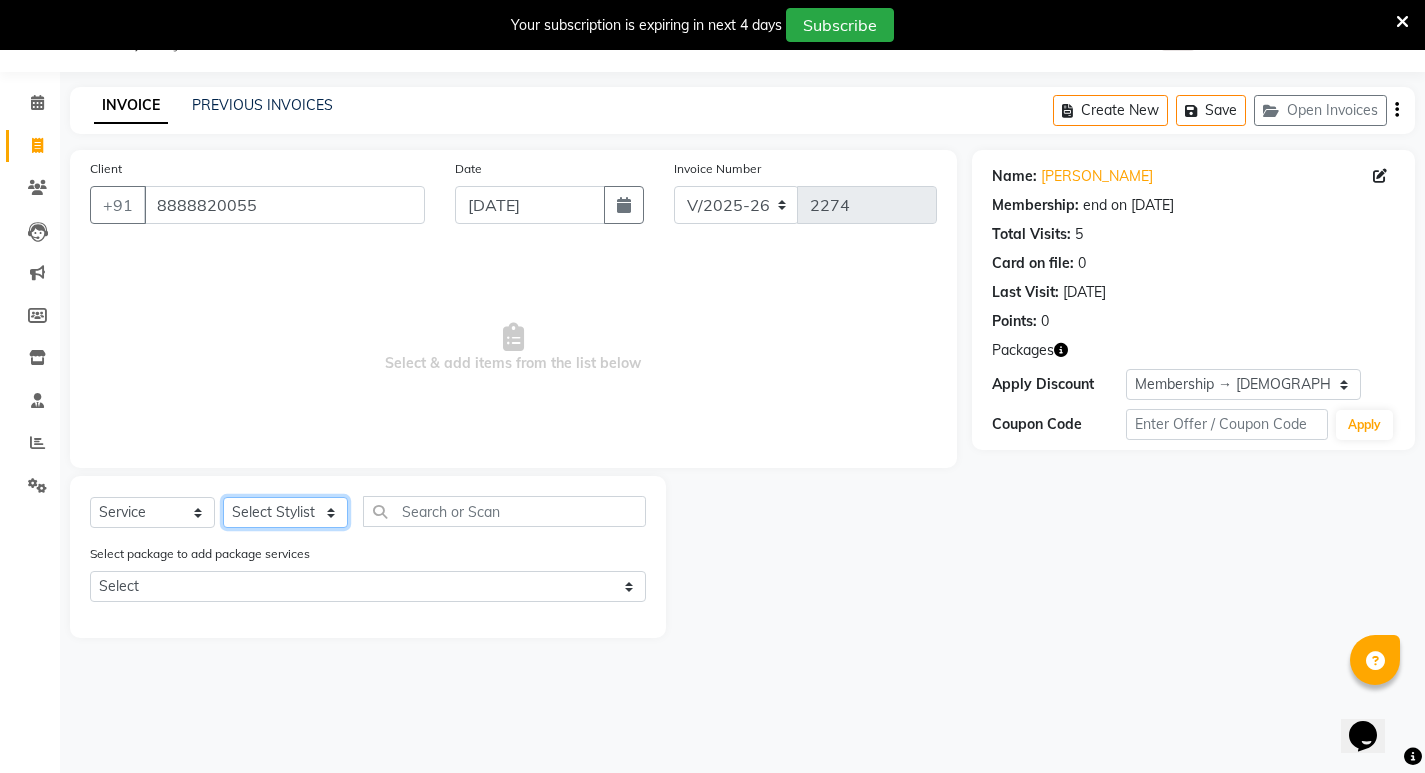 click on "Select Stylist Amit [PERSON_NAME] [PERSON_NAME] [PERSON_NAME] Manager [PERSON_NAME] [PERSON_NAME] [PERSON_NAME] [PERSON_NAME] [PERSON_NAME]" 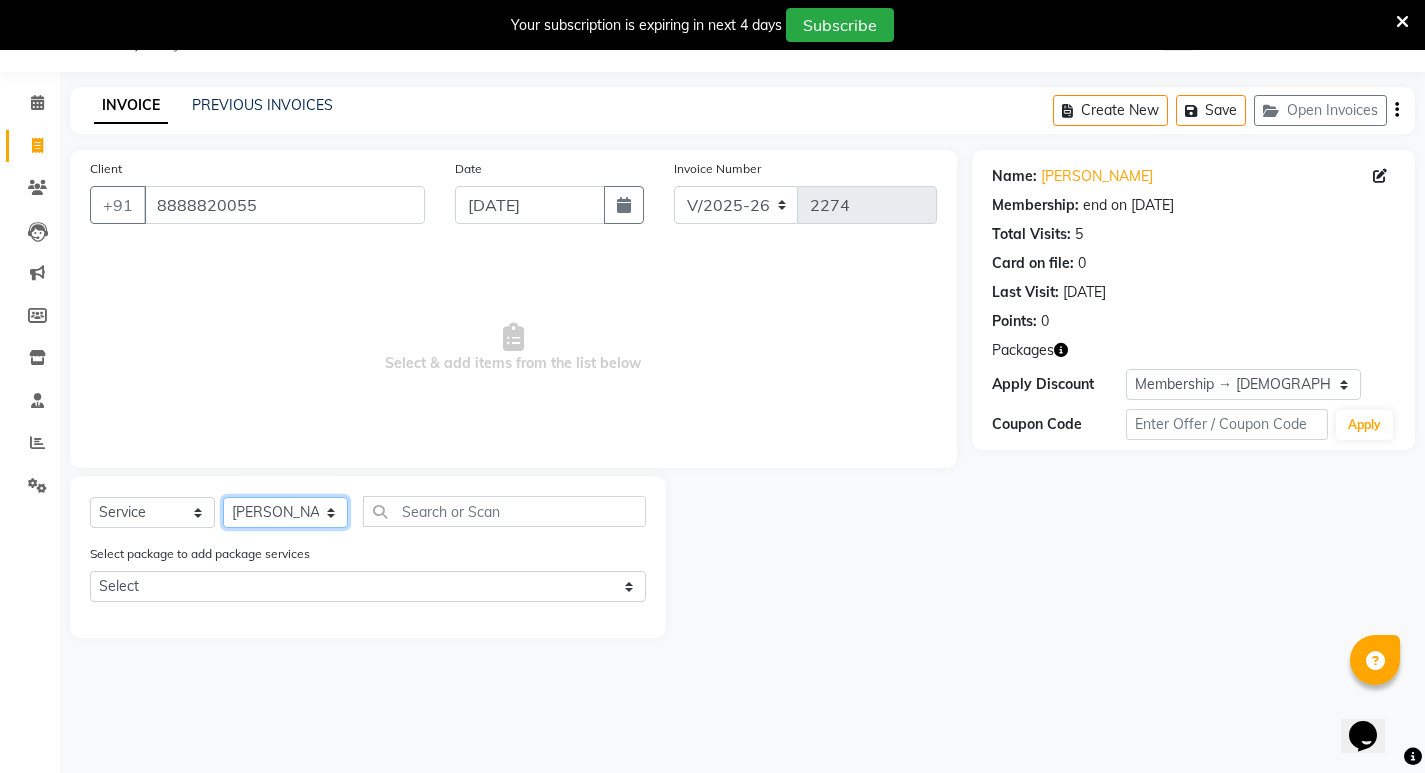 click on "Select Stylist Amit [PERSON_NAME] [PERSON_NAME] [PERSON_NAME] Manager [PERSON_NAME] [PERSON_NAME] [PERSON_NAME] [PERSON_NAME] [PERSON_NAME]" 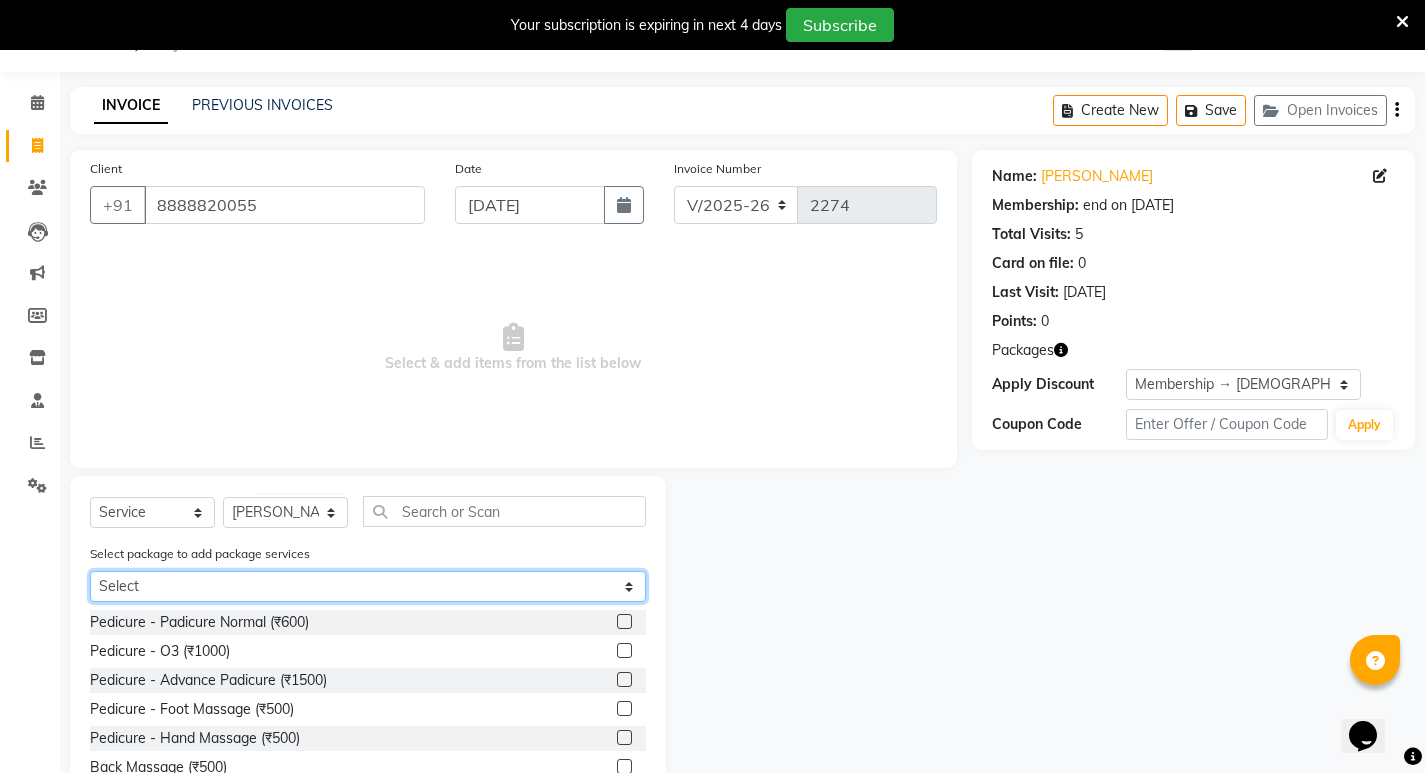 click on "Select male member 1500" 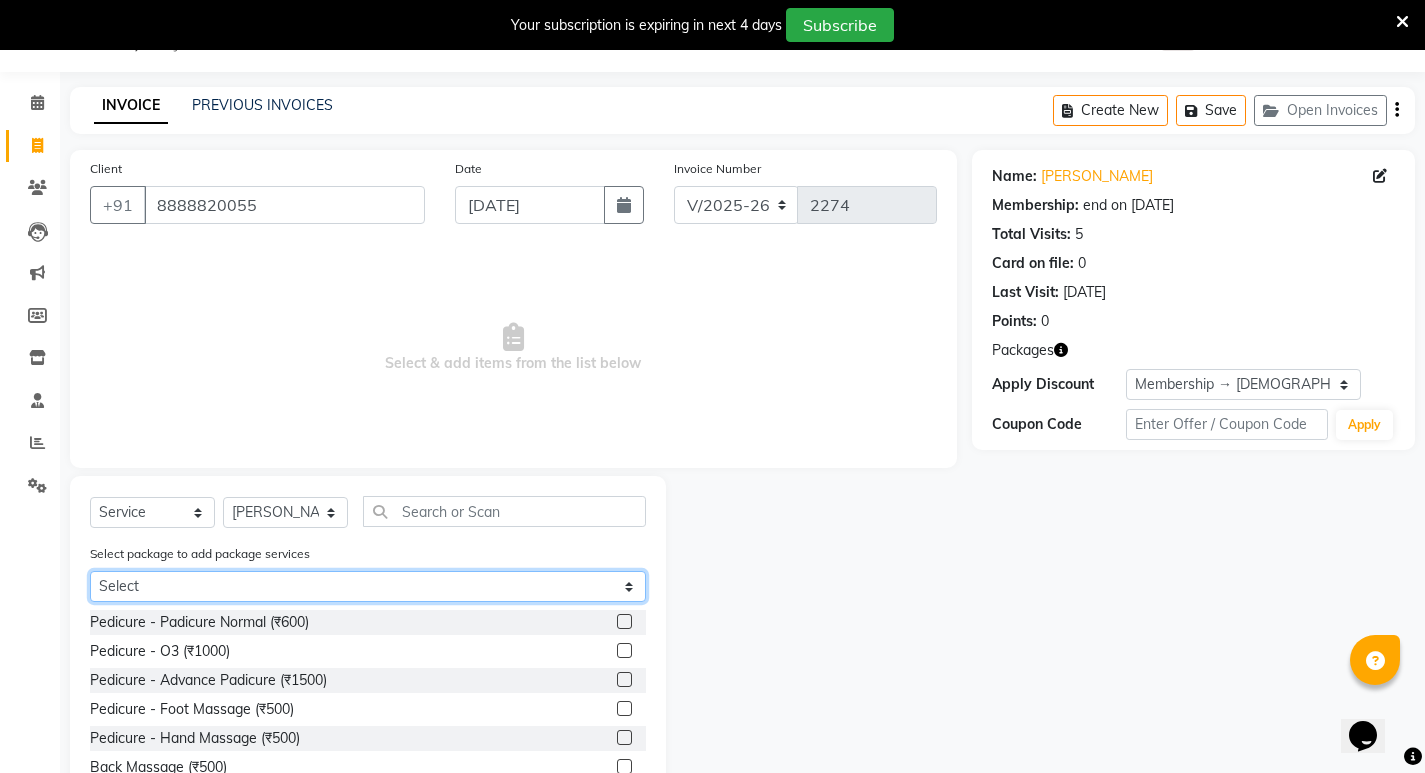 select on "1: Object" 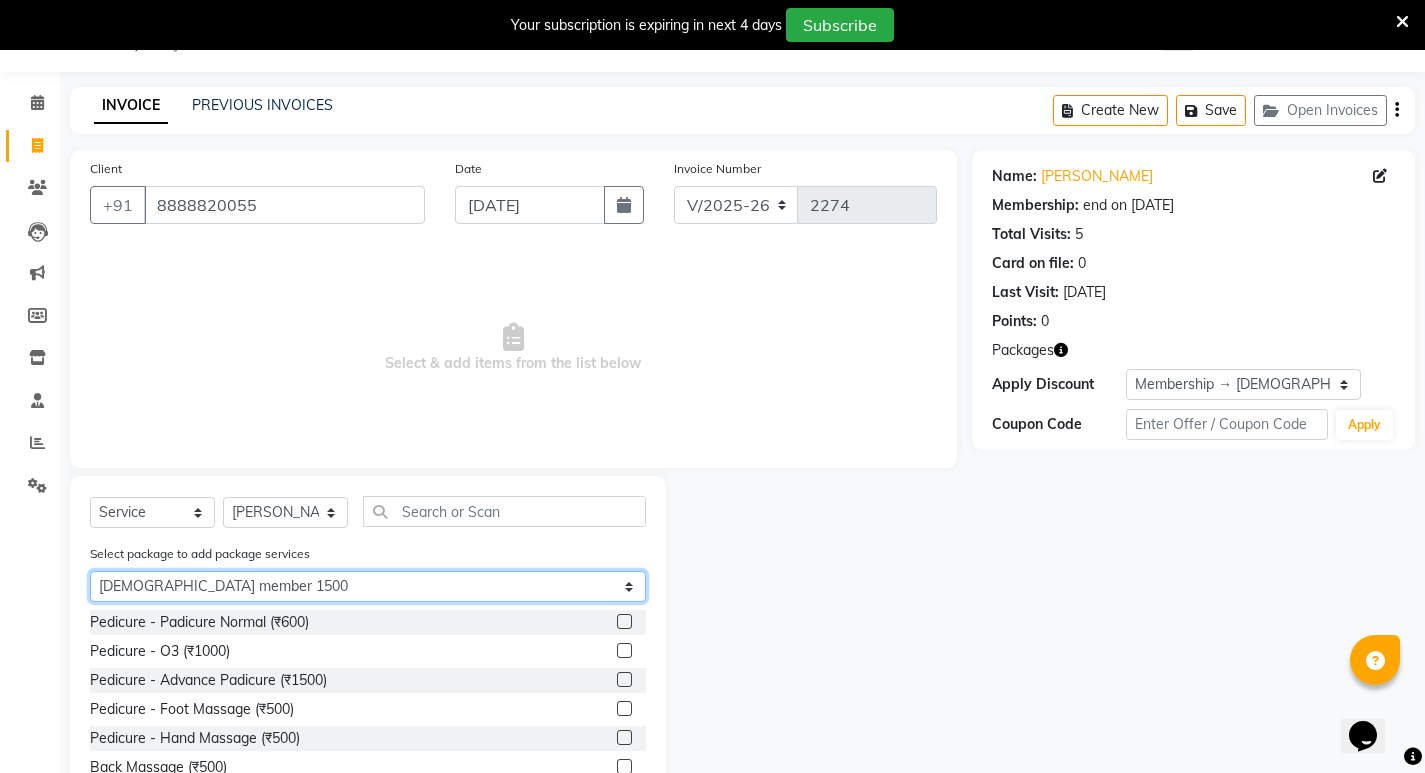 click on "Select male member 1500" 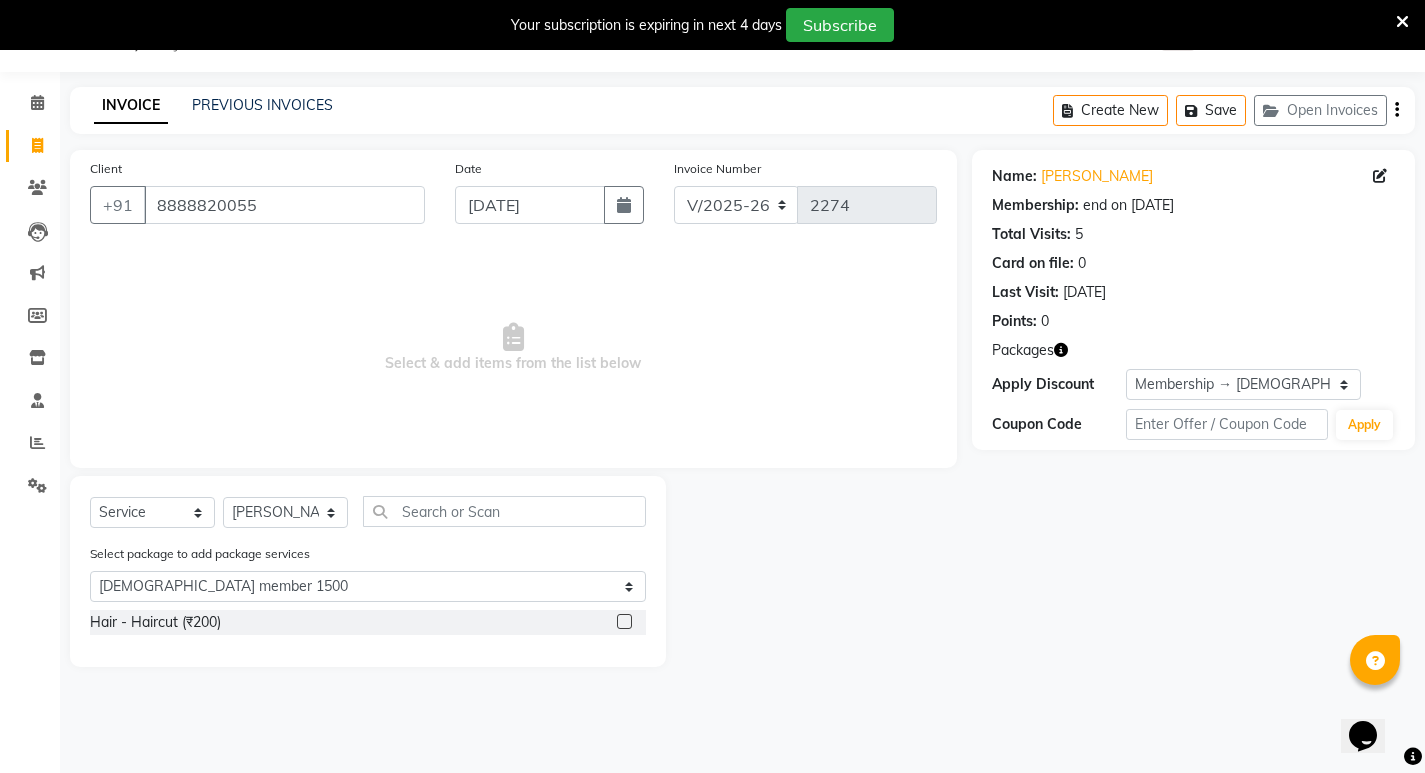 click 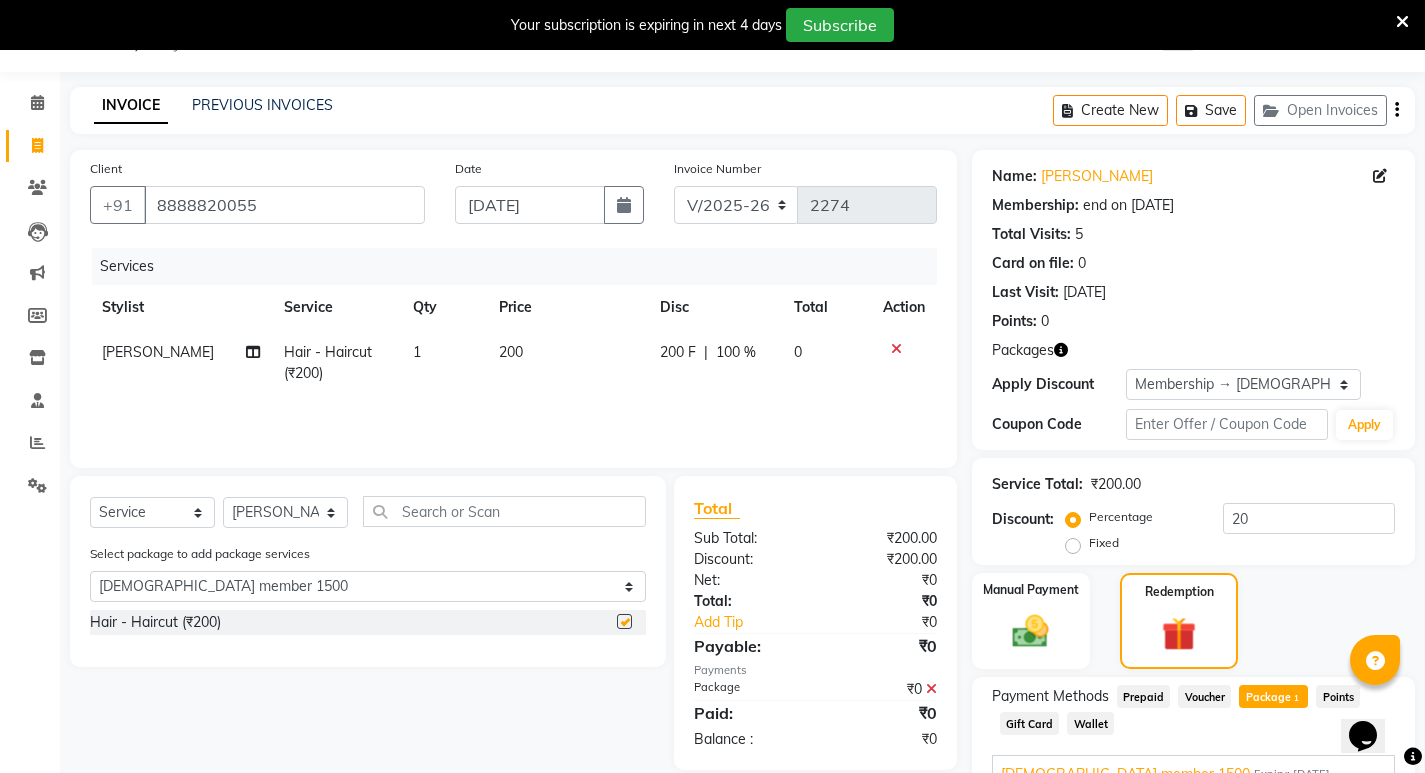 checkbox on "false" 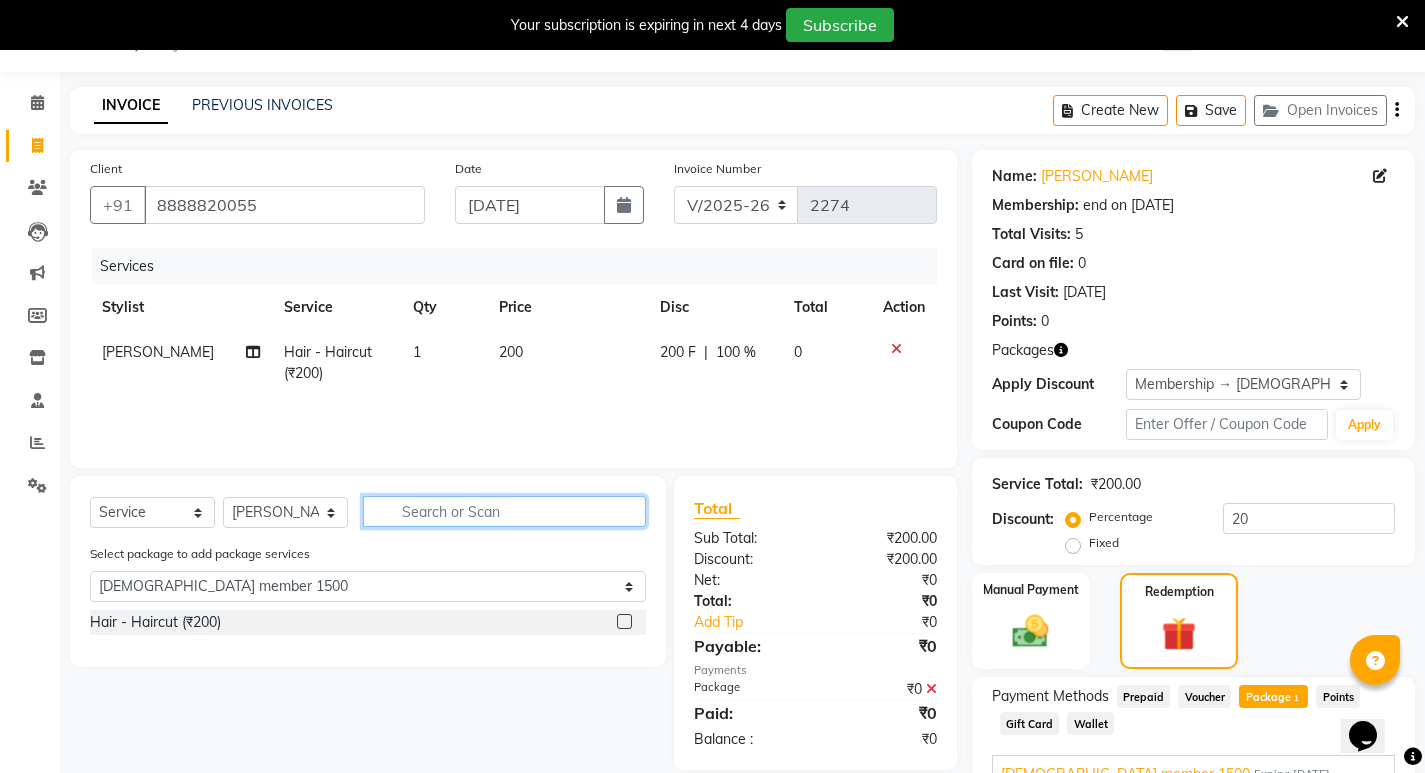 click 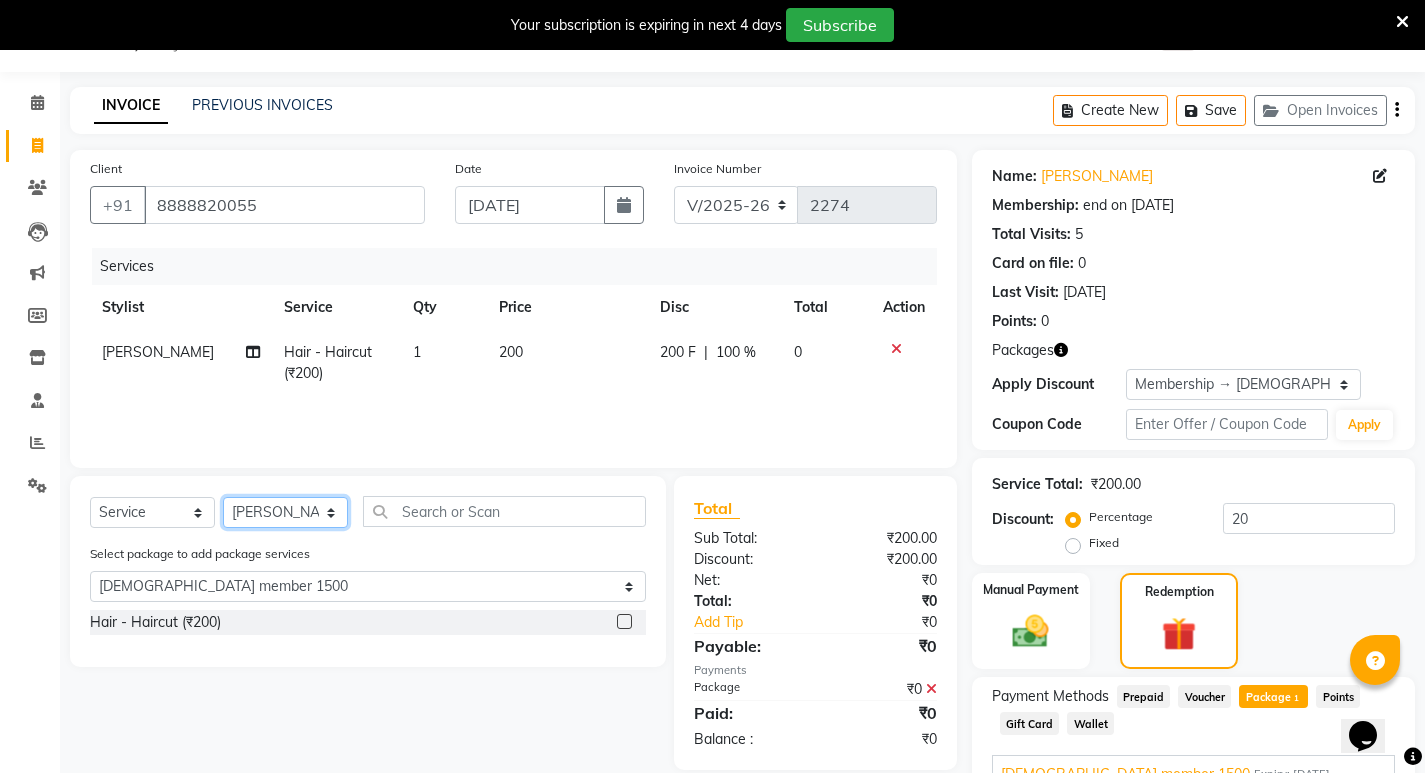 click on "Select Stylist Amit [PERSON_NAME] [PERSON_NAME] [PERSON_NAME] Manager [PERSON_NAME] [PERSON_NAME] [PERSON_NAME] [PERSON_NAME] [PERSON_NAME]" 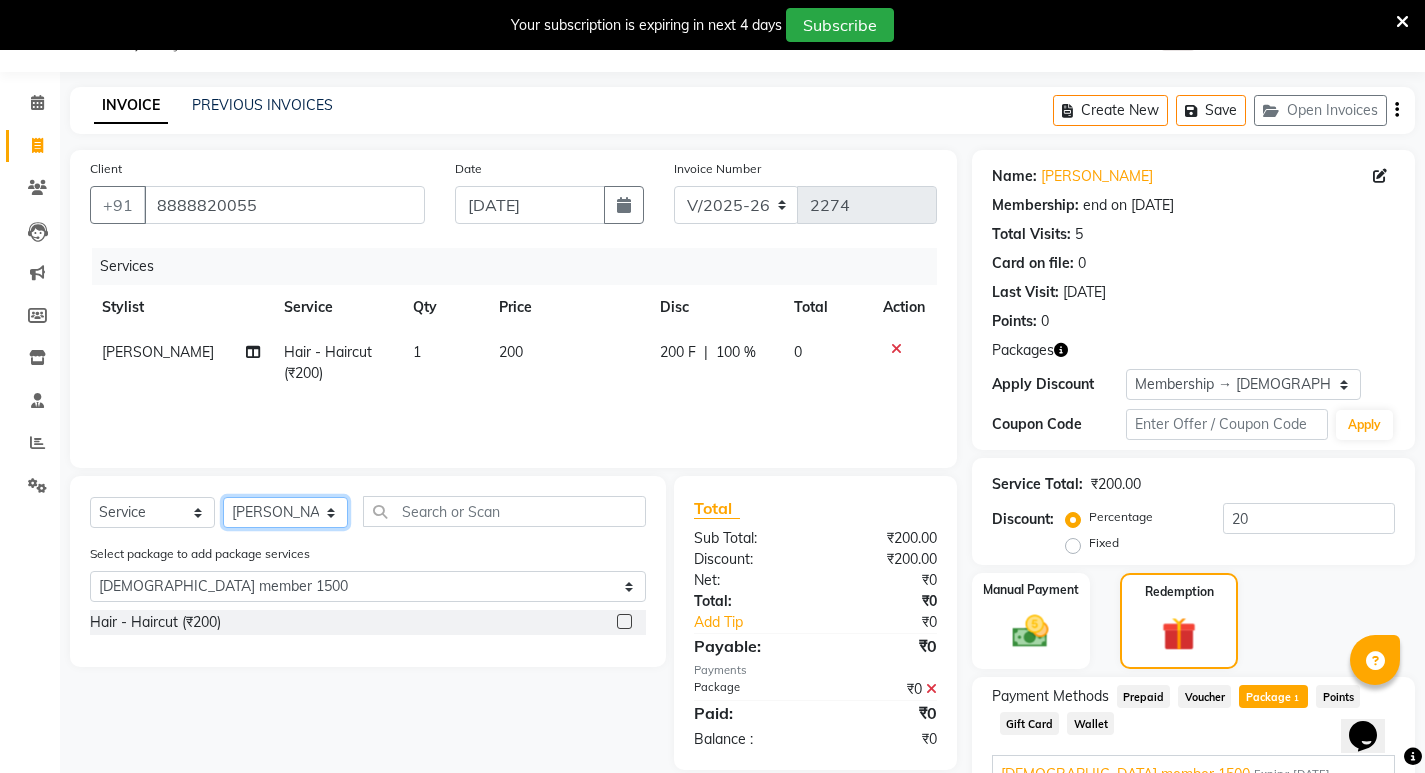 select on "27632" 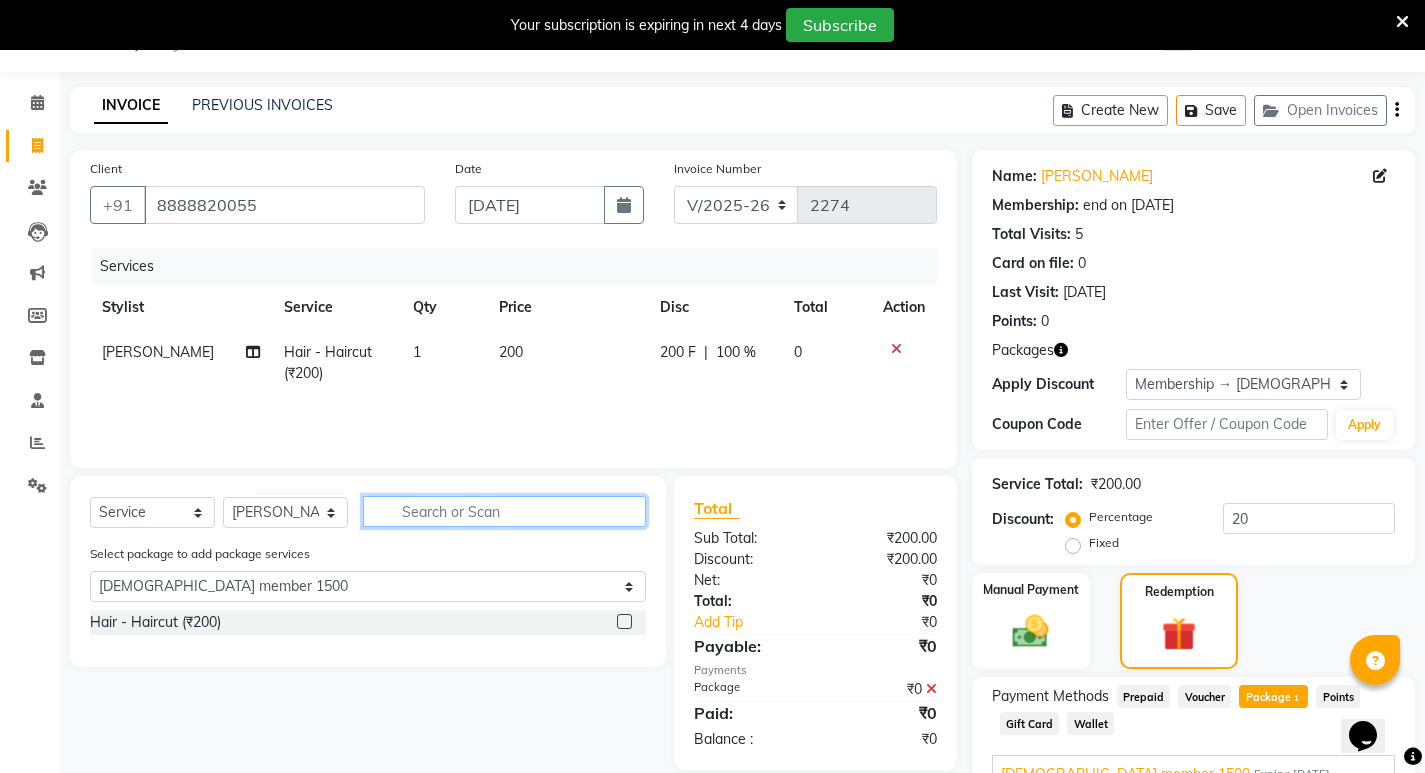 click 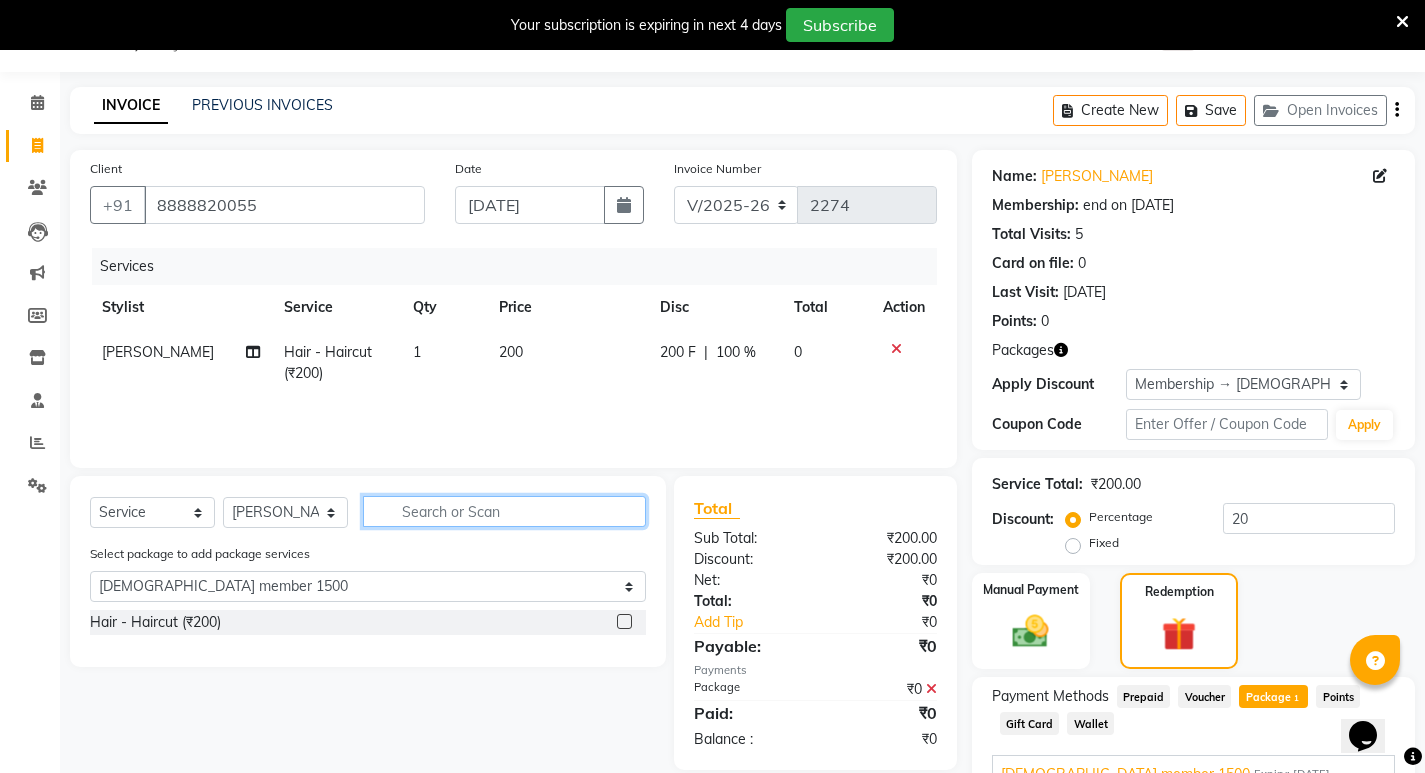 type on "h" 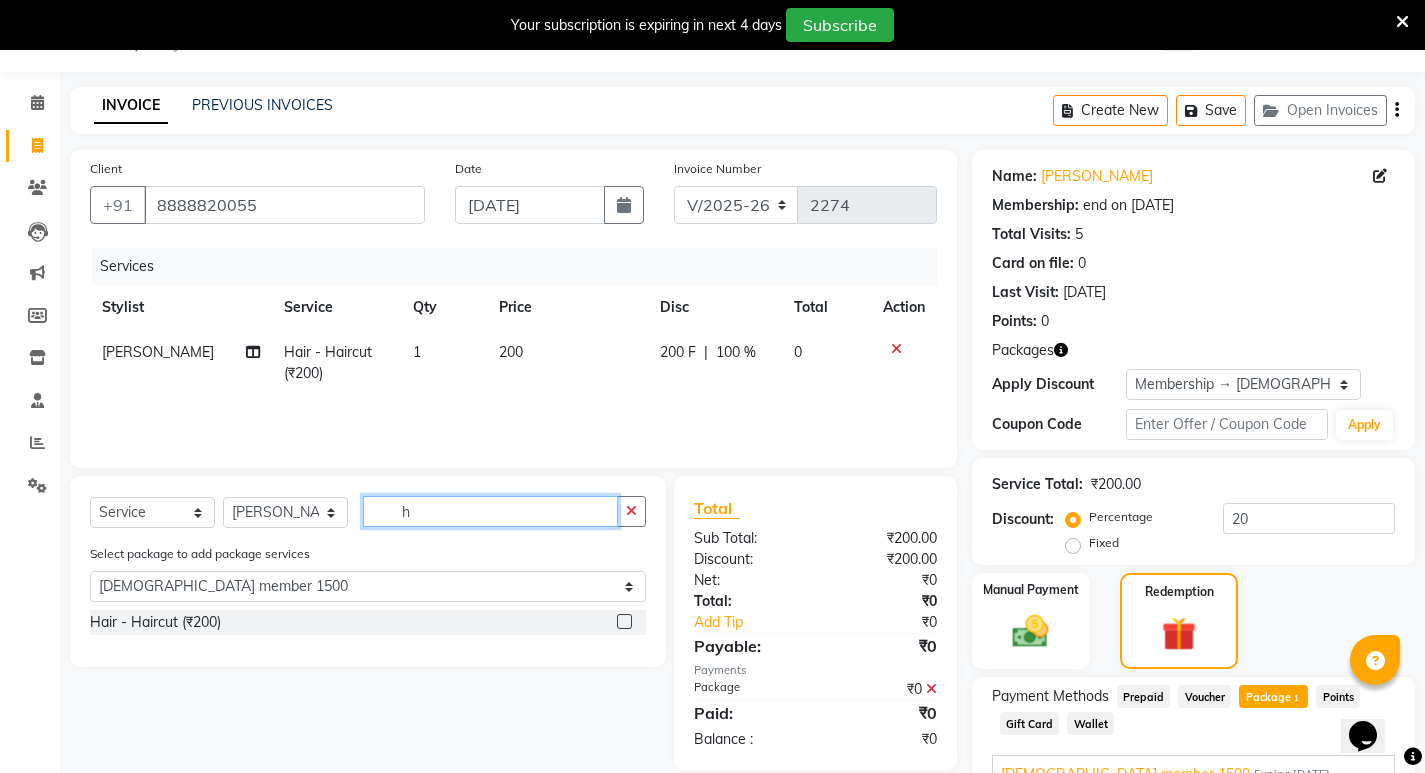 select on "0: undefined" 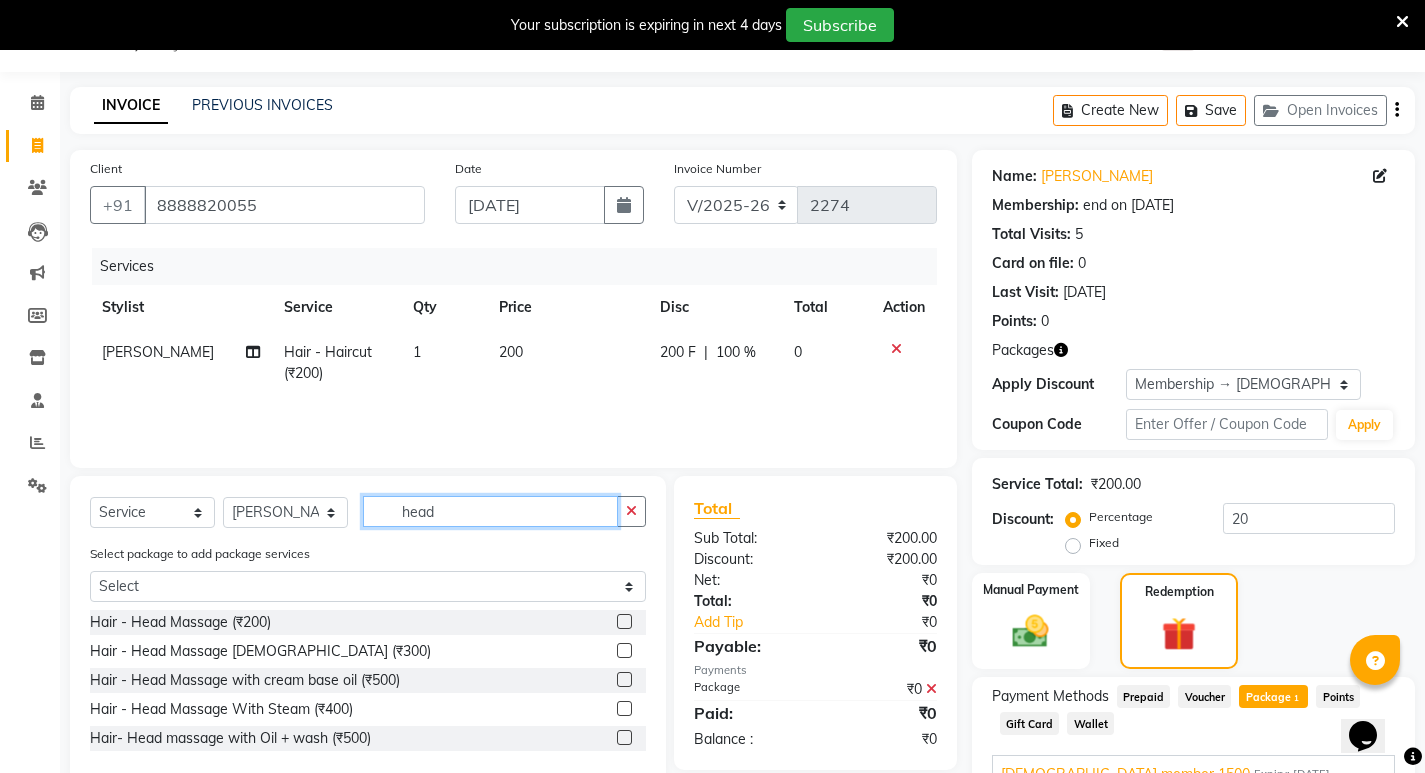 type on "head" 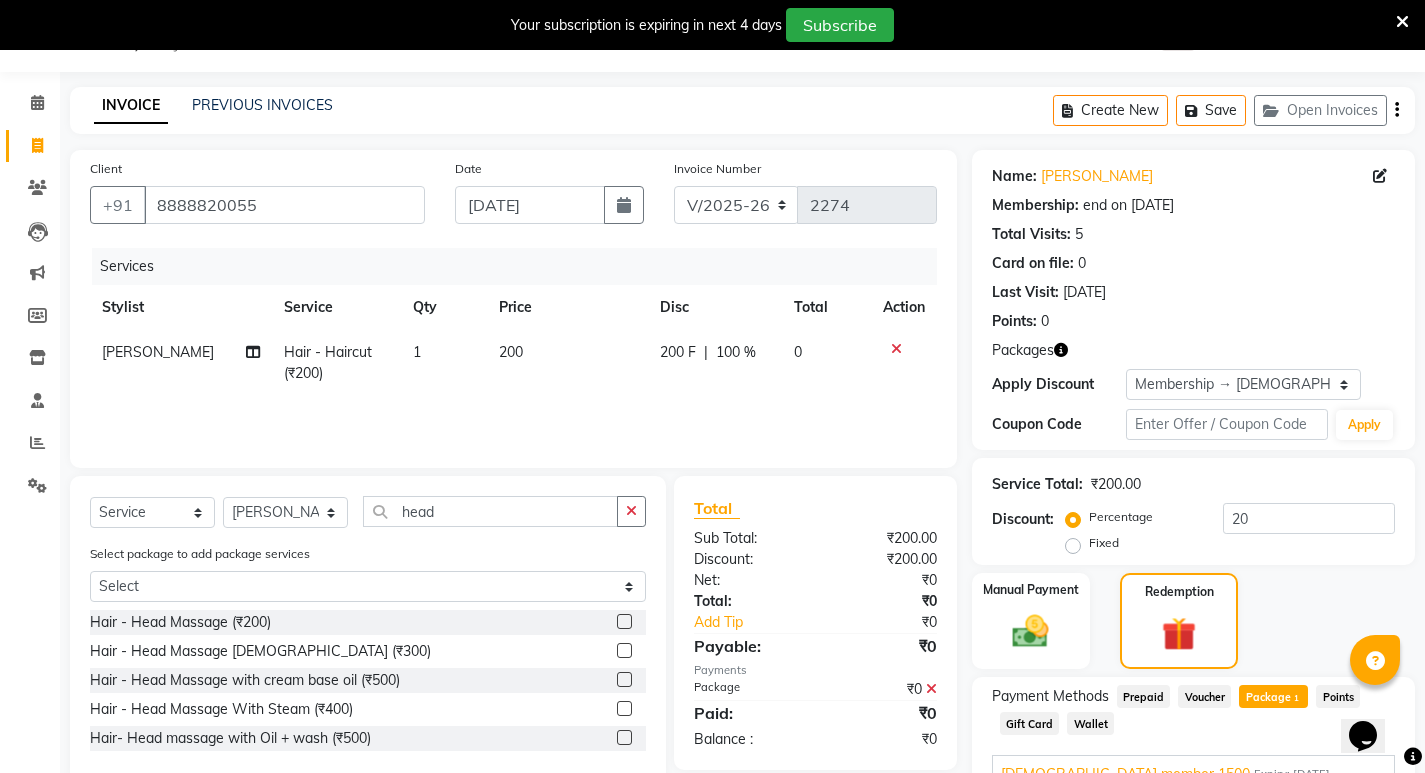 click 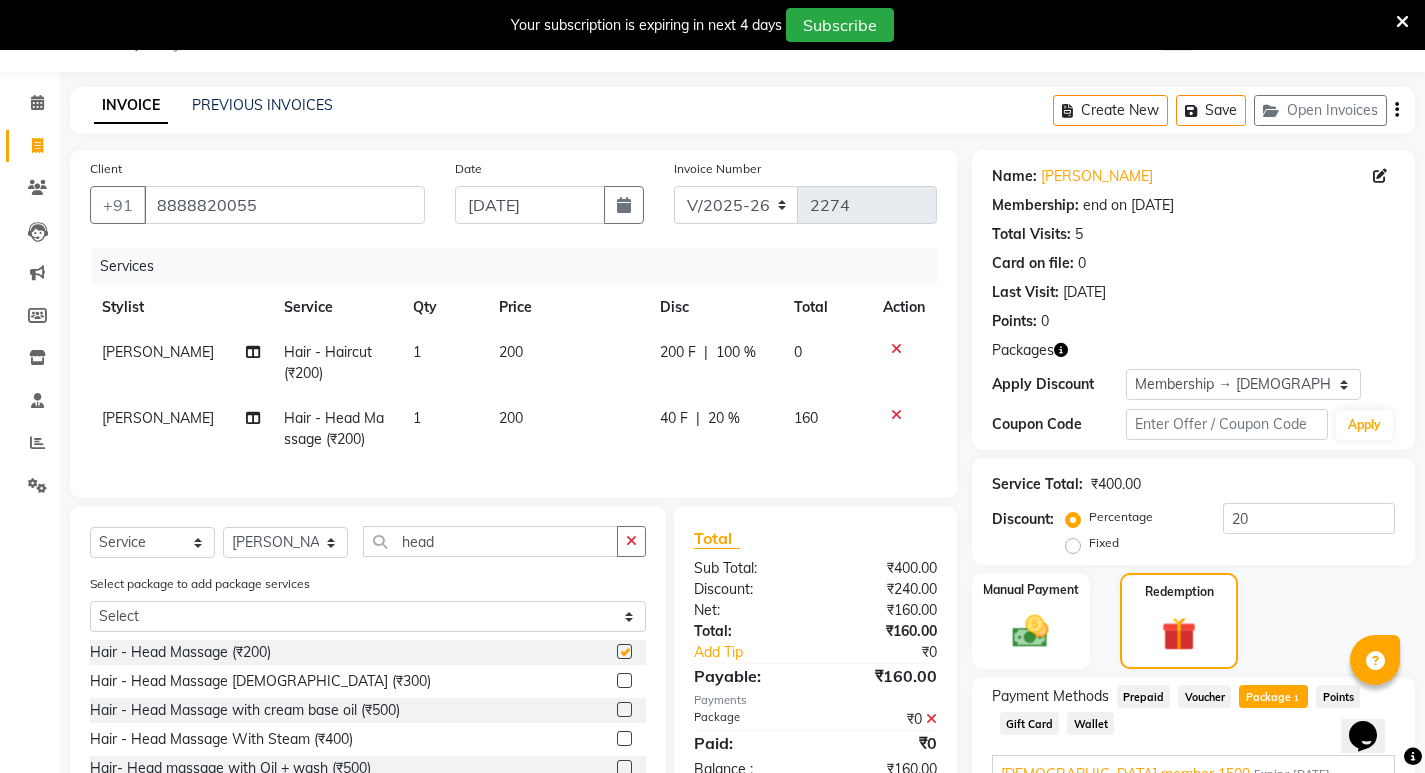 checkbox on "false" 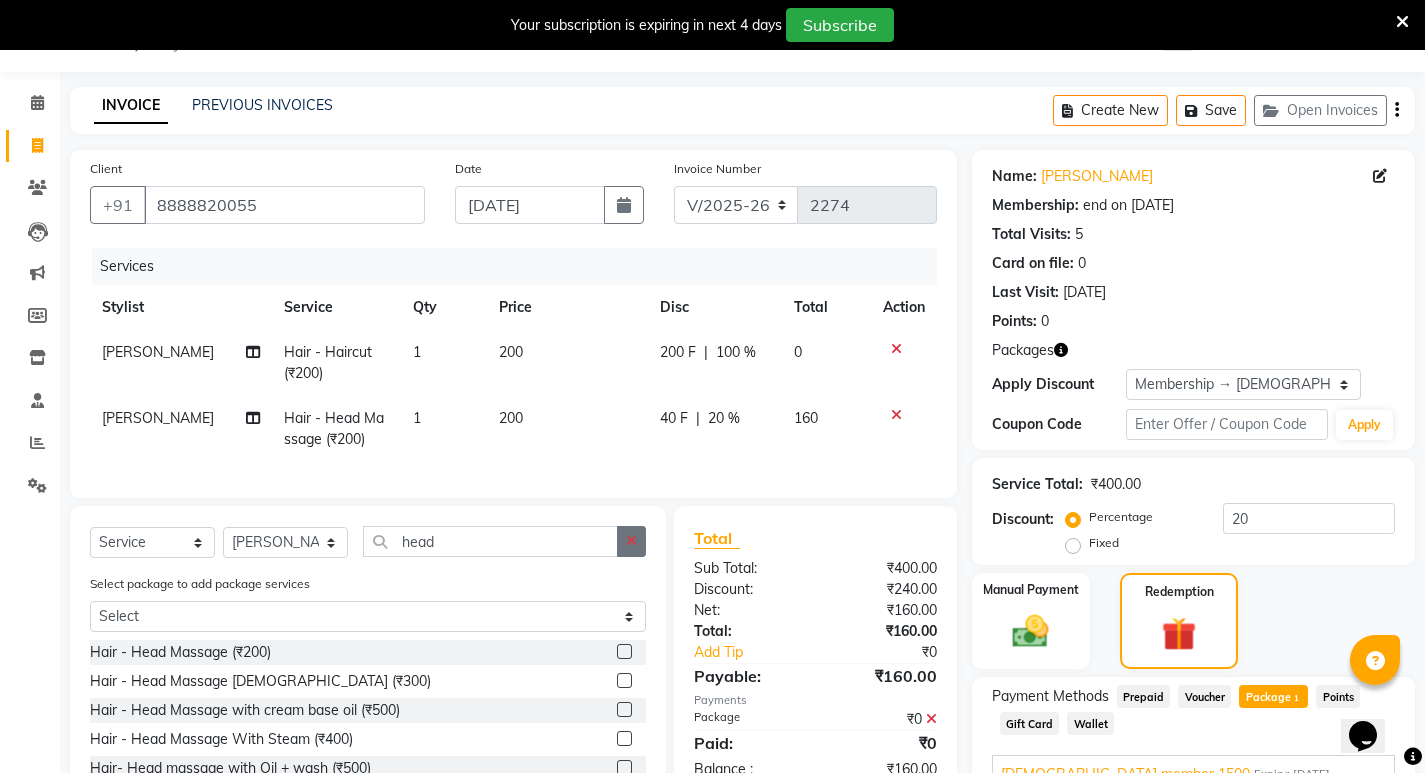 click 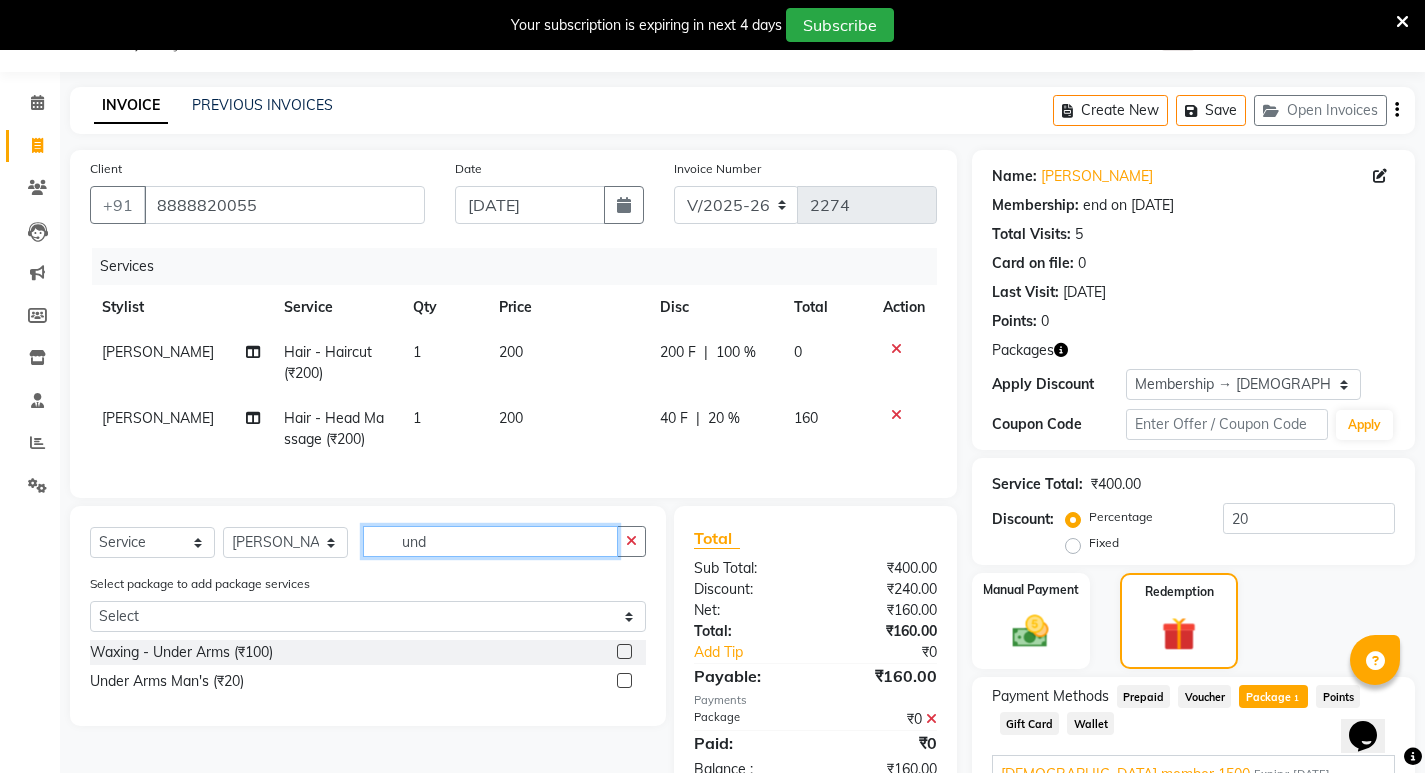 type on "und" 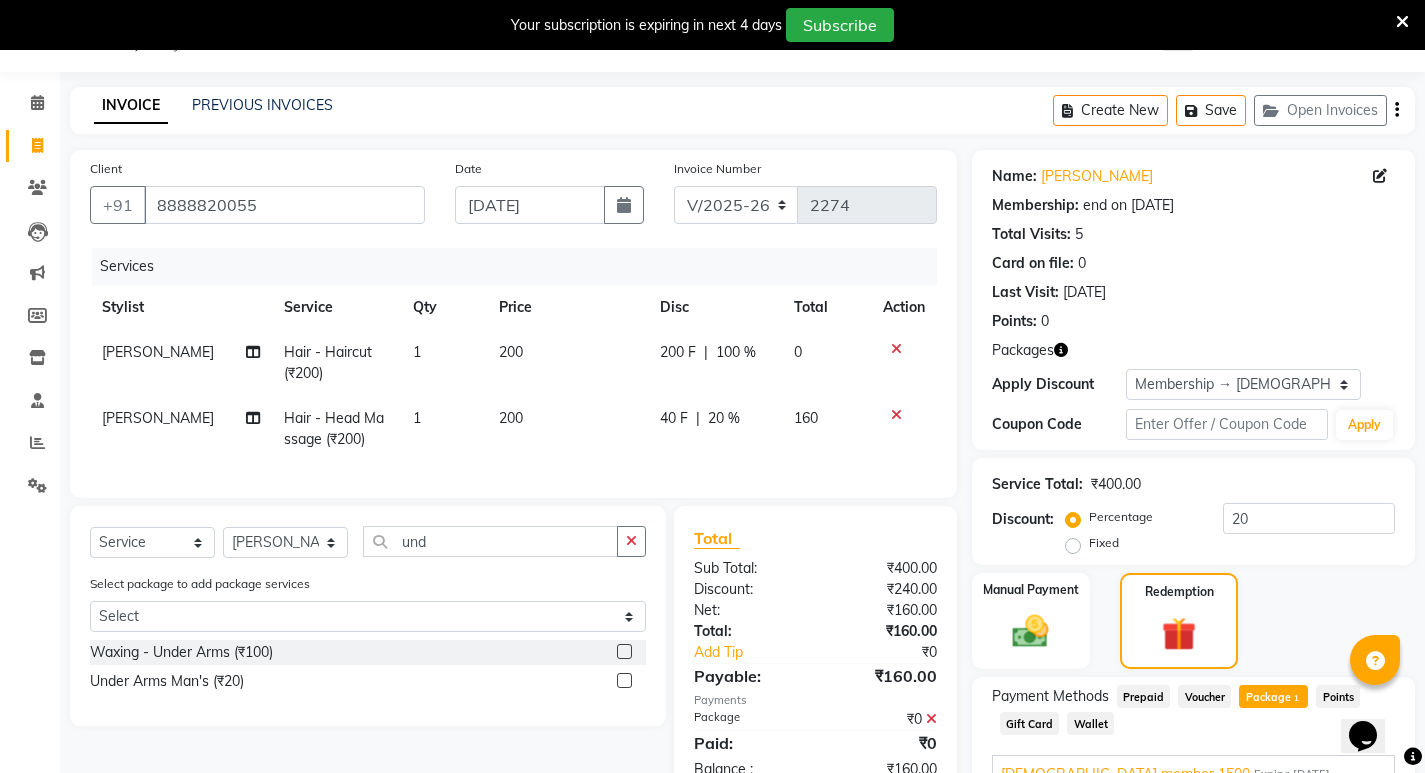 click 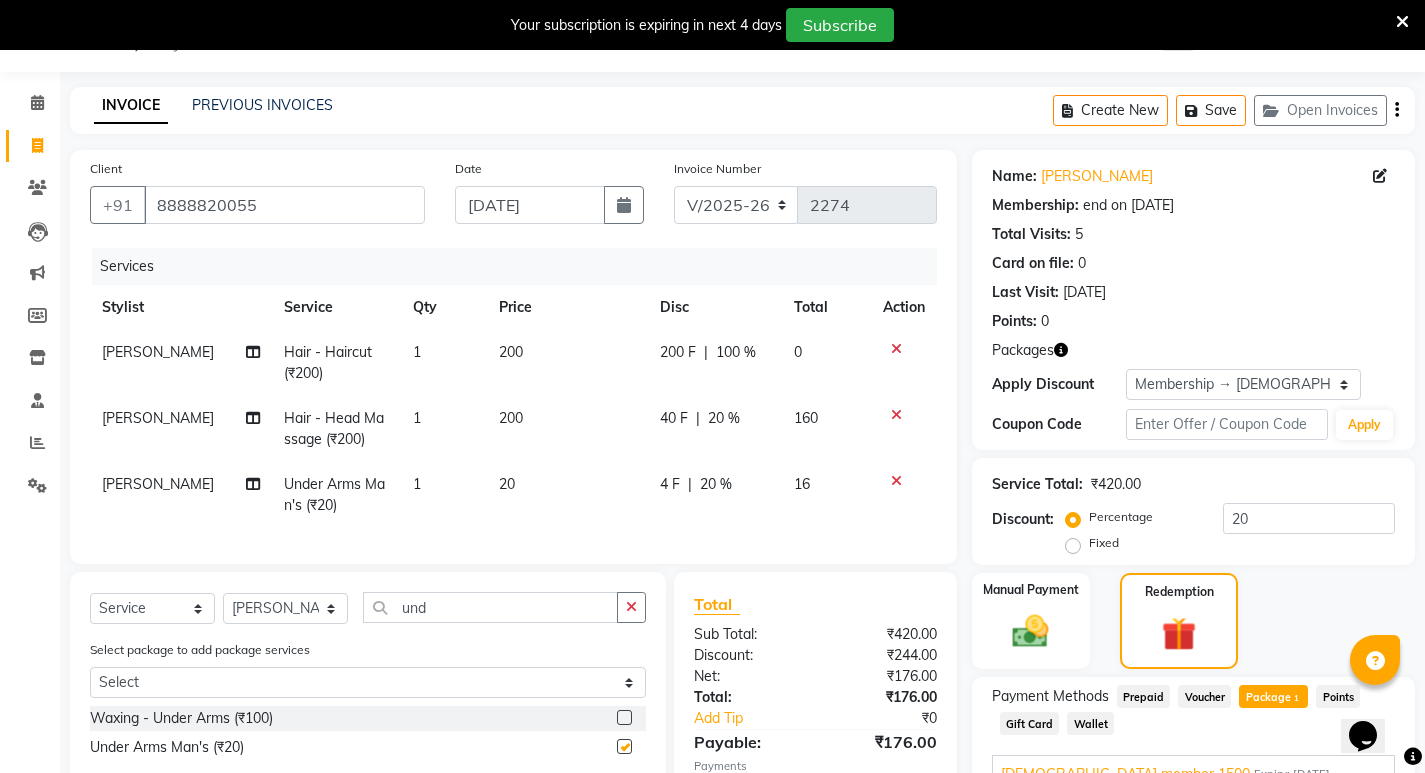 checkbox on "false" 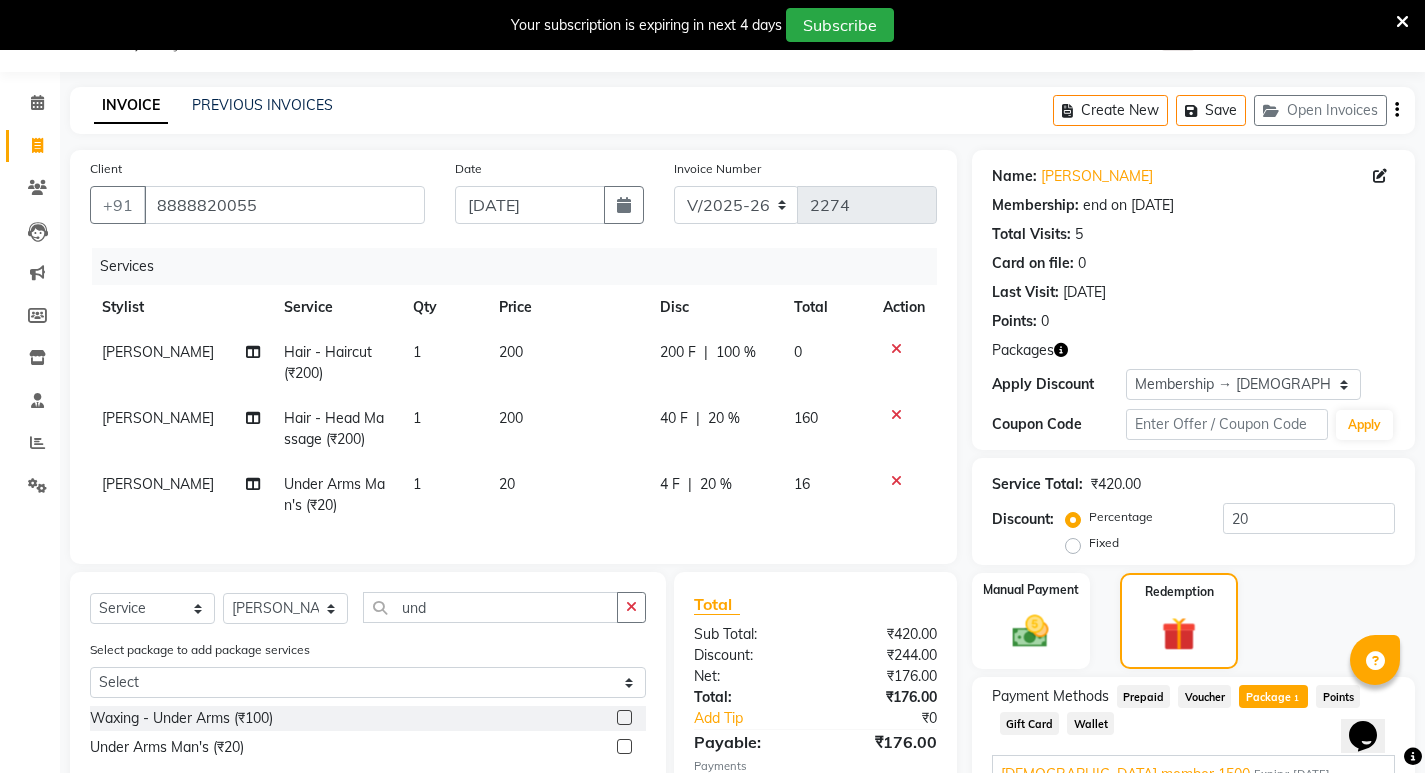 click on "20 %" 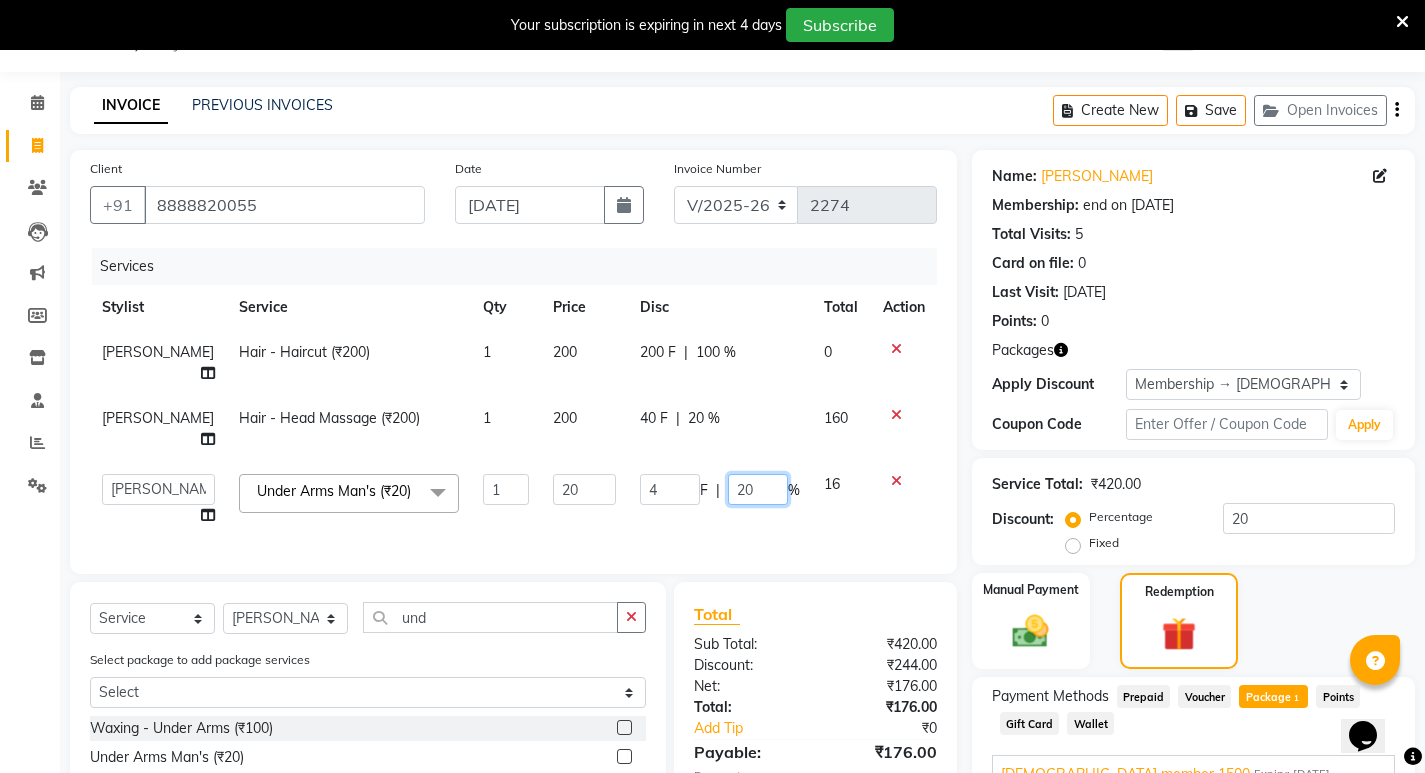 click on "20" 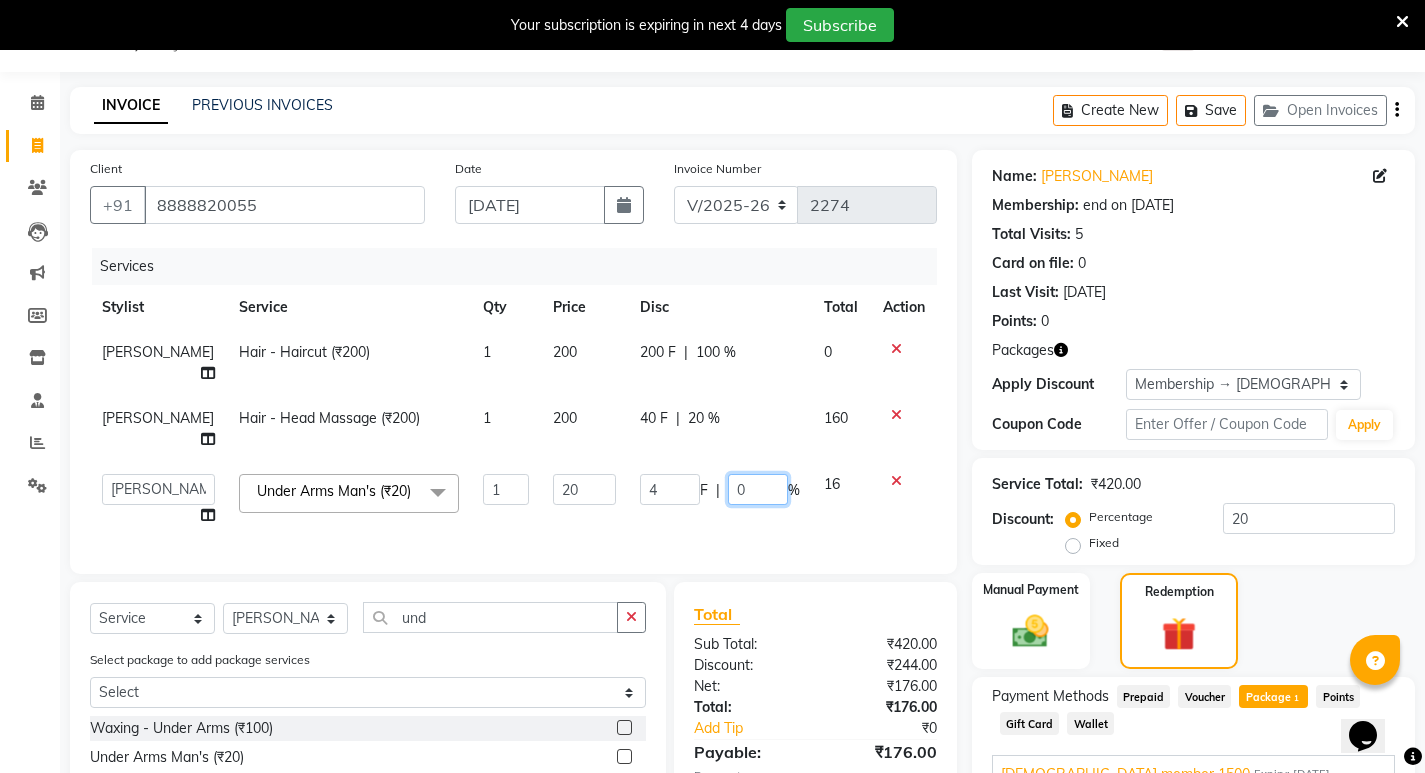 type on "00" 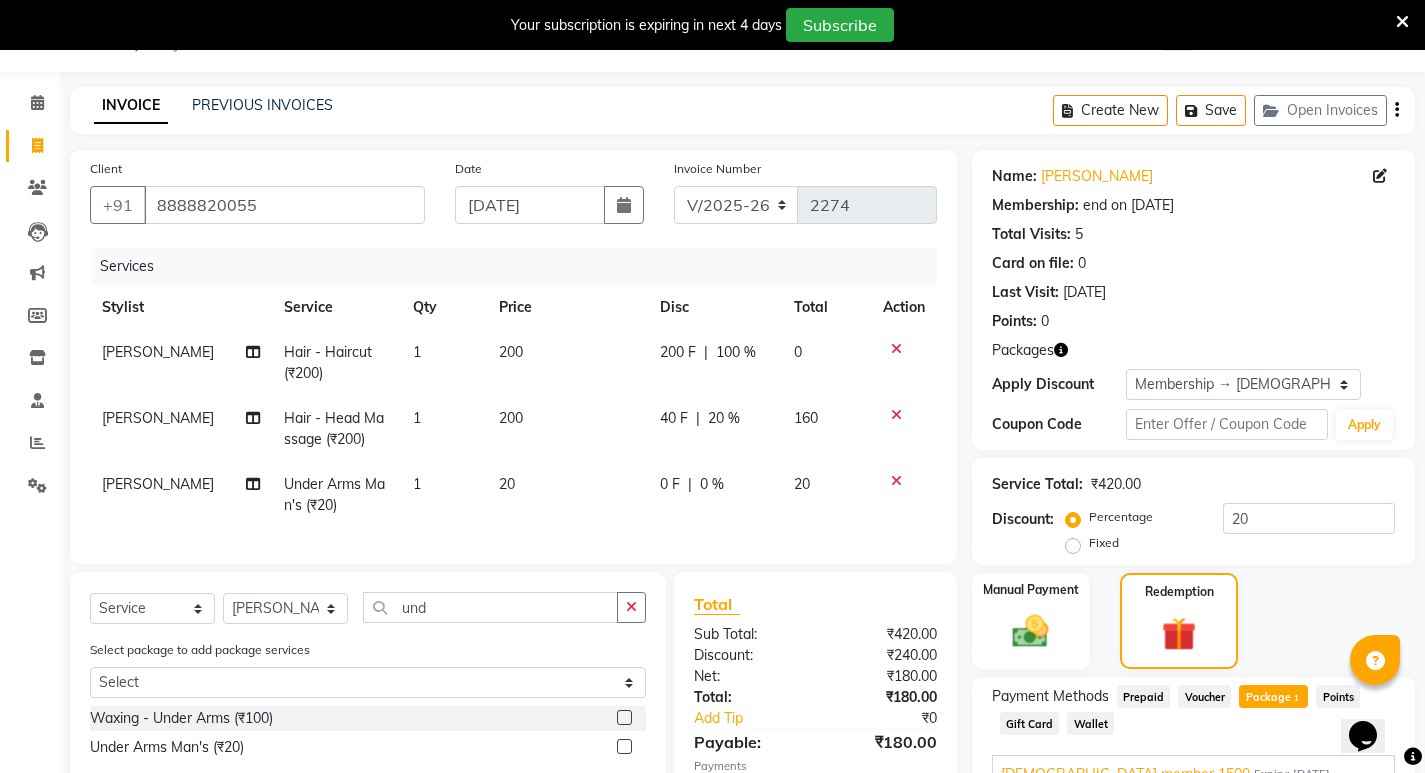 click on "0 F | 0 %" 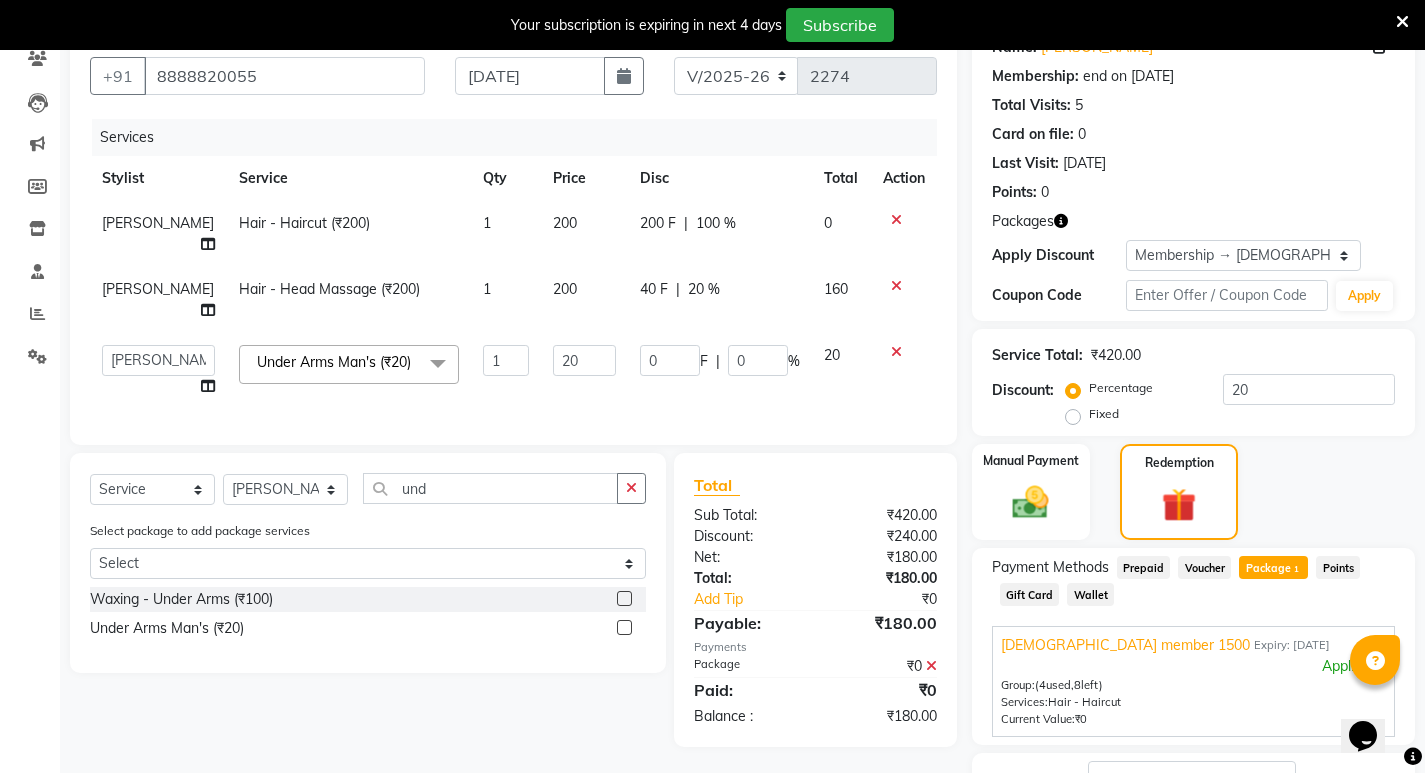 scroll, scrollTop: 250, scrollLeft: 0, axis: vertical 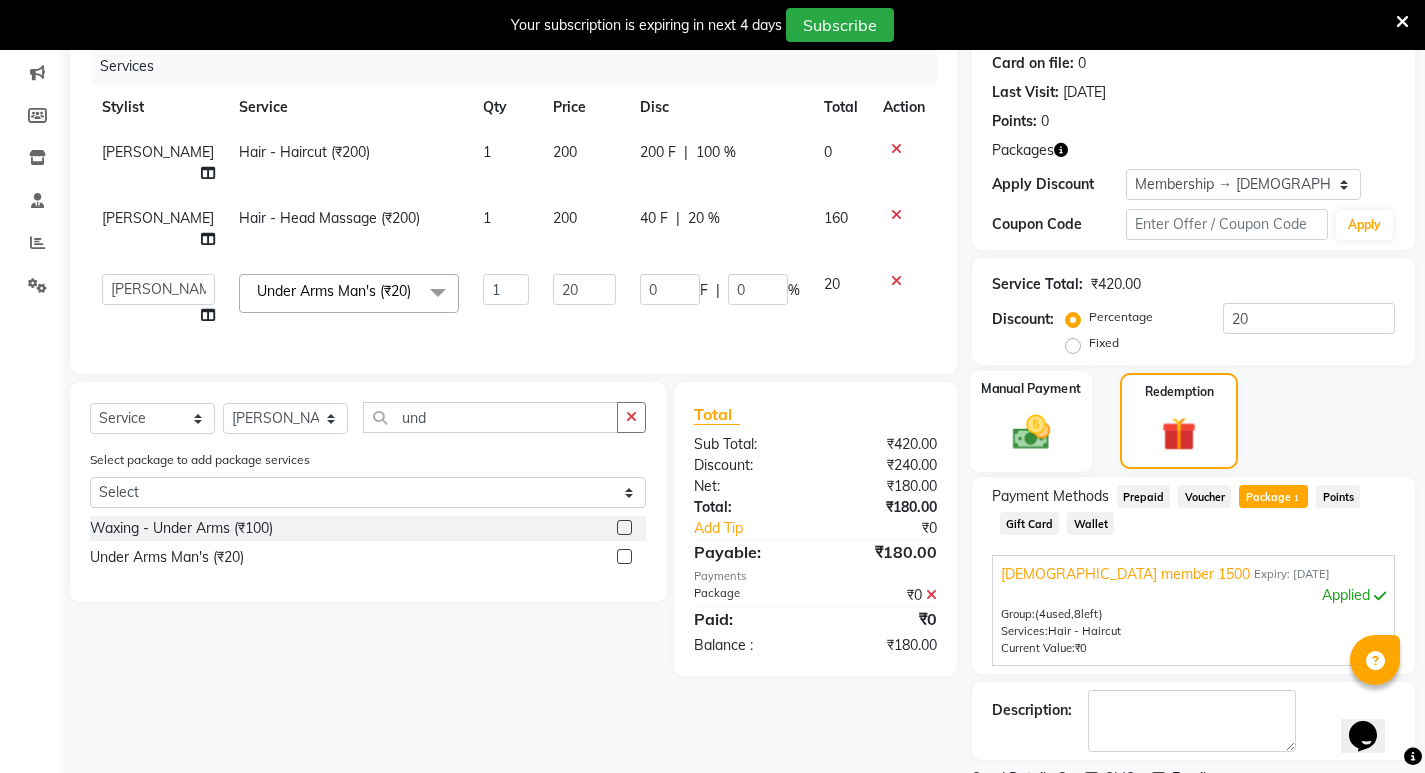 click 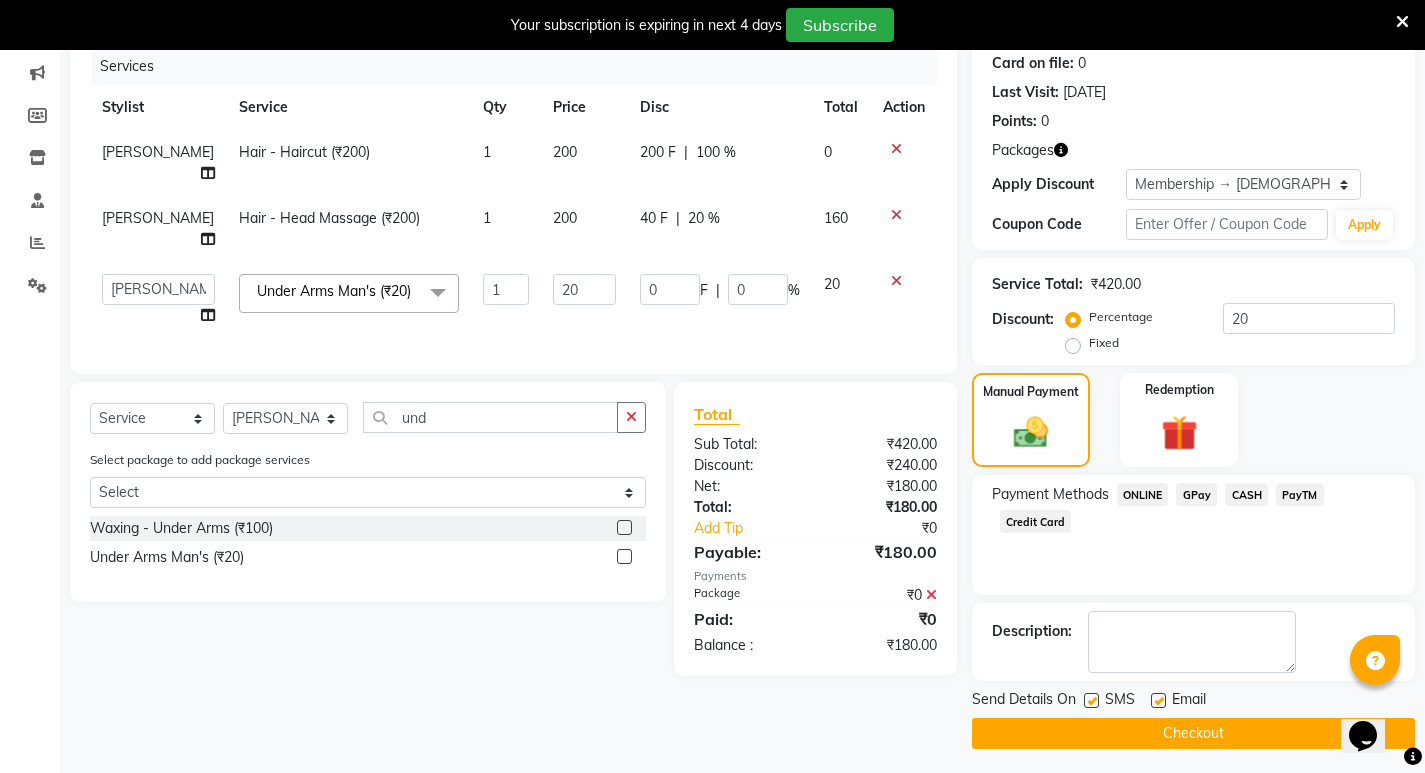 click on "CASH" 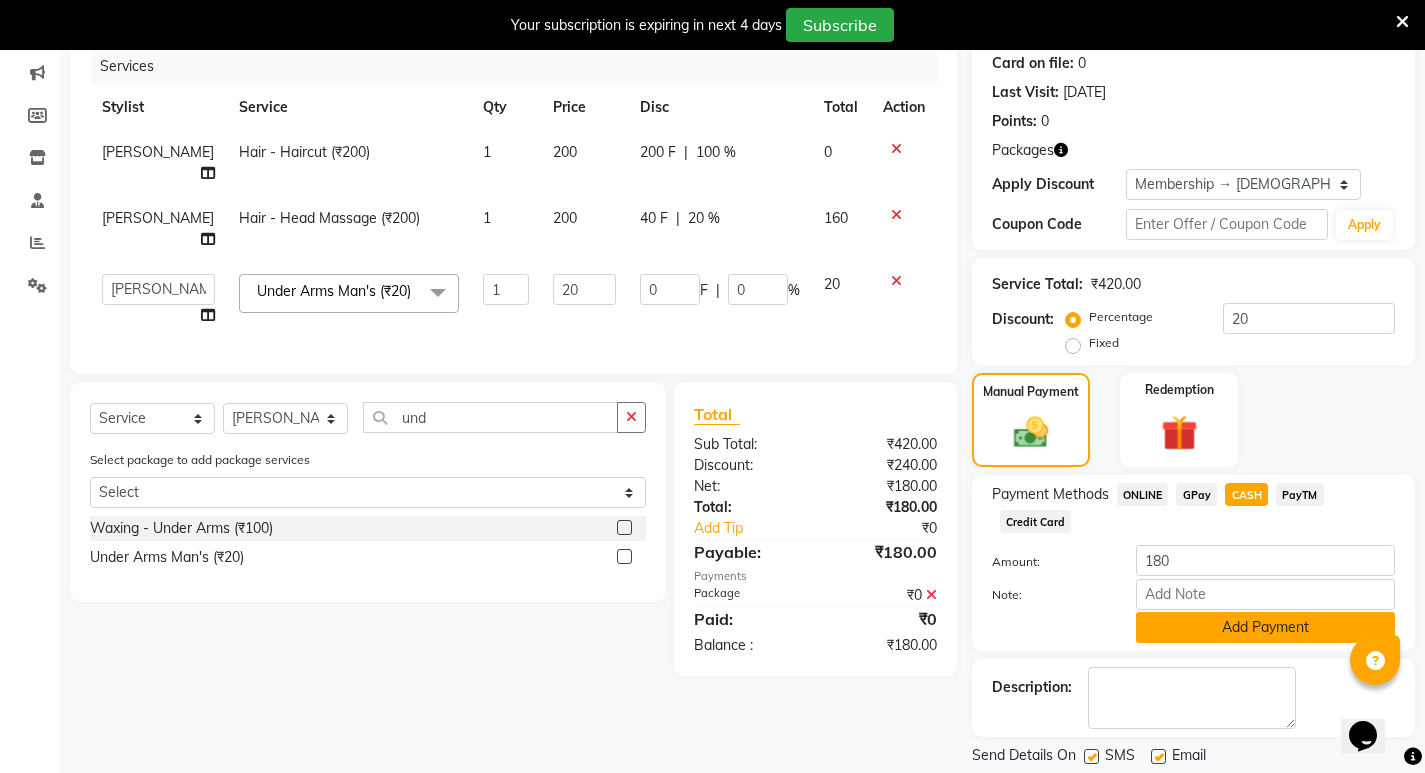 click on "Add Payment" 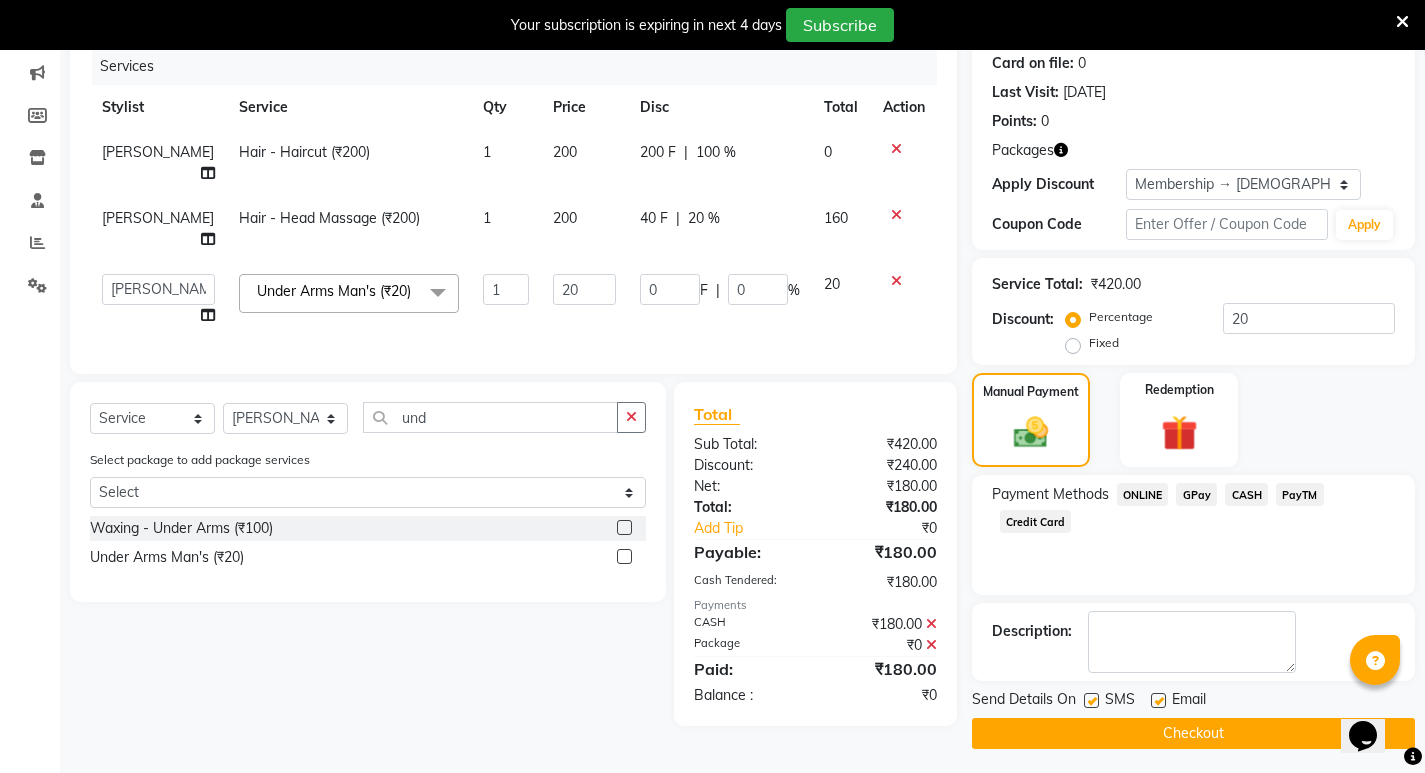 click on "Checkout" 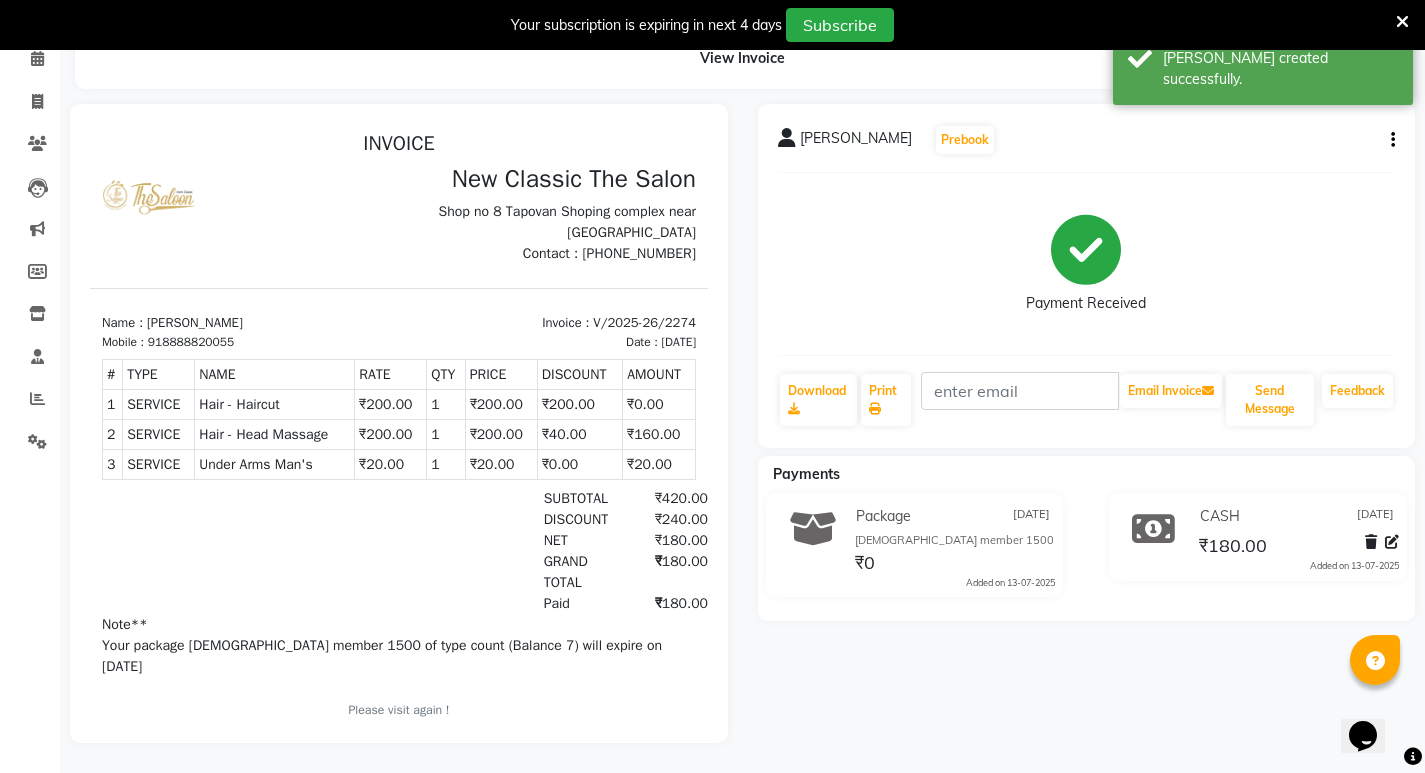 scroll, scrollTop: 0, scrollLeft: 0, axis: both 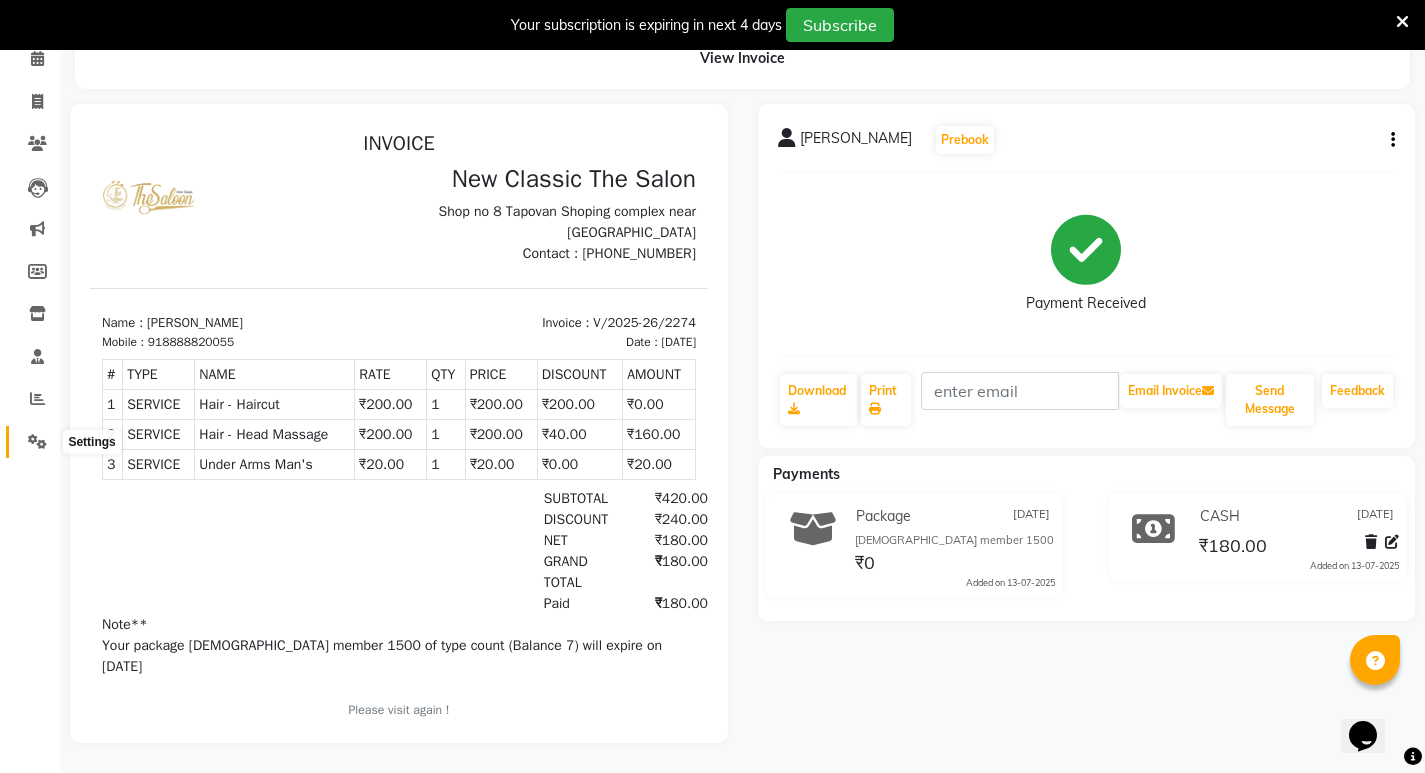 click 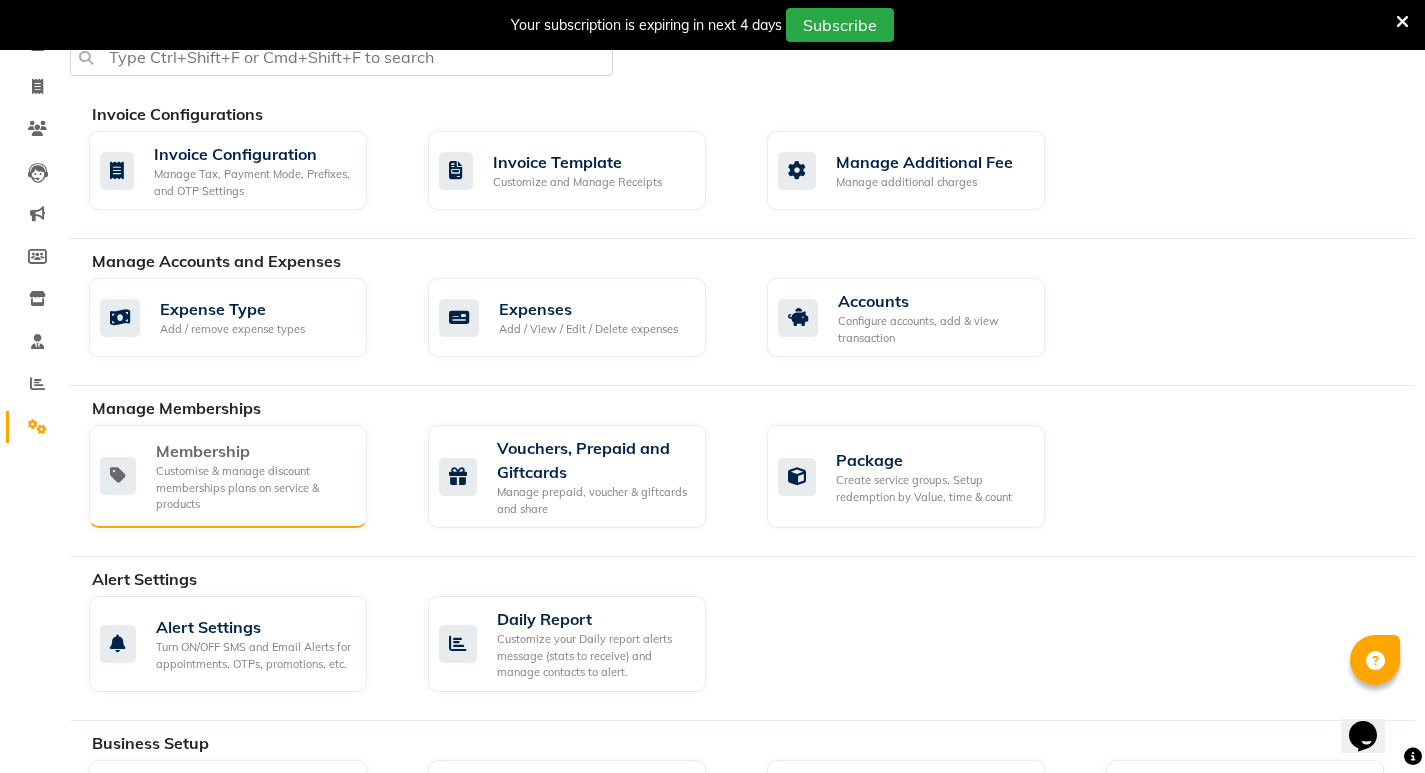 click on "Customise & manage discount memberships plans on service & products" 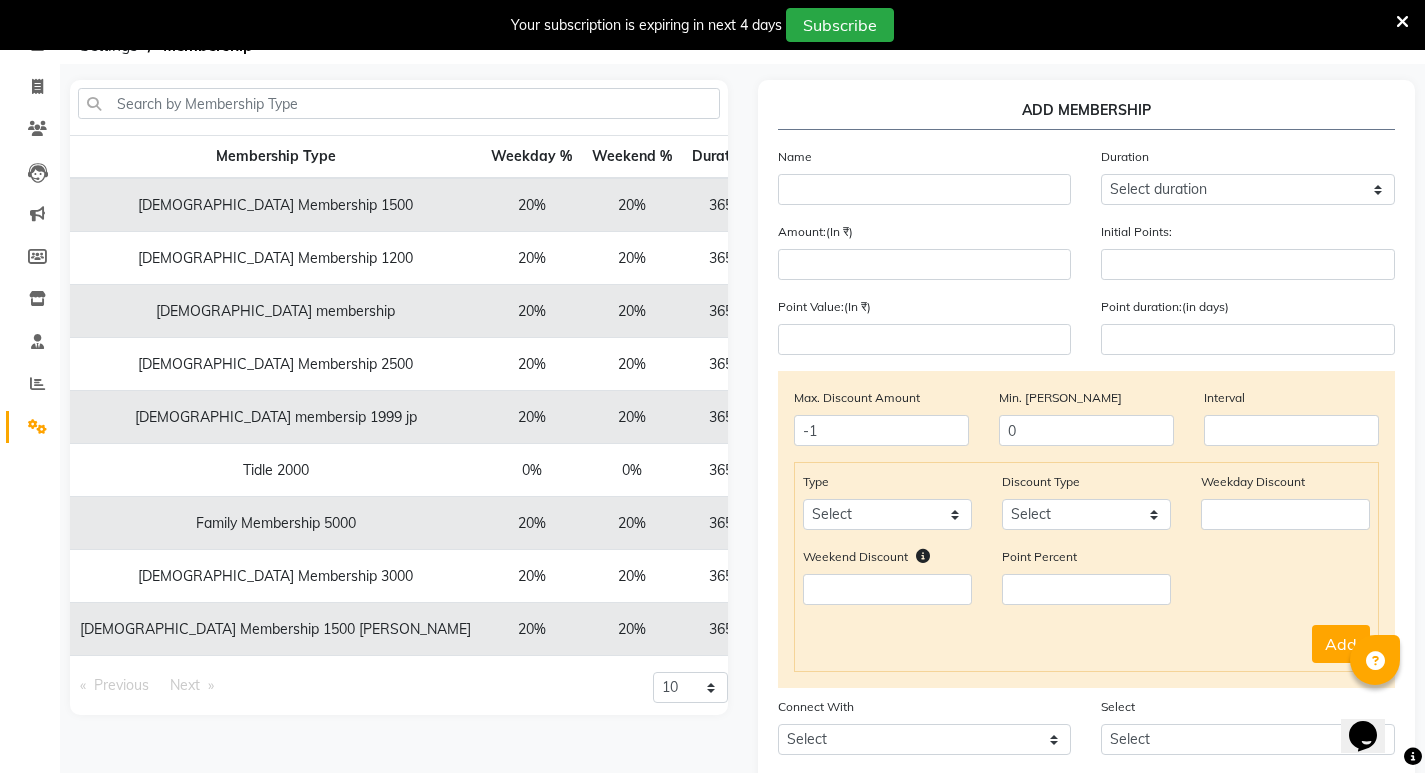 click on "365" 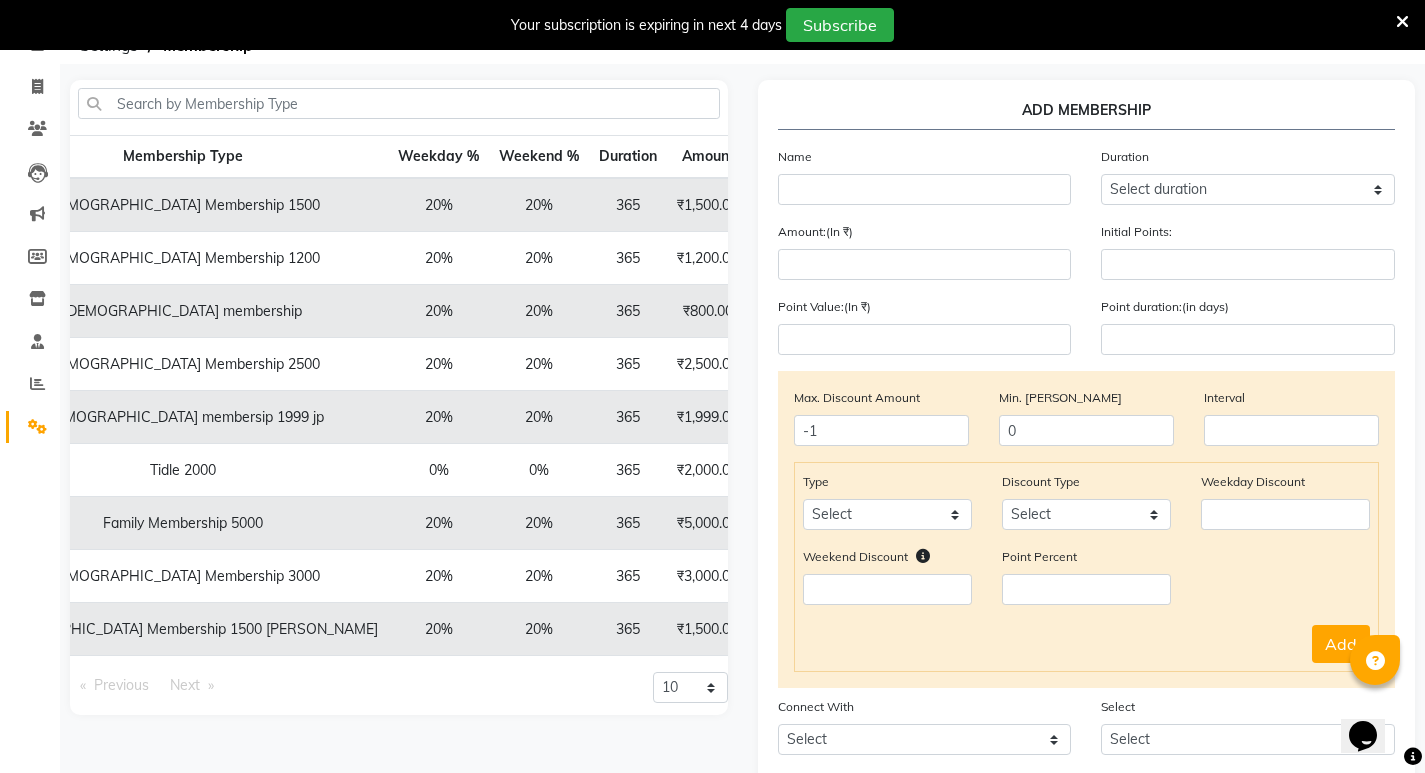 scroll, scrollTop: 0, scrollLeft: 142, axis: horizontal 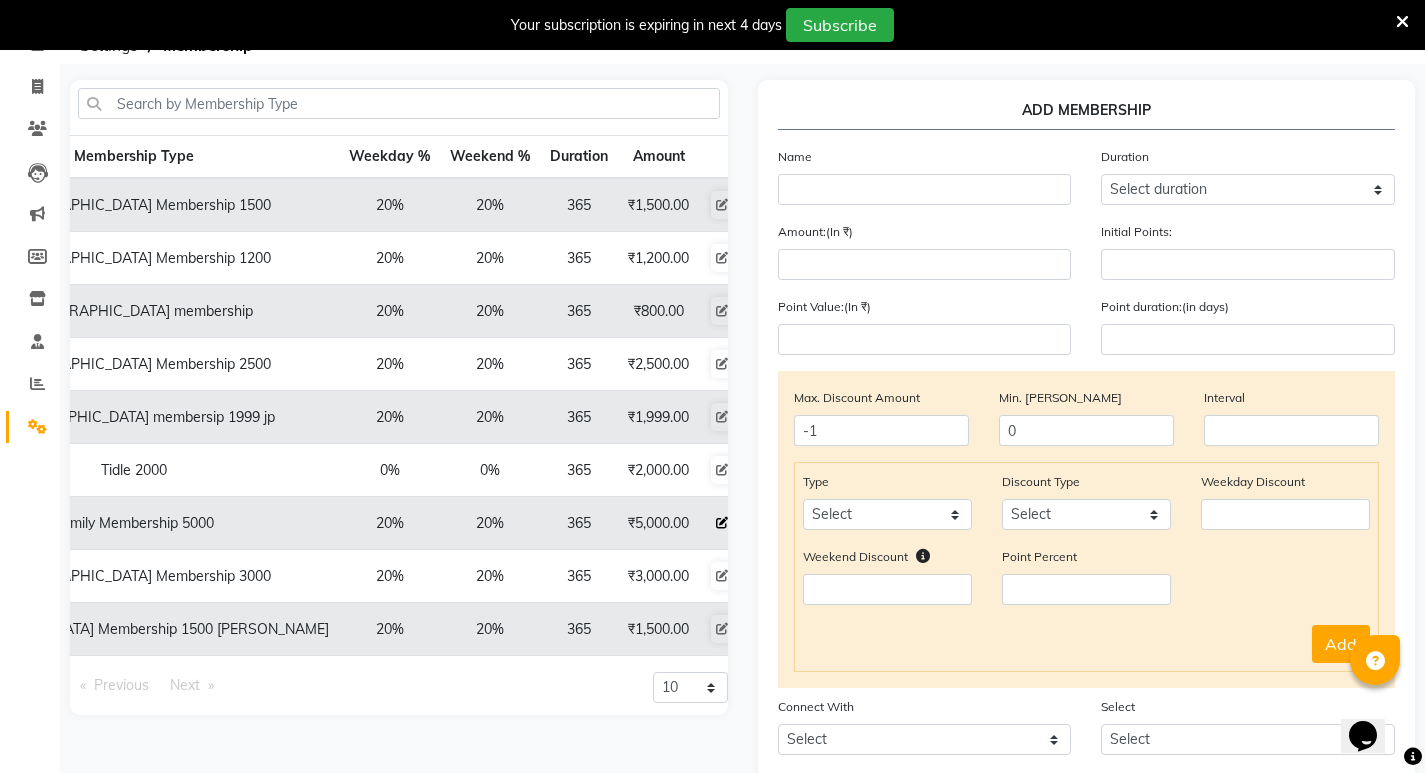click 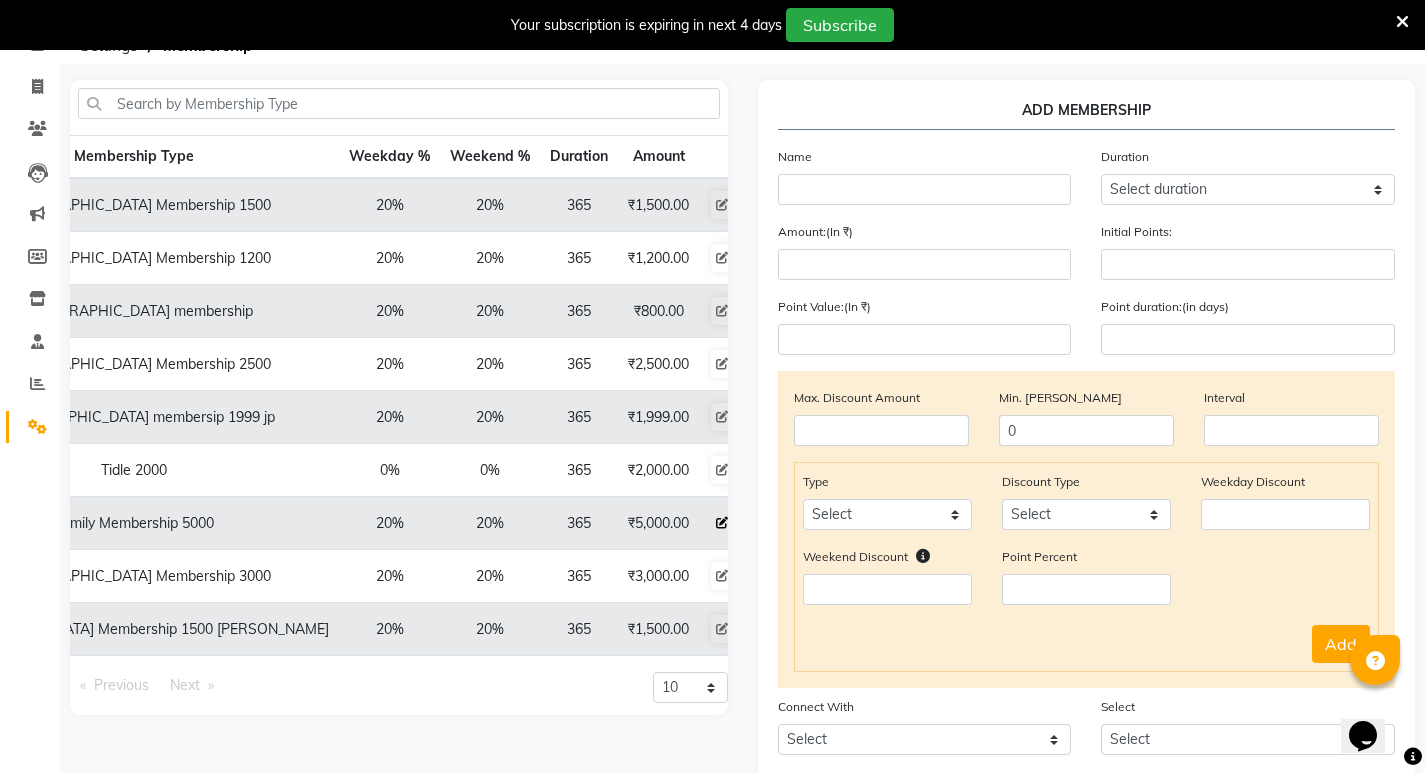 type on "Family Membership 5000" 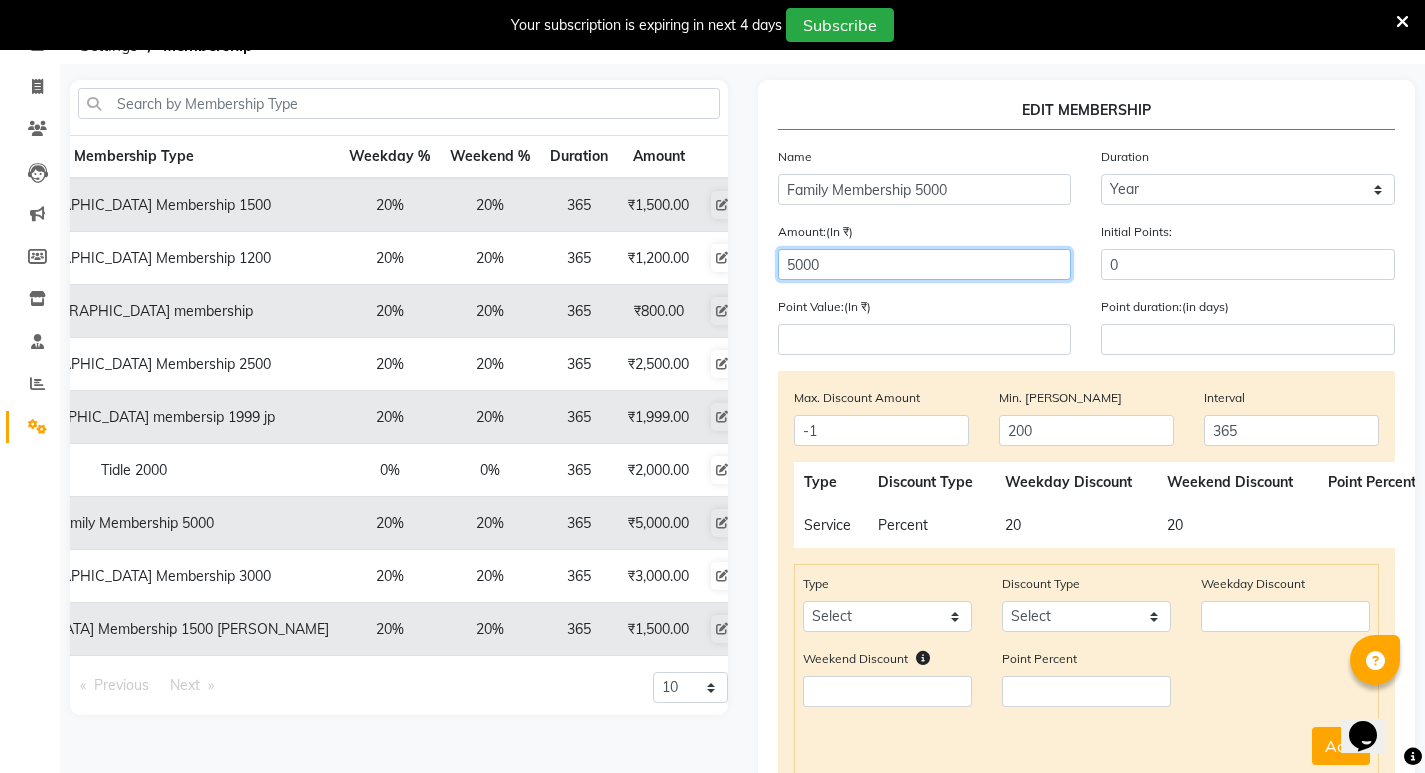 click on "5000" 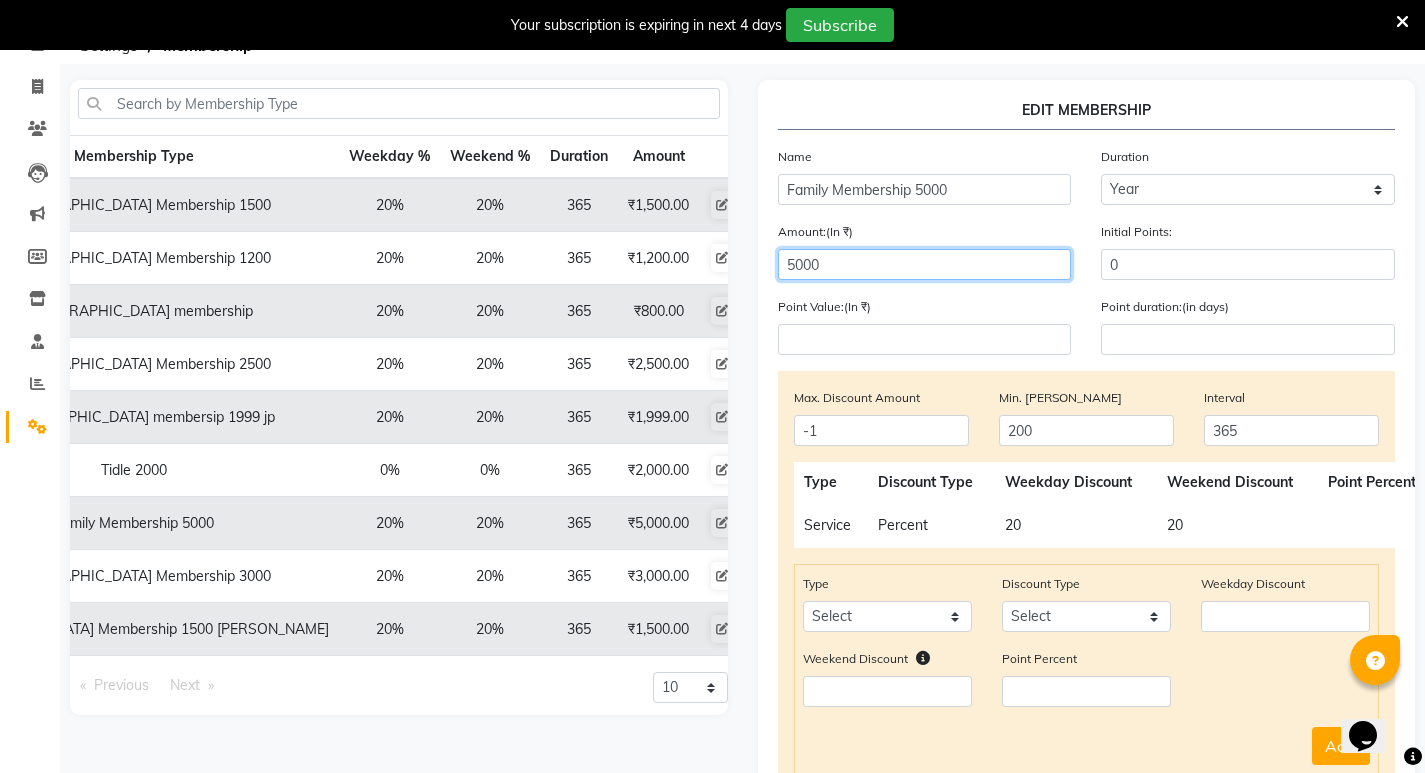 click on "5000" 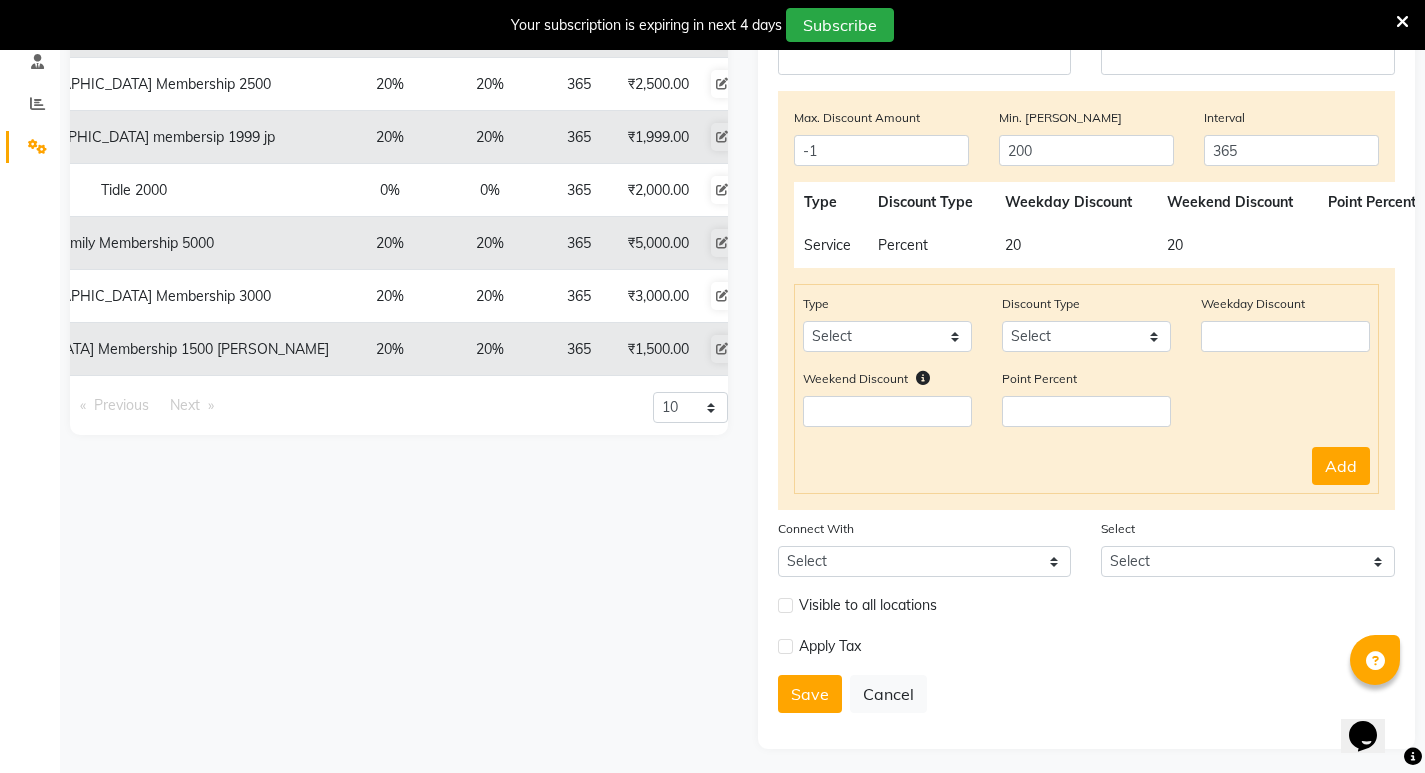 scroll, scrollTop: 395, scrollLeft: 0, axis: vertical 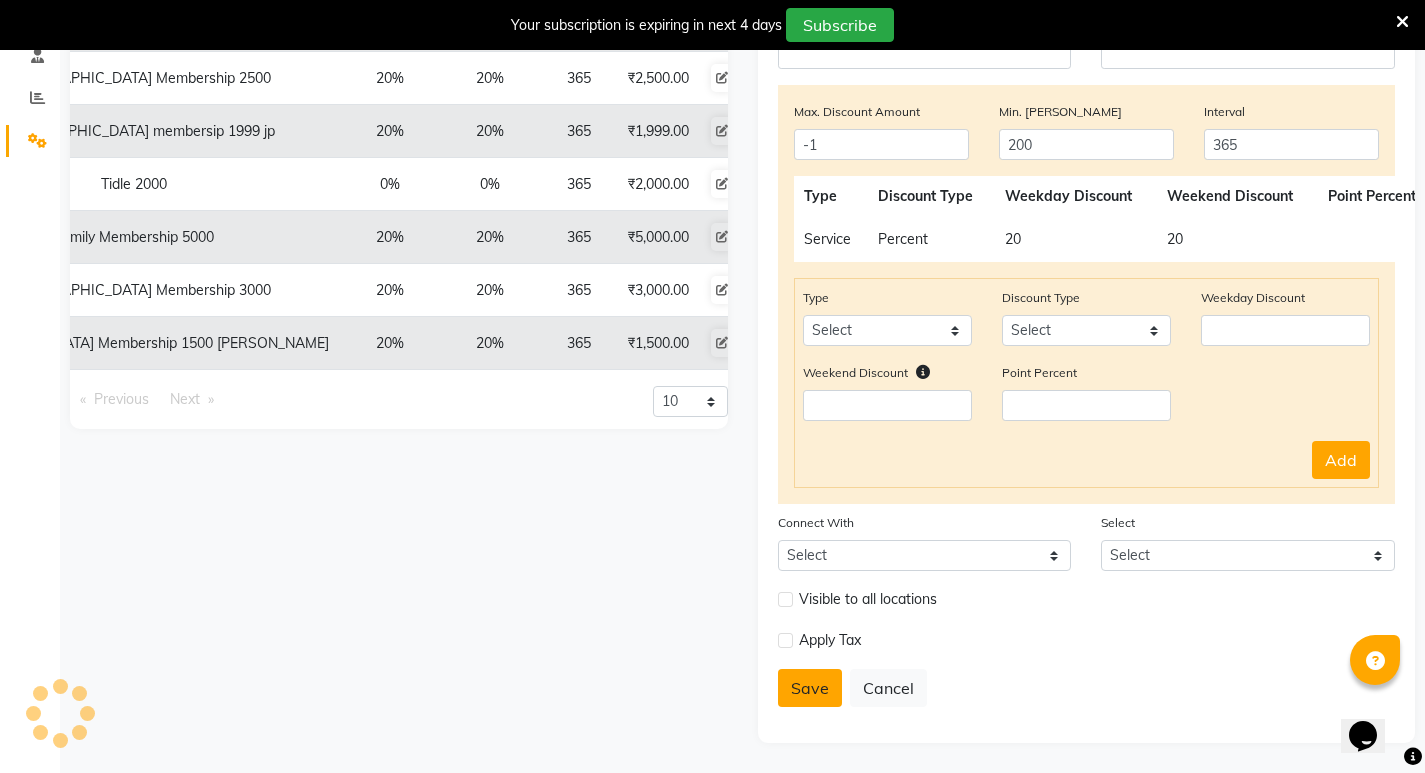 type on "6000" 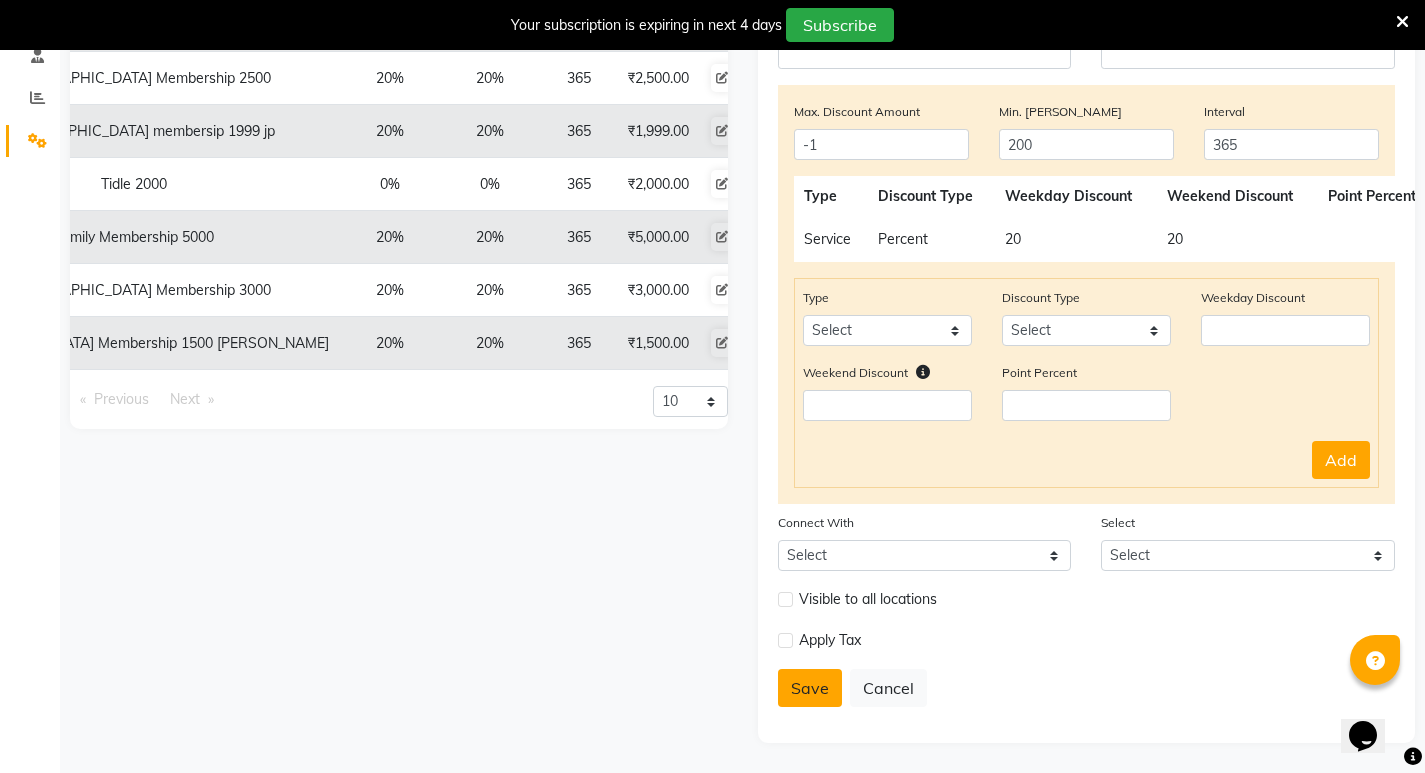 type 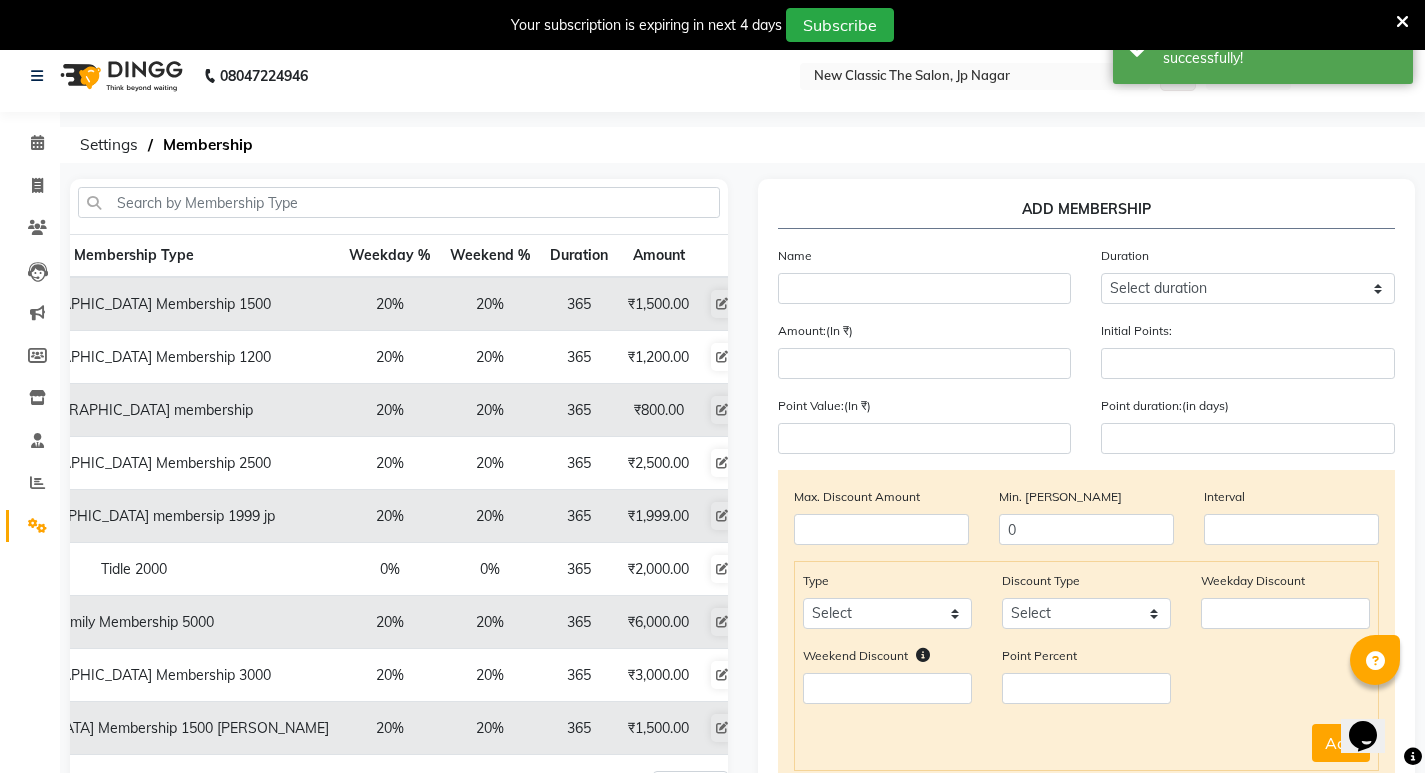 scroll, scrollTop: 0, scrollLeft: 0, axis: both 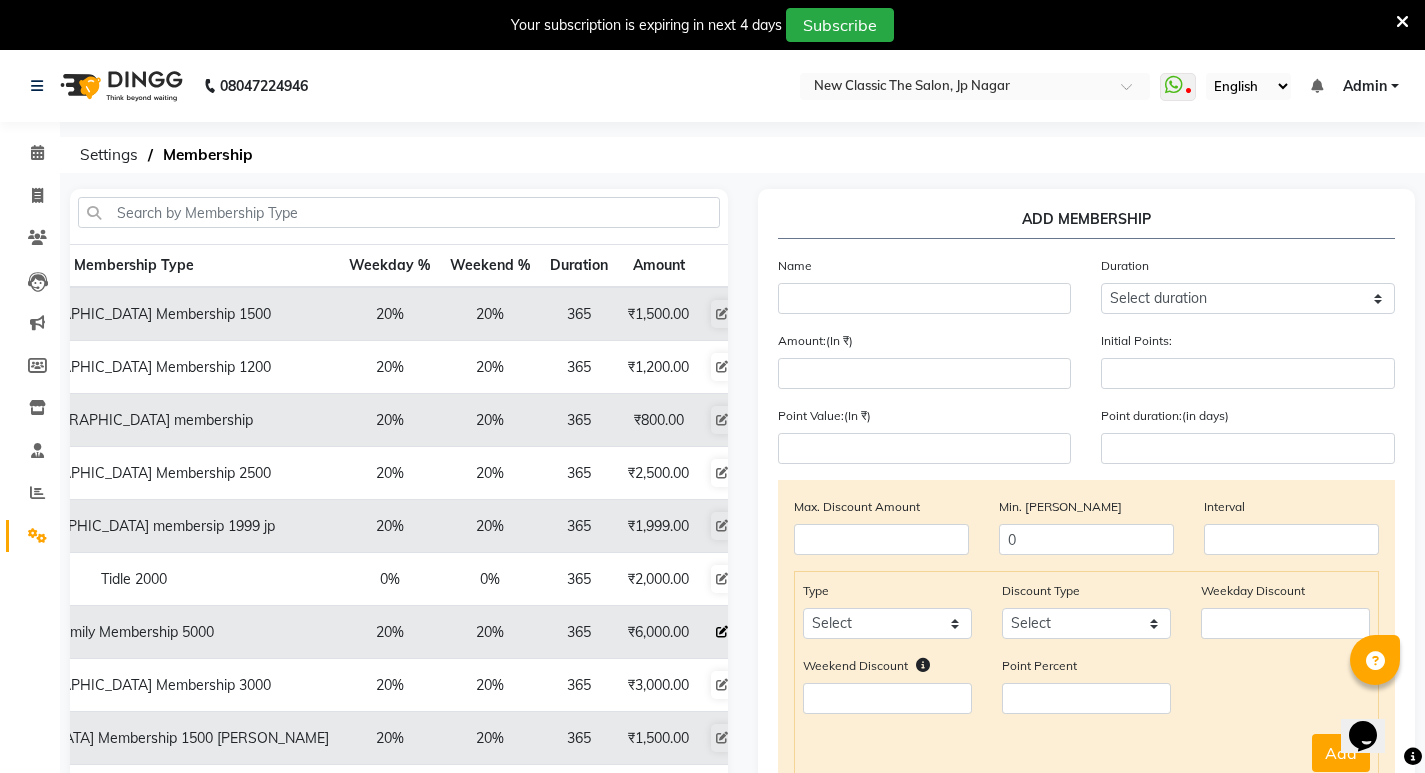 click 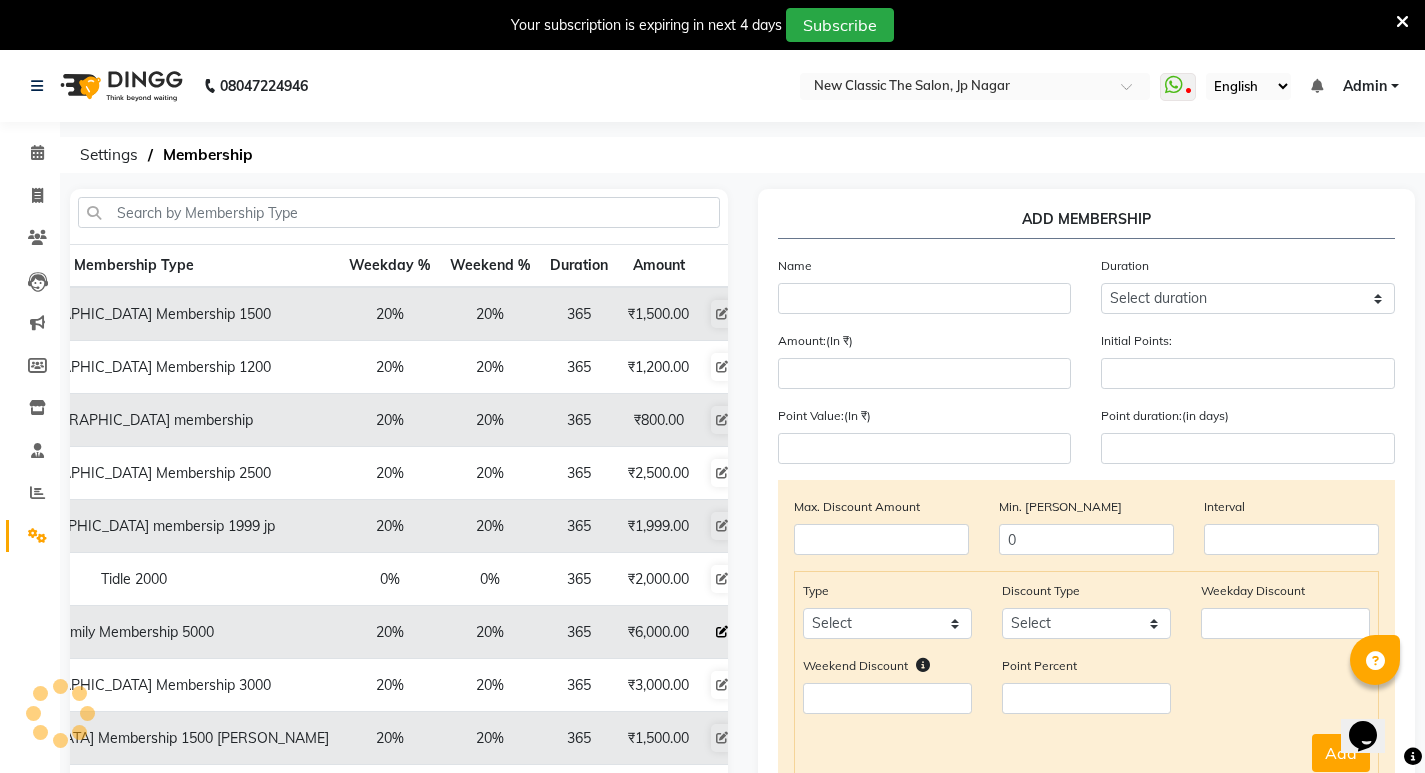 type on "Family Membership 5000" 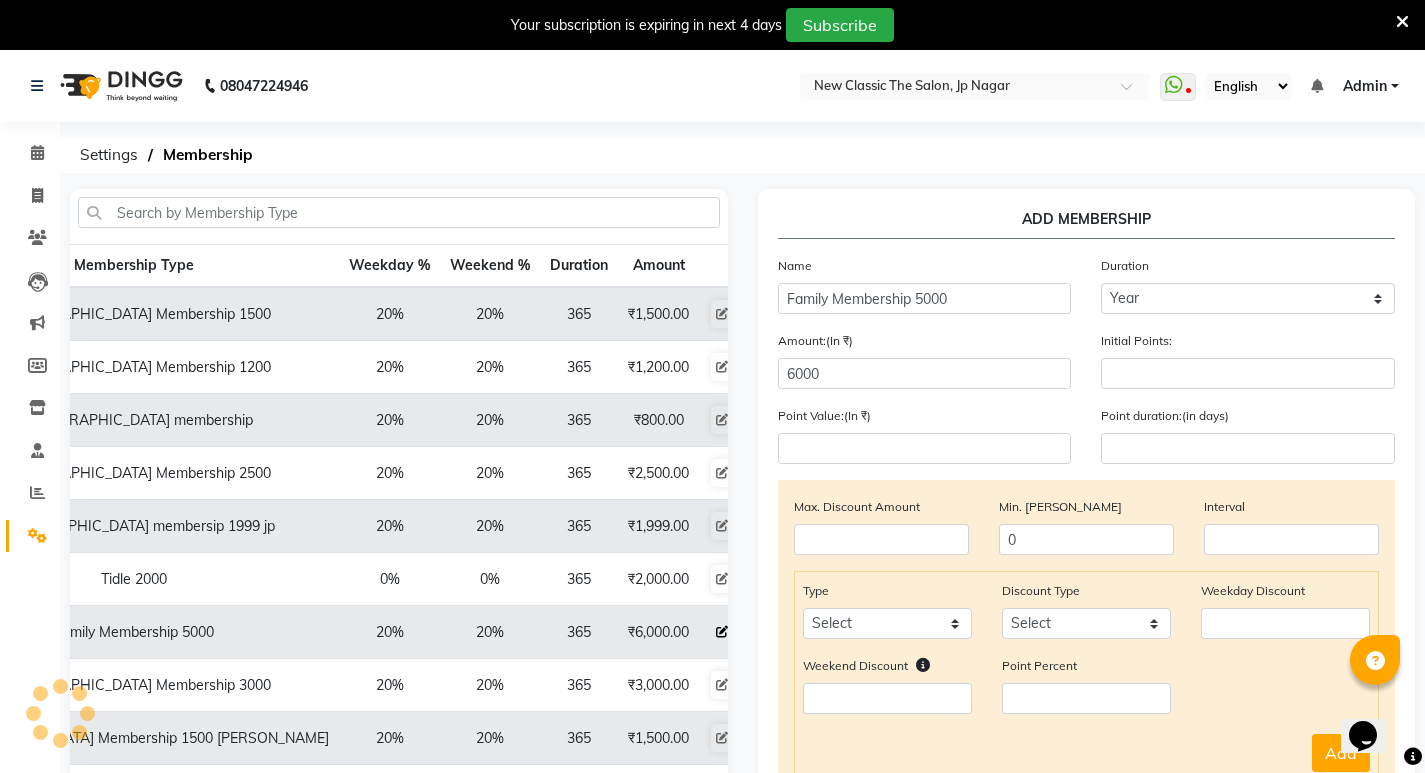 type on "0" 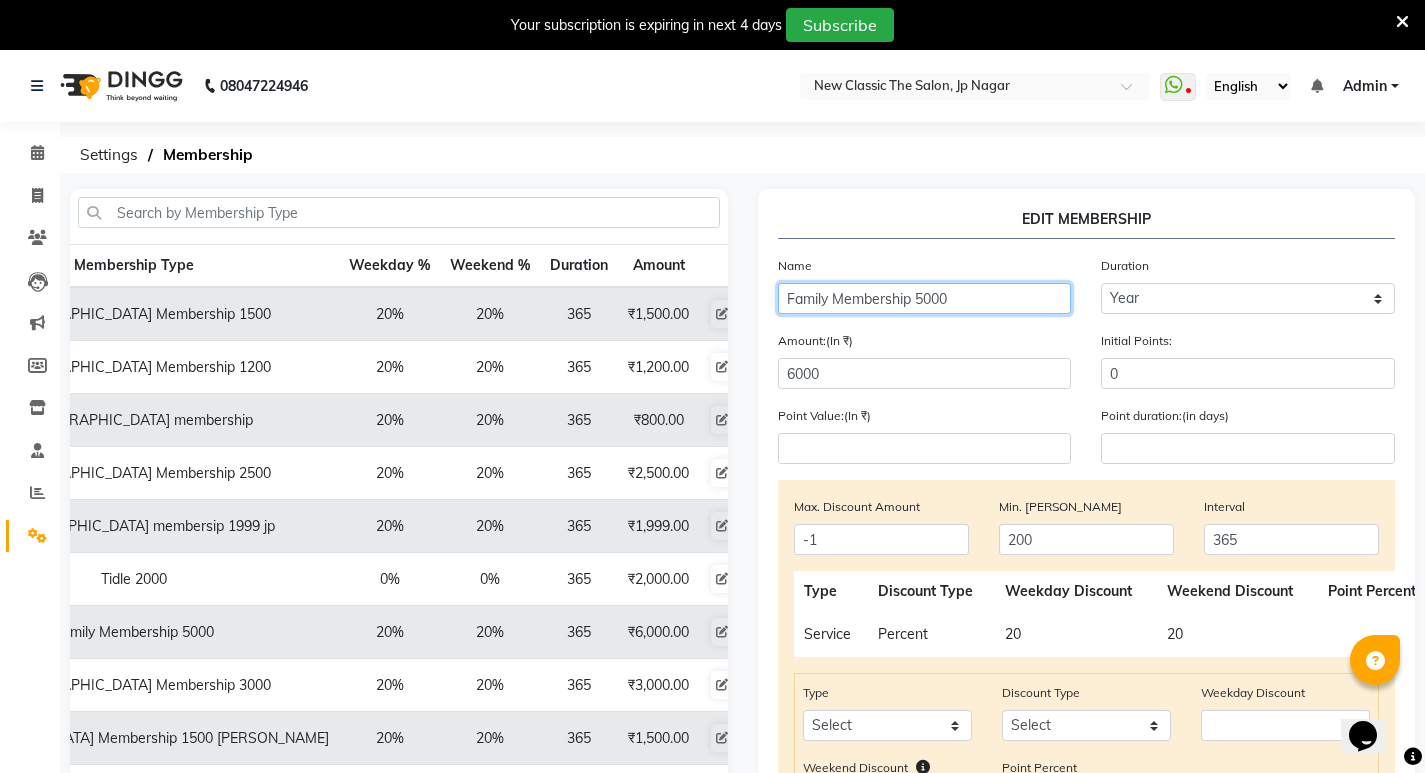 click on "Family Membership 5000" 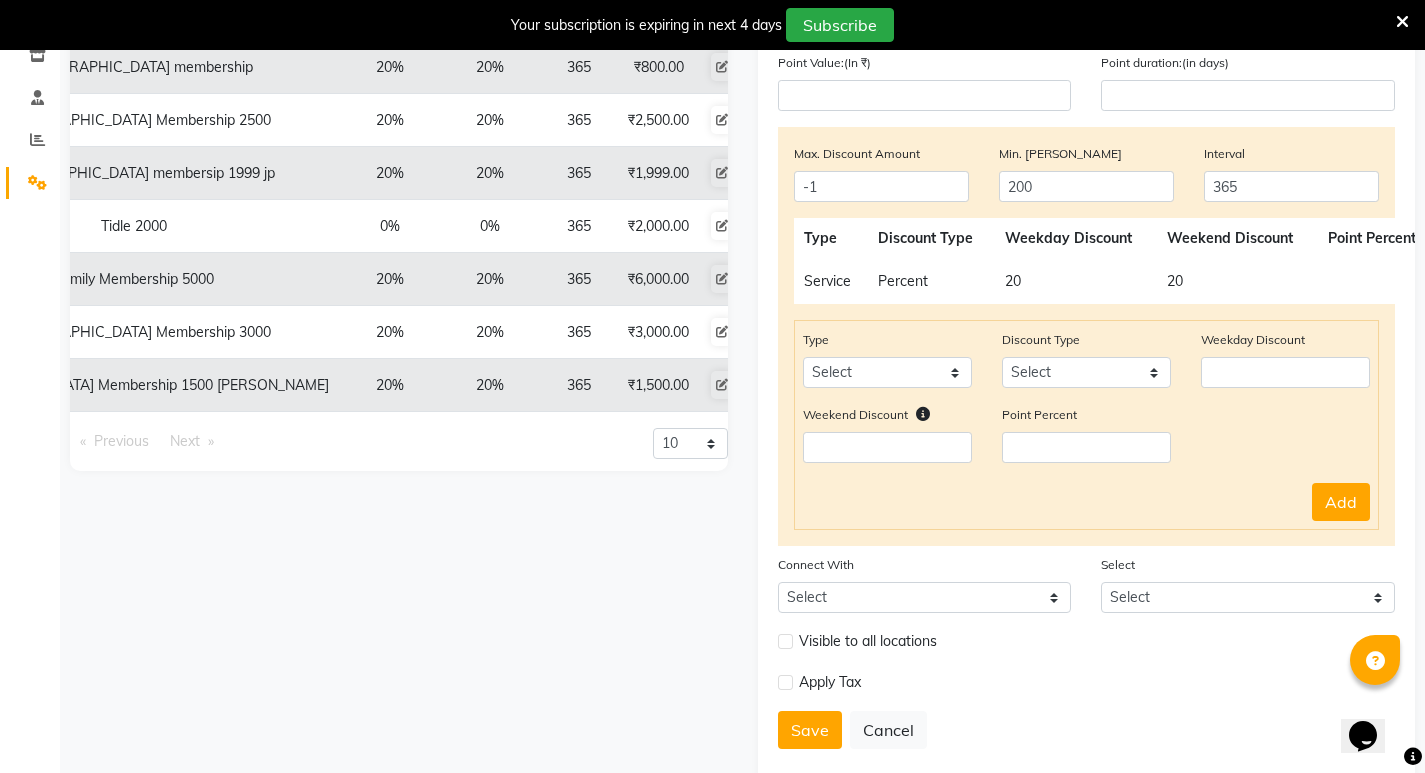 scroll, scrollTop: 395, scrollLeft: 0, axis: vertical 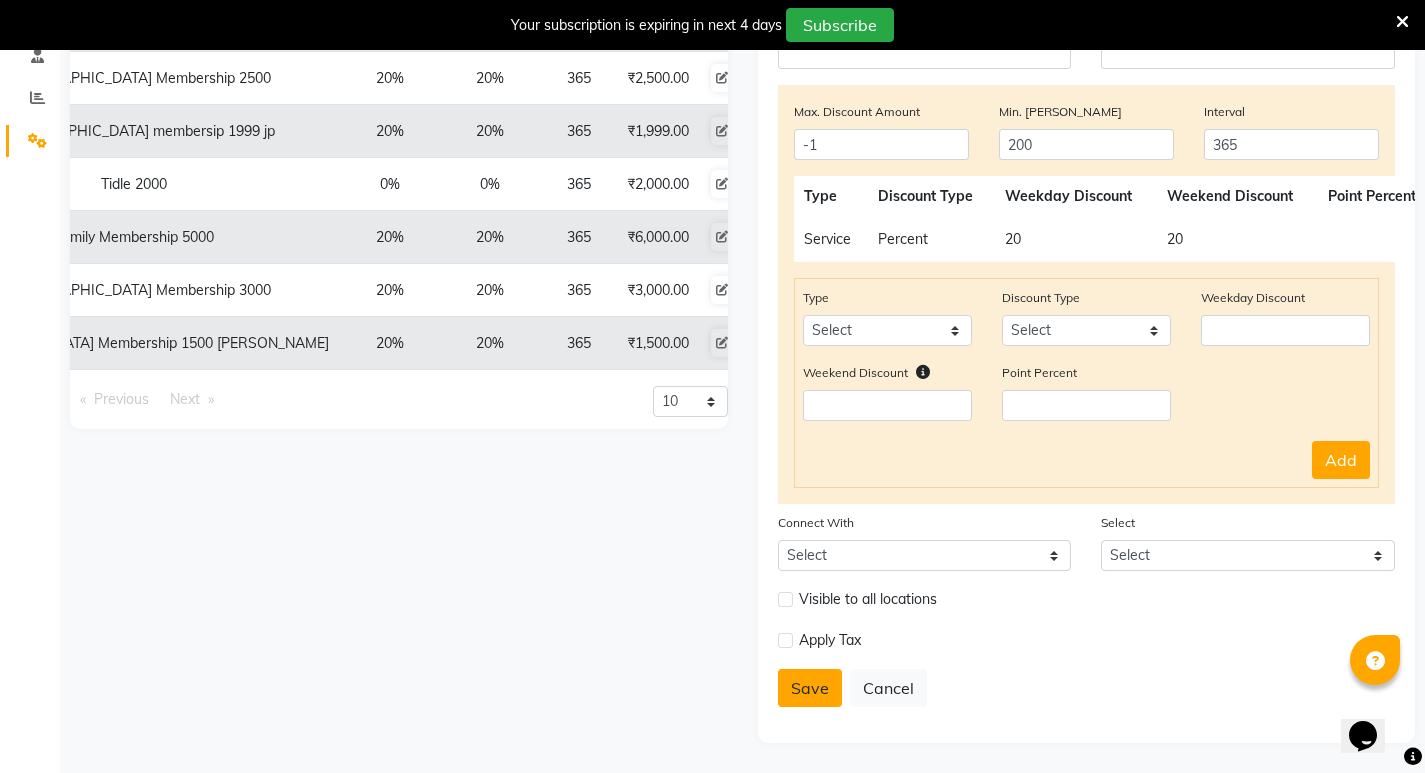 type on "Family Membership 6000" 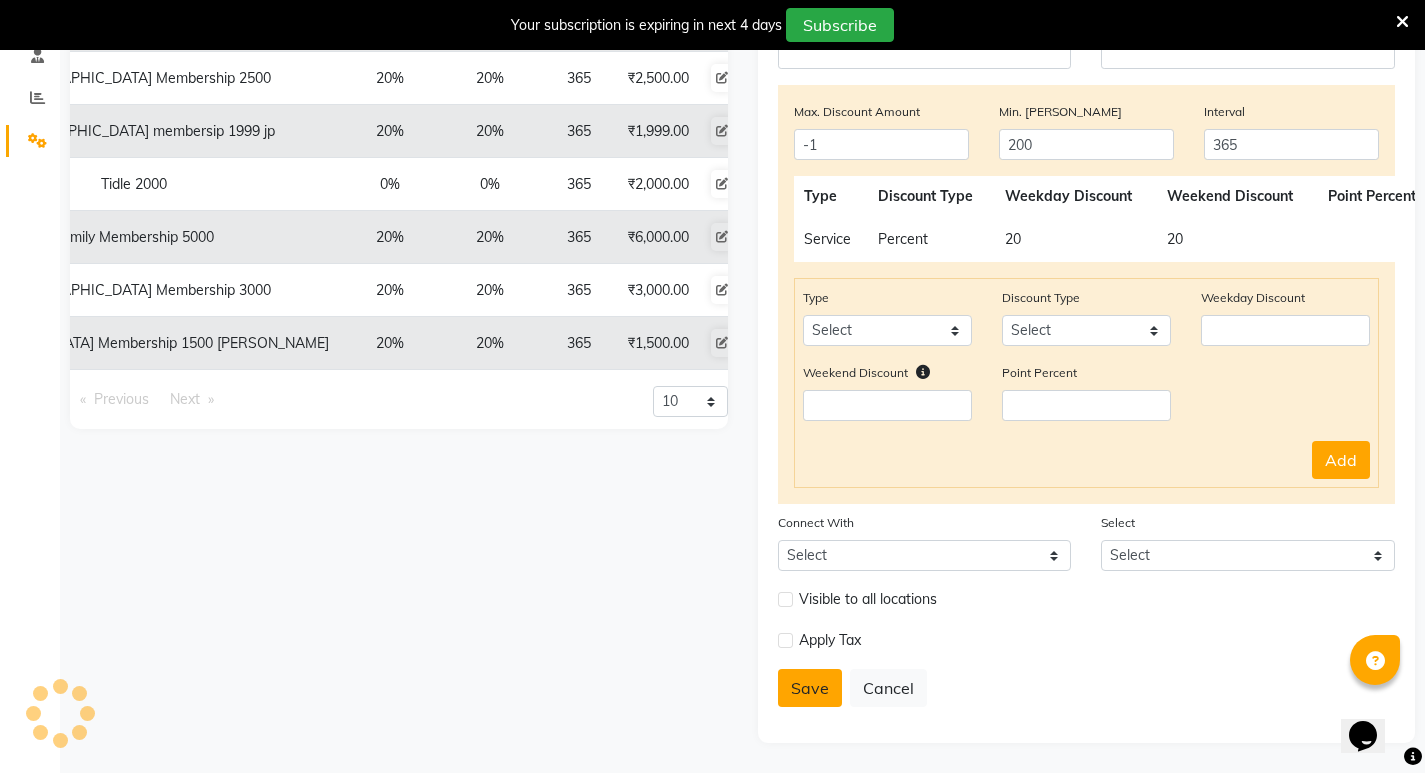 type 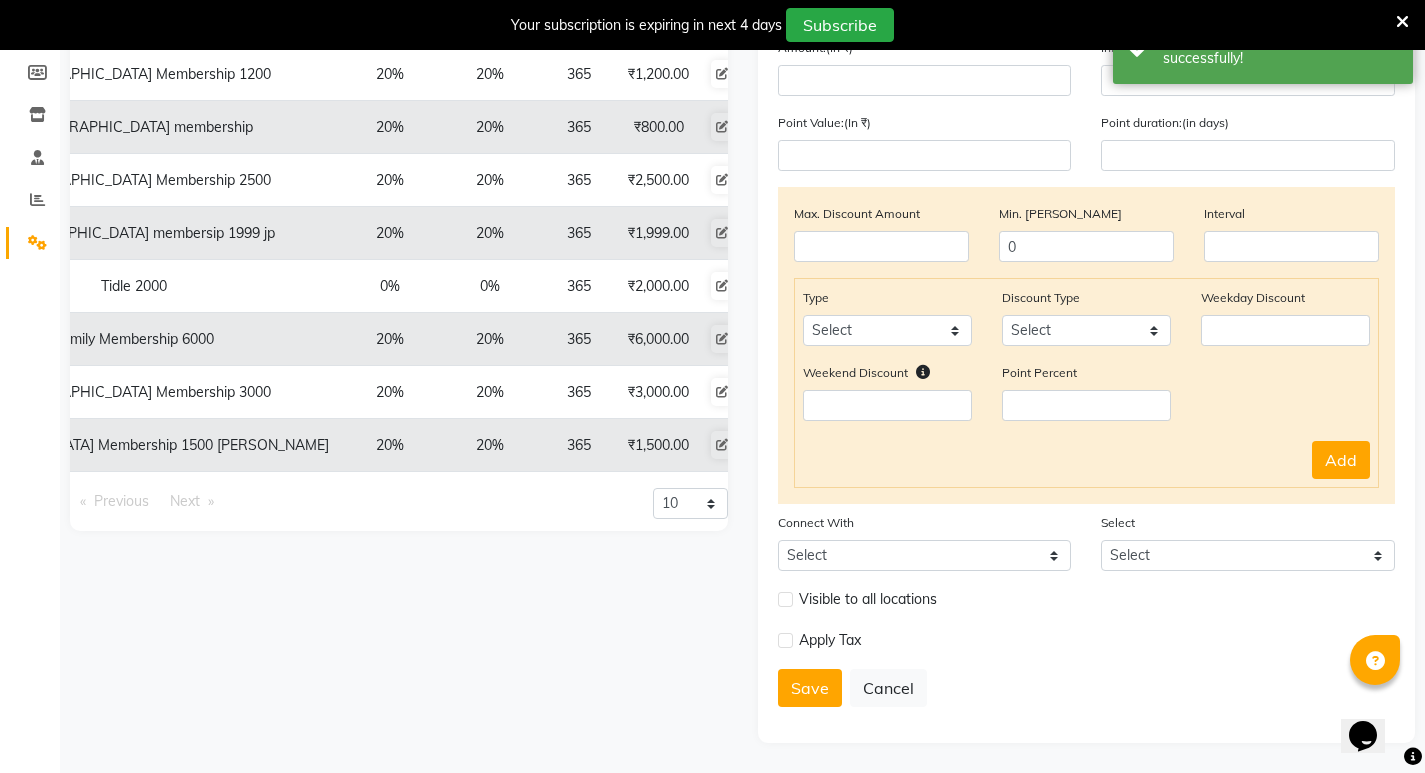 scroll, scrollTop: 0, scrollLeft: 0, axis: both 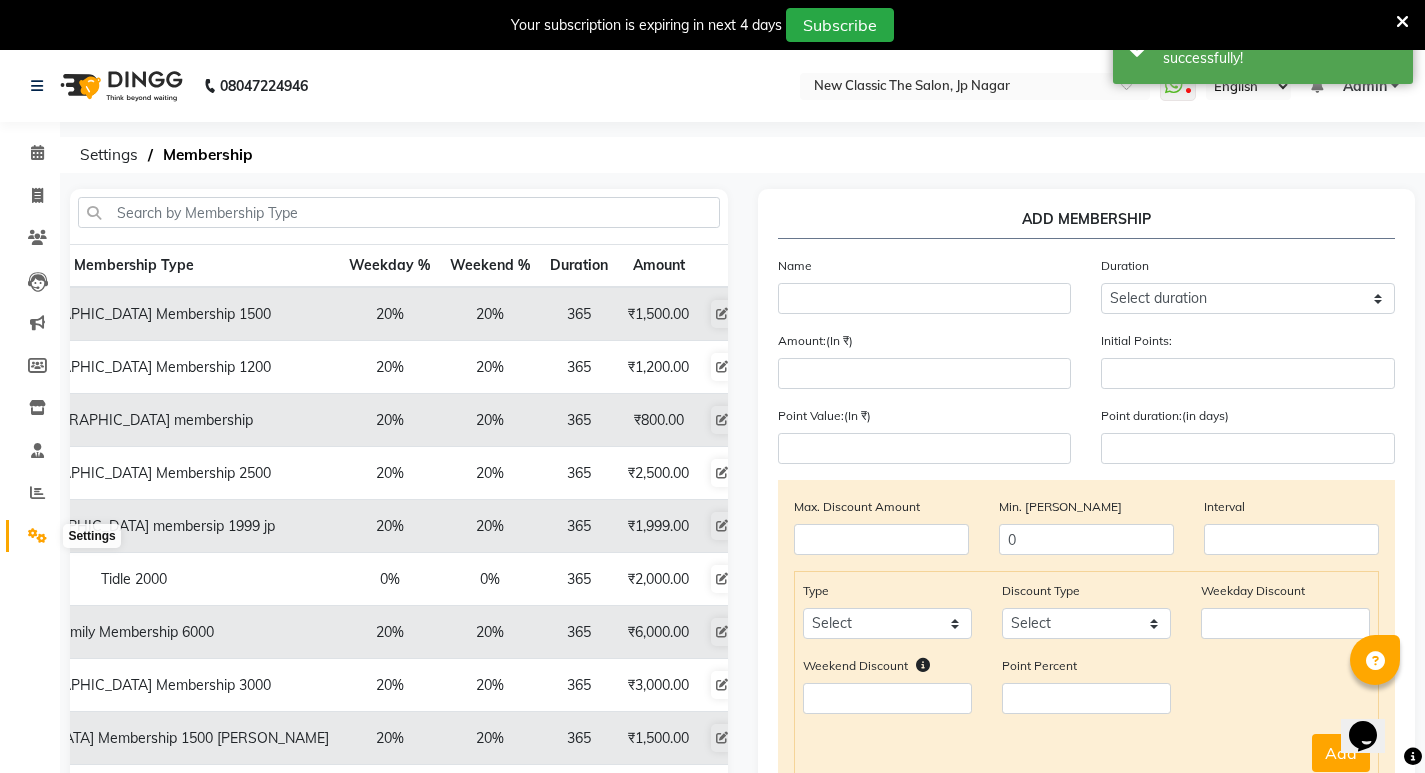 click 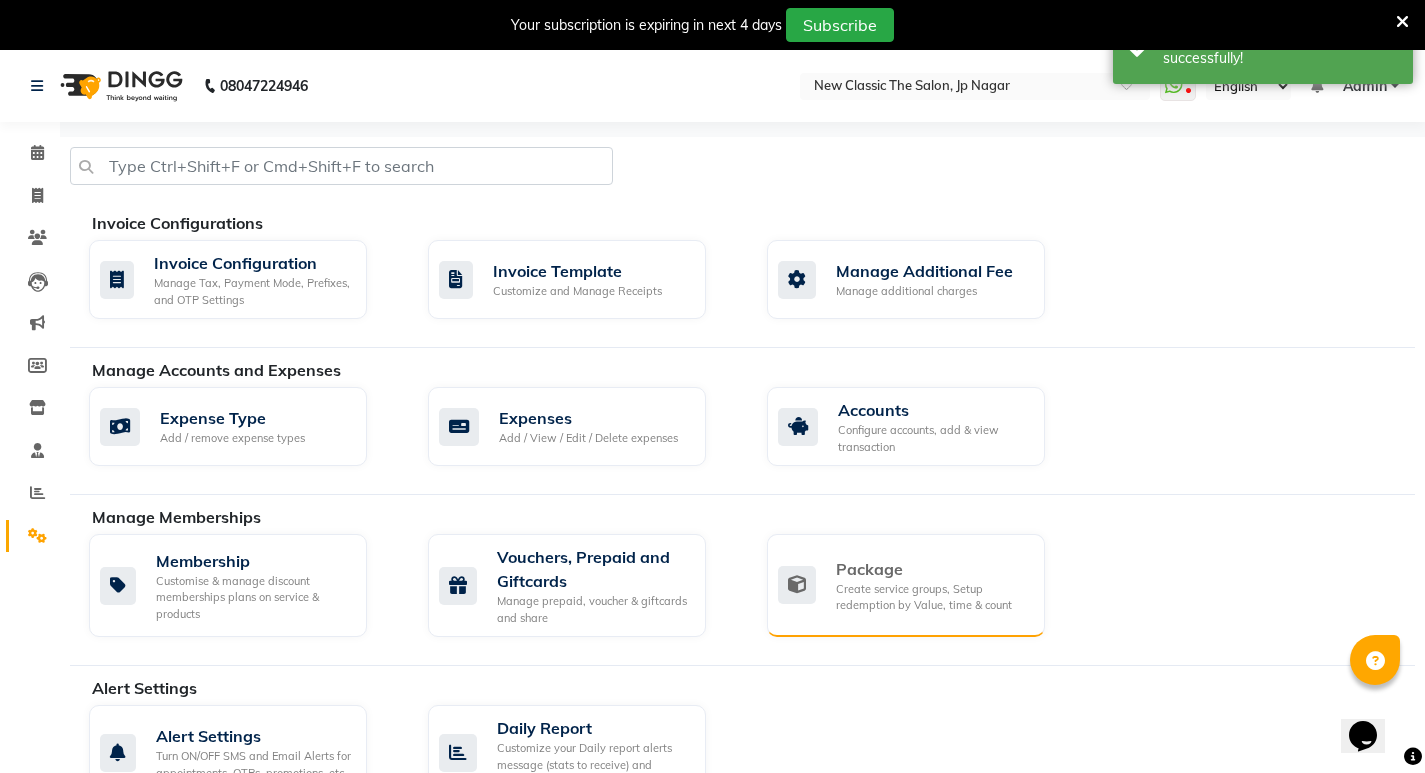 click on "Create service groups, Setup redemption by Value, time & count" 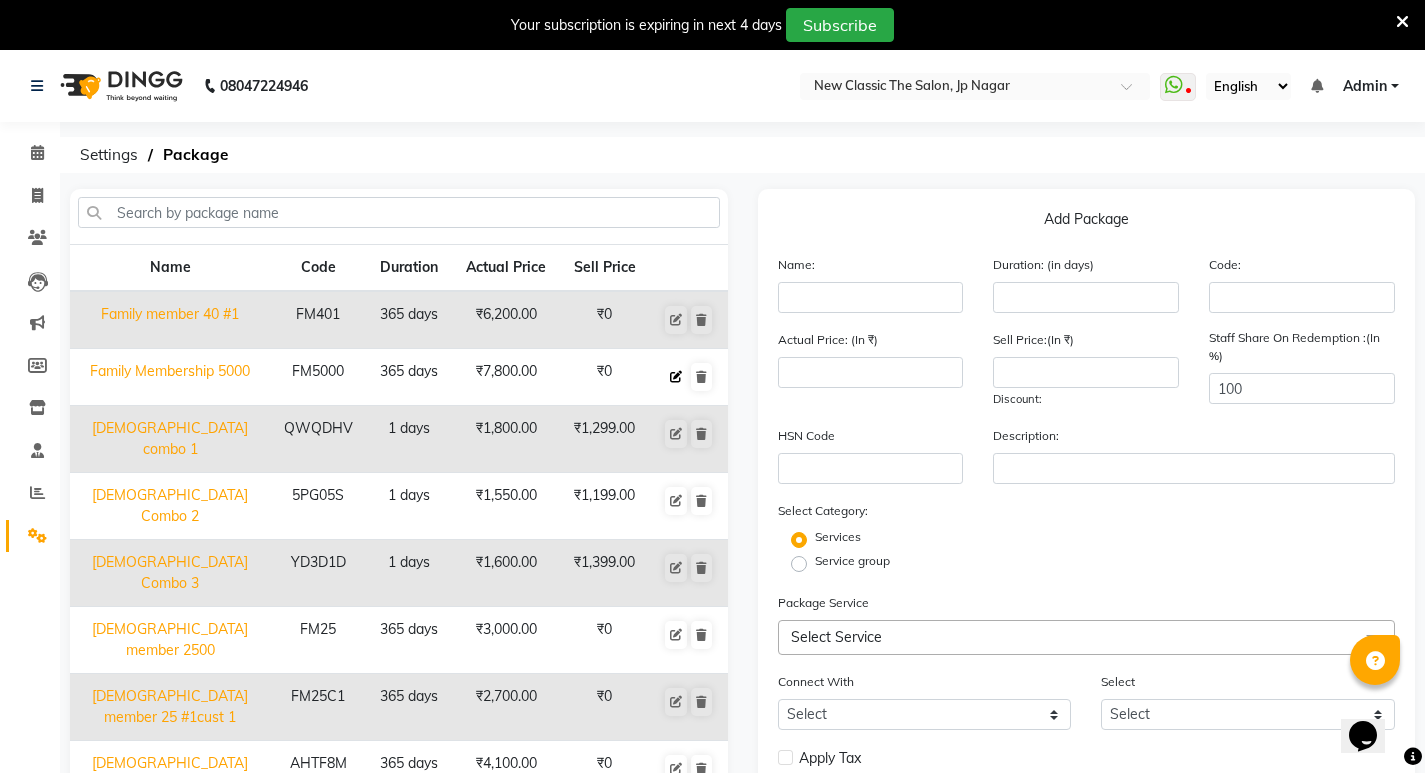 click 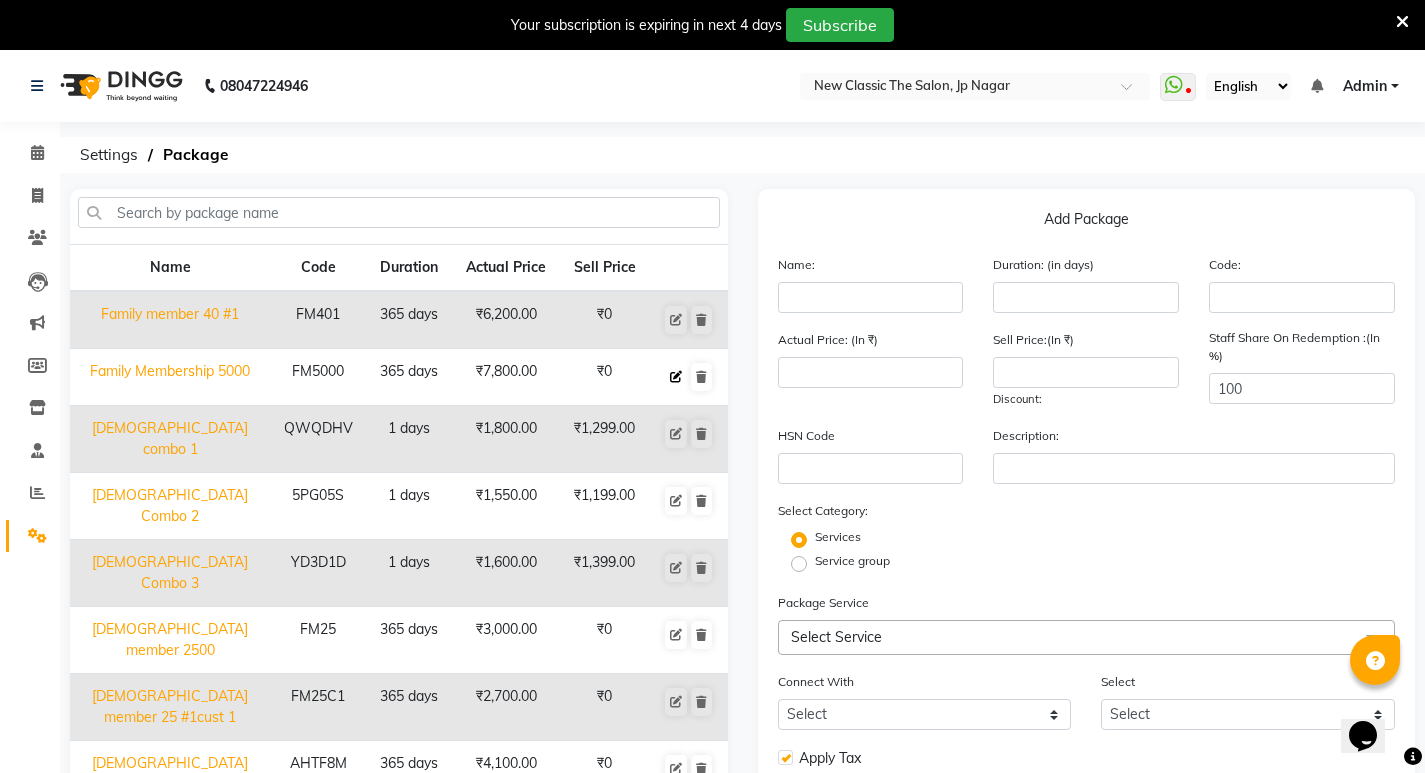 type on "Family Membership 5000" 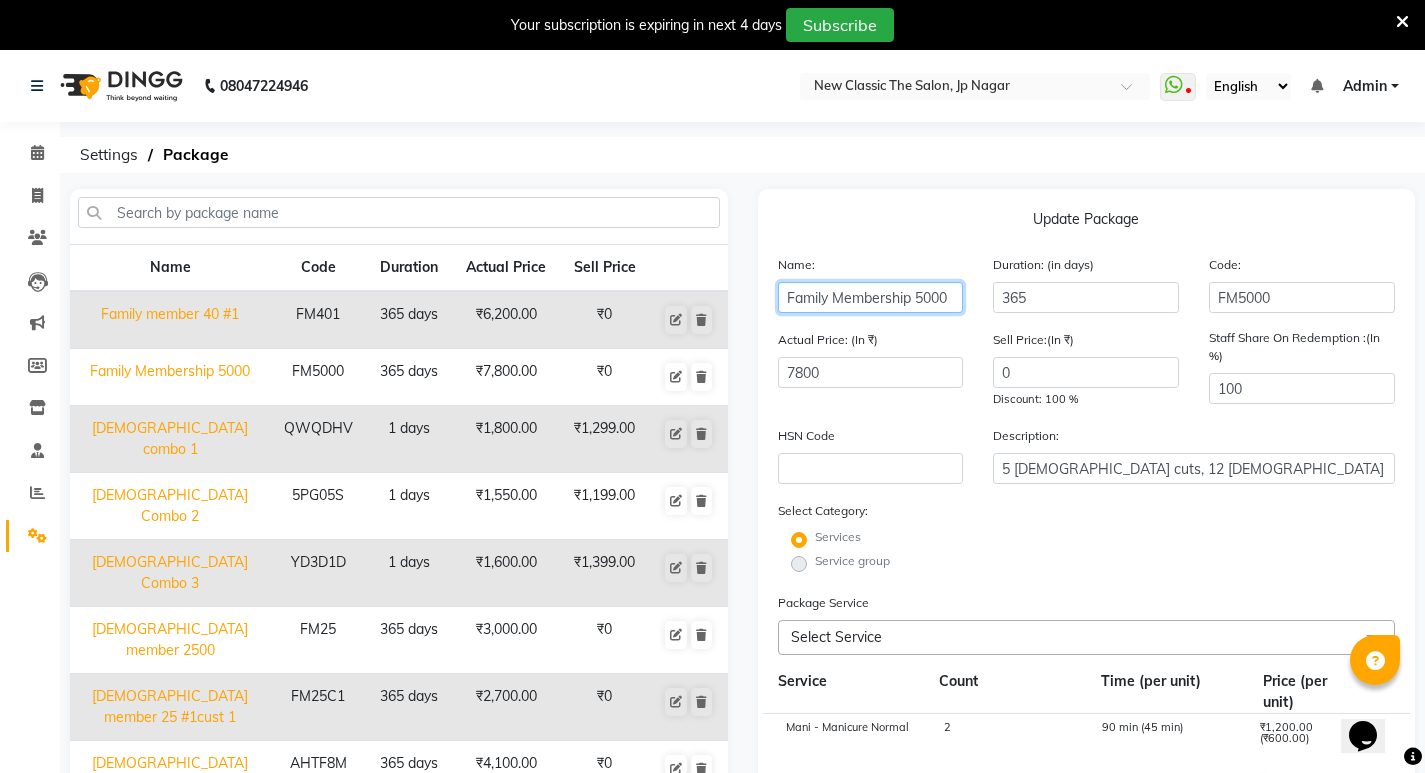 click on "Family Membership 5000" 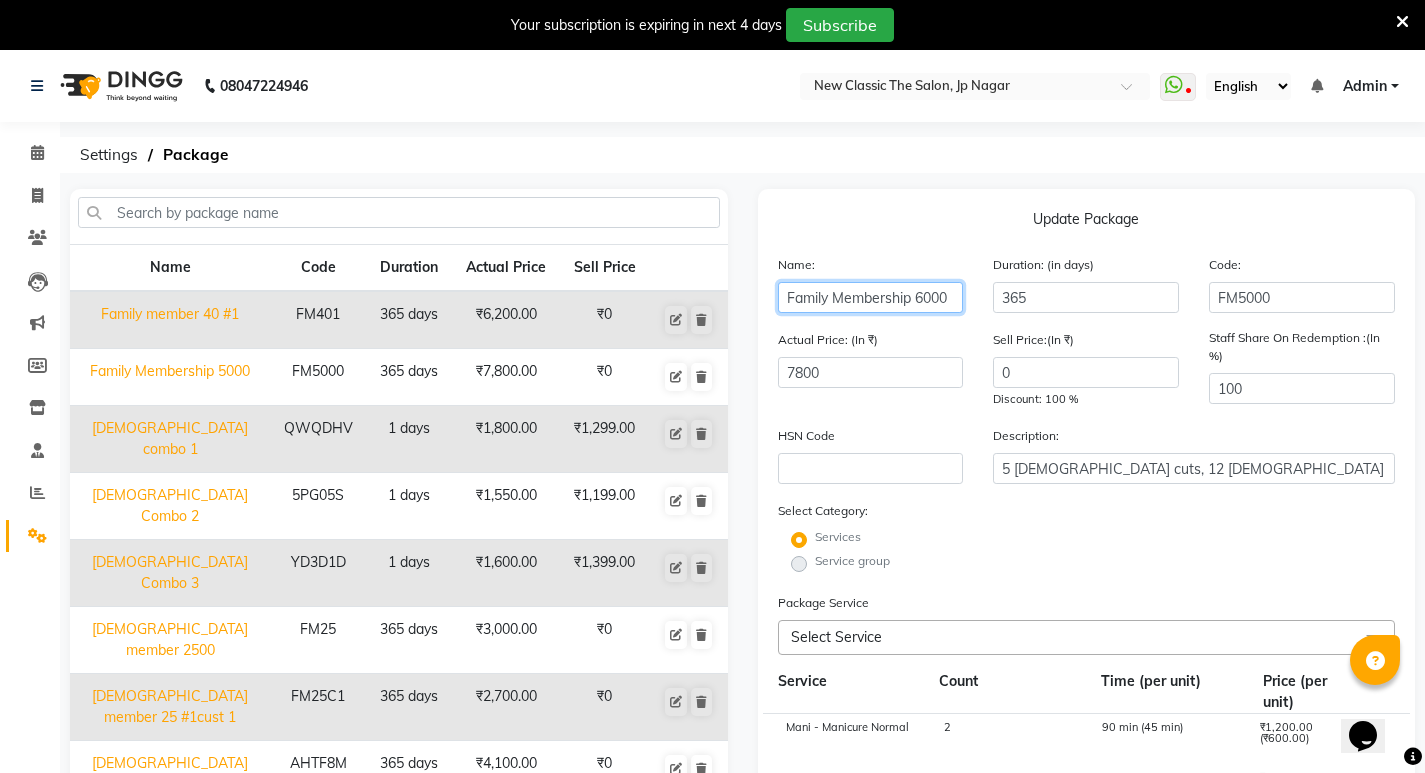 type on "Family Membership 6000" 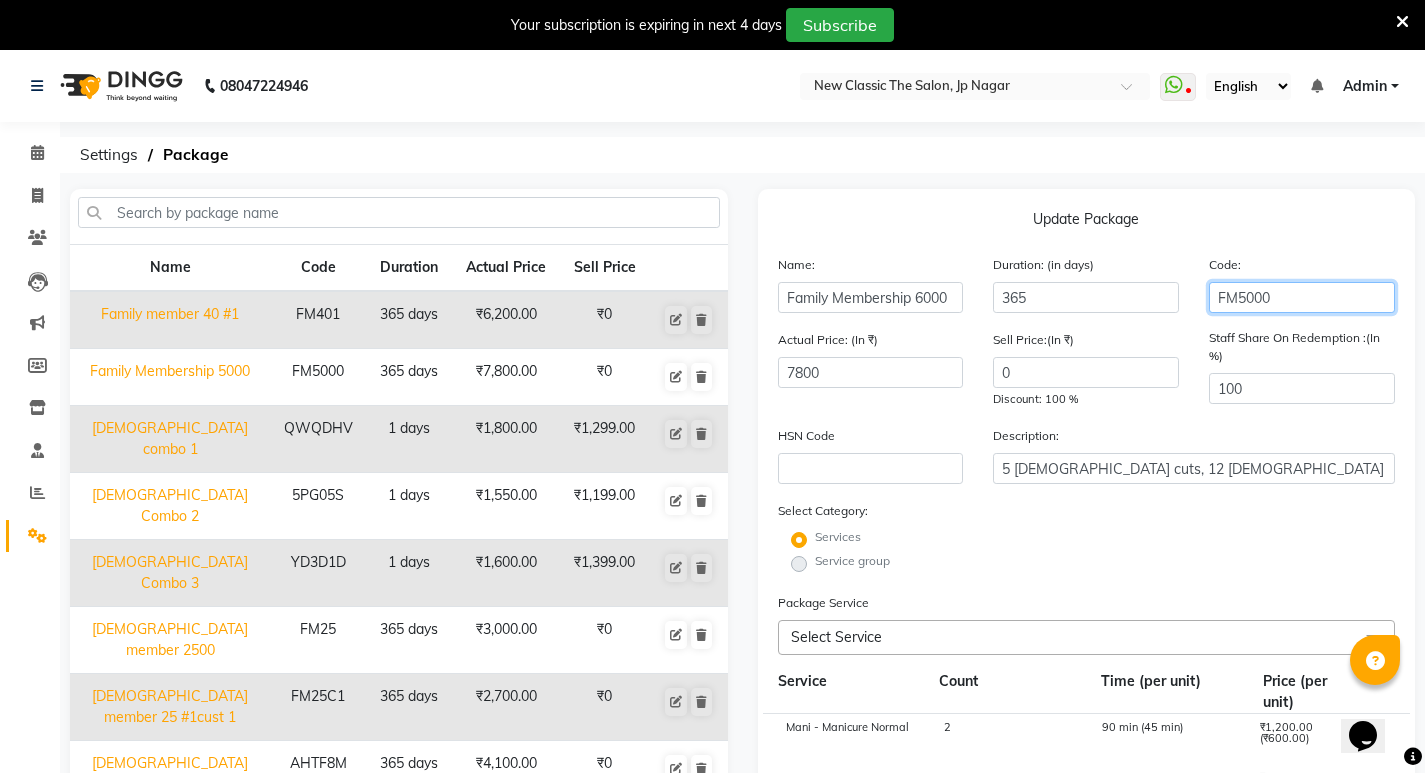 click on "FM5000" 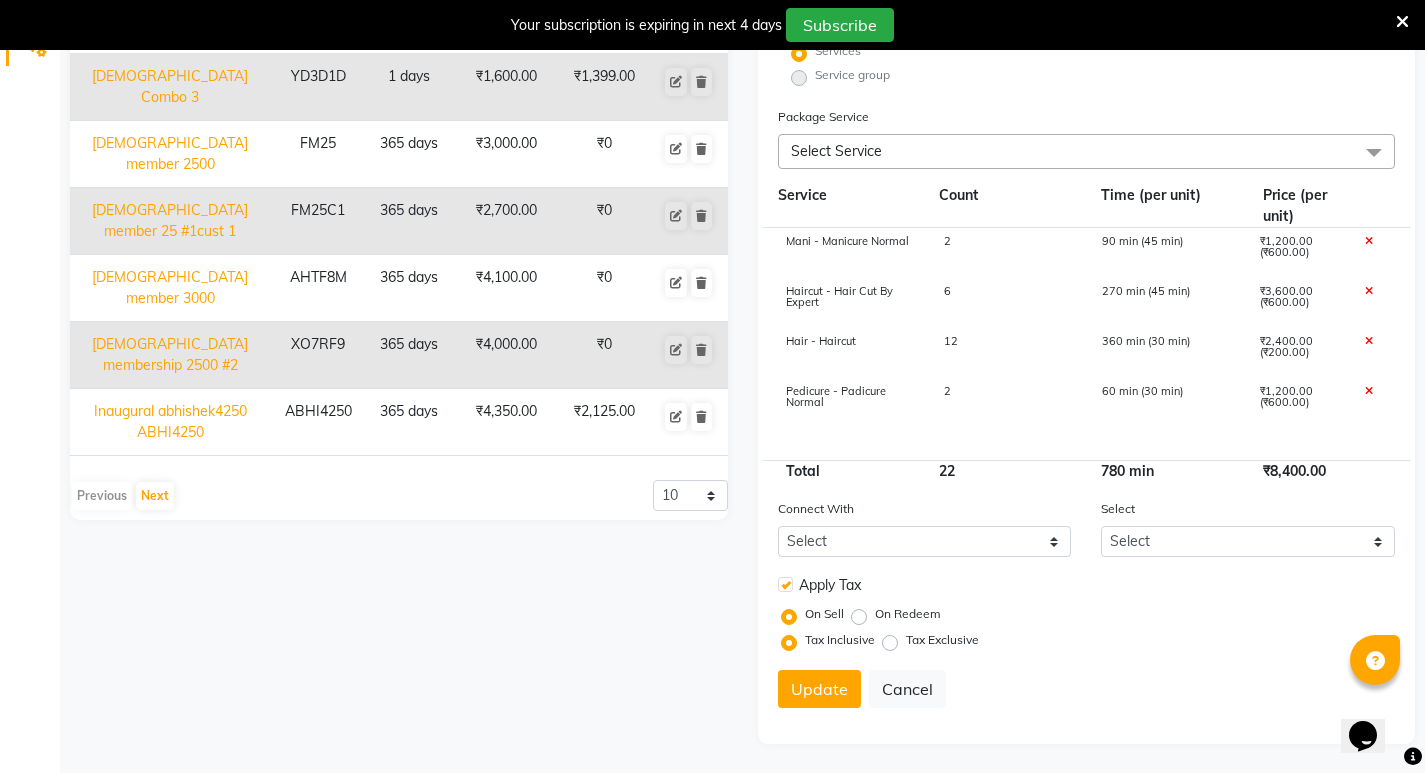 scroll, scrollTop: 487, scrollLeft: 0, axis: vertical 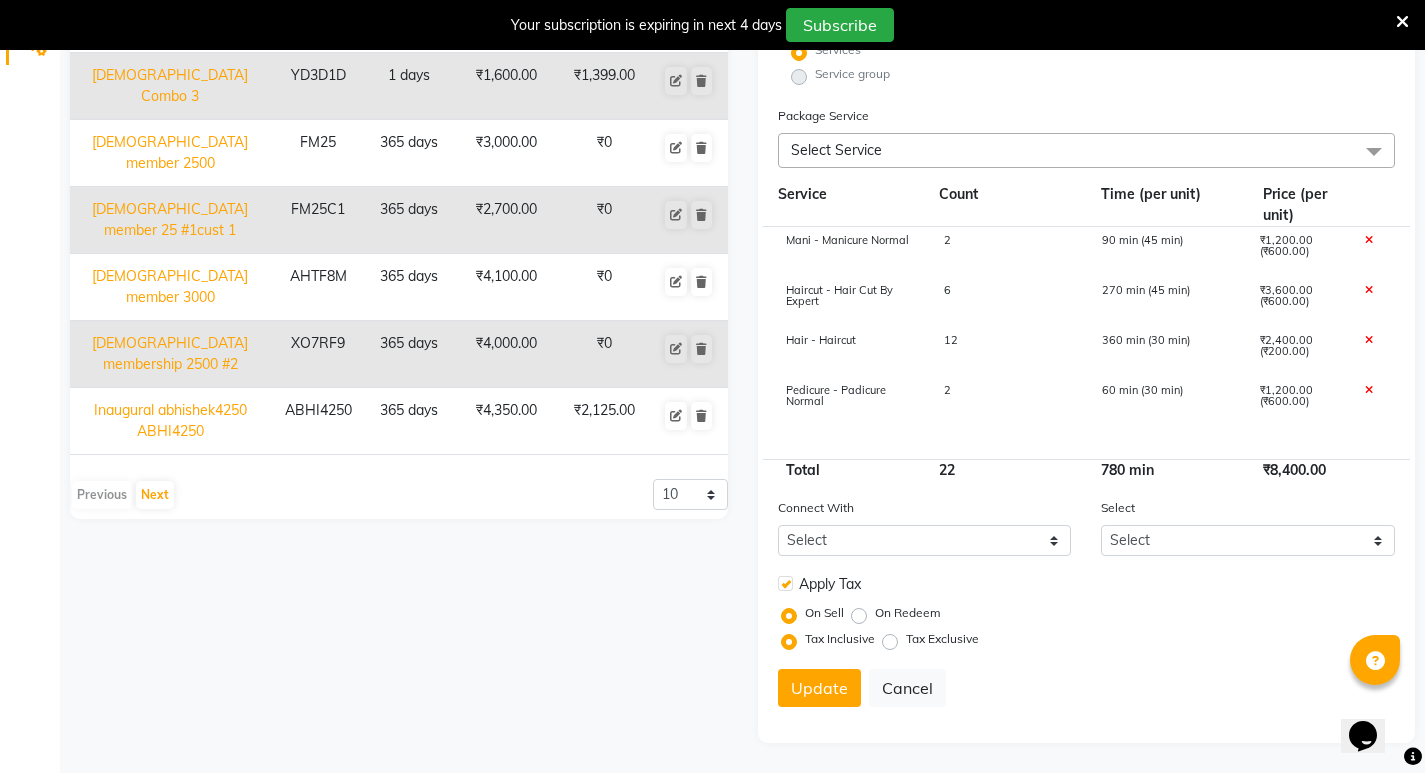 type on "FM6000" 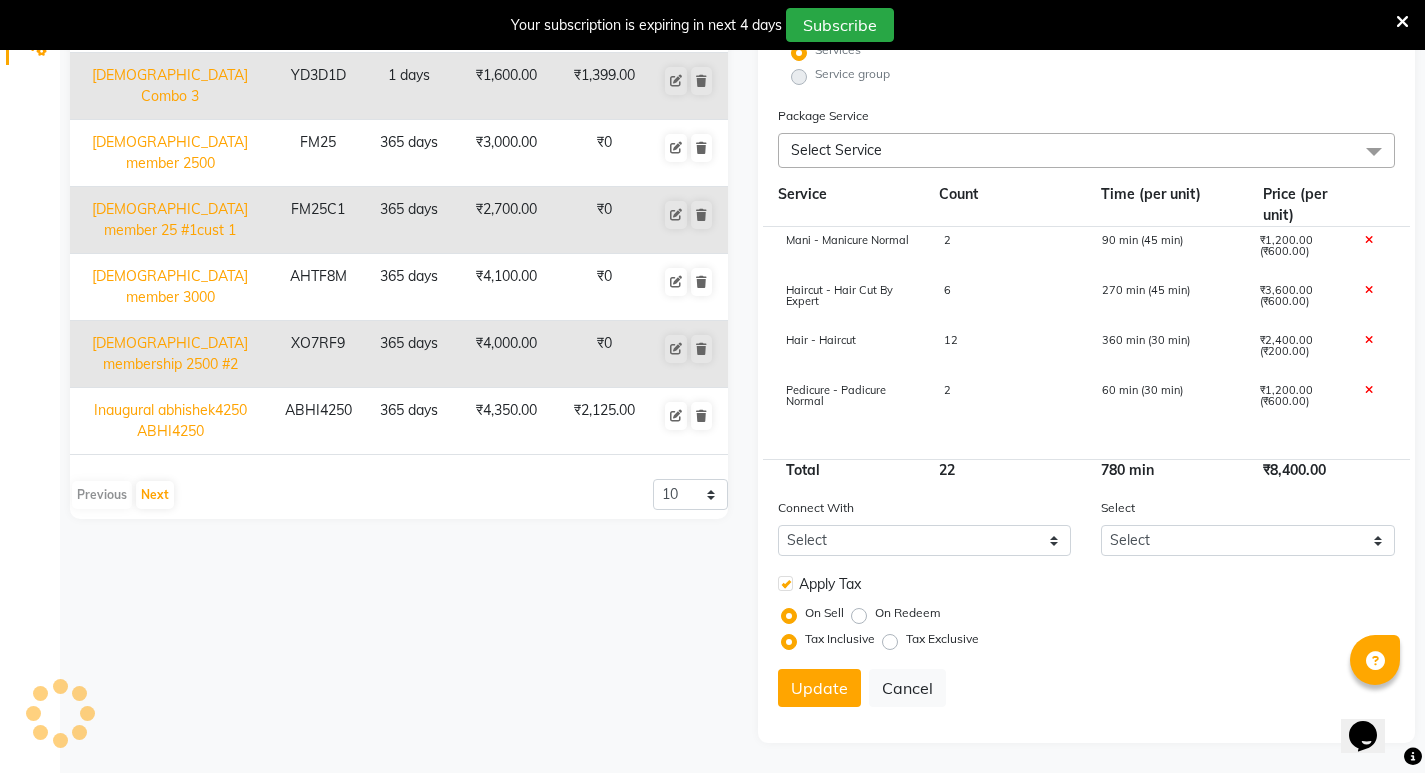 click 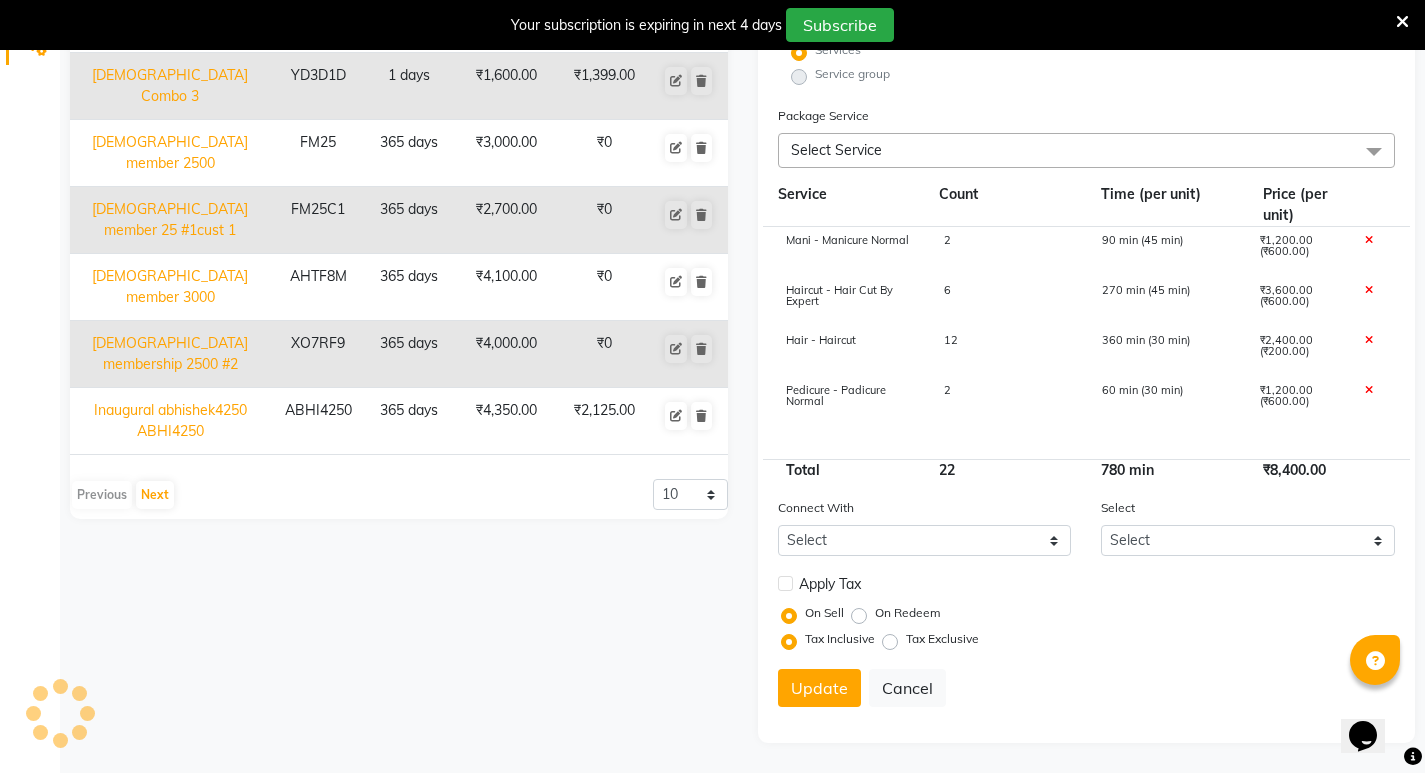 scroll, scrollTop: 435, scrollLeft: 0, axis: vertical 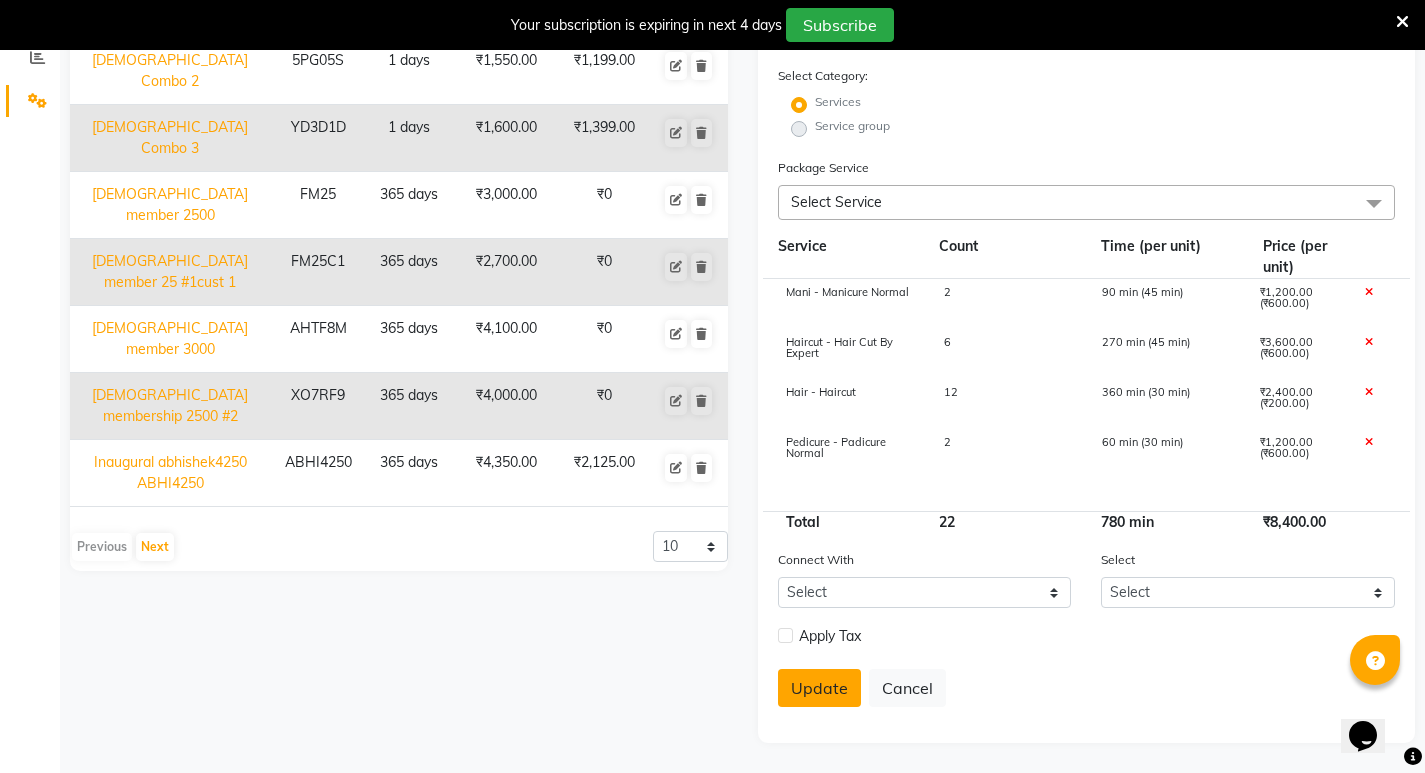 click on "Update" 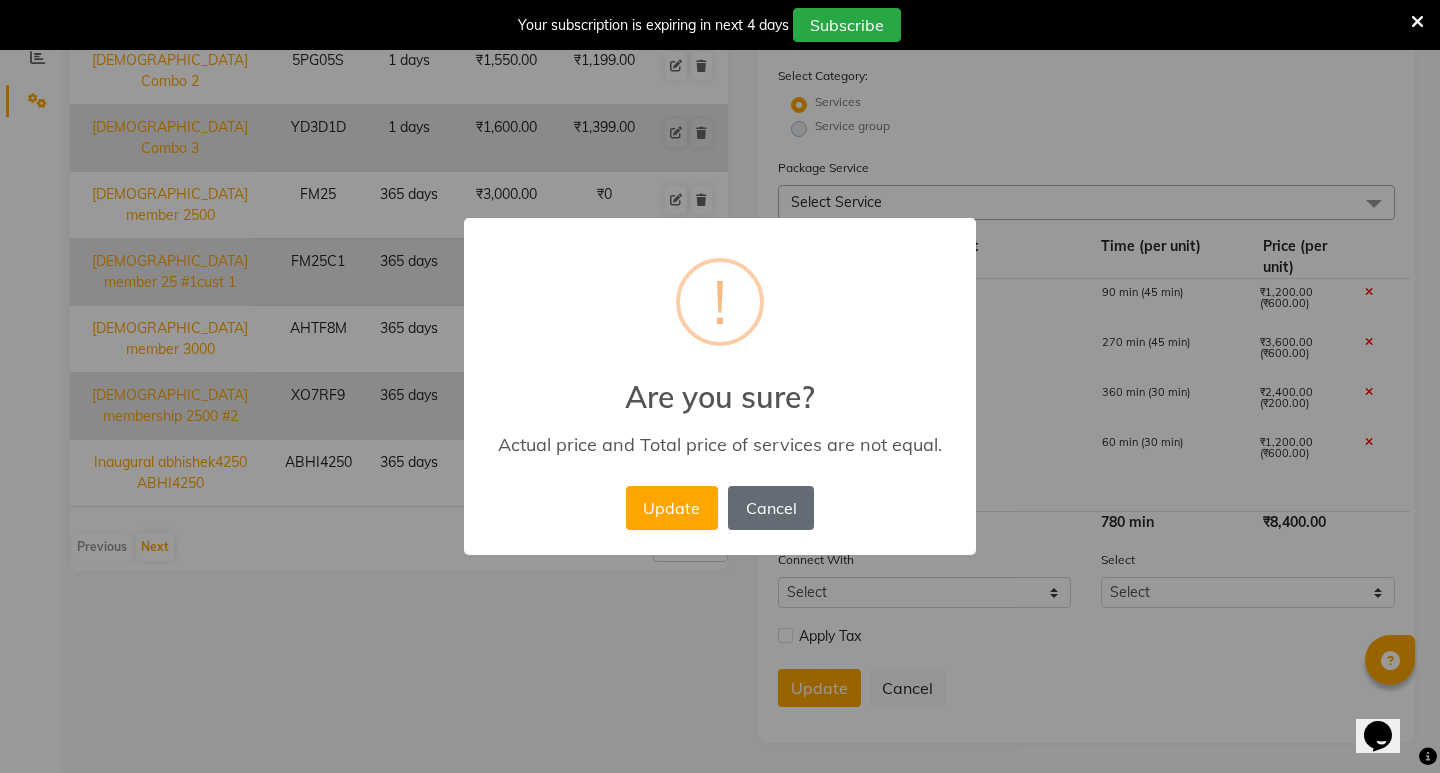 click on "Cancel" at bounding box center (771, 508) 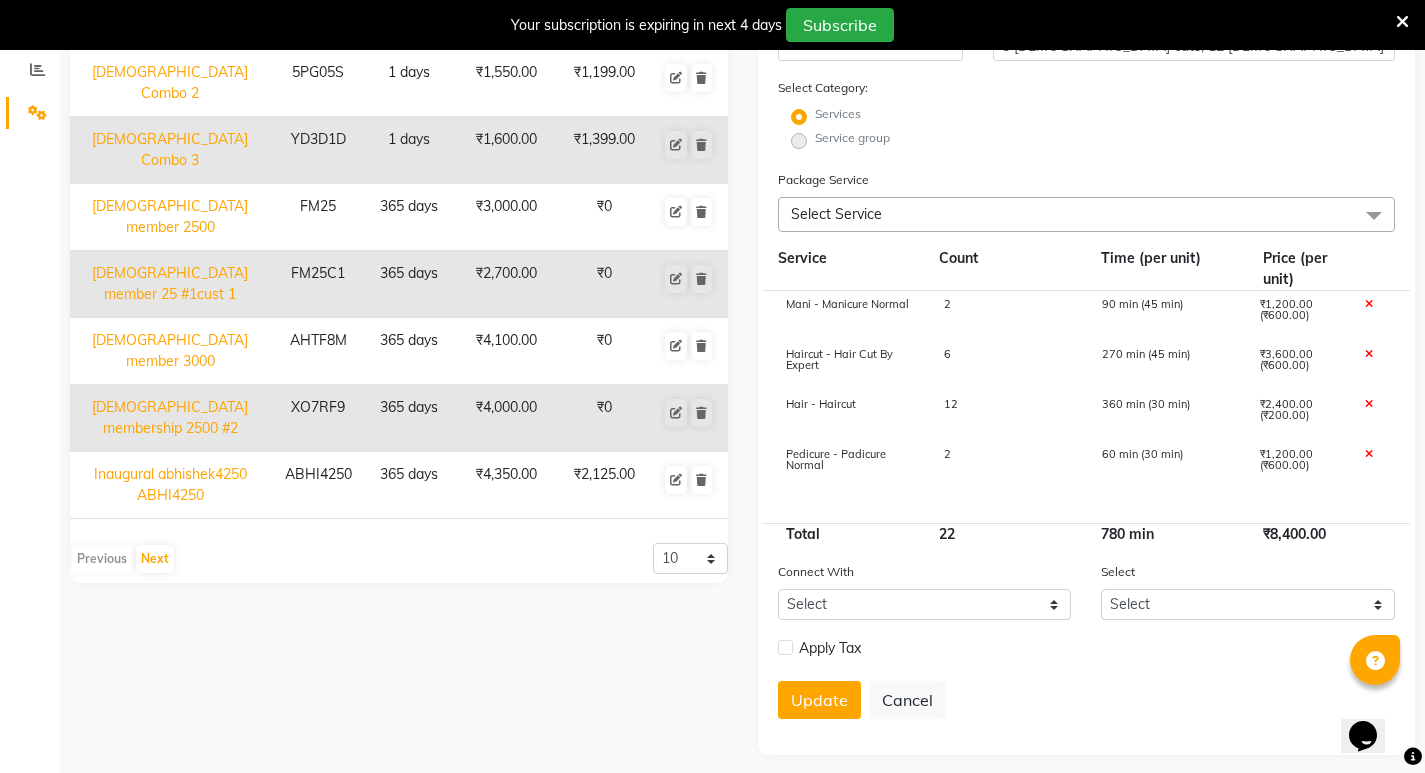 scroll, scrollTop: 435, scrollLeft: 0, axis: vertical 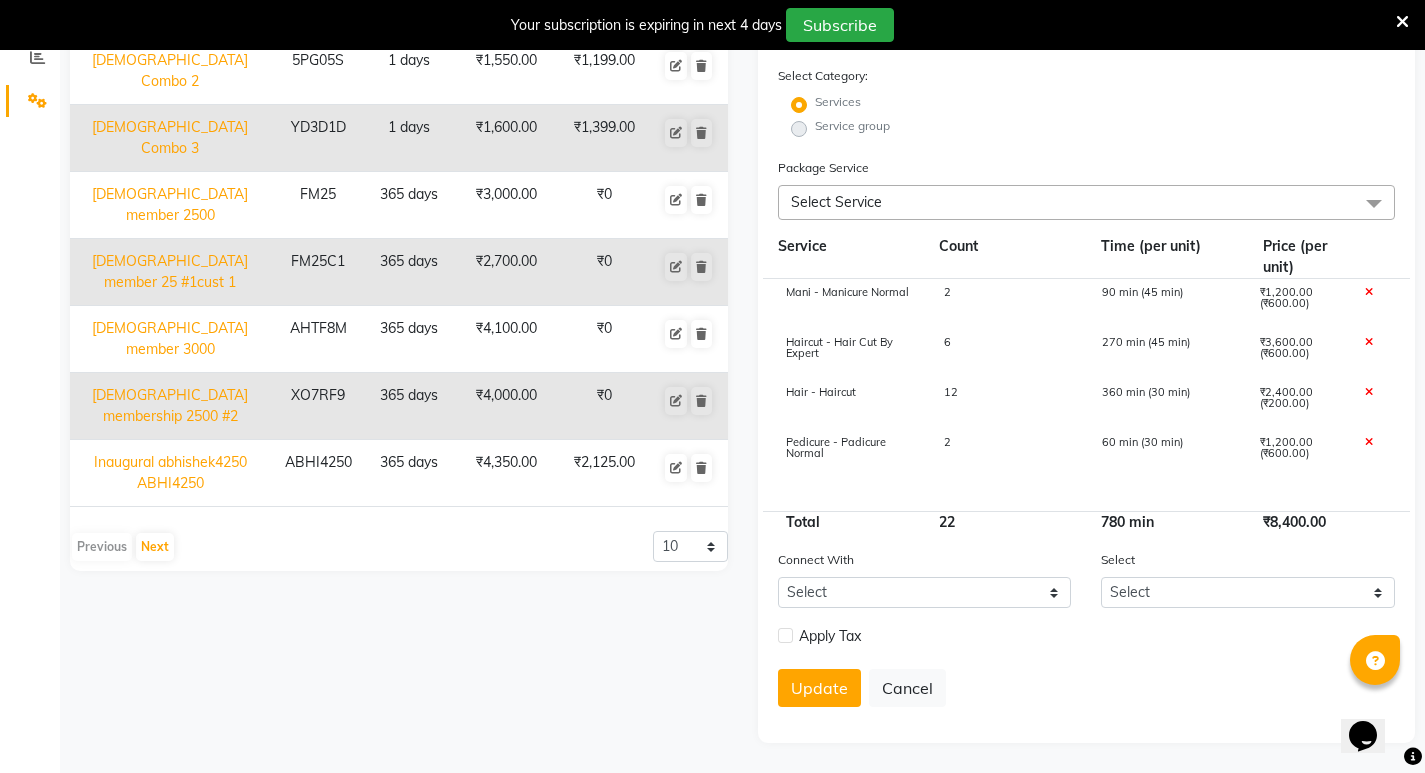 click 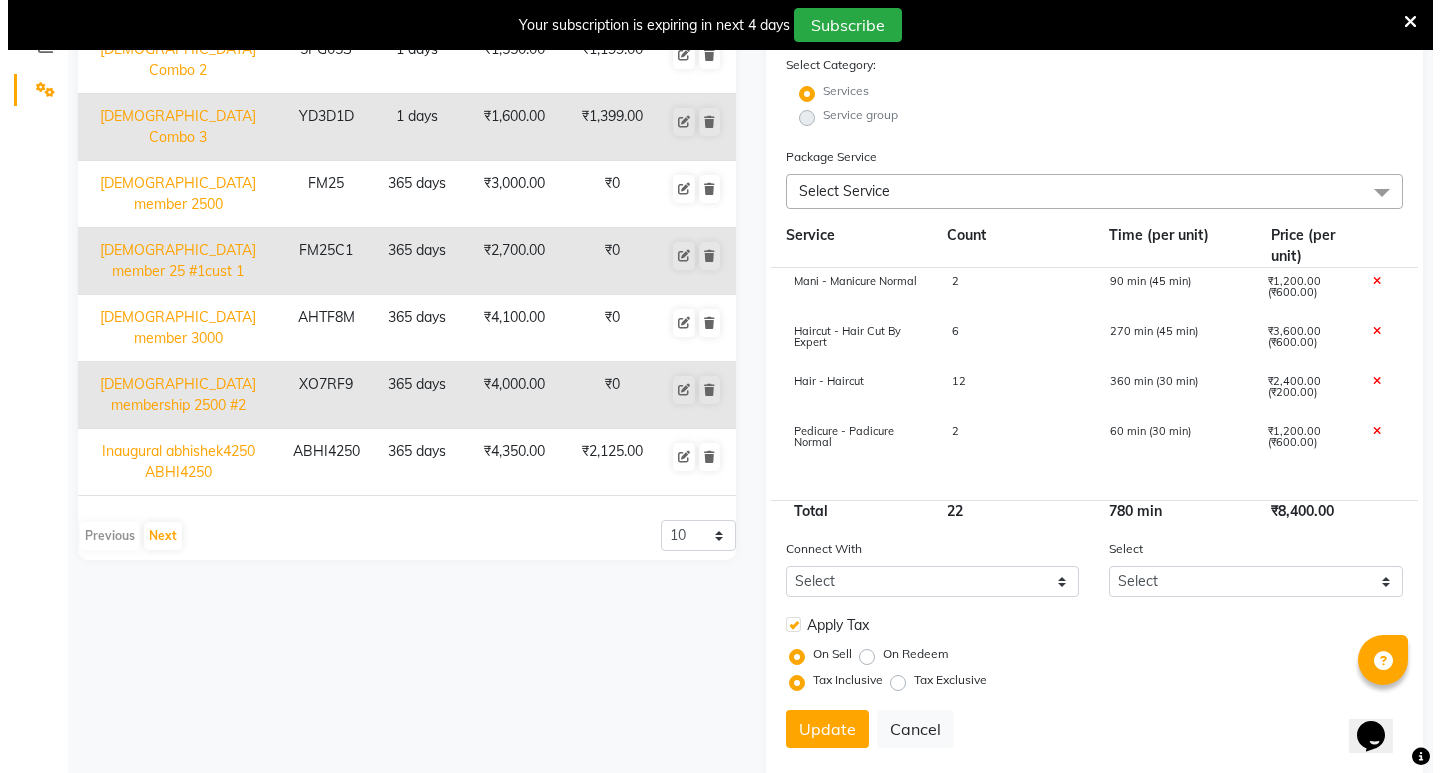 scroll, scrollTop: 487, scrollLeft: 0, axis: vertical 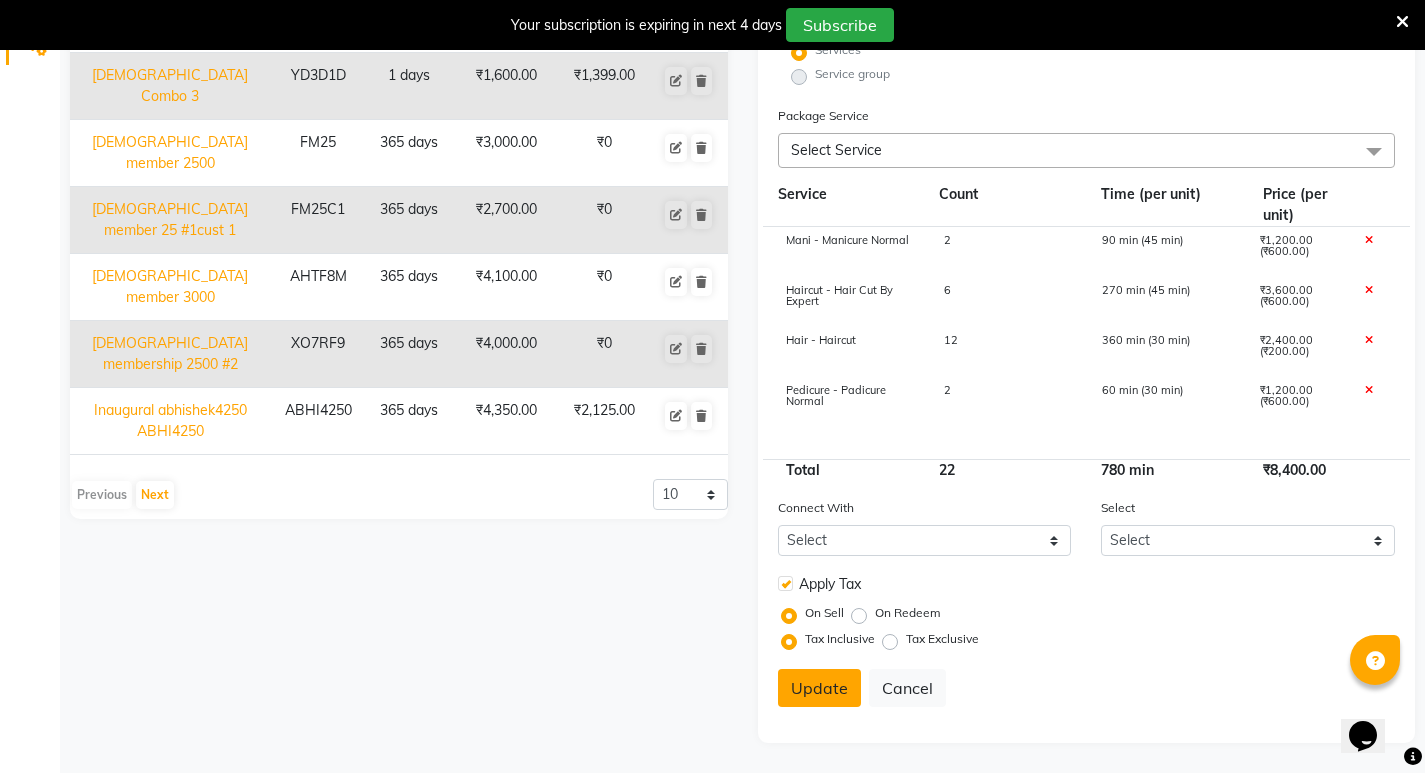 click on "Update" 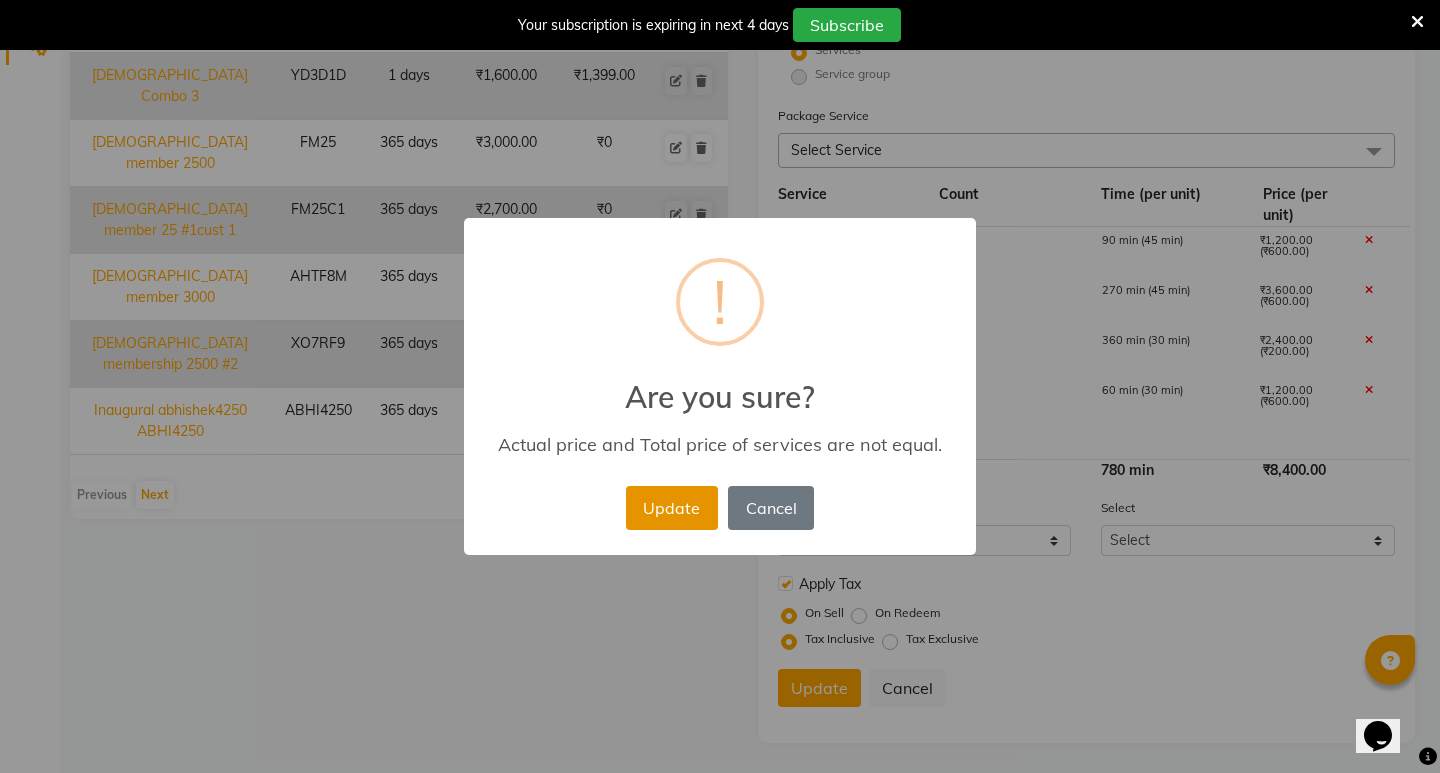 click on "Update" at bounding box center (672, 508) 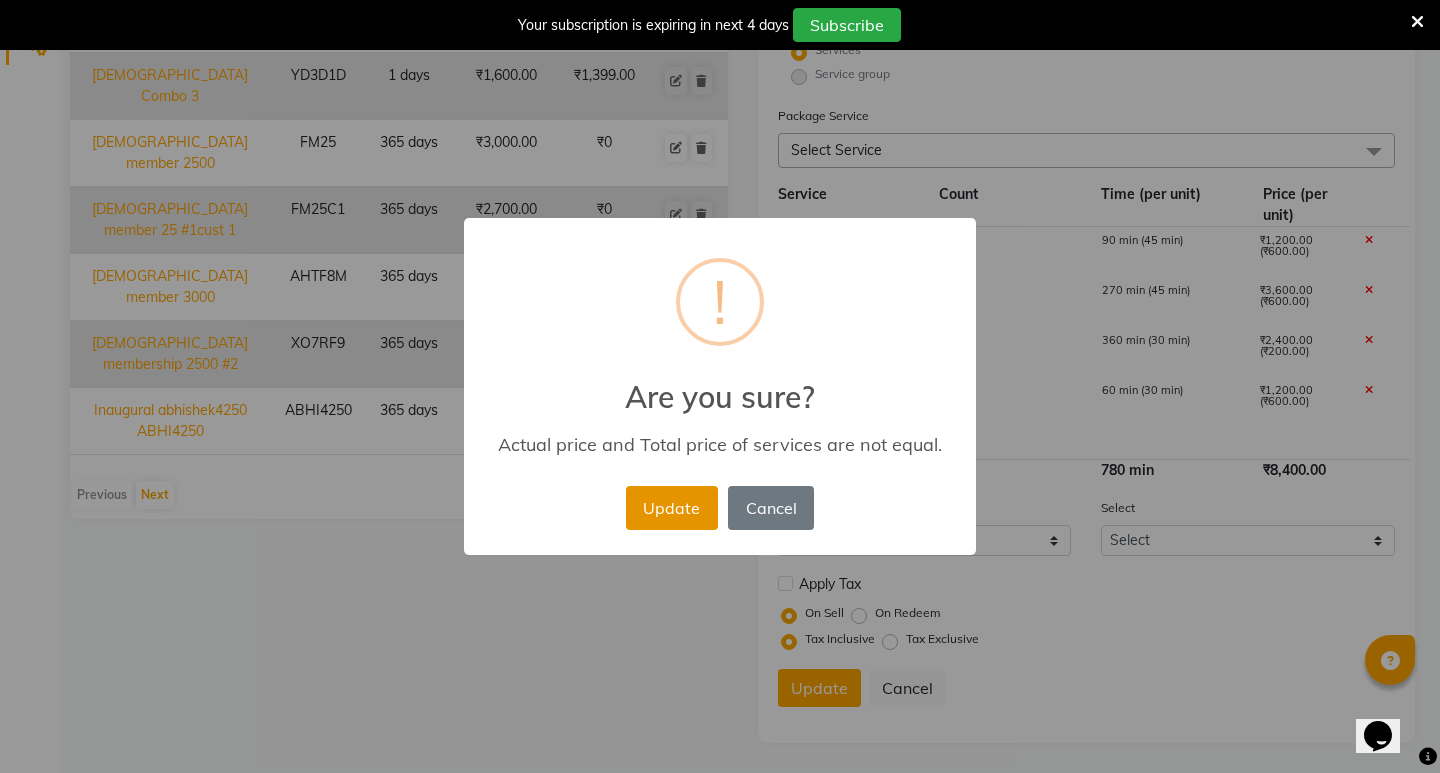 type 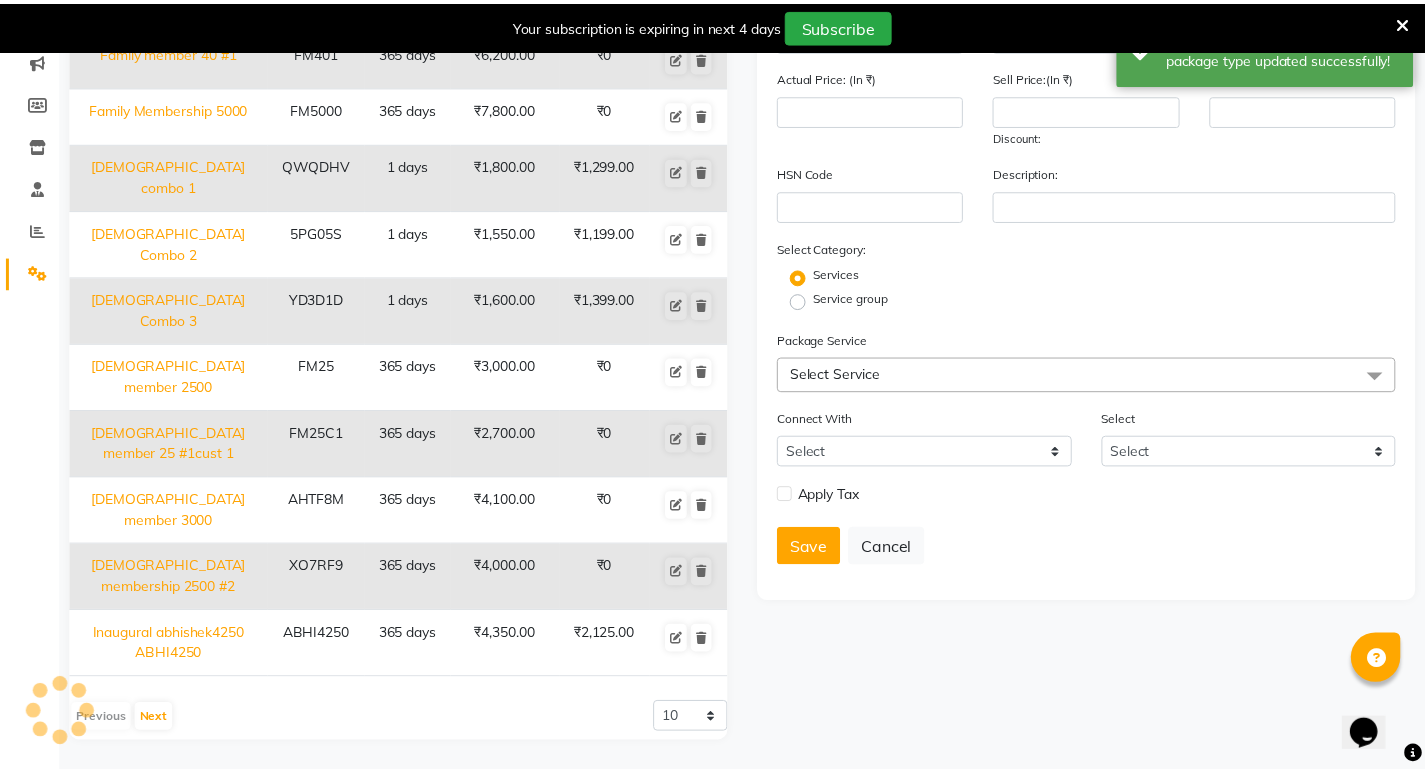 scroll, scrollTop: 213, scrollLeft: 0, axis: vertical 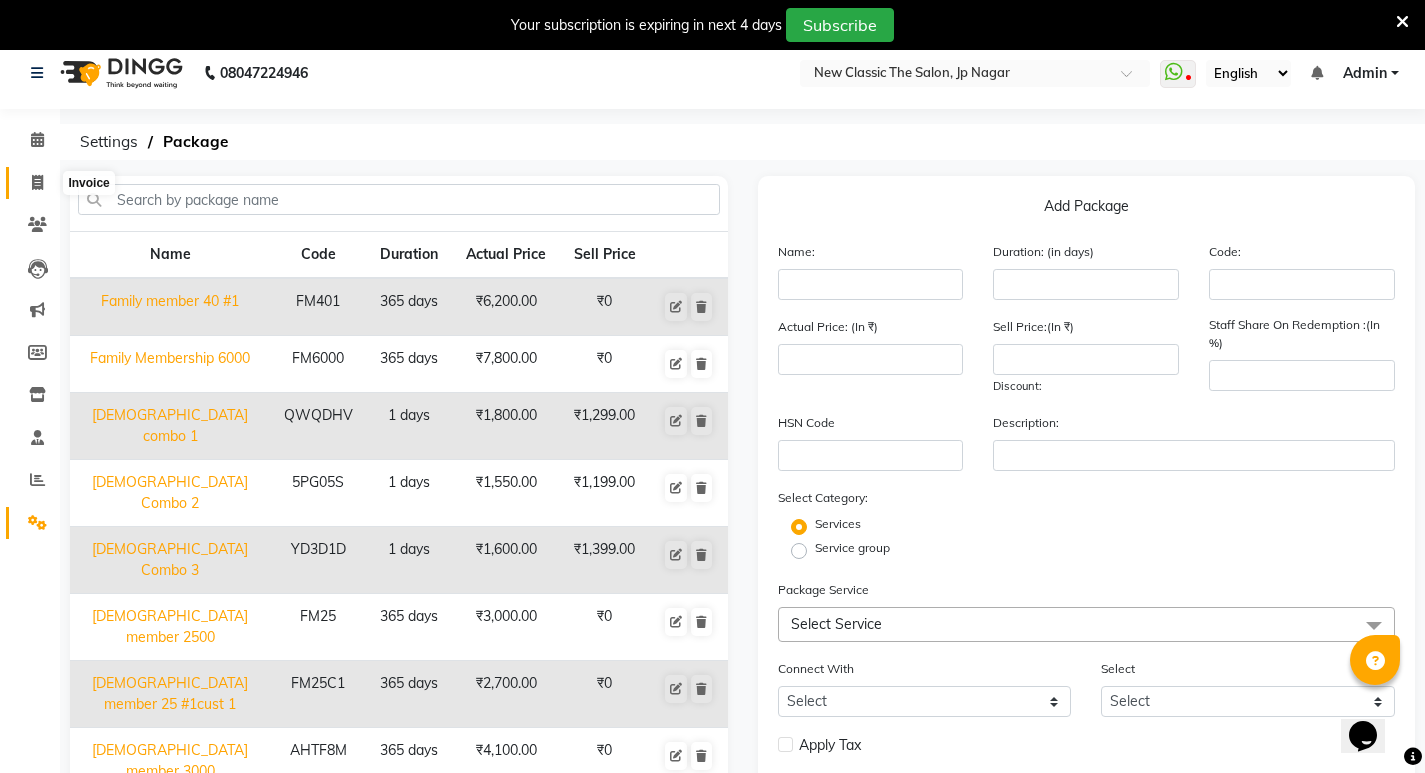 click 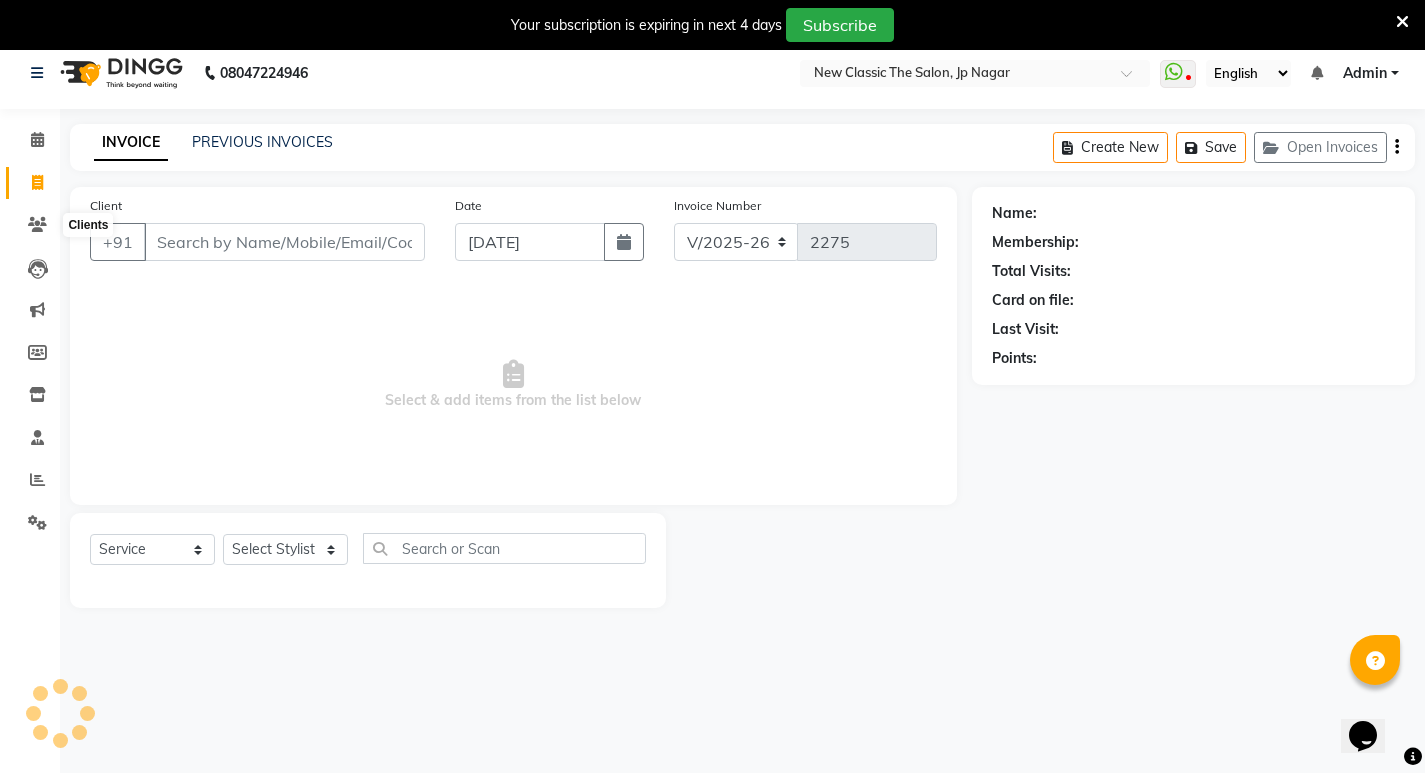 scroll, scrollTop: 50, scrollLeft: 0, axis: vertical 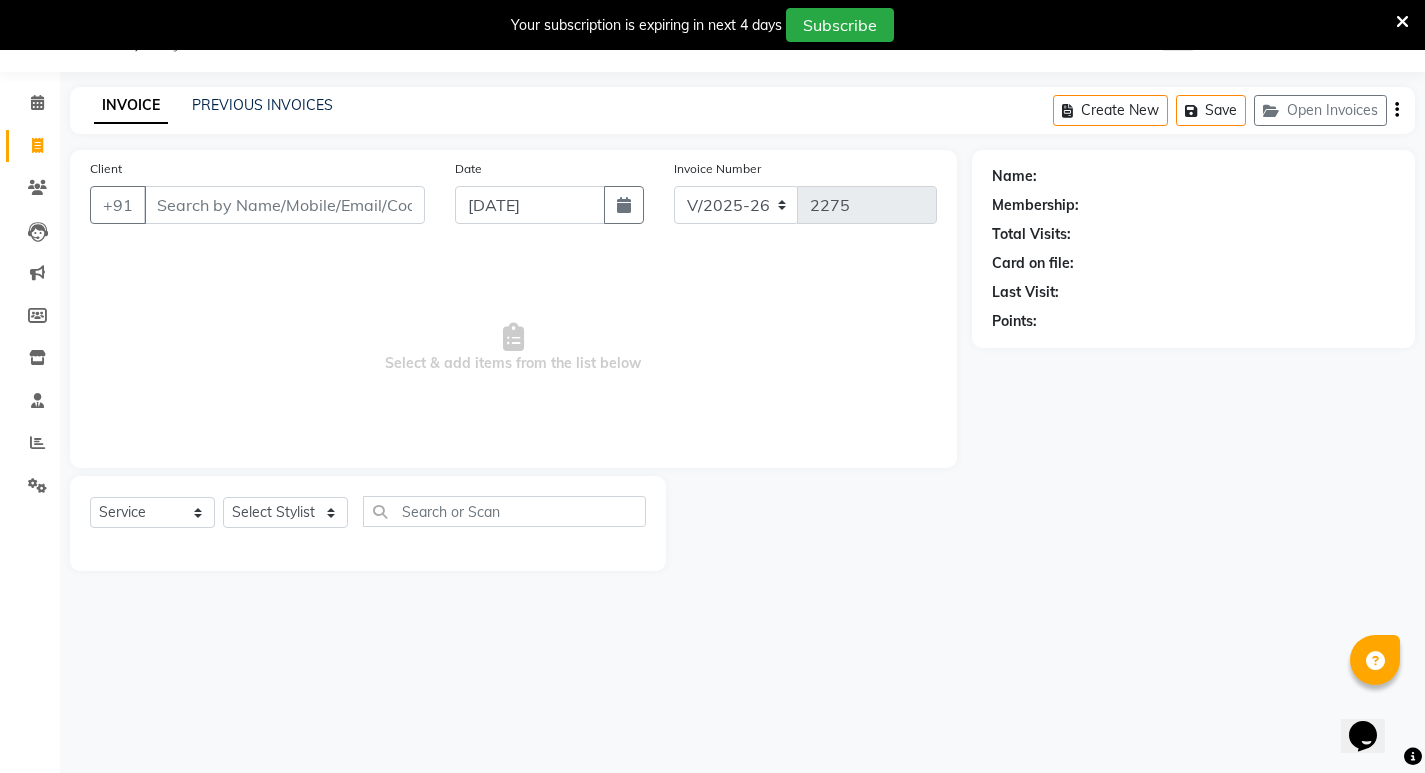 click on "Client" at bounding box center [284, 205] 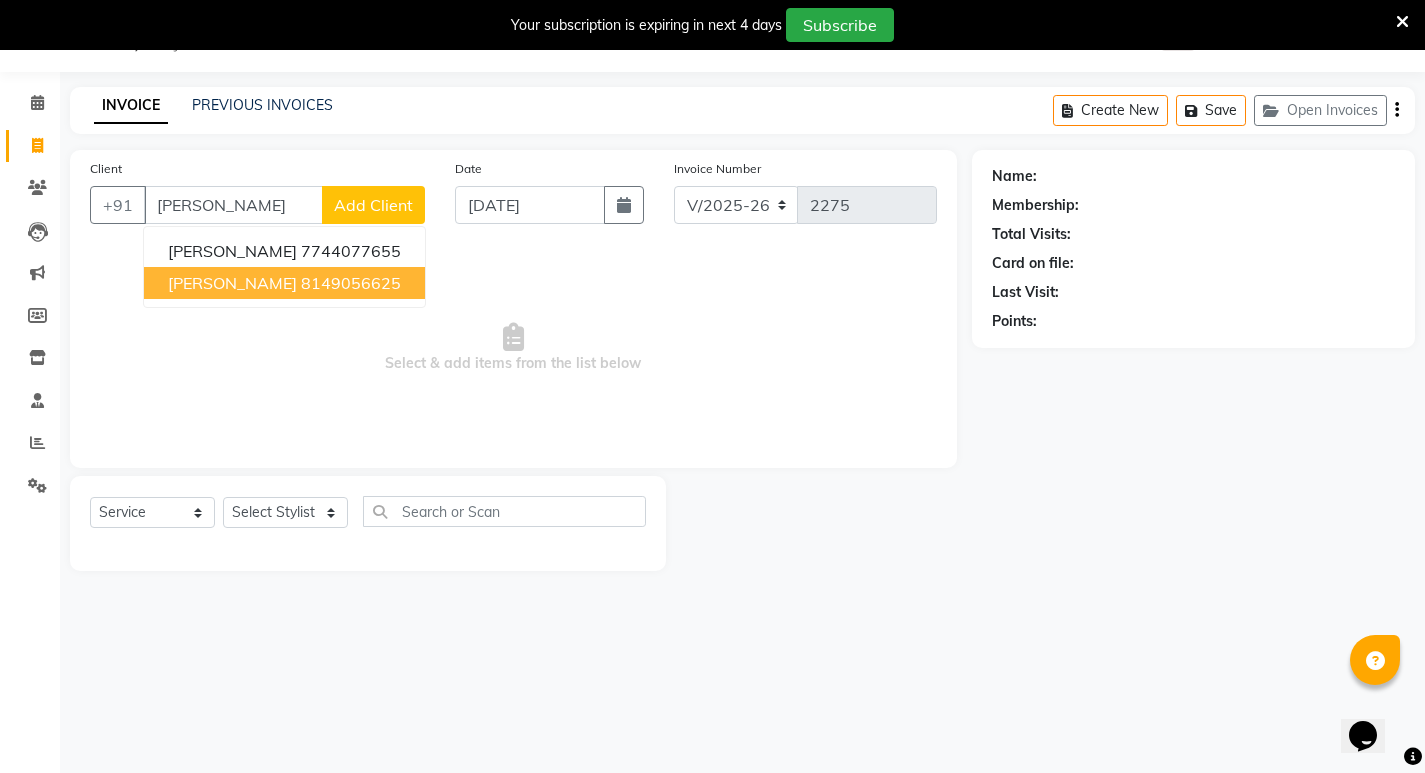 click on "[PERSON_NAME]" at bounding box center [232, 283] 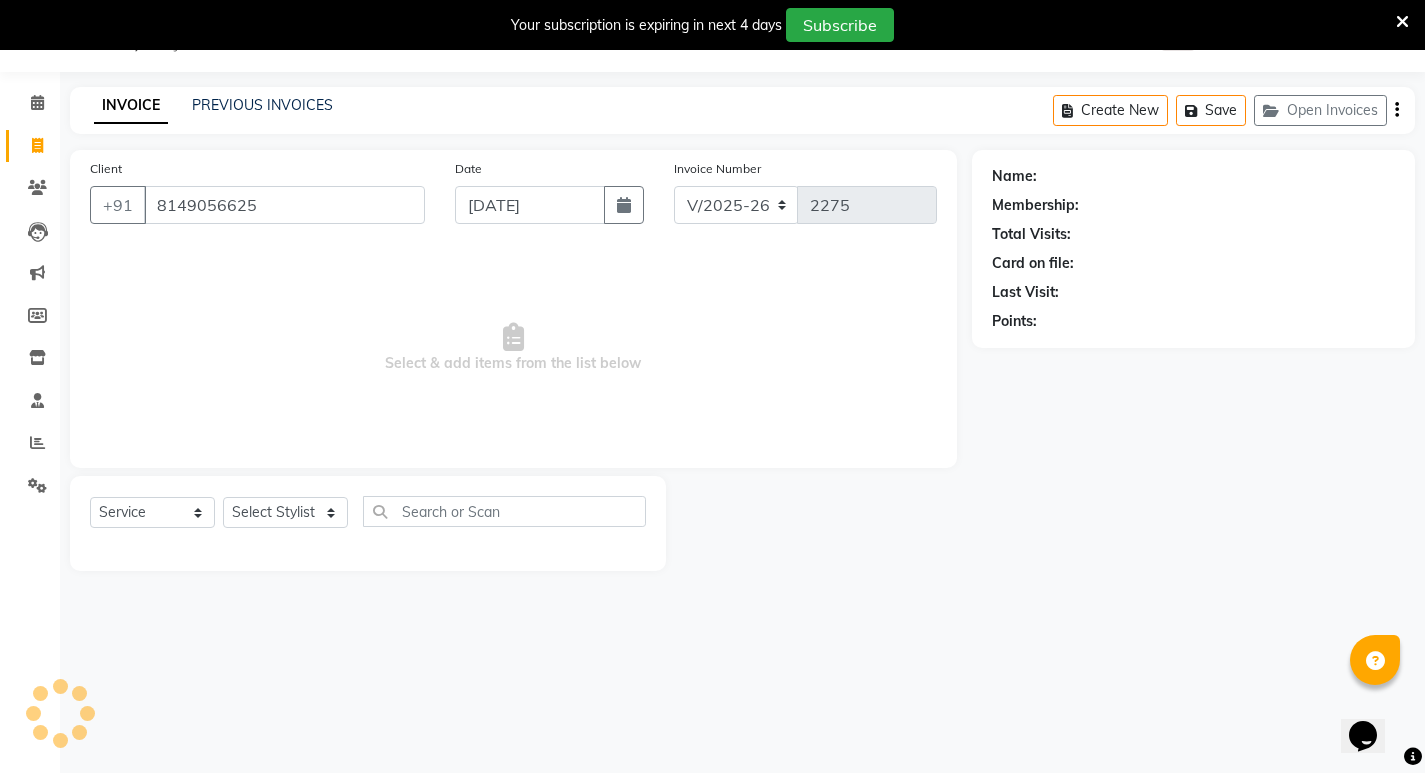 type on "8149056625" 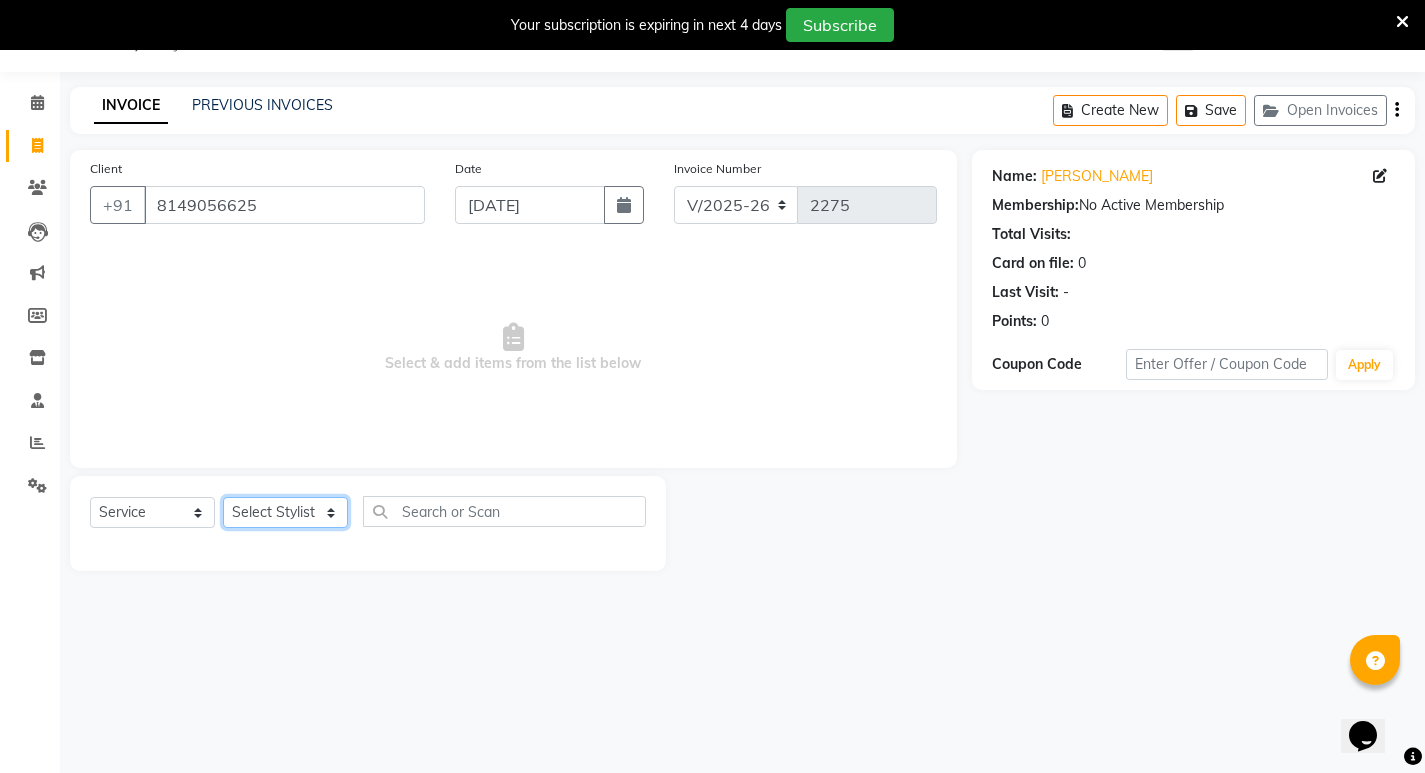 click on "Select Stylist Amit [PERSON_NAME] [PERSON_NAME] [PERSON_NAME] Manager [PERSON_NAME] [PERSON_NAME] [PERSON_NAME] [PERSON_NAME] [PERSON_NAME]" 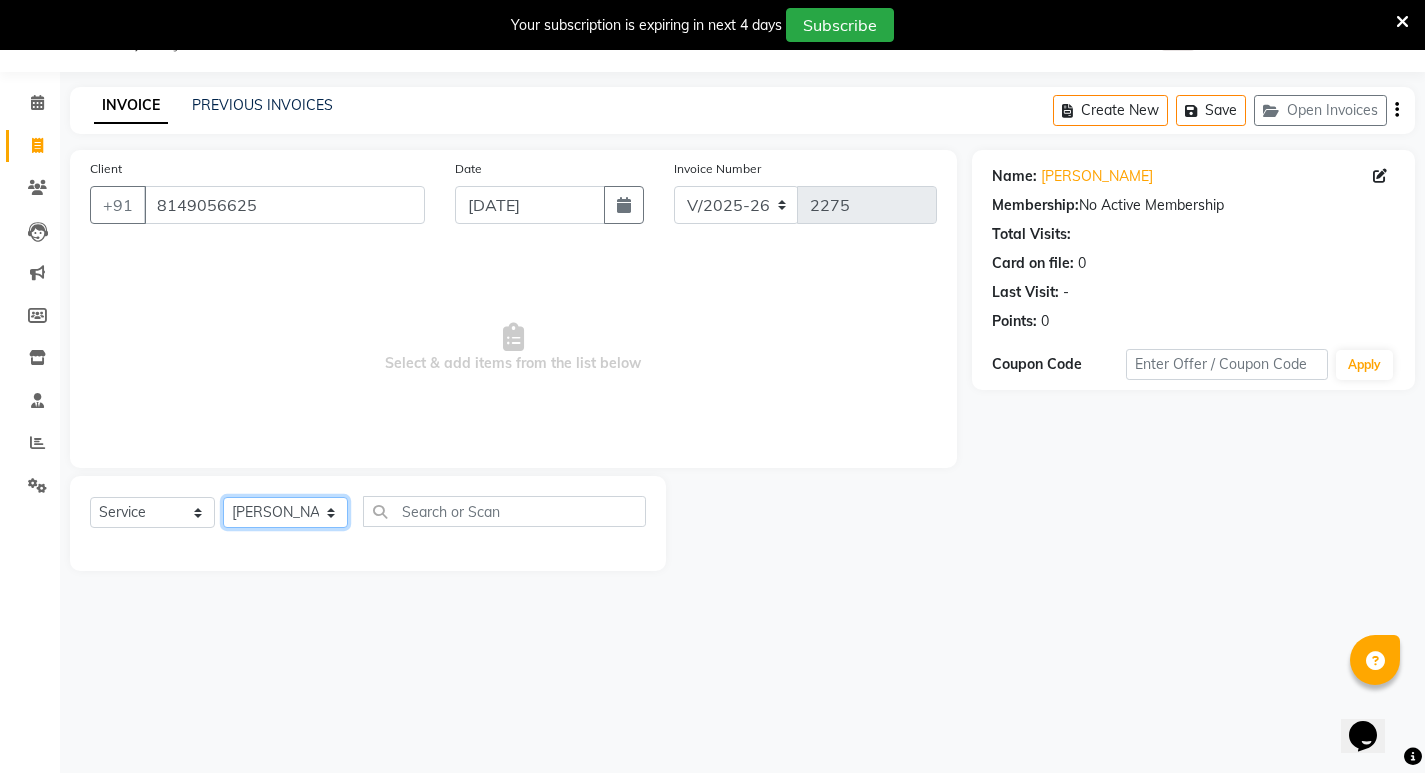 click on "Select Stylist Amit [PERSON_NAME] [PERSON_NAME] [PERSON_NAME] Manager [PERSON_NAME] [PERSON_NAME] [PERSON_NAME] [PERSON_NAME] [PERSON_NAME]" 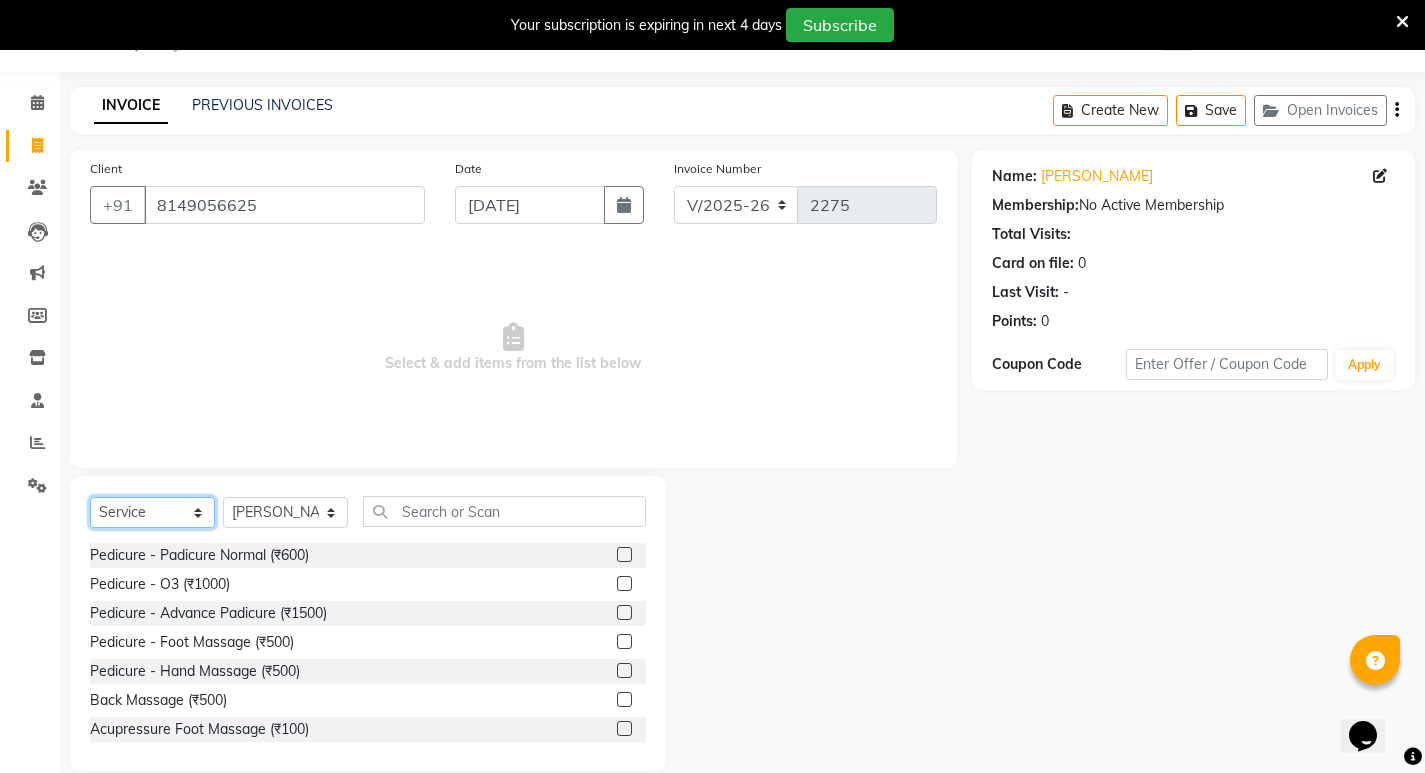 click on "Select  Service  Product  Membership  Package Voucher Prepaid Gift Card" 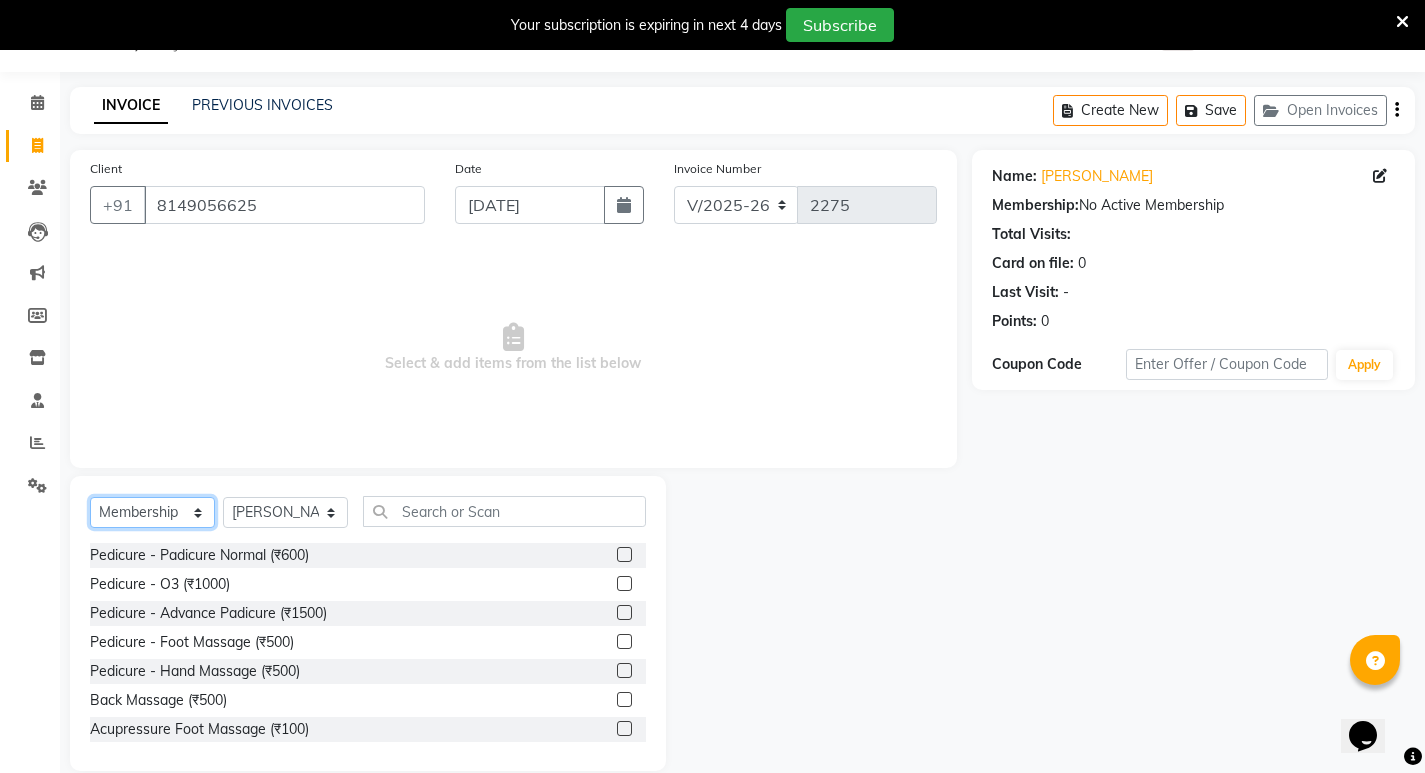click on "Select  Service  Product  Membership  Package Voucher Prepaid Gift Card" 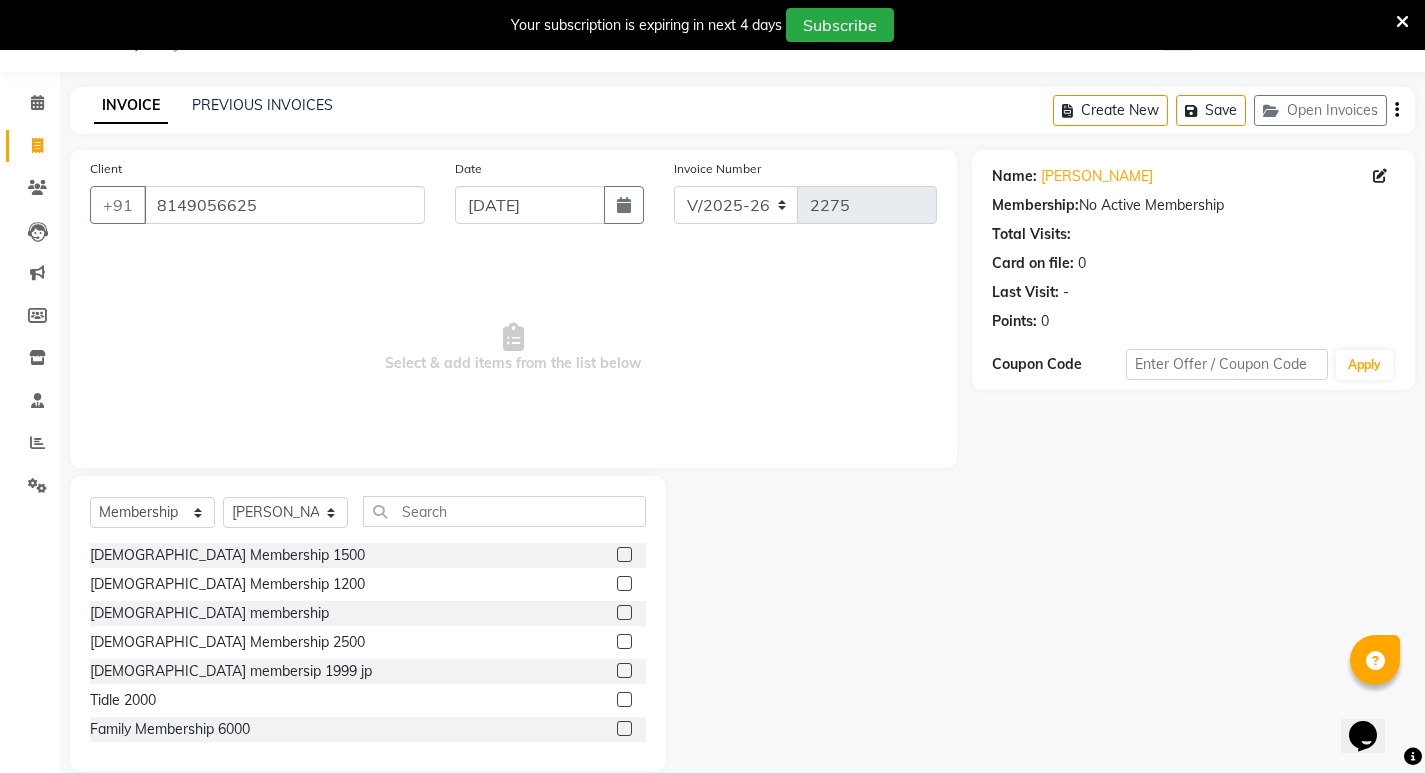 click 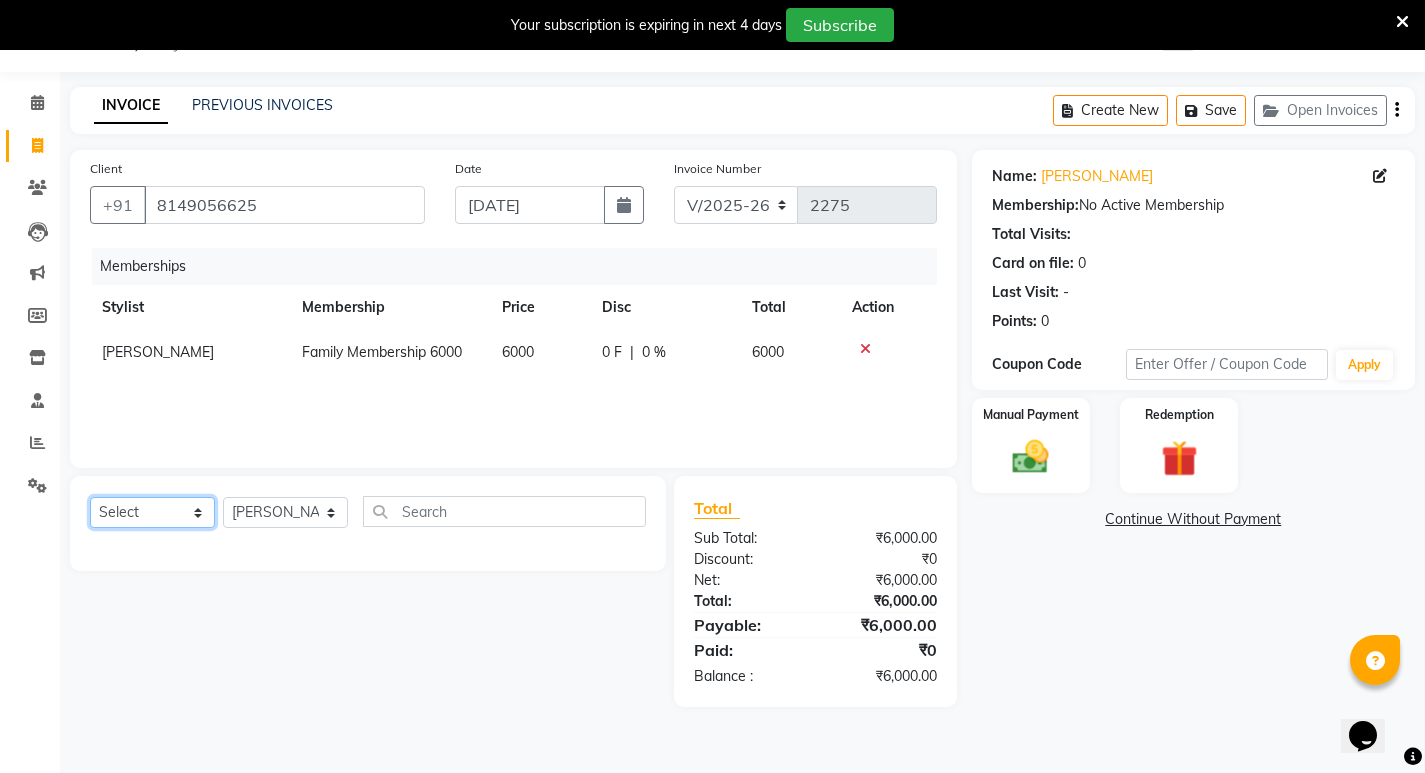 click on "Select  Service  Product  Package Voucher Prepaid Gift Card" 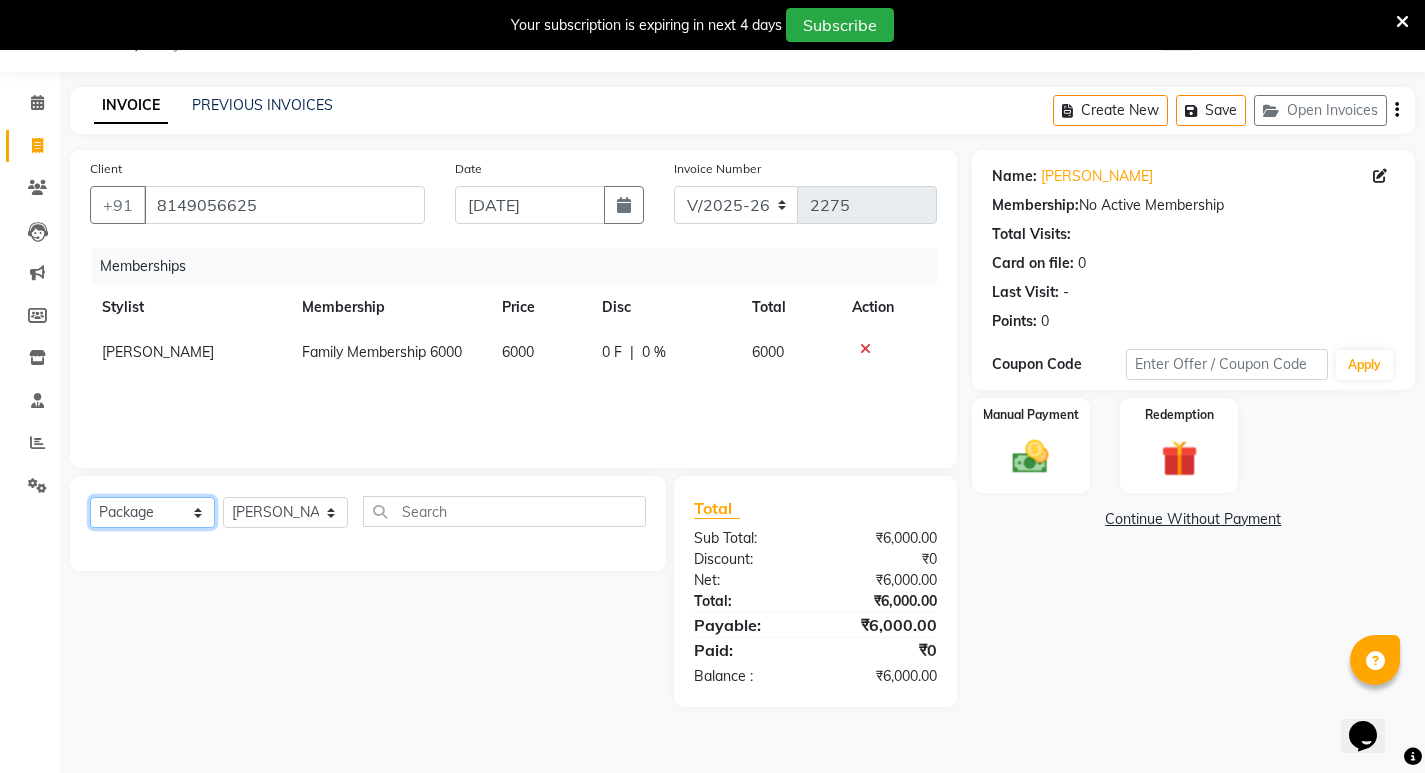 click on "Select  Service  Product  Package Voucher Prepaid Gift Card" 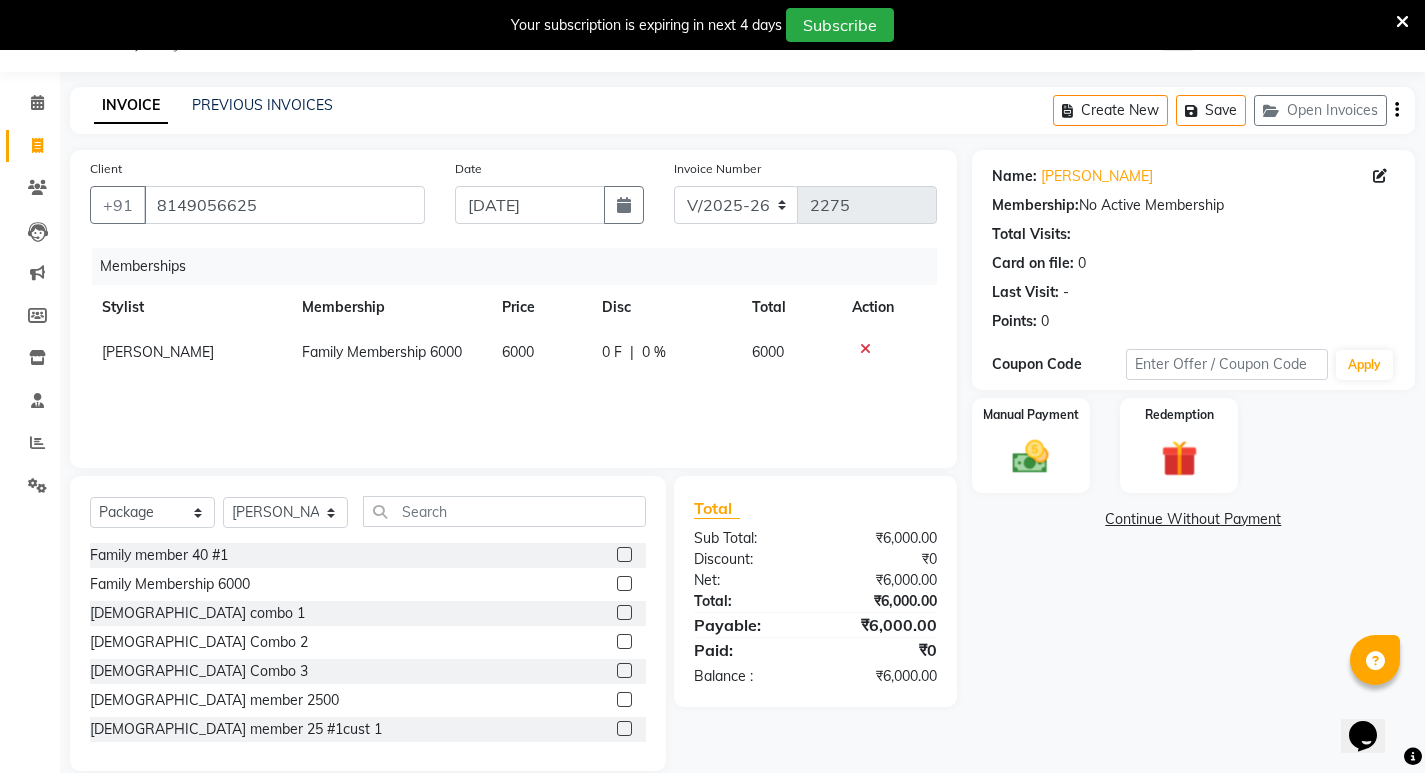 click 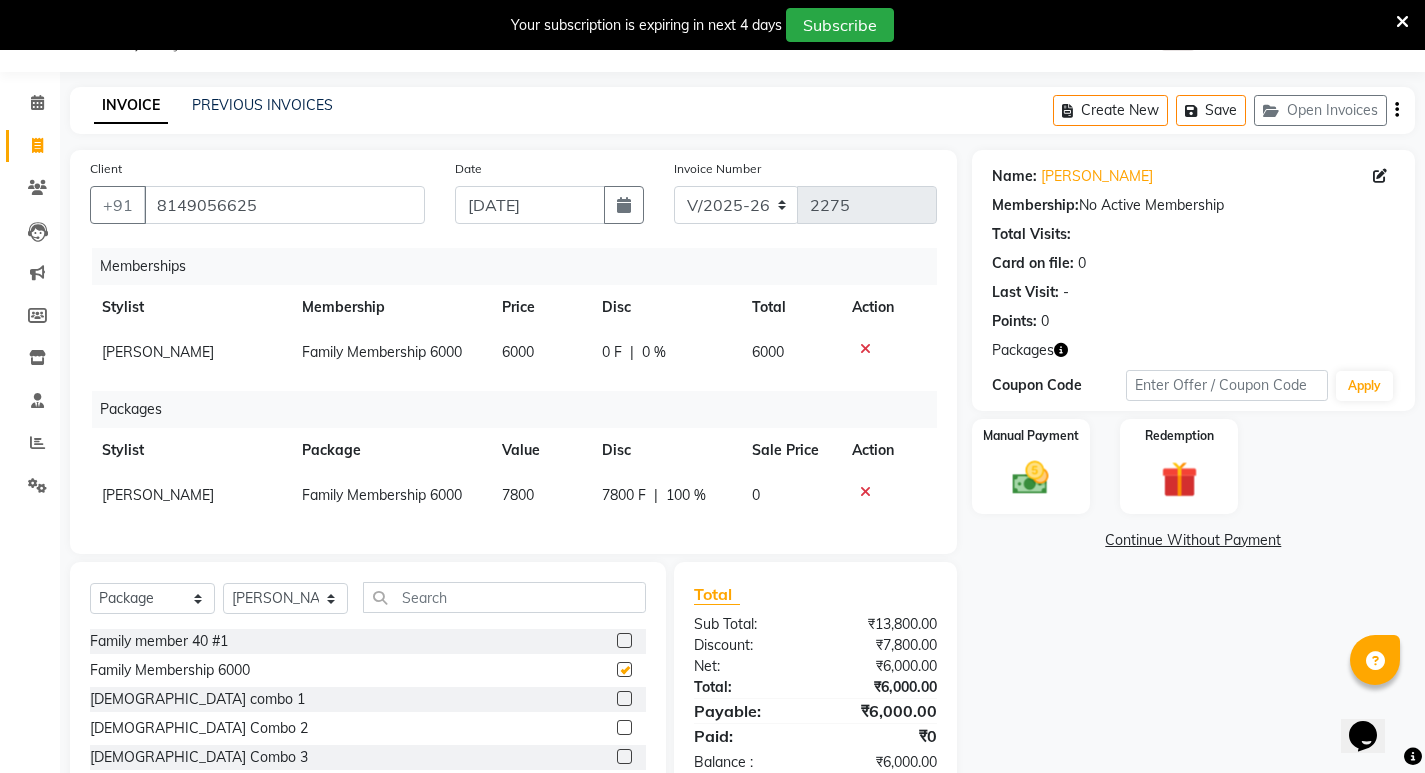 checkbox on "false" 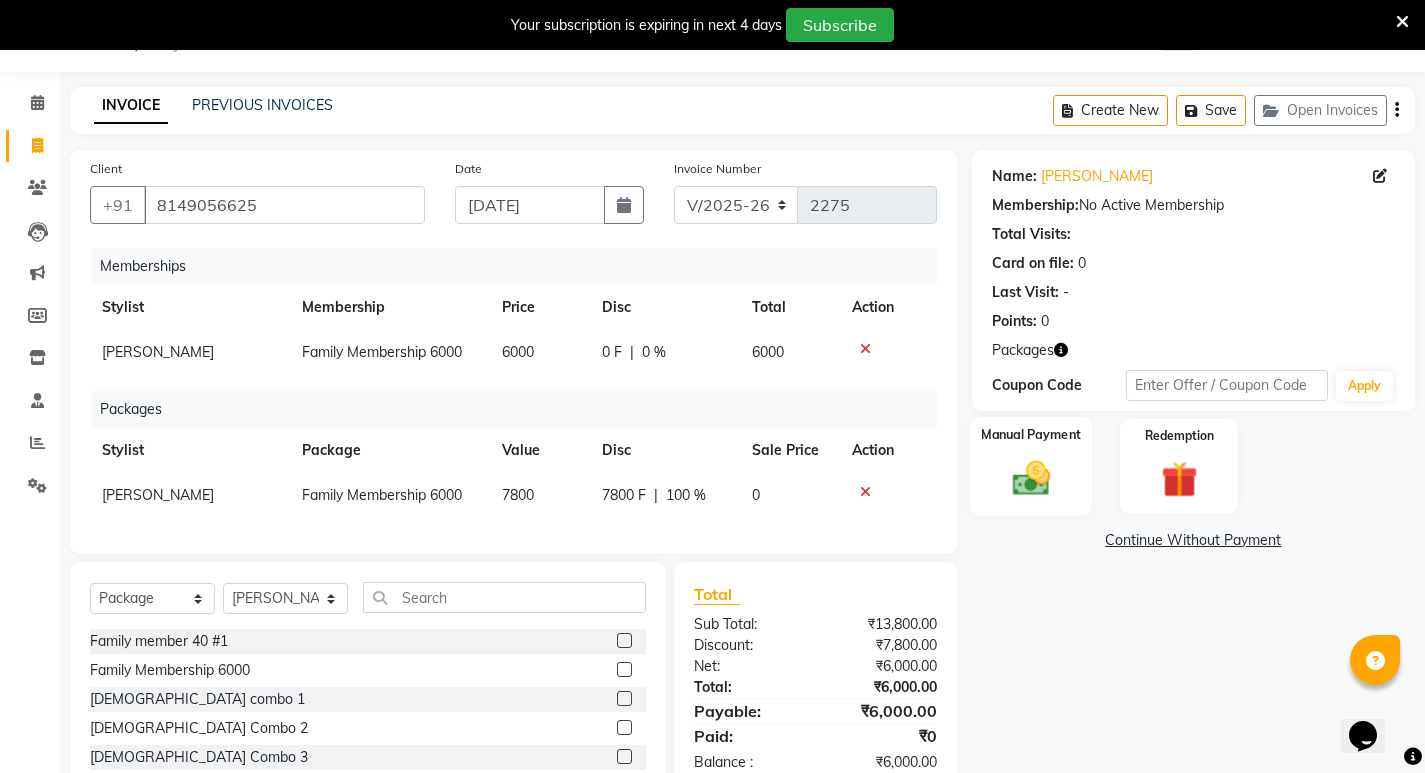 click 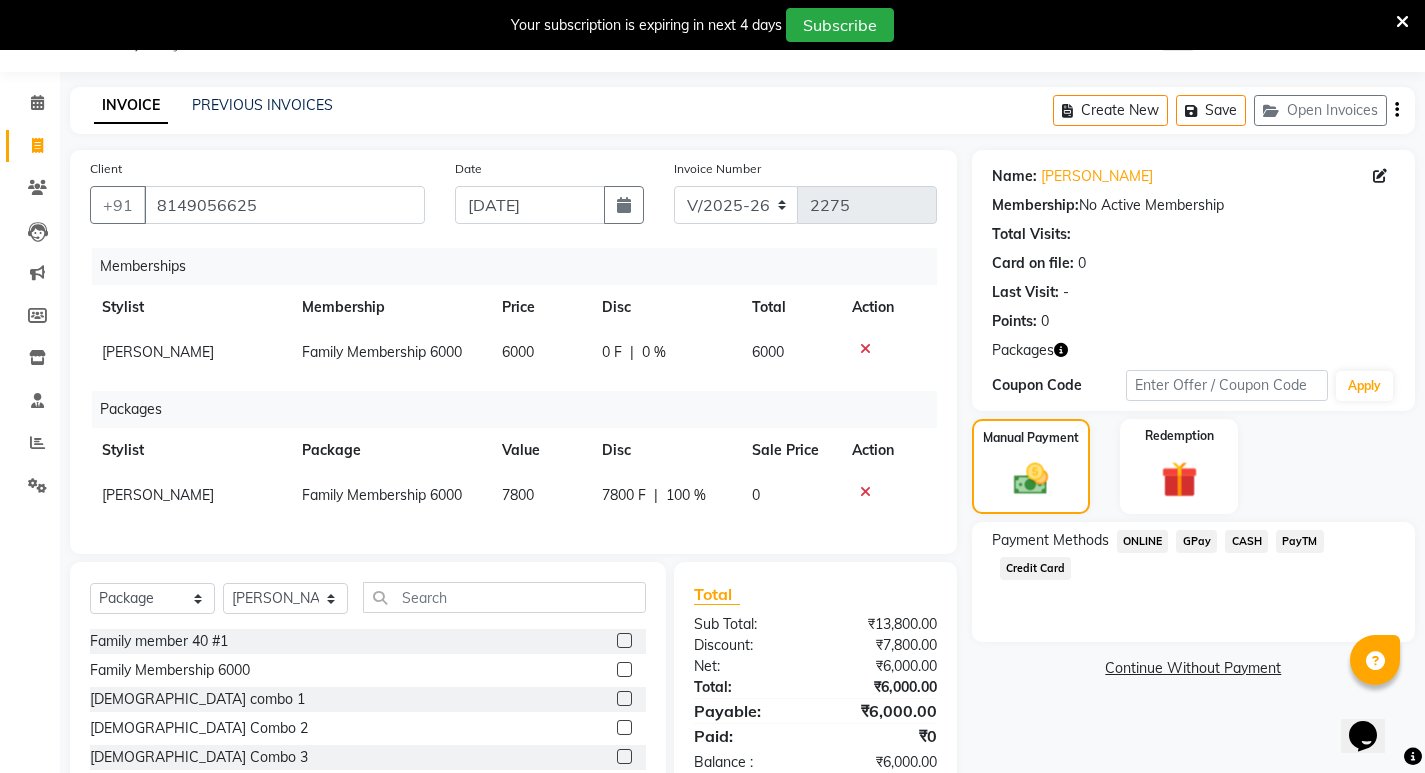 click on "ONLINE" 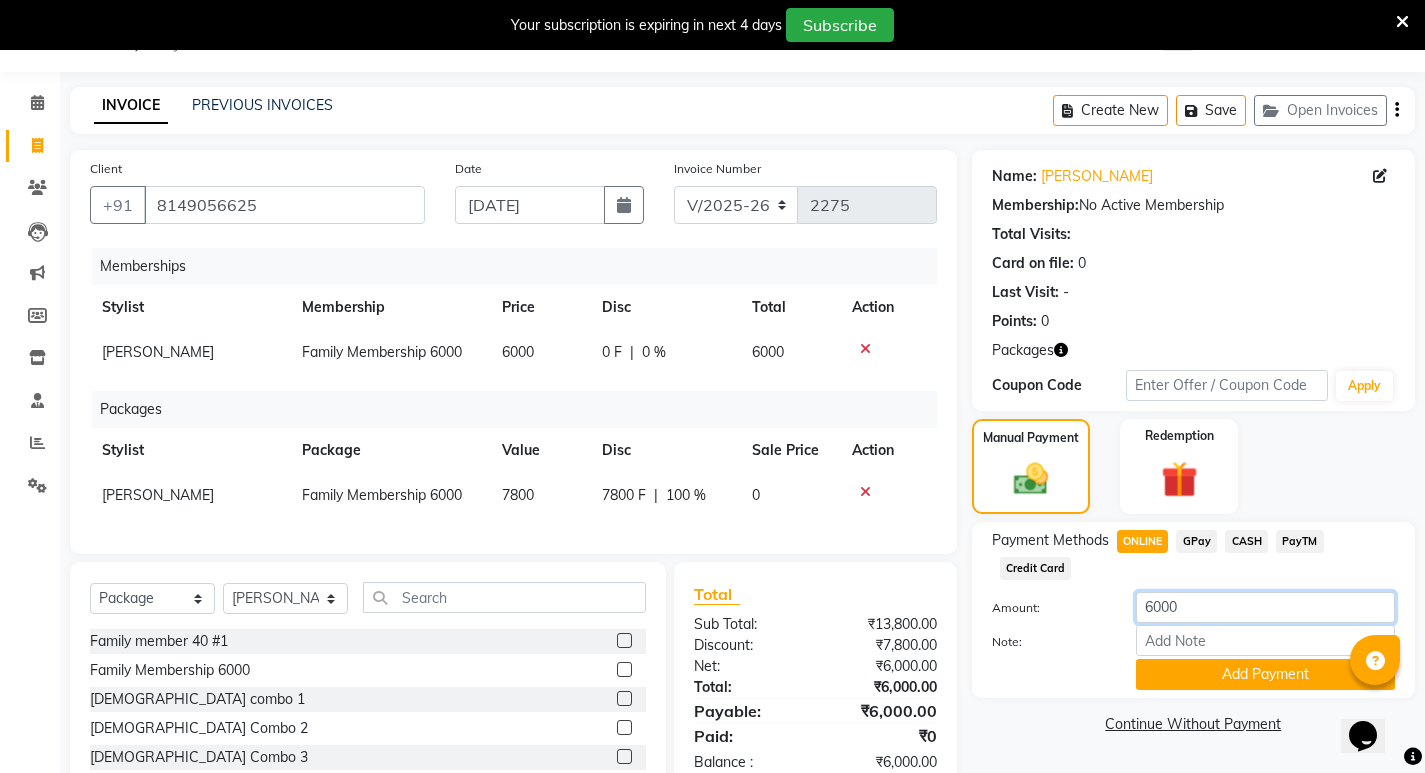 click on "6000" 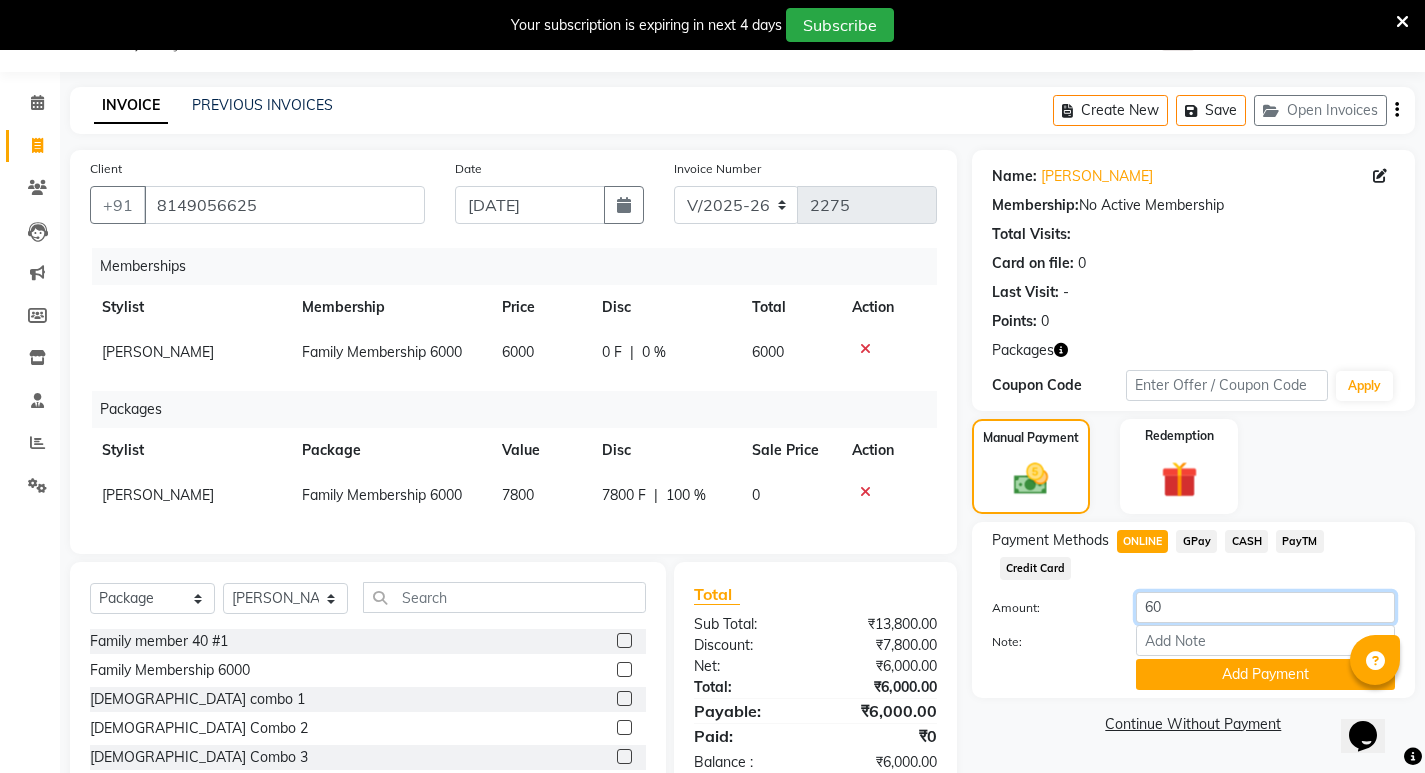 type on "6" 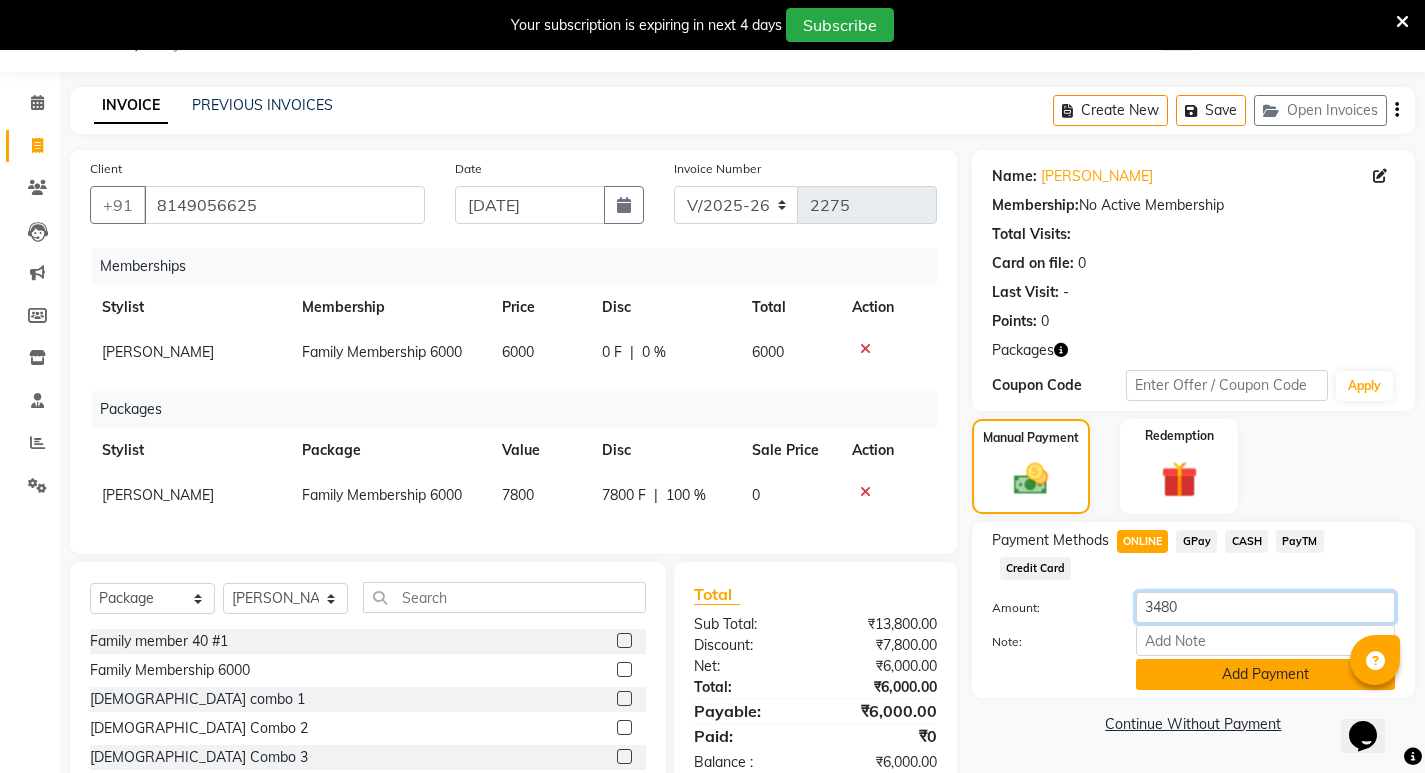 type on "3480" 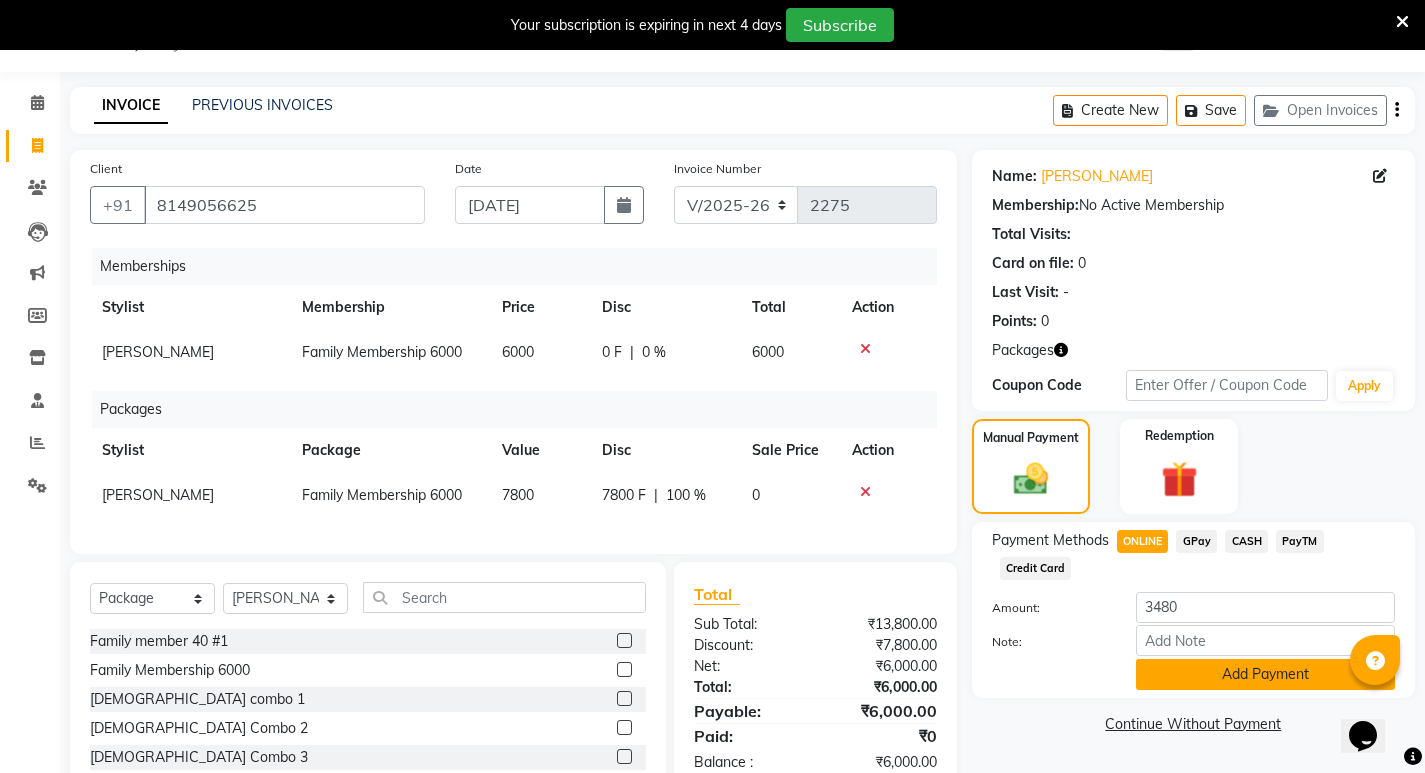 click on "Add Payment" 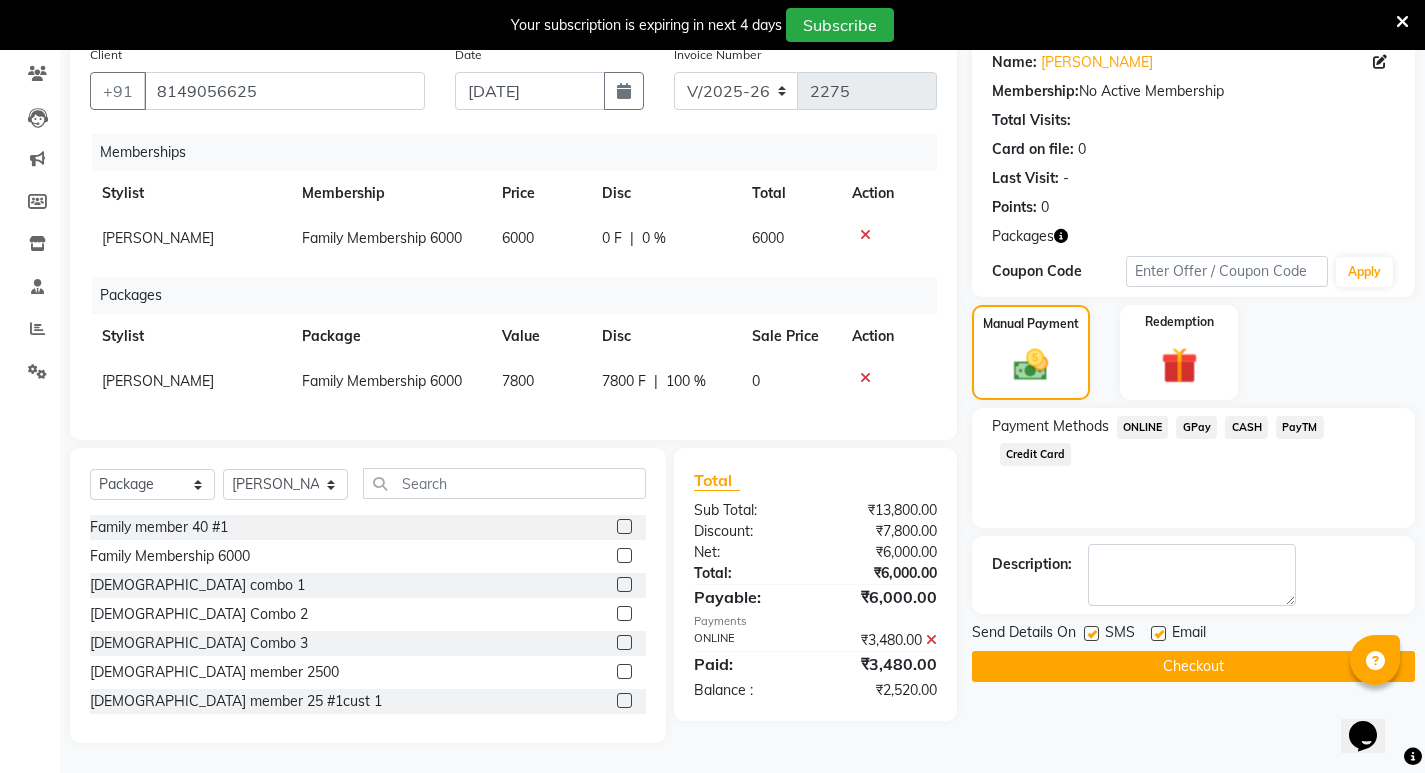 scroll, scrollTop: 179, scrollLeft: 0, axis: vertical 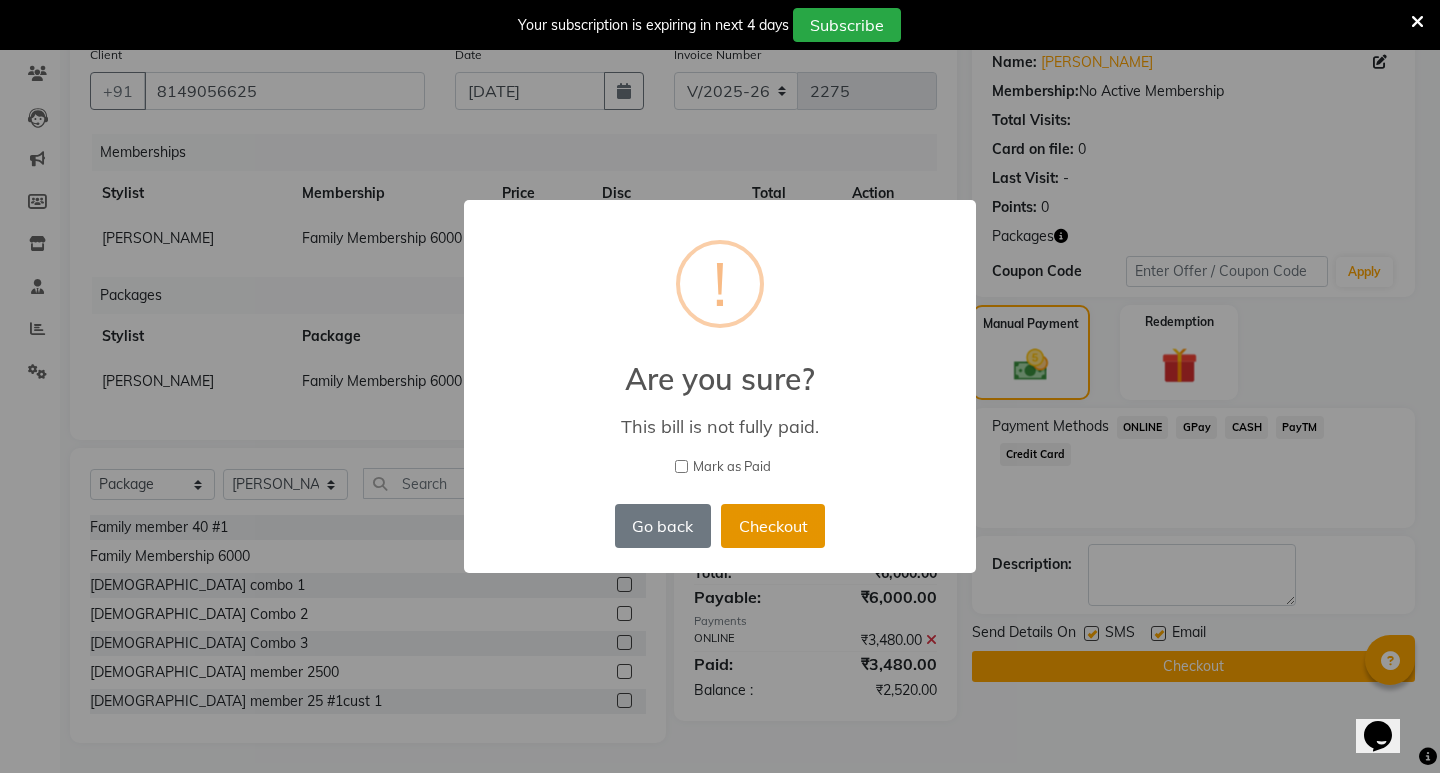 click on "Checkout" at bounding box center (773, 526) 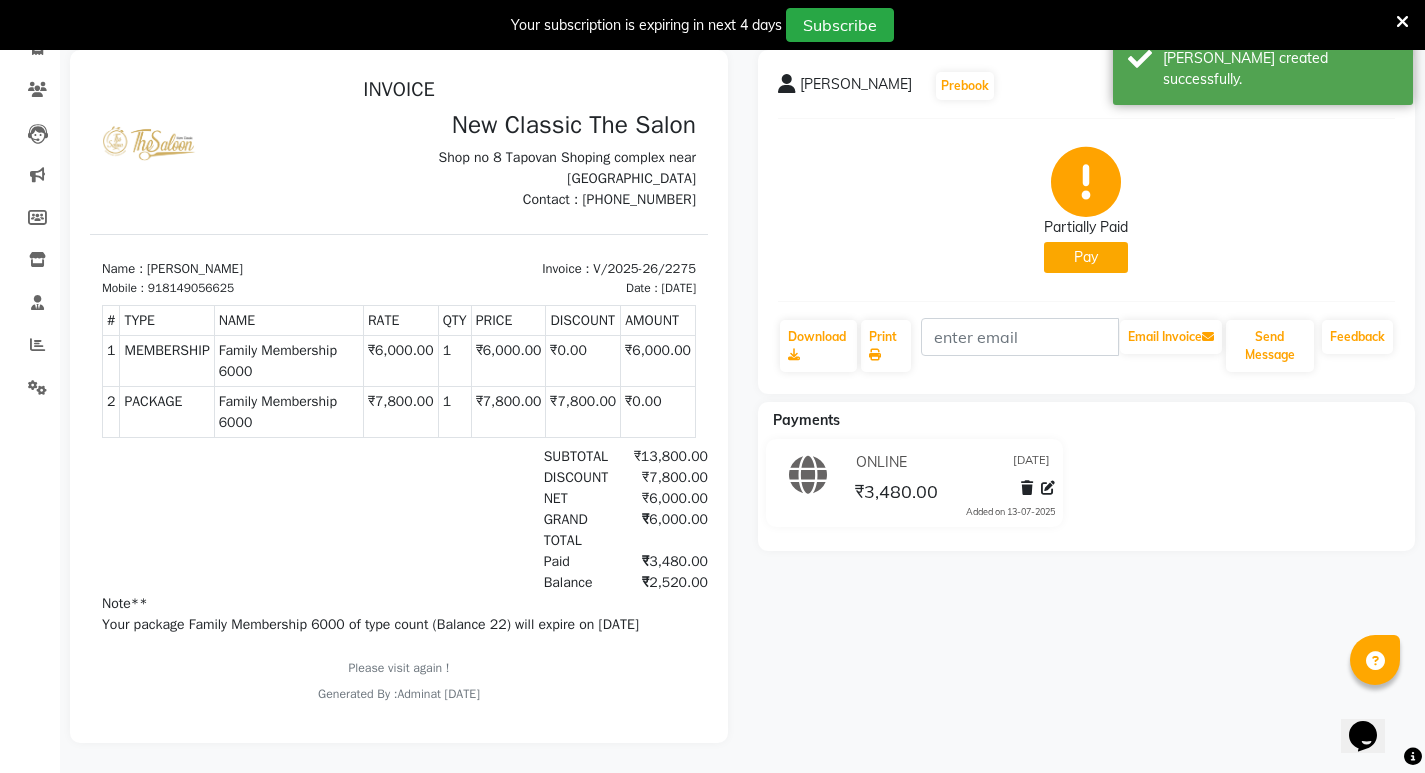 scroll, scrollTop: 0, scrollLeft: 0, axis: both 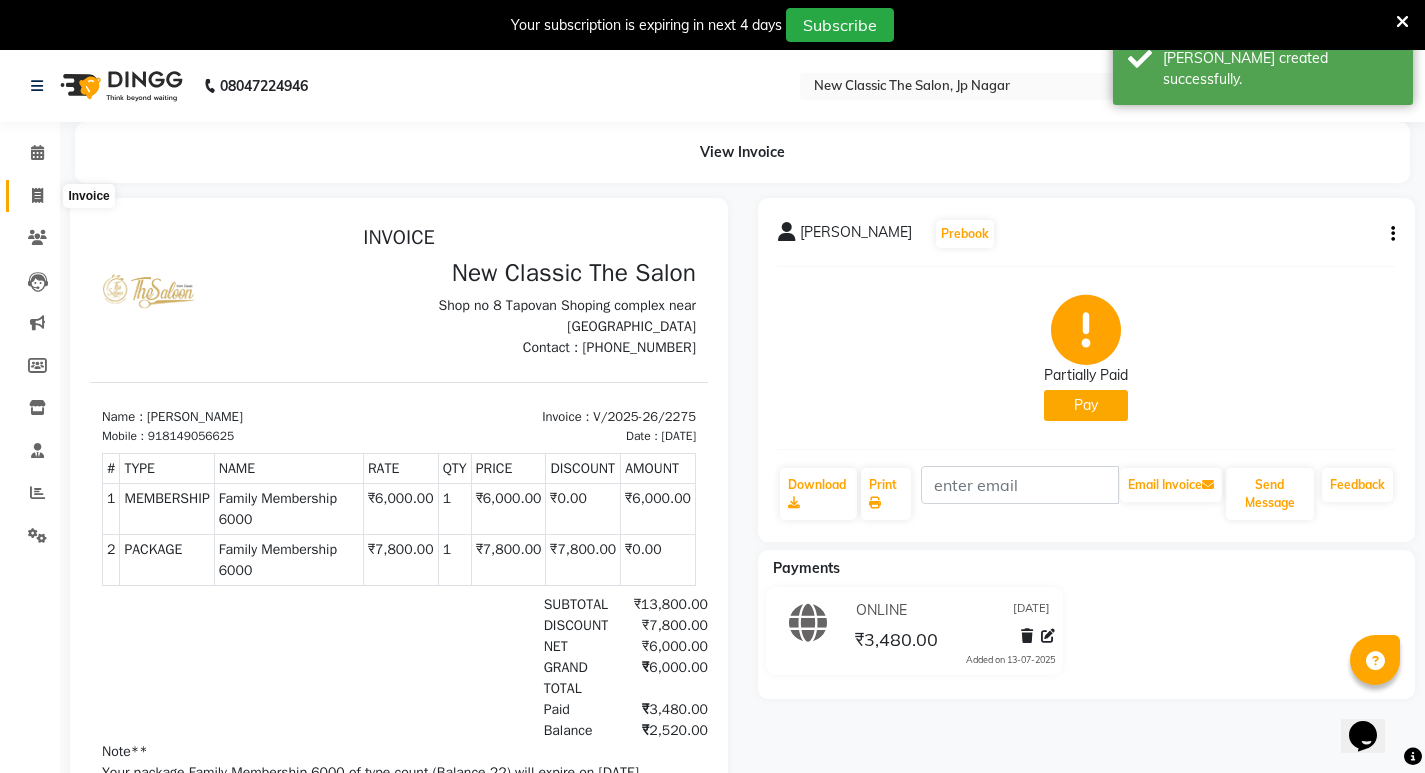 click 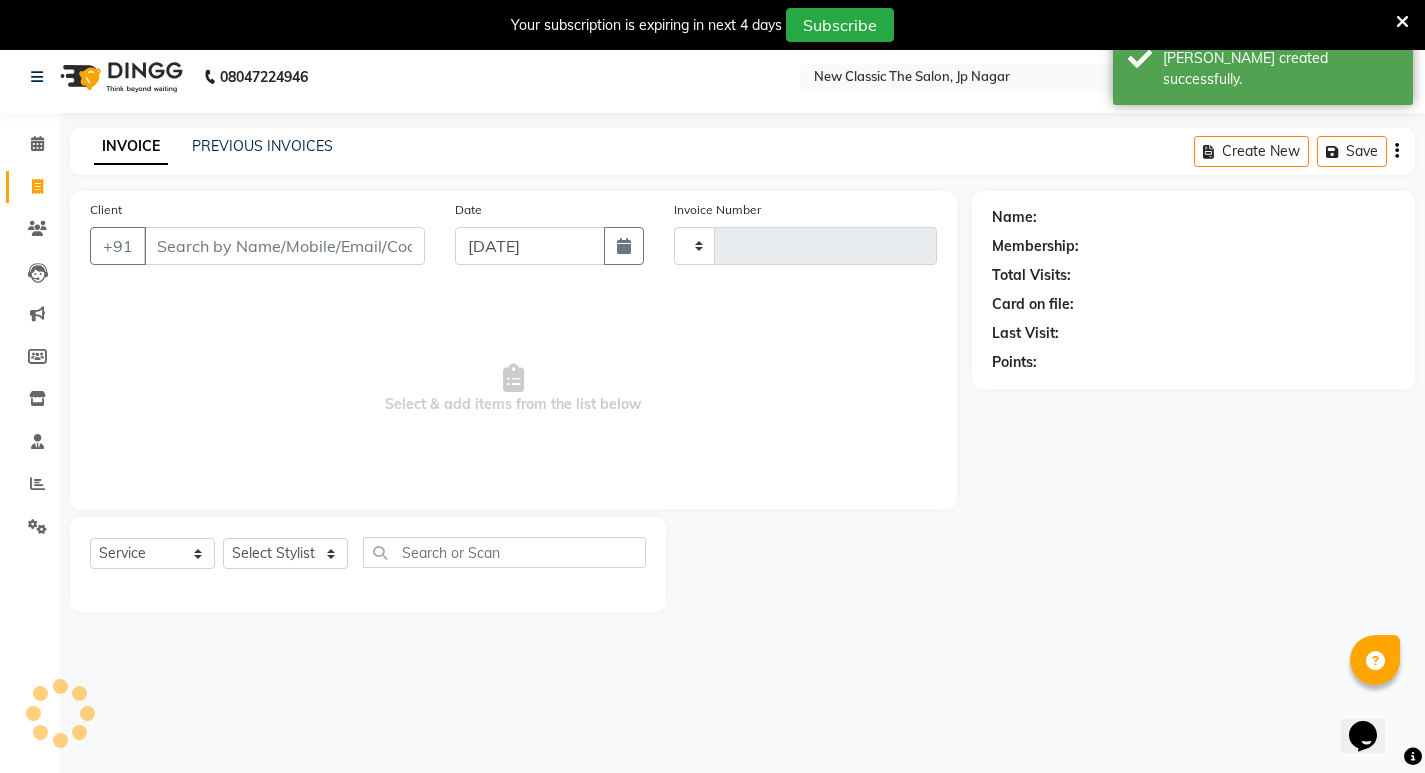 type on "2276" 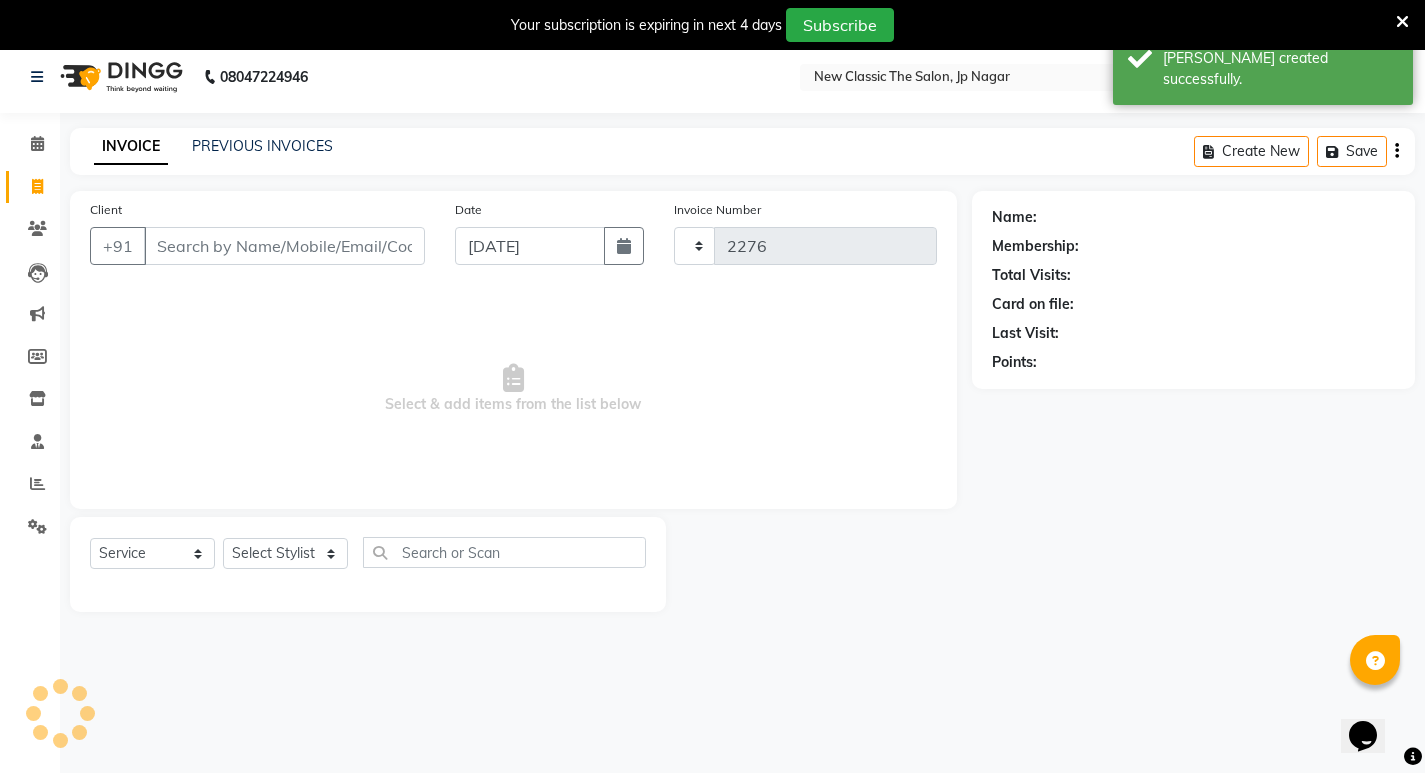 select on "4678" 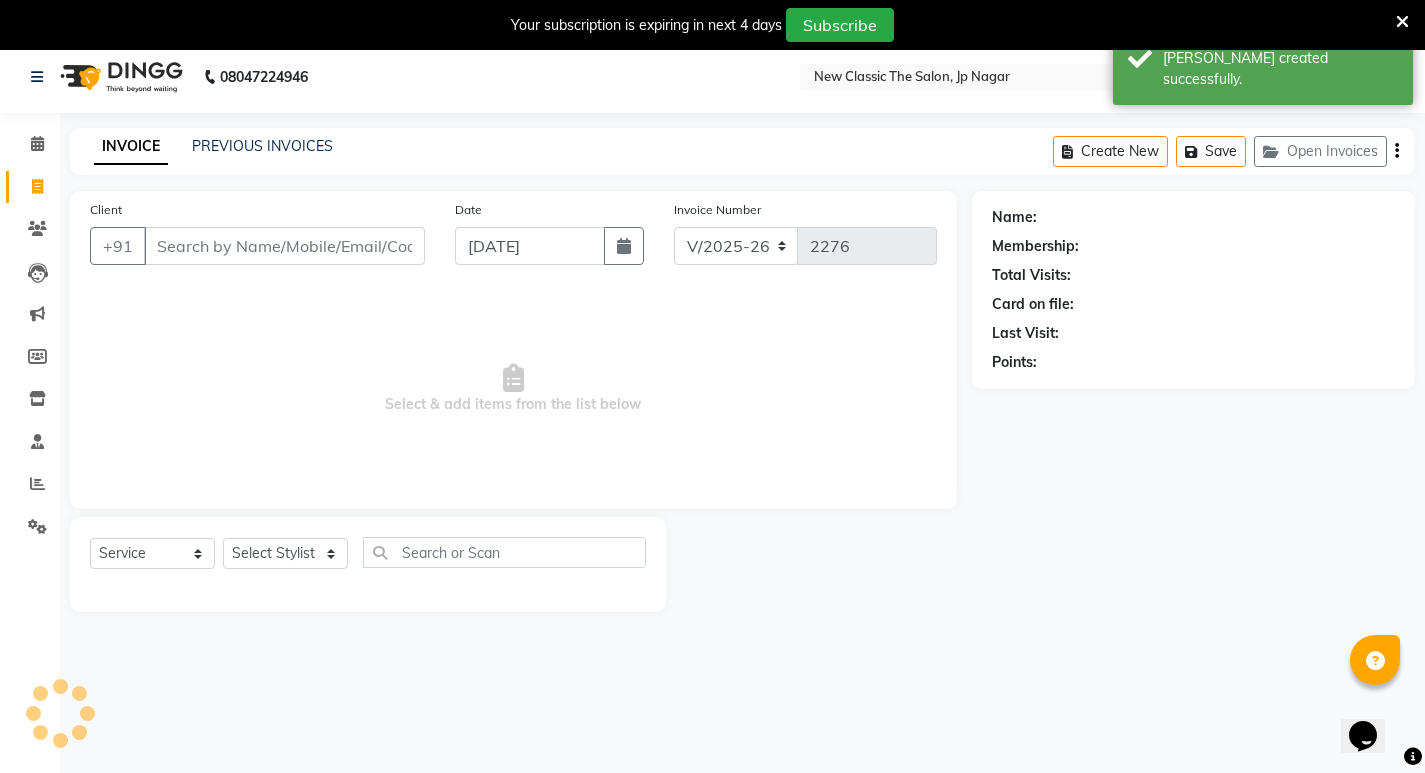 scroll, scrollTop: 50, scrollLeft: 0, axis: vertical 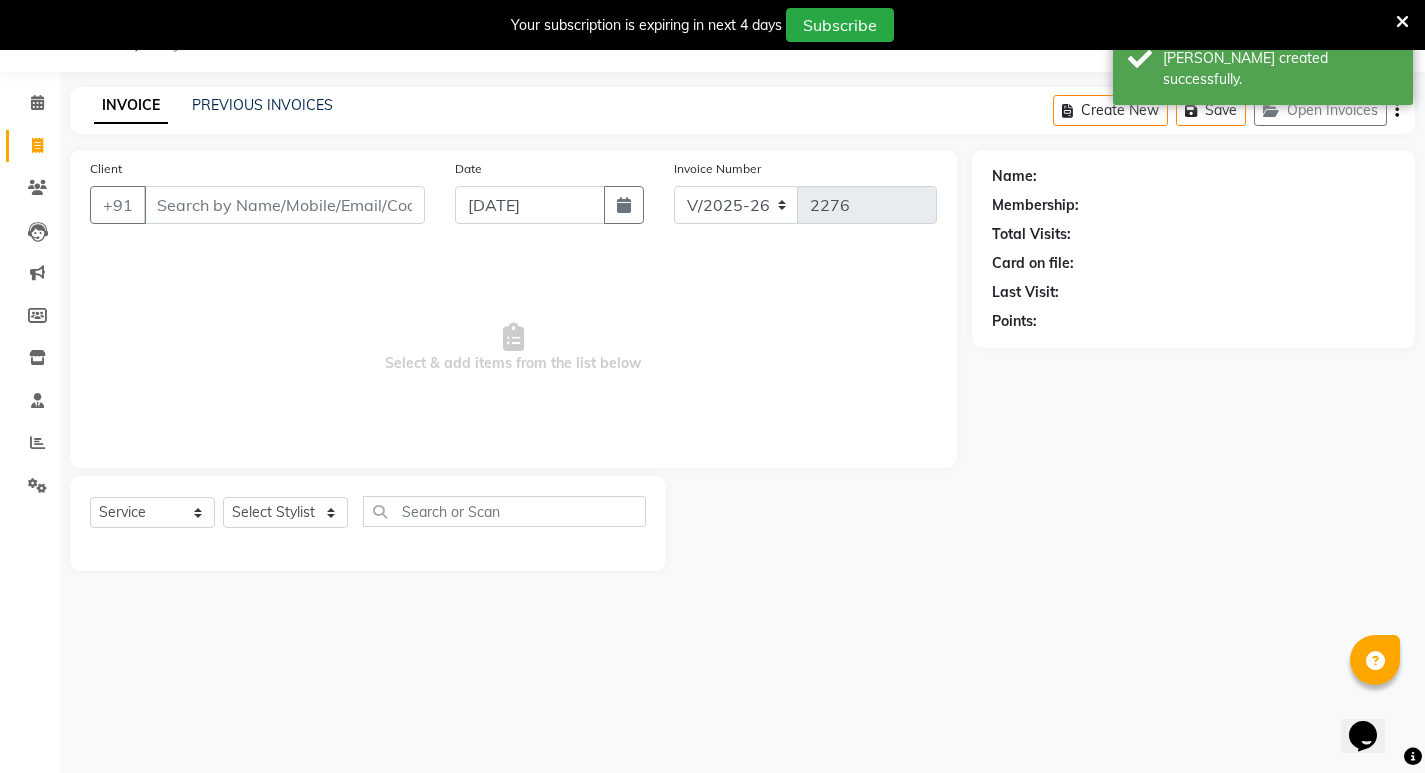 click on "Client" at bounding box center [284, 205] 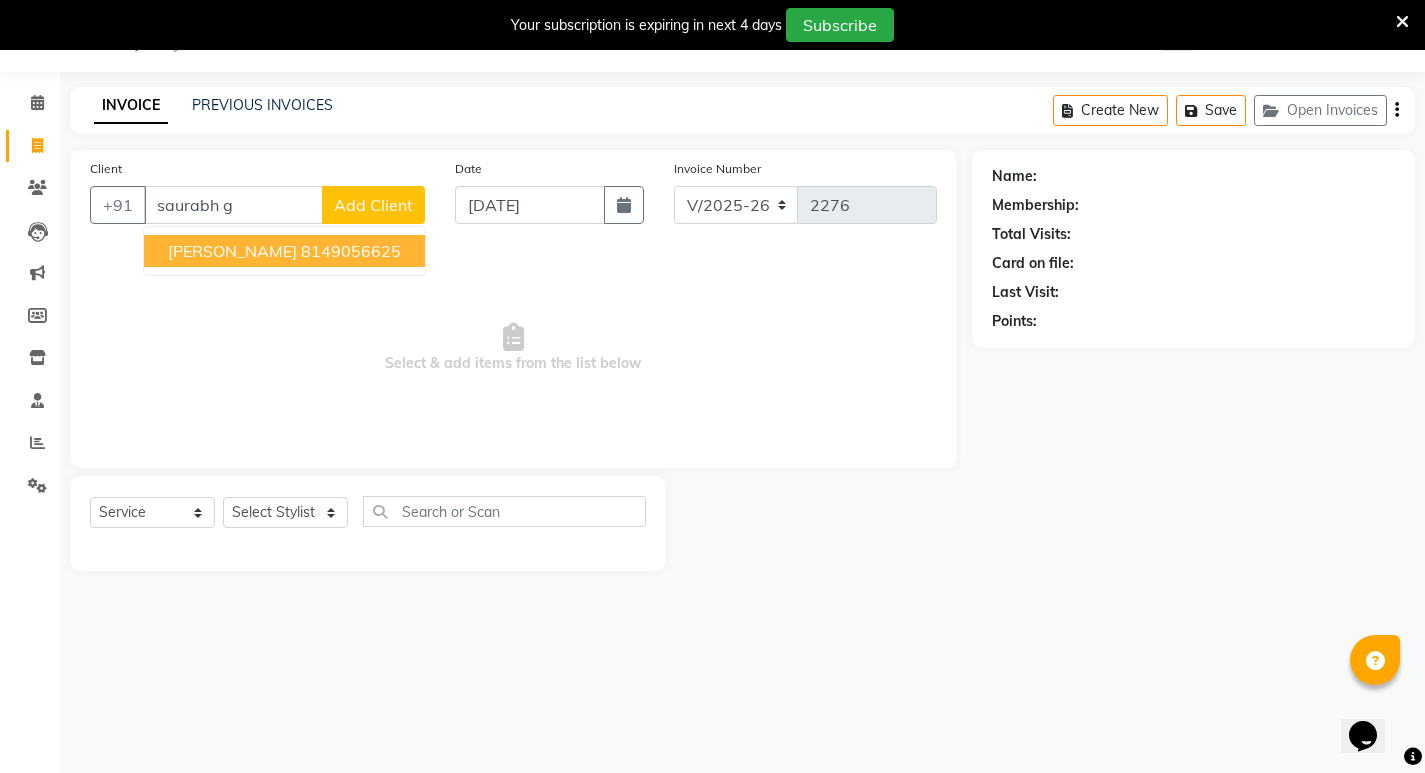 click on "8149056625" at bounding box center [351, 251] 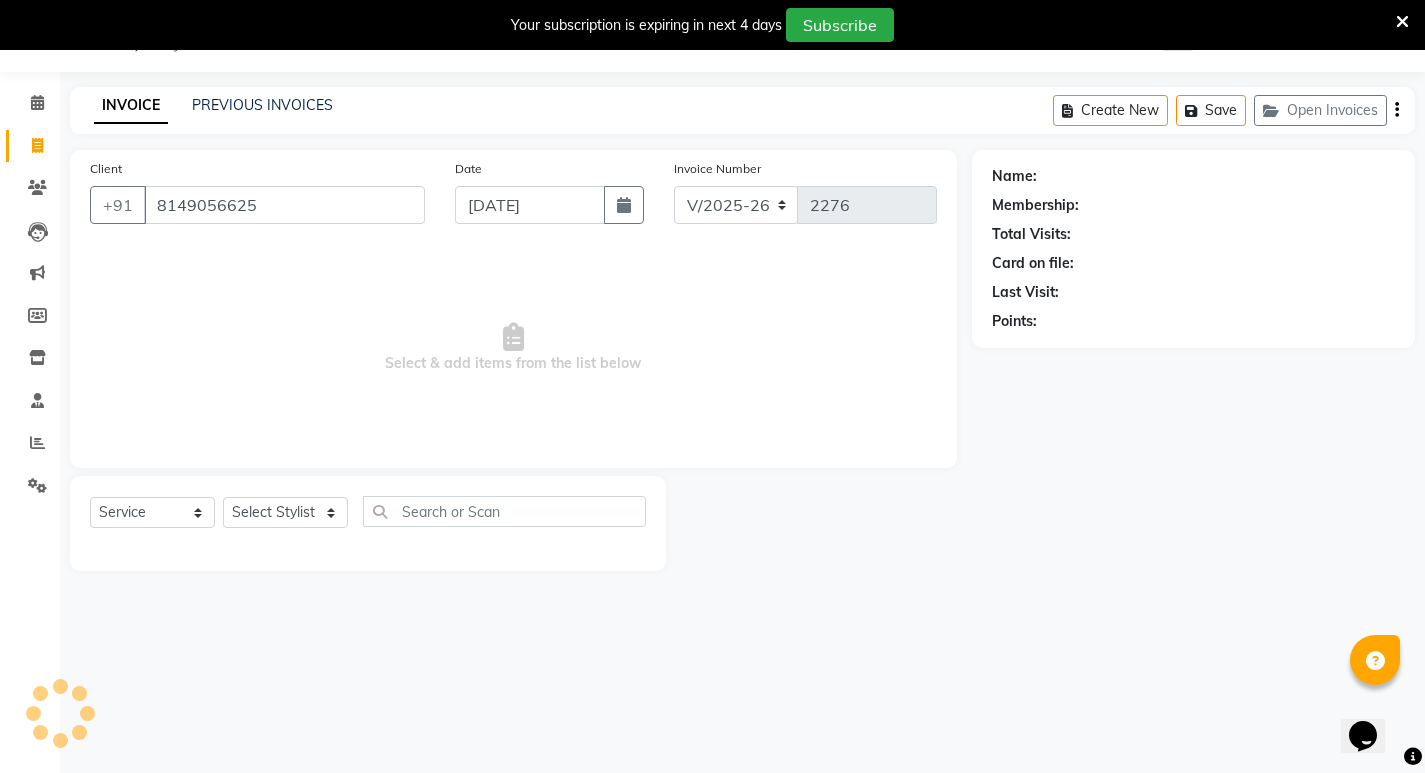type on "8149056625" 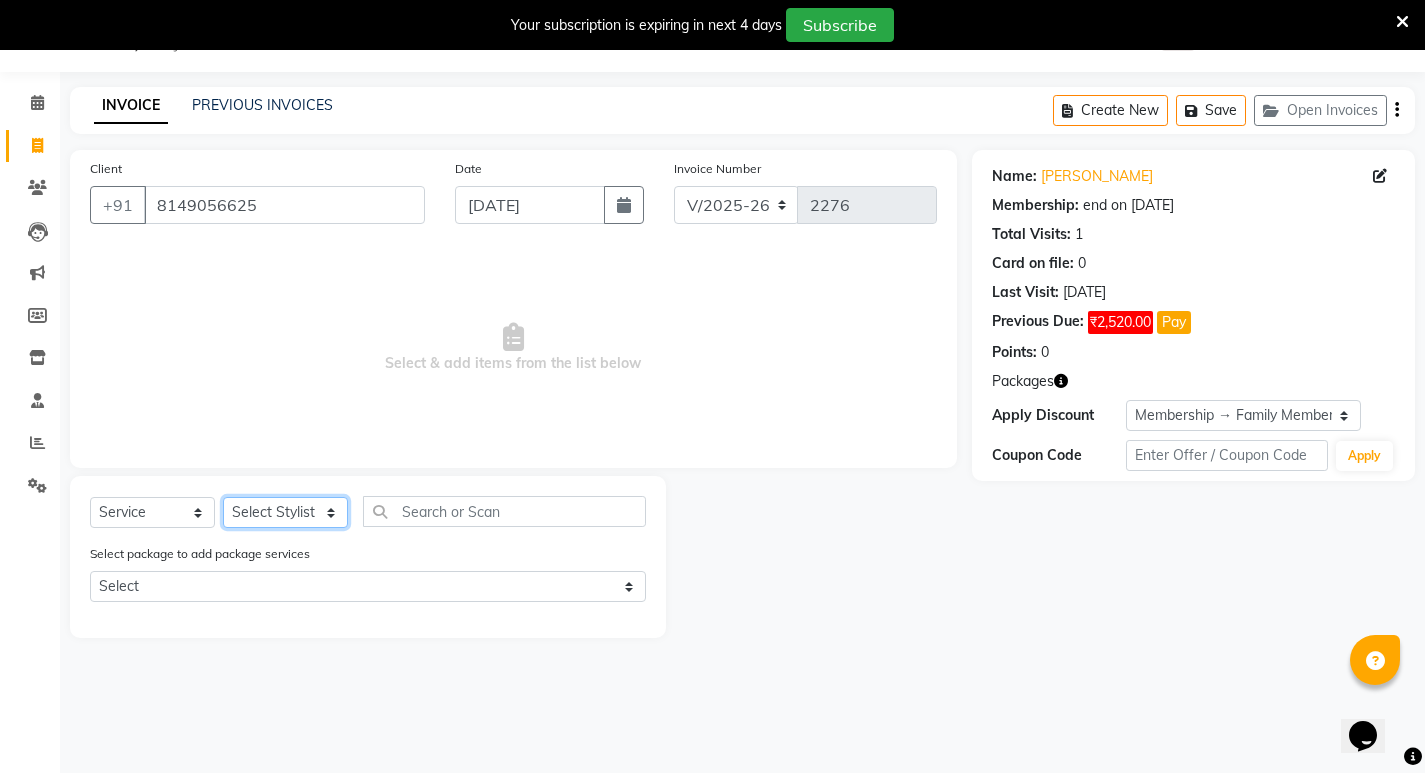 click on "Select Stylist Amit Amol Anil Kirti Komal Manager Prachi Rina Shital Smita surendra" 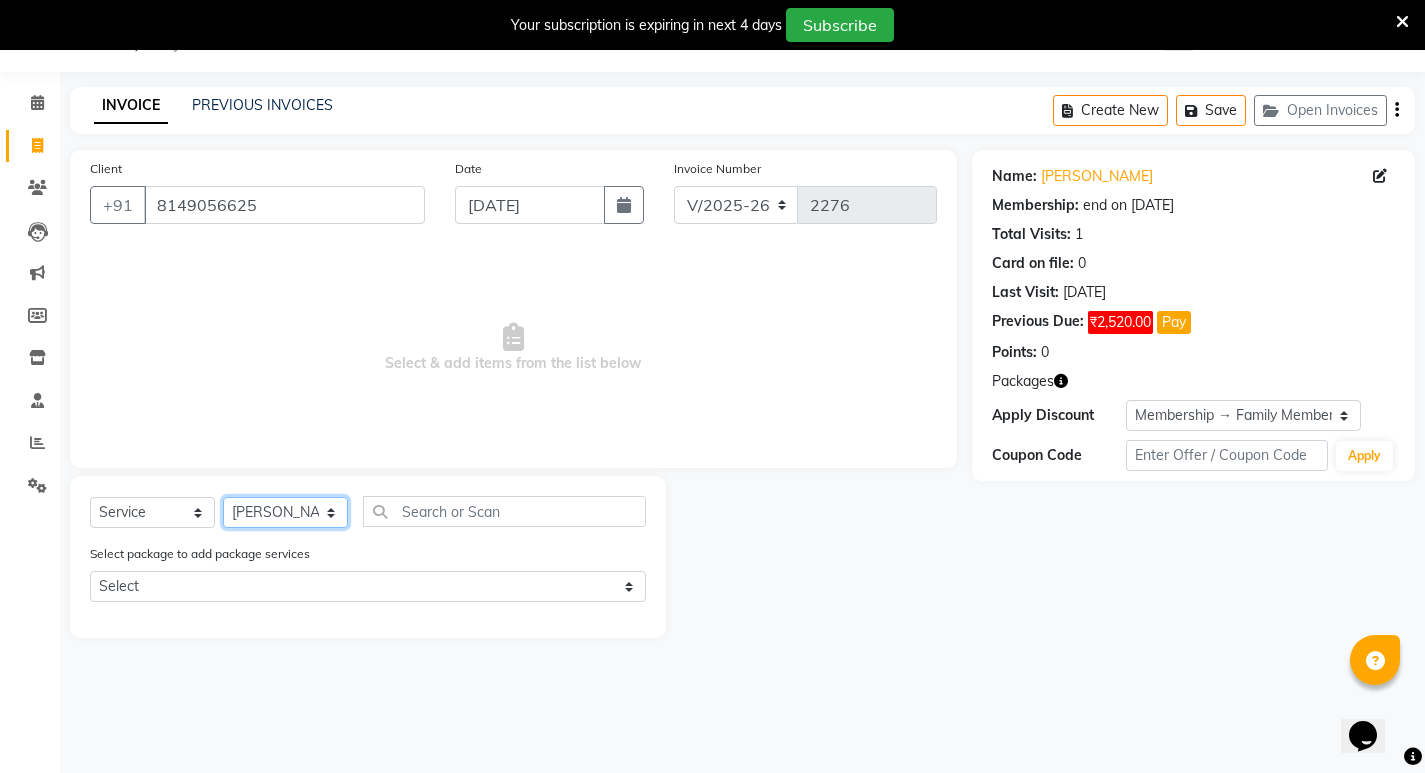 click on "Select Stylist Amit Amol Anil Kirti Komal Manager Prachi Rina Shital Smita surendra" 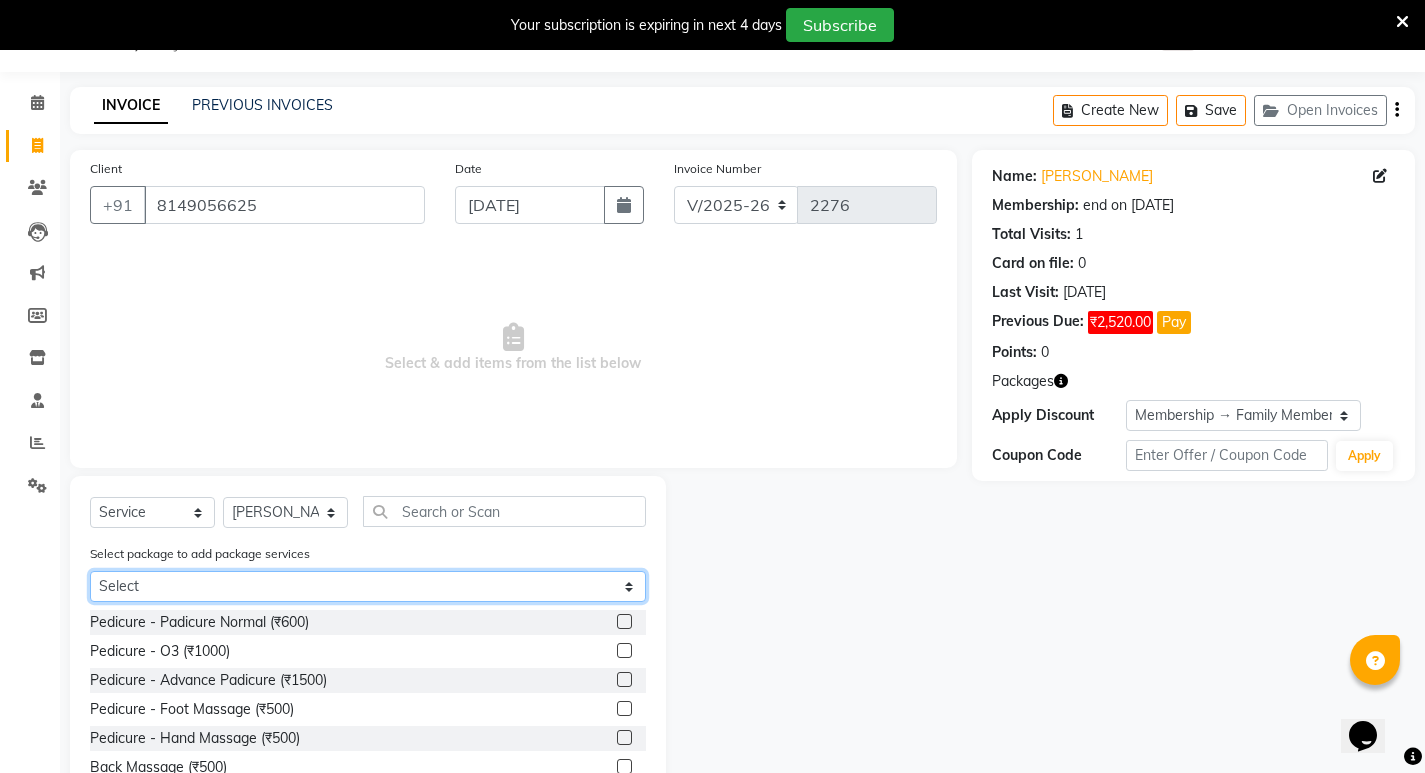 click on "Select Family Membership 6000" 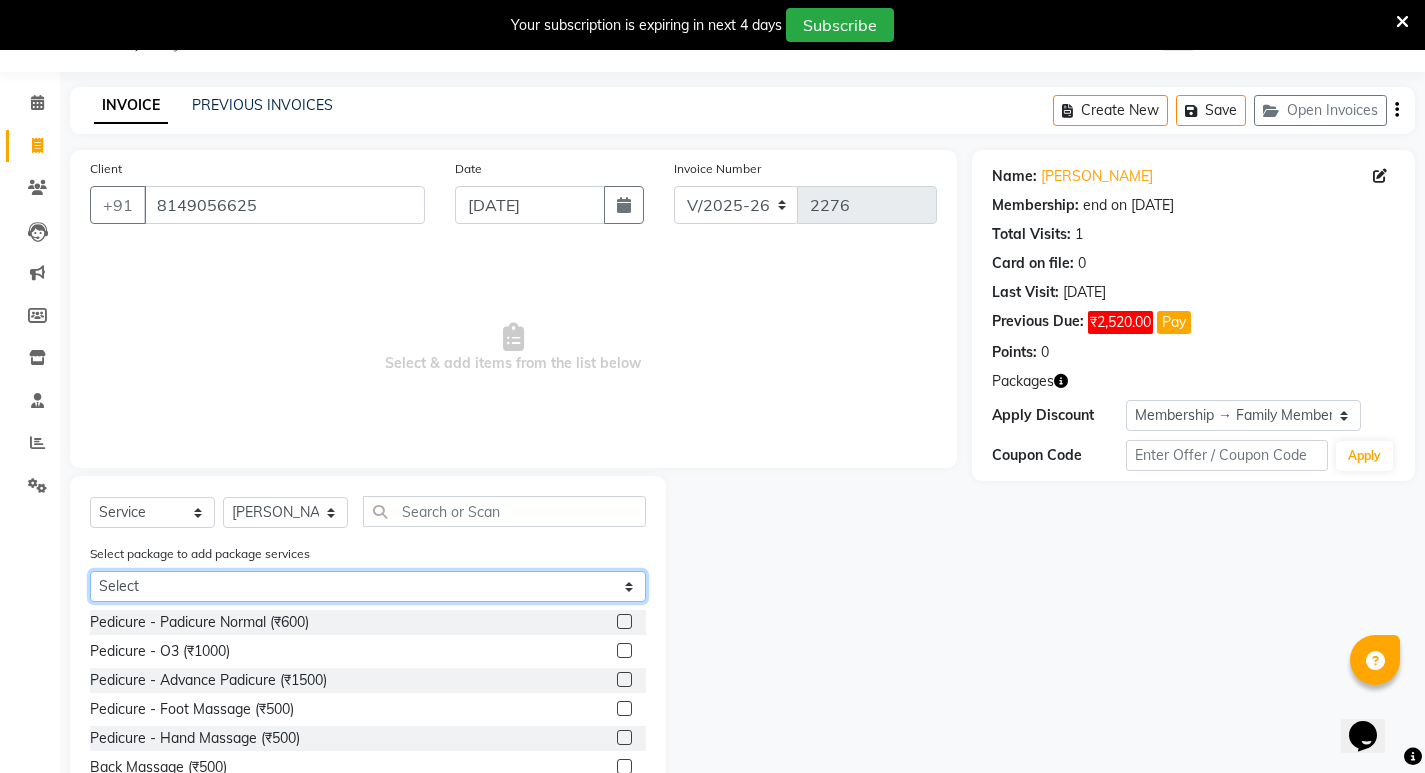 select on "1: Object" 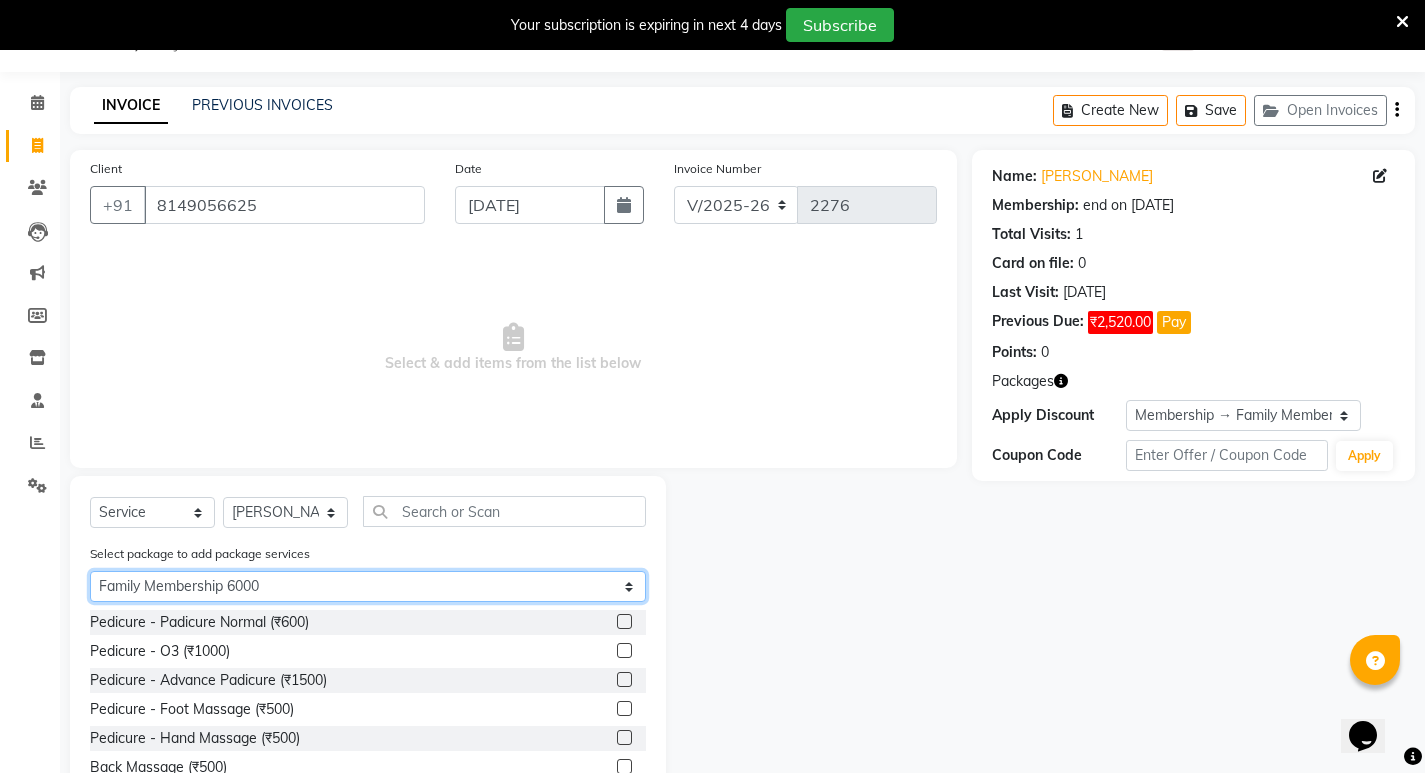 click on "Select Family Membership 6000" 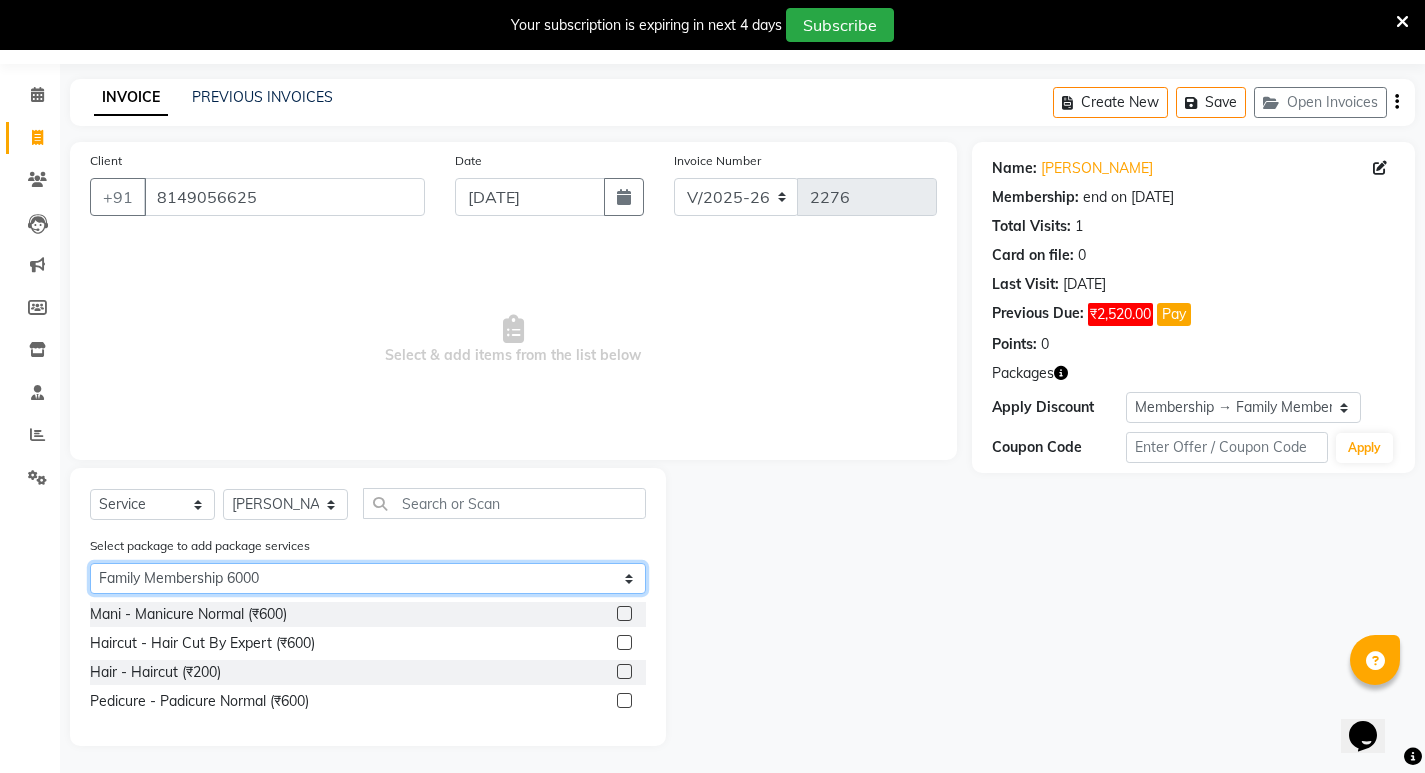 scroll, scrollTop: 61, scrollLeft: 0, axis: vertical 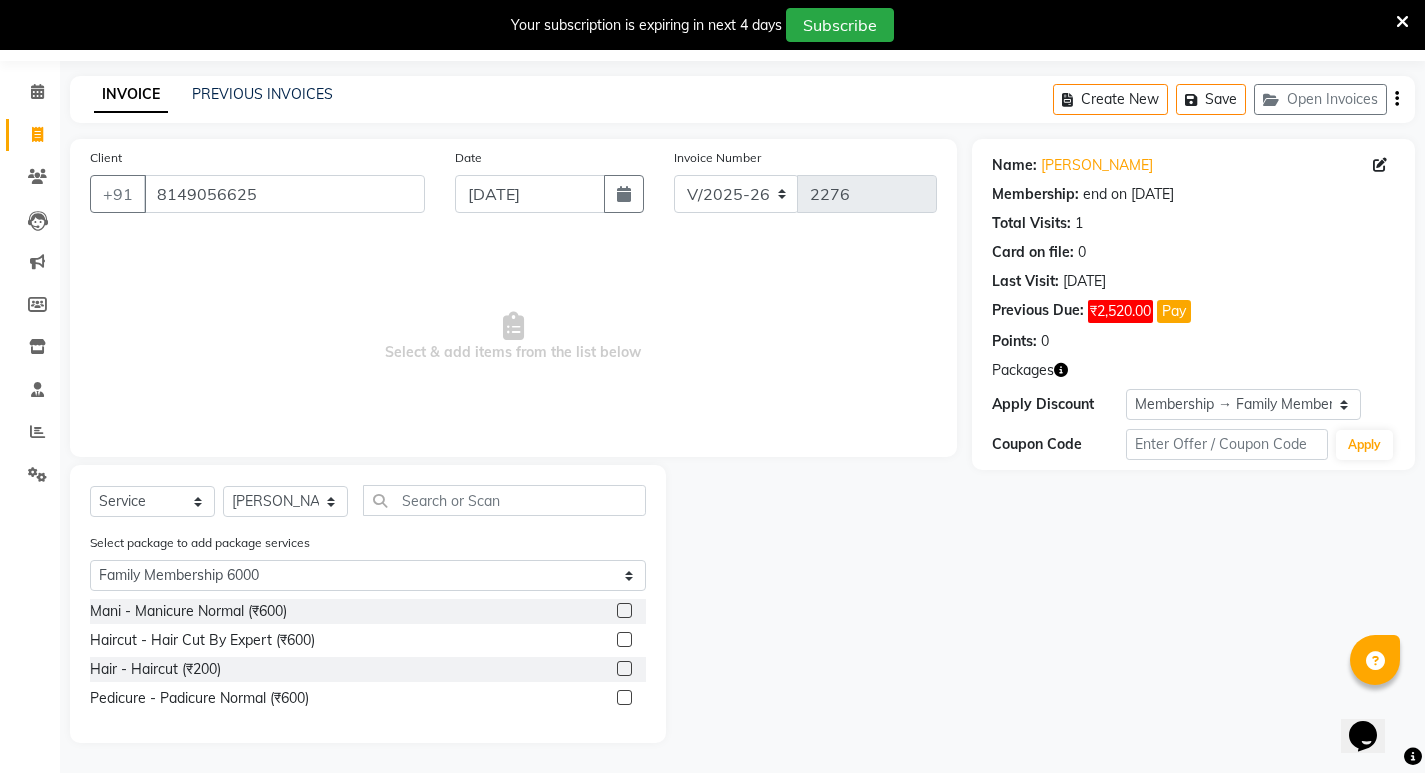 click 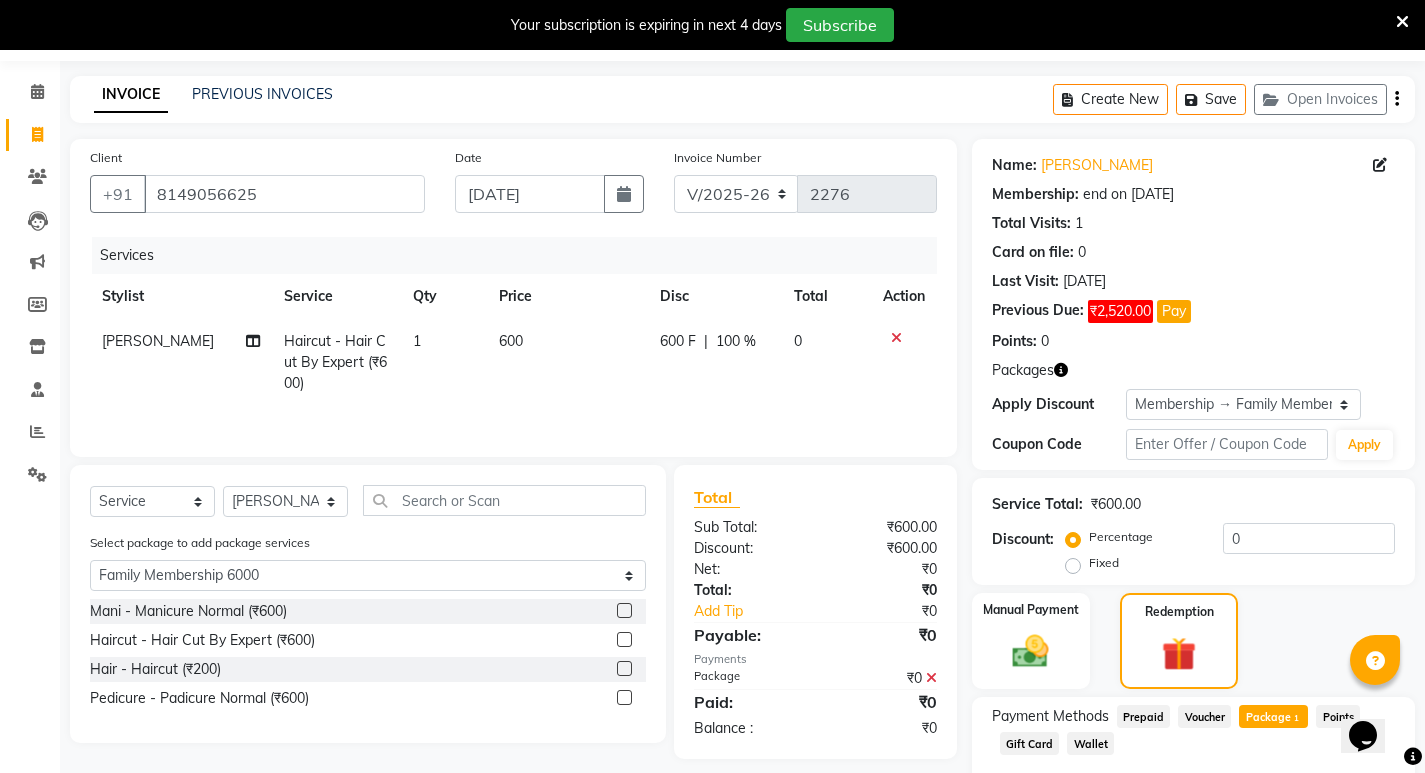 click 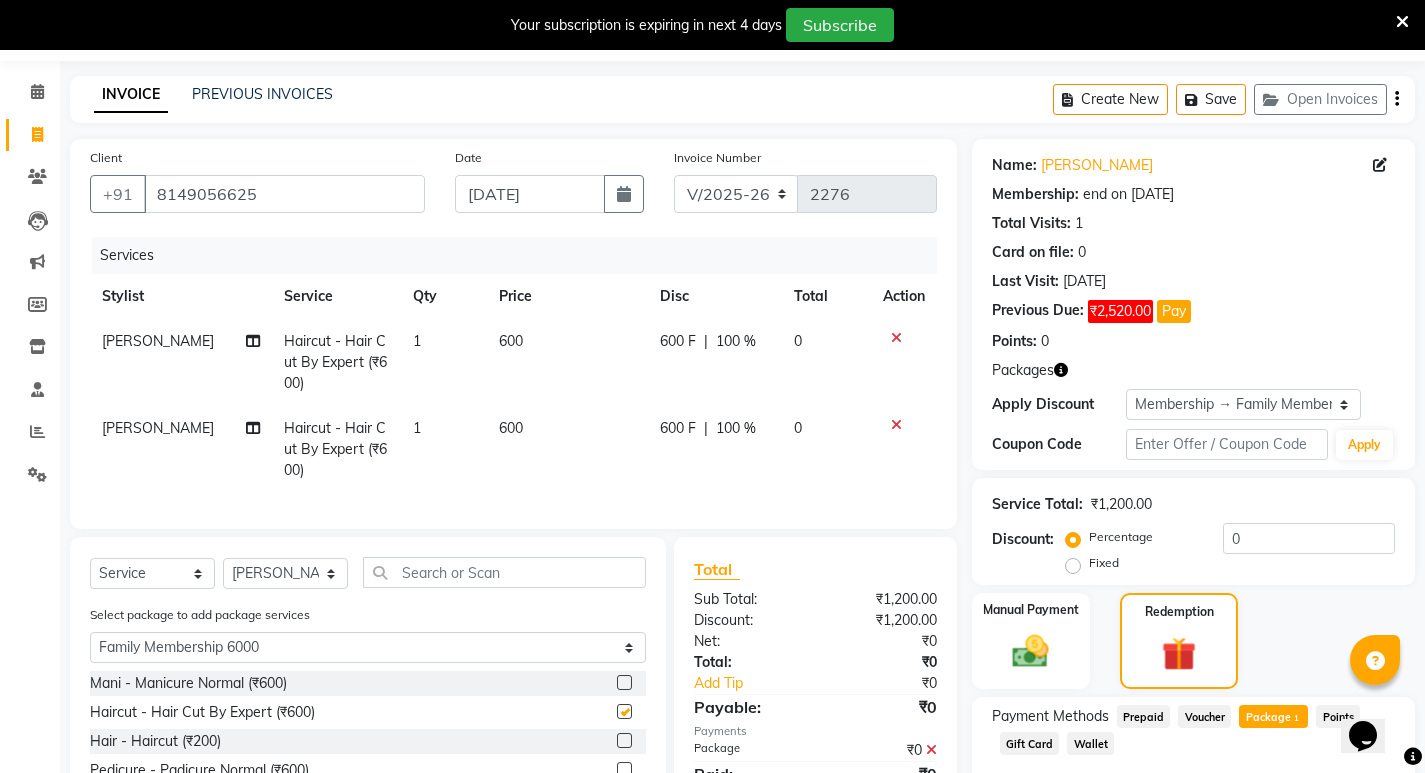 checkbox on "false" 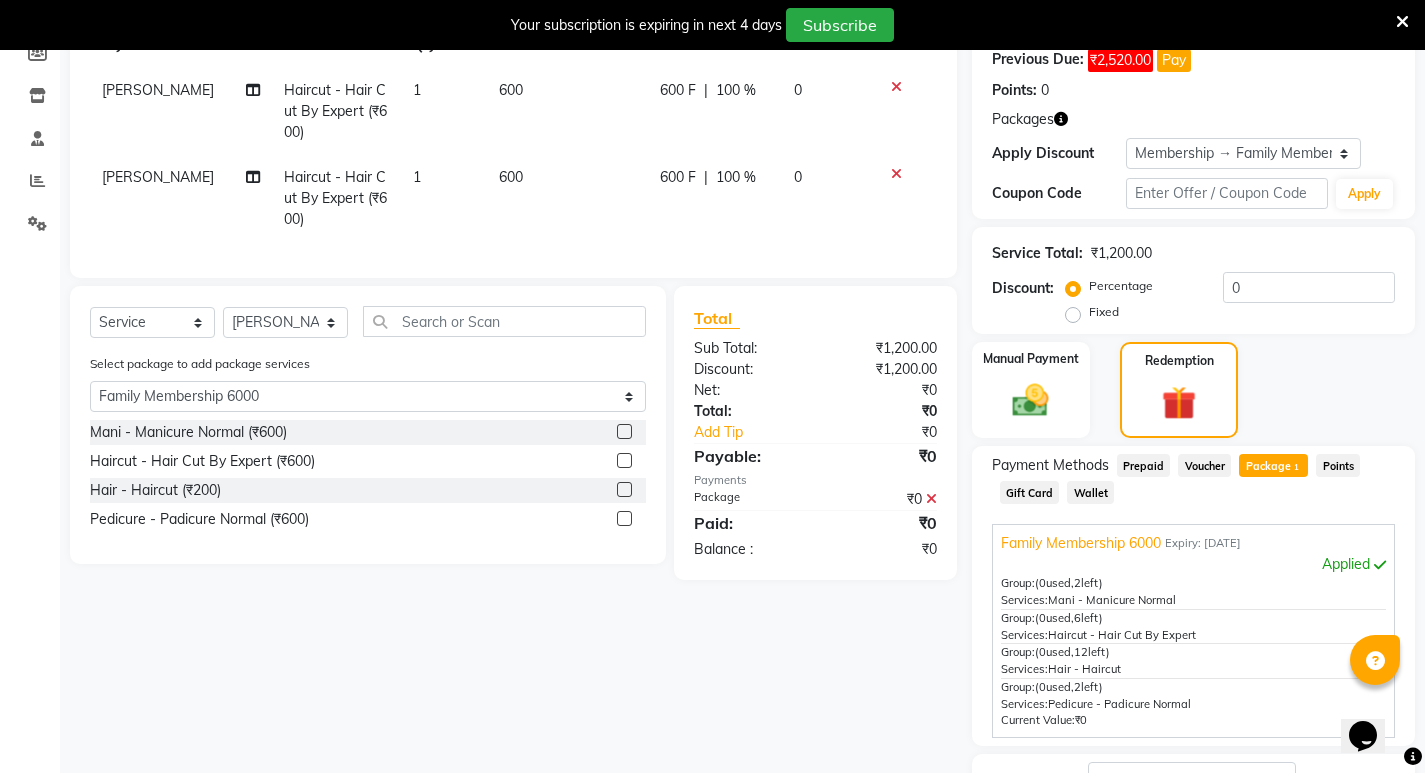 scroll, scrollTop: 361, scrollLeft: 0, axis: vertical 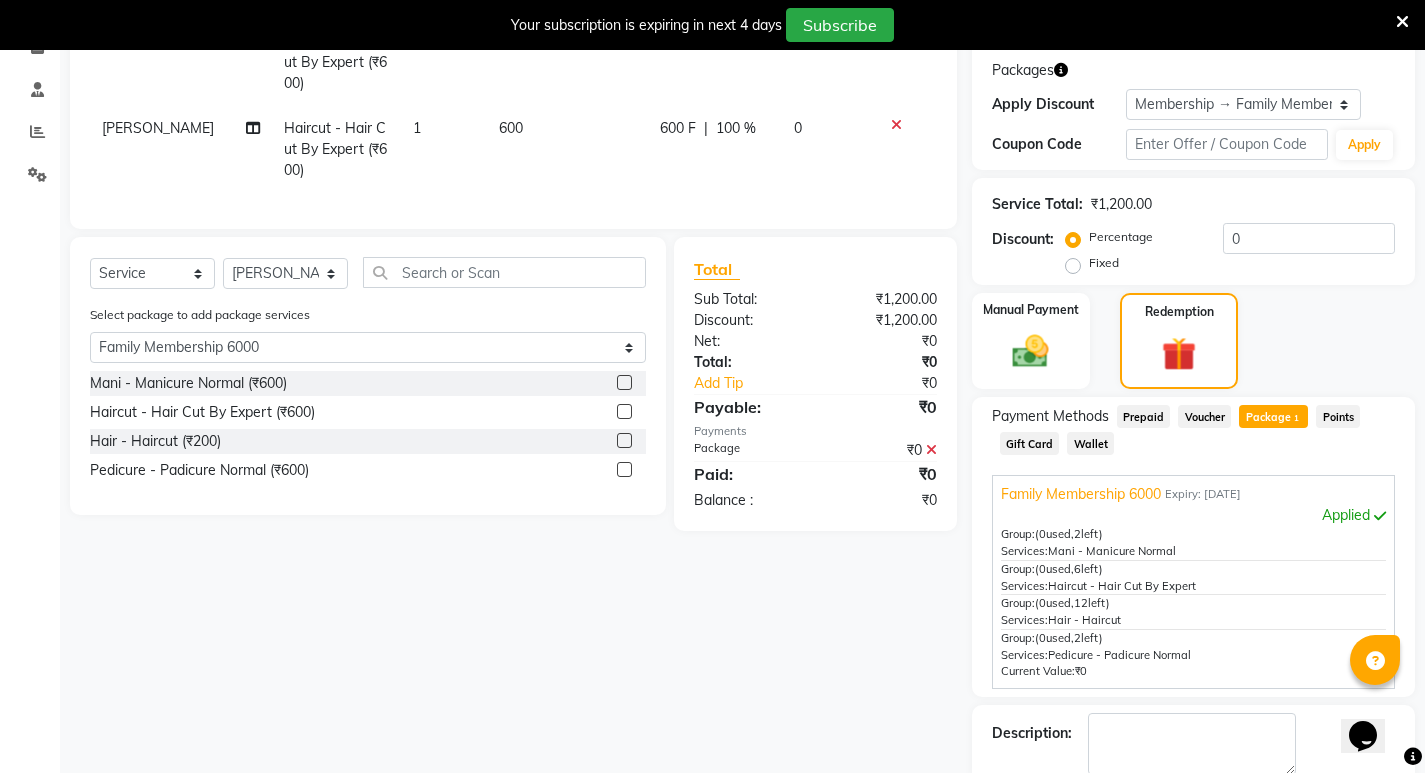 click 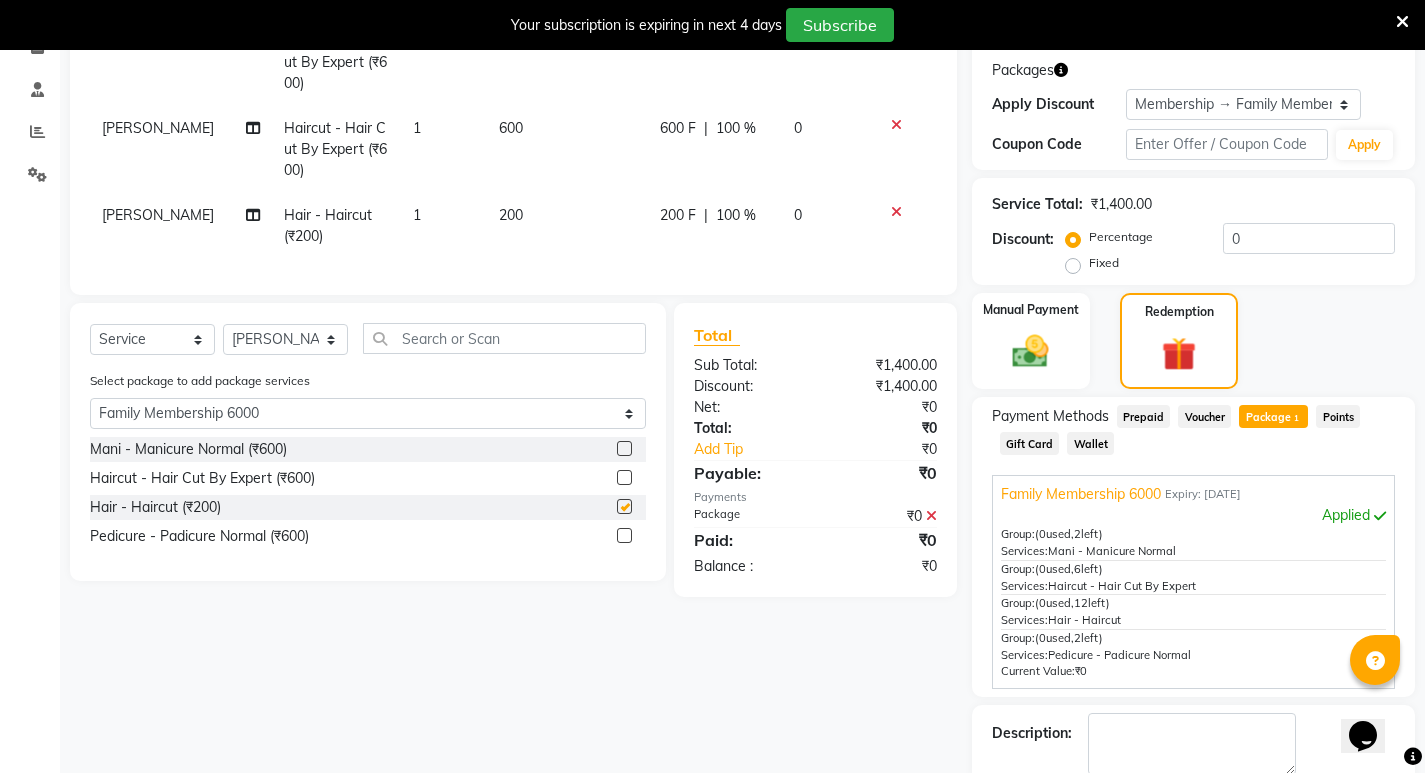 checkbox on "false" 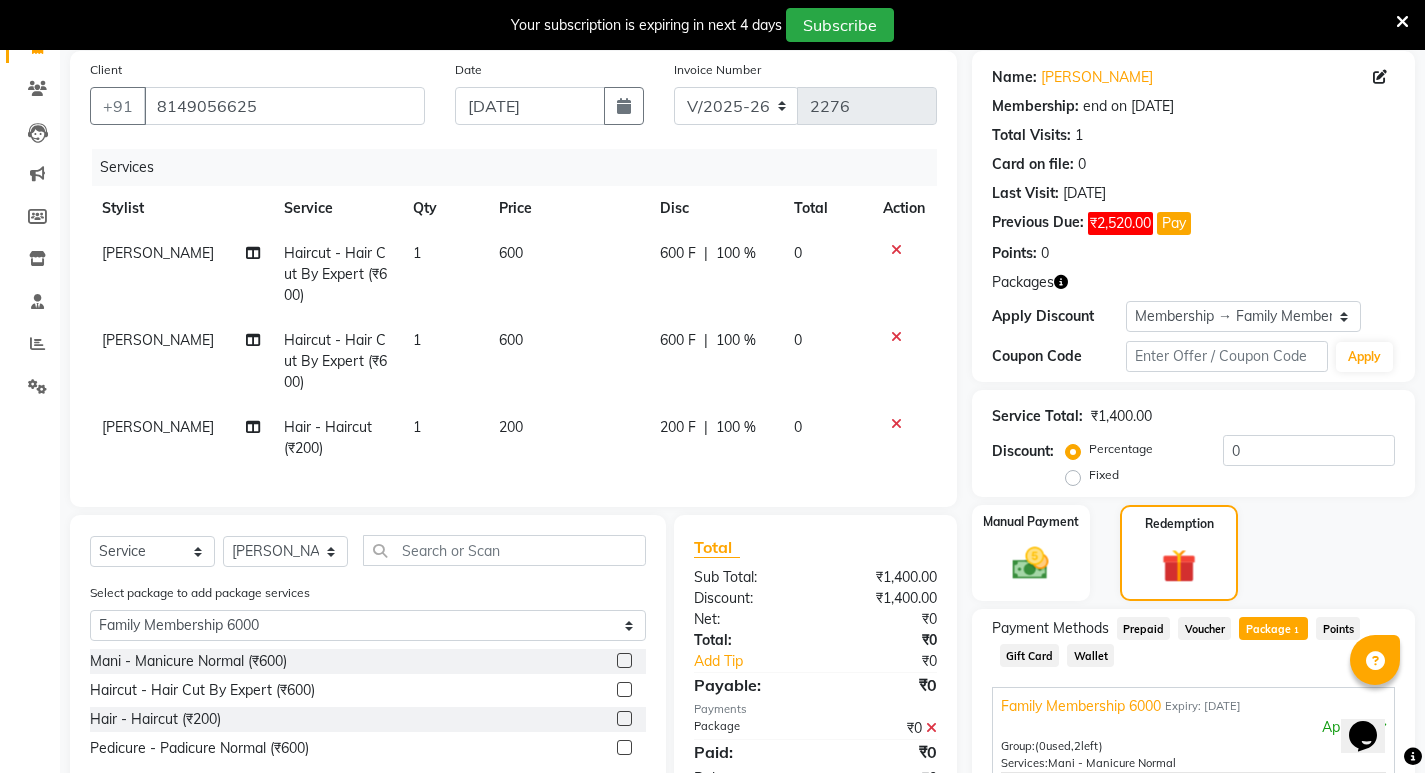 scroll, scrollTop: 200, scrollLeft: 0, axis: vertical 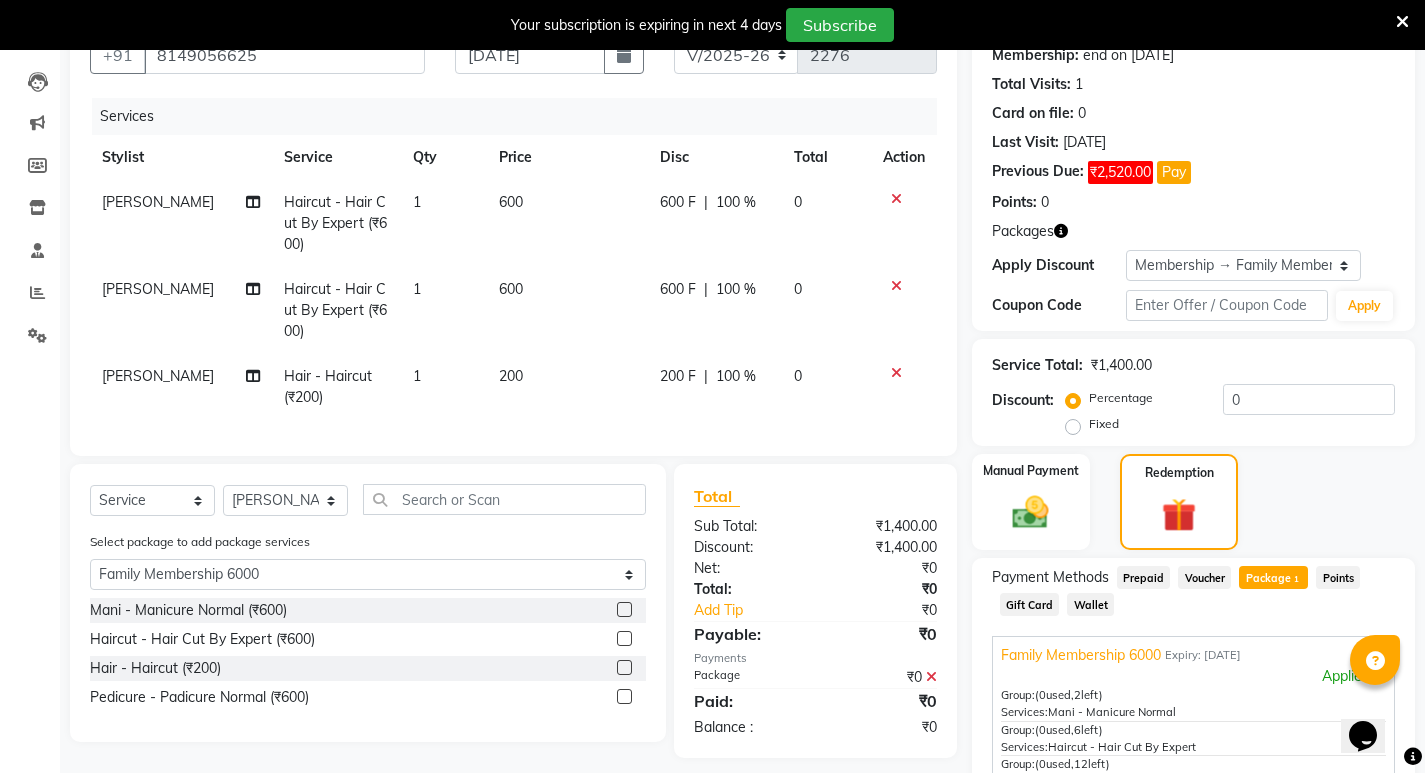 click on "[PERSON_NAME]" 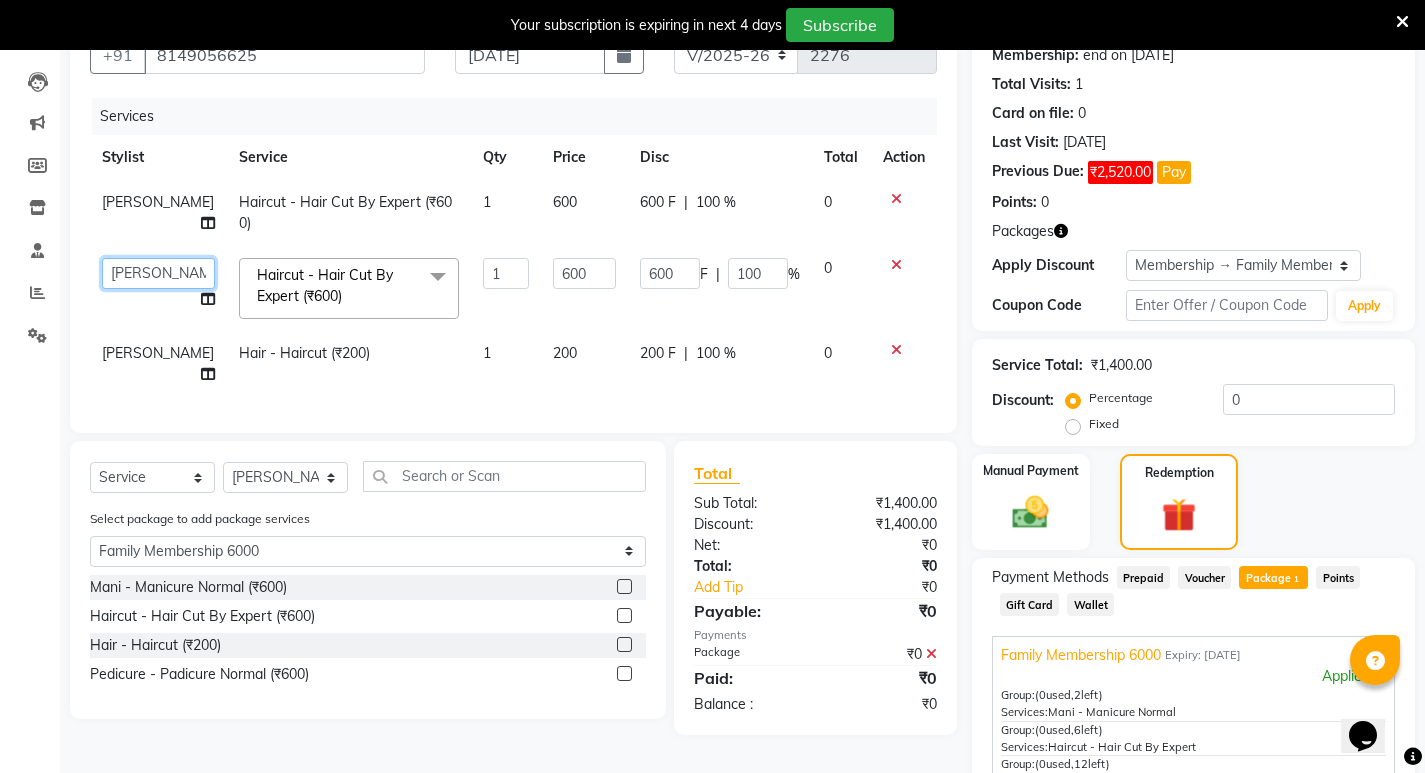 click on "Amit   Amol   Anil   Kirti   Komal   Manager   Prachi   Rina   Shital   Smita   surendra" 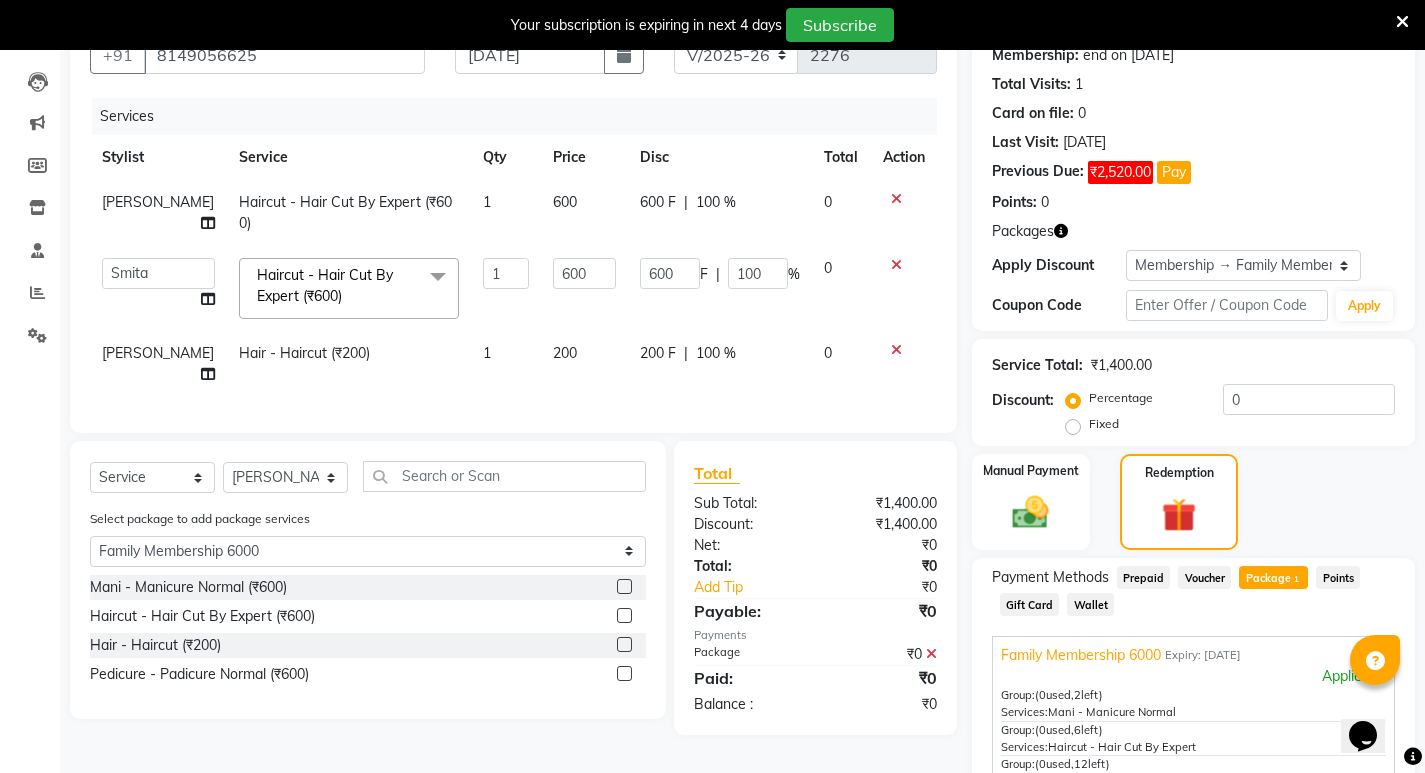 select on "27781" 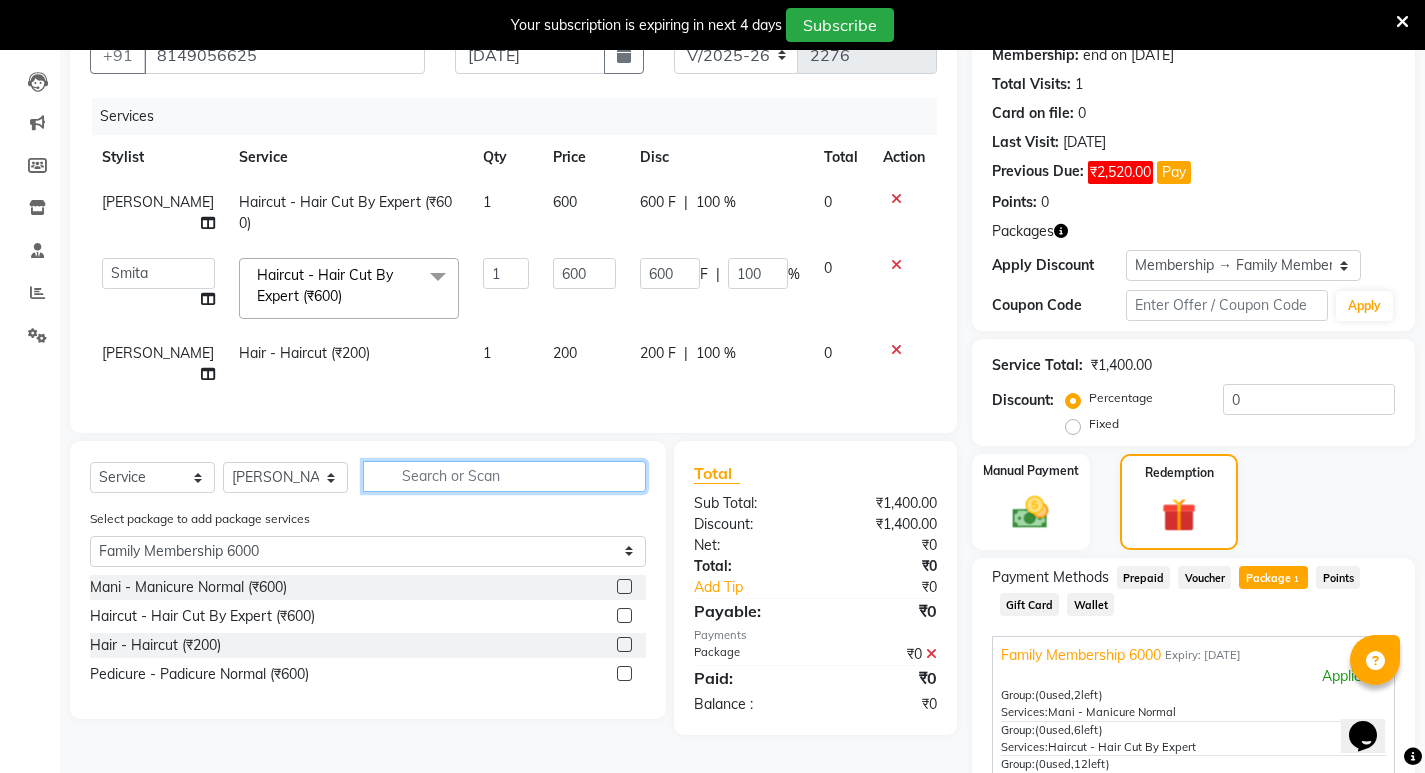 click 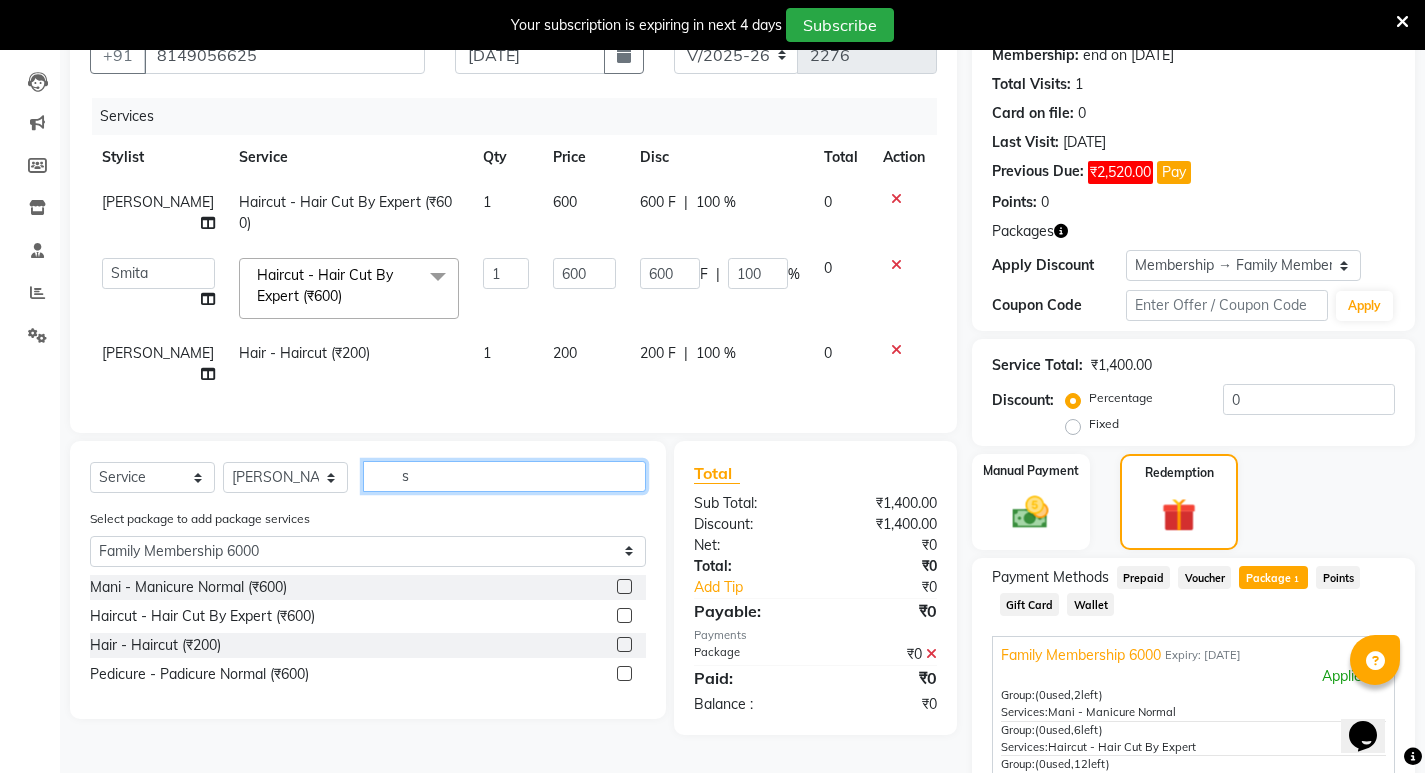 select on "0: undefined" 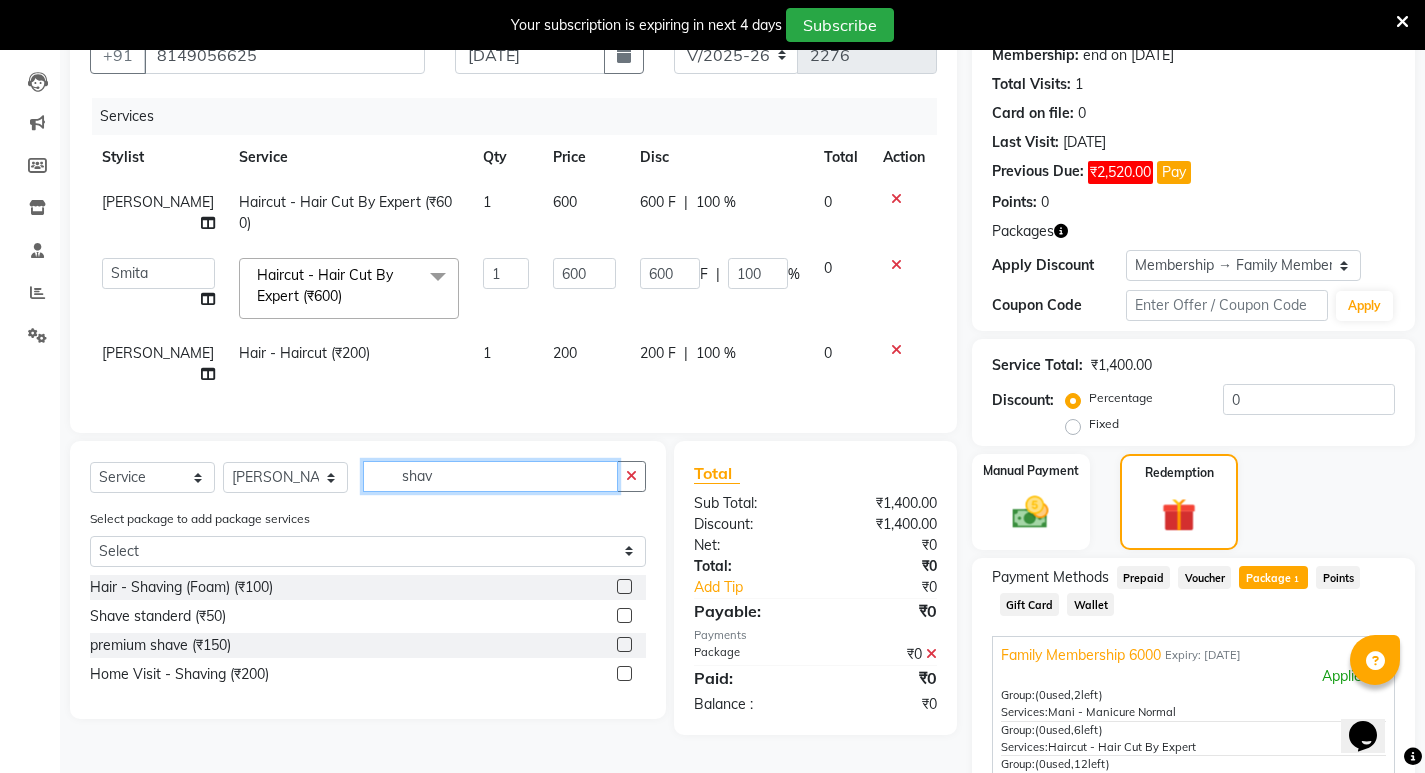 type on "shav" 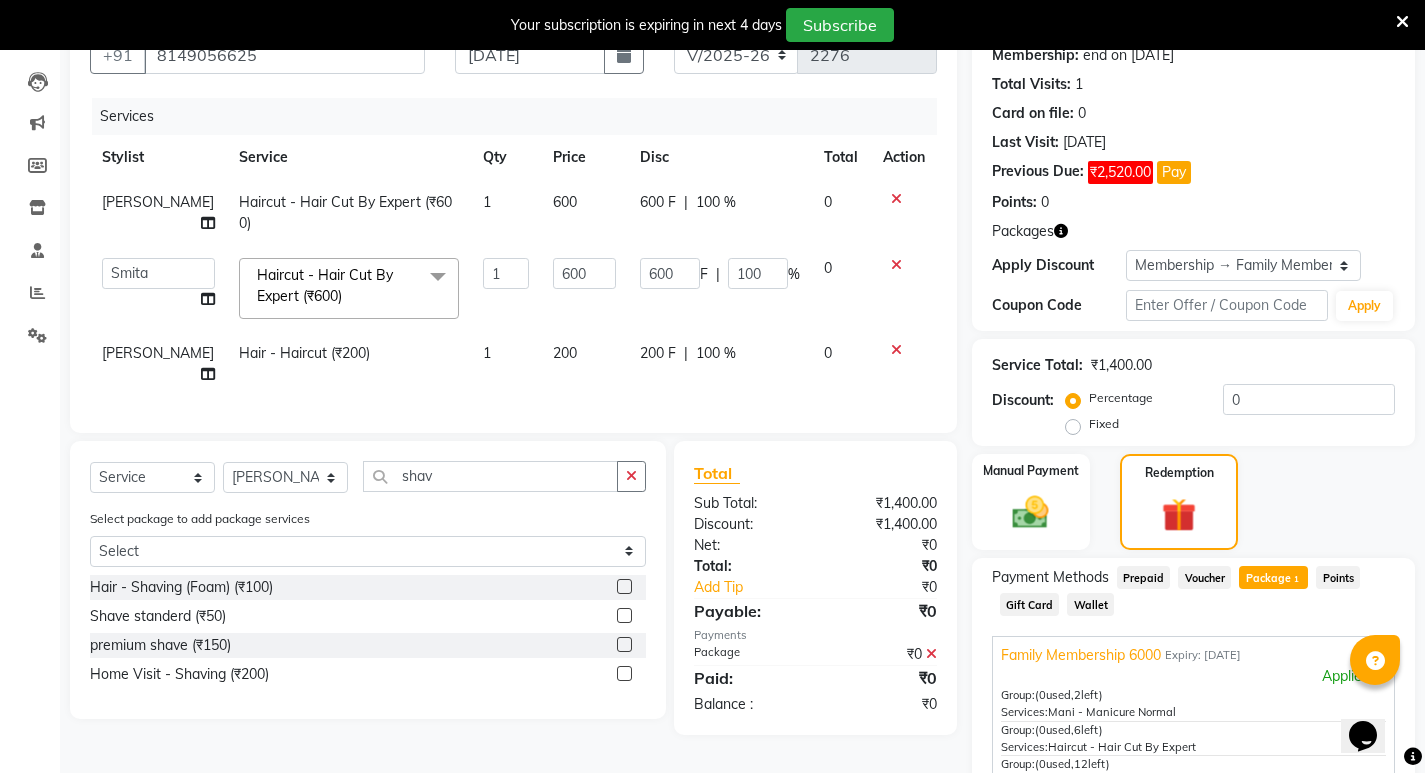 click 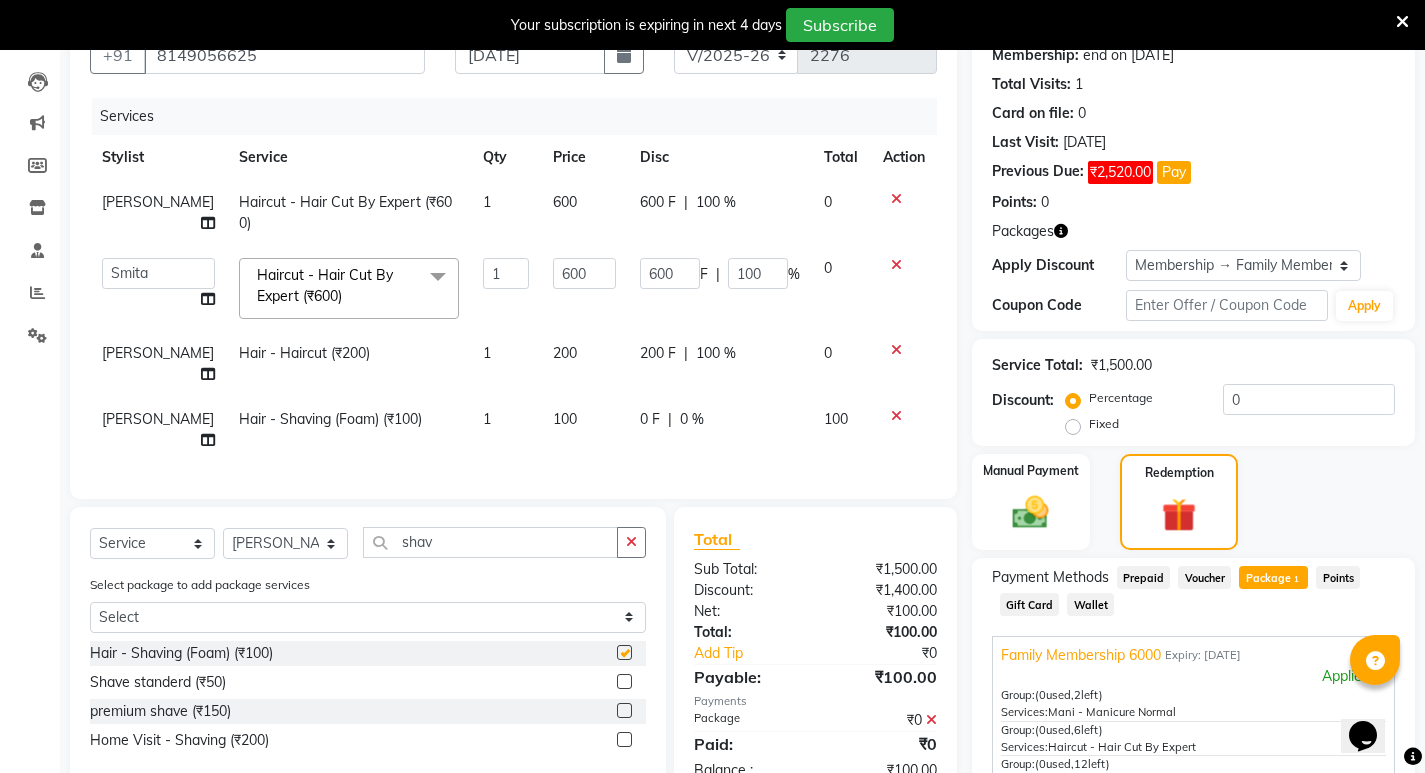 checkbox on "false" 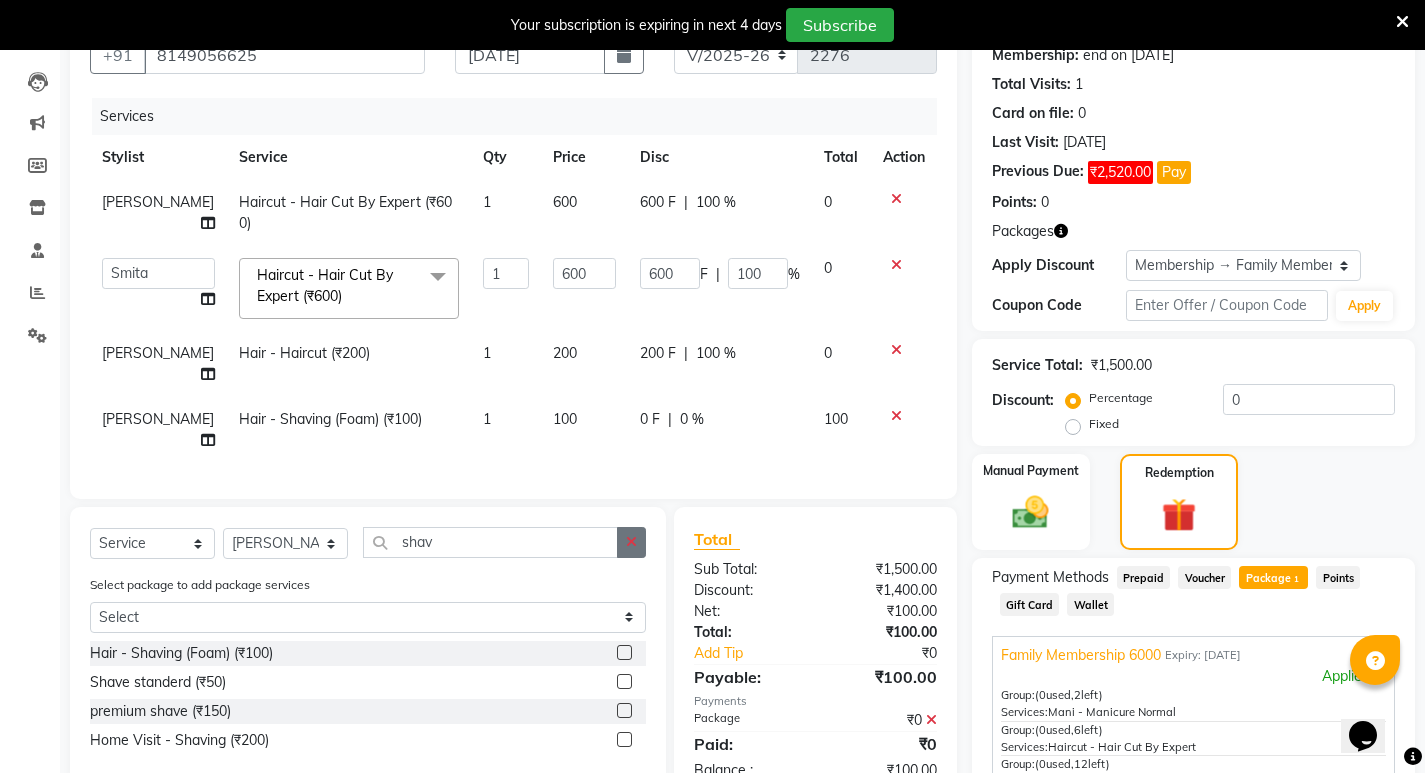 click 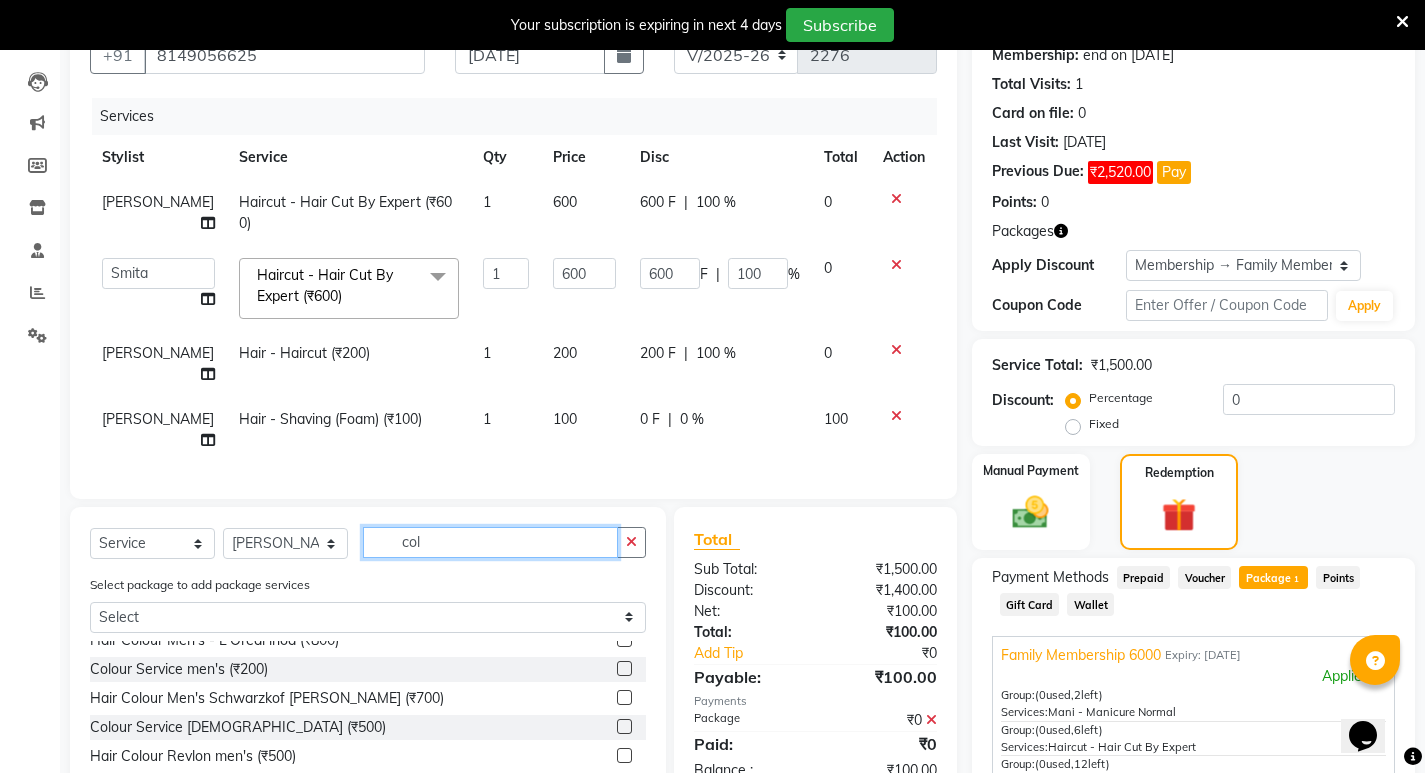 scroll, scrollTop: 200, scrollLeft: 0, axis: vertical 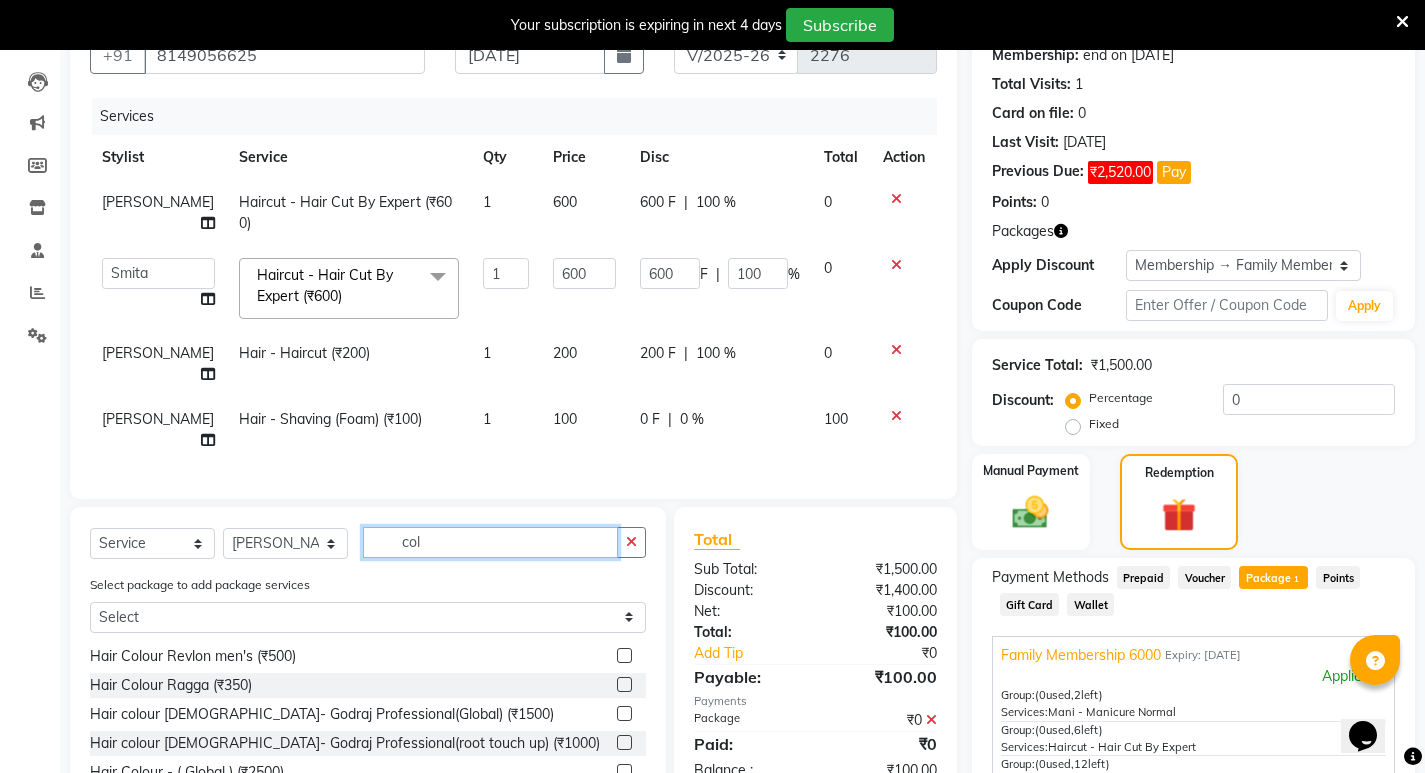 type on "col" 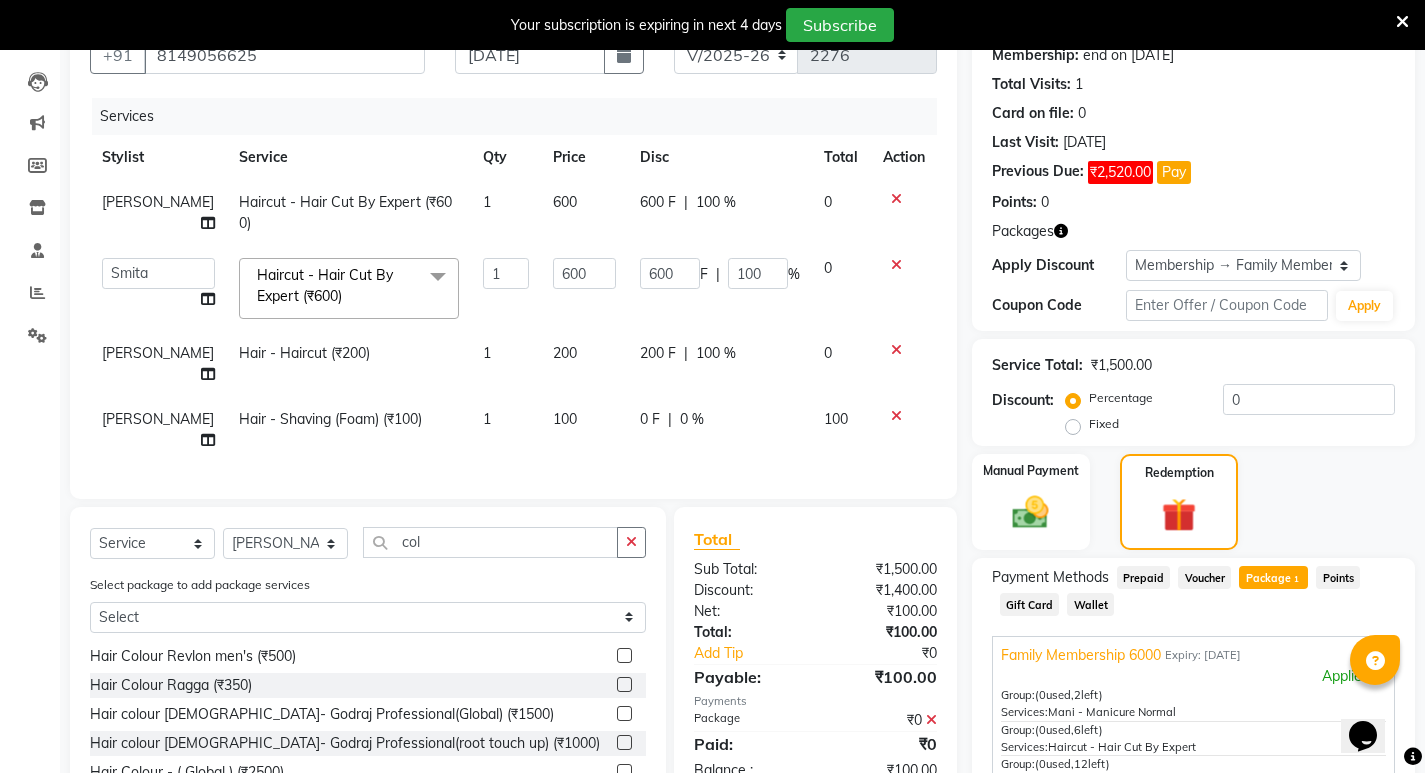 click 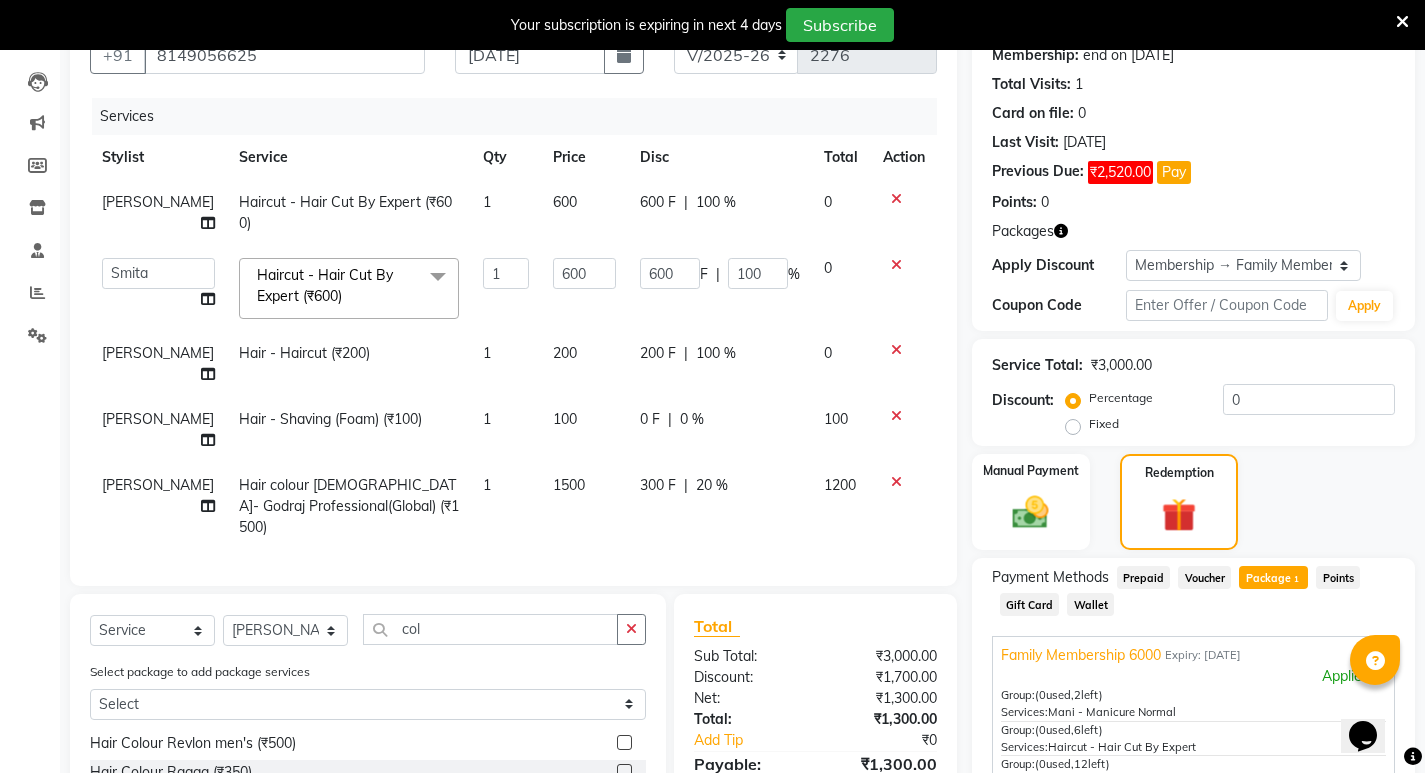 checkbox on "false" 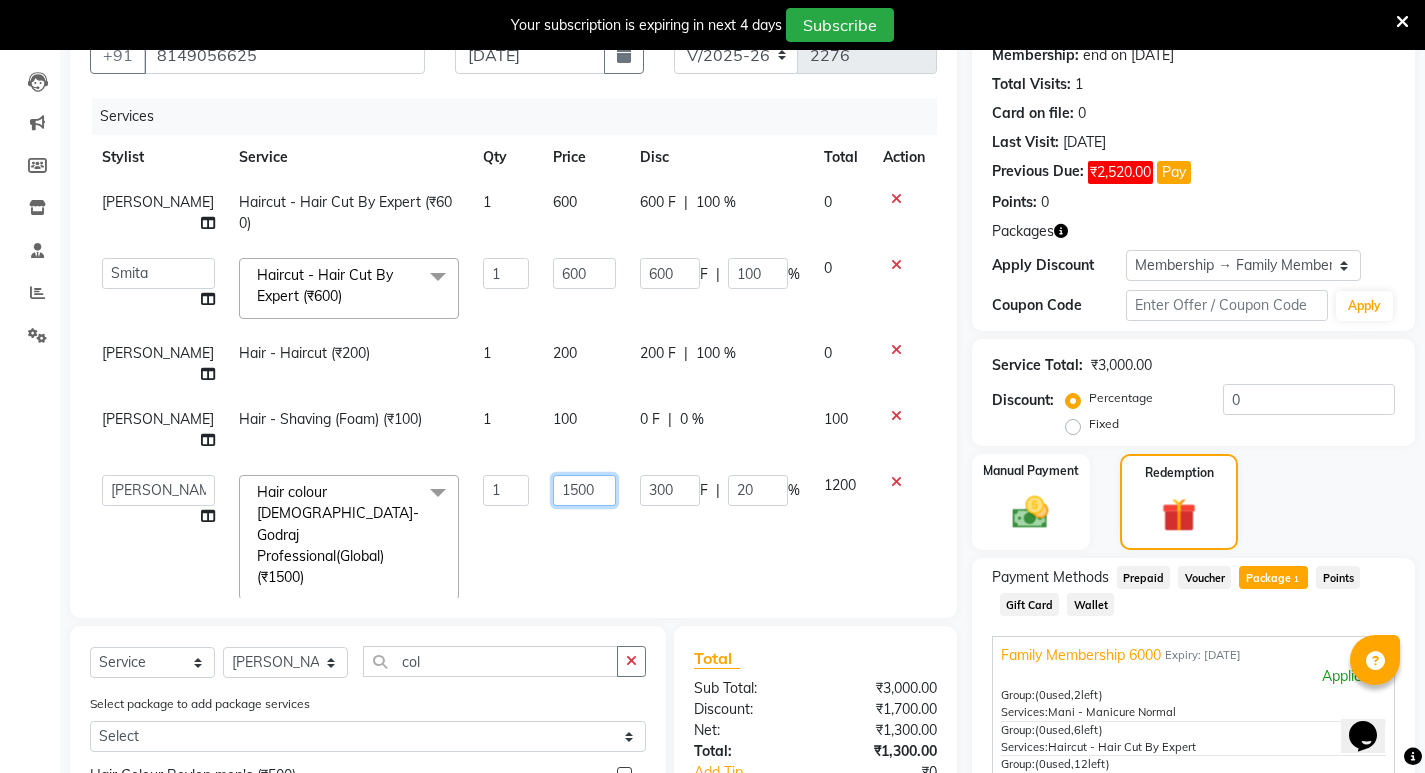 click on "1500" 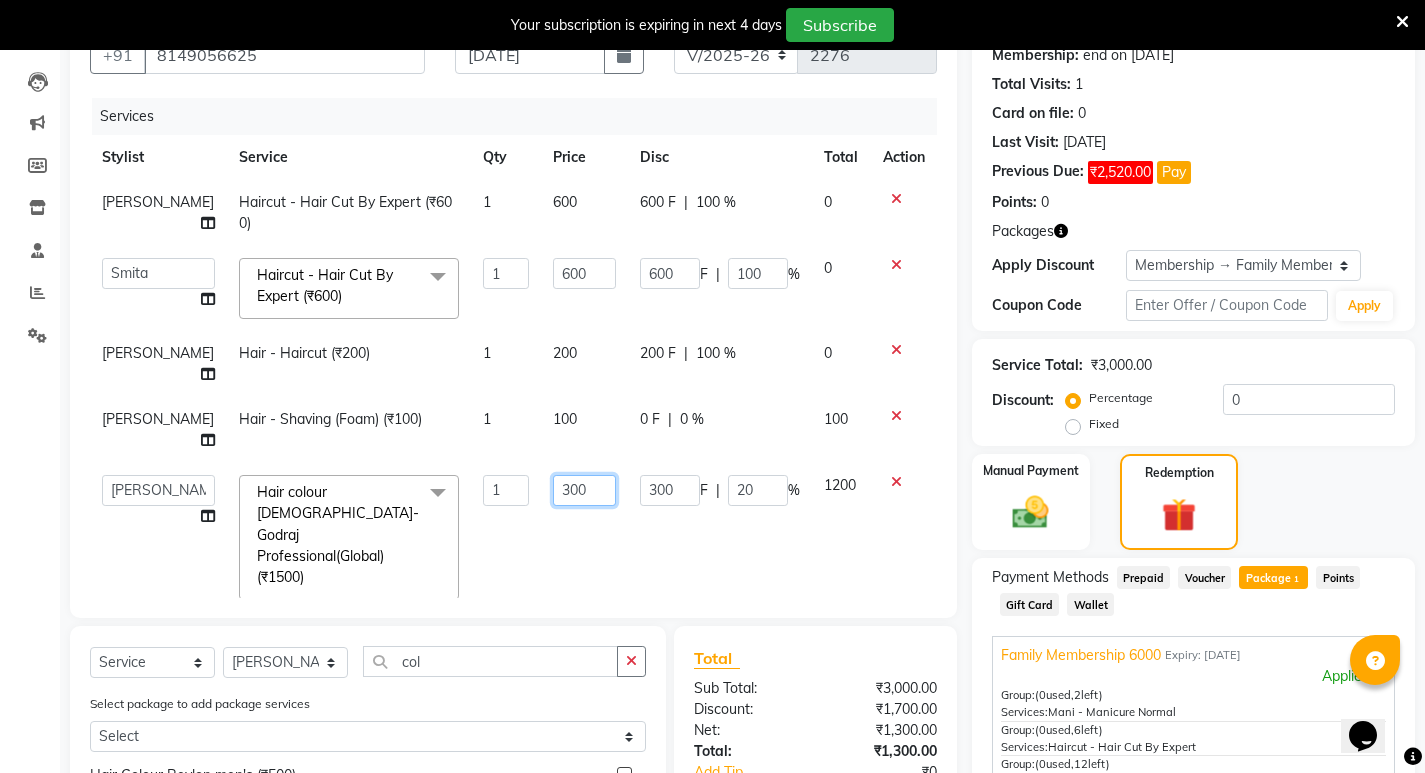 type on "3000" 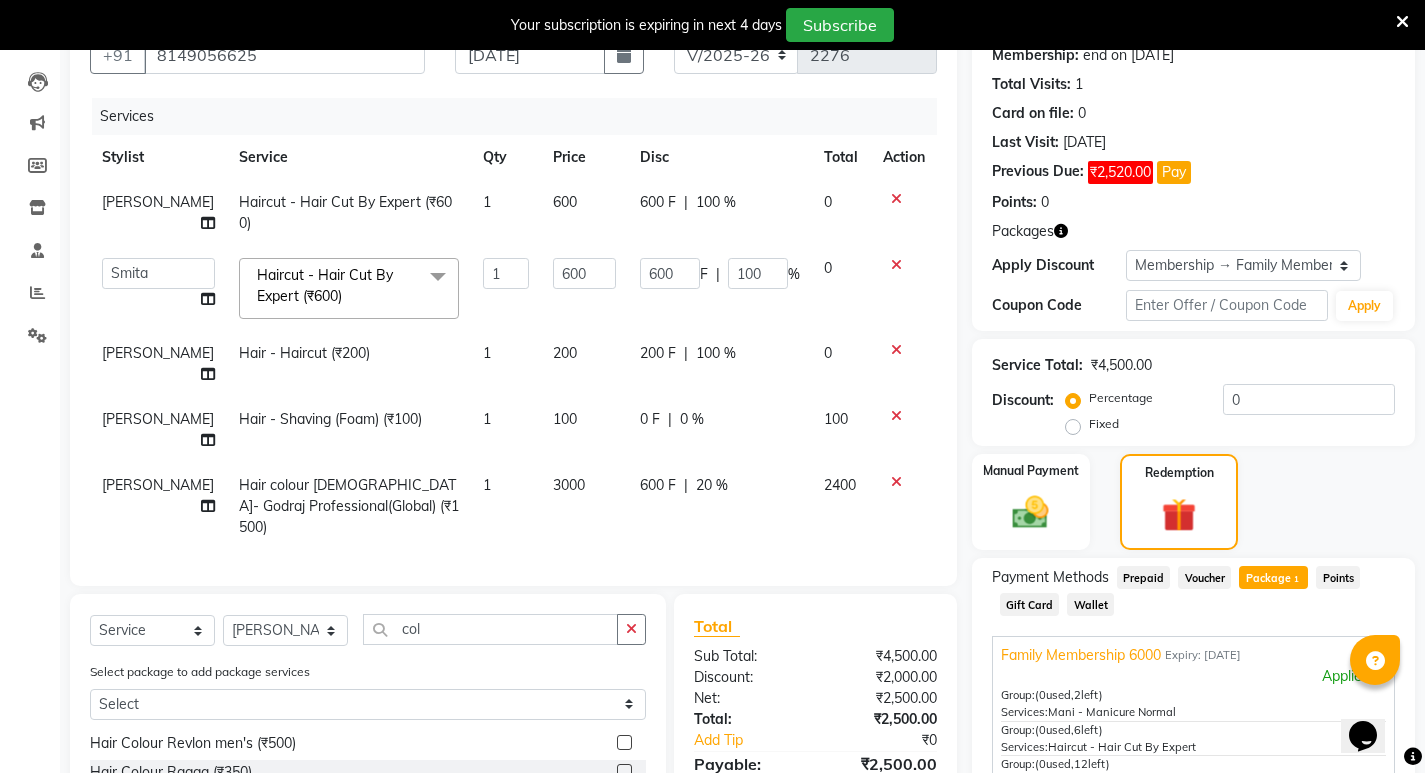 click on "Services Stylist Service Qty Price Disc Total Action surendra Haircut - Hair Cut By Expert (₹600) 1 600 600 F | 100 % 0  Amit   Amol   Anil   Kirti   Komal   Manager   Prachi   Rina   Shital   Smita   surendra  Haircut - Hair Cut By Expert (₹600)  x Pedicure - Padicure Normal Pedicure - O3 Pedicure - Advance Padicure Pedicure - Foot Massage Pedicure - Hand Massage Back Massage Acupressure Foot Massage Boddy Massage with oil Boddy Massage with cream Makeup - Light Makeup Makeup - Hd Light Makeup Makeup - Mac Light Makeup Makeup- Male Light Makeup  Saree Drapping Makeup- Male Groom Makeup Bridal Makeup - Hd Makeup Bridal Makeup - Mac Makeup Bridal Makeup - Air Brush Makeup Bridal Makeup - Glossy Makeup Nail Art - Gel Polish Nail Art - Gel Polish Nail Art Nail Art - Acrylic Nail Extension Nail Art - Fake Nails Extension Nail cut Nail Remover  - Nail Remover Nail Remover - Acrylic Nail Remover  Body Spa - Body Spa Body Spa - Body Polishing   Hair Spa - Men's   Hair Spa -  Regular Hair Spa Bleach - Оху 1 F" 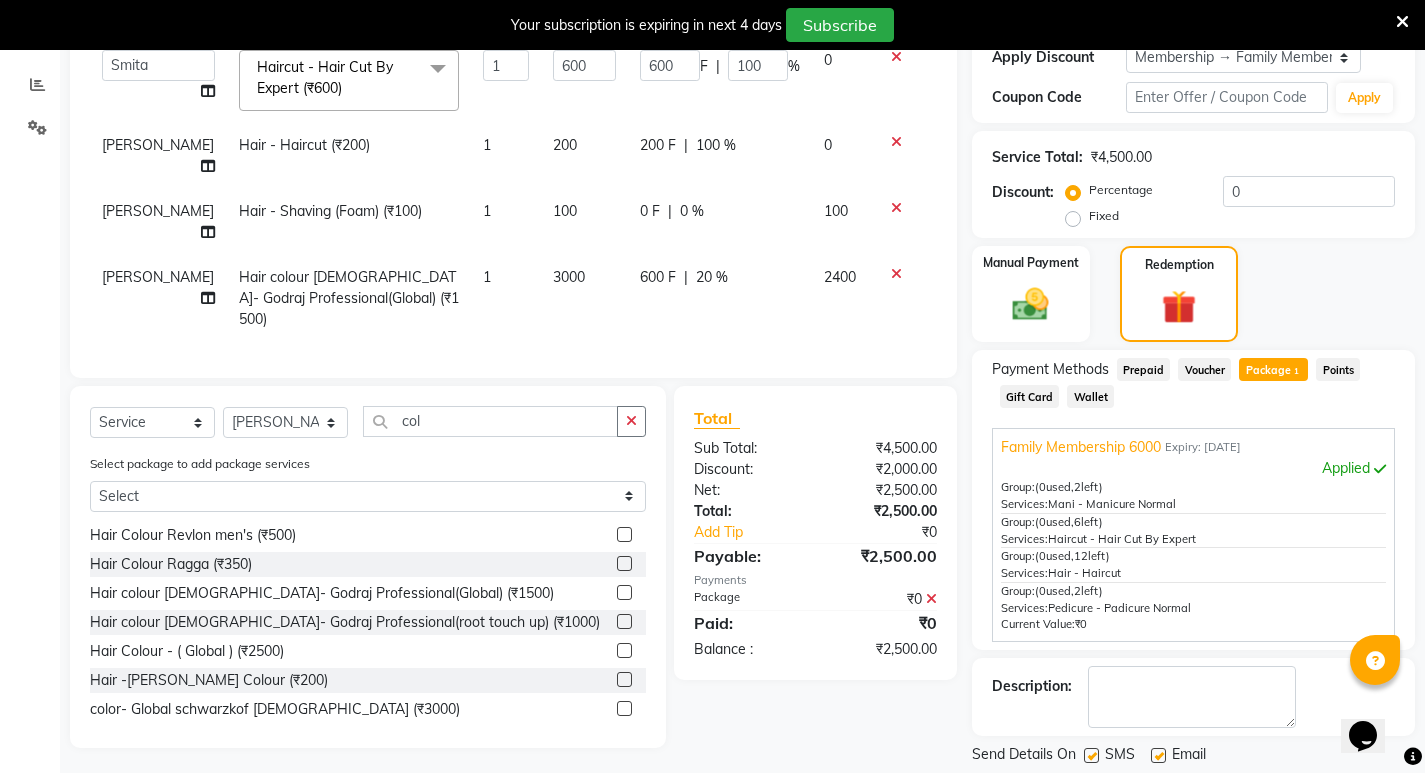 scroll, scrollTop: 469, scrollLeft: 0, axis: vertical 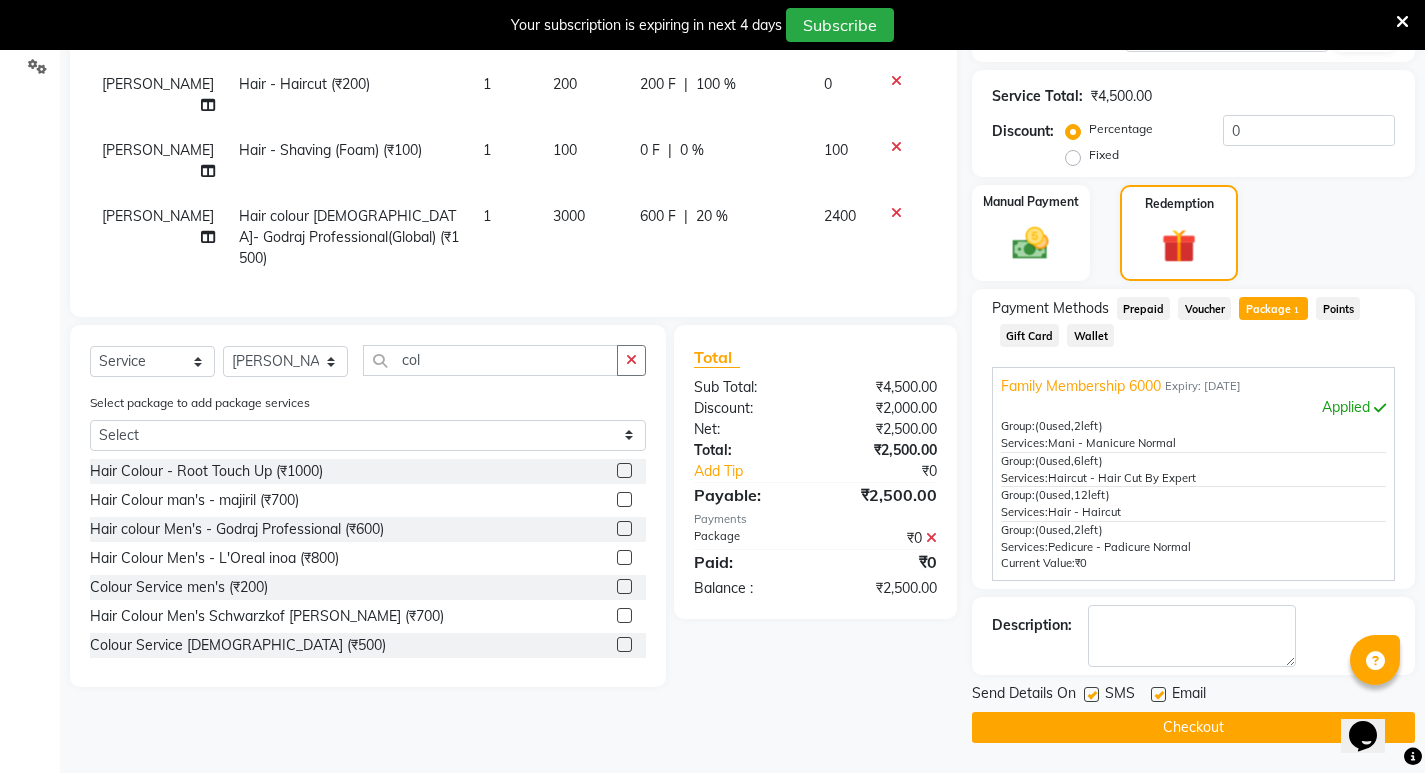 click on "Checkout" 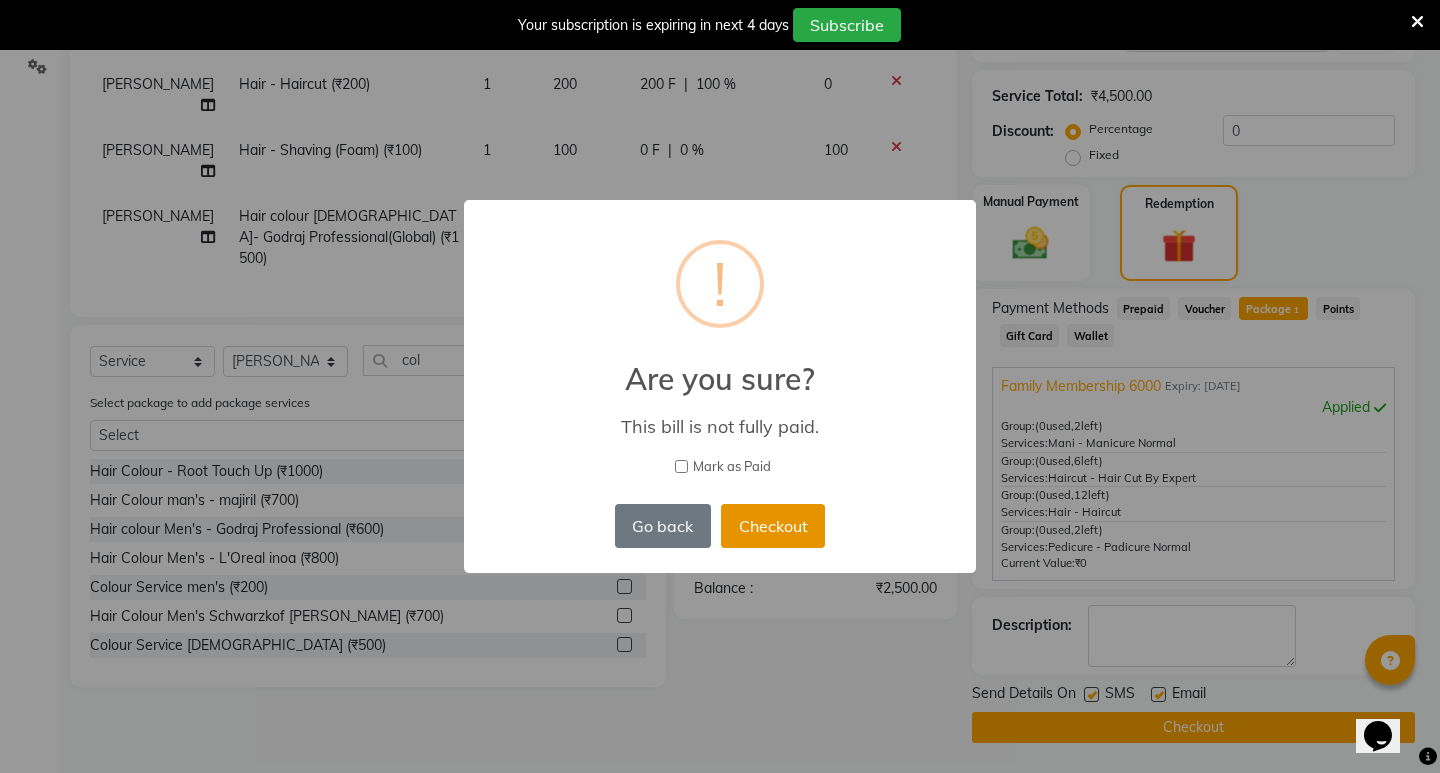 click on "Checkout" at bounding box center [773, 526] 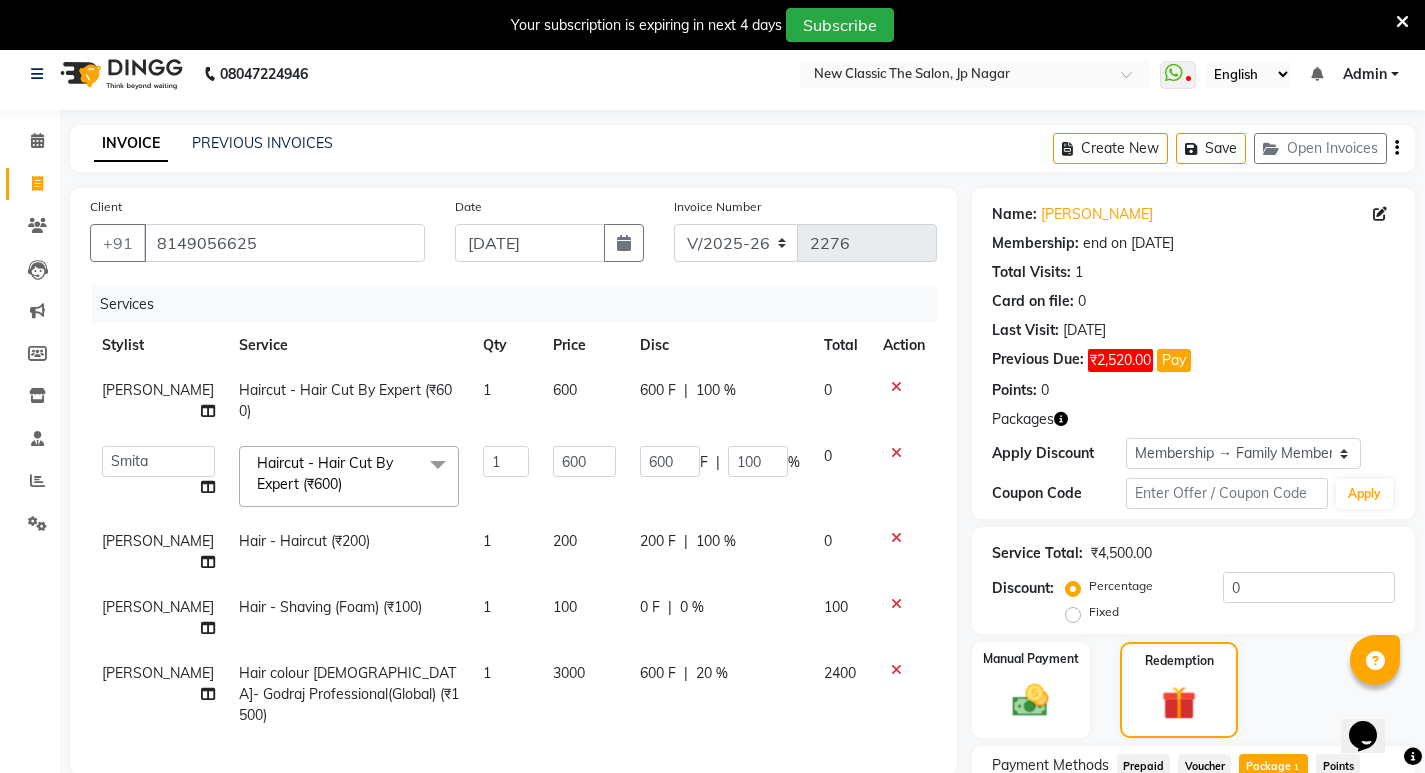 scroll, scrollTop: 0, scrollLeft: 0, axis: both 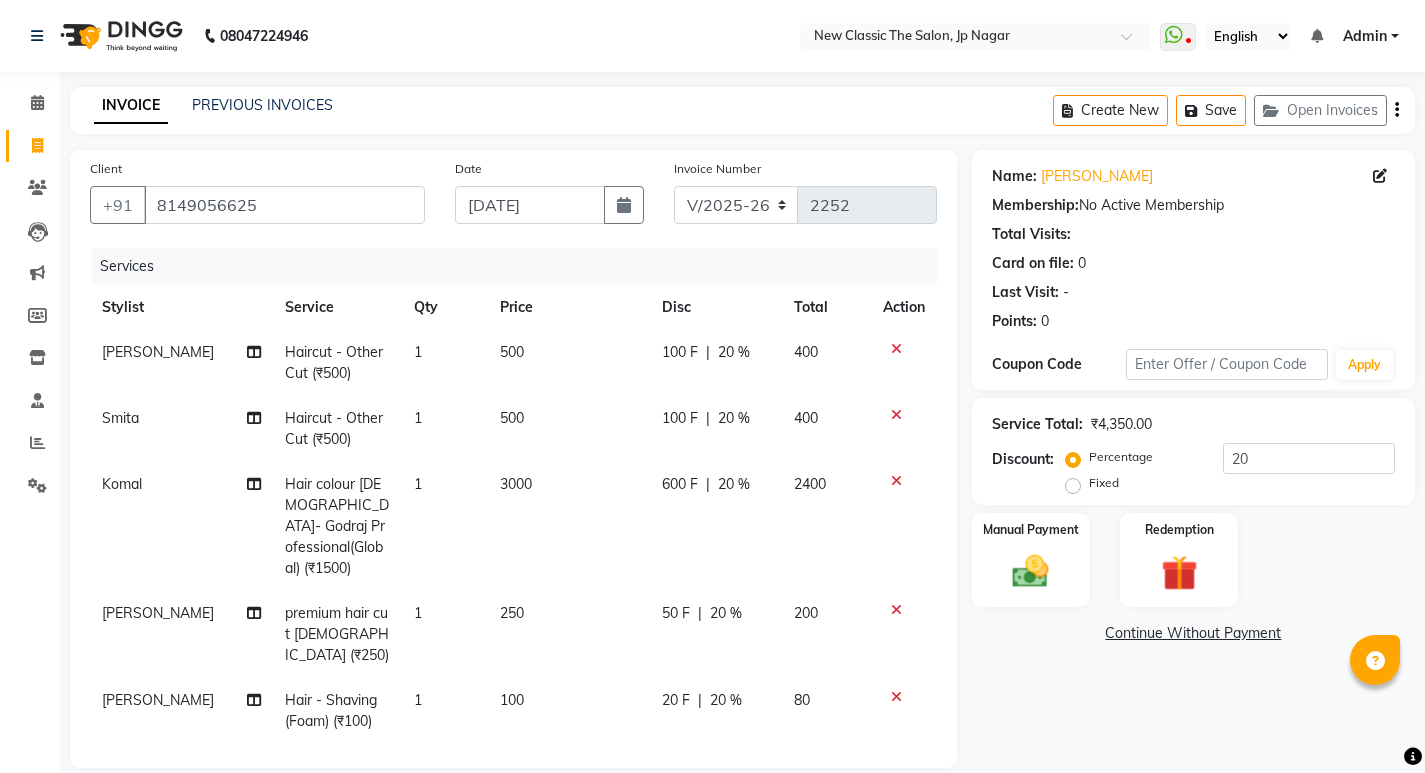 select on "4678" 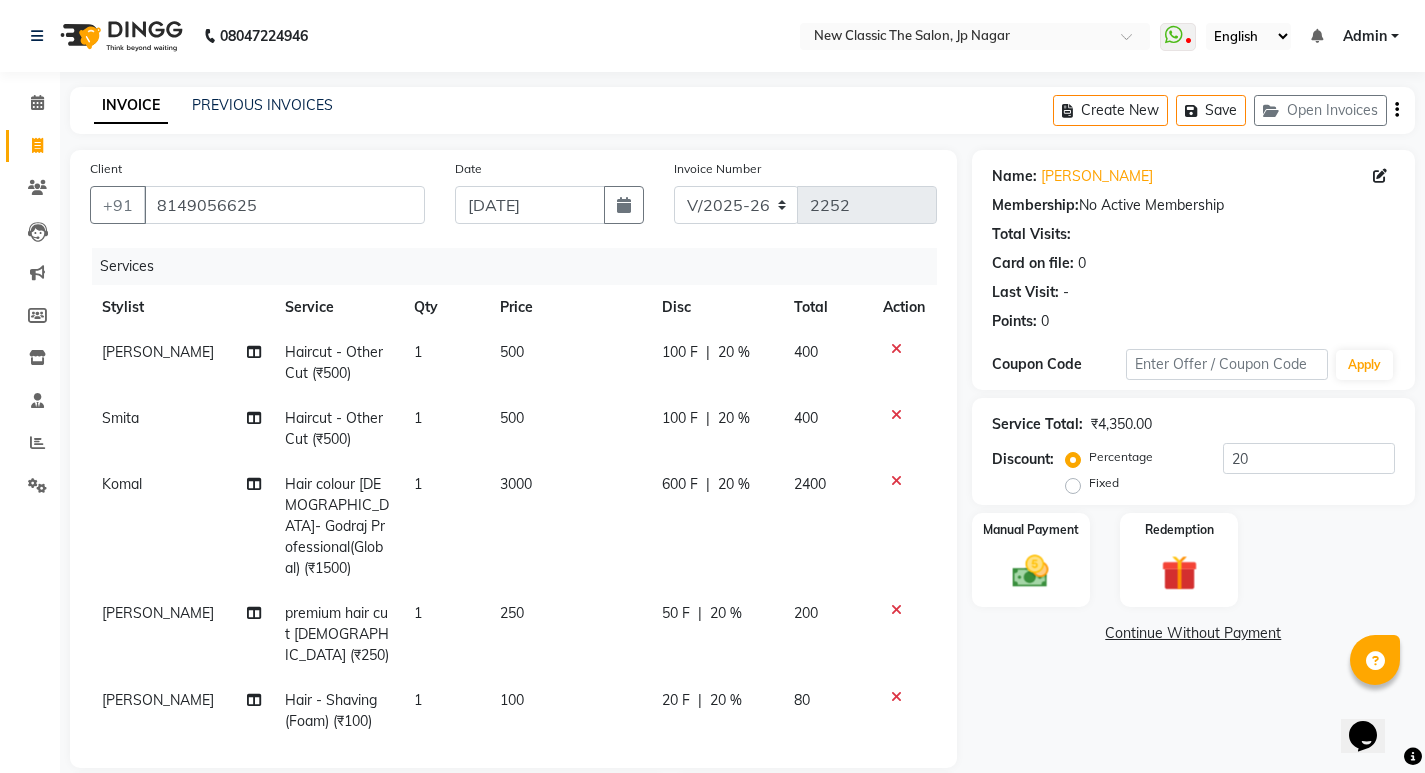 scroll, scrollTop: 0, scrollLeft: 0, axis: both 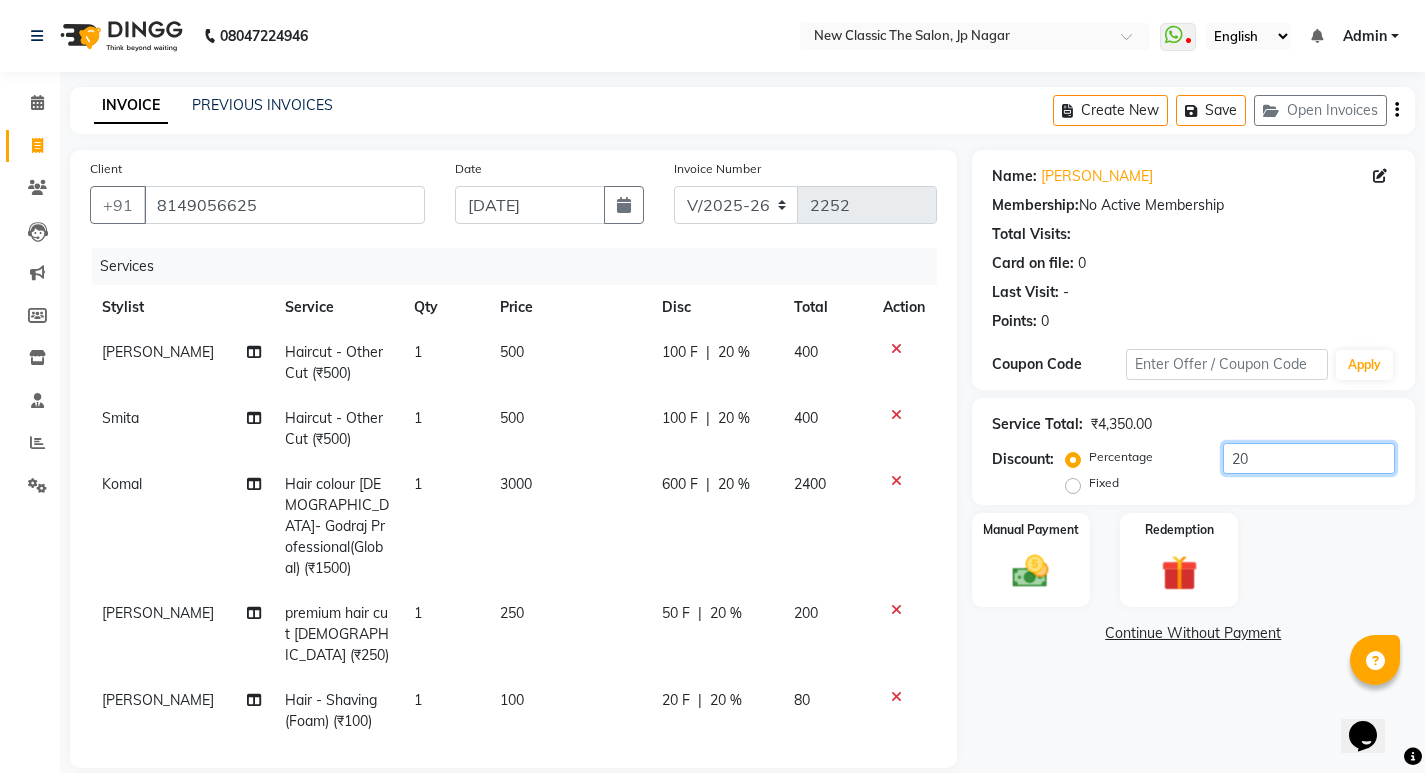 click on "20" 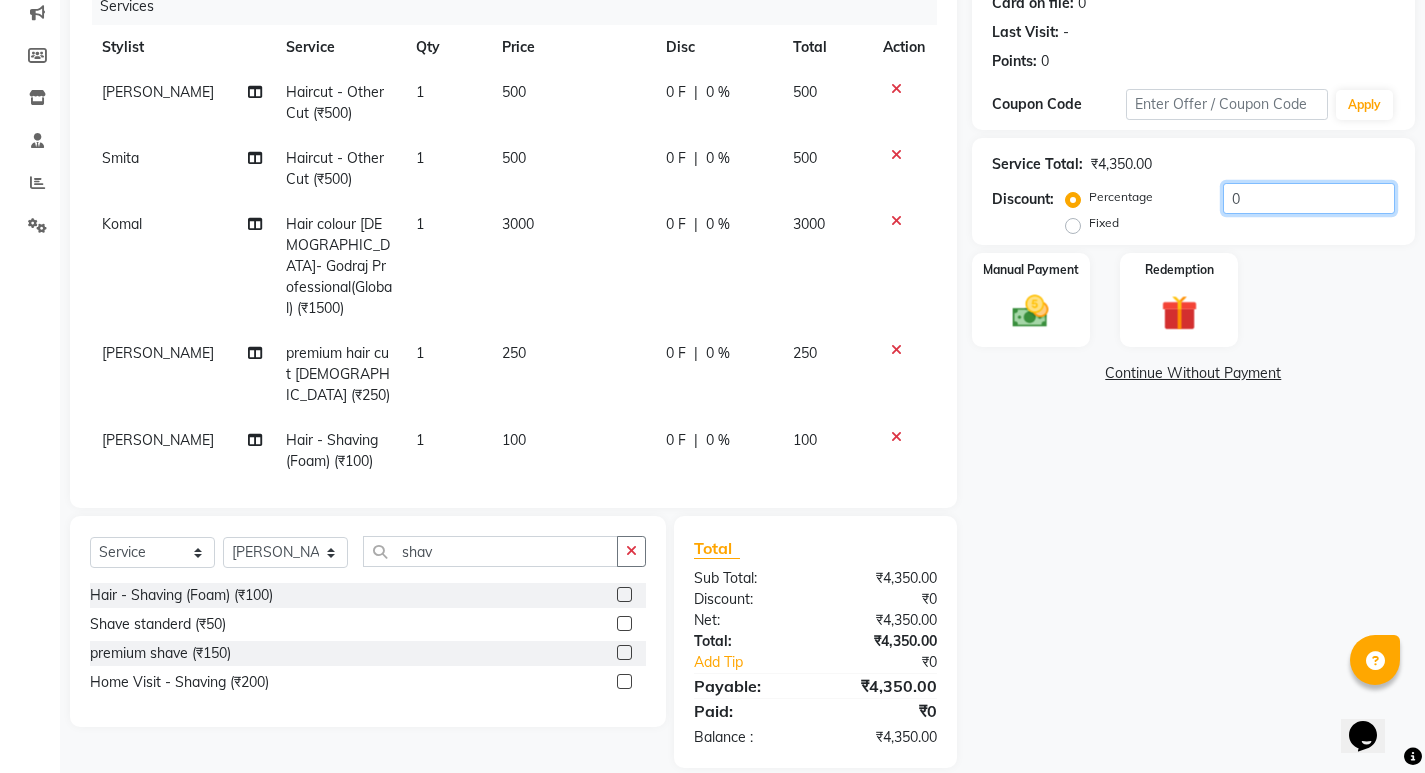 scroll, scrollTop: 270, scrollLeft: 0, axis: vertical 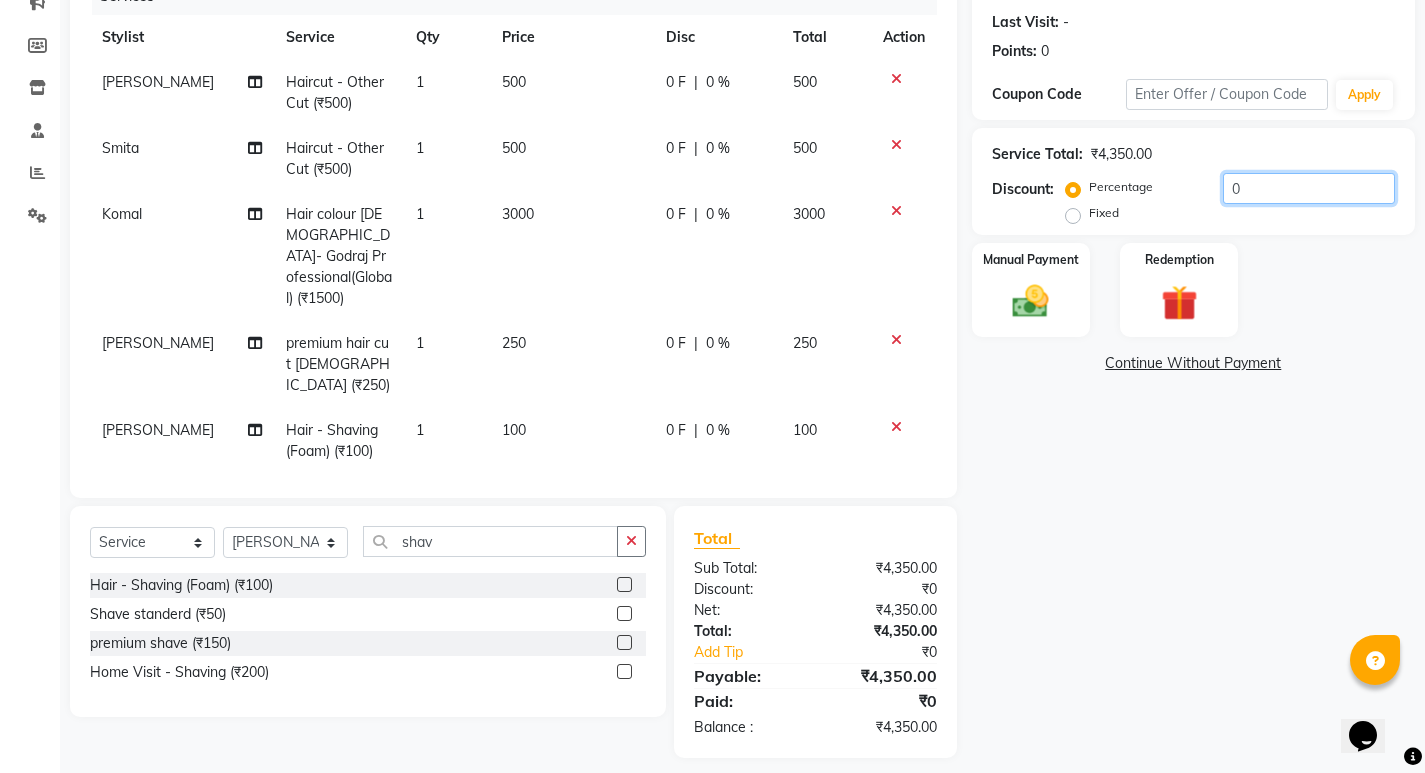 type on "0" 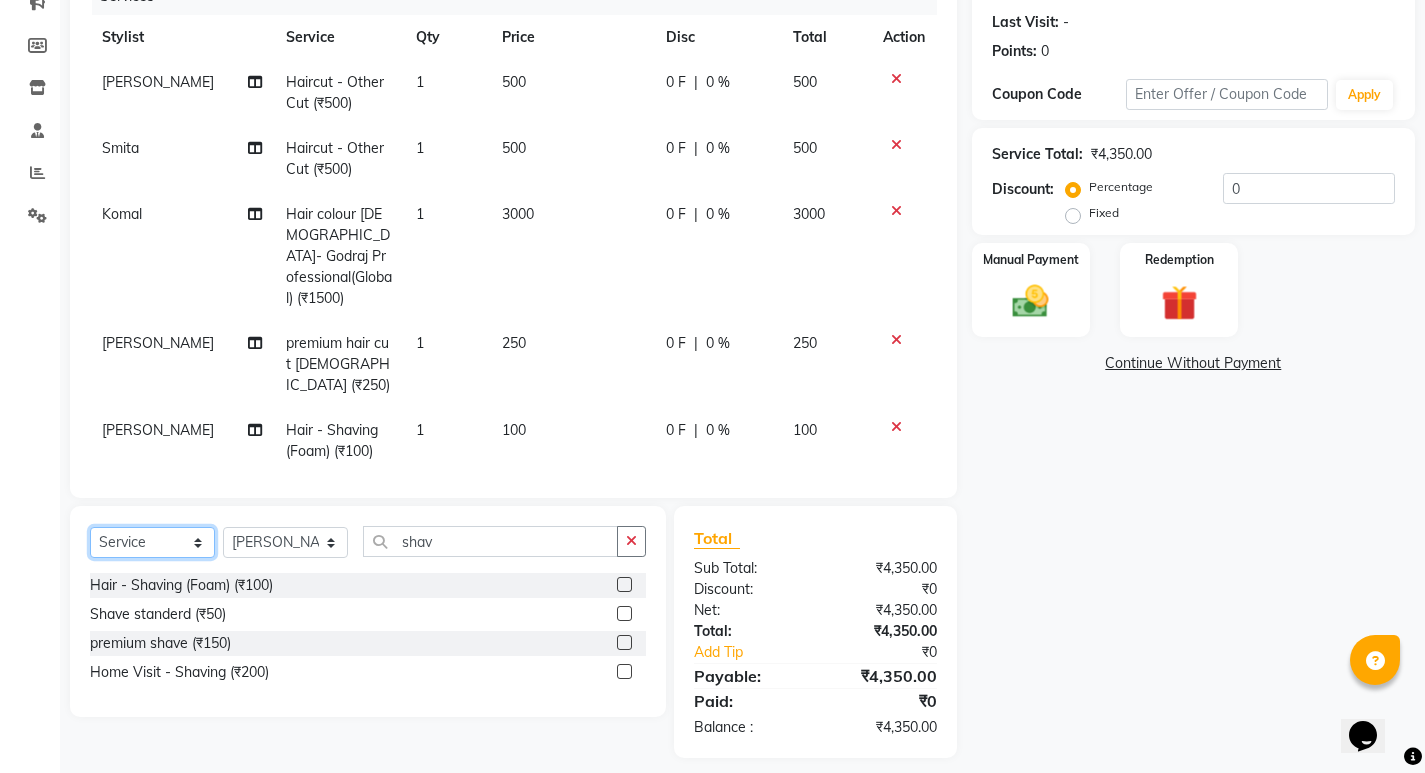 click on "Select  Service  Product  Membership  Package Voucher Prepaid Gift Card" 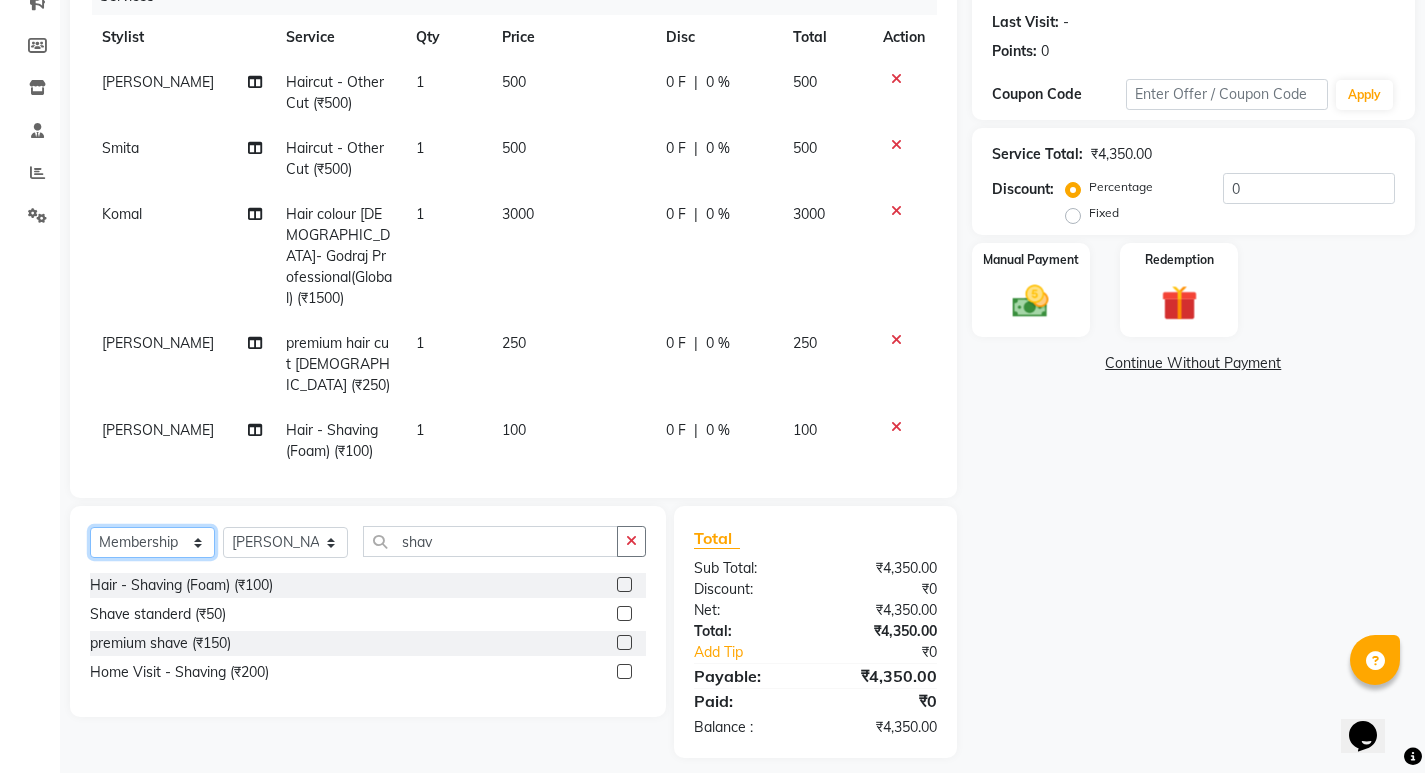 click on "Select  Service  Product  Membership  Package Voucher Prepaid Gift Card" 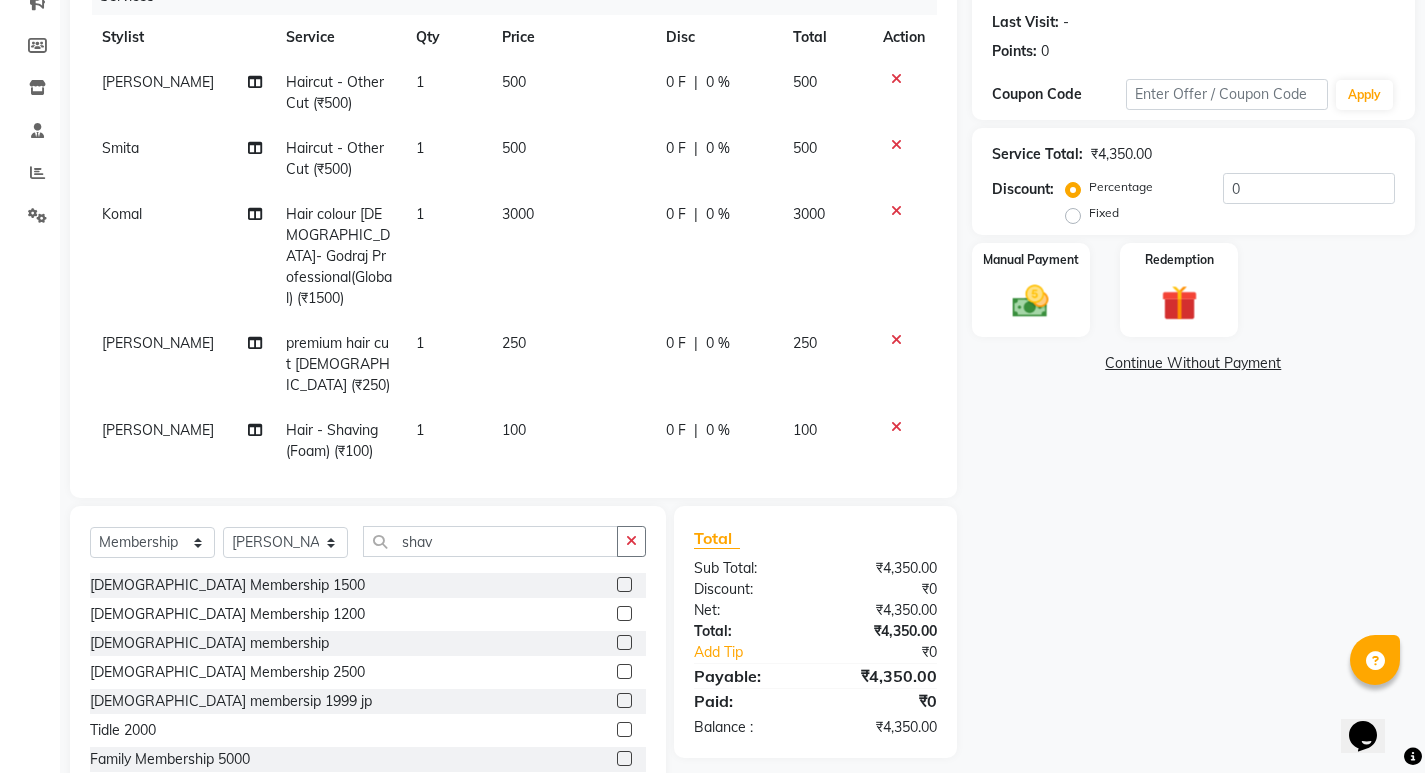 click 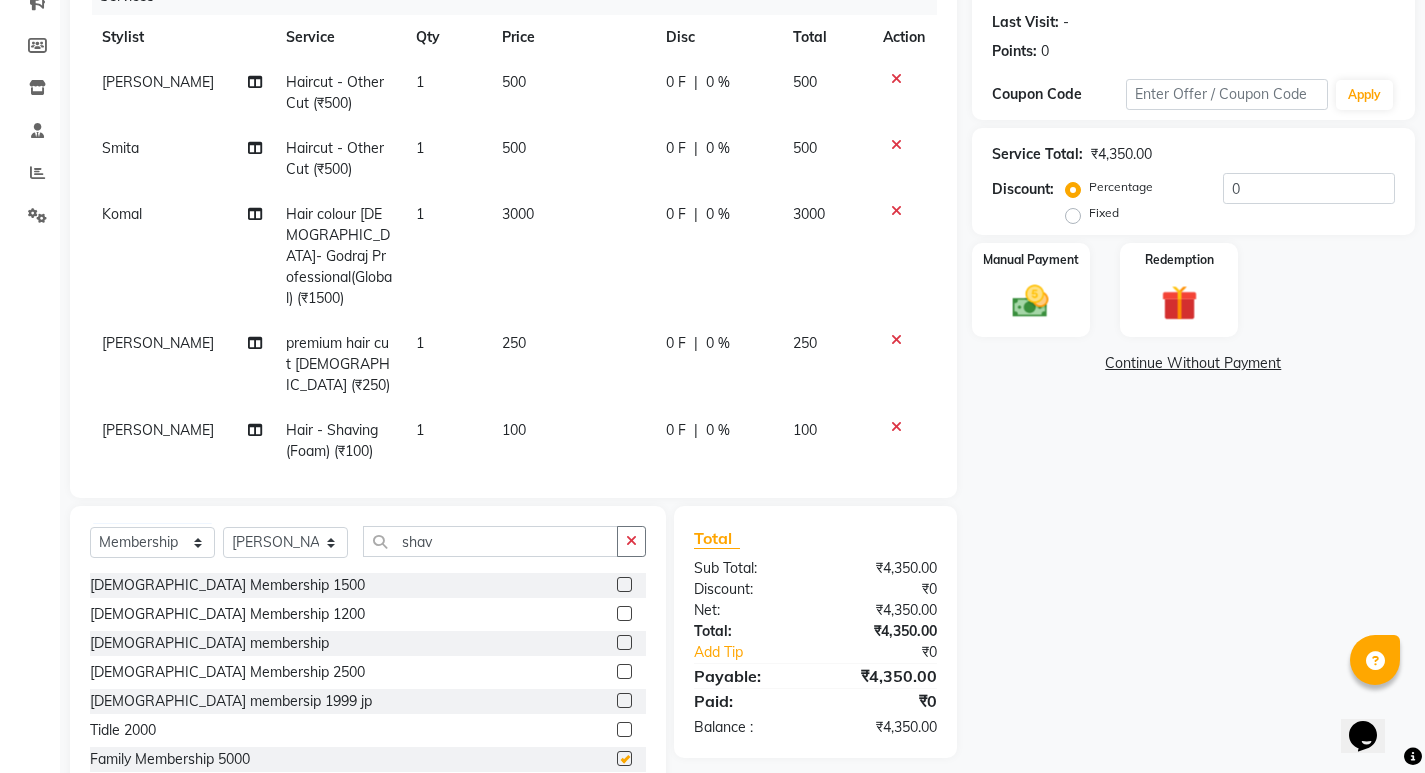 select on "select" 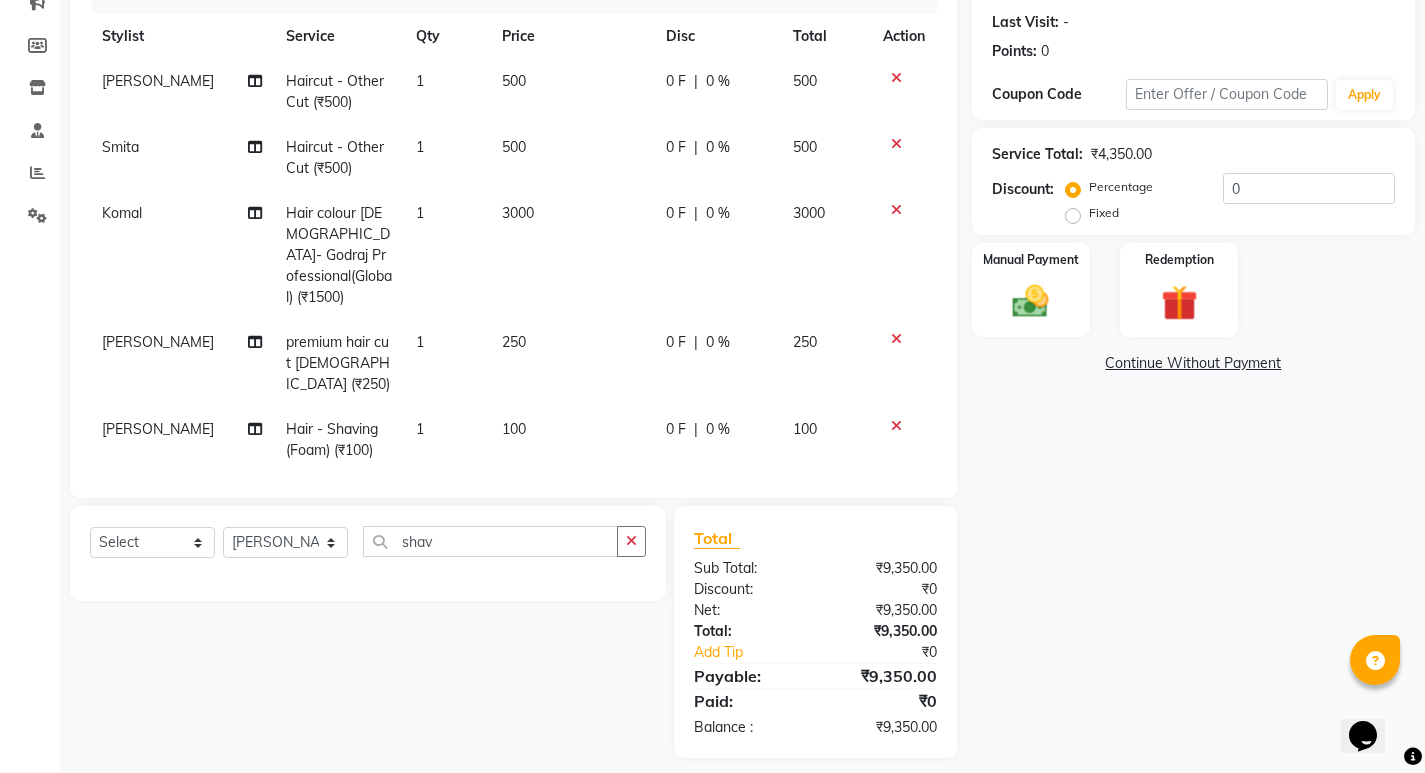 scroll, scrollTop: 0, scrollLeft: 0, axis: both 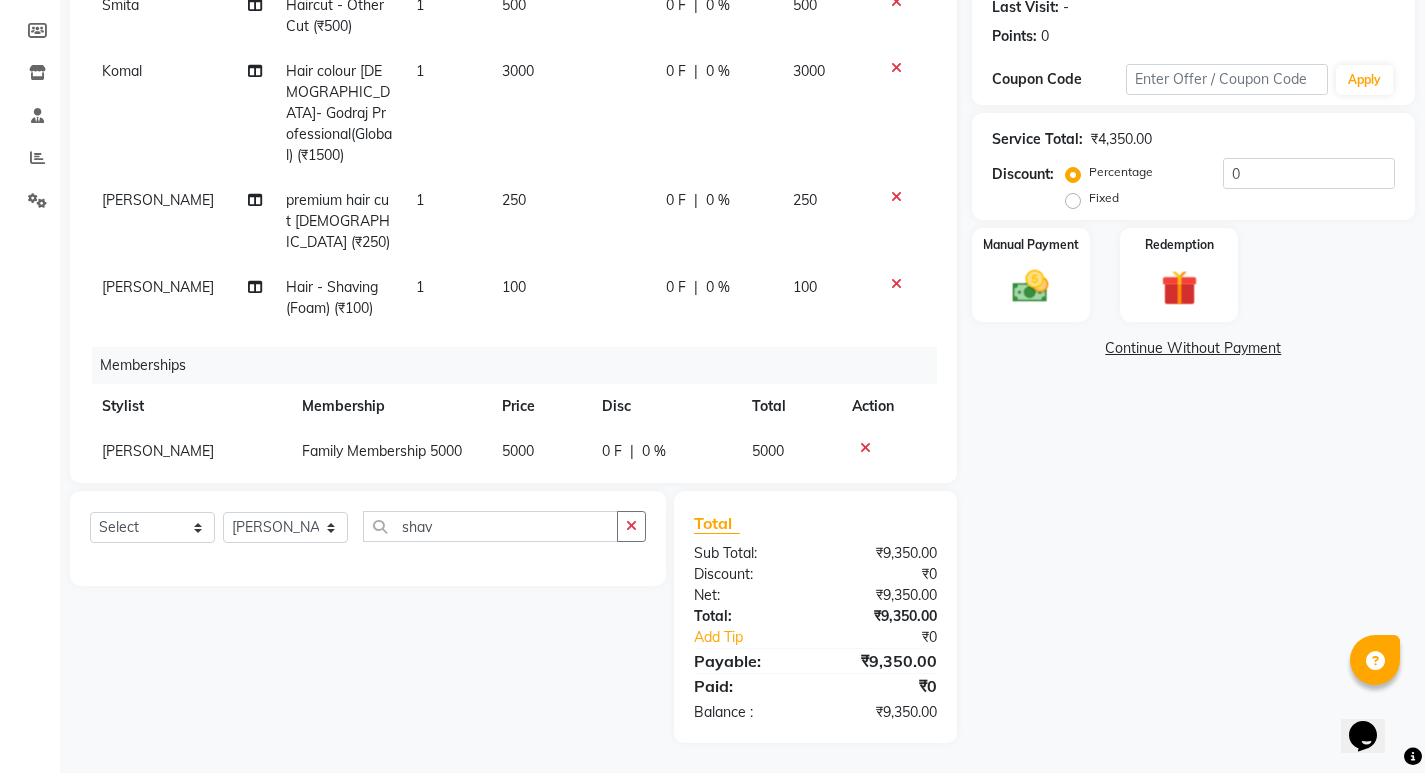 click 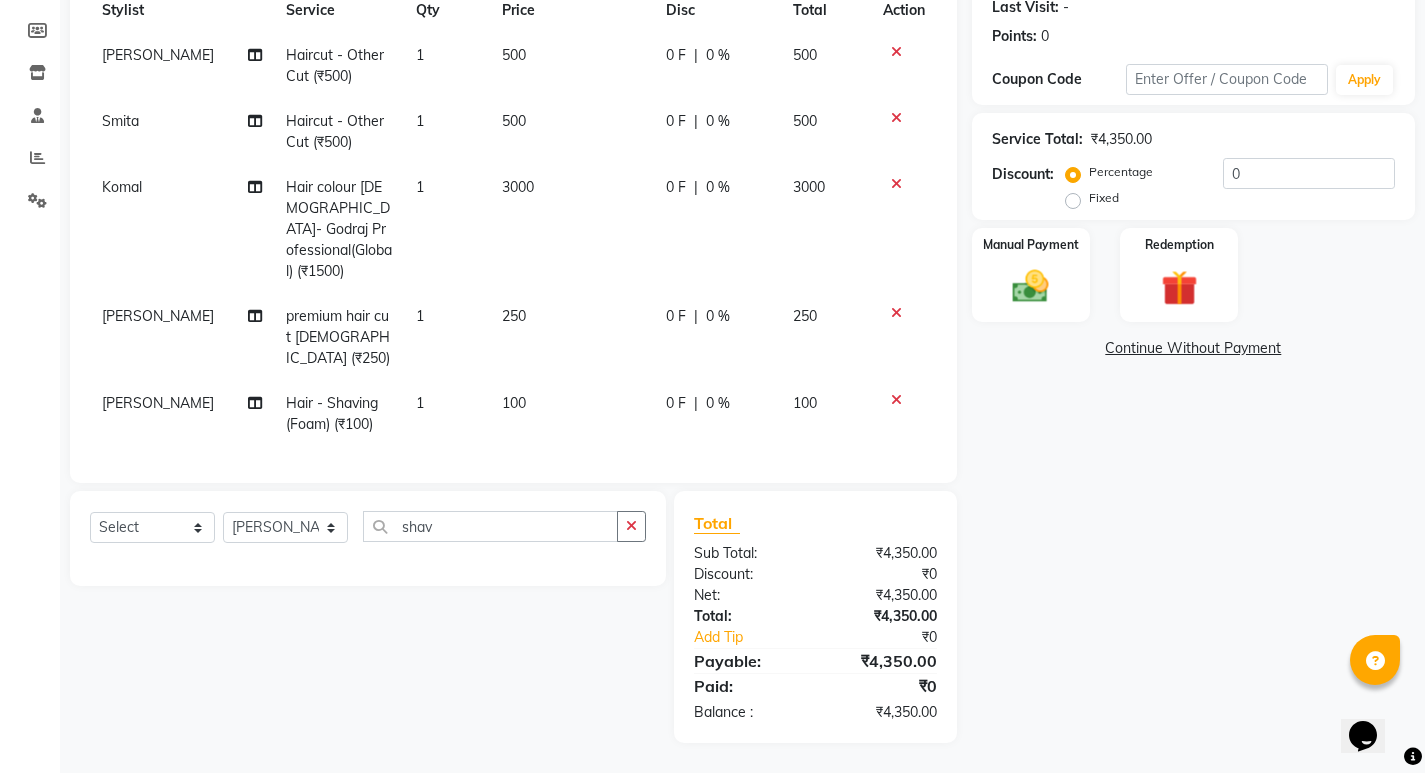 scroll, scrollTop: 255, scrollLeft: 0, axis: vertical 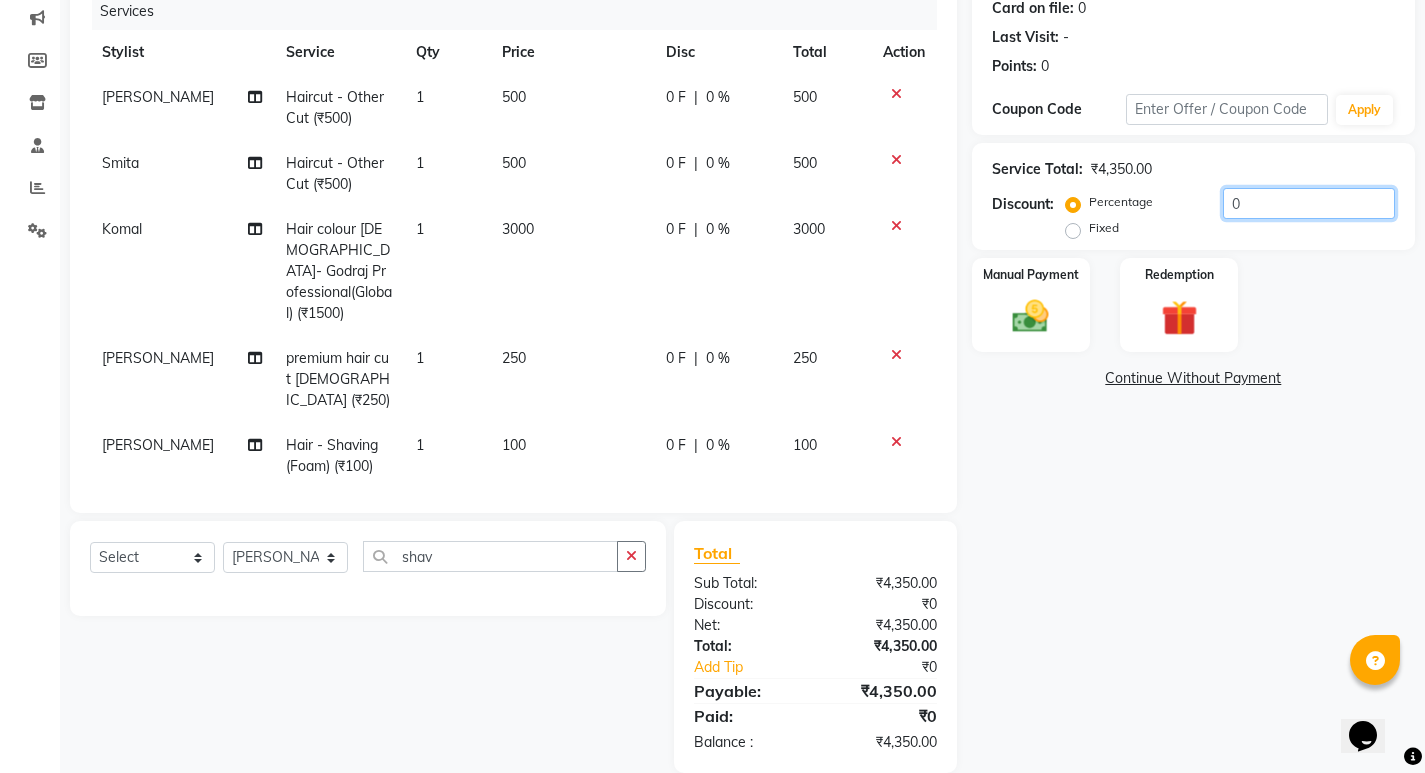 click on "0" 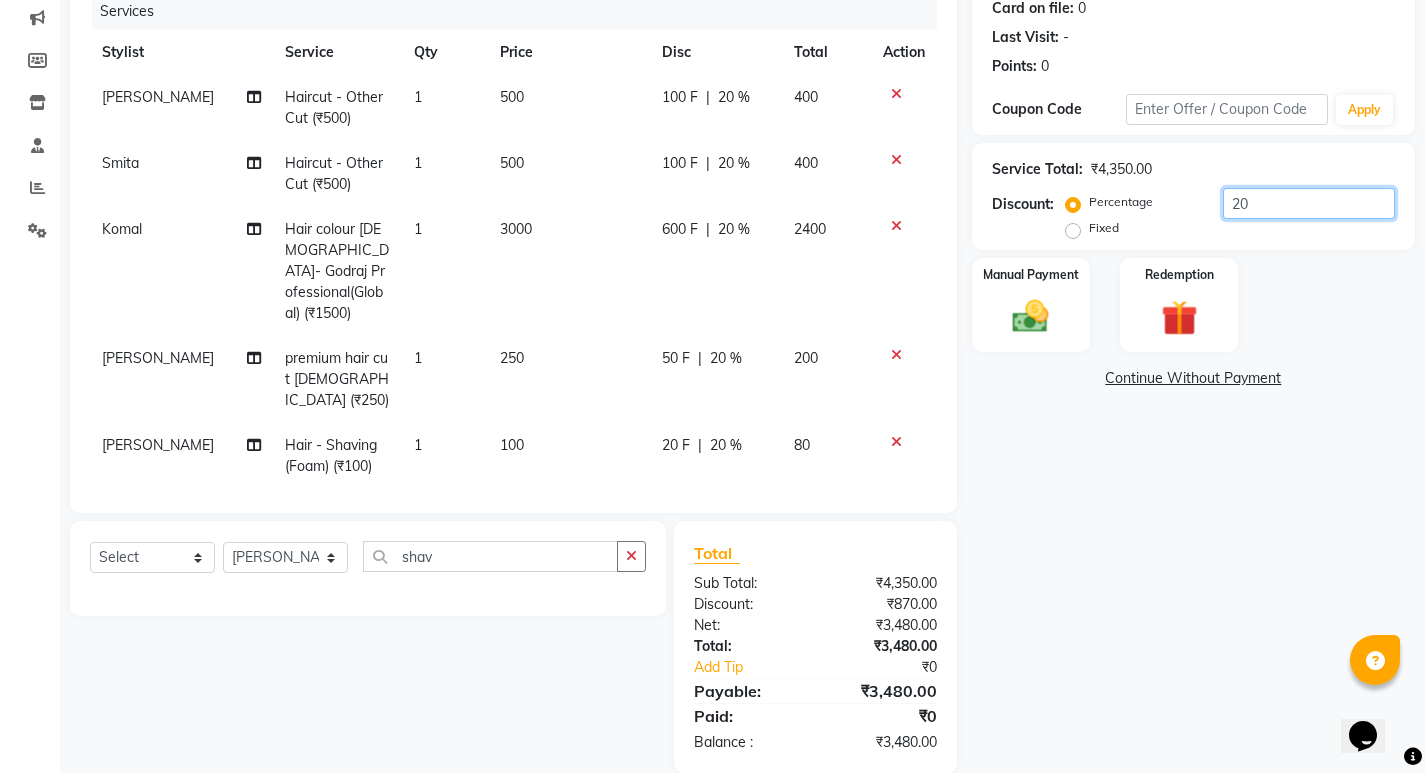type on "20" 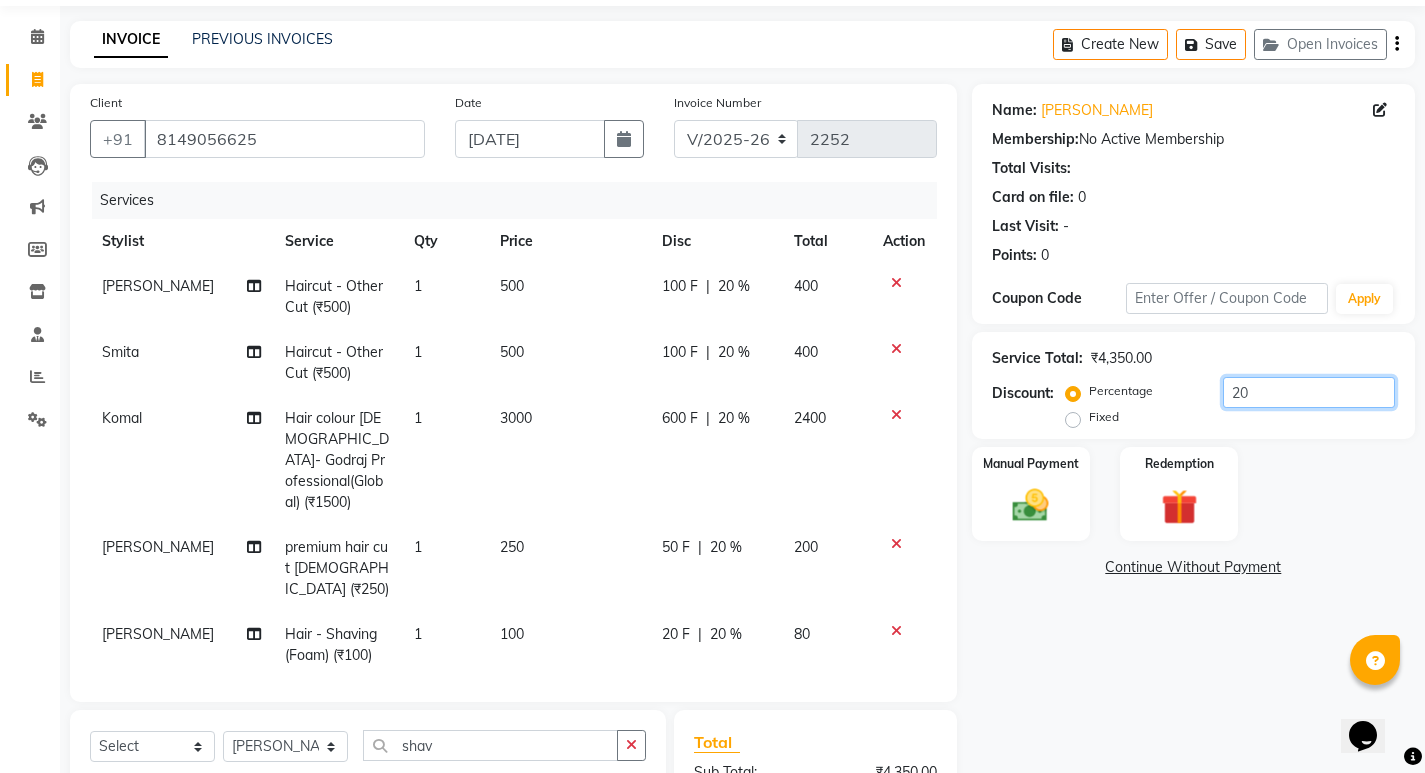 scroll, scrollTop: 55, scrollLeft: 0, axis: vertical 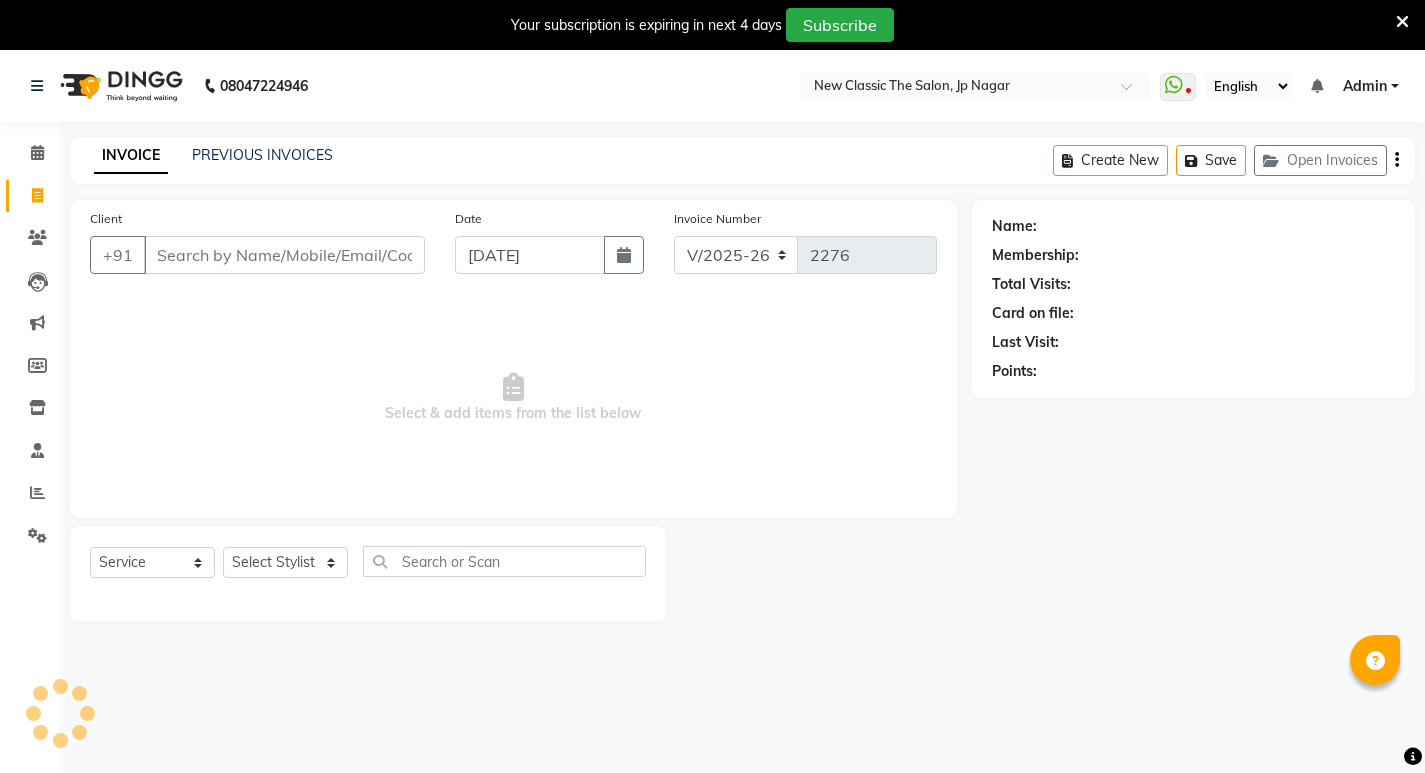 select on "4678" 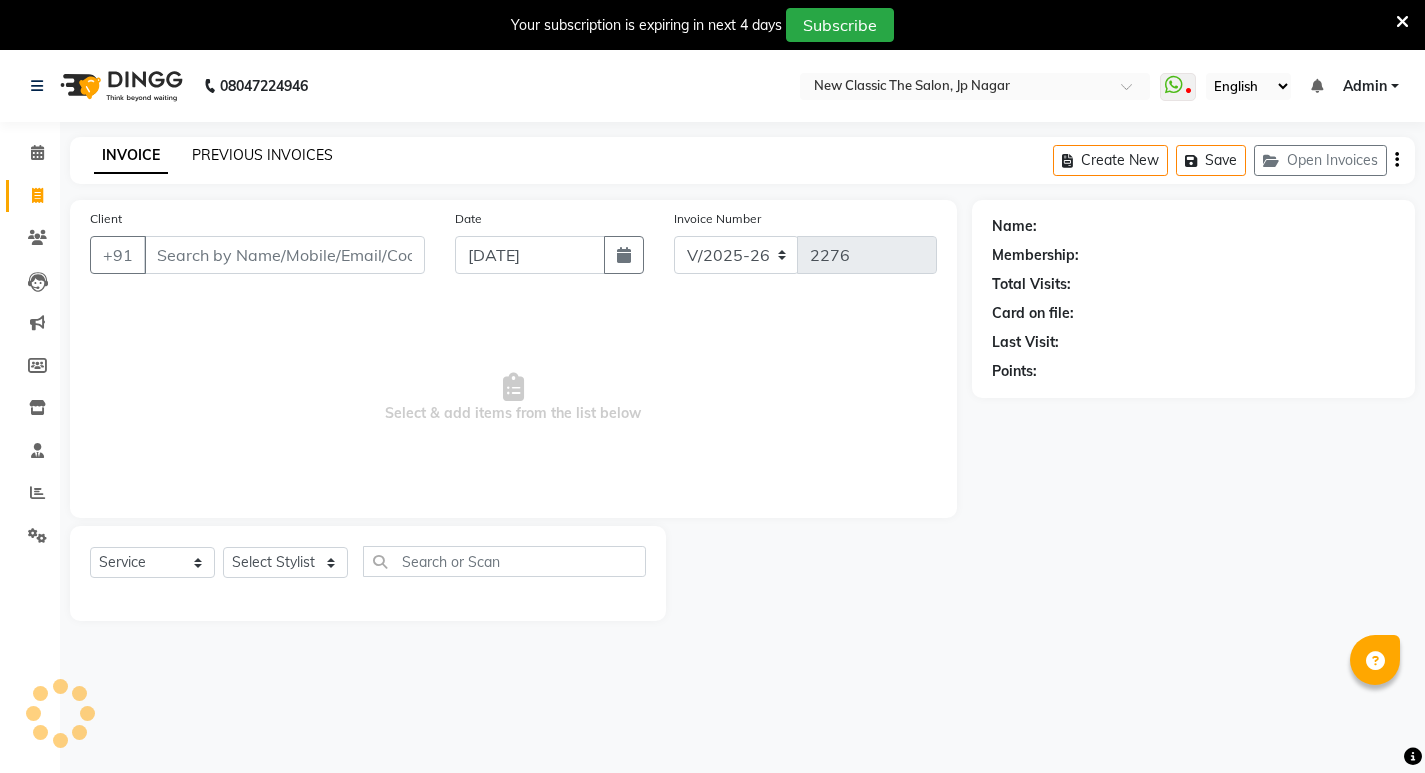 scroll, scrollTop: 0, scrollLeft: 0, axis: both 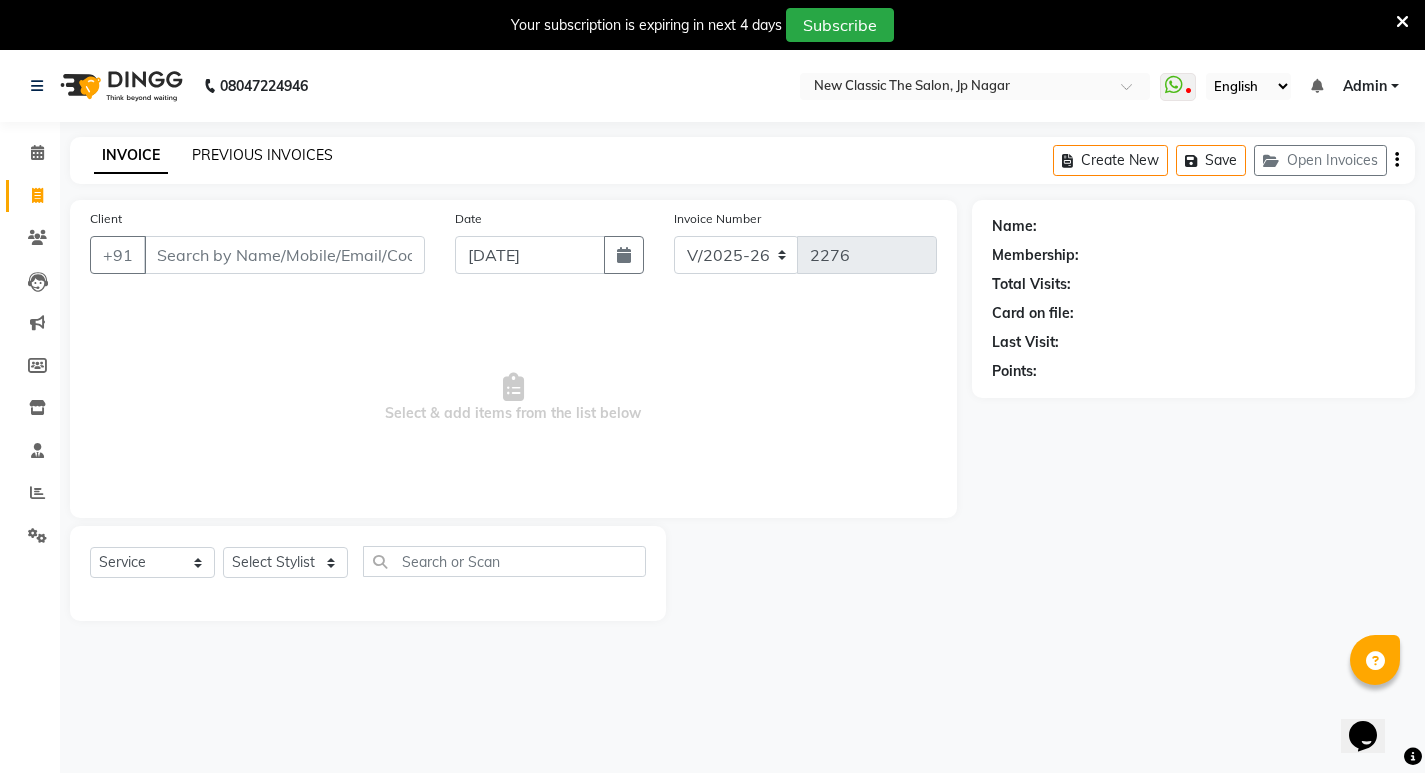 click on "PREVIOUS INVOICES" 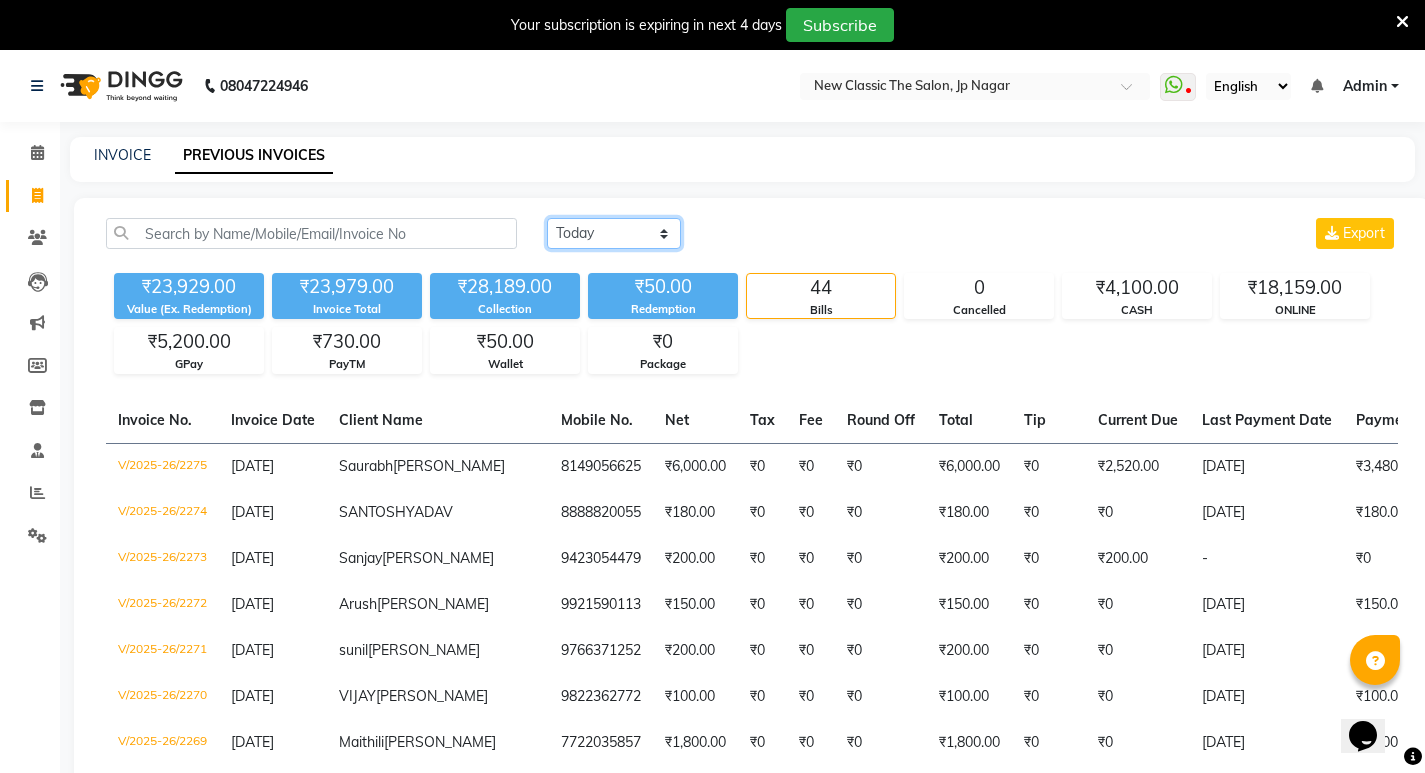 click on "[DATE] [DATE] Custom Range" 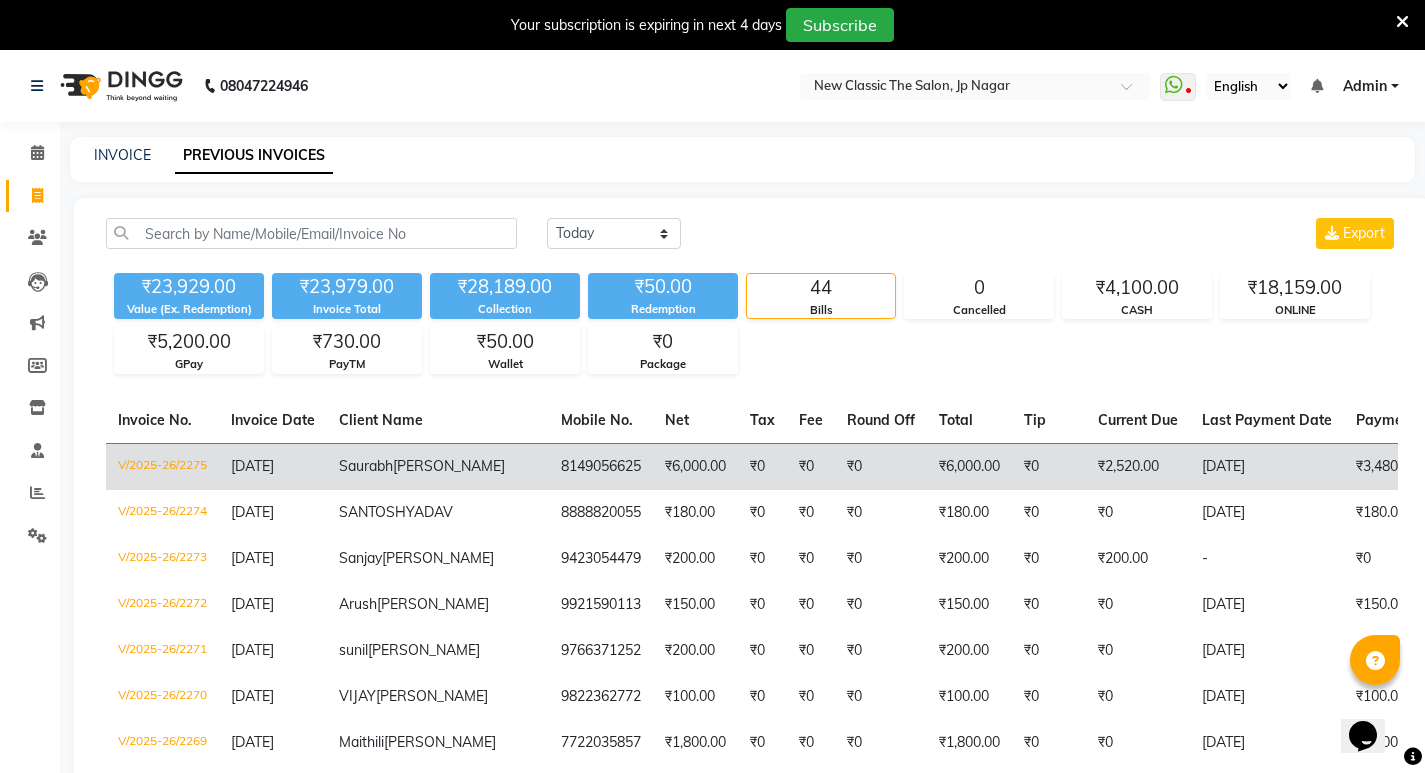 click on "8149056625" 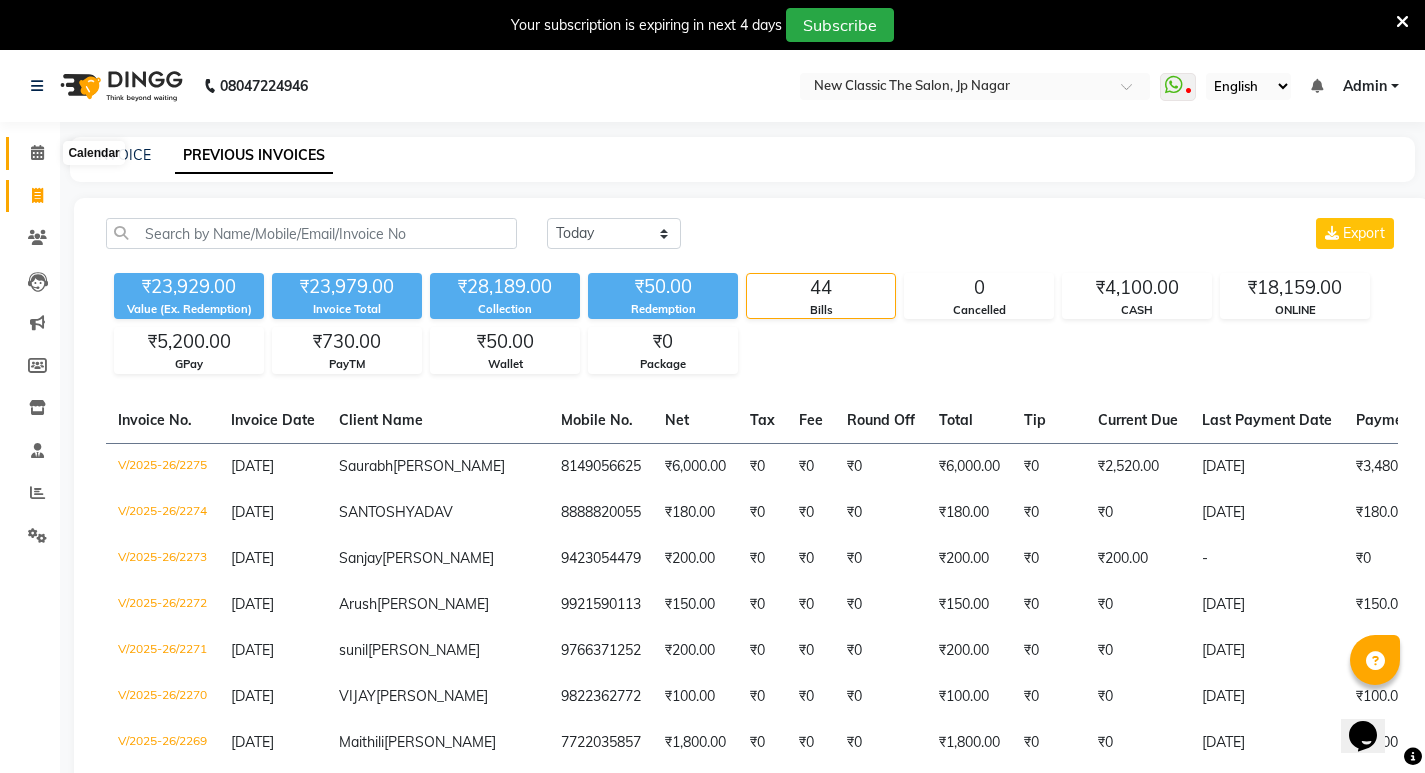 click 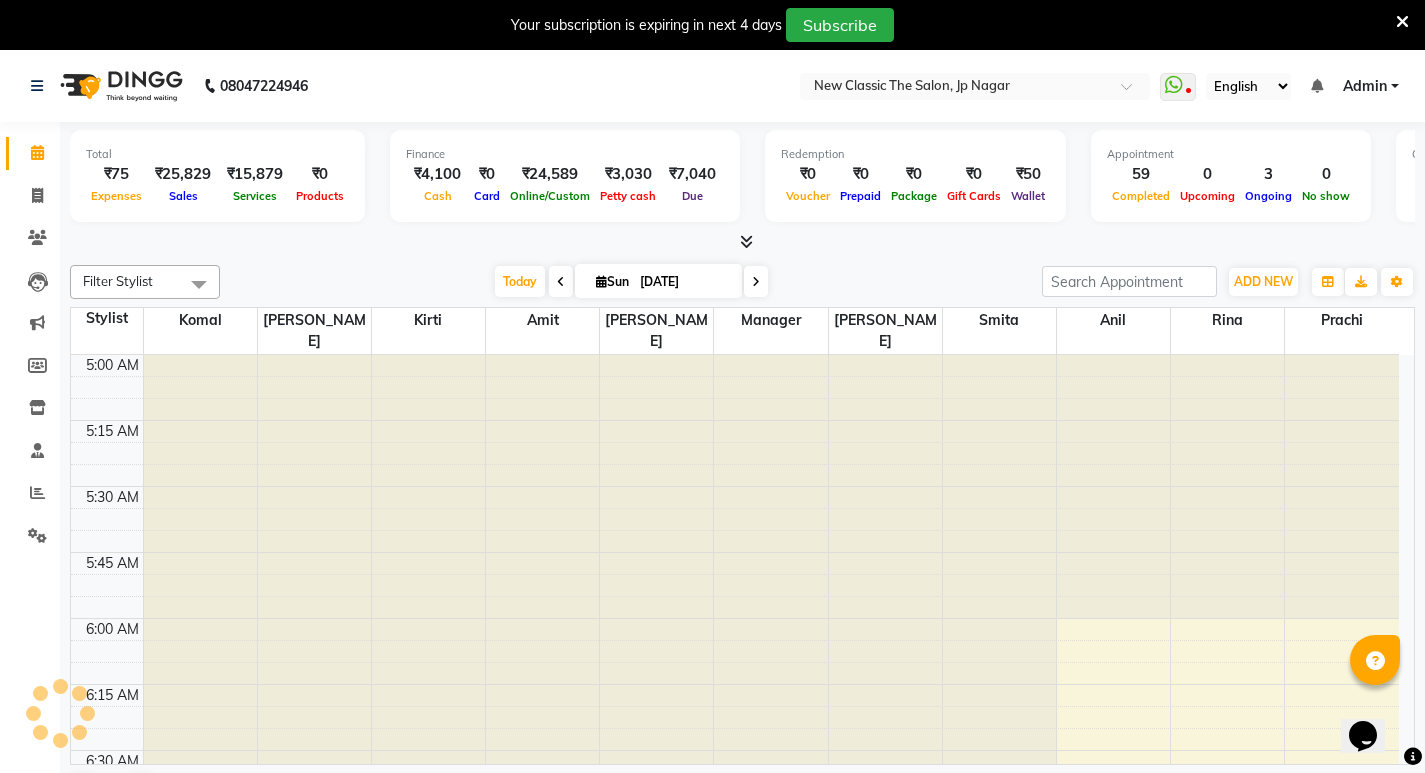 scroll, scrollTop: 265, scrollLeft: 0, axis: vertical 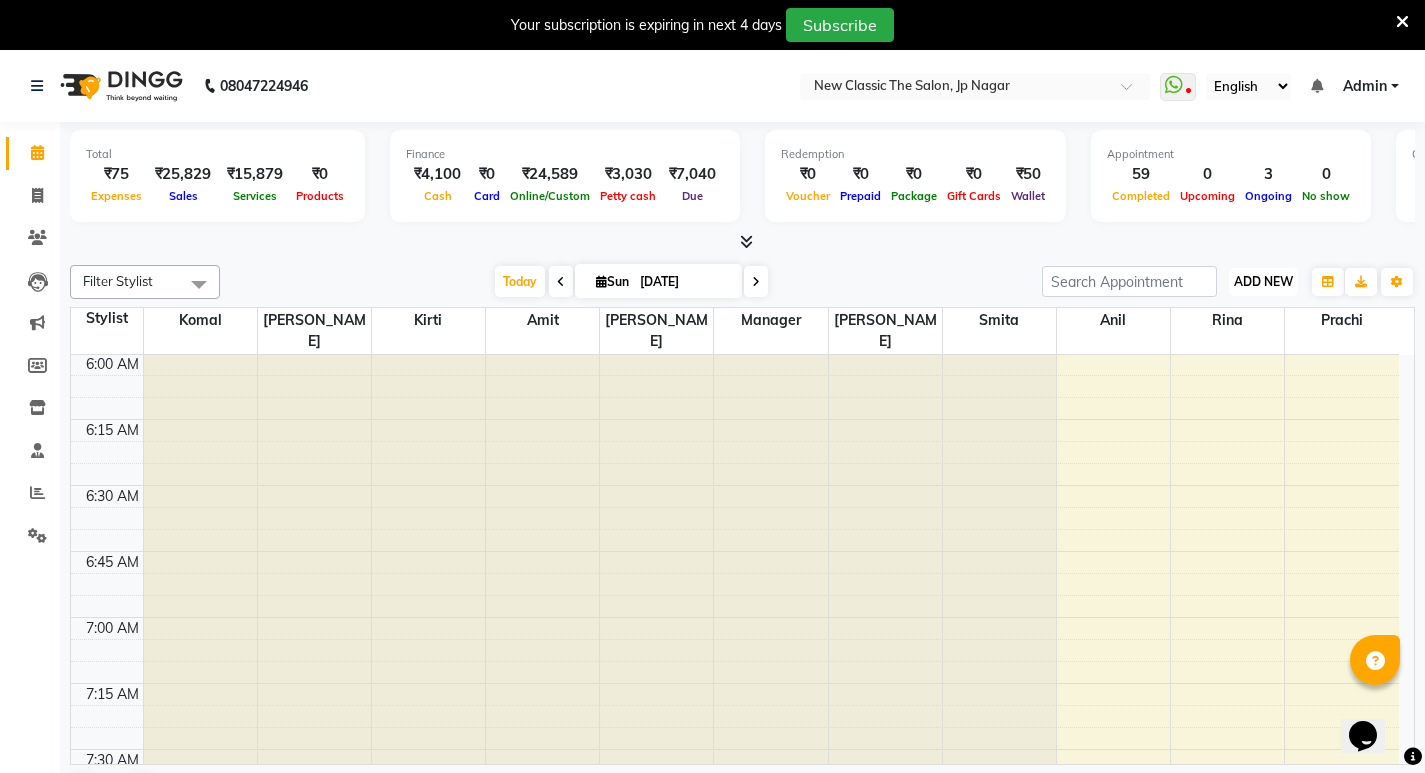 click on "ADD NEW" at bounding box center [1263, 281] 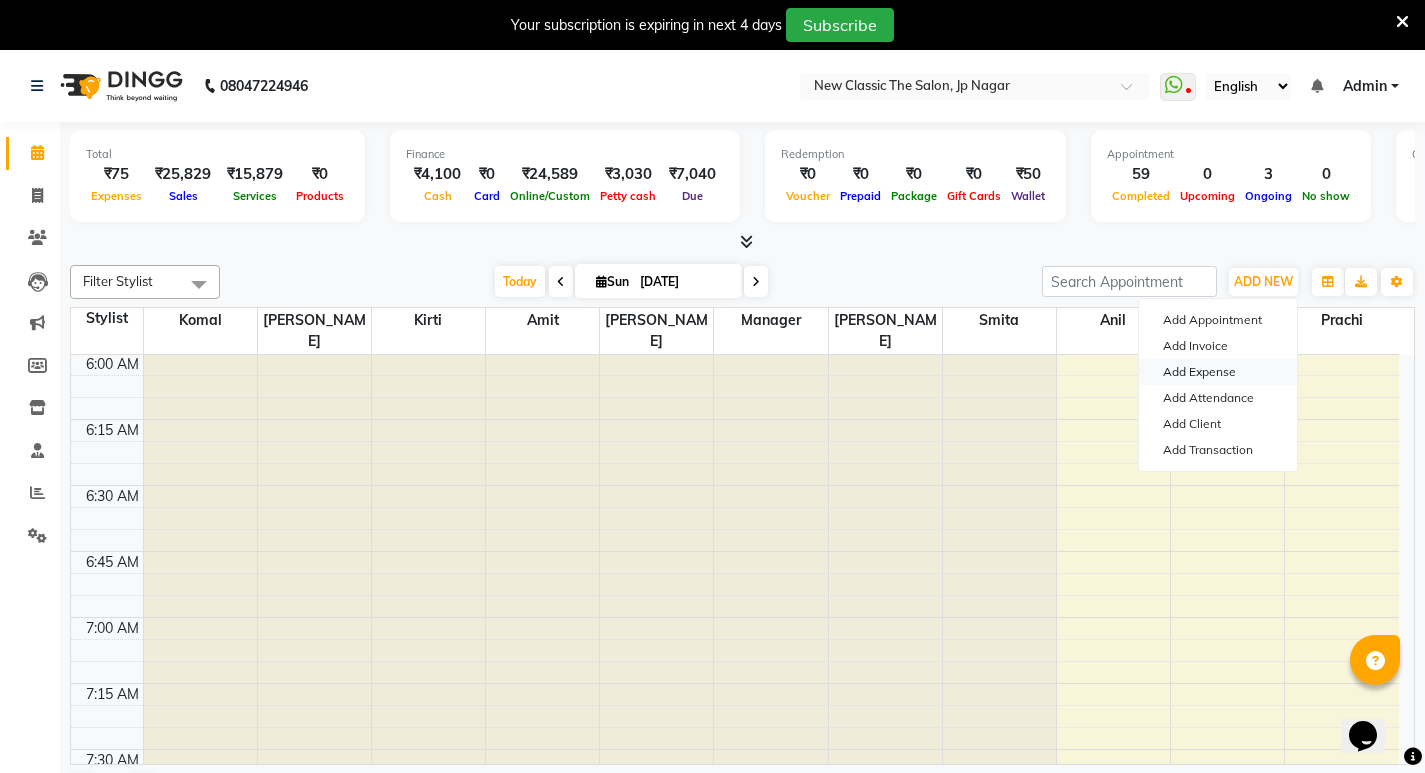 click on "Add Expense" at bounding box center [1218, 372] 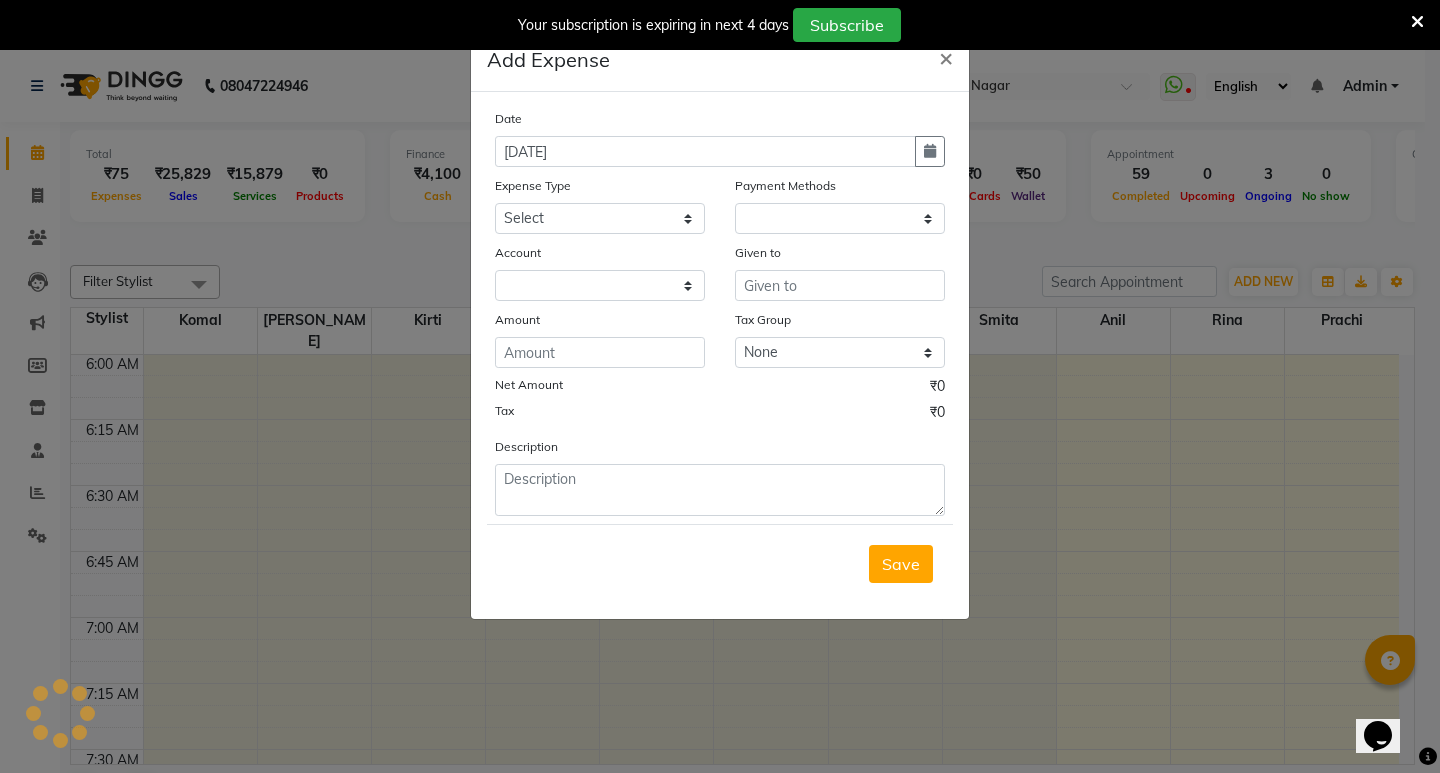 select on "1" 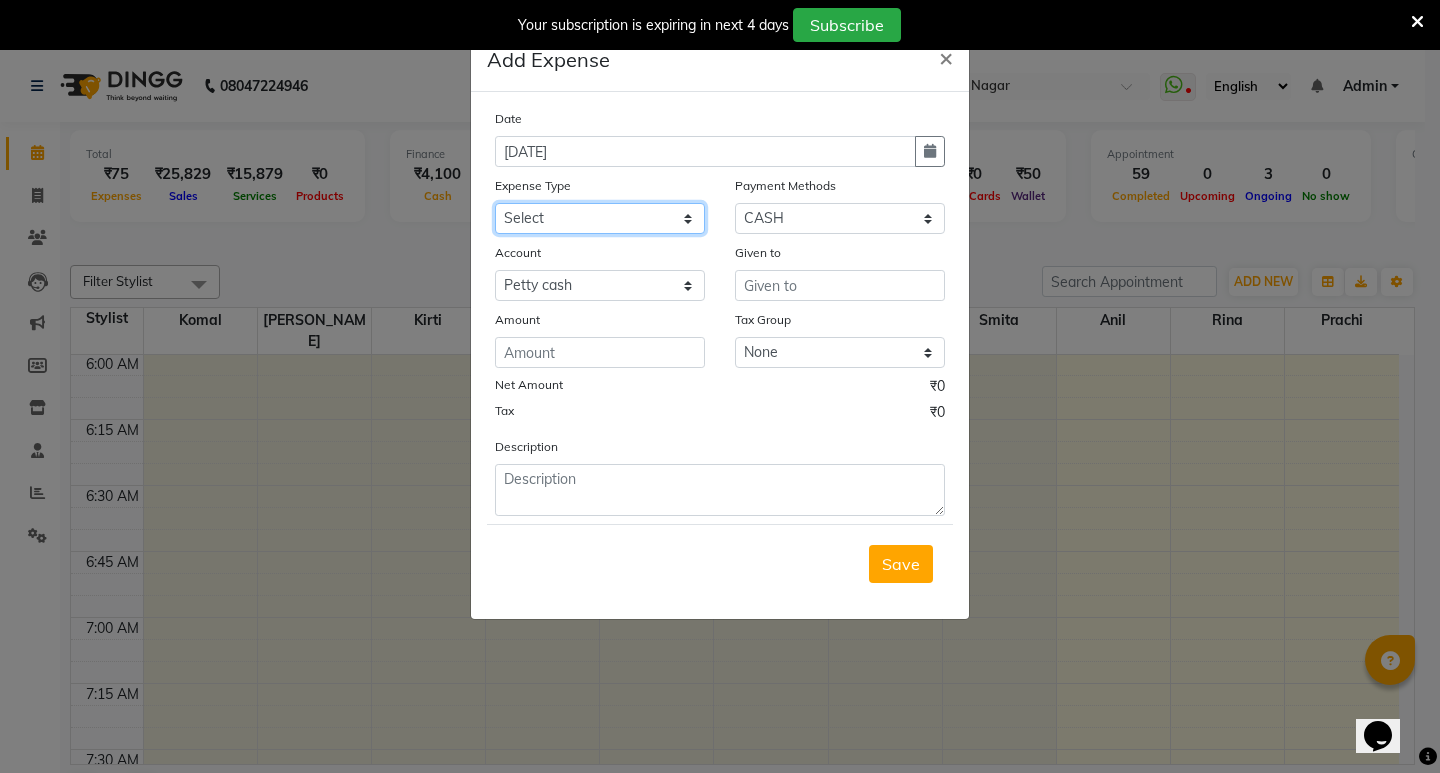 click on "Select Advance Salary Bank charges Car maintenance  Cash transfer to bank Cash transfer to hub Client Snacks Clinical charges Equipment Fuel Govt fee Incentive Insurance International purchase Loan Repayment Maintenance Marketing Miscellaneous MRA Other Pantry Product Rent Salary Staff Snacks Tax Tea & Refreshment Utilities" 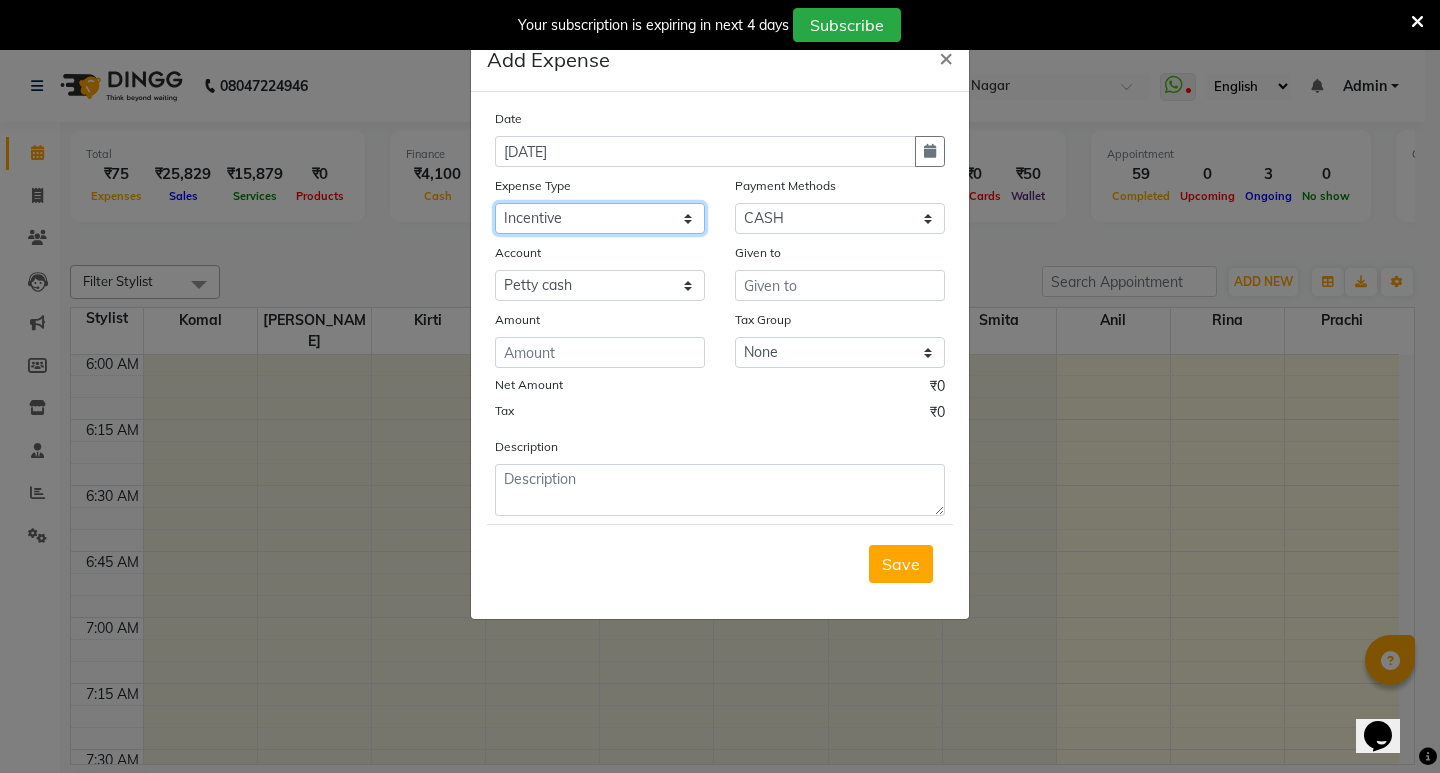 click on "Select Advance Salary Bank charges Car maintenance  Cash transfer to bank Cash transfer to hub Client Snacks Clinical charges Equipment Fuel Govt fee Incentive Insurance International purchase Loan Repayment Maintenance Marketing Miscellaneous MRA Other Pantry Product Rent Salary Staff Snacks Tax Tea & Refreshment Utilities" 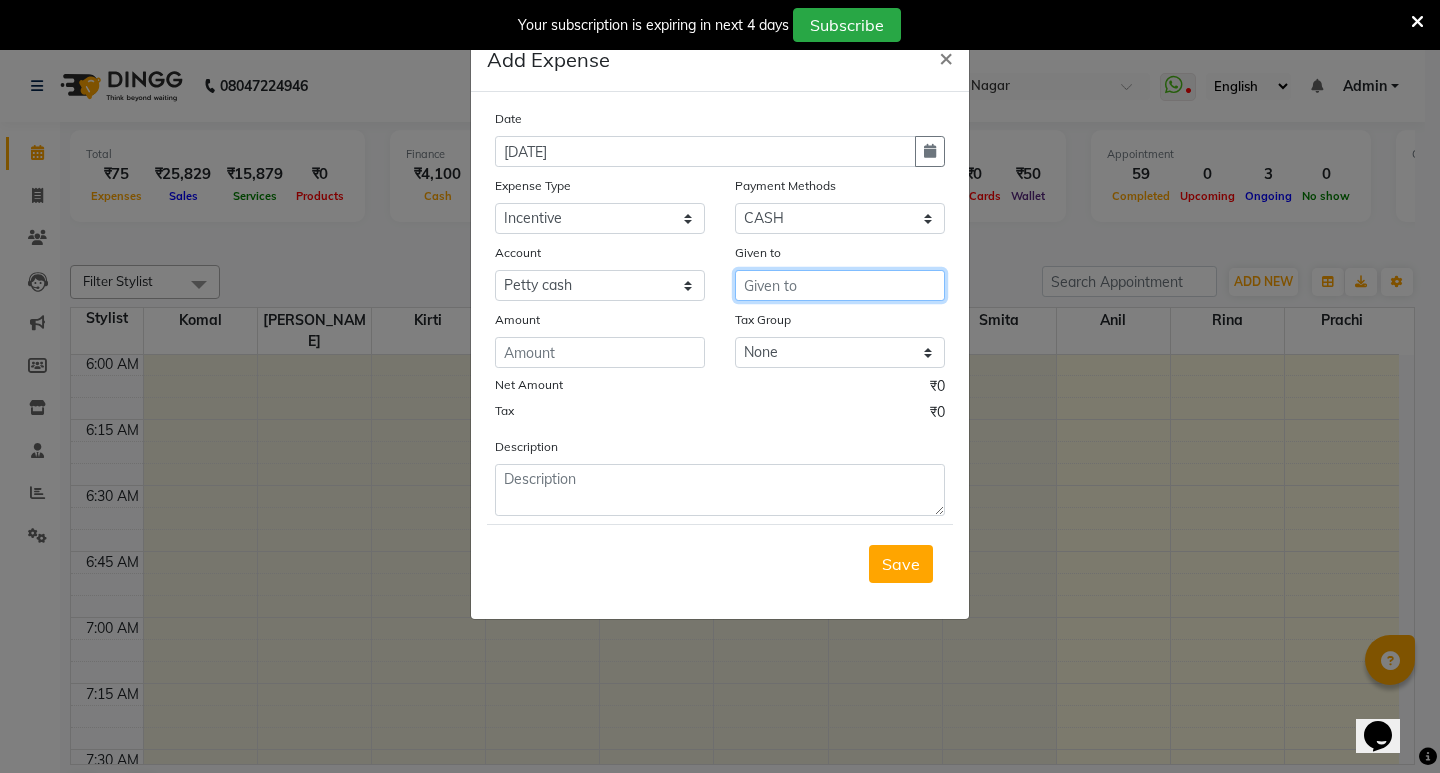 click at bounding box center (840, 285) 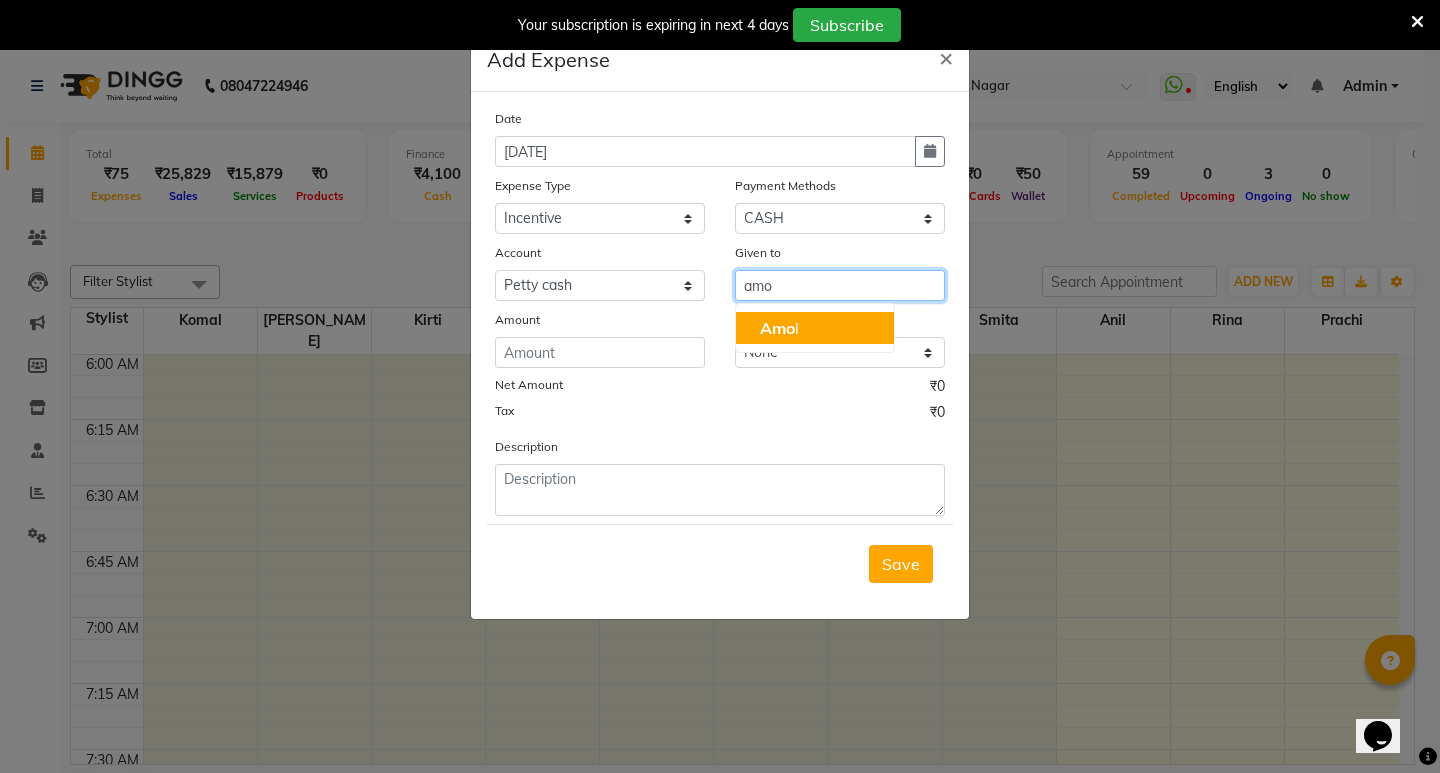 drag, startPoint x: 827, startPoint y: 331, endPoint x: 755, endPoint y: 342, distance: 72.835434 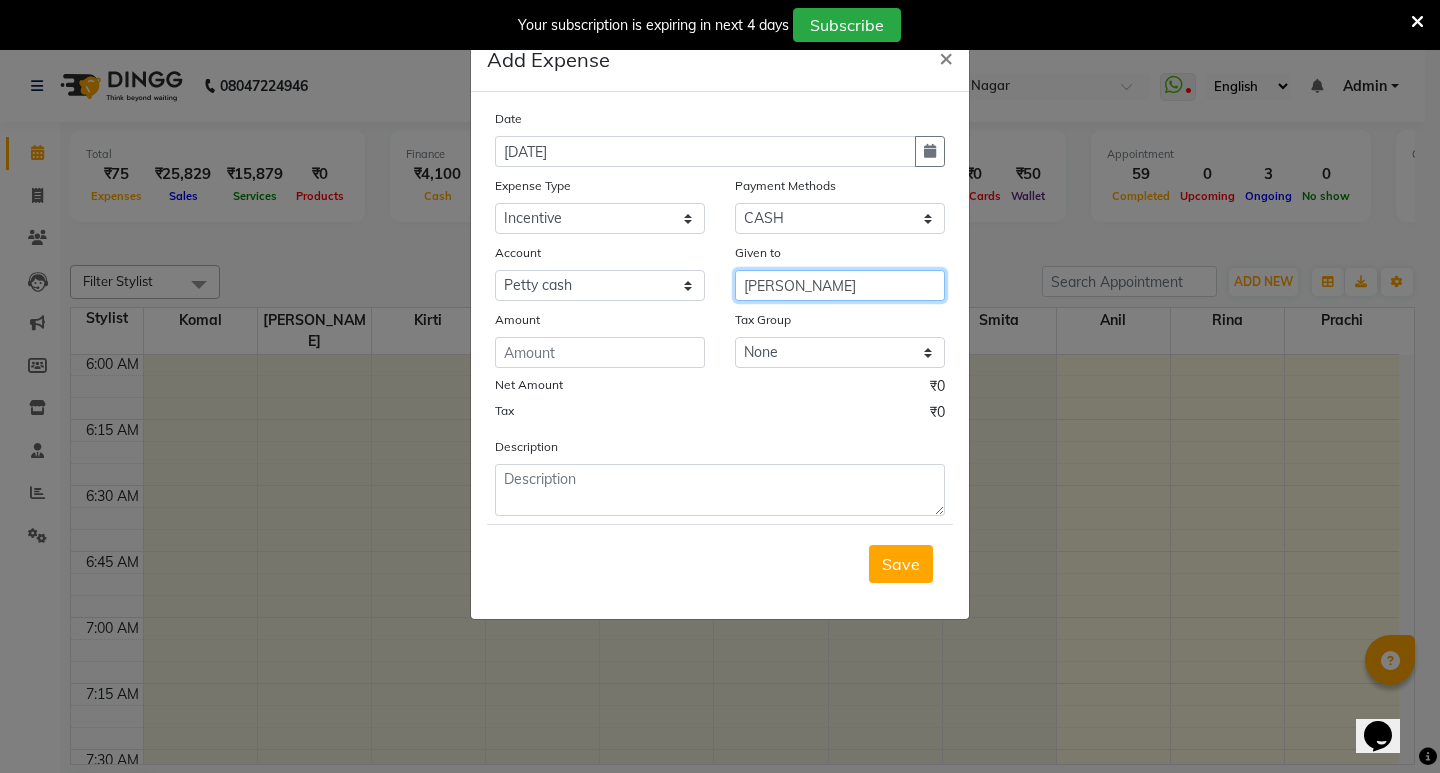 type on "[PERSON_NAME]" 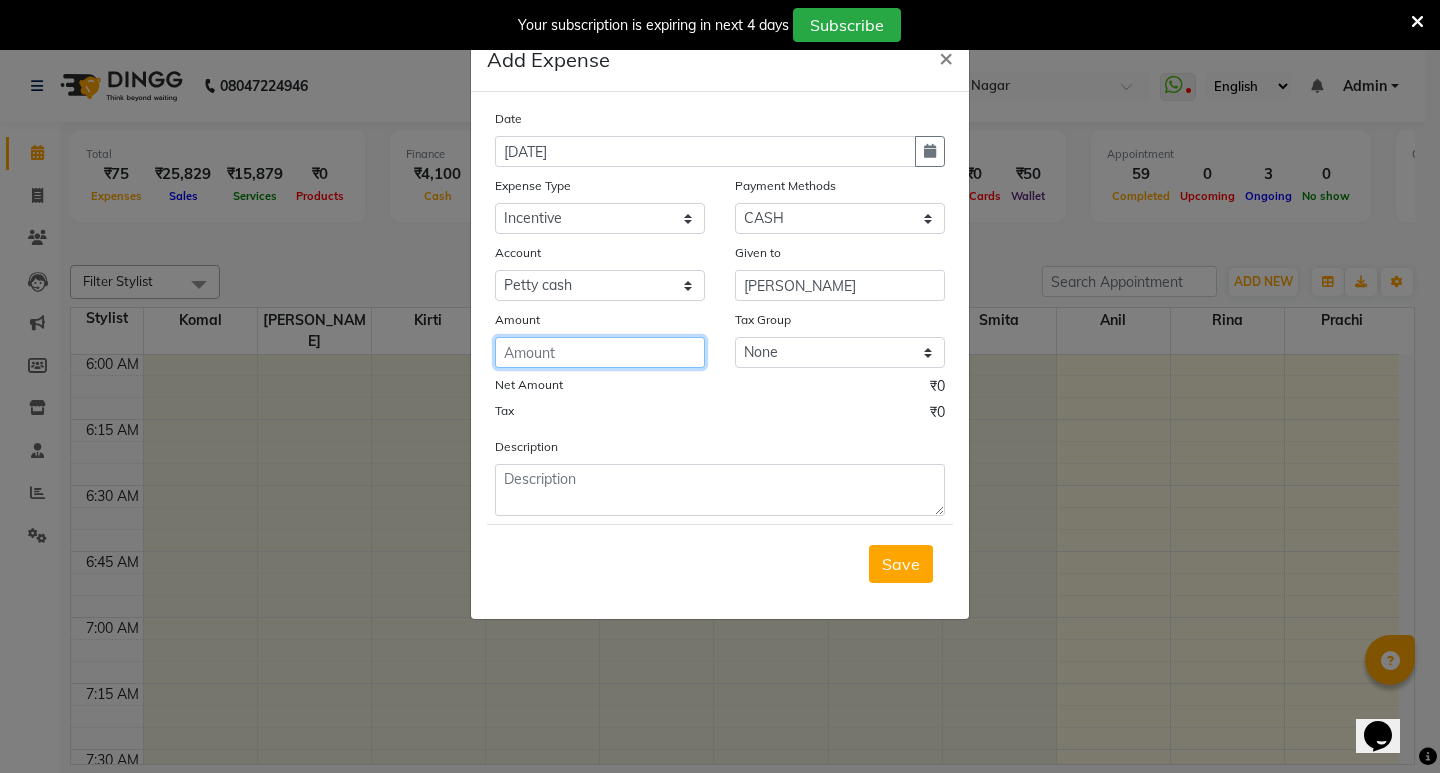 click 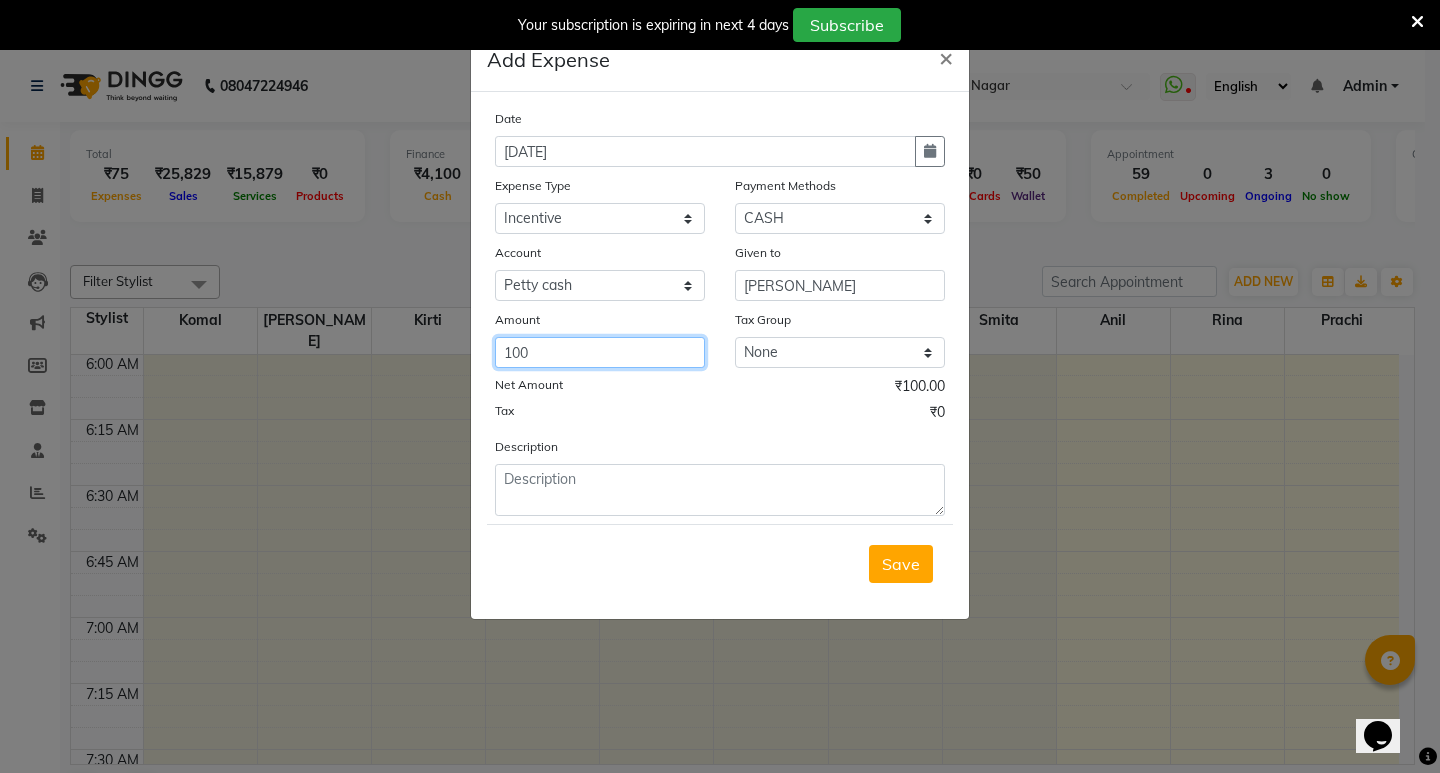 type on "100" 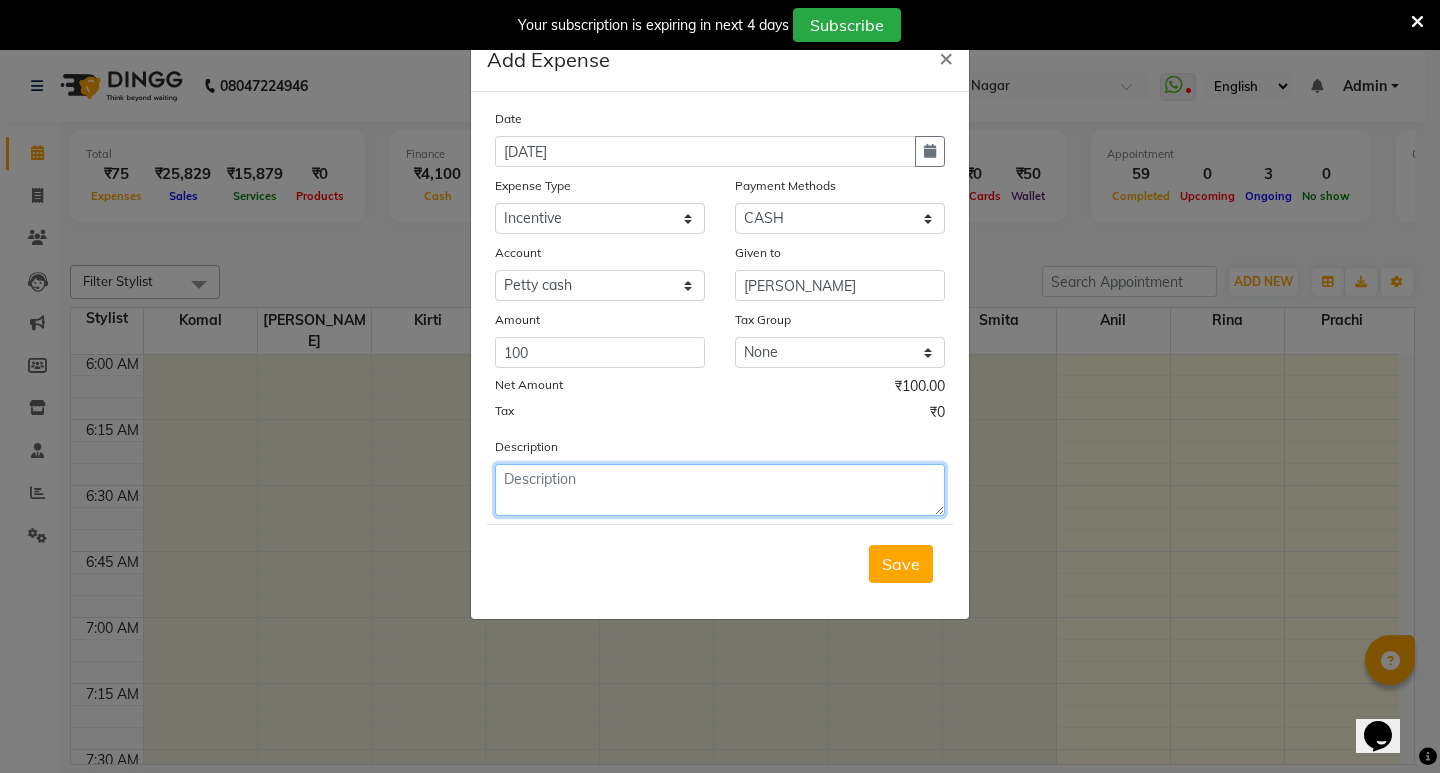 click 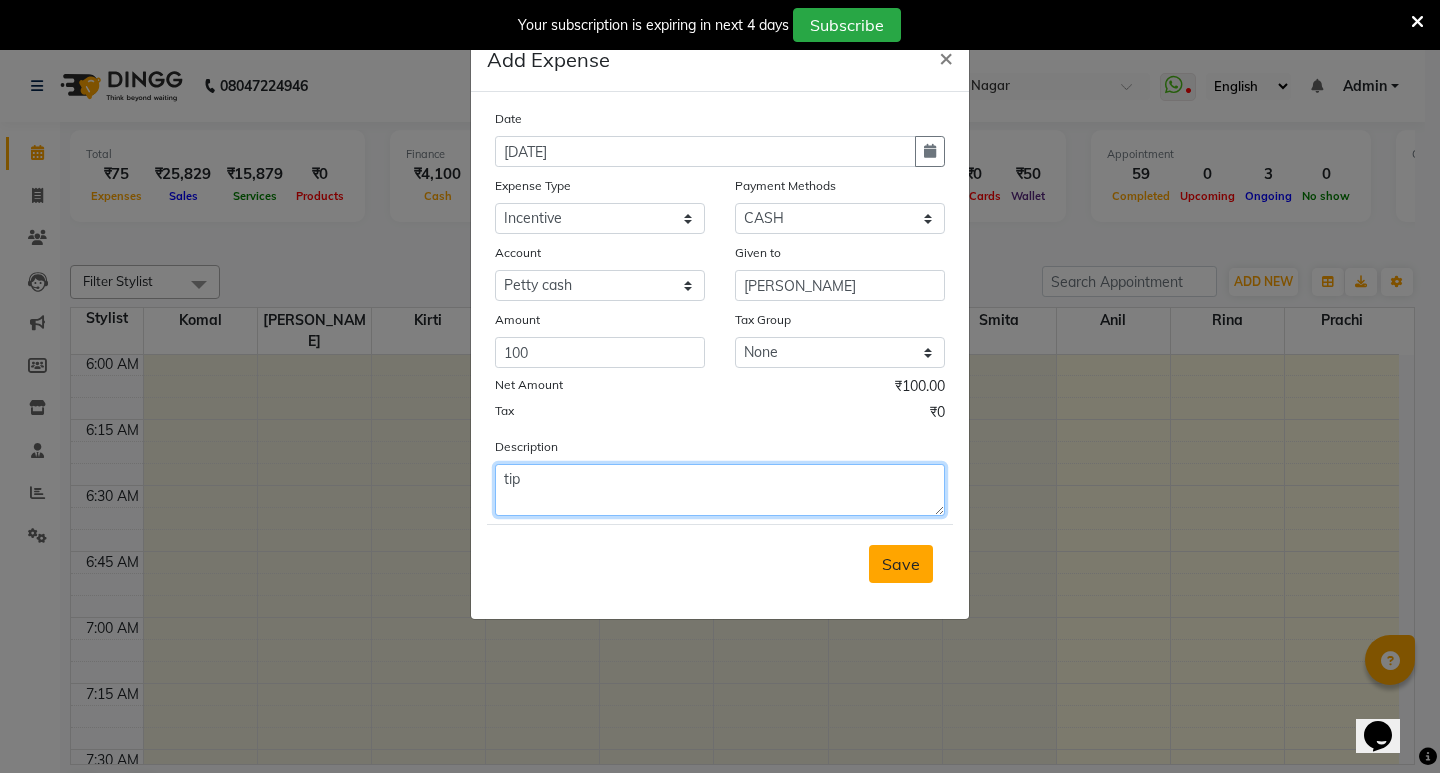 type on "tip" 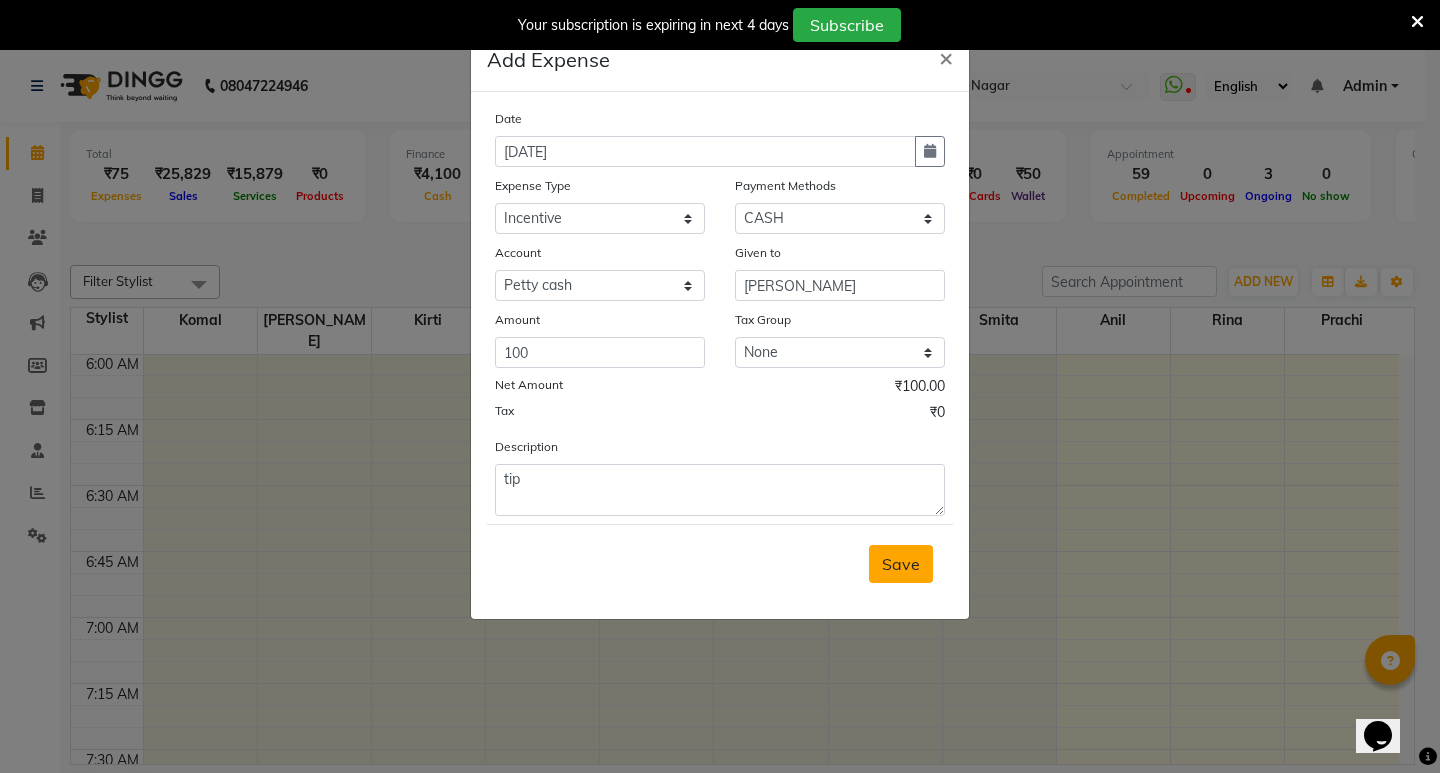 click on "Save" at bounding box center [901, 564] 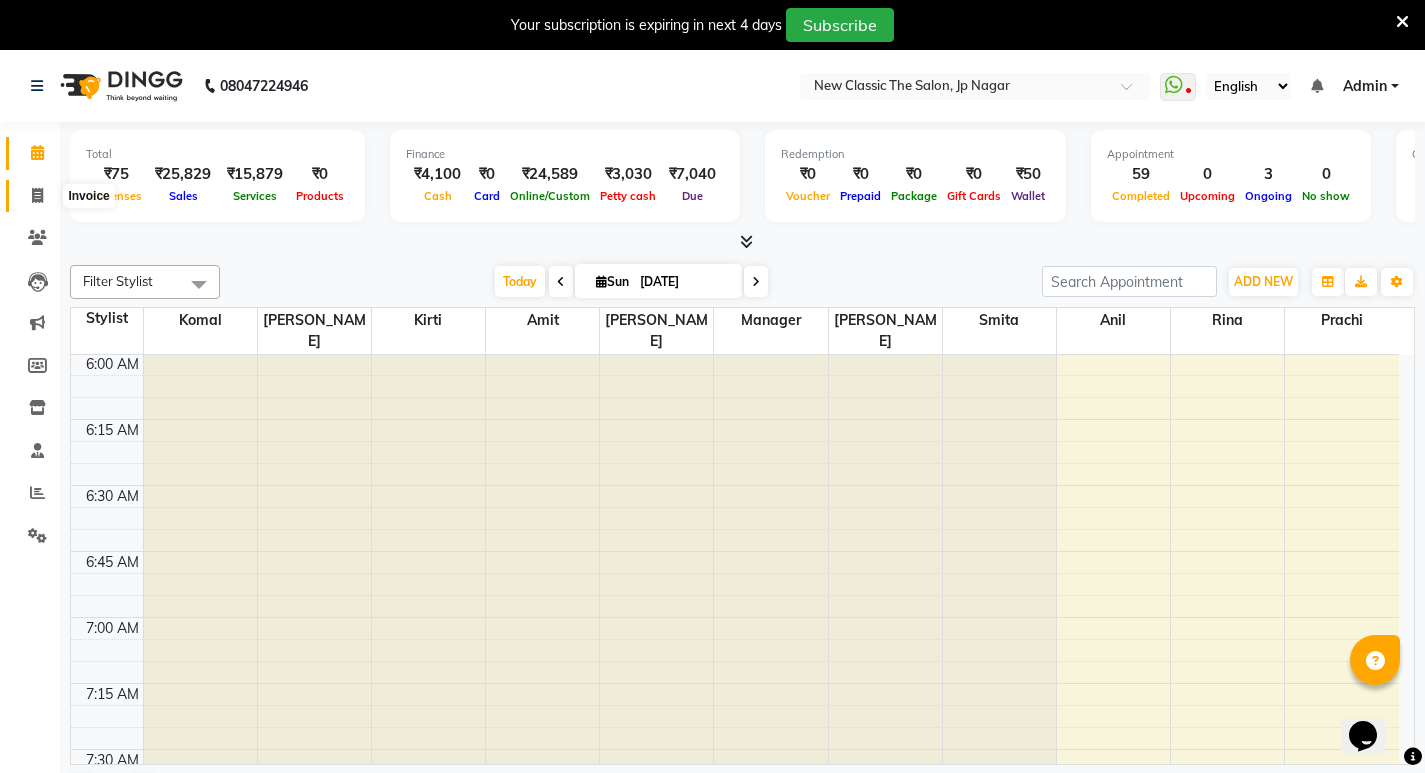click 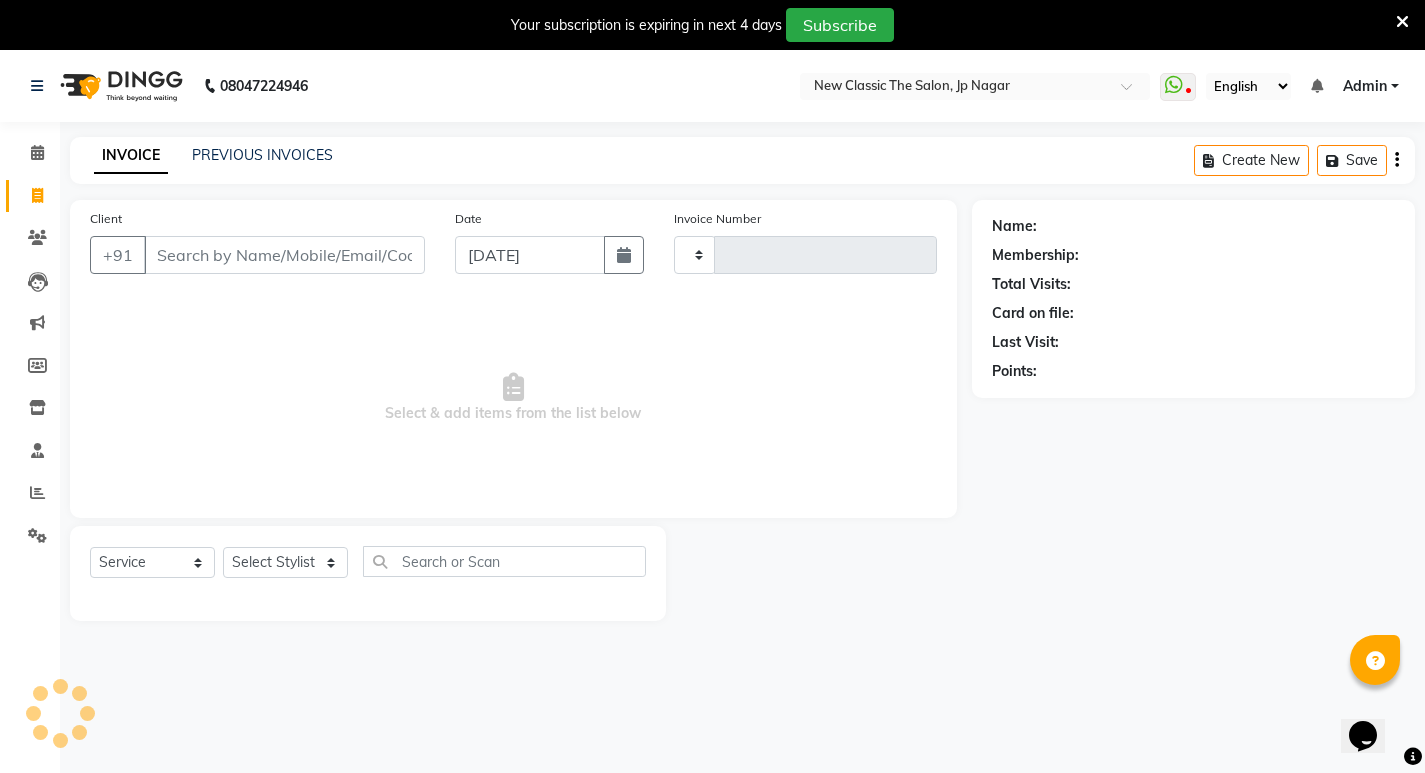 type on "2278" 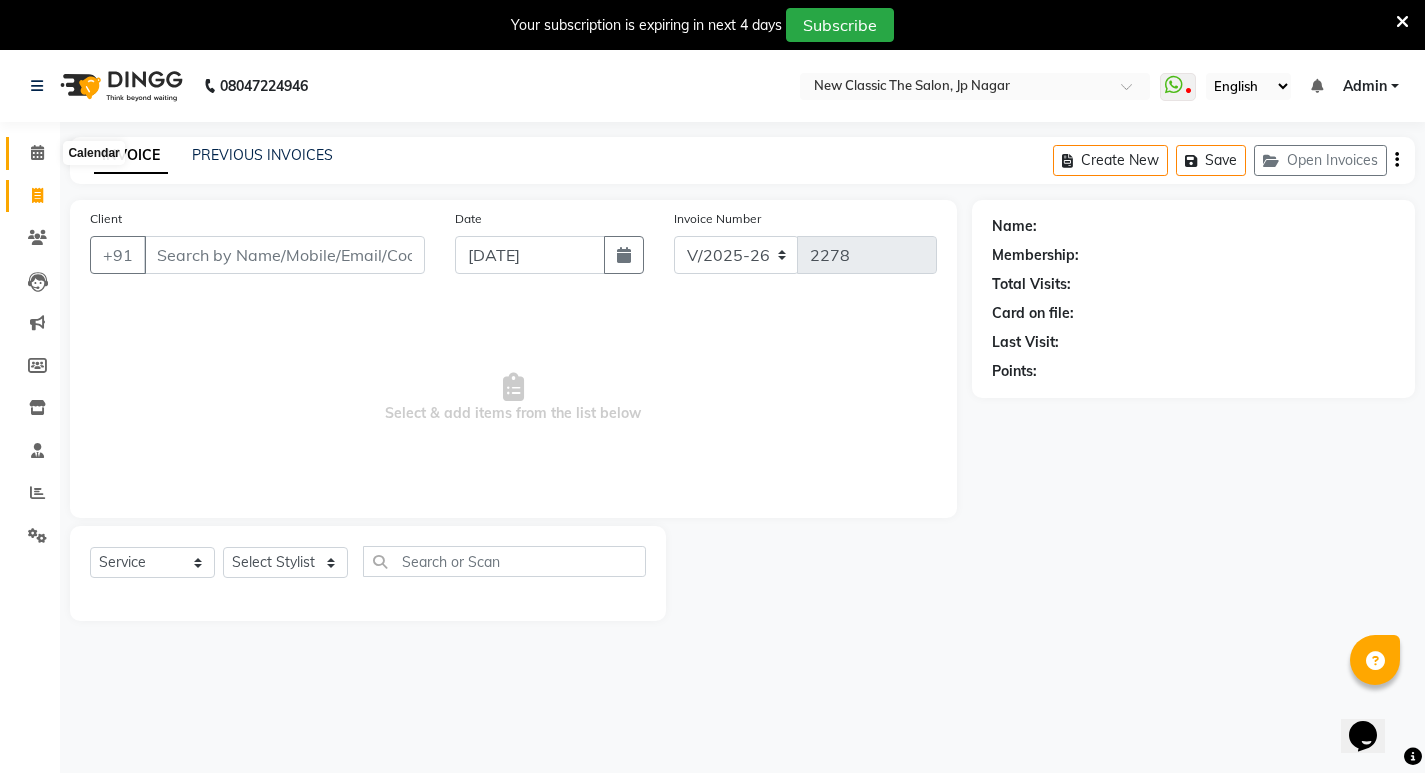 click 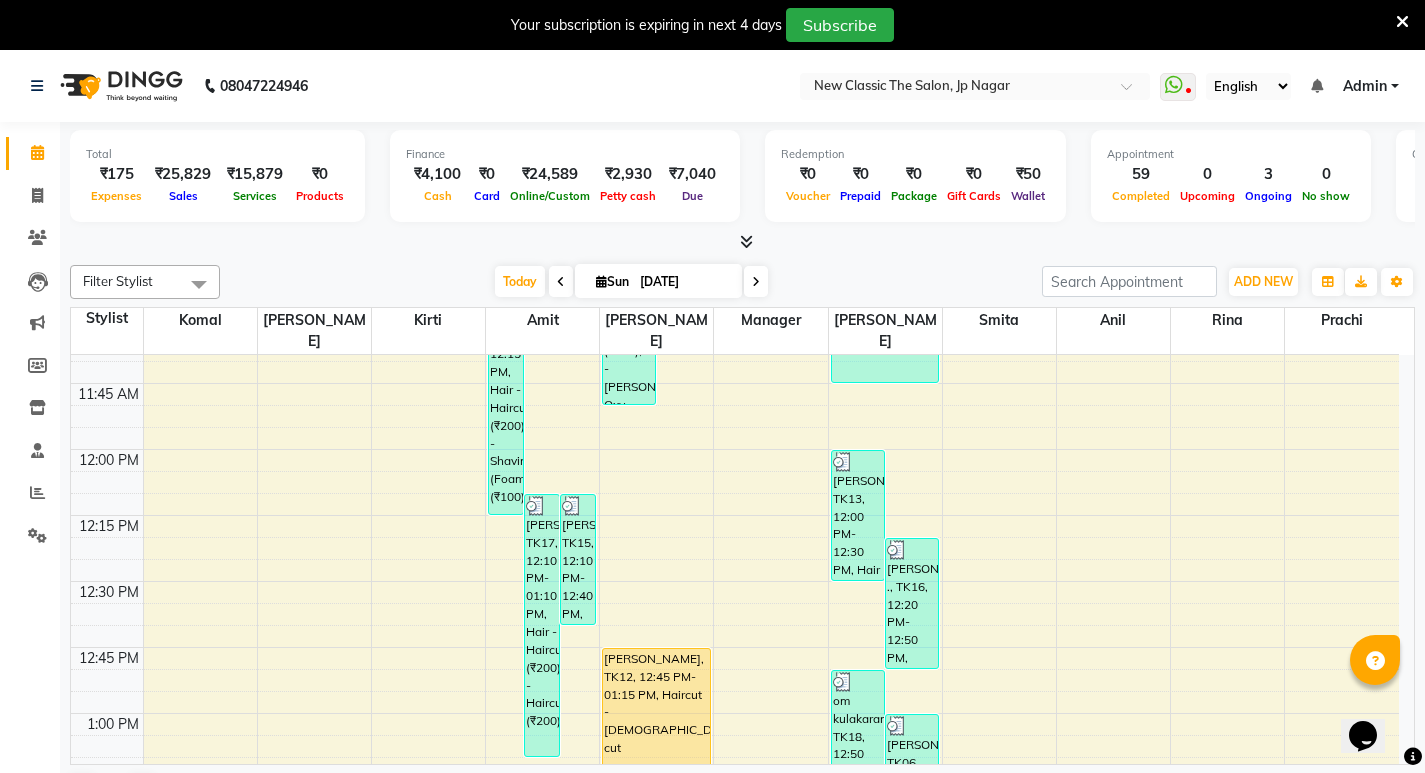 scroll, scrollTop: 1965, scrollLeft: 0, axis: vertical 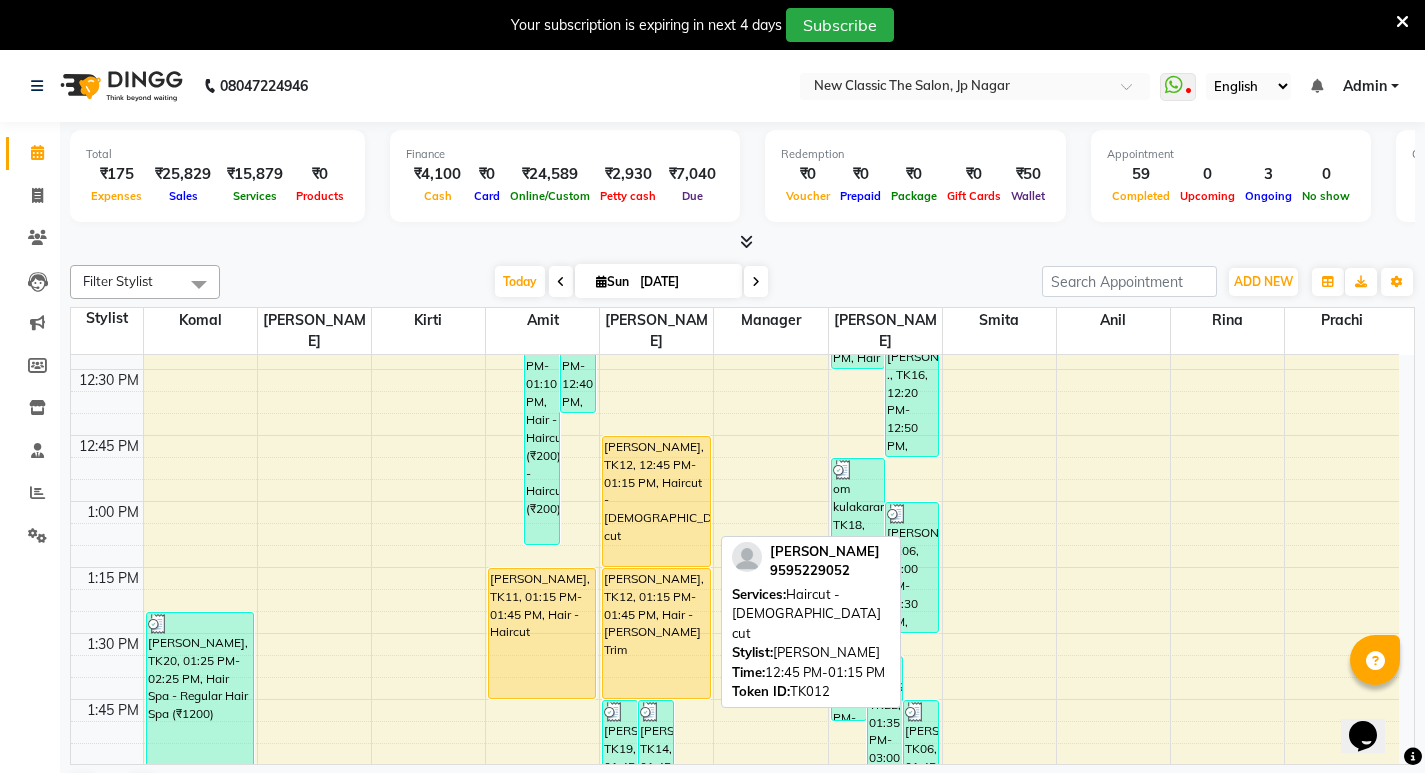 click on "[PERSON_NAME], TK12, 12:45 PM-01:15 PM, Haircut - [DEMOGRAPHIC_DATA] cut" at bounding box center [656, 501] 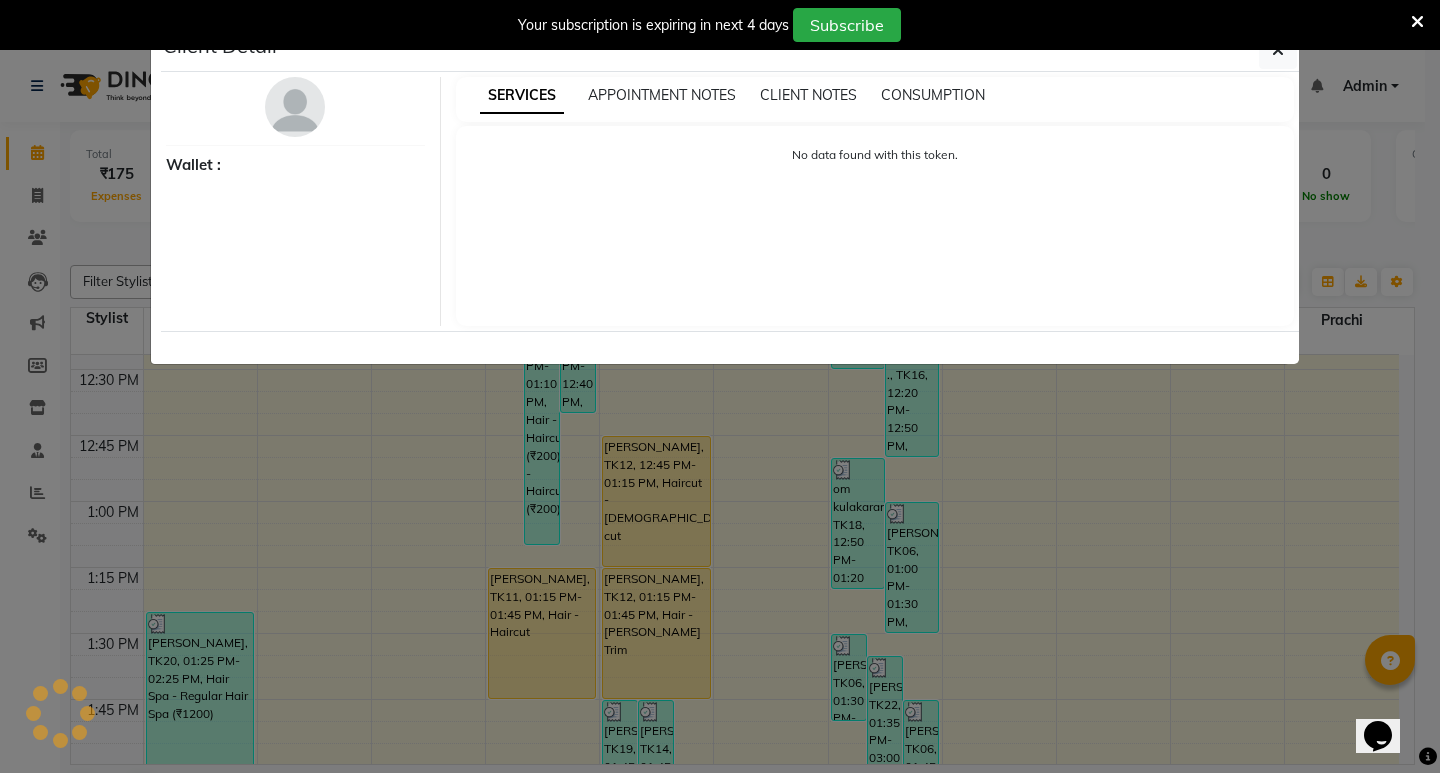 select on "1" 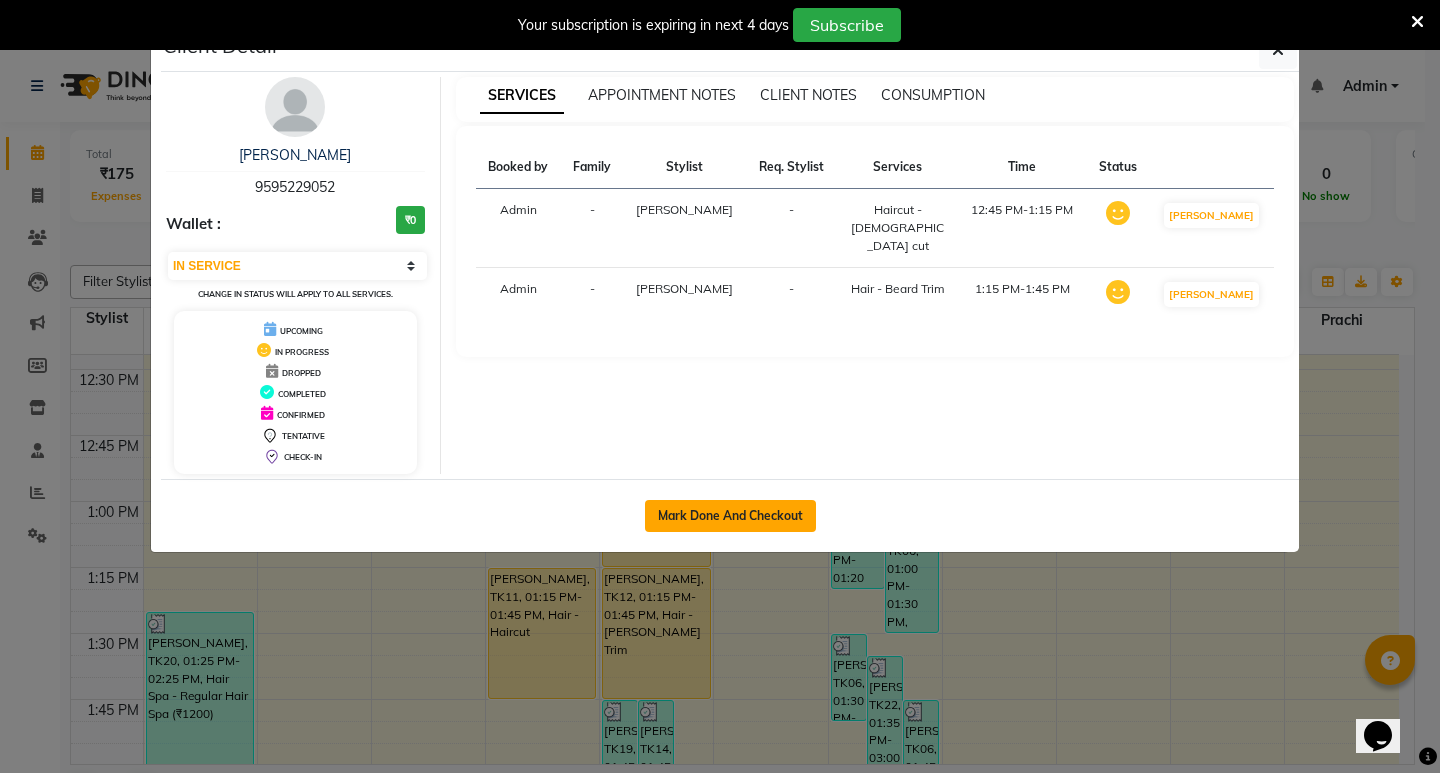 click on "Mark Done And Checkout" 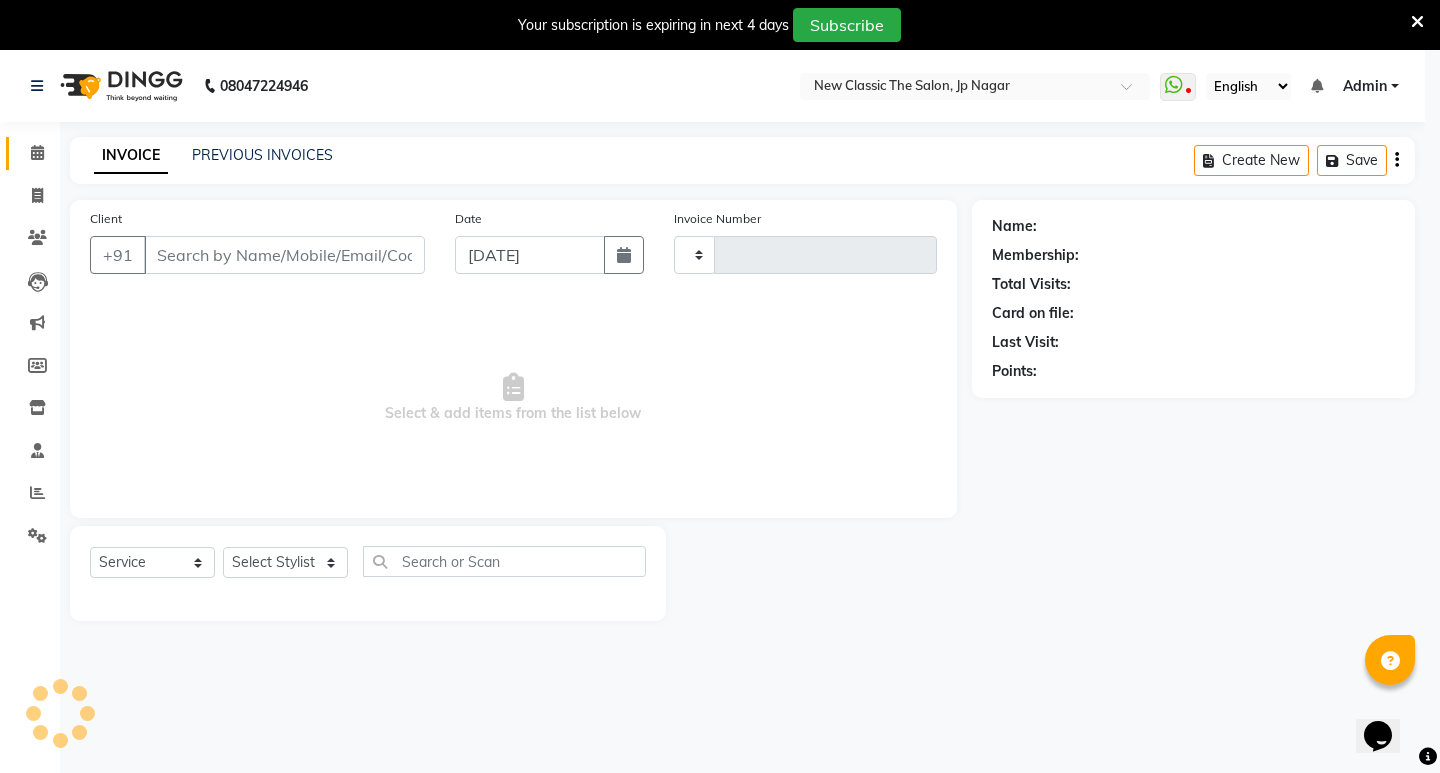 type on "2278" 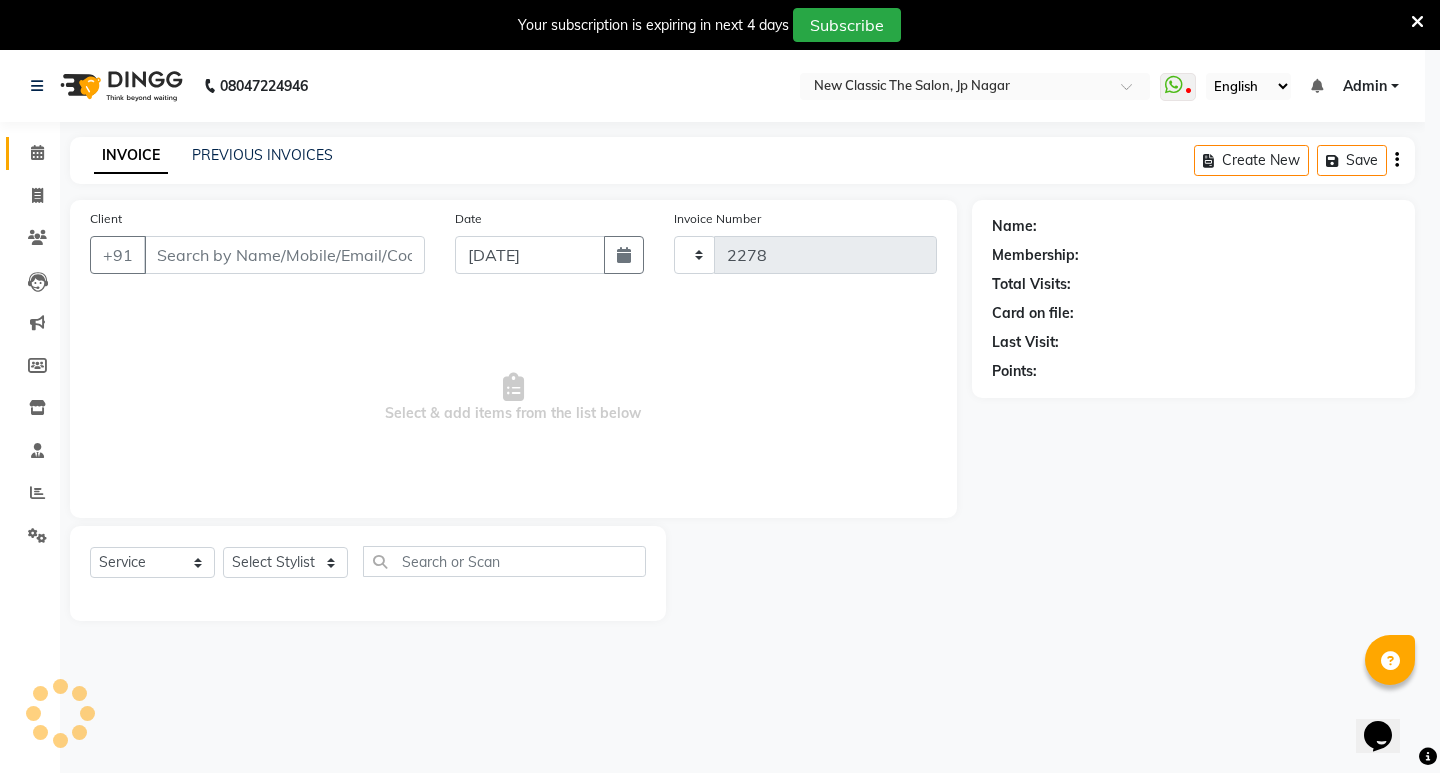 select on "4678" 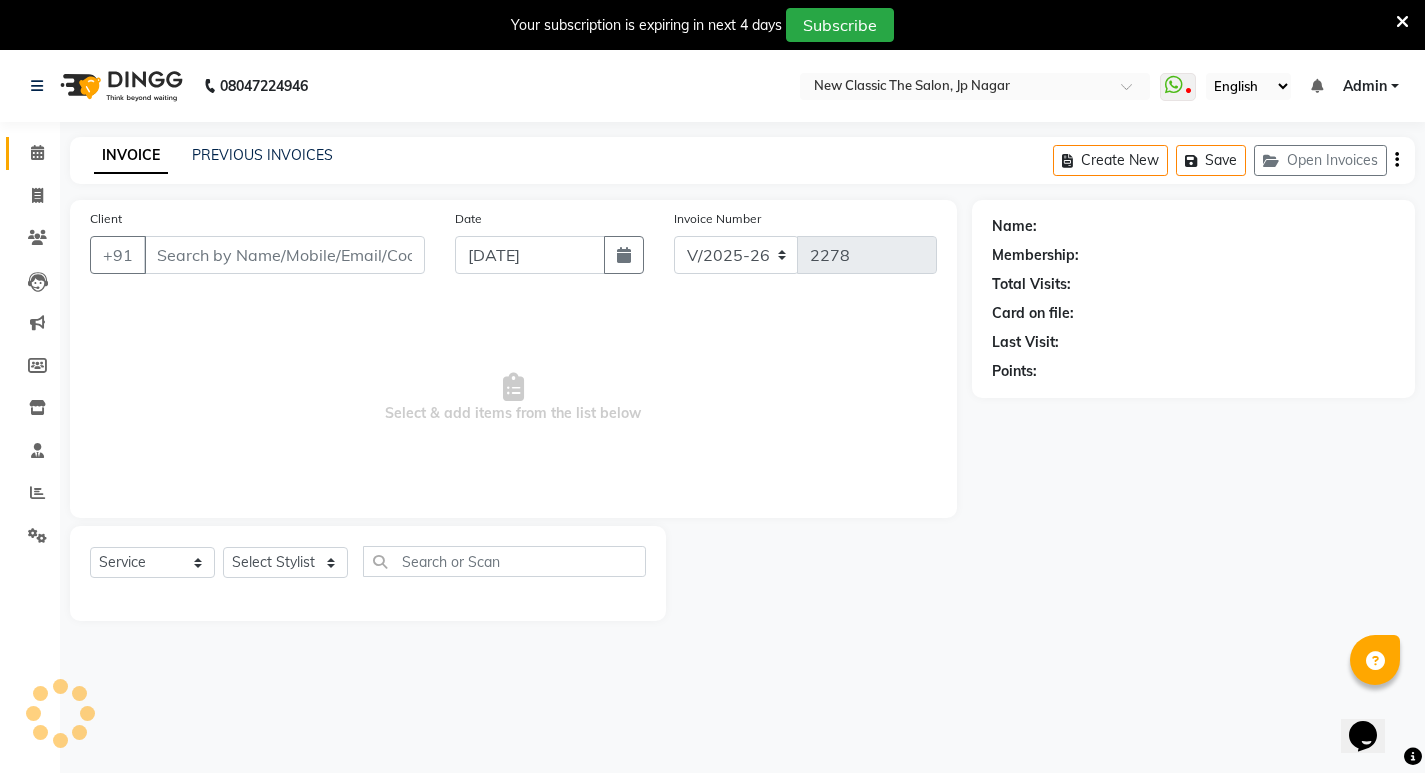 type on "9595229052" 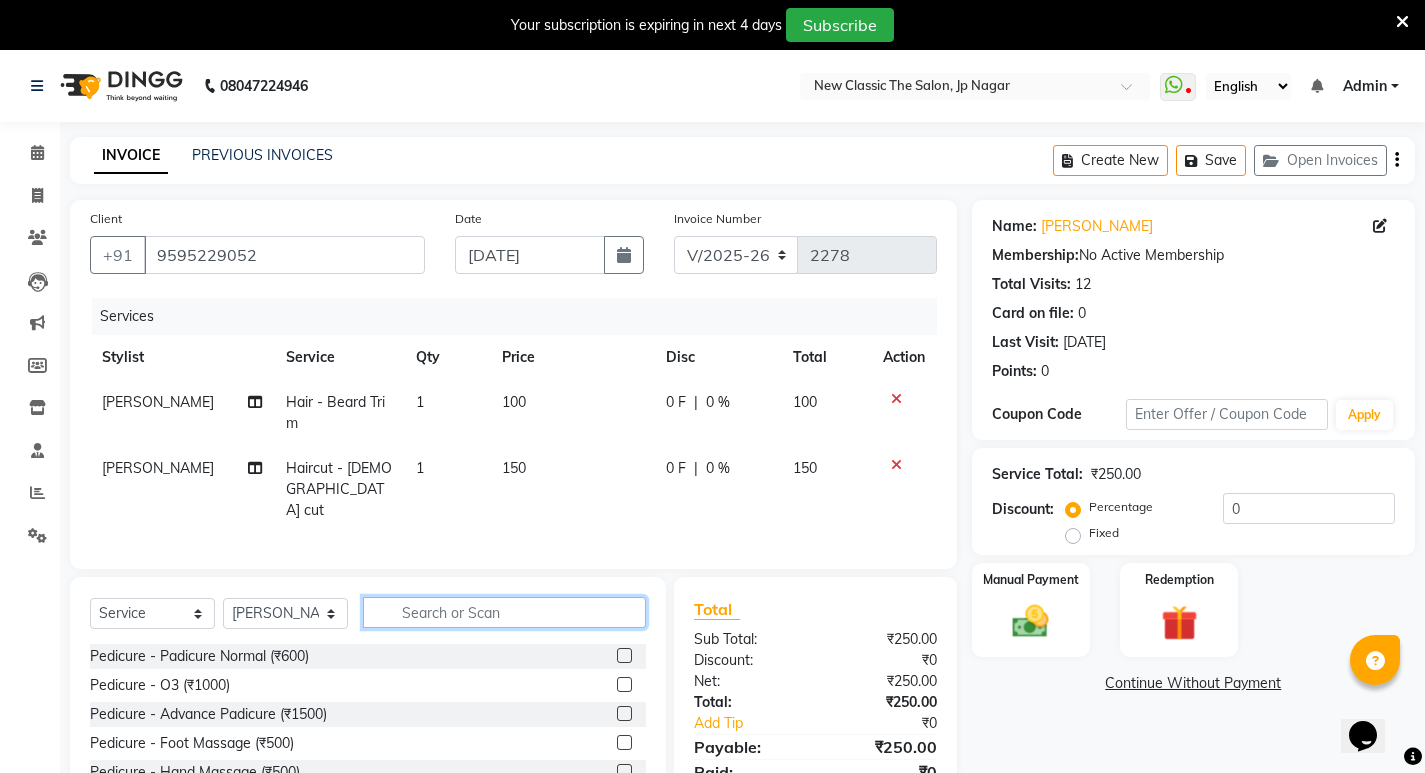 click 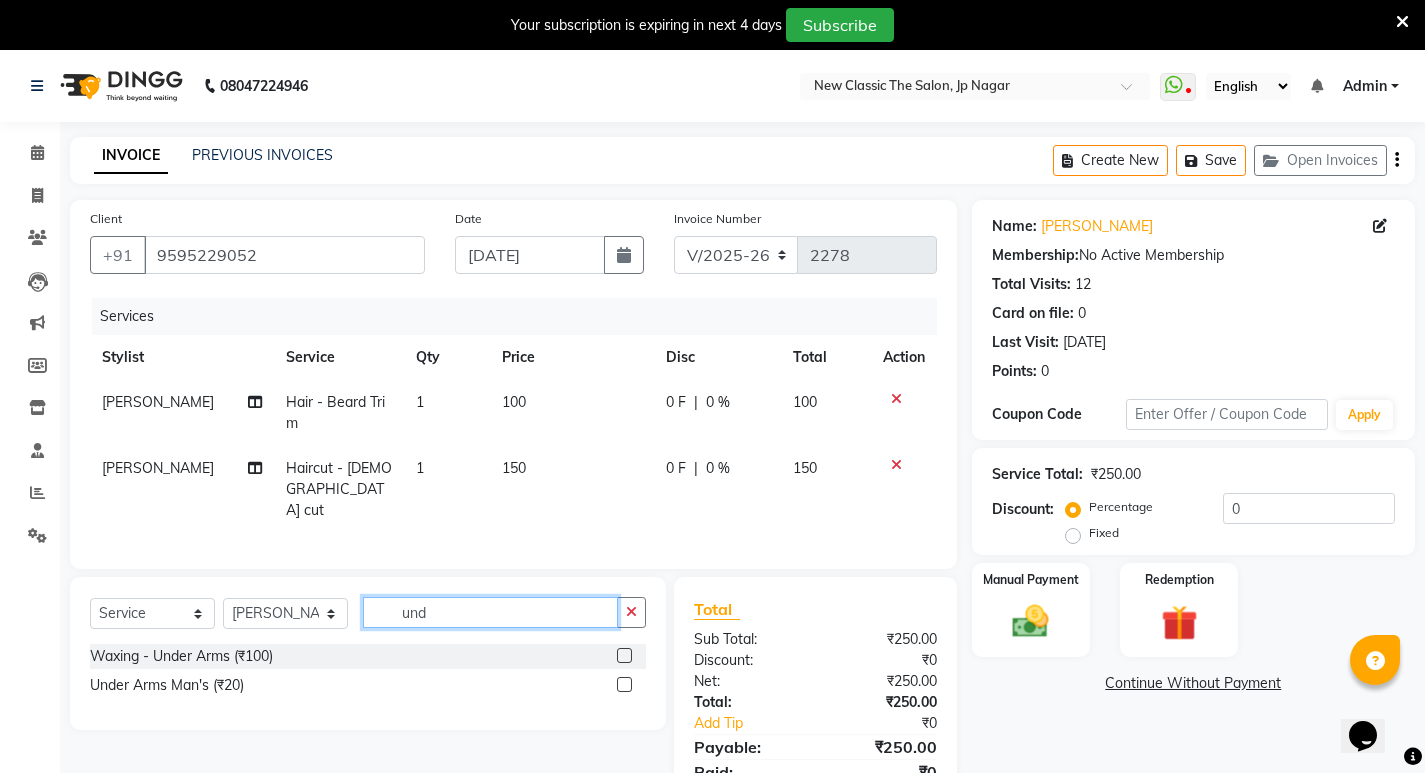 type on "und" 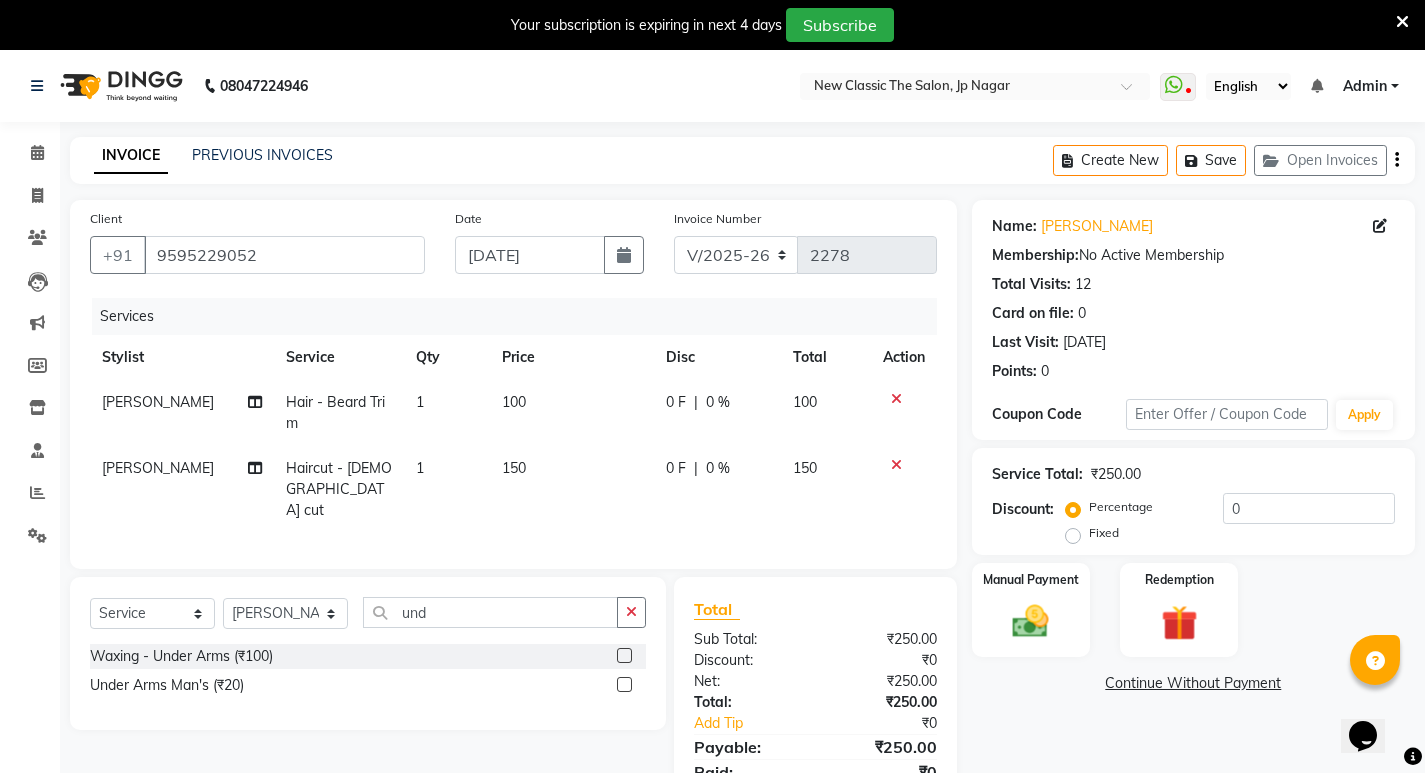click 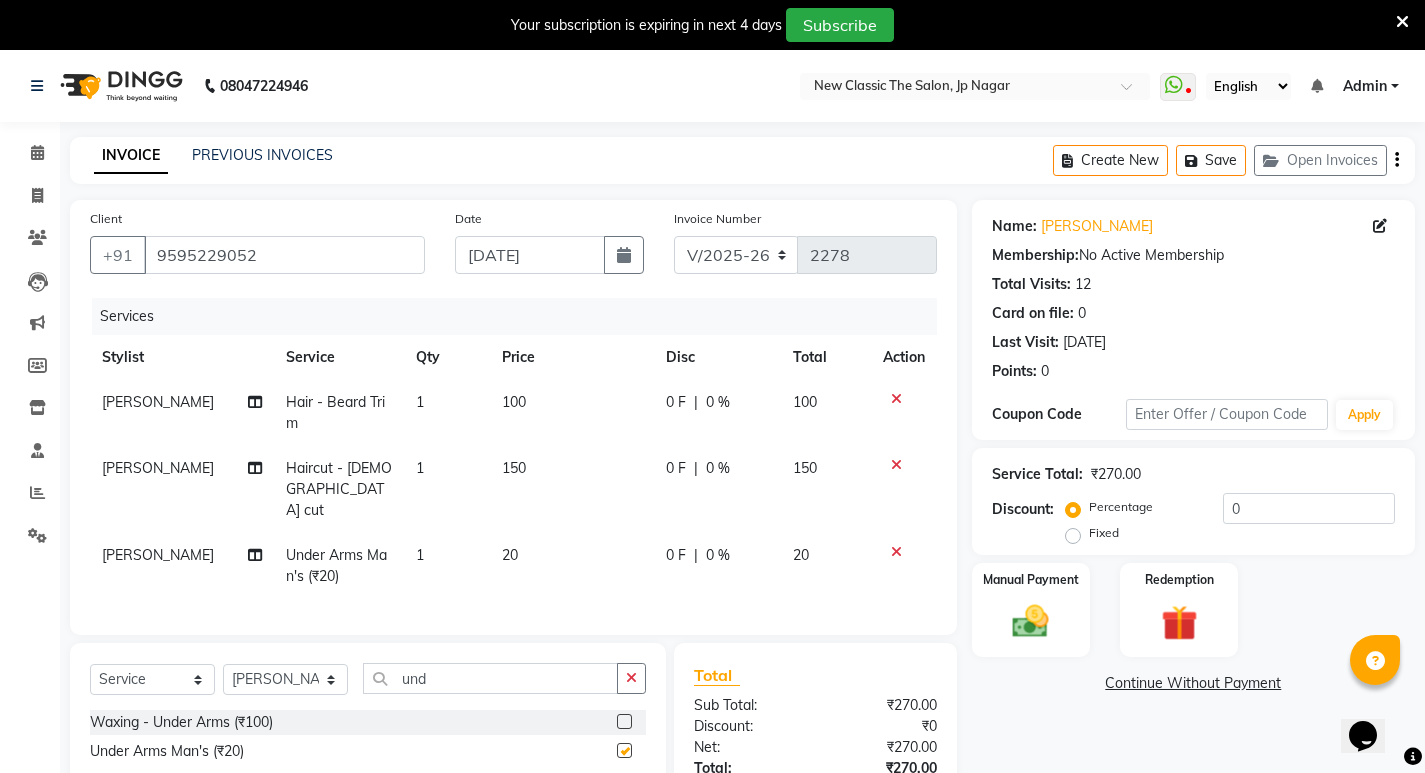 checkbox on "false" 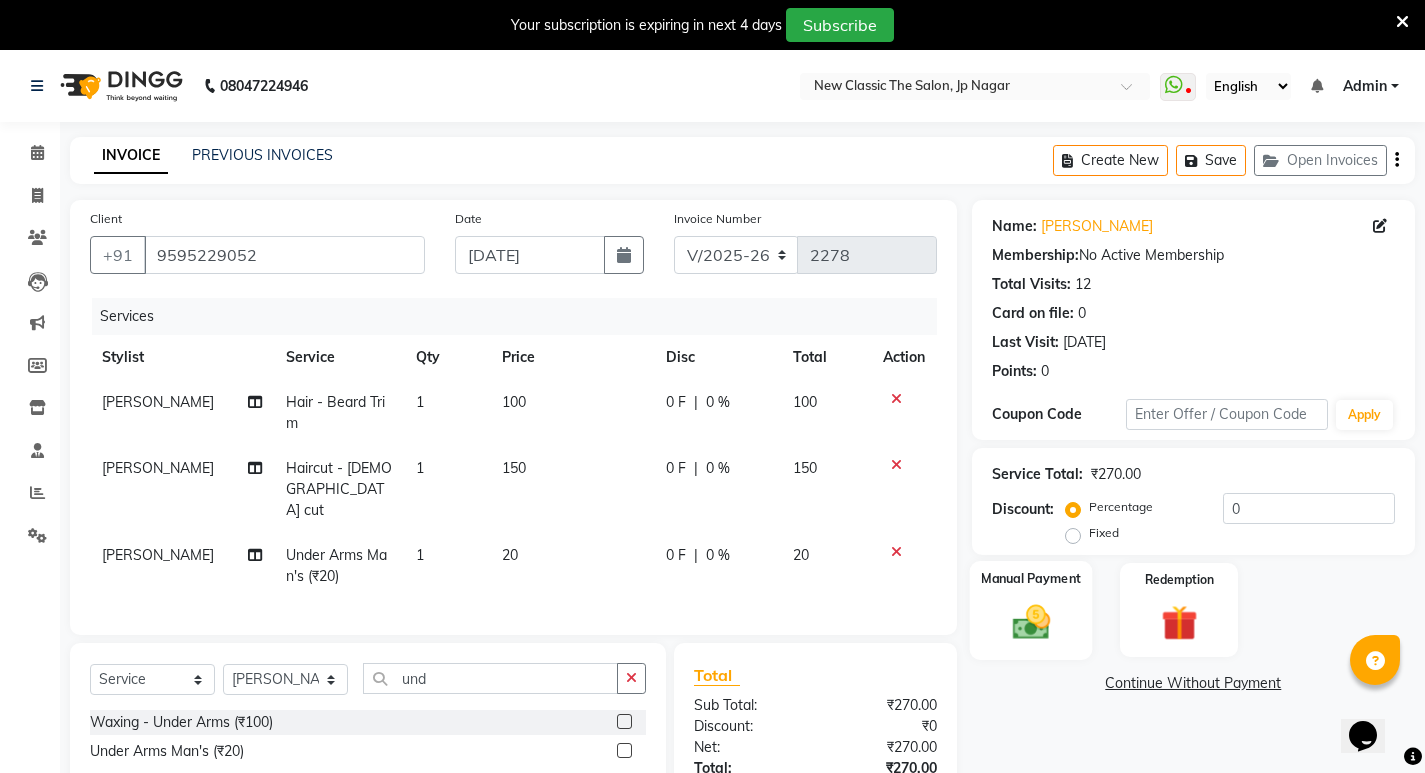 click 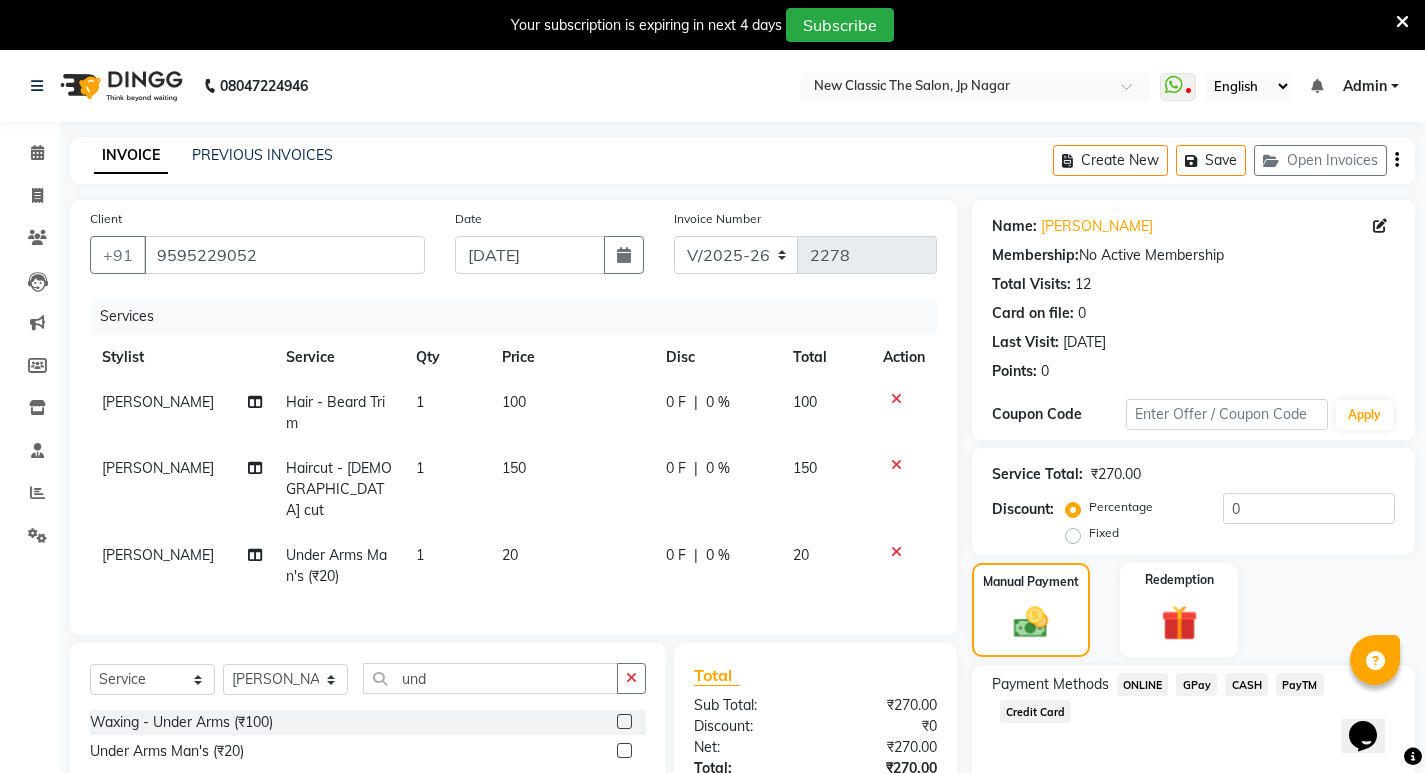 click on "ONLINE" 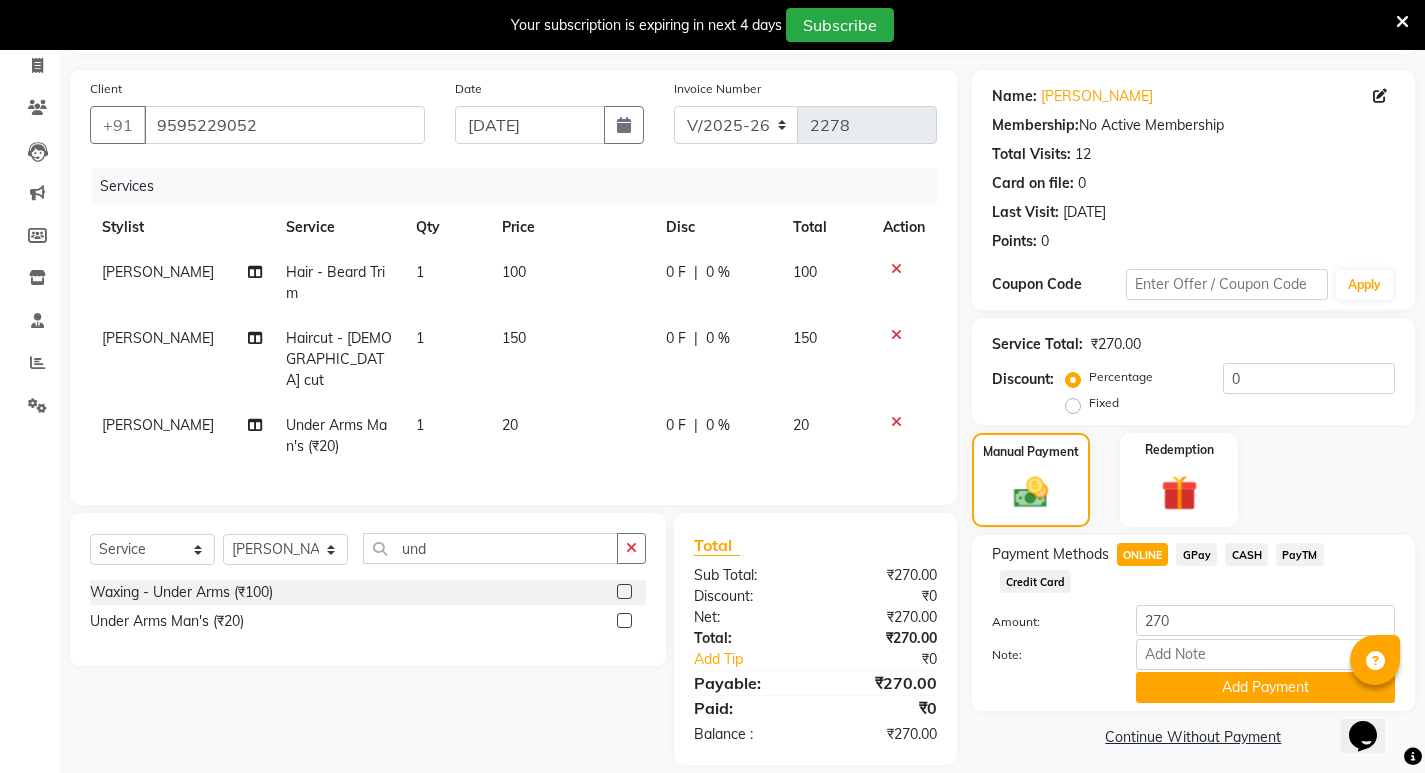 scroll, scrollTop: 146, scrollLeft: 0, axis: vertical 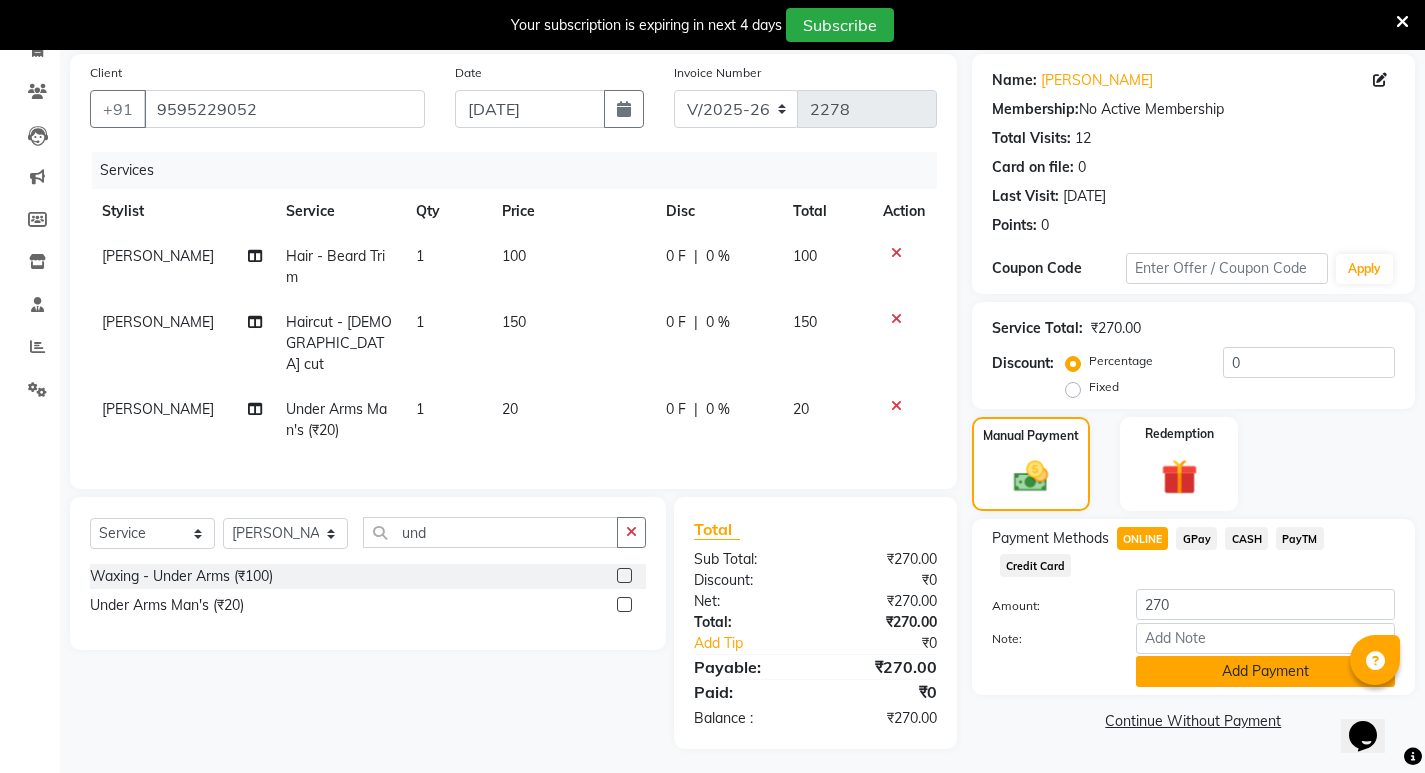 click on "Add Payment" 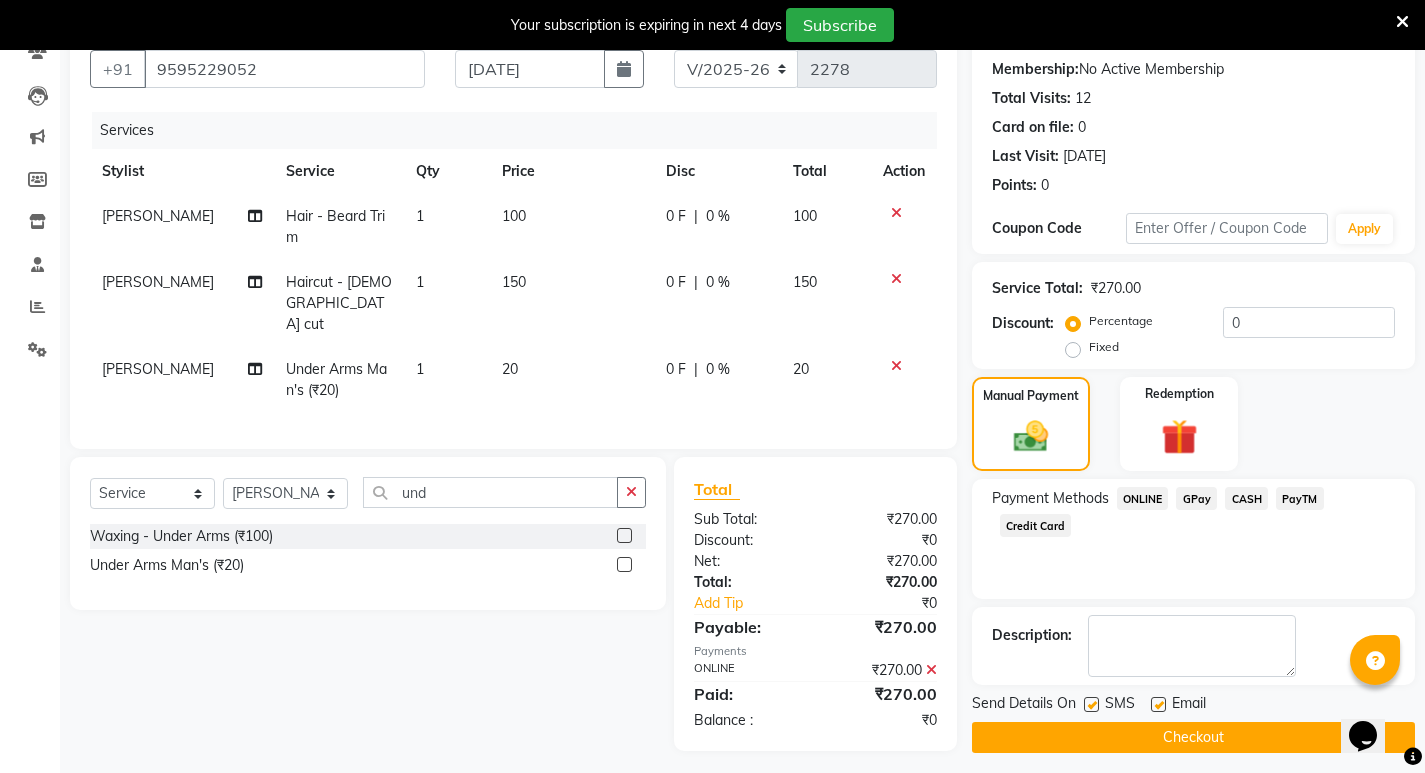 scroll, scrollTop: 196, scrollLeft: 0, axis: vertical 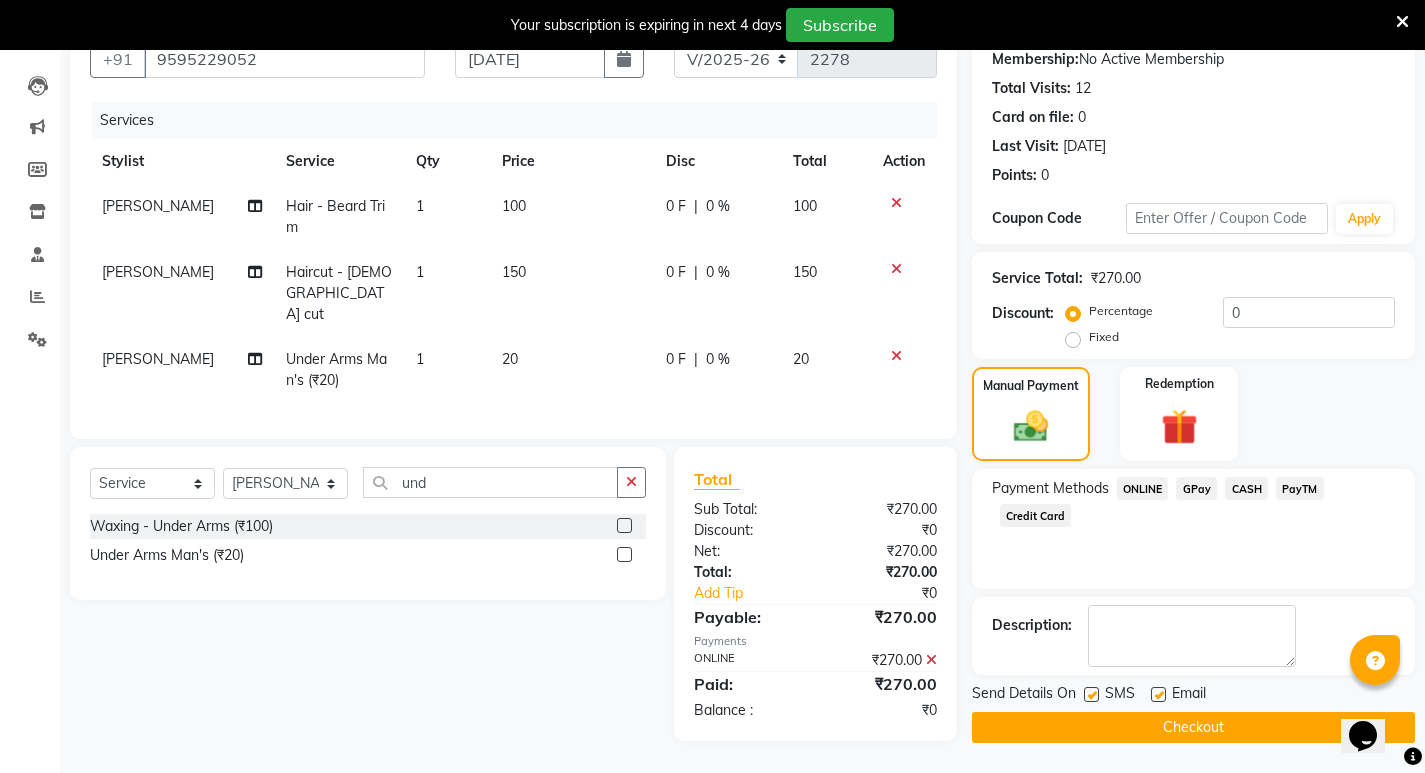 click on "Checkout" 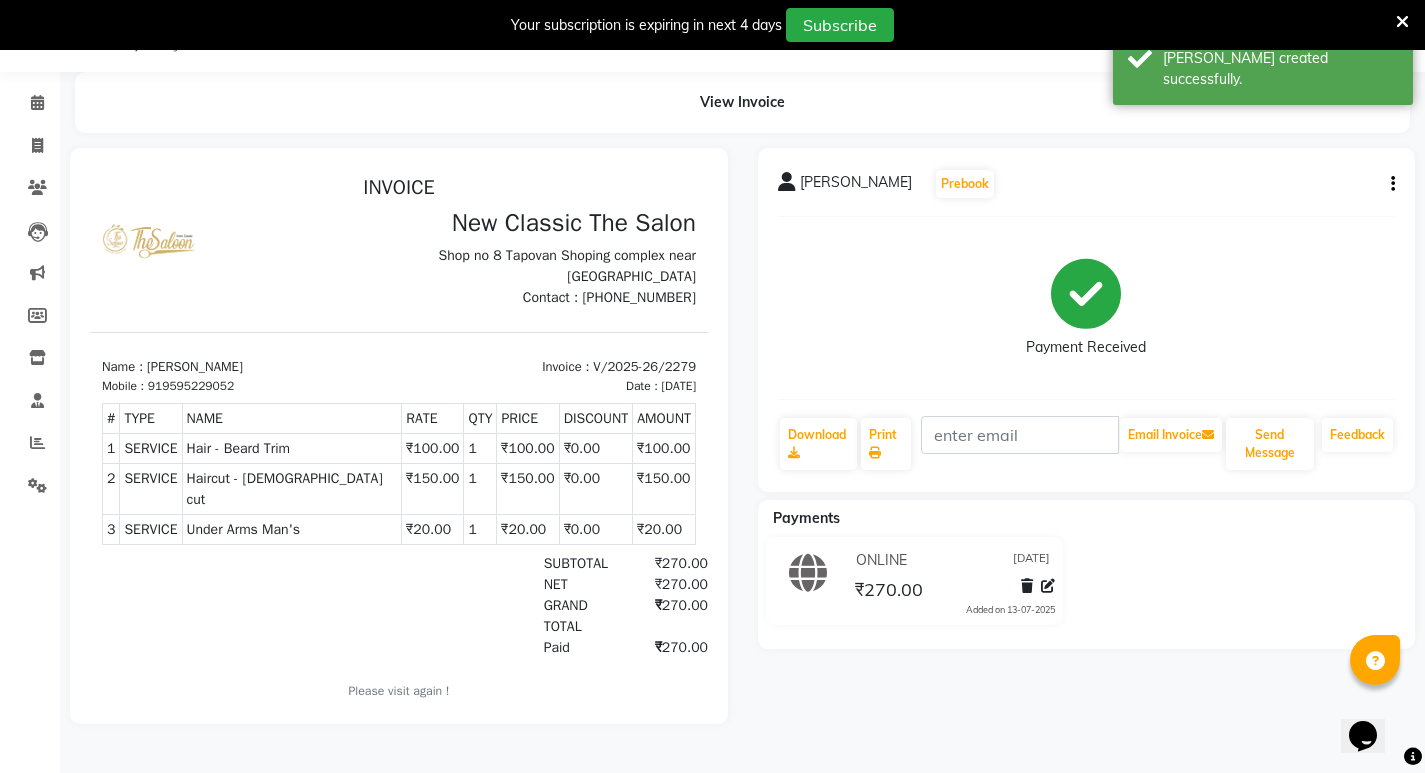 scroll, scrollTop: 0, scrollLeft: 0, axis: both 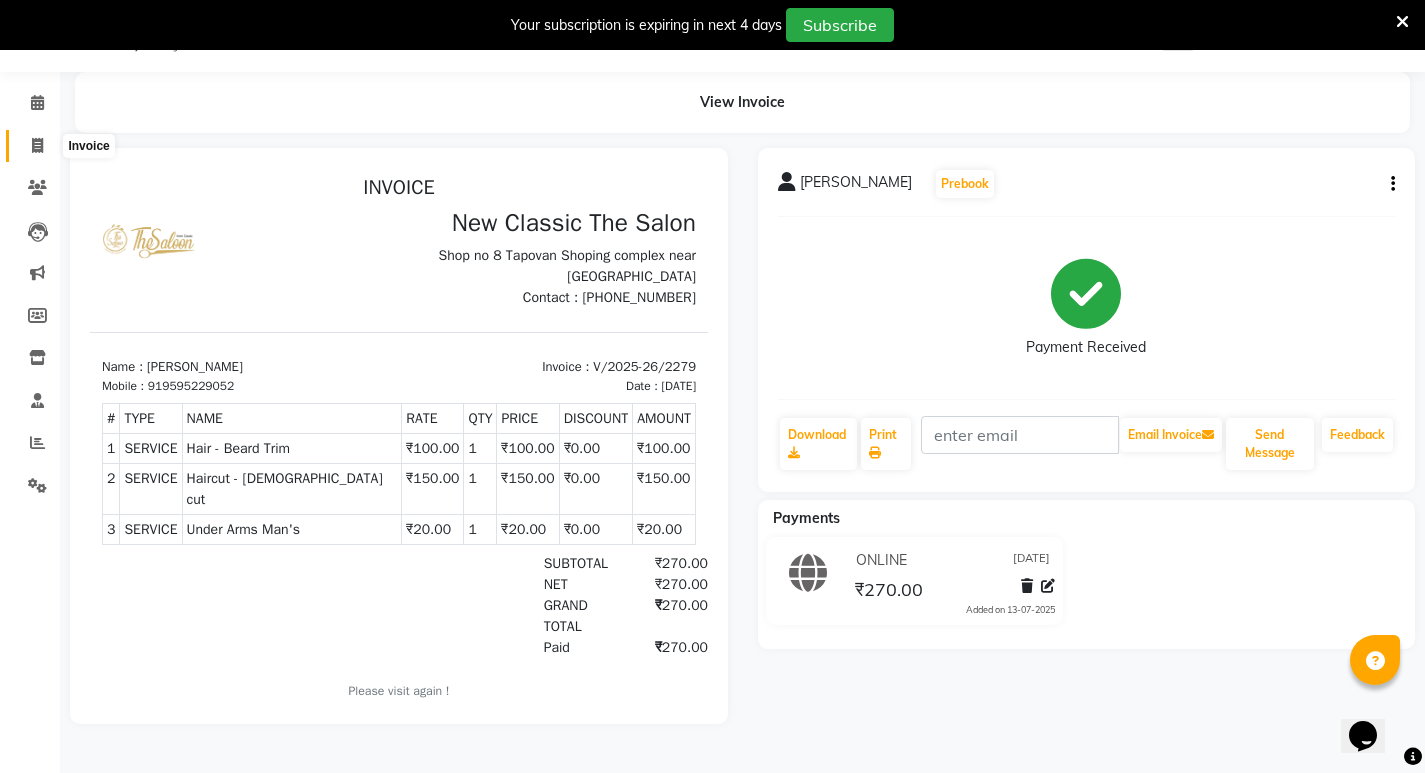 click 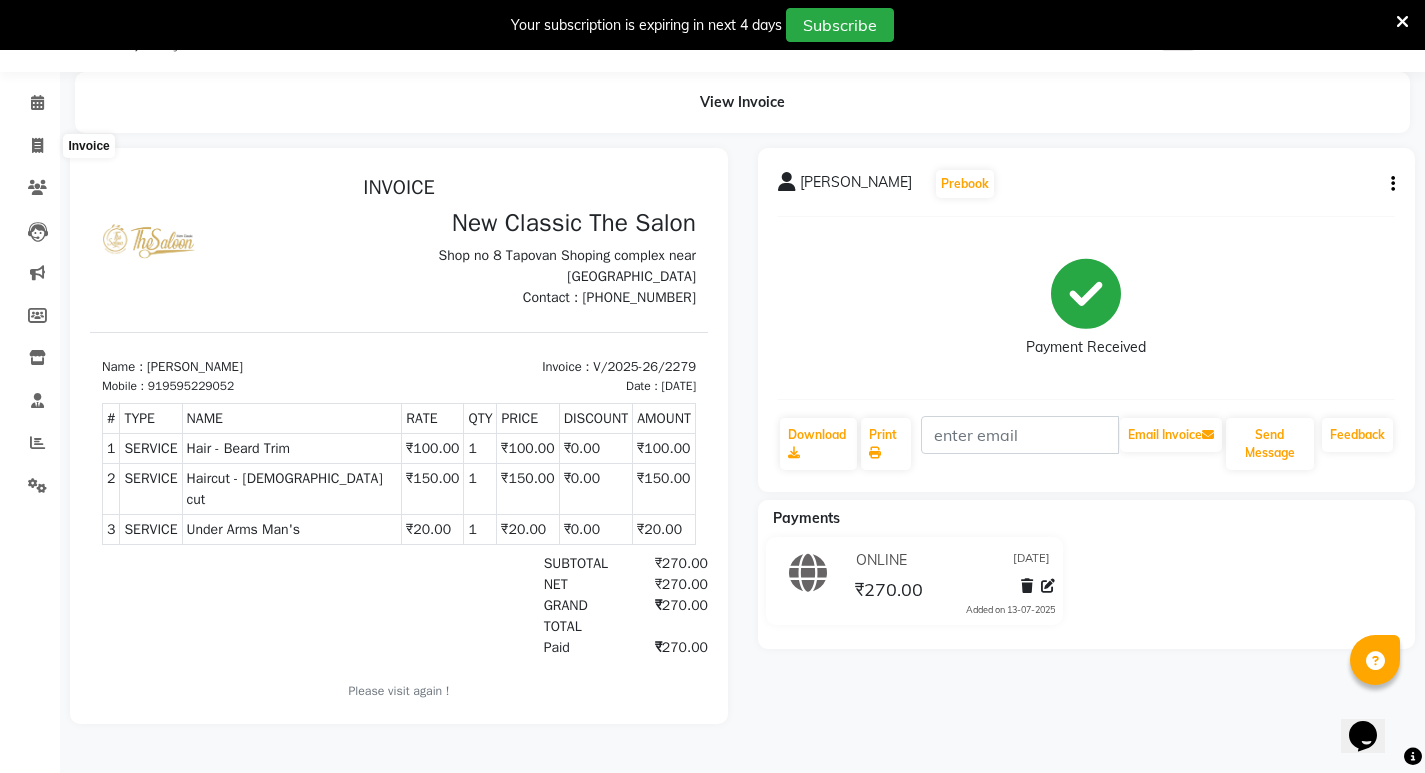 select on "service" 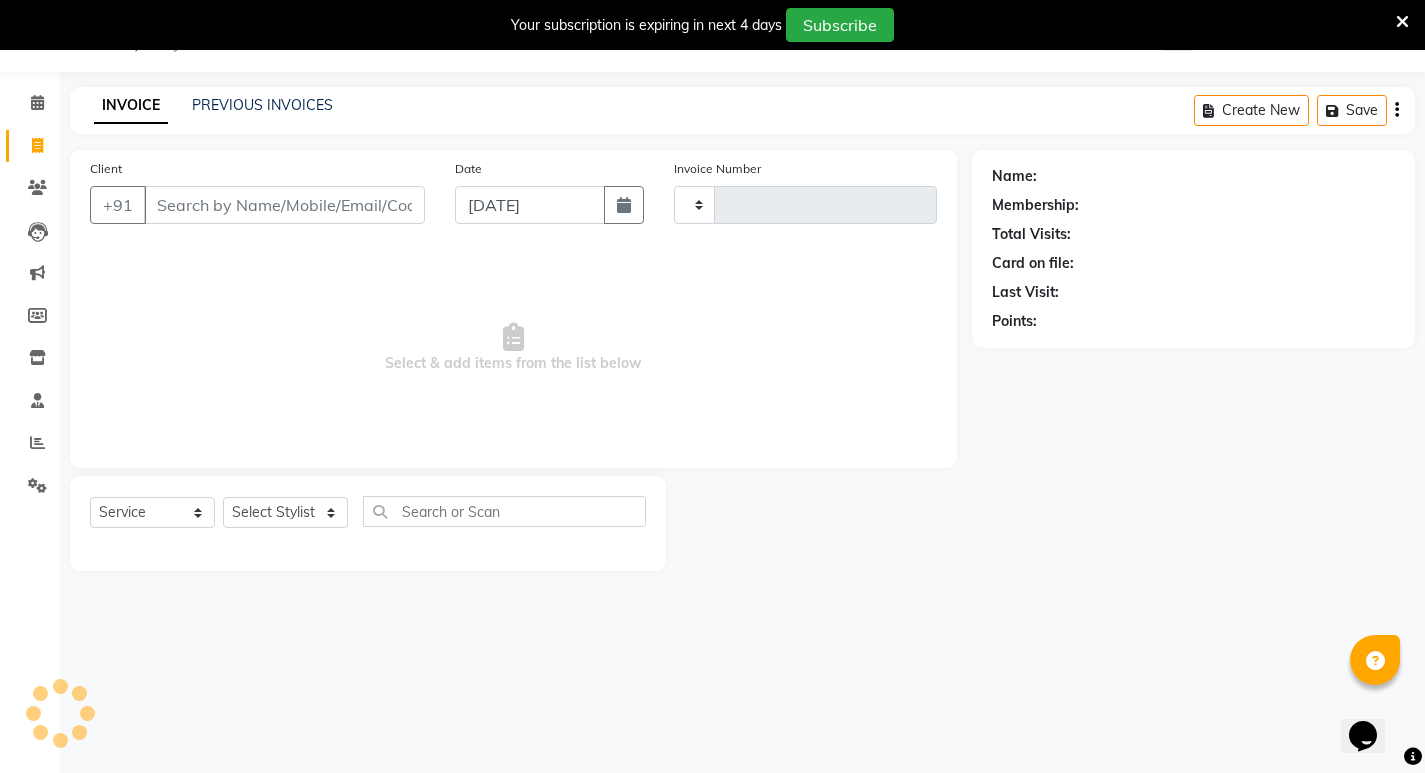 type on "2283" 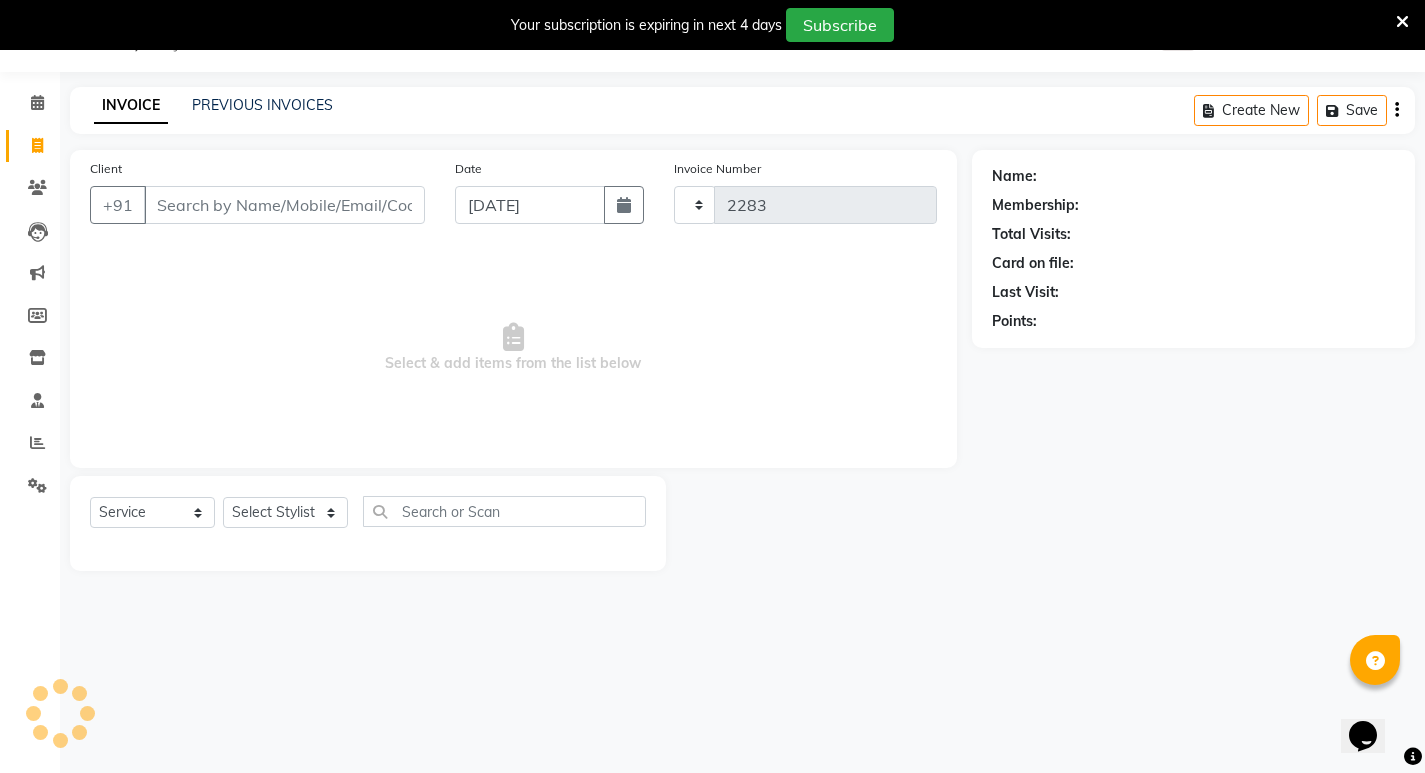 select on "4678" 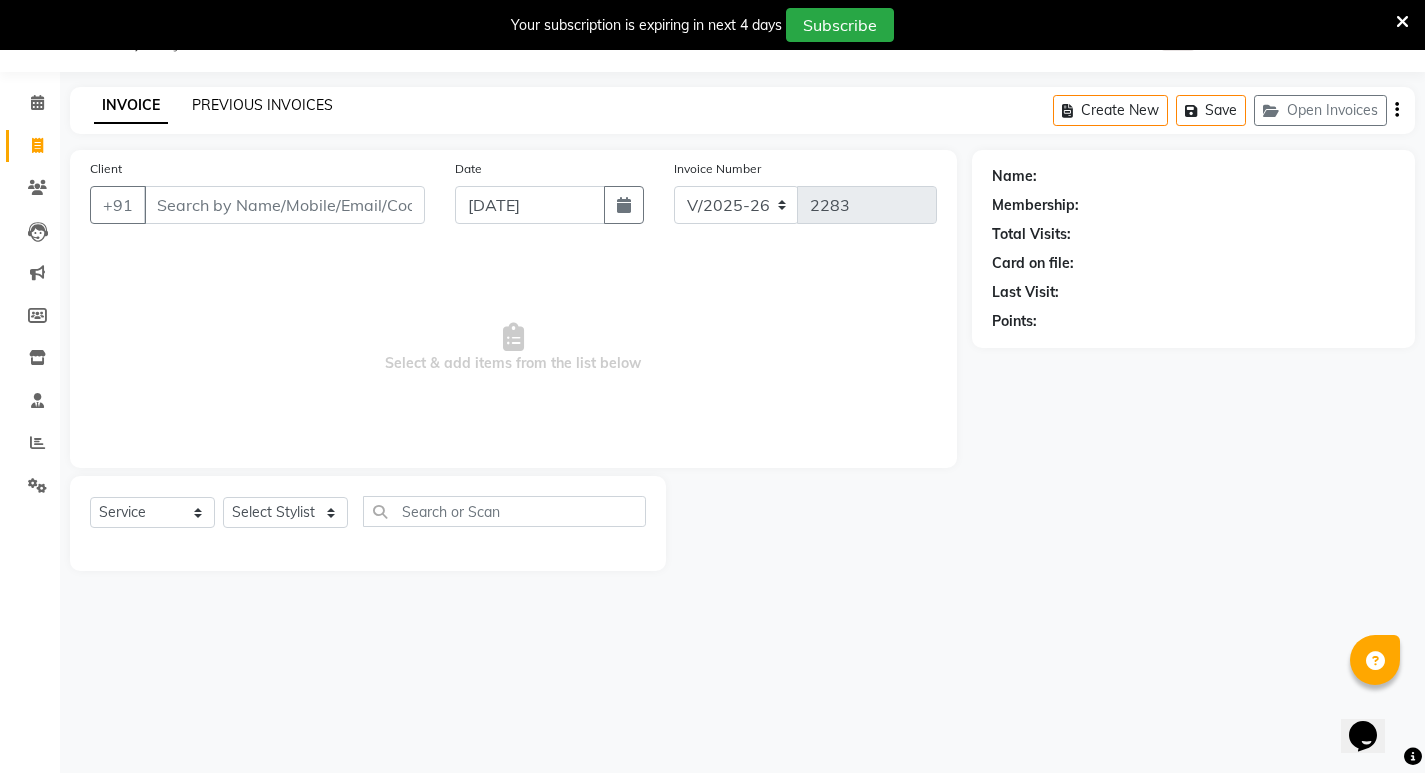 click on "PREVIOUS INVOICES" 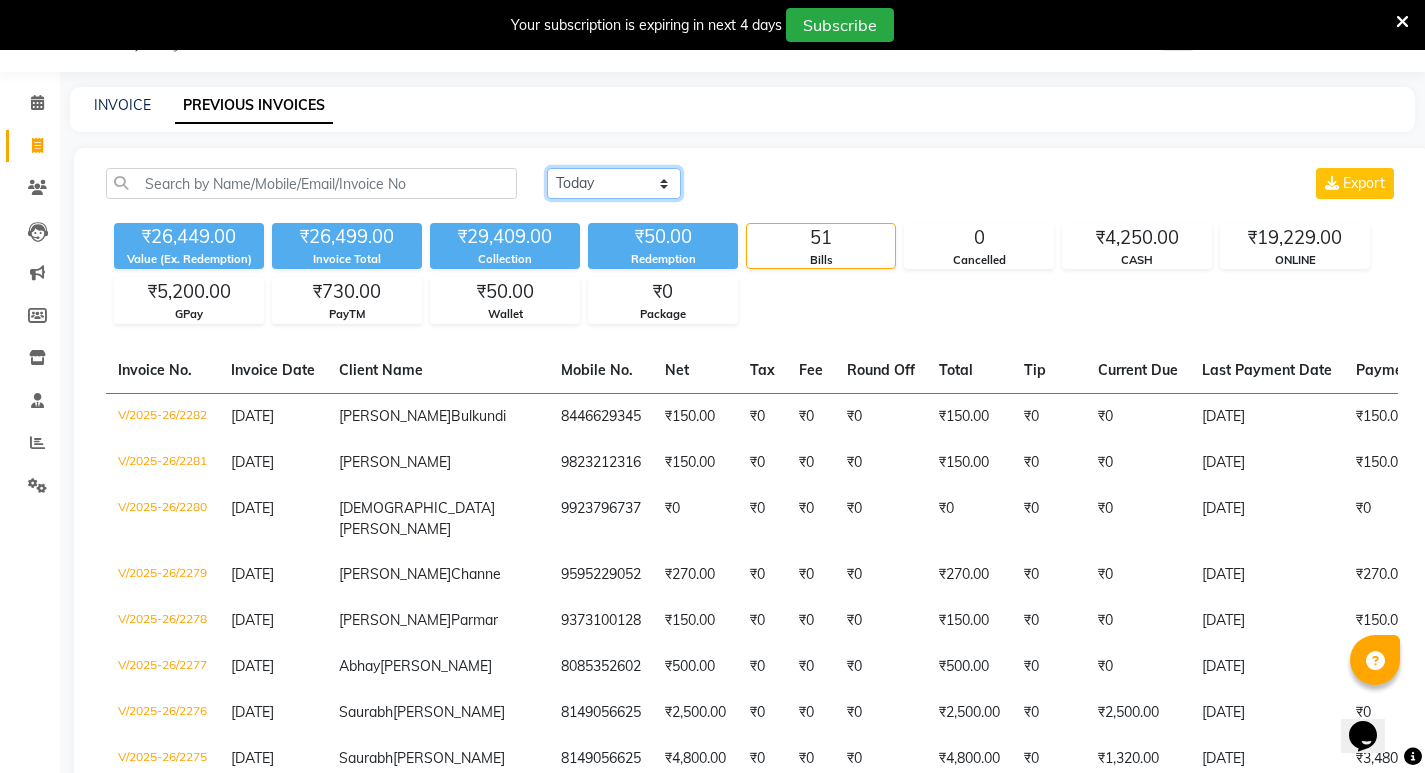 click on "Today Yesterday Custom Range" 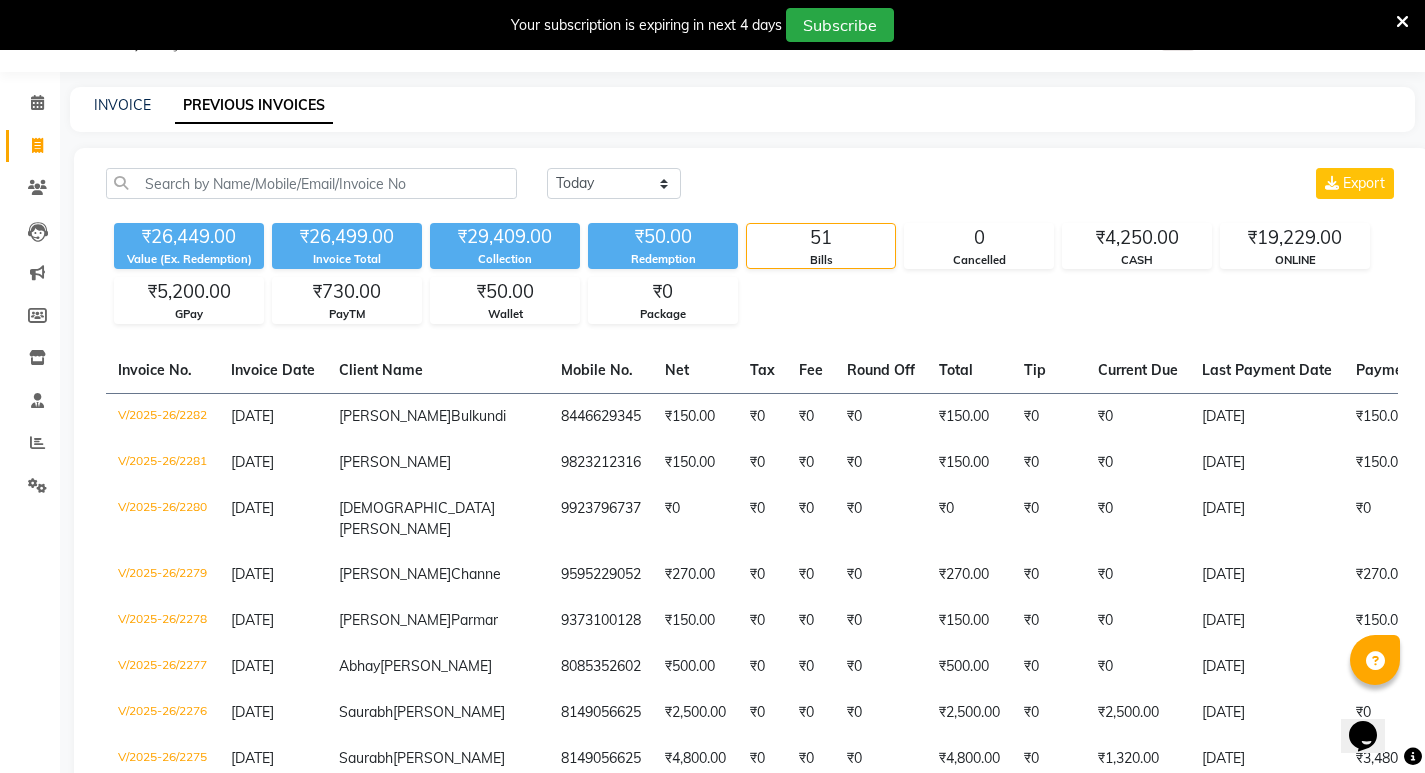 click on "INVOICE PREVIOUS INVOICES Today Yesterday Custom Range Export ₹26,449.00 Value (Ex. Redemption) ₹26,499.00 Invoice Total  ₹29,409.00 Collection ₹50.00 Redemption 51 Bills 0 Cancelled ₹4,250.00 CASH ₹19,229.00 ONLINE ₹5,200.00 GPay ₹730.00 PayTM ₹50.00 Wallet ₹0 Package  Invoice No.   Invoice Date   Client Name   Mobile No.   Net   Tax   Fee   Round Off   Total   Tip   Current Due   Last Payment Date   Payment Amount   Payment Methods   Cancel Reason   Status   V/2025-26/2282  13-07-2025 Shaunak  Bulkundi 8446629345 ₹150.00 ₹0  ₹0  ₹0 ₹150.00 ₹0 ₹0 13-07-2025 ₹150.00  ONLINE - PAID  V/2025-26/2281  13-07-2025 Dr Kabra   9823212316 ₹150.00 ₹0  ₹0  ₹0 ₹150.00 ₹0 ₹0 13-07-2025 ₹150.00  CASH - PAID  V/2025-26/2280  13-07-2025 VAIBHAV  NIYOGI 9923796737 ₹0 ₹0  ₹0  ₹0 ₹0 ₹0 ₹0 13-07-2025 ₹0  Package - PAID  V/2025-26/2279  13-07-2025 Parikshit  Channe 9595229052 ₹270.00 ₹0  ₹0  ₹0 ₹270.00 ₹0 ₹0 13-07-2025 ₹270.00  ONLINE - PAID ₹0" 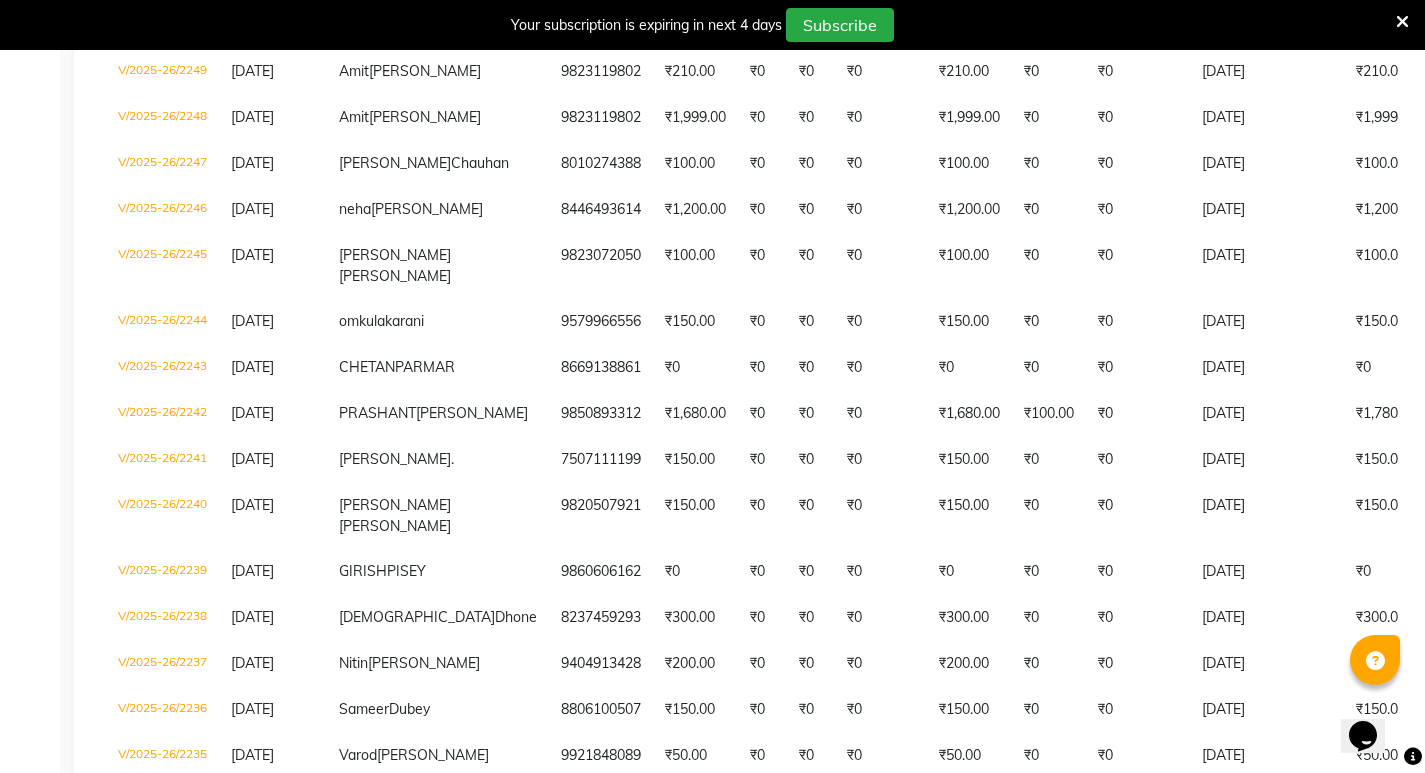 scroll, scrollTop: 1950, scrollLeft: 0, axis: vertical 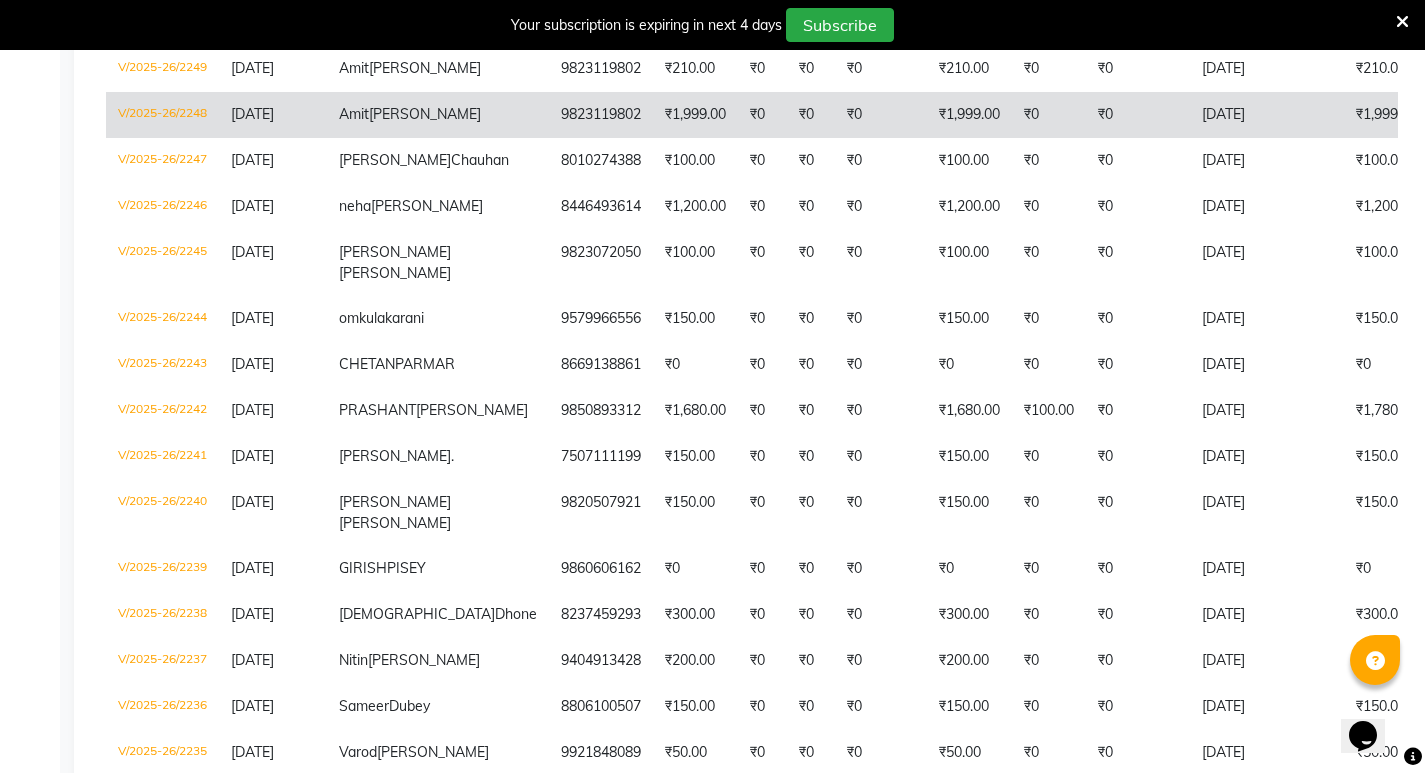 click on "₹0" 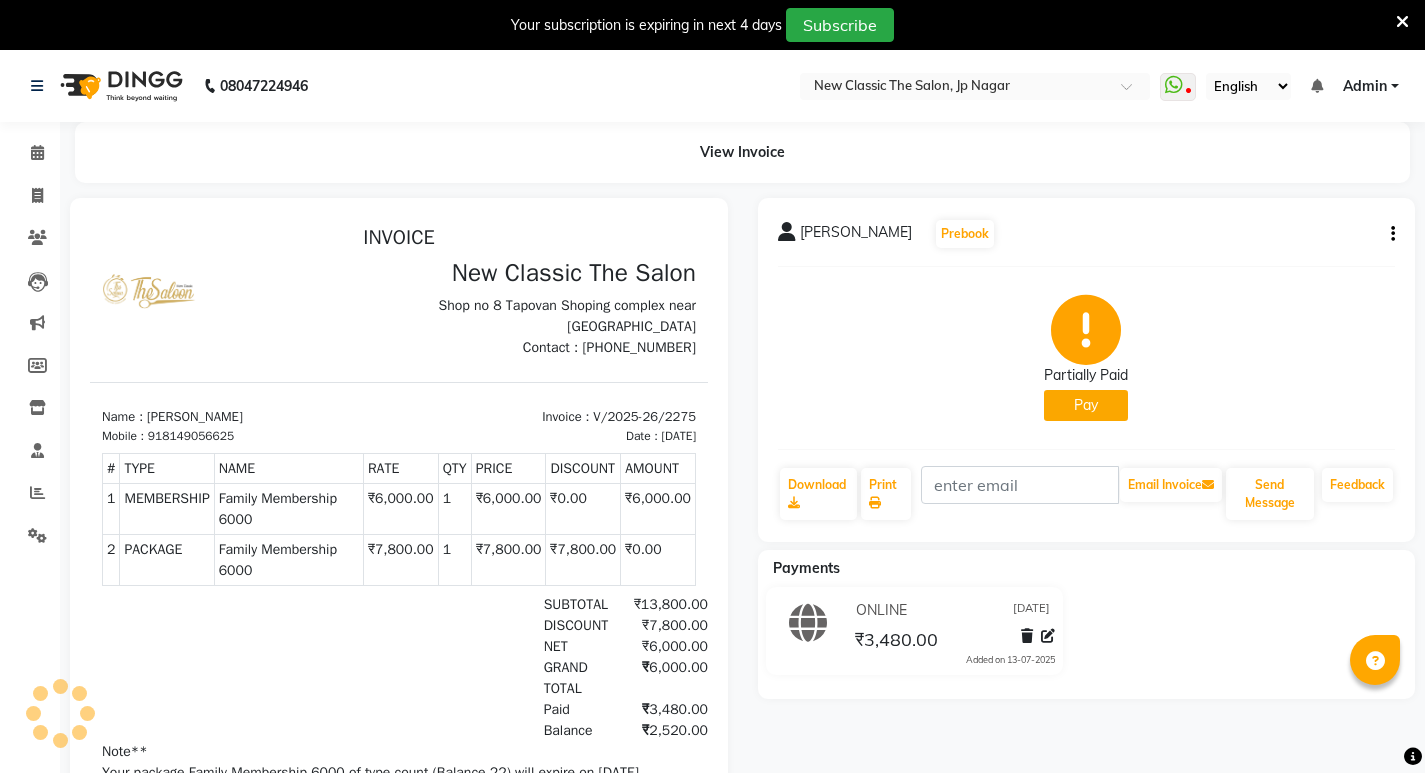 scroll, scrollTop: 0, scrollLeft: 0, axis: both 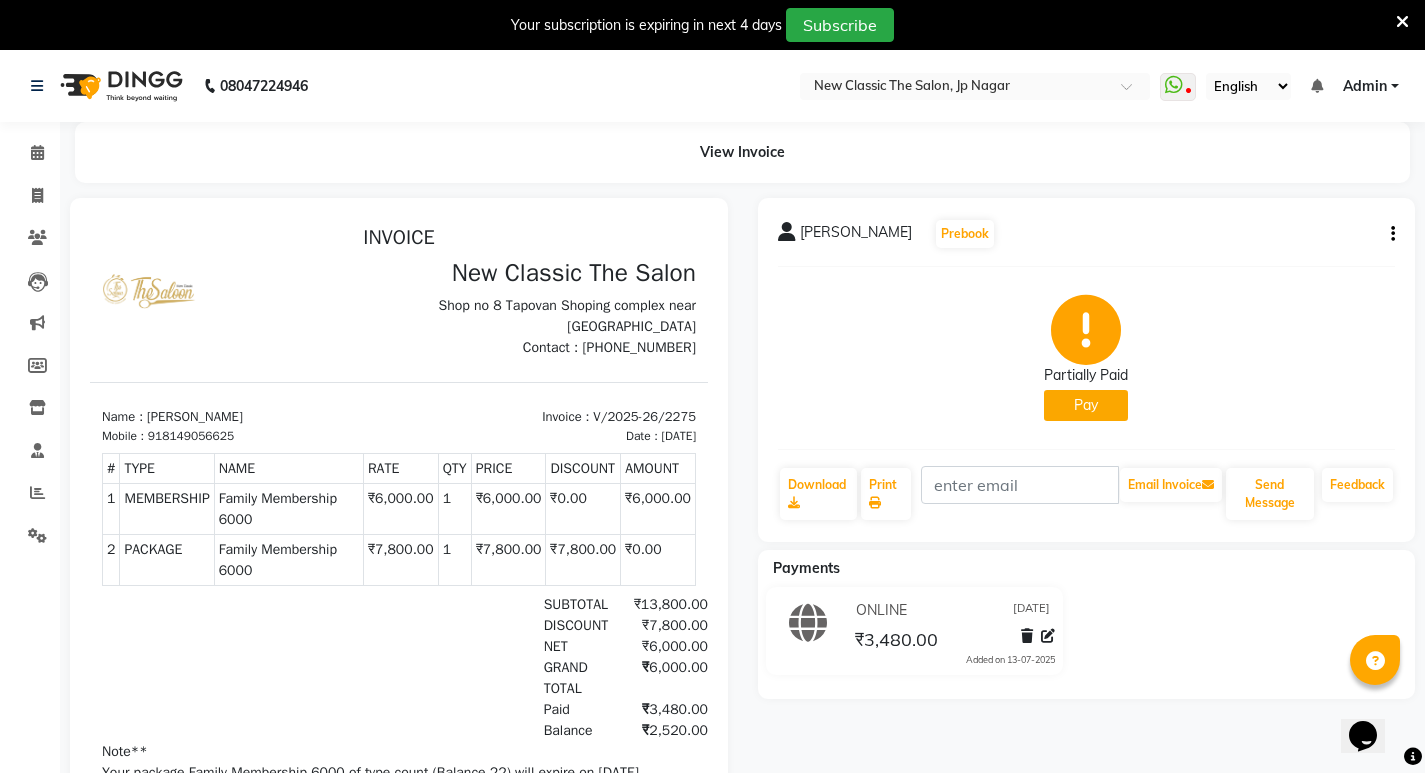 click 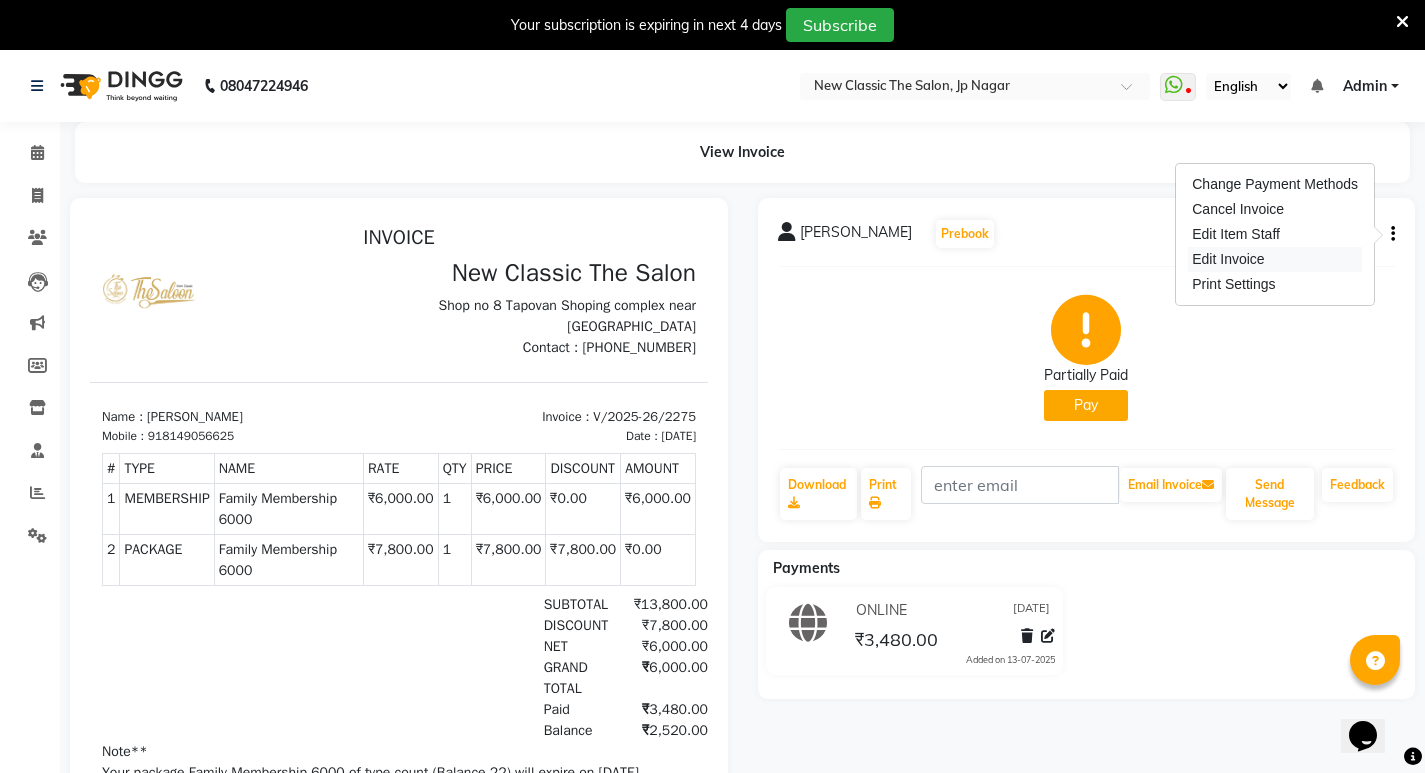 click on "Edit Invoice" at bounding box center (1275, 259) 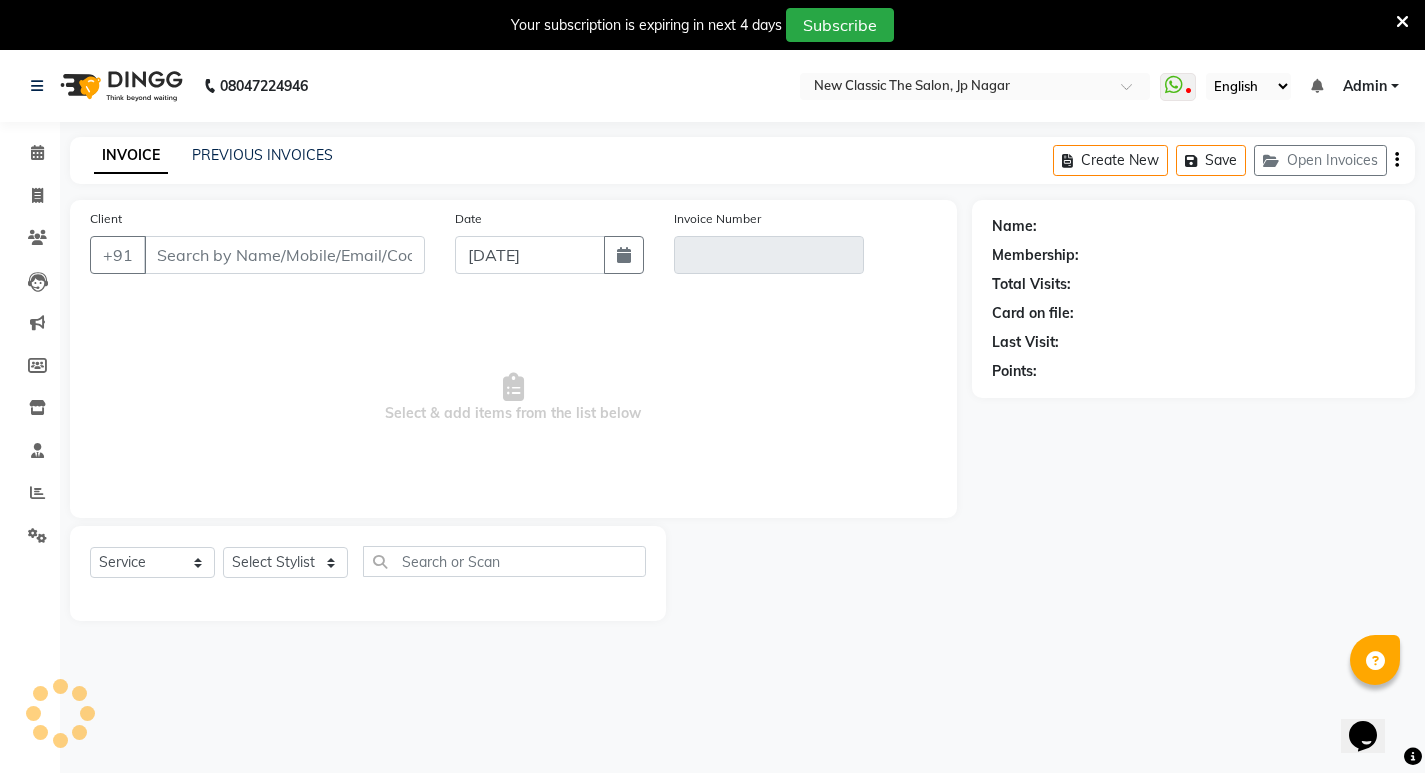 scroll, scrollTop: 50, scrollLeft: 0, axis: vertical 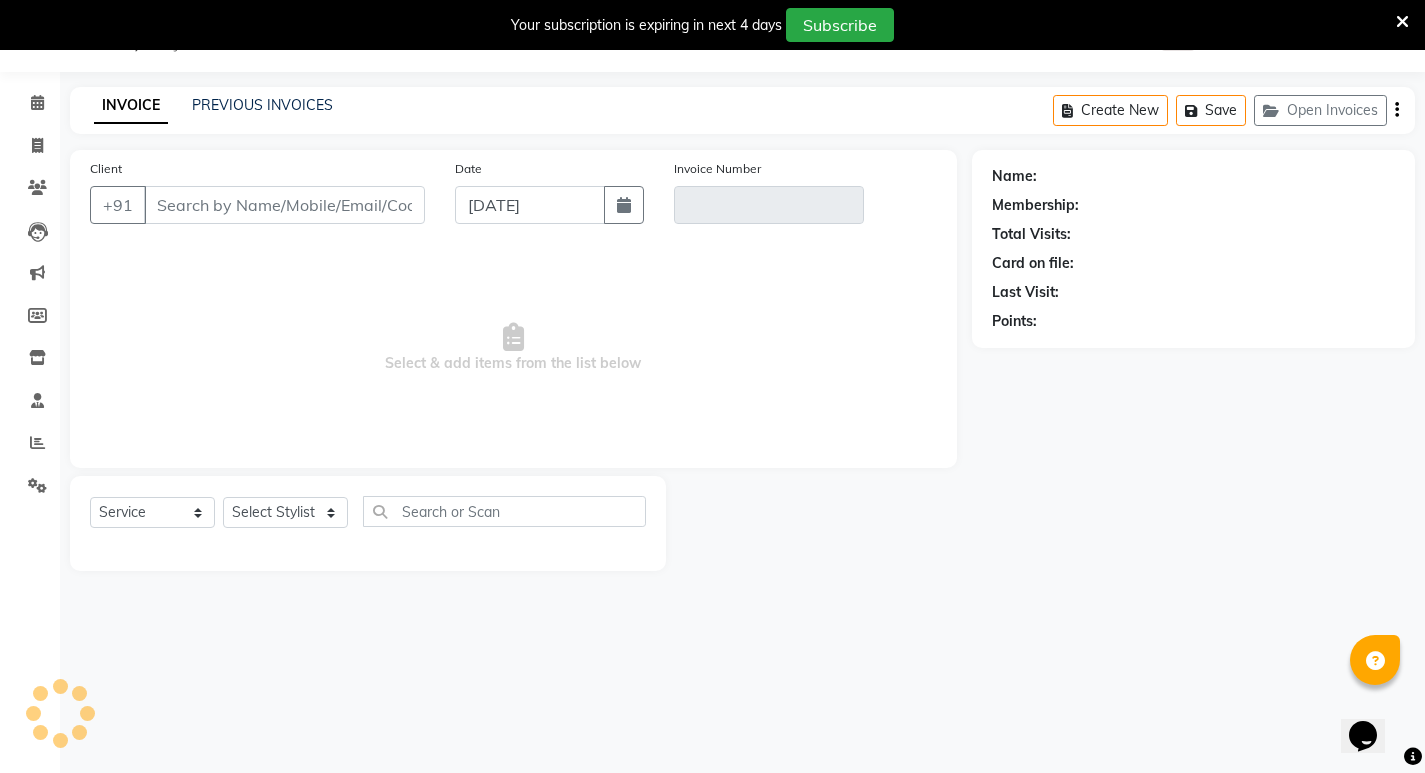 type on "8149056625" 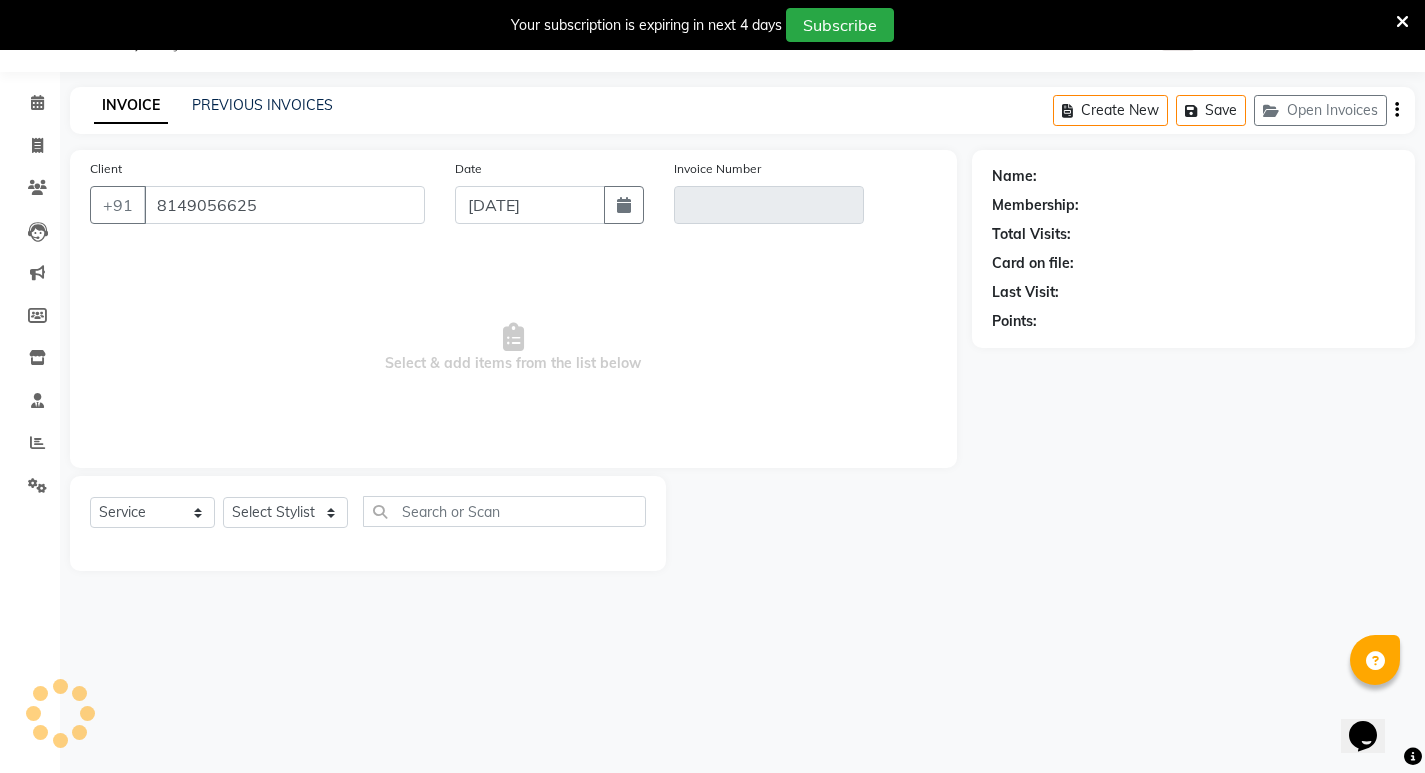 type on "V/2025-26/2275" 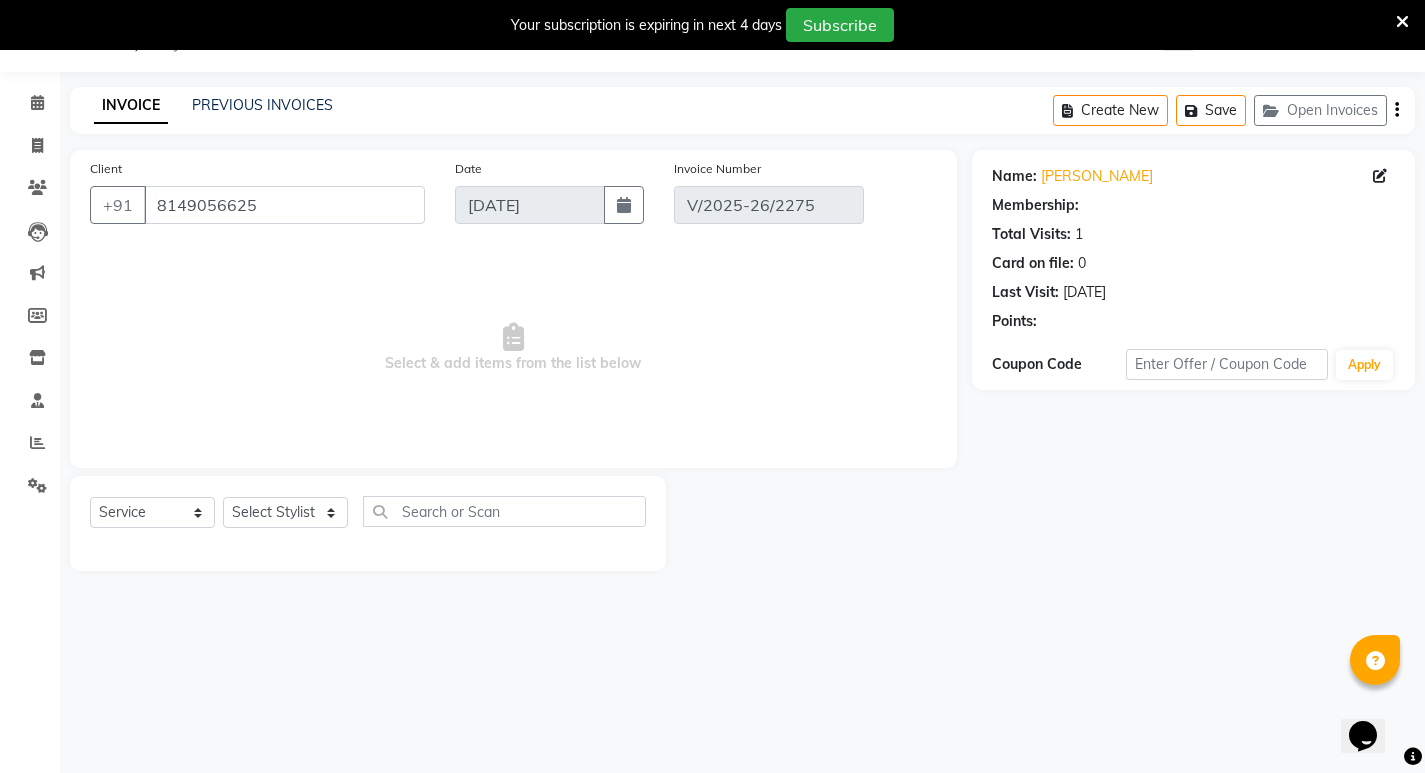 select on "1: Object" 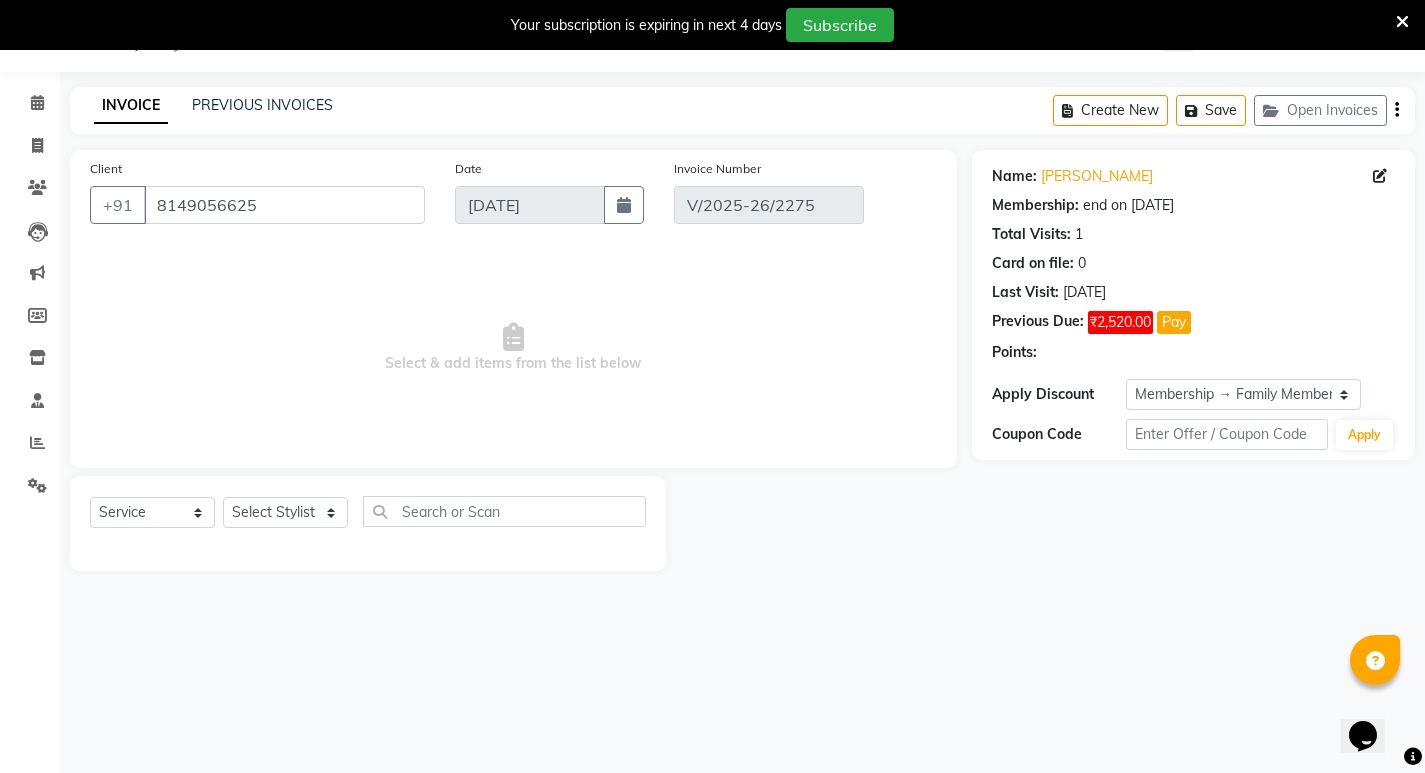 select on "select" 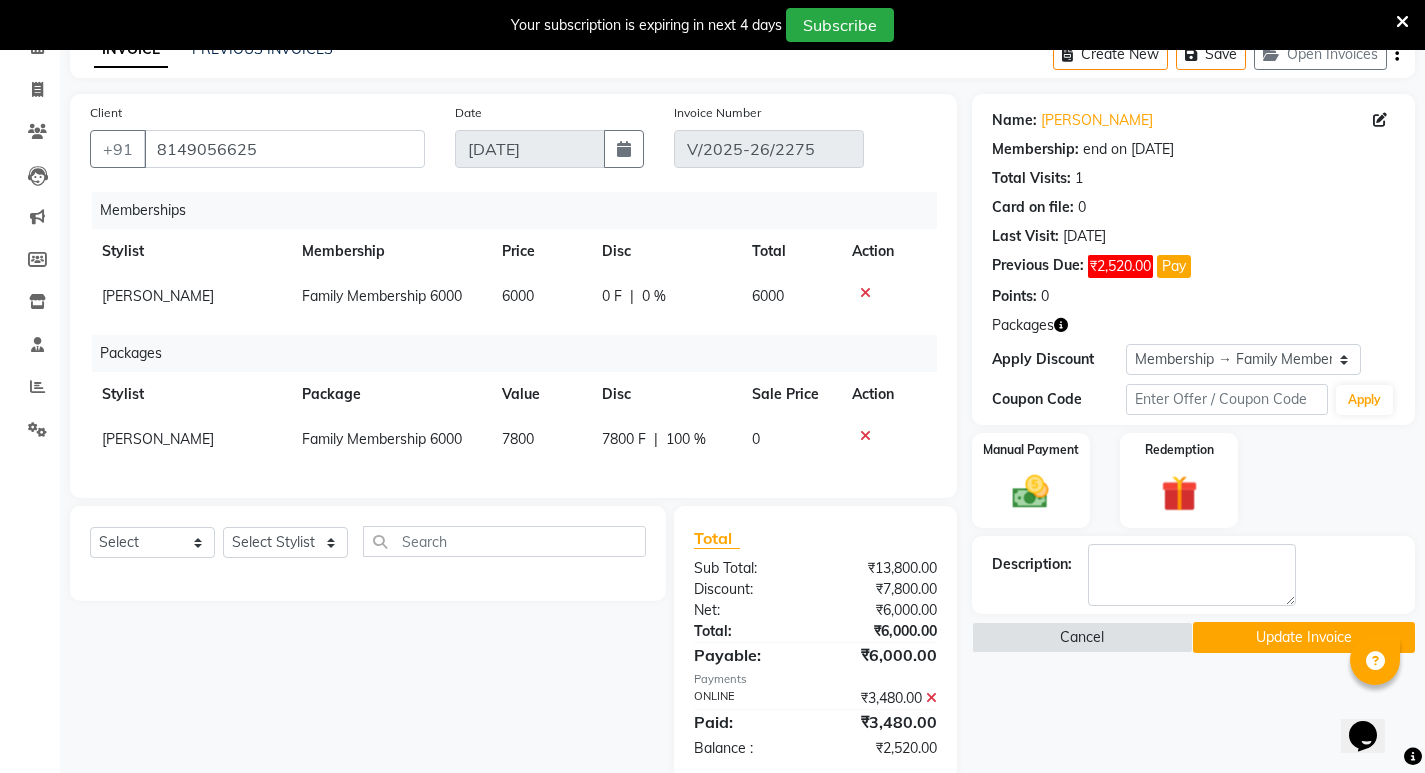 scroll, scrollTop: 150, scrollLeft: 0, axis: vertical 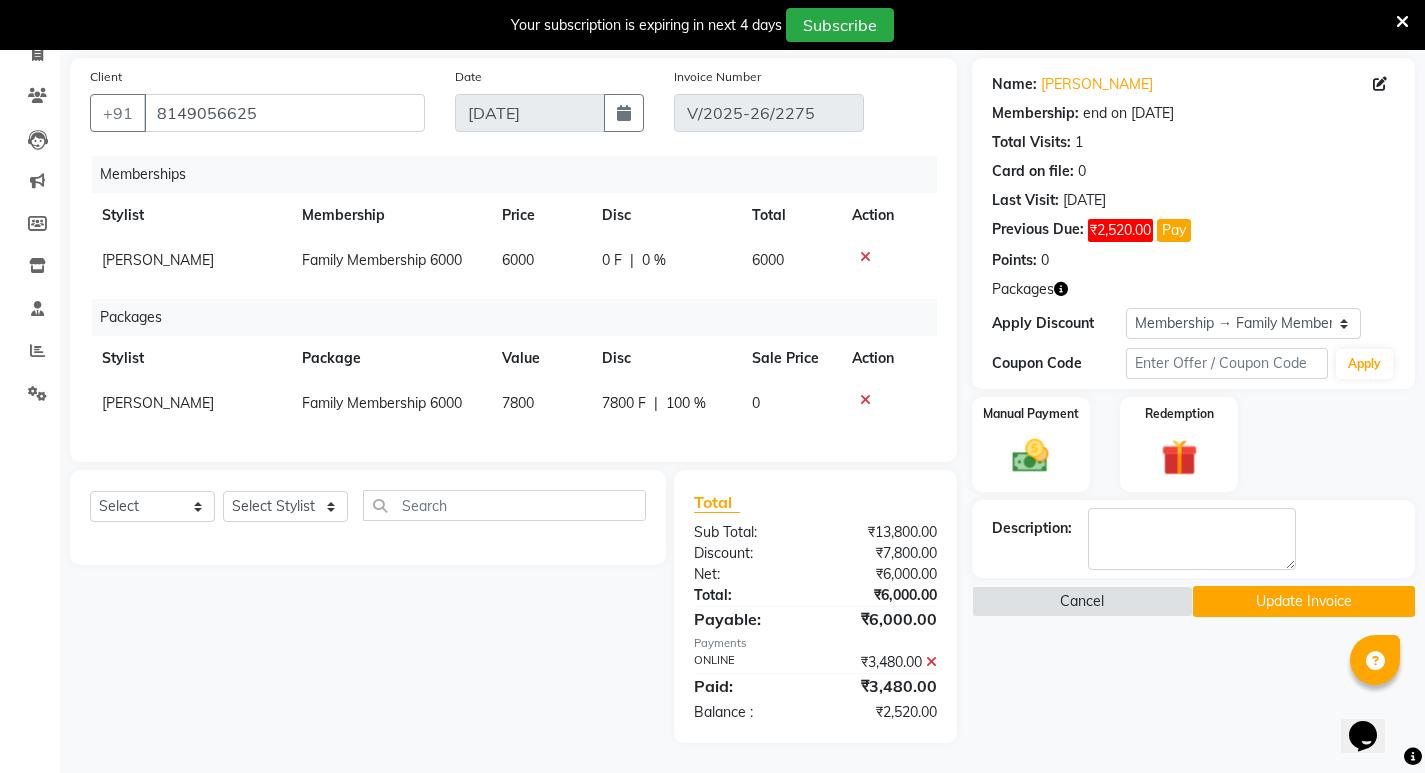 click on "0 F | 0 %" 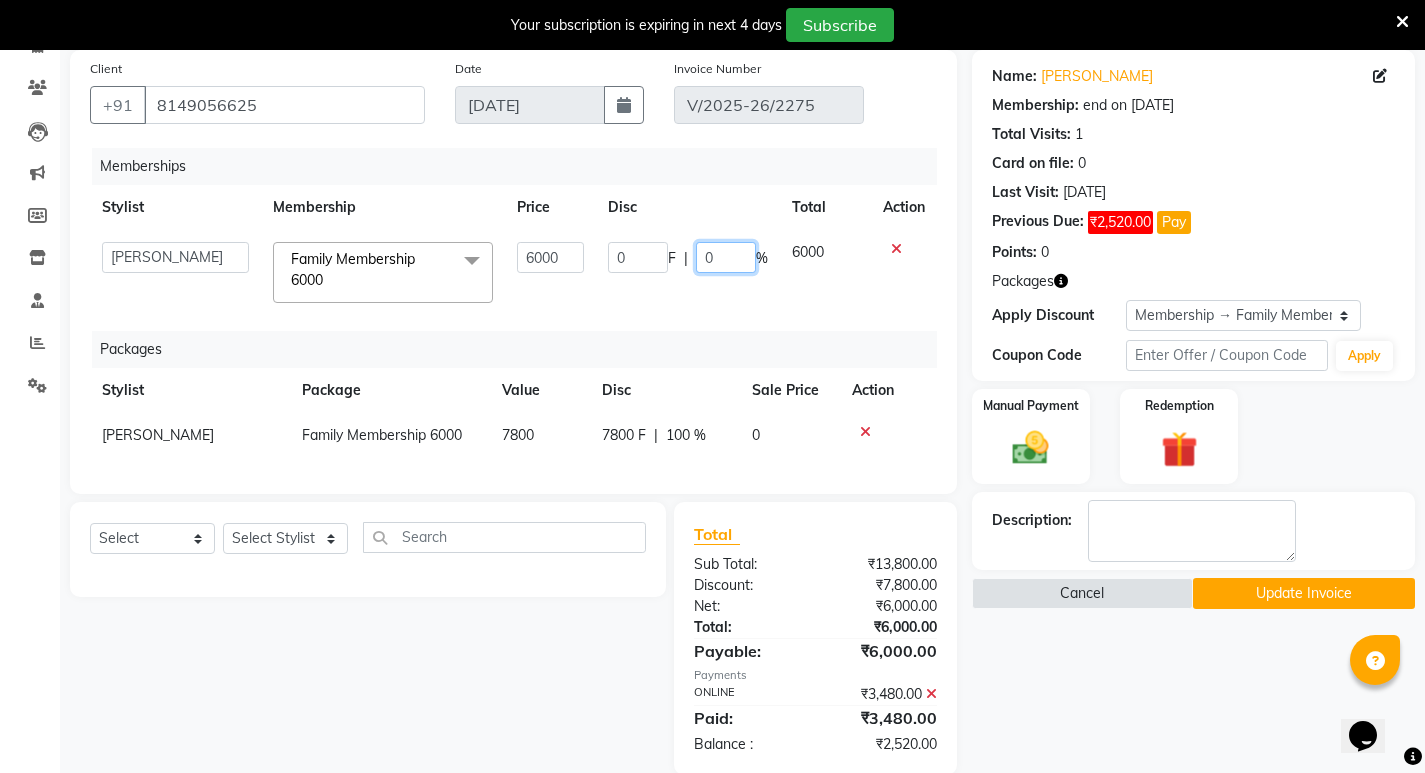 click on "0" 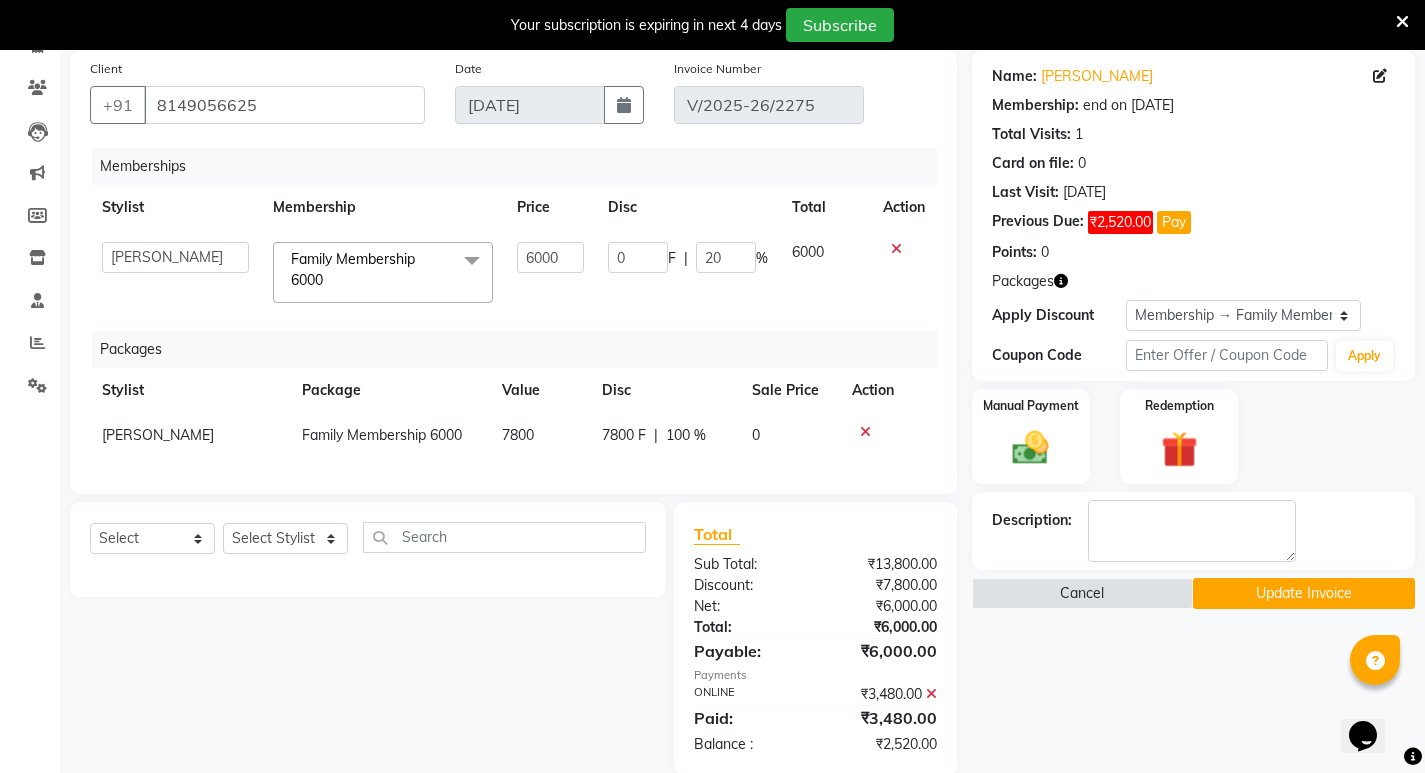 click on "Memberships Stylist Membership Price Disc Total Action  Amit   [PERSON_NAME]   [PERSON_NAME]   [PERSON_NAME]   Manager   [PERSON_NAME]   [PERSON_NAME]   [PERSON_NAME]   [PERSON_NAME]   [PERSON_NAME]  Family Membership 6000  x [DEMOGRAPHIC_DATA] Membership 1500 [DEMOGRAPHIC_DATA] Membership 1200 [DEMOGRAPHIC_DATA] membership [DEMOGRAPHIC_DATA] Membership 2500 [DEMOGRAPHIC_DATA] membersip 1999 jp Tidle 2000 Family Membership 6000 [DEMOGRAPHIC_DATA] Membership 3000 [DEMOGRAPHIC_DATA] Membership 1500 [PERSON_NAME] 6000 0 F | 20 % 6000 Packages Stylist Package Value Disc Sale Price Action surendra Family Membership 6000 7800 7800 F | 100 % 0" 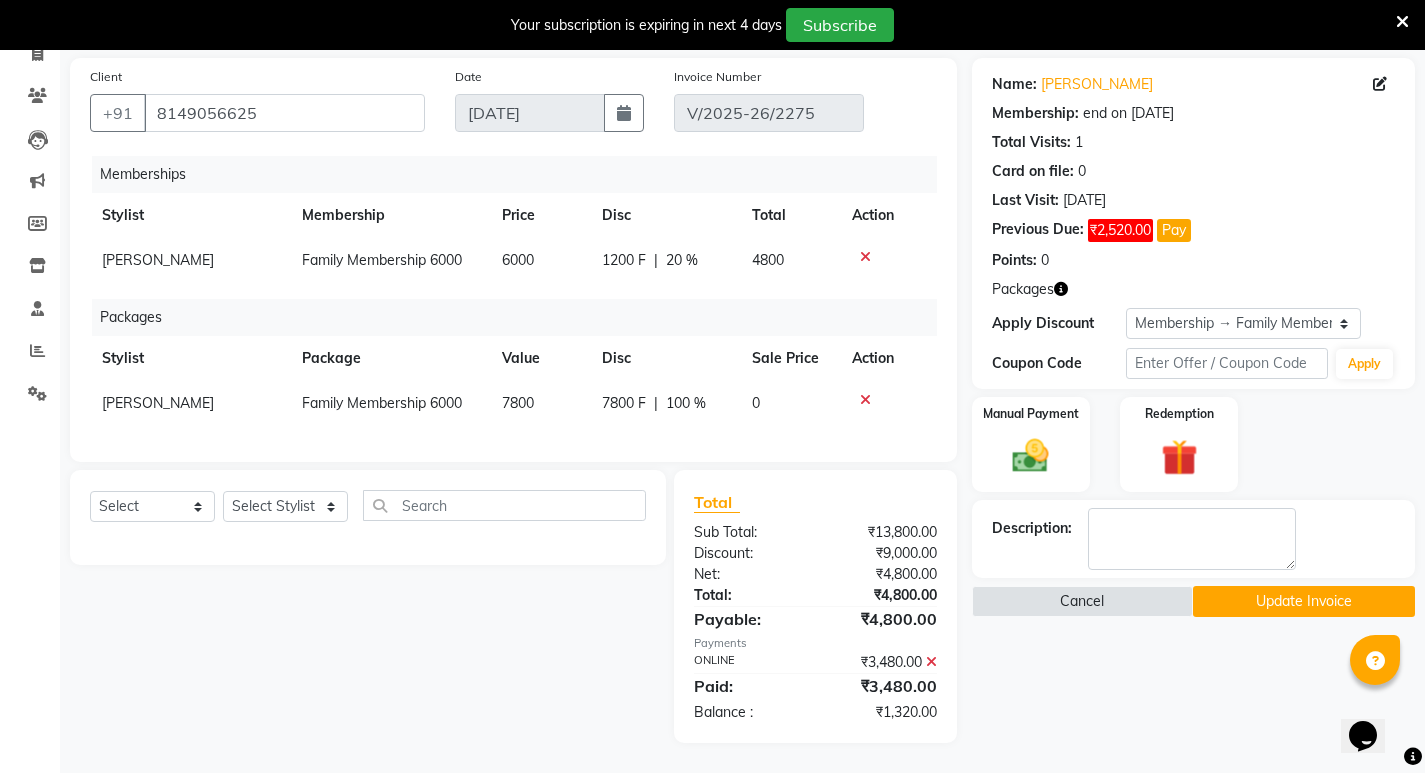 click on "Update Invoice" 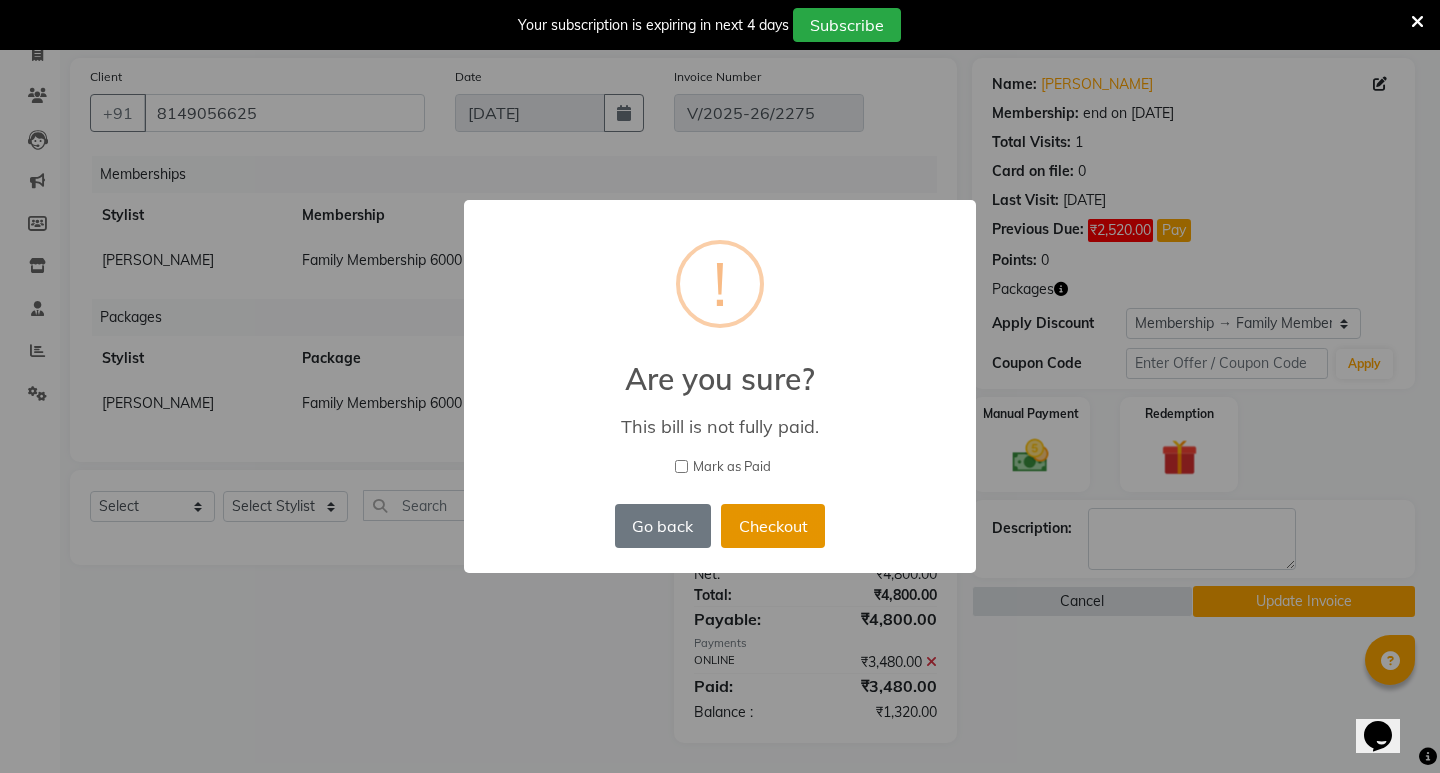 click on "Checkout" at bounding box center (773, 526) 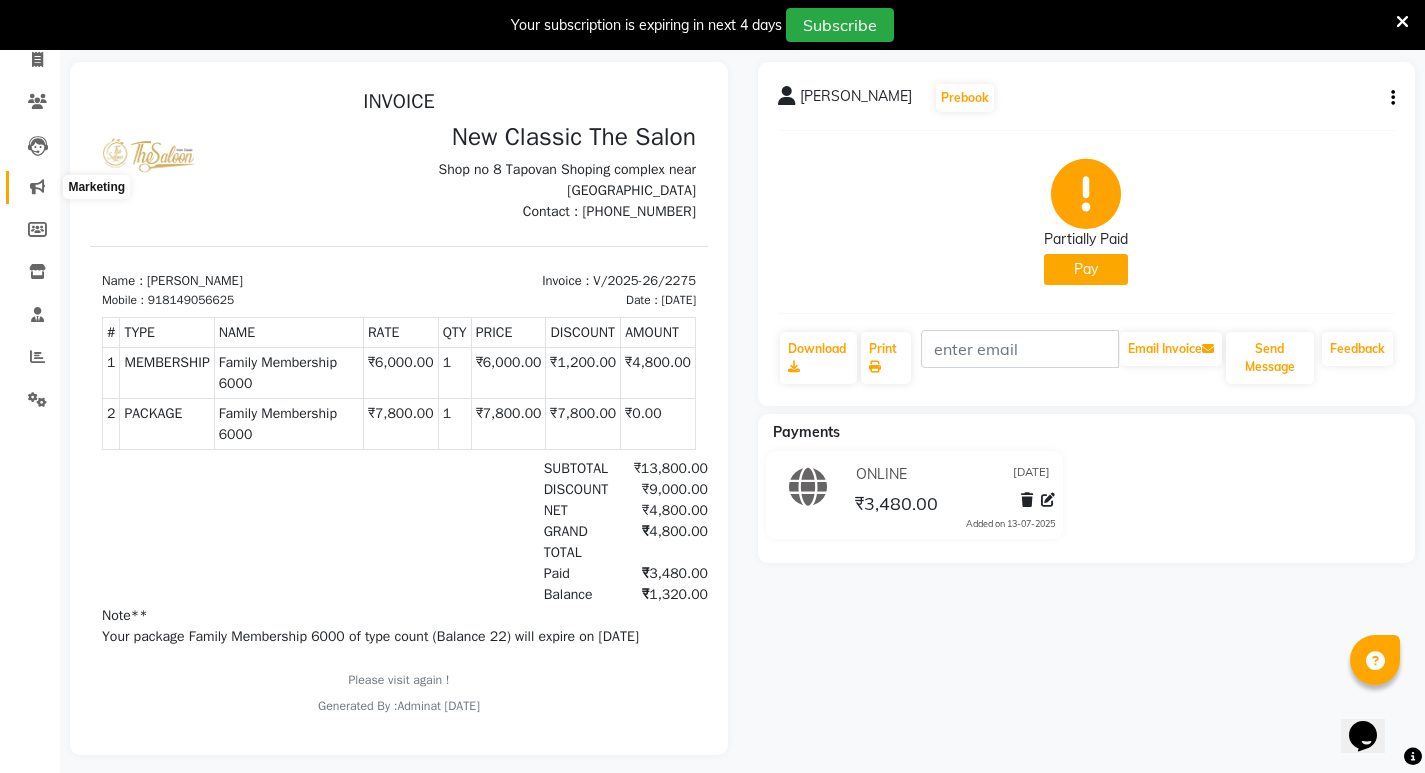 scroll, scrollTop: 0, scrollLeft: 0, axis: both 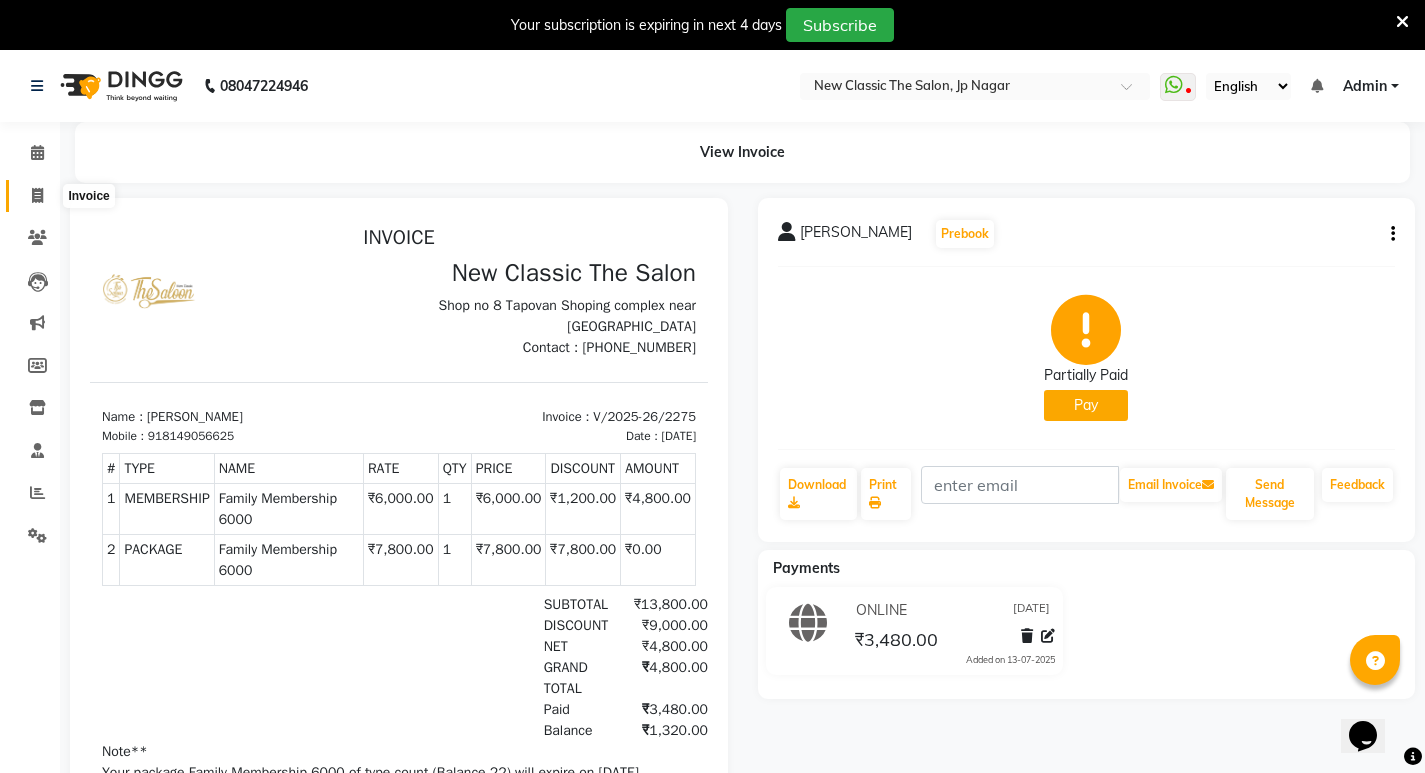 click 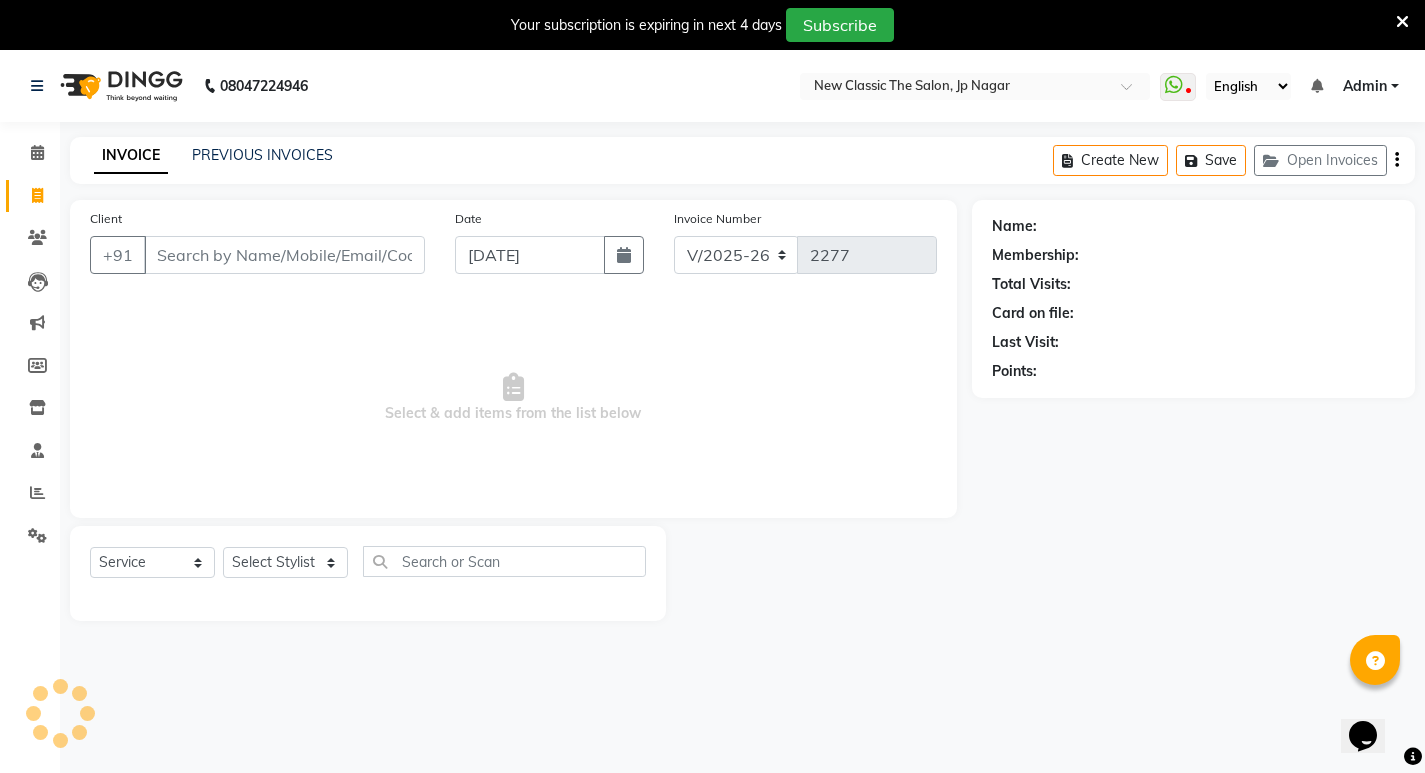 scroll, scrollTop: 50, scrollLeft: 0, axis: vertical 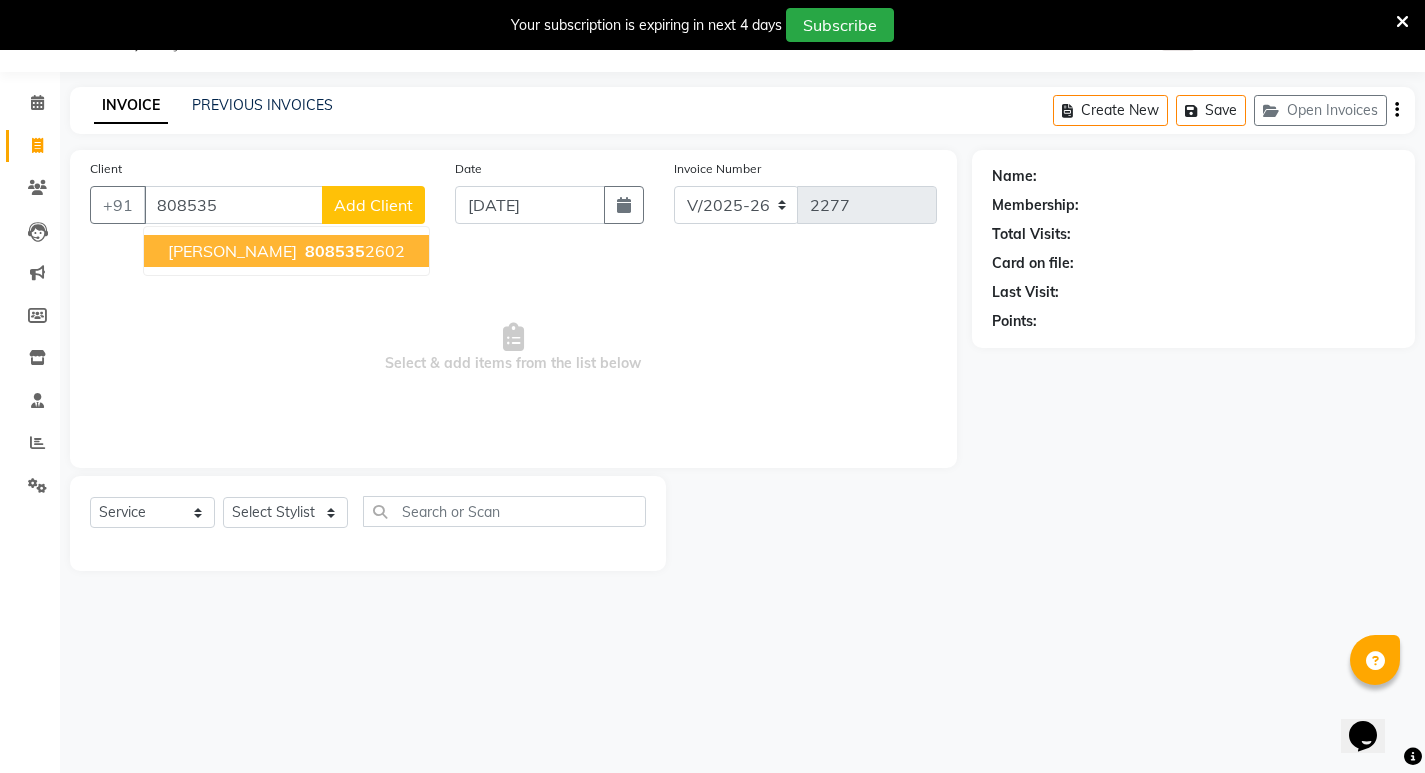 click on "808535" at bounding box center [335, 251] 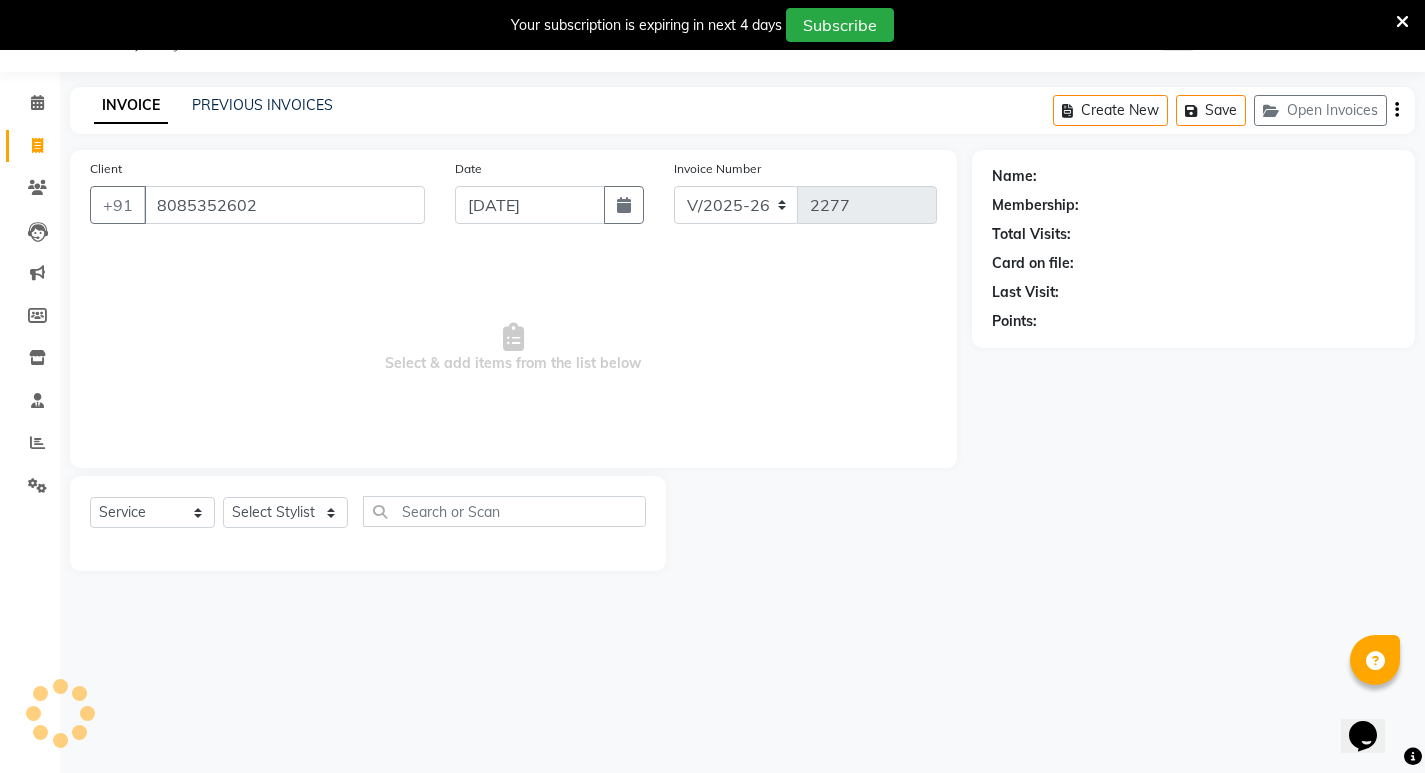 type on "8085352602" 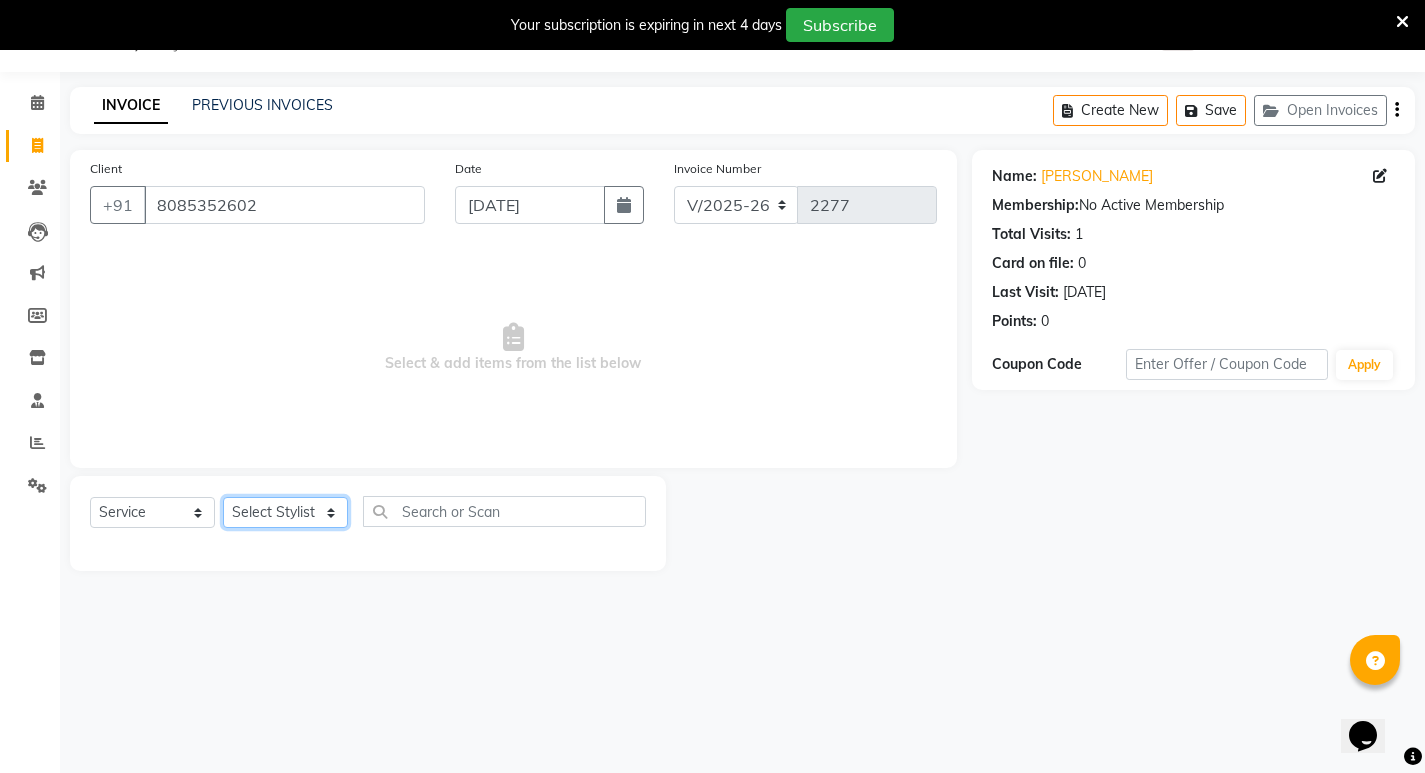 click on "Select Stylist Amit [PERSON_NAME] [PERSON_NAME] [PERSON_NAME] Manager [PERSON_NAME] [PERSON_NAME] [PERSON_NAME] [PERSON_NAME] [PERSON_NAME]" 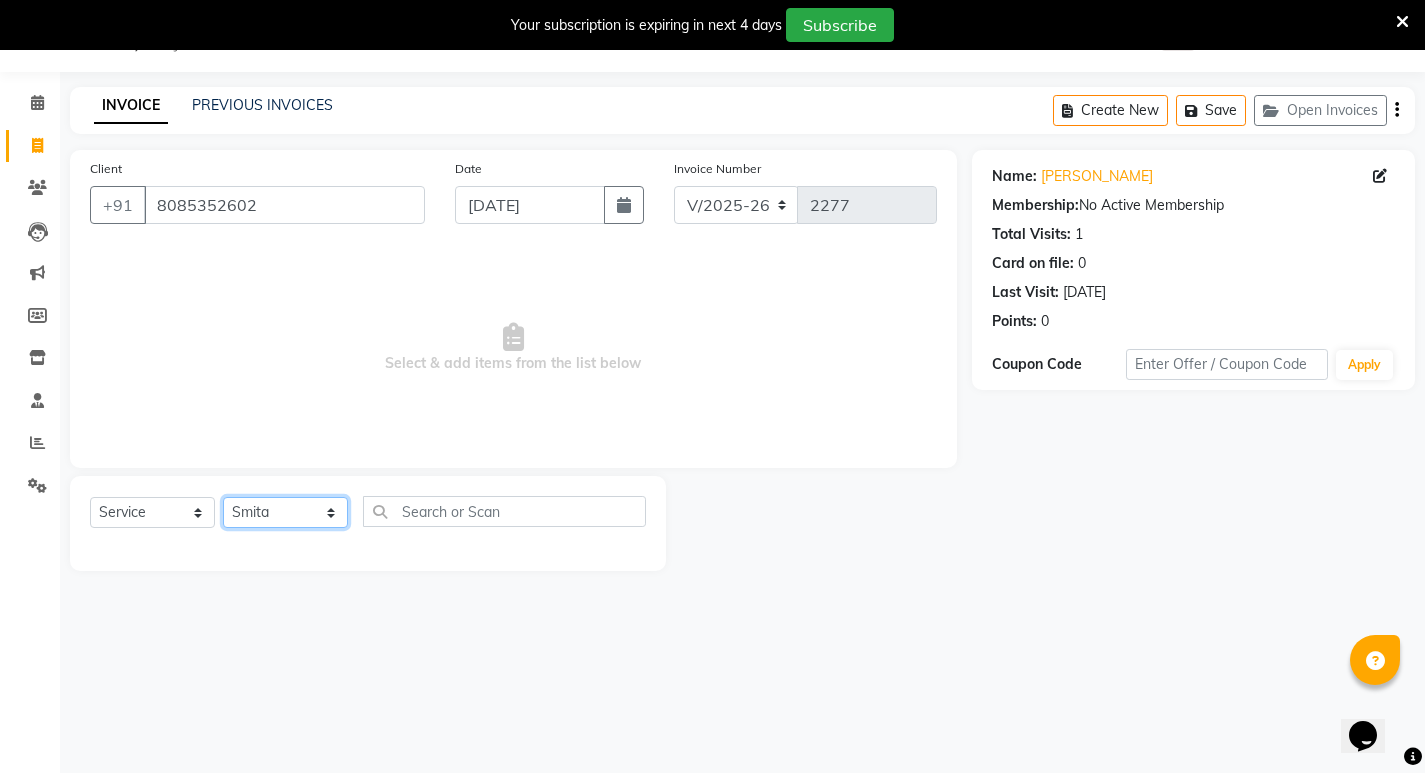 click on "Select Stylist Amit [PERSON_NAME] [PERSON_NAME] [PERSON_NAME] Manager [PERSON_NAME] [PERSON_NAME] [PERSON_NAME] [PERSON_NAME] [PERSON_NAME]" 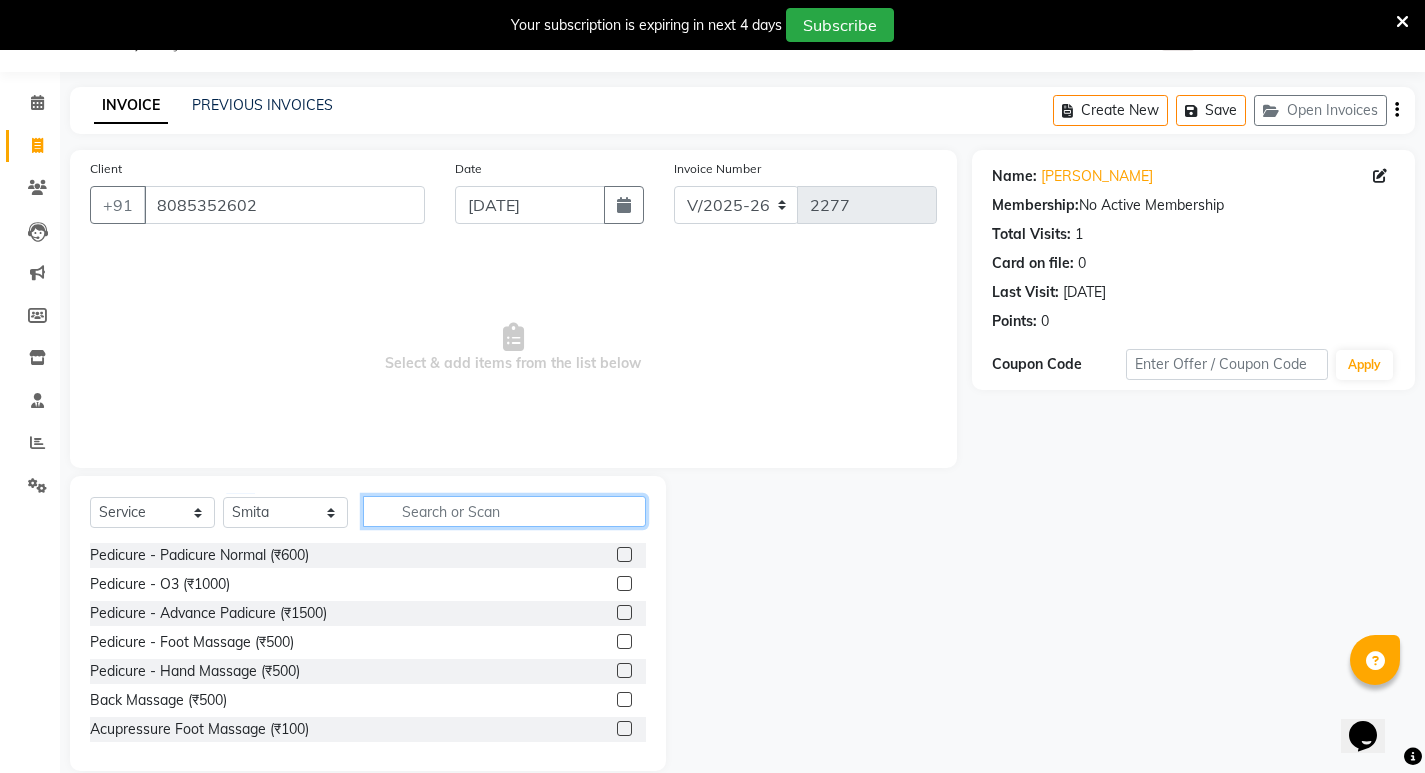 click 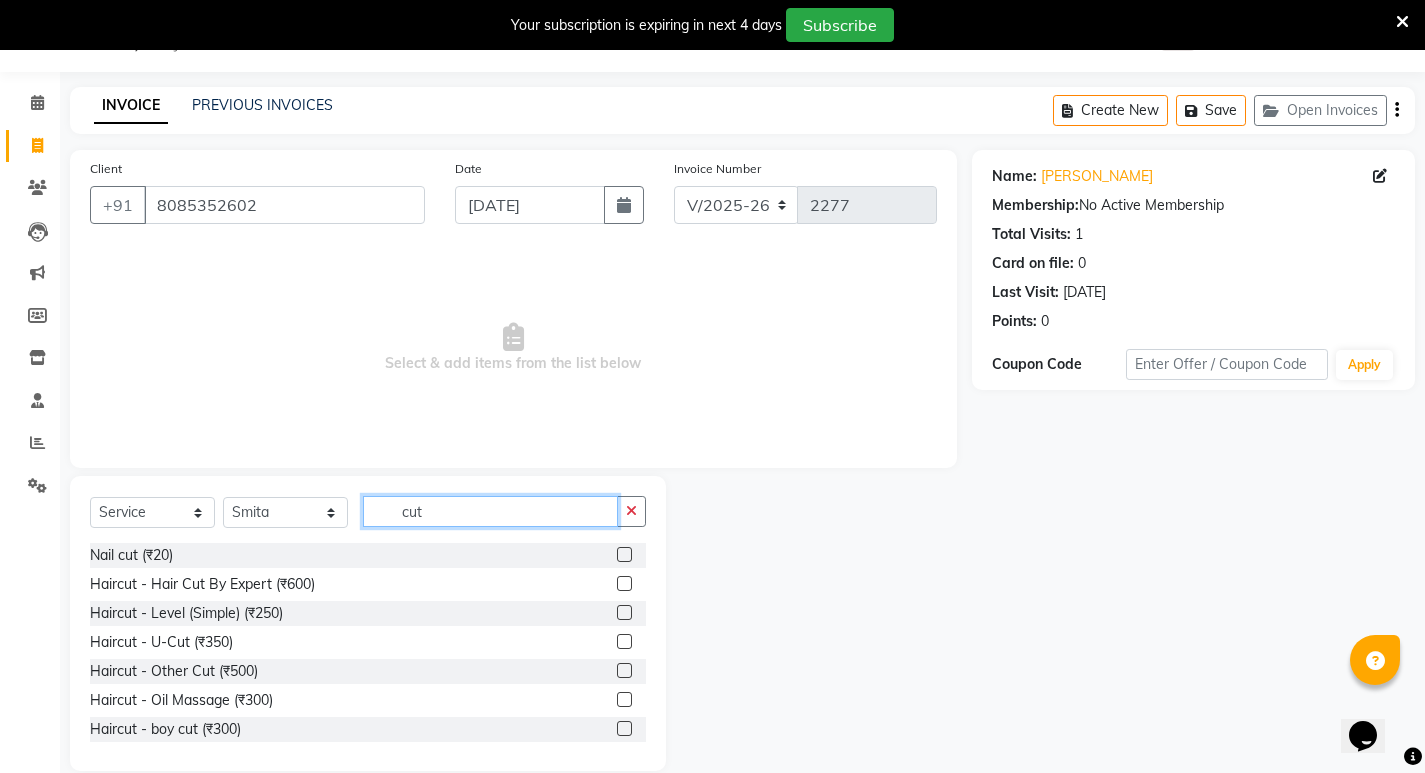 type on "cut" 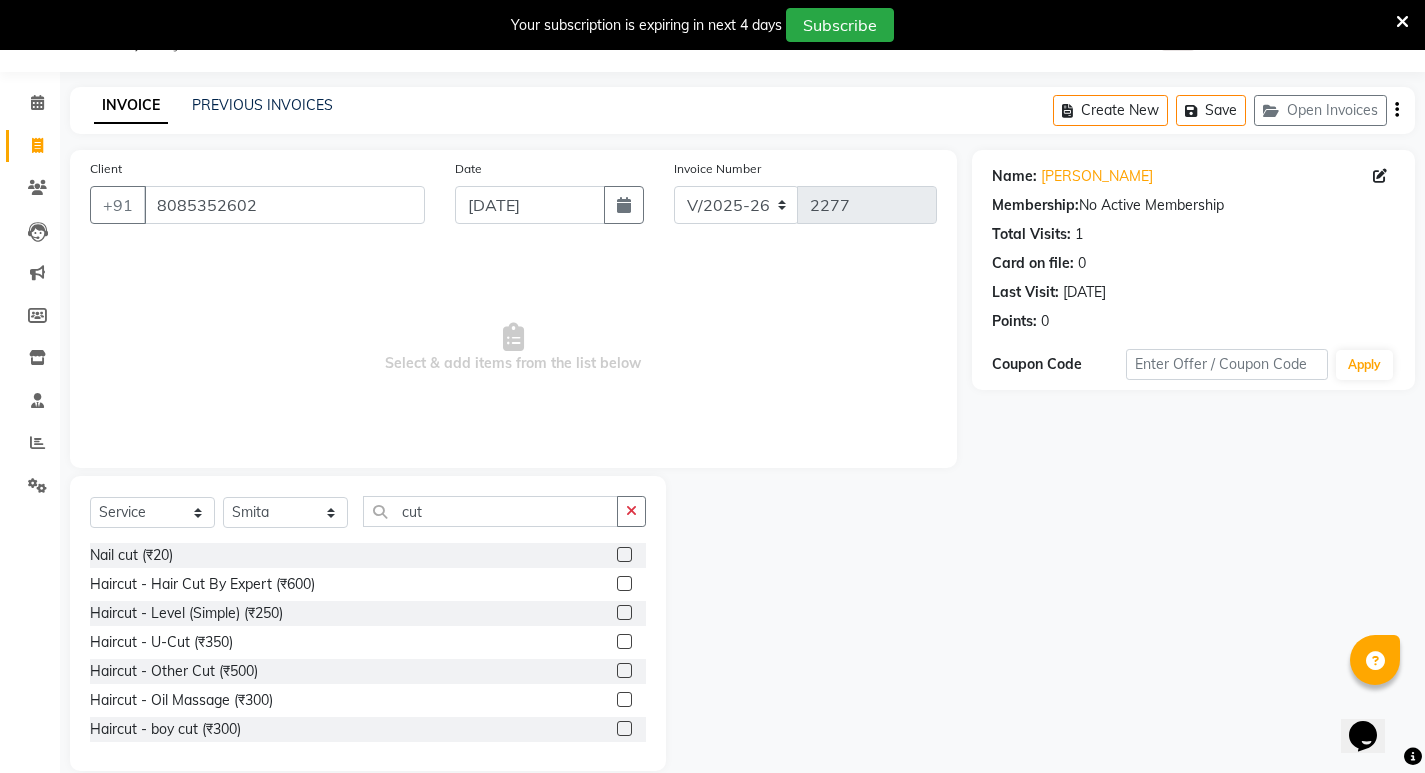click 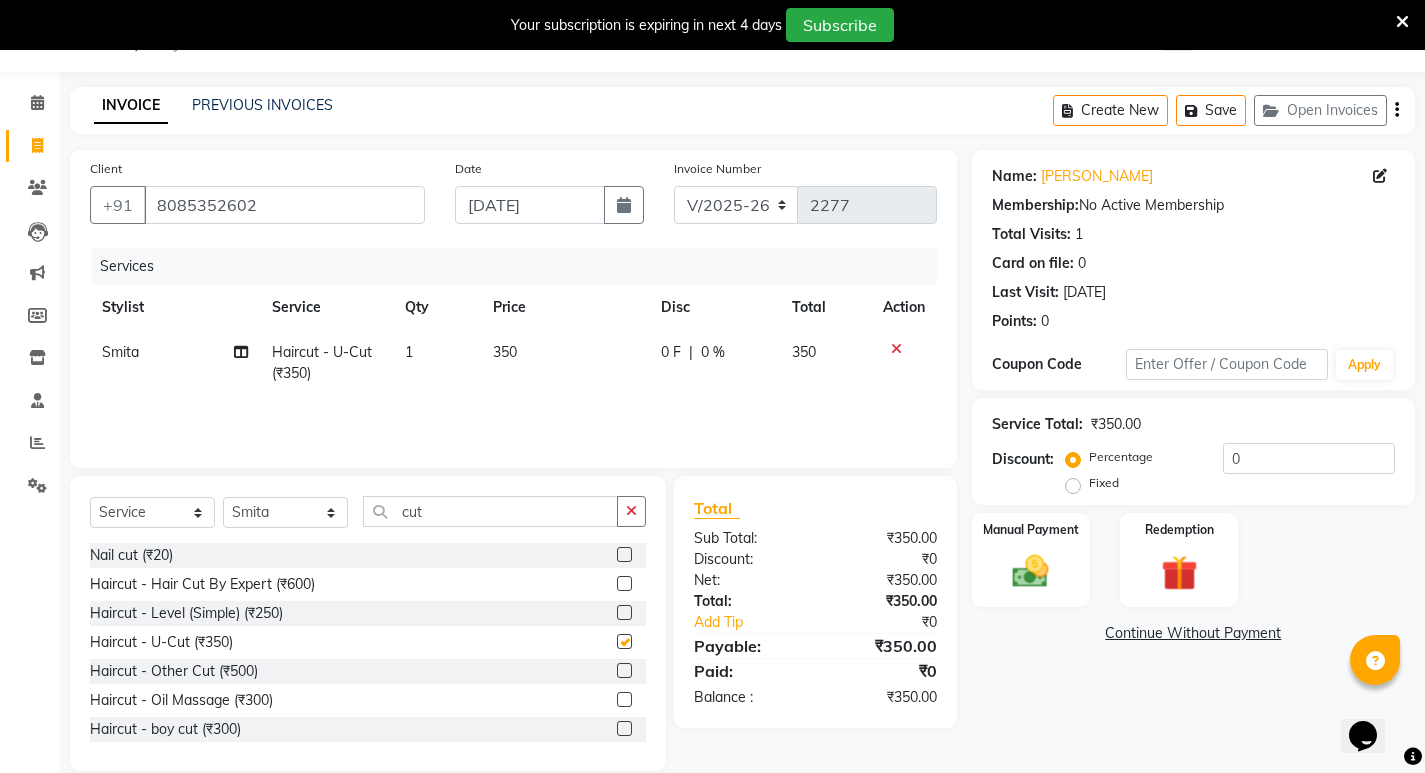 checkbox on "false" 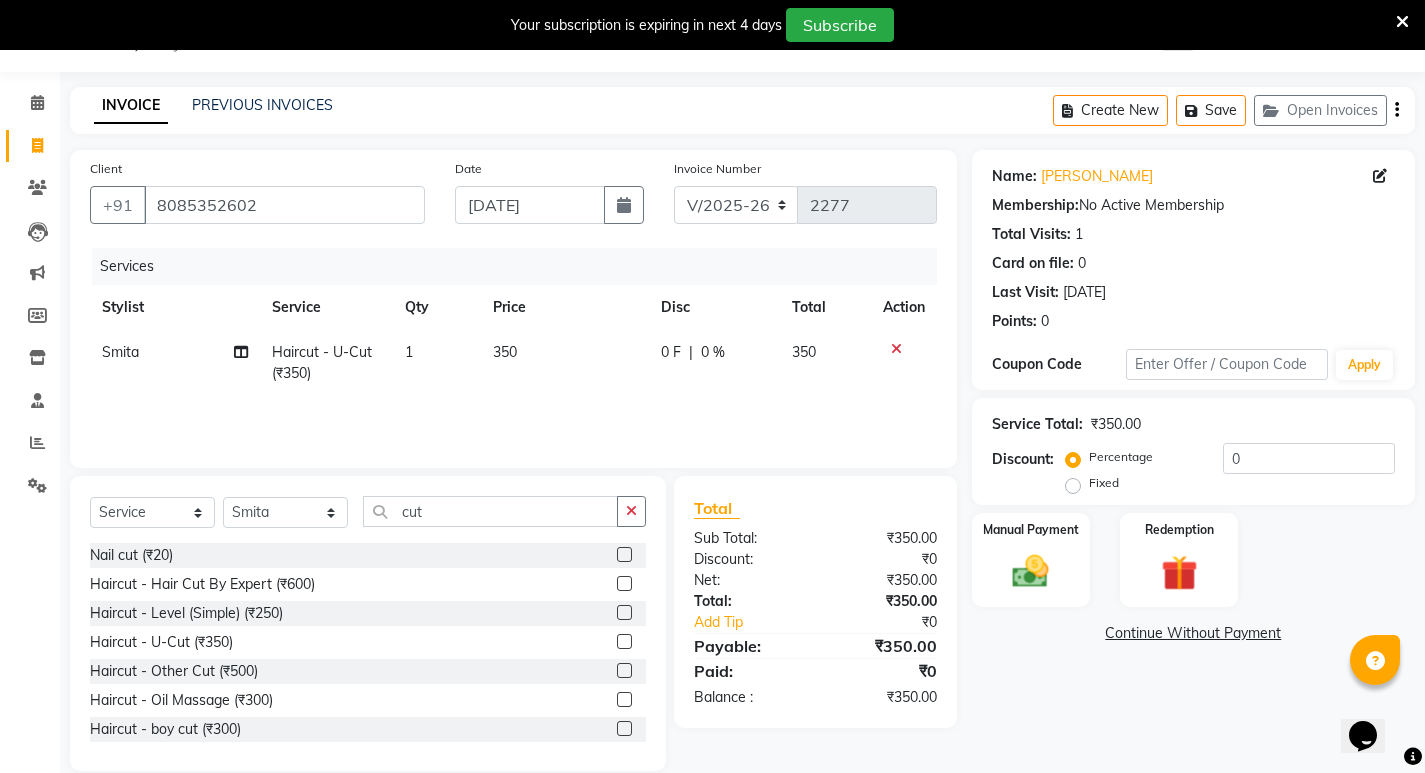 click on "0 F | 0 %" 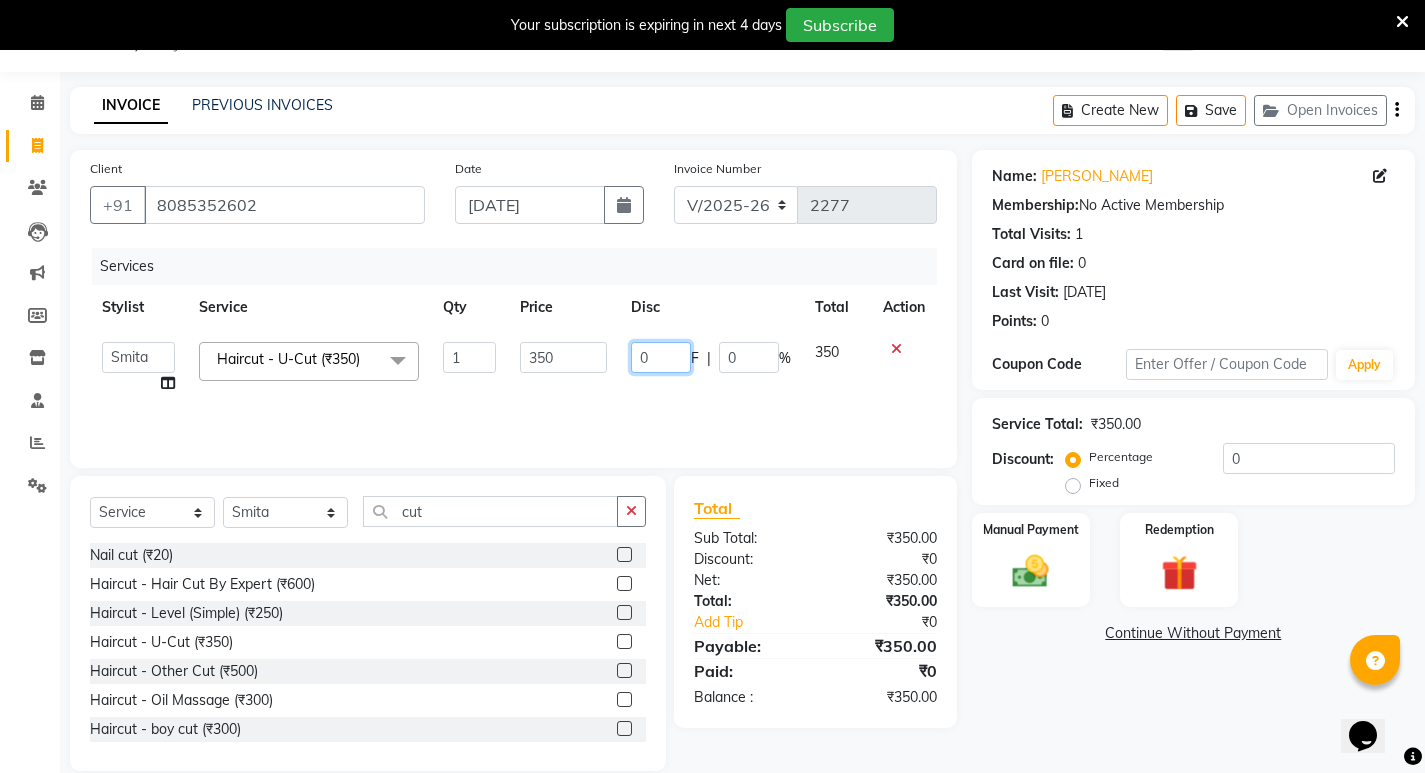 click on "0" 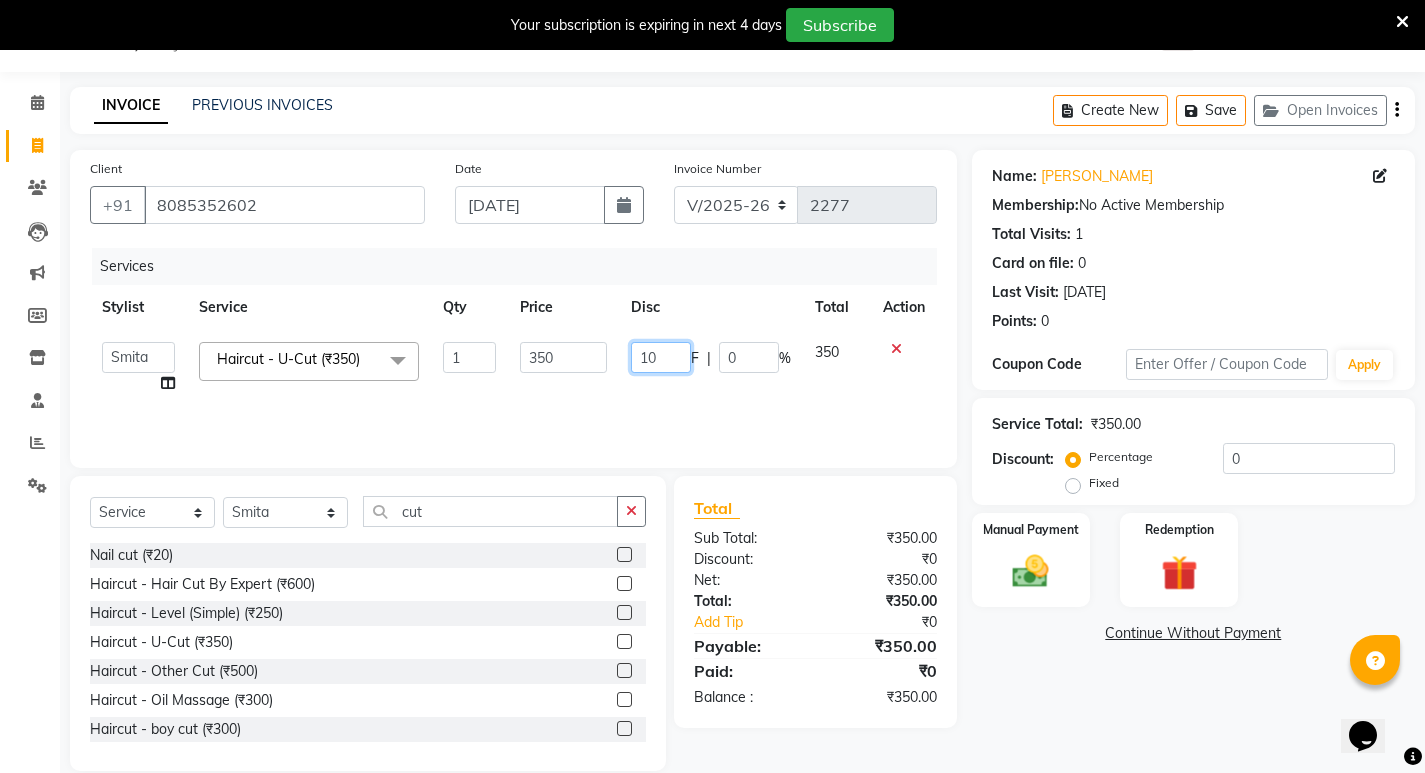 type on "100" 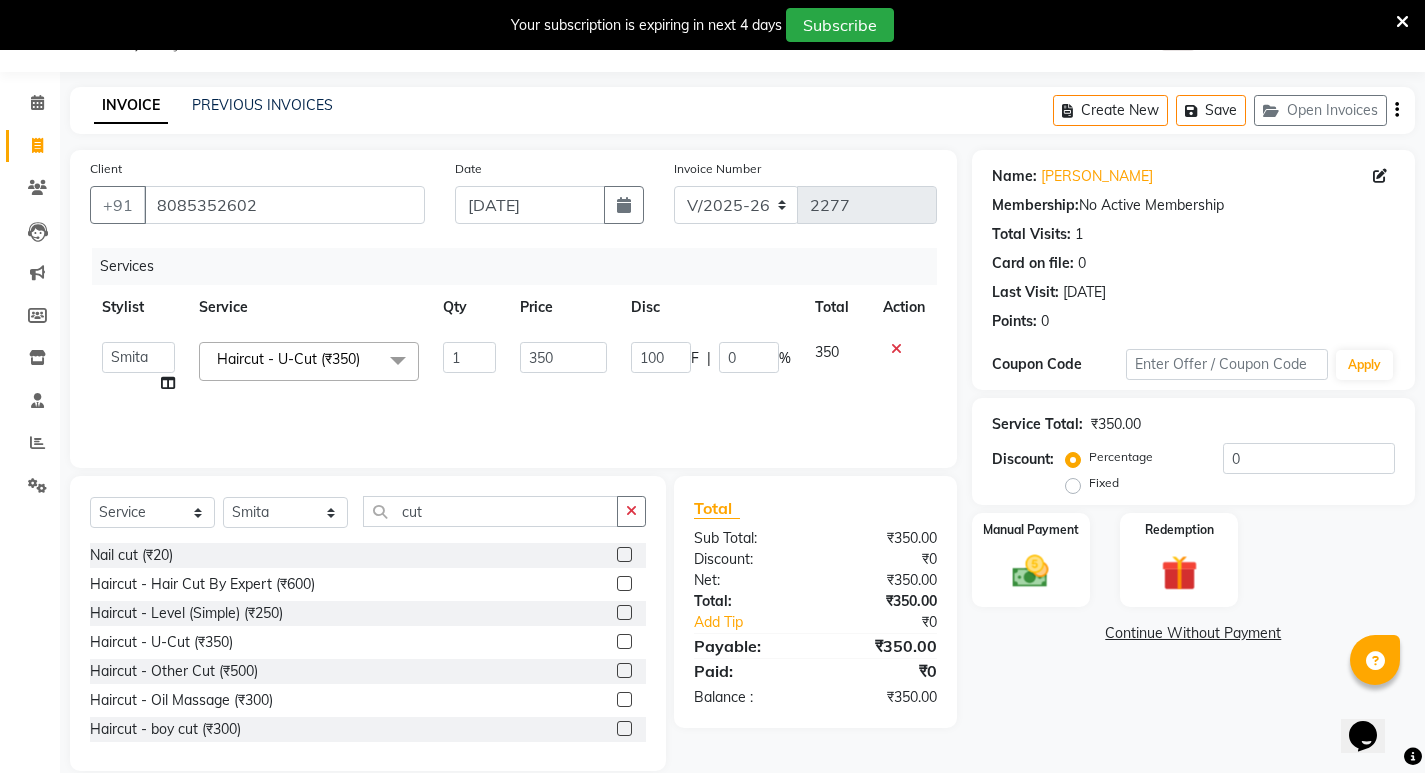click on "Services Stylist Service Qty Price Disc Total Action  Amit   [PERSON_NAME]   [PERSON_NAME]   [PERSON_NAME]   Manager   [PERSON_NAME]   [PERSON_NAME]   [PERSON_NAME]   [PERSON_NAME]   [PERSON_NAME]  Haircut - U-Cut (₹350)  x Pedicure - Padicure Normal (₹600) Pedicure - O3 (₹1000) Pedicure - Advance Padicure (₹1500) Pedicure - Foot Massage (₹500) Pedicure - Hand Massage (₹500) Back Massage (₹500) Acupressure Foot Massage (₹100) [PERSON_NAME] Massage with oil (₹1200) [PERSON_NAME] Massage with cream (₹1500) Makeup - Light Makeup (₹1500) Makeup - Hd Light Makeup (₹2500) Makeup - Mac Light Makeup (₹4000) Makeup- [DEMOGRAPHIC_DATA] Light Makeup  (₹500) Saree Drapping (₹300) Makeup- [DEMOGRAPHIC_DATA] Groom Makeup (₹2500) Bridal Makeup - Hd Makeup (₹8000) Bridal Makeup - Mac Makeup (₹10000) Bridal Makeup - Air Brush Makeup (₹12000) Bridal Makeup - Glossy Makeup (₹15000) Nail Art - Gel Polish (₹1200) Nail Art - Gel Polish Nail Art (₹2500) Nail Art - Acrylic Nail Extension (₹3000) Nail Art - Fake Nails Extension (₹1500) Nail cut (₹20) Body Spa - Body Spa (₹5000)" 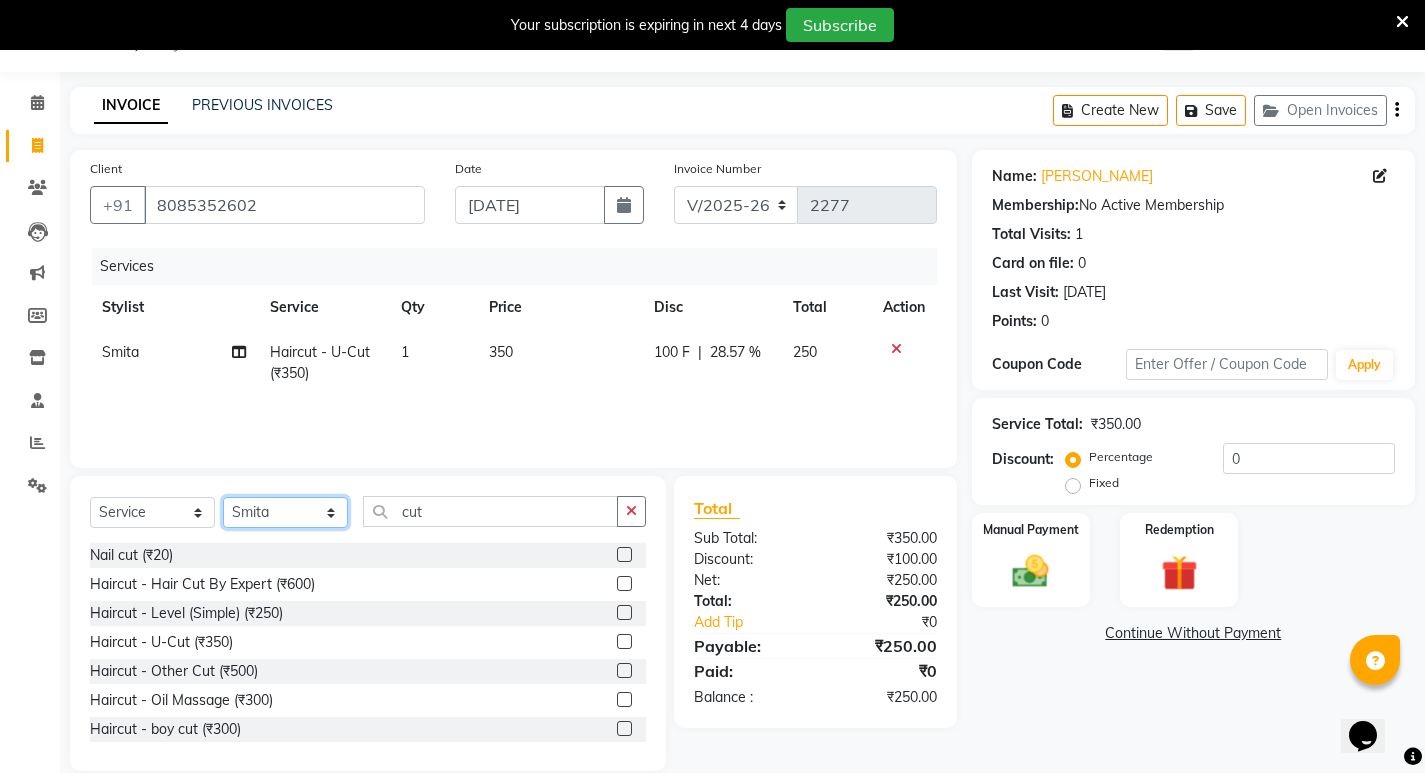 click on "Select Stylist Amit [PERSON_NAME] [PERSON_NAME] [PERSON_NAME] Manager [PERSON_NAME] [PERSON_NAME] [PERSON_NAME] [PERSON_NAME] [PERSON_NAME]" 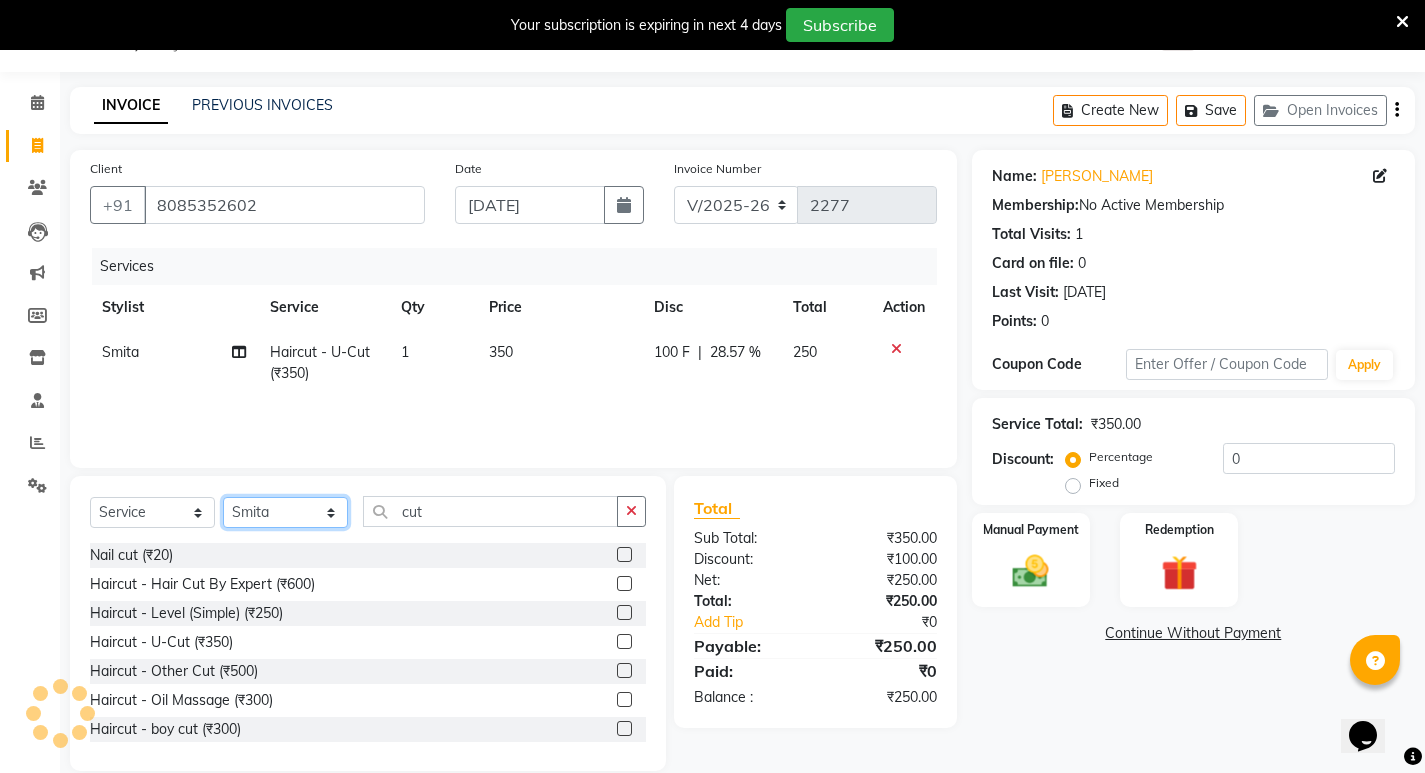 select on "27631" 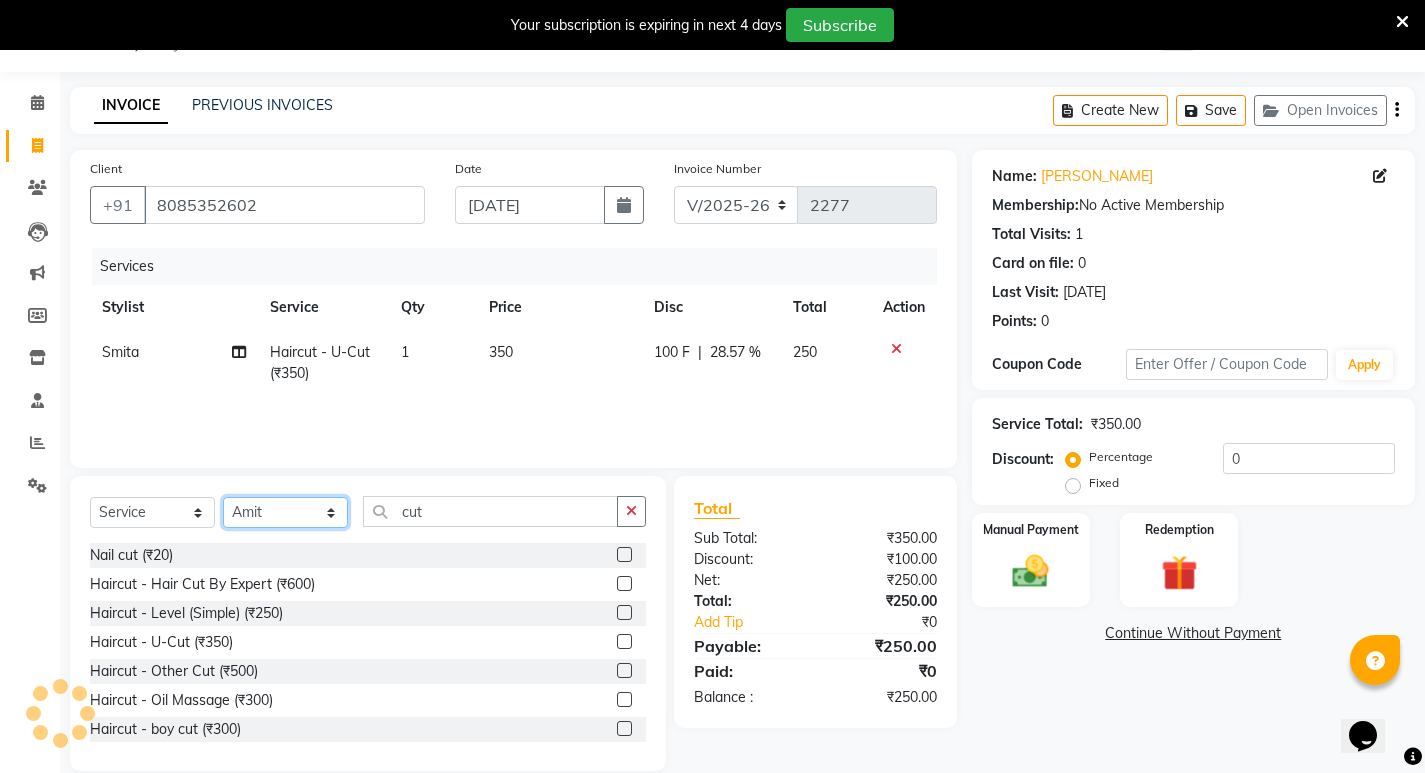 click on "Select Stylist Amit [PERSON_NAME] [PERSON_NAME] [PERSON_NAME] Manager [PERSON_NAME] [PERSON_NAME] [PERSON_NAME] [PERSON_NAME] [PERSON_NAME]" 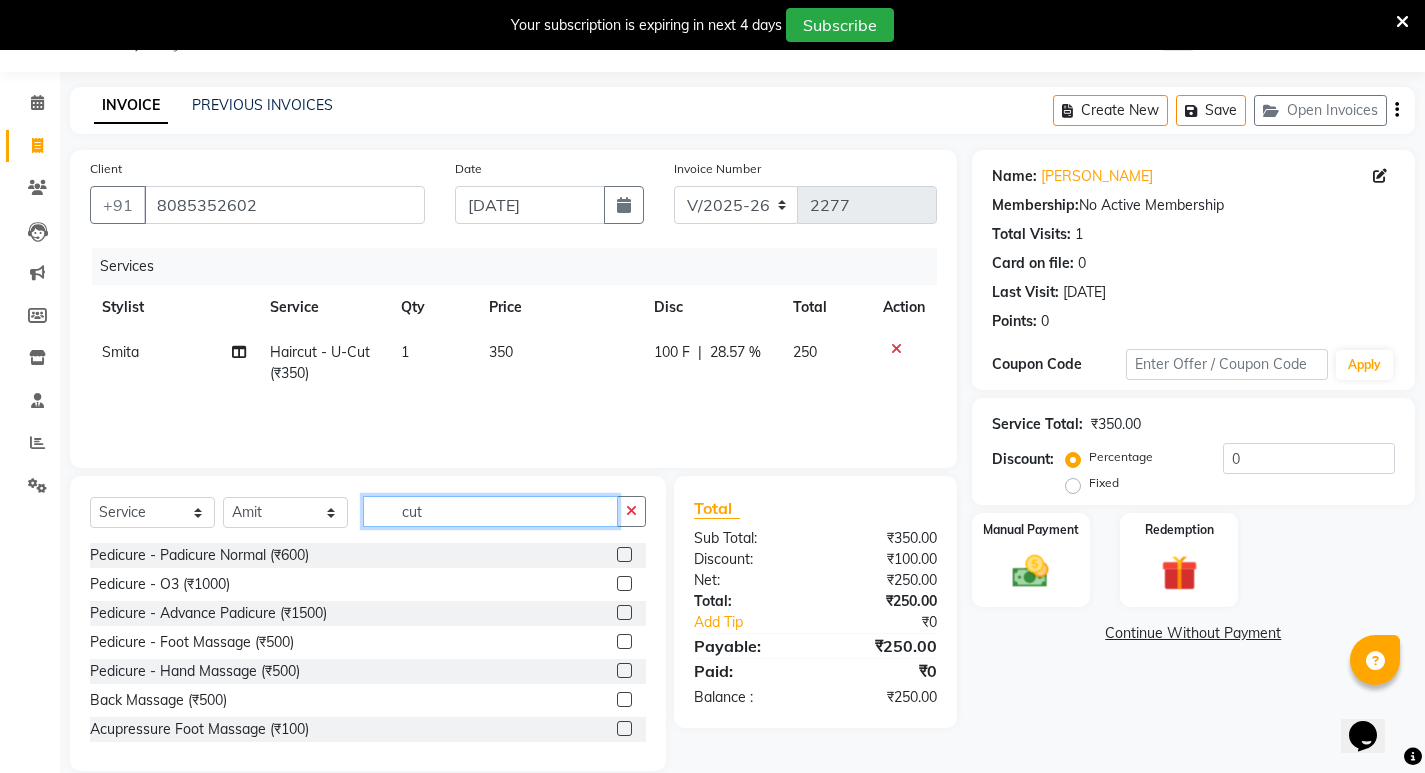 click on "cut" 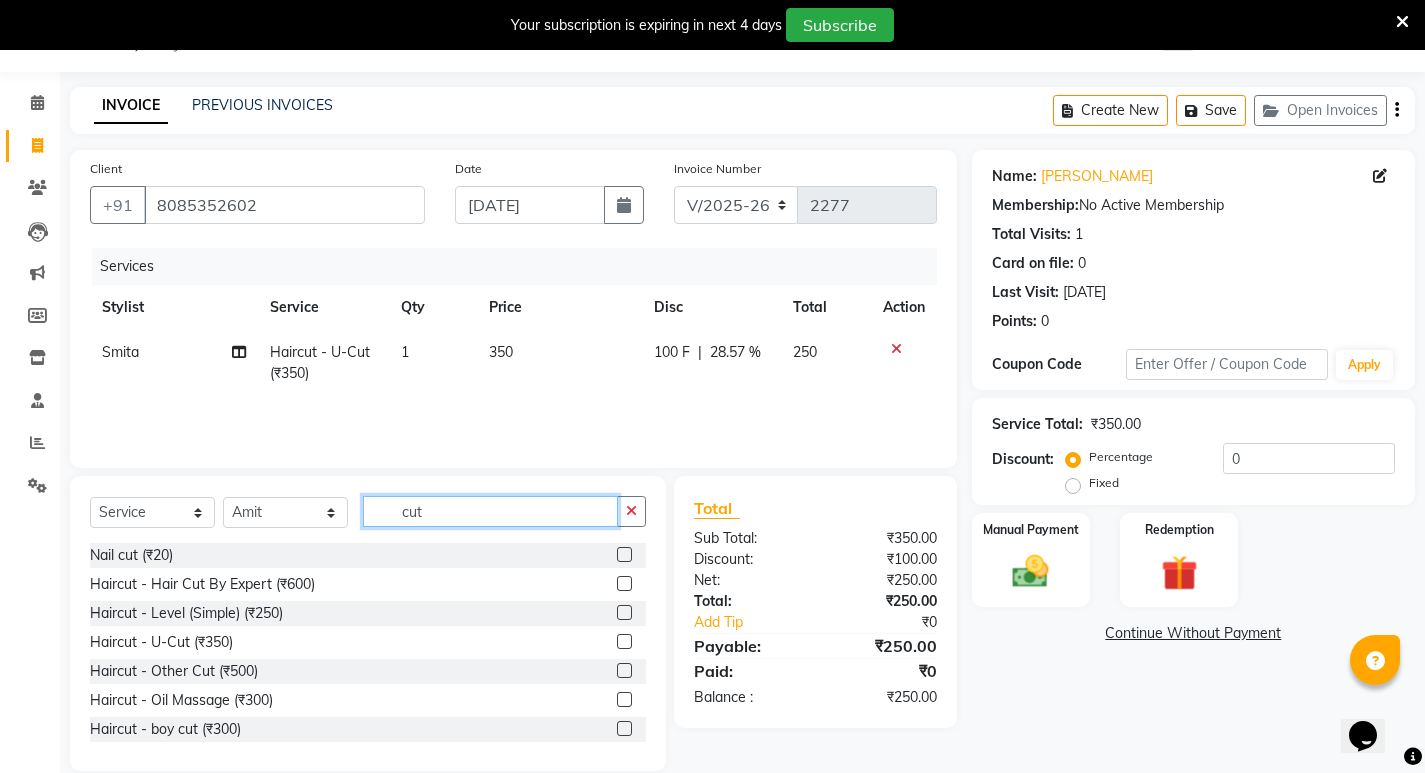 scroll, scrollTop: 100, scrollLeft: 0, axis: vertical 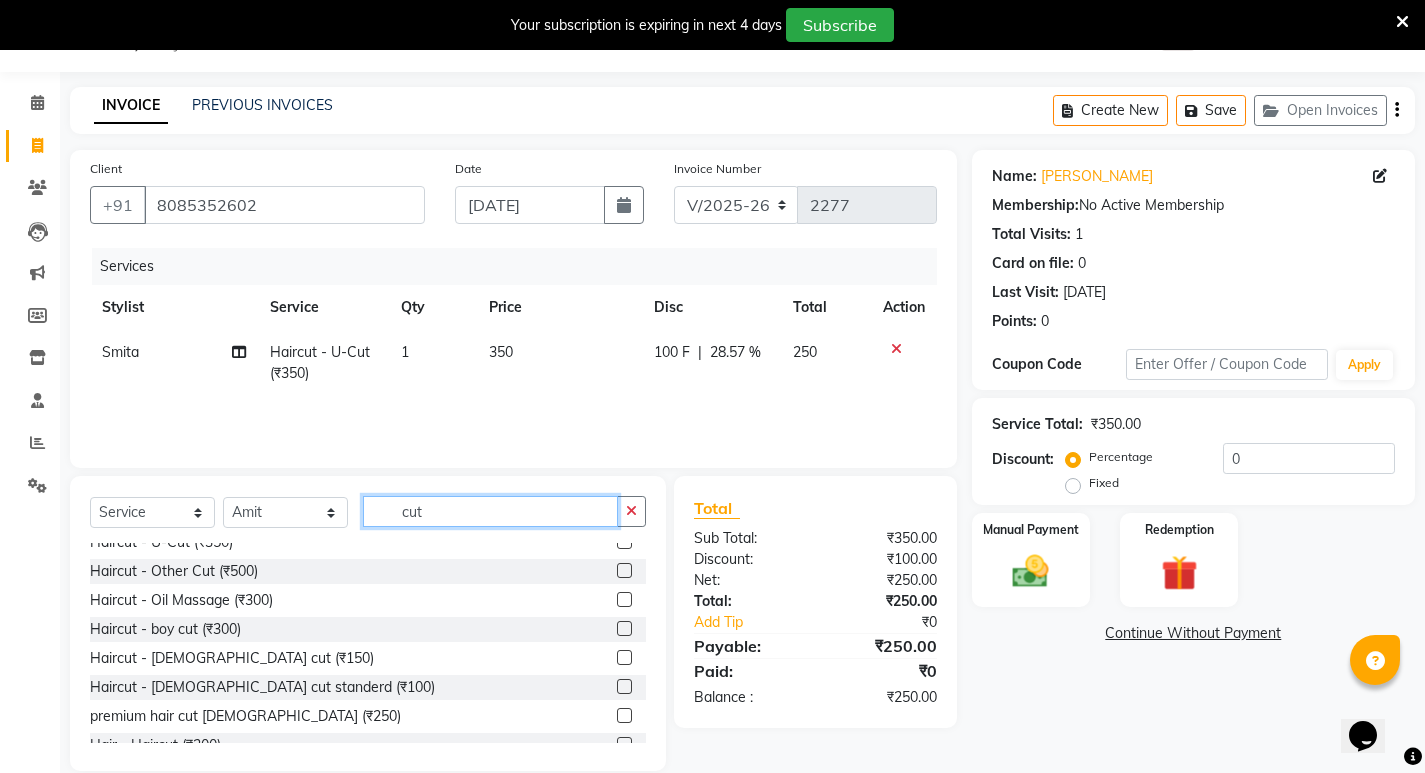 type on "cut" 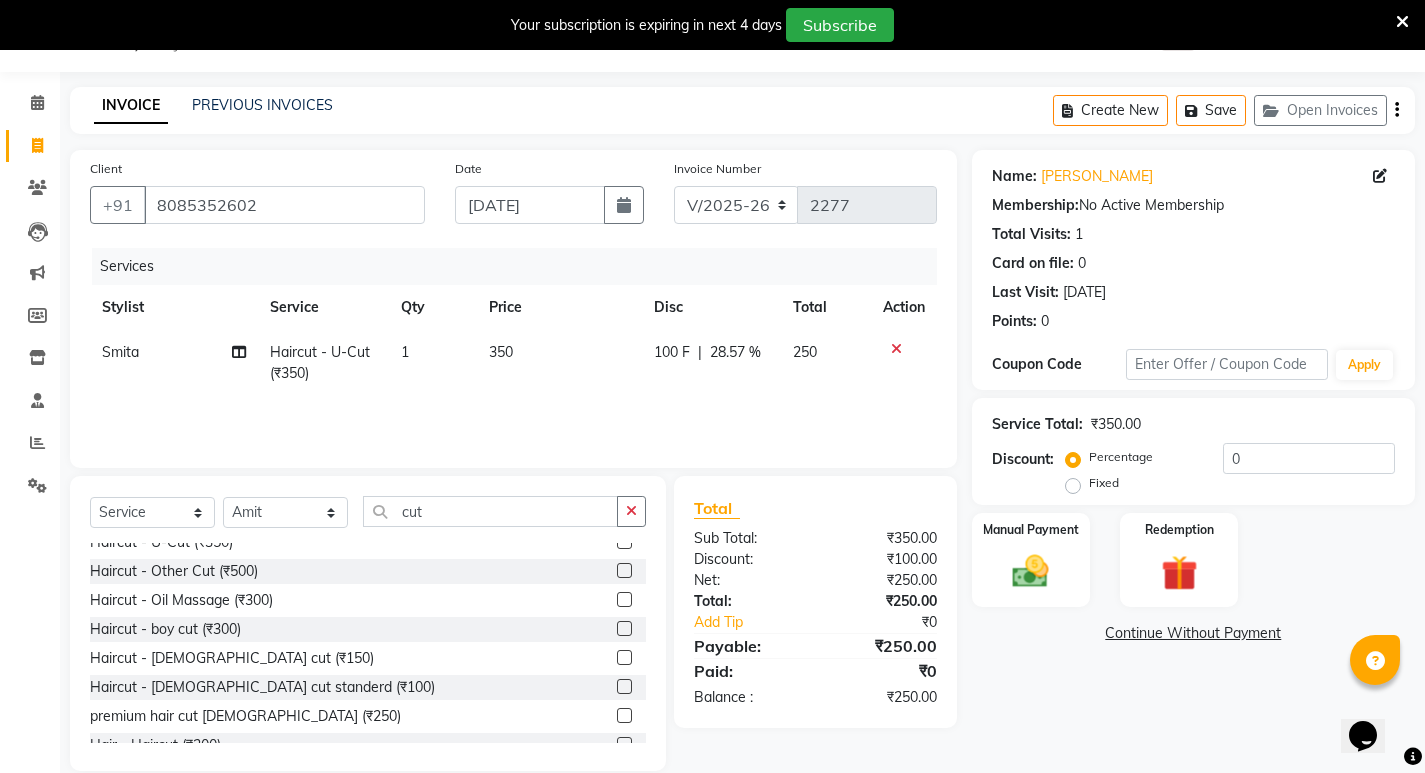 click 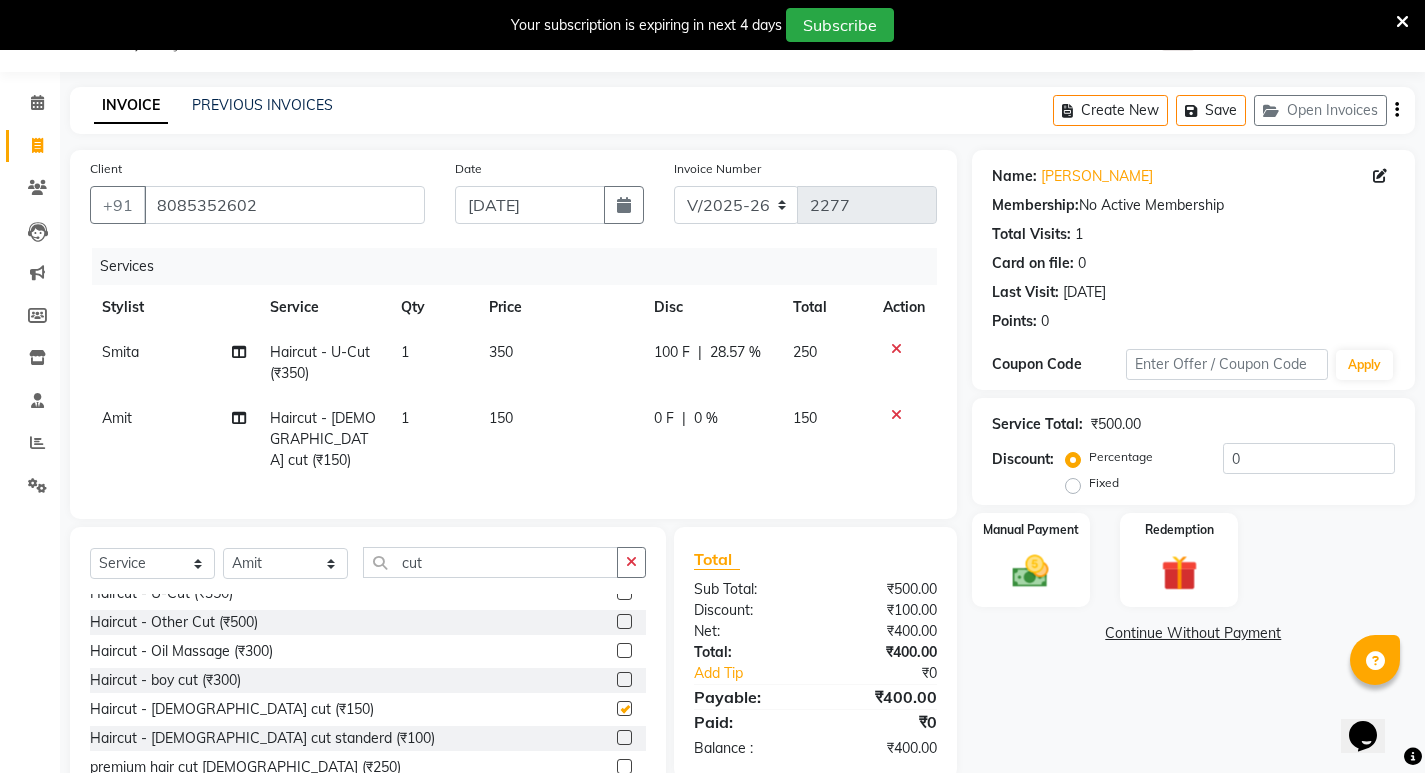 checkbox on "false" 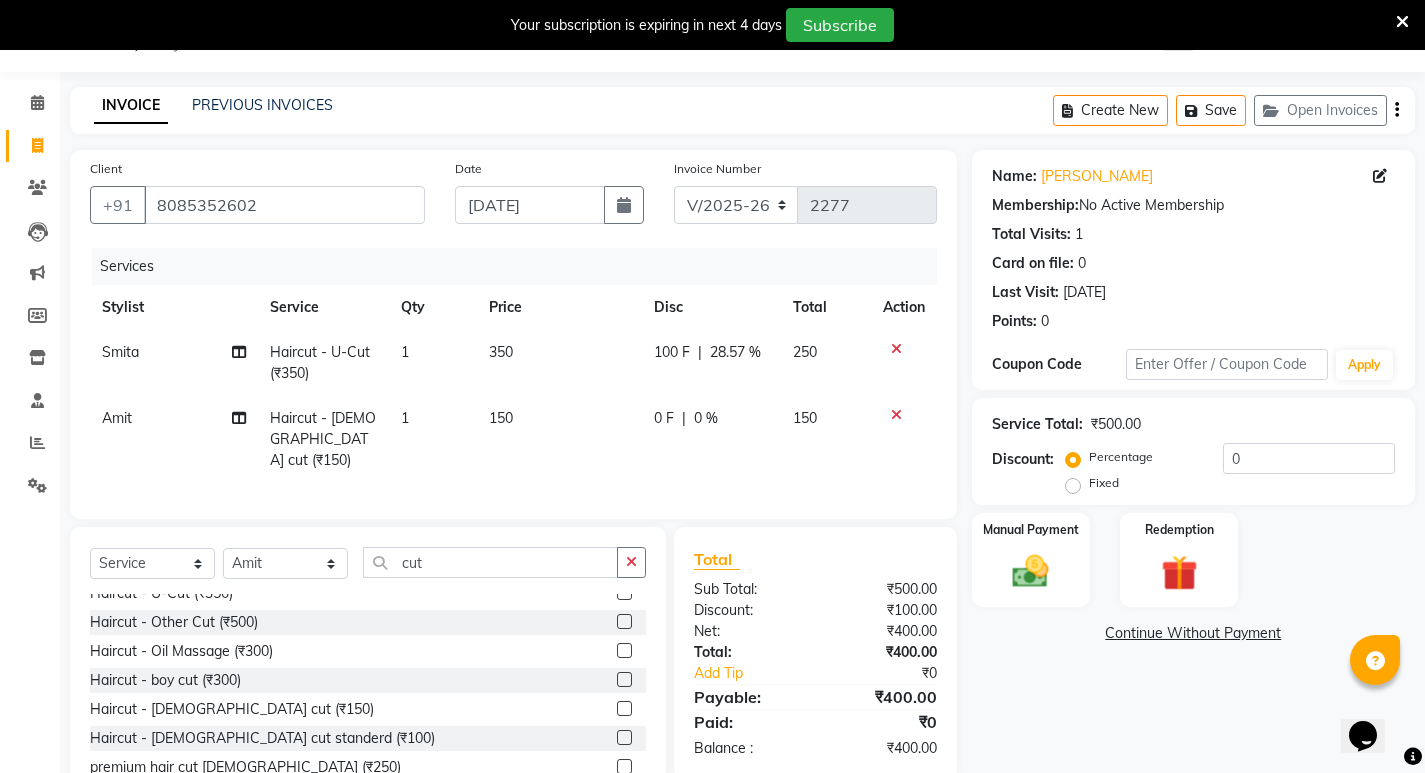 click 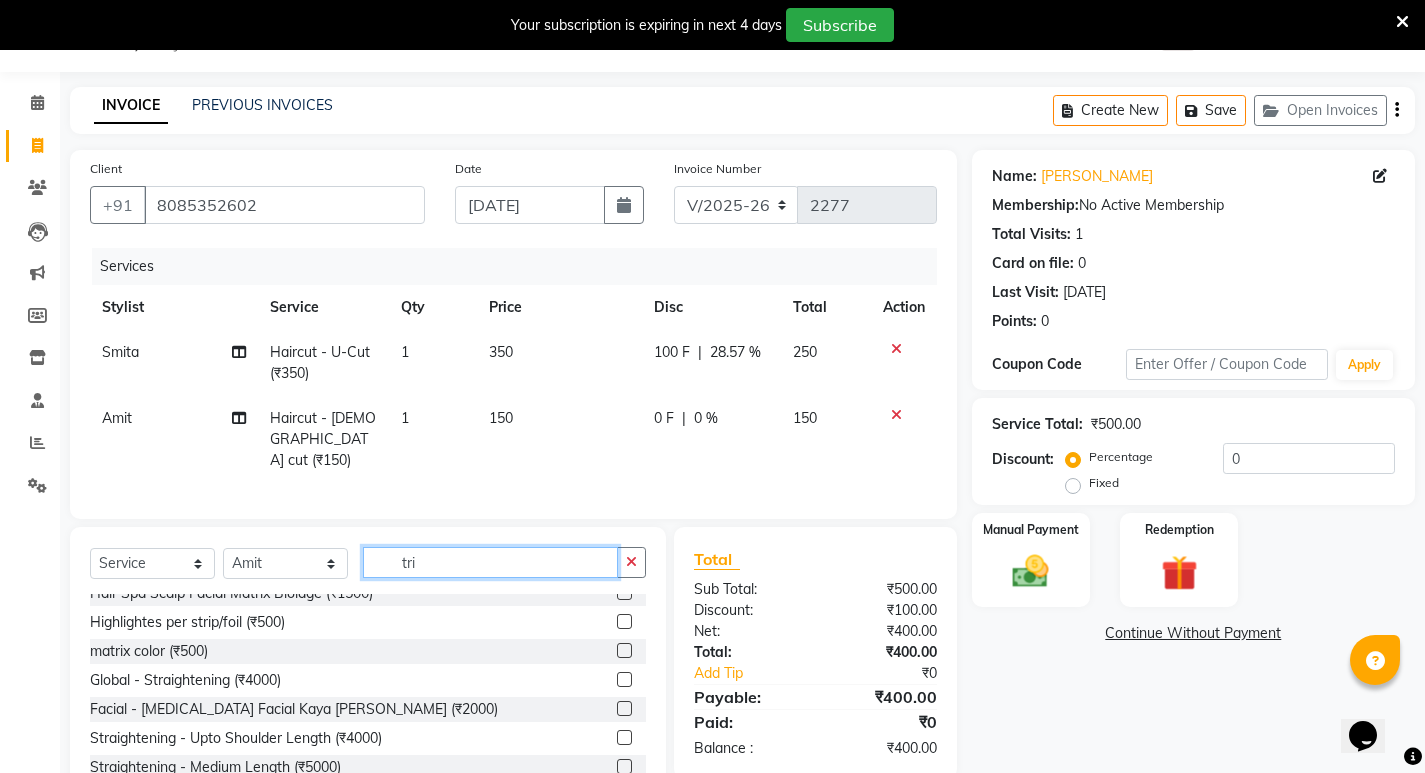 scroll, scrollTop: 0, scrollLeft: 0, axis: both 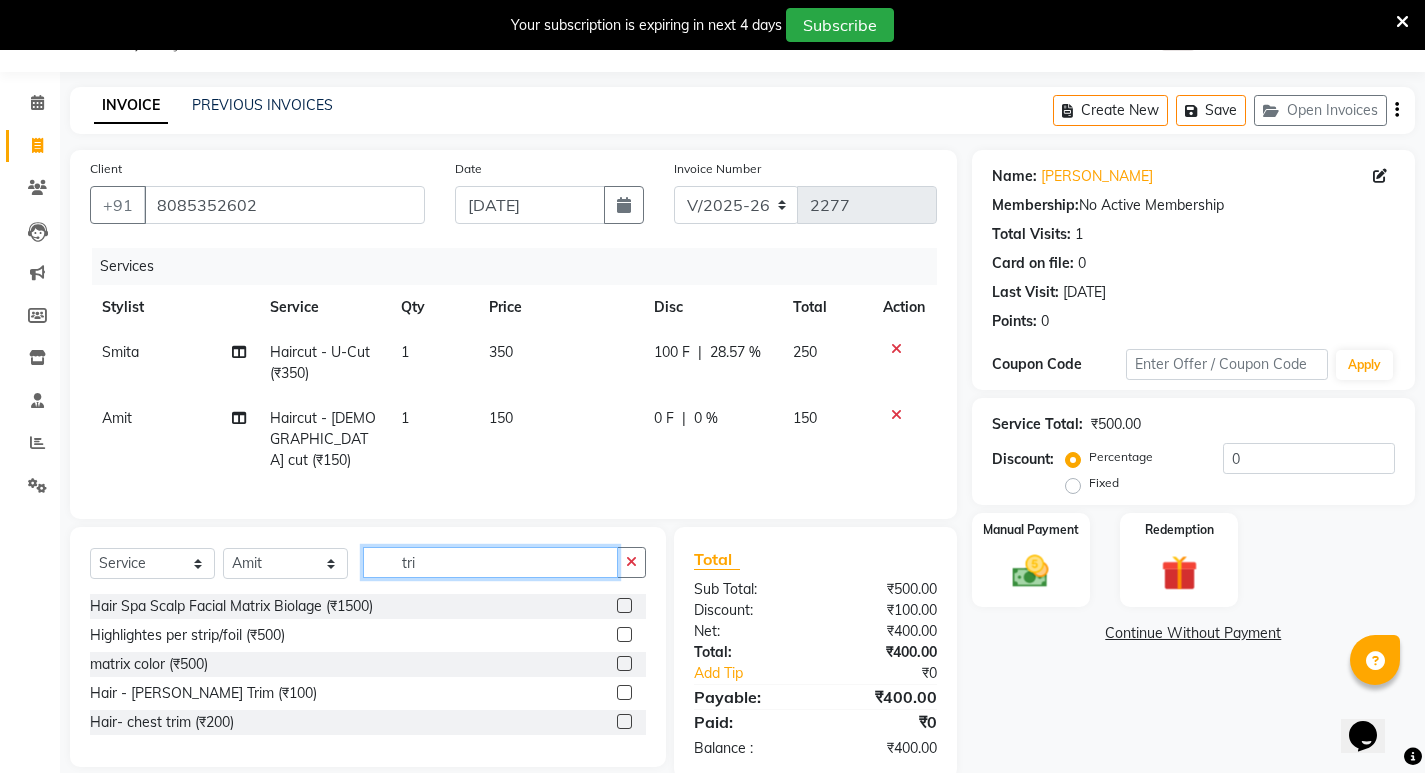 type on "tri" 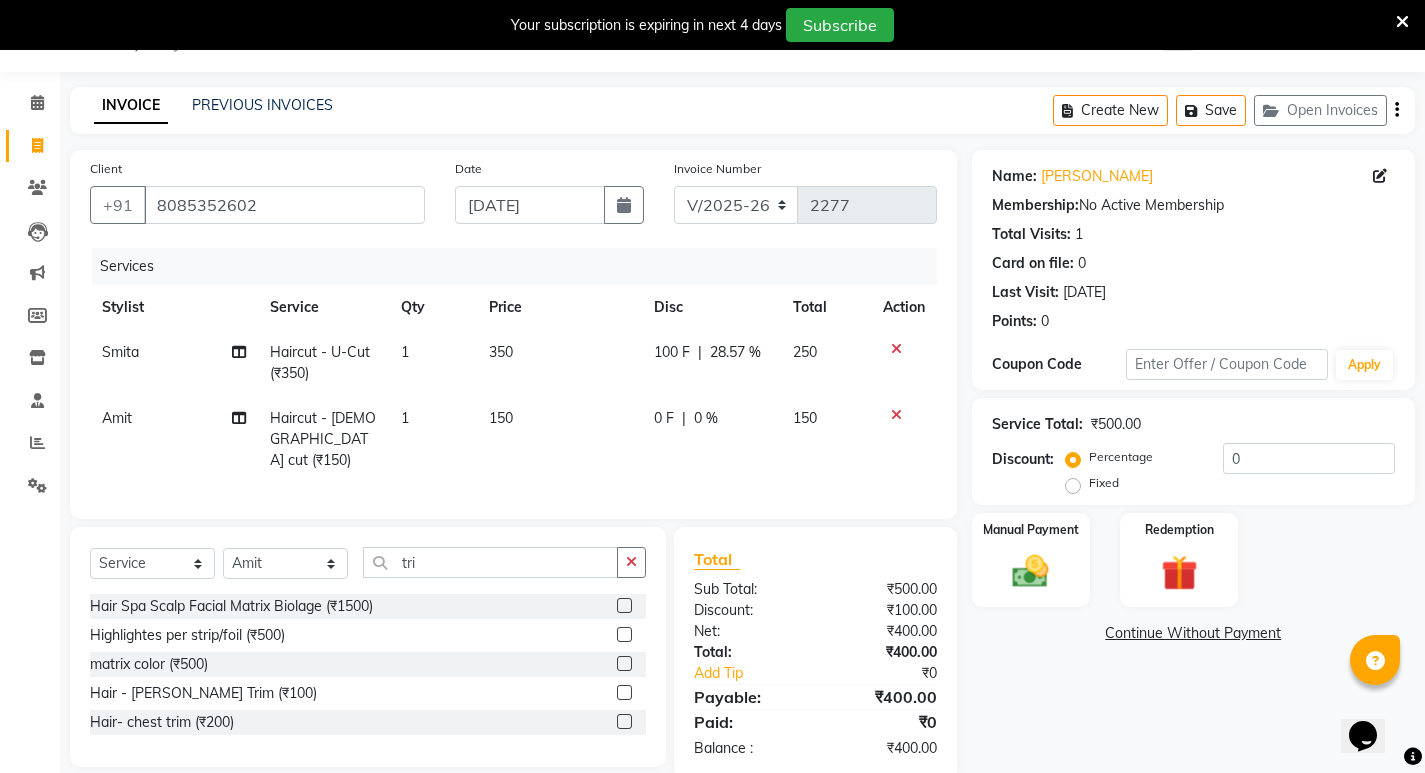 click 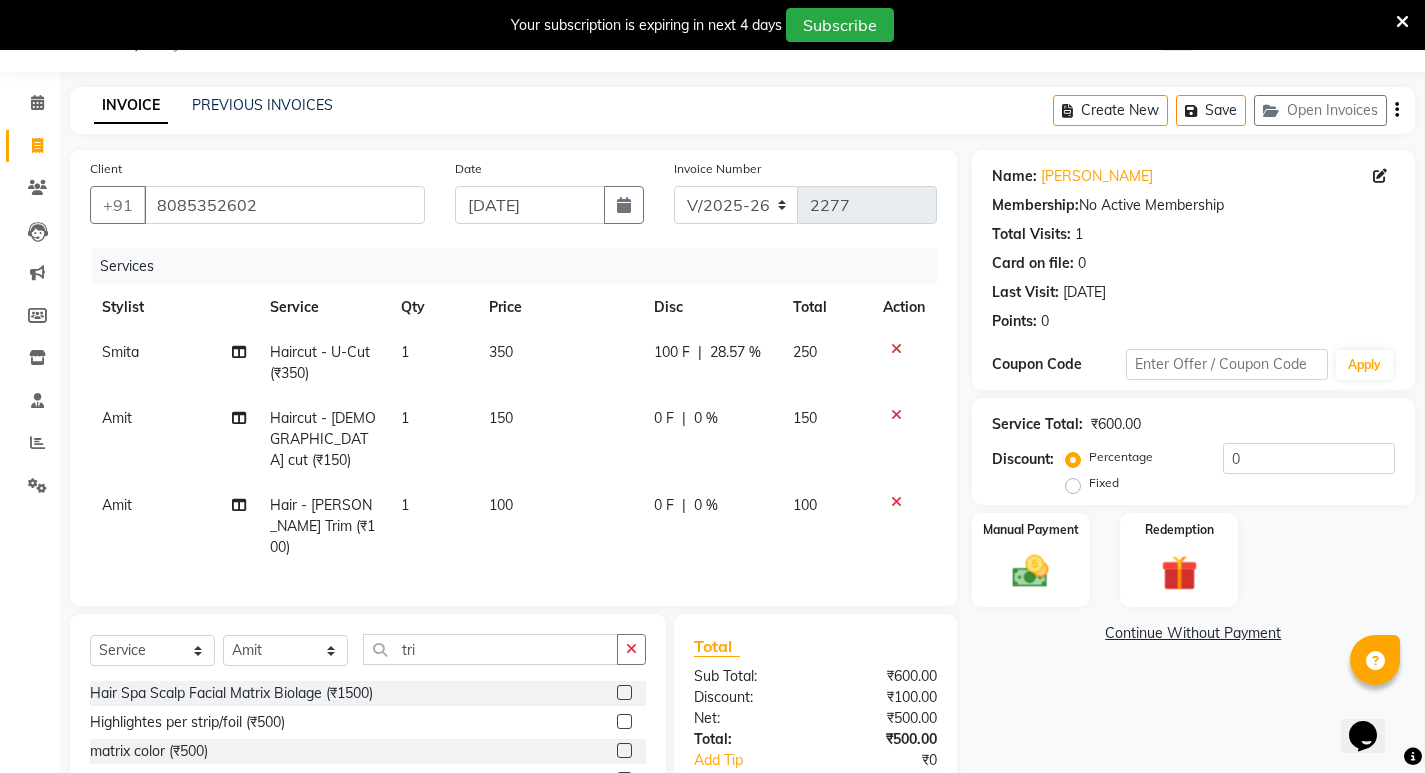 checkbox on "false" 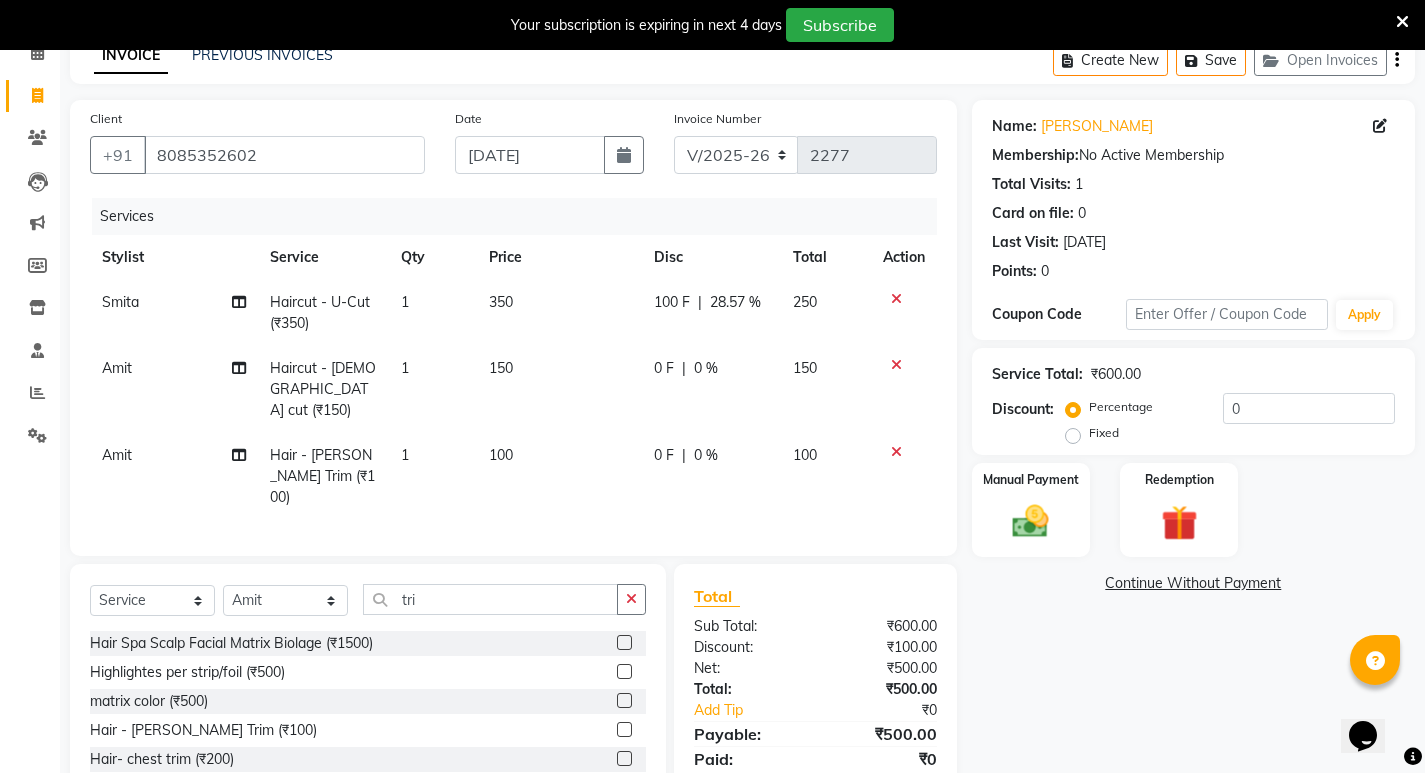 scroll, scrollTop: 146, scrollLeft: 0, axis: vertical 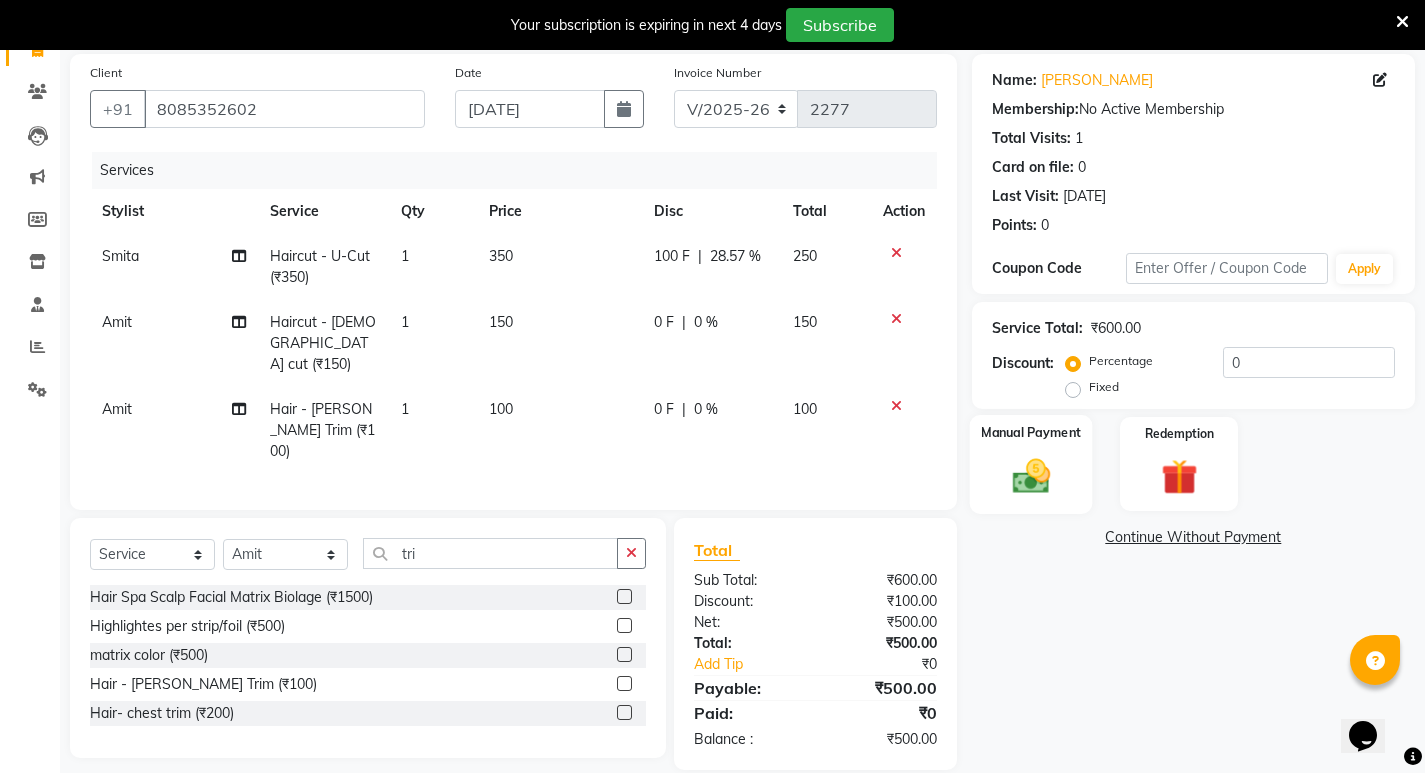 click 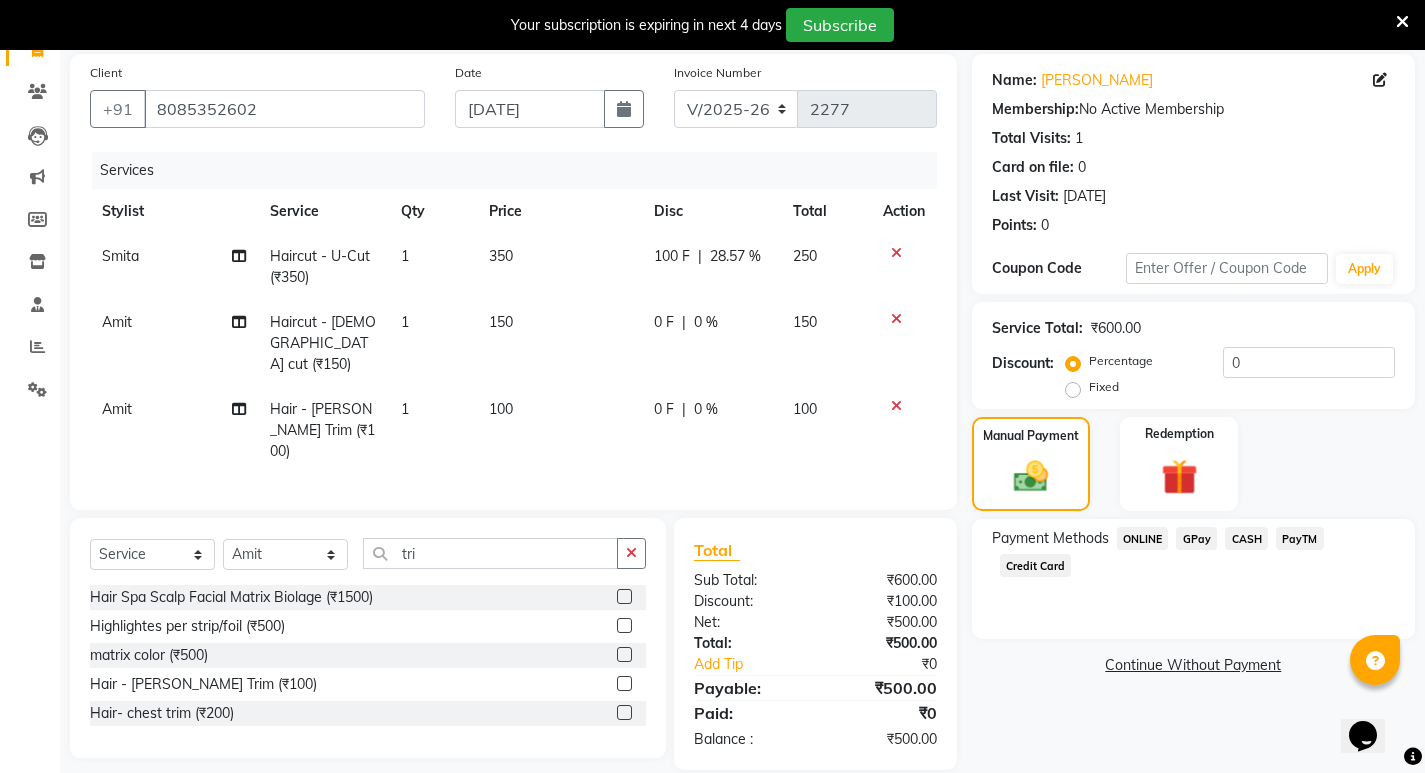 click on "ONLINE" 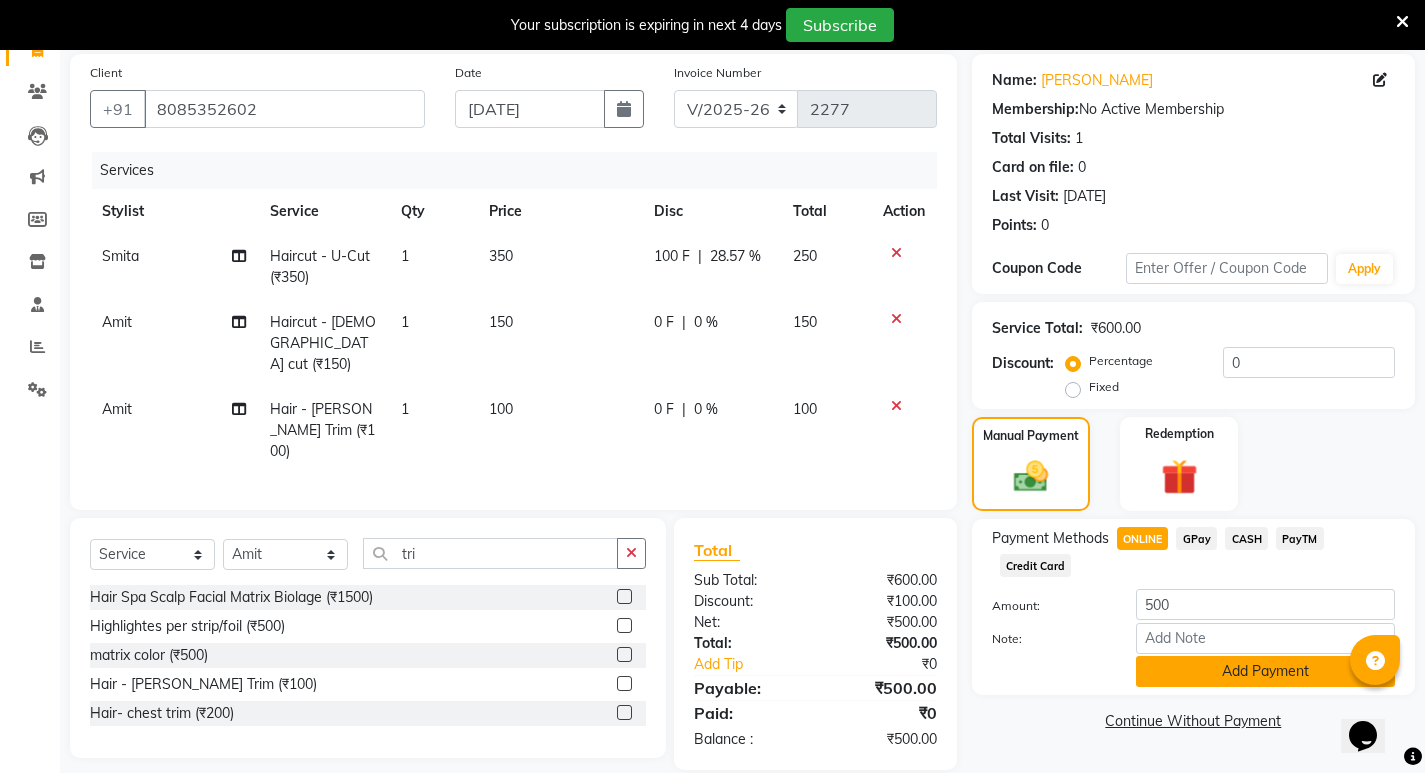 click on "Add Payment" 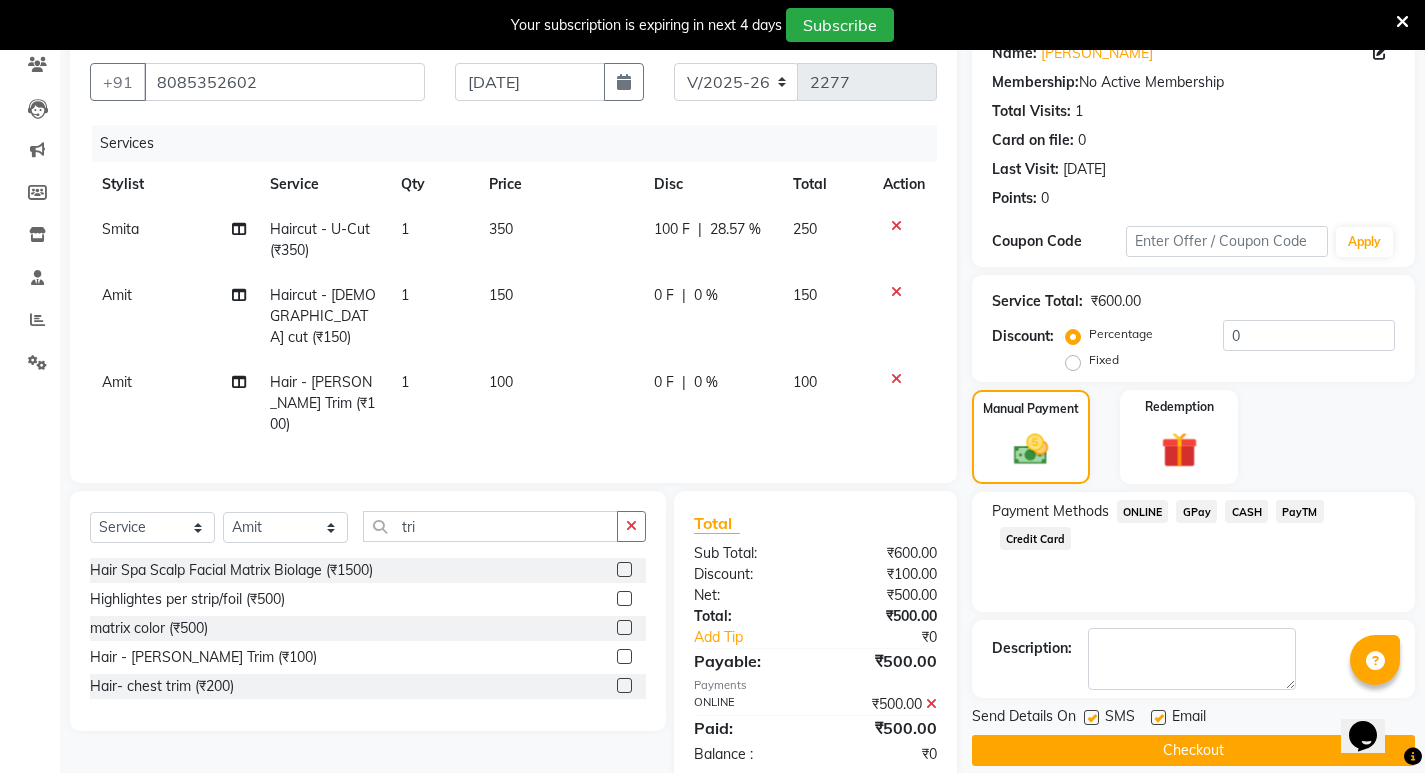 scroll, scrollTop: 196, scrollLeft: 0, axis: vertical 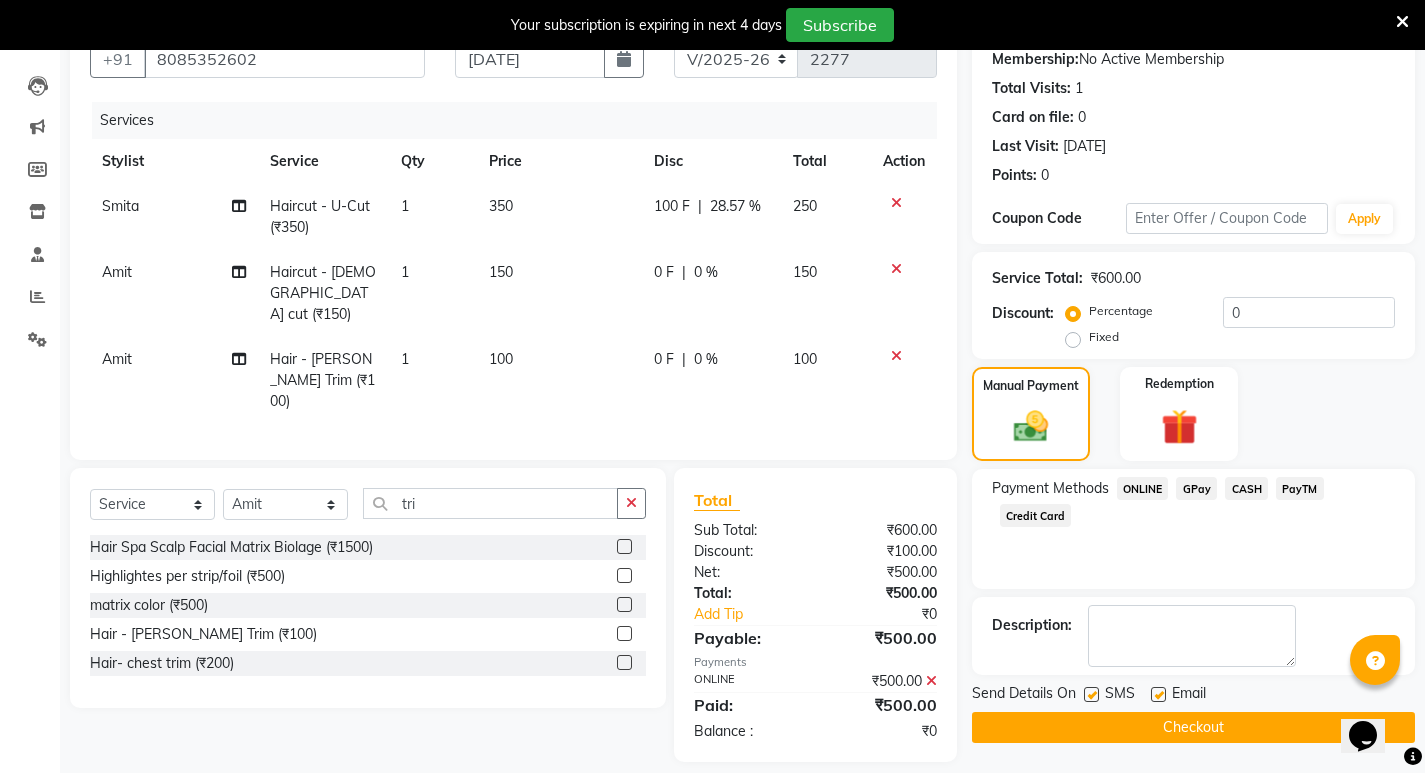 click on "Checkout" 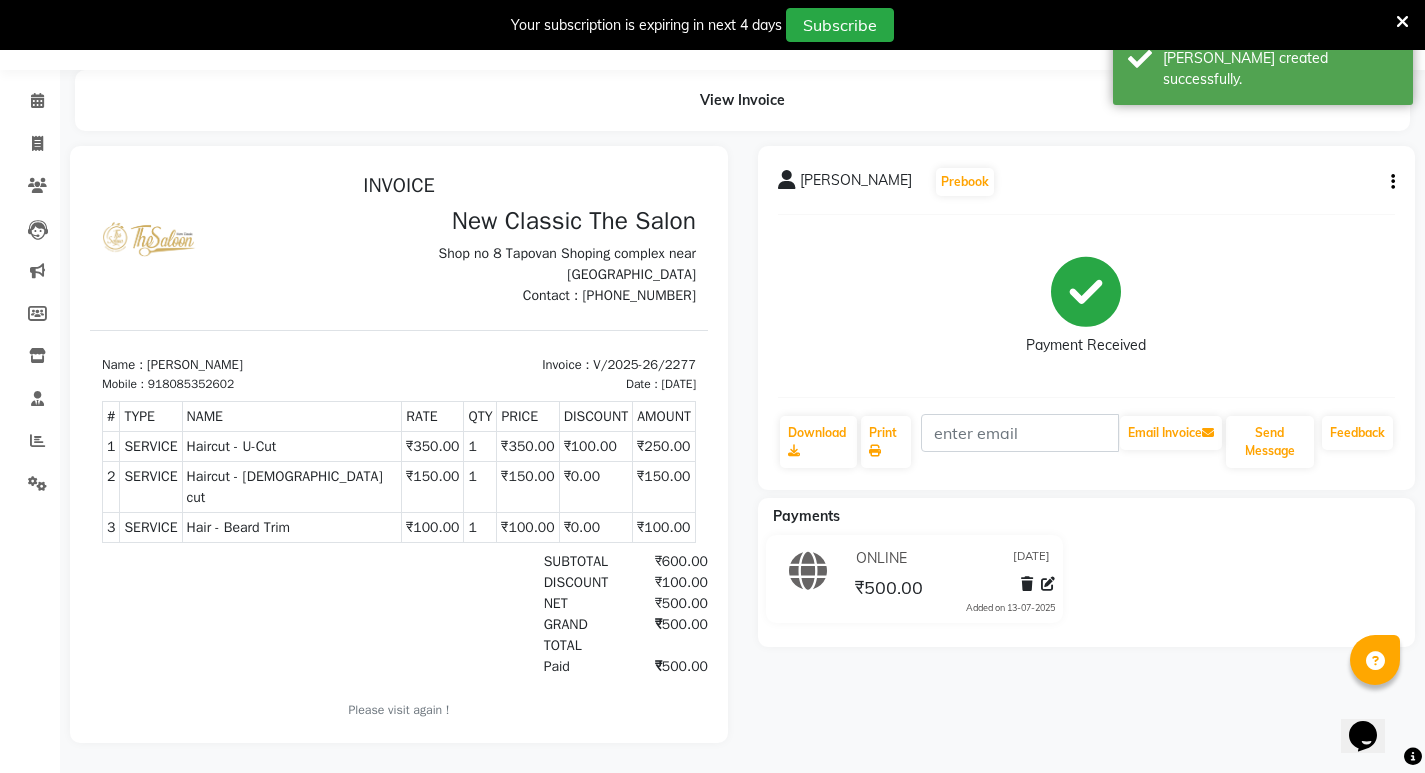 scroll, scrollTop: 0, scrollLeft: 0, axis: both 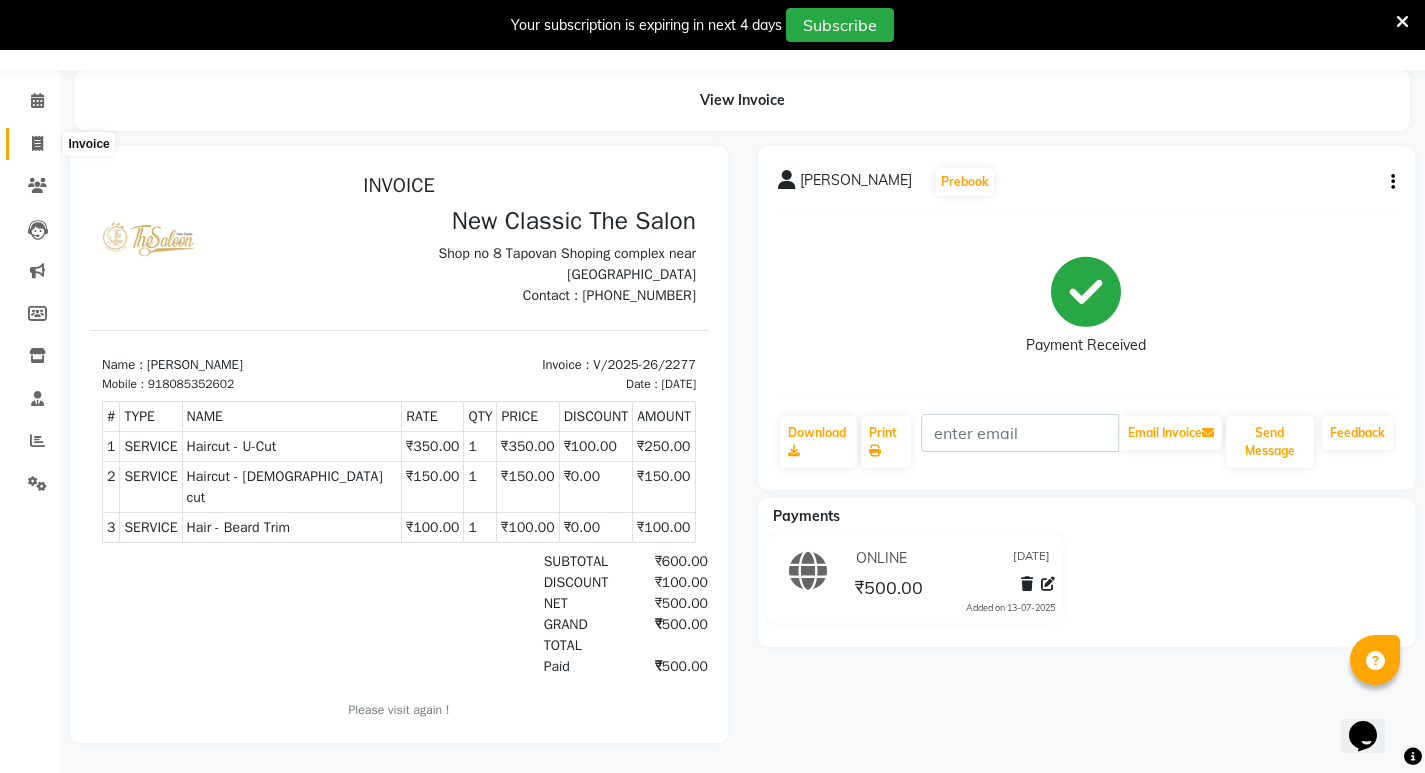 click 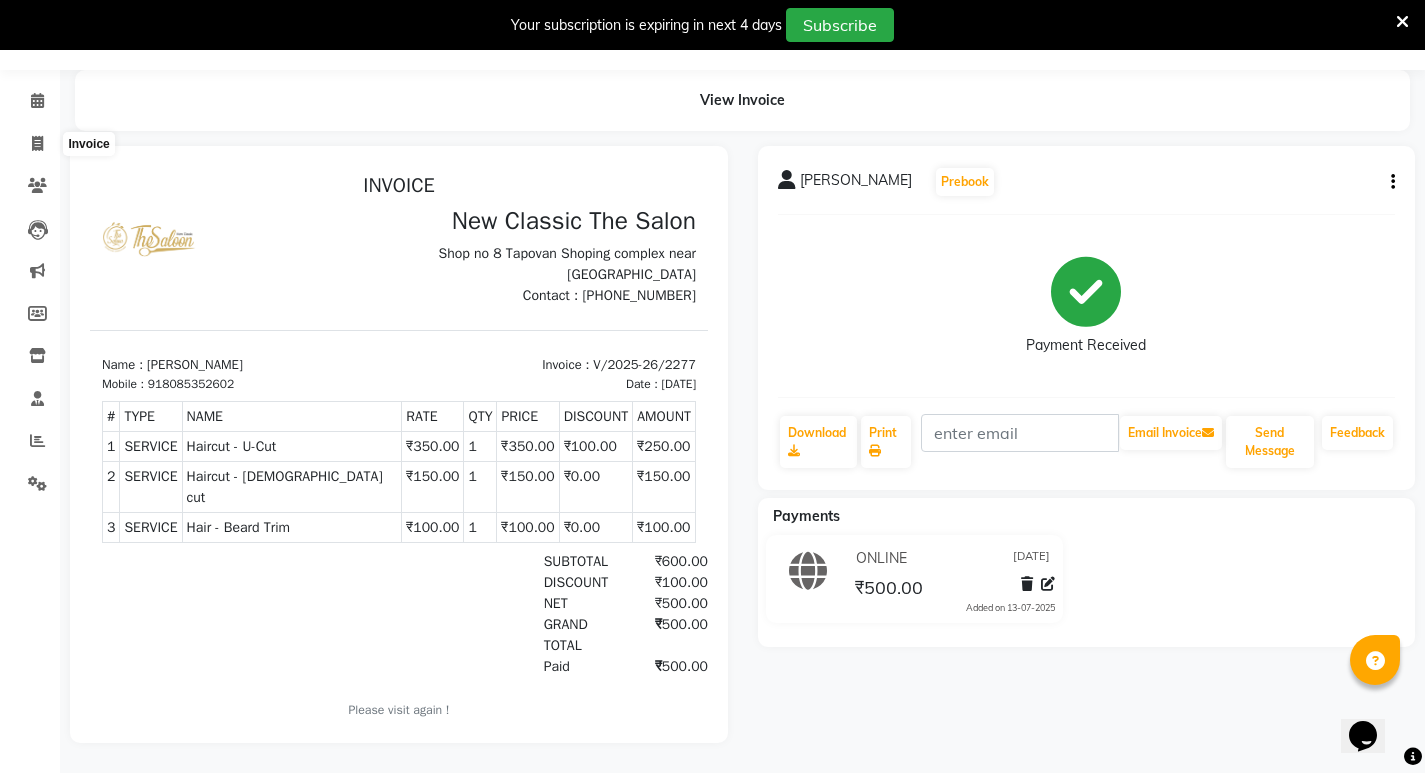 select on "service" 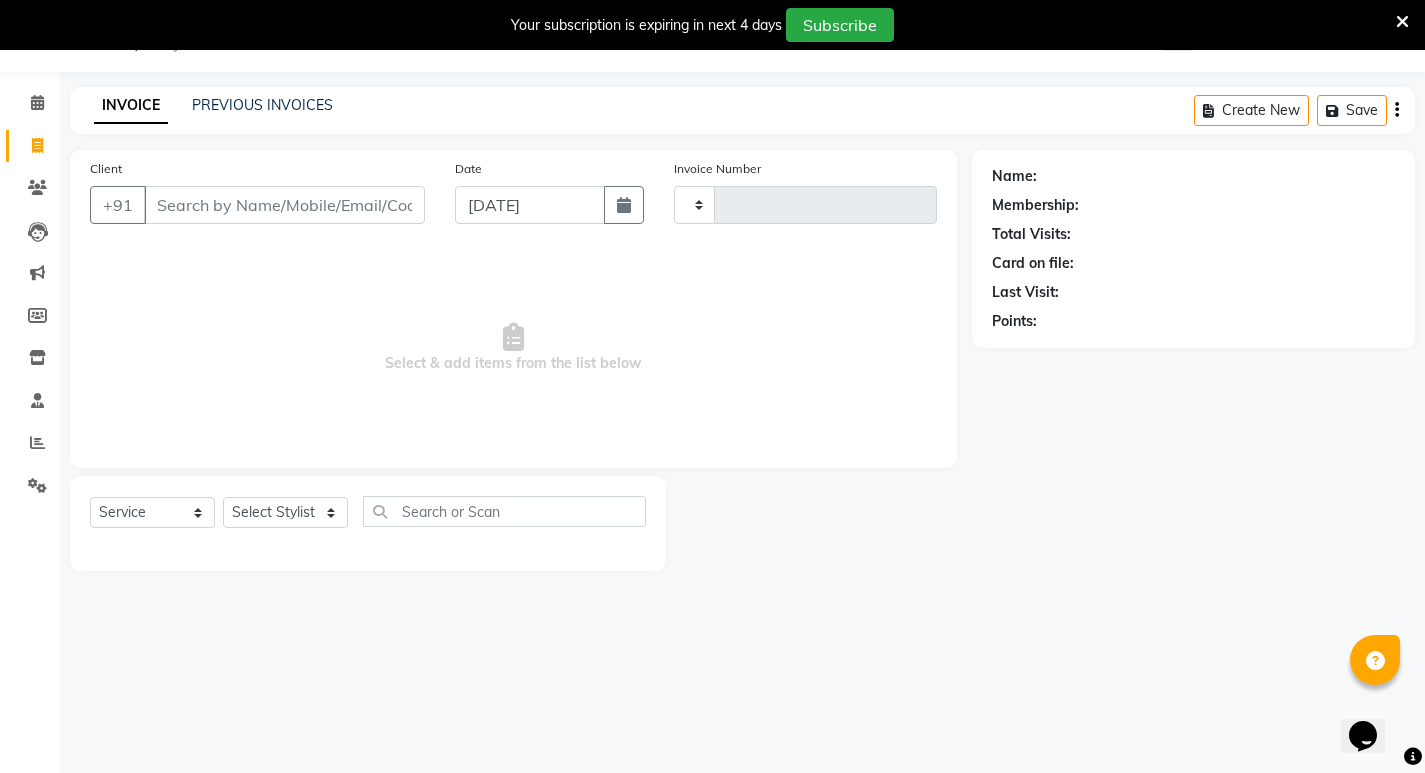 scroll, scrollTop: 50, scrollLeft: 0, axis: vertical 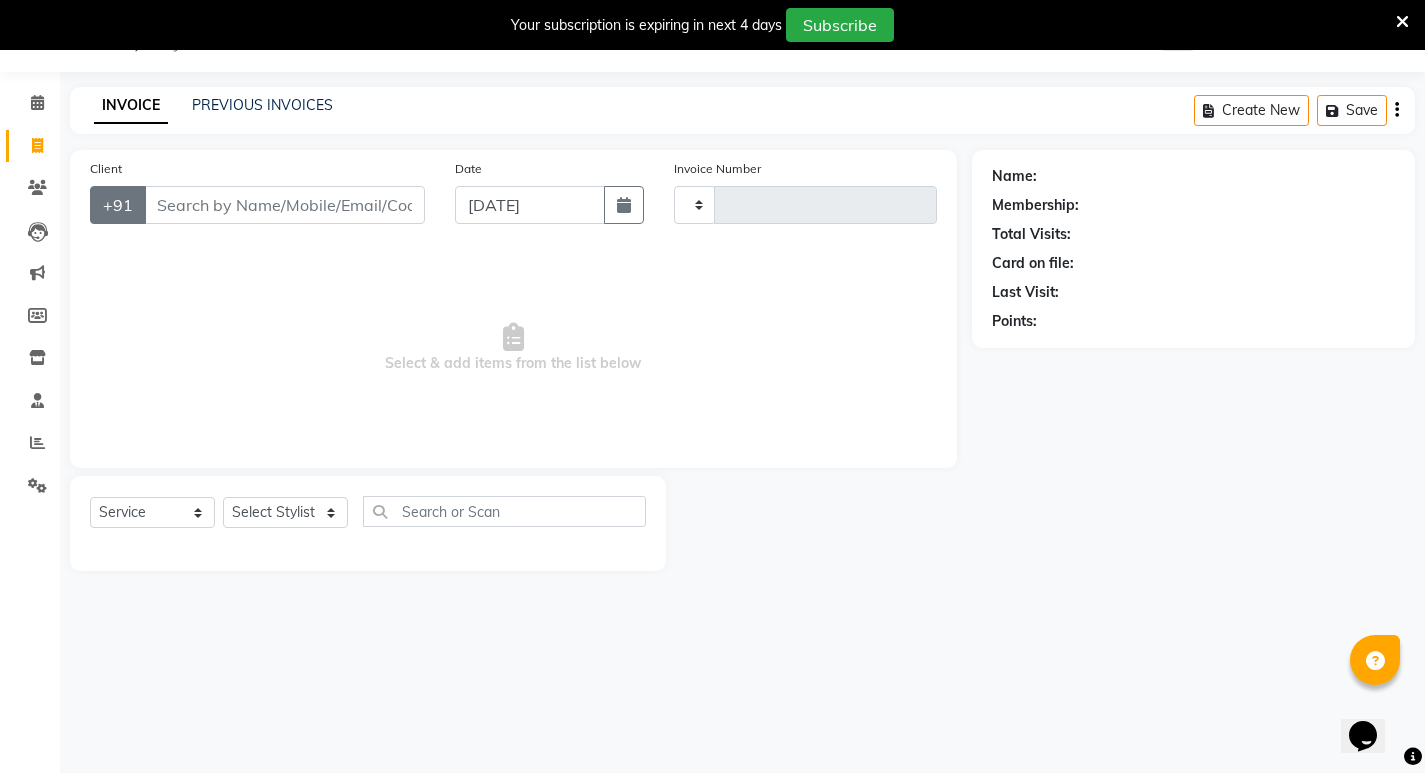 type on "2278" 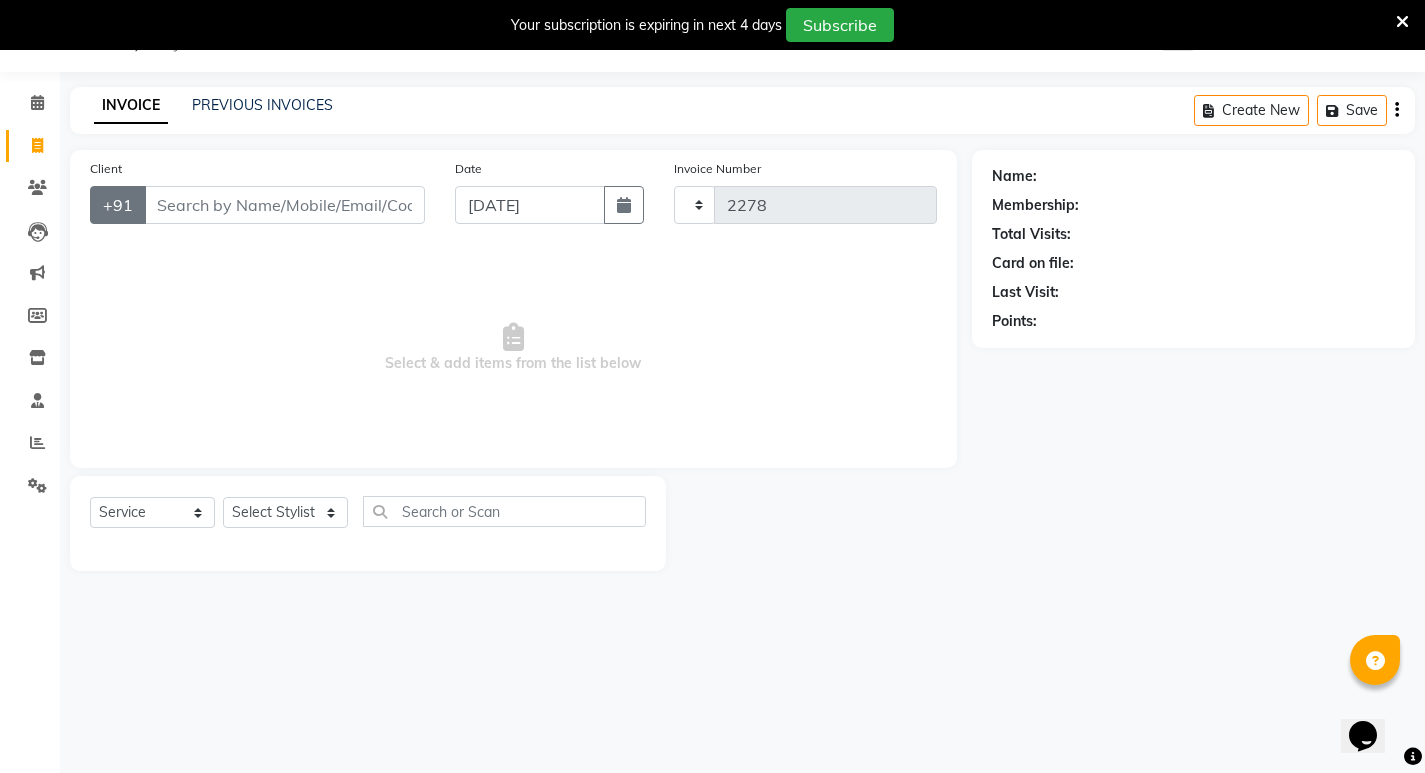 select on "4678" 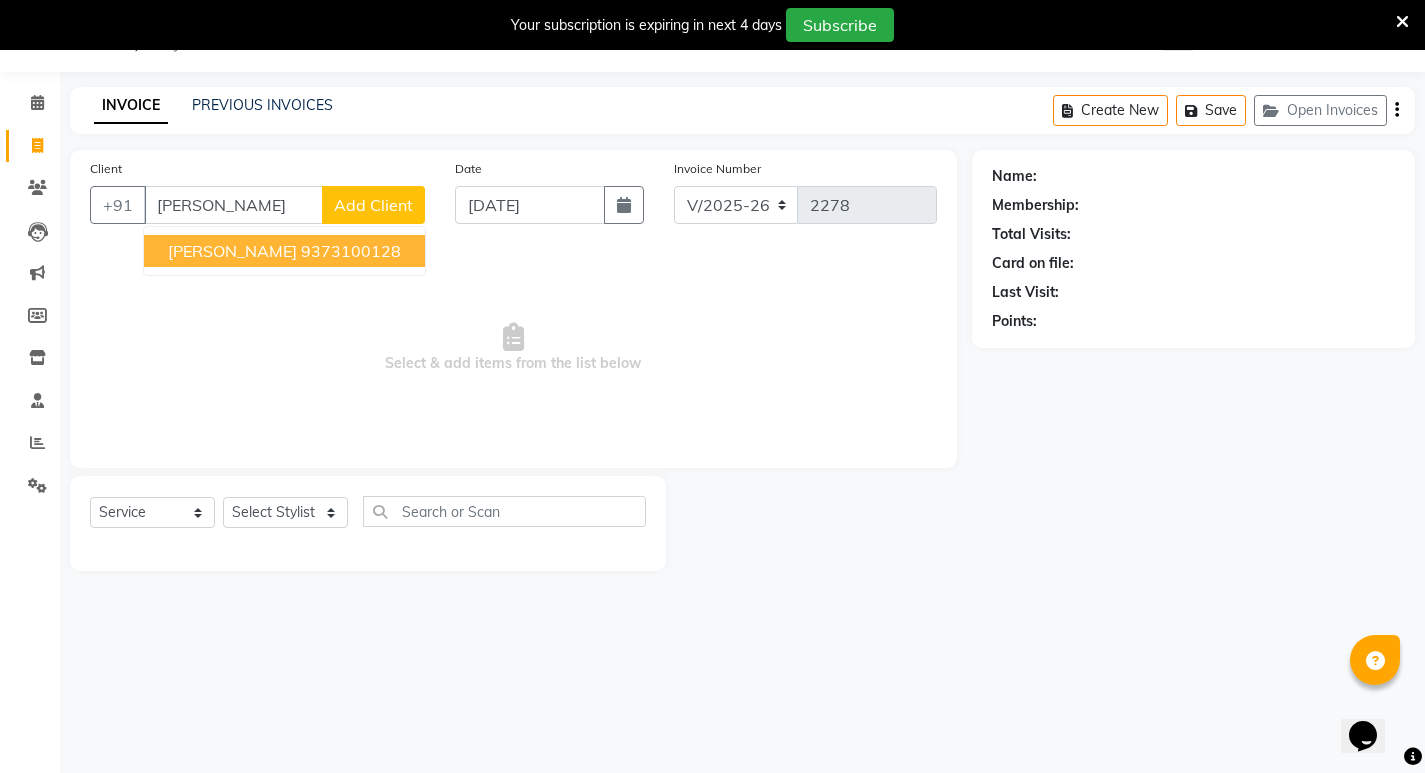 drag, startPoint x: 206, startPoint y: 262, endPoint x: 208, endPoint y: 280, distance: 18.110771 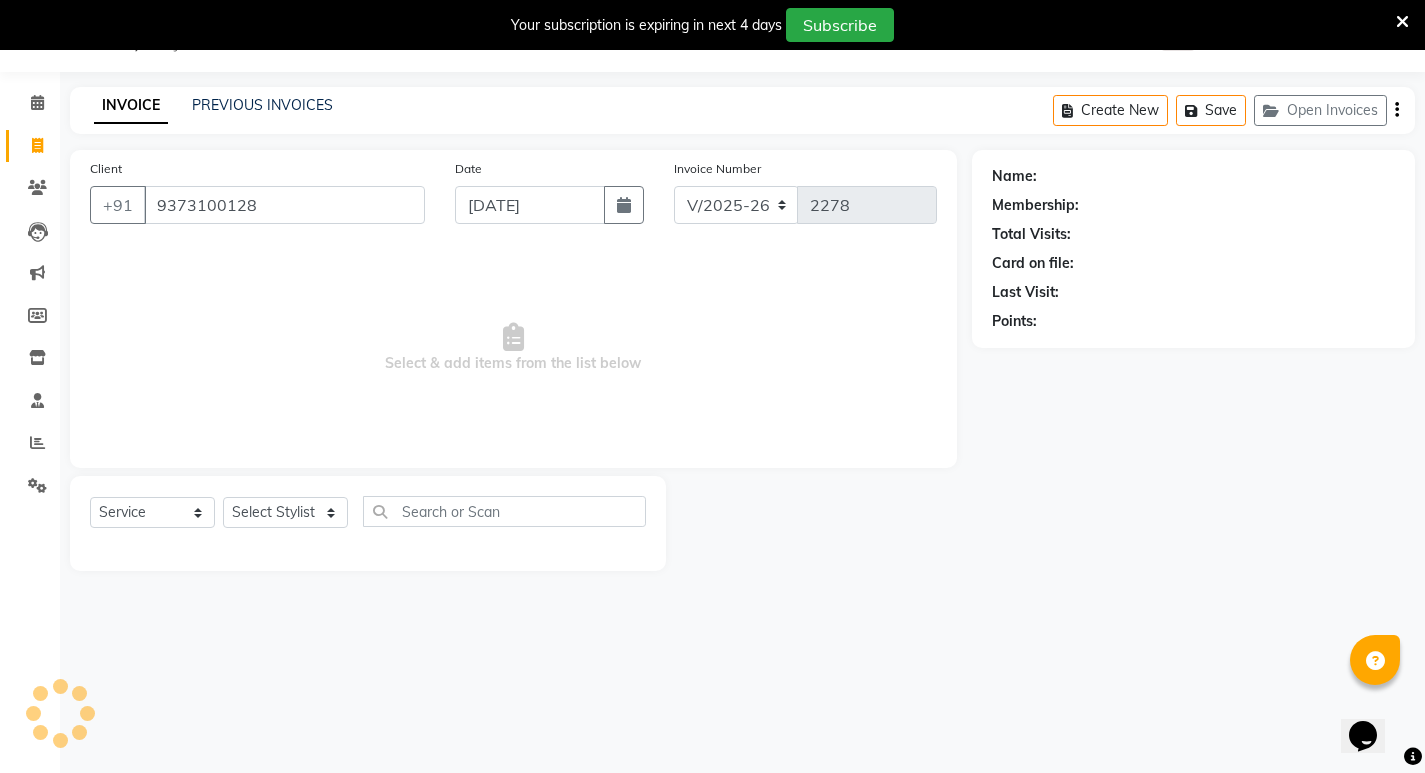 type on "9373100128" 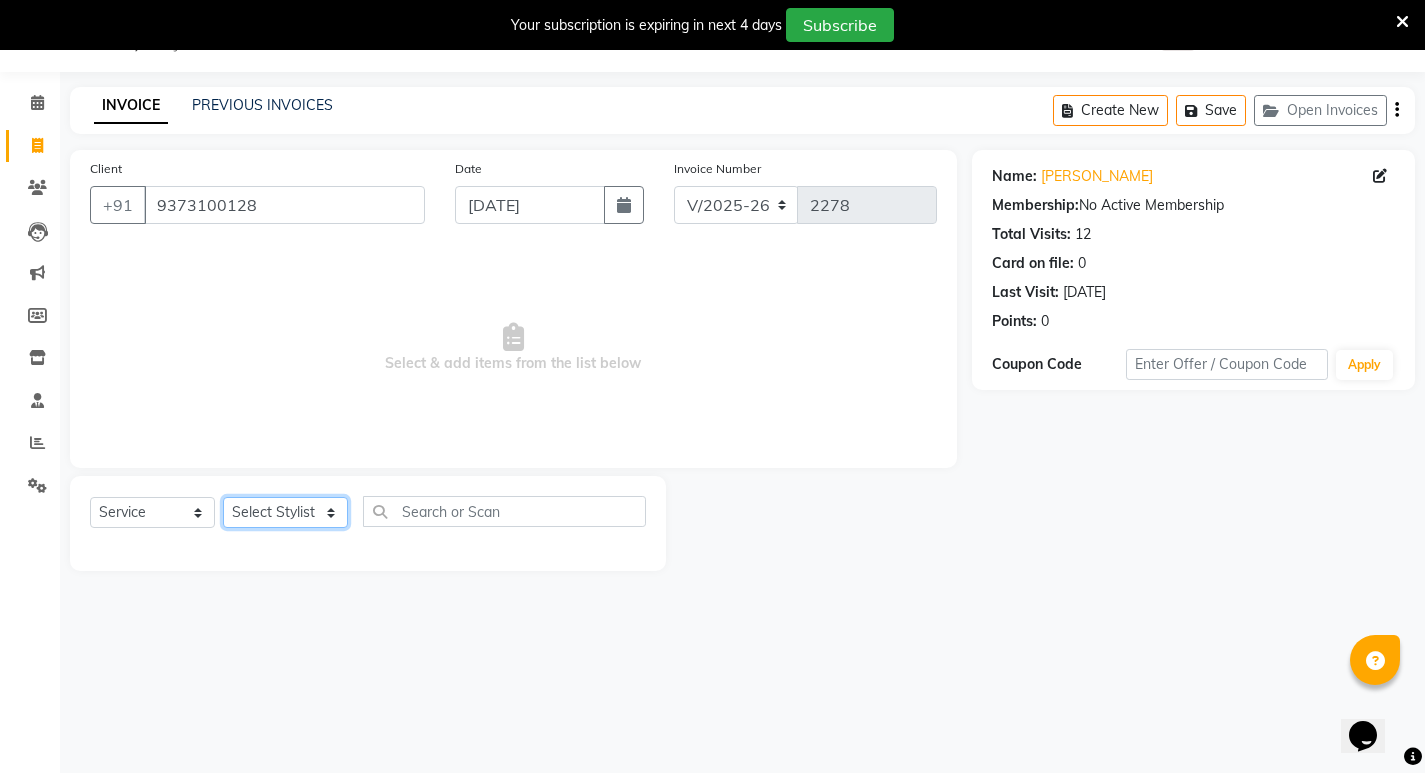 click on "Select Stylist Amit [PERSON_NAME] [PERSON_NAME] [PERSON_NAME] Manager [PERSON_NAME] [PERSON_NAME] [PERSON_NAME] [PERSON_NAME] [PERSON_NAME]" 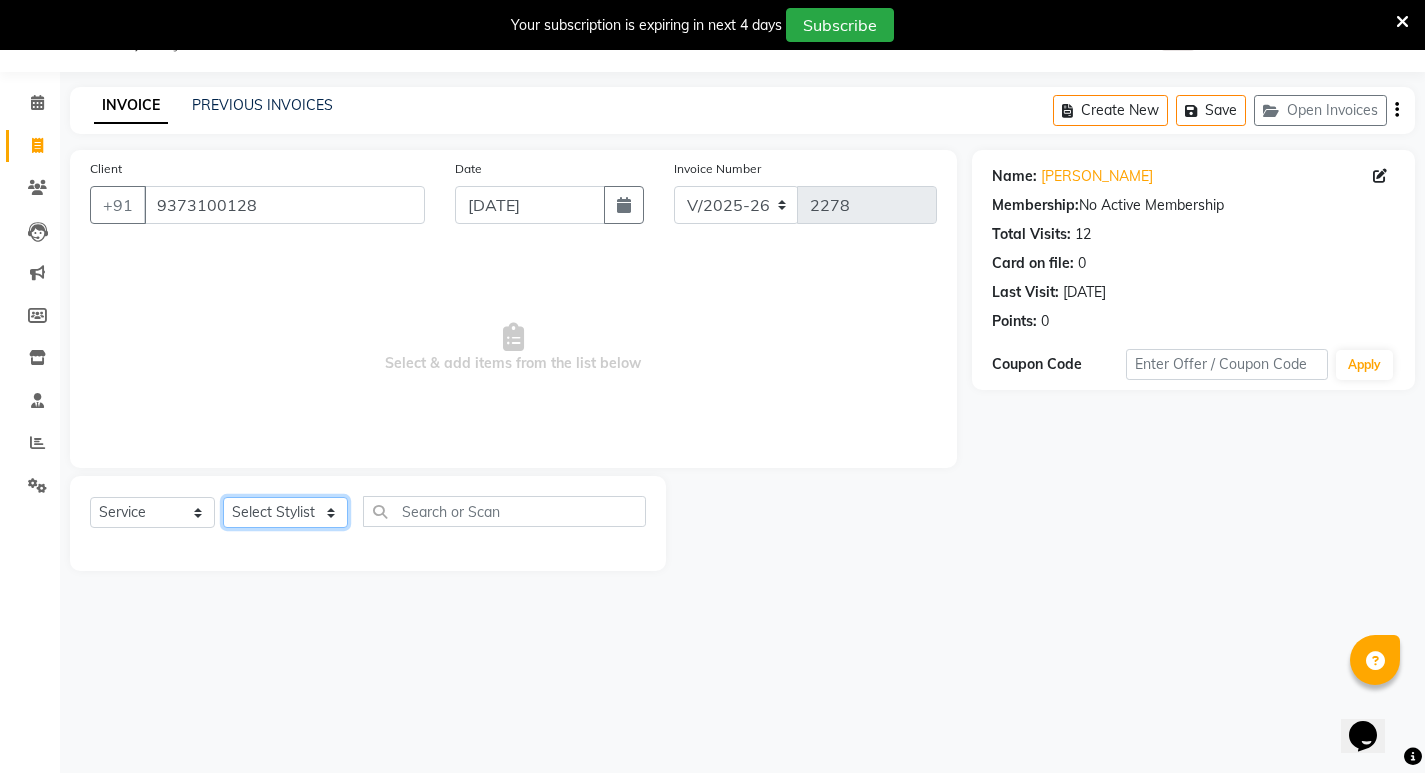 select on "27632" 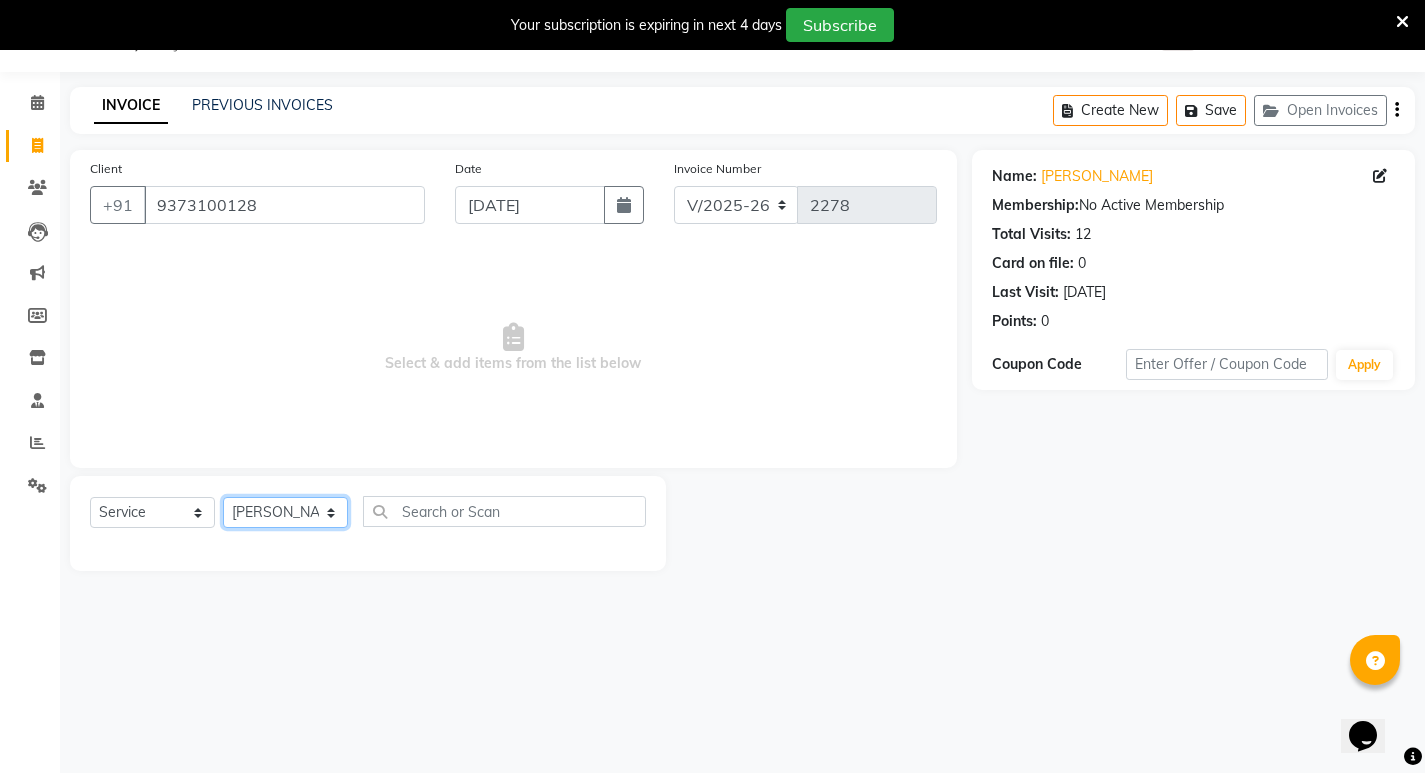 click on "Select Stylist Amit [PERSON_NAME] [PERSON_NAME] [PERSON_NAME] Manager [PERSON_NAME] [PERSON_NAME] [PERSON_NAME] [PERSON_NAME] [PERSON_NAME]" 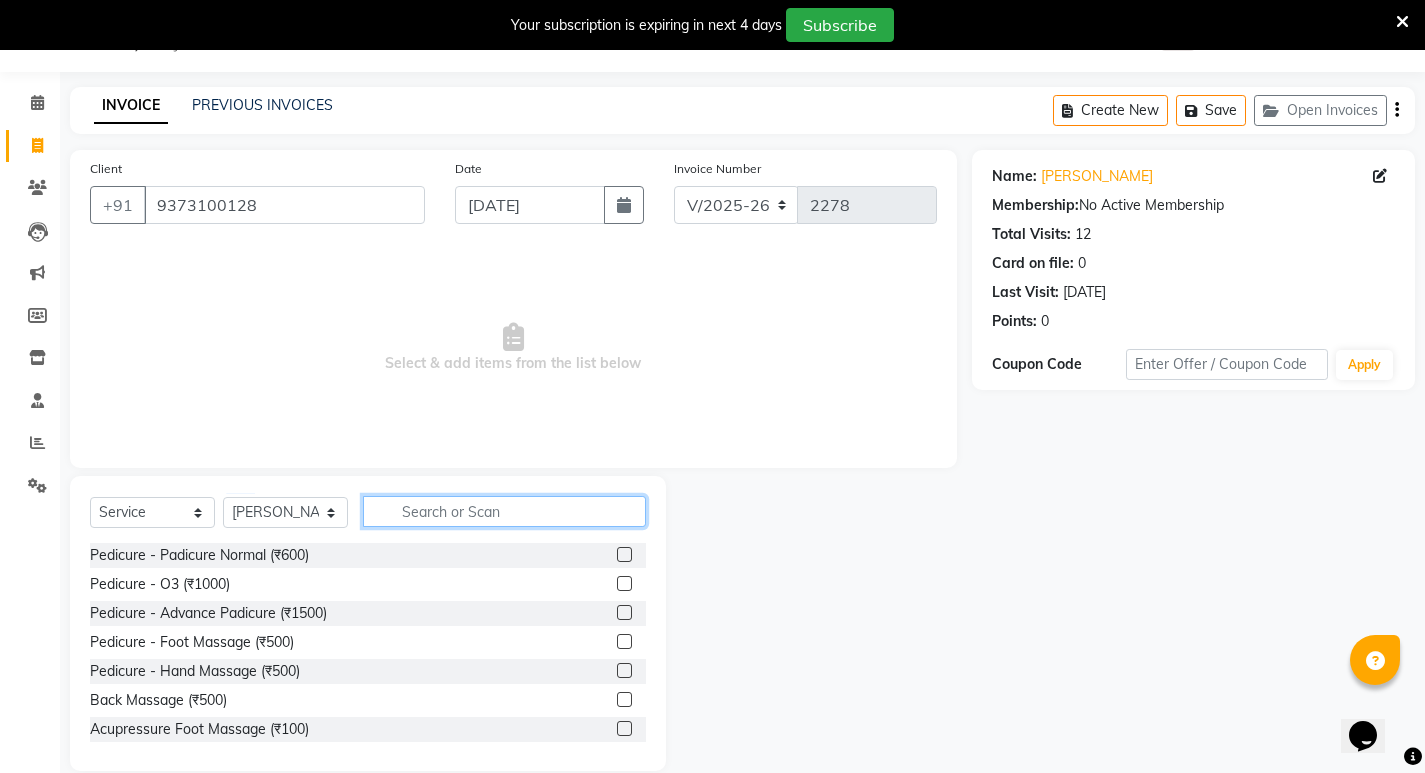 click 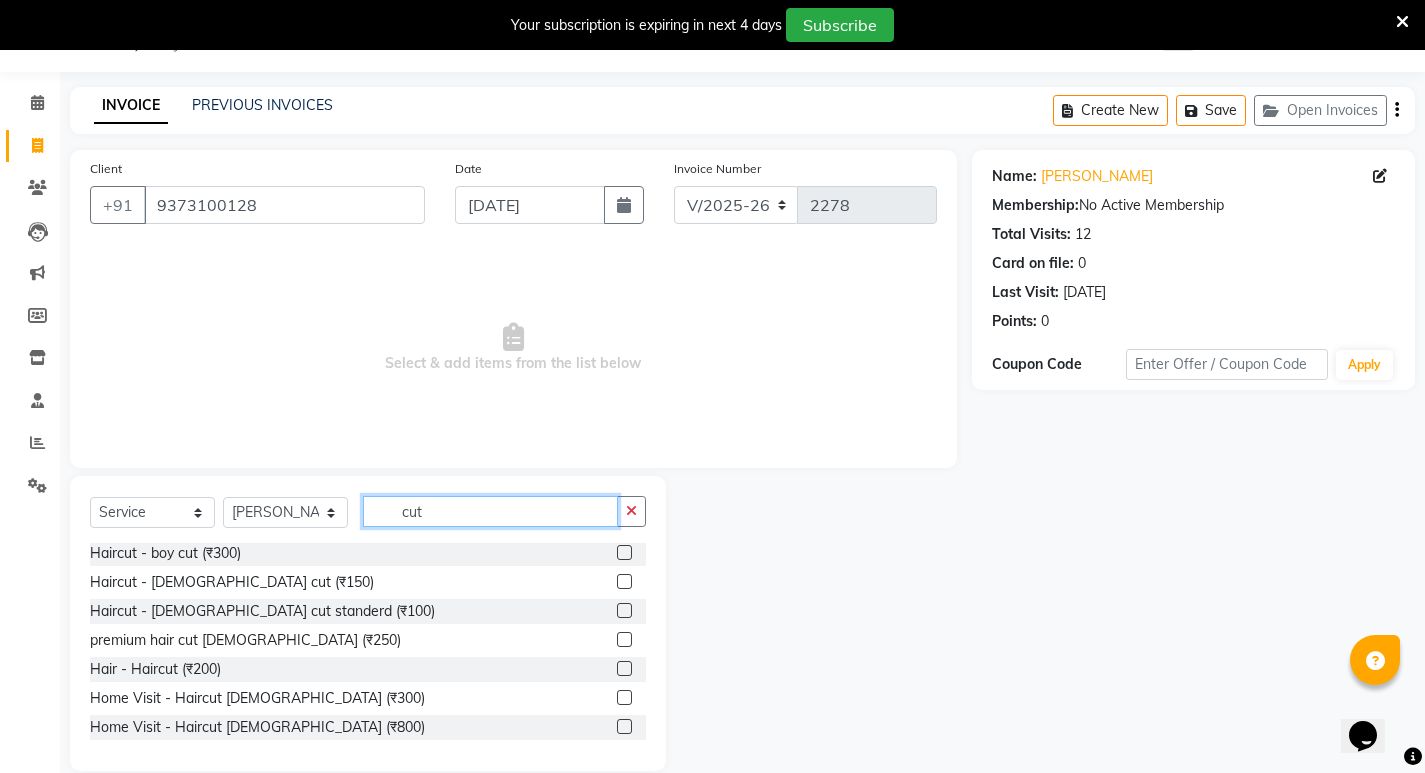 scroll, scrollTop: 177, scrollLeft: 0, axis: vertical 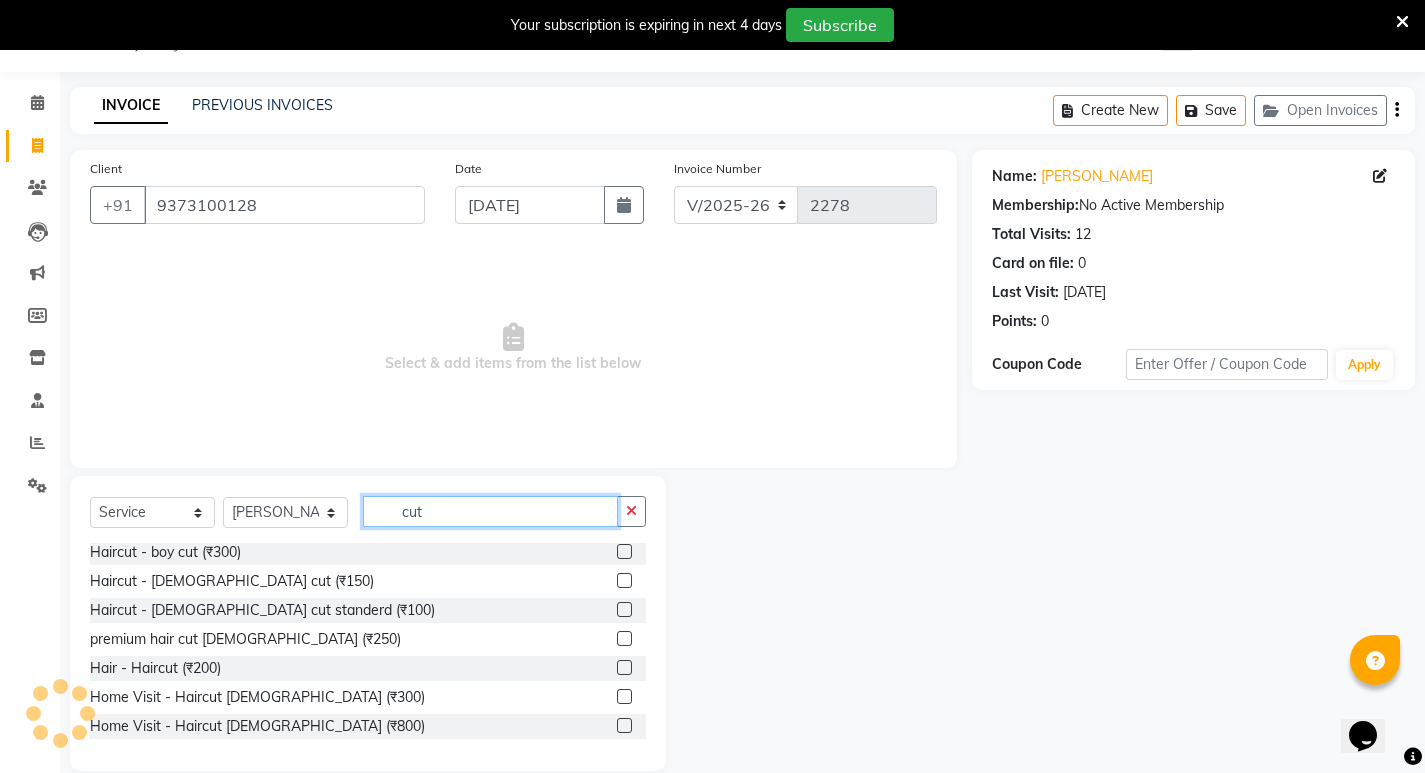 type on "cut" 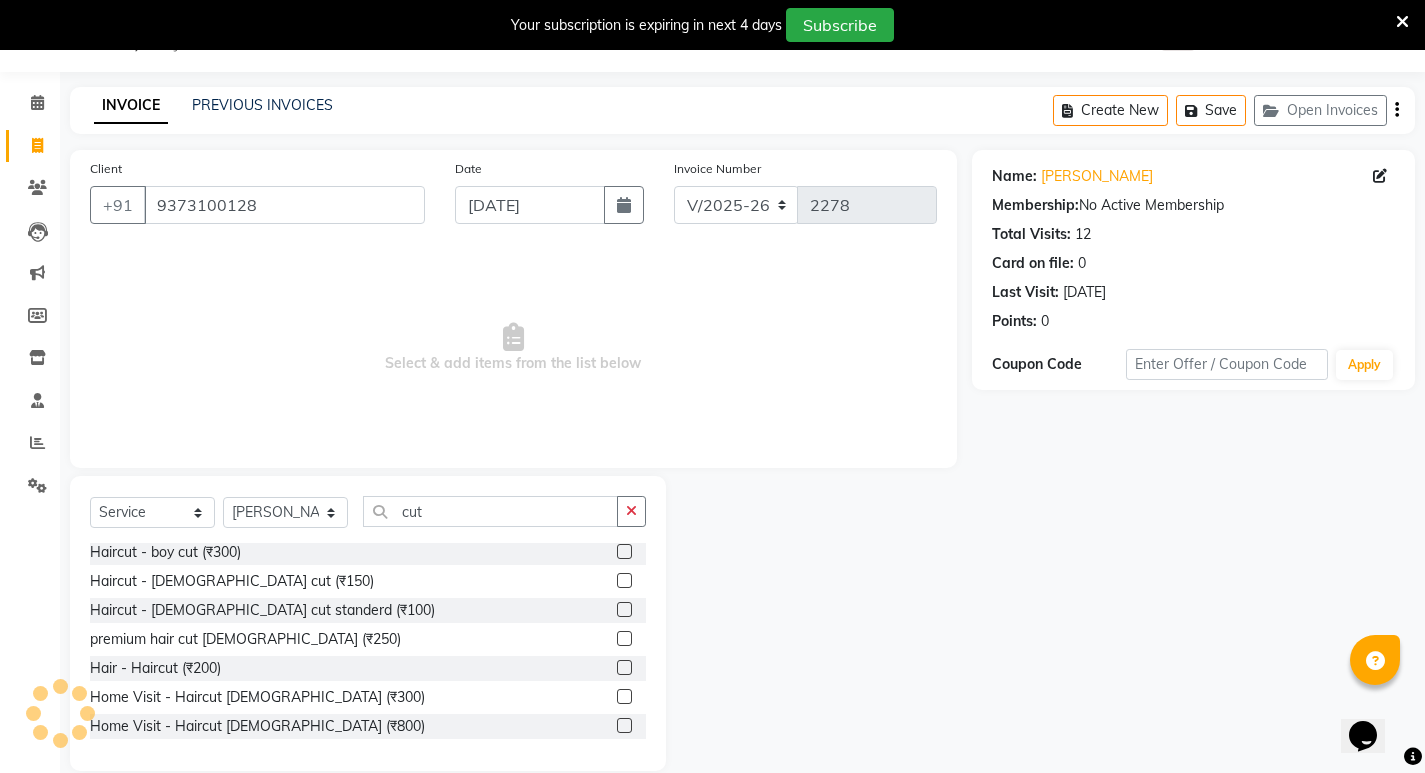 click 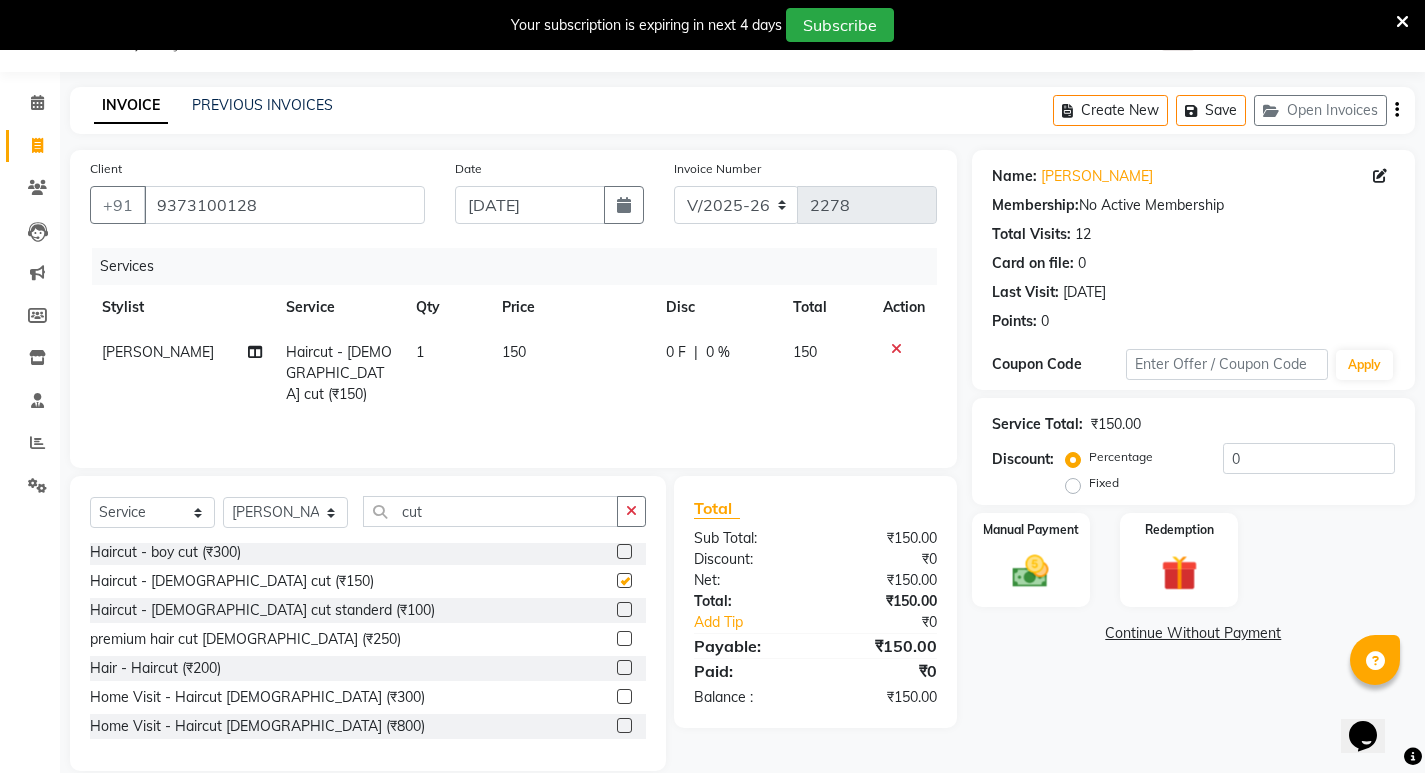 checkbox on "false" 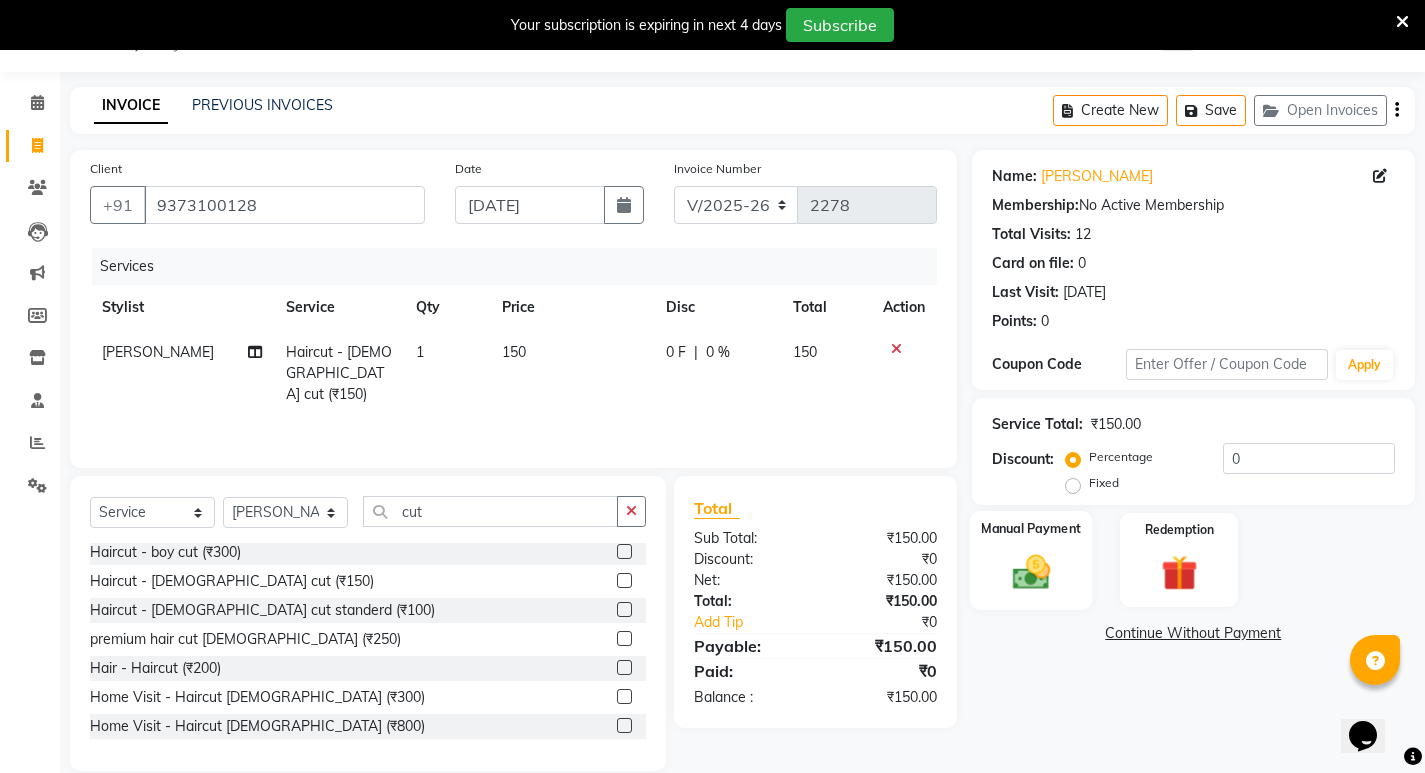 click 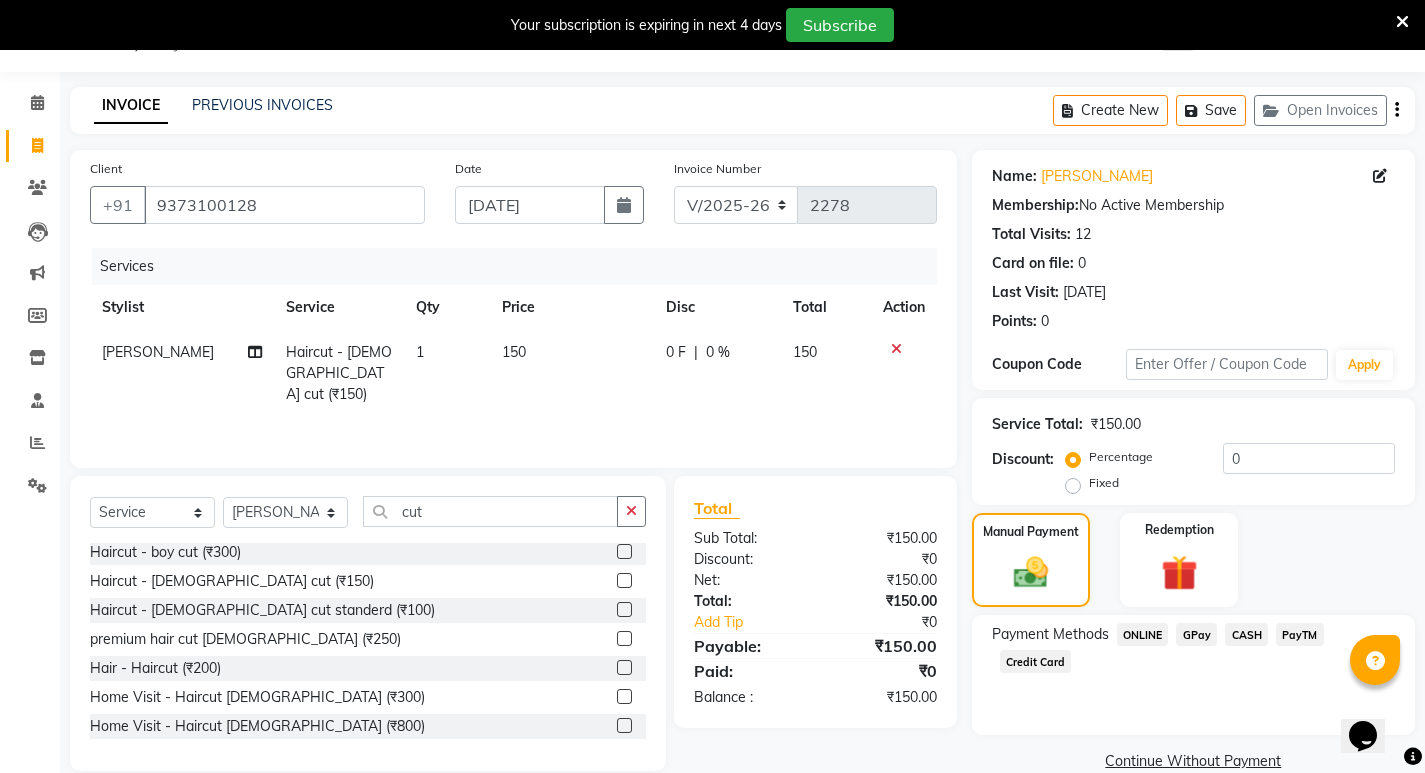 click on "ONLINE" 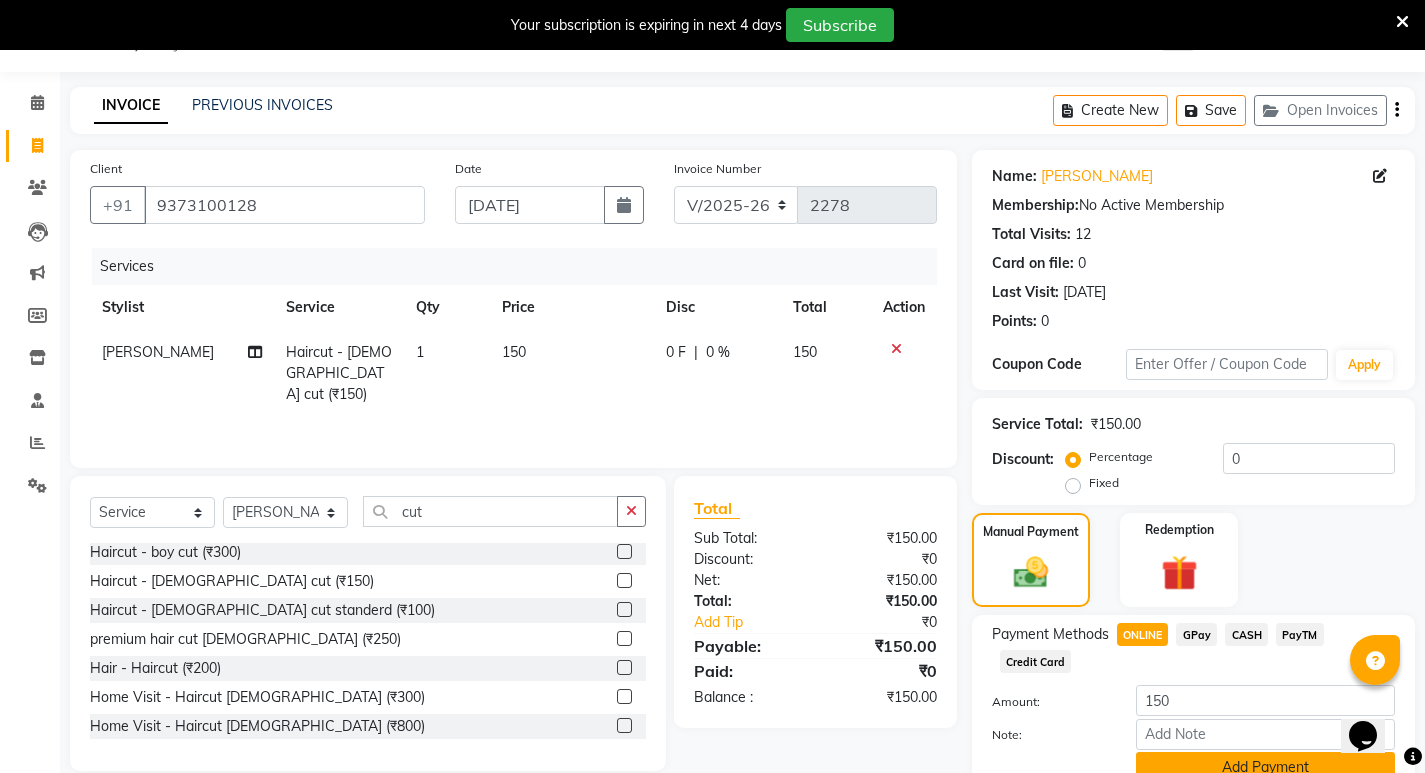 click on "Add Payment" 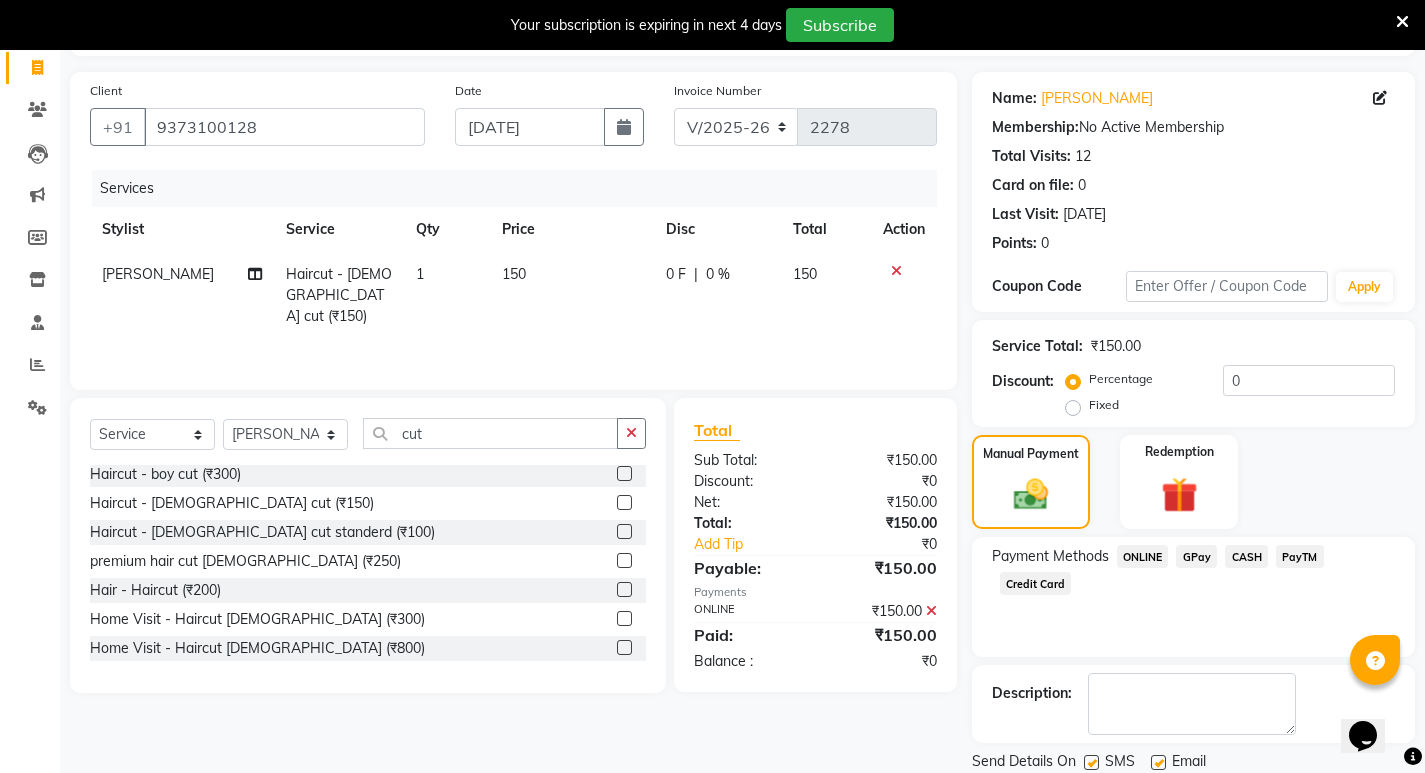 scroll, scrollTop: 196, scrollLeft: 0, axis: vertical 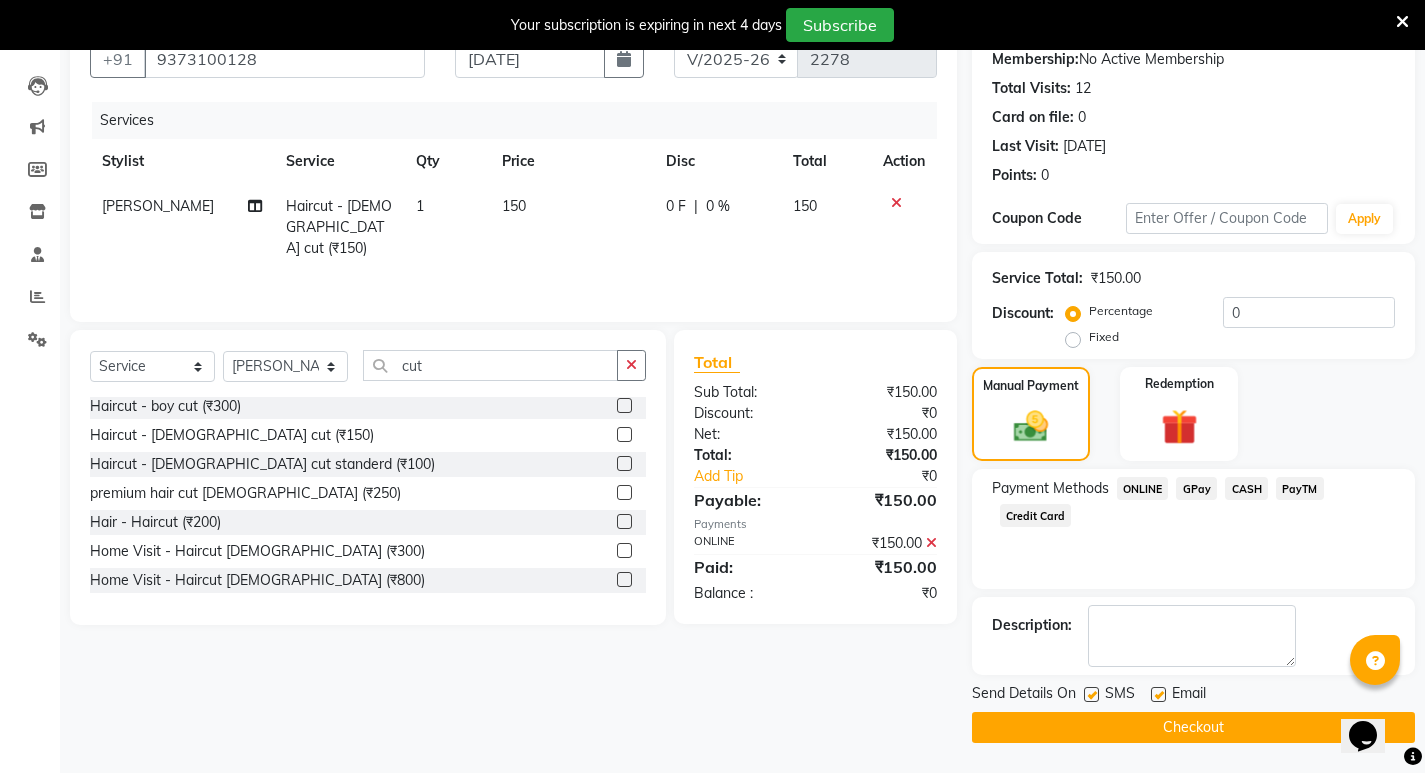 click on "Checkout" 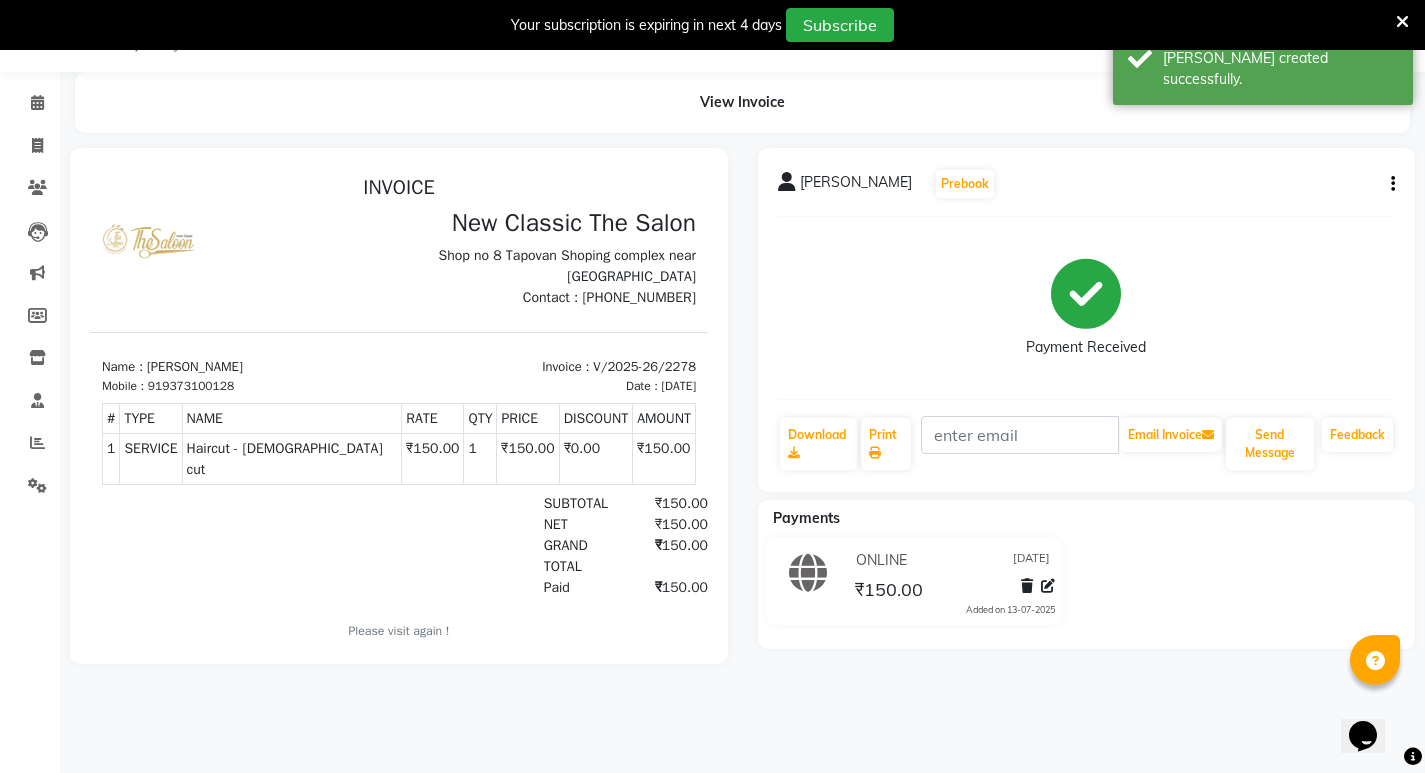 scroll, scrollTop: 0, scrollLeft: 0, axis: both 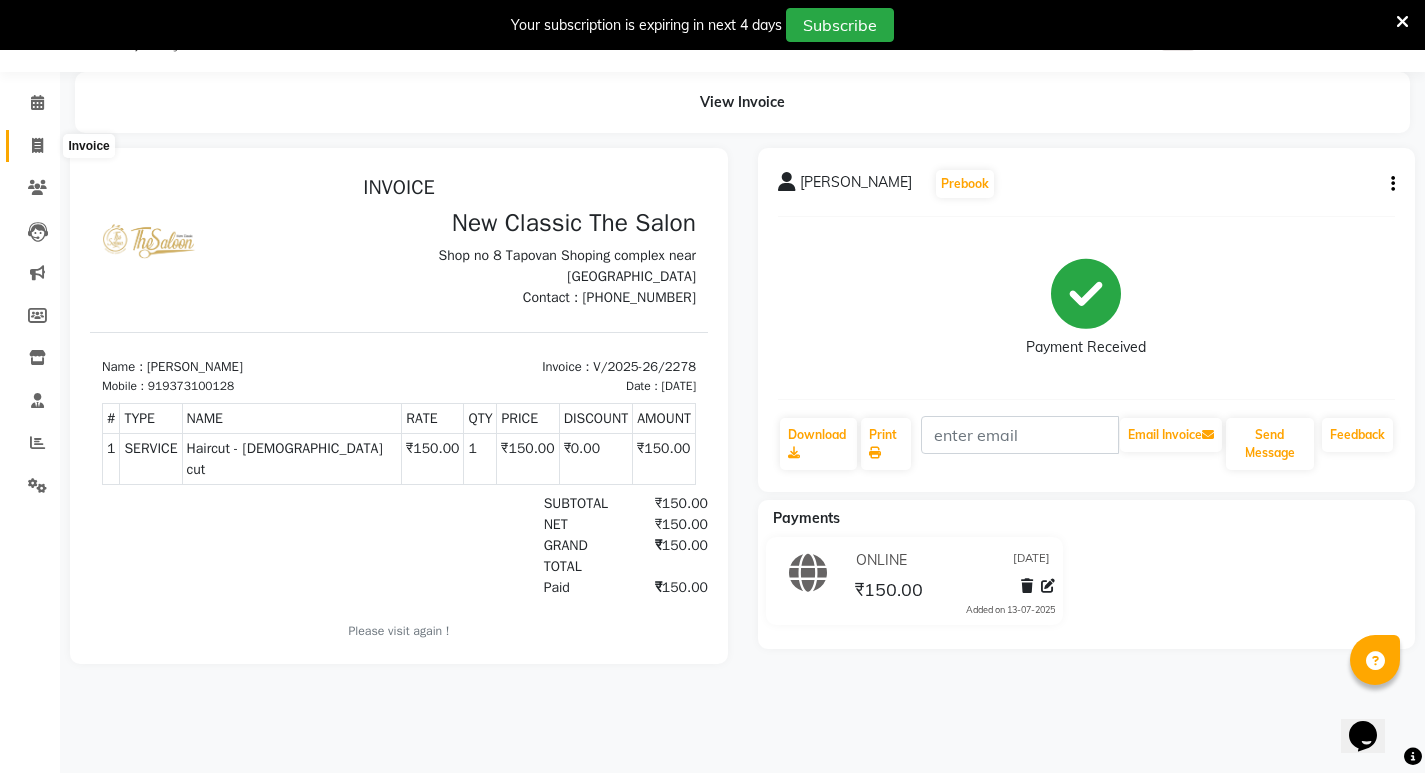 click 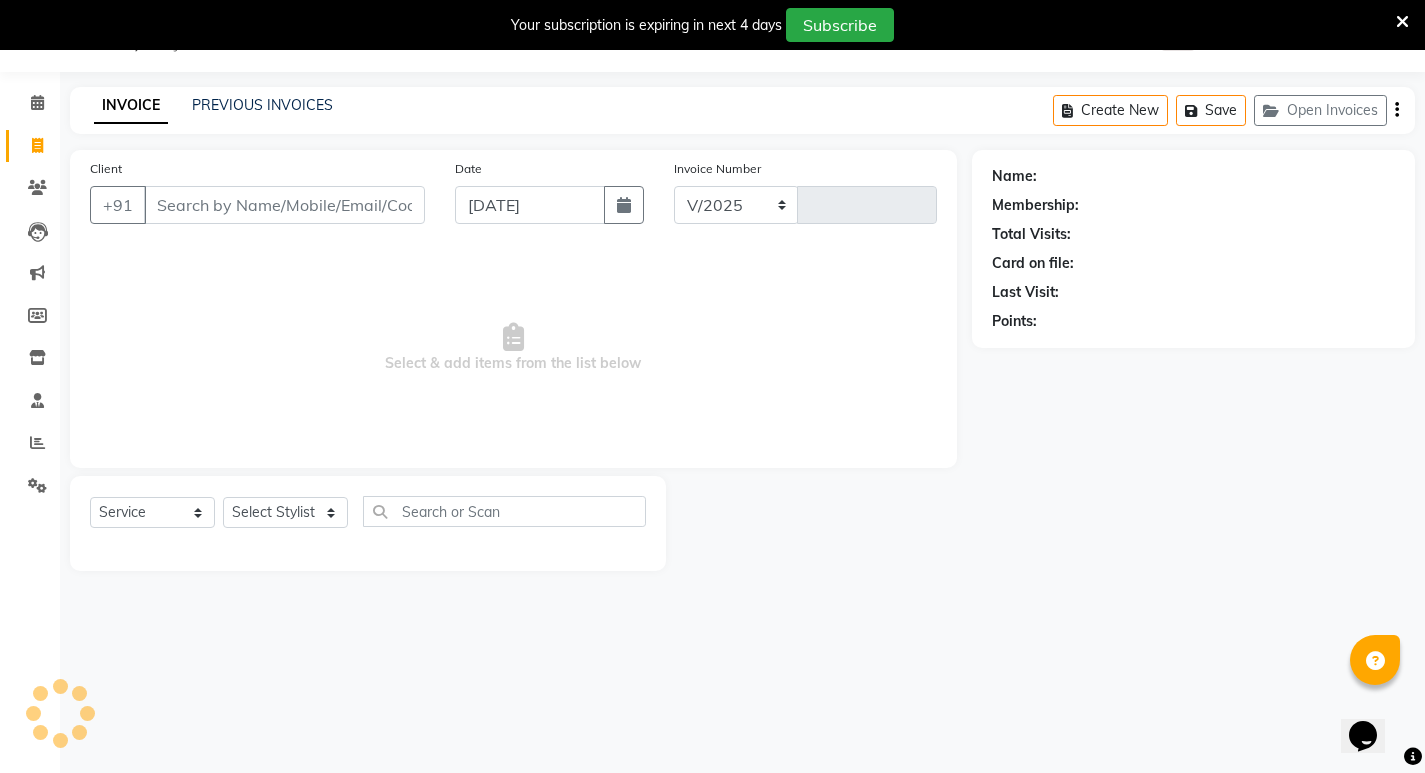 select on "4678" 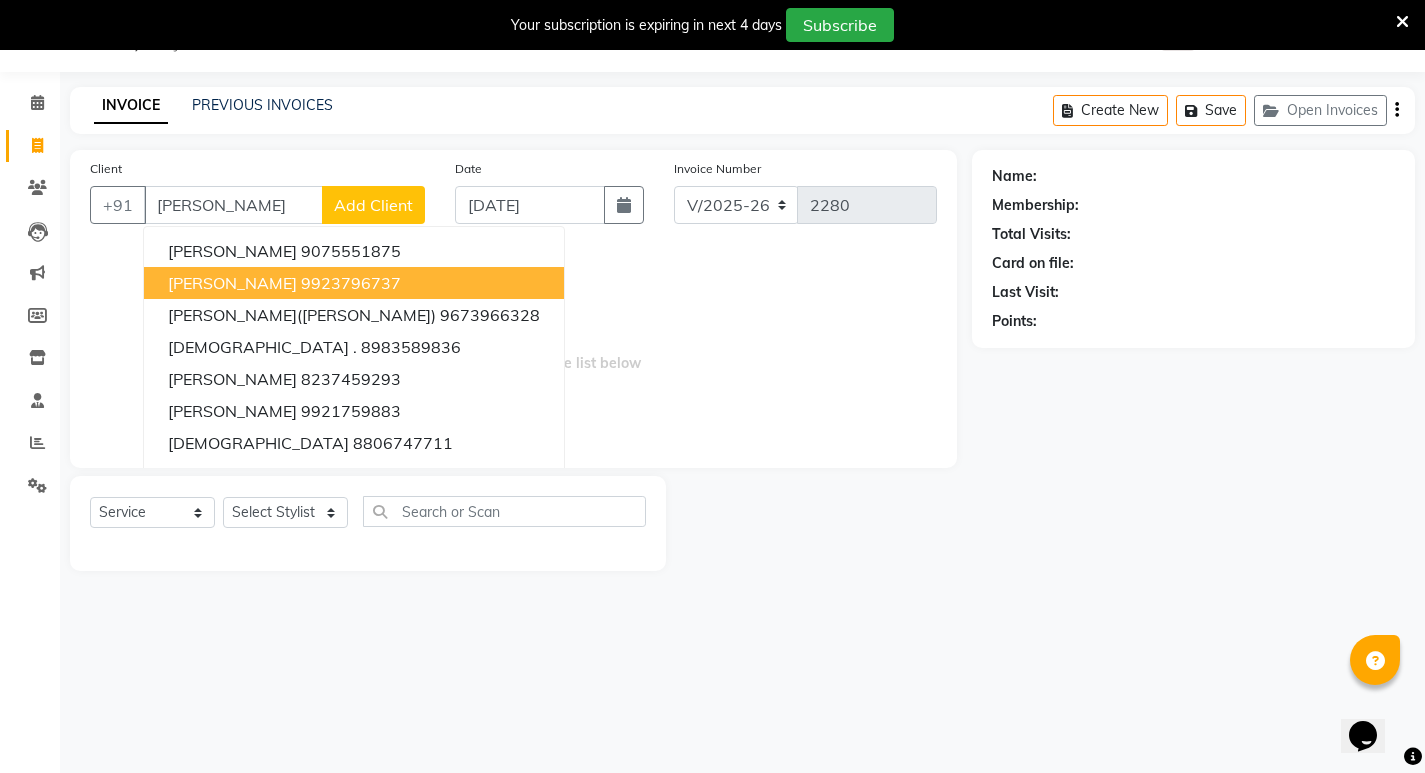 click on "[PERSON_NAME]" at bounding box center (232, 283) 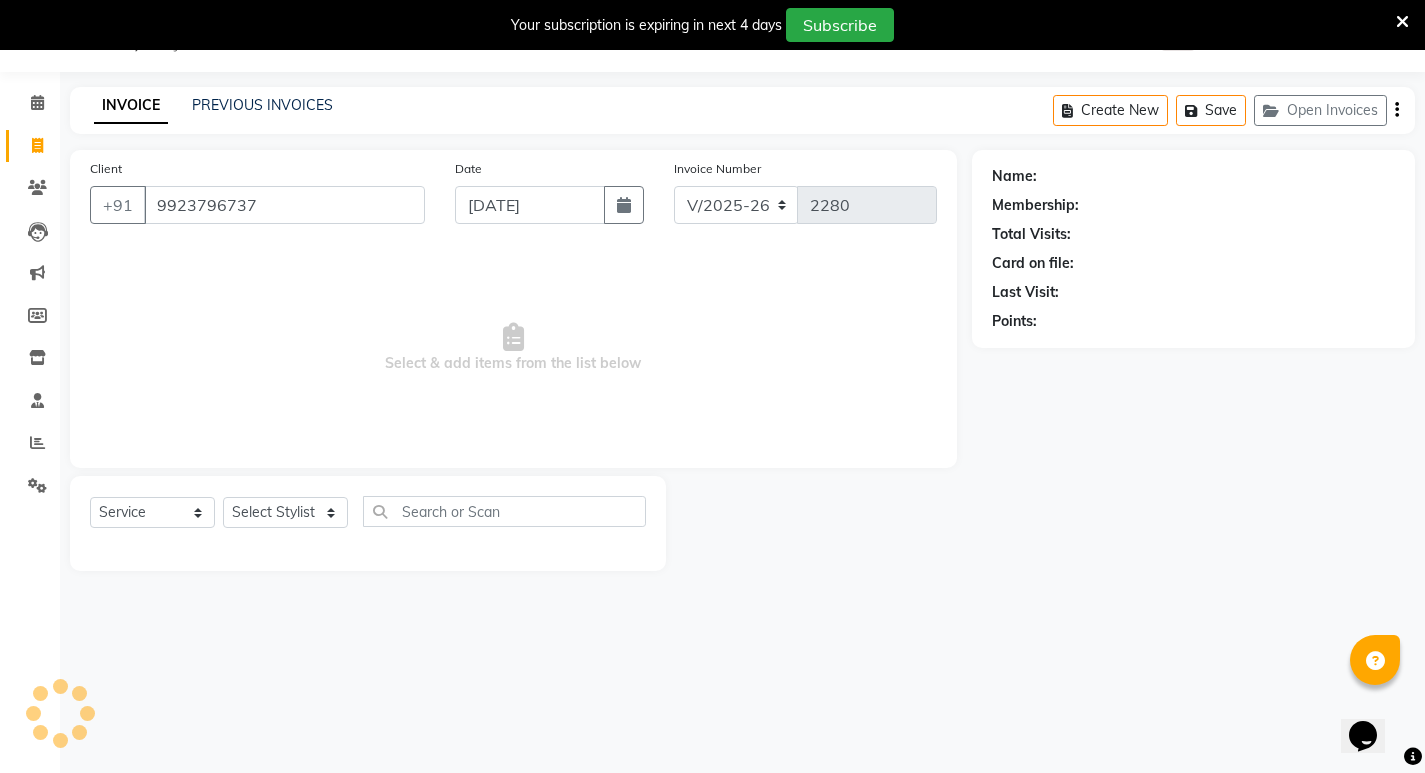 type on "9923796737" 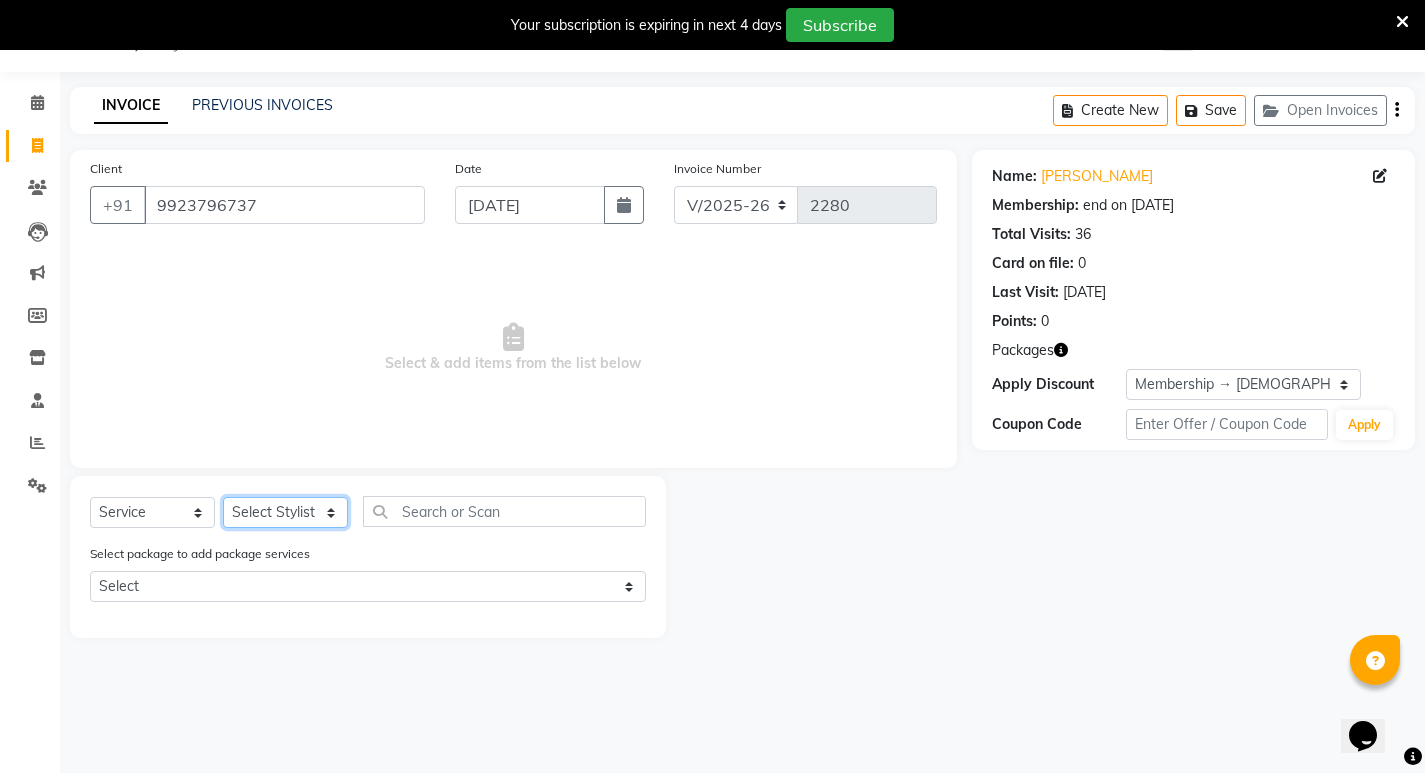 click on "Select Stylist Amit [PERSON_NAME] [PERSON_NAME] [PERSON_NAME] Manager [PERSON_NAME] [PERSON_NAME] [PERSON_NAME] [PERSON_NAME] [PERSON_NAME]" 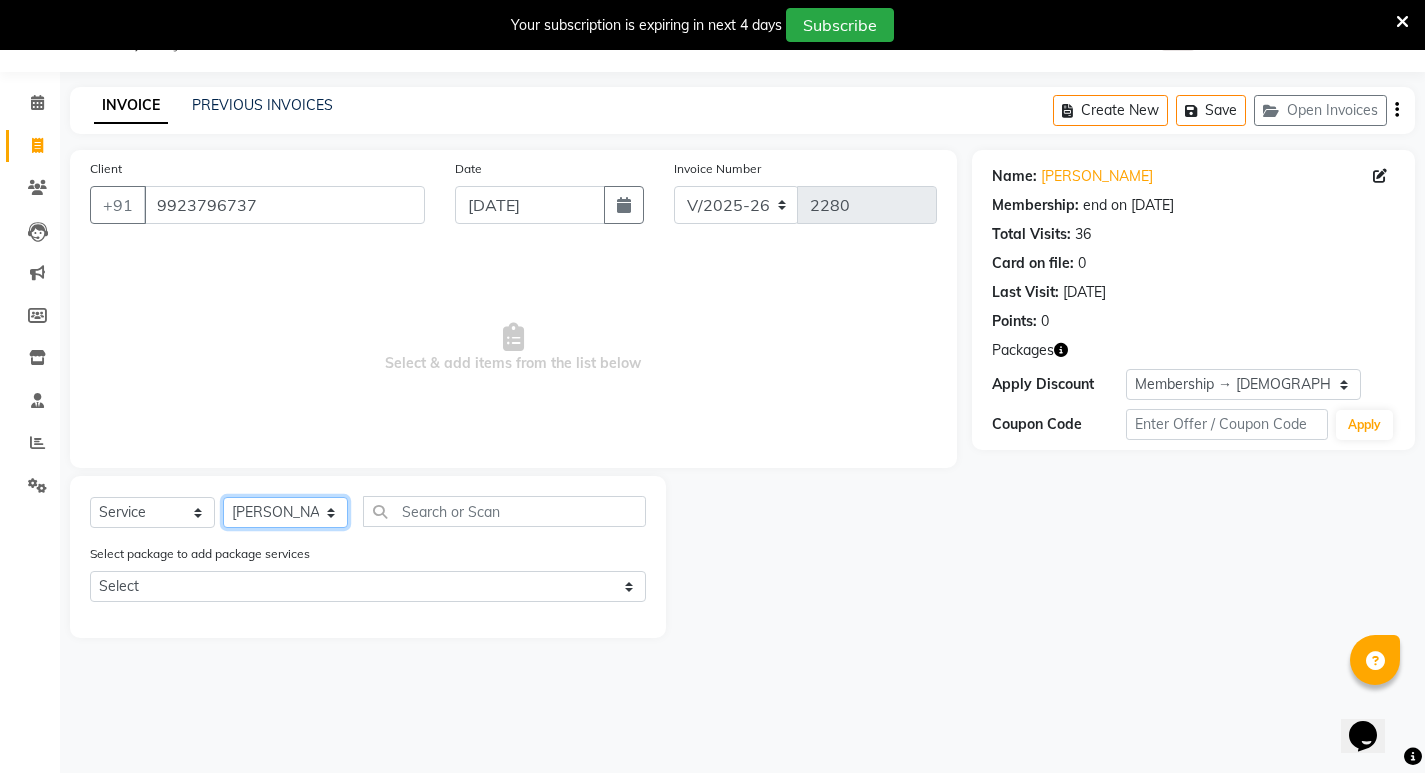click on "Select Stylist Amit [PERSON_NAME] [PERSON_NAME] [PERSON_NAME] Manager [PERSON_NAME] [PERSON_NAME] [PERSON_NAME] [PERSON_NAME] [PERSON_NAME]" 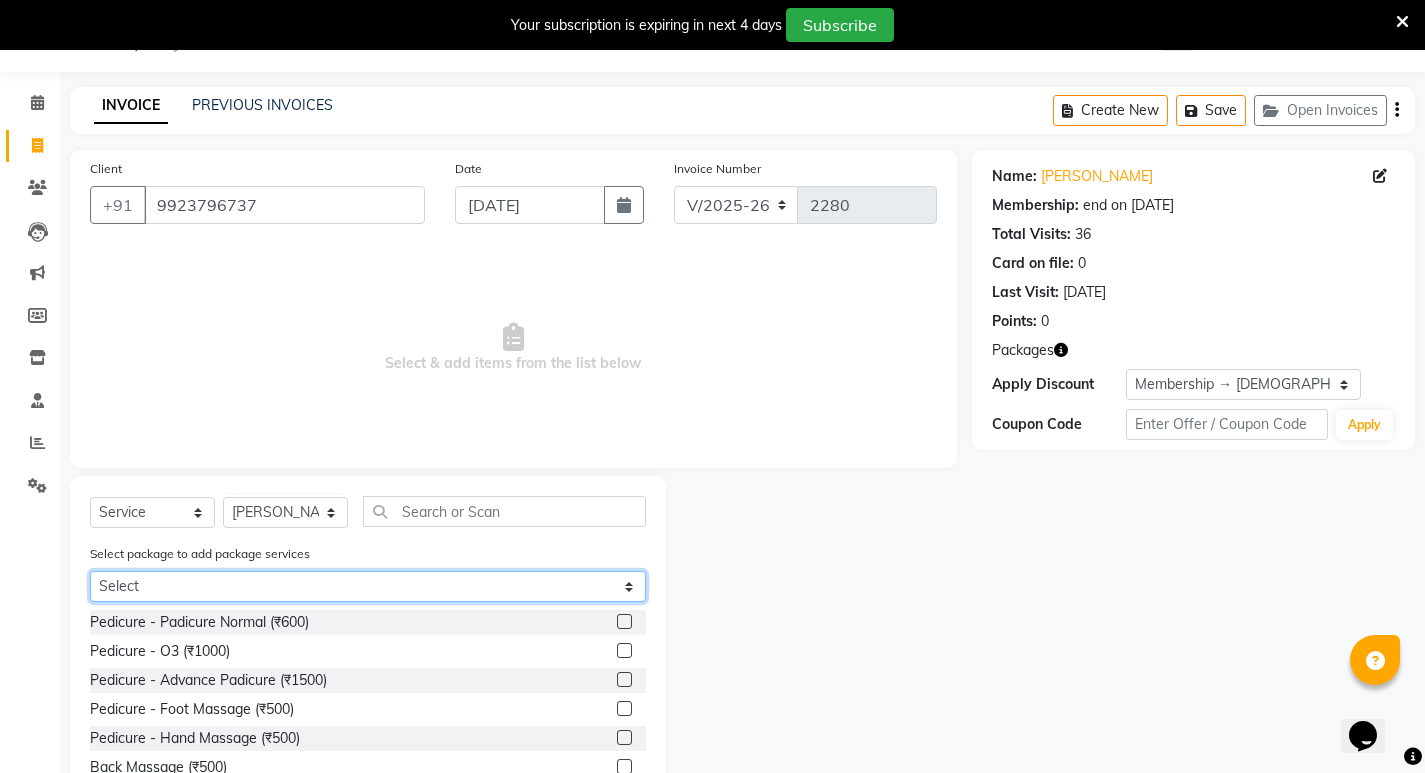 click on "Select [DEMOGRAPHIC_DATA] member 1500 [DEMOGRAPHIC_DATA] membership 1200" 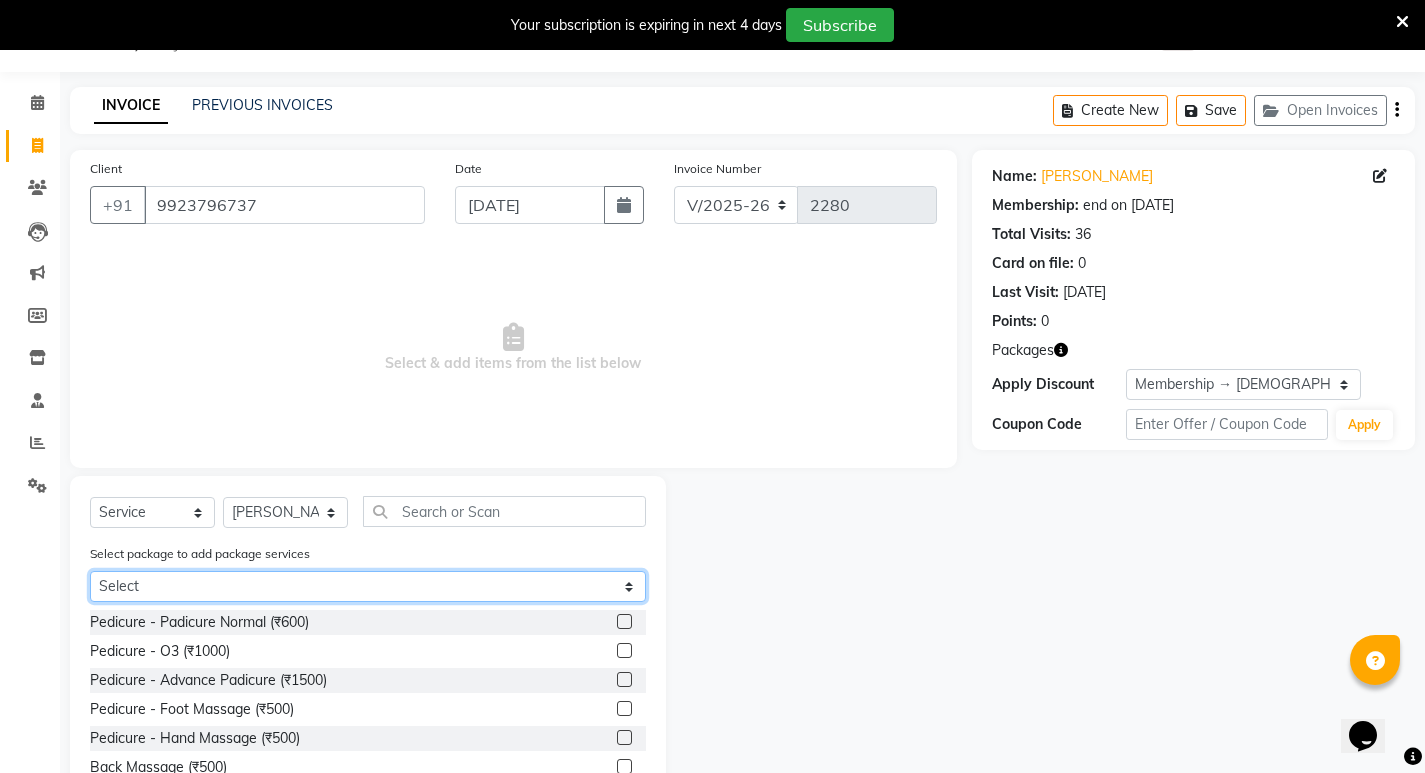 select on "1: Object" 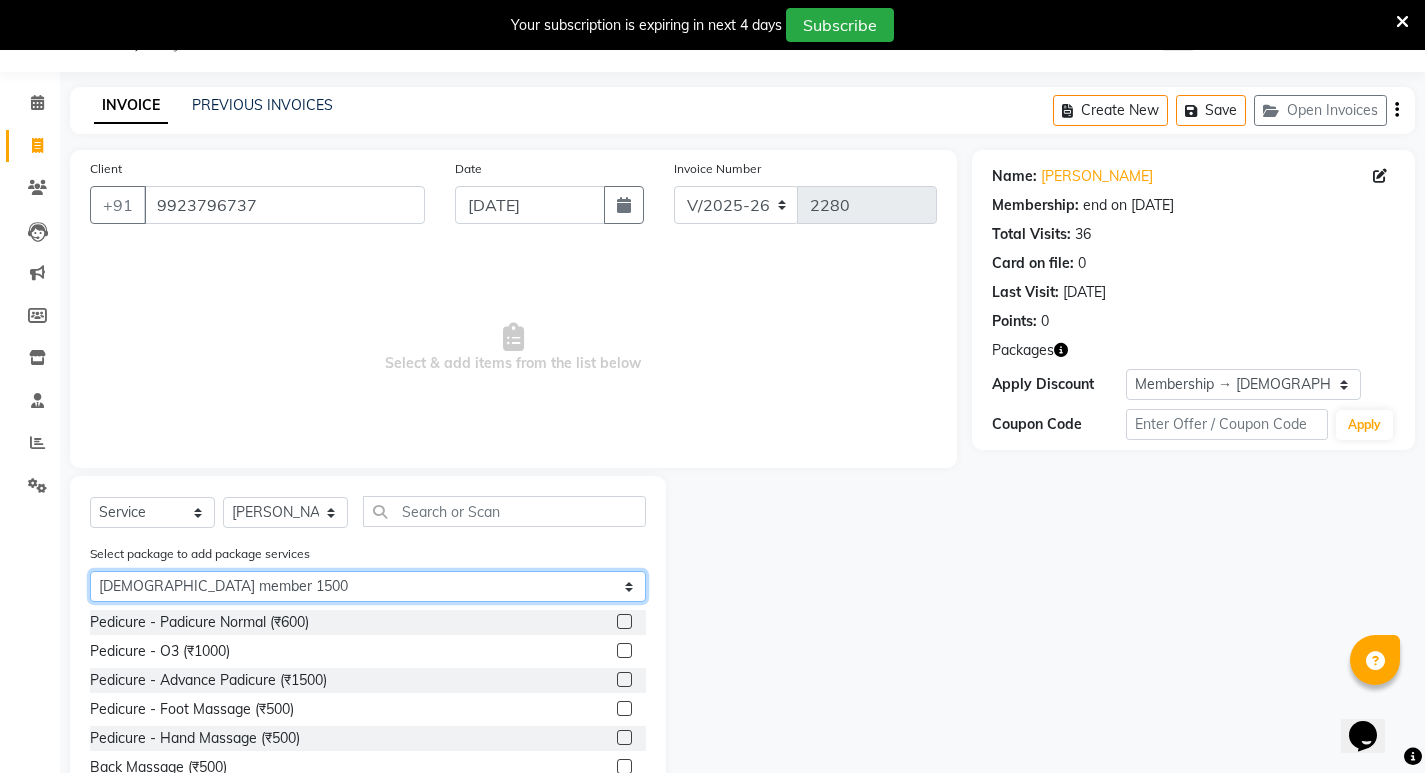 click on "Select [DEMOGRAPHIC_DATA] member 1500 [DEMOGRAPHIC_DATA] membership 1200" 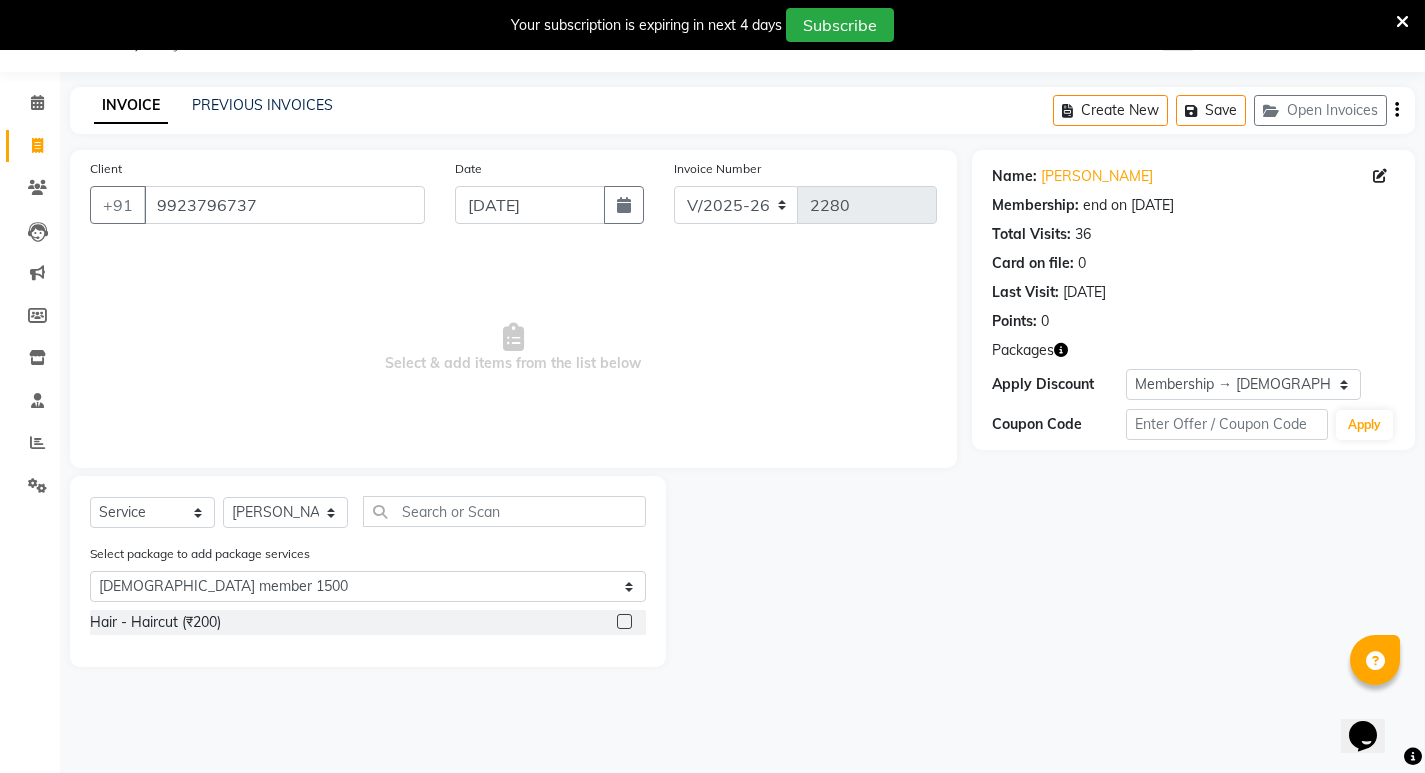 click 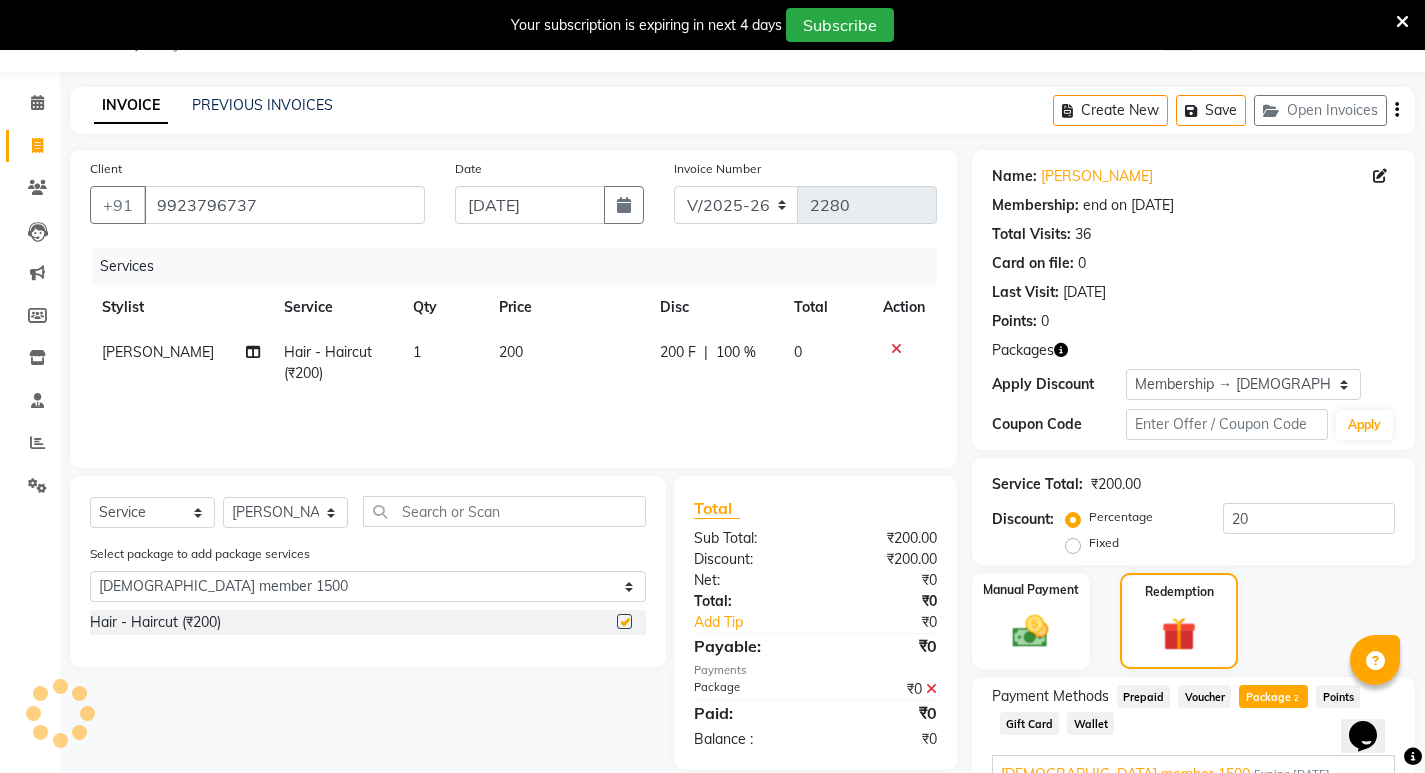 checkbox on "false" 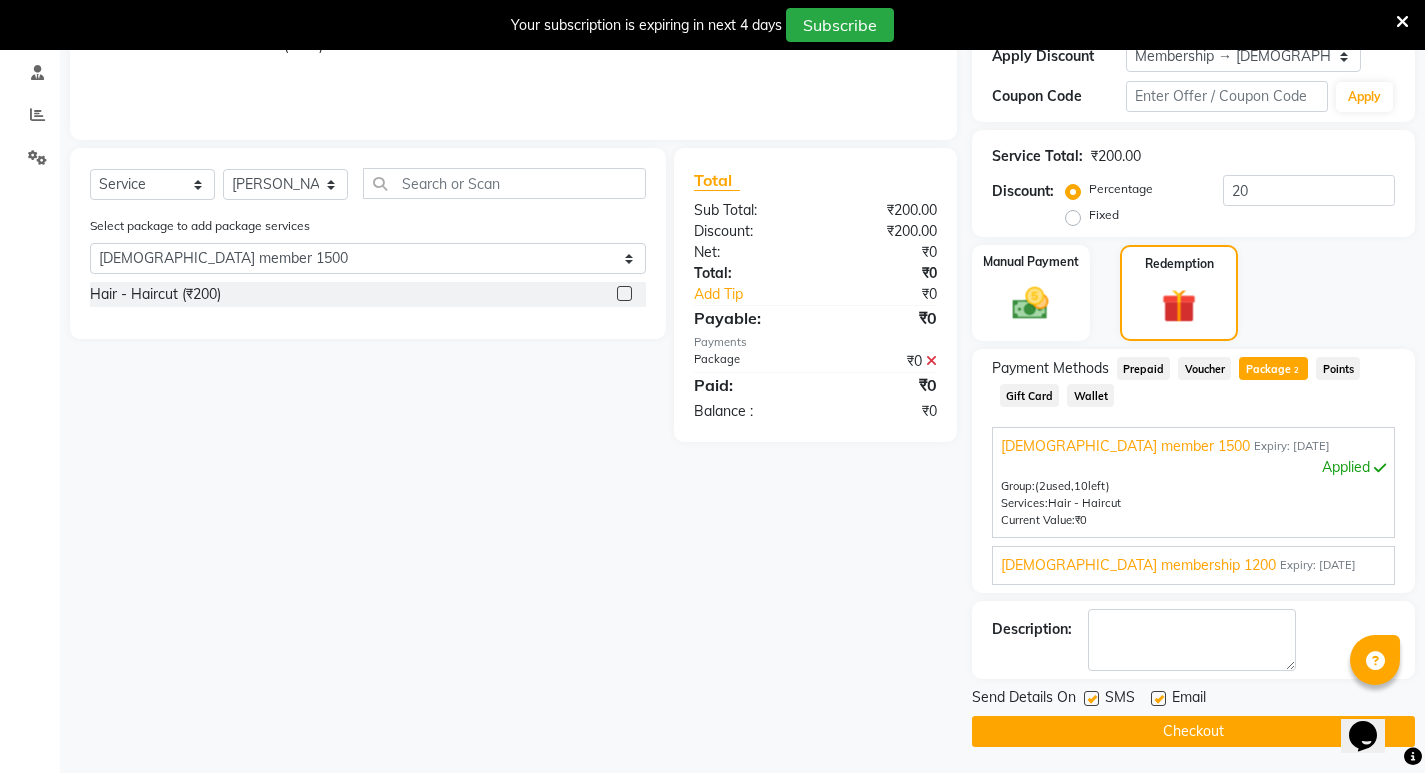 scroll, scrollTop: 382, scrollLeft: 0, axis: vertical 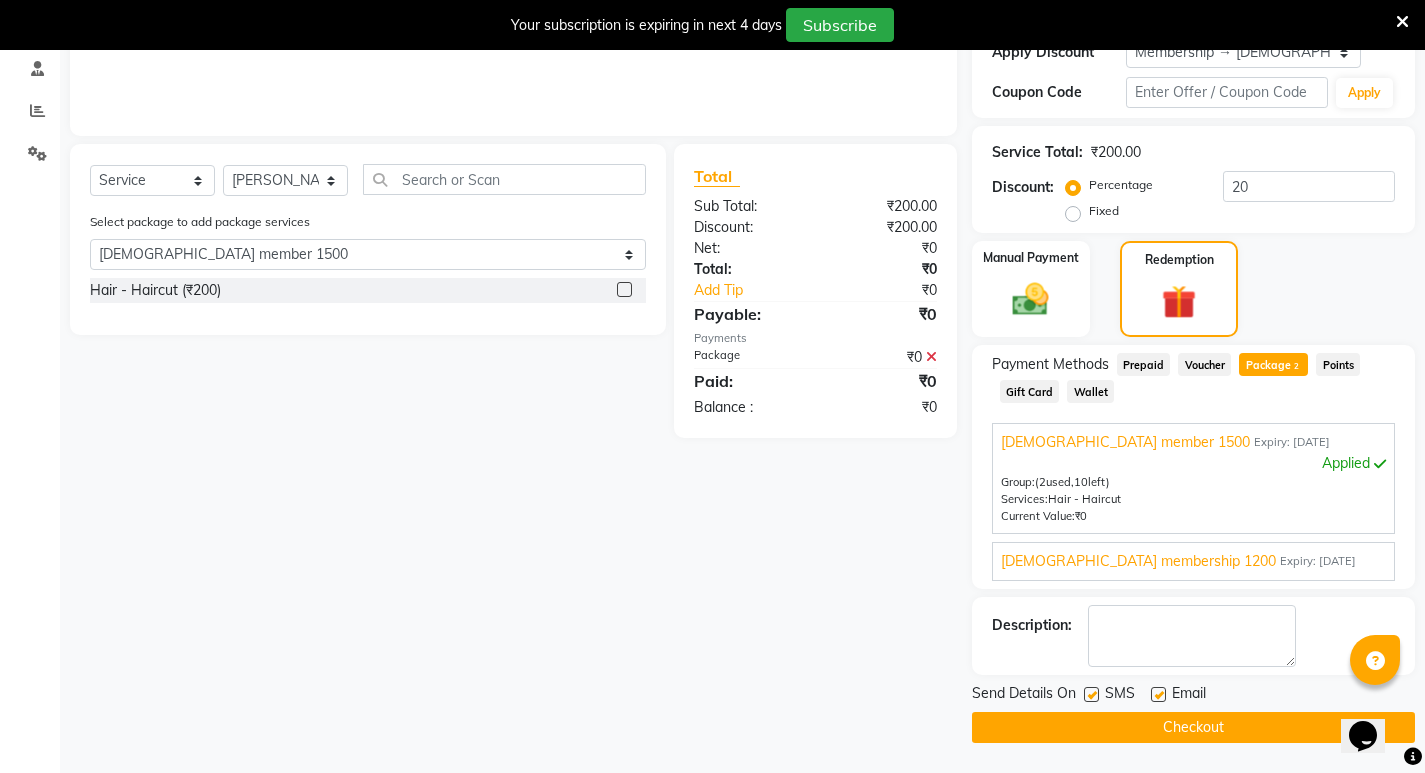 click on "Checkout" 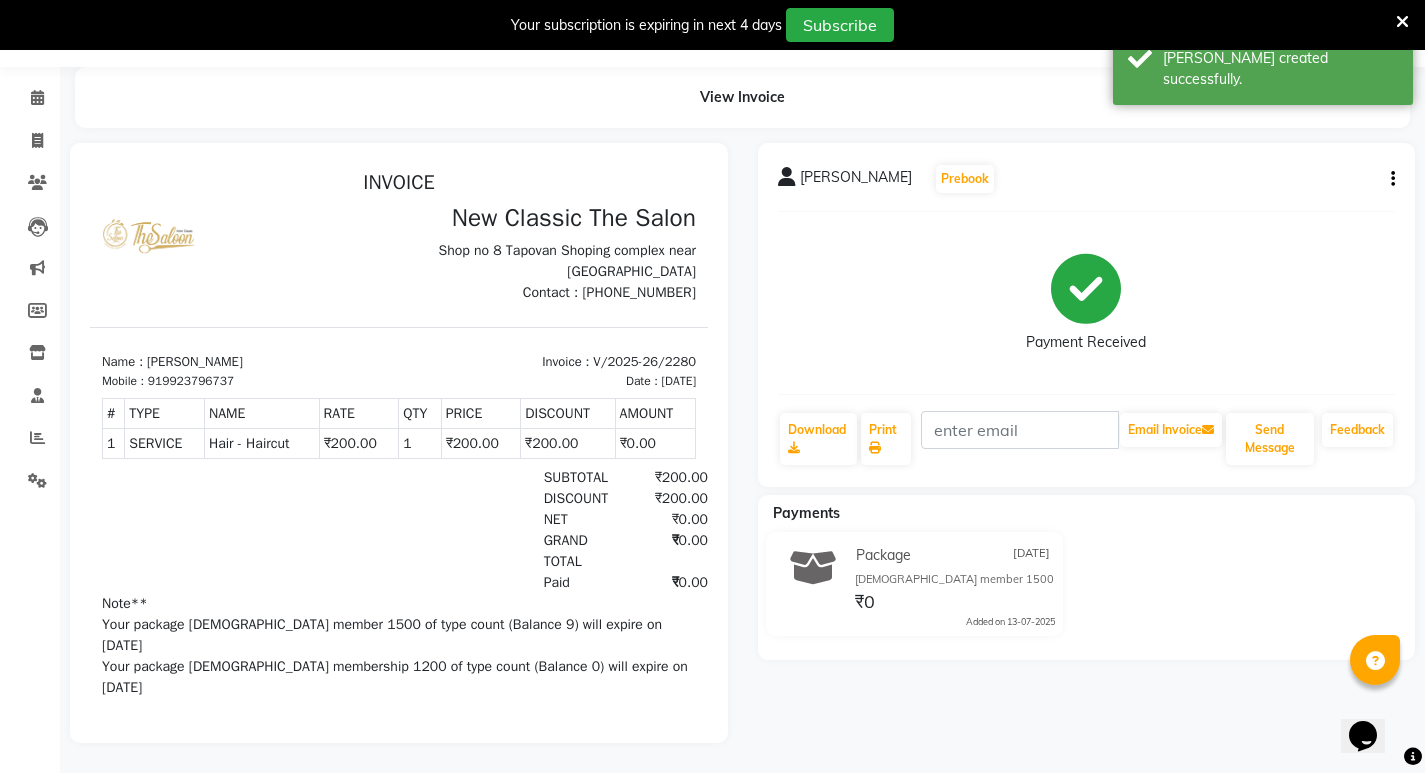scroll, scrollTop: 0, scrollLeft: 0, axis: both 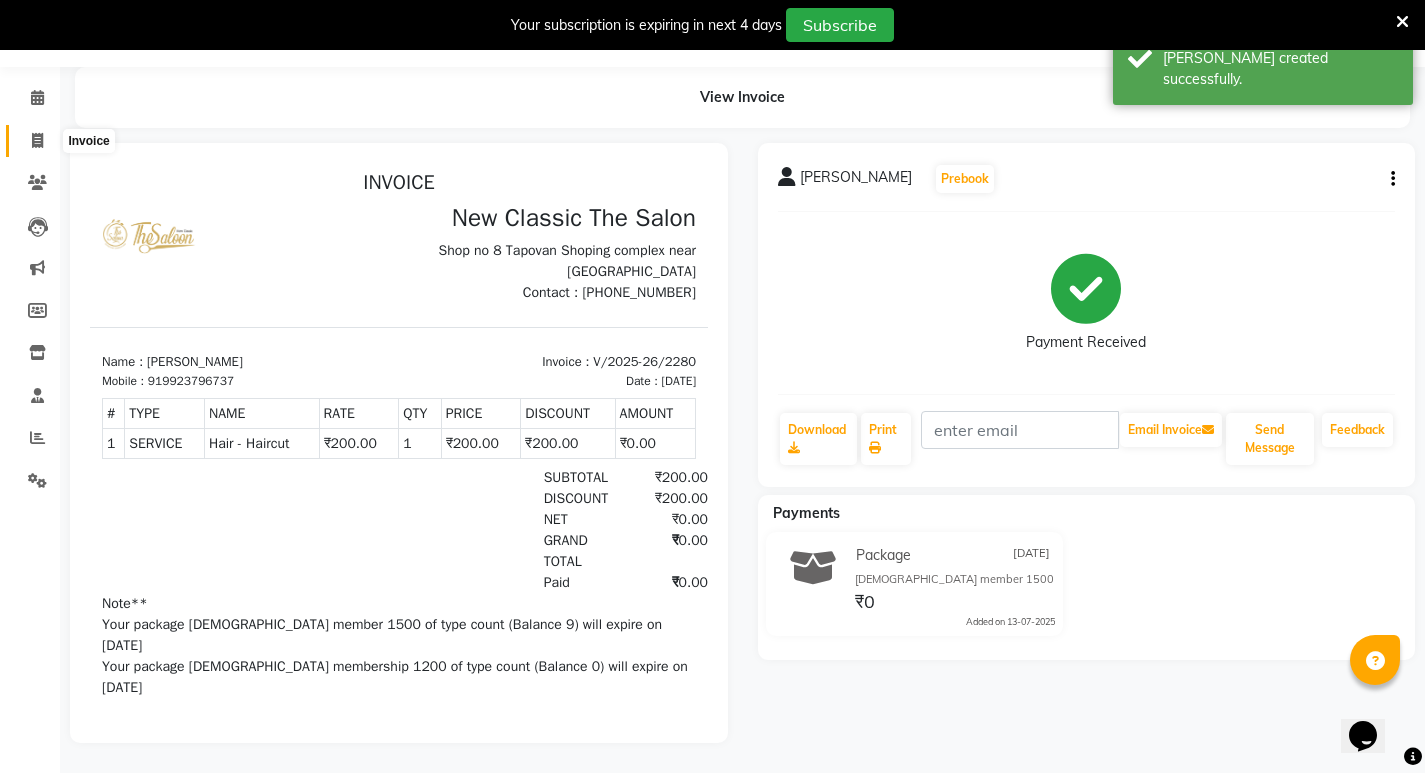 click 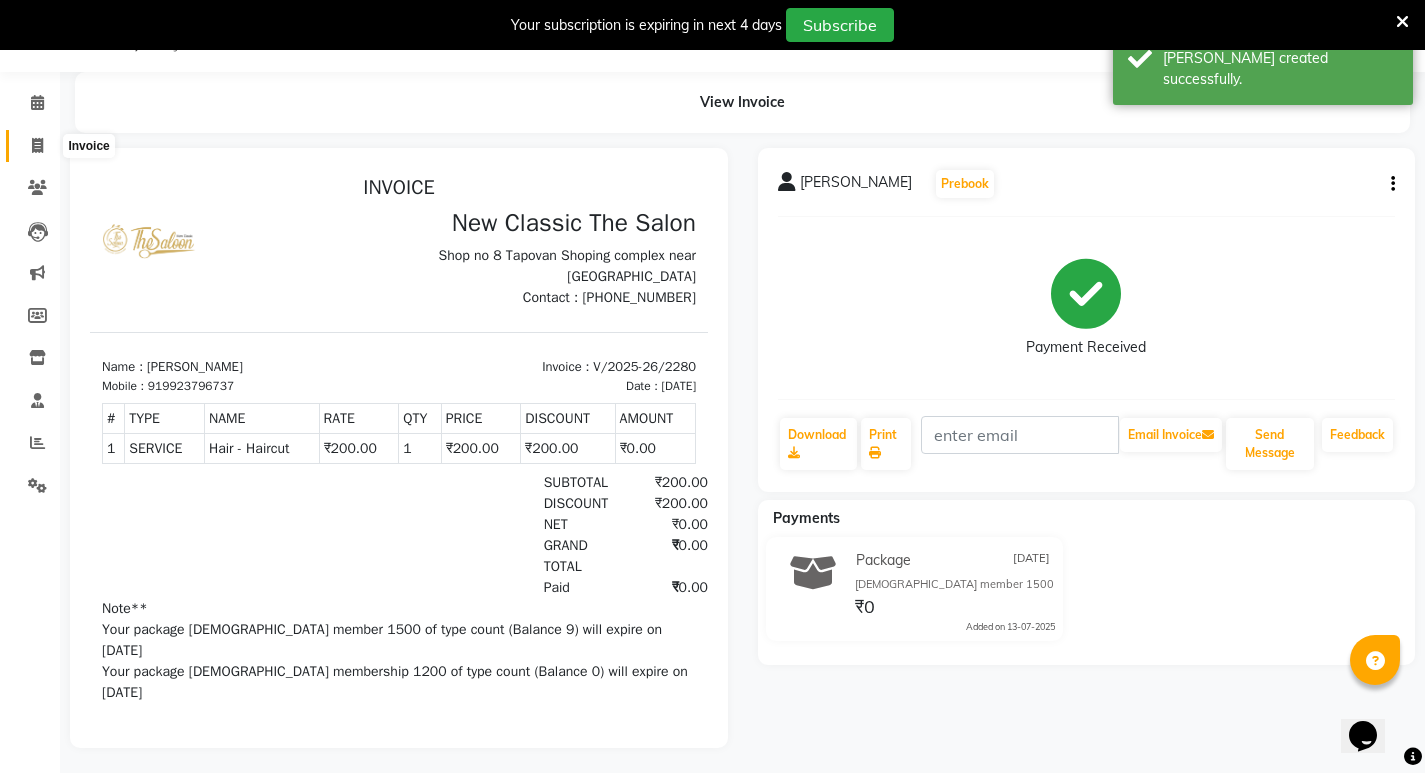 select on "service" 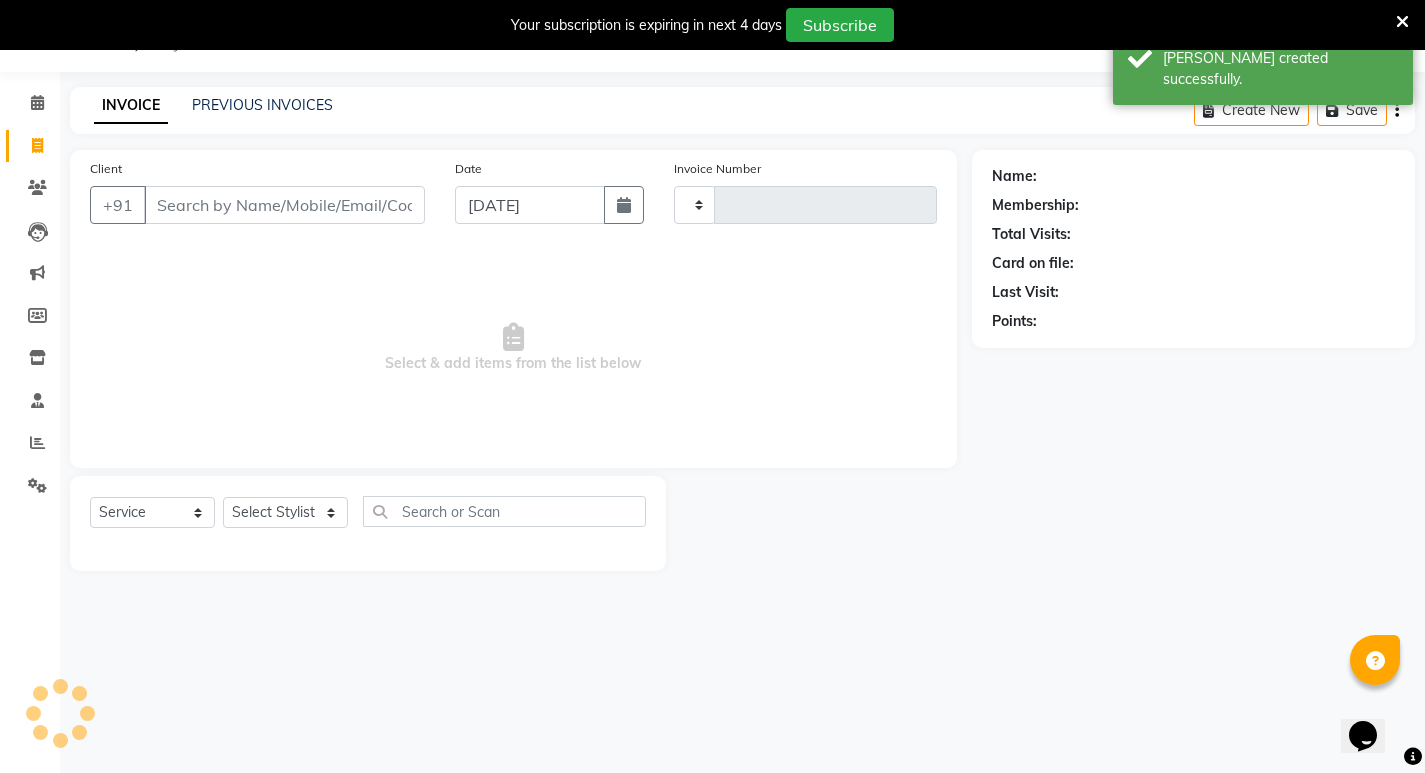 type on "2281" 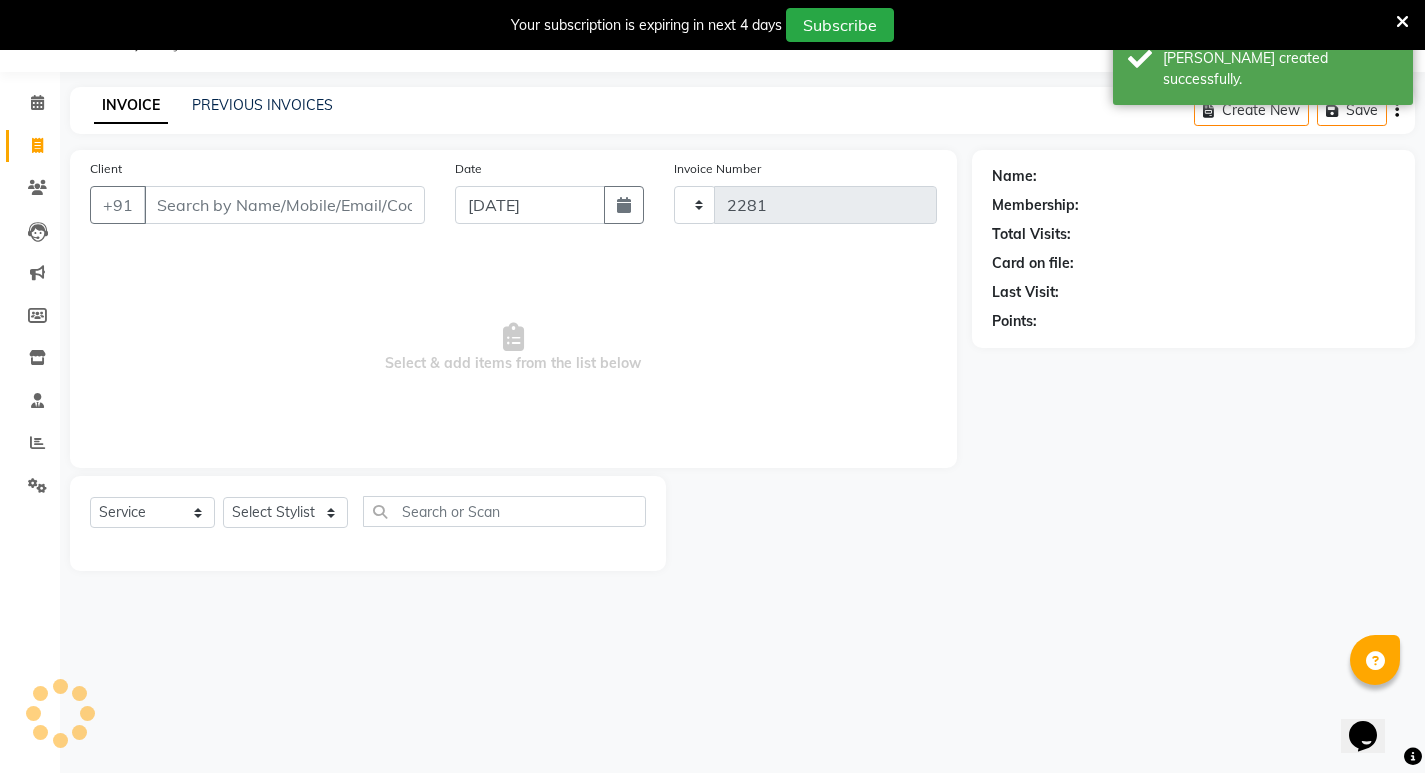 select on "4678" 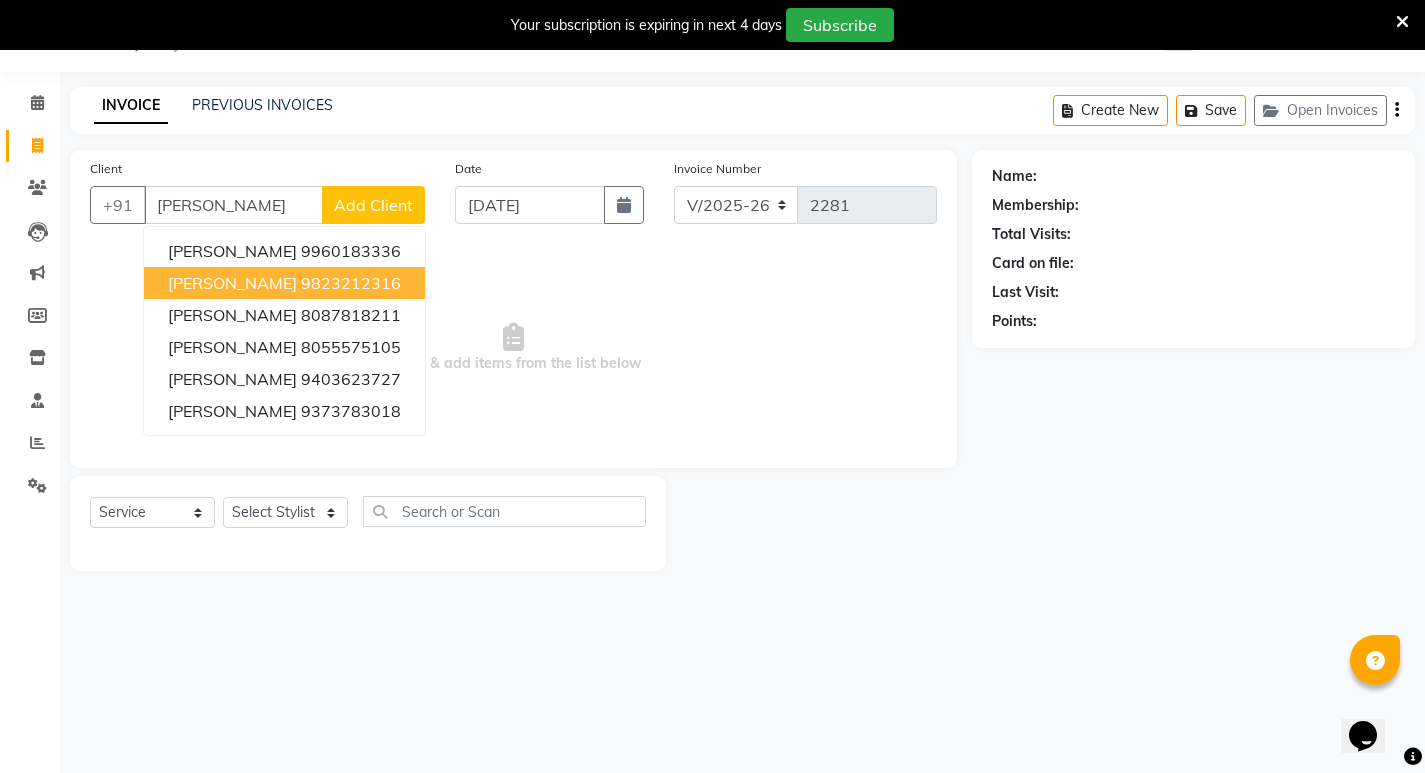 click on "9823212316" at bounding box center [351, 283] 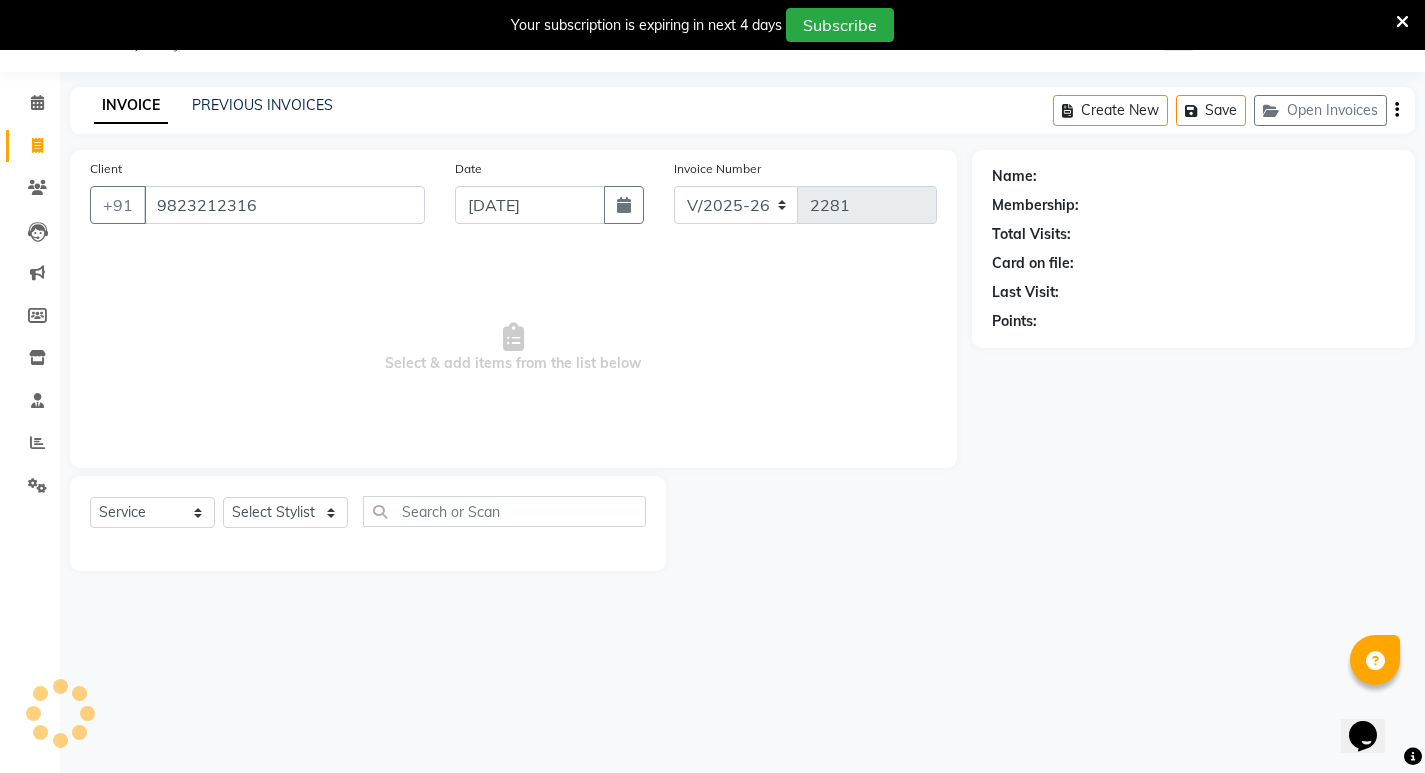 type on "9823212316" 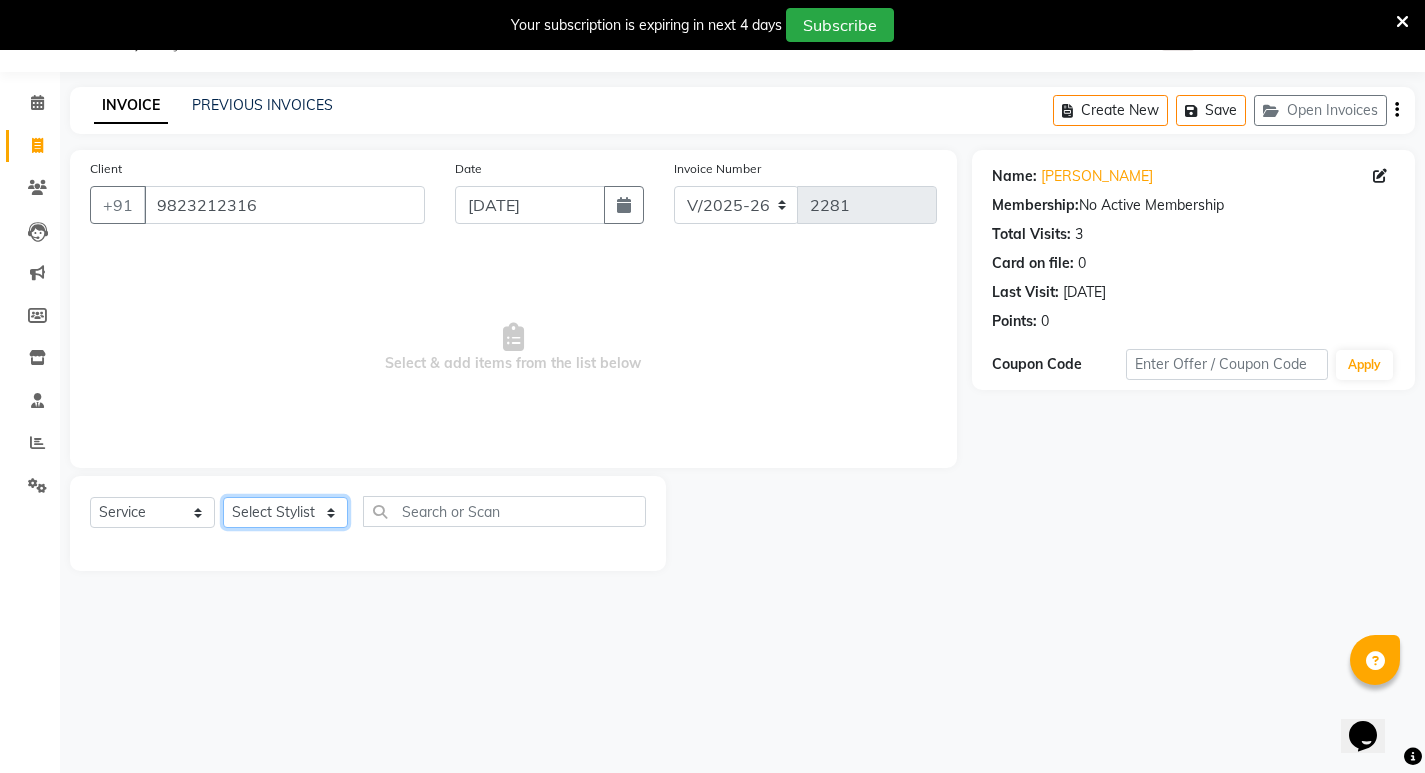 click on "Select Stylist Amit [PERSON_NAME] [PERSON_NAME] [PERSON_NAME] Manager [PERSON_NAME] [PERSON_NAME] [PERSON_NAME] [PERSON_NAME] [PERSON_NAME]" 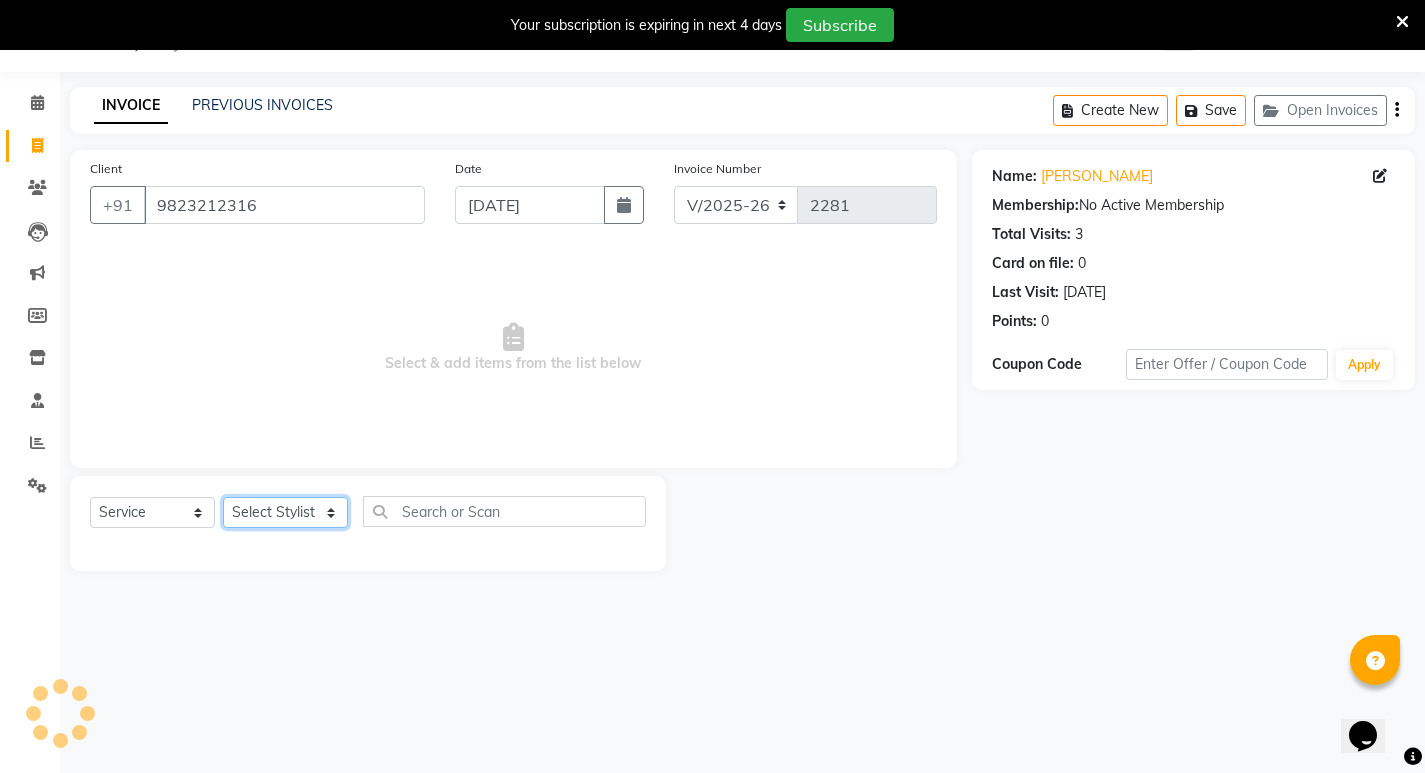 select on "27632" 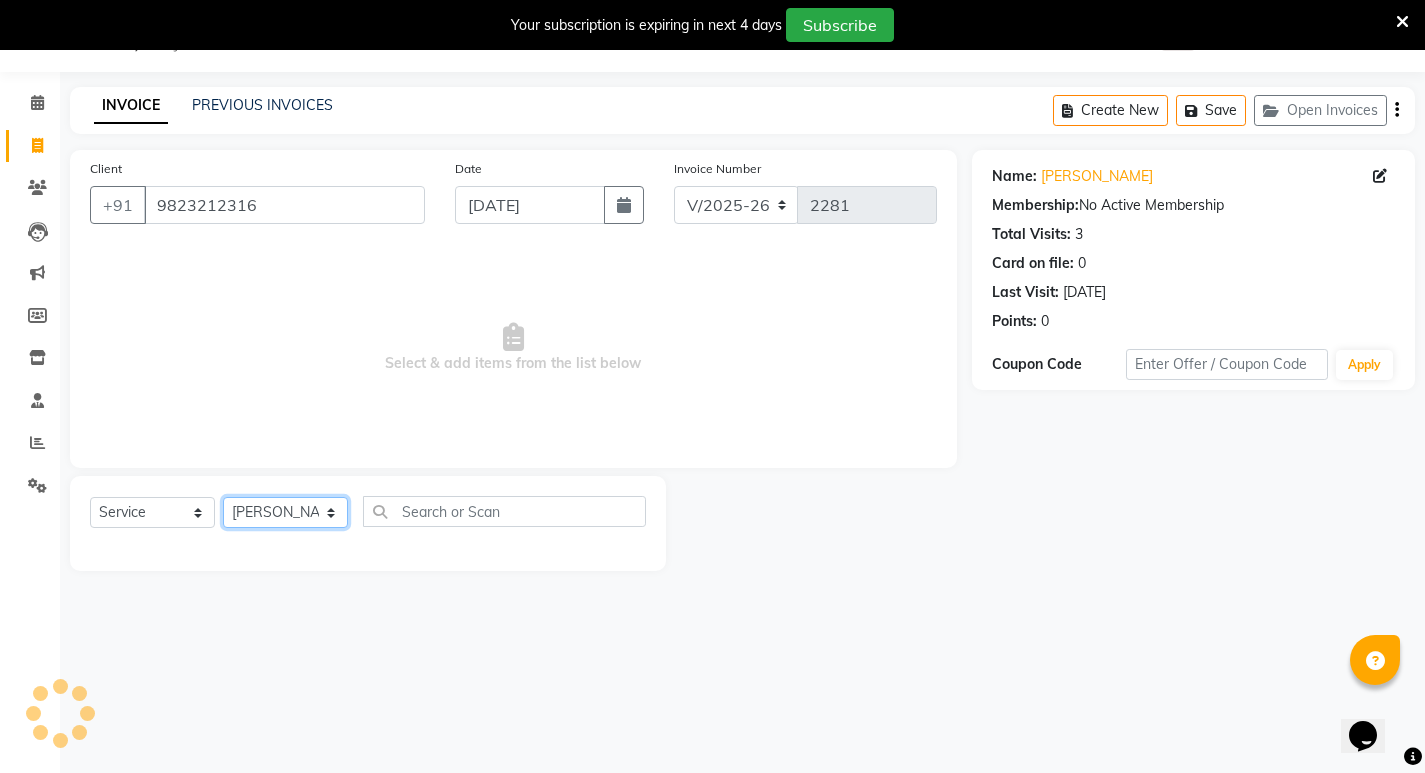 click on "Select Stylist Amit [PERSON_NAME] [PERSON_NAME] [PERSON_NAME] Manager [PERSON_NAME] [PERSON_NAME] [PERSON_NAME] [PERSON_NAME] [PERSON_NAME]" 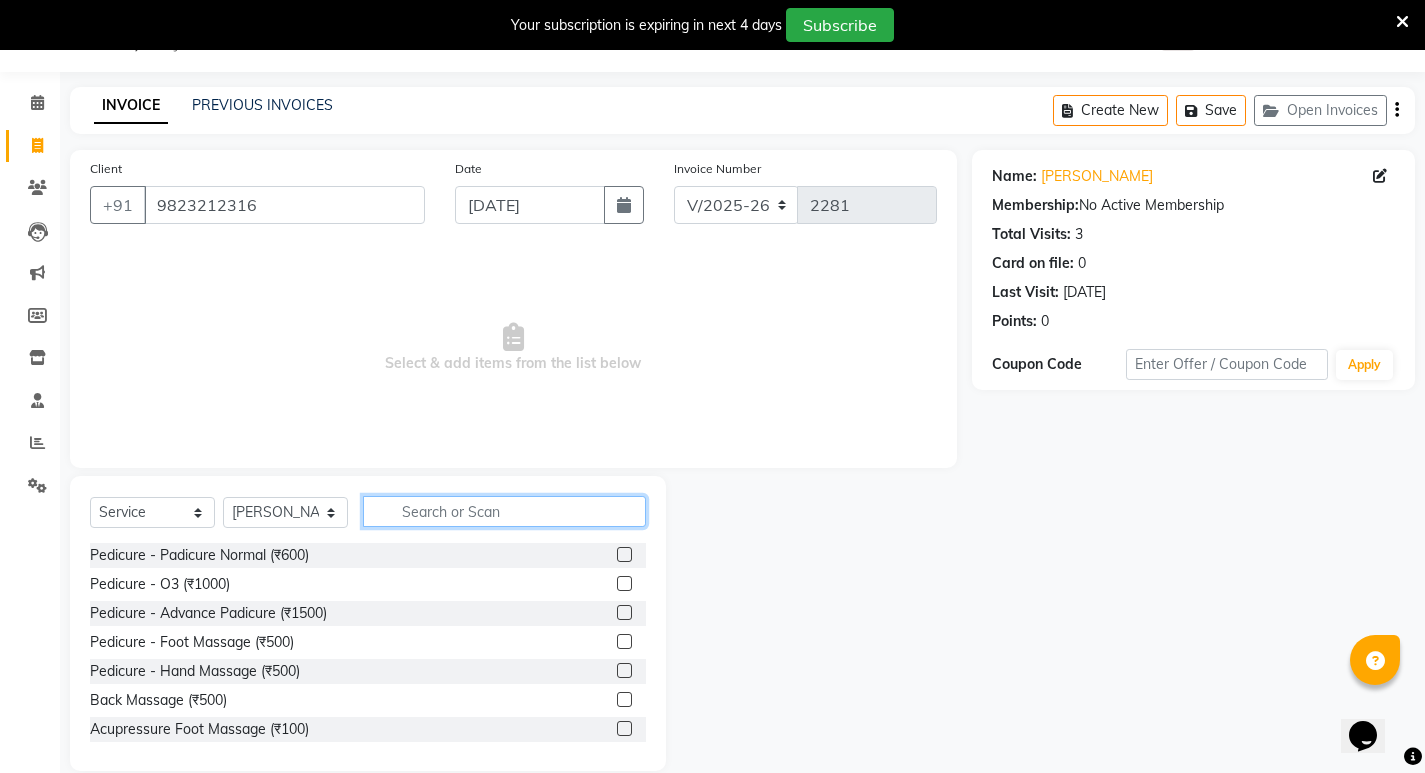 click 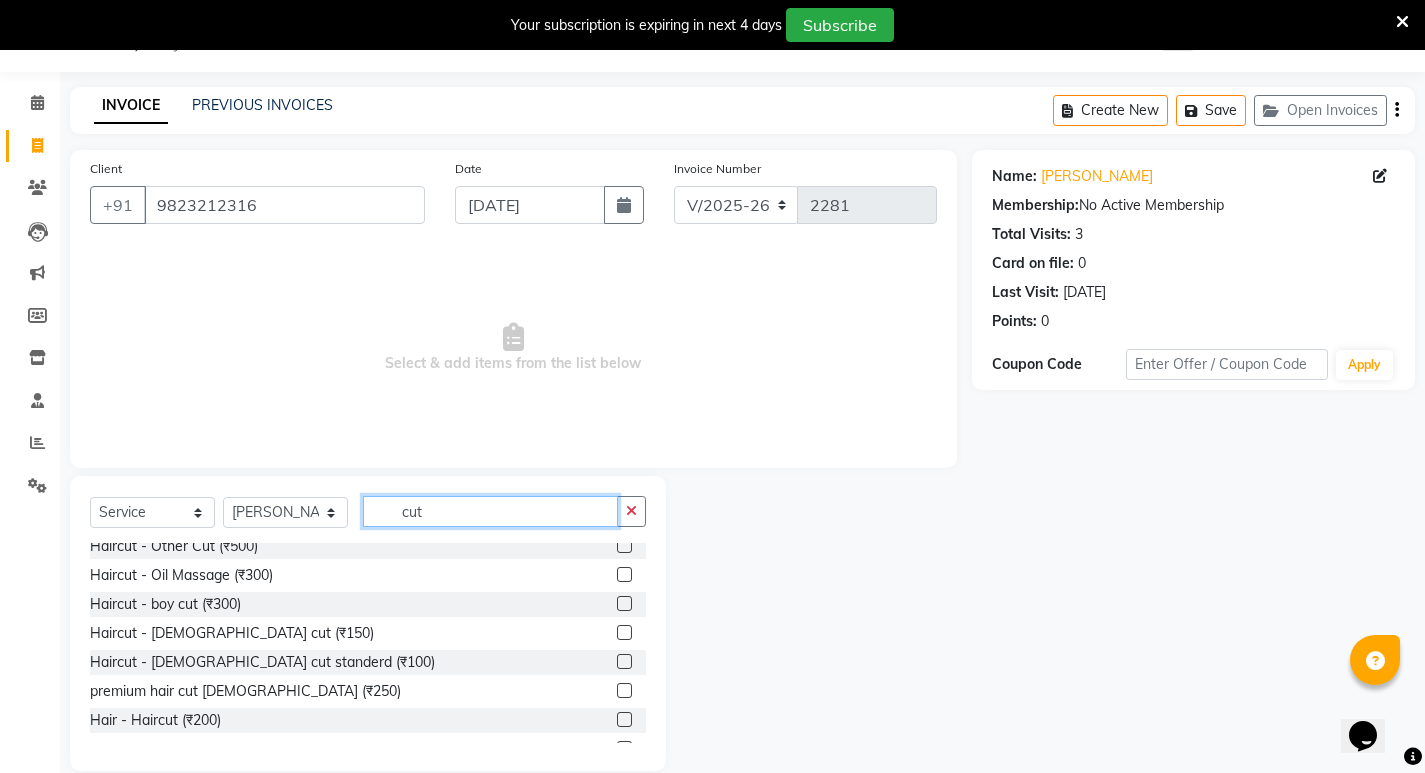 scroll, scrollTop: 177, scrollLeft: 0, axis: vertical 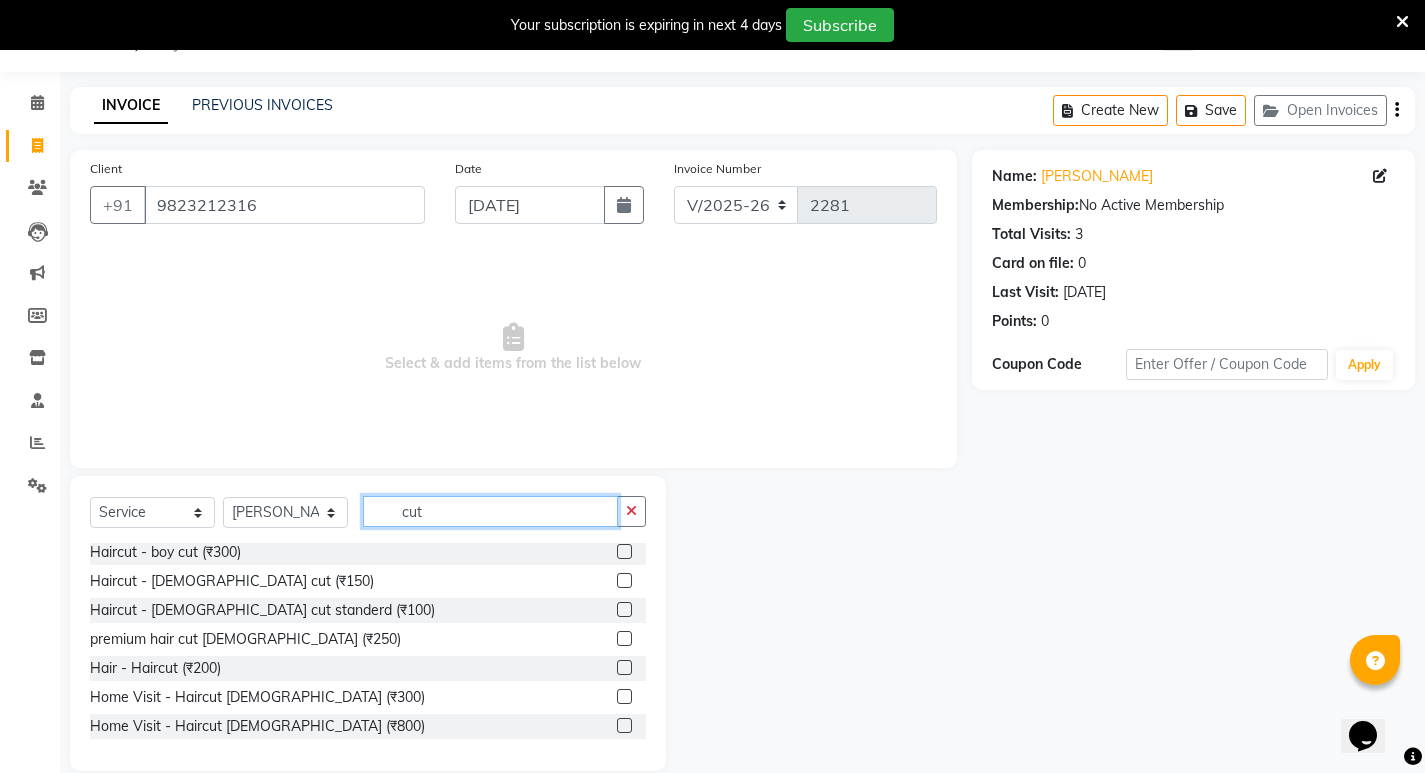 type on "cut" 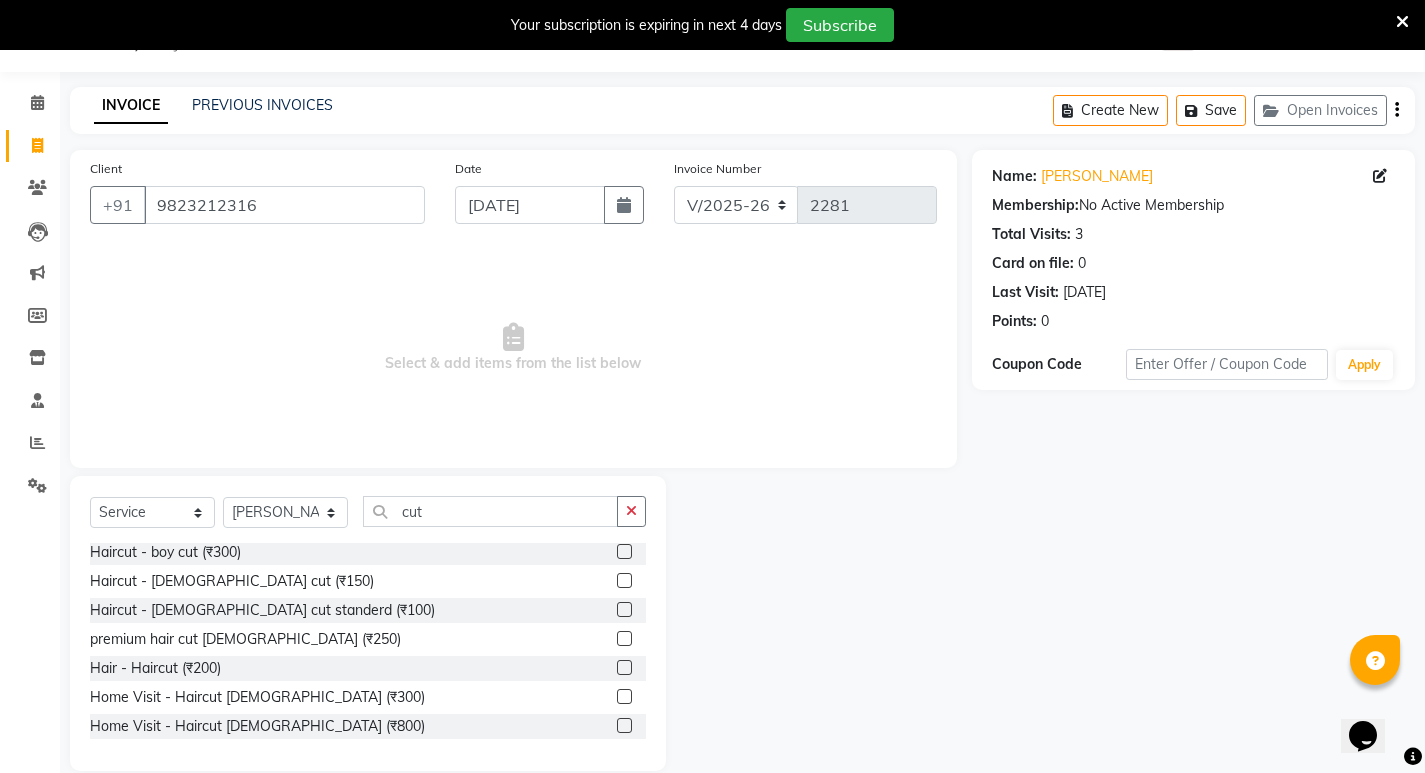 click 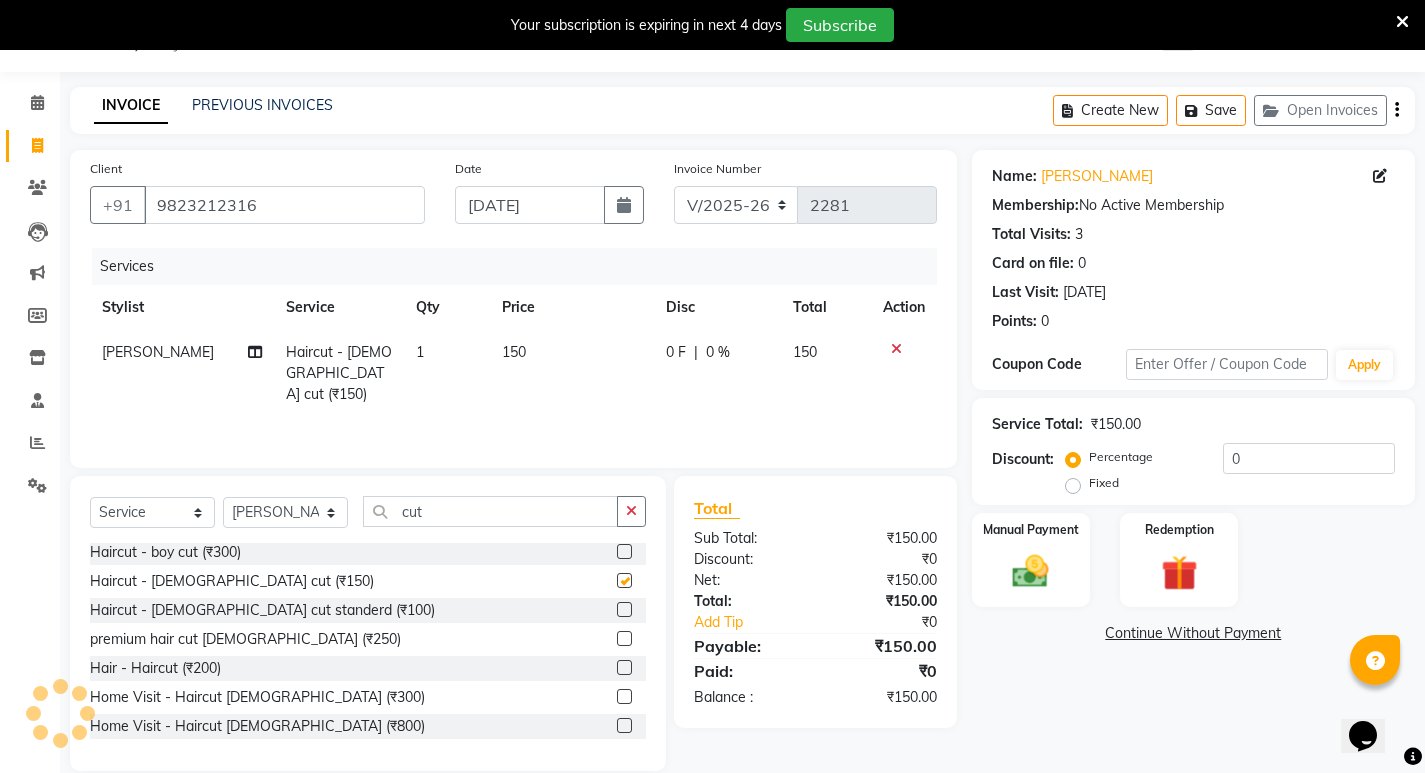 checkbox on "false" 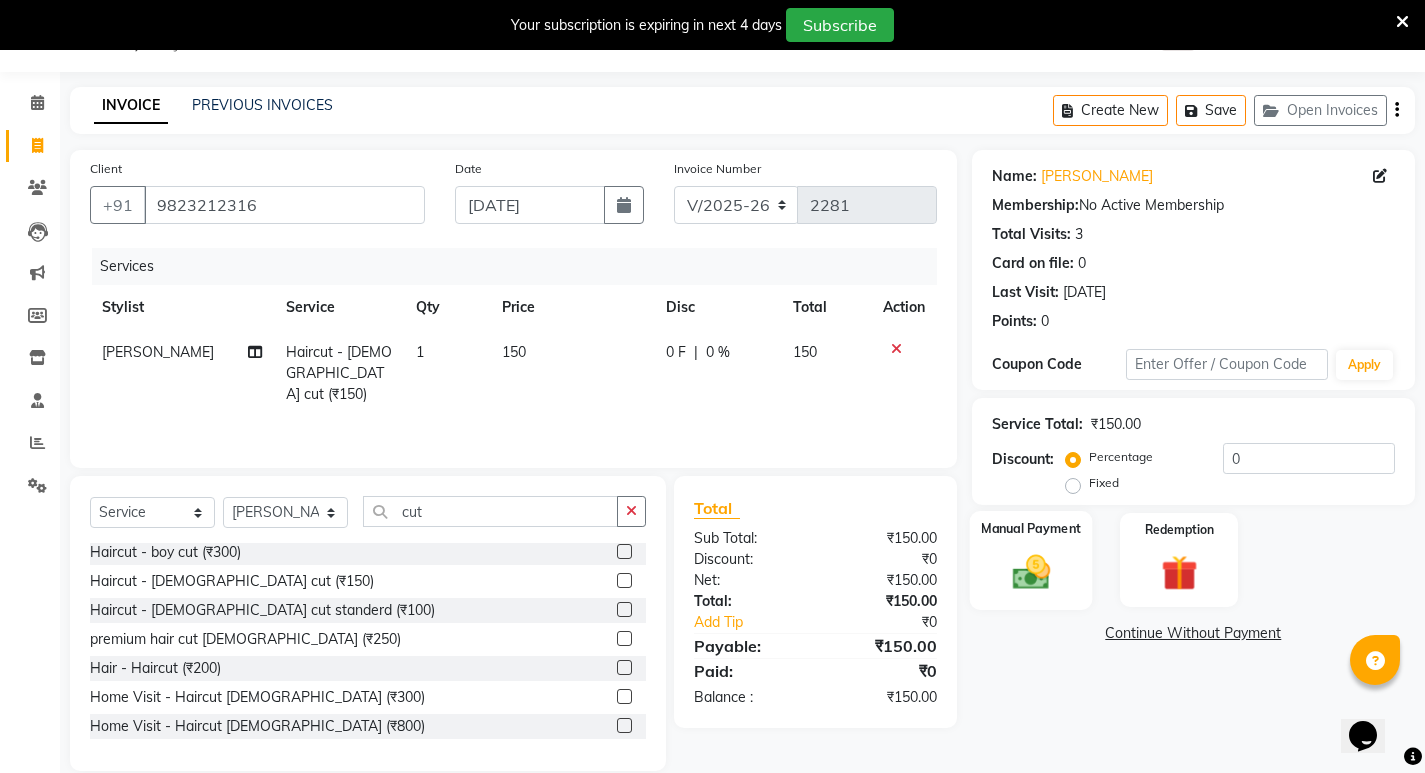 click 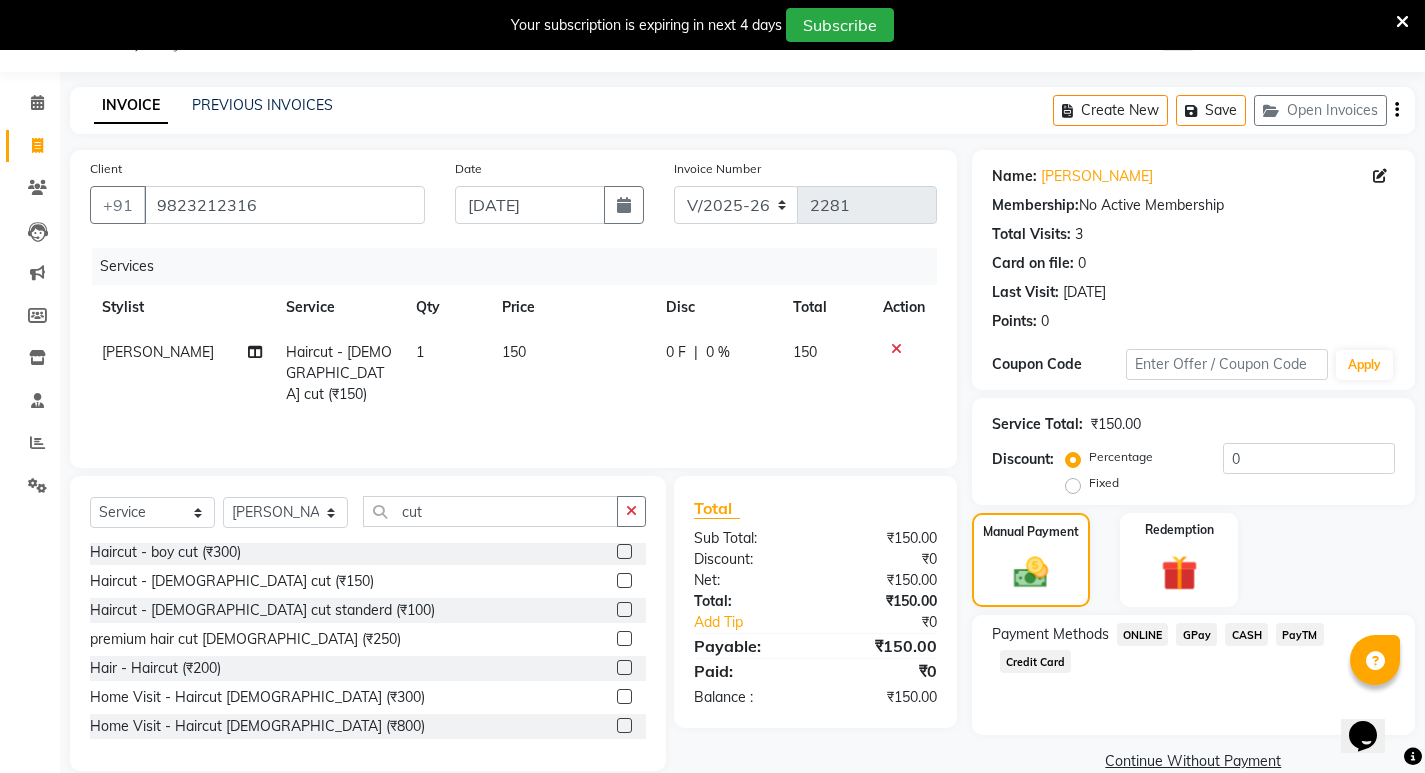 click on "CASH" 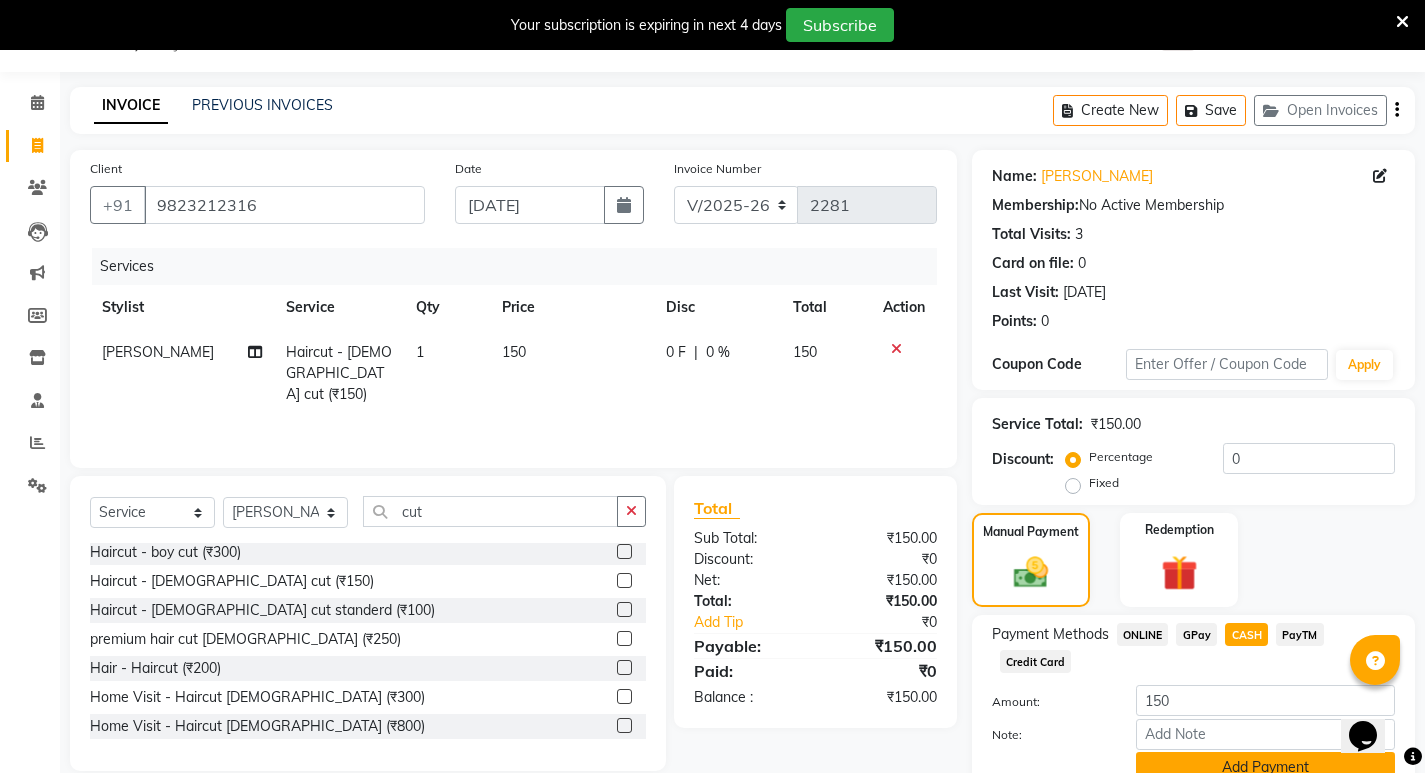 click on "Add Payment" 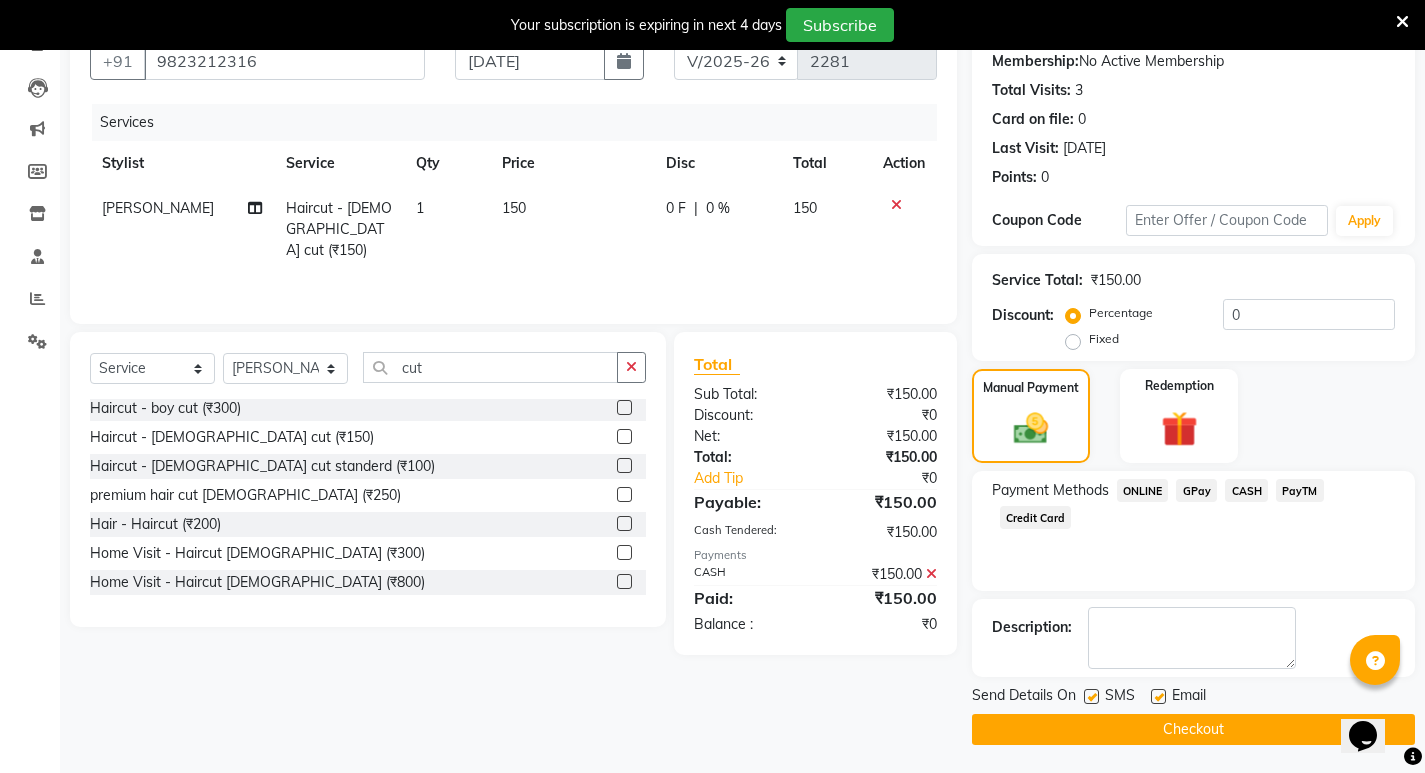 scroll, scrollTop: 196, scrollLeft: 0, axis: vertical 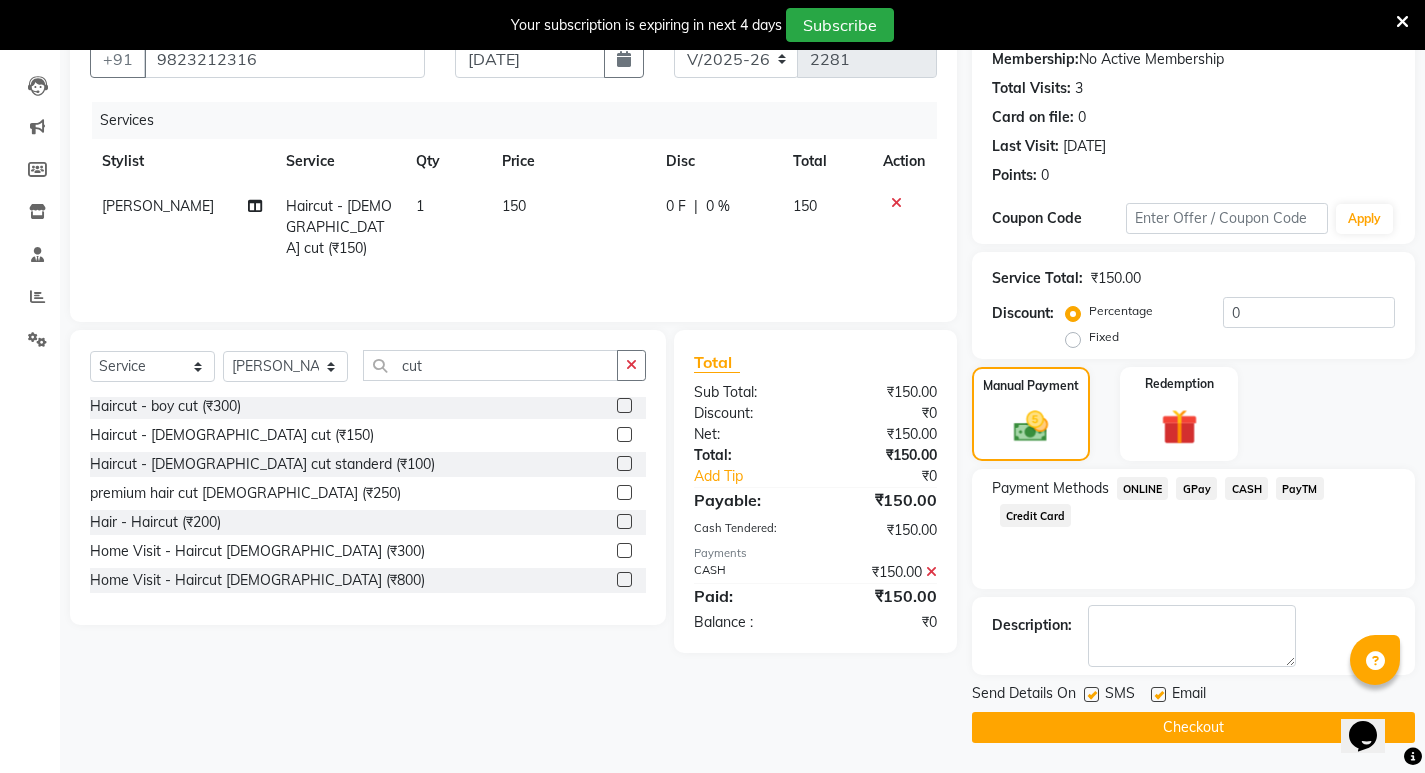 click on "Checkout" 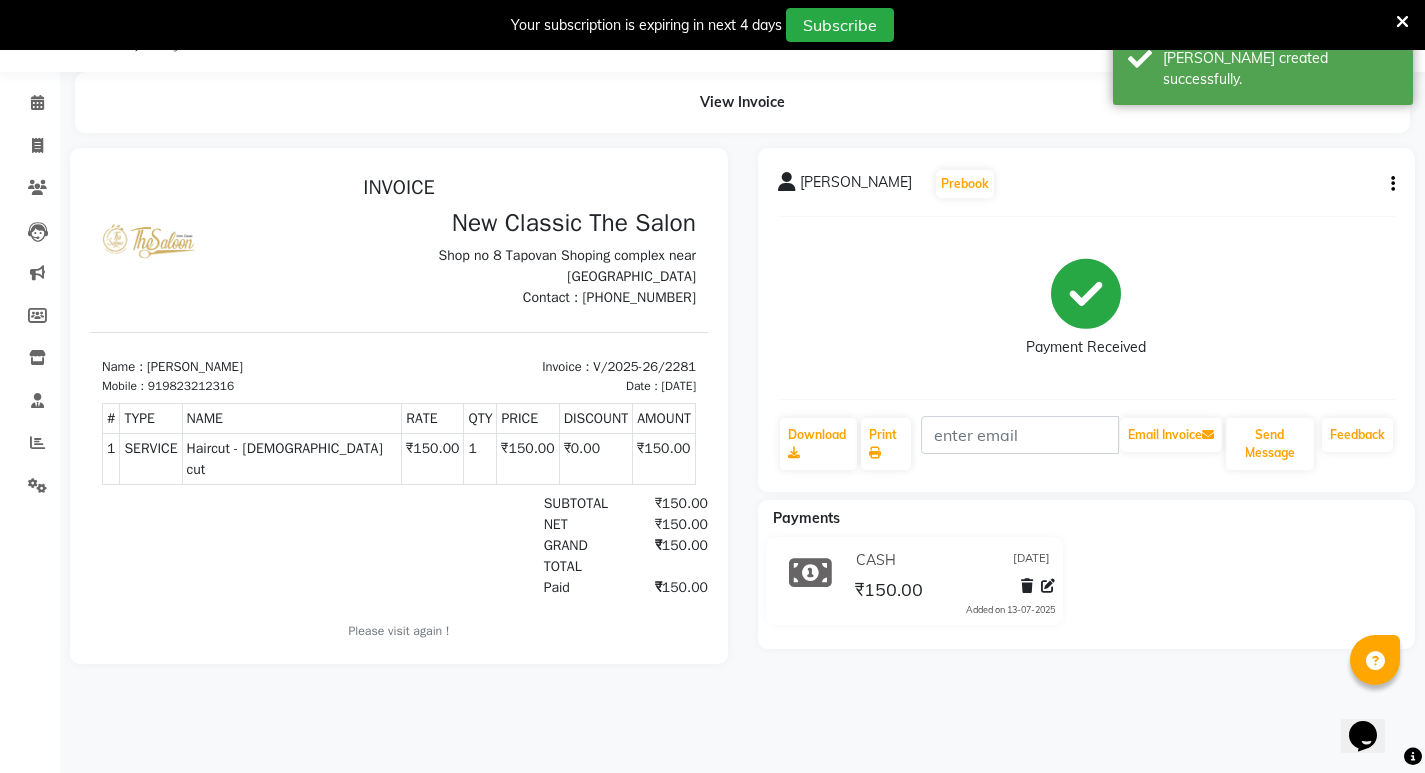 scroll, scrollTop: 0, scrollLeft: 0, axis: both 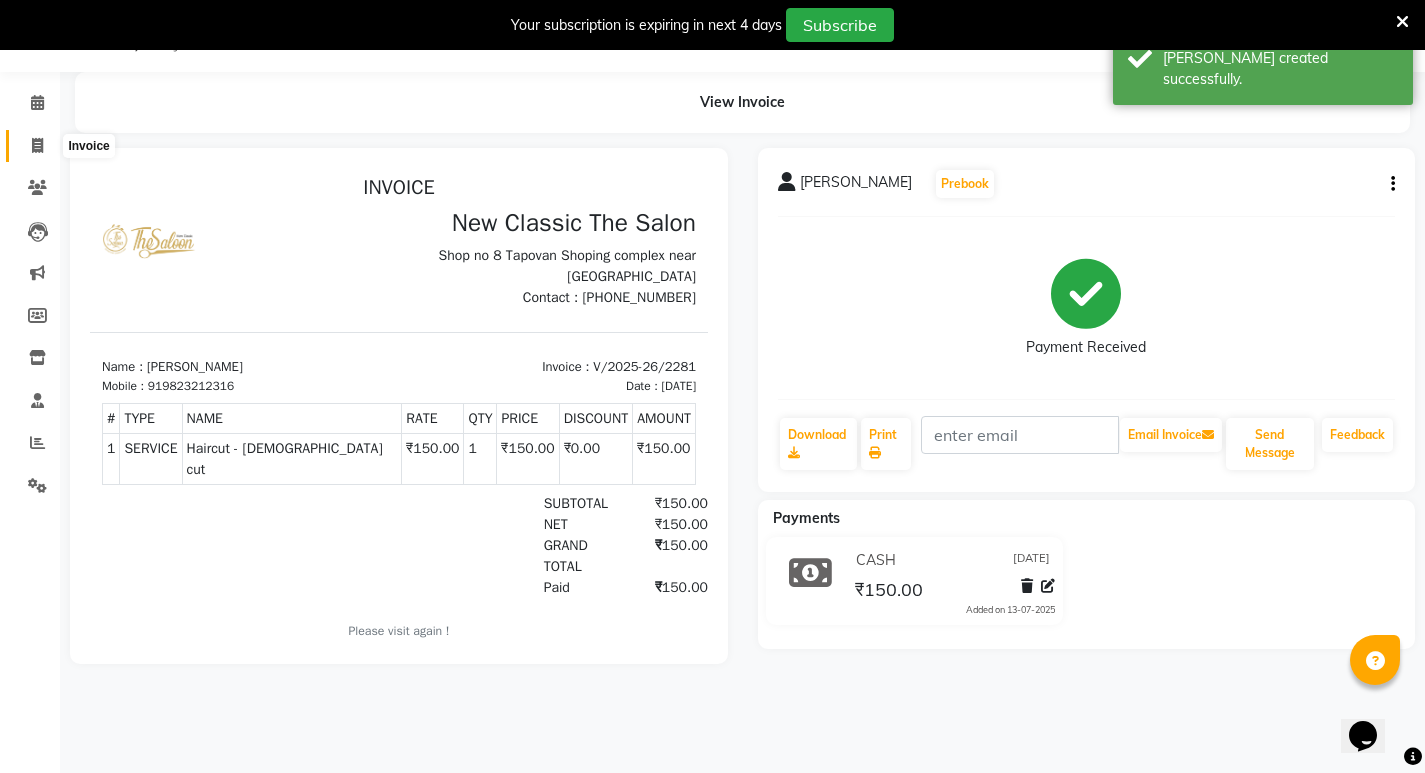 click 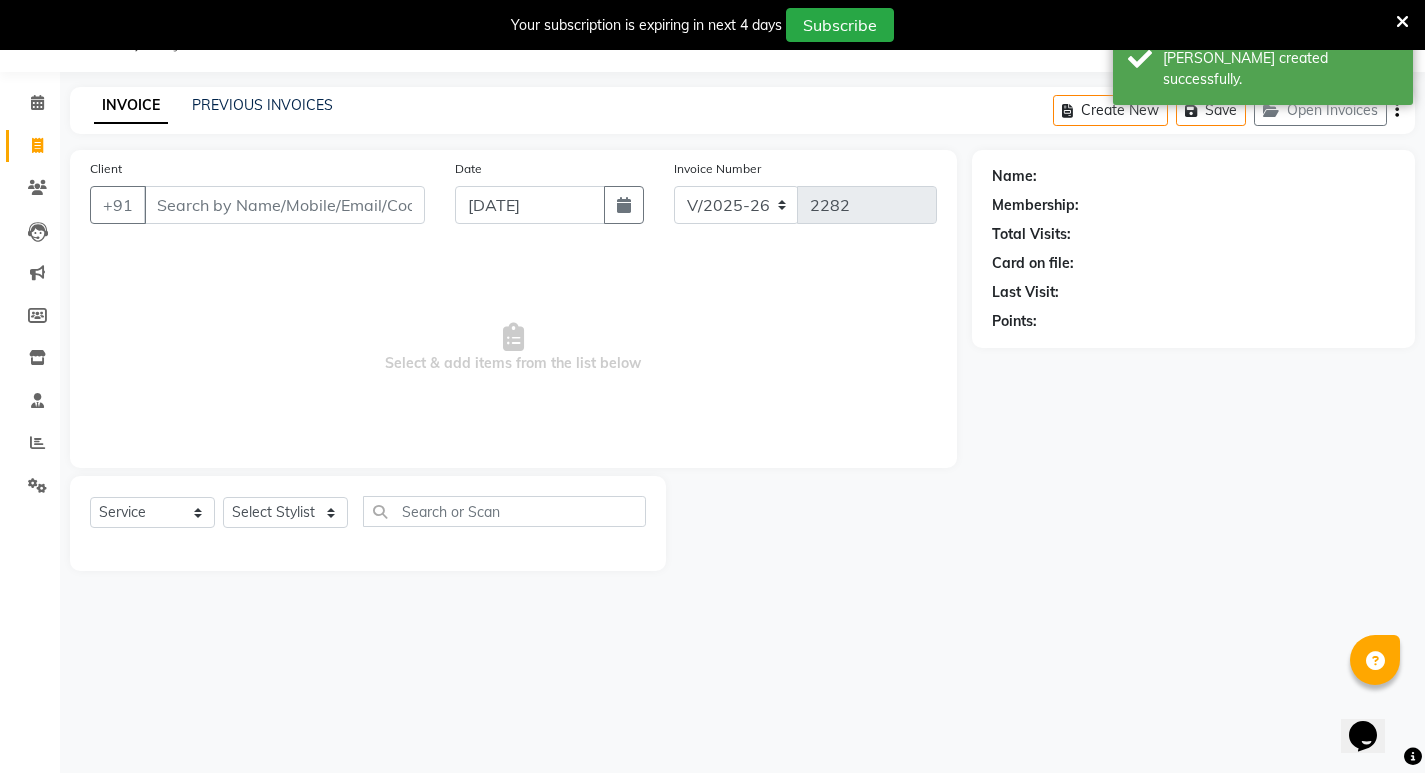 click on "Client" at bounding box center [284, 205] 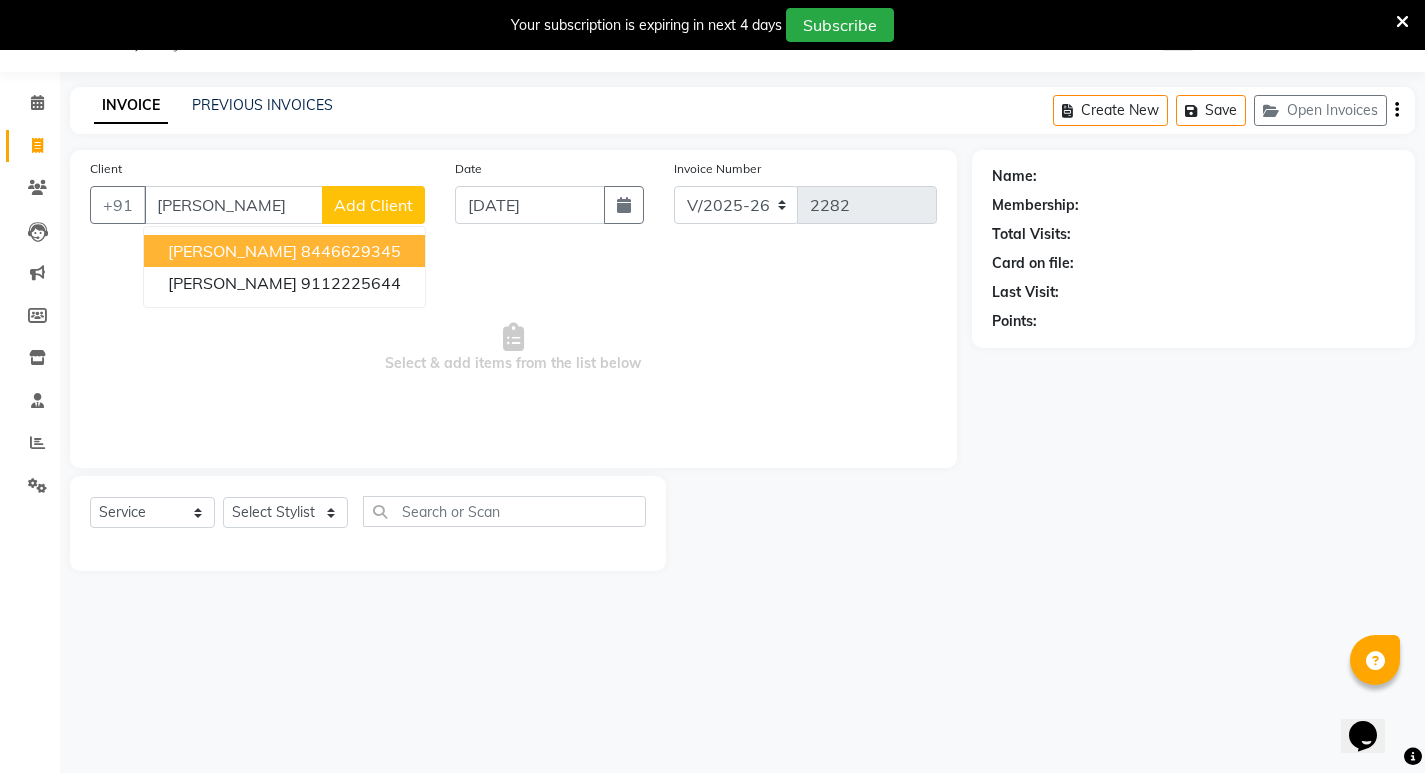 click on "[PERSON_NAME]" at bounding box center (232, 251) 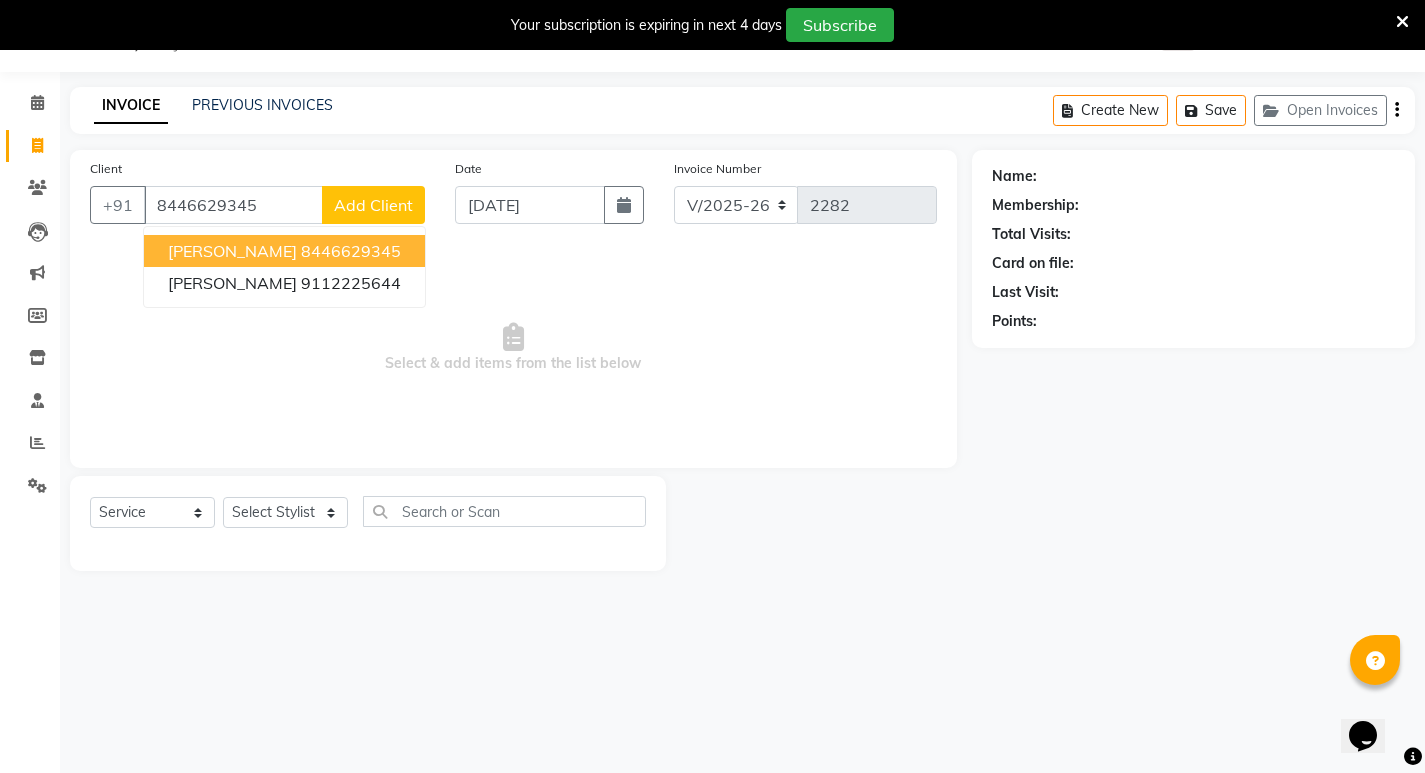 type on "8446629345" 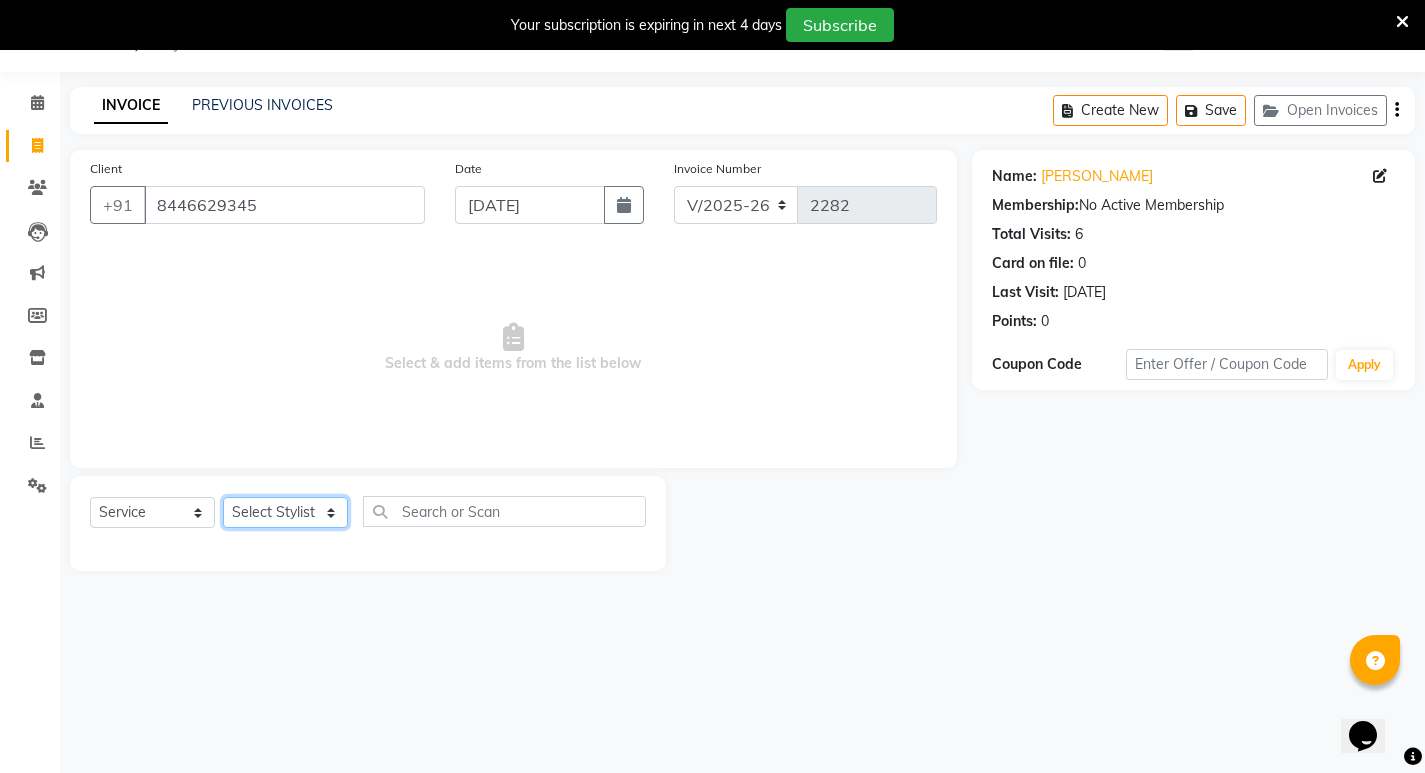 click on "Select Stylist Amit [PERSON_NAME] [PERSON_NAME] [PERSON_NAME] Manager [PERSON_NAME] [PERSON_NAME] [PERSON_NAME] [PERSON_NAME] [PERSON_NAME]" 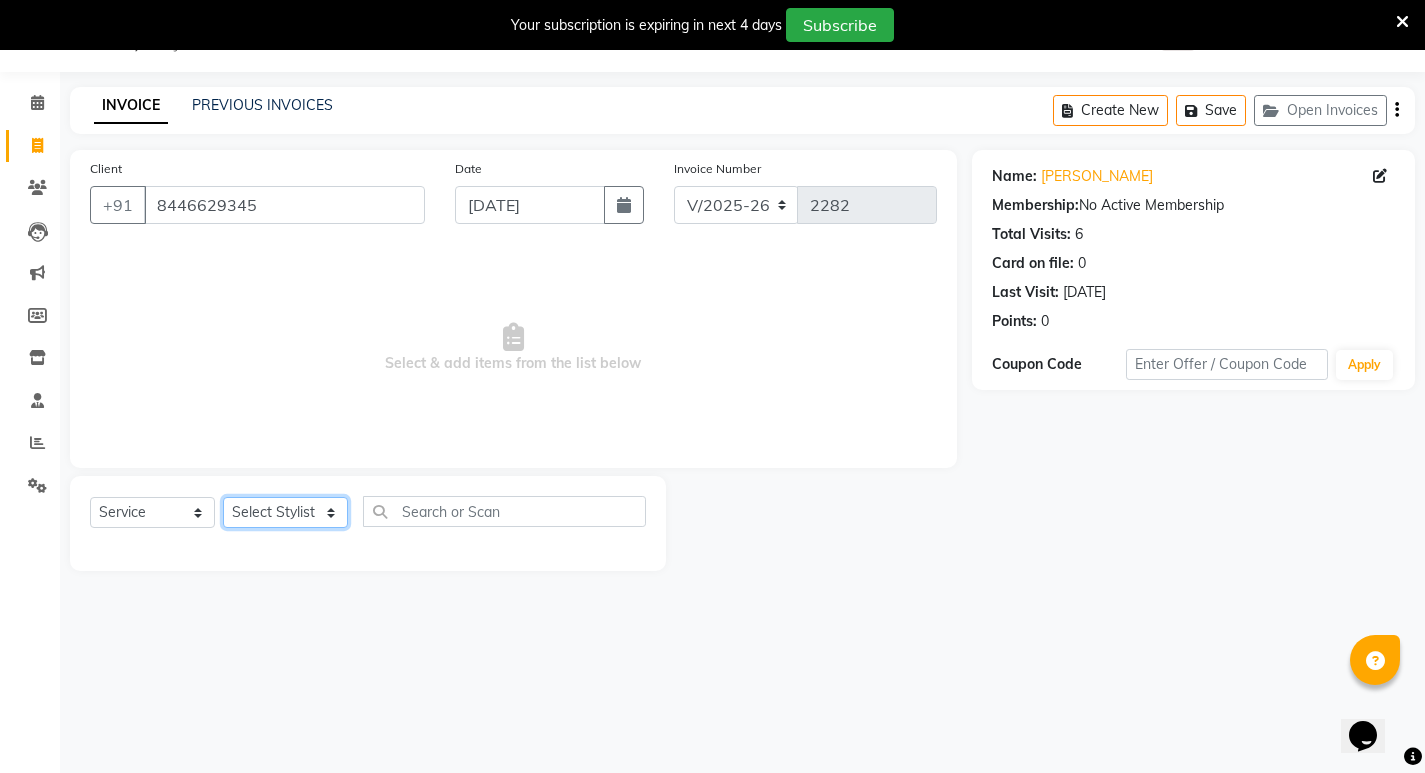 select on "27632" 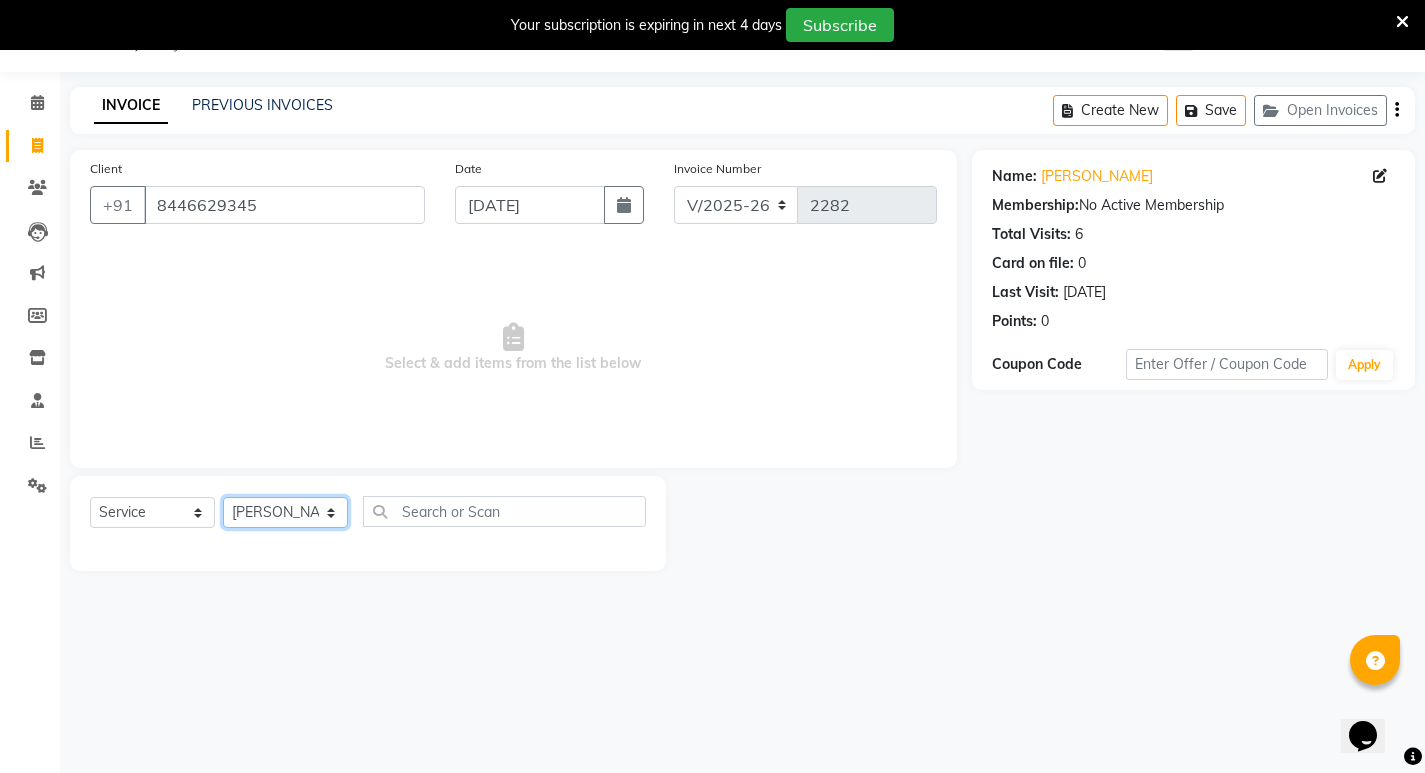 click on "Select Stylist Amit [PERSON_NAME] [PERSON_NAME] [PERSON_NAME] Manager [PERSON_NAME] [PERSON_NAME] [PERSON_NAME] [PERSON_NAME] [PERSON_NAME]" 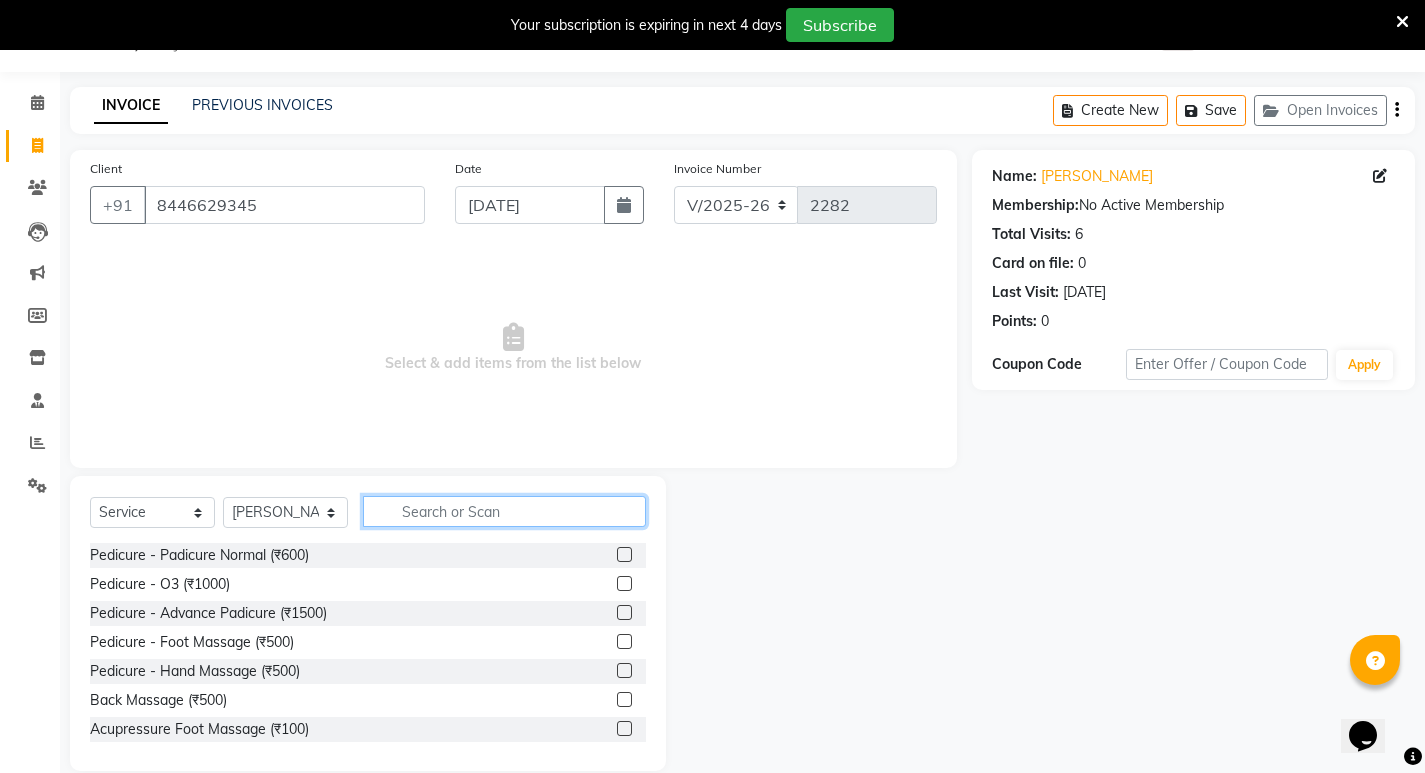 click 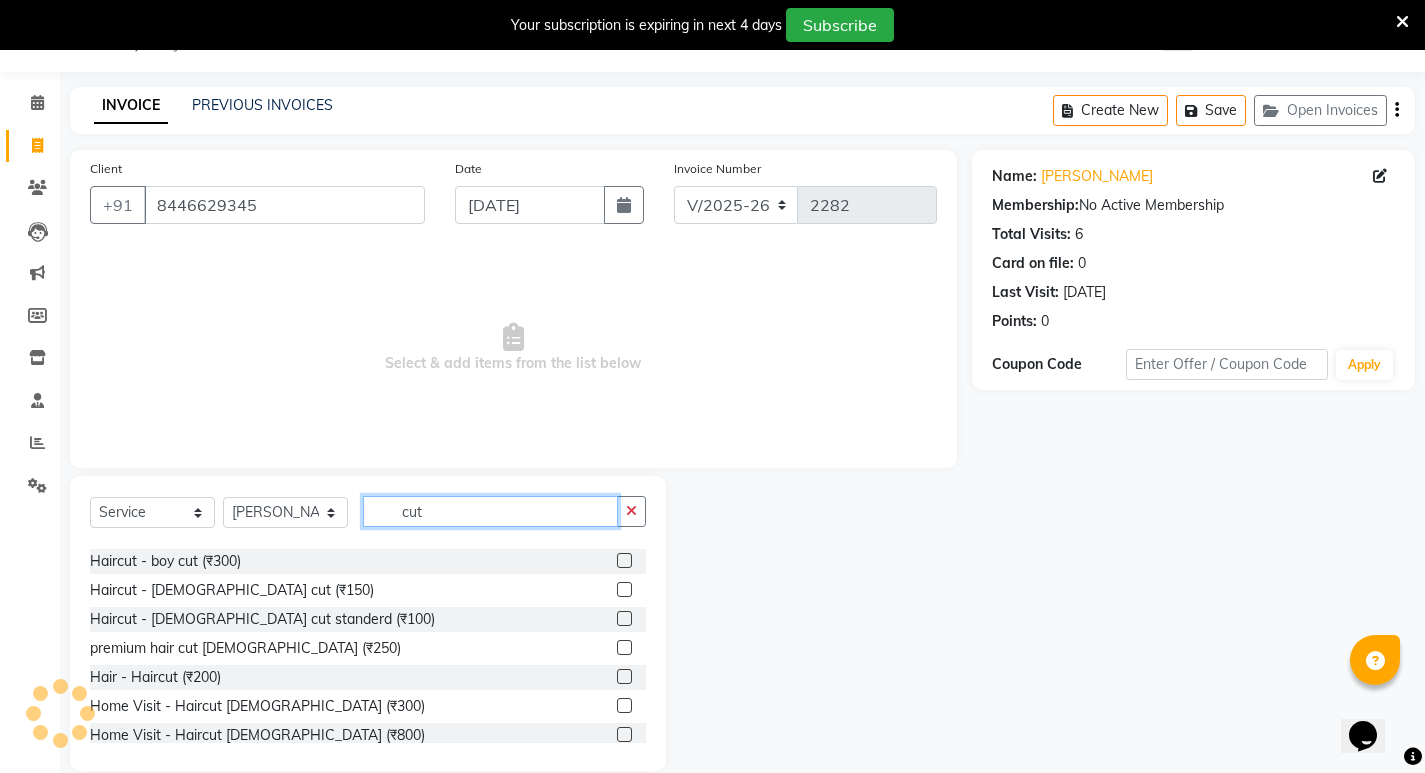 scroll, scrollTop: 177, scrollLeft: 0, axis: vertical 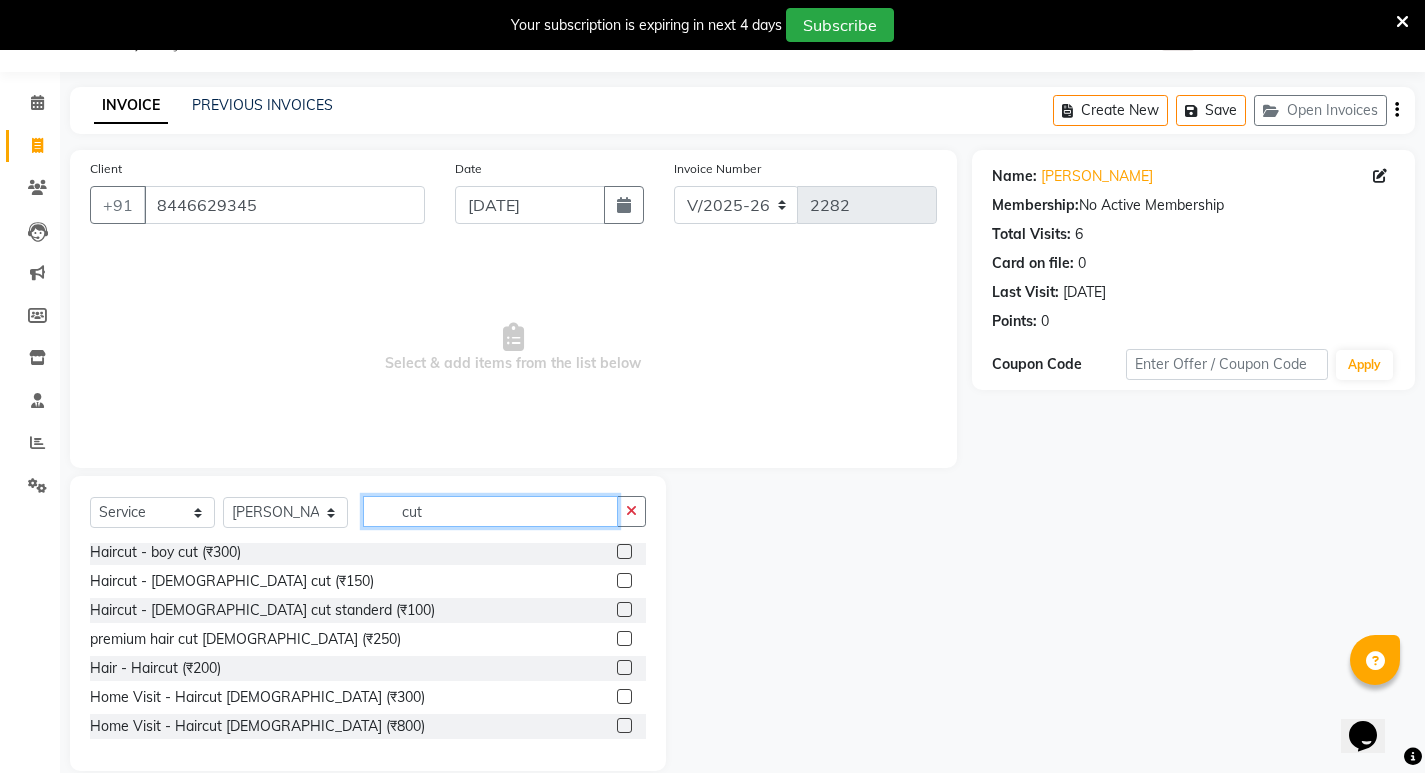 type on "cut" 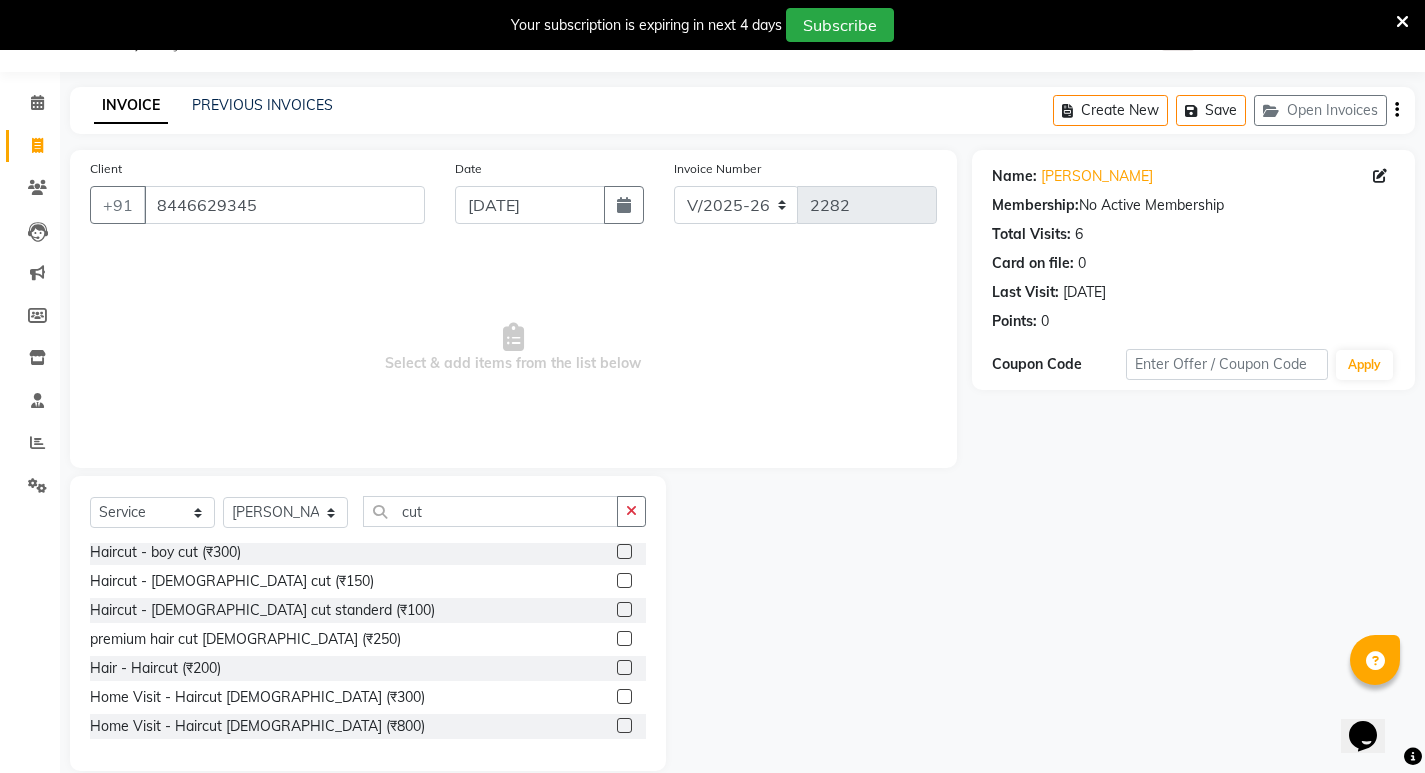 click 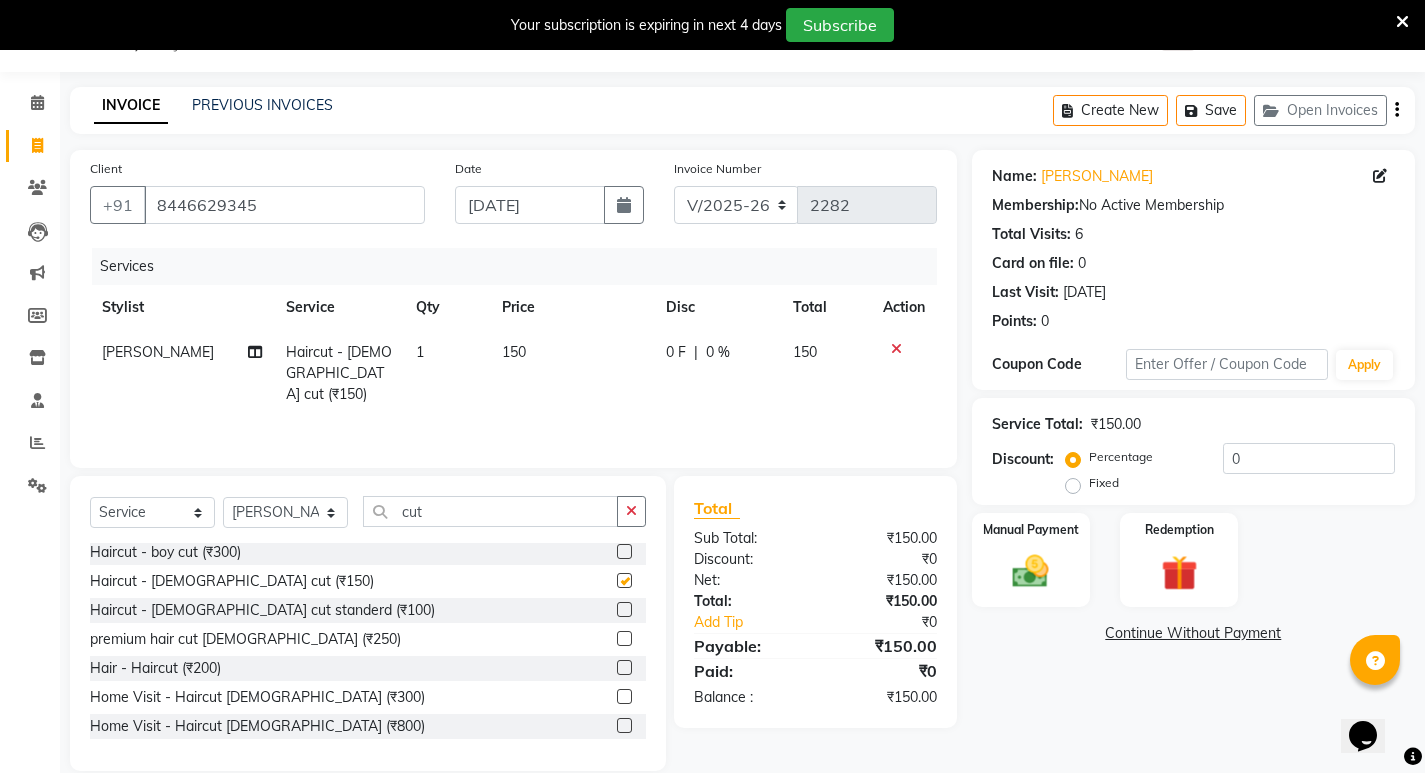 checkbox on "false" 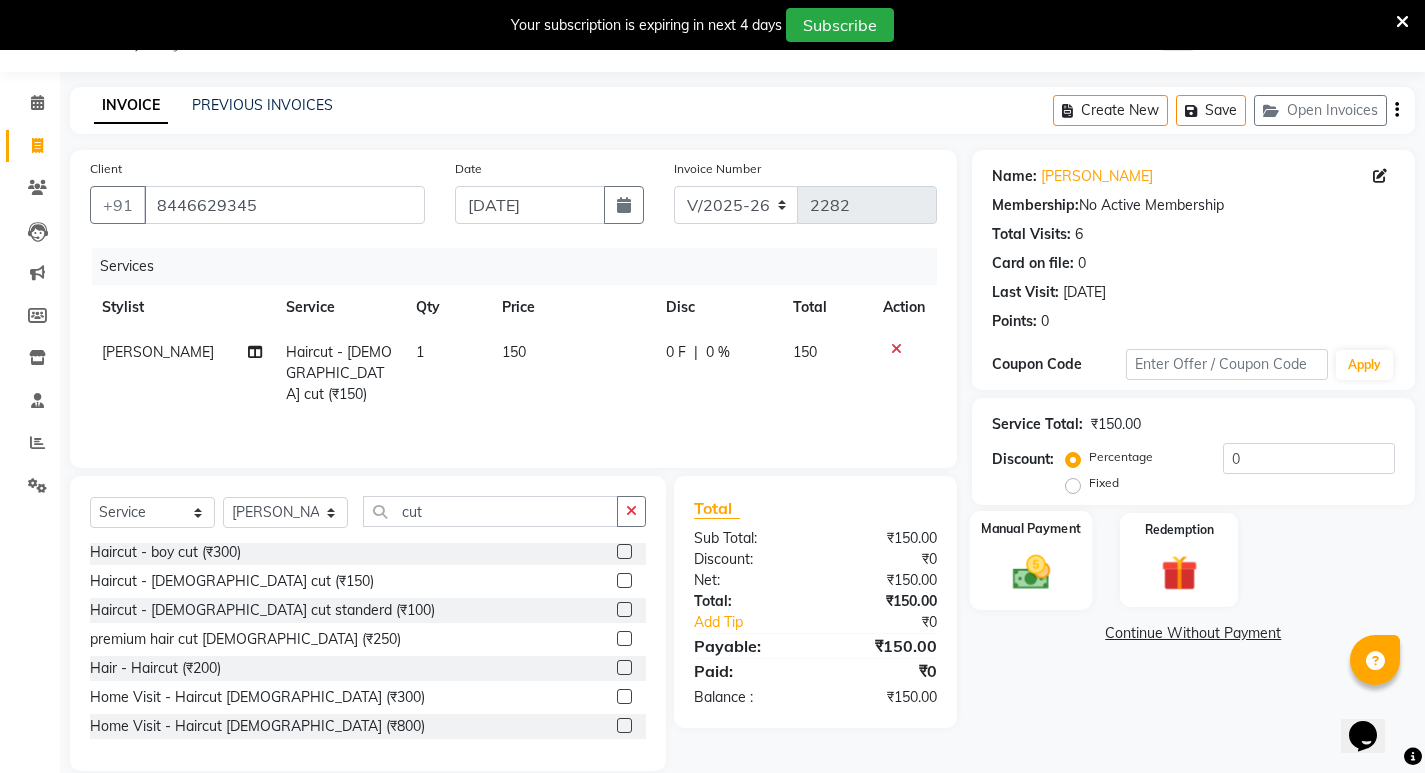 click 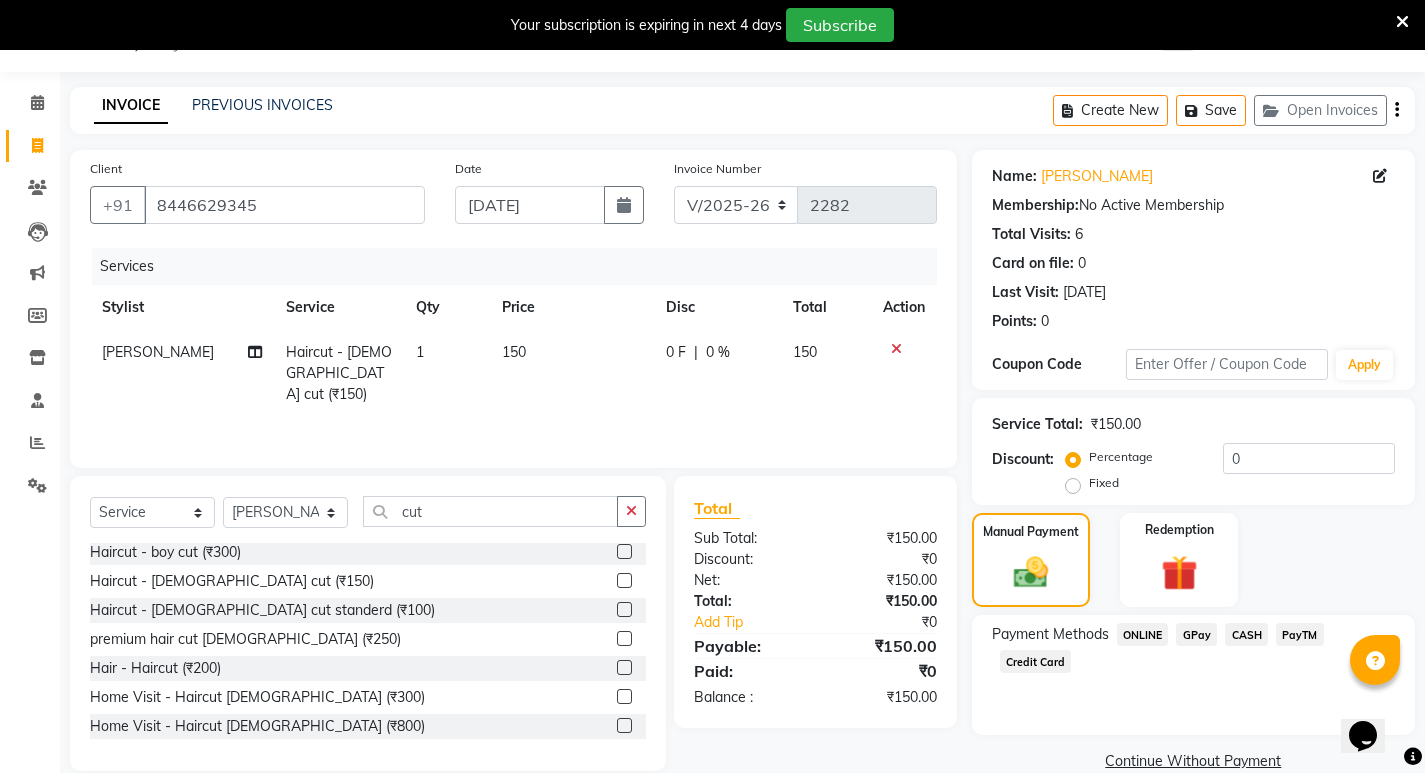 click on "ONLINE" 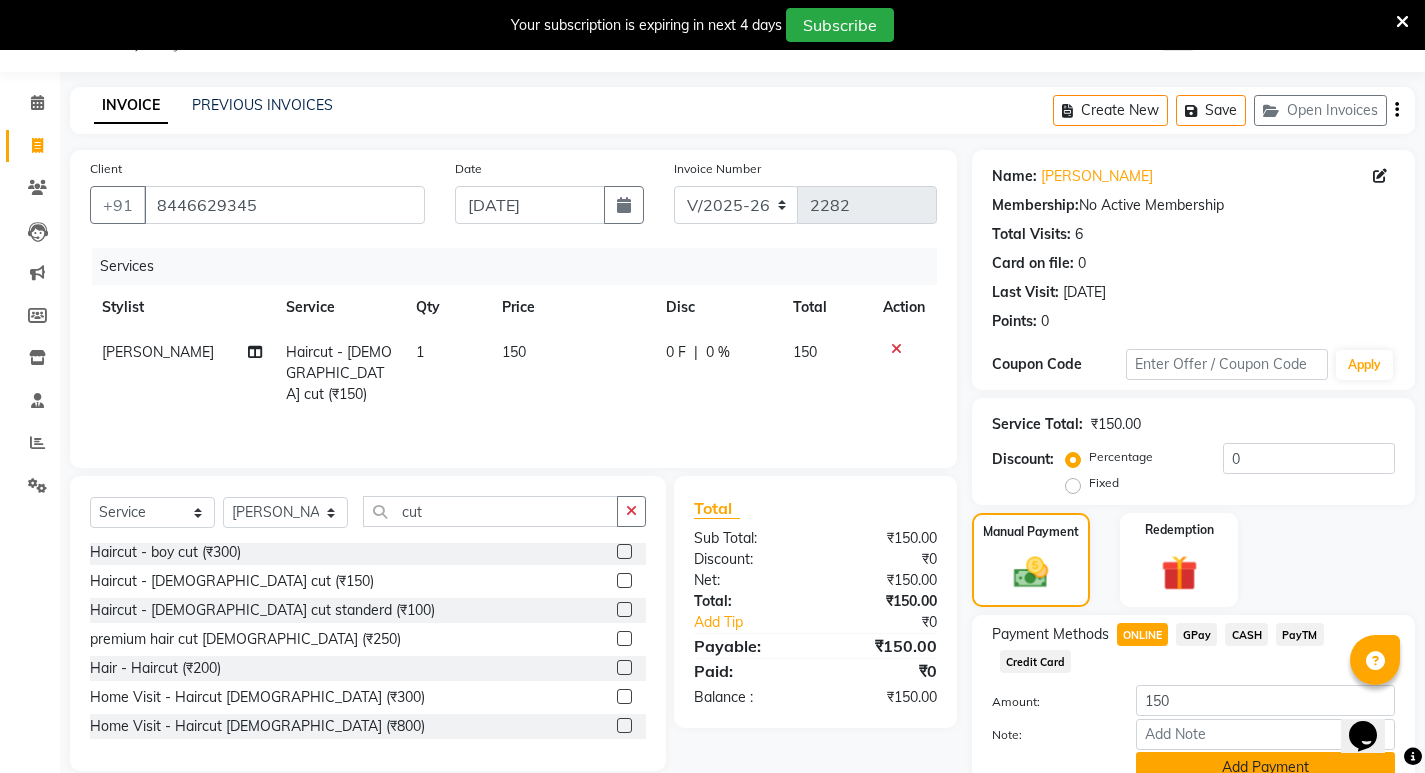 click on "Add Payment" 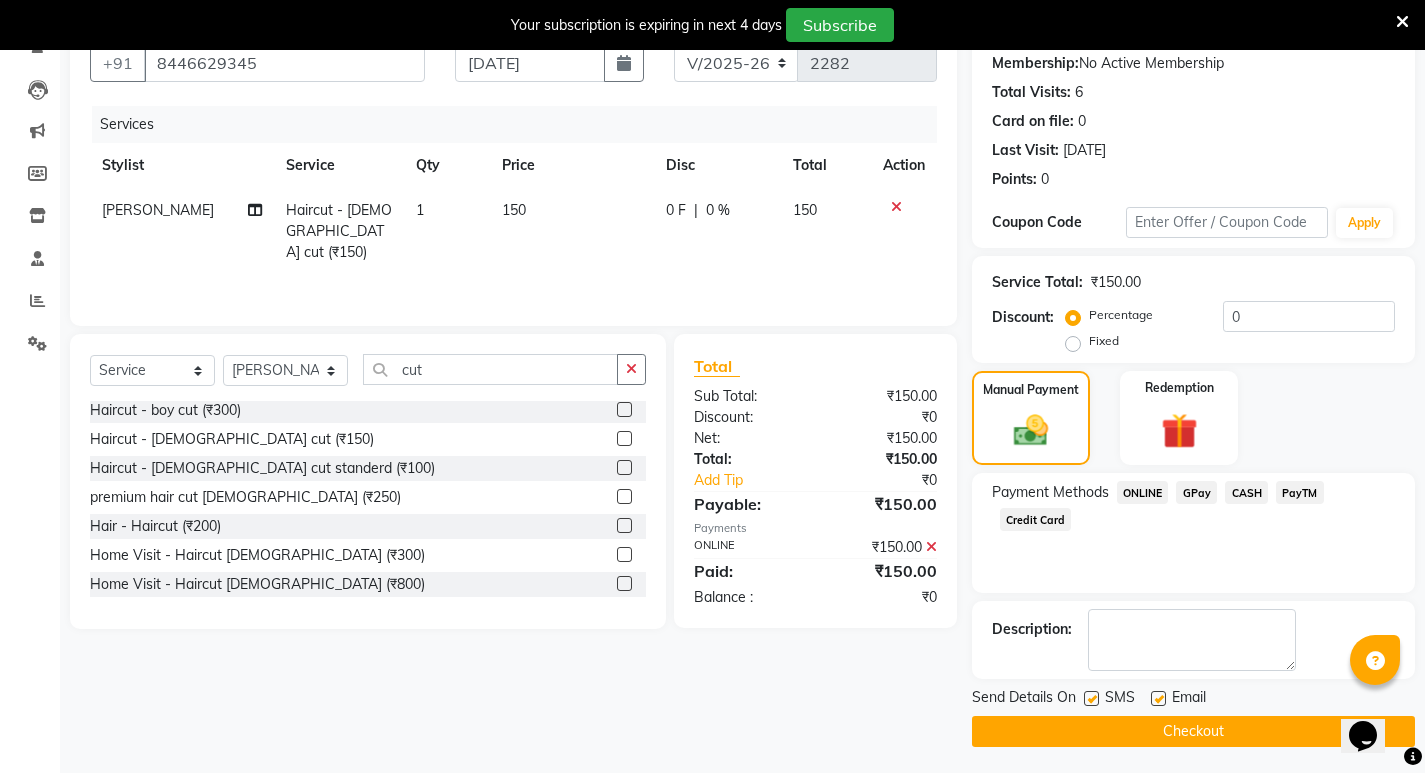 scroll, scrollTop: 196, scrollLeft: 0, axis: vertical 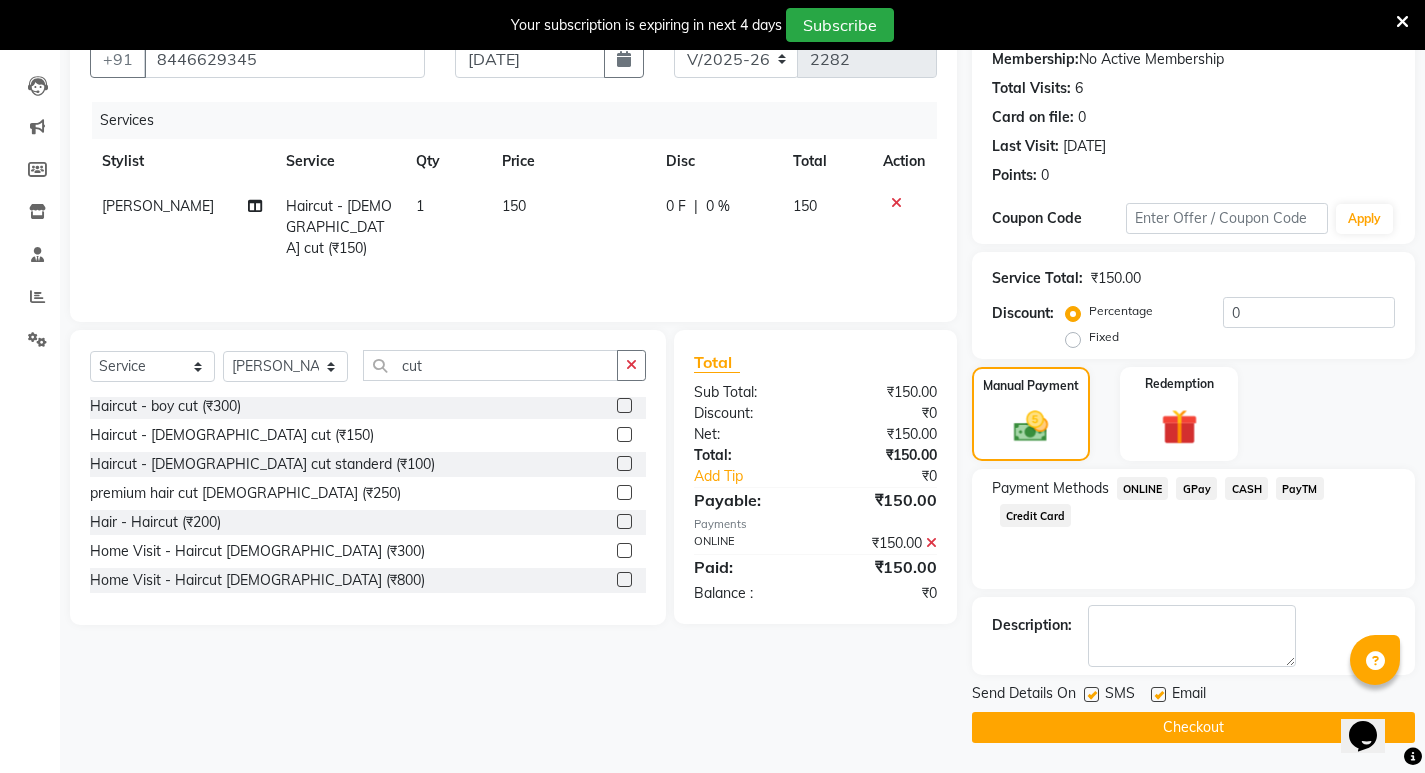click on "Checkout" 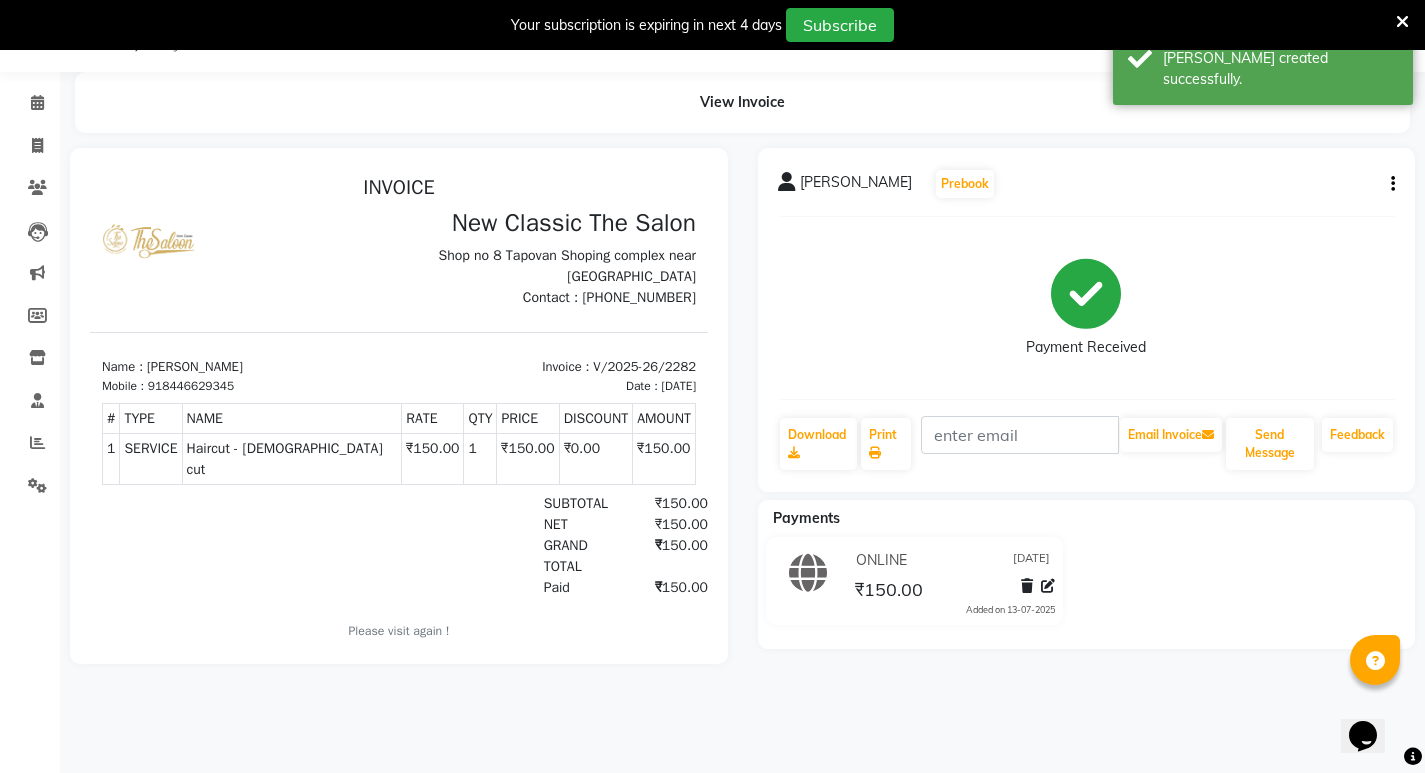 scroll, scrollTop: 0, scrollLeft: 0, axis: both 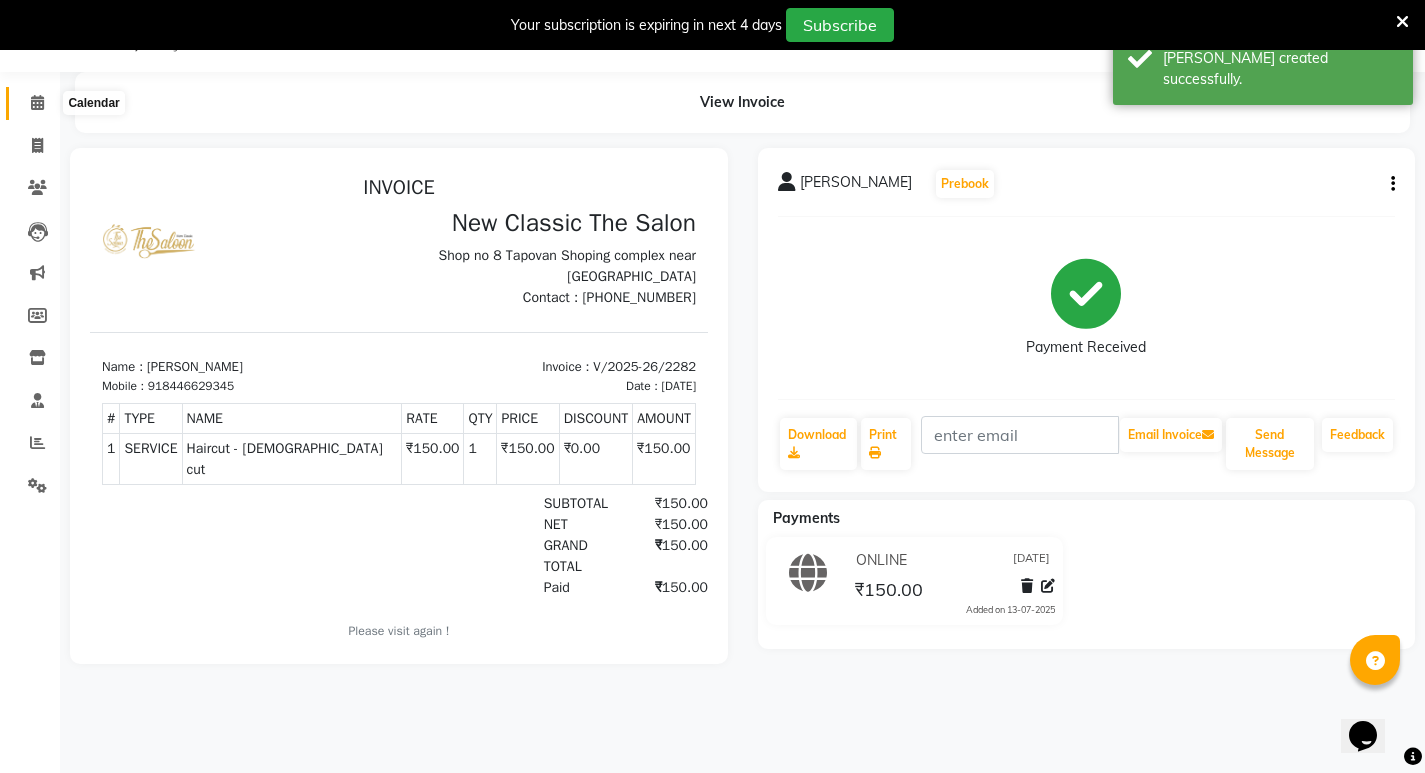 click 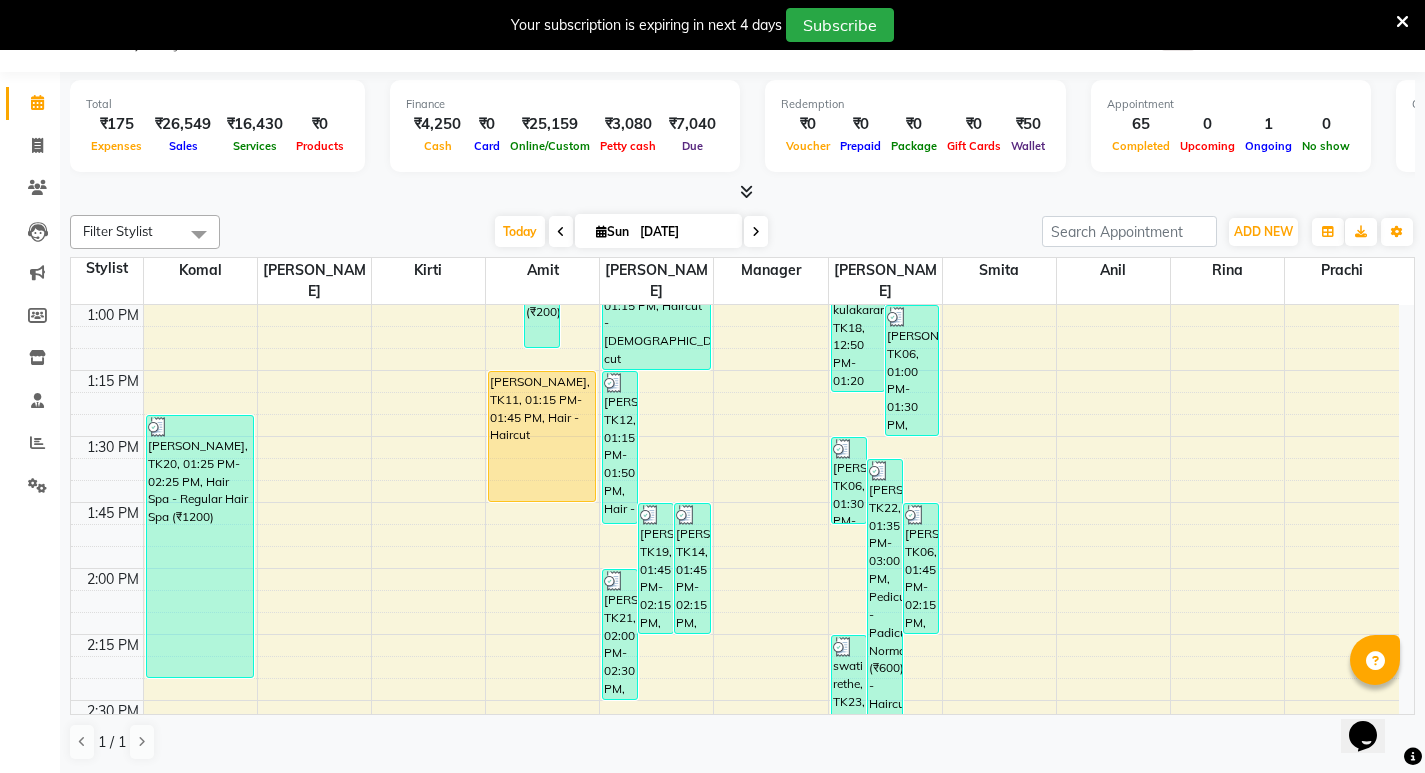 scroll, scrollTop: 2065, scrollLeft: 0, axis: vertical 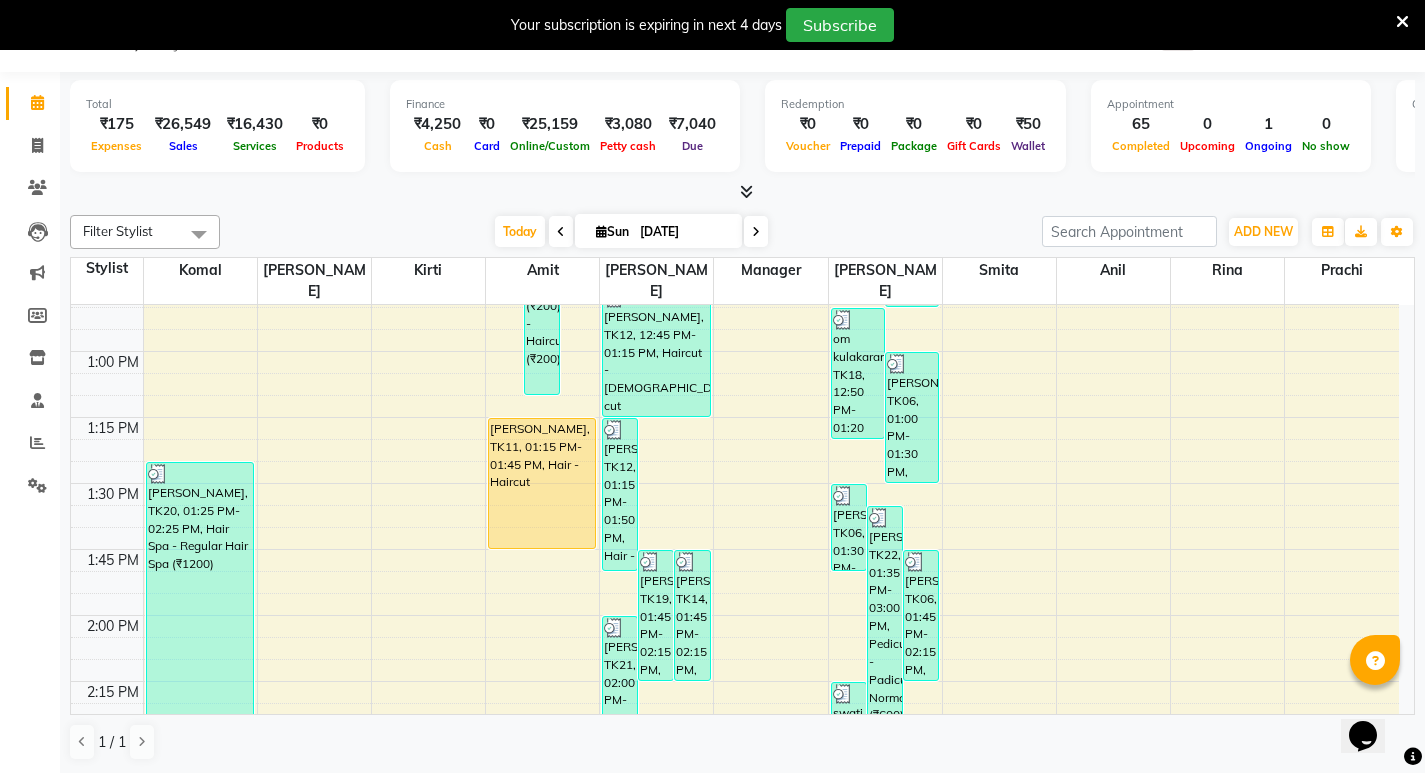 click on "[PERSON_NAME], TK11, 01:15 PM-01:45 PM, Hair - Haircut" at bounding box center (542, 483) 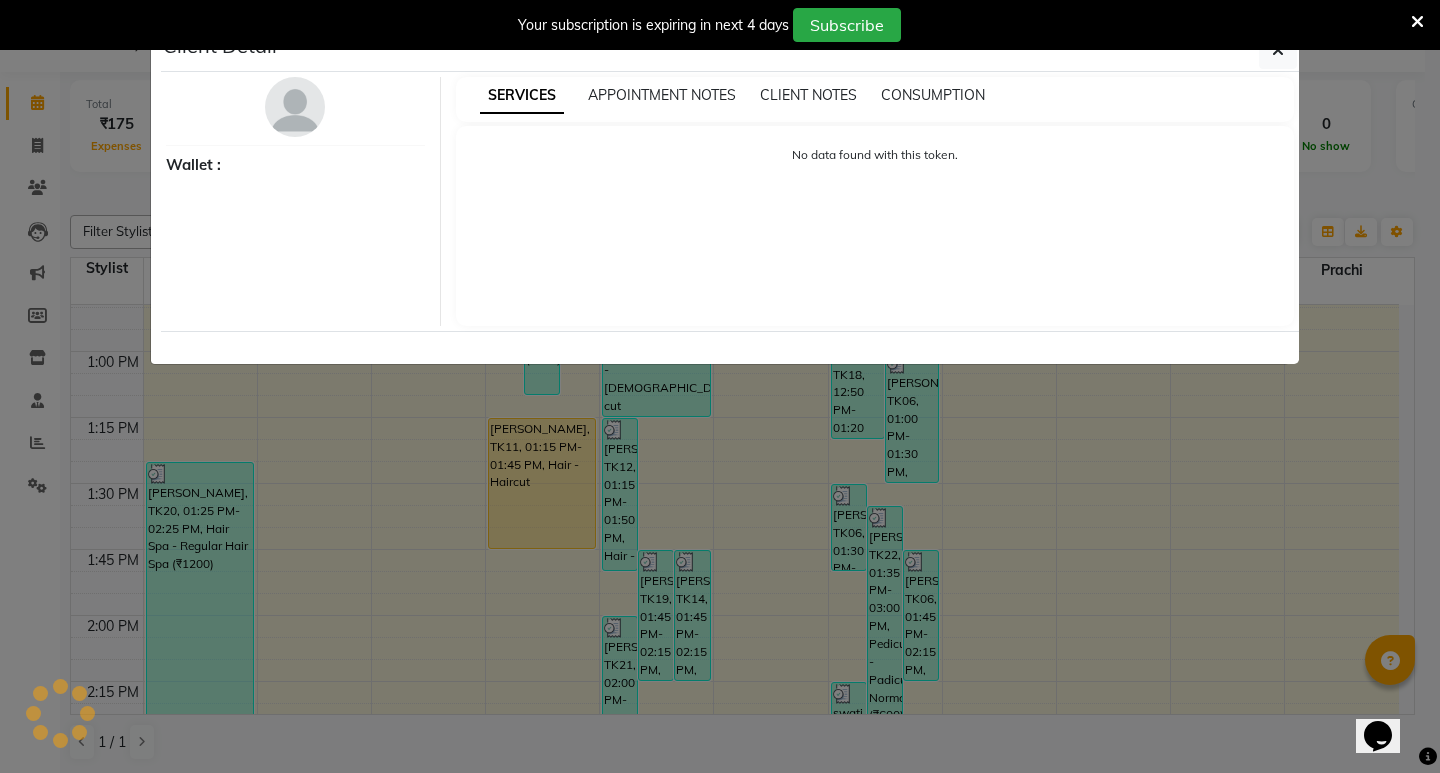 select on "1" 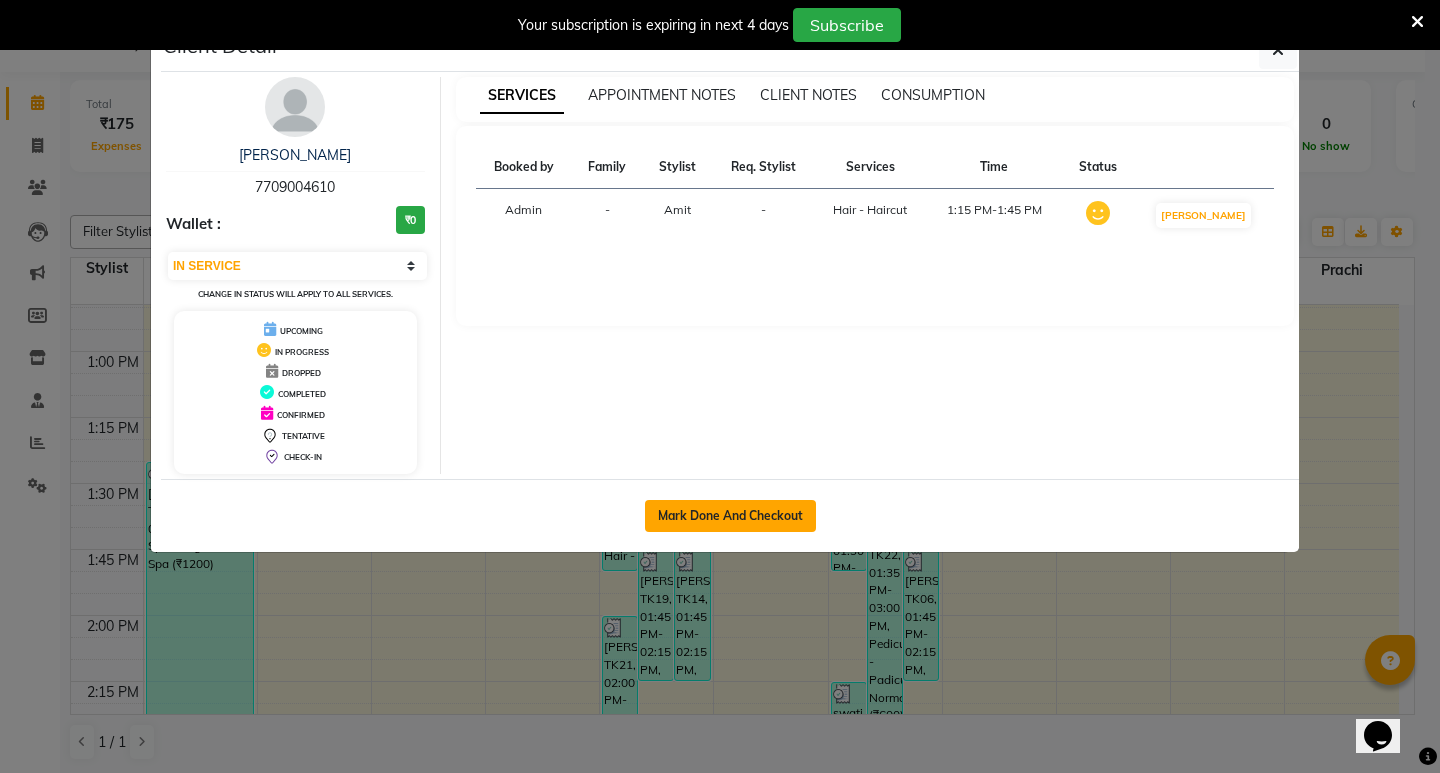 click on "Mark Done And Checkout" 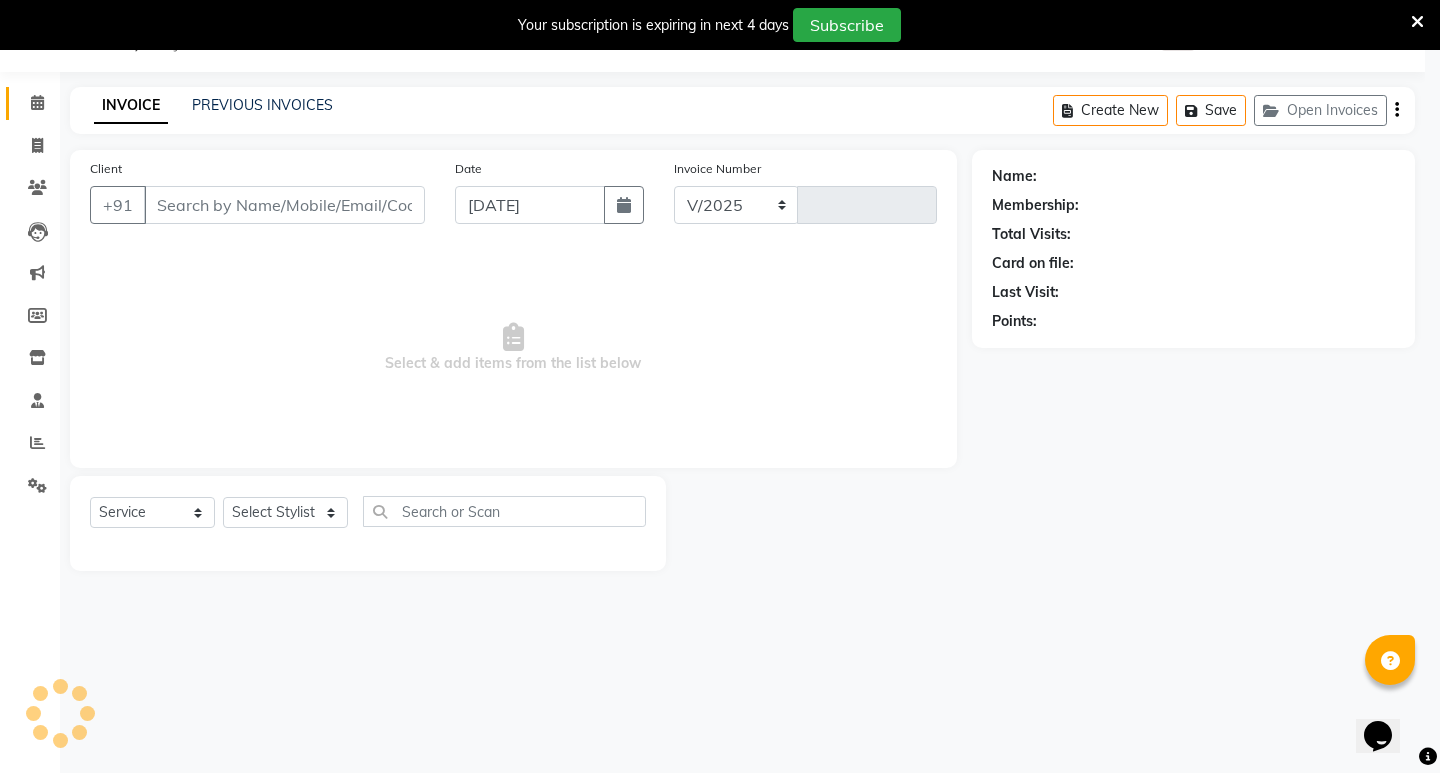 select on "4678" 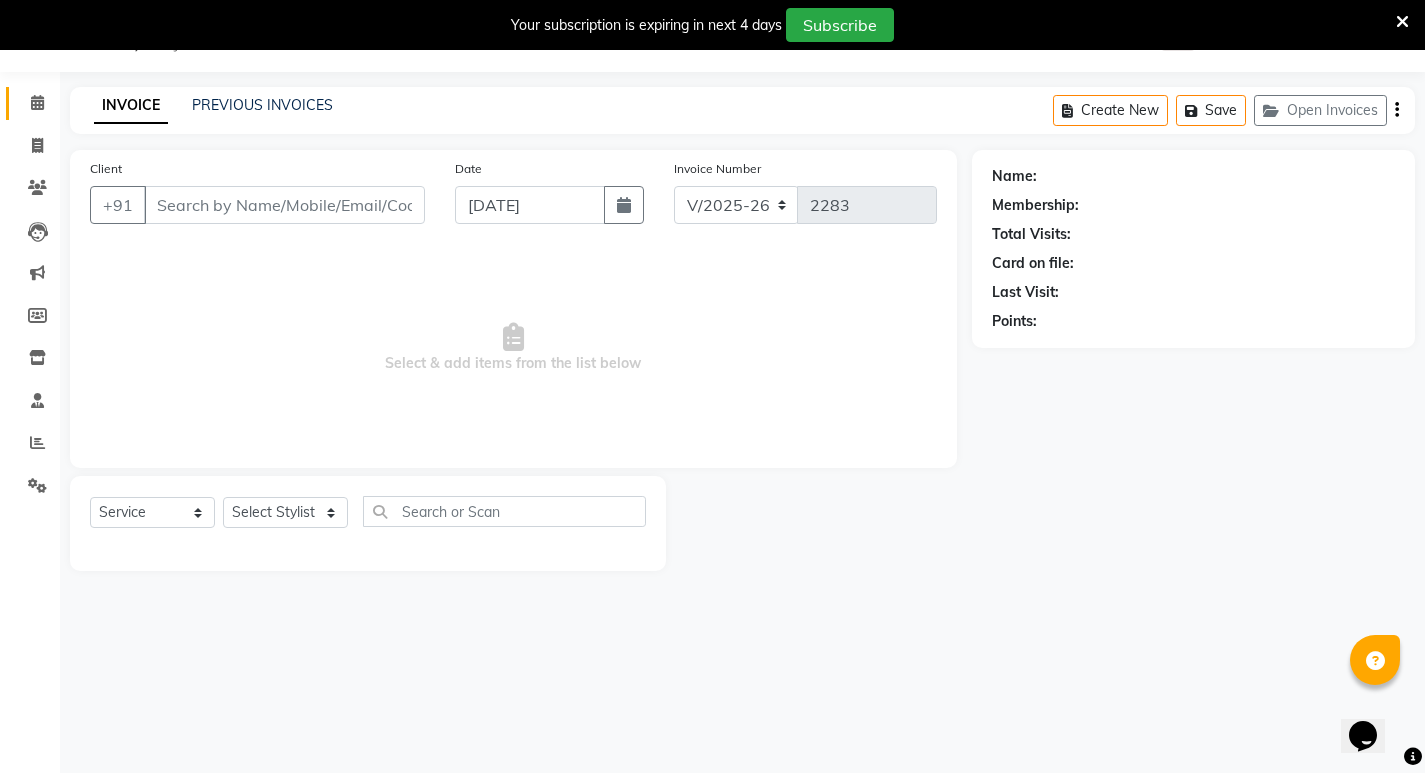 type on "7709004610" 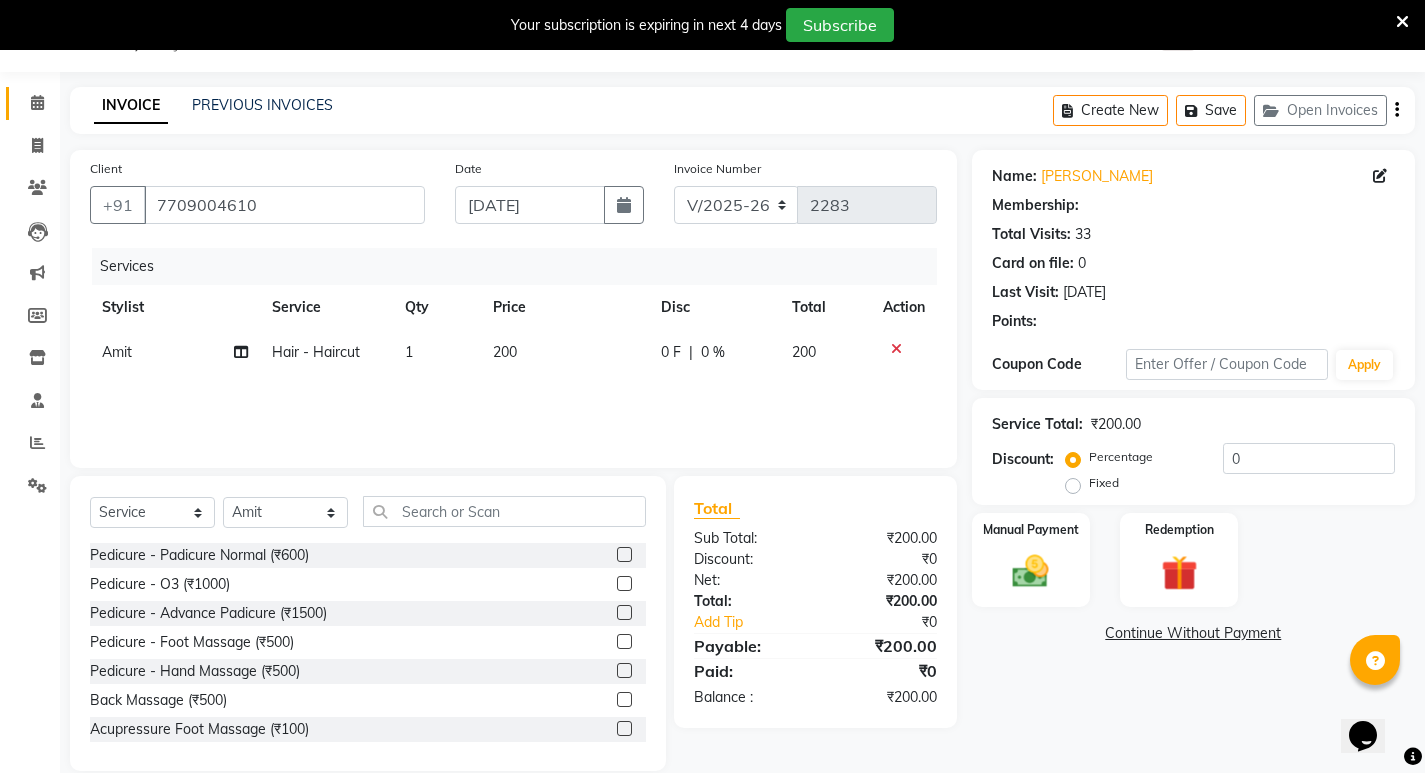 select on "1: Object" 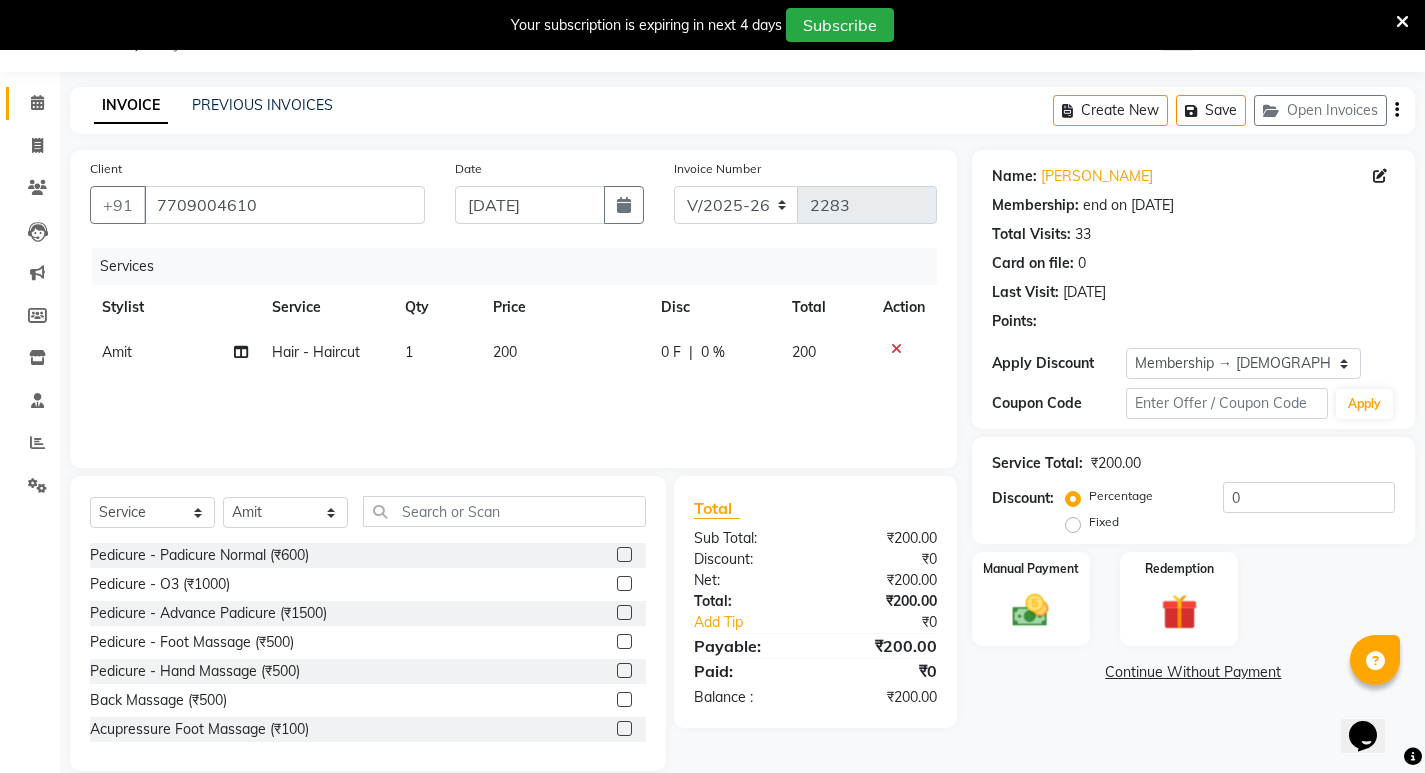 type on "20" 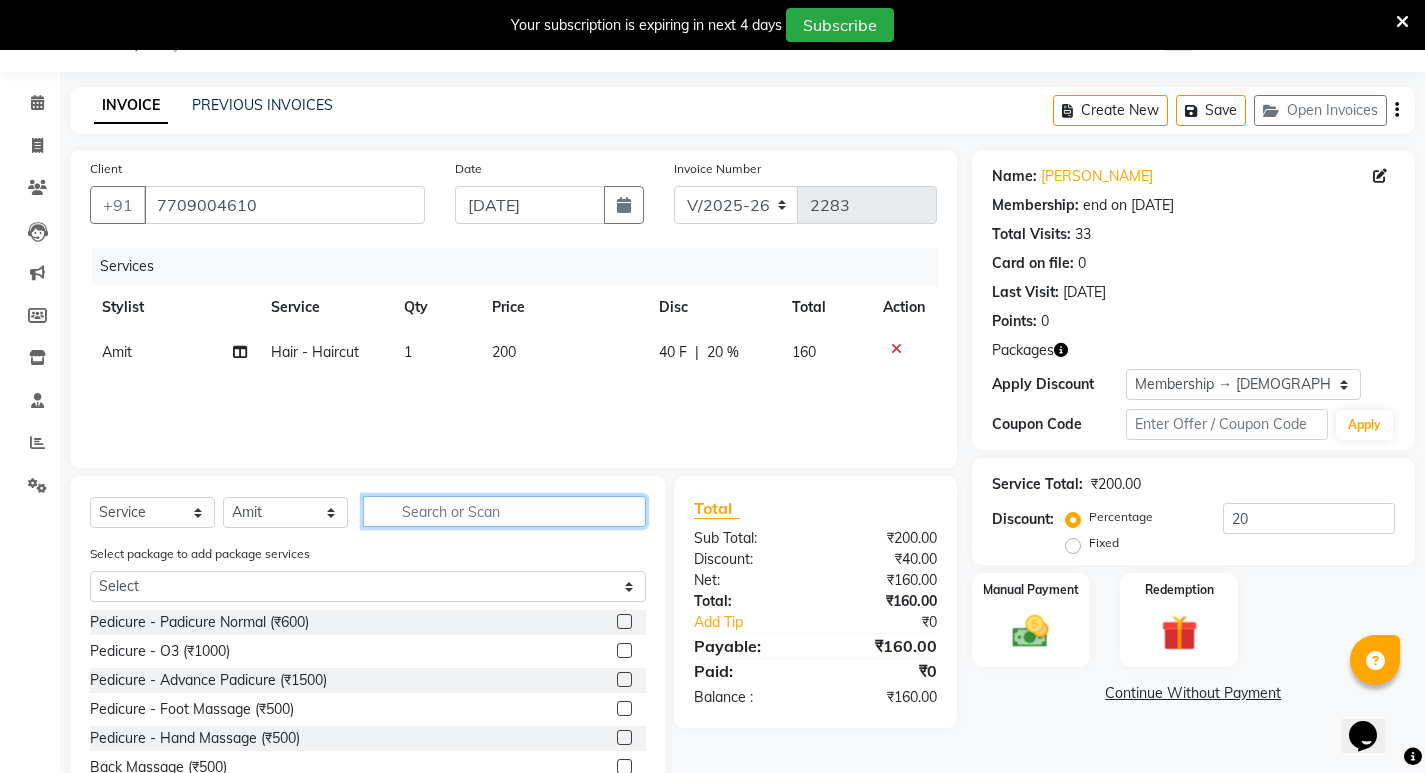 click 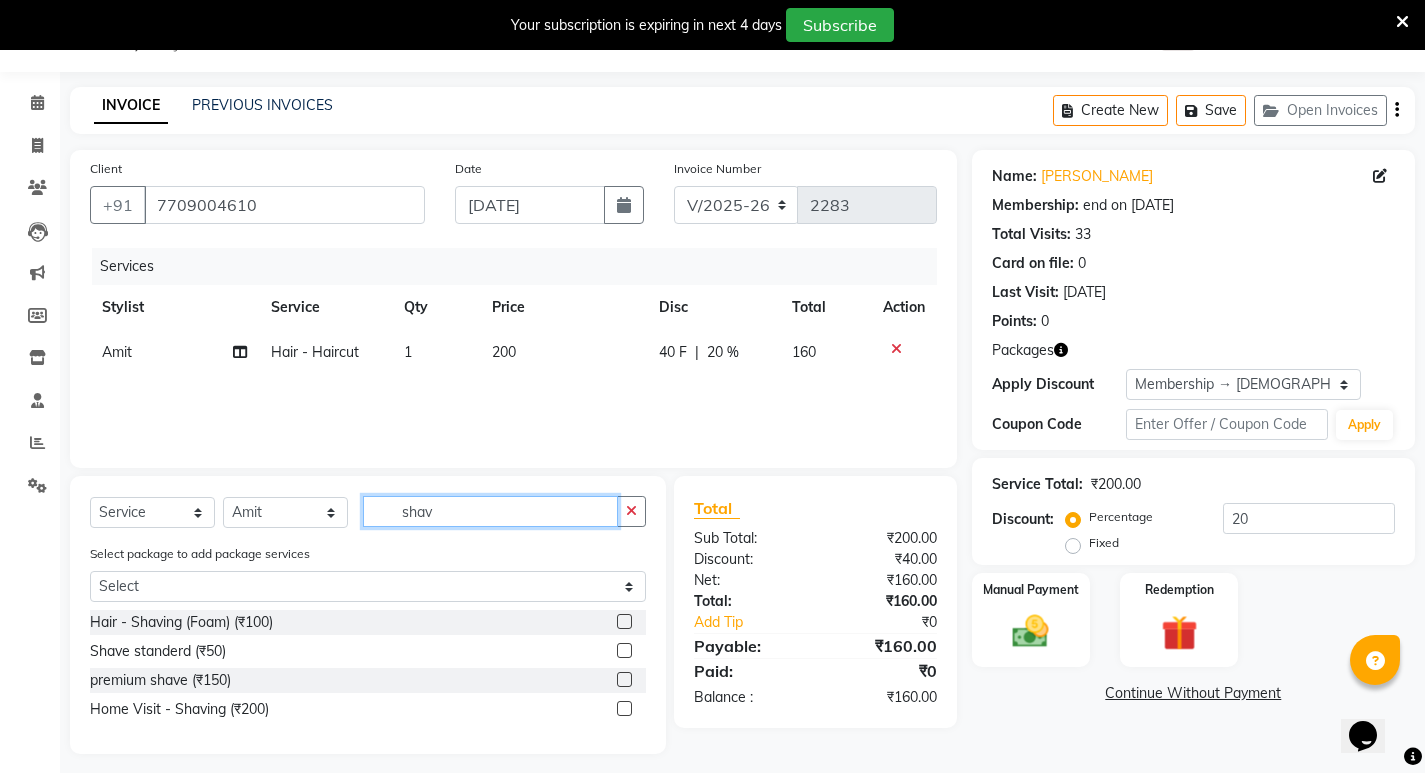 type on "shav" 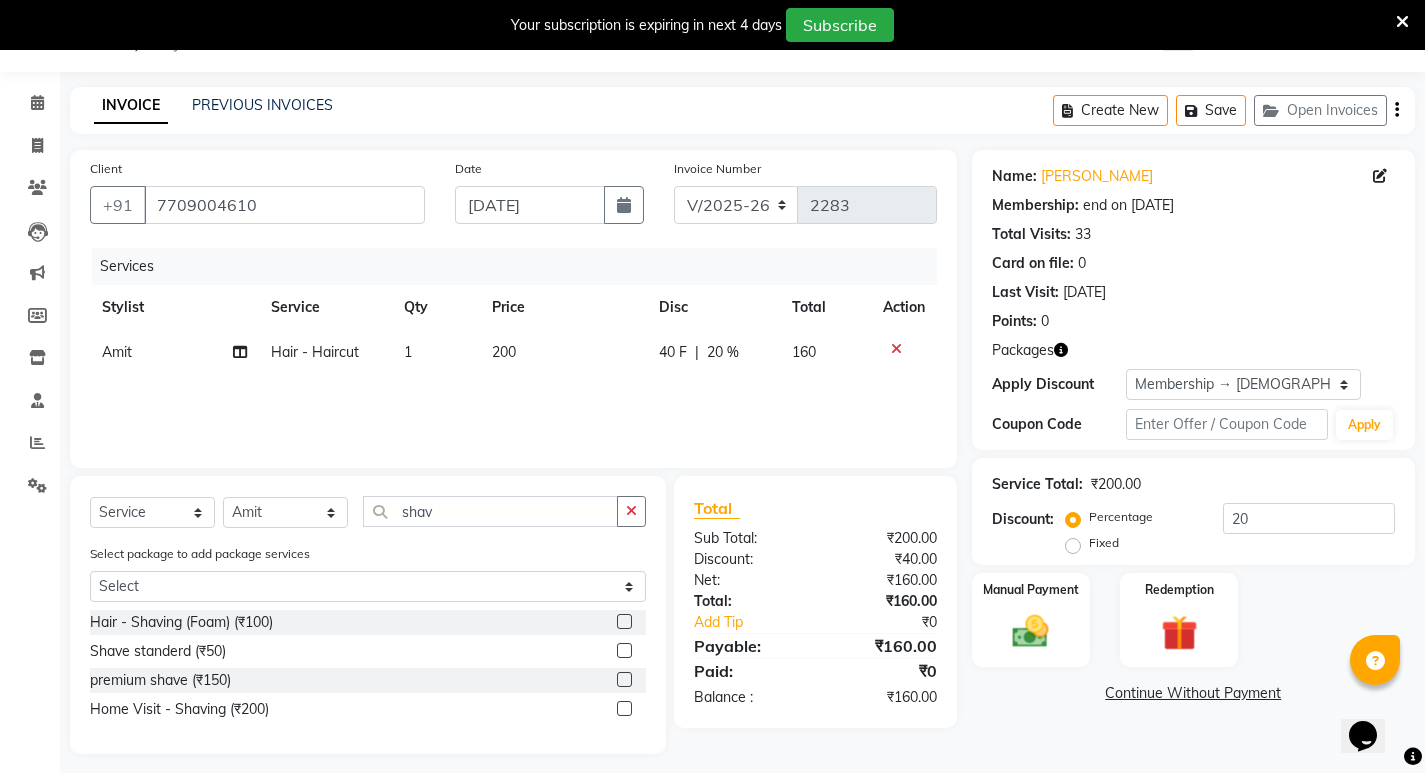 click 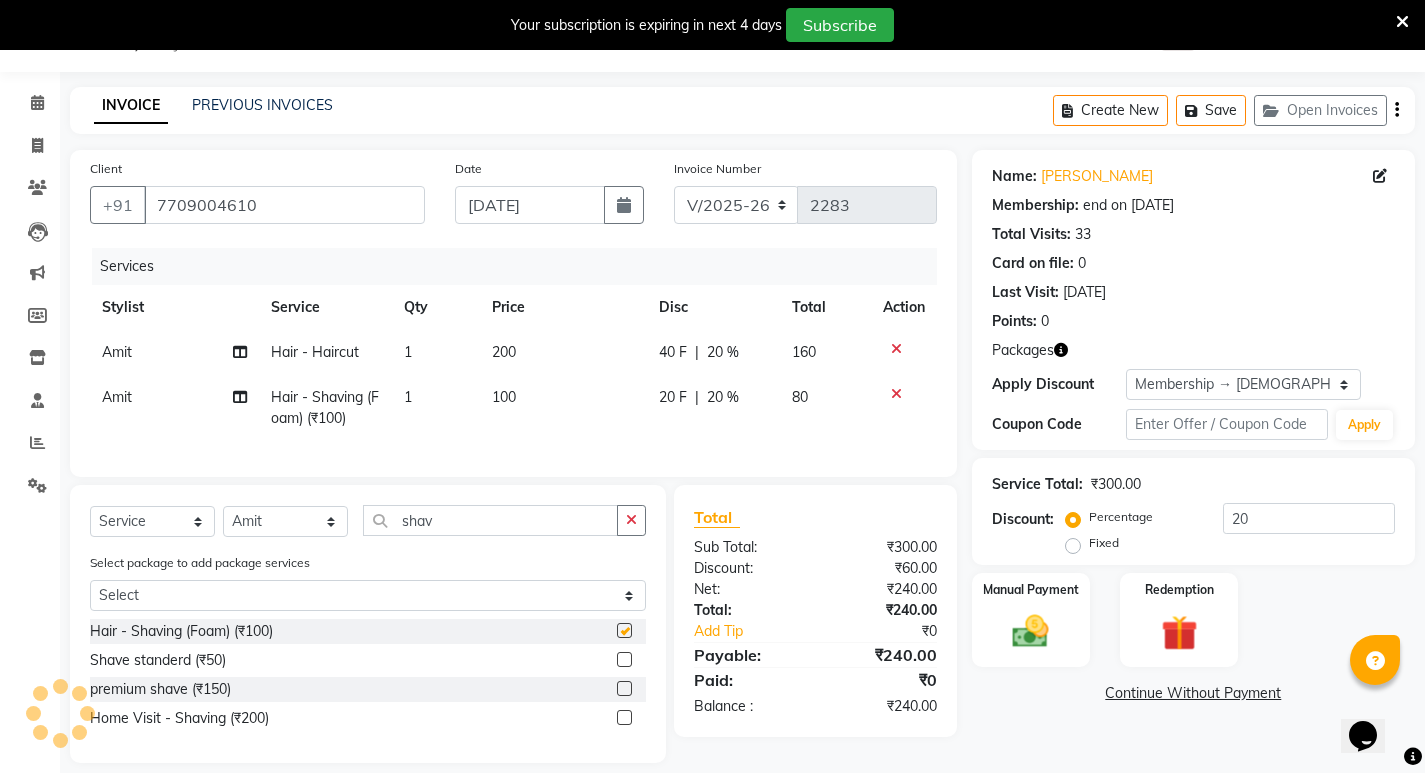checkbox on "false" 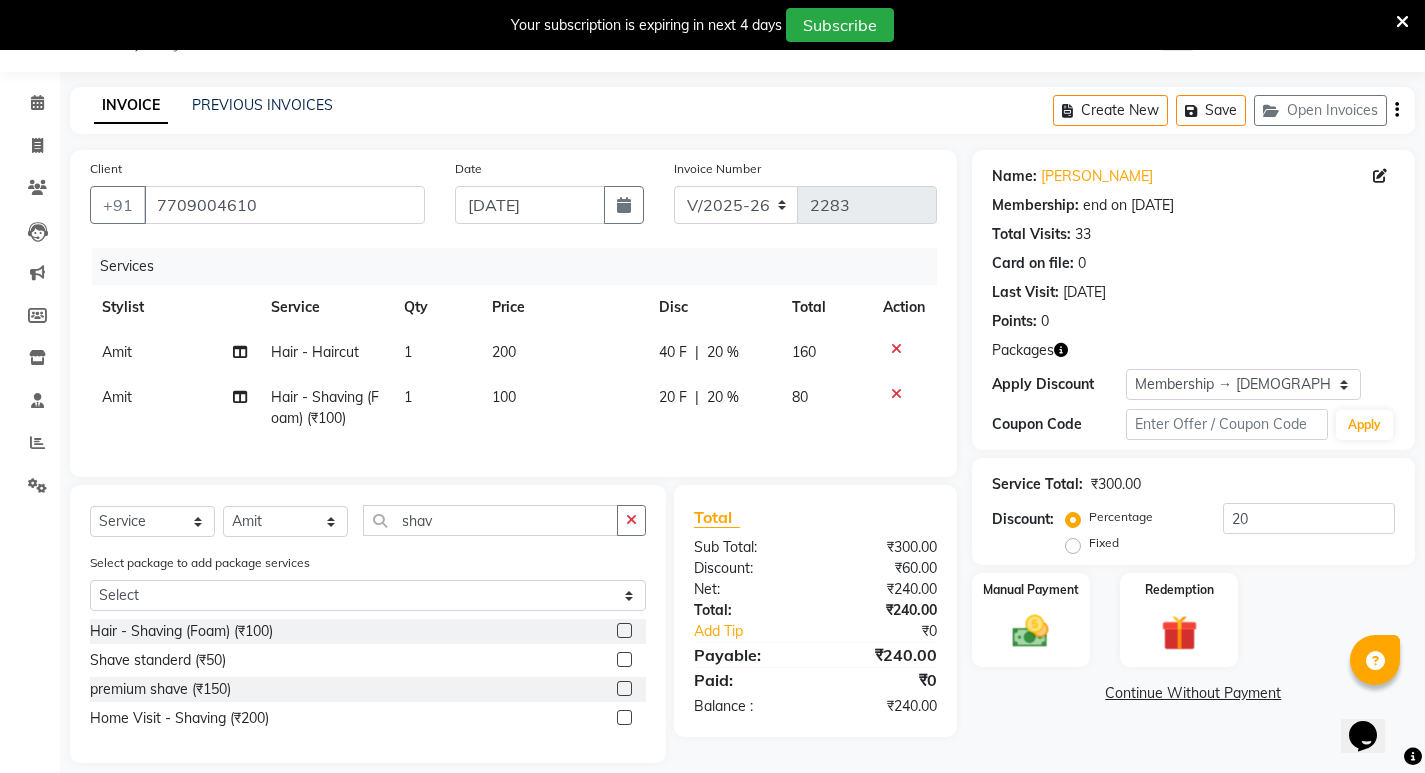 click 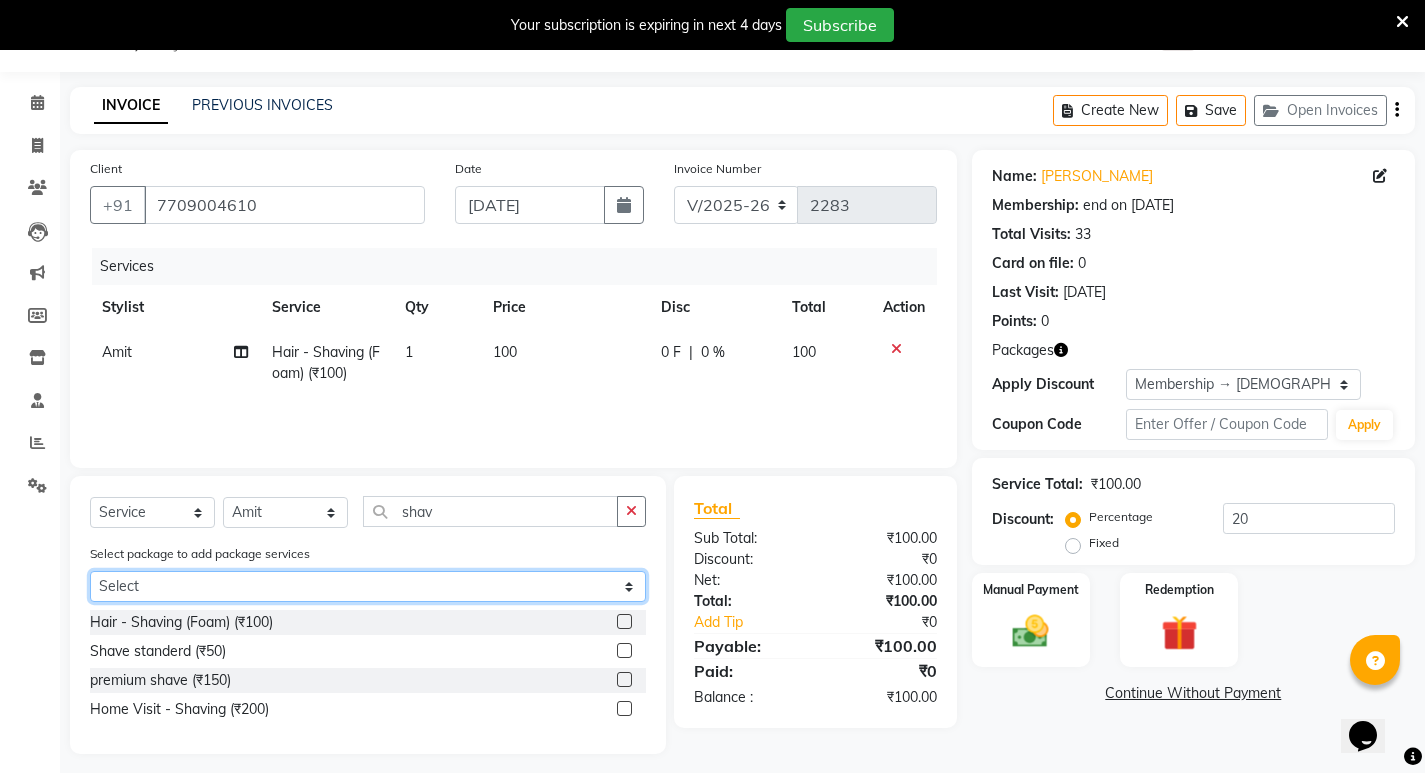 click on "Select male member 1500" 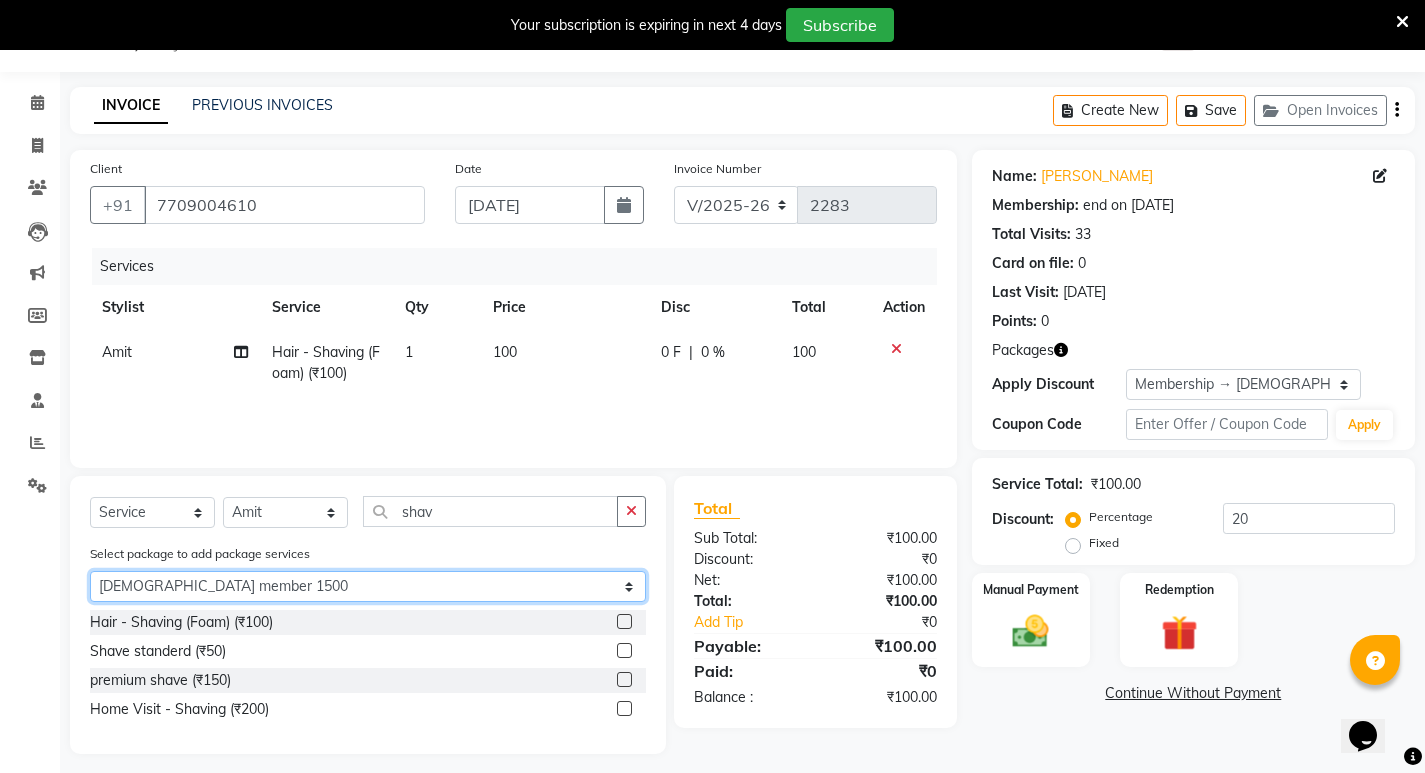 click on "Select male member 1500" 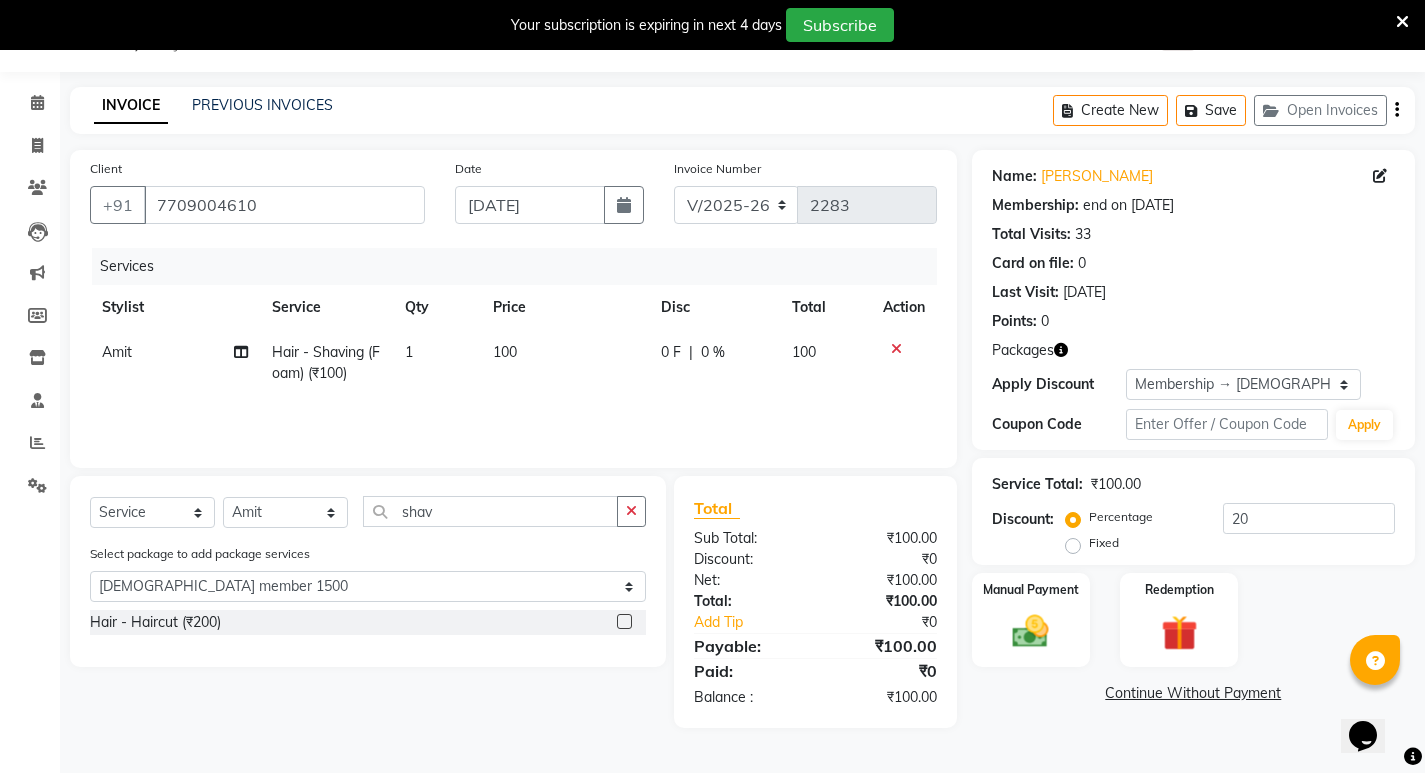 click 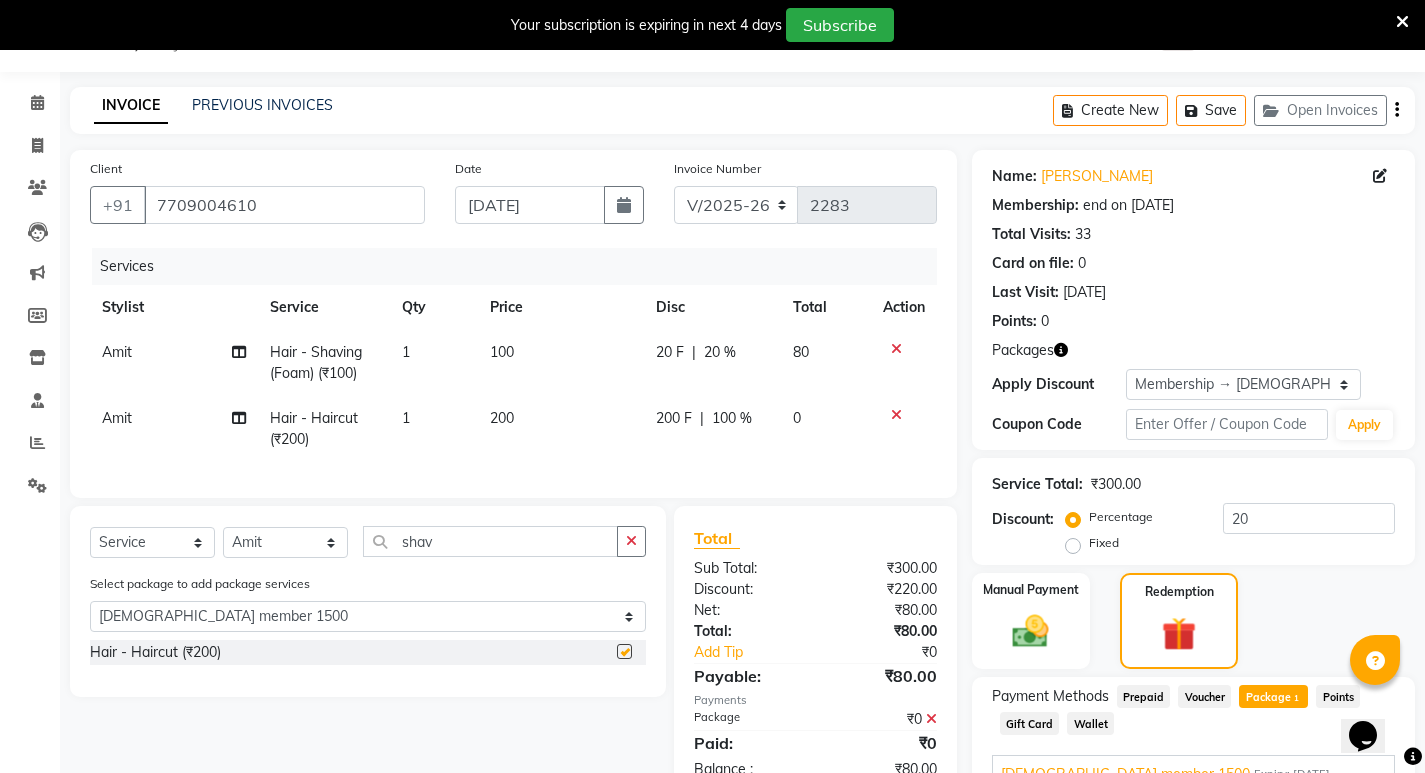checkbox on "false" 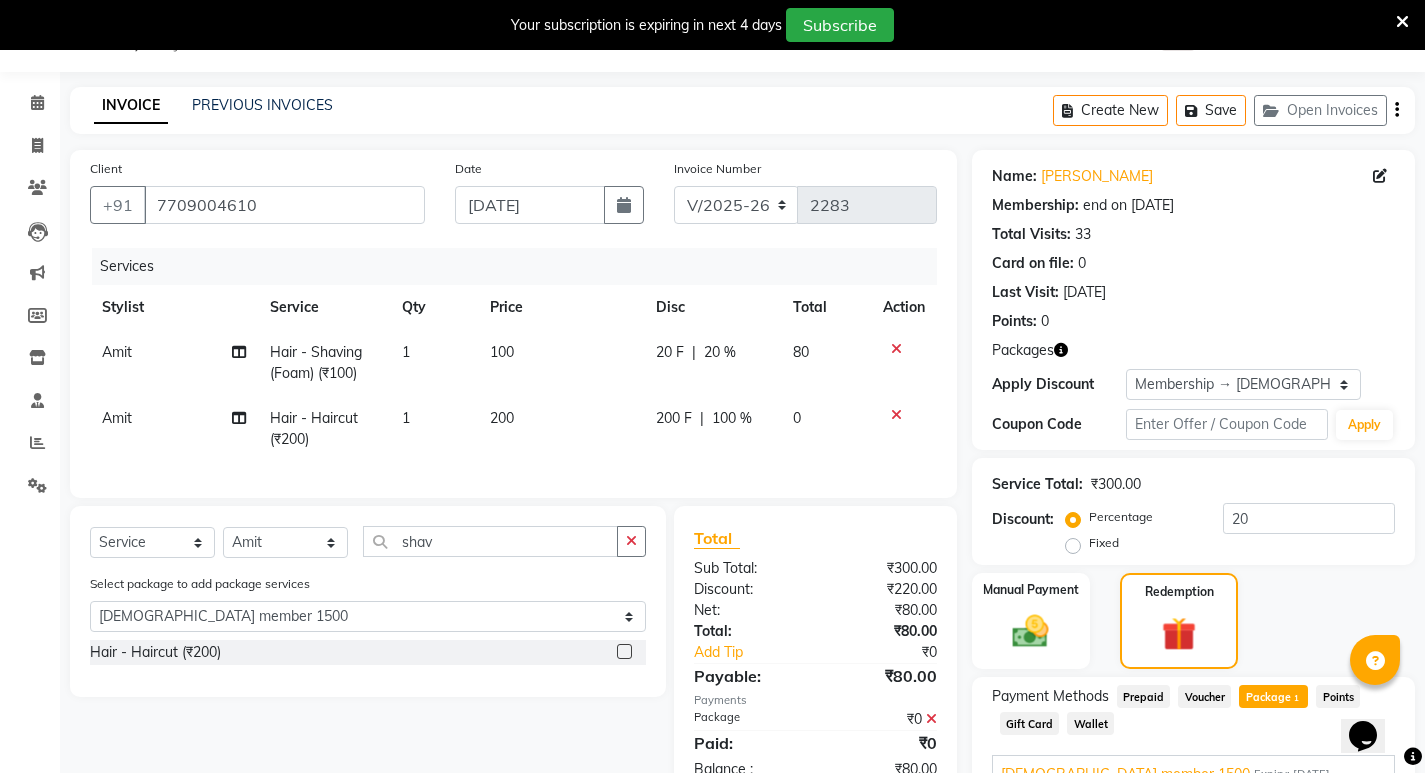 click on "20 %" 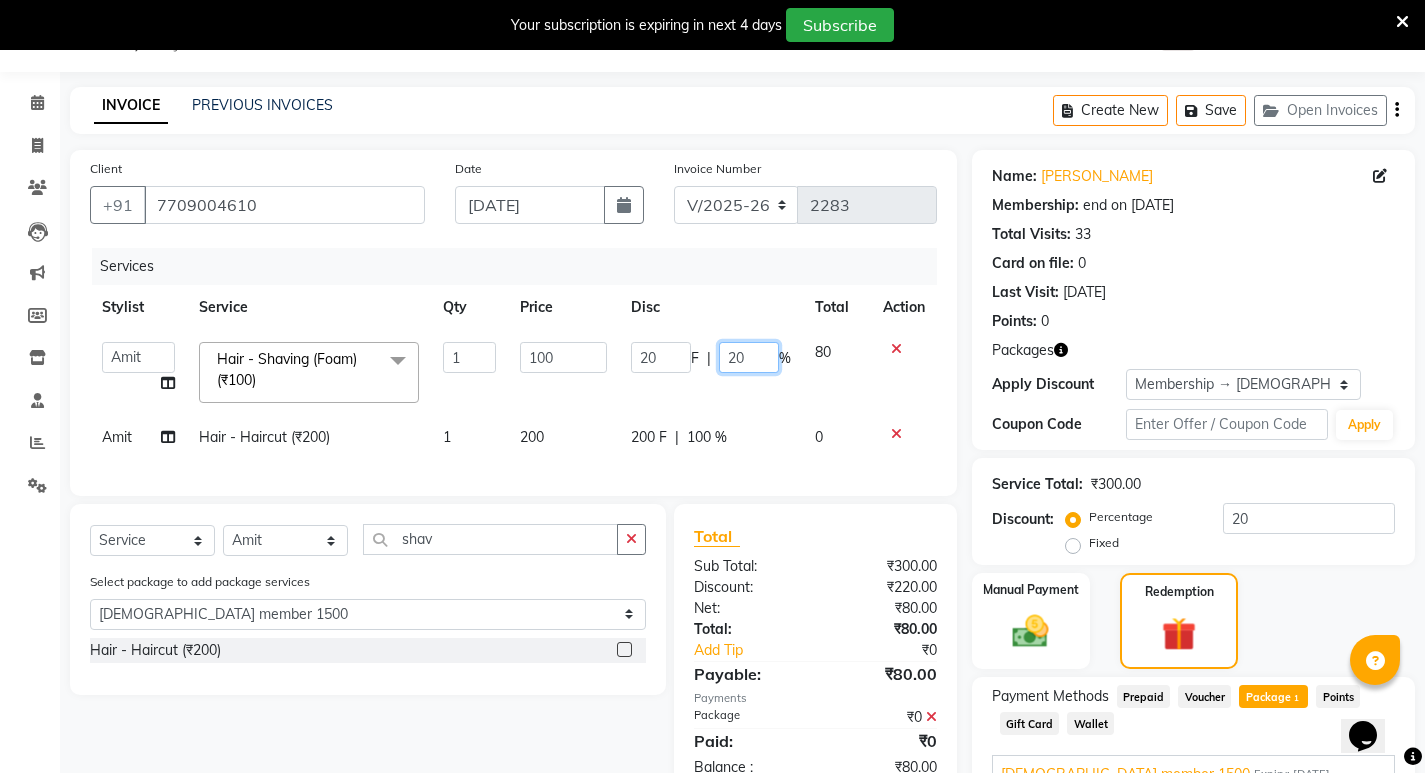 click on "20" 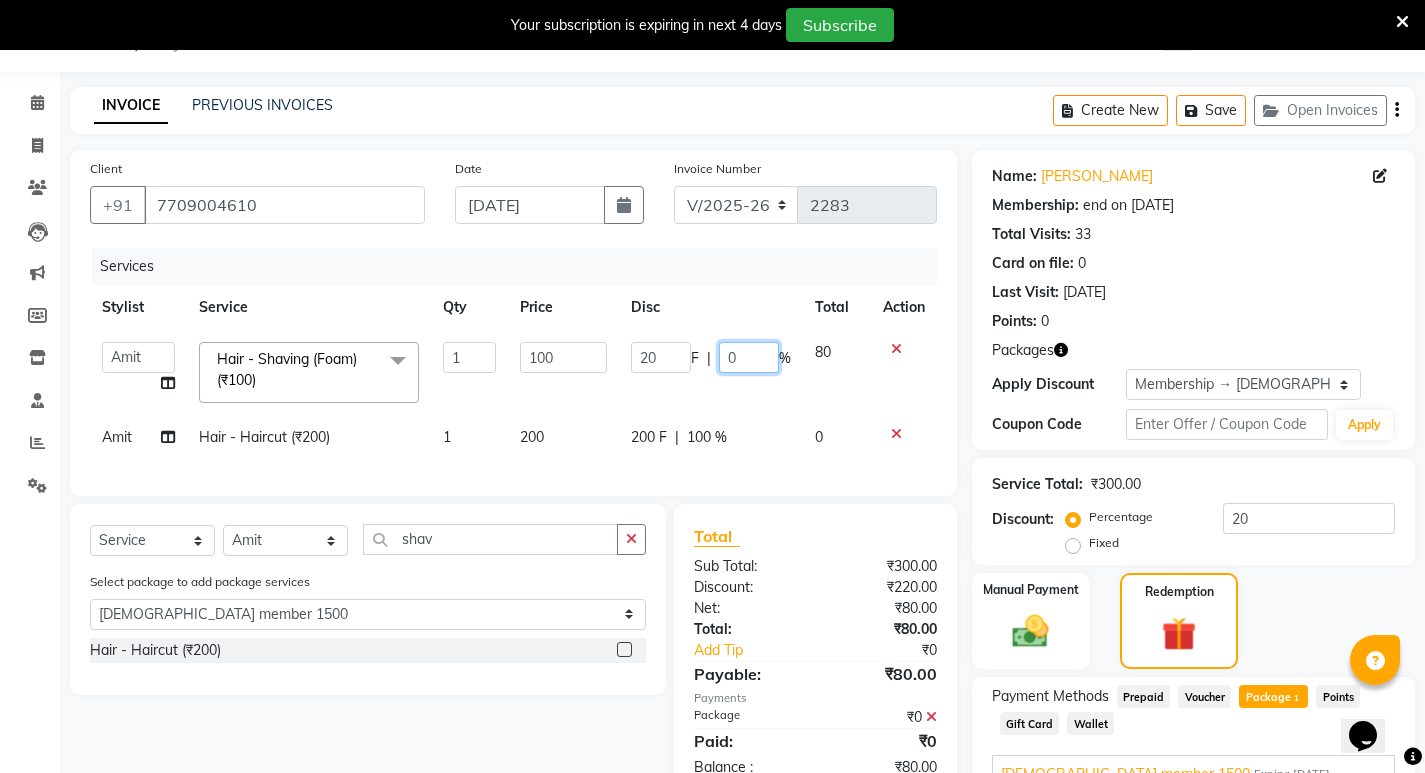 type on "00" 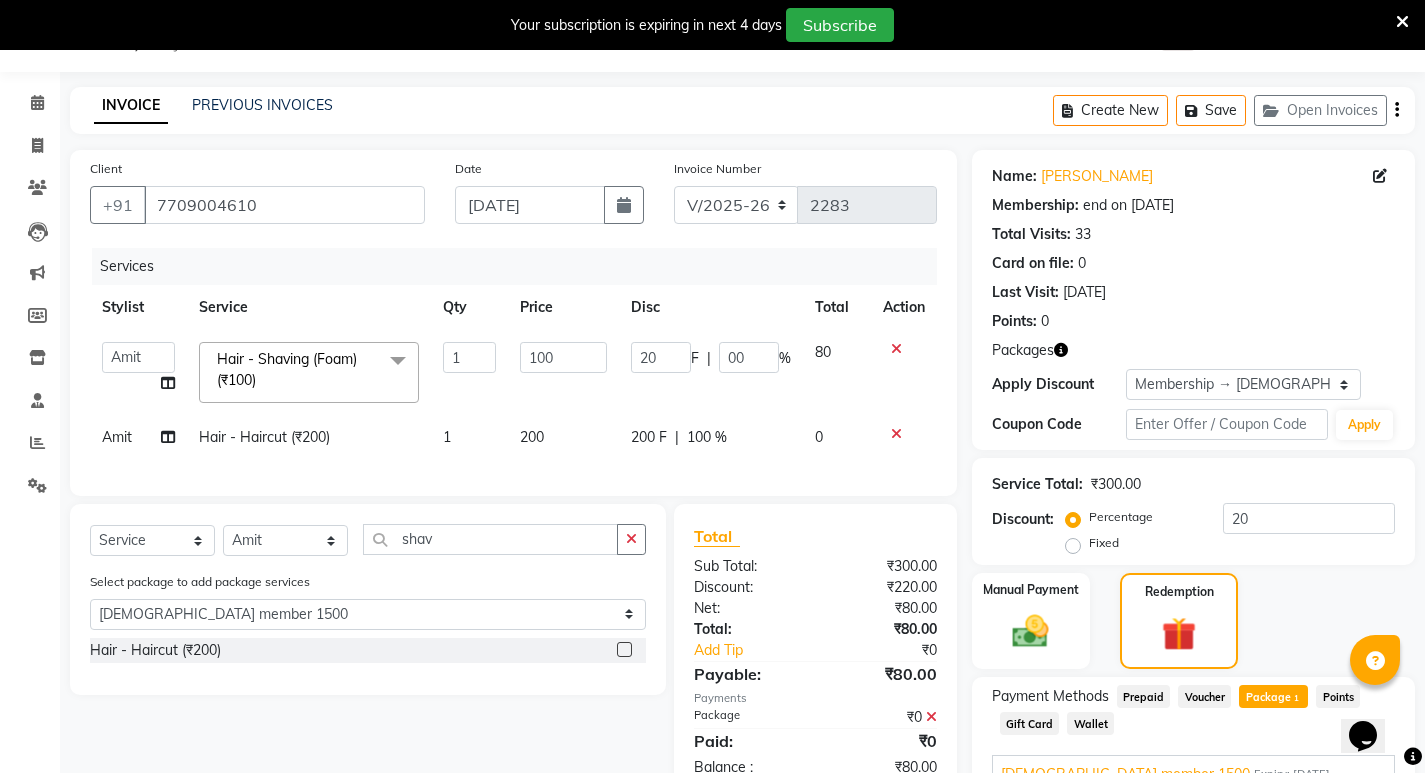 click on "Amit   Amol   Anil   Kirti   Komal   Manager   Prachi   Rina   Shital   Smita   surendra  Hair - Shaving (Foam) (₹100)  x Pedicure - Padicure Normal (₹600) Pedicure - O3 (₹1000) Pedicure - Advance Padicure (₹1500) Pedicure - Foot Massage (₹500) Pedicure - Hand Massage (₹500) Back Massage (₹500) Acupressure Foot Massage (₹100) Boddy Massage with oil (₹1200) Boddy Massage with cream (₹1500) Makeup - Light Makeup (₹1500) Makeup - Hd Light Makeup (₹2500) Makeup - Mac Light Makeup (₹4000) Makeup- Male Light Makeup  (₹500) Saree Drapping (₹300) Makeup- Male Groom Makeup (₹2500) Bridal Makeup - Hd Makeup (₹8000) Bridal Makeup - Mac Makeup (₹10000) Bridal Makeup - Air Brush Makeup (₹12000) Bridal Makeup - Glossy Makeup (₹15000) Nail Art - Gel Polish (₹1200) Nail Art - Gel Polish Nail Art (₹2500) Nail Art - Acrylic Nail Extension (₹3000) Nail Art - Fake Nails Extension (₹1500) Nail cut (₹20) Nail Remover  - Nail Remover (₹500) Body Spa - Body Spa (₹5000) 1 100 20" 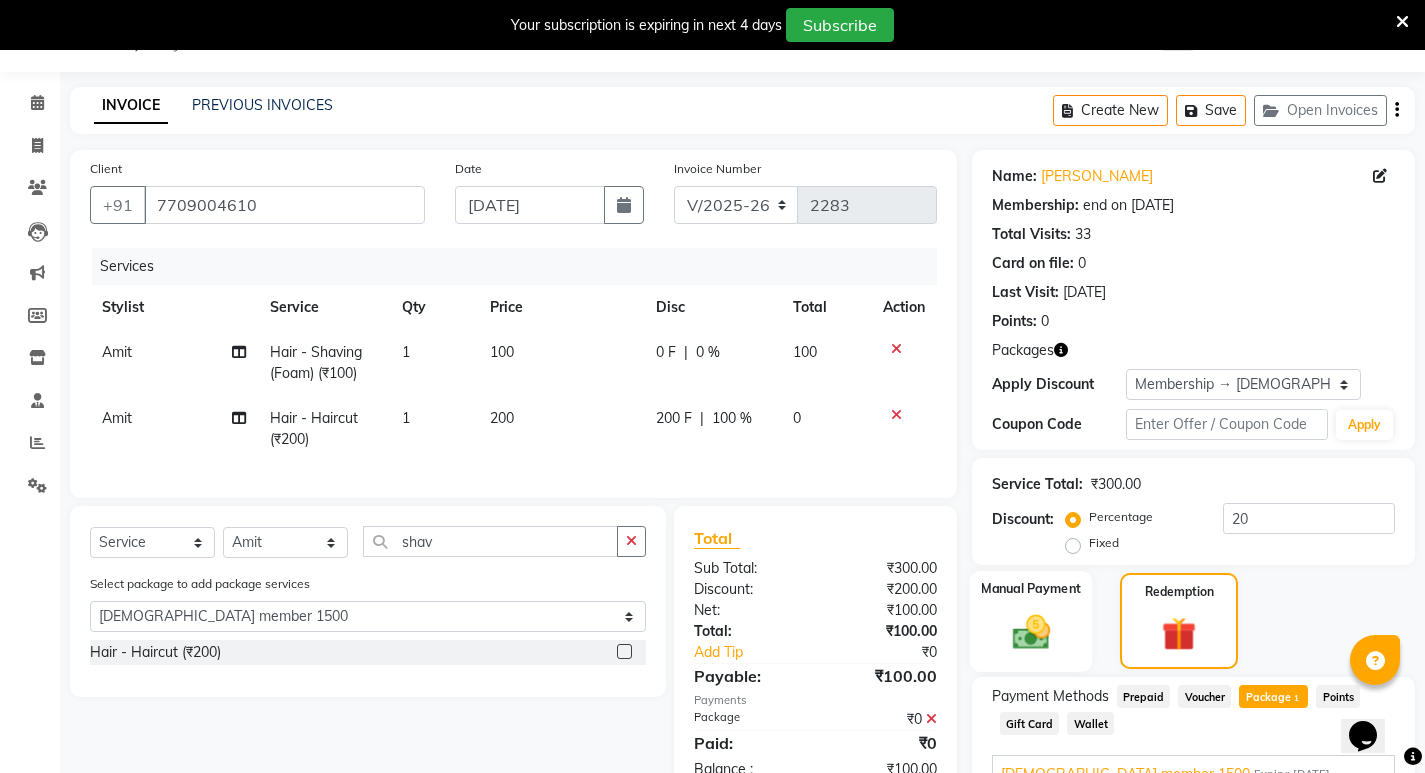 click 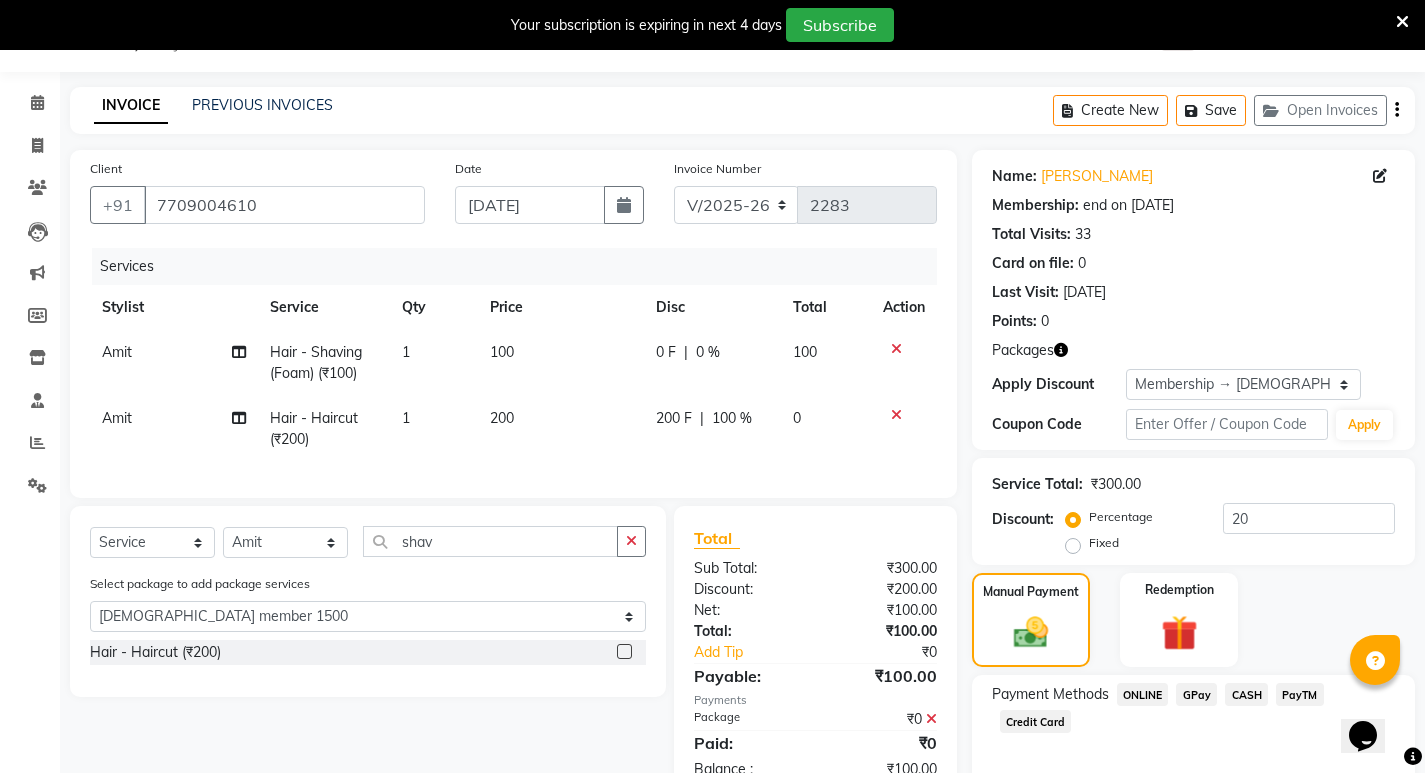 click on "ONLINE" 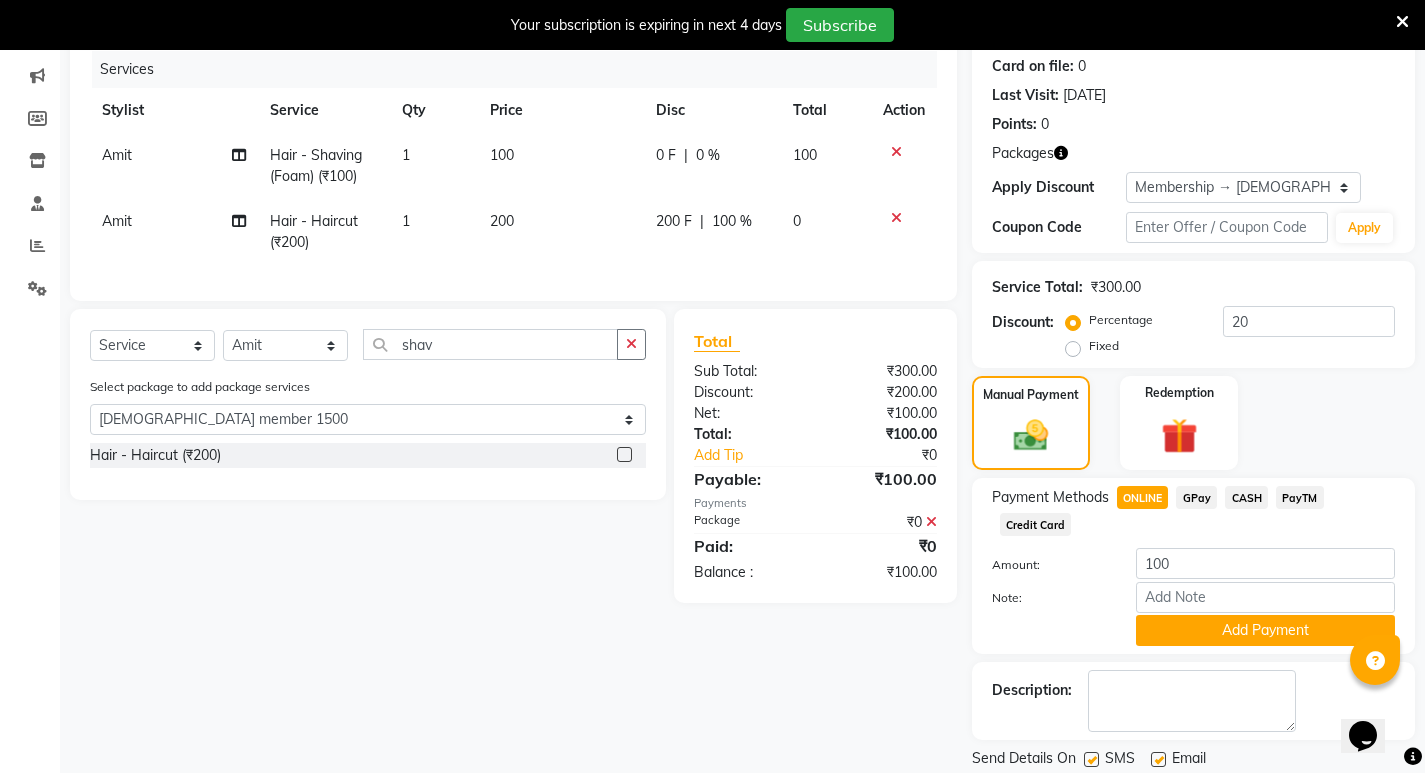 scroll, scrollTop: 250, scrollLeft: 0, axis: vertical 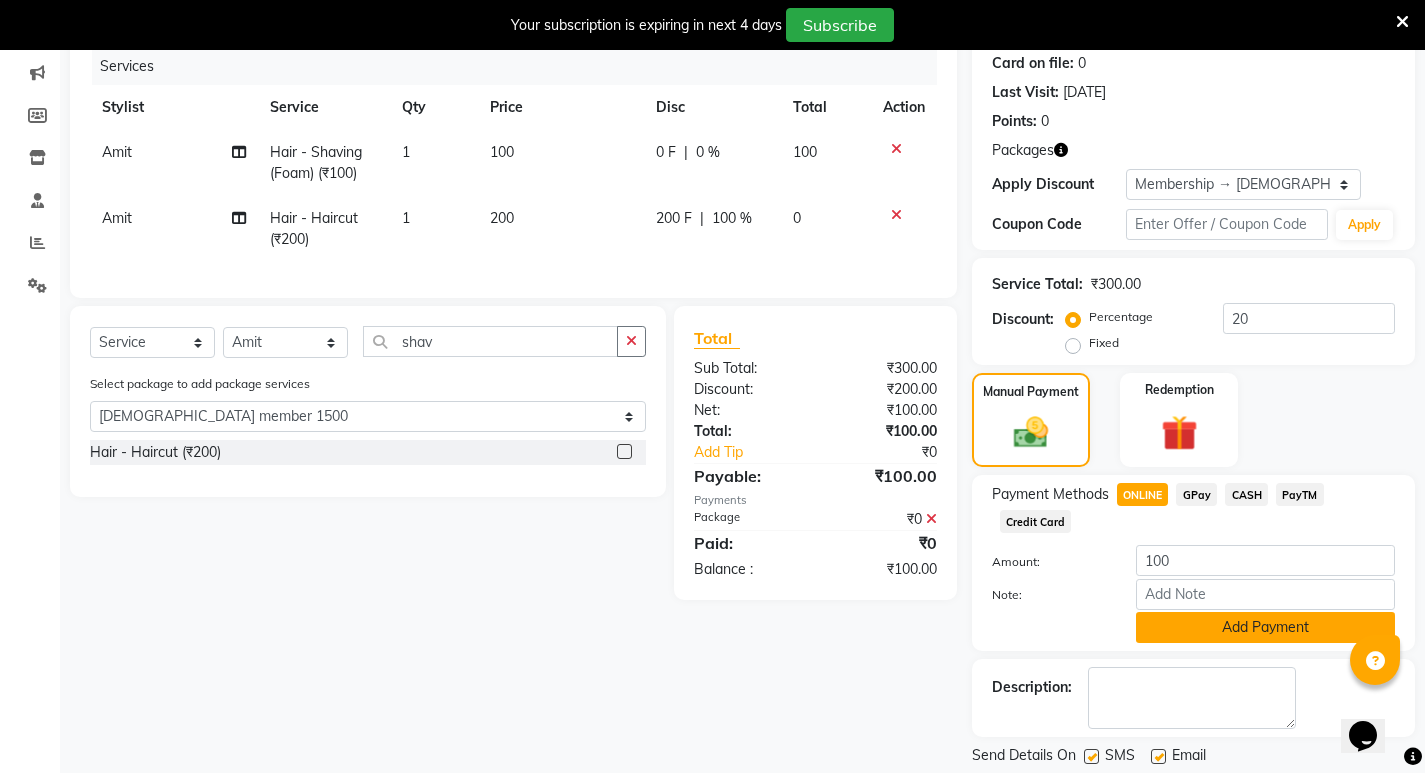 click on "Add Payment" 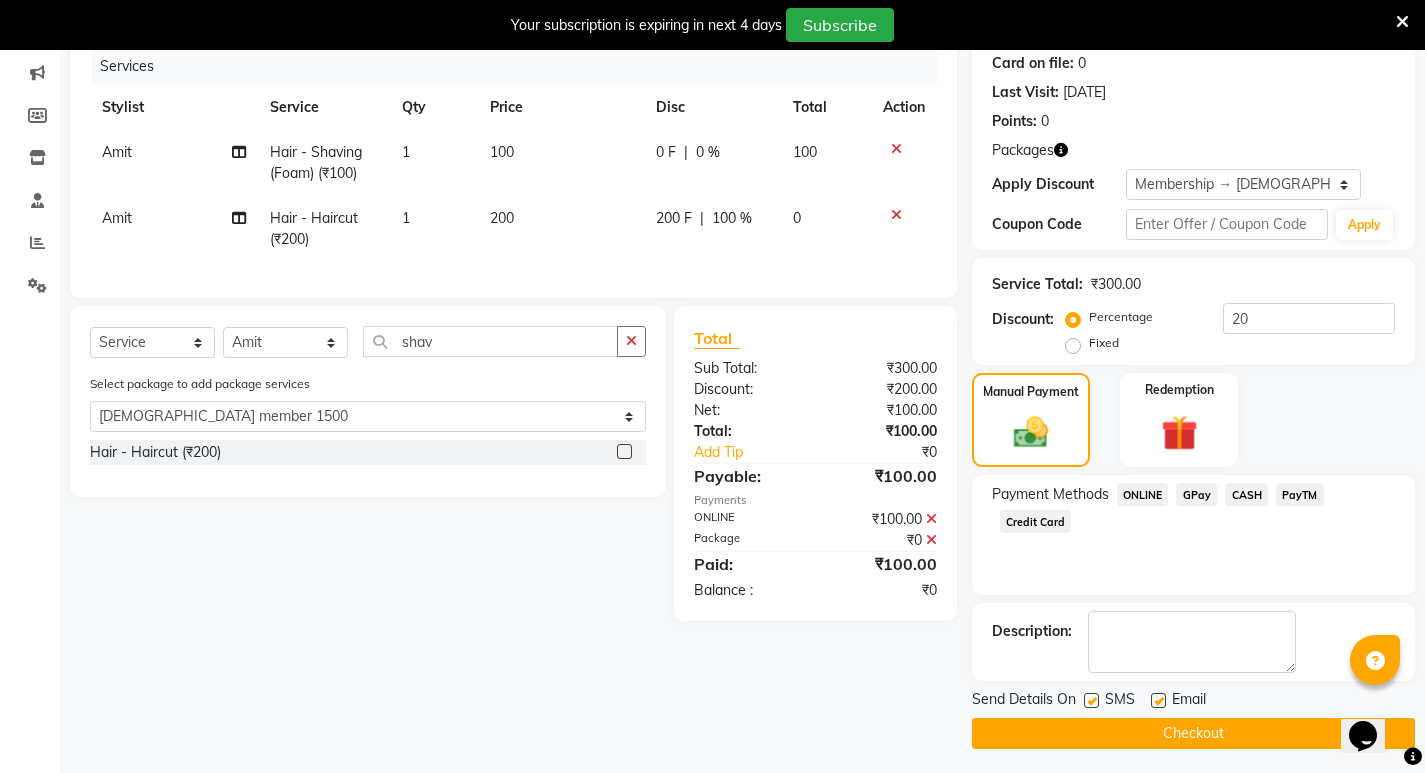 click on "Checkout" 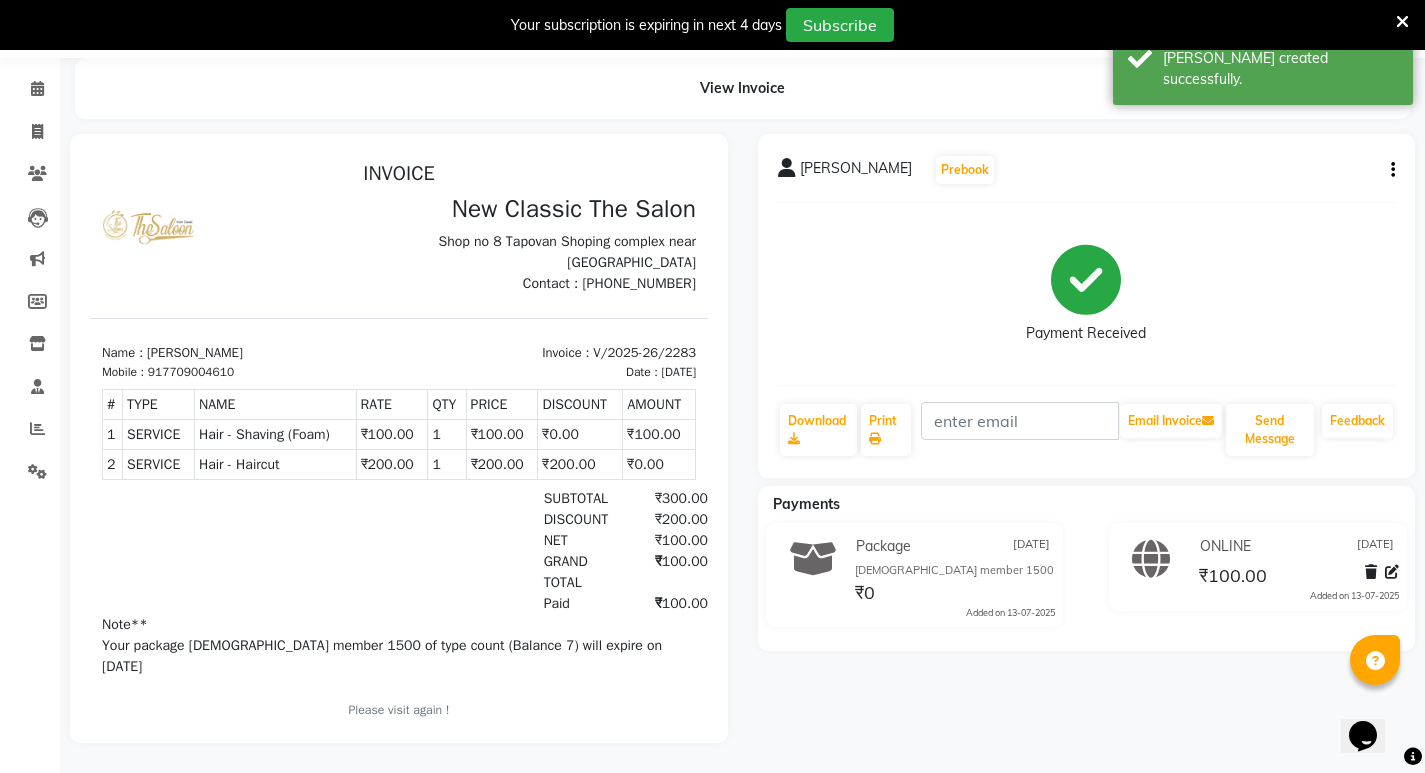scroll, scrollTop: 0, scrollLeft: 0, axis: both 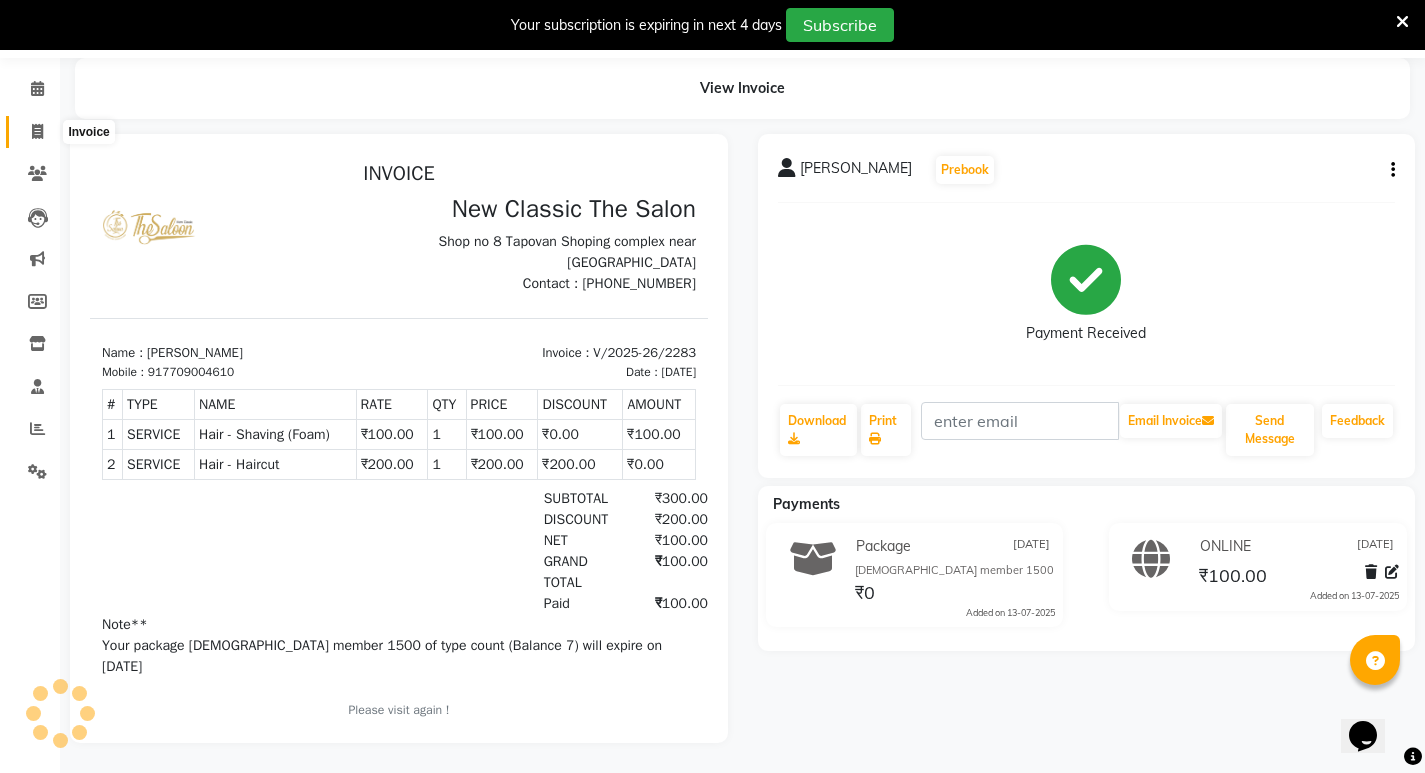 click 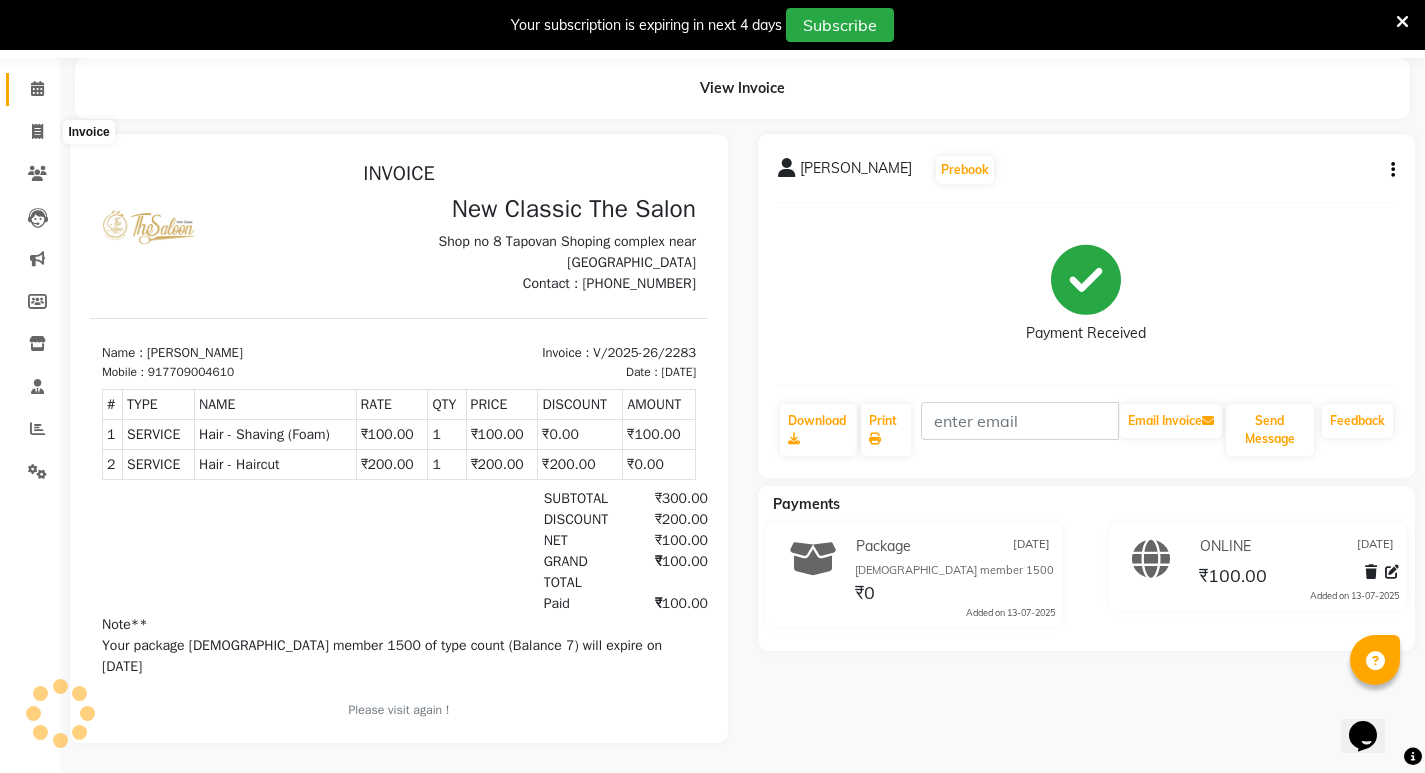 select on "service" 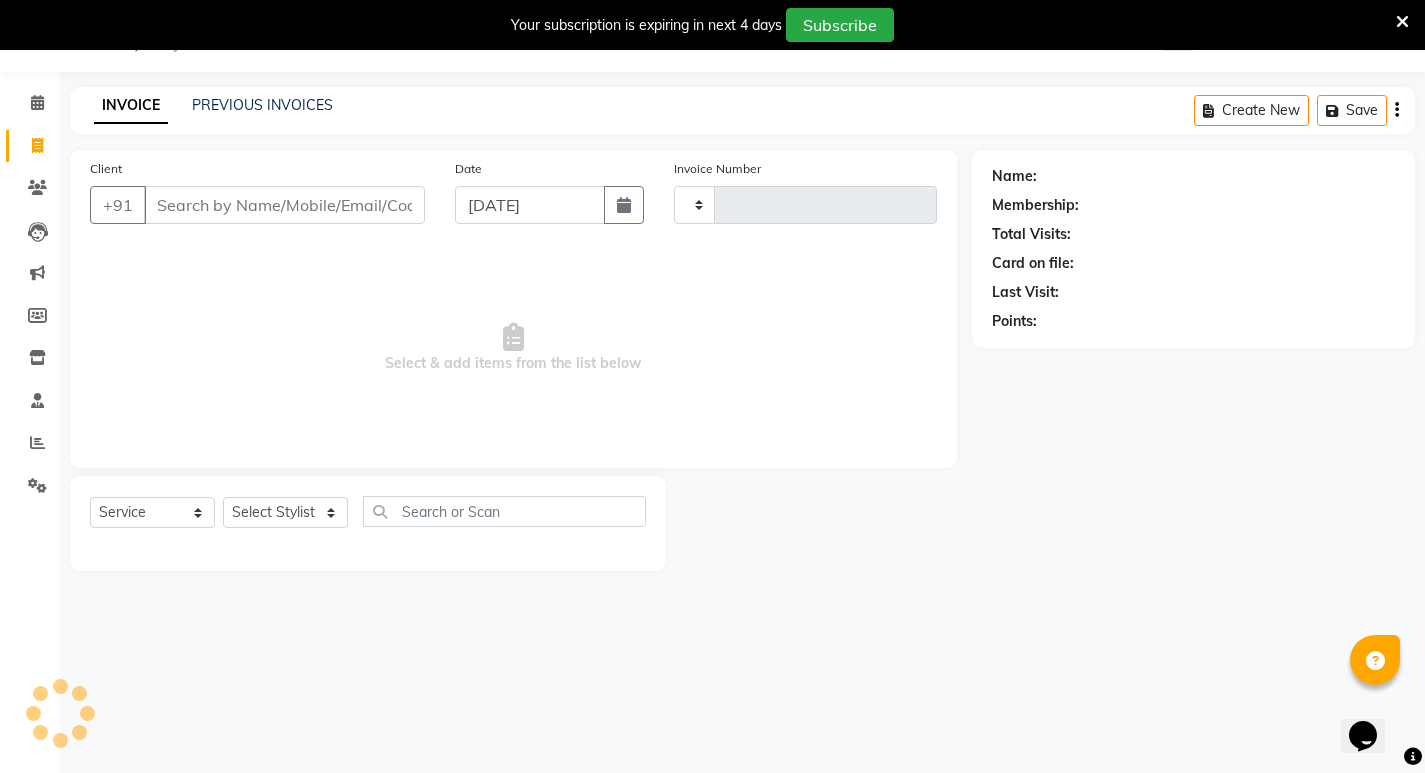 scroll, scrollTop: 50, scrollLeft: 0, axis: vertical 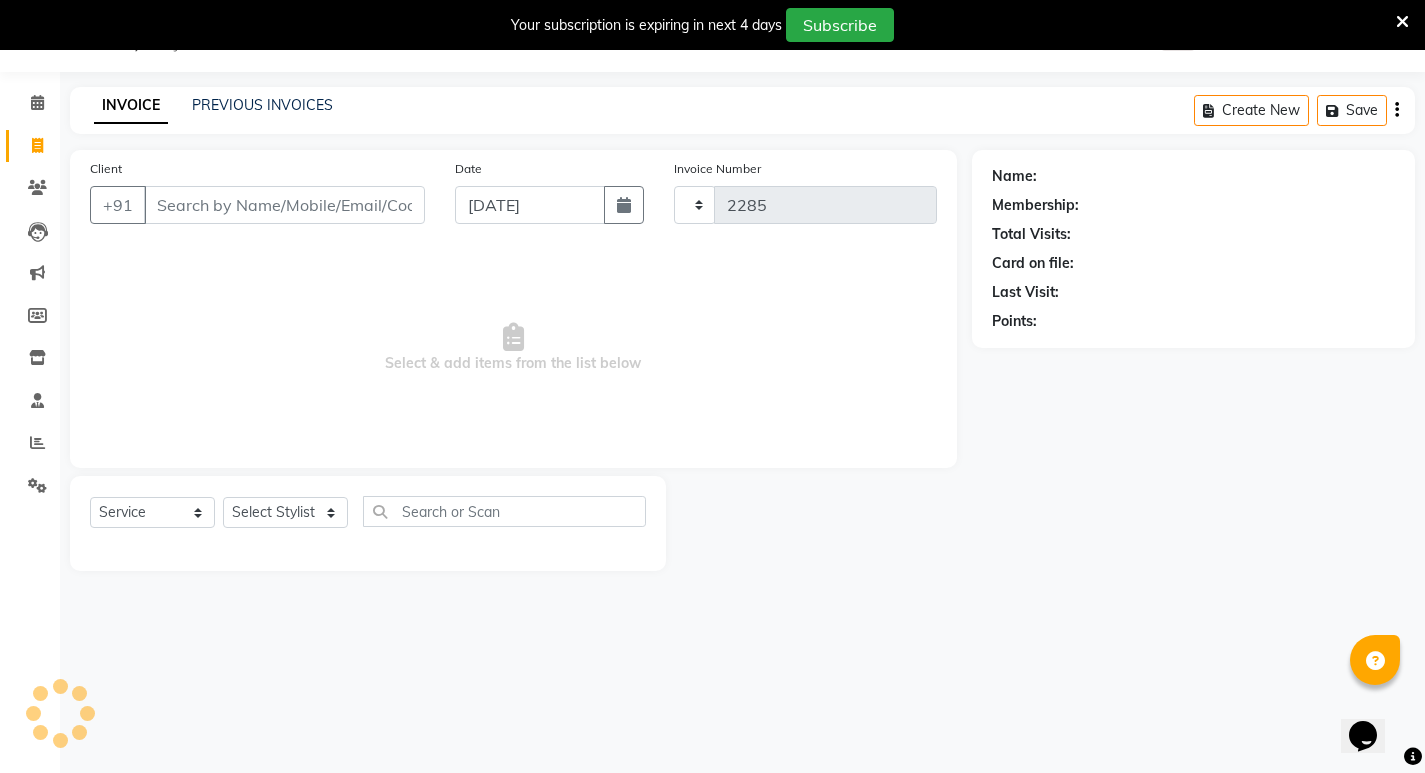 select on "4678" 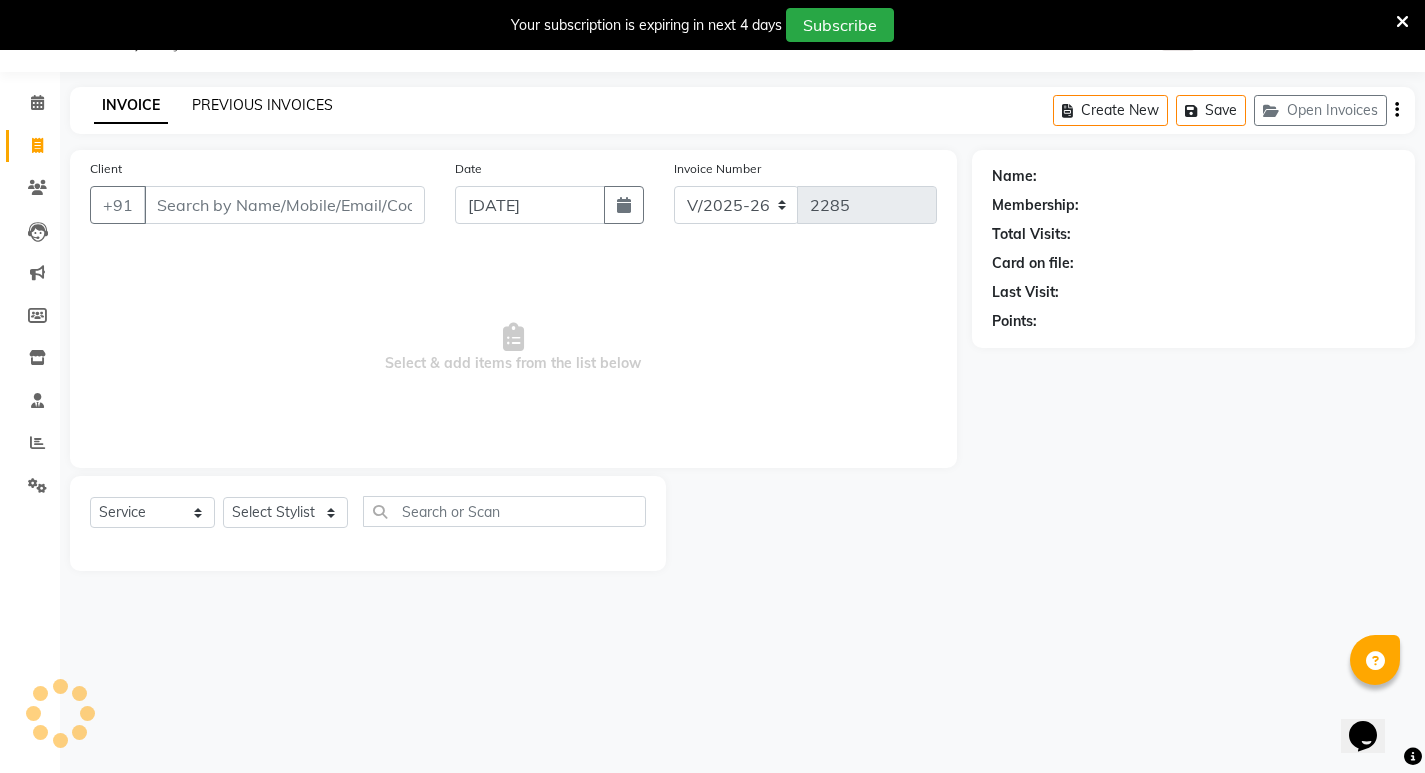 click on "PREVIOUS INVOICES" 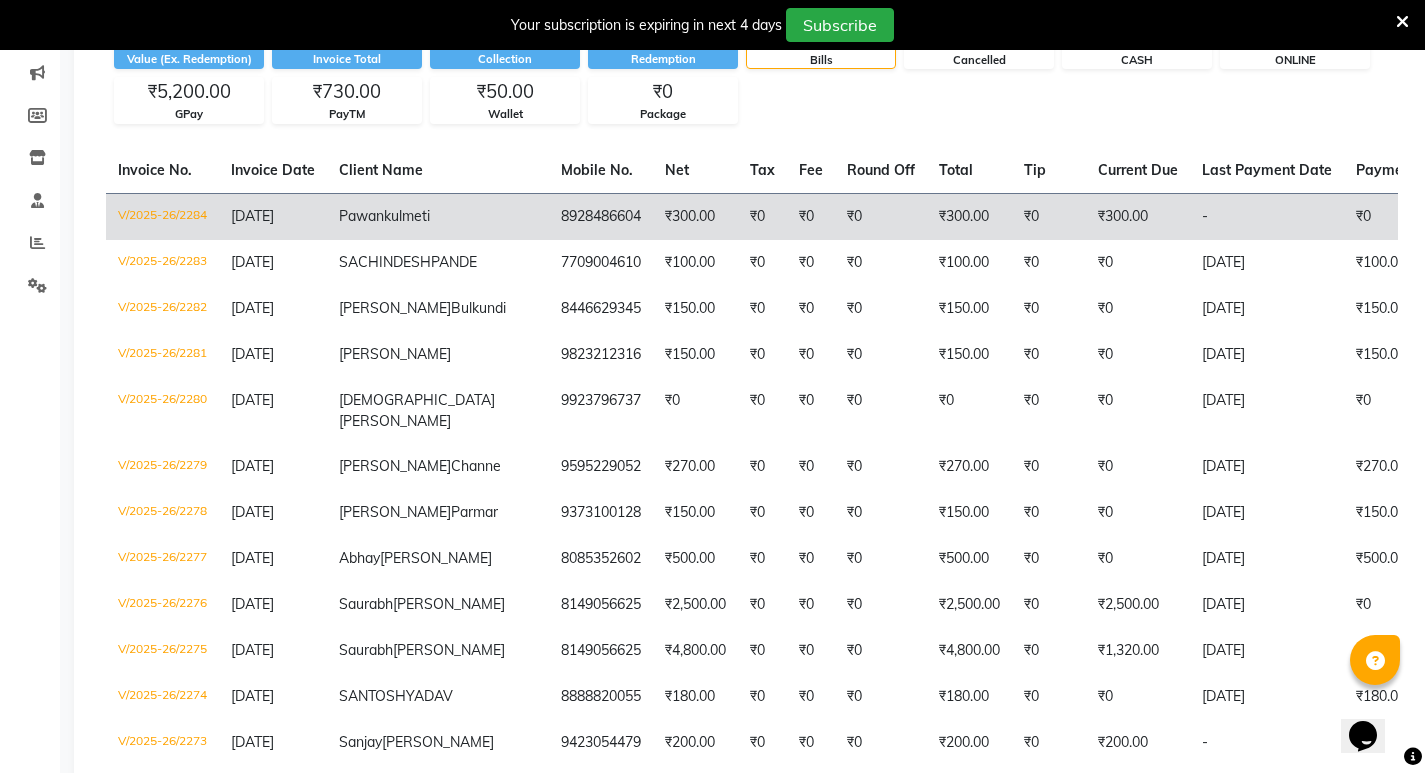 scroll, scrollTop: 0, scrollLeft: 0, axis: both 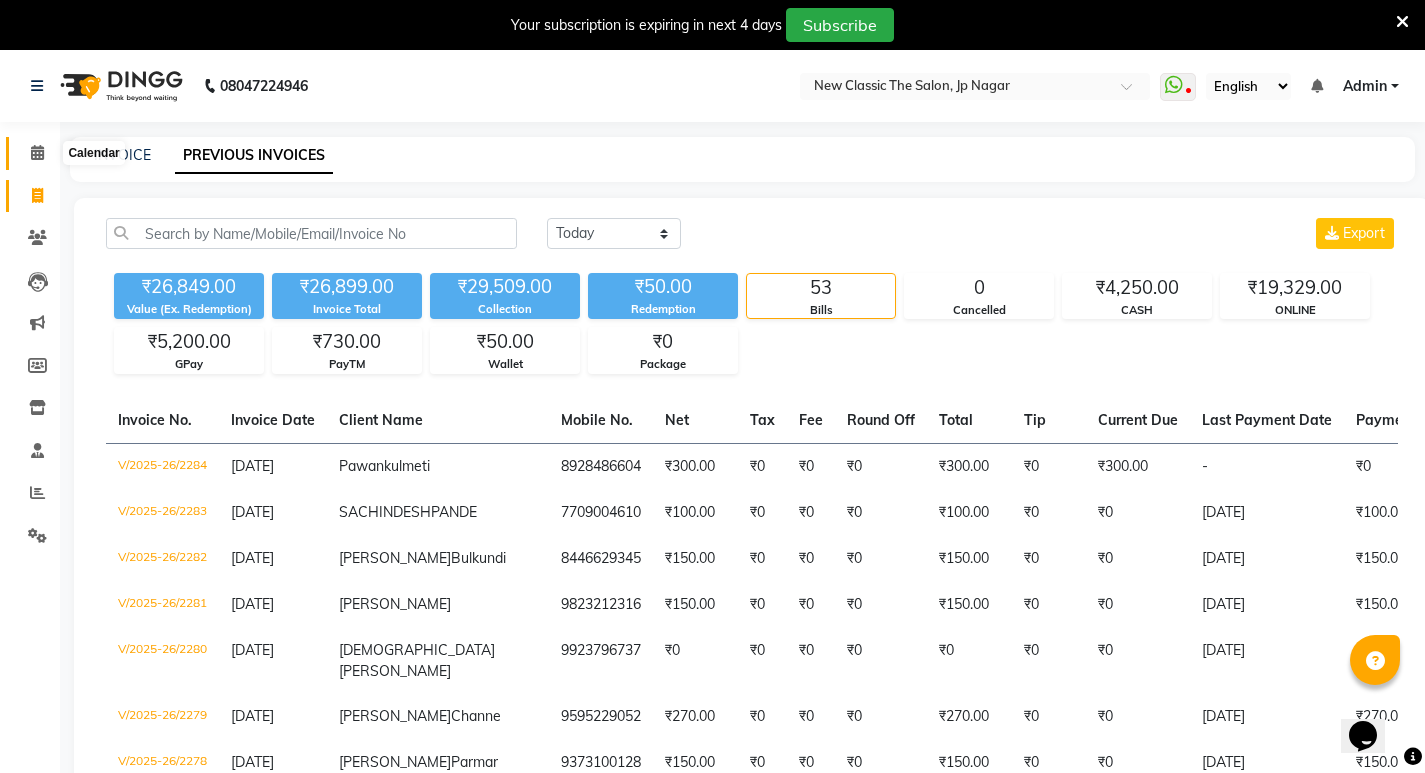 click 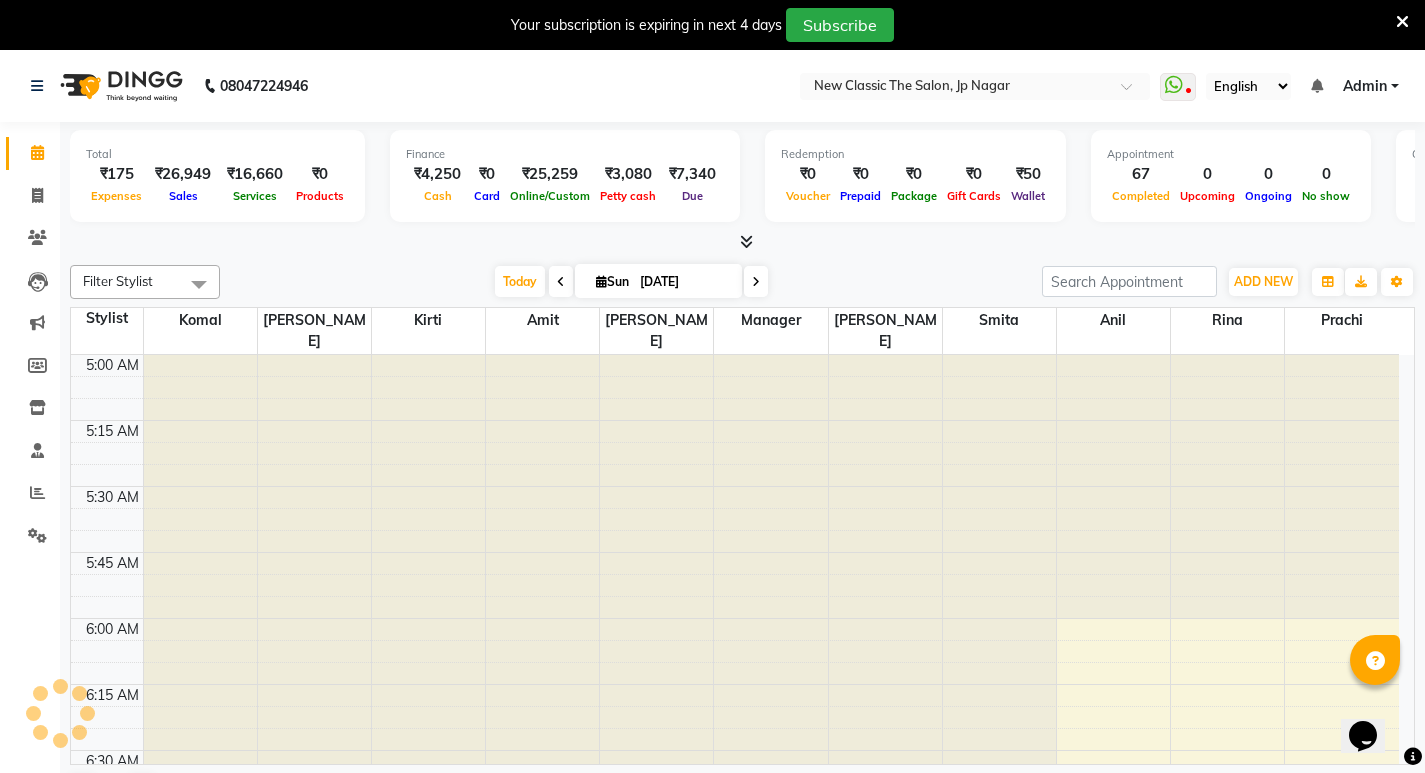 scroll, scrollTop: 265, scrollLeft: 0, axis: vertical 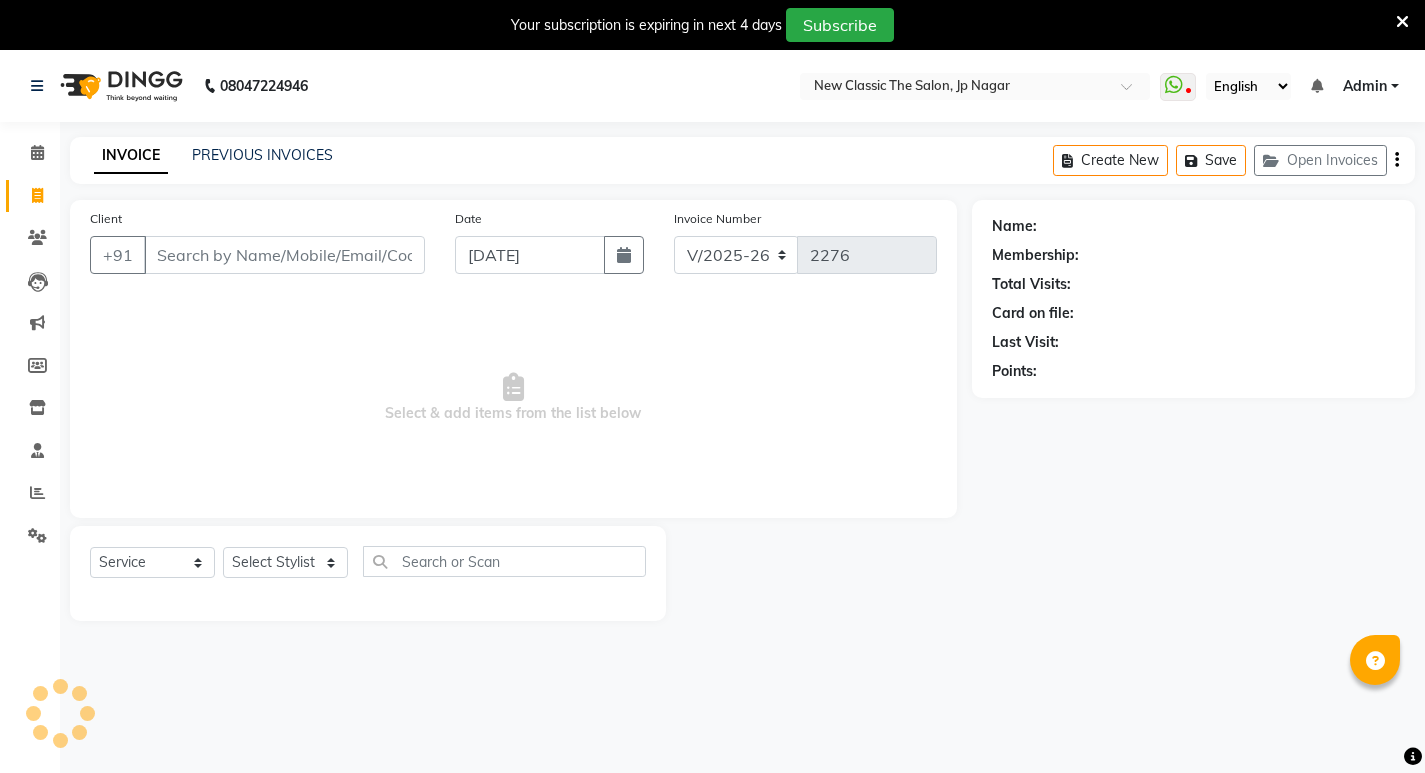 select on "4678" 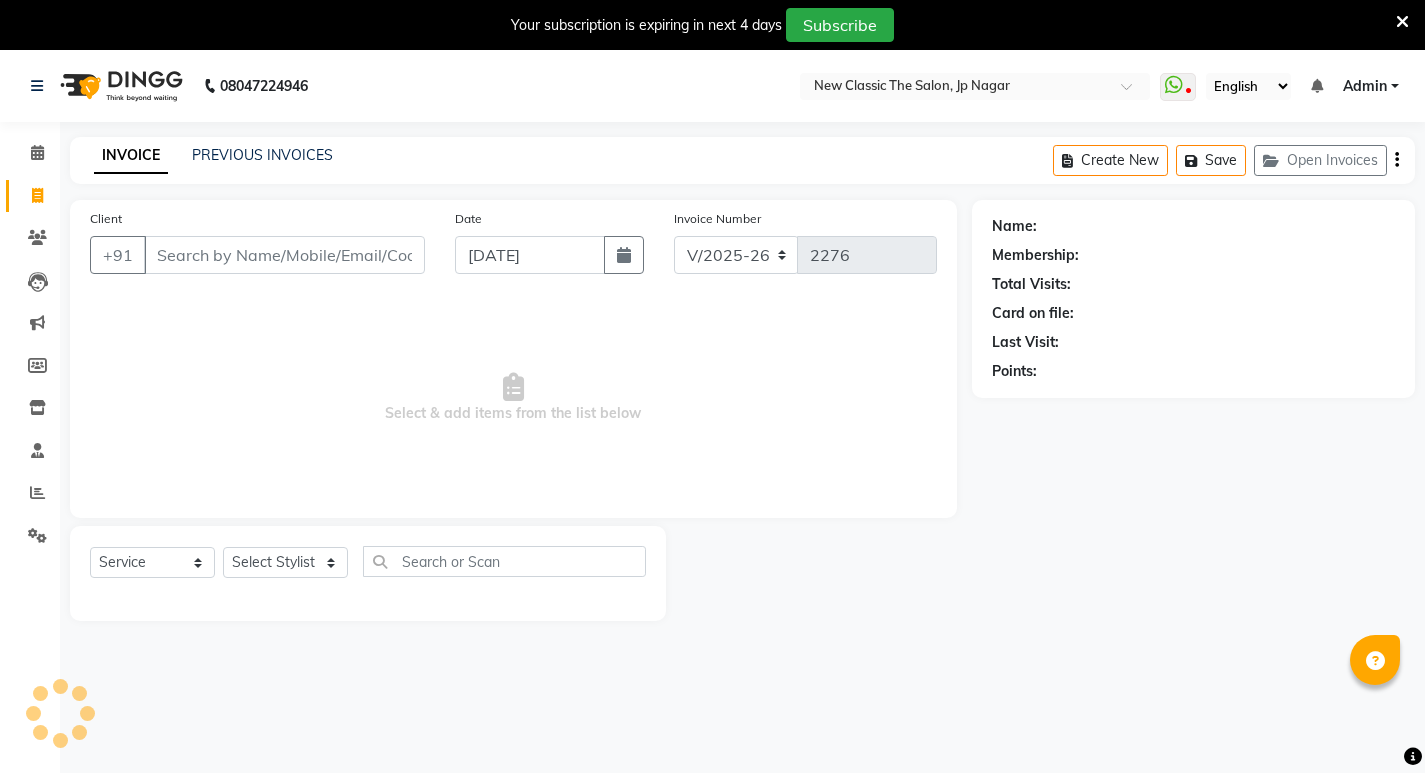 scroll, scrollTop: 0, scrollLeft: 0, axis: both 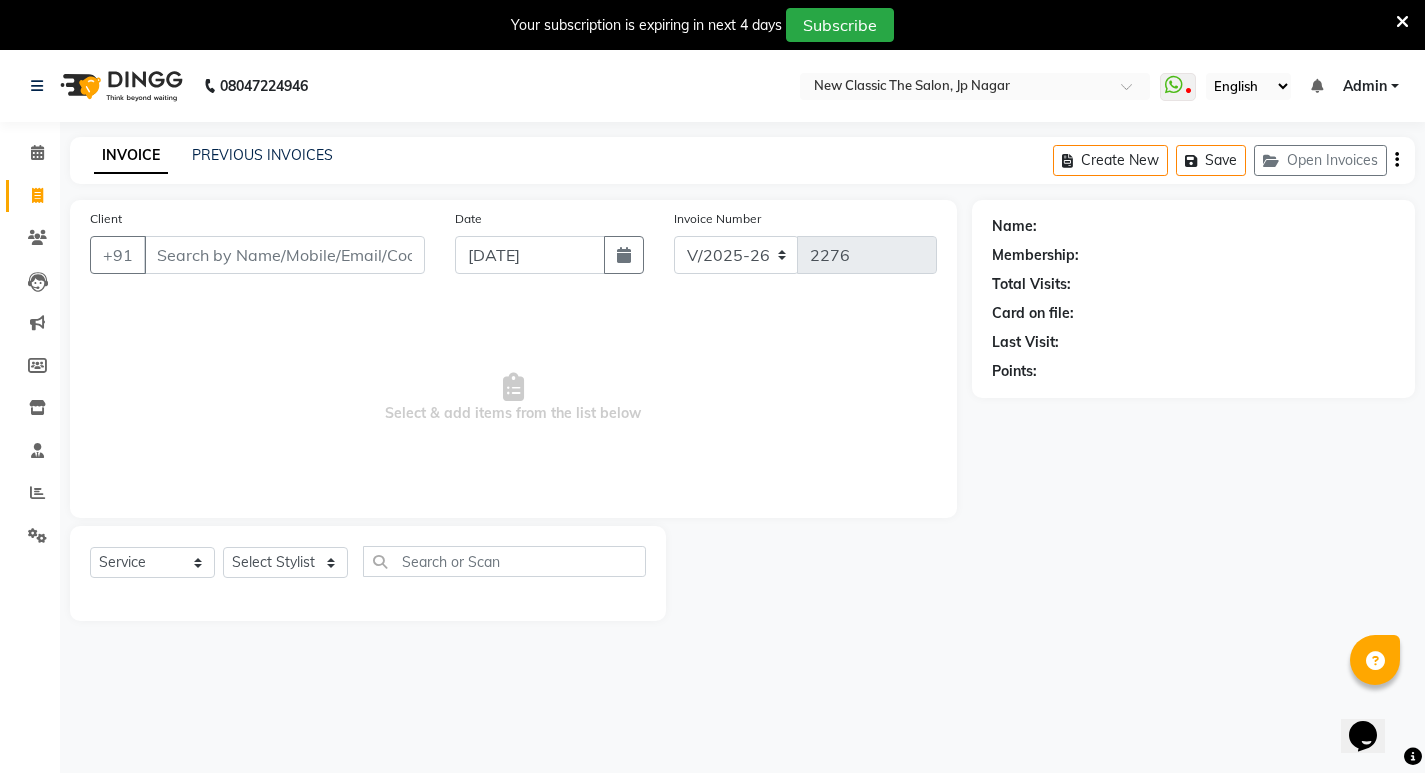 click on "Client" at bounding box center [284, 255] 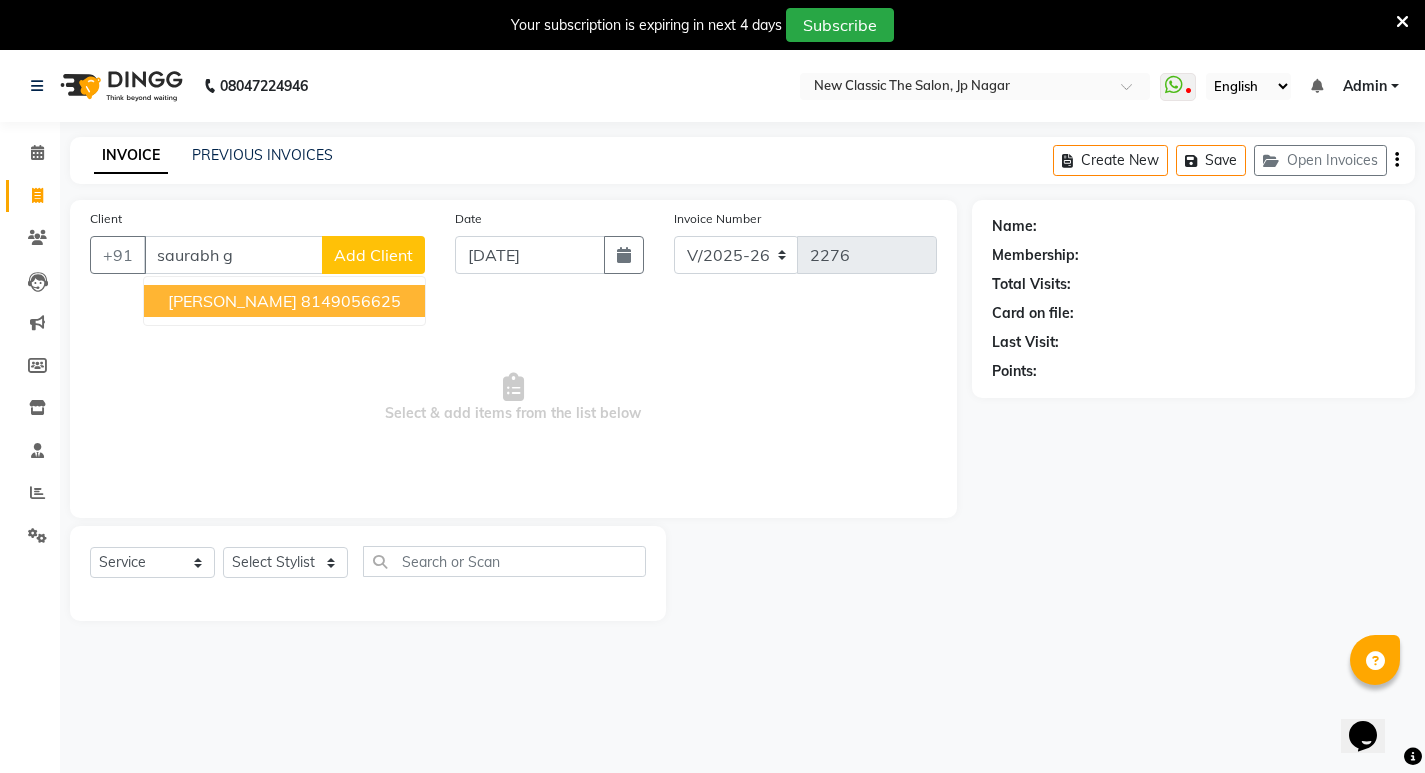 click on "8149056625" at bounding box center [351, 301] 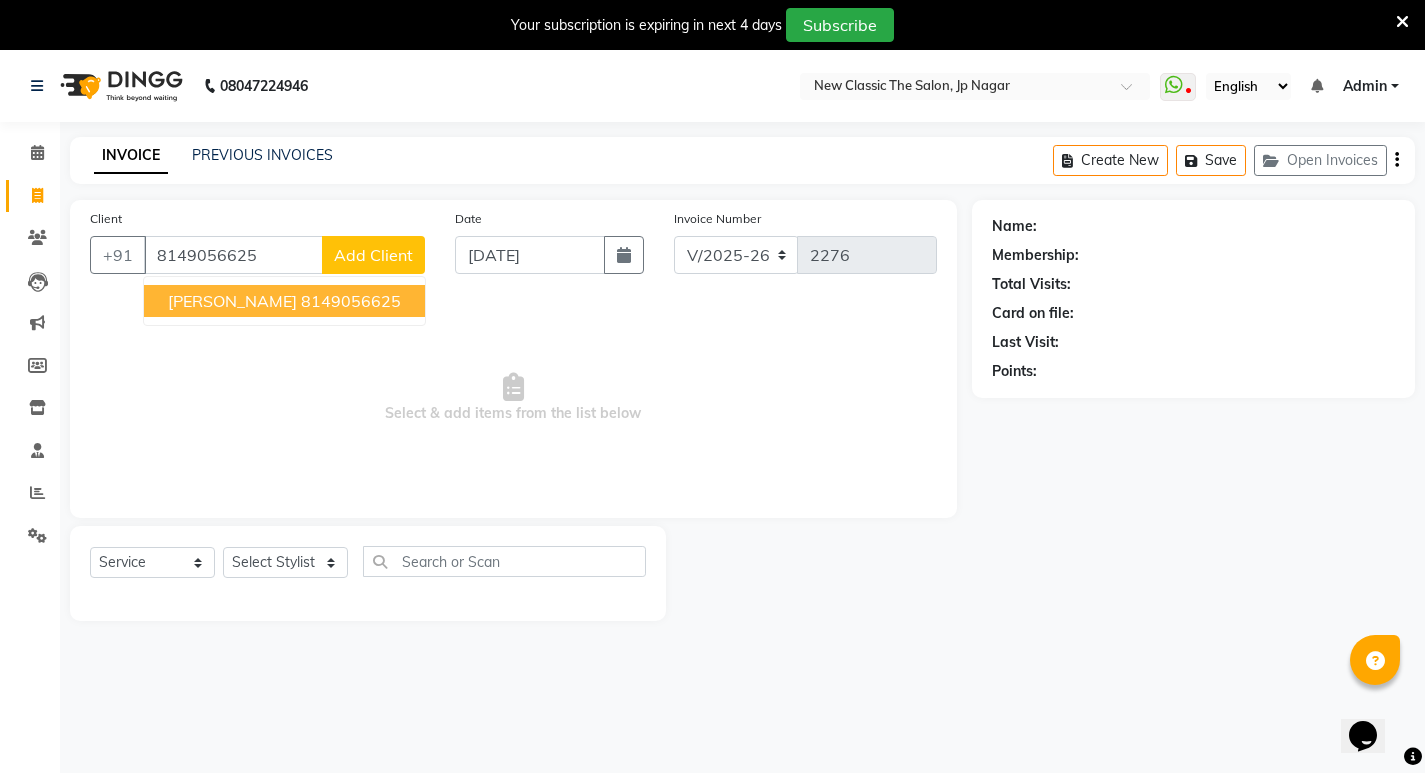 type on "8149056625" 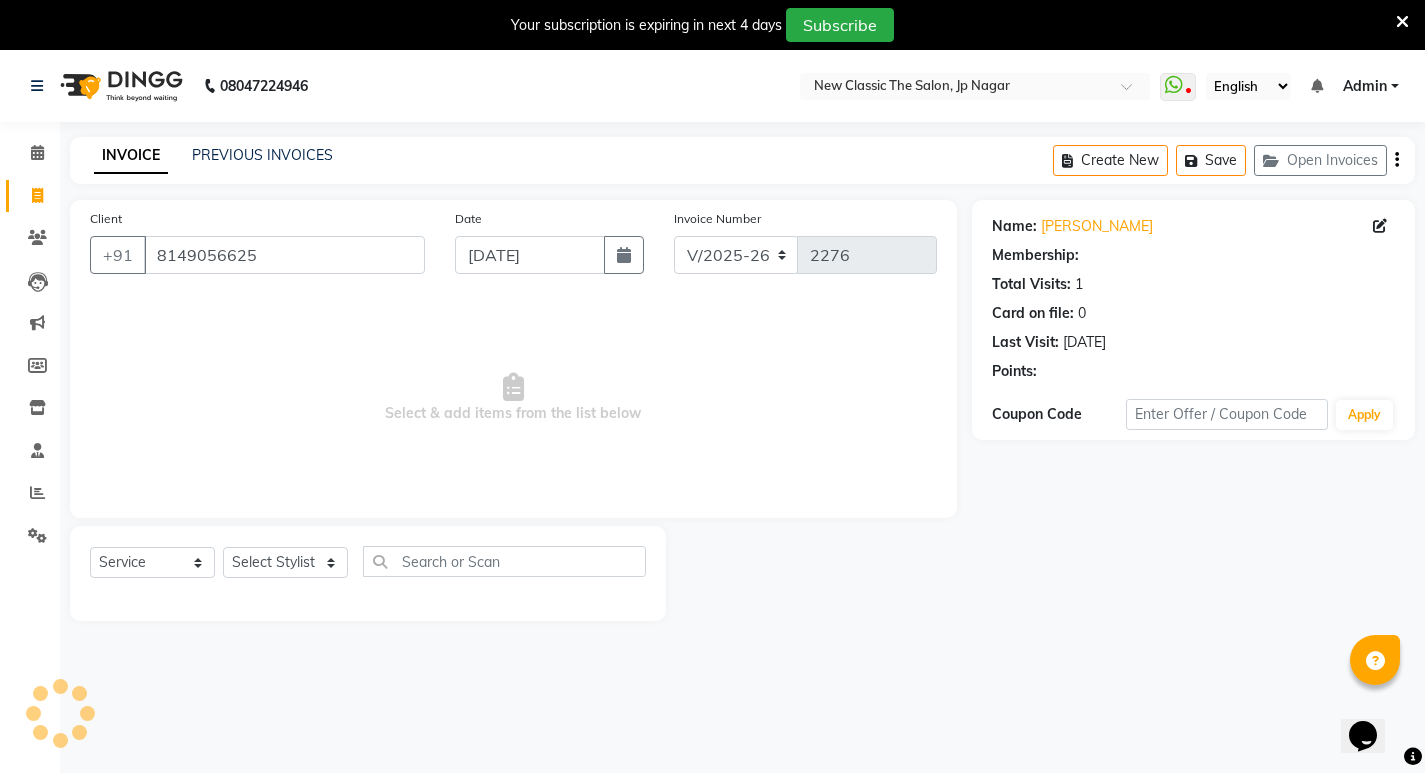select on "1: Object" 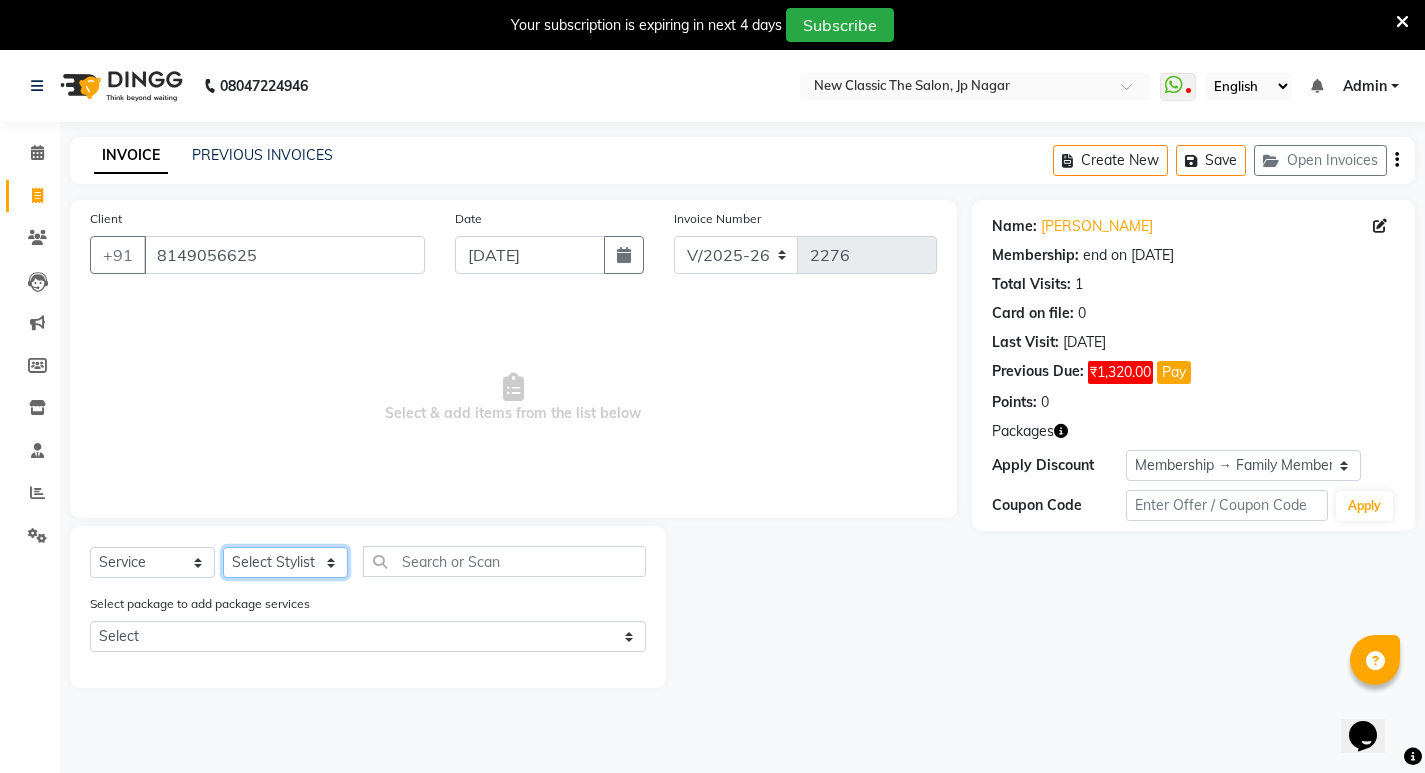 click on "Select Stylist Amit [PERSON_NAME] [PERSON_NAME] [PERSON_NAME] Manager [PERSON_NAME] [PERSON_NAME] [PERSON_NAME] [PERSON_NAME] [PERSON_NAME]" 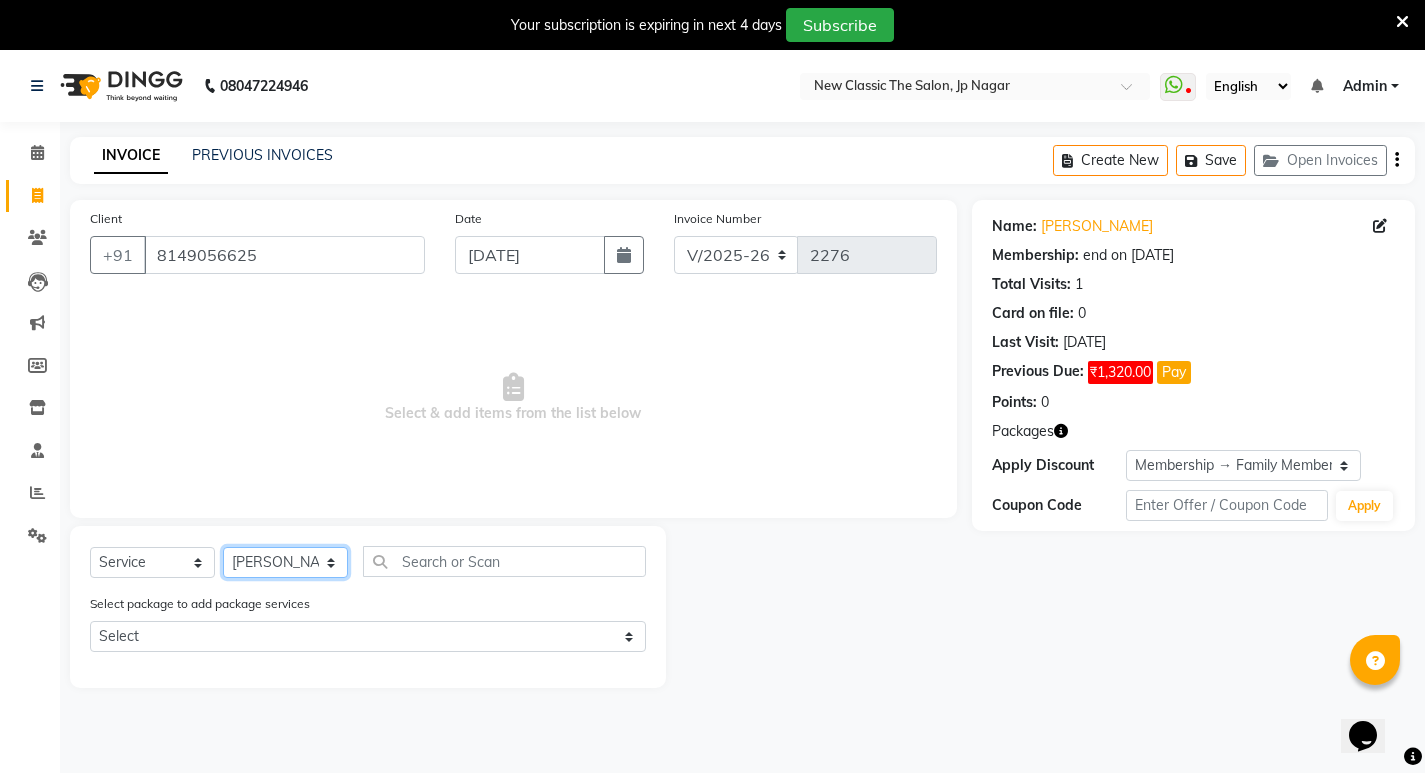click on "Select Stylist Amit [PERSON_NAME] [PERSON_NAME] [PERSON_NAME] Manager [PERSON_NAME] [PERSON_NAME] [PERSON_NAME] [PERSON_NAME] [PERSON_NAME]" 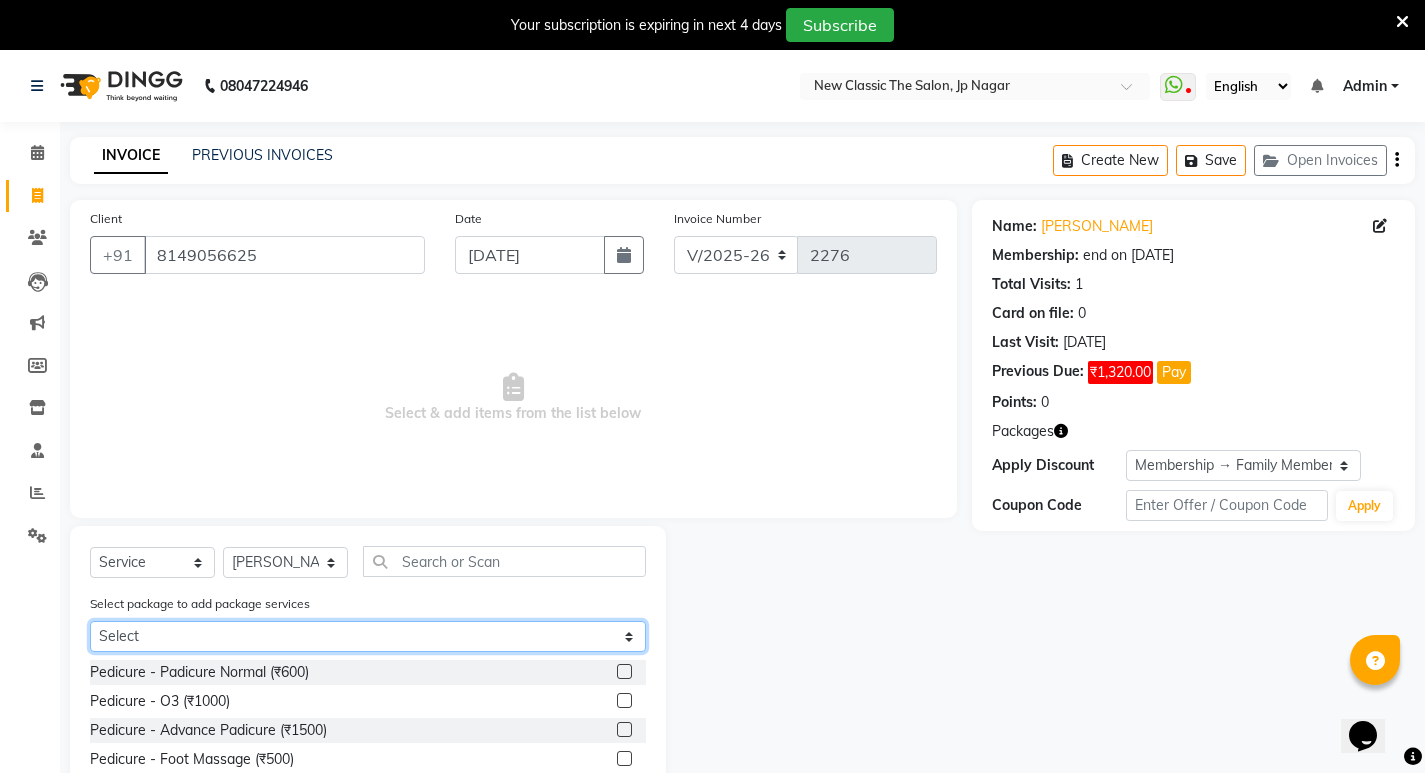 click on "Select Family Membership 6000" 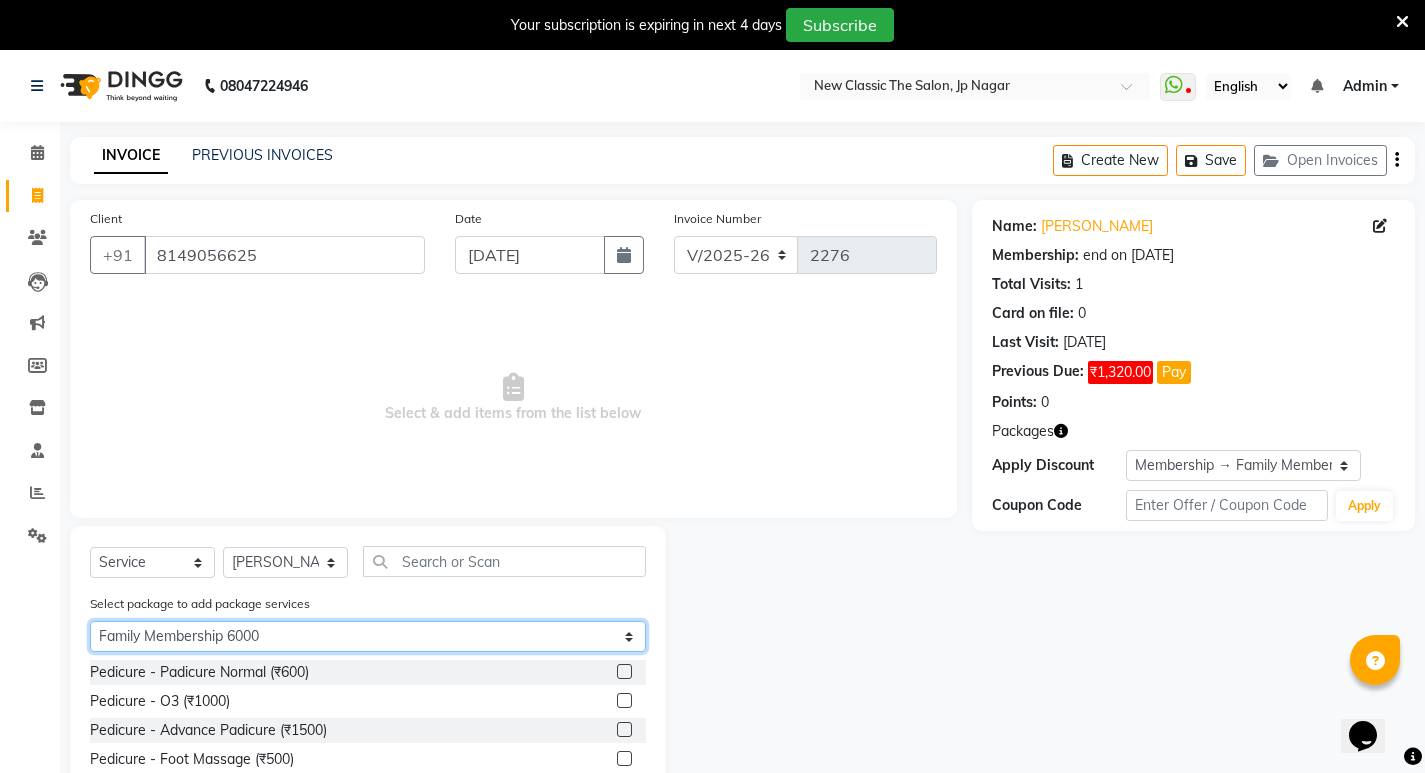 click on "Select Family Membership 6000" 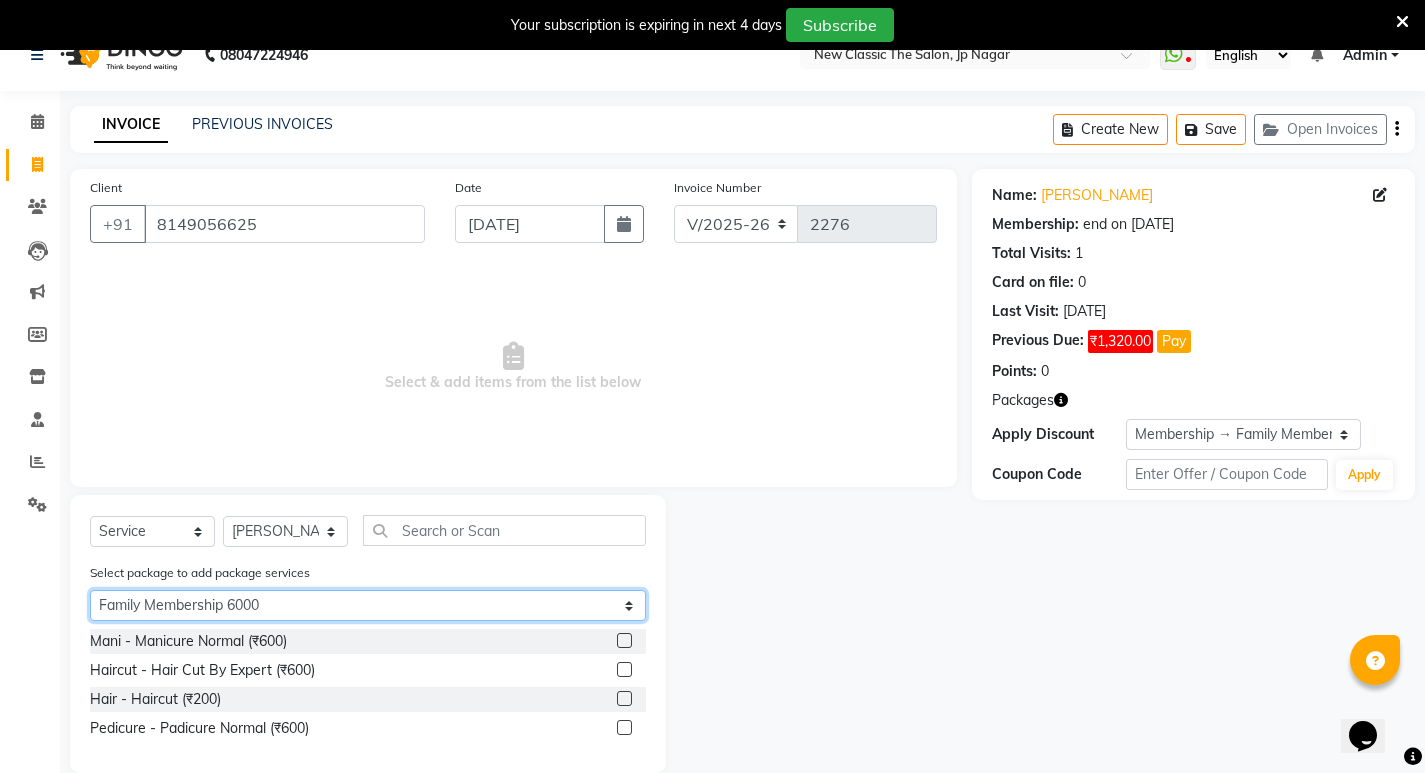 scroll, scrollTop: 61, scrollLeft: 0, axis: vertical 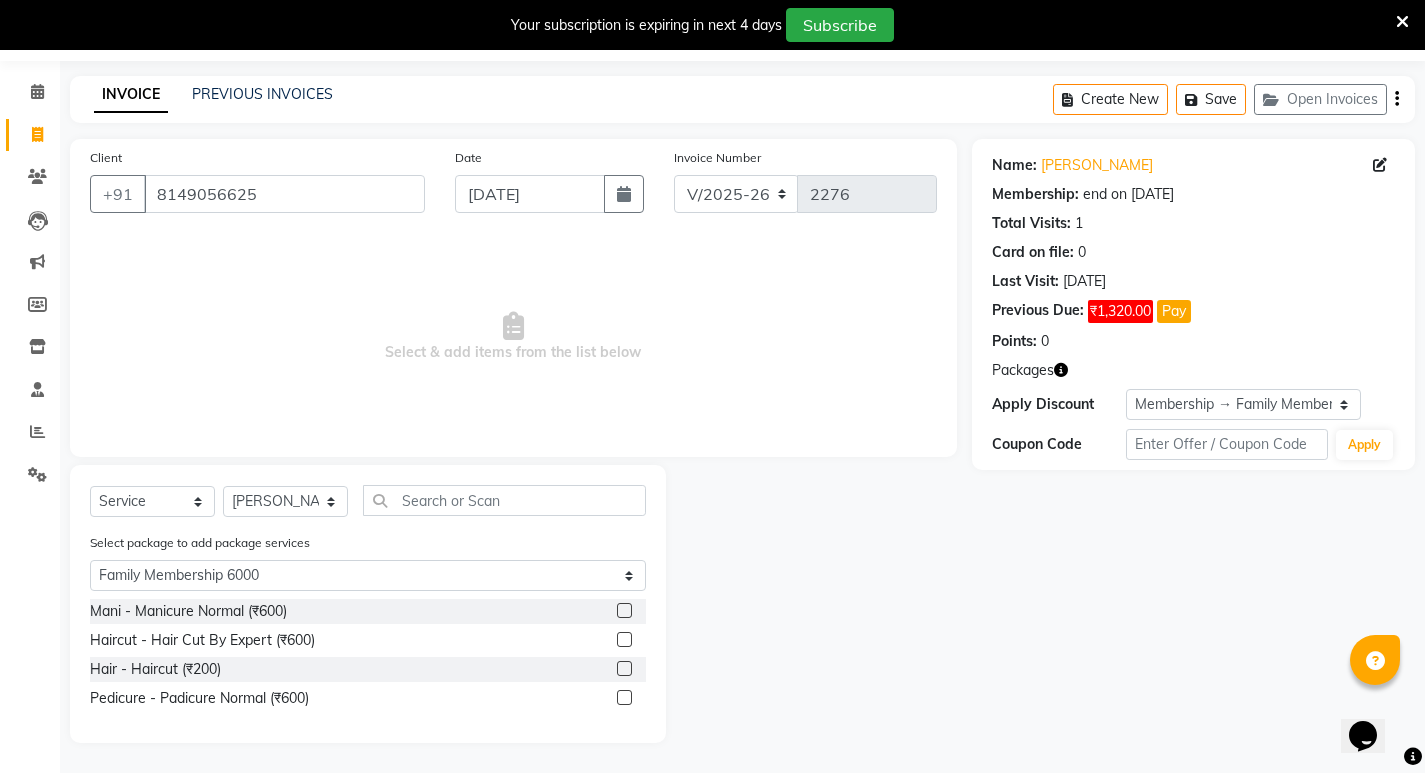 click 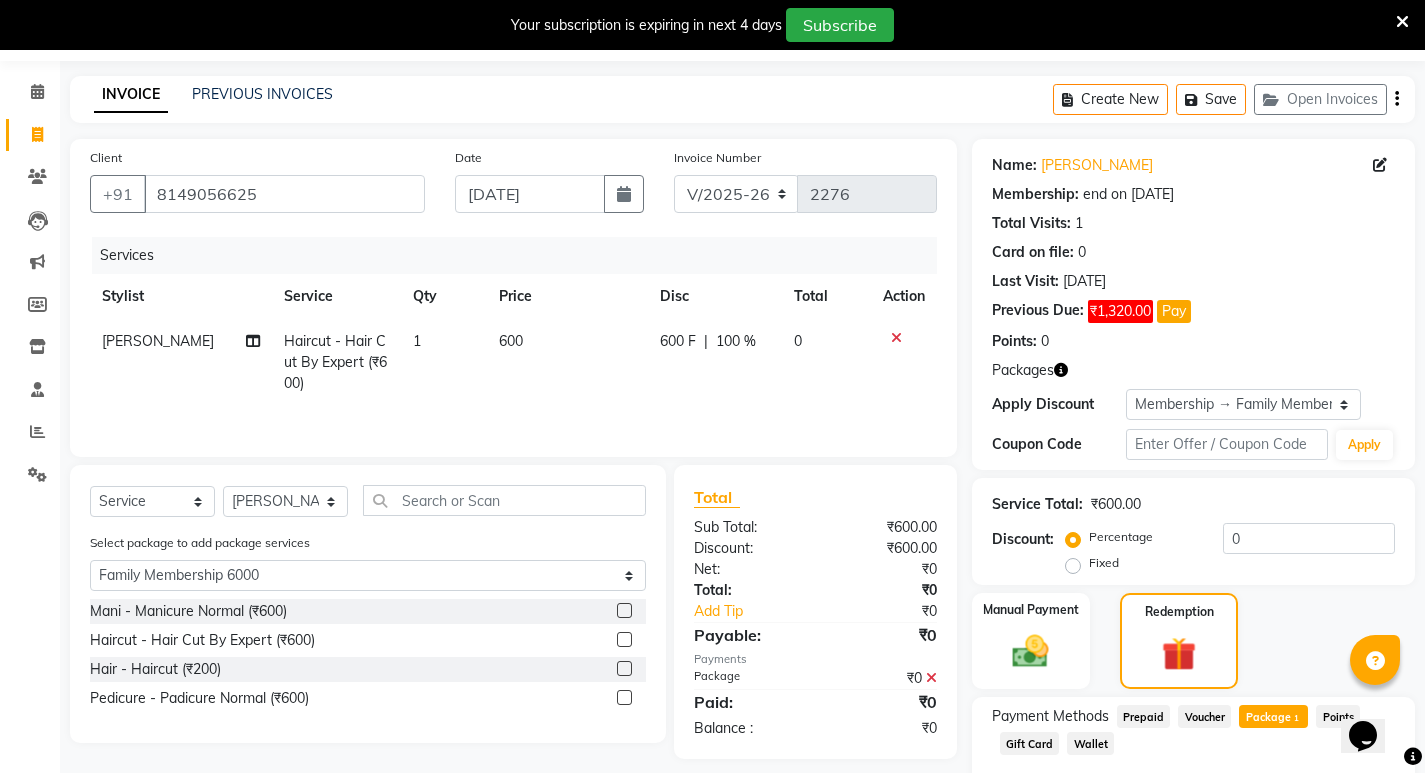 click 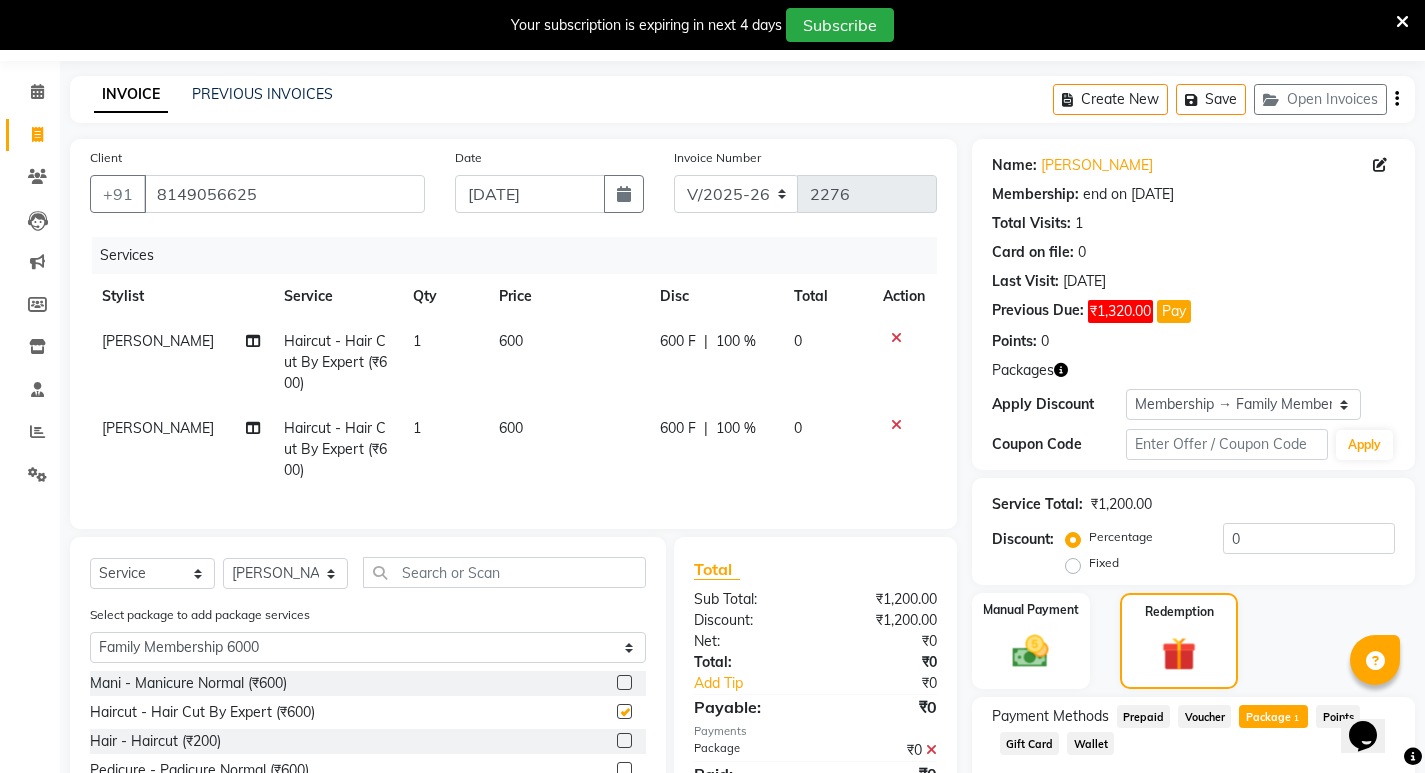 checkbox on "false" 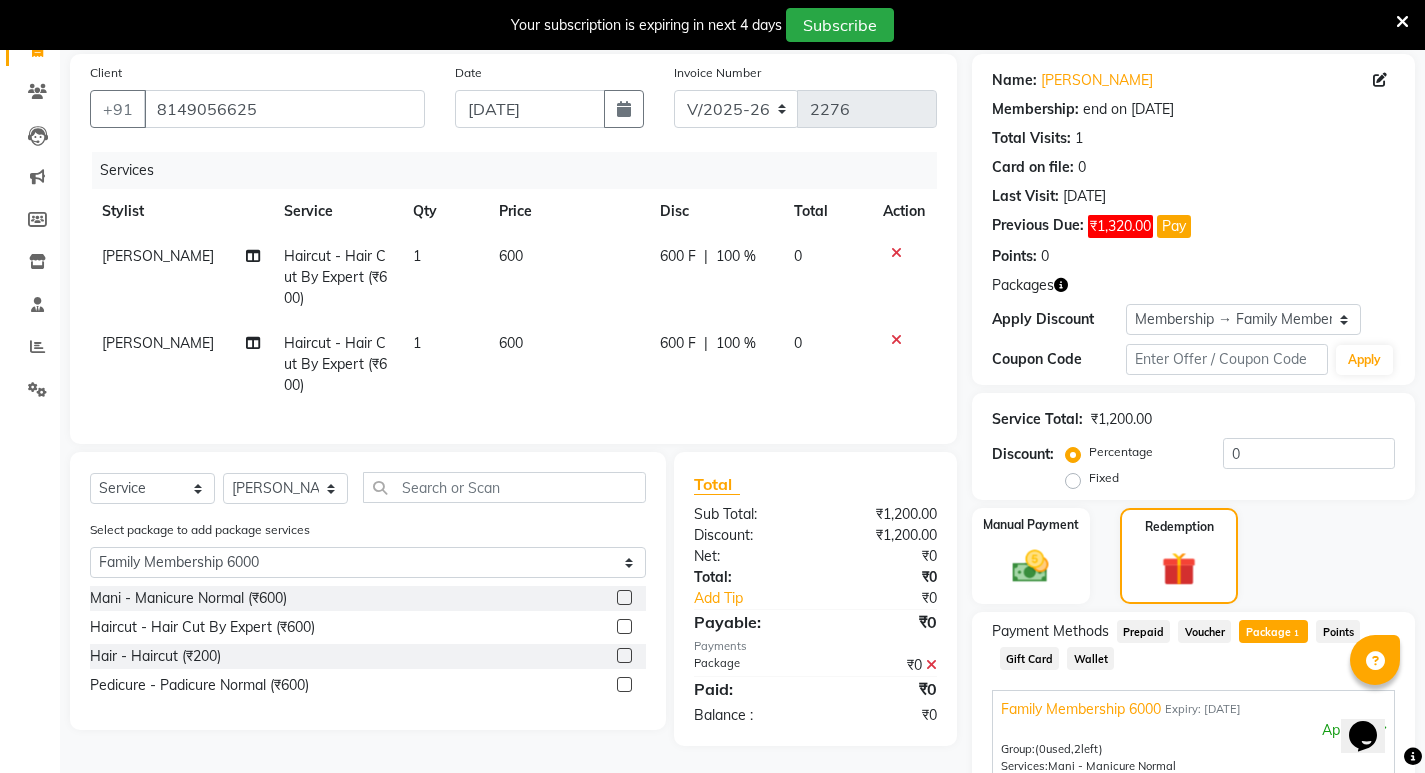 scroll, scrollTop: 361, scrollLeft: 0, axis: vertical 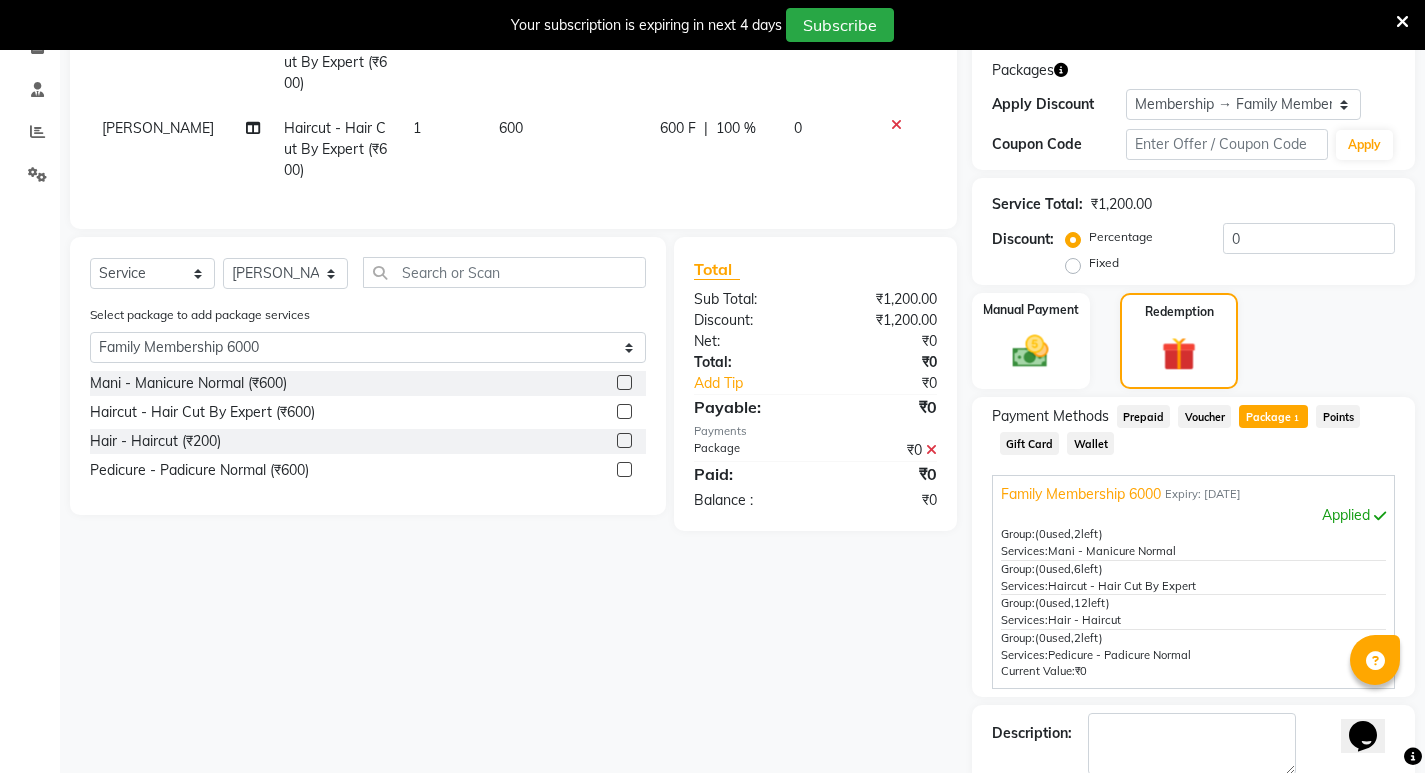 click 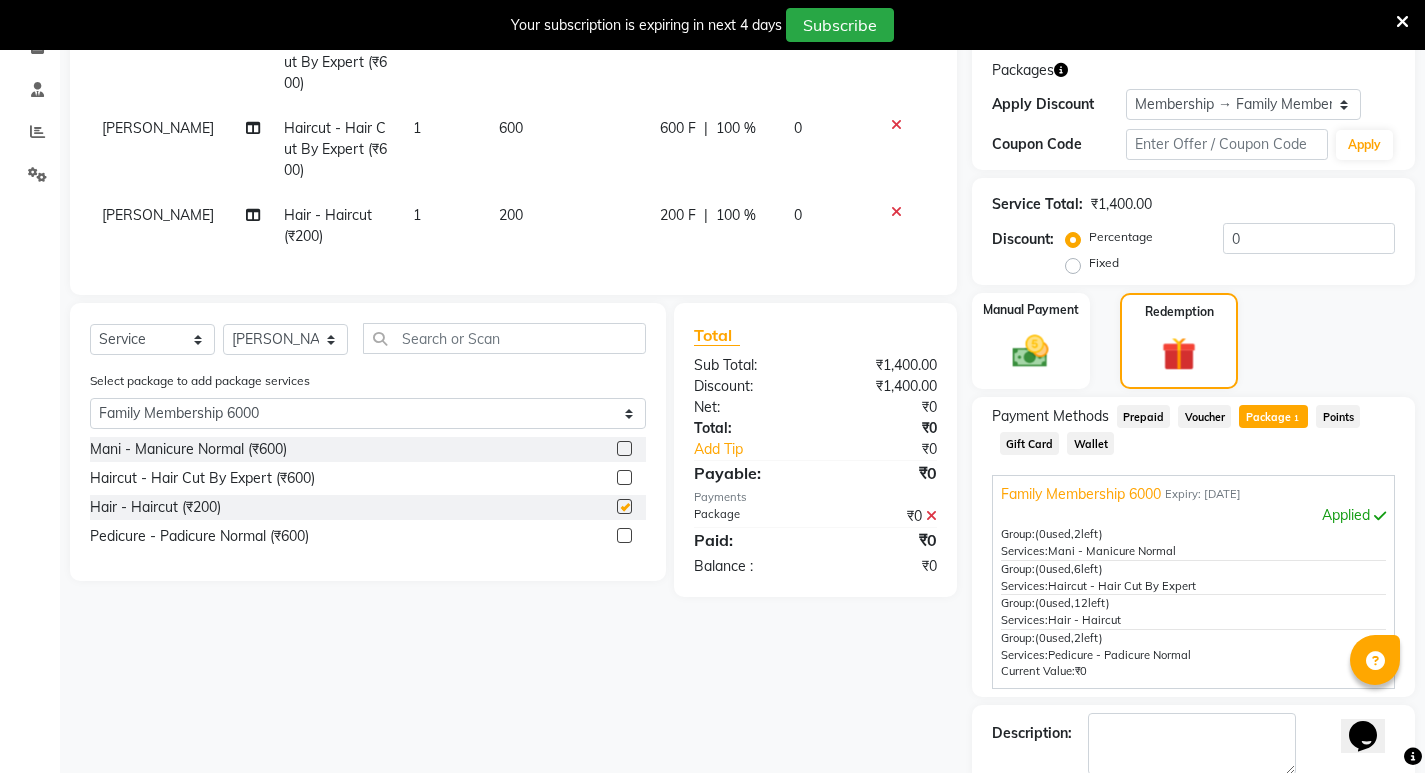 checkbox on "false" 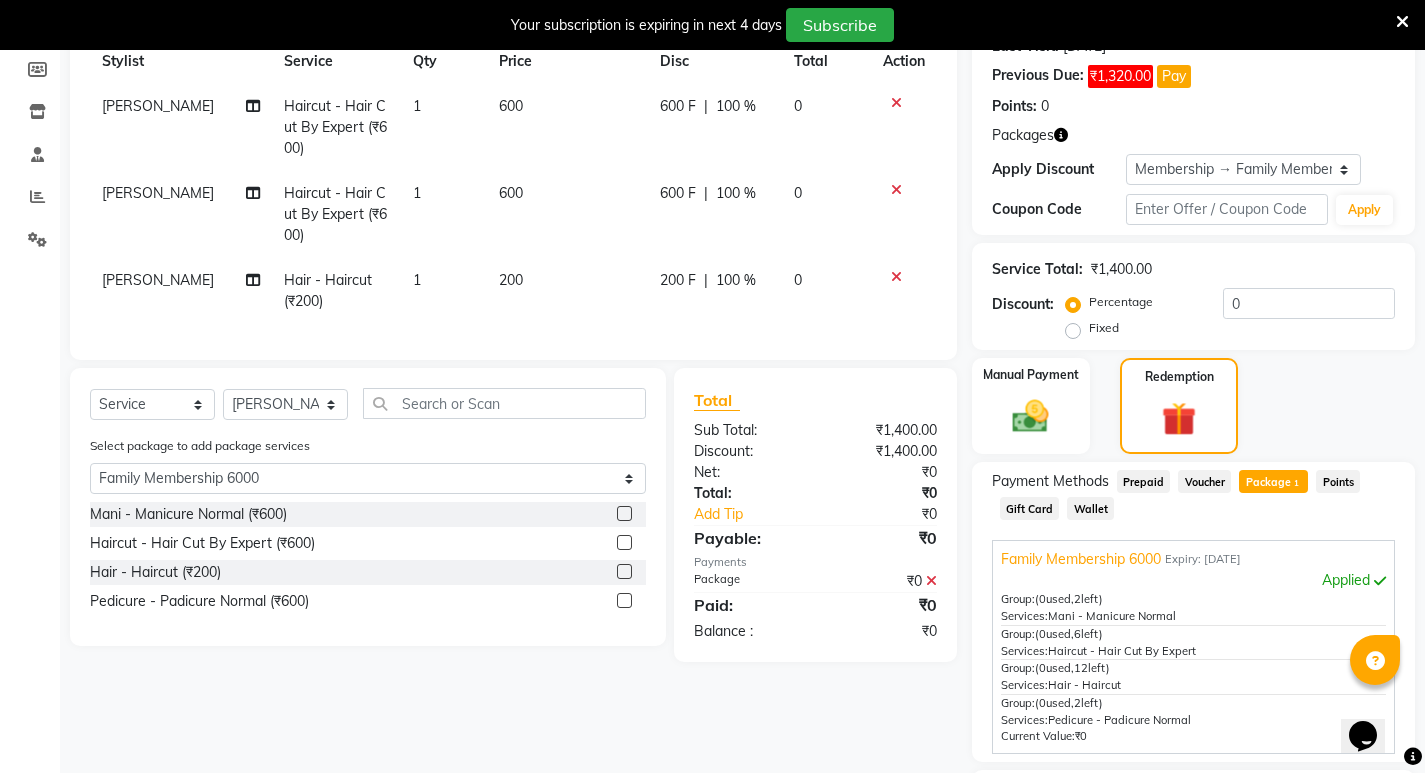 scroll, scrollTop: 261, scrollLeft: 0, axis: vertical 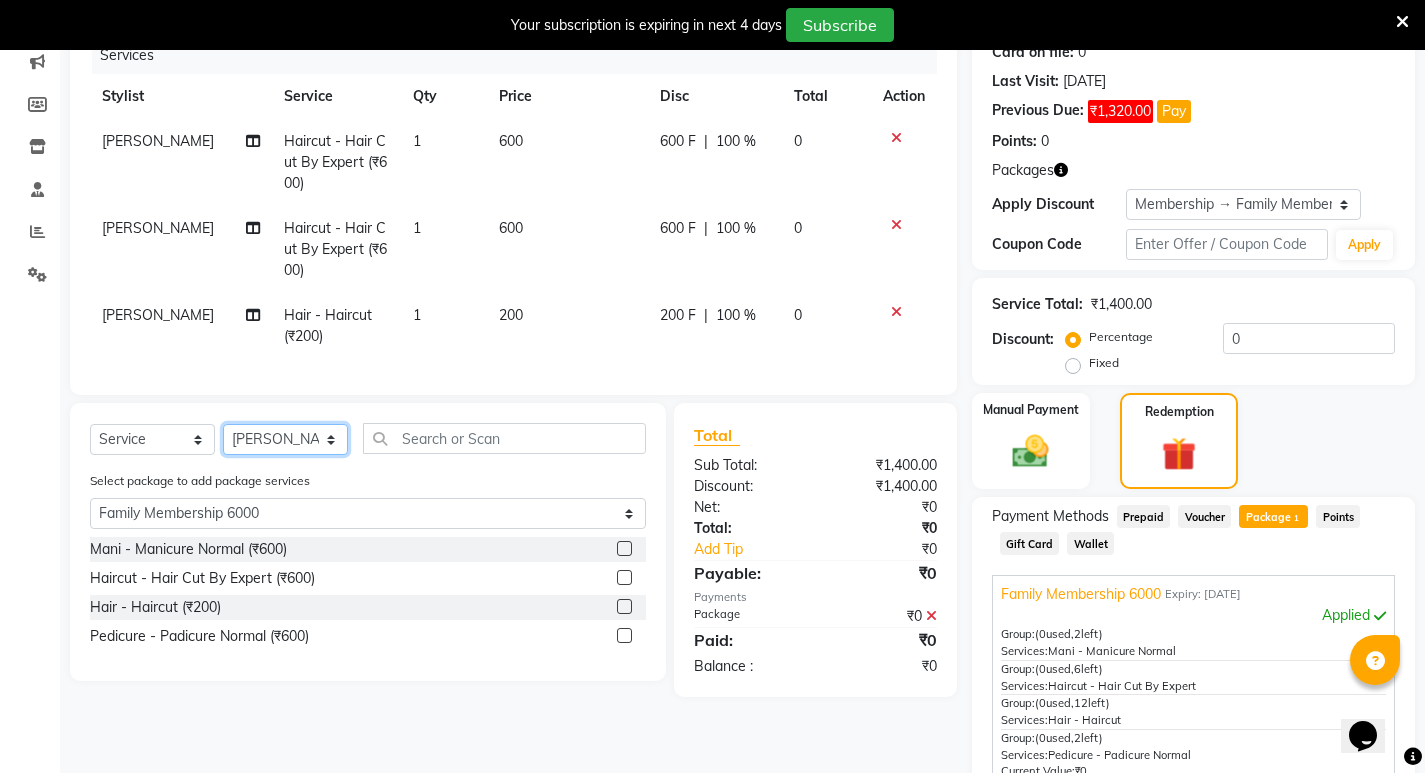 click on "Select Stylist Amit [PERSON_NAME] [PERSON_NAME] [PERSON_NAME] Manager [PERSON_NAME] [PERSON_NAME] [PERSON_NAME] [PERSON_NAME] [PERSON_NAME]" 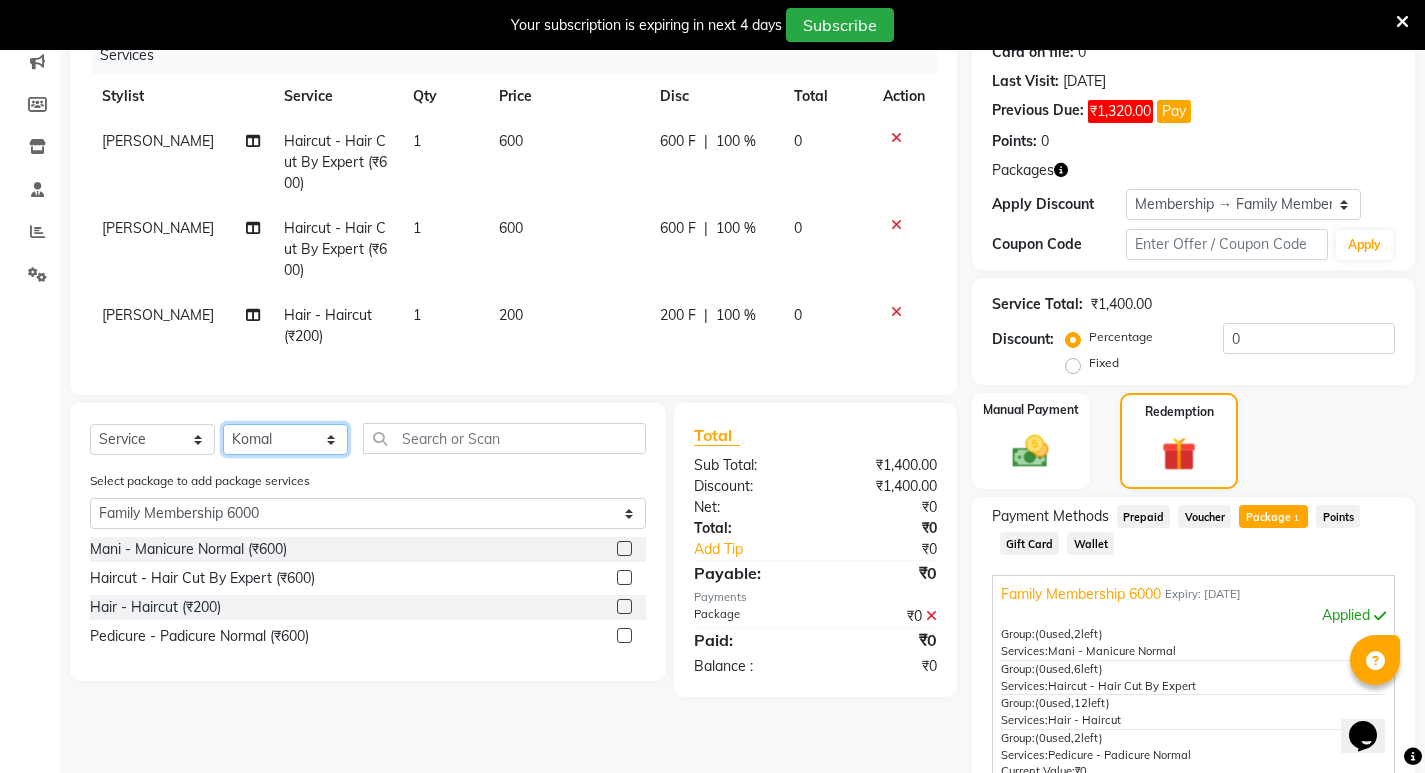 click on "Select Stylist Amit [PERSON_NAME] [PERSON_NAME] [PERSON_NAME] Manager [PERSON_NAME] [PERSON_NAME] [PERSON_NAME] [PERSON_NAME] [PERSON_NAME]" 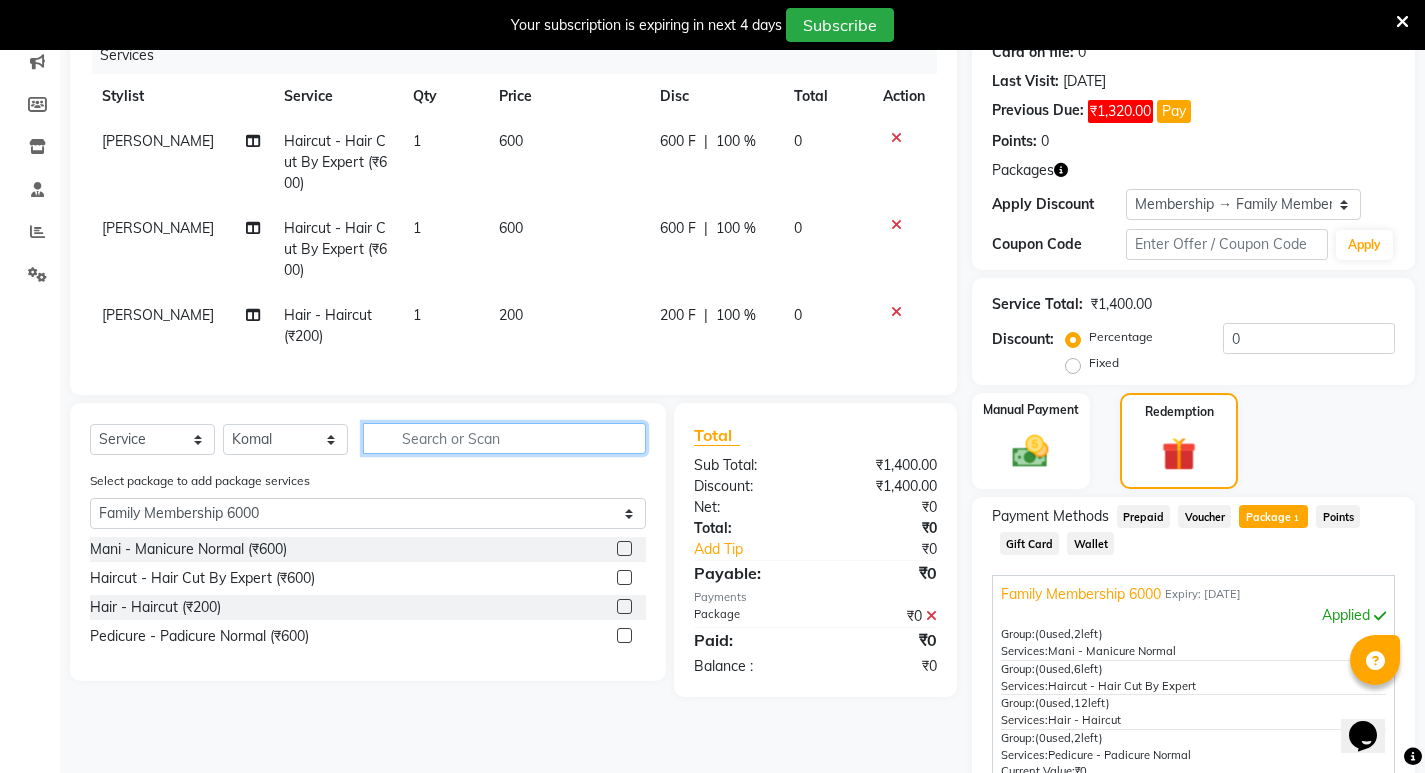 click 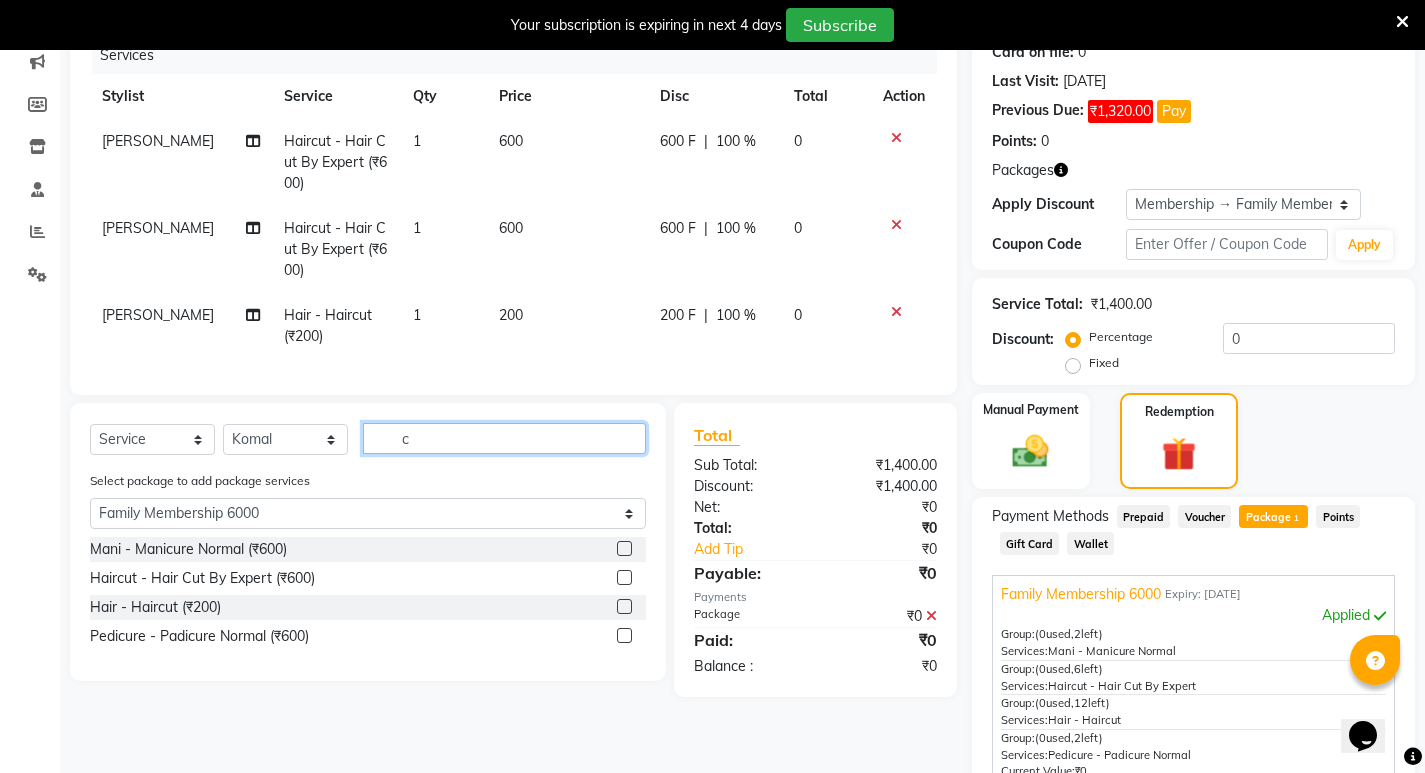 select on "0: undefined" 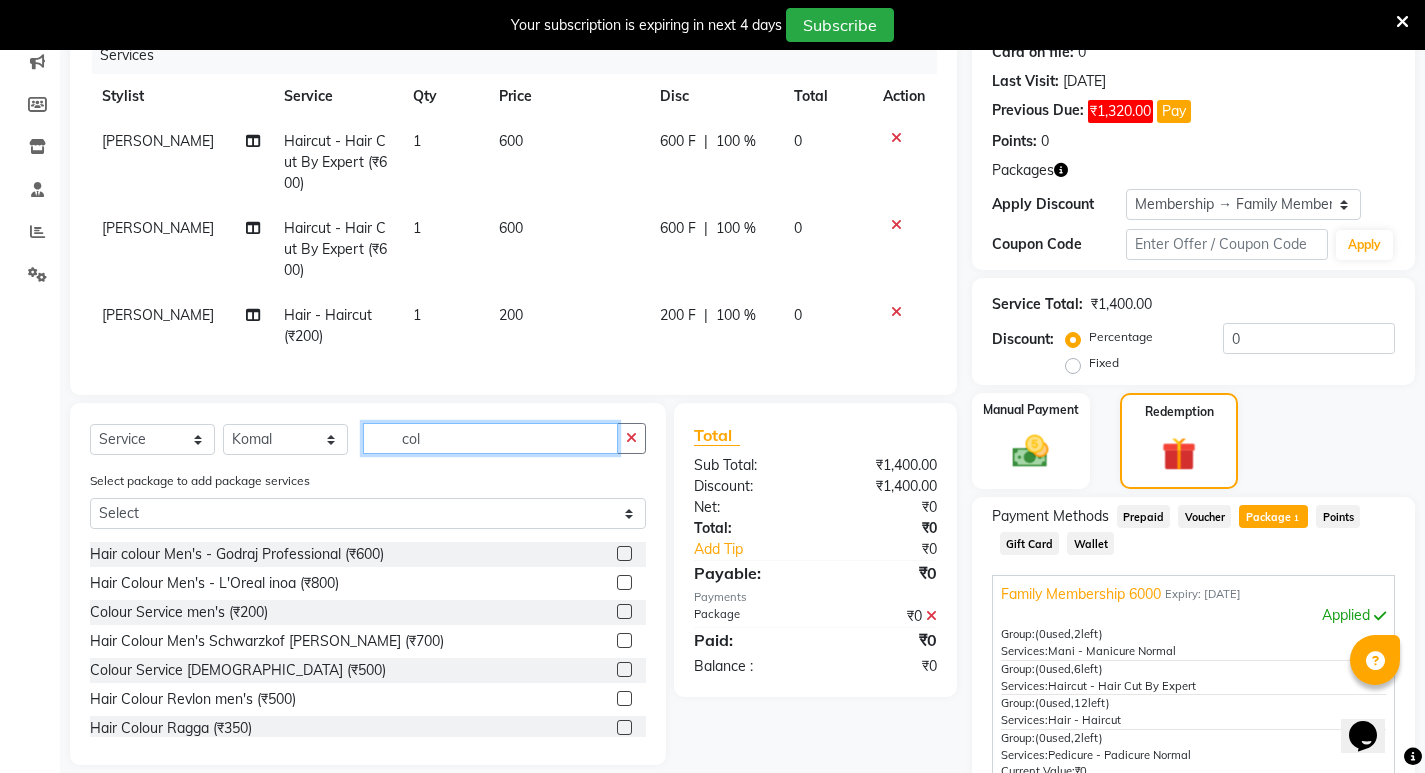 scroll, scrollTop: 100, scrollLeft: 0, axis: vertical 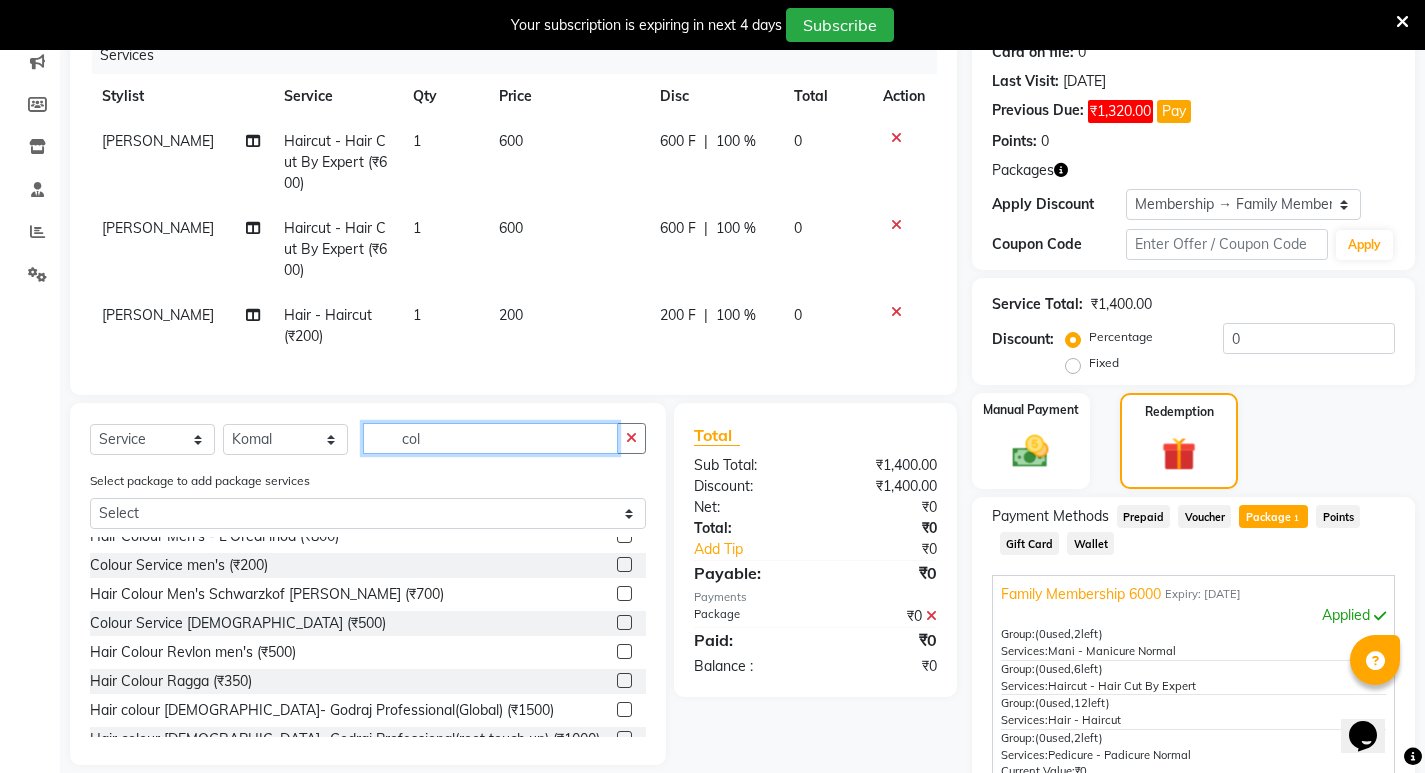 type on "col" 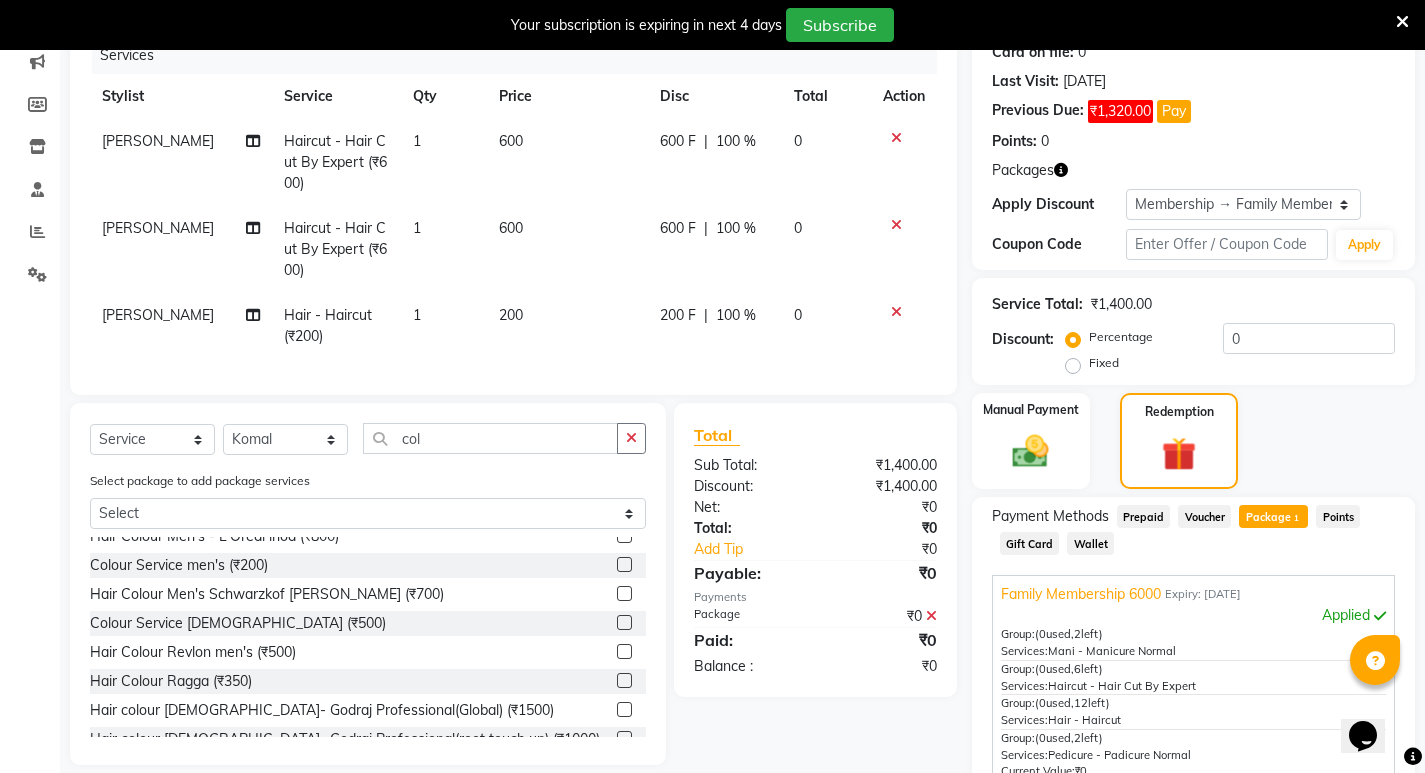click 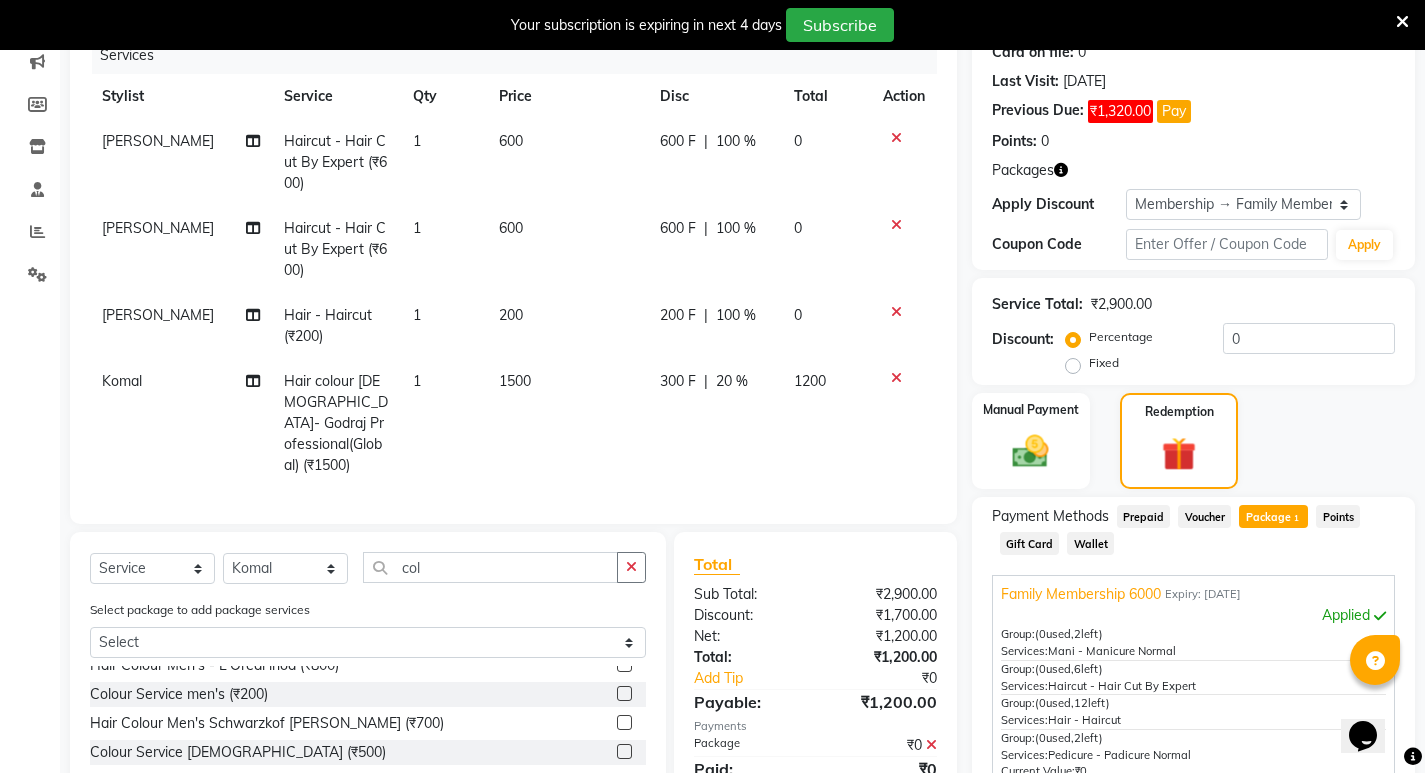 checkbox on "false" 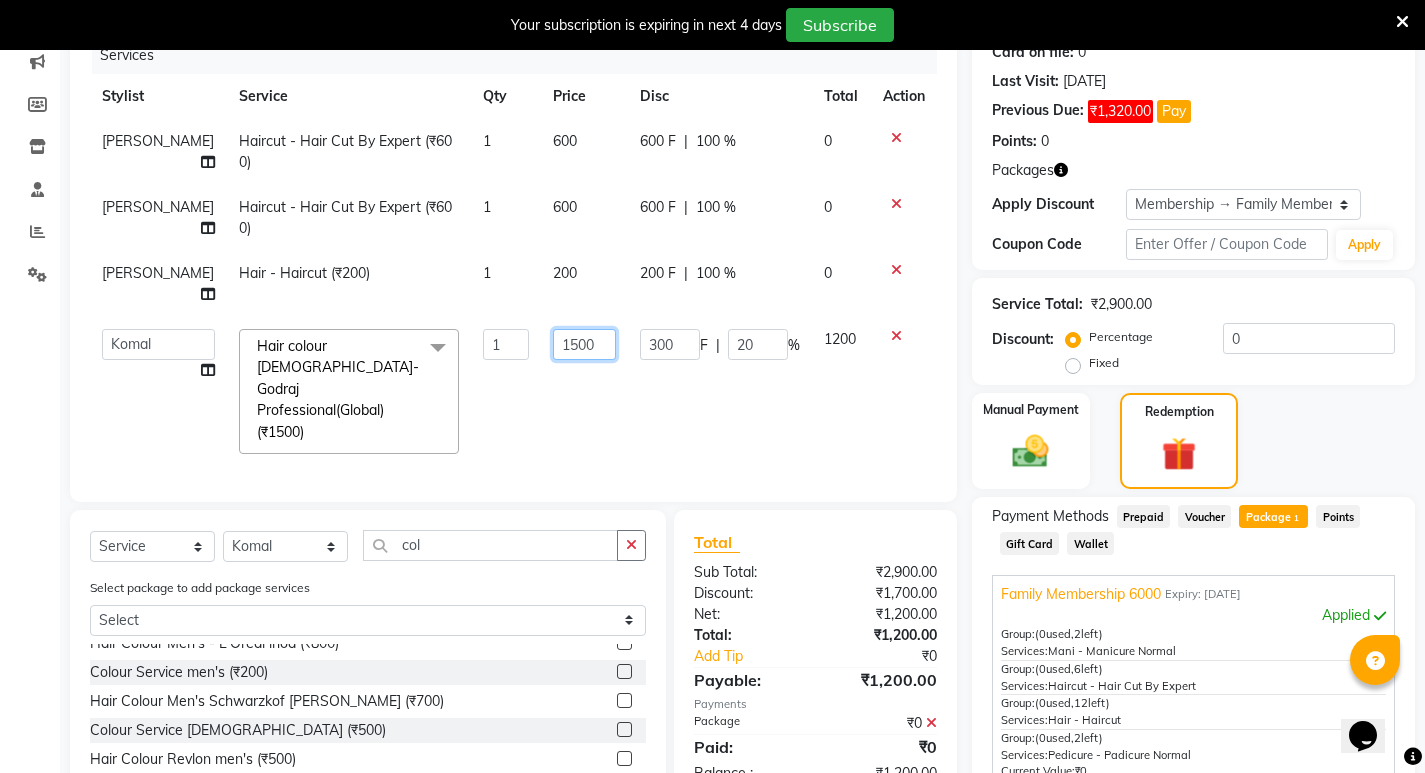 click on "1500" 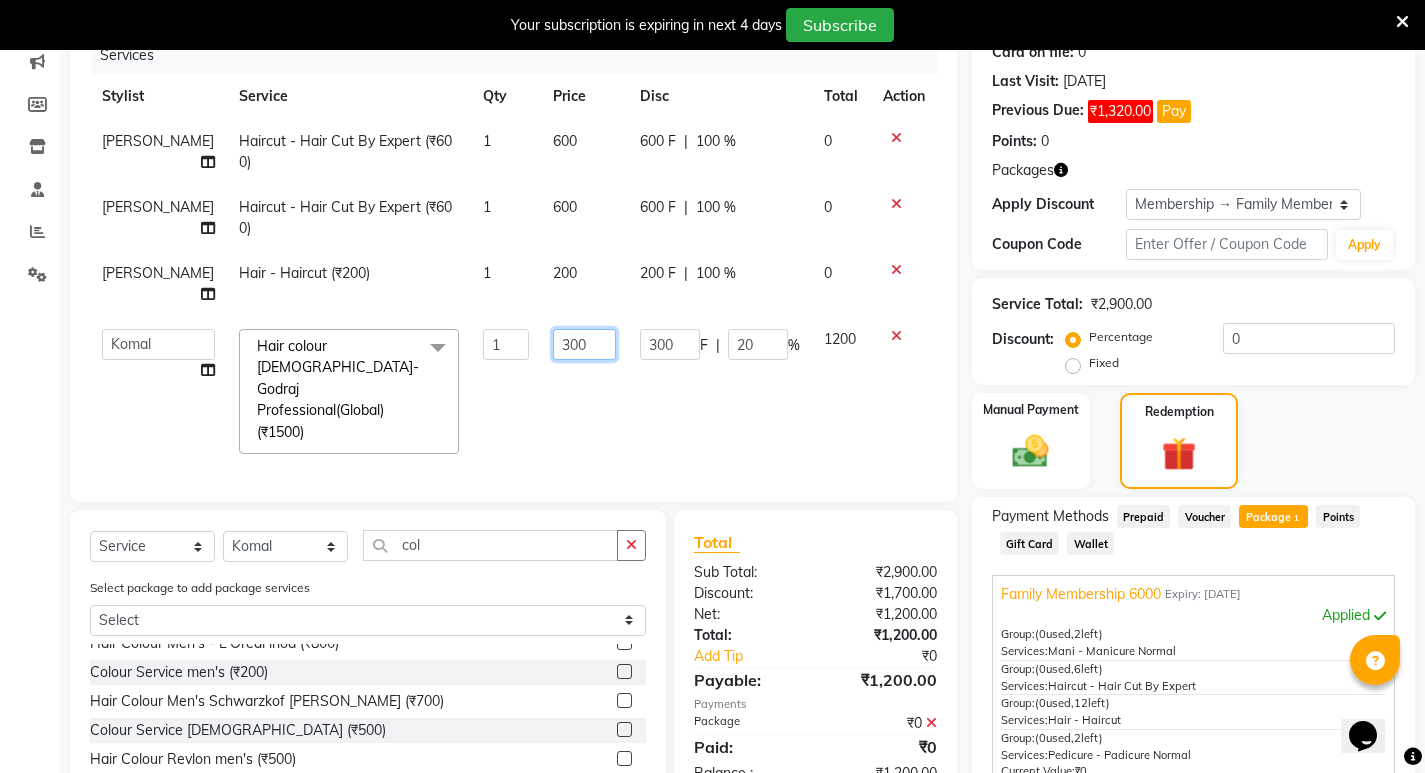type on "3000" 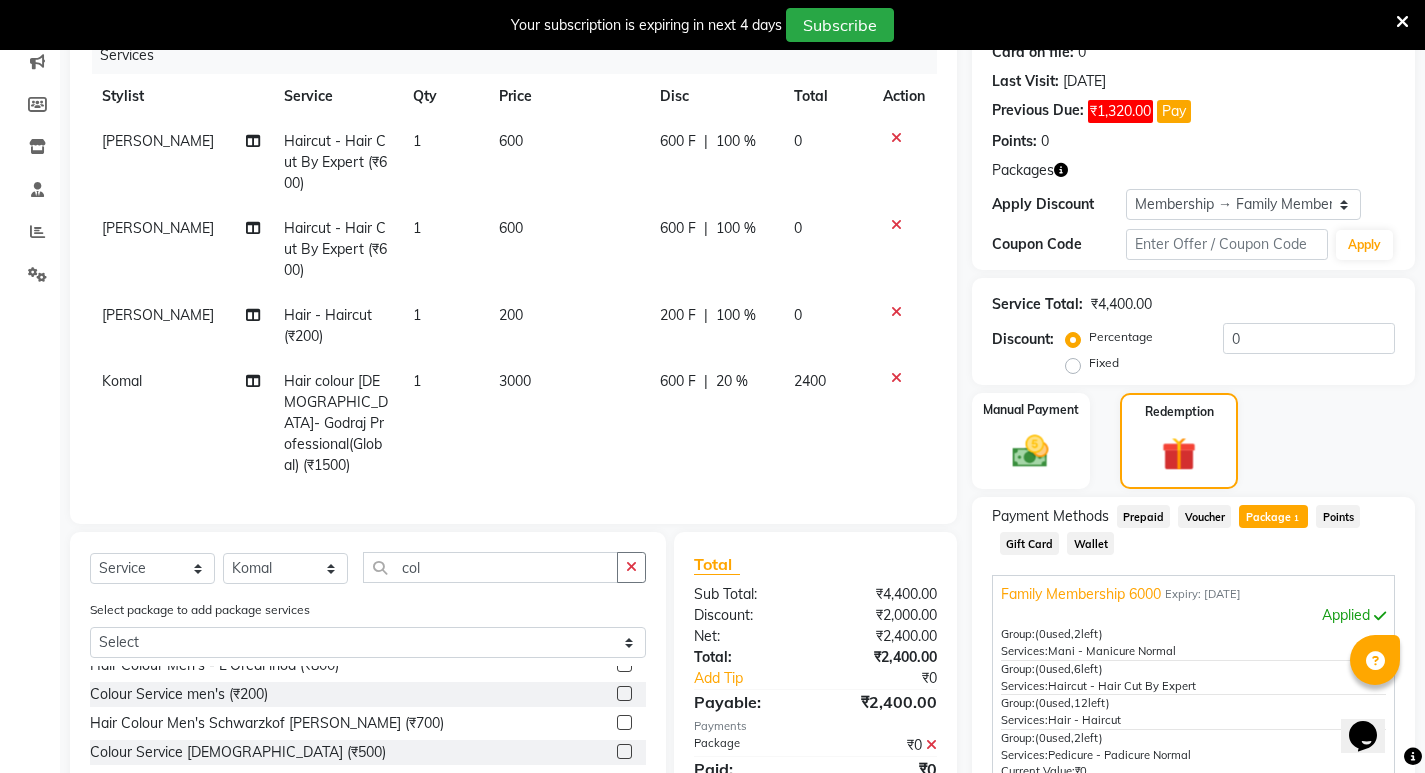 click on "3000" 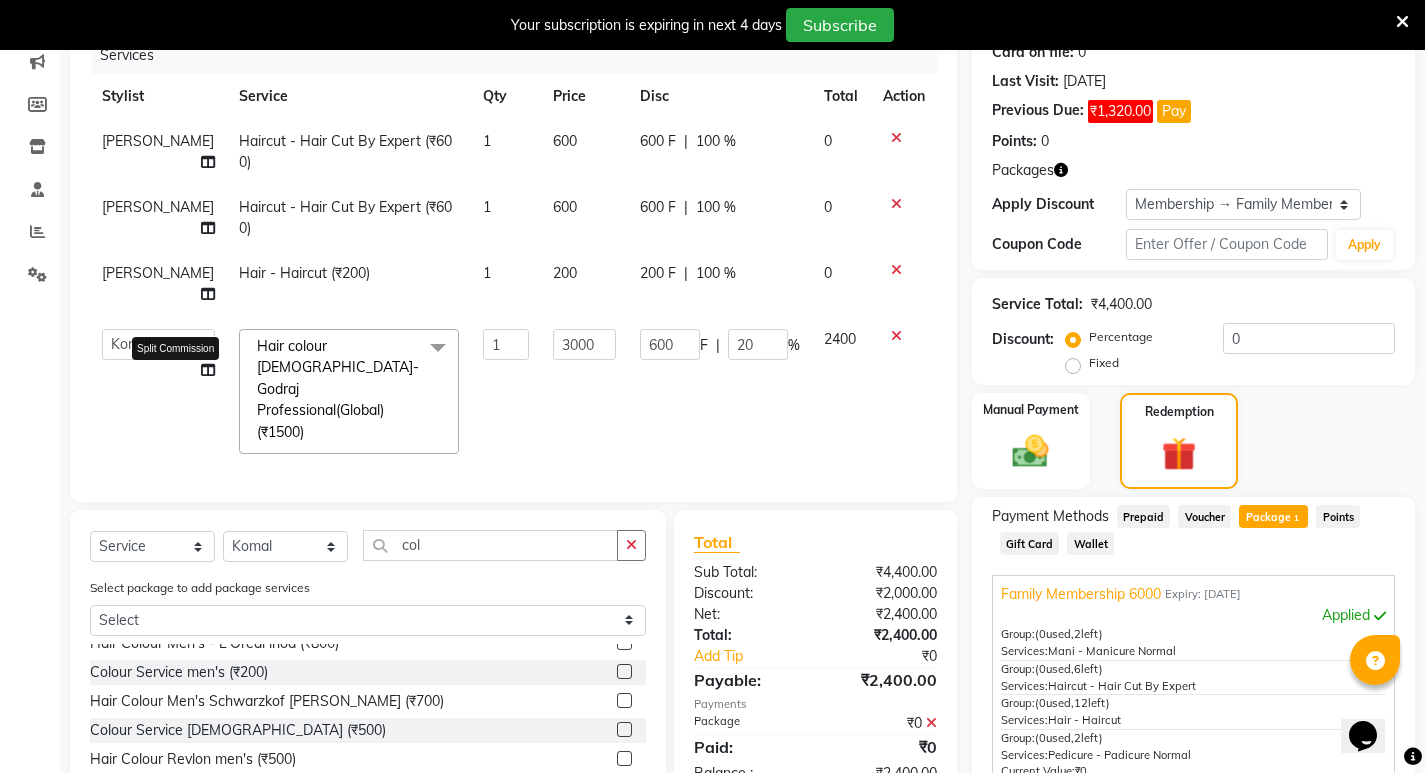 click 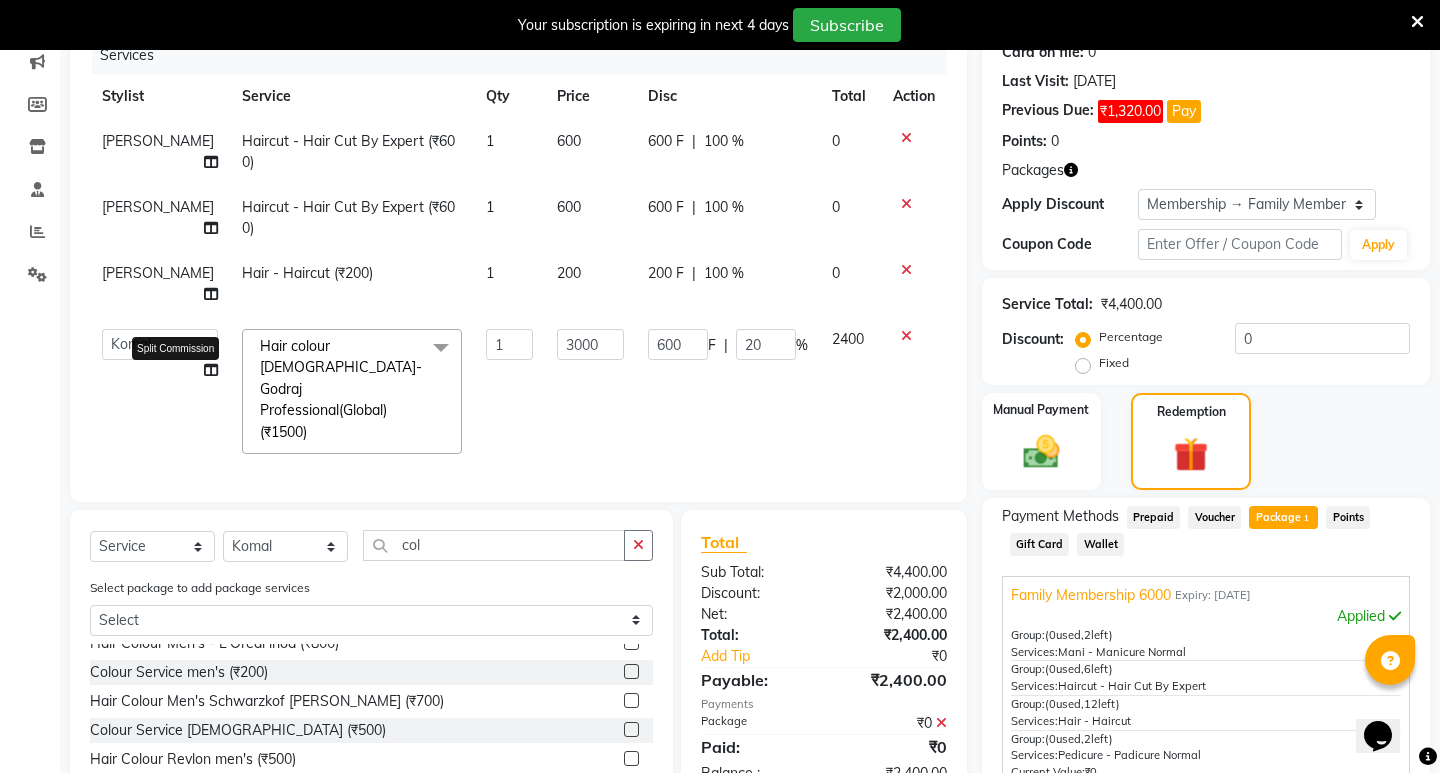 select on "27627" 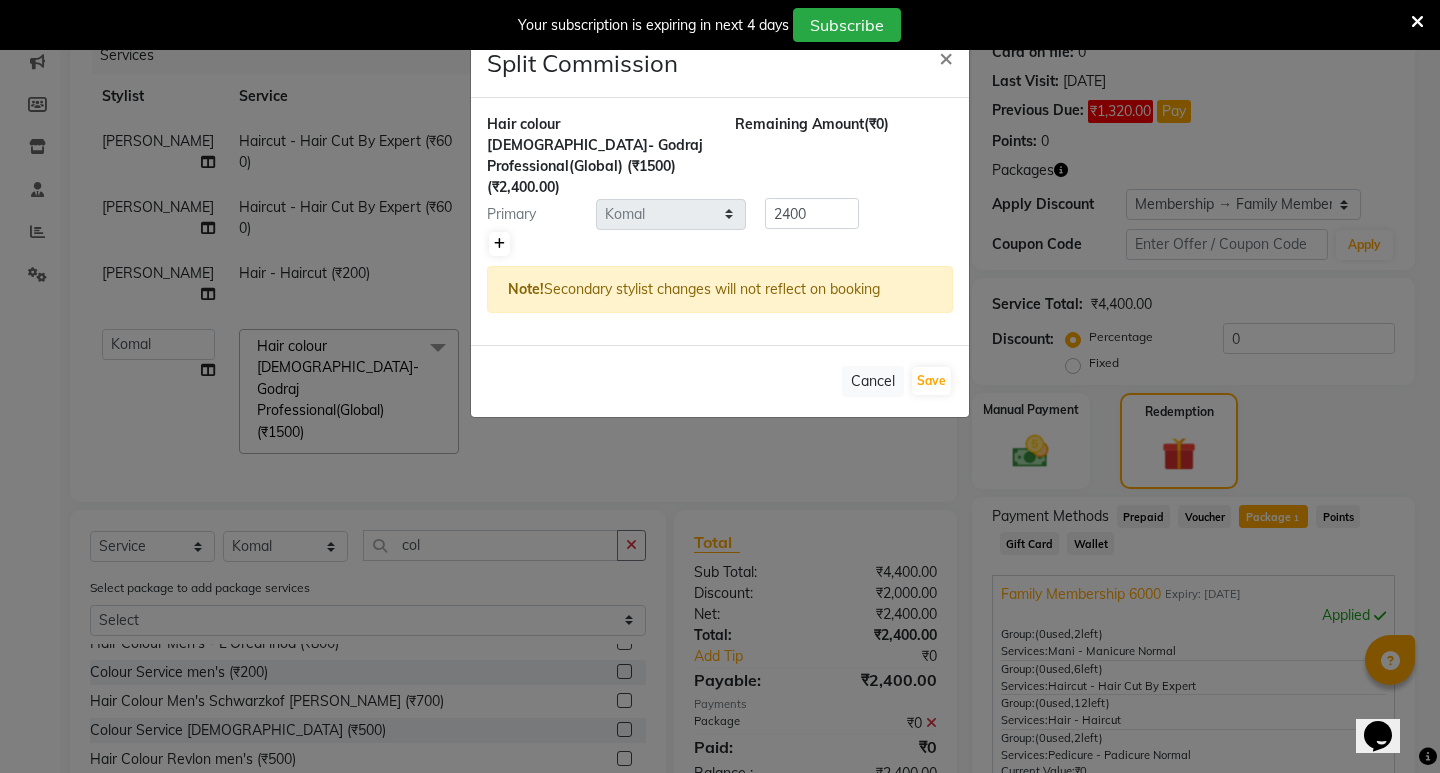 click 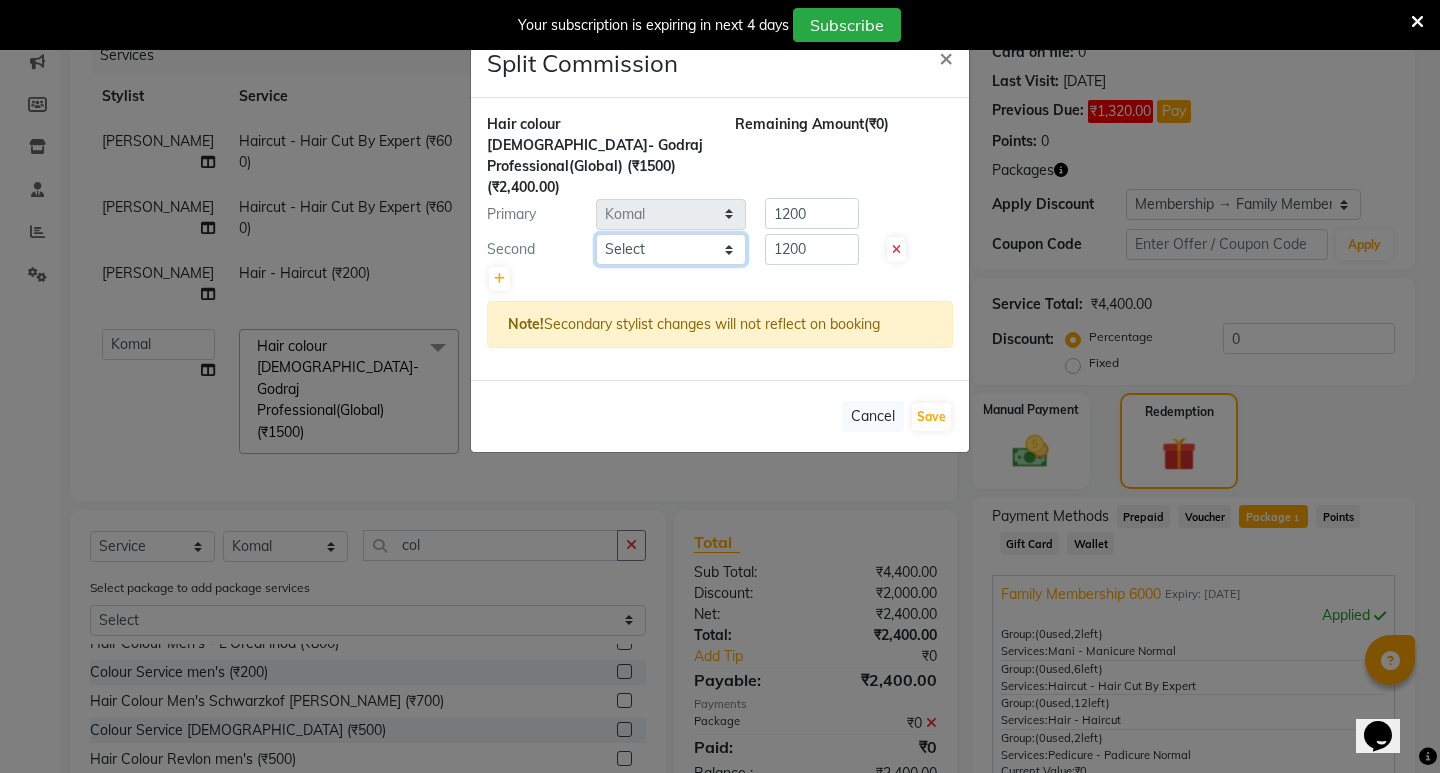 click on "Select  Amit   Amol   Anil   Kirti   Komal   Manager   Prachi   Rina   Shital   Smita   surendra" 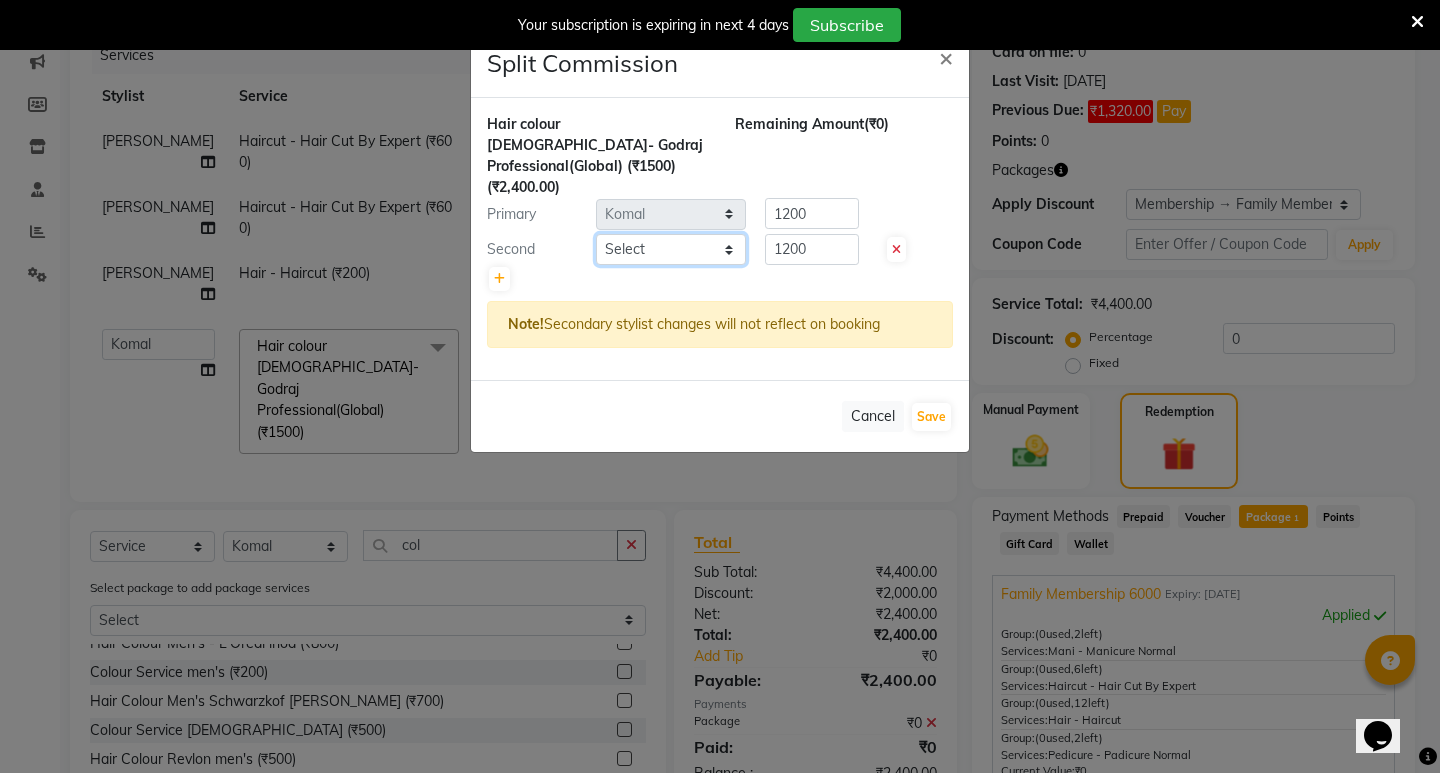 select on "27630" 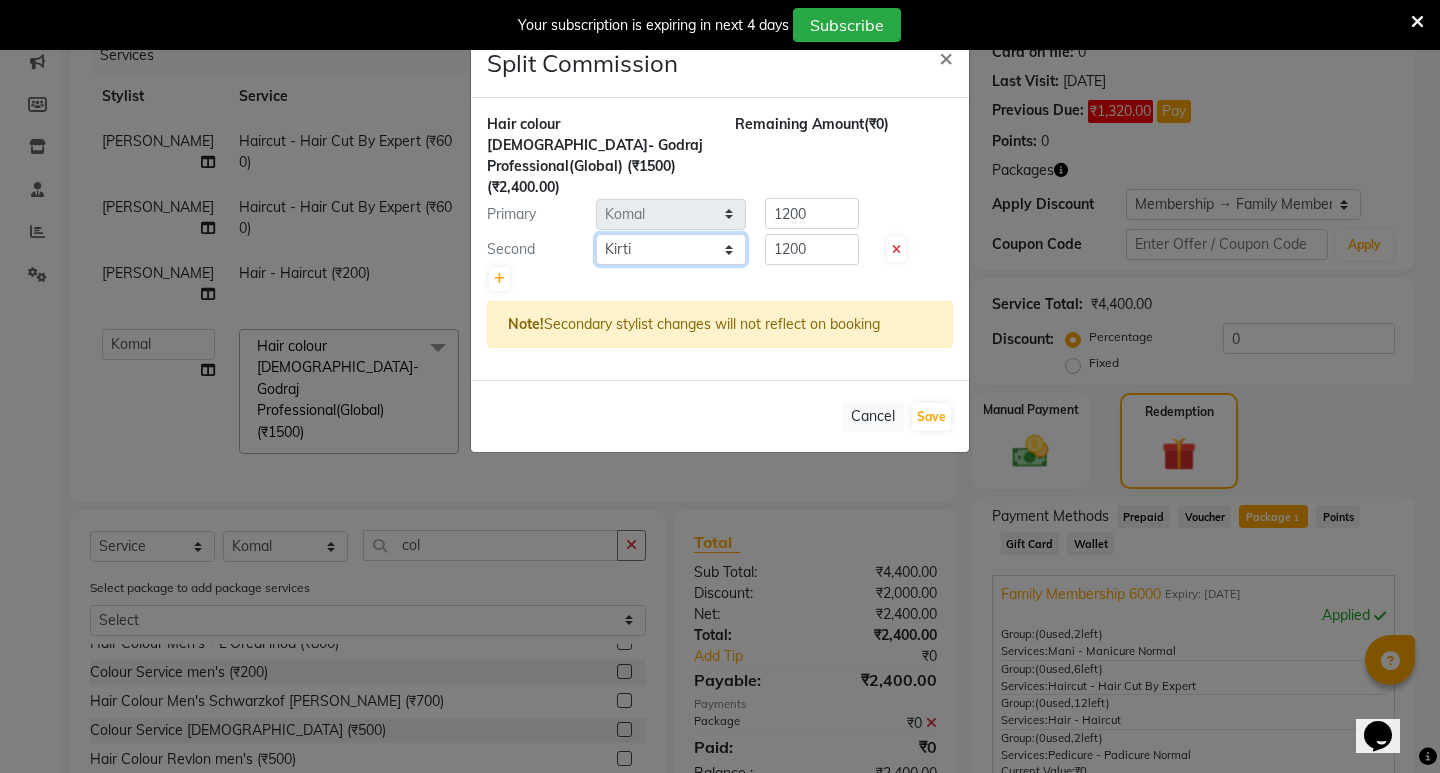 click on "Select  Amit   Amol   Anil   Kirti   Komal   Manager   Prachi   Rina   Shital   Smita   surendra" 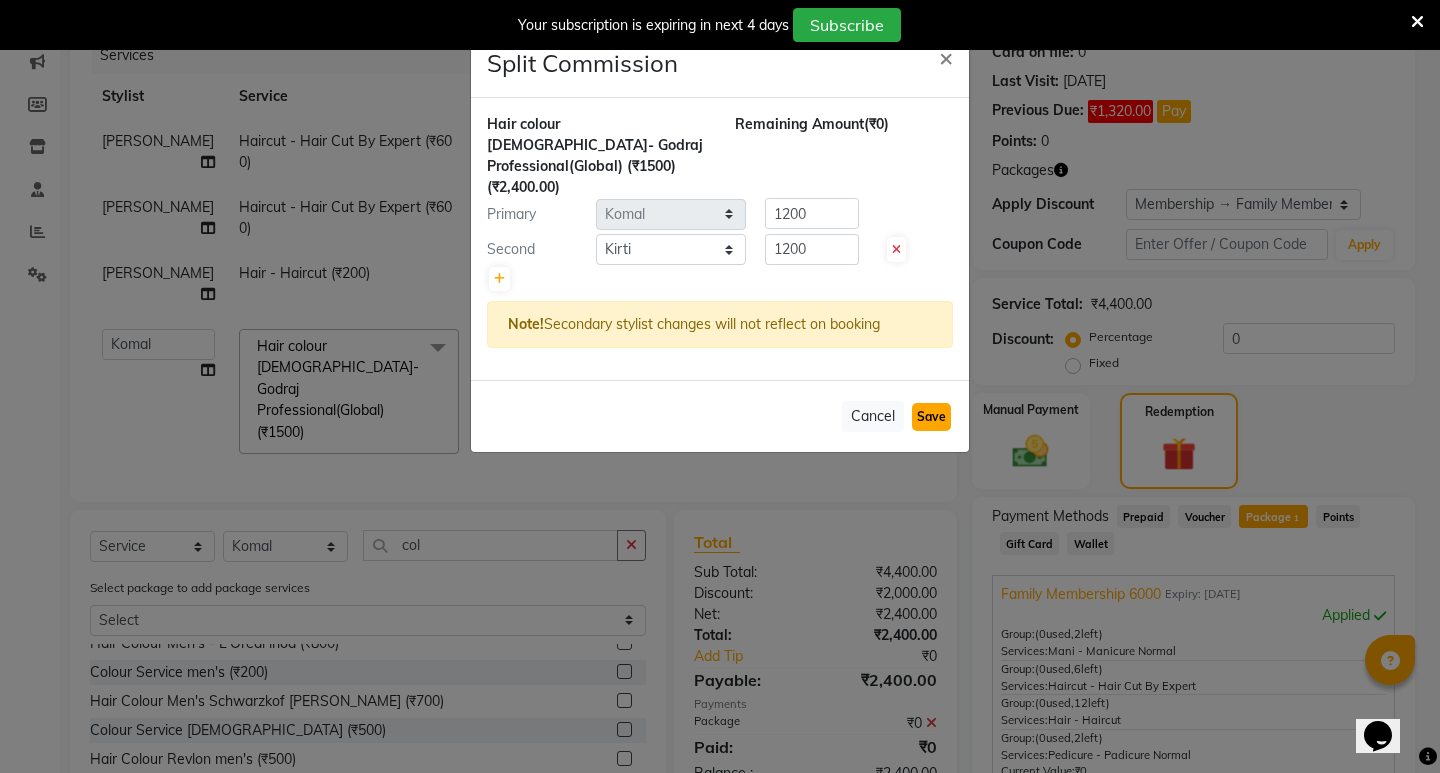 click on "Save" 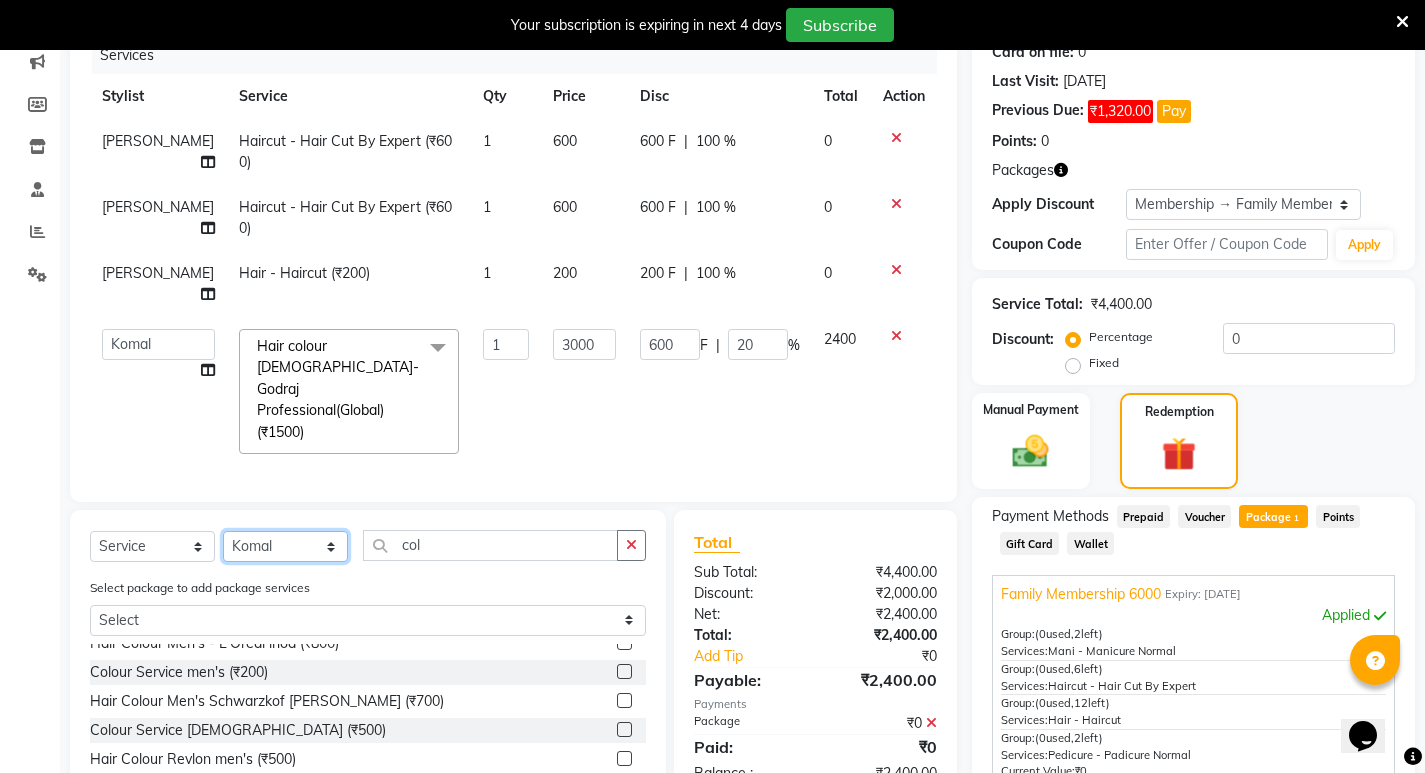 click on "Select Stylist Amit Amol Anil Kirti Komal Manager Prachi Rina Shital Smita surendra" 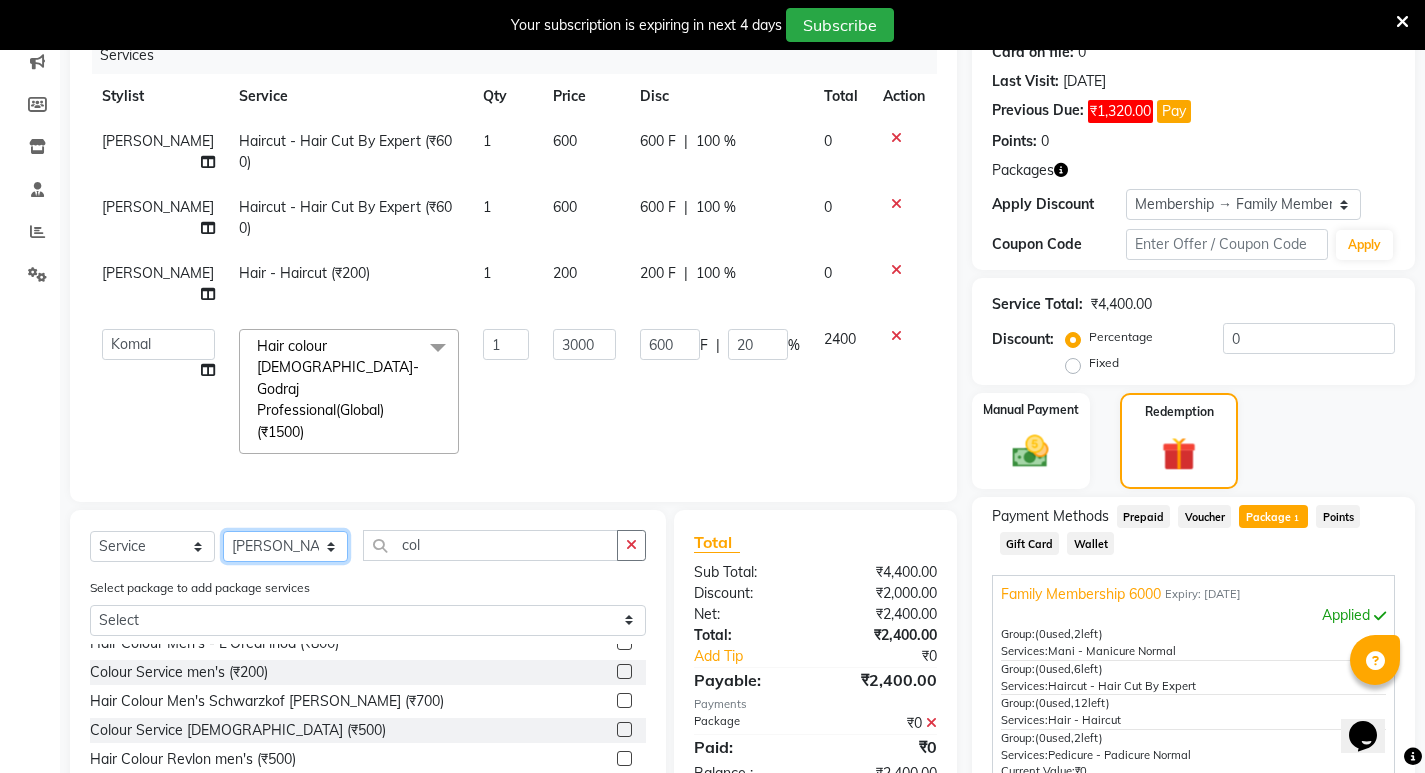 click on "Select Stylist Amit Amol Anil Kirti Komal Manager Prachi Rina Shital Smita surendra" 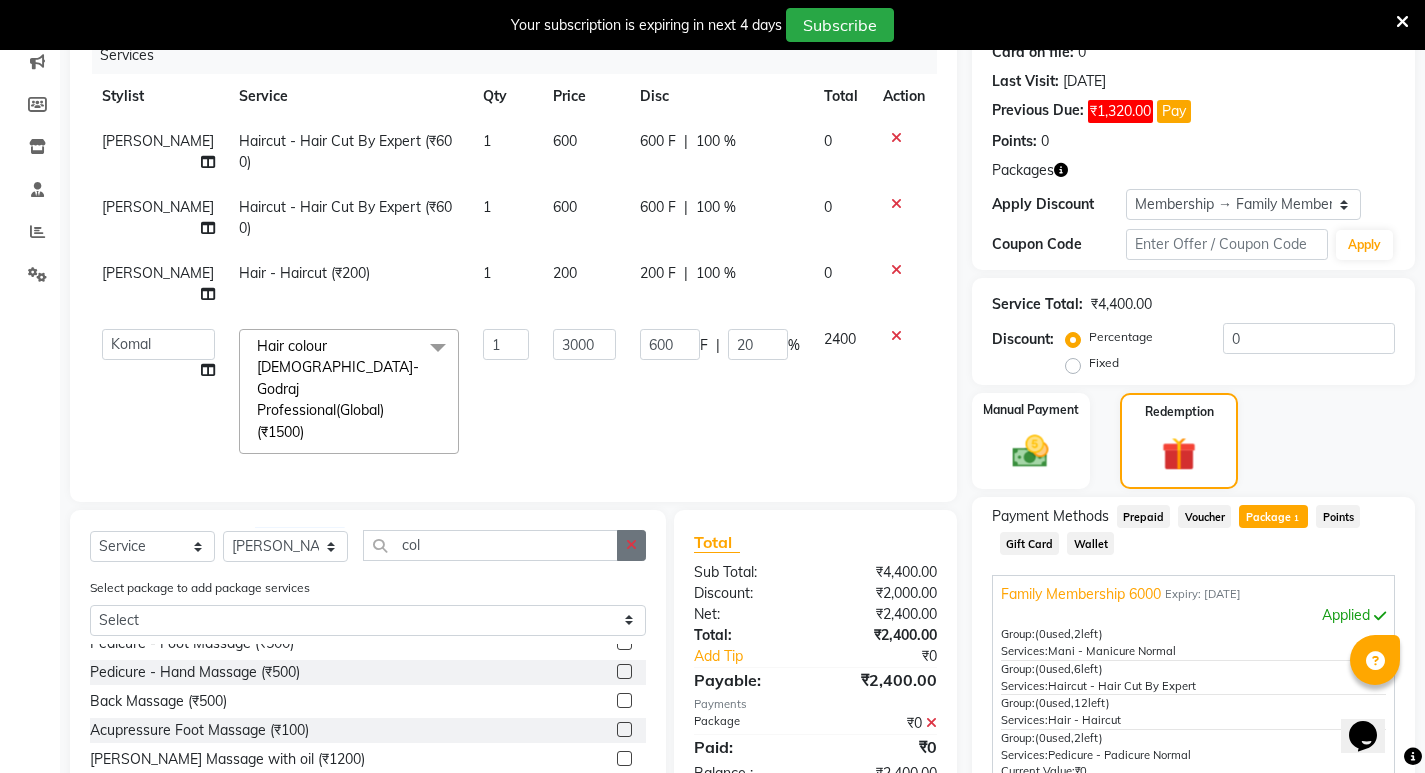 click 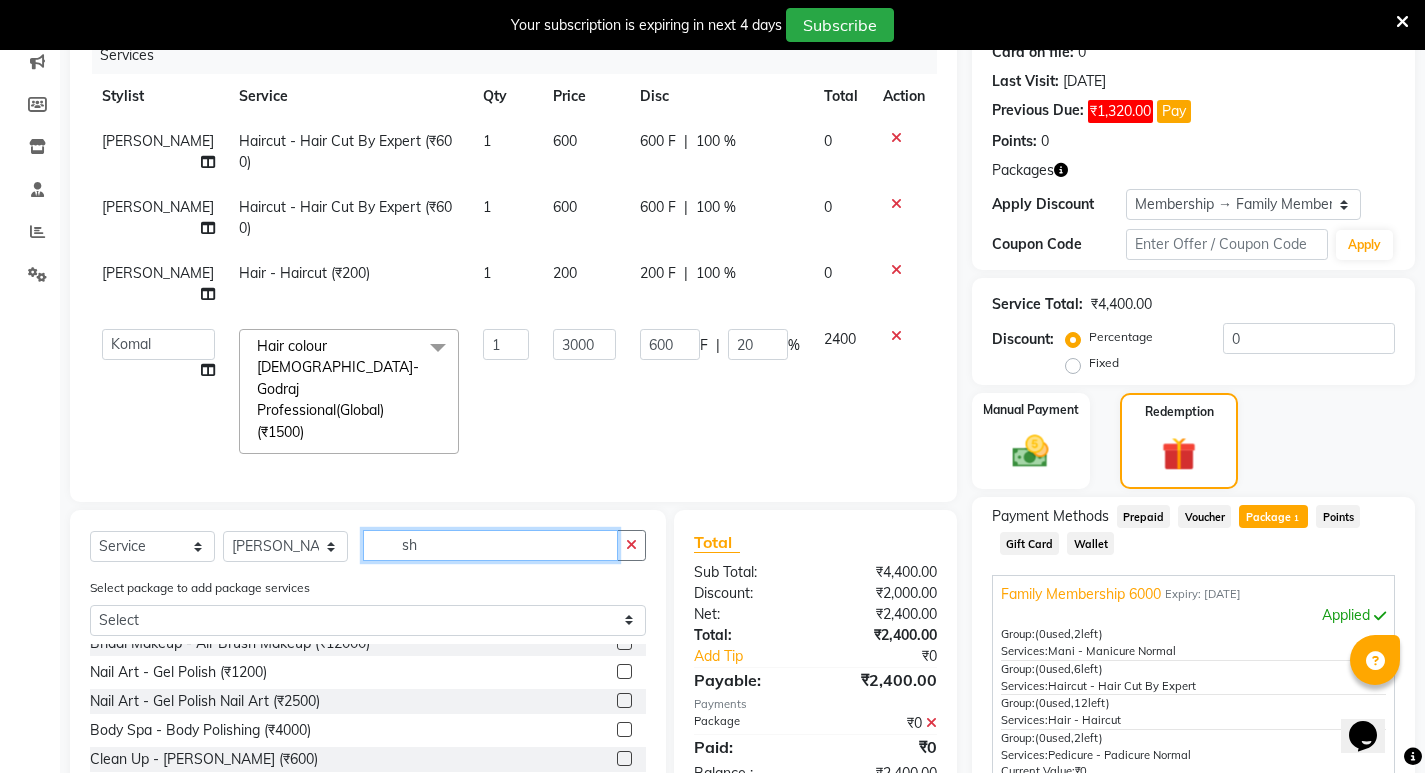 scroll, scrollTop: 0, scrollLeft: 0, axis: both 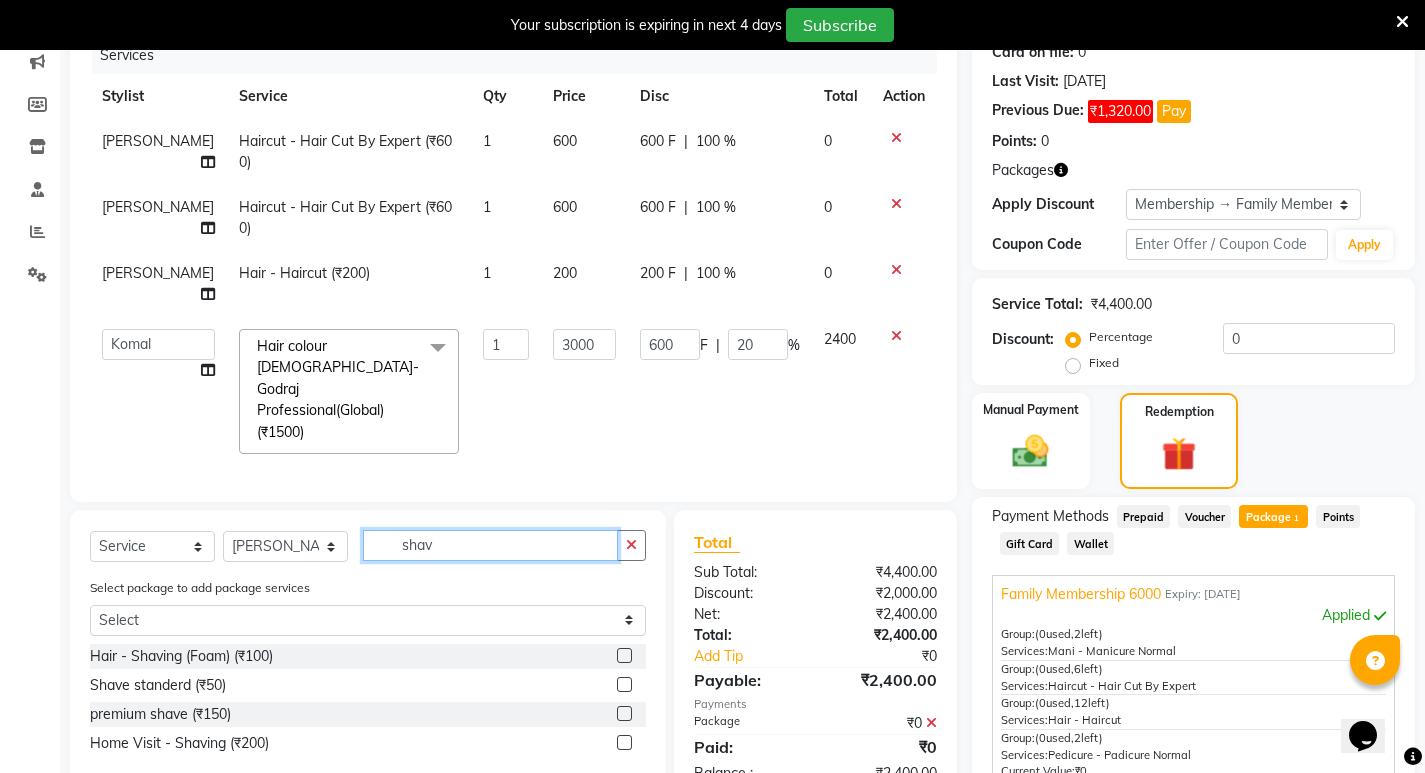 type on "shav" 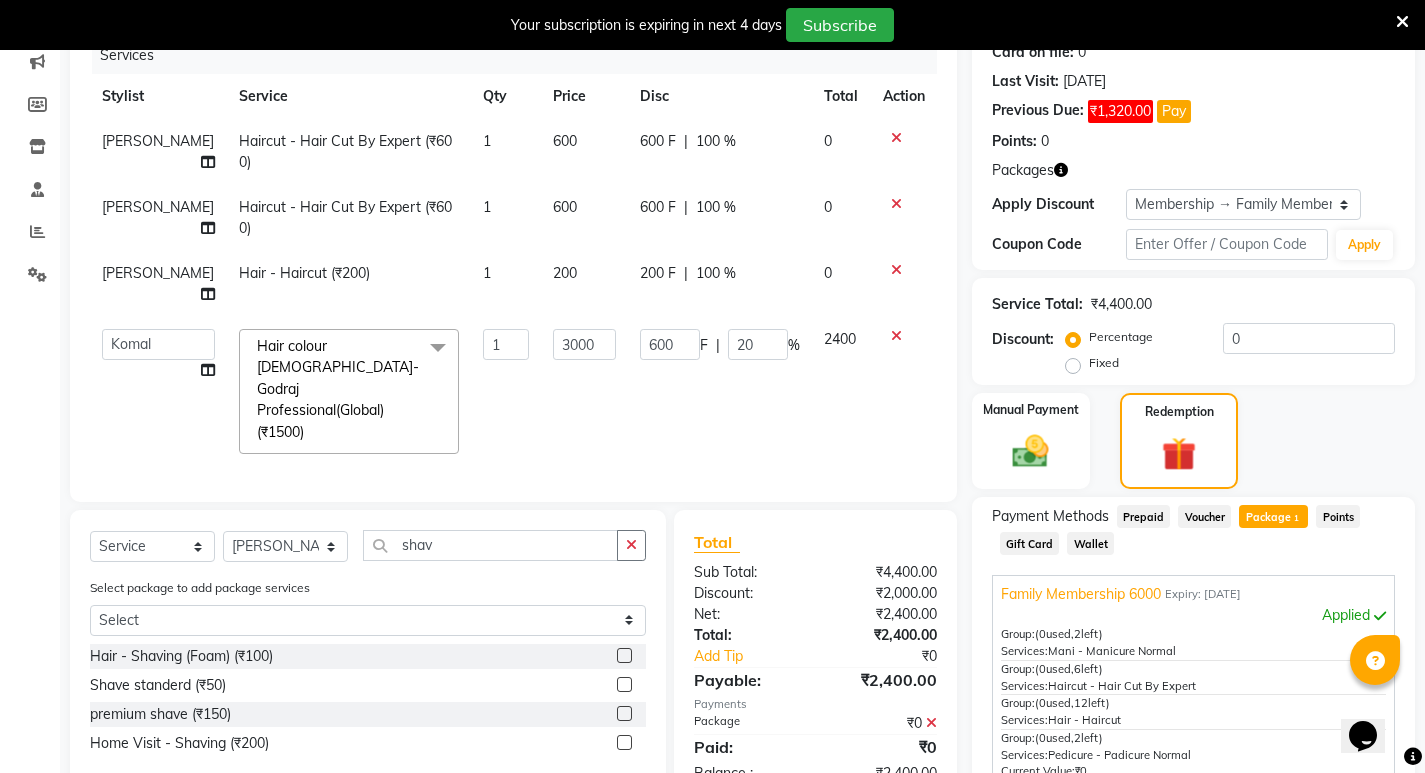 click 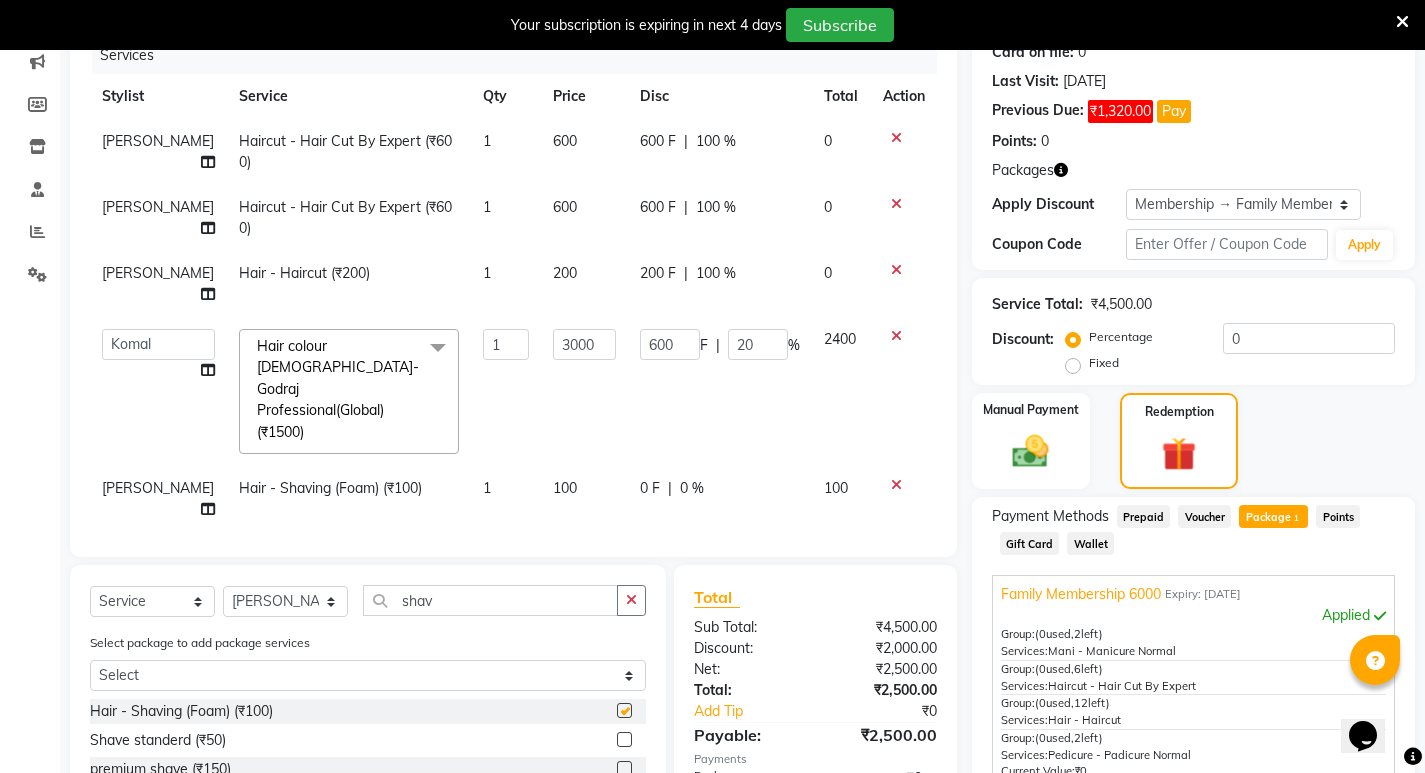 checkbox on "false" 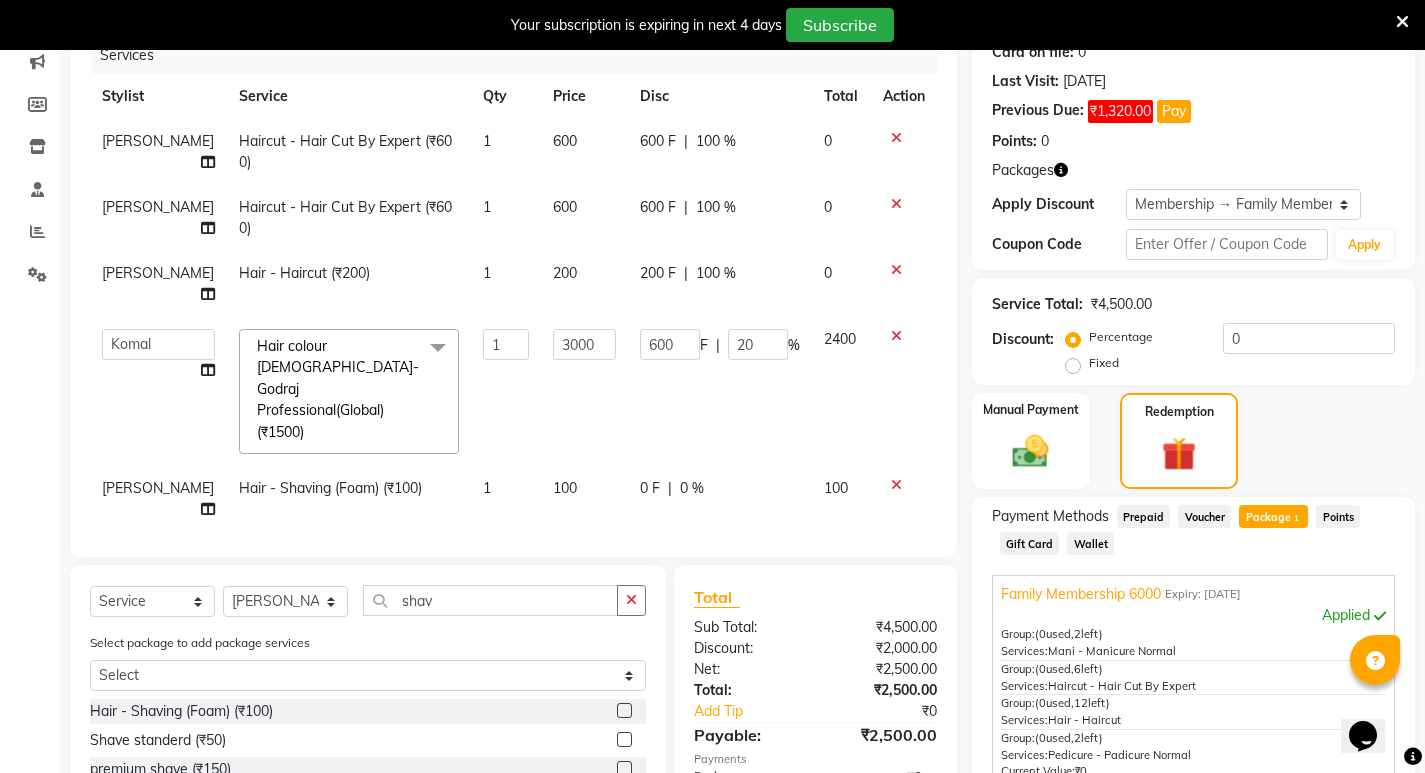 click on "[PERSON_NAME]" 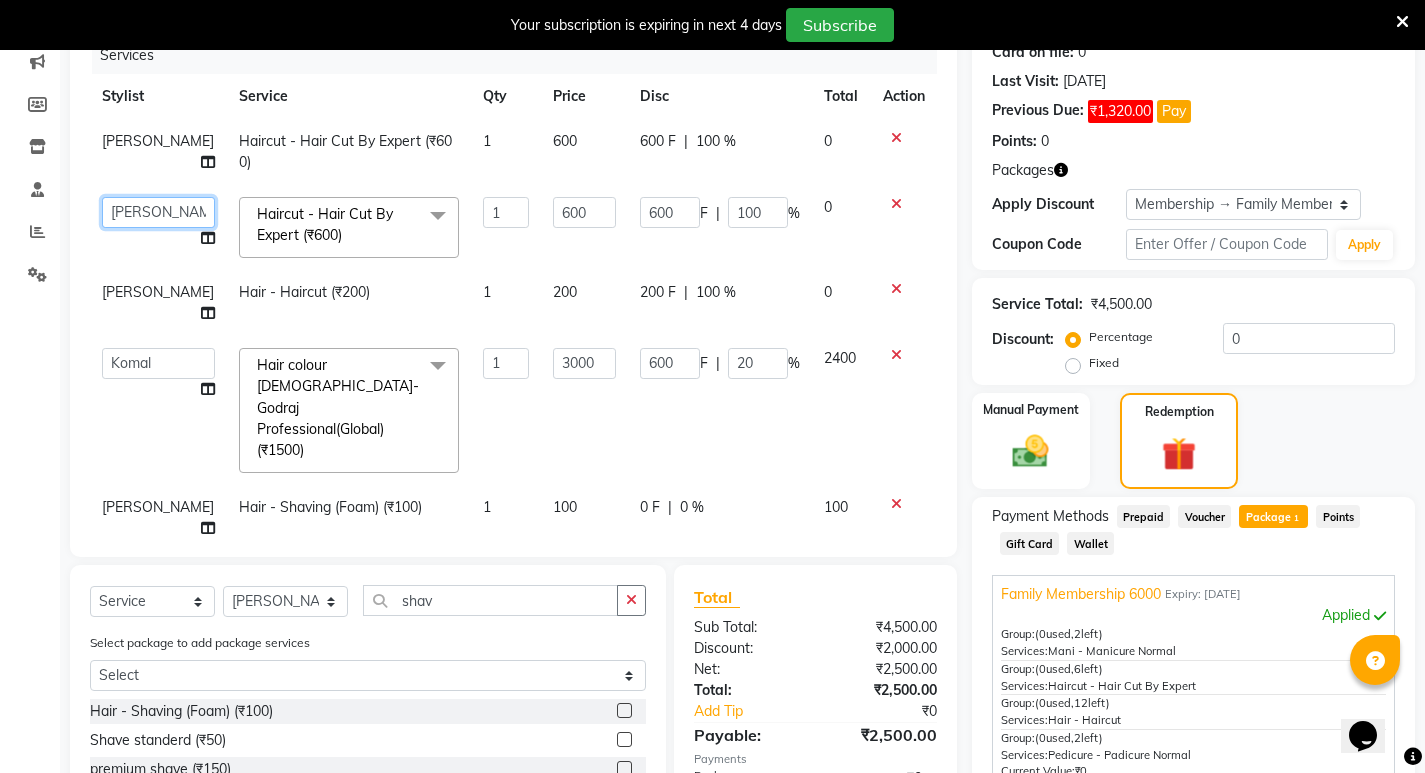 click on "Amit   Amol   Anil   Kirti   Komal   Manager   Prachi   Rina   Shital   Smita   surendra" 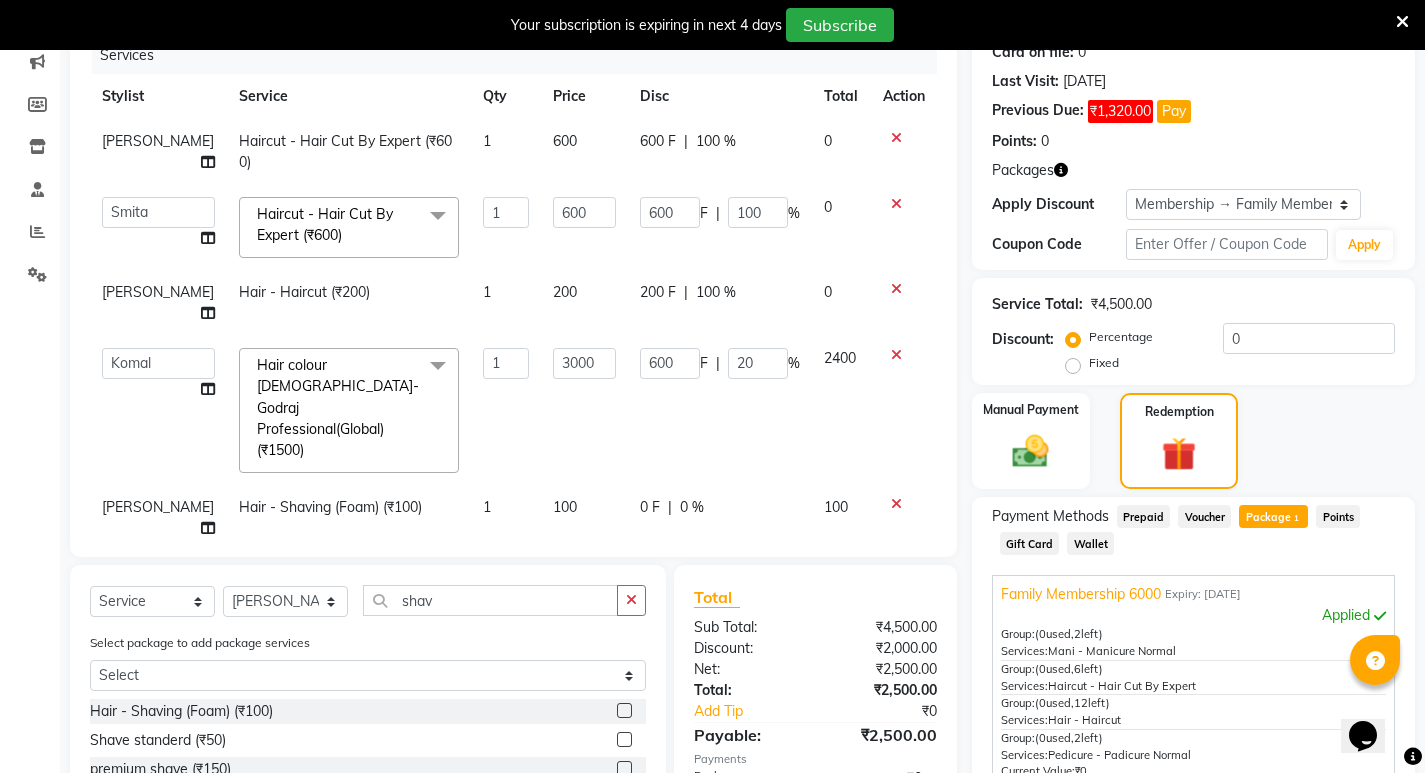 select on "27781" 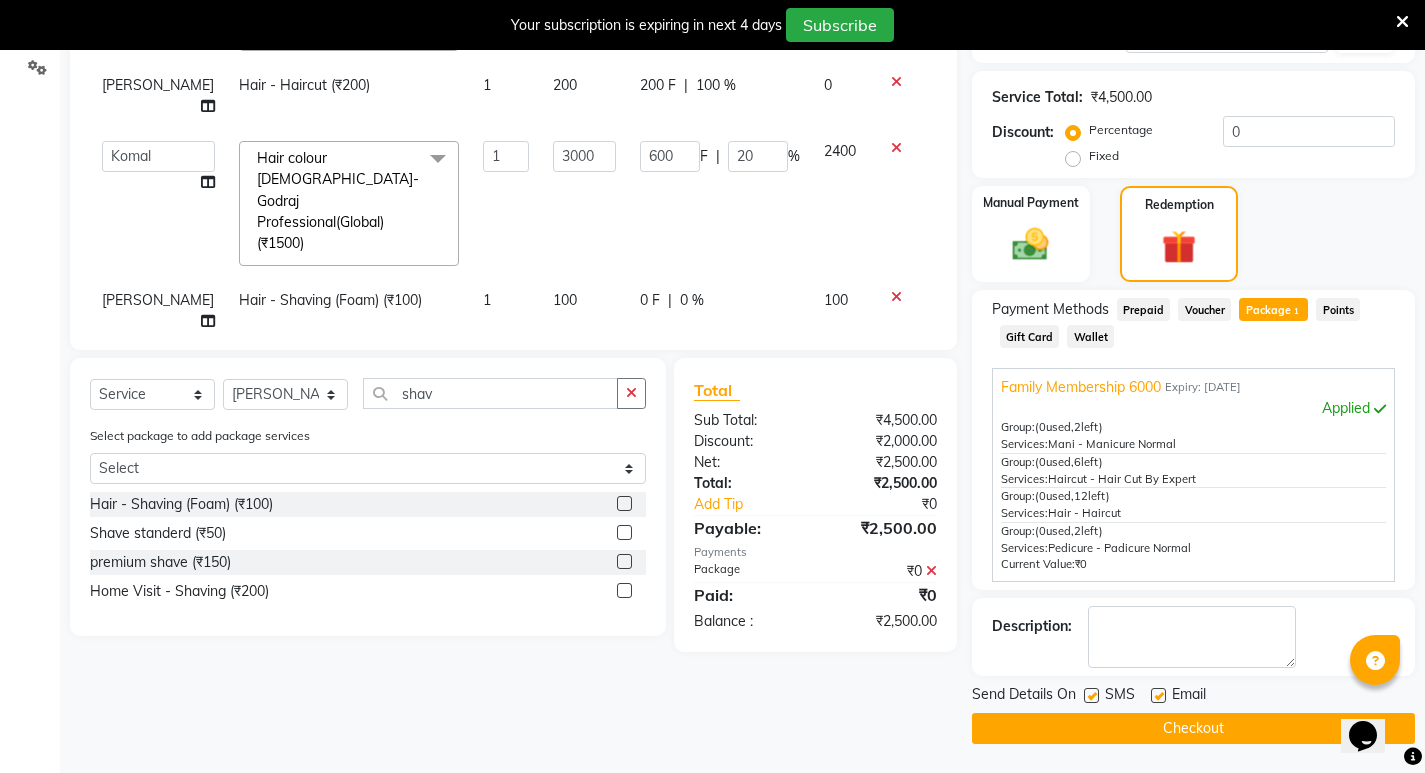 scroll, scrollTop: 469, scrollLeft: 0, axis: vertical 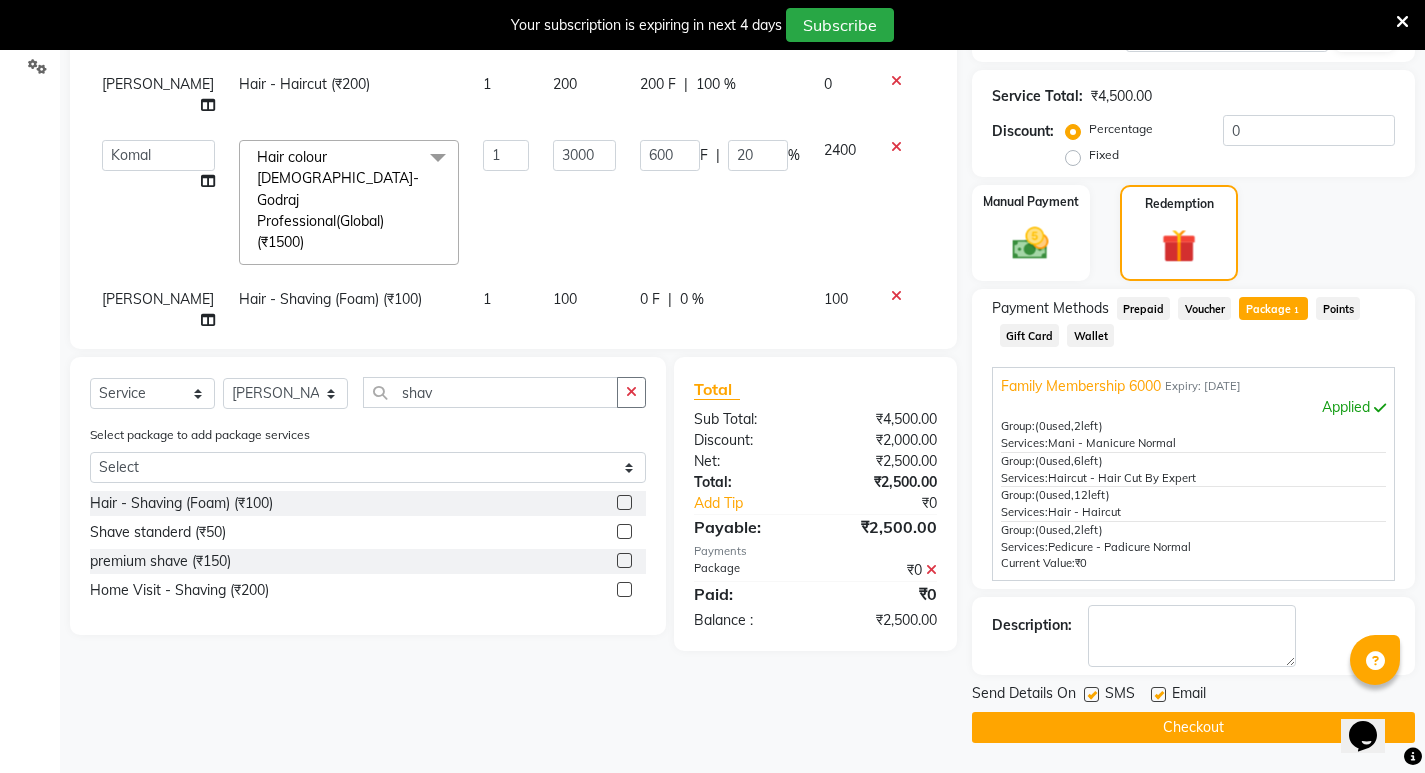 click on "Checkout" 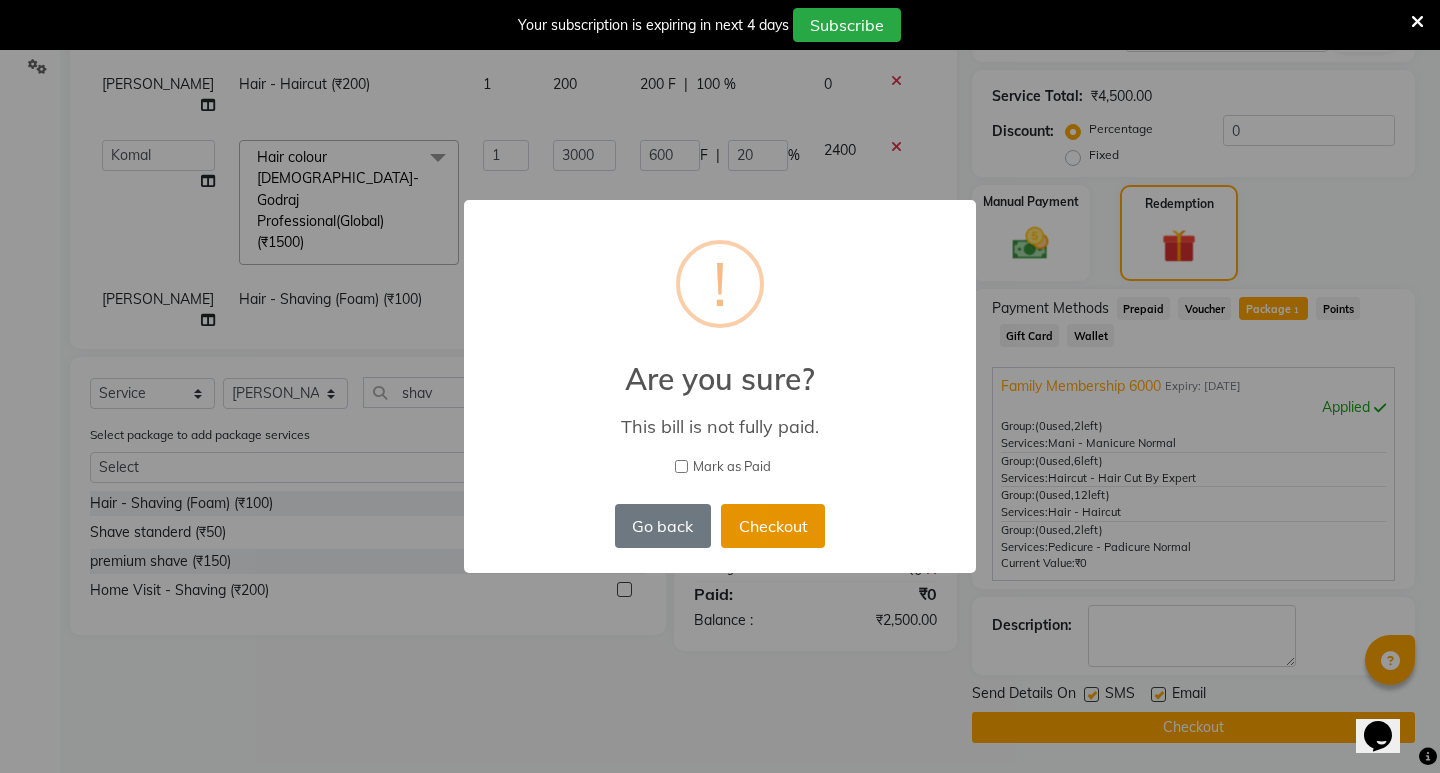 click on "Checkout" at bounding box center (773, 526) 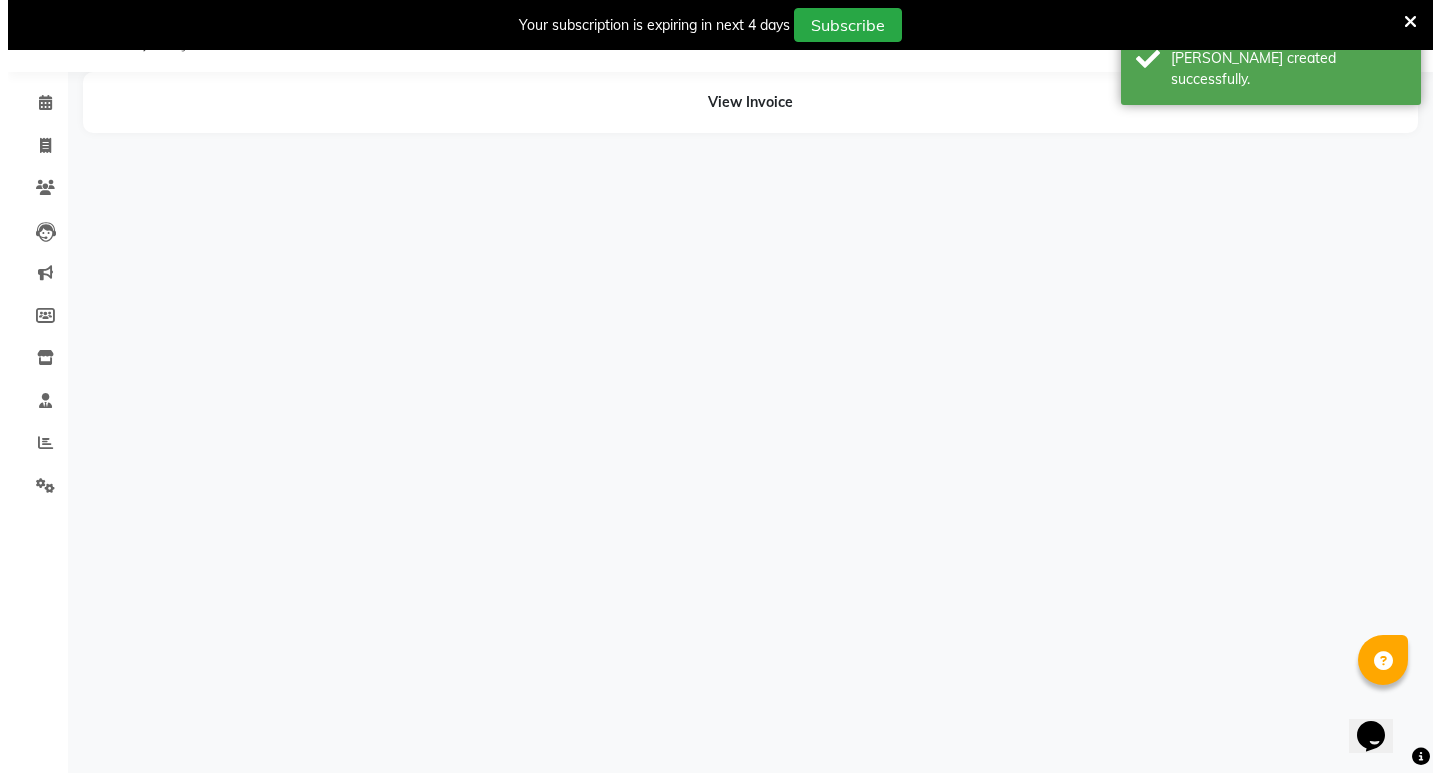 scroll, scrollTop: 50, scrollLeft: 0, axis: vertical 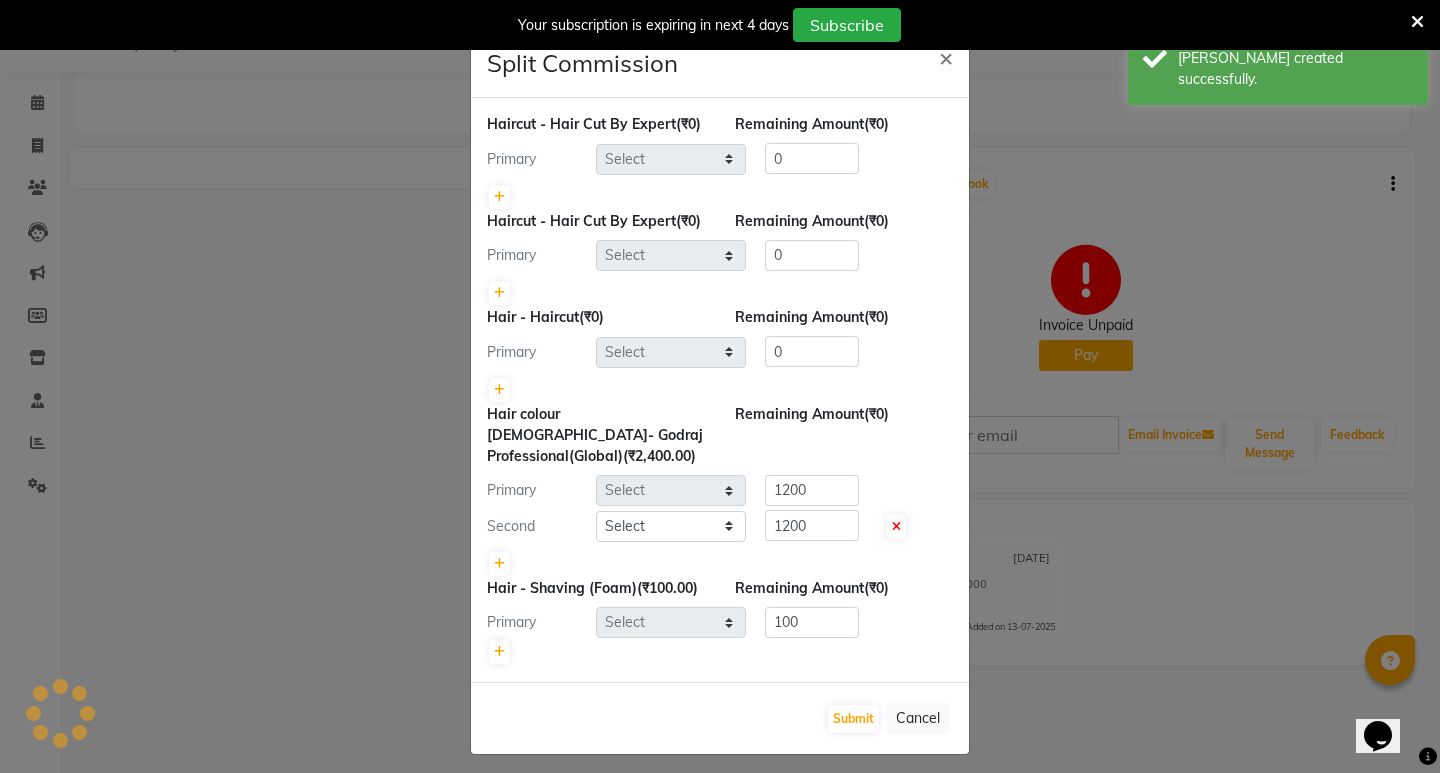 select on "27780" 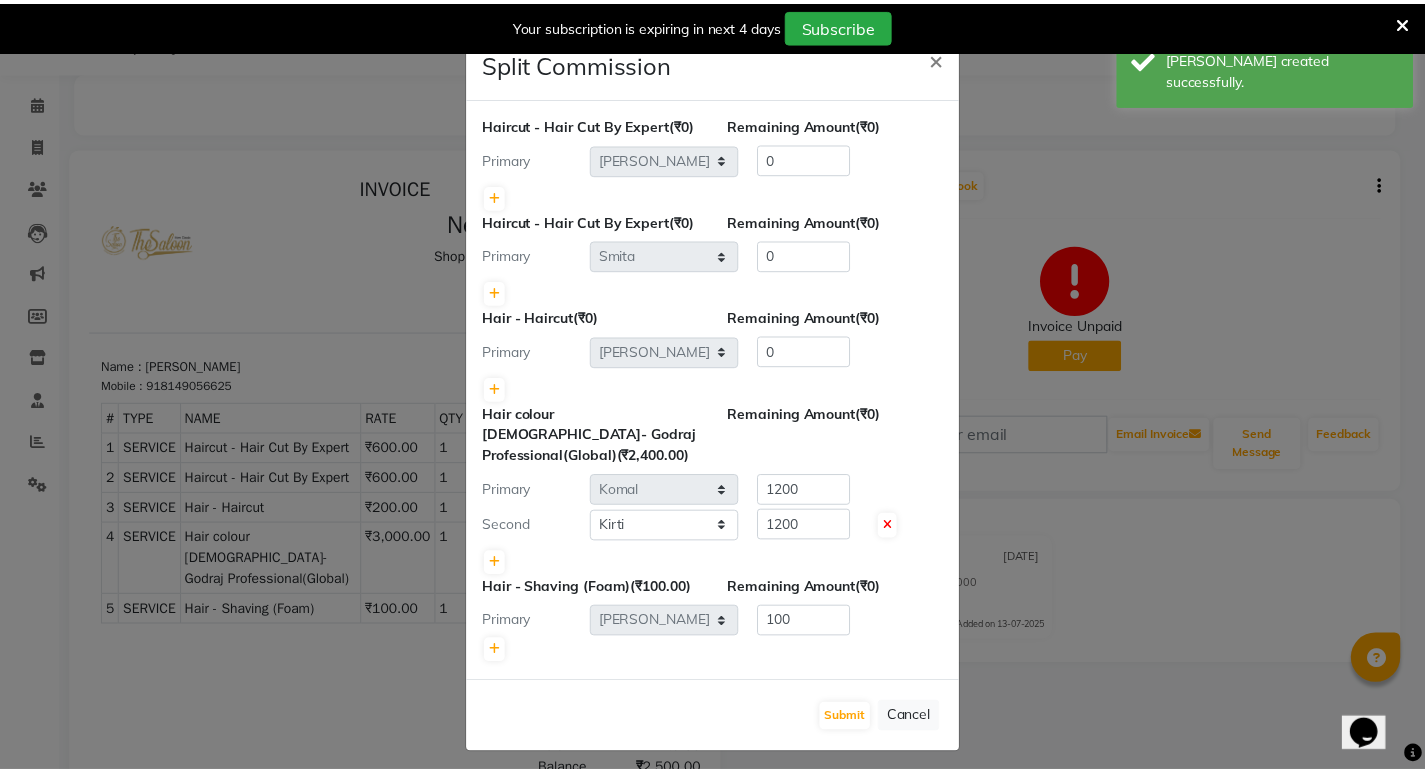 scroll, scrollTop: 0, scrollLeft: 0, axis: both 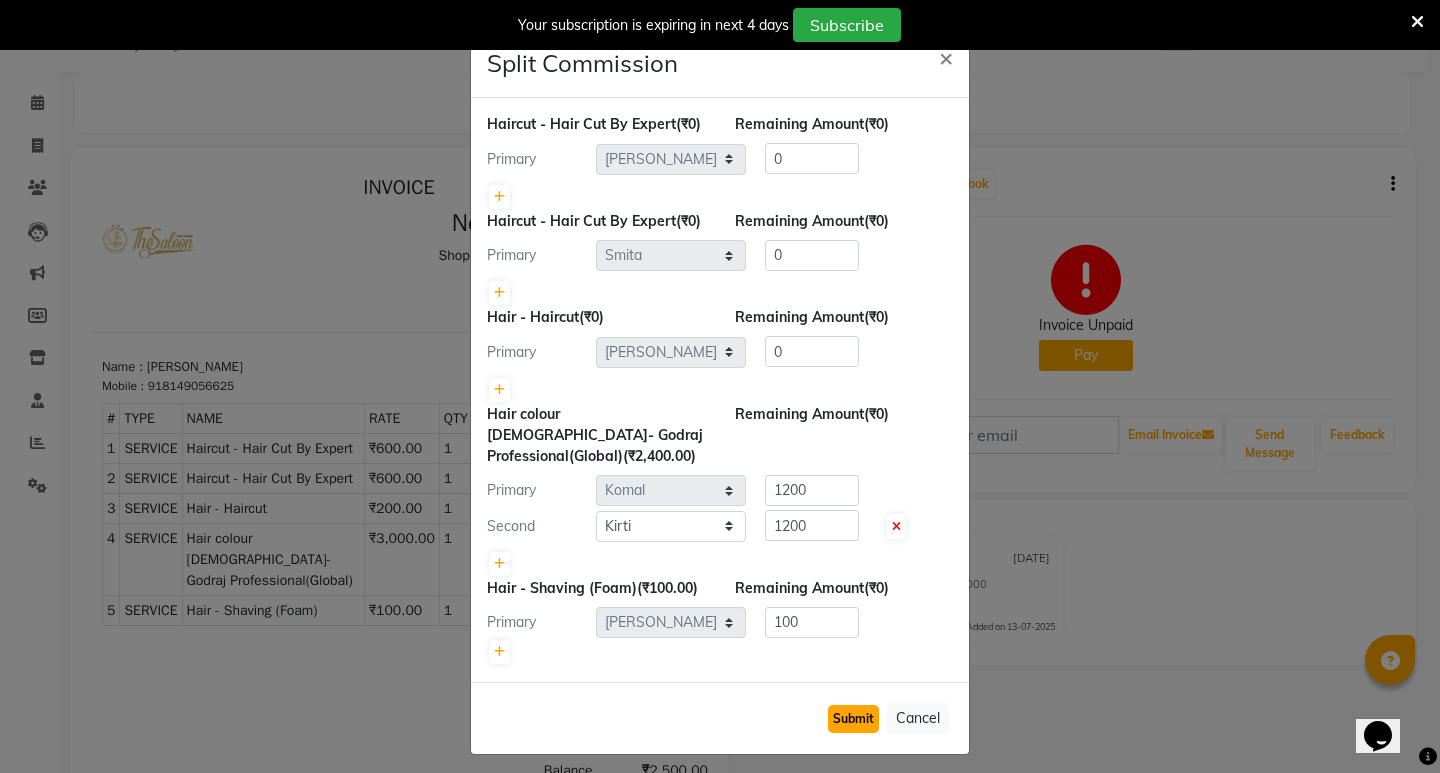 click on "Submit" 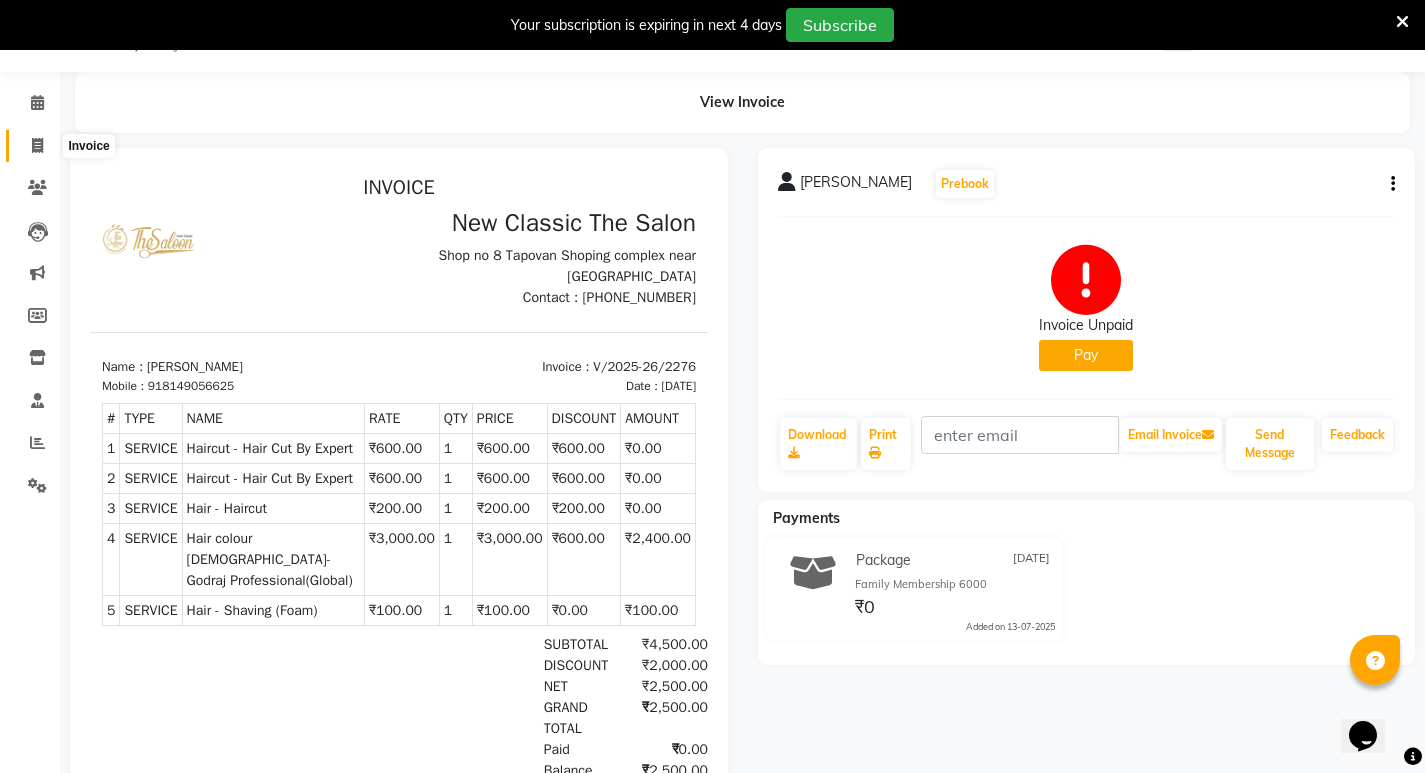click 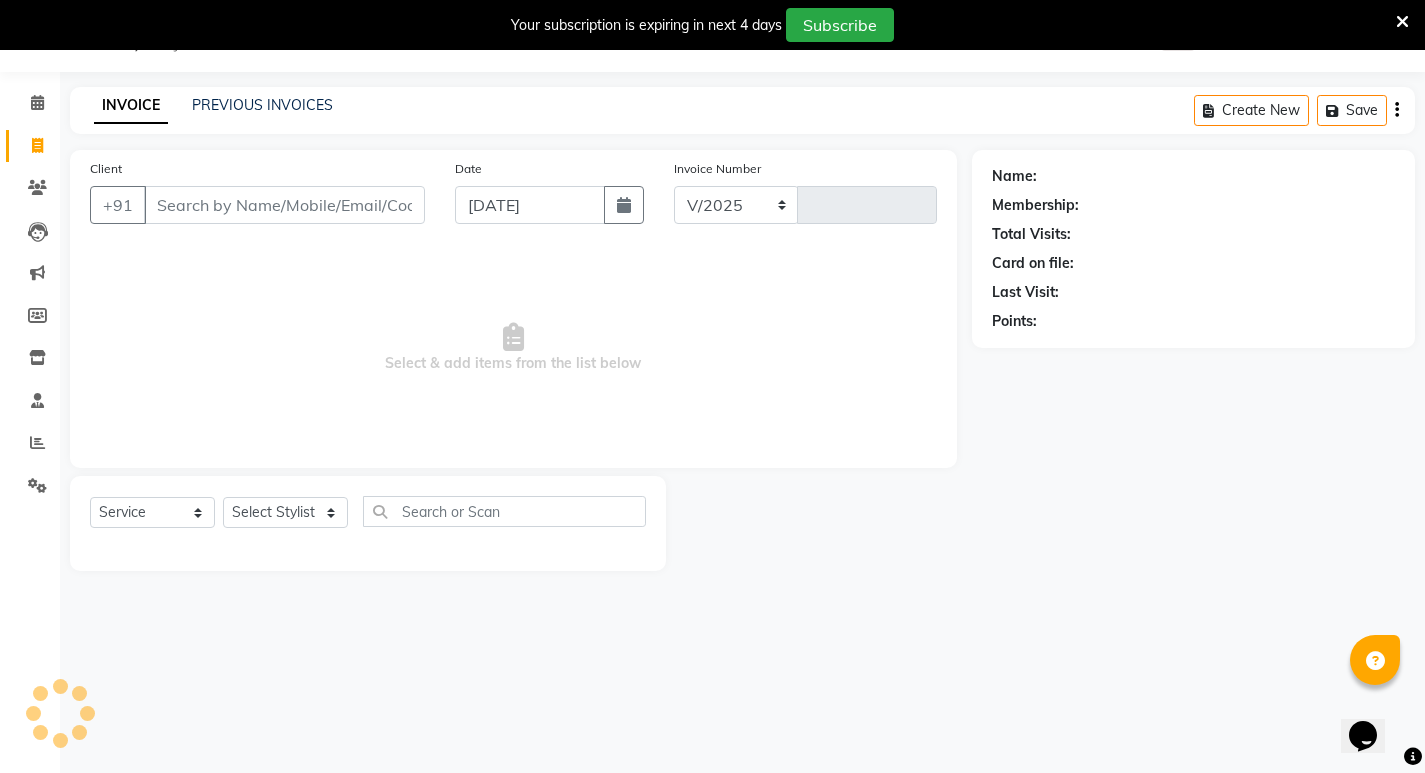 select on "4678" 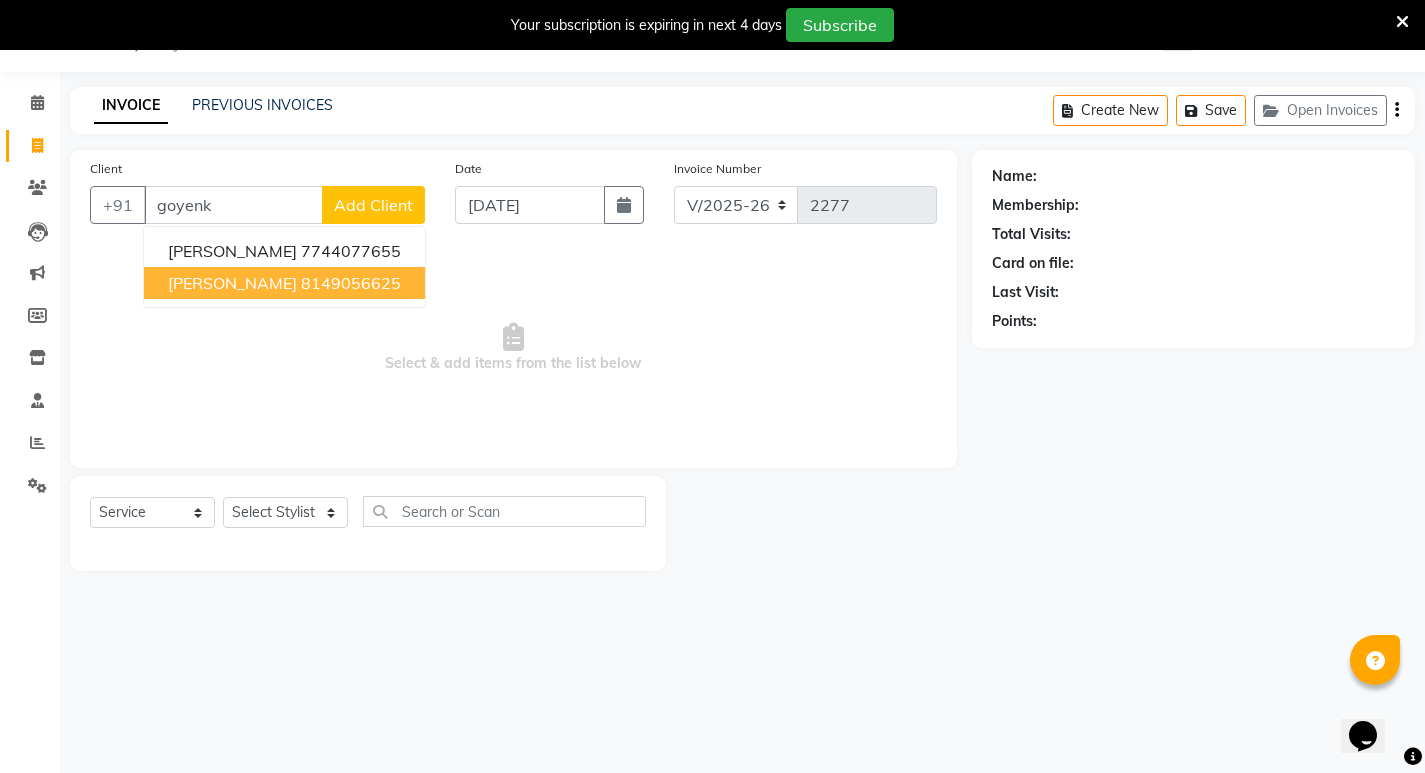 click on "8149056625" at bounding box center [351, 283] 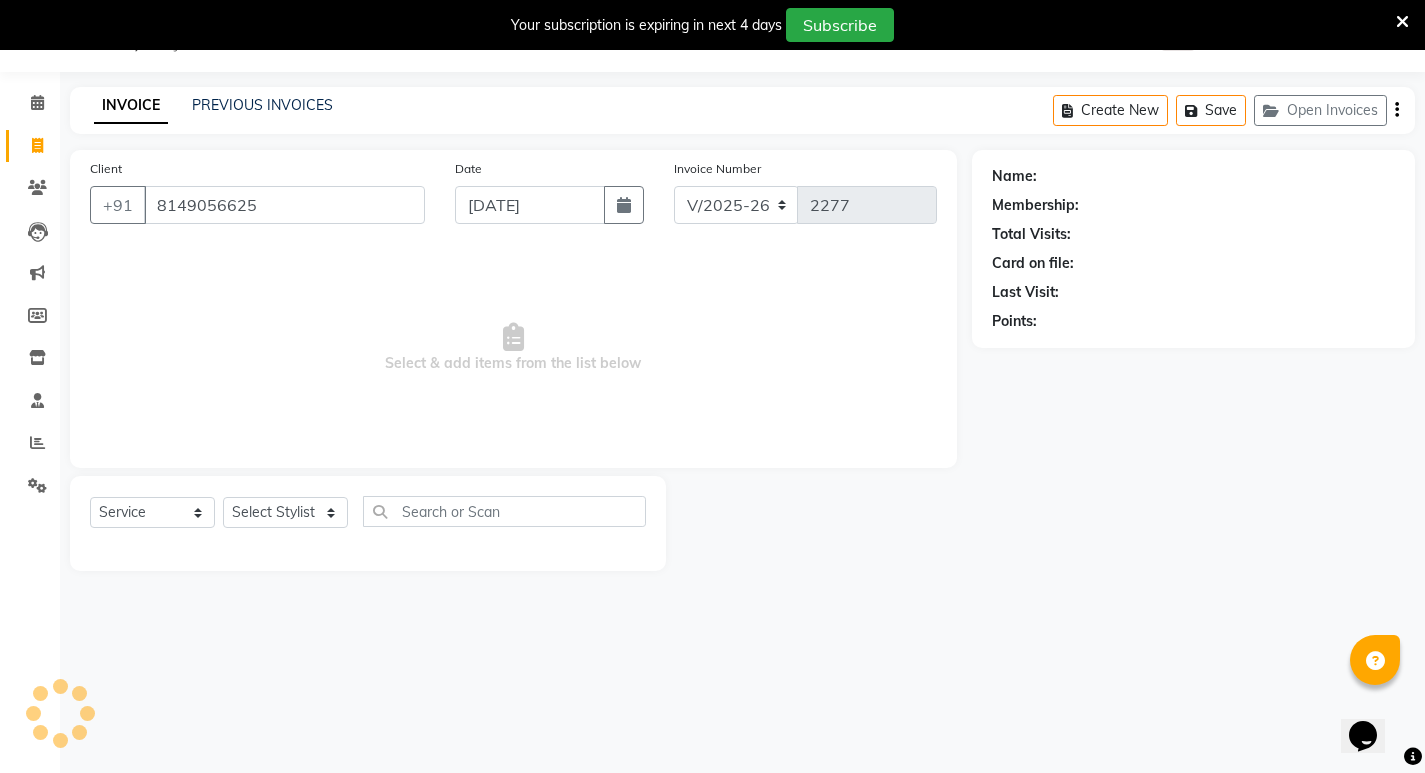 type on "8149056625" 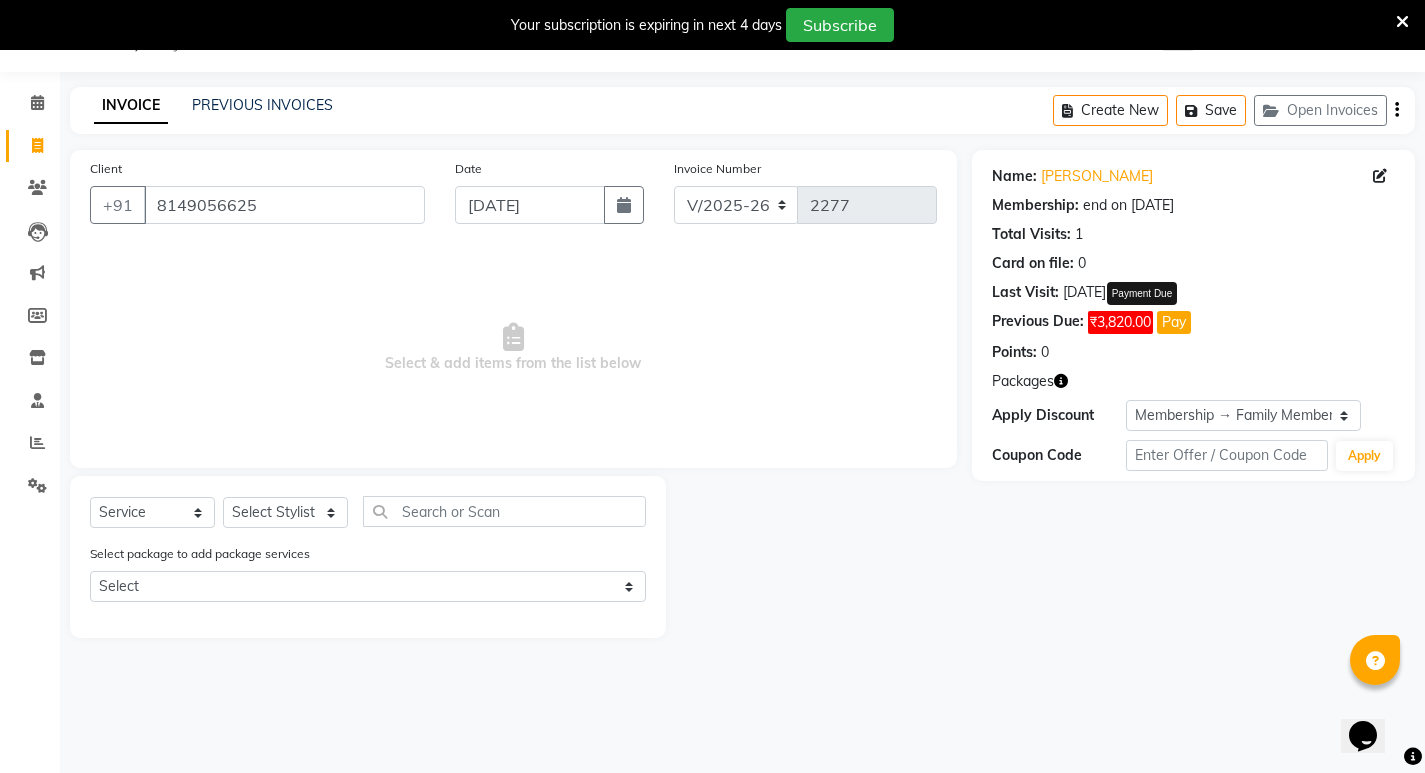 click on "Pay" 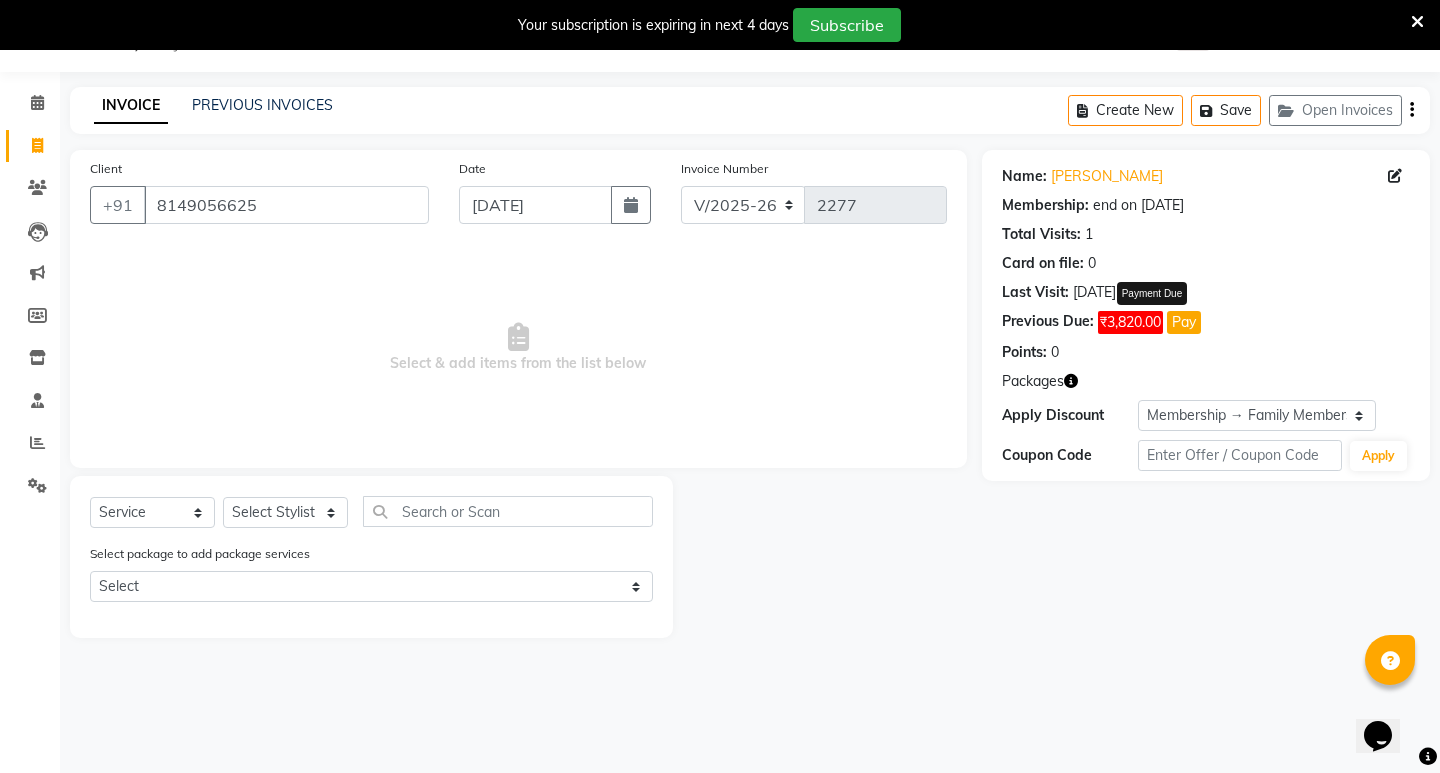 select on "1" 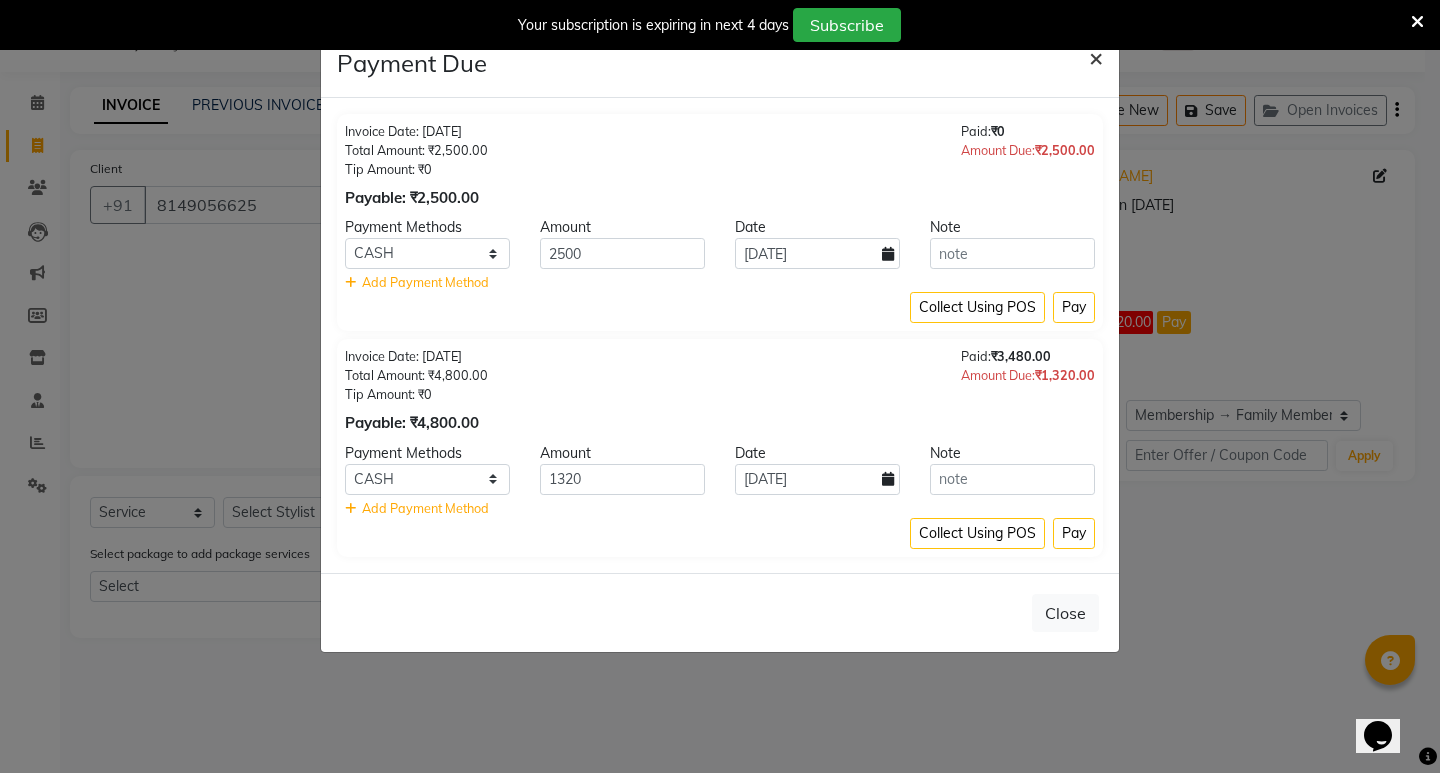 click on "×" 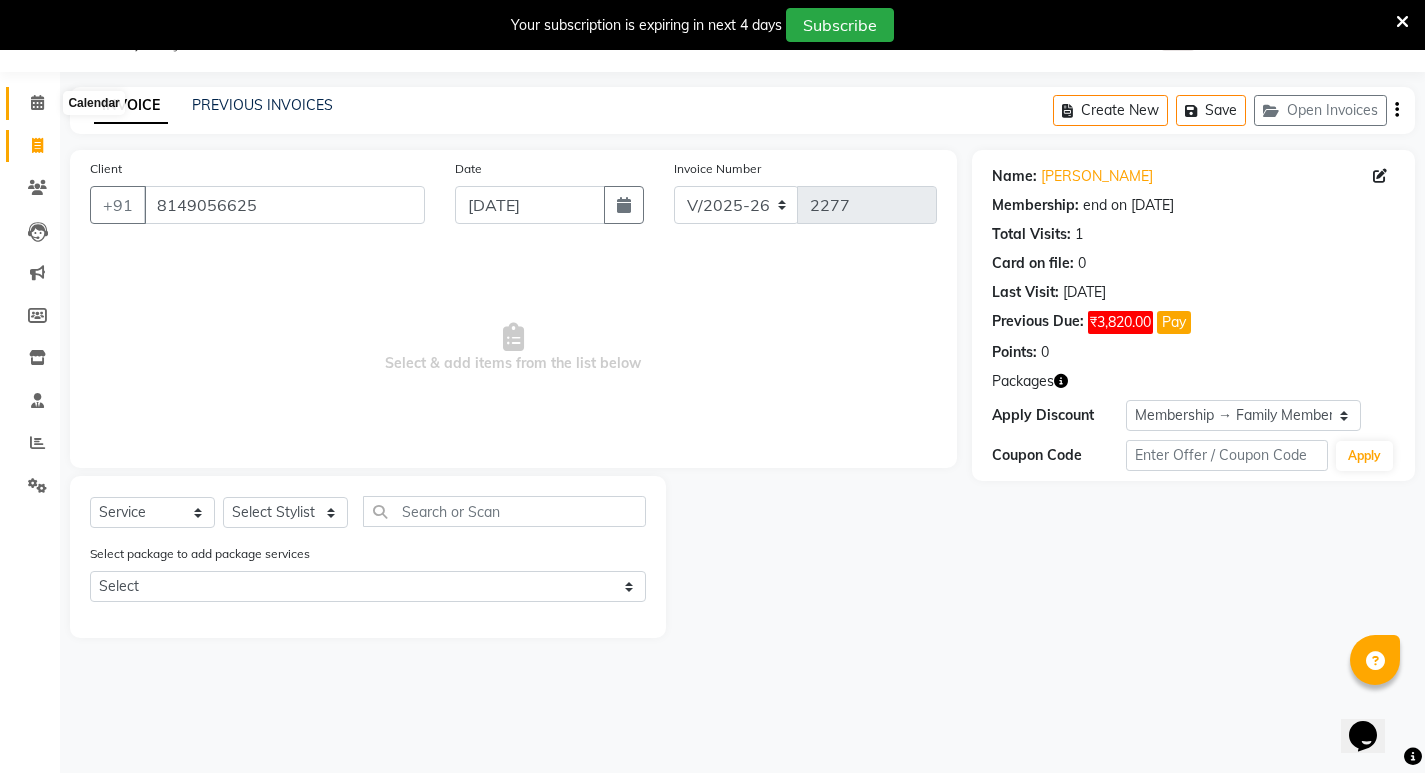 click 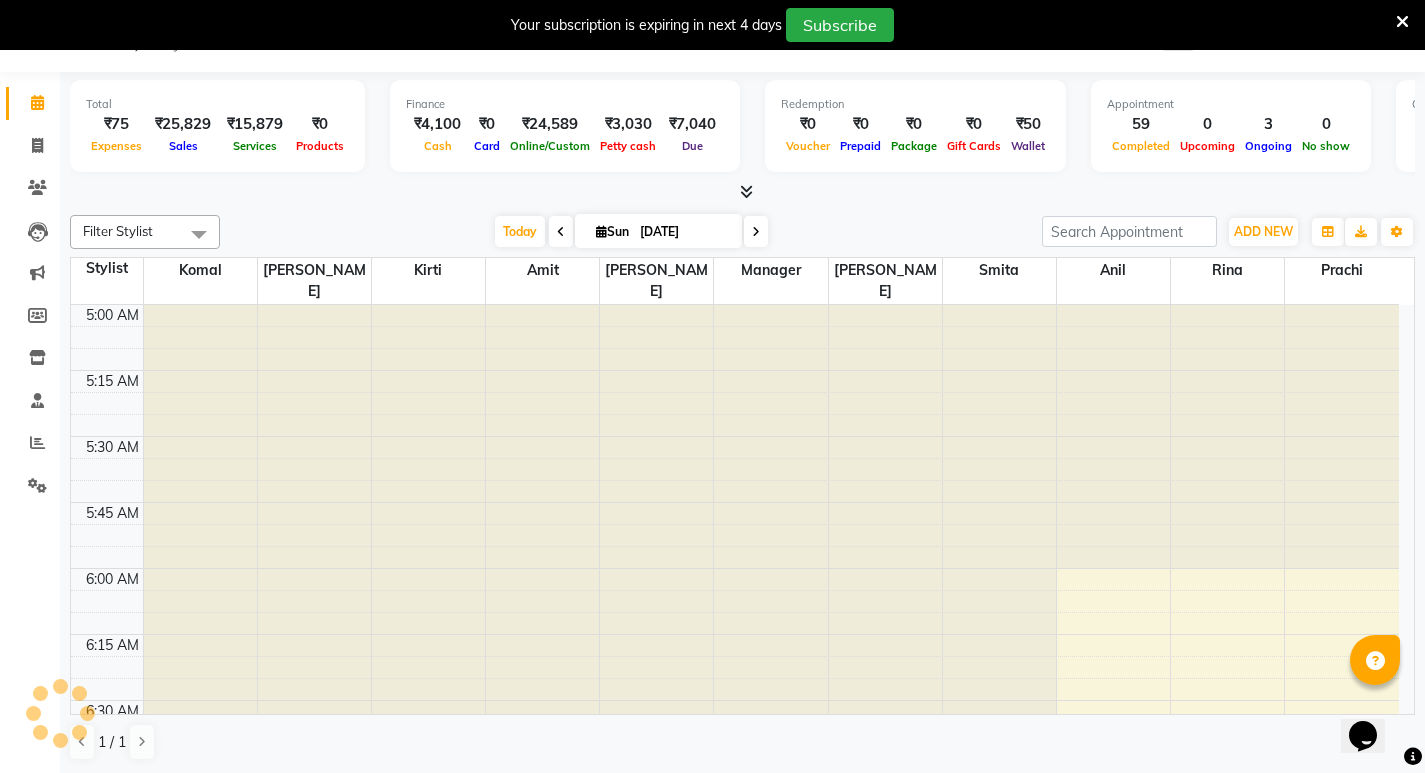 scroll, scrollTop: 265, scrollLeft: 0, axis: vertical 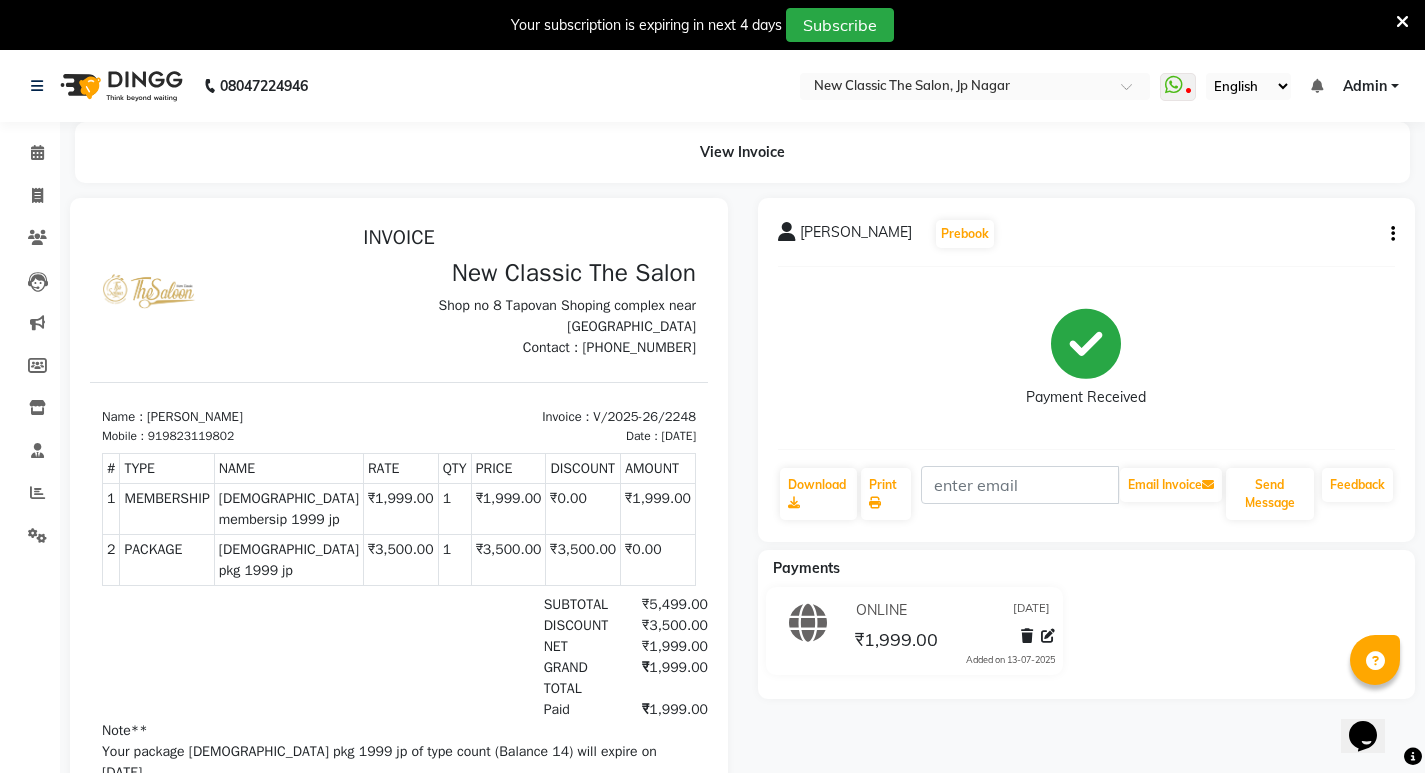 click 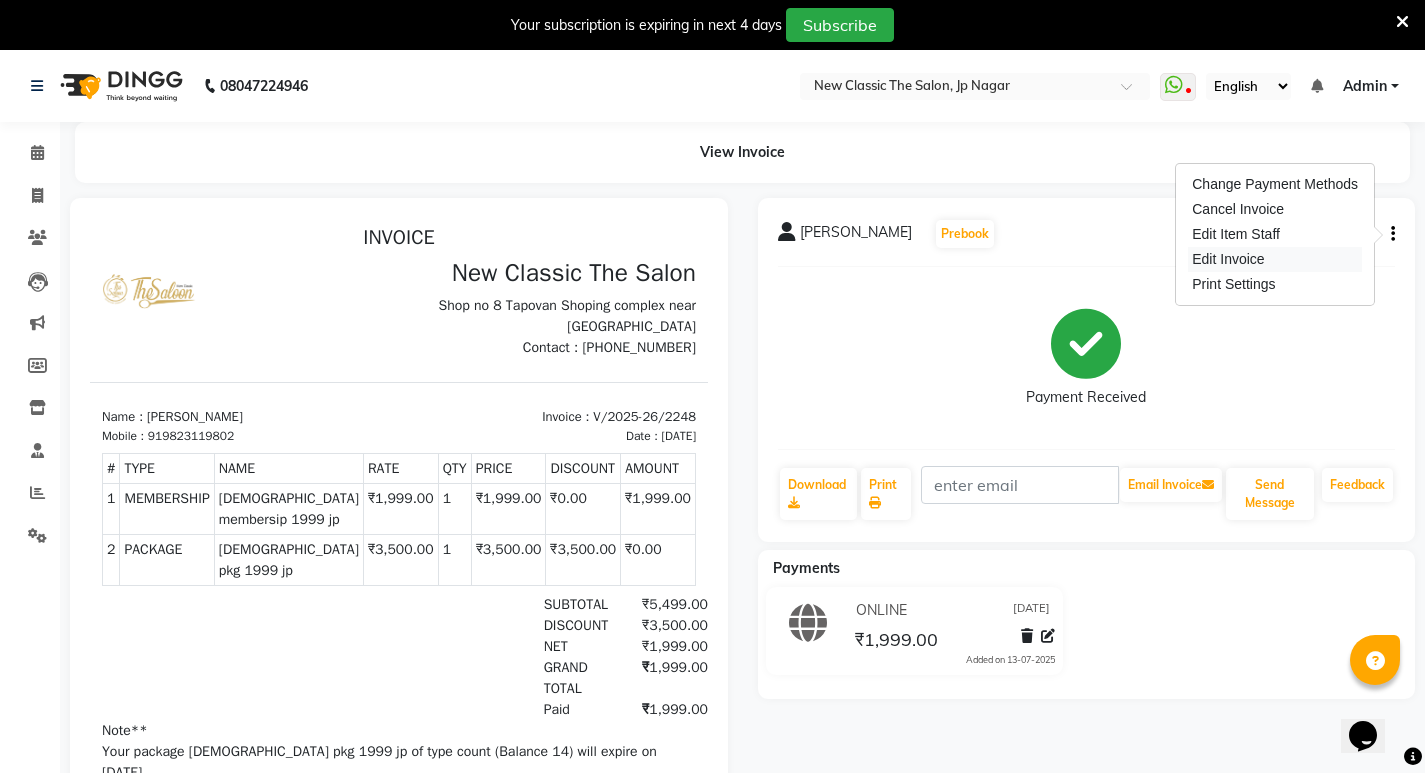 click on "Edit Invoice" at bounding box center [1275, 259] 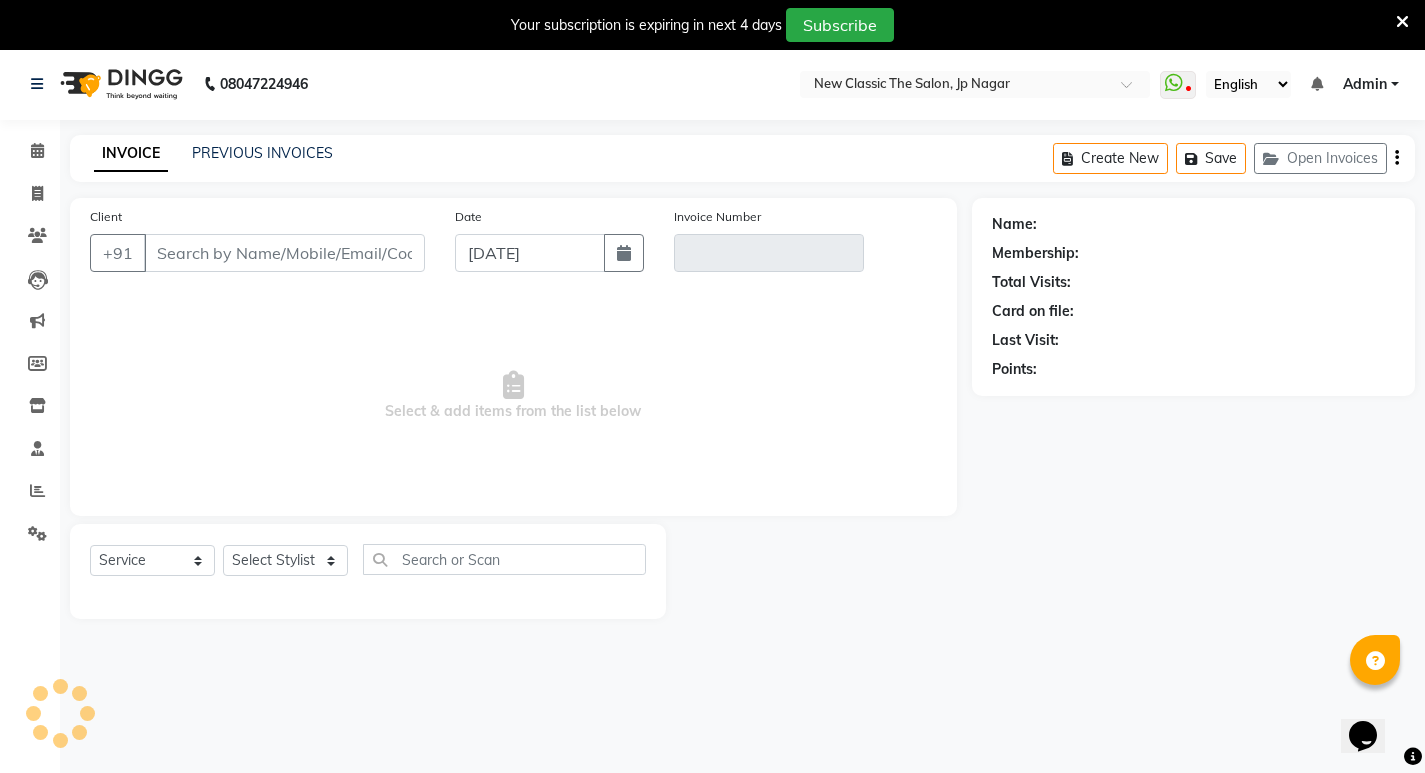 scroll, scrollTop: 50, scrollLeft: 0, axis: vertical 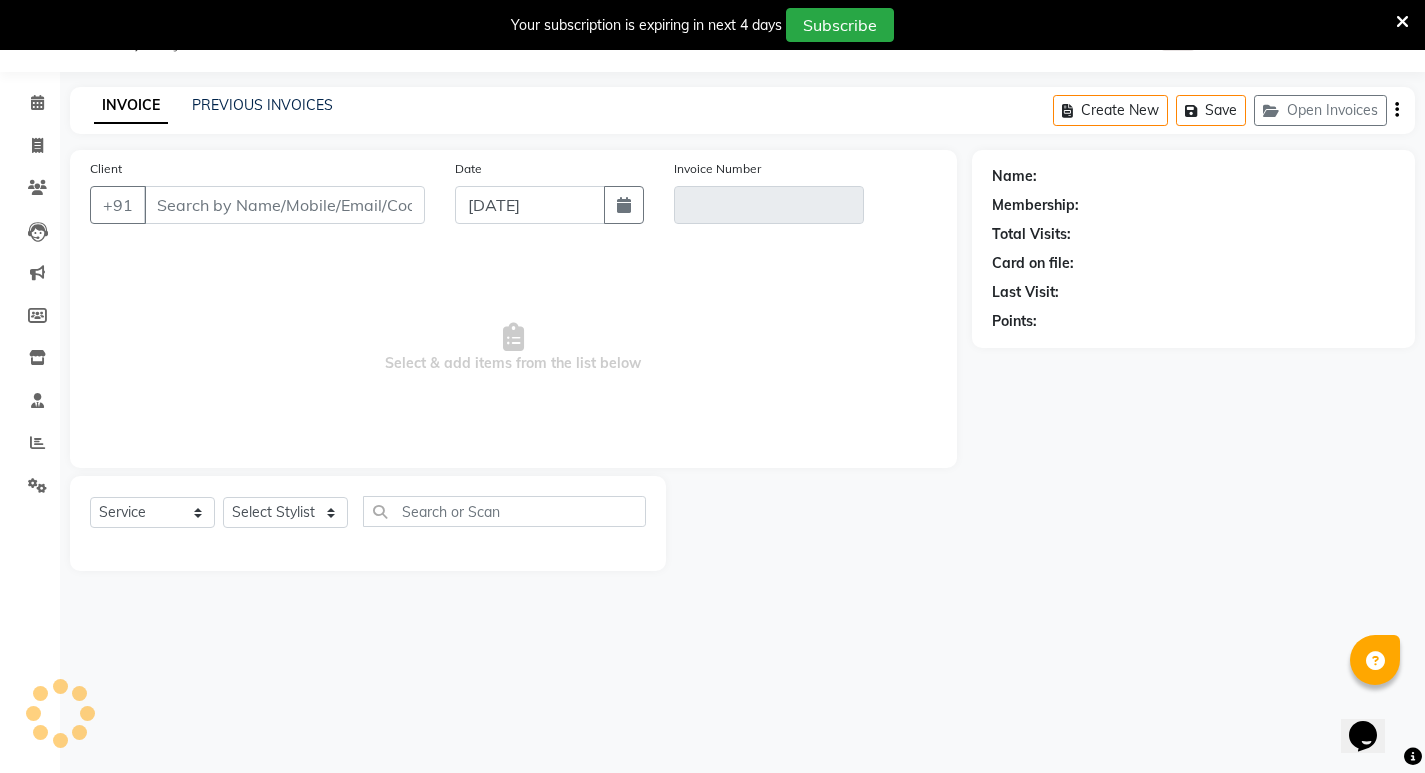 type on "9823119802" 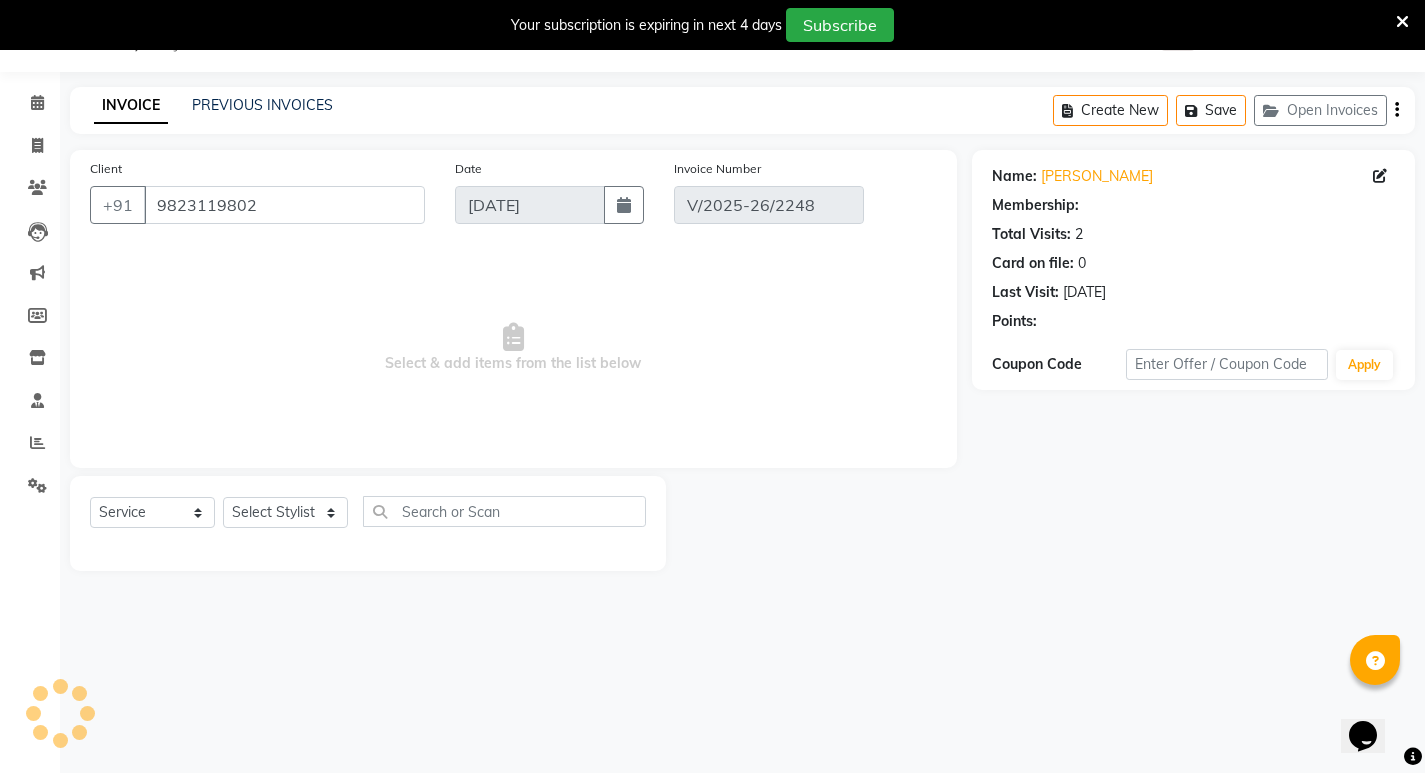 select on "1: Object" 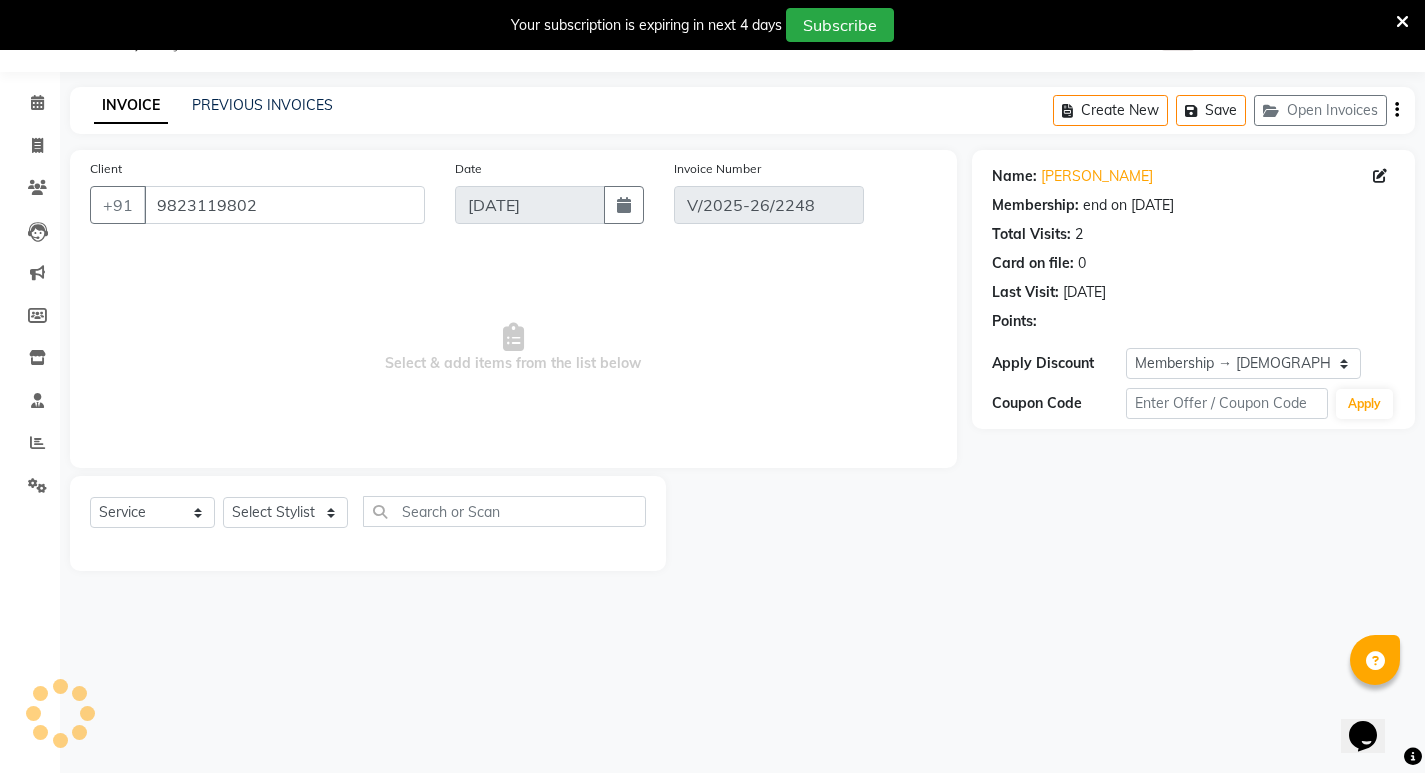 select on "select" 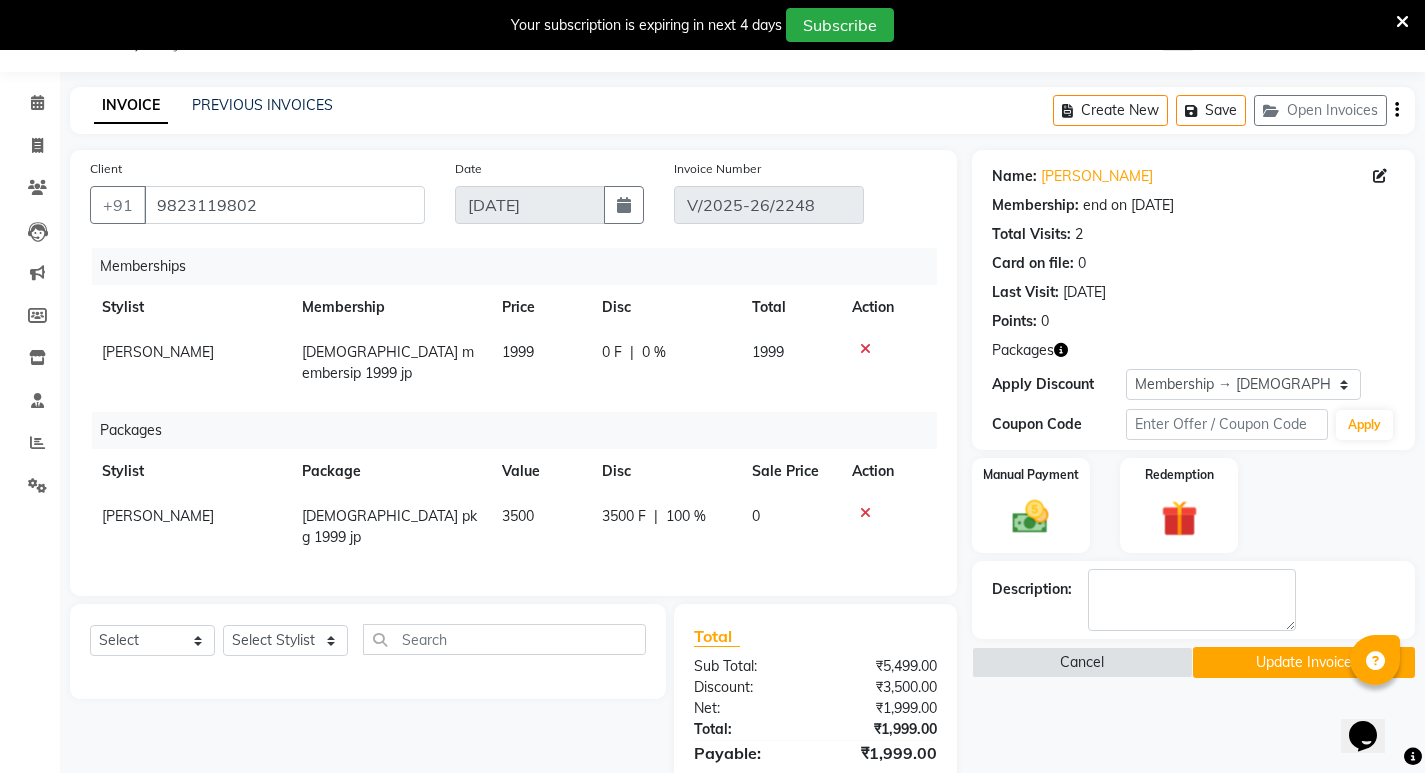click on "0 F | 0 %" 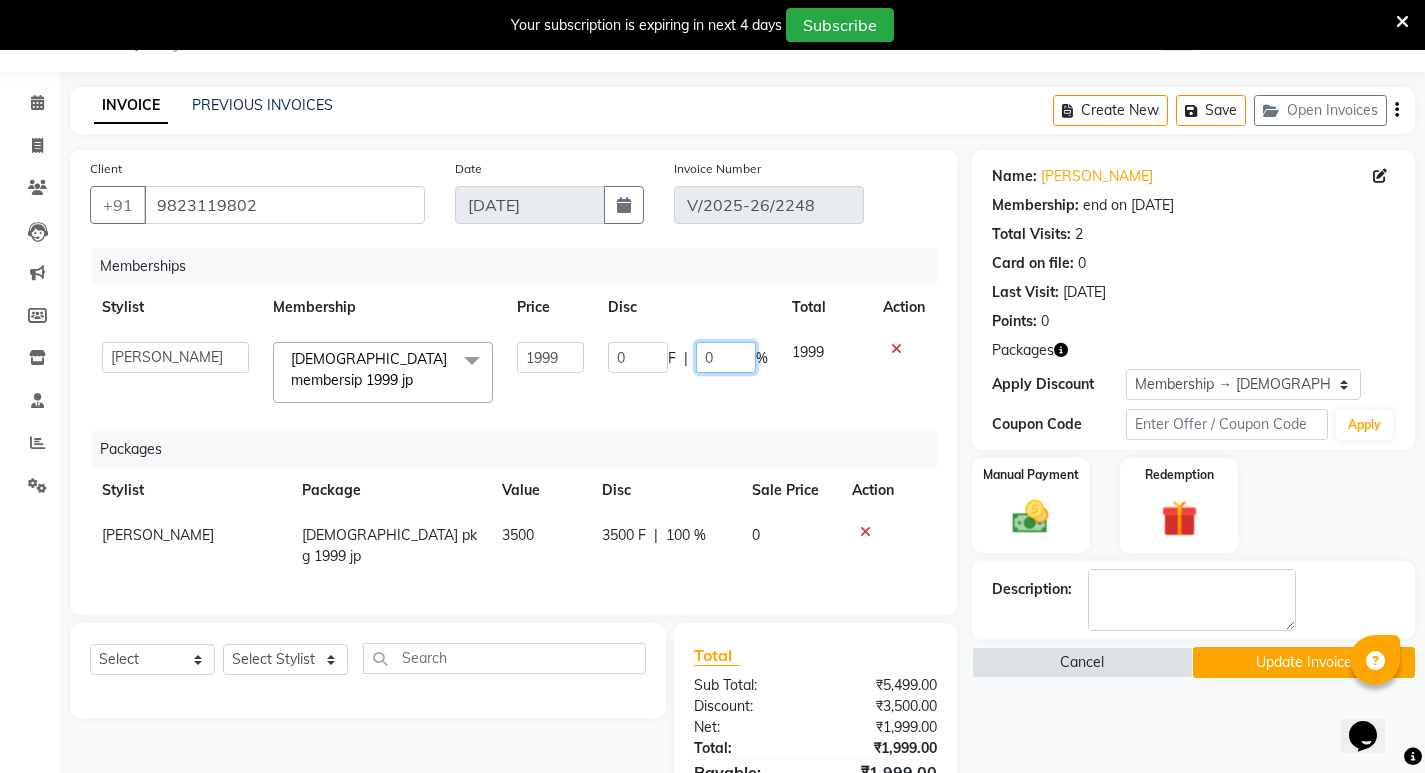 click on "0" 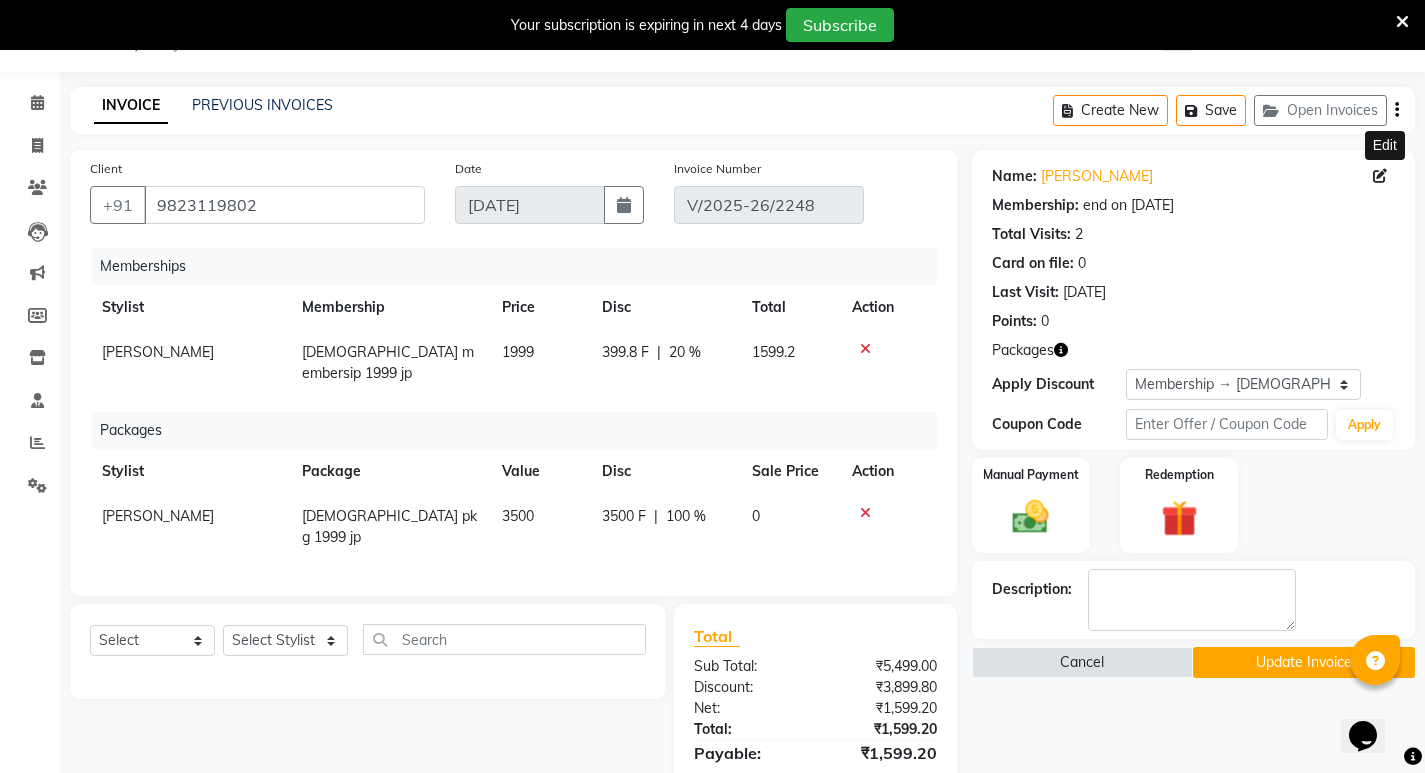 drag, startPoint x: 1380, startPoint y: 173, endPoint x: 1365, endPoint y: 182, distance: 17.492855 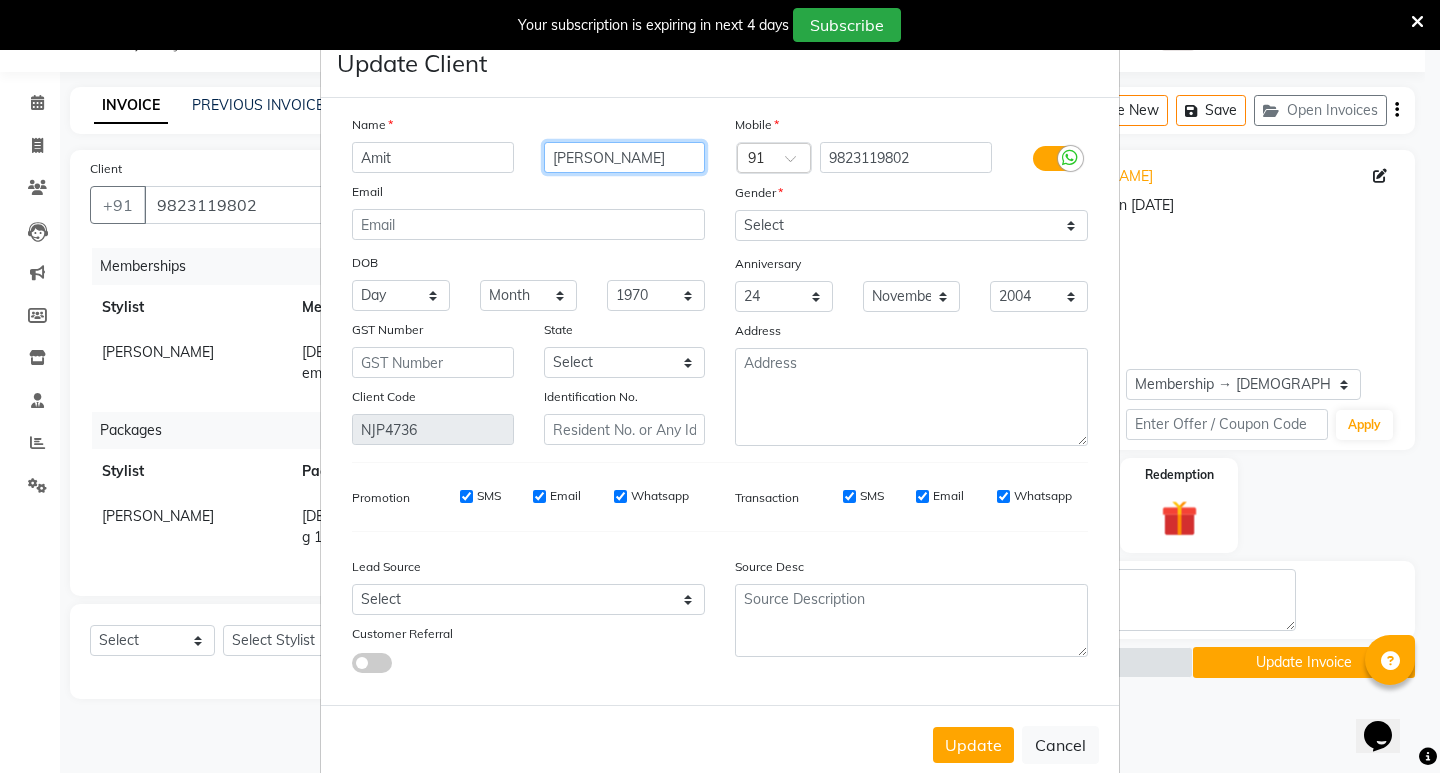 click on "[PERSON_NAME]" at bounding box center (625, 157) 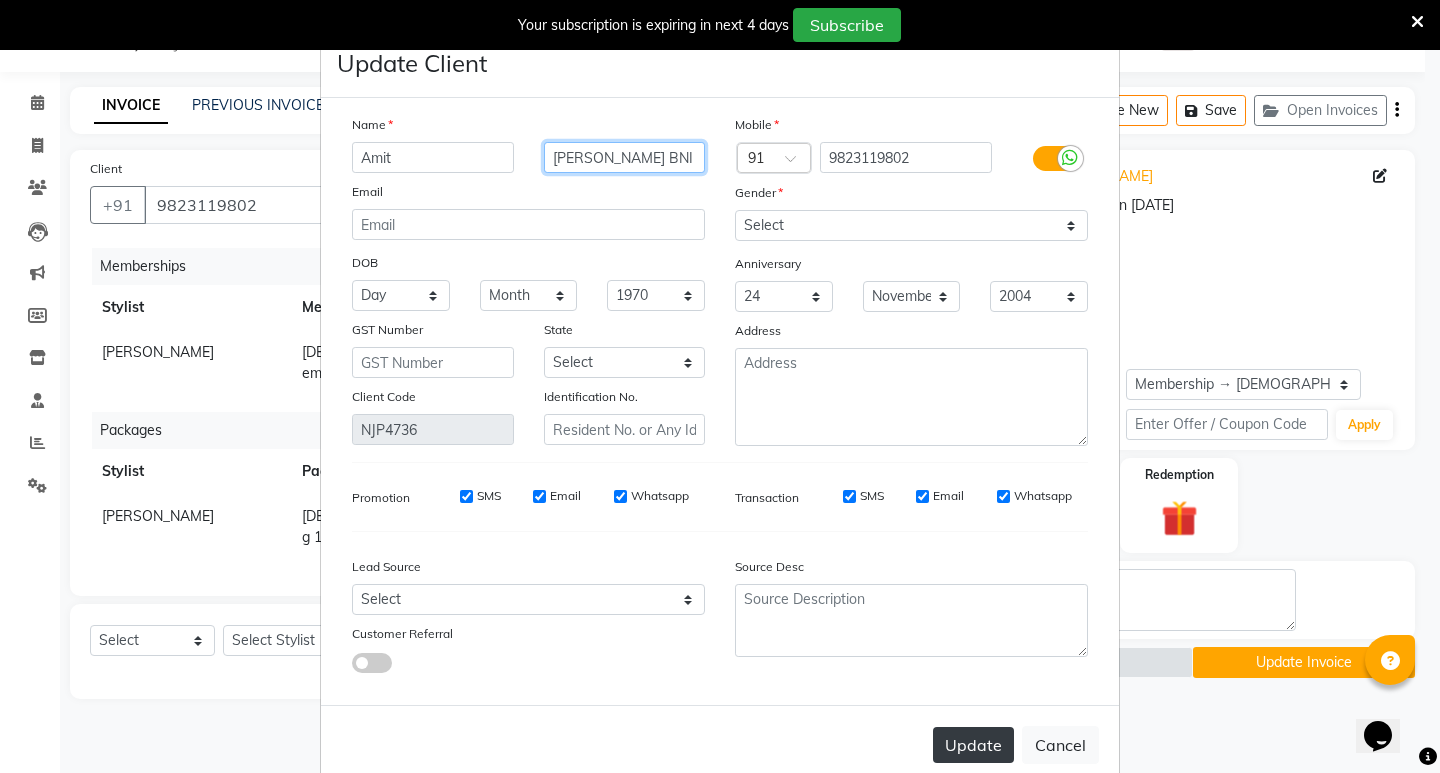 type on "[PERSON_NAME] BNI" 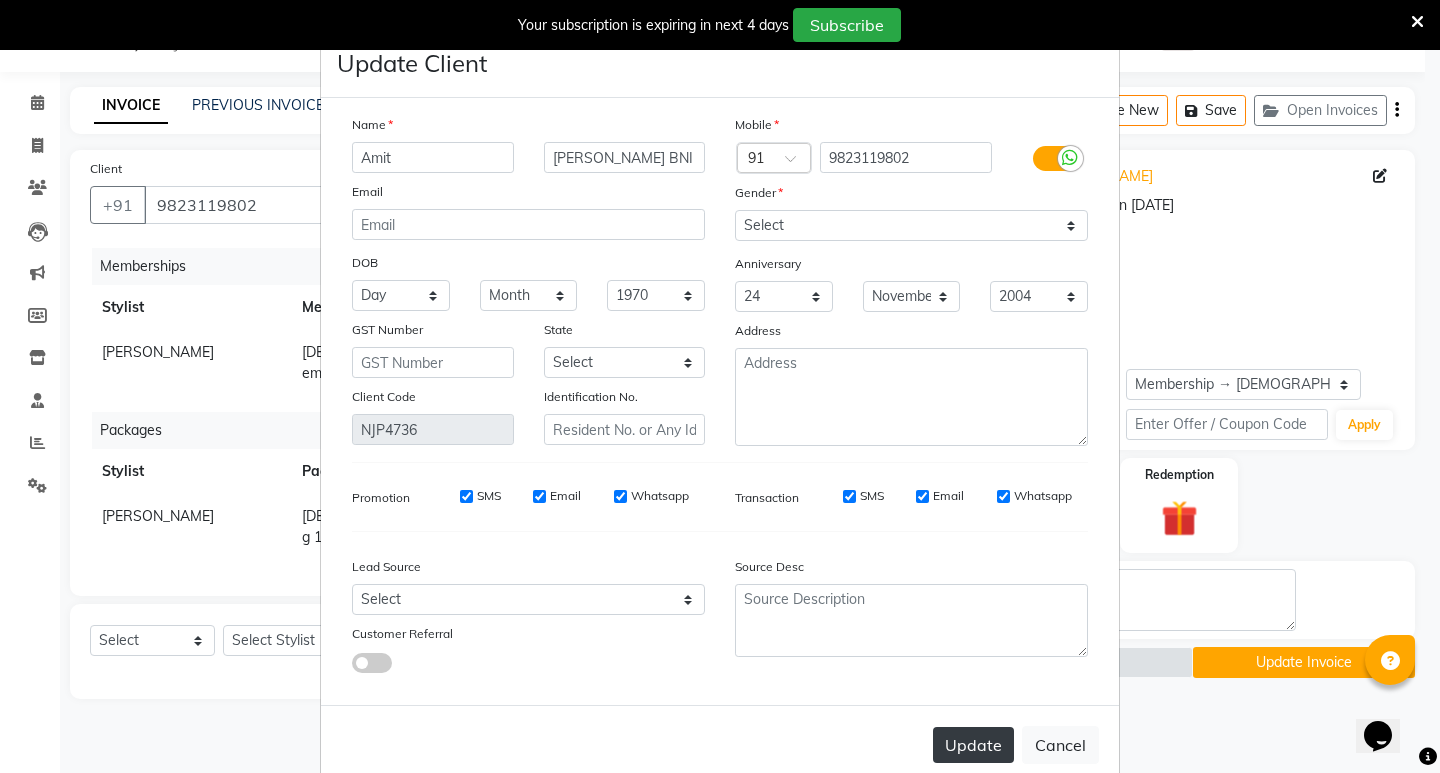 click on "Update" at bounding box center [973, 745] 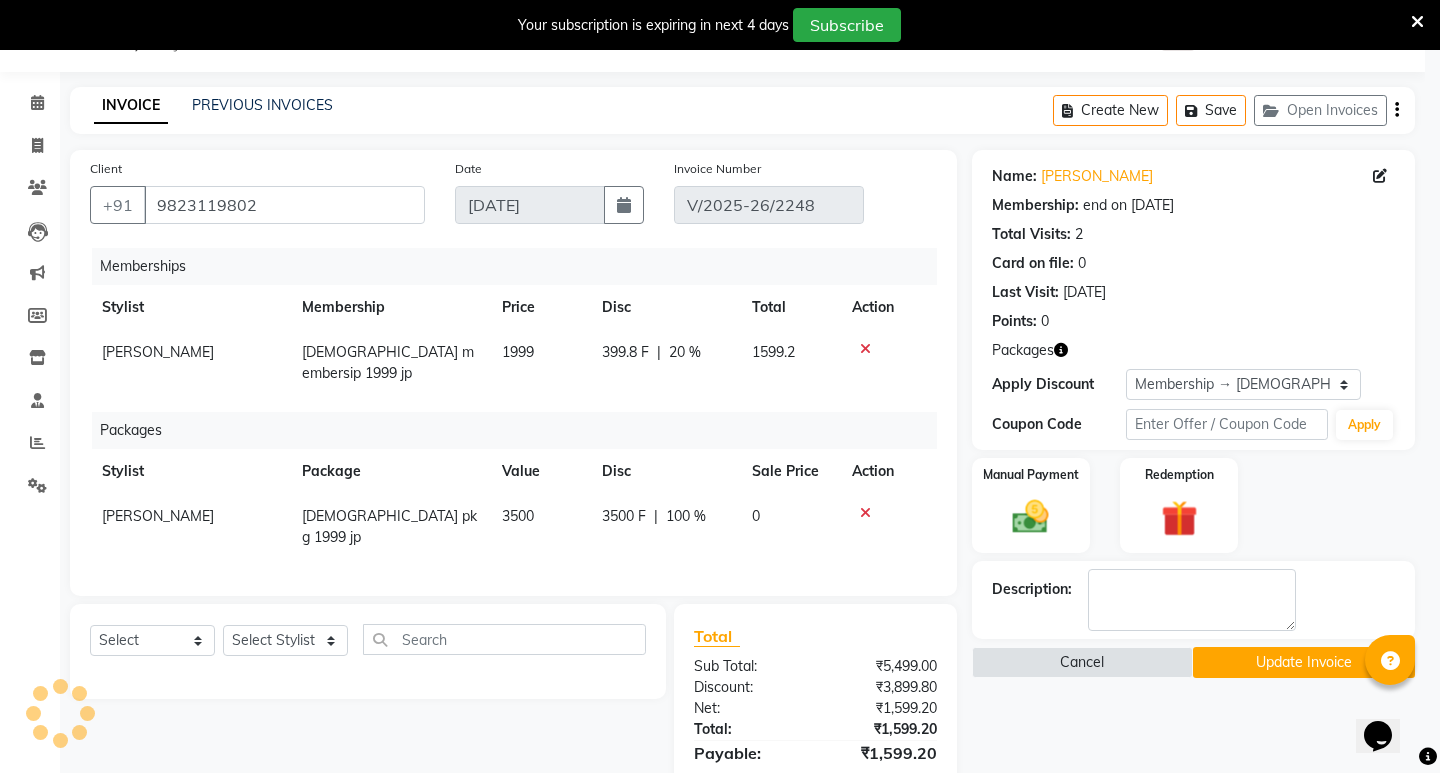 type 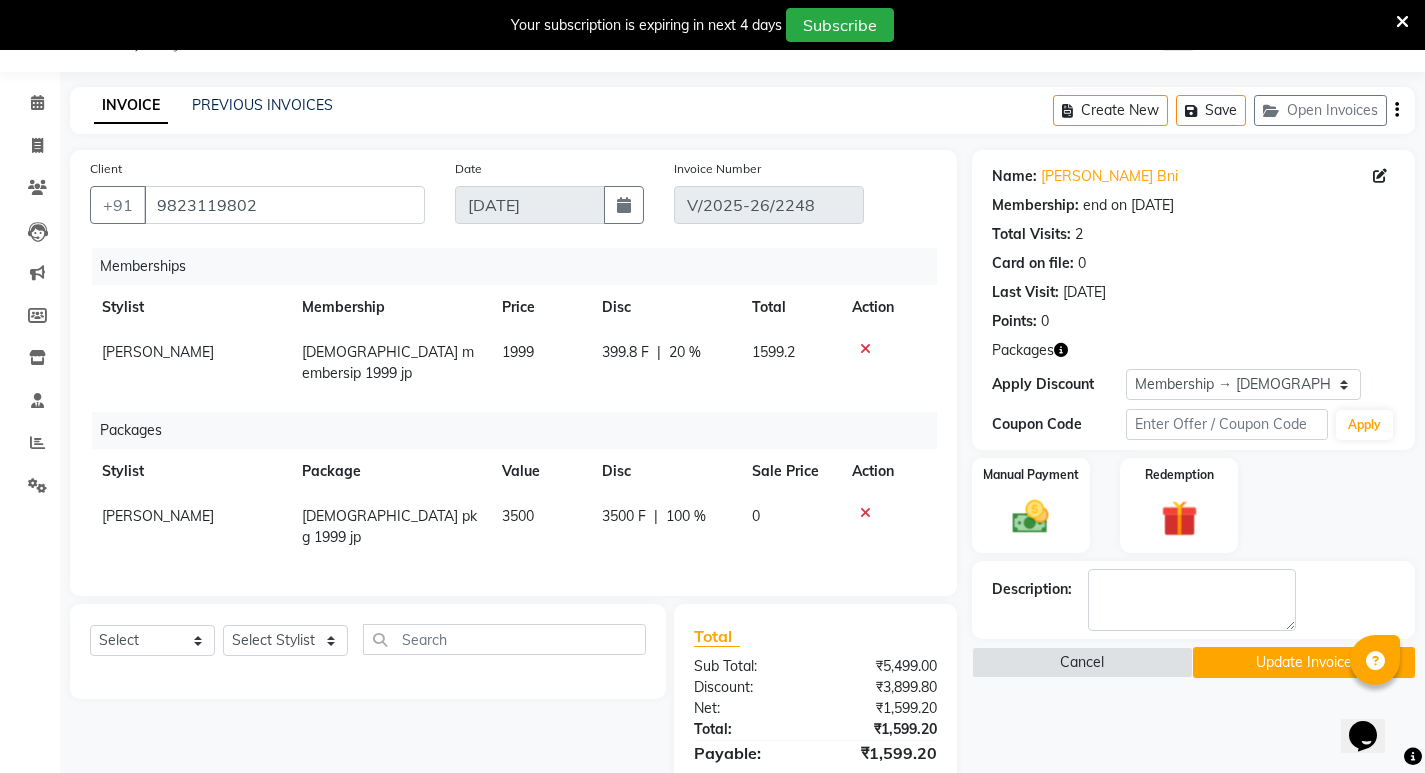click on "Update Invoice" 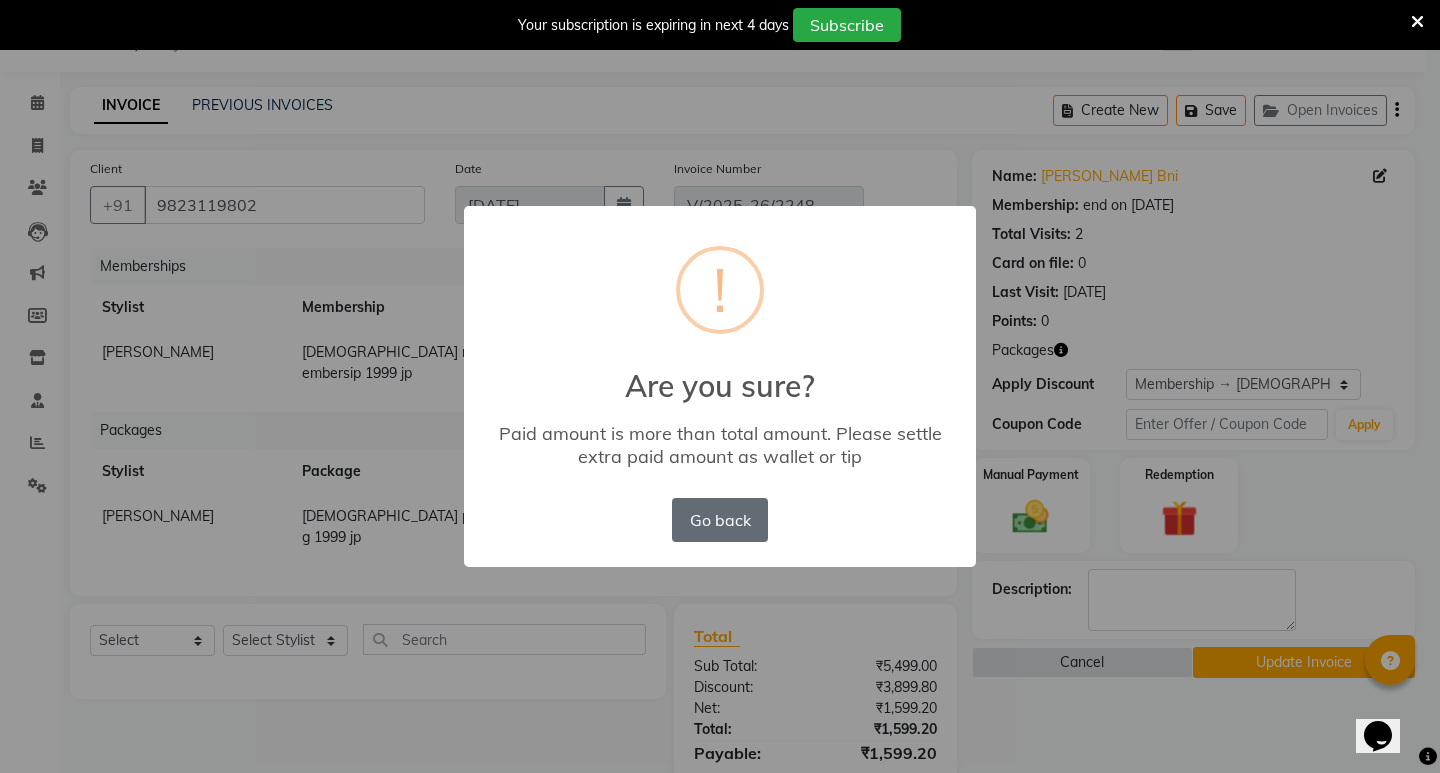 click on "Go back" at bounding box center [720, 520] 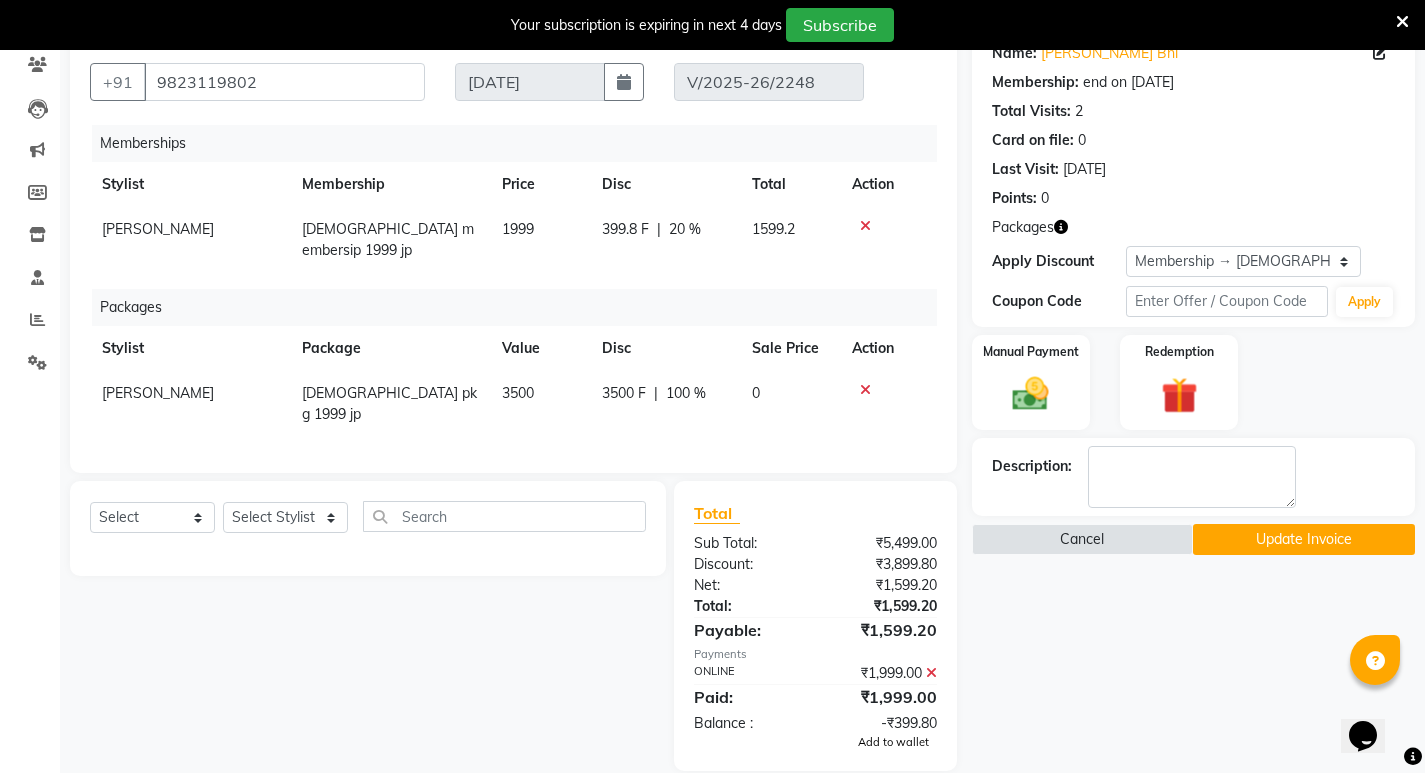 scroll, scrollTop: 174, scrollLeft: 0, axis: vertical 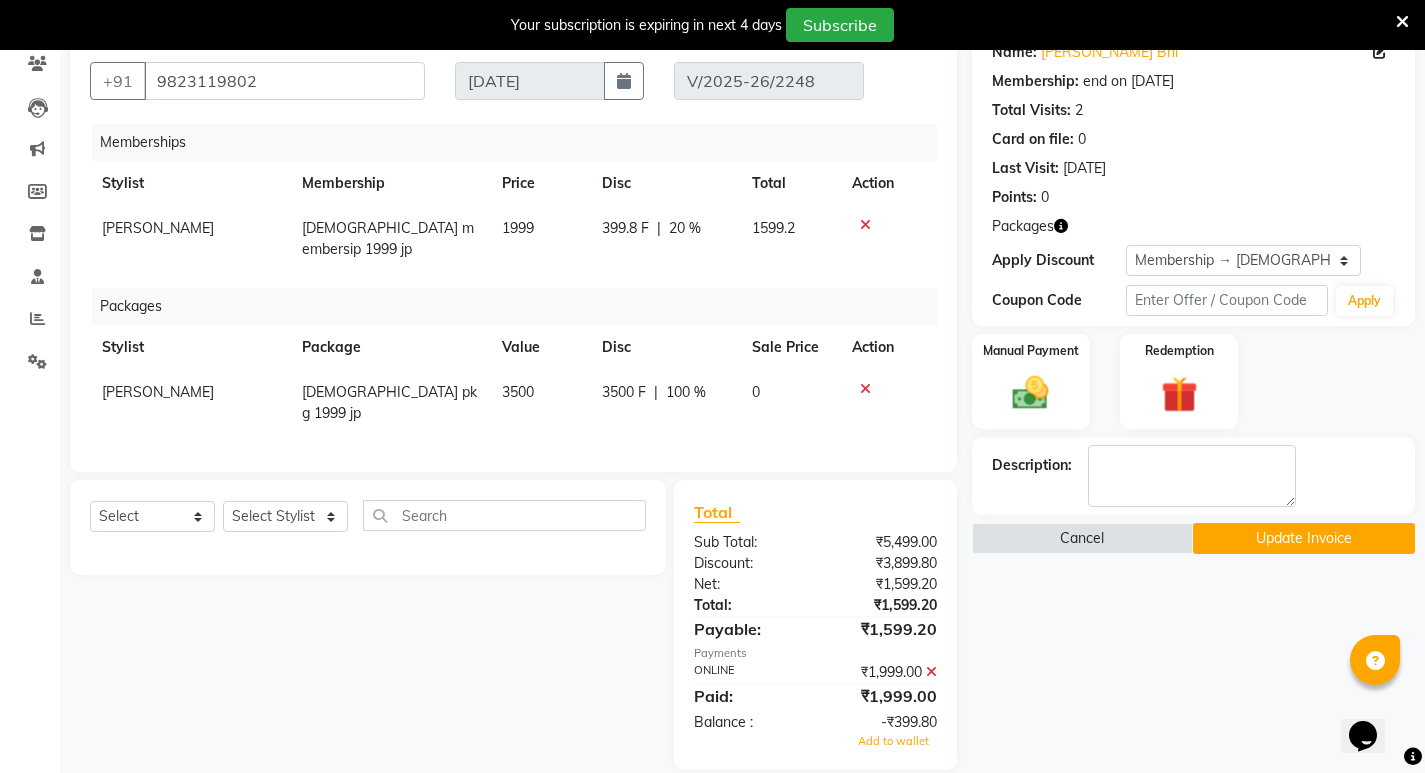 click 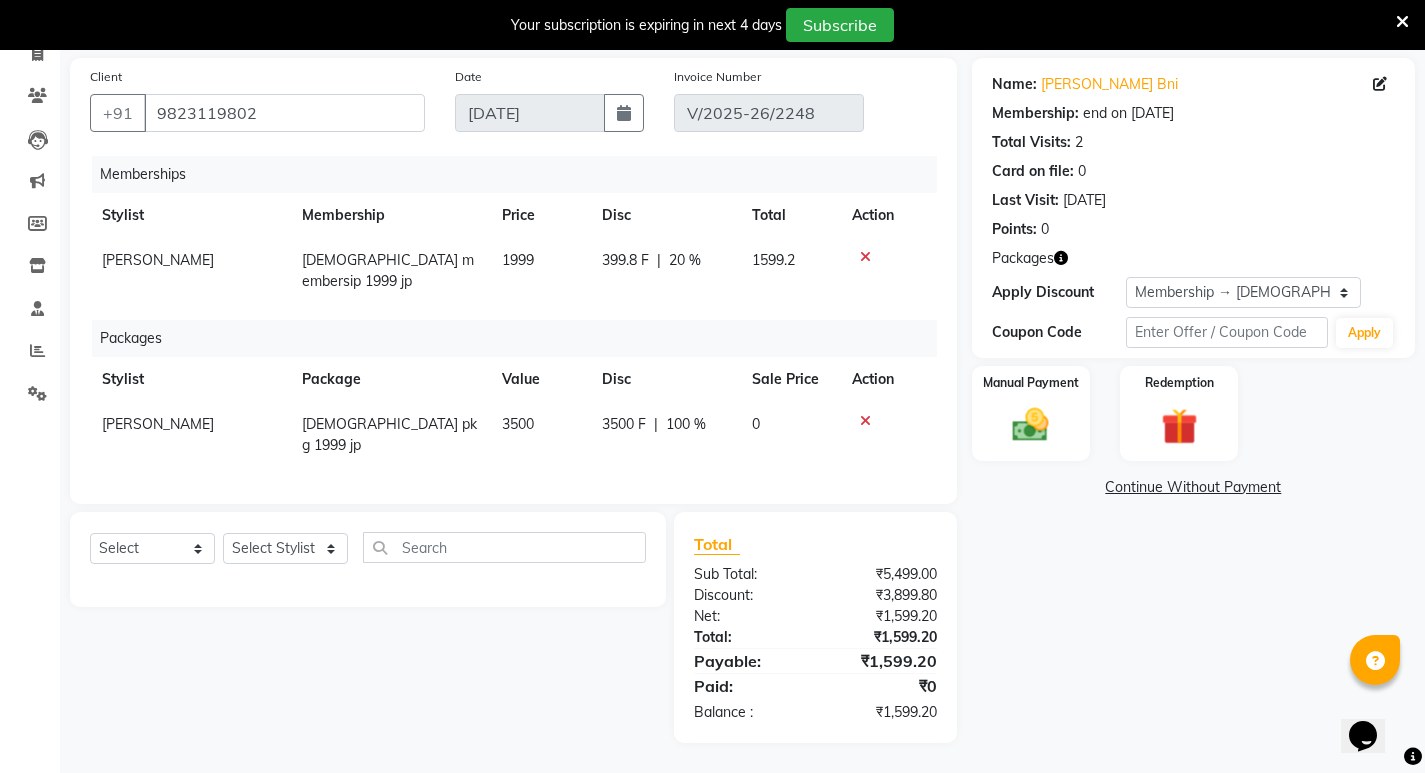 scroll, scrollTop: 115, scrollLeft: 0, axis: vertical 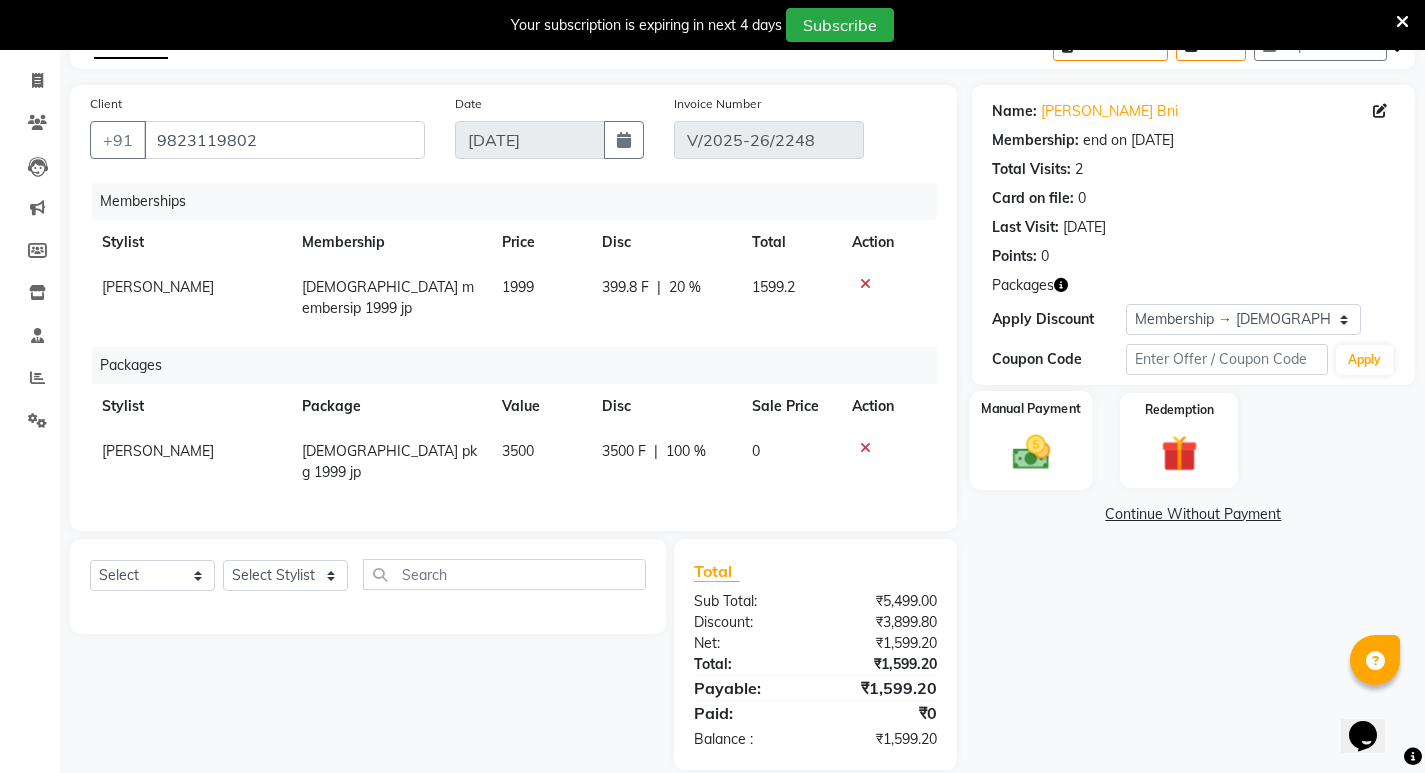 click 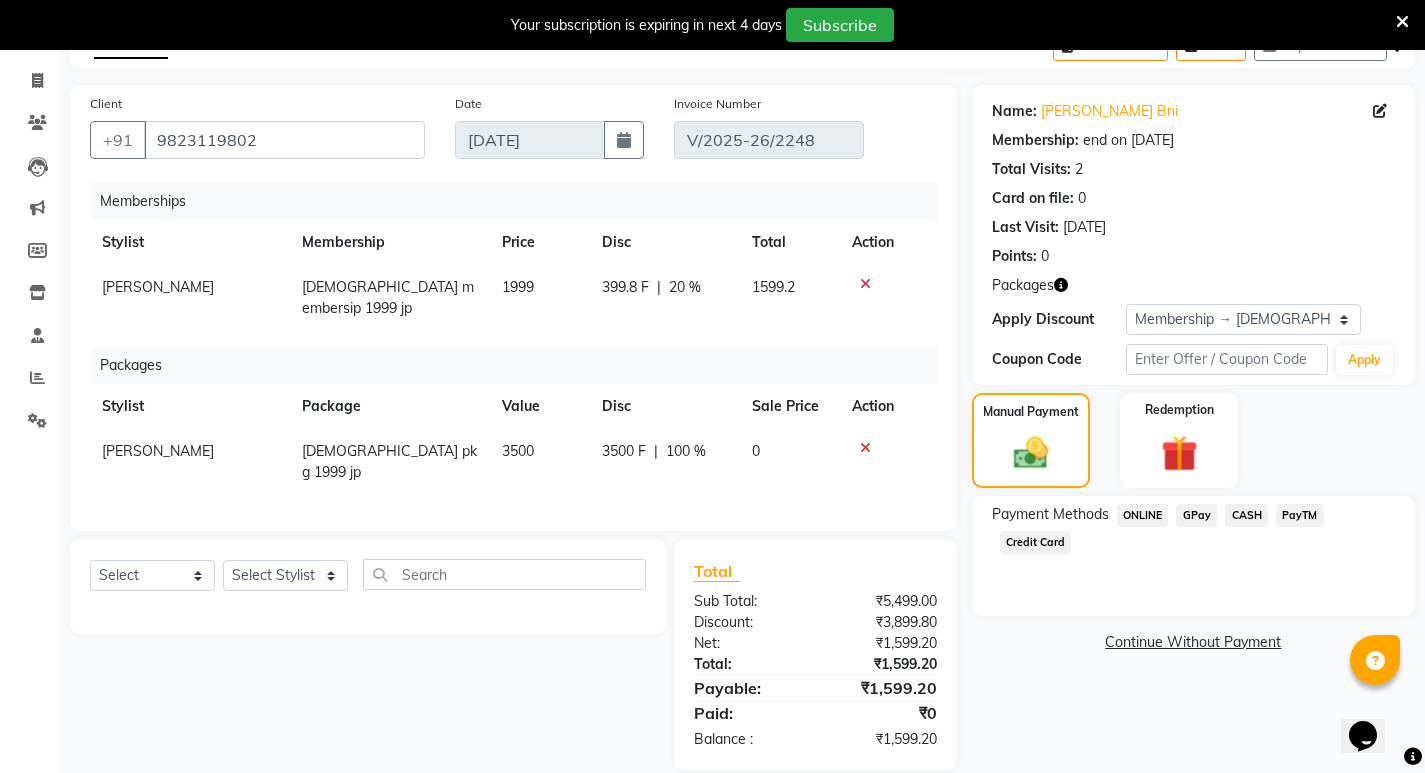 click on "ONLINE" 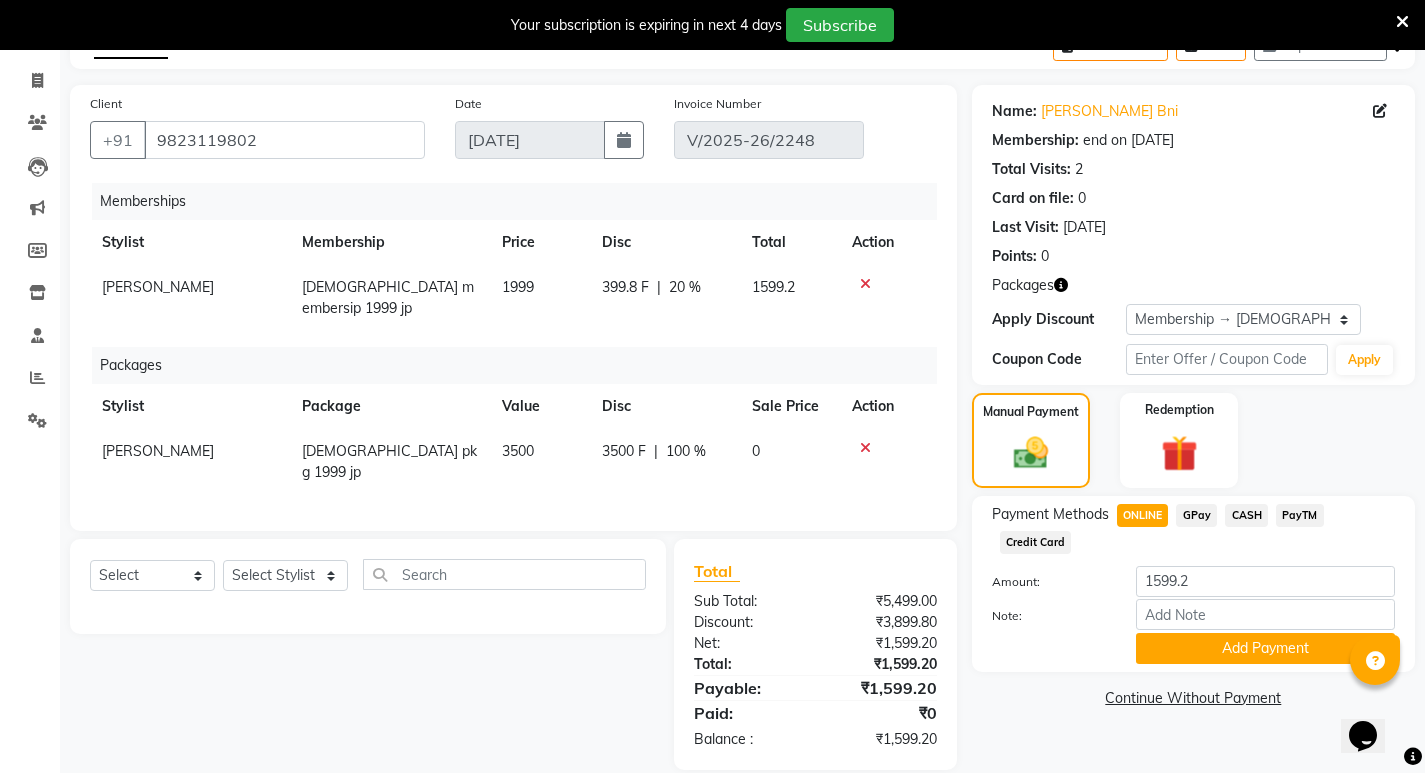 click on "PayTM" 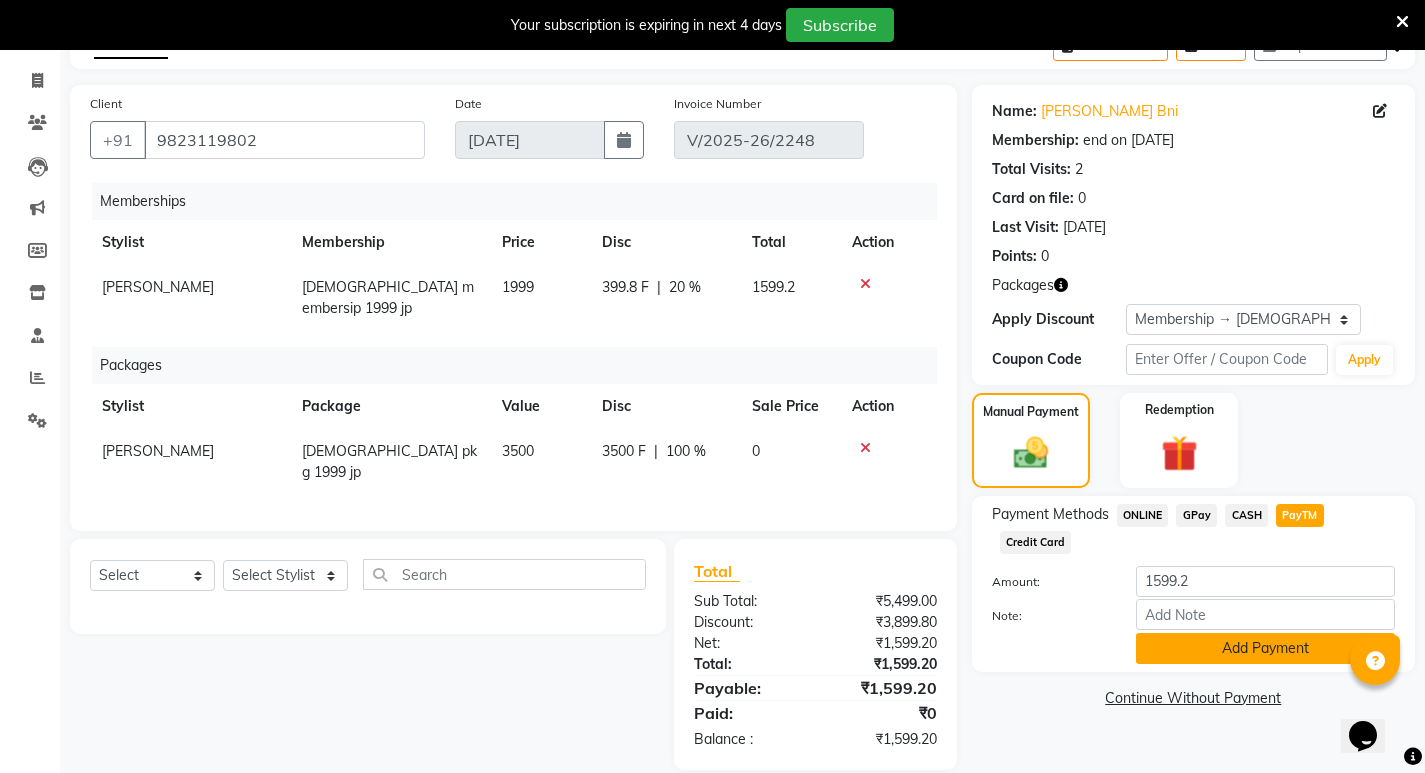 click on "Add Payment" 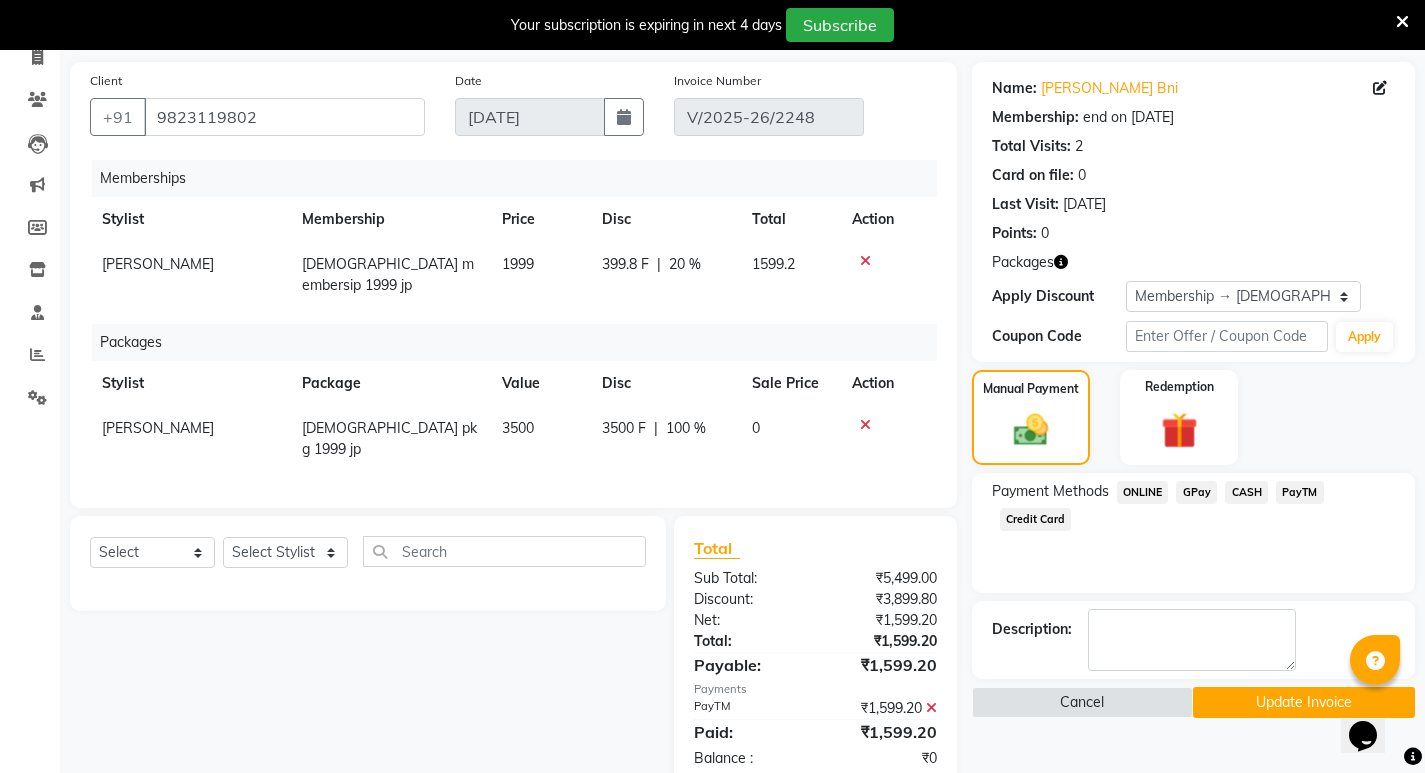 scroll, scrollTop: 157, scrollLeft: 0, axis: vertical 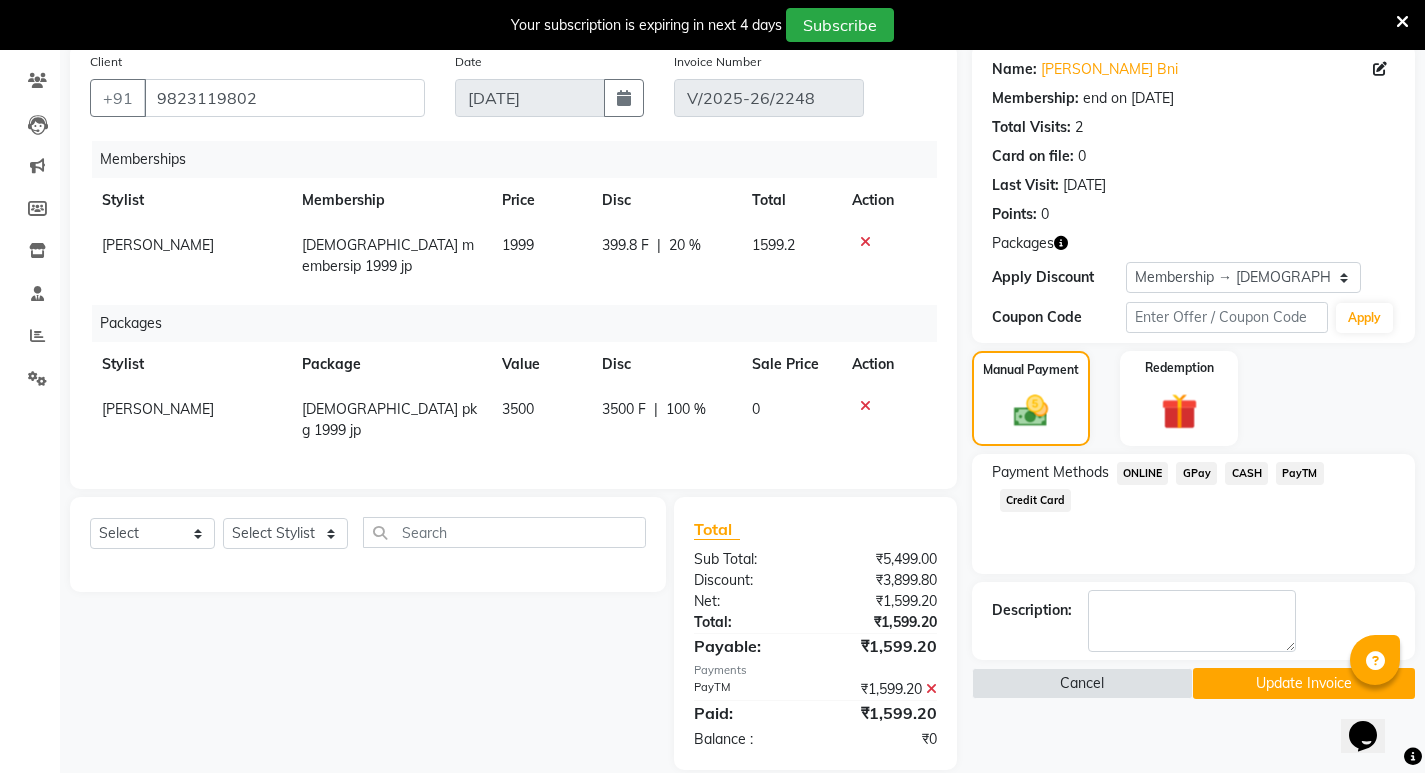 click on "Update Invoice" 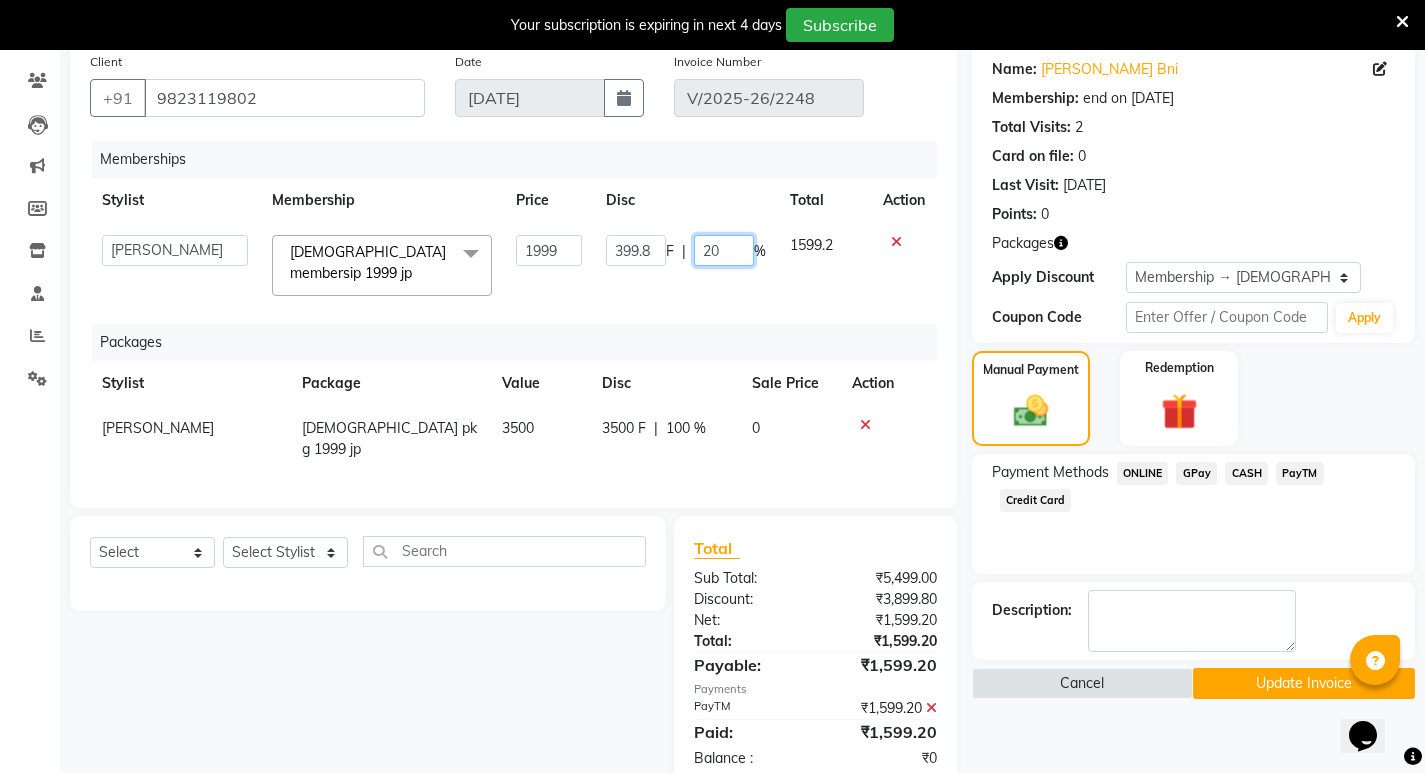 click on "20" 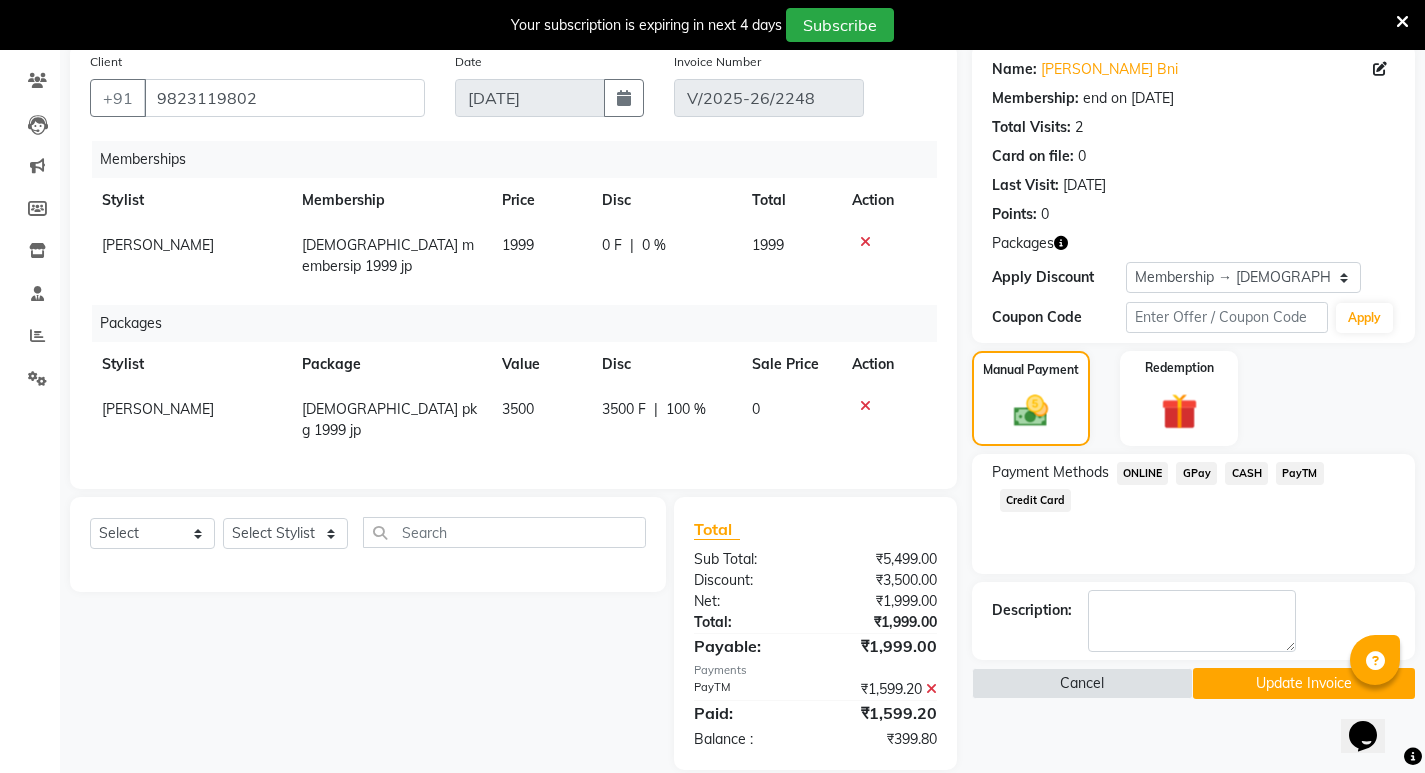 click on "0 F | 0 %" 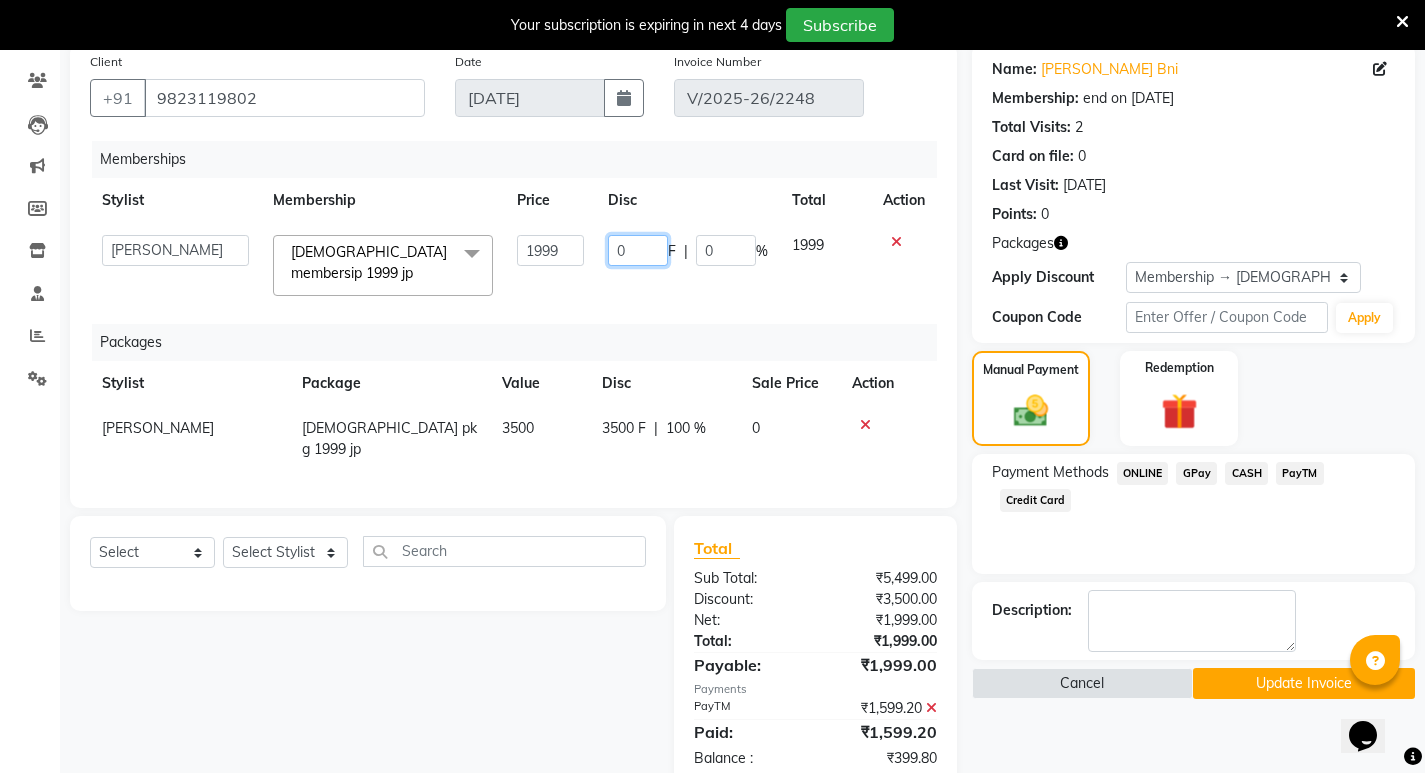 click on "0" 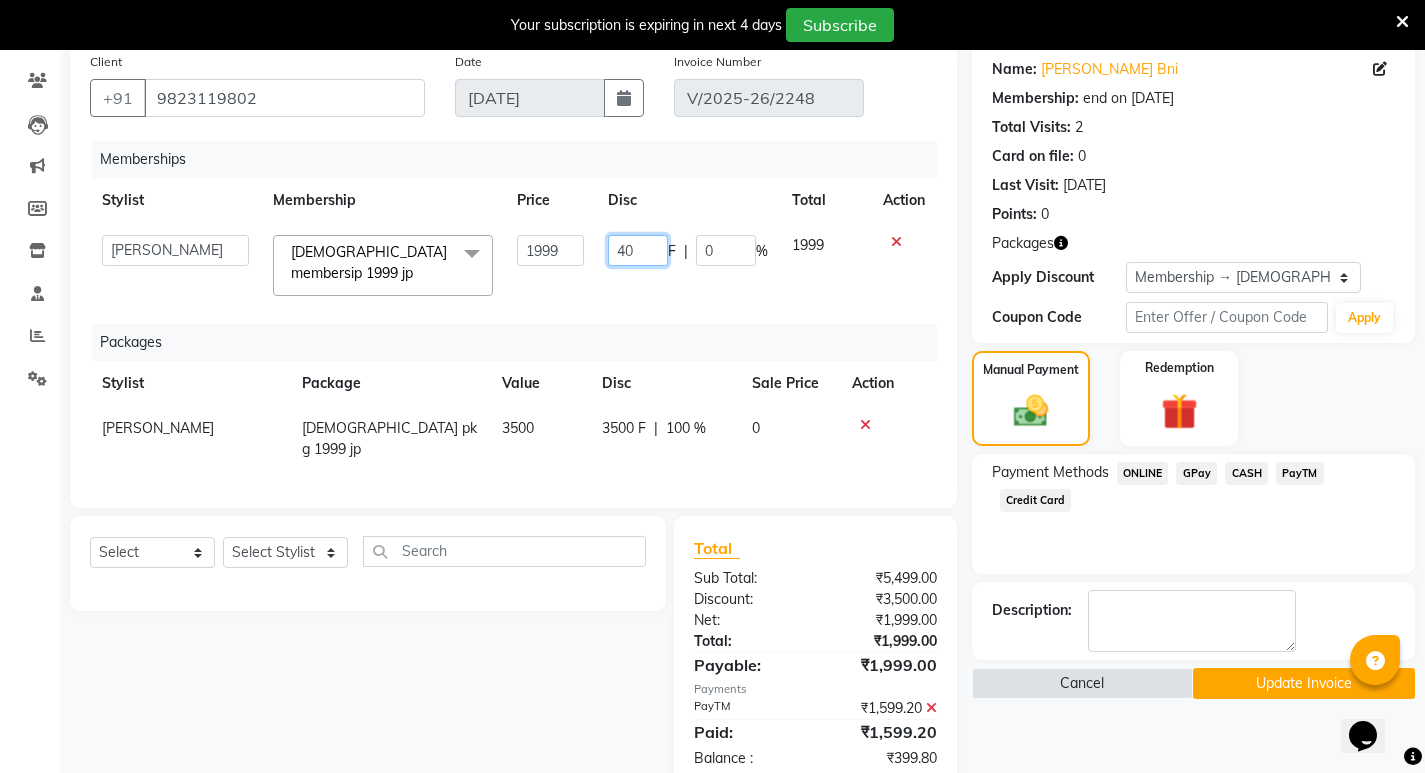 type on "400" 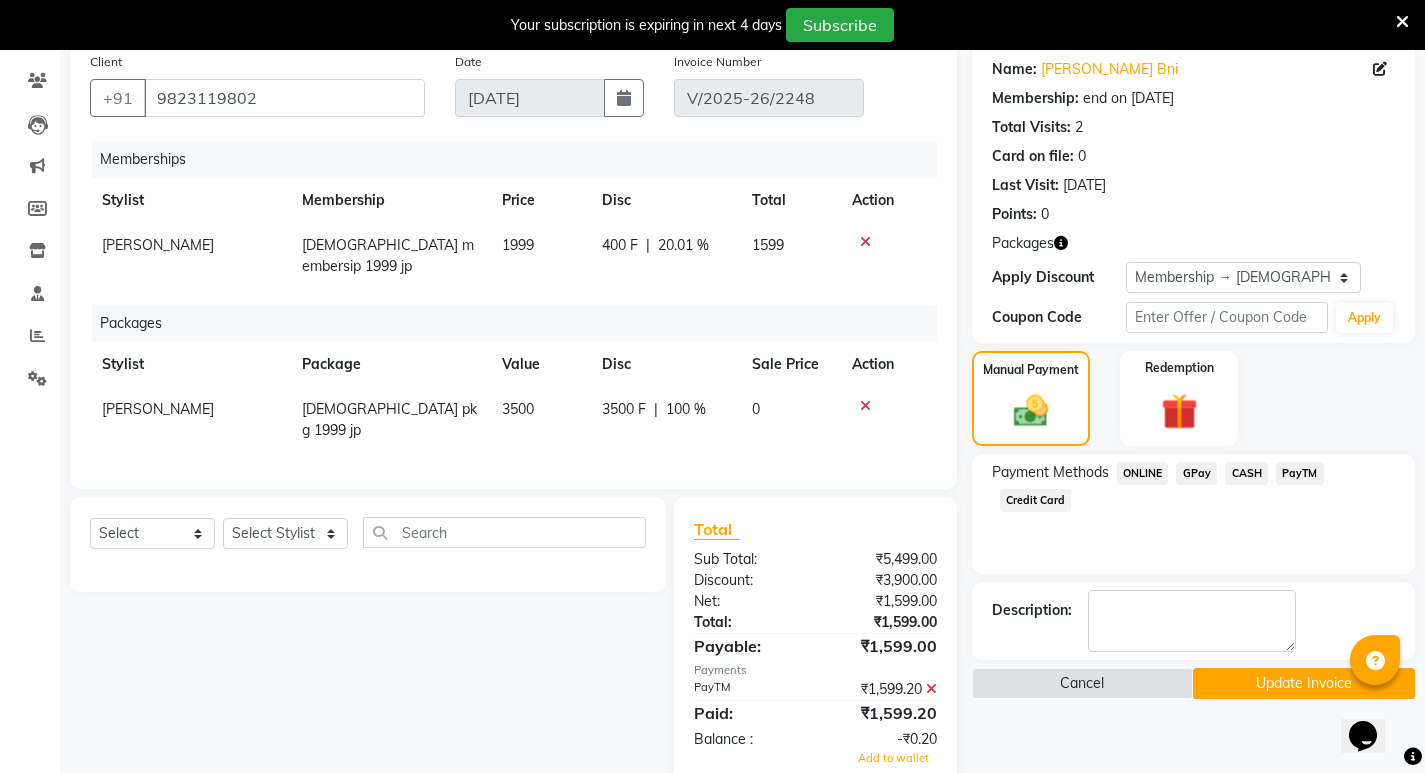 drag, startPoint x: 665, startPoint y: 281, endPoint x: 659, endPoint y: 297, distance: 17.088007 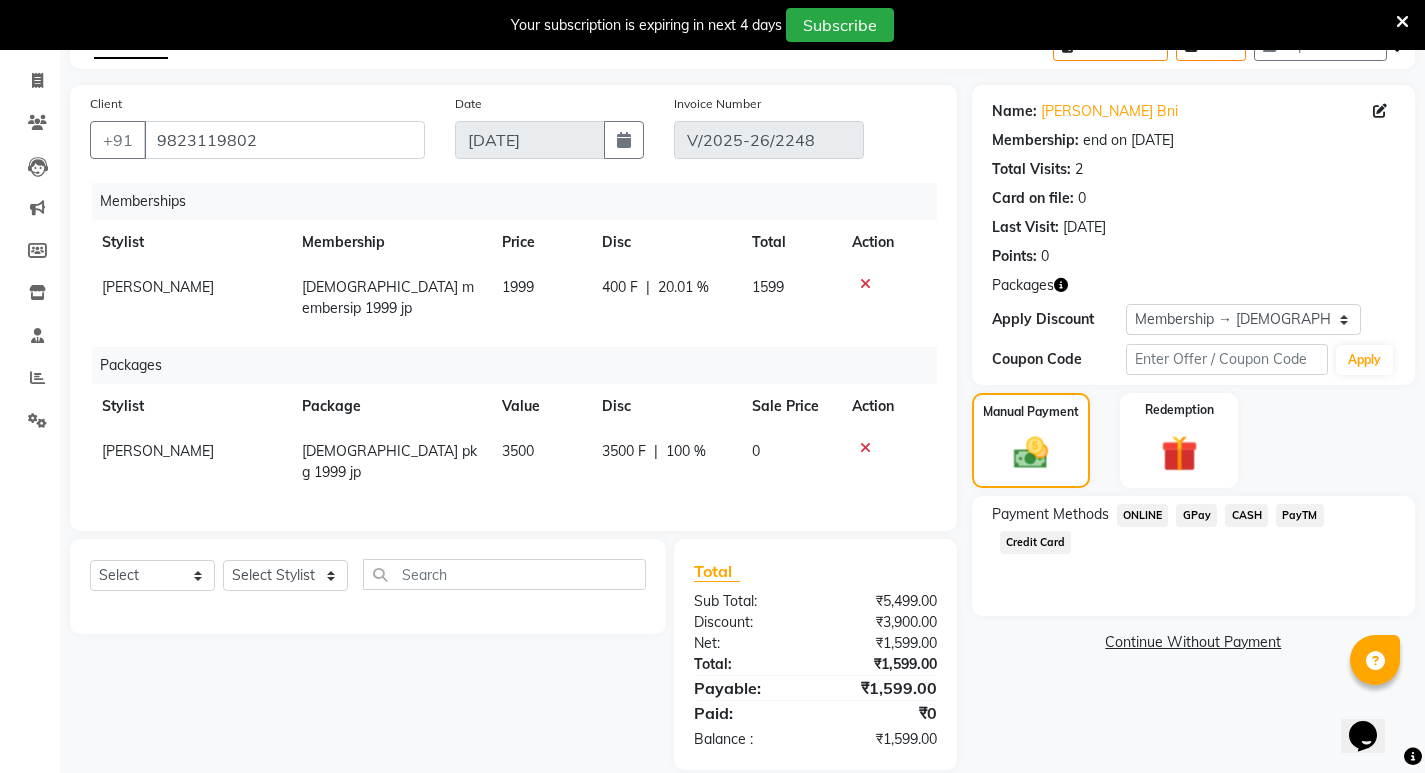 click on "PayTM" 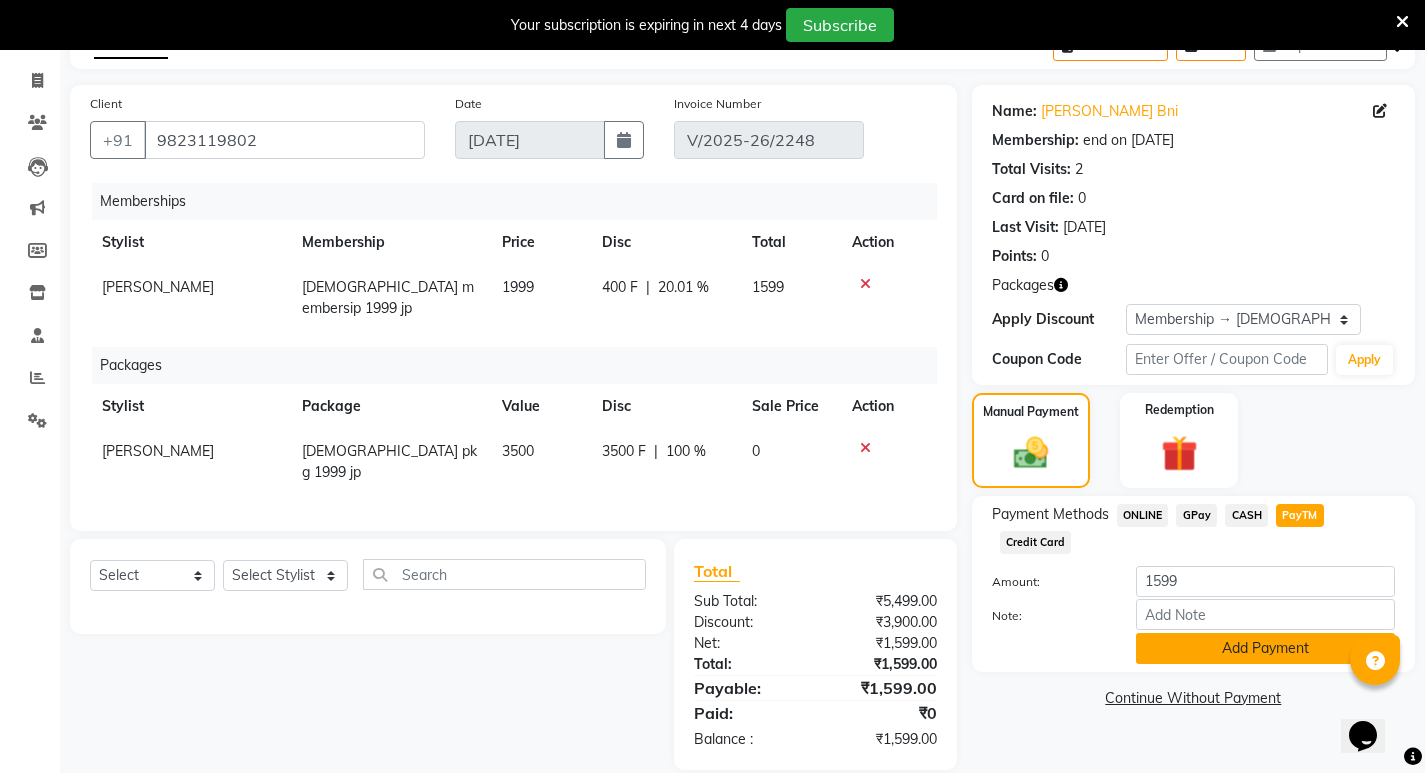 click on "Add Payment" 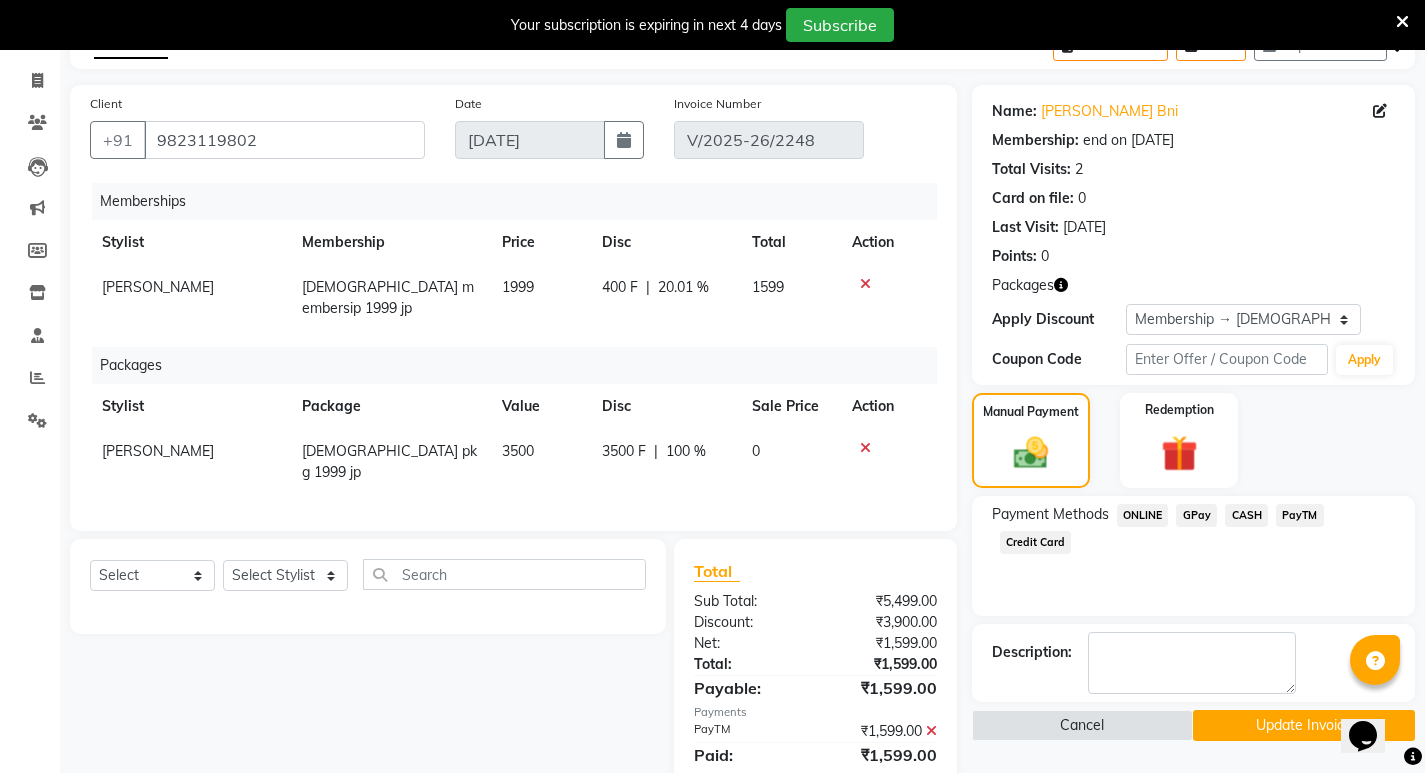 click on "Update Invoice" 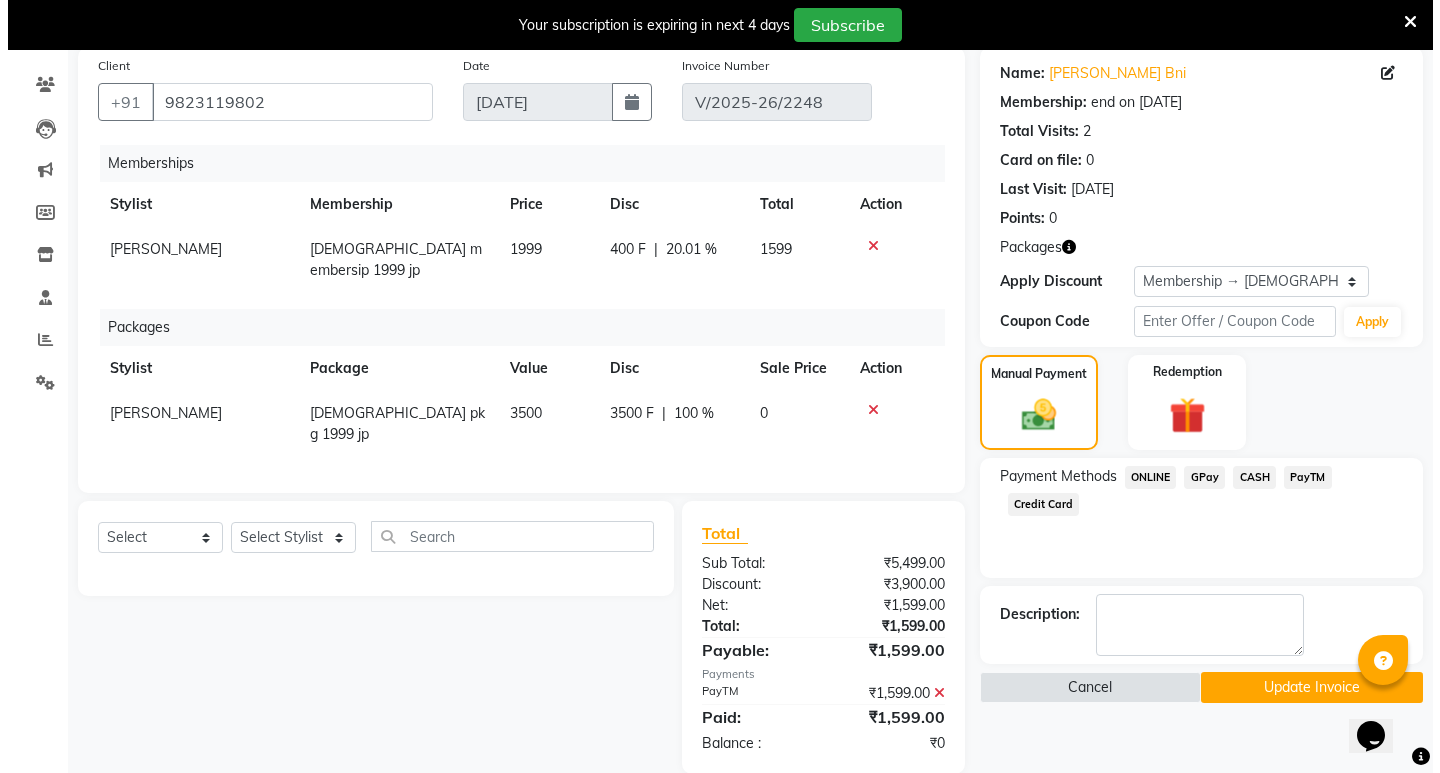 scroll, scrollTop: 157, scrollLeft: 0, axis: vertical 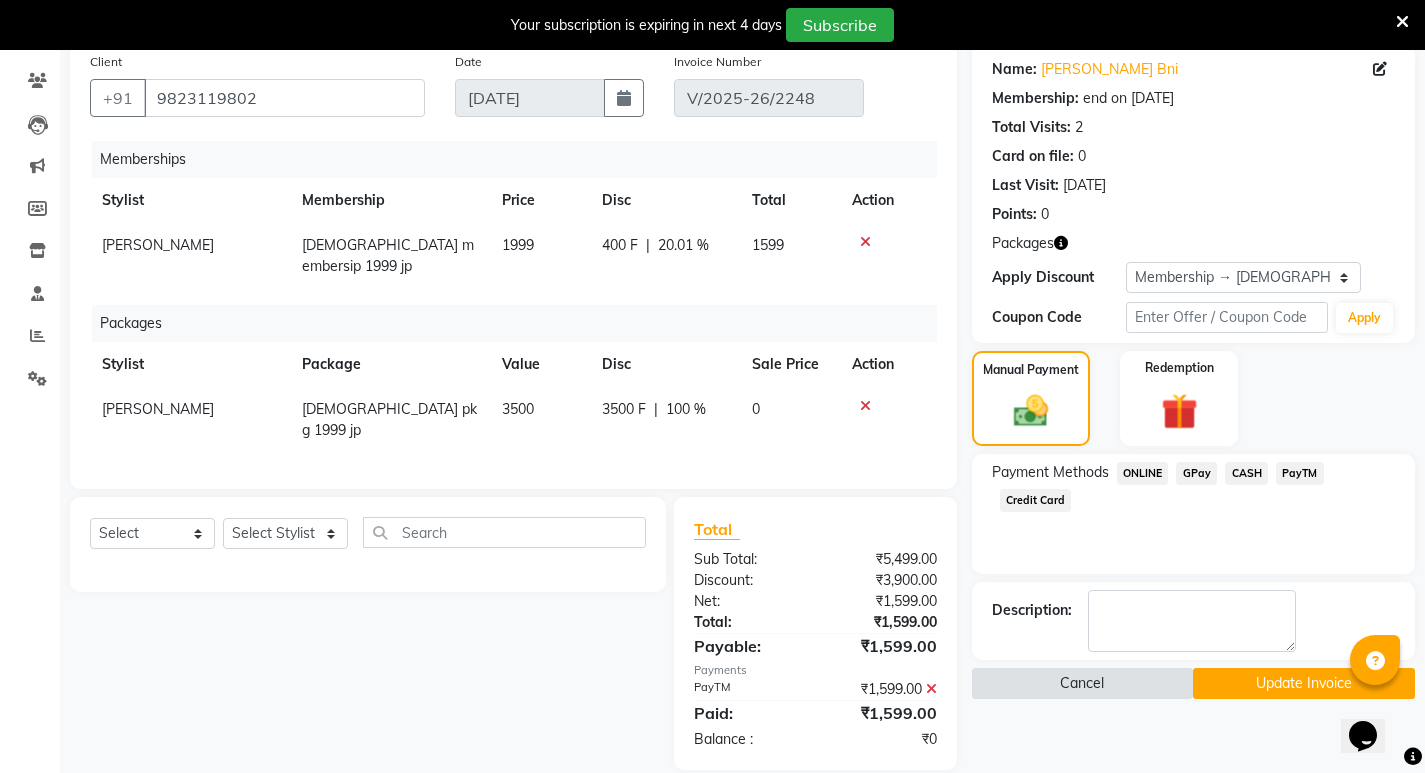 click on "Cancel" 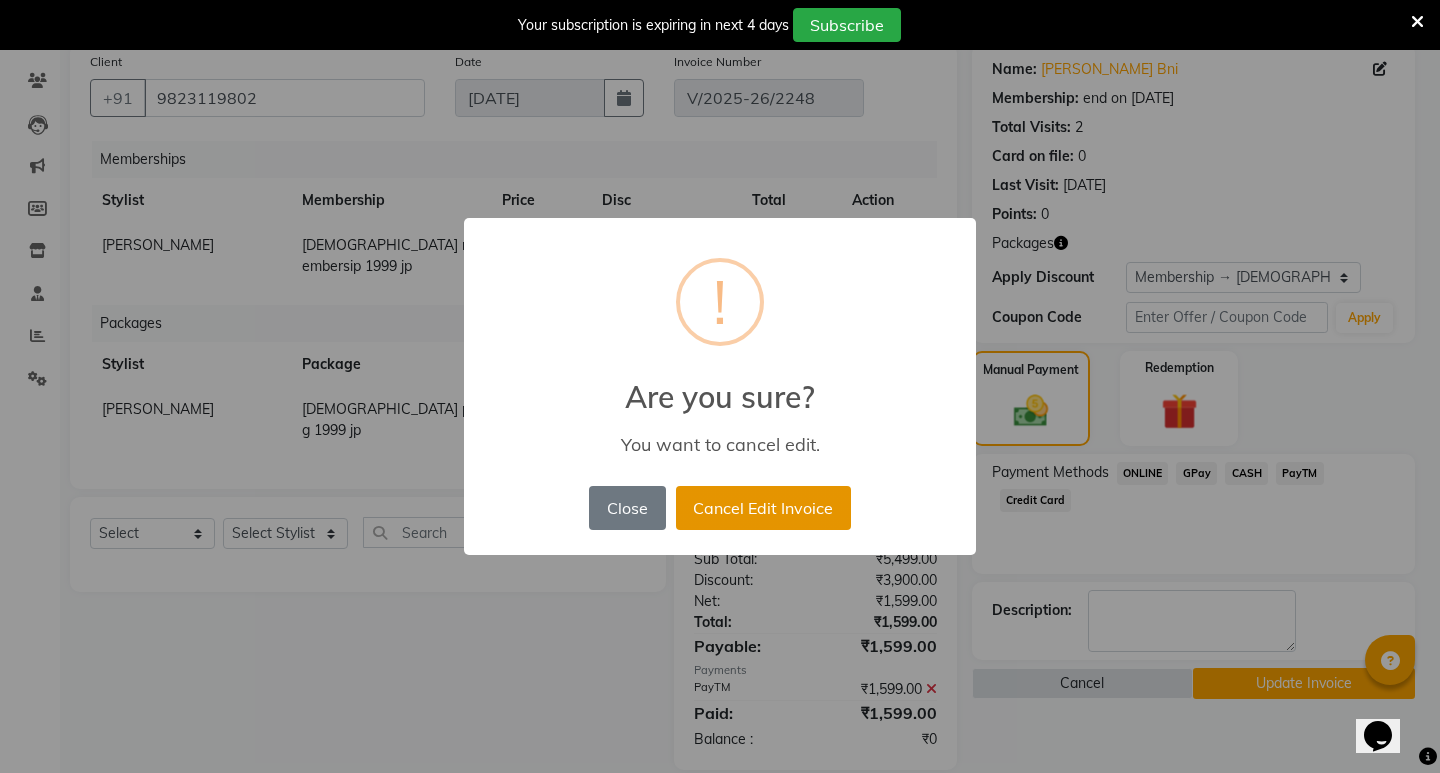 click on "Cancel Edit Invoice" at bounding box center (763, 508) 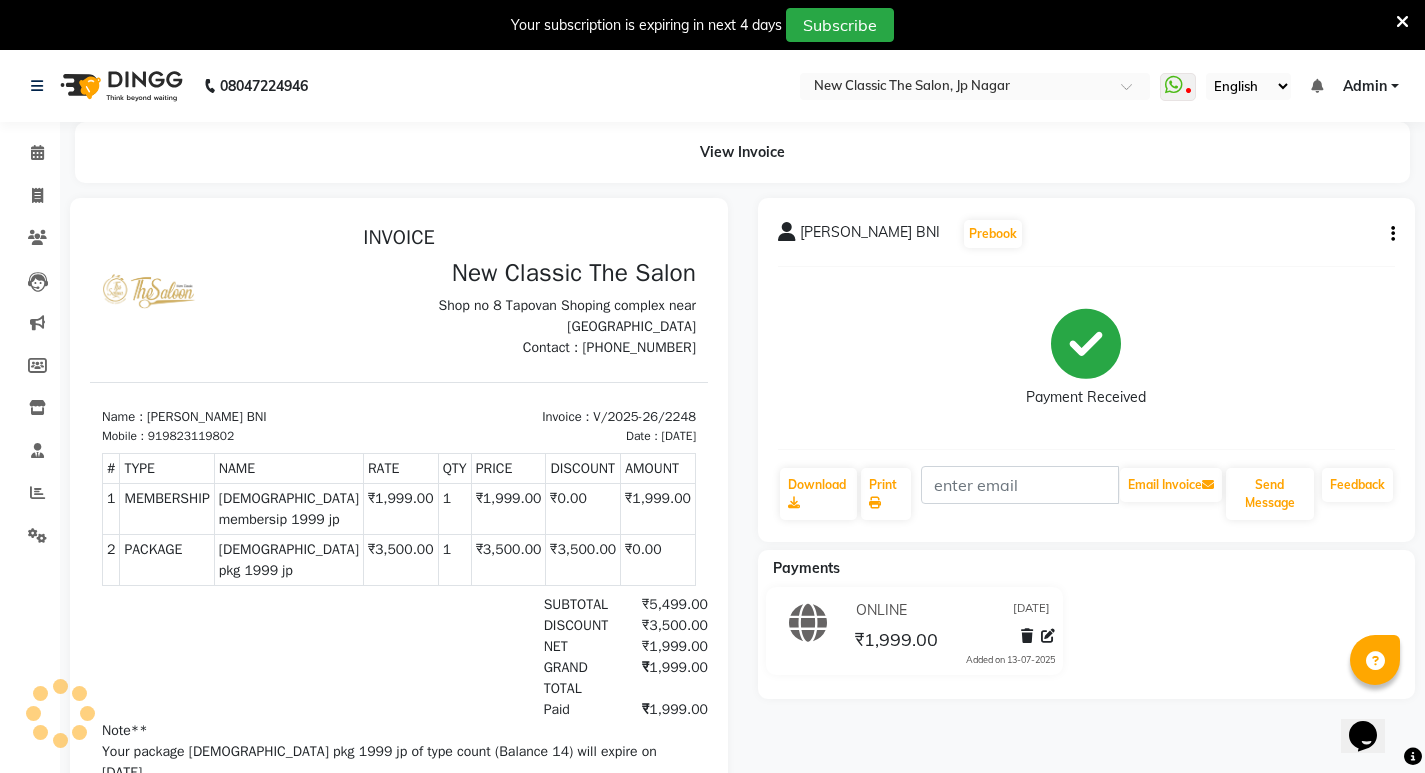 scroll, scrollTop: 0, scrollLeft: 0, axis: both 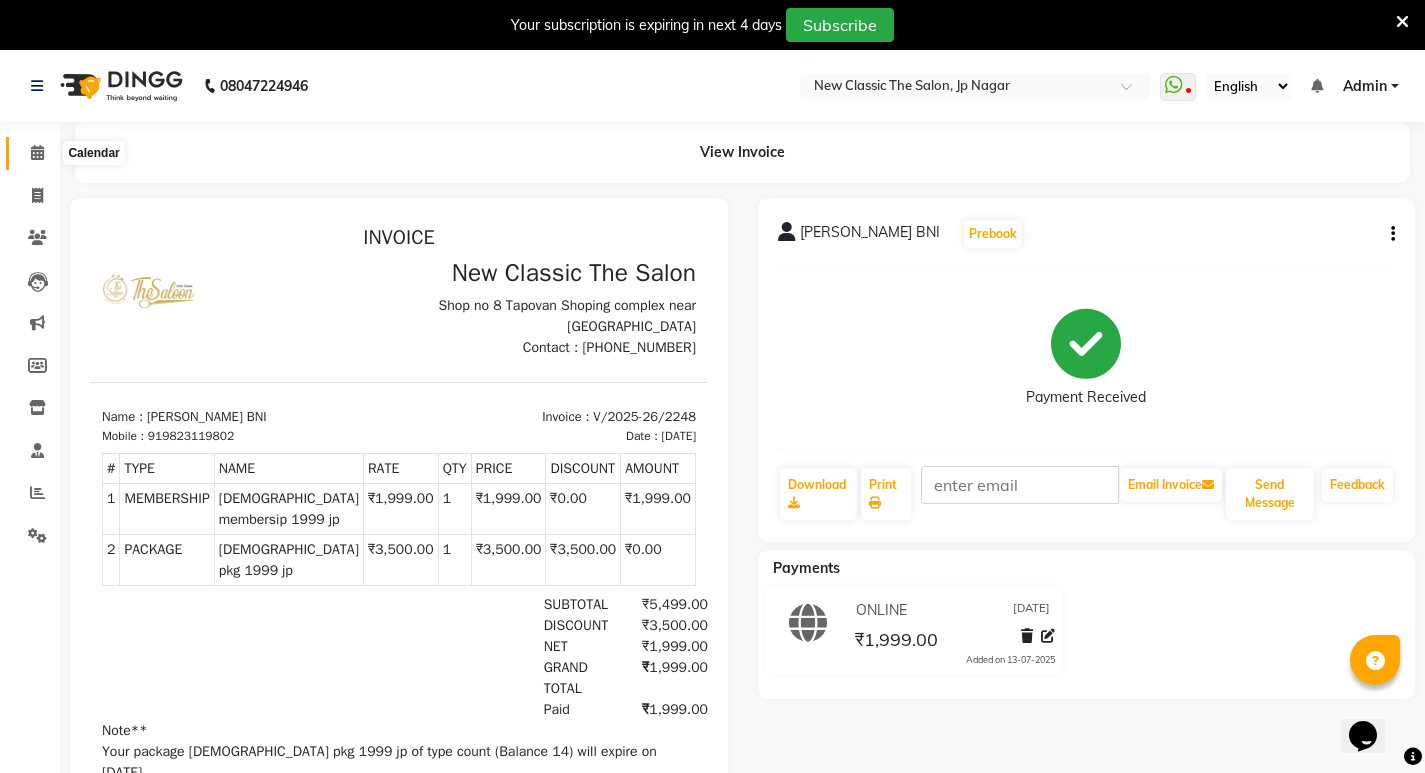 click 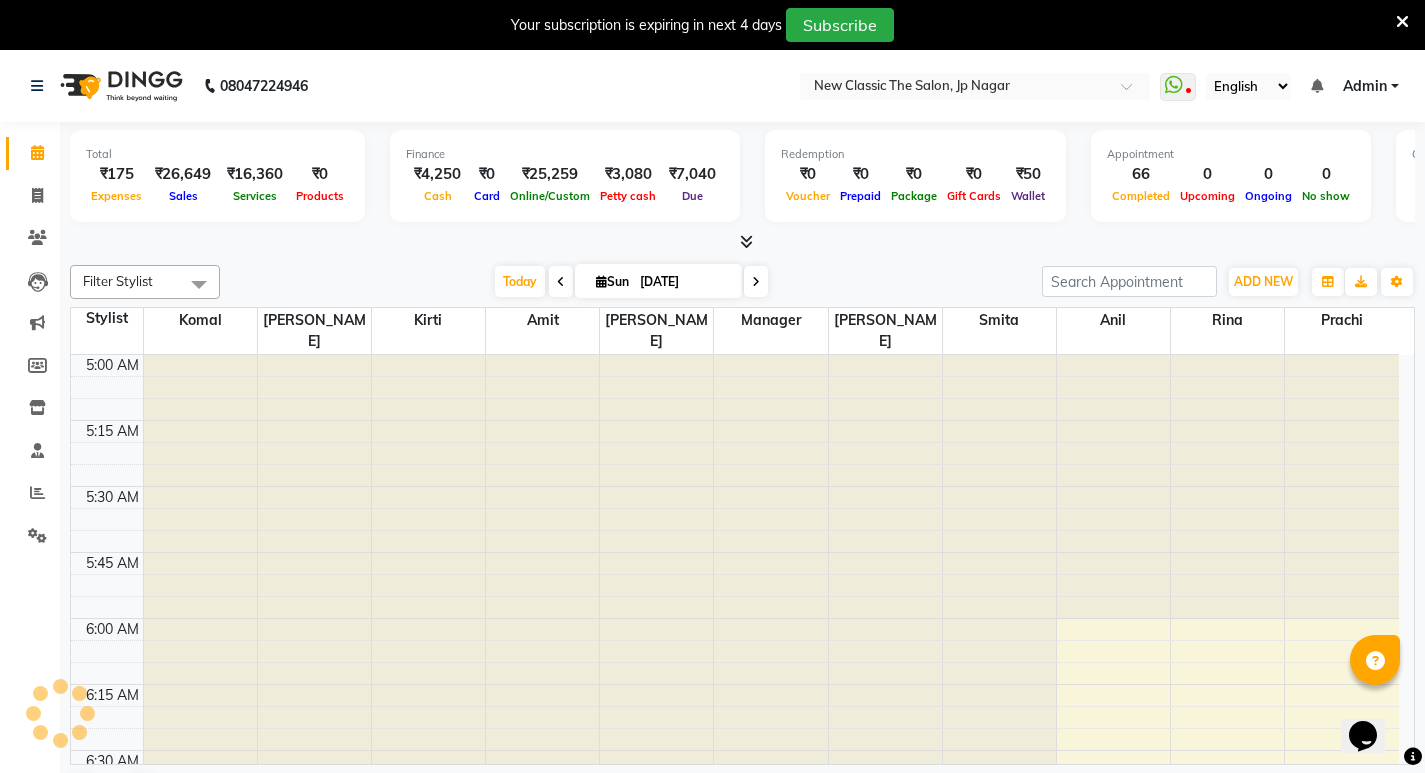 scroll, scrollTop: 265, scrollLeft: 0, axis: vertical 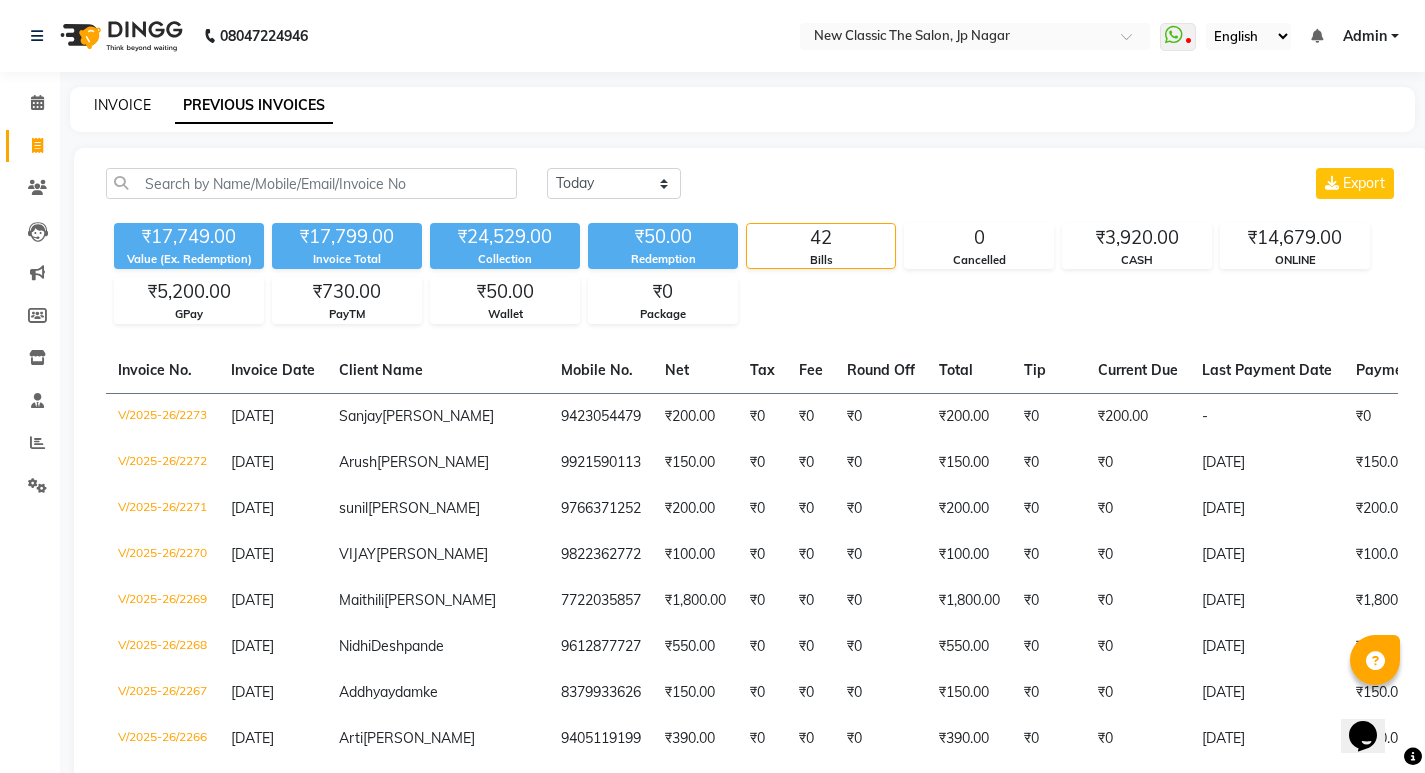 click on "INVOICE" 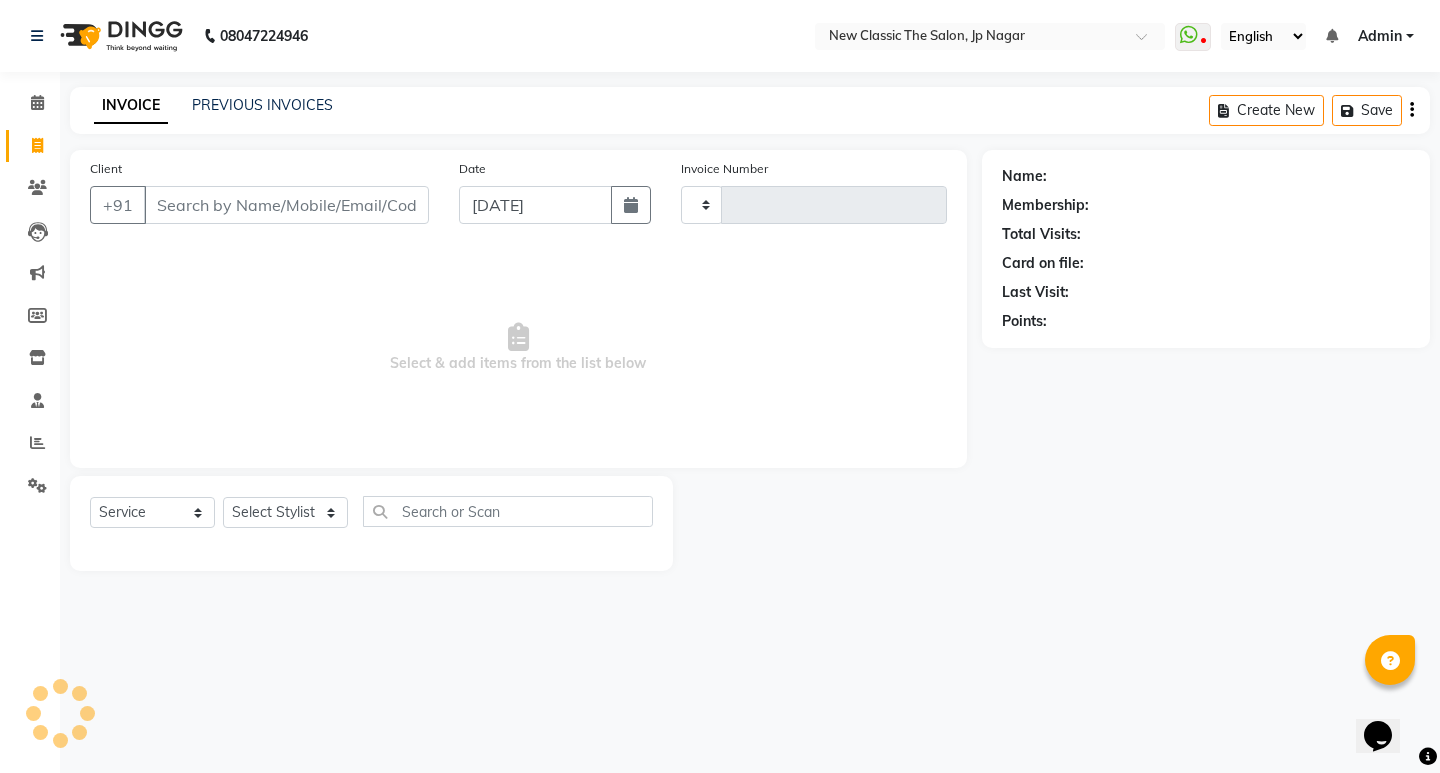 type on "2284" 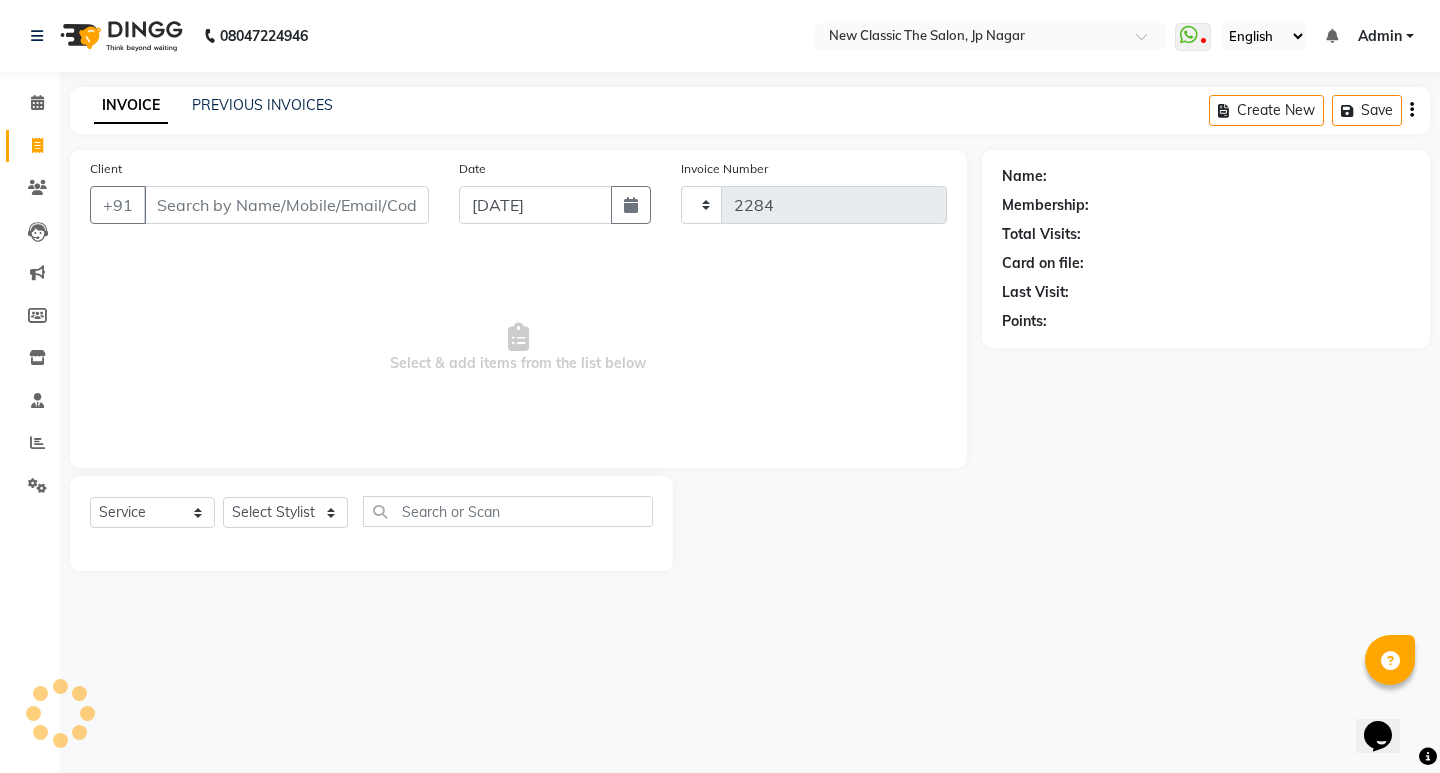 select on "4678" 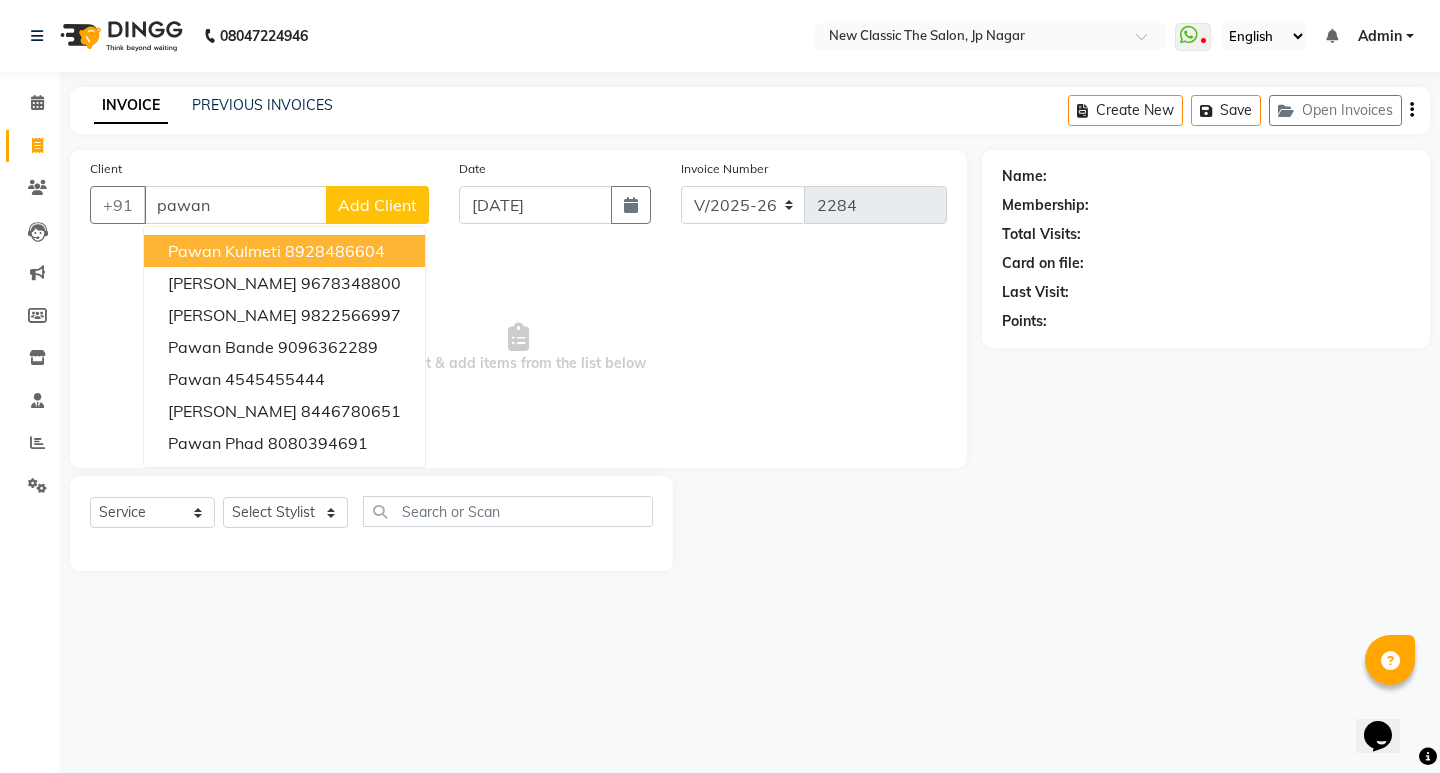 click on "8928486604" at bounding box center (335, 251) 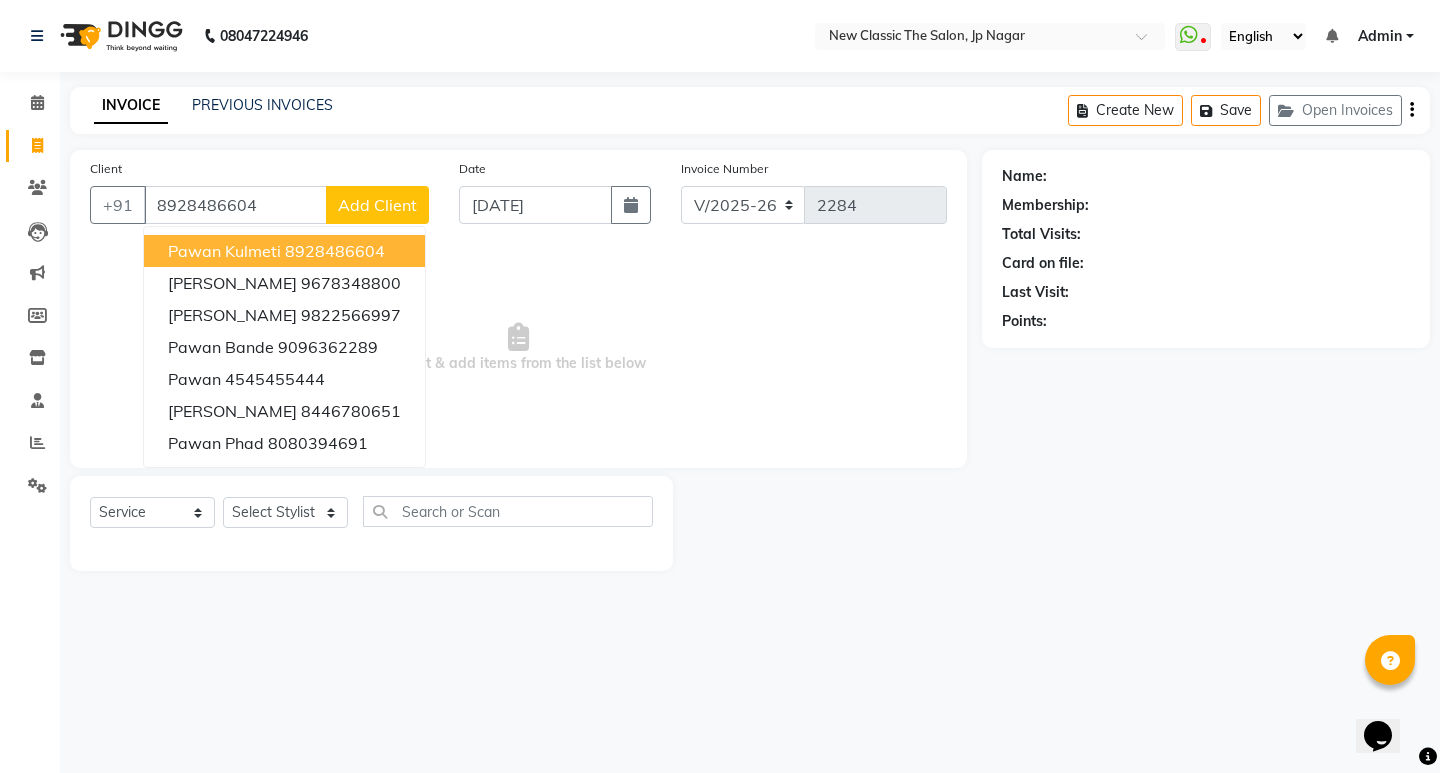 type on "8928486604" 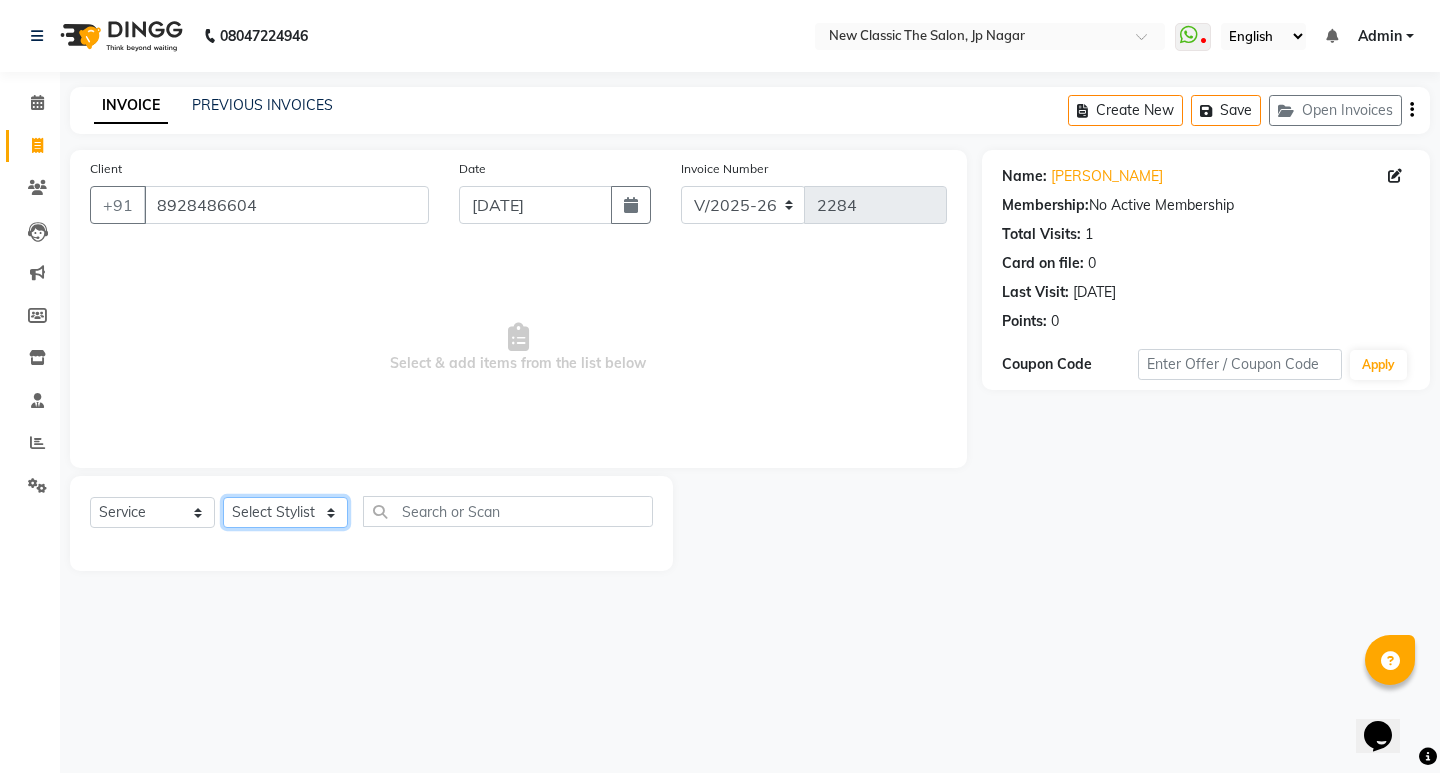 click on "Select Stylist Amit [PERSON_NAME] [PERSON_NAME] [PERSON_NAME] Manager [PERSON_NAME] [PERSON_NAME] [PERSON_NAME] [PERSON_NAME] [PERSON_NAME]" 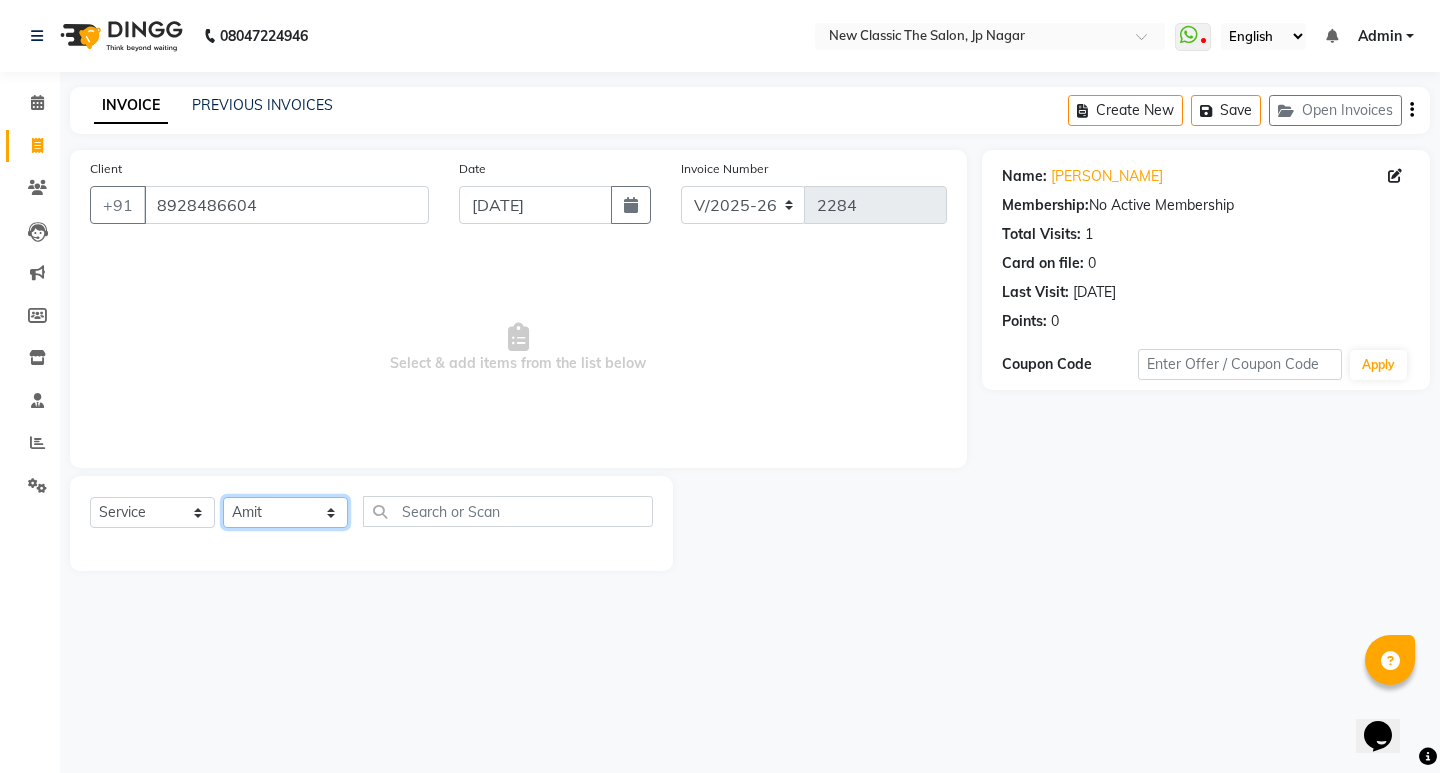 click on "Select Stylist Amit [PERSON_NAME] [PERSON_NAME] [PERSON_NAME] Manager [PERSON_NAME] [PERSON_NAME] [PERSON_NAME] [PERSON_NAME] [PERSON_NAME]" 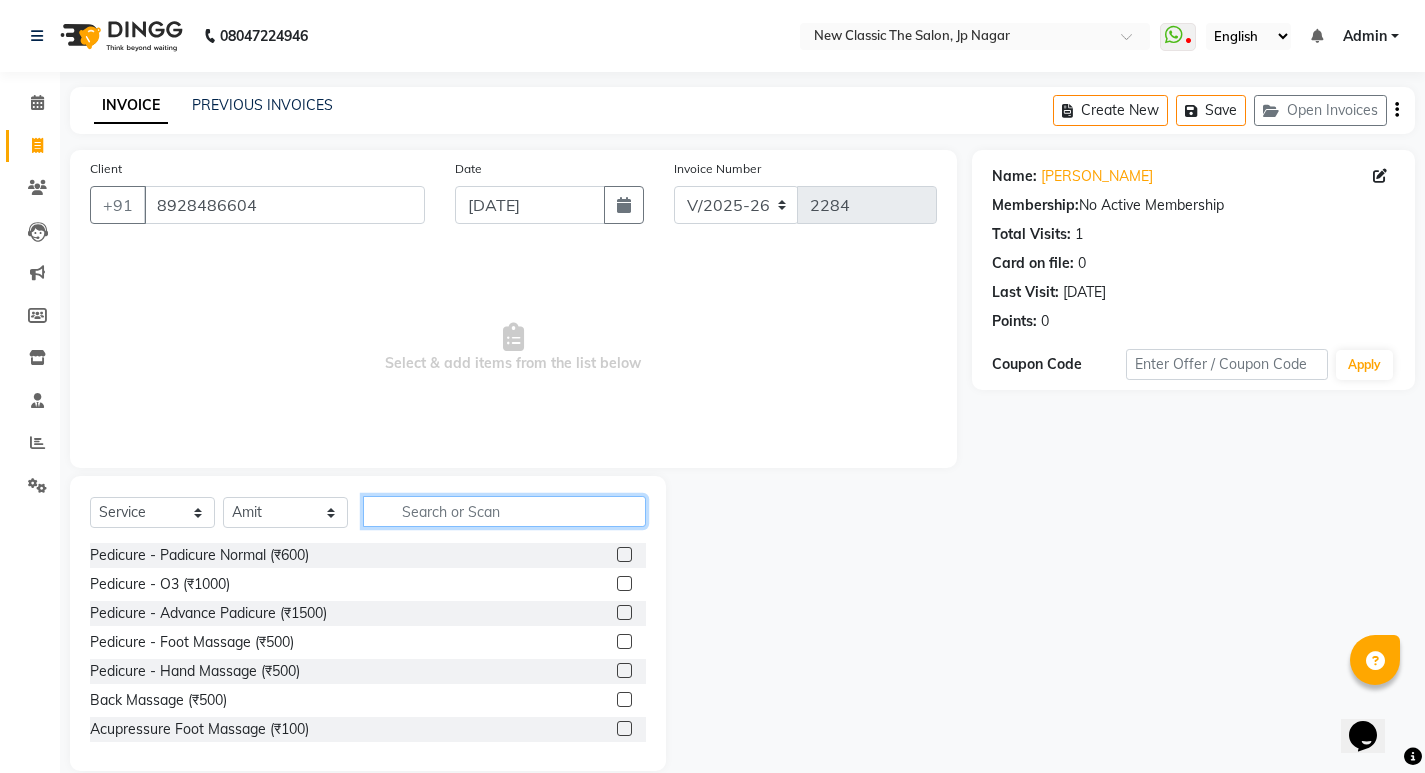 click 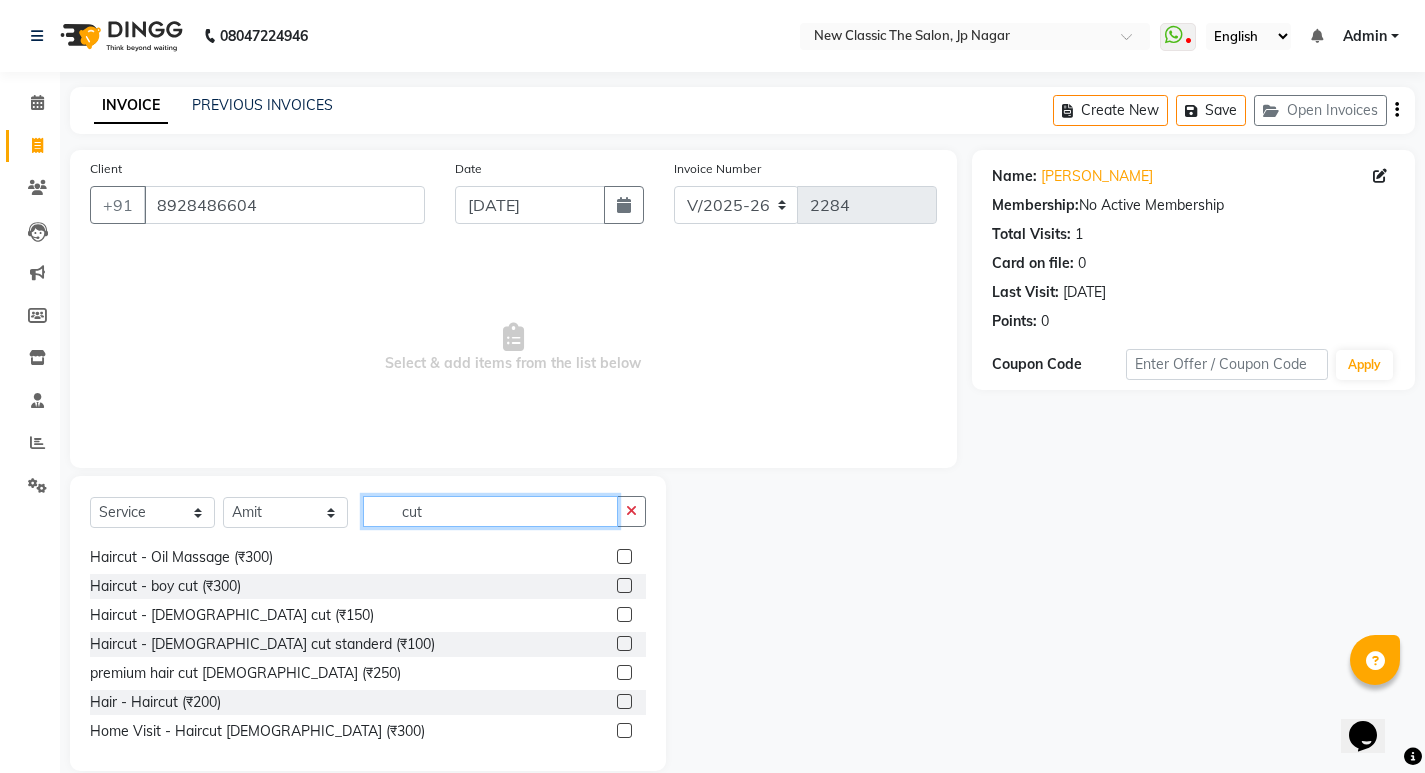 scroll, scrollTop: 177, scrollLeft: 0, axis: vertical 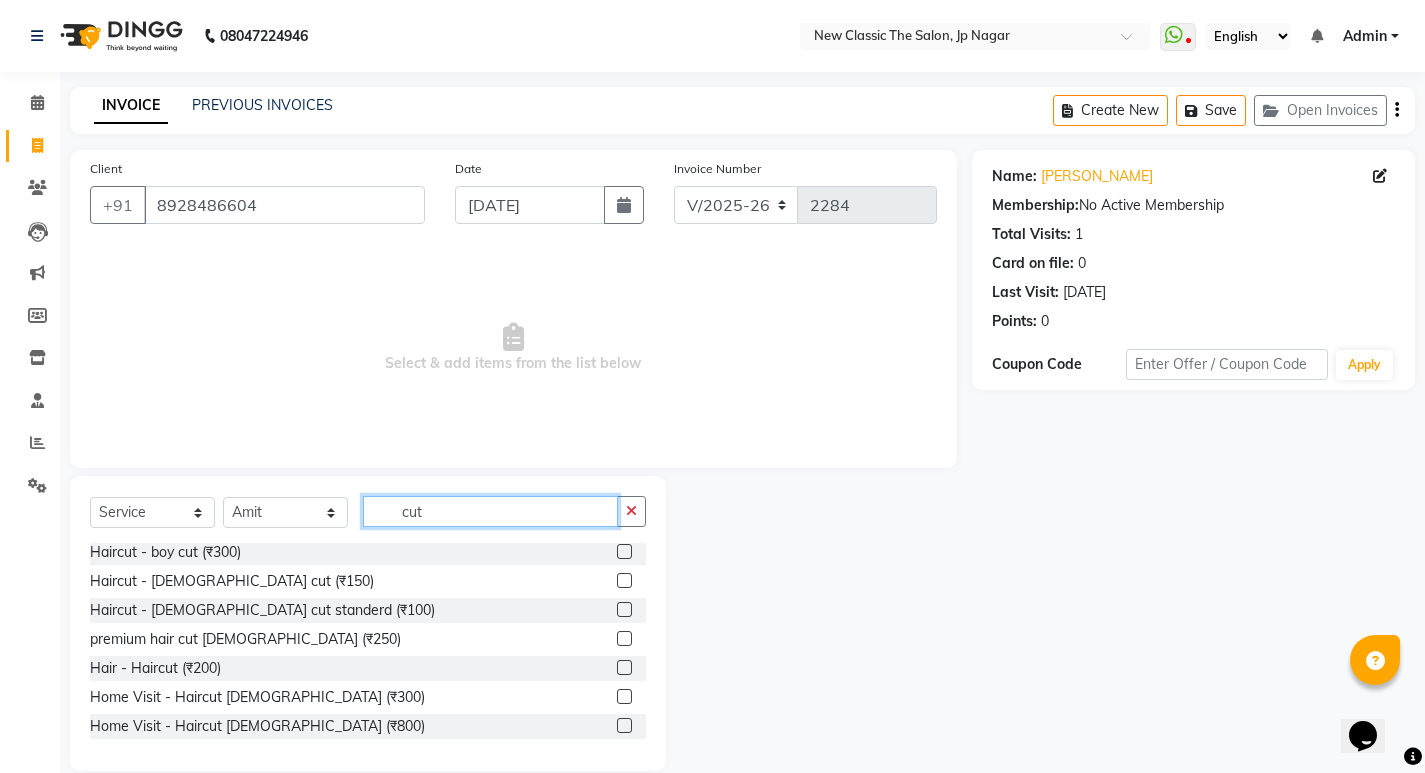 type on "cut" 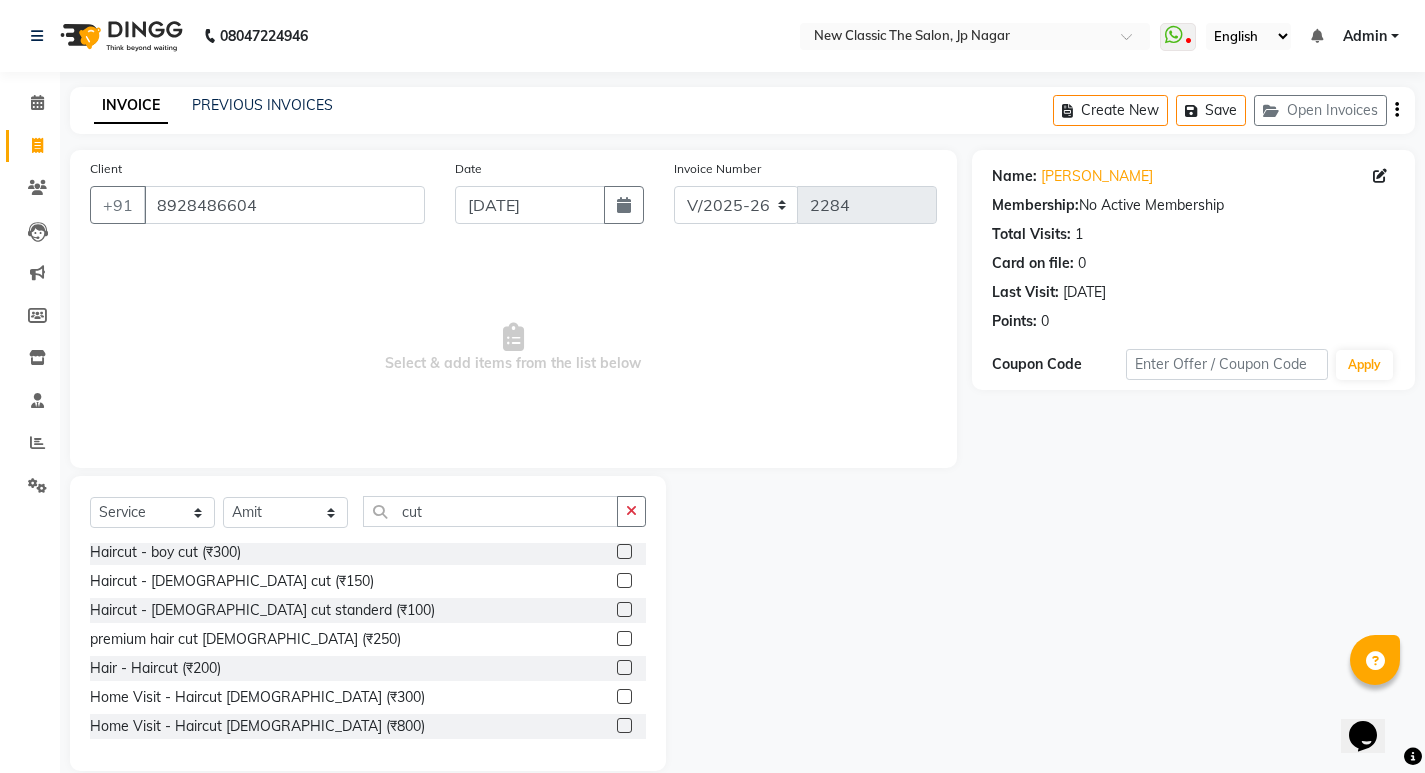 click 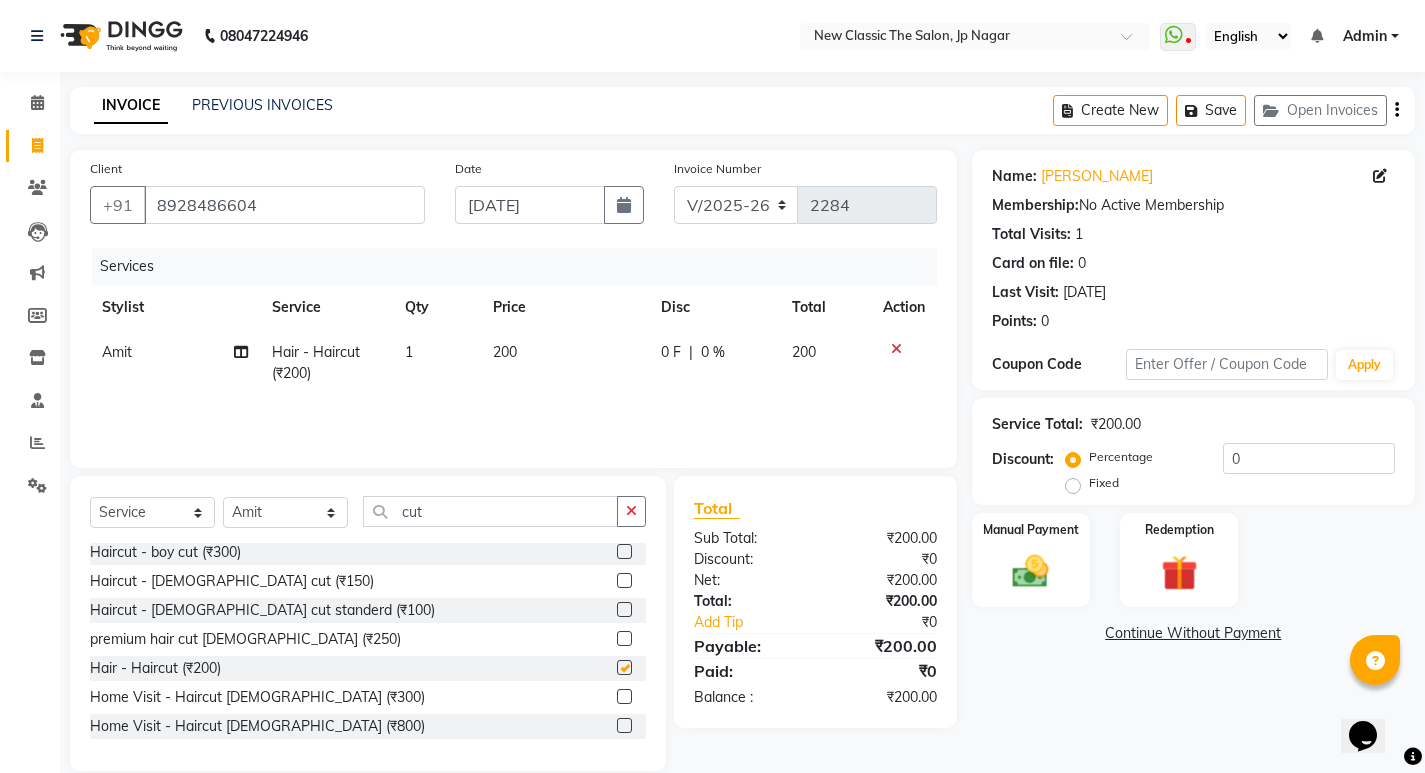checkbox on "false" 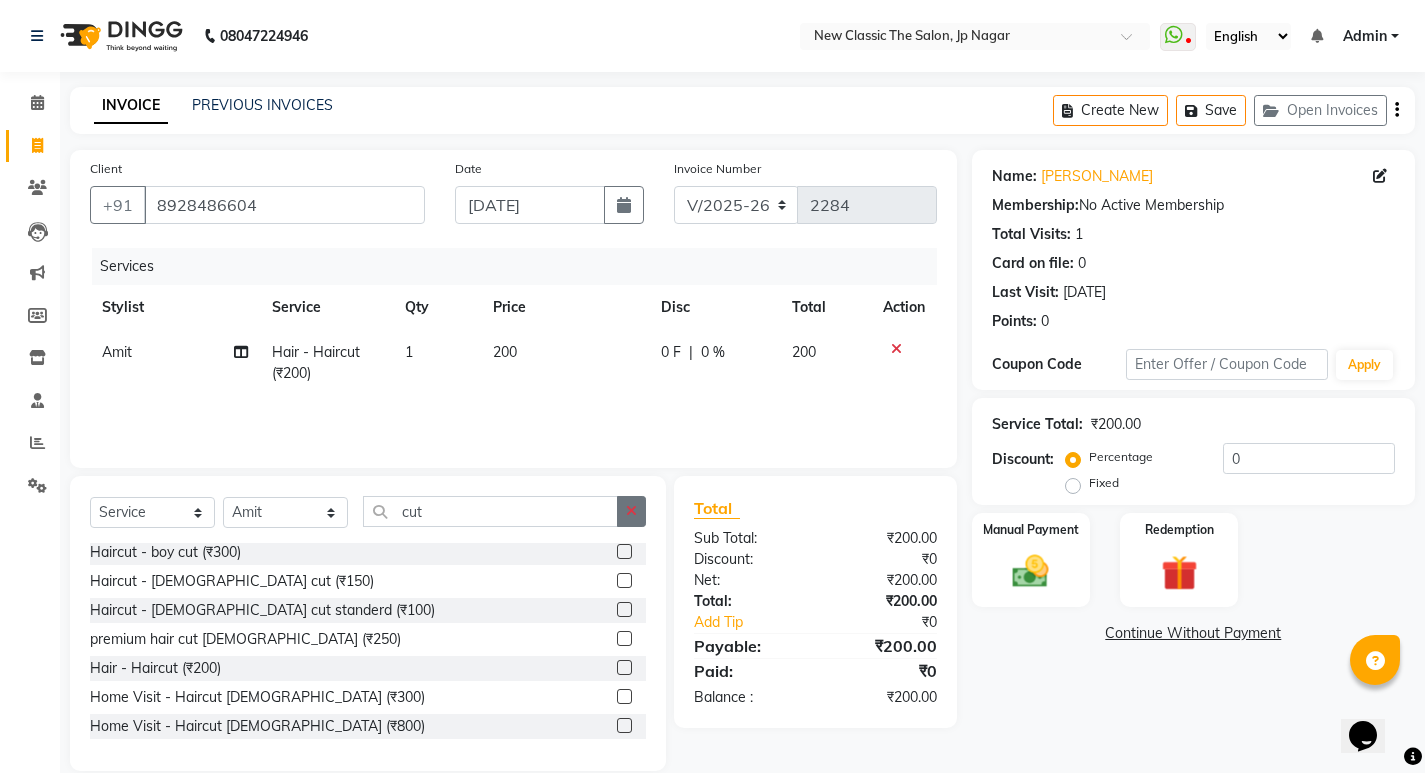 click 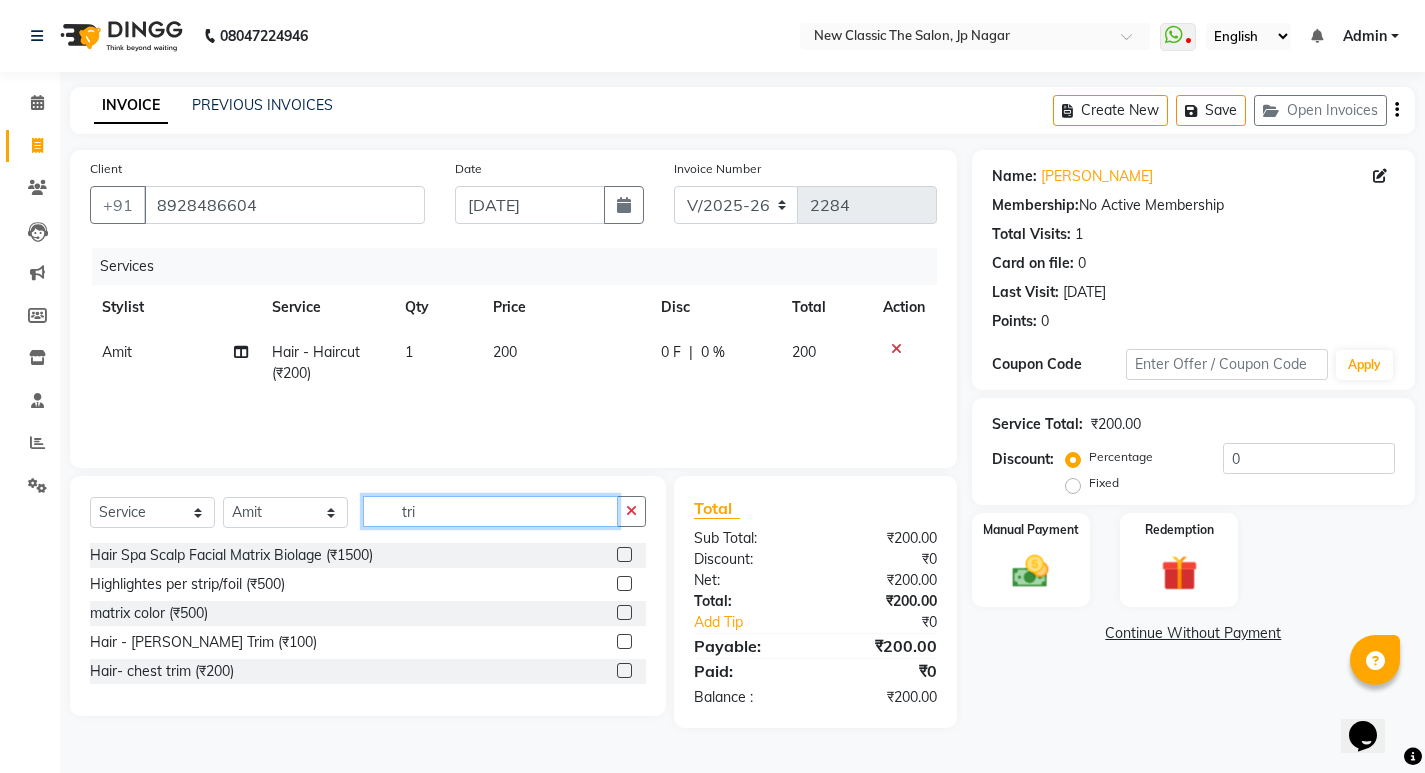 scroll, scrollTop: 0, scrollLeft: 0, axis: both 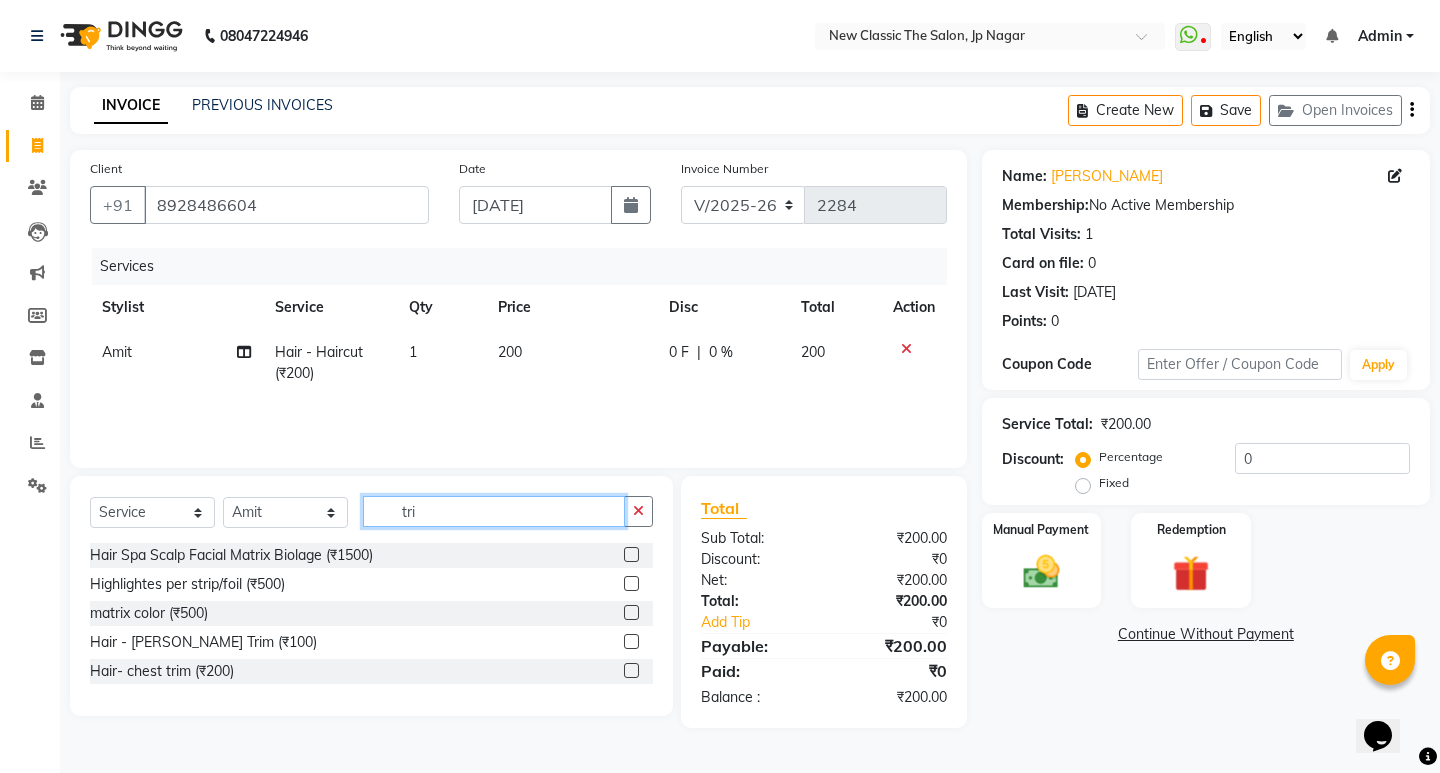 type on "tri" 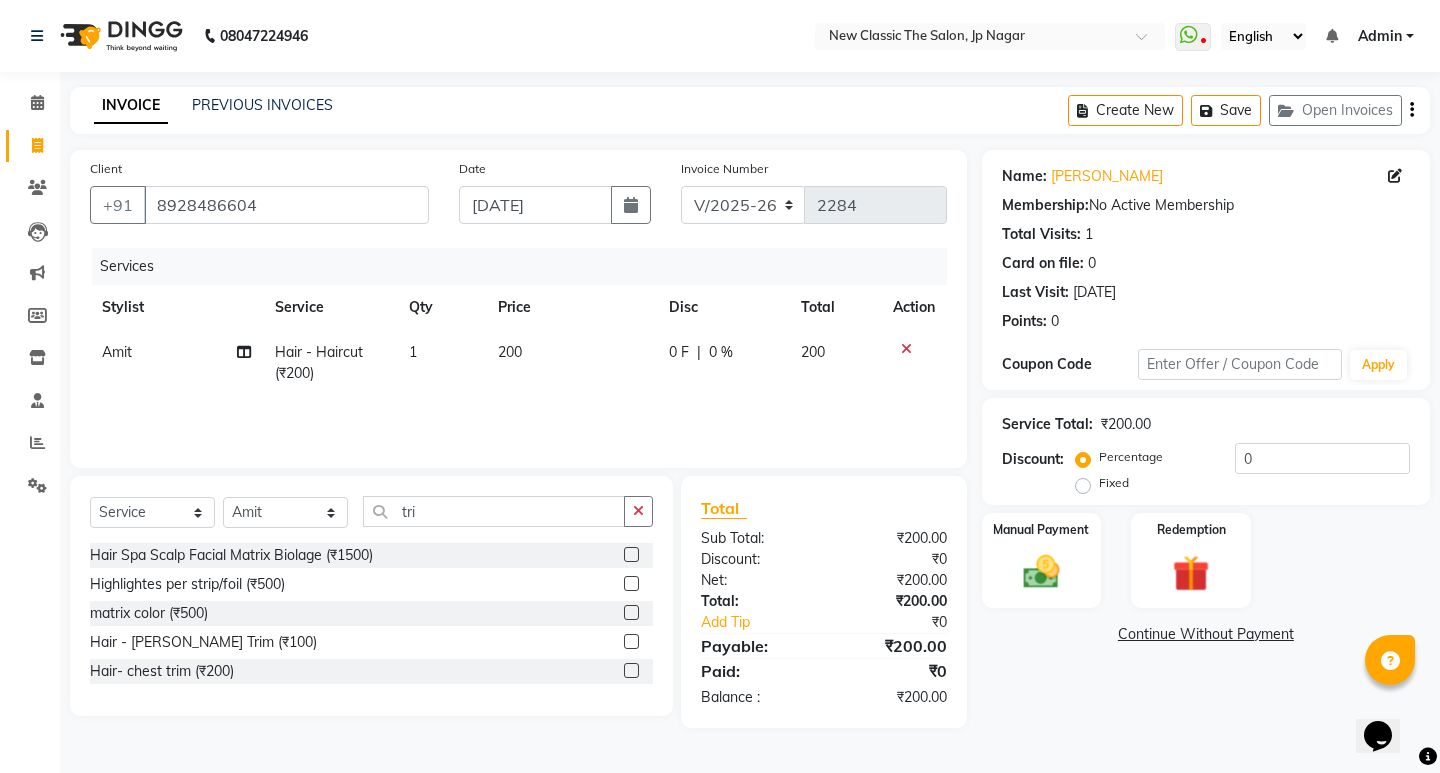 click 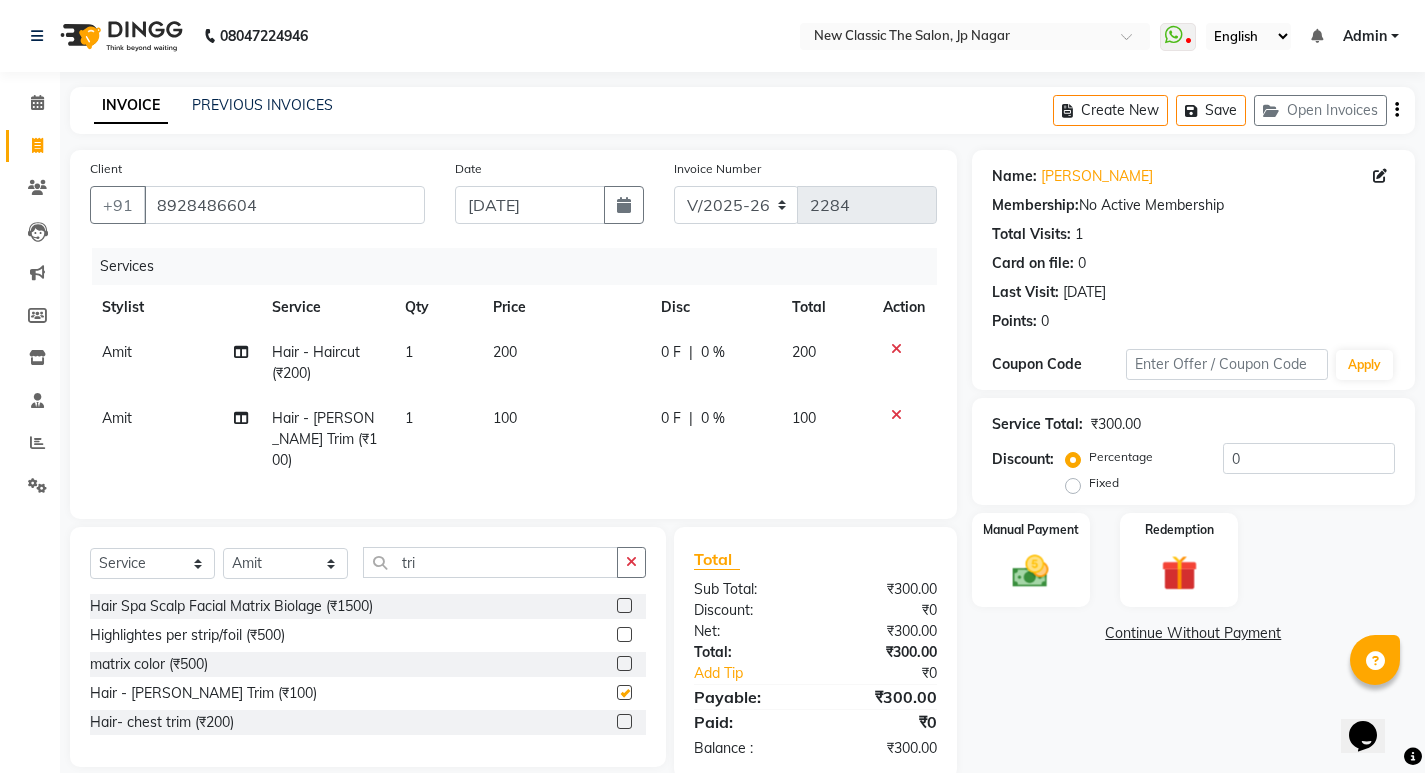 checkbox on "false" 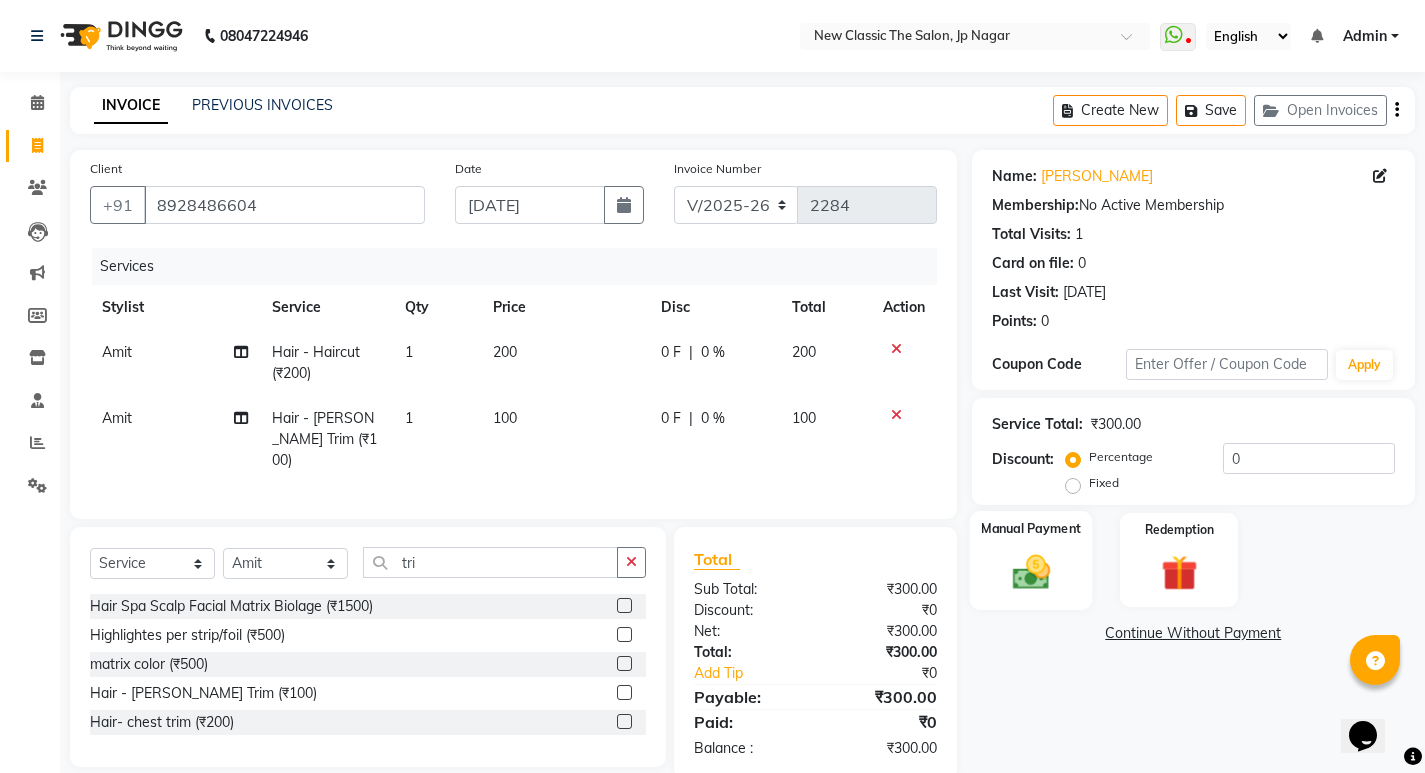 click 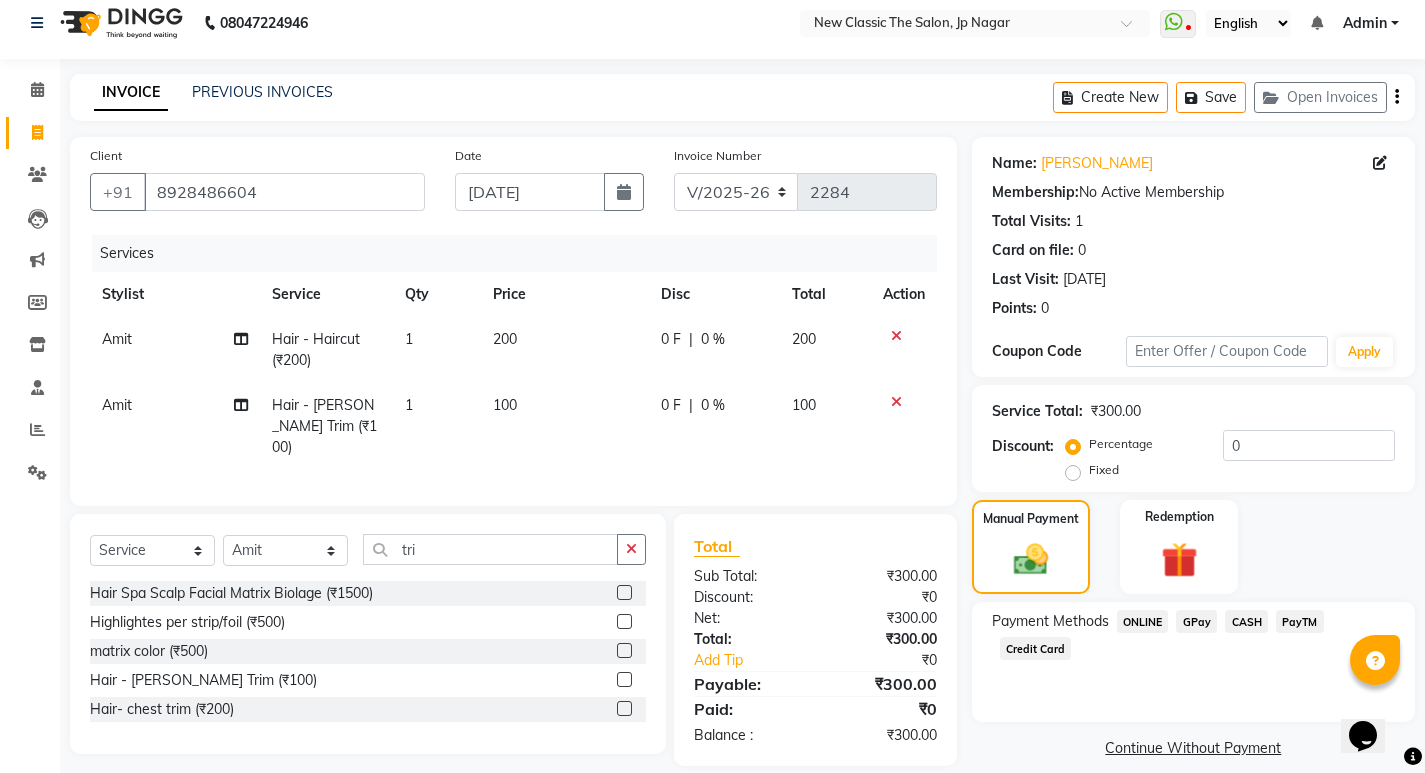 scroll, scrollTop: 33, scrollLeft: 0, axis: vertical 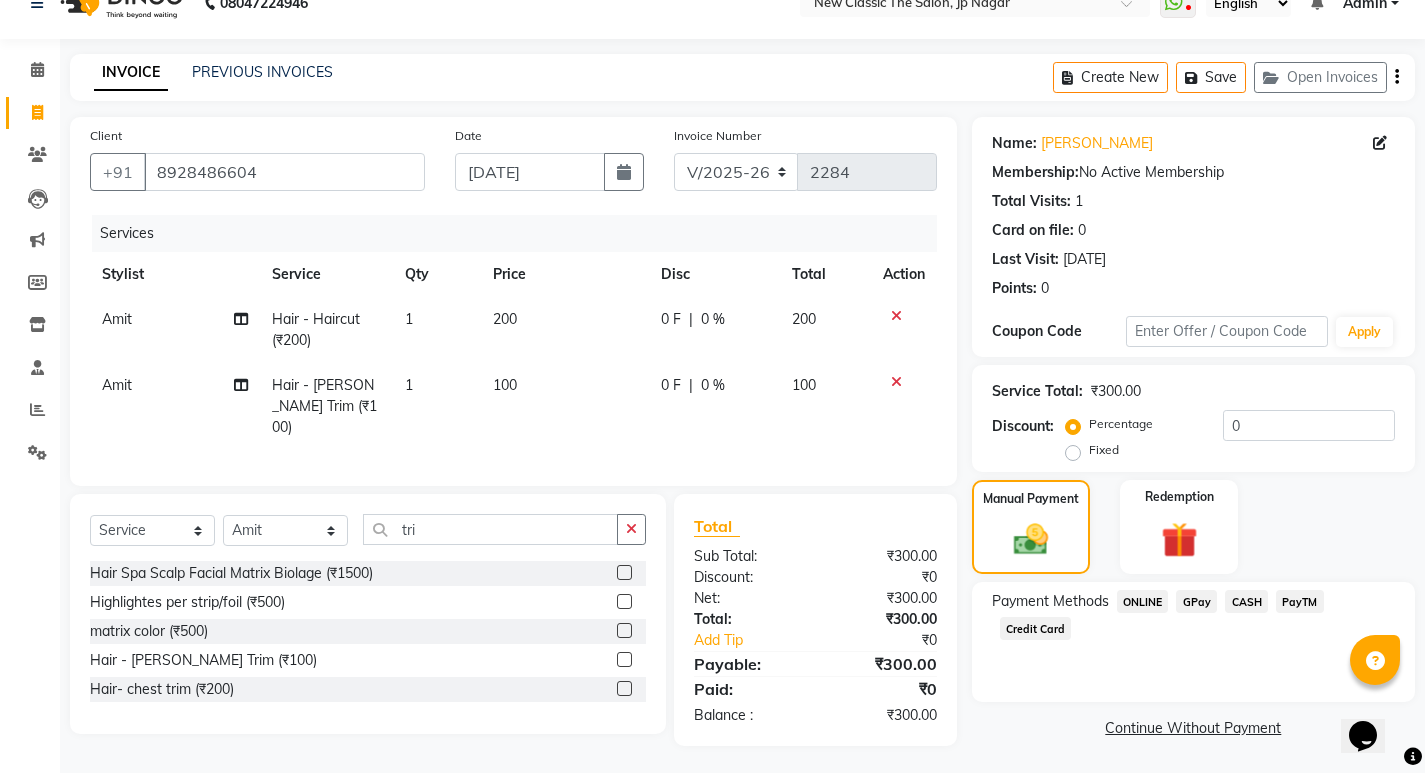 click on "Continue Without Payment" 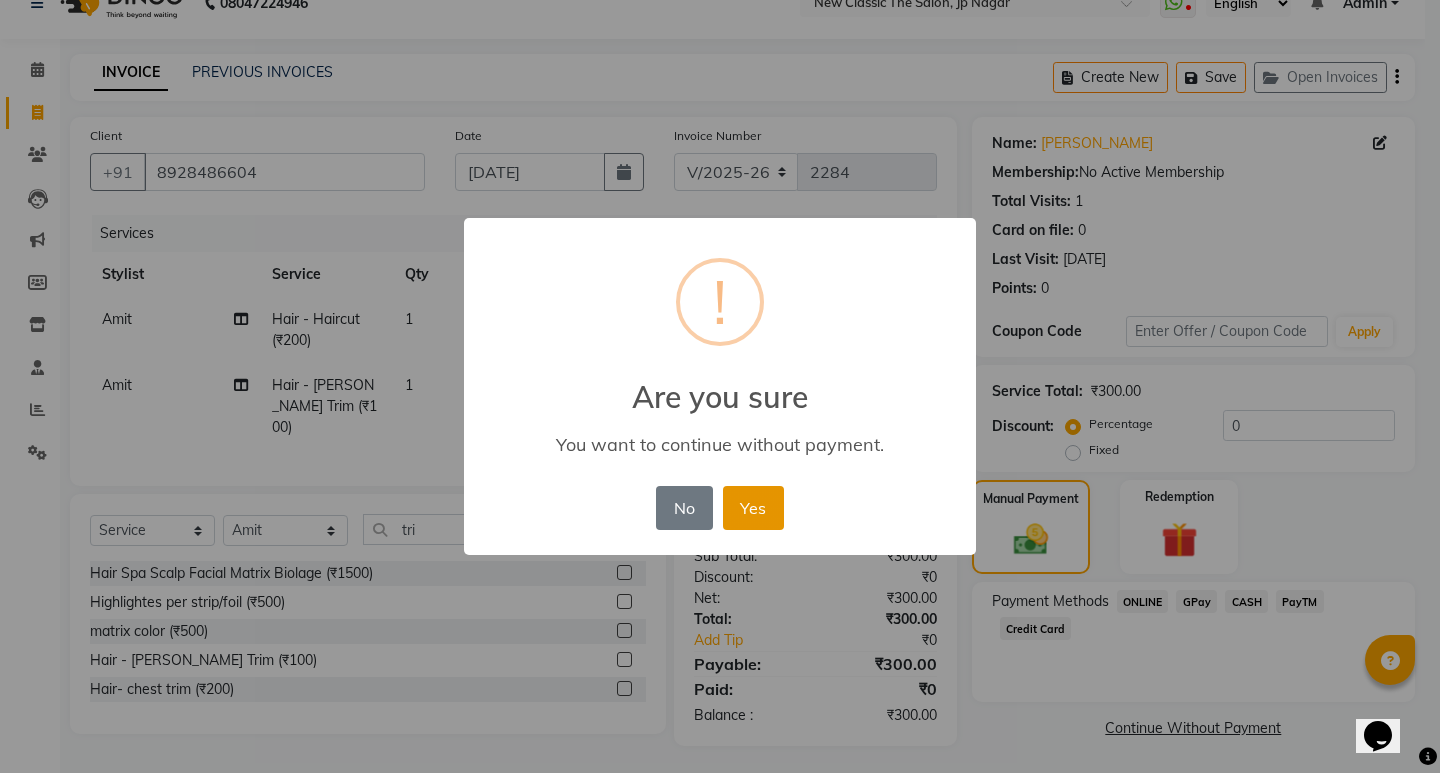 click on "Yes" at bounding box center (753, 508) 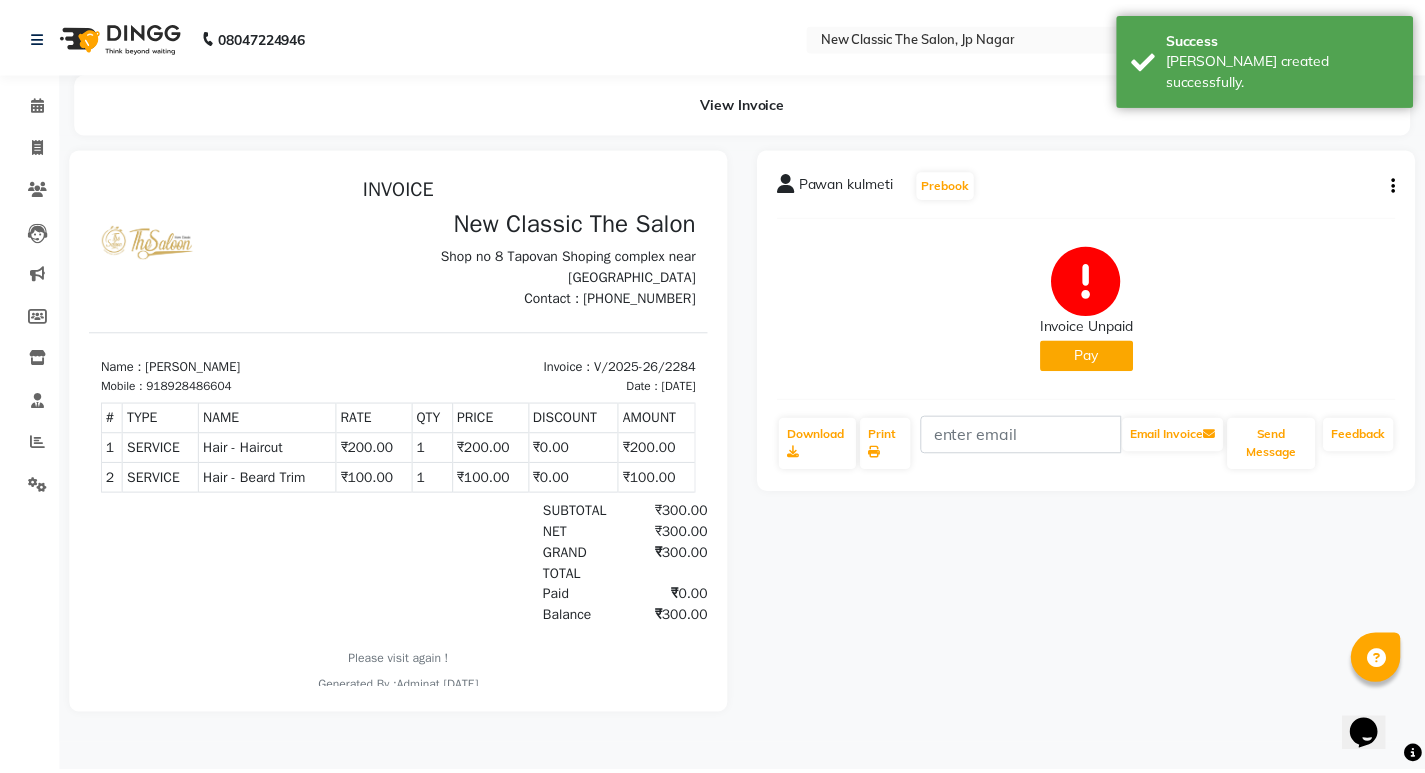 scroll, scrollTop: 0, scrollLeft: 0, axis: both 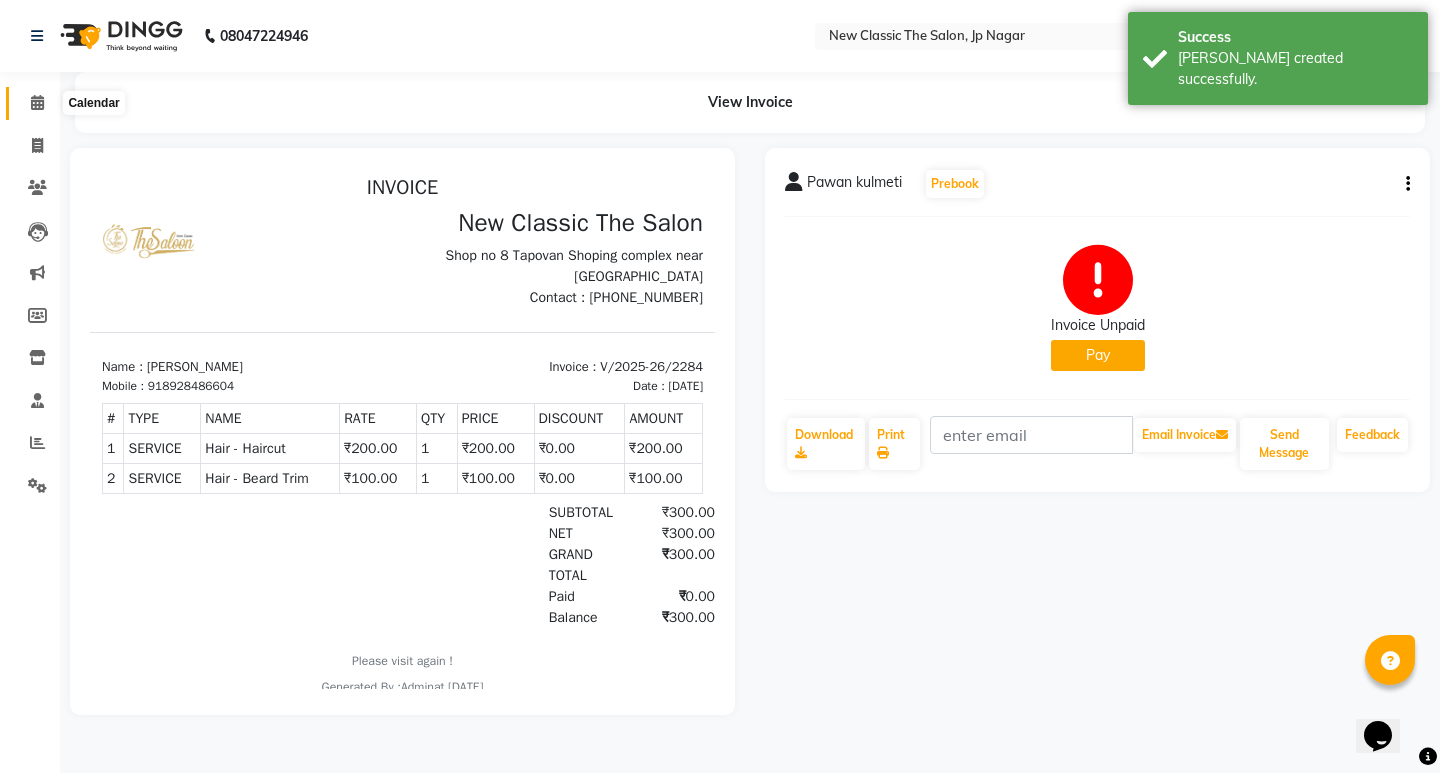 click 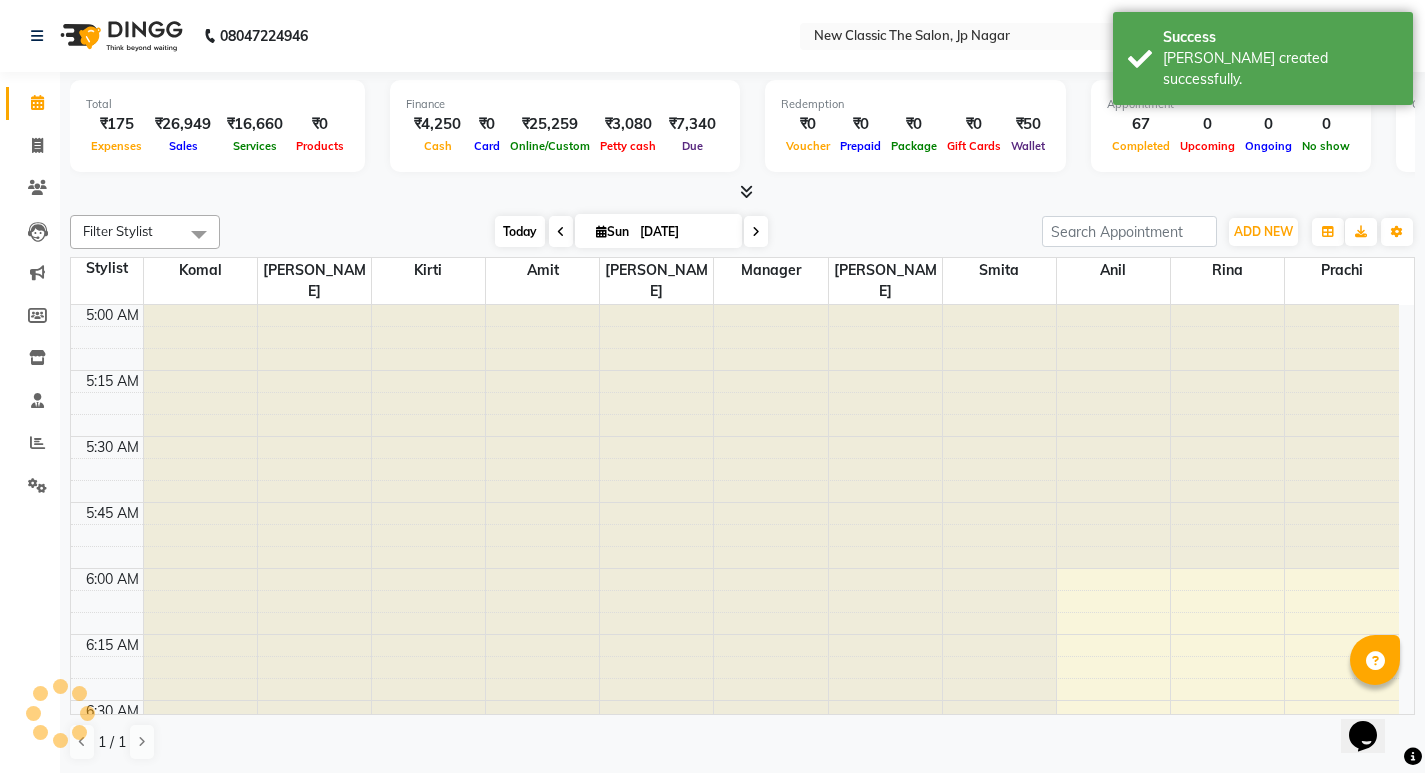 scroll, scrollTop: 265, scrollLeft: 0, axis: vertical 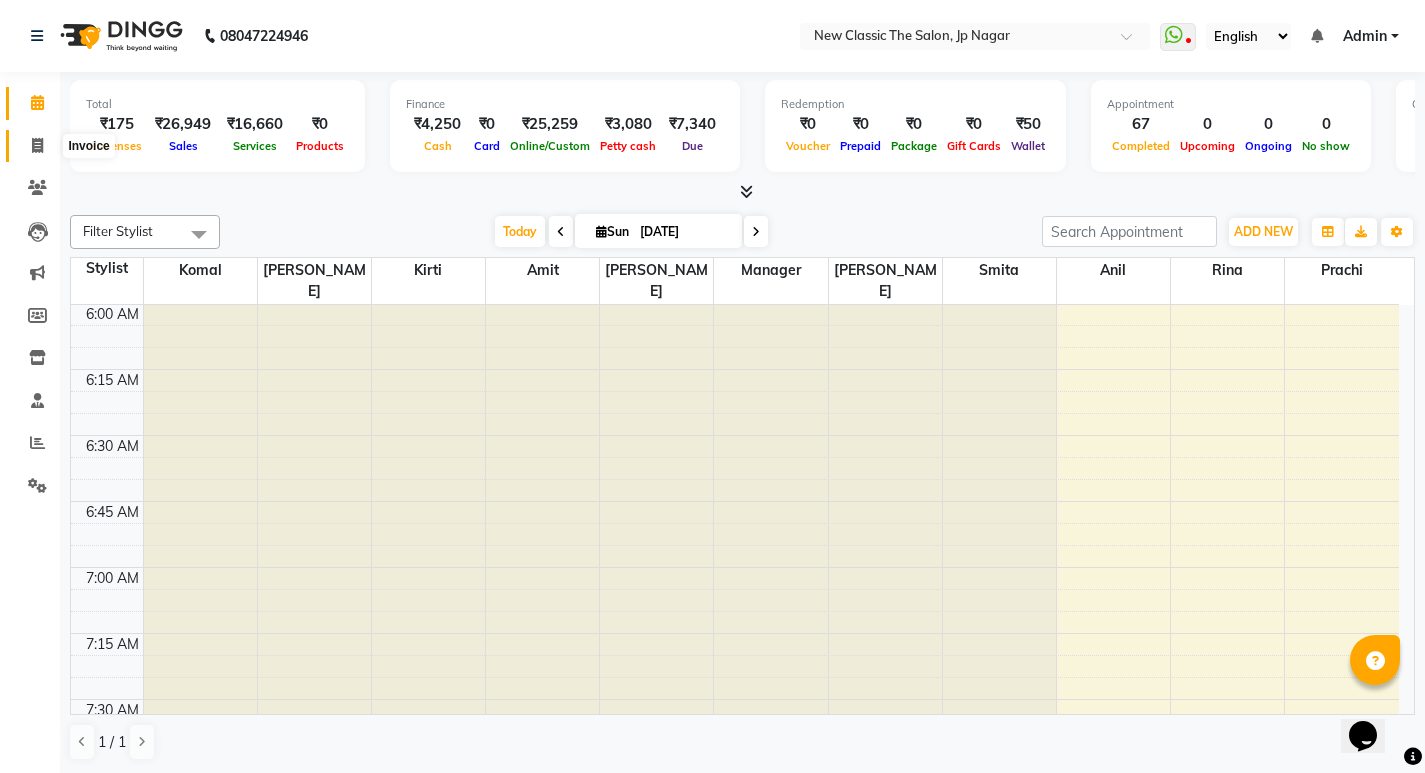 click 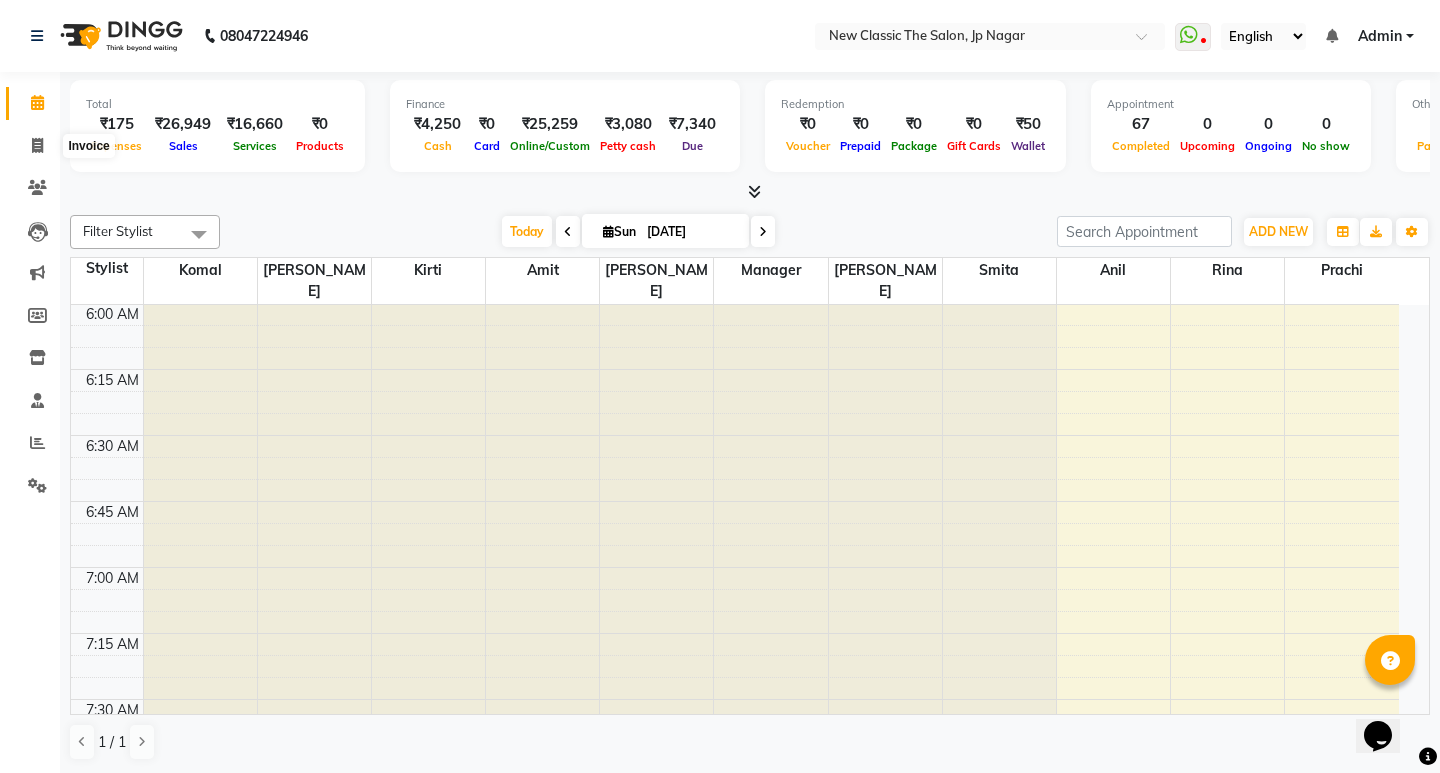 select on "service" 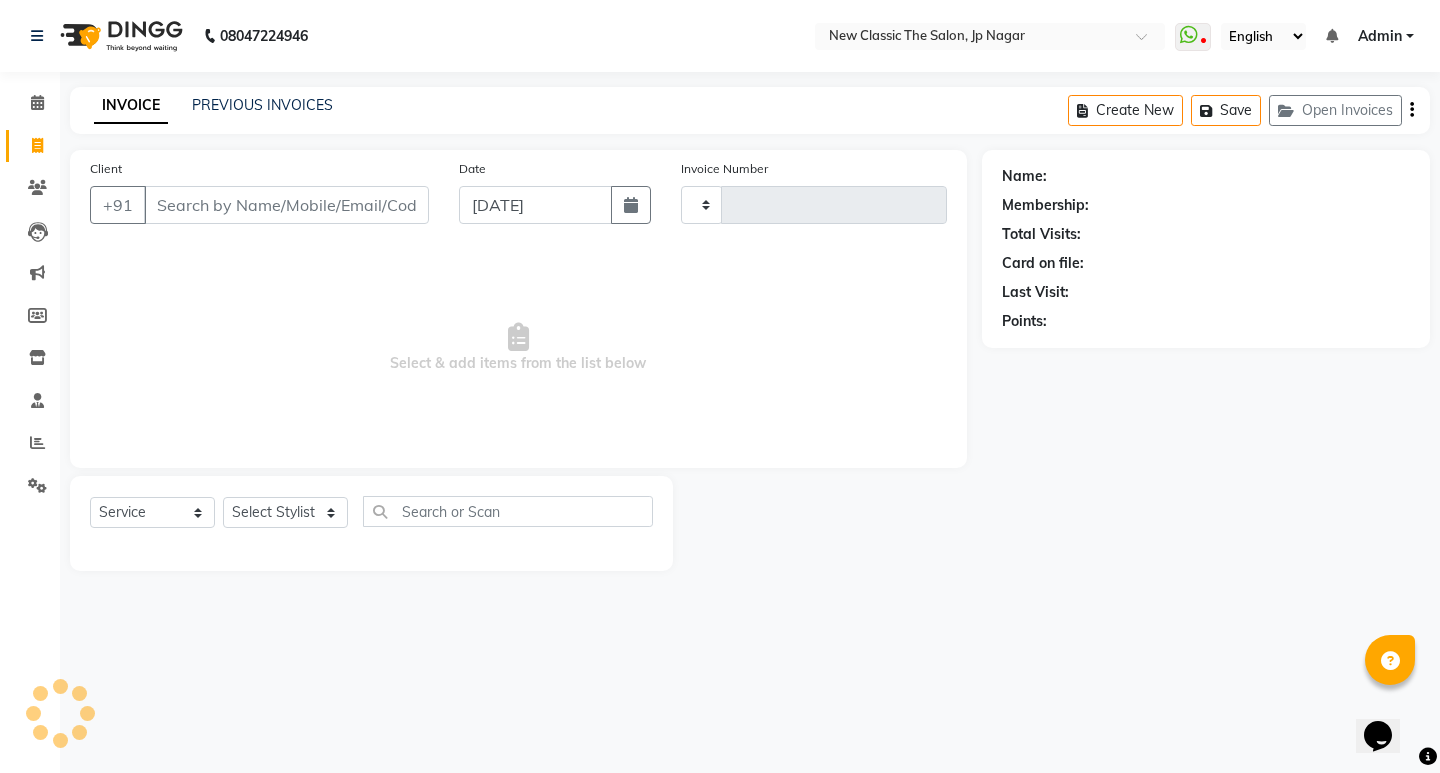 type on "2285" 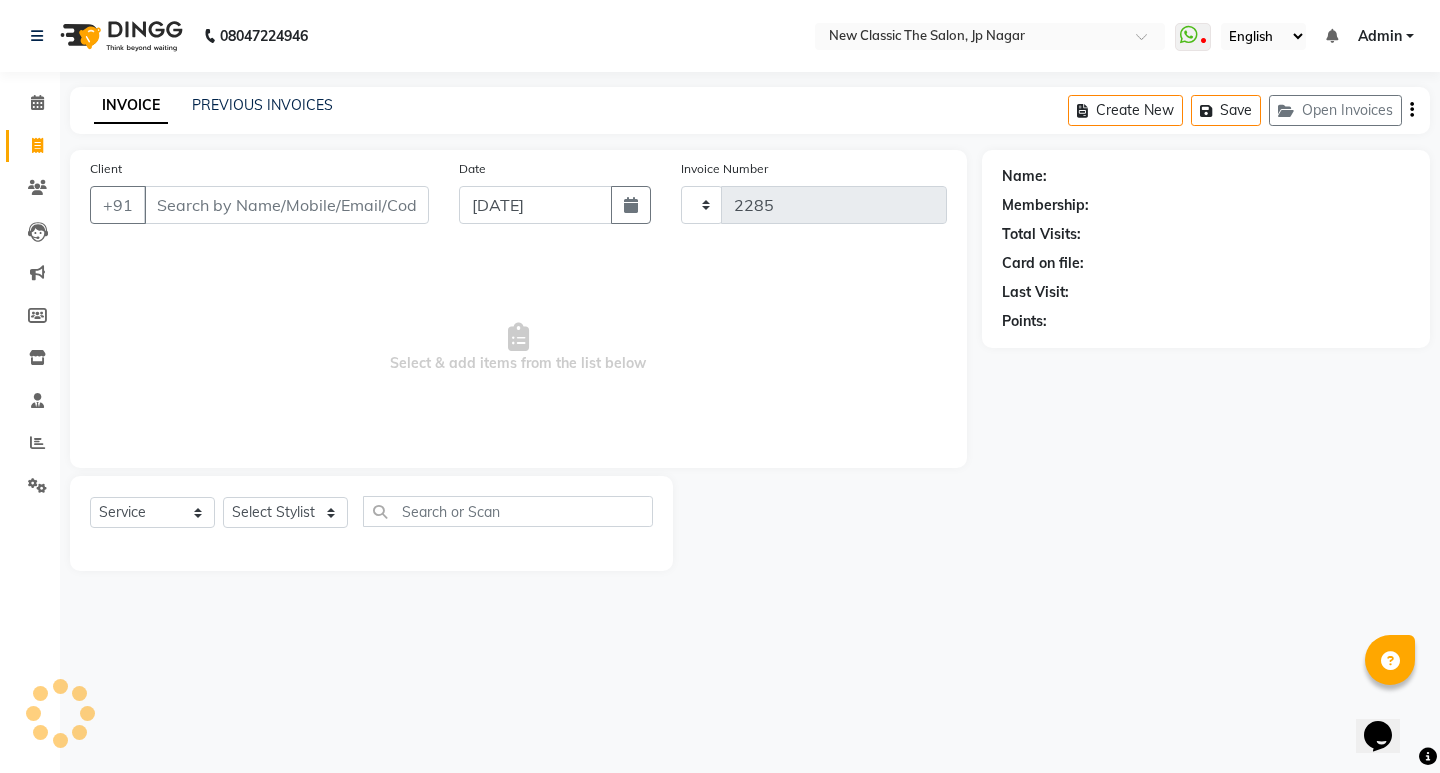 select on "4678" 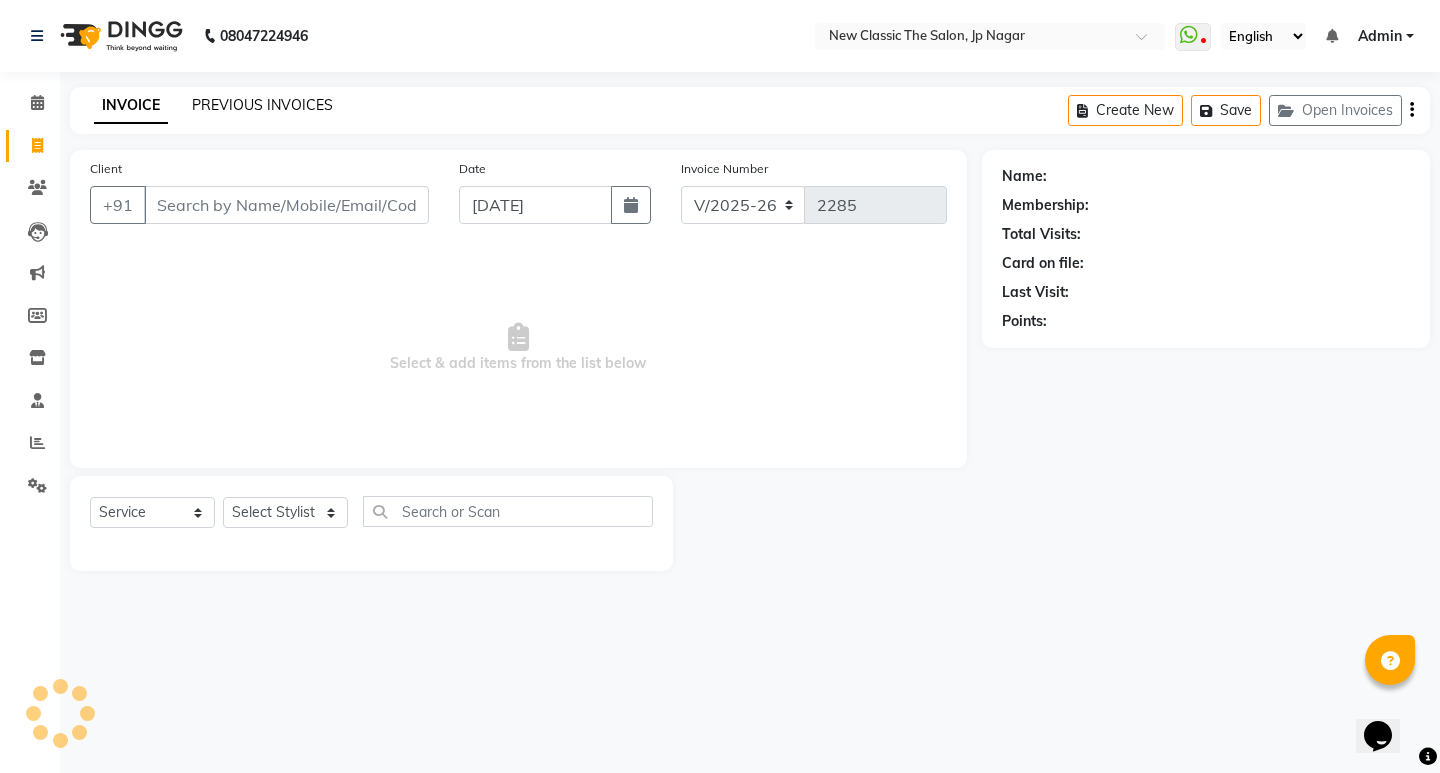 click on "PREVIOUS INVOICES" 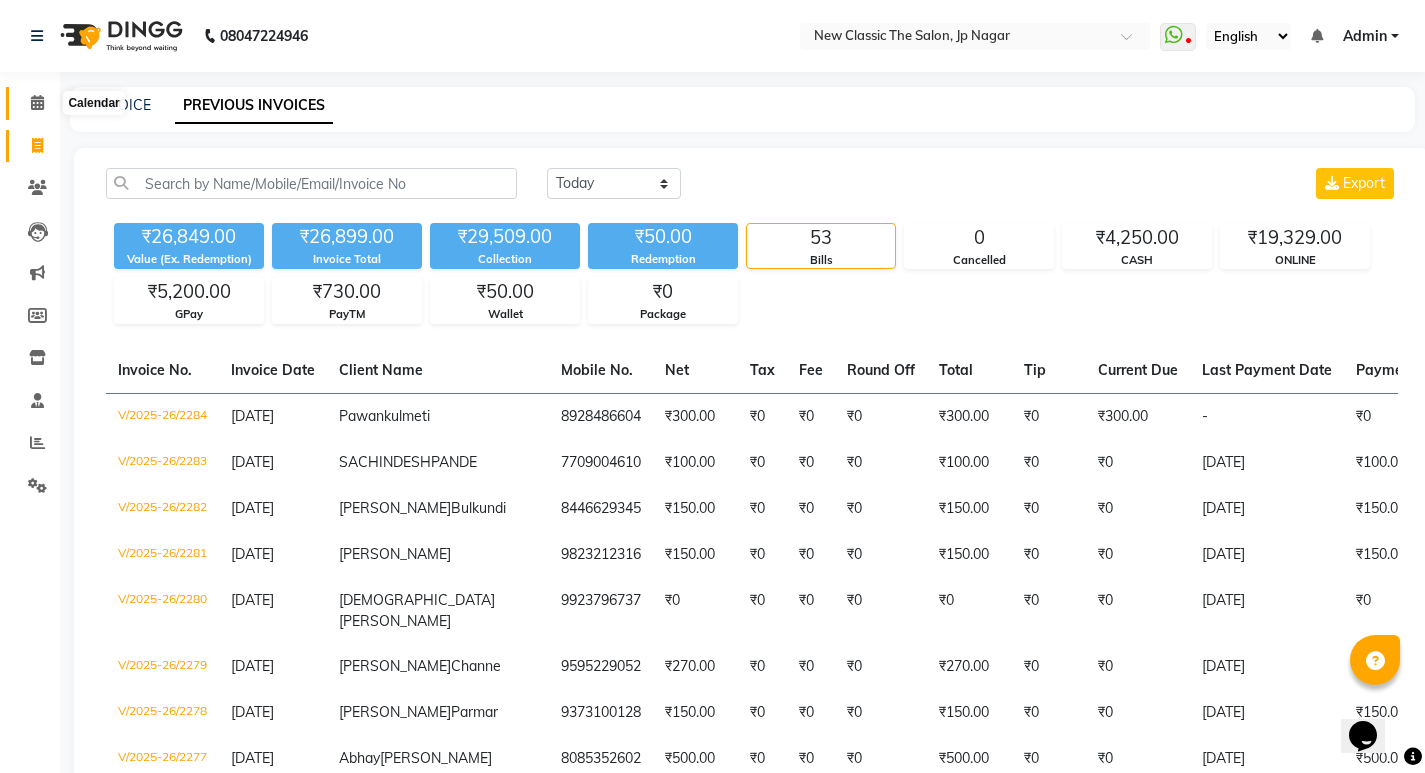 click 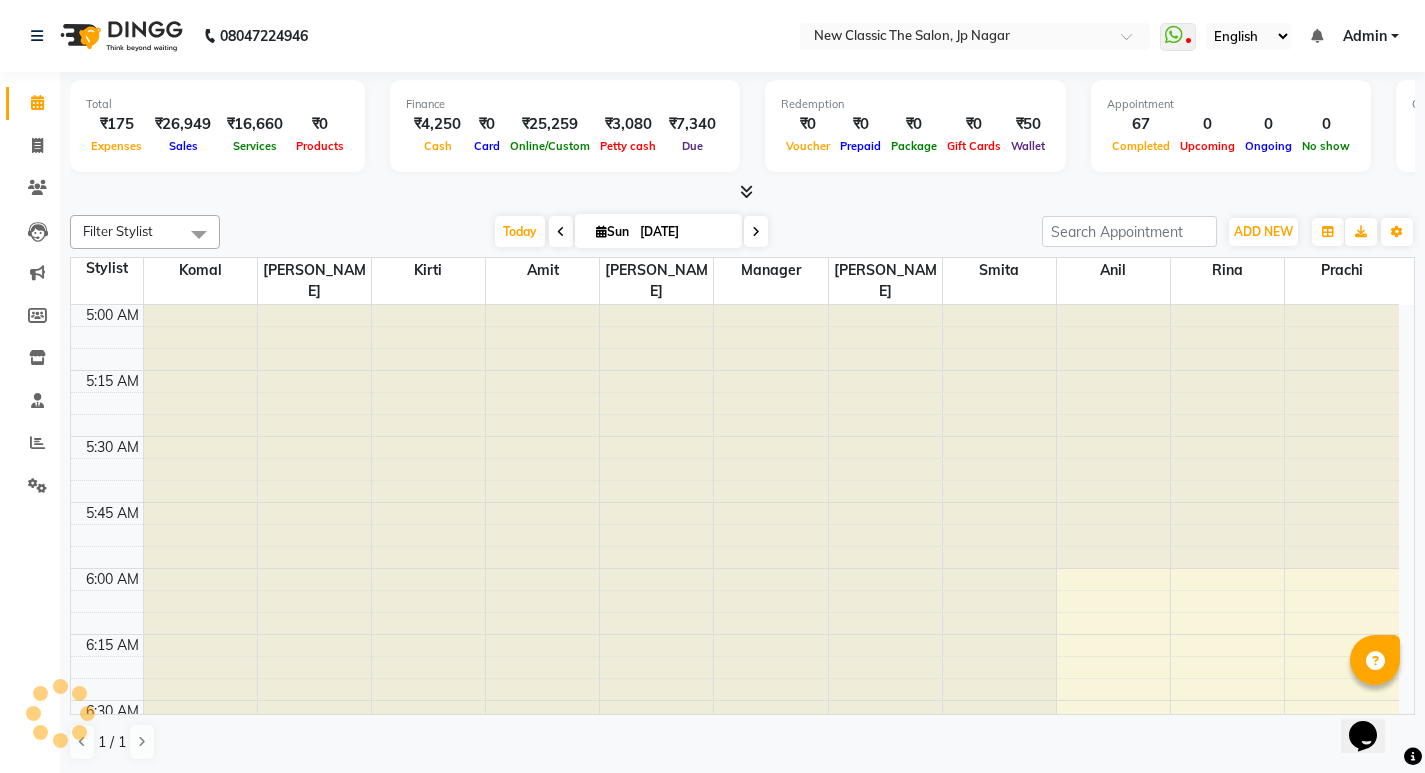 scroll, scrollTop: 265, scrollLeft: 0, axis: vertical 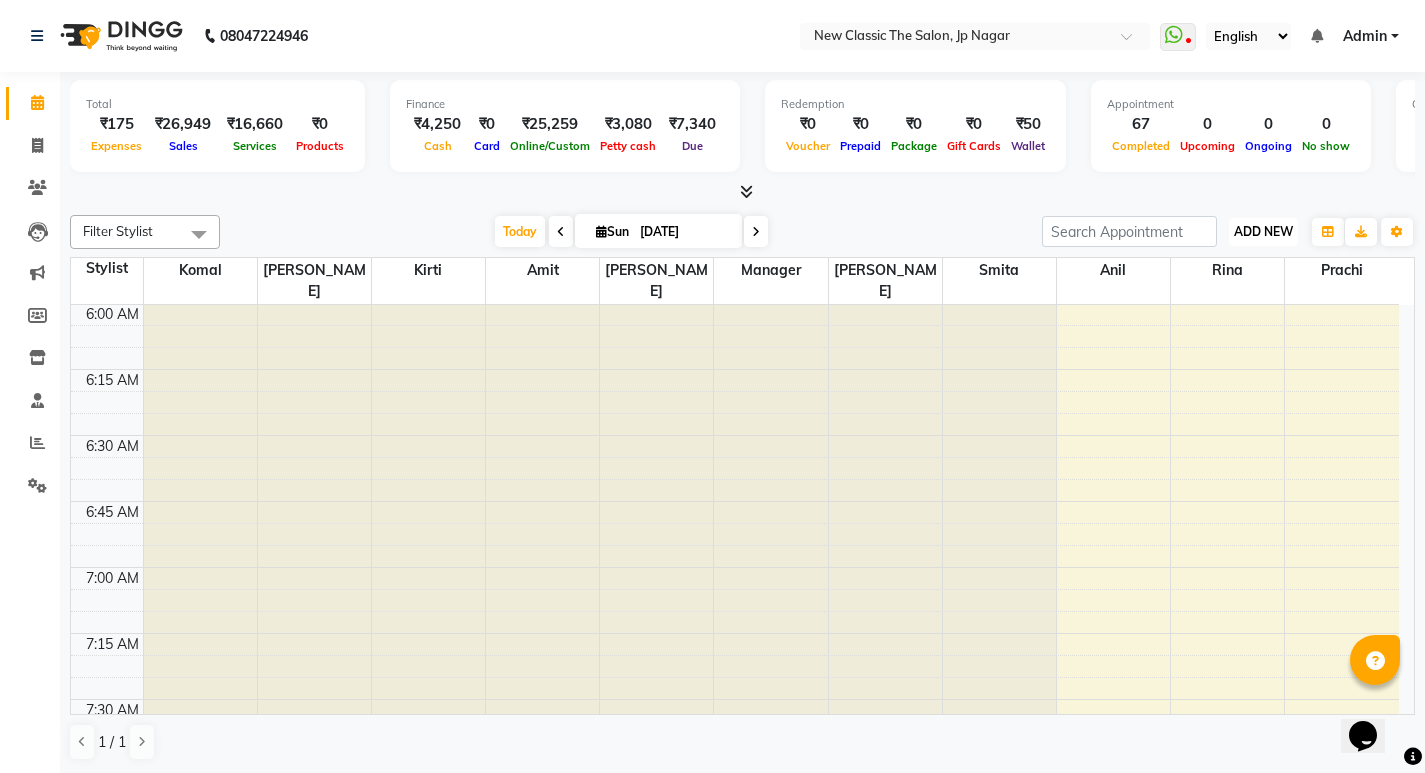 click on "ADD NEW" at bounding box center [1263, 231] 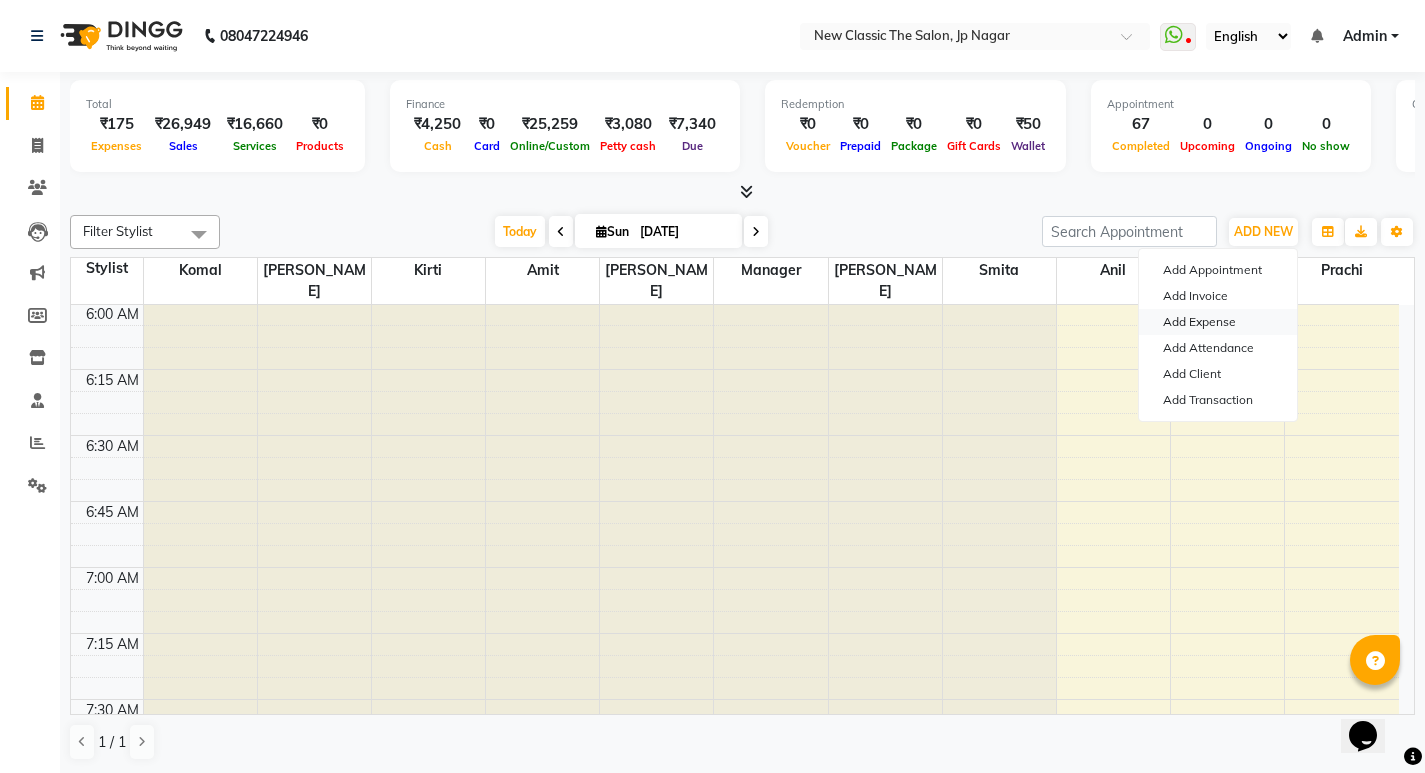 click on "Add Expense" at bounding box center [1218, 322] 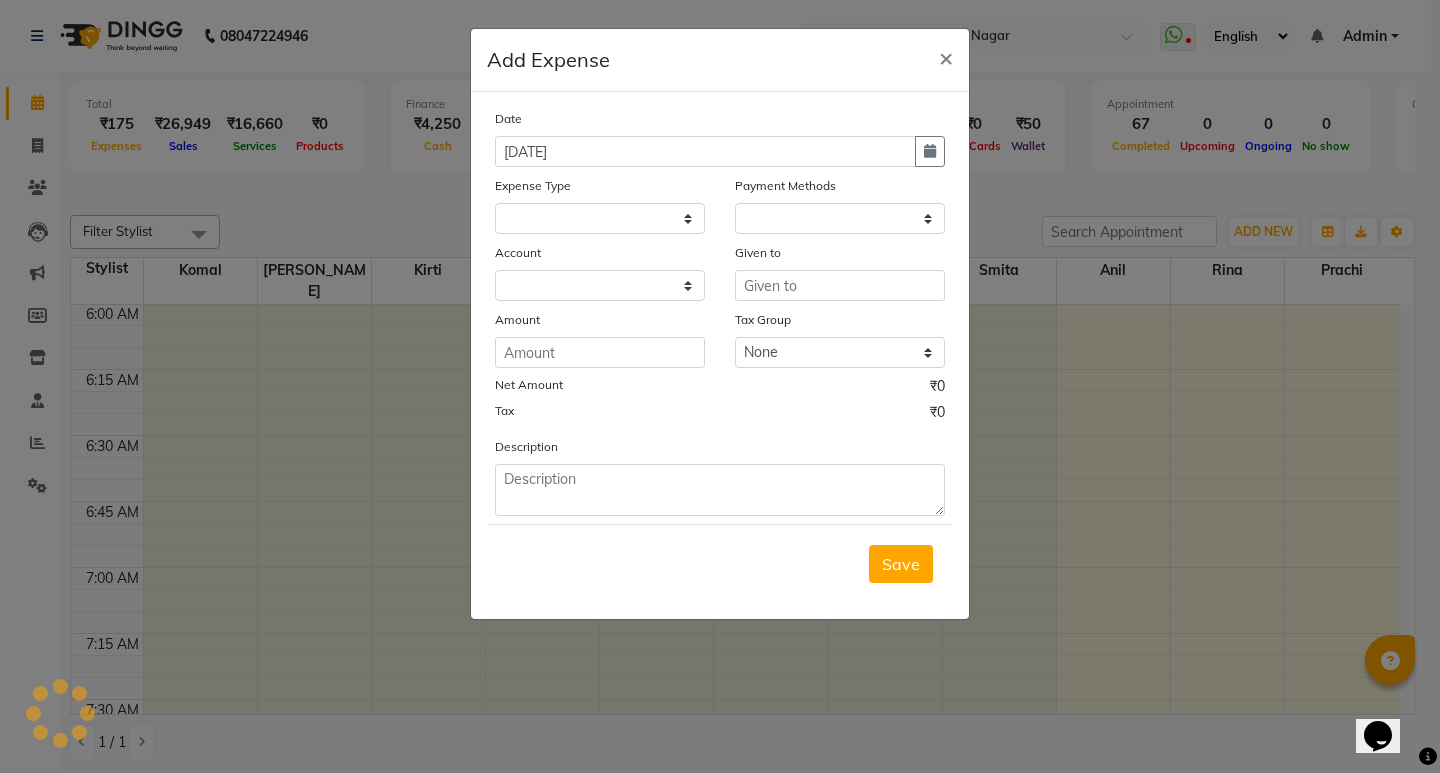 select on "1" 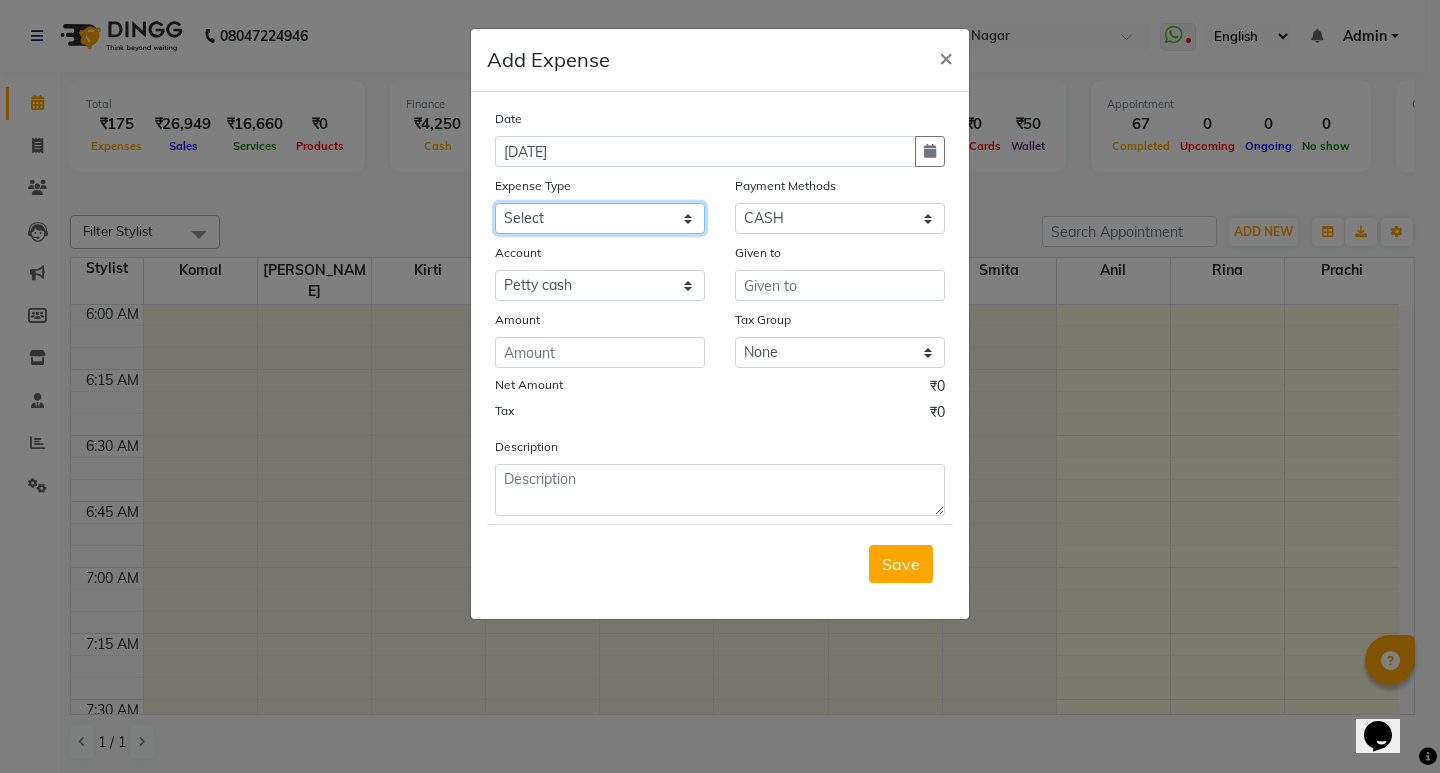 click on "Select Advance Salary Bank charges Car maintenance  Cash transfer to bank Cash transfer to hub Client Snacks Clinical charges Equipment Fuel Govt fee Incentive Insurance International purchase Loan Repayment Maintenance Marketing Miscellaneous MRA Other Pantry Product Rent Salary Staff Snacks Tax Tea & Refreshment Utilities" 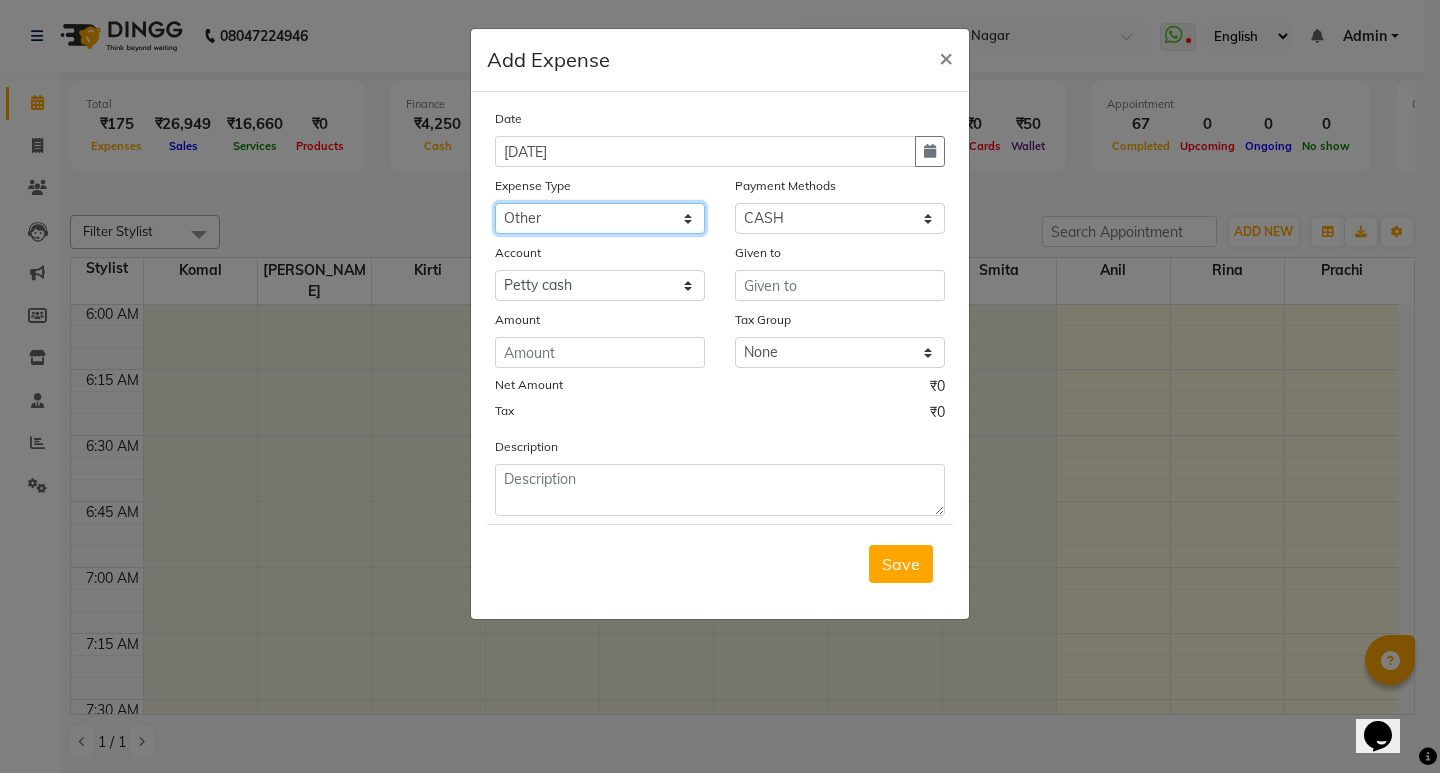 click on "Select Advance Salary Bank charges Car maintenance  Cash transfer to bank Cash transfer to hub Client Snacks Clinical charges Equipment Fuel Govt fee Incentive Insurance International purchase Loan Repayment Maintenance Marketing Miscellaneous MRA Other Pantry Product Rent Salary Staff Snacks Tax Tea & Refreshment Utilities" 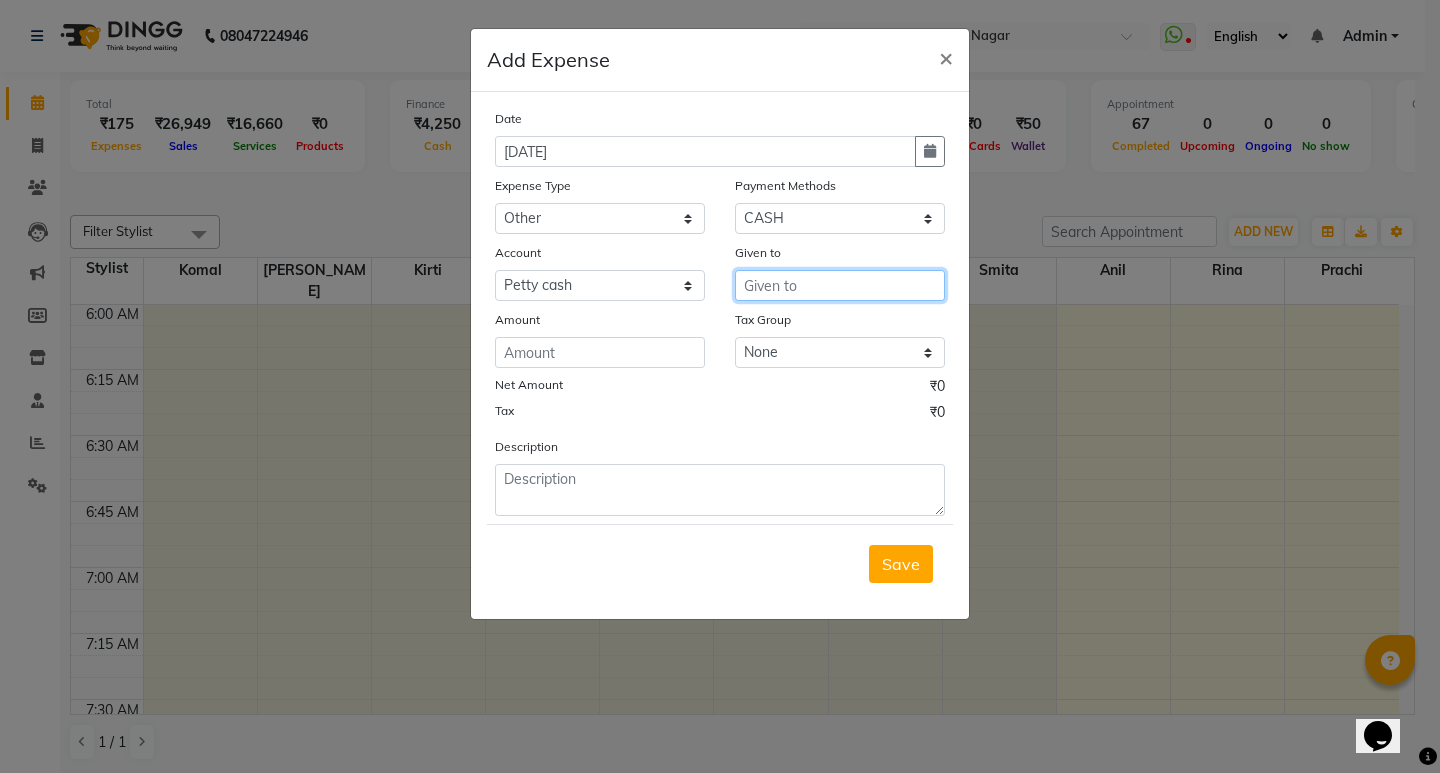 click at bounding box center [840, 285] 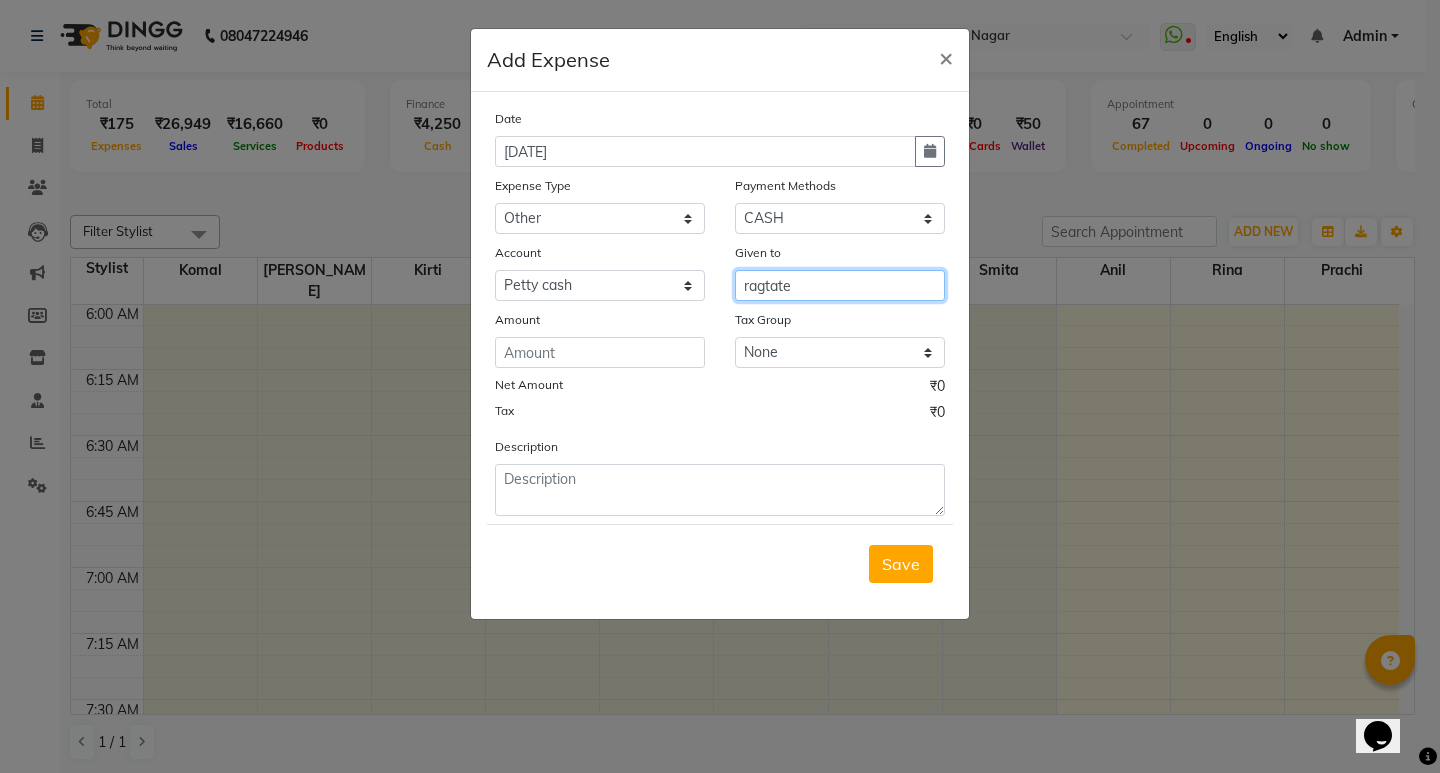 type on "ragtate" 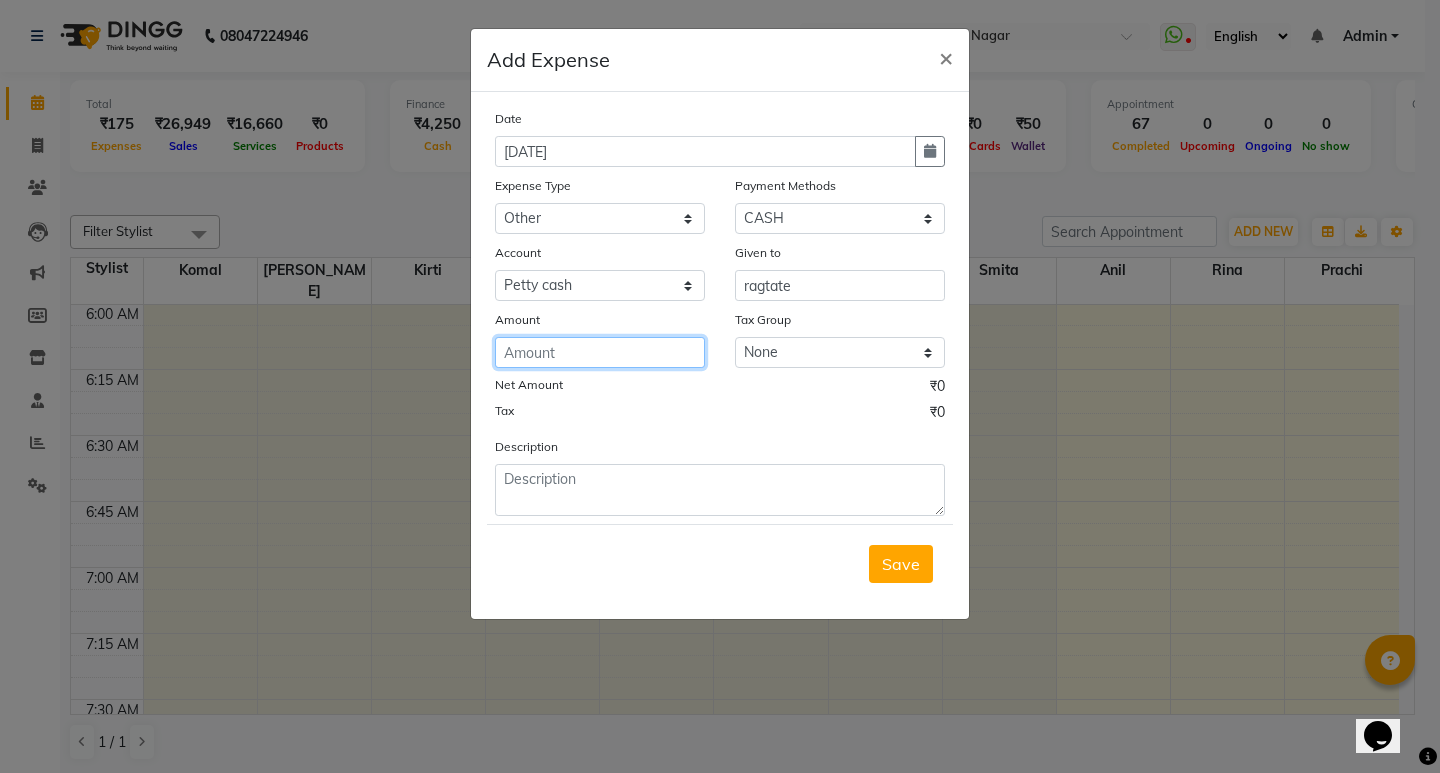 click 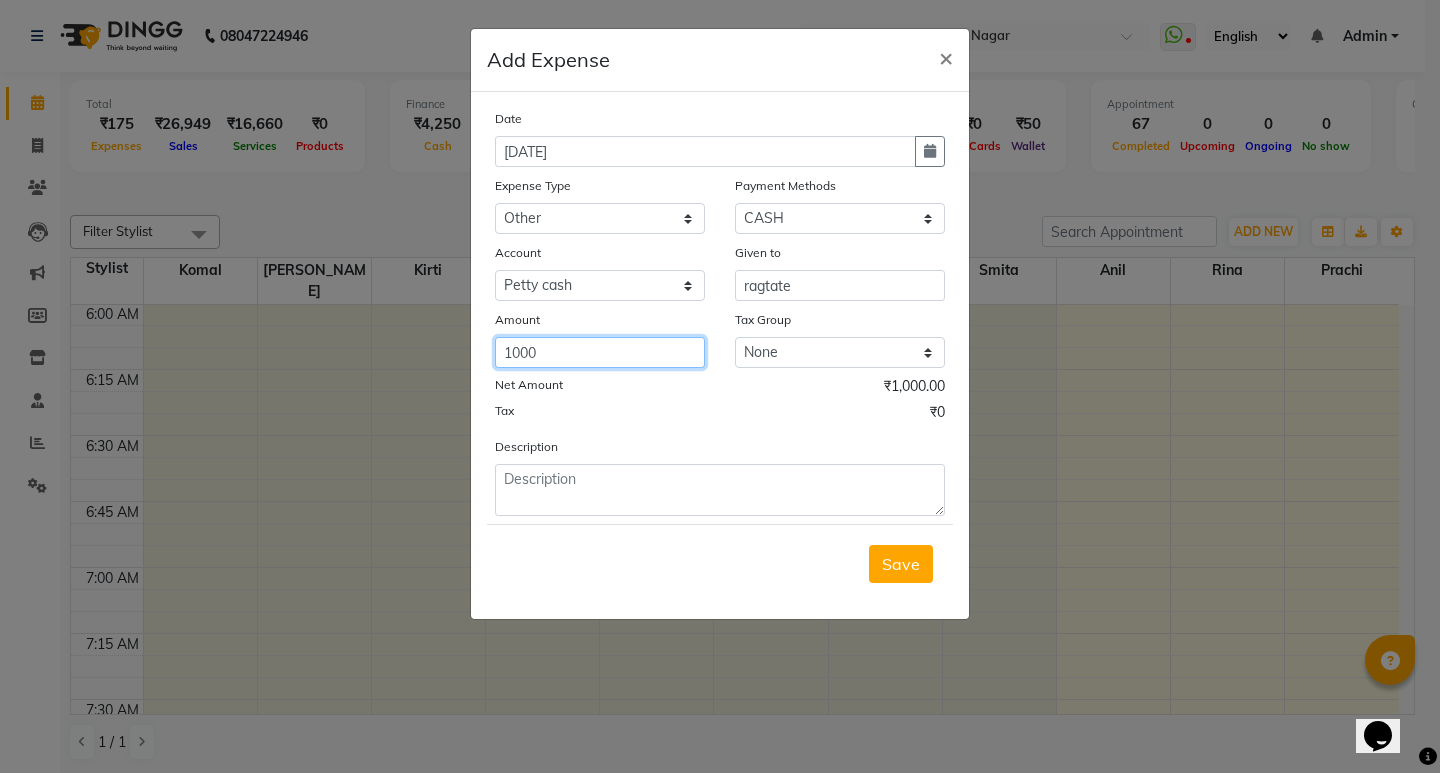 type on "1000" 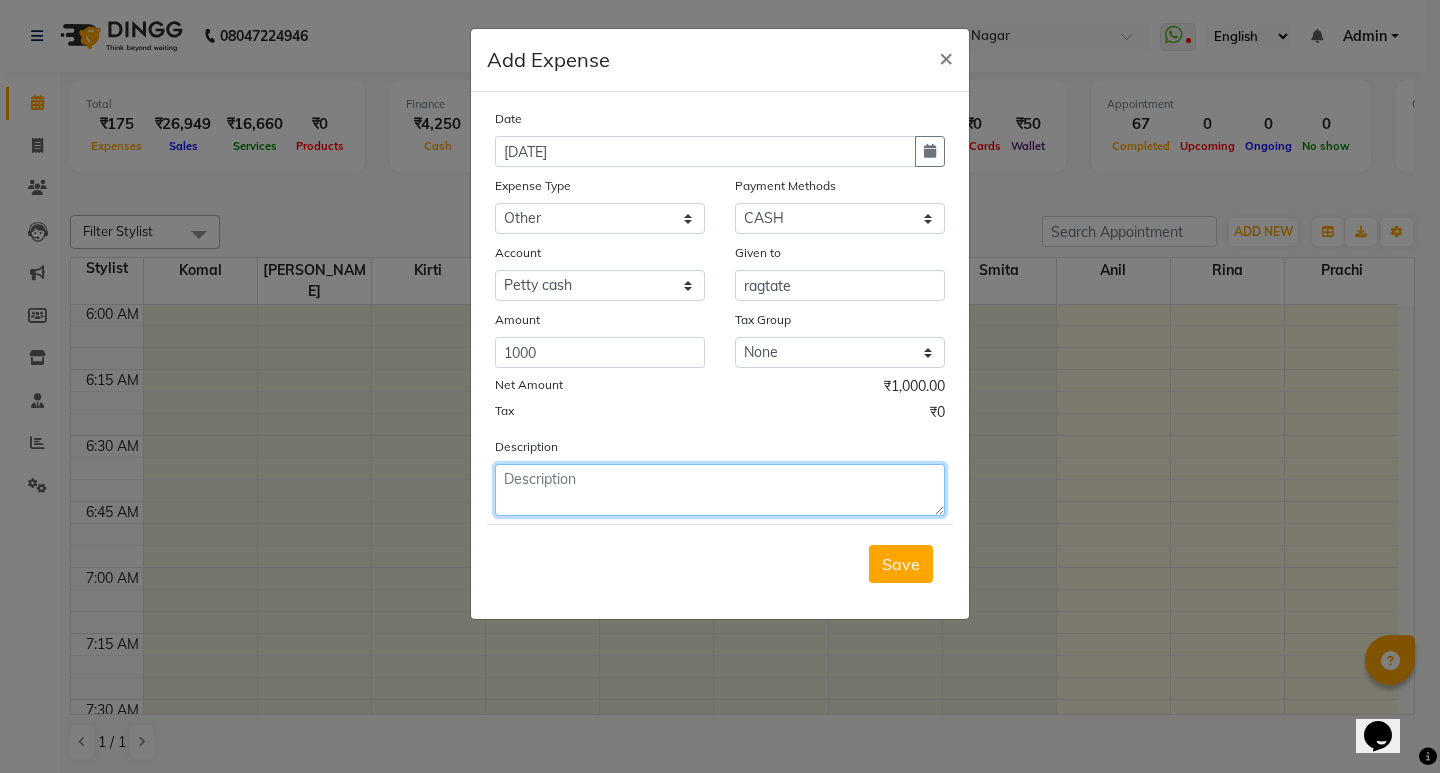 click 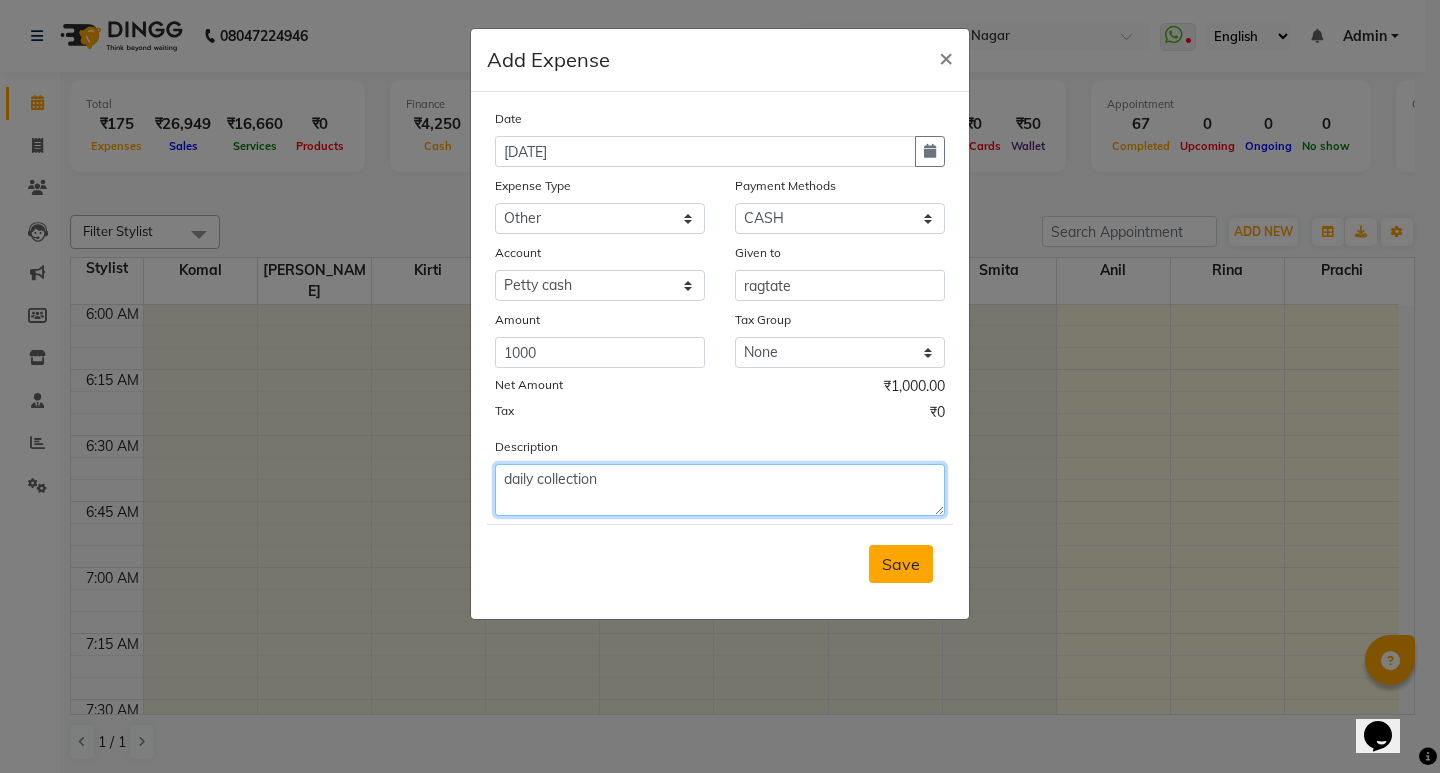 type on "daily collection" 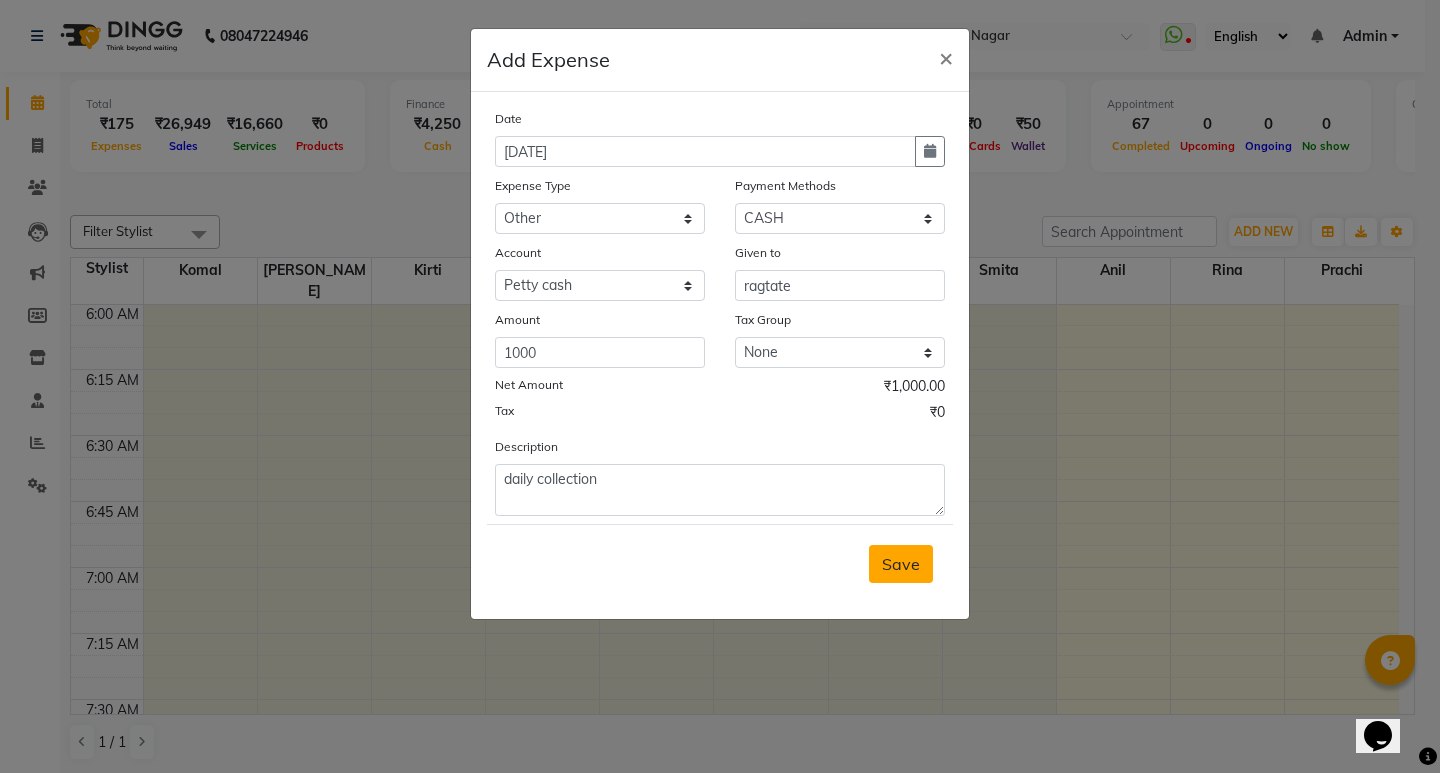 click on "Save" at bounding box center [901, 564] 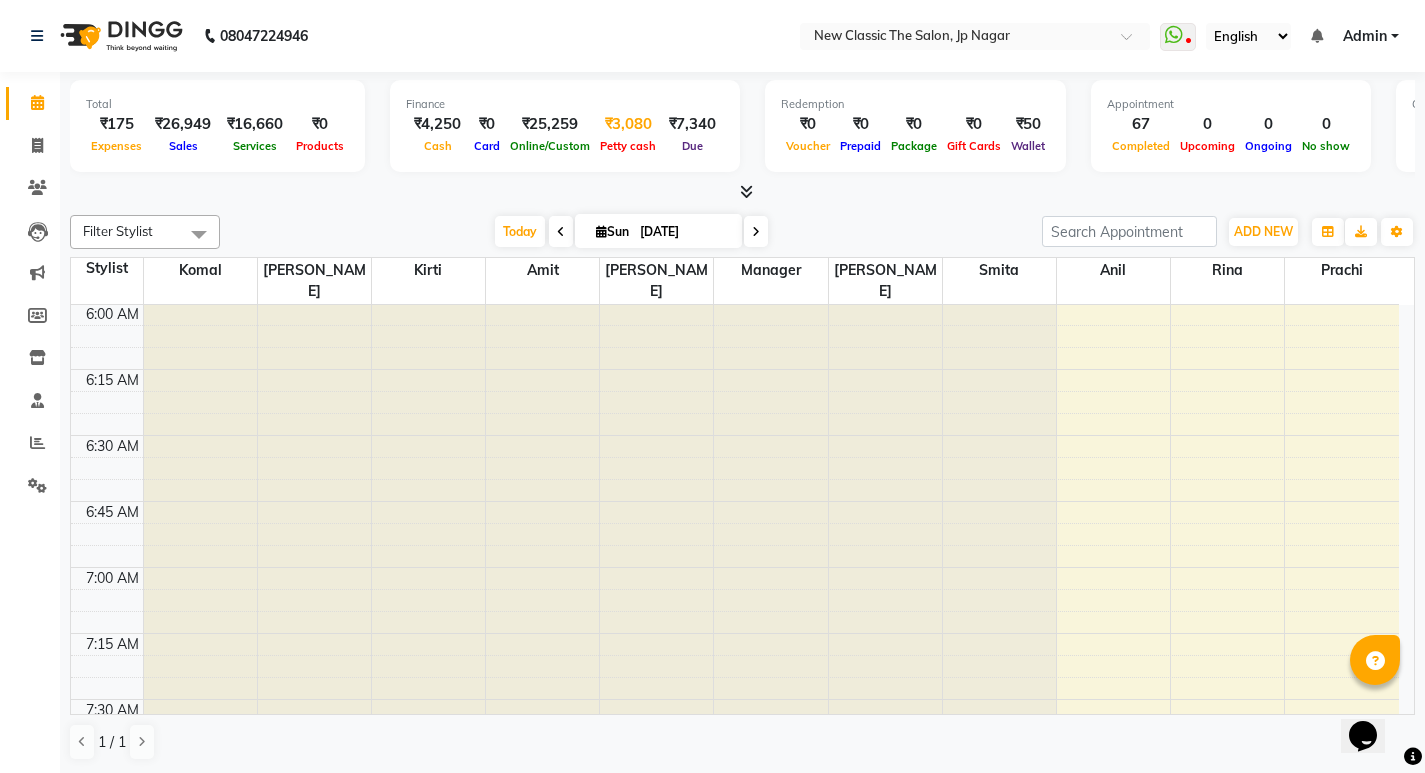 click on "Petty cash" at bounding box center [628, 146] 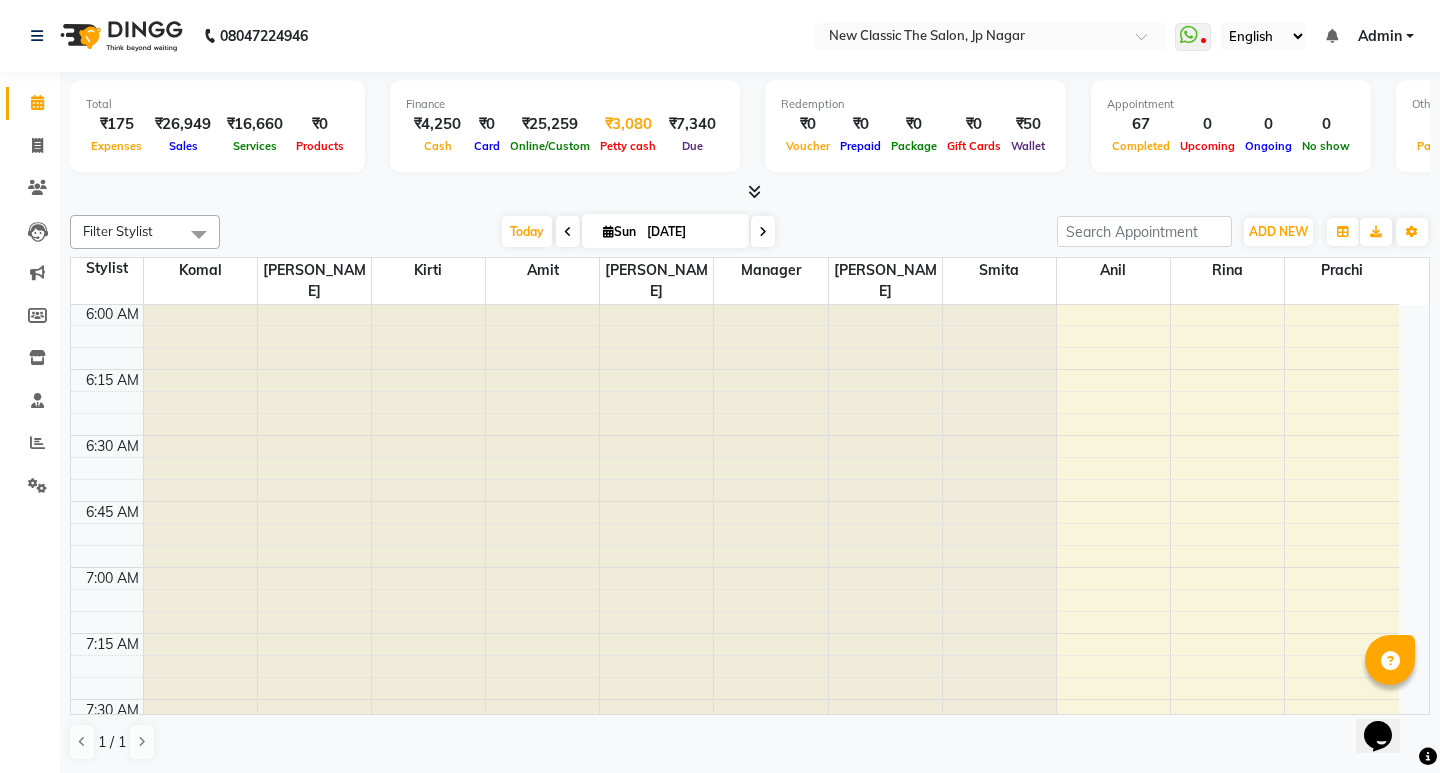 select on "3512" 